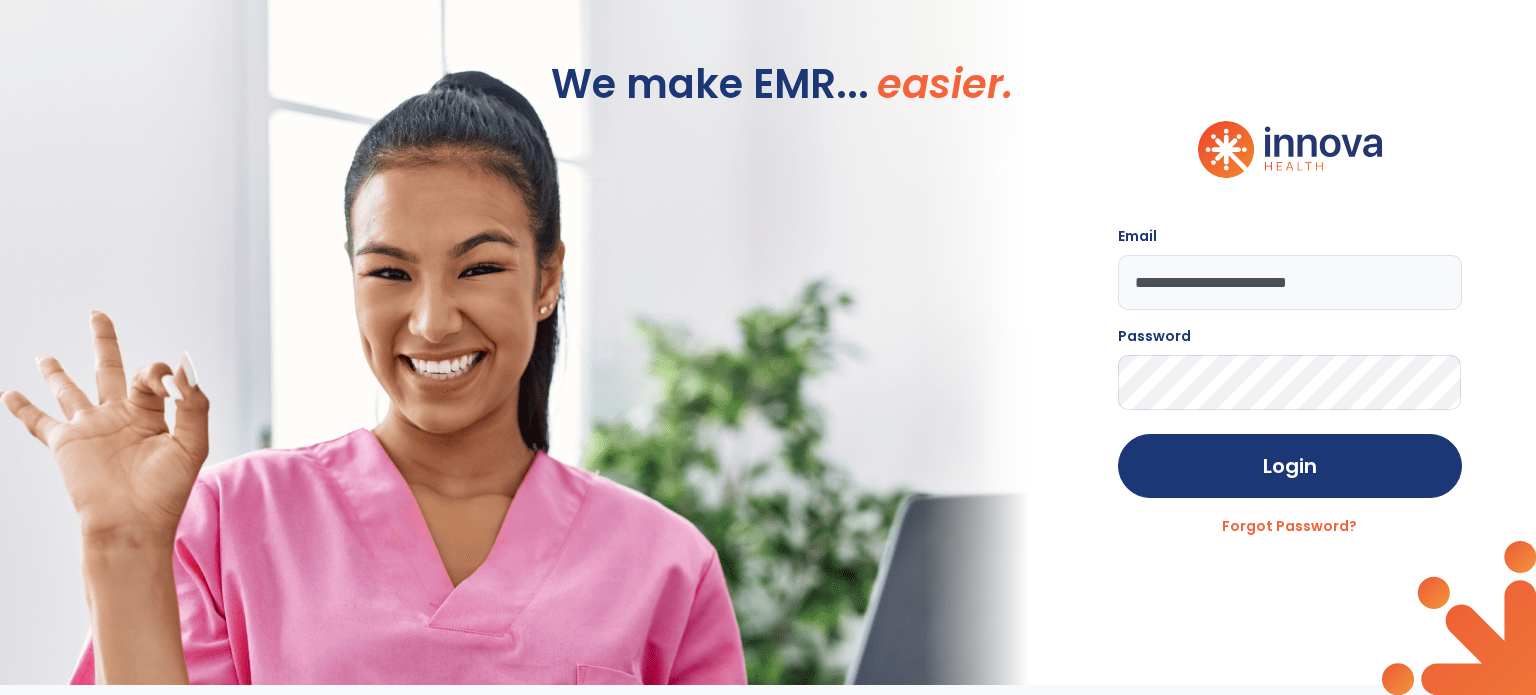 scroll, scrollTop: 0, scrollLeft: 0, axis: both 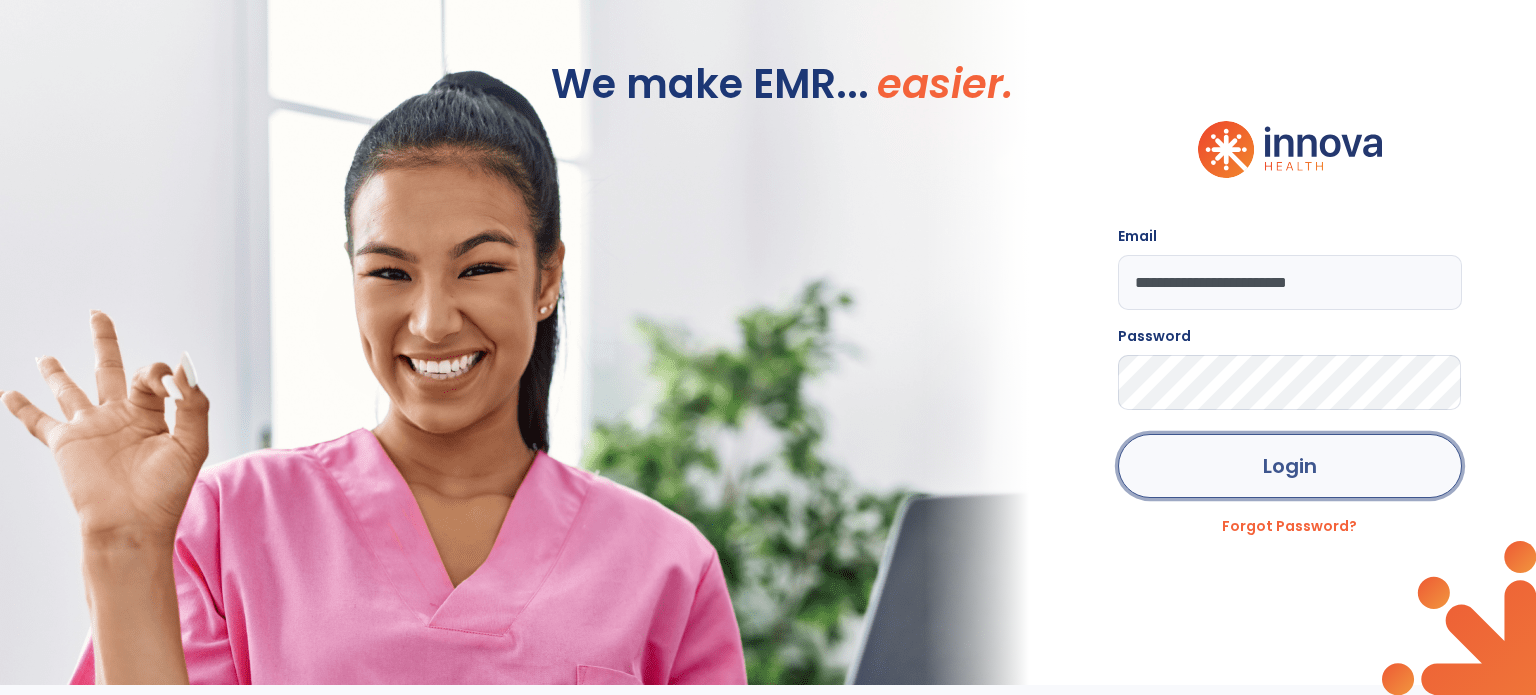 click on "Login" 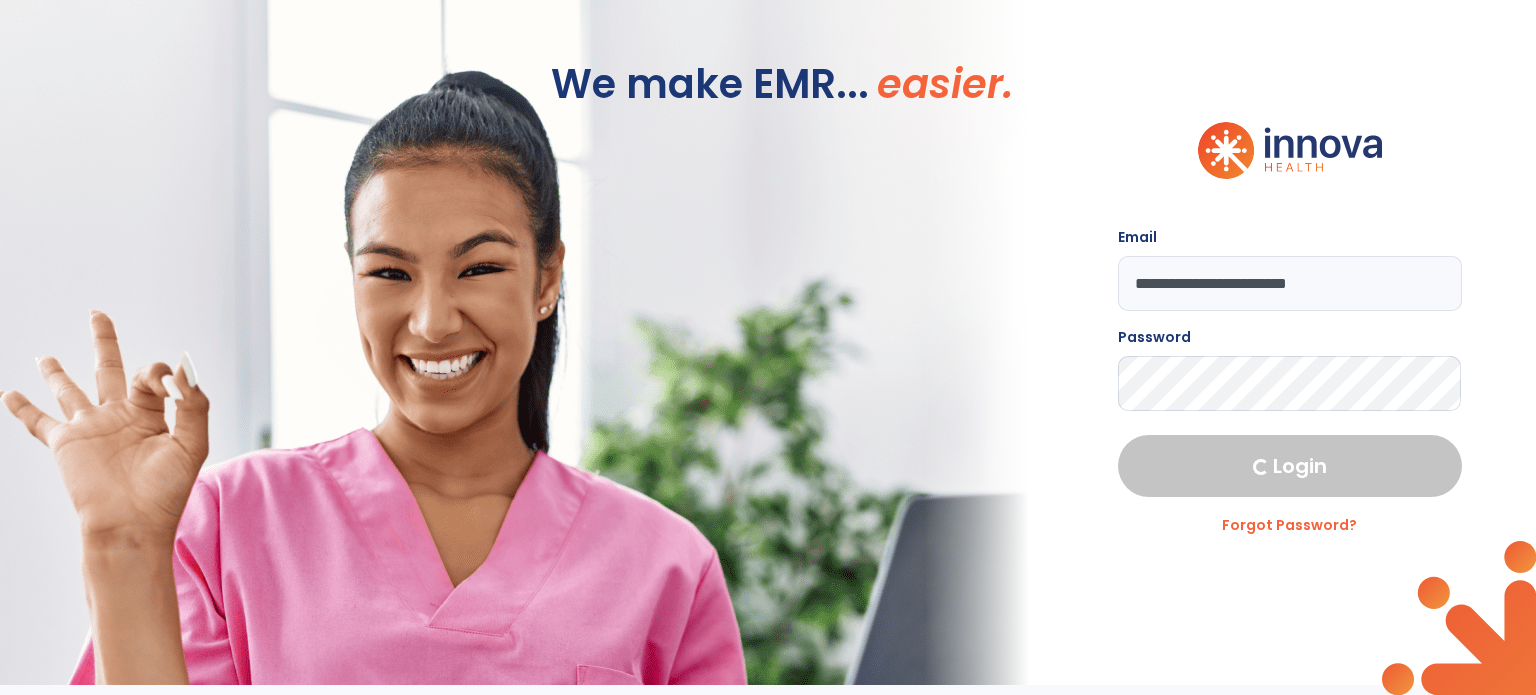 select on "****" 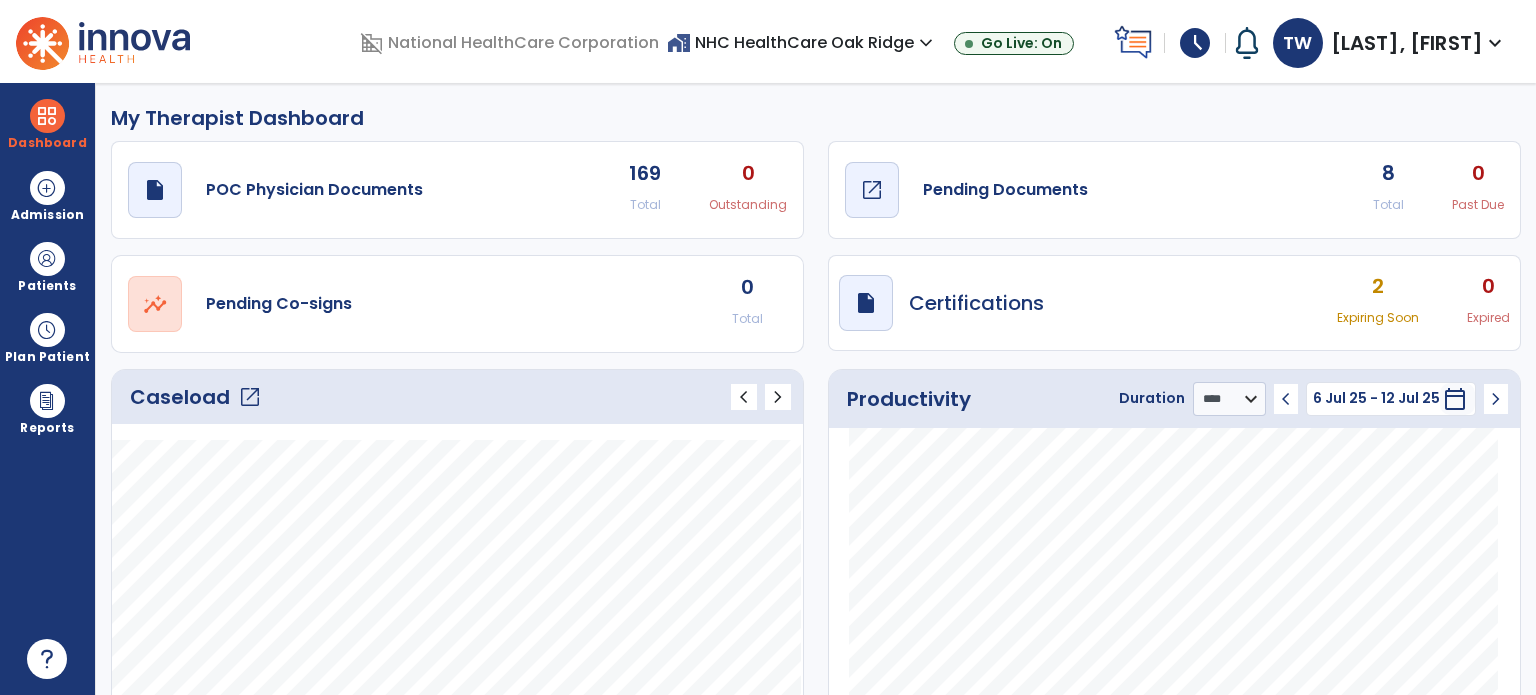 click on "Pending Documents" 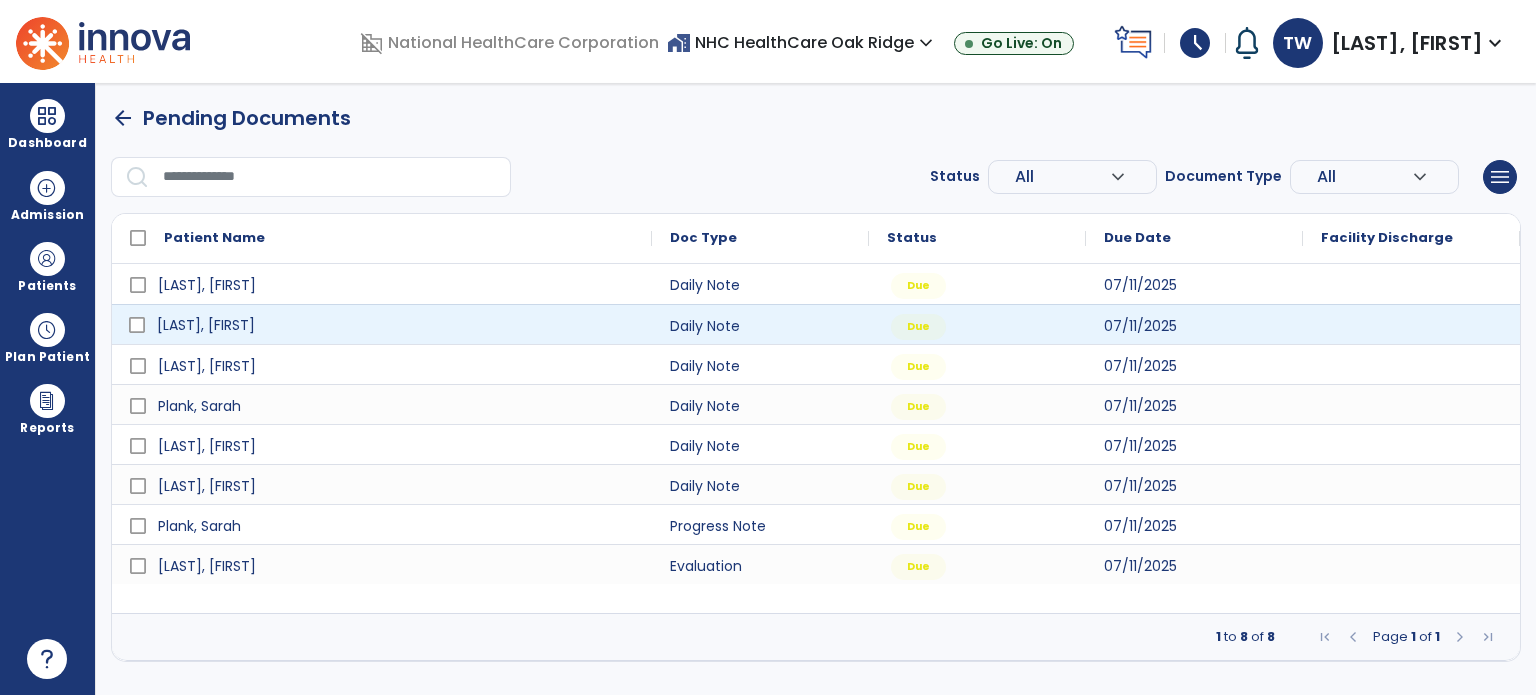 click on "[LAST], [FIRST]" at bounding box center (382, 324) 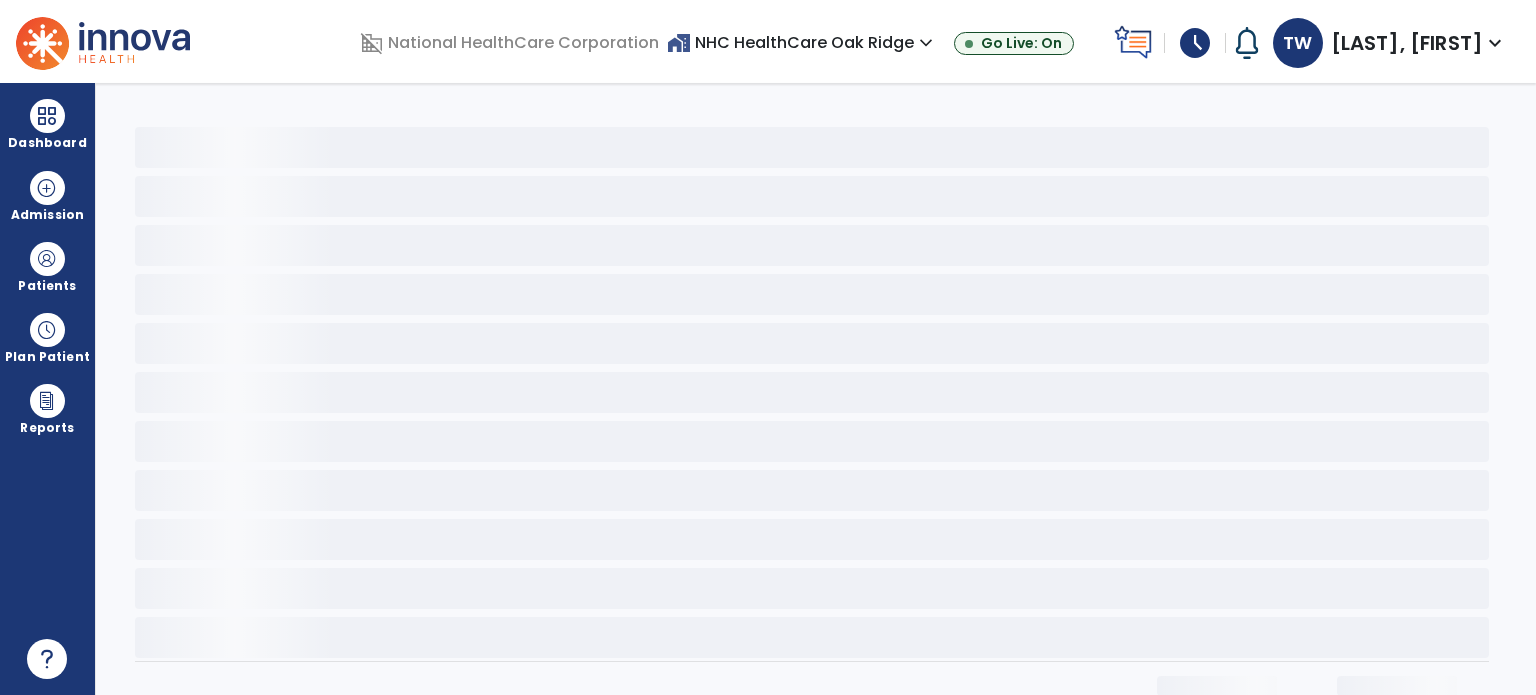 click 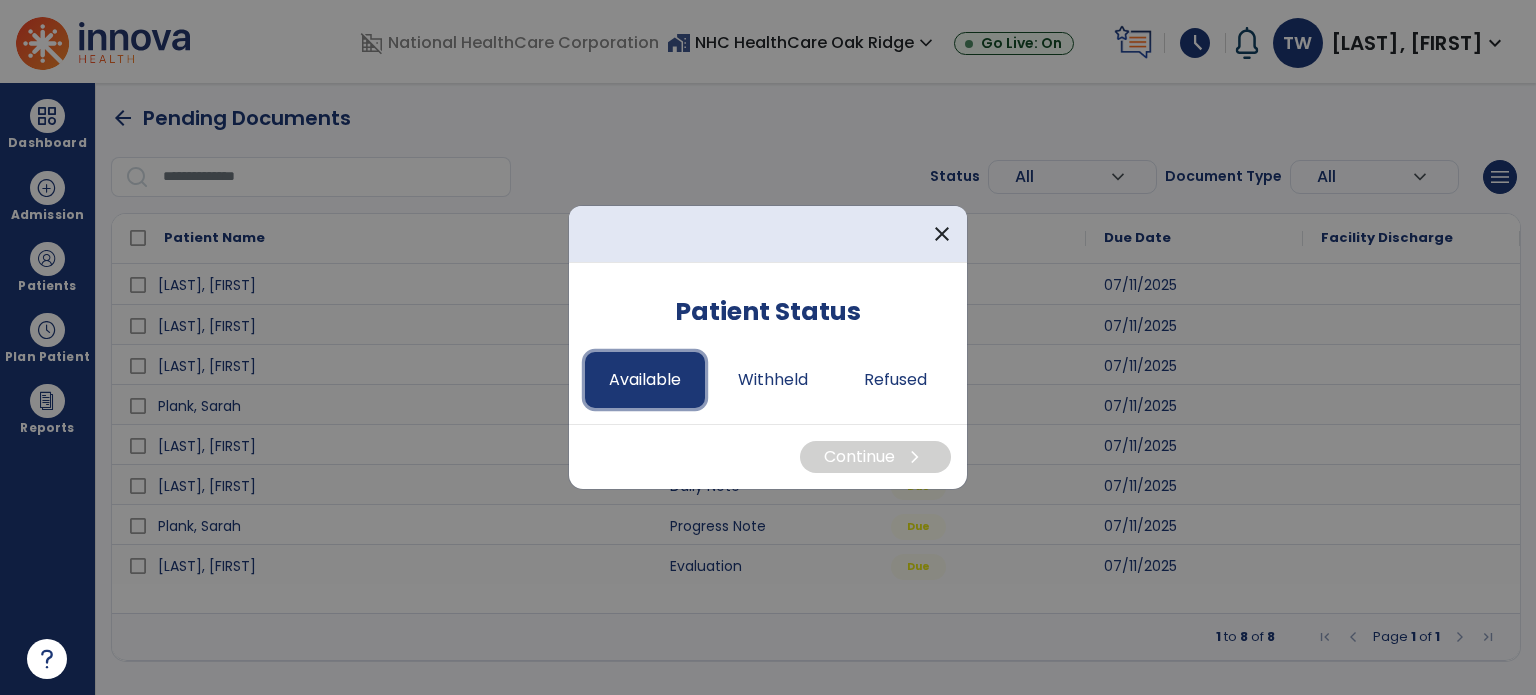 click on "Available" at bounding box center [645, 380] 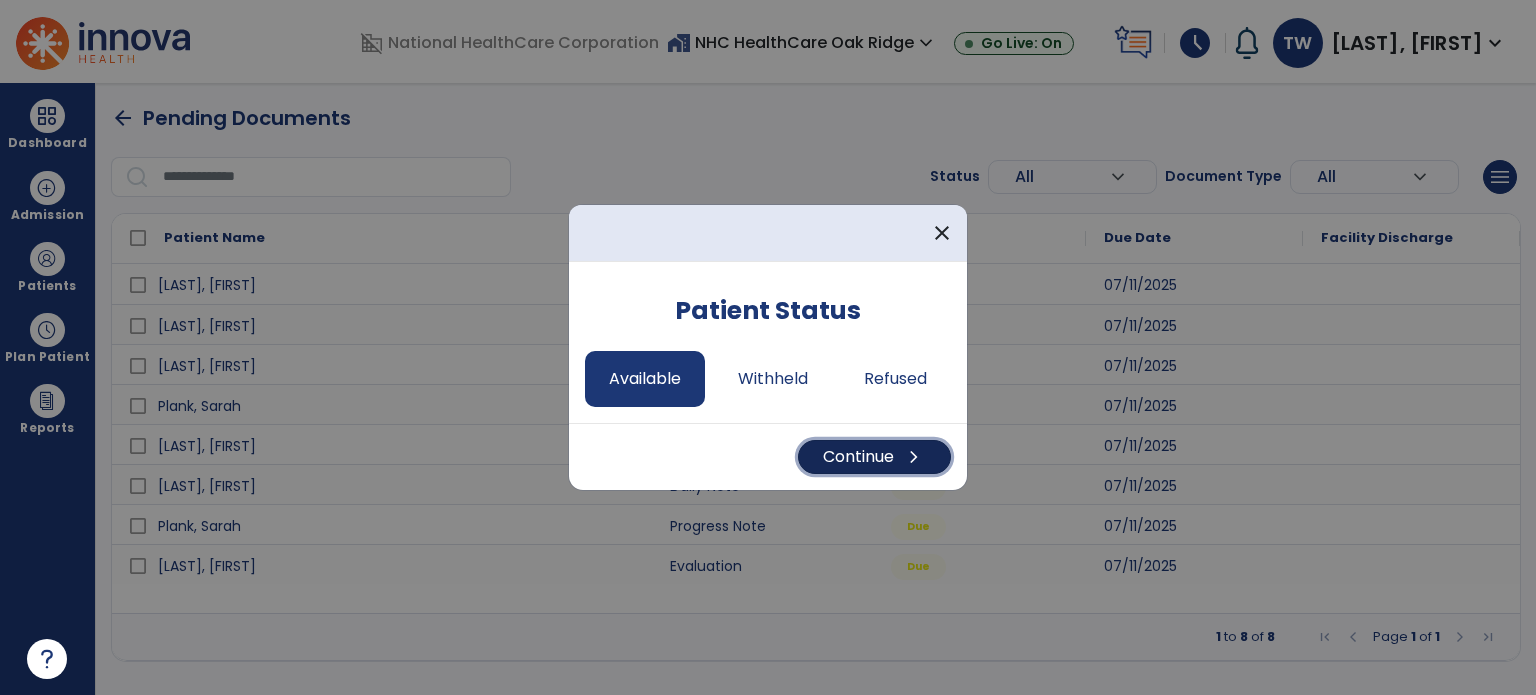 click on "Continue   chevron_right" at bounding box center [874, 457] 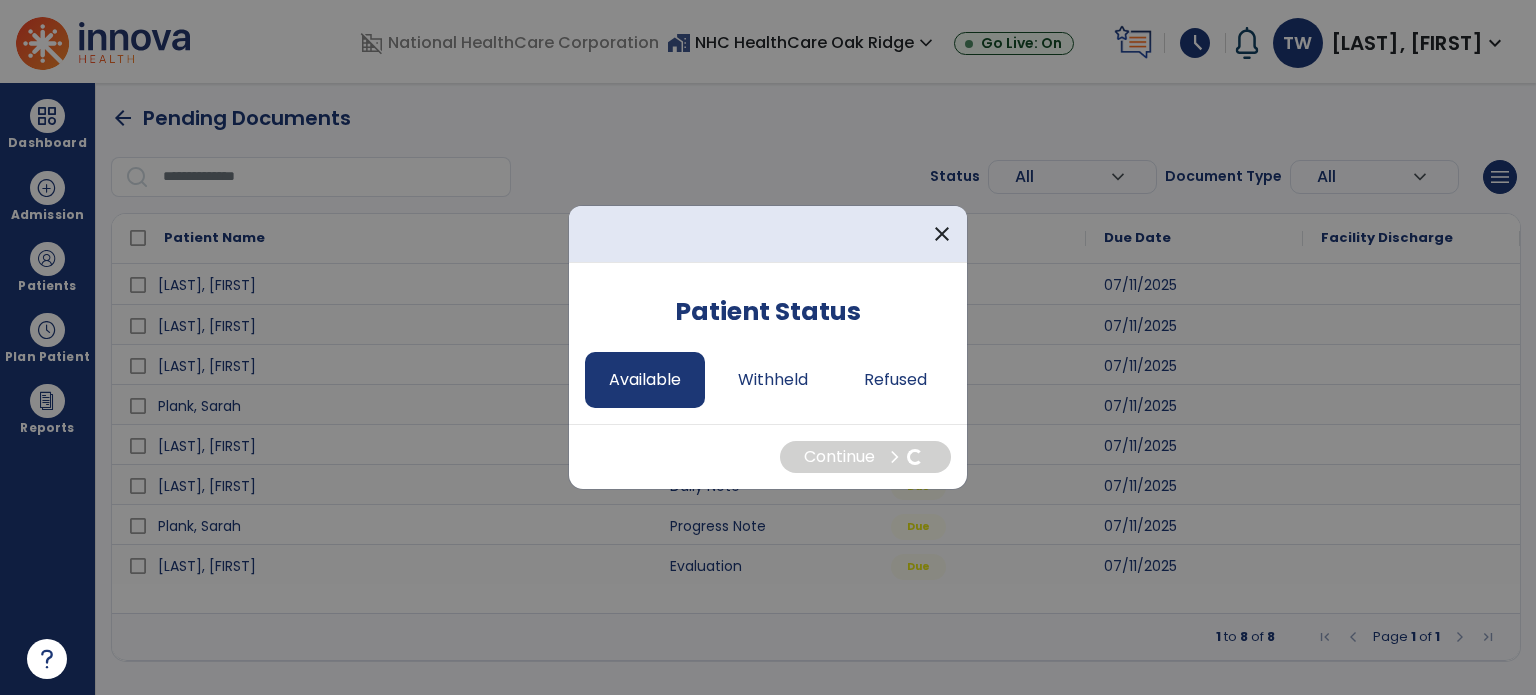 select on "*" 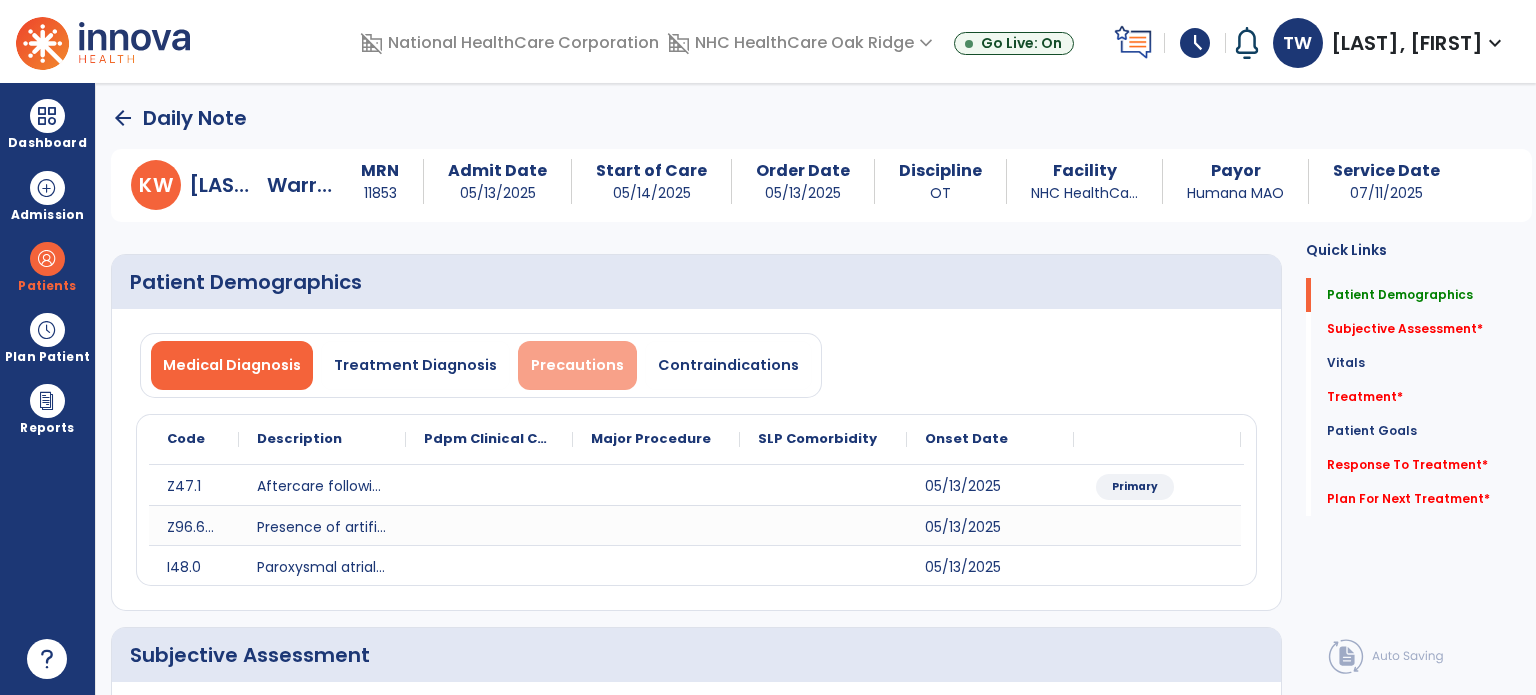 click on "Precautions" at bounding box center [577, 365] 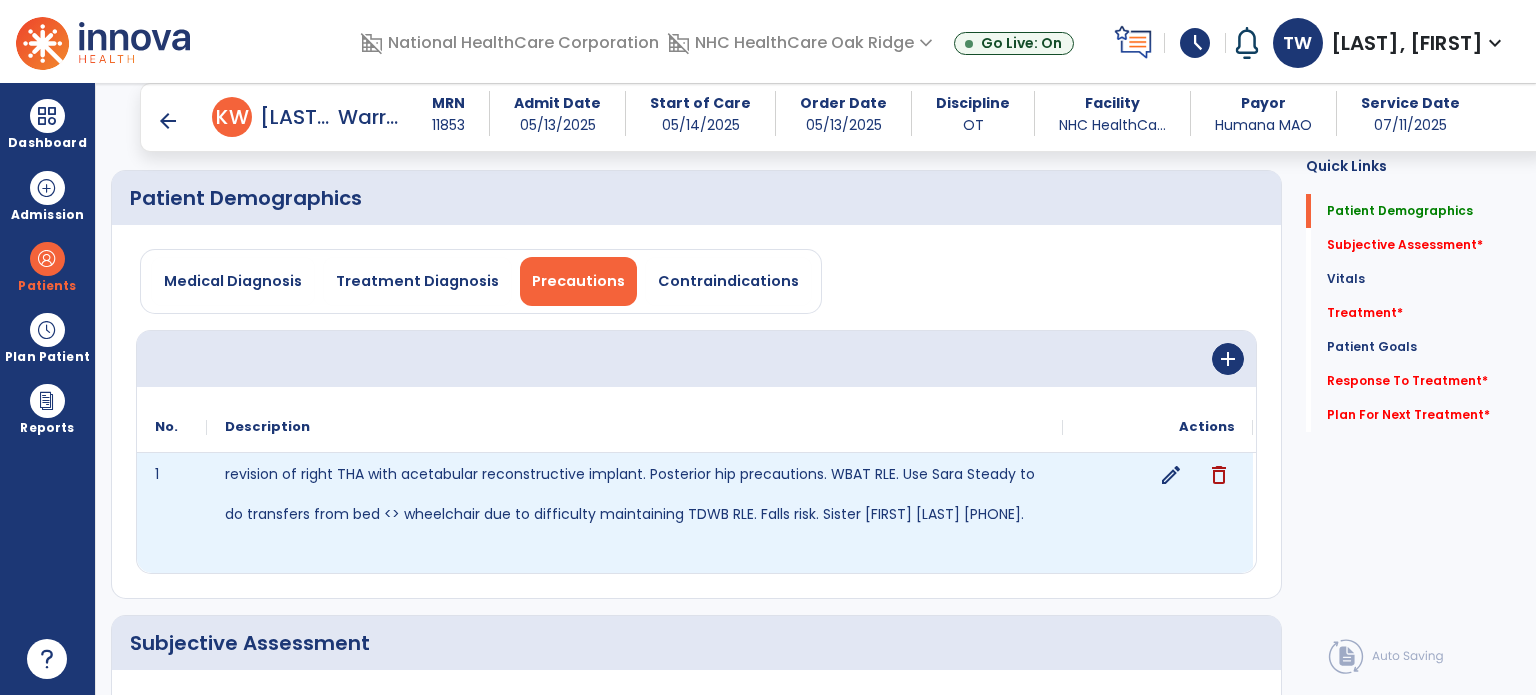 scroll, scrollTop: 100, scrollLeft: 0, axis: vertical 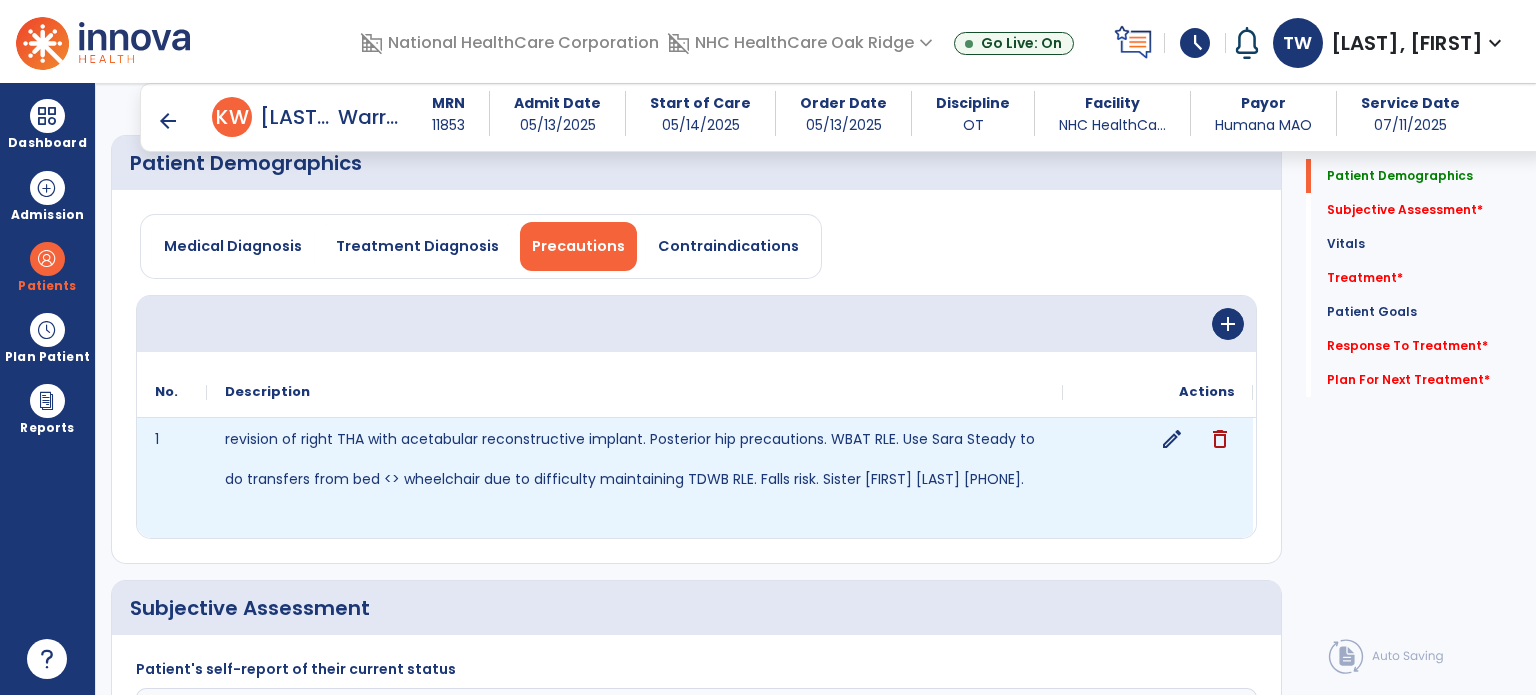 click on "edit" 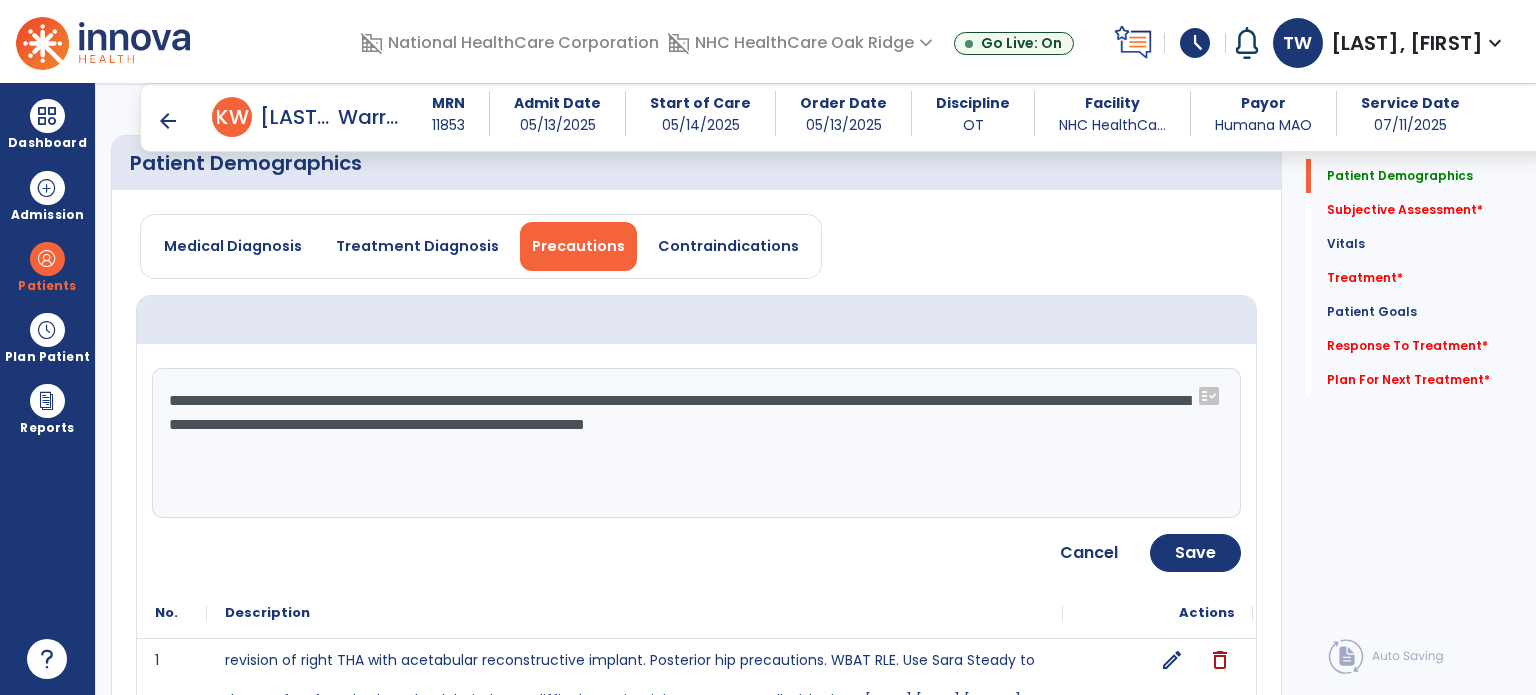 click on "**********" 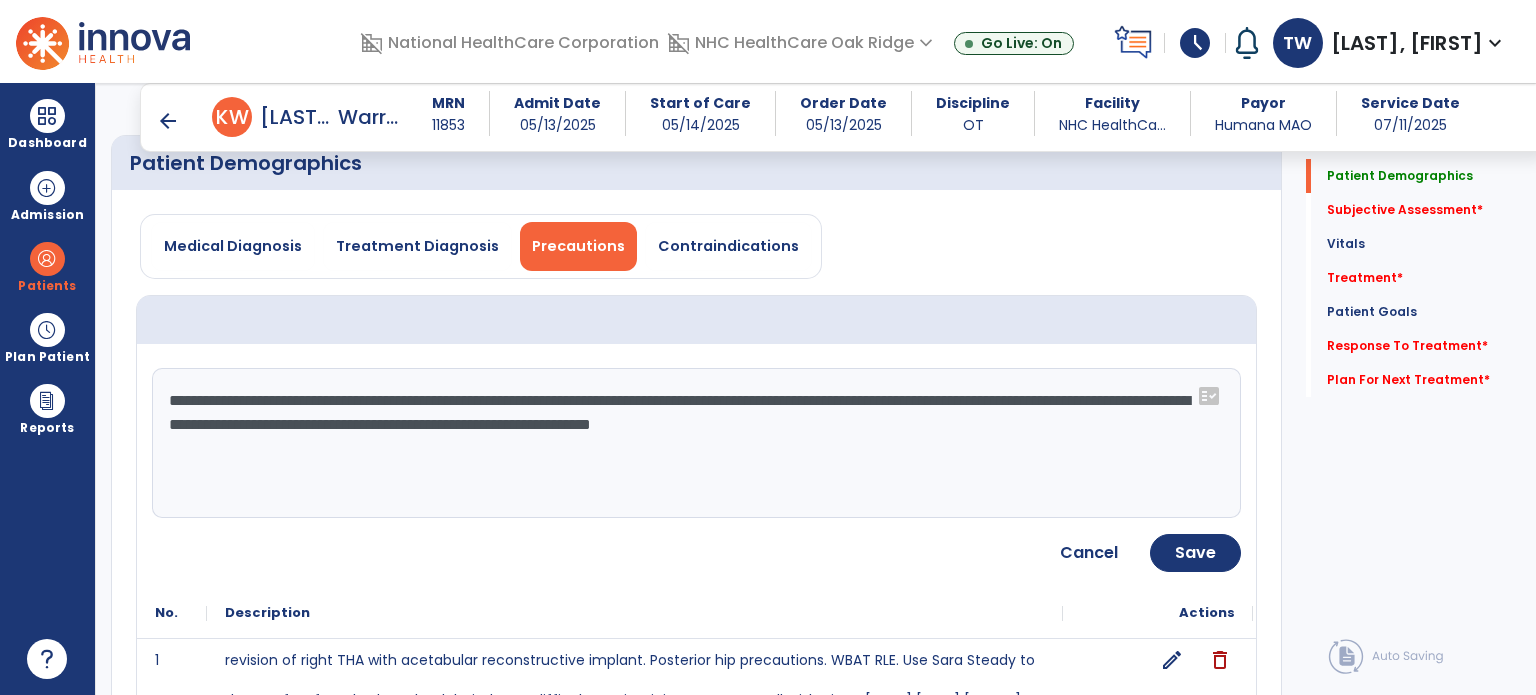 click on "**********" 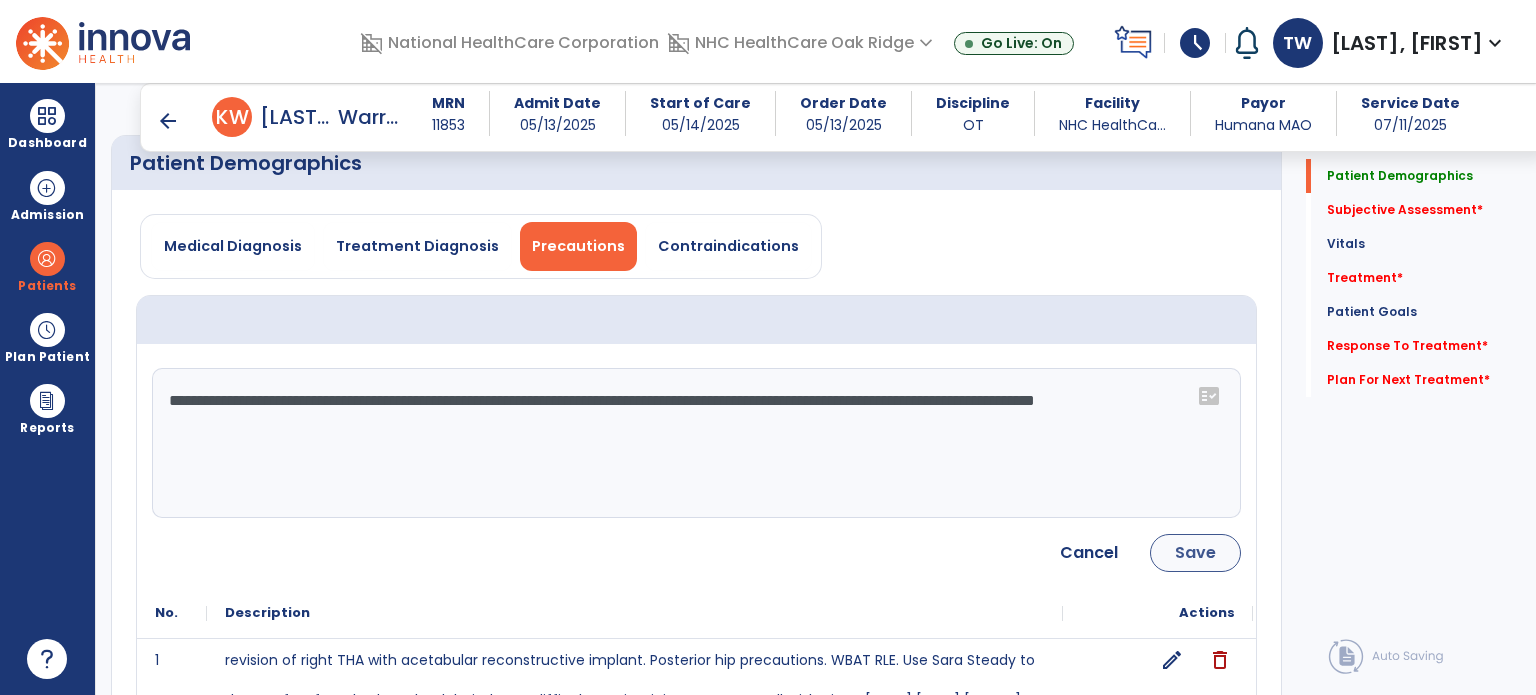 type on "**********" 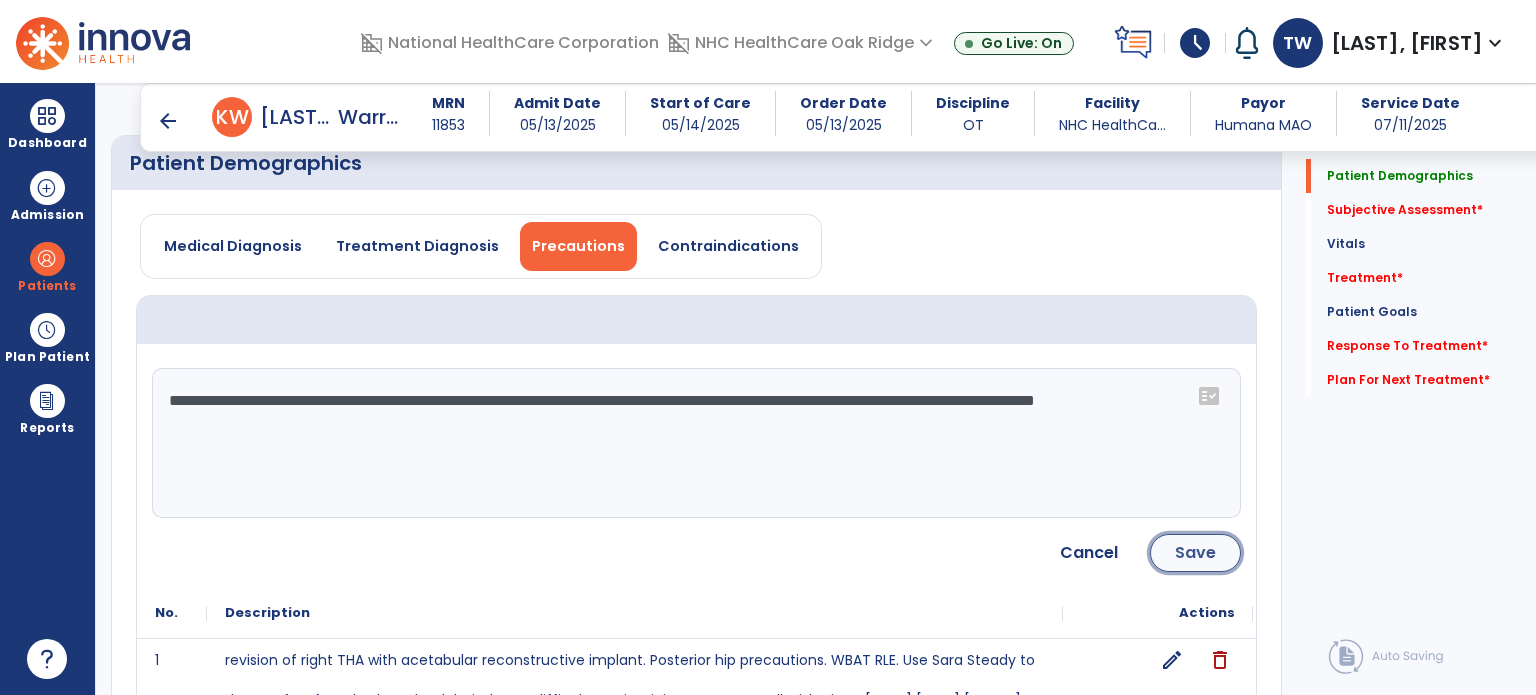 click on "Save" 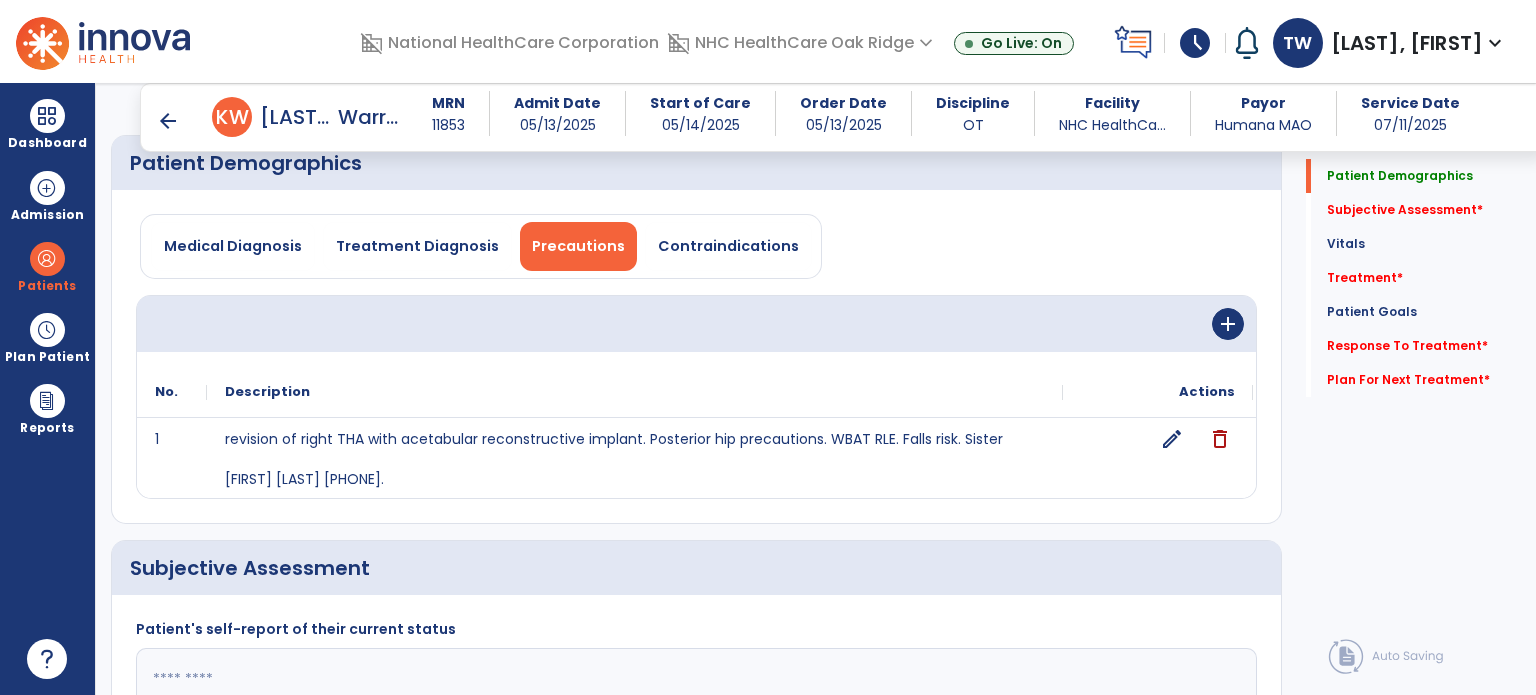 click on "arrow_back" at bounding box center (168, 121) 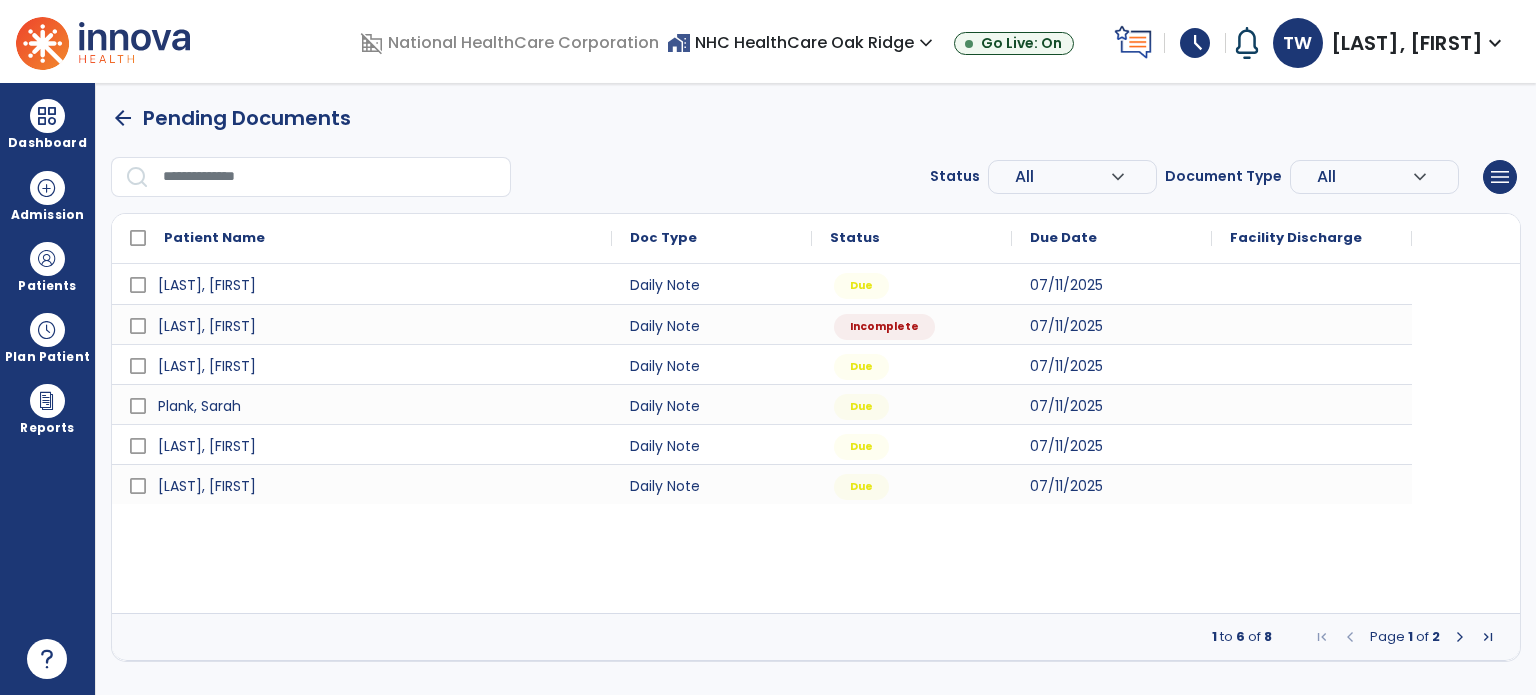scroll, scrollTop: 0, scrollLeft: 0, axis: both 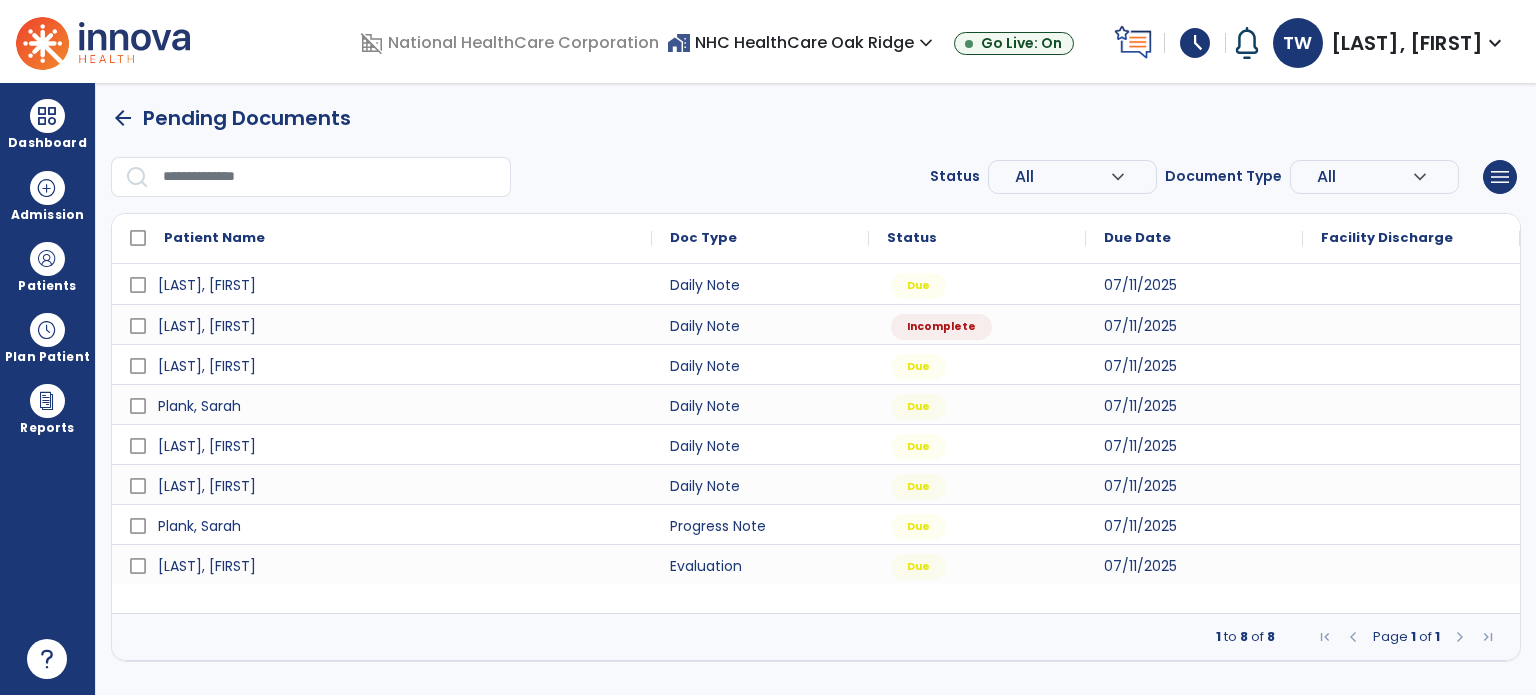 click at bounding box center (1460, 637) 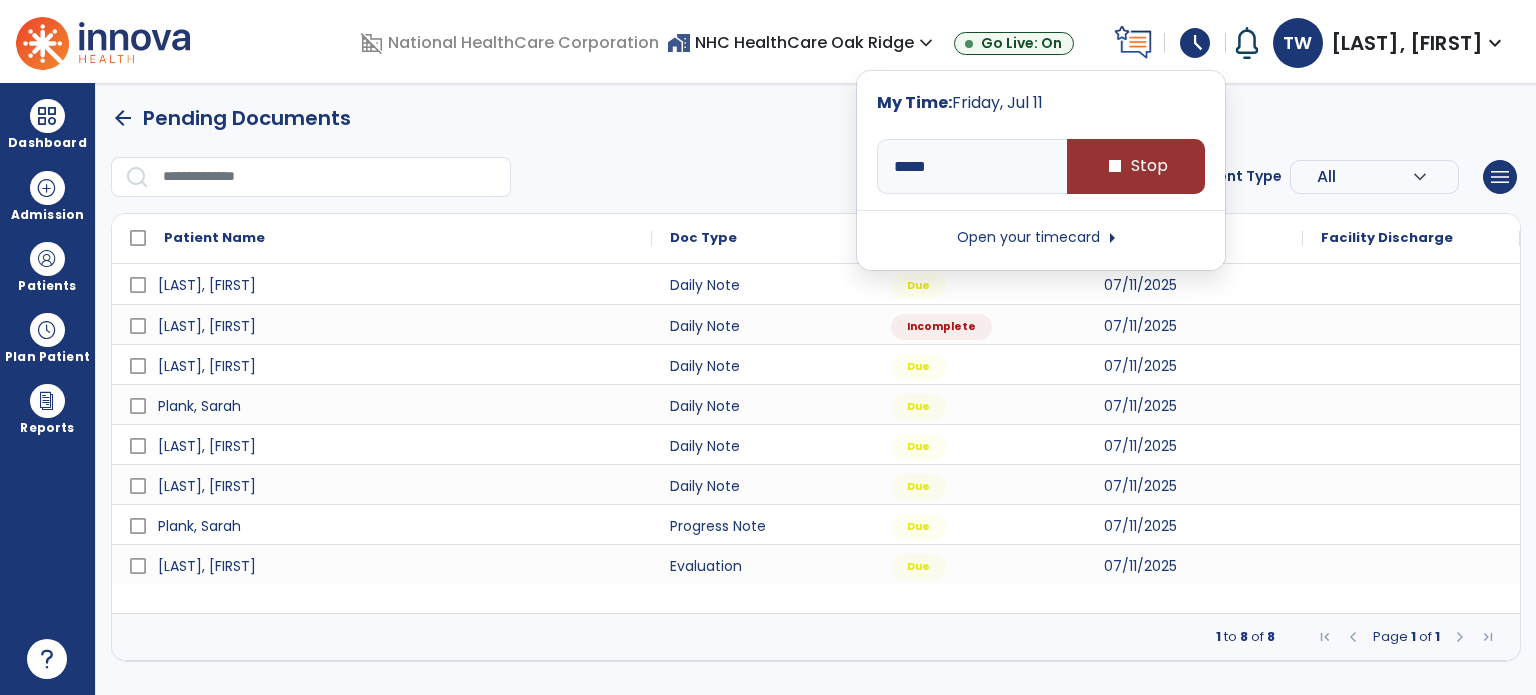 click on "stop  Stop" at bounding box center (1136, 166) 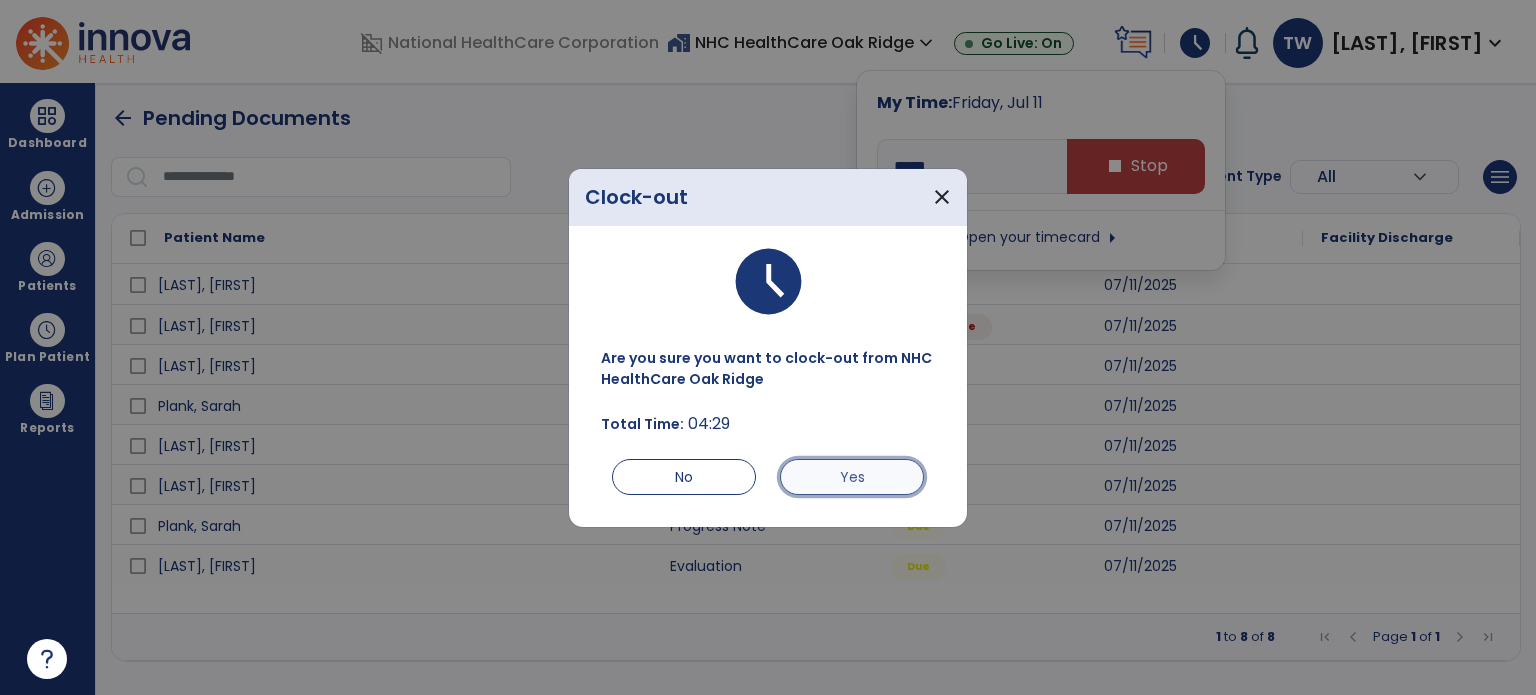 click on "Yes" at bounding box center [852, 477] 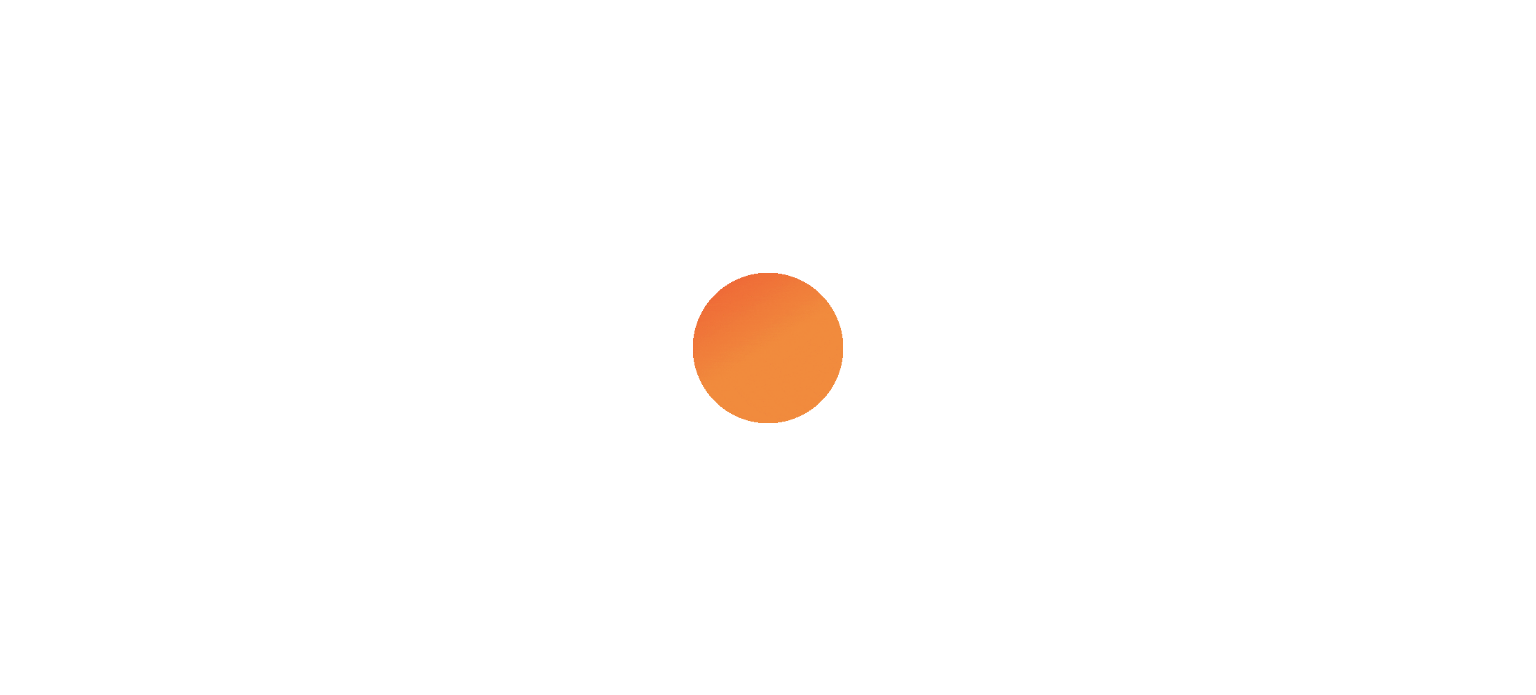 scroll, scrollTop: 0, scrollLeft: 0, axis: both 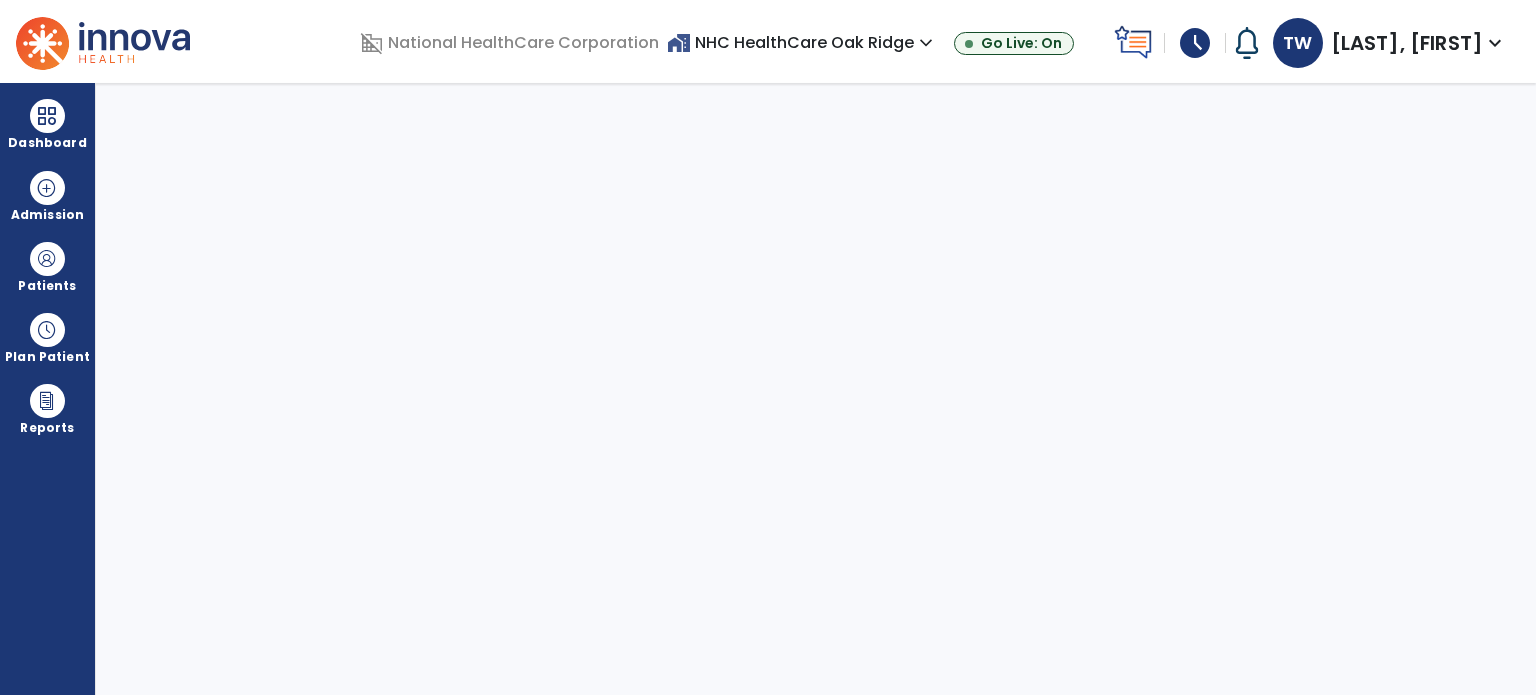 select on "****" 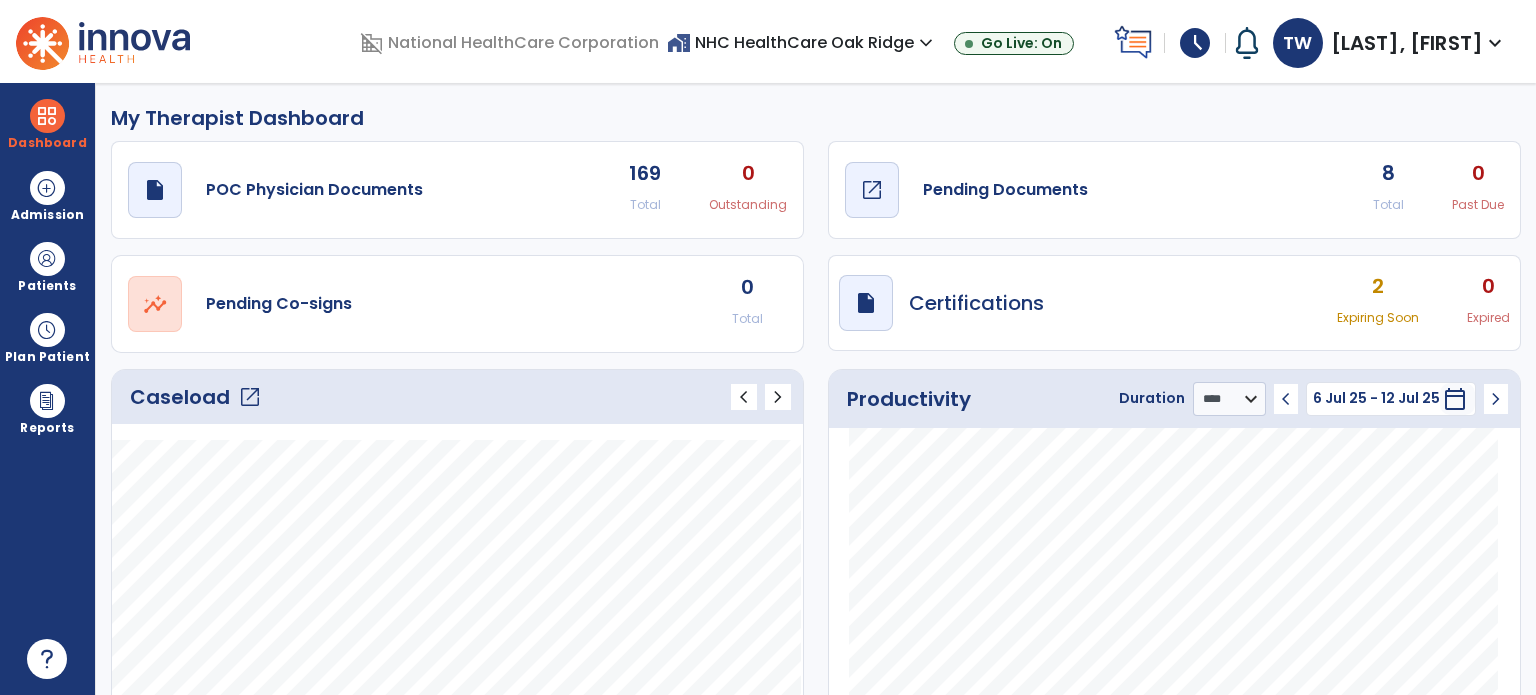 click on "draft   open_in_new  Pending Documents" 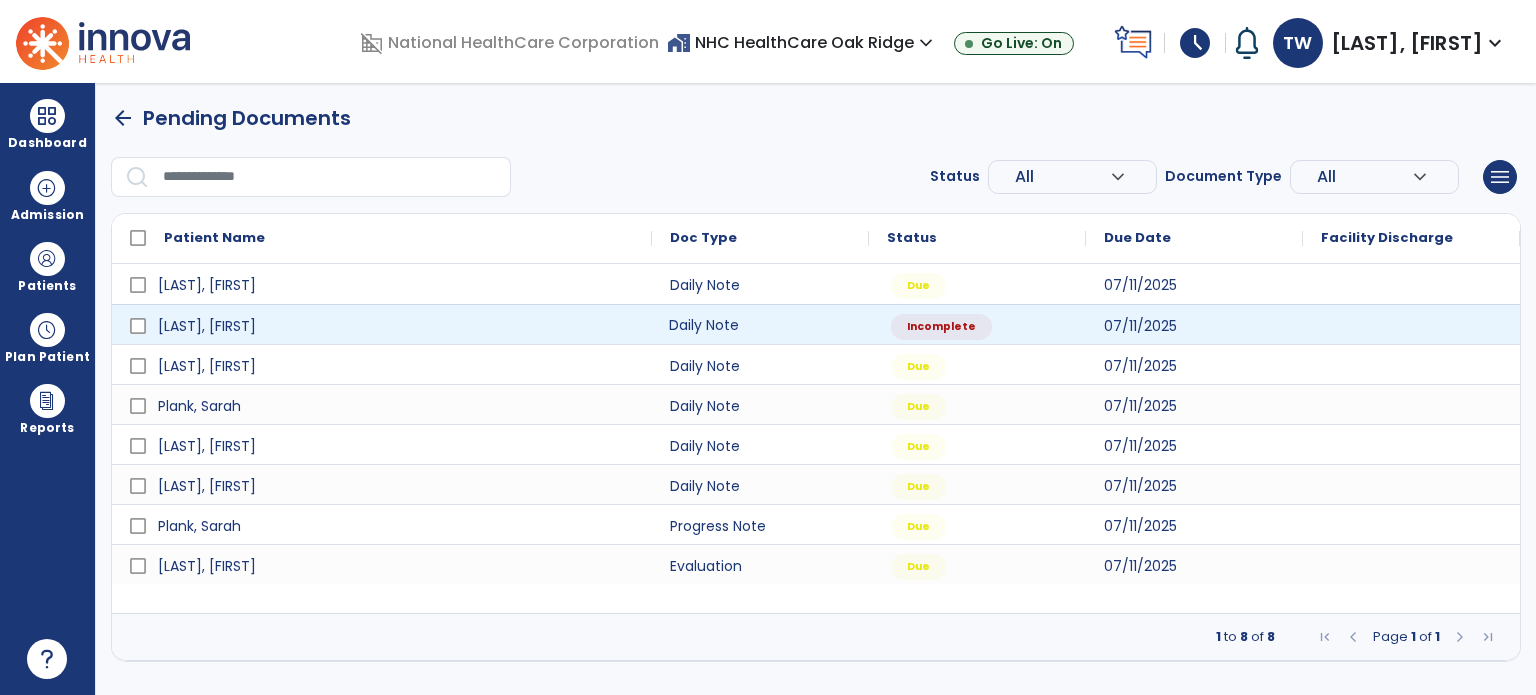 click on "Daily Note" at bounding box center [760, 324] 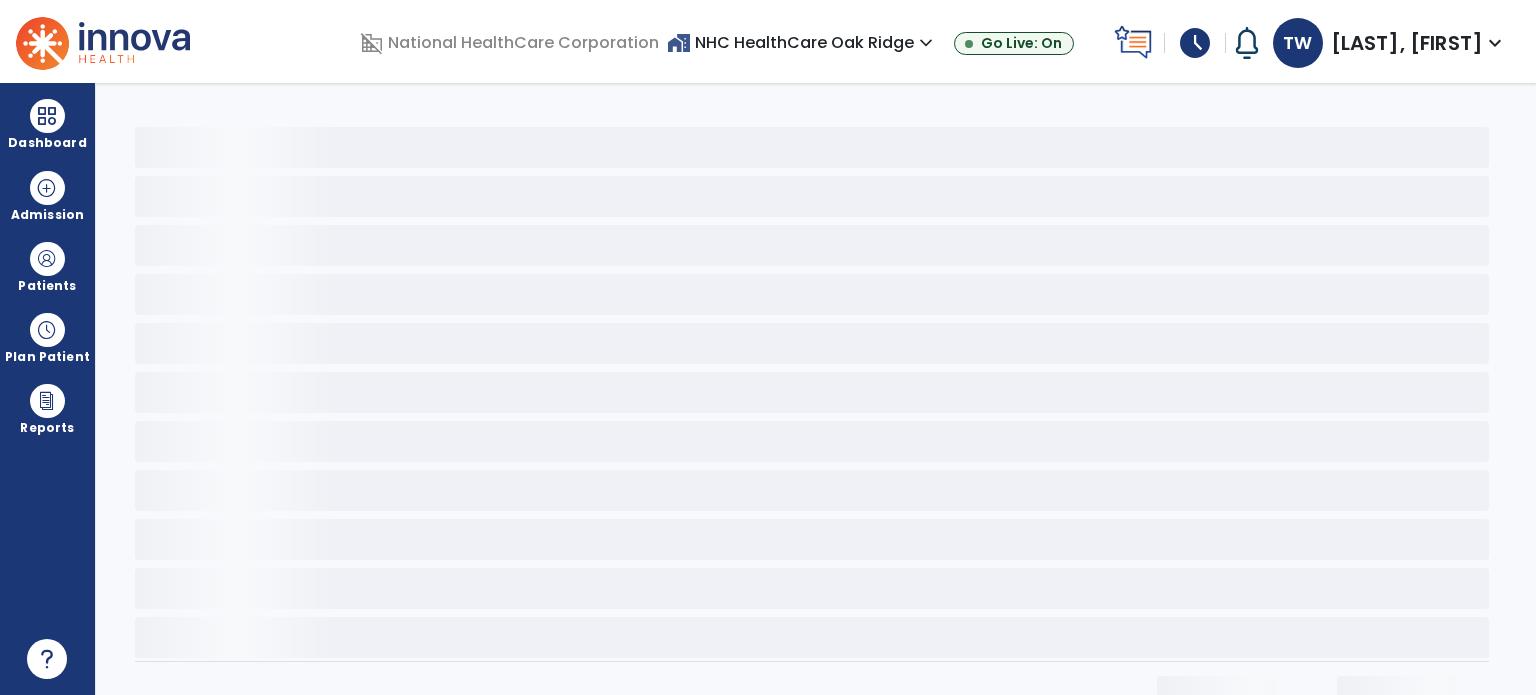 click 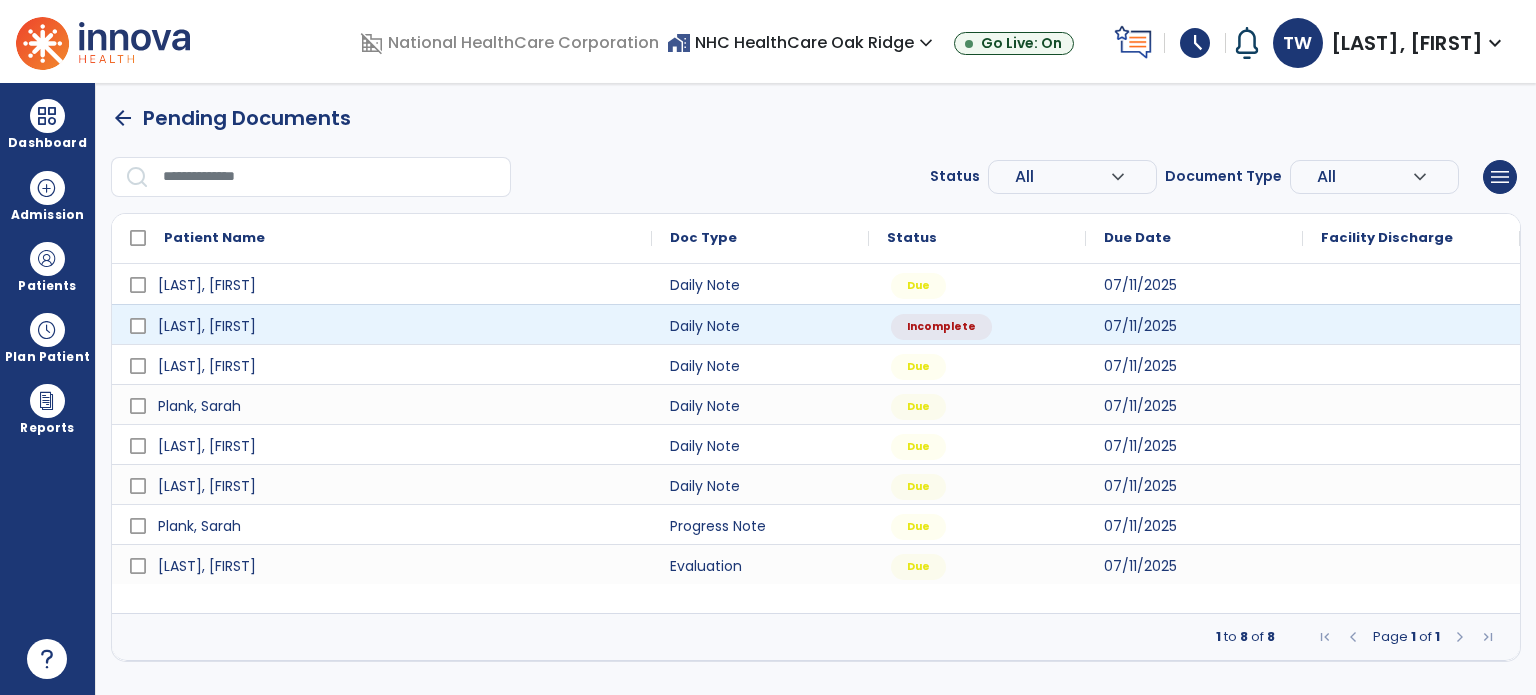 select on "*" 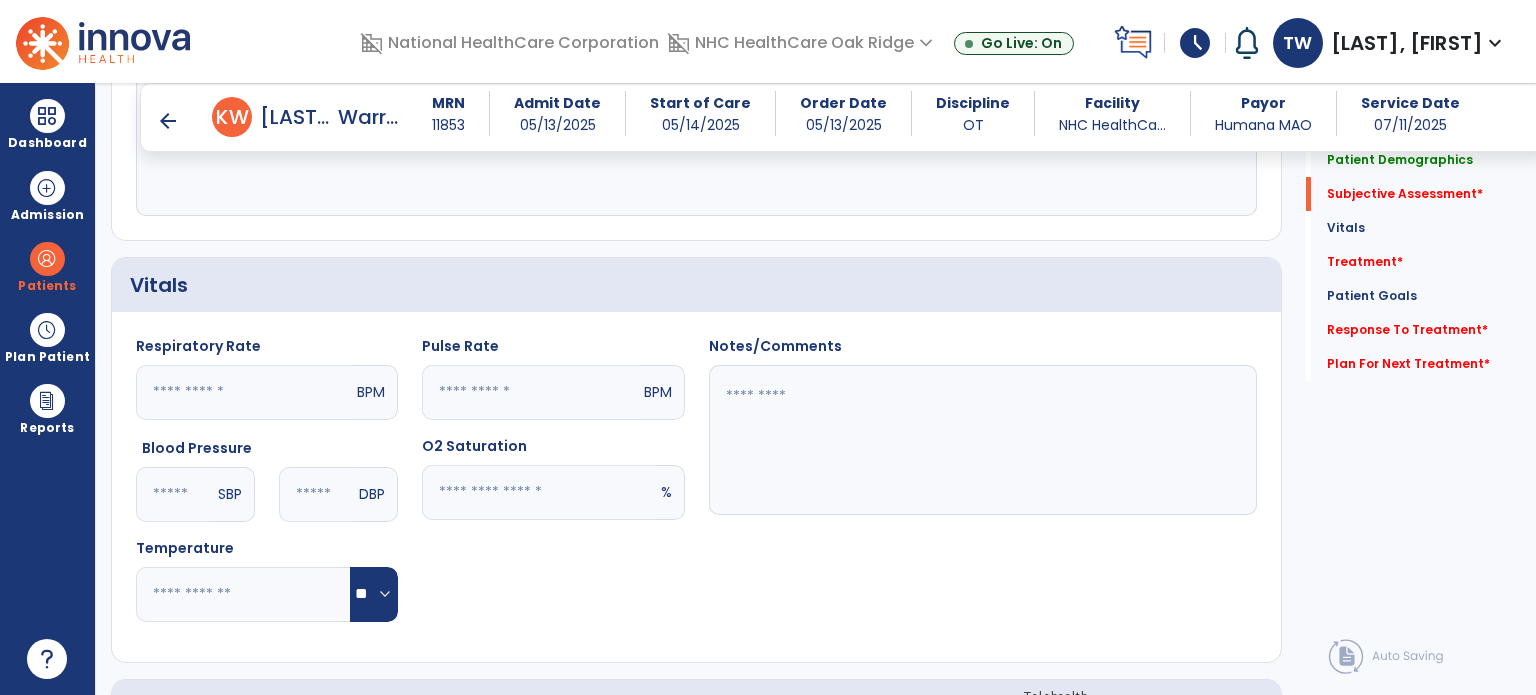 scroll, scrollTop: 500, scrollLeft: 0, axis: vertical 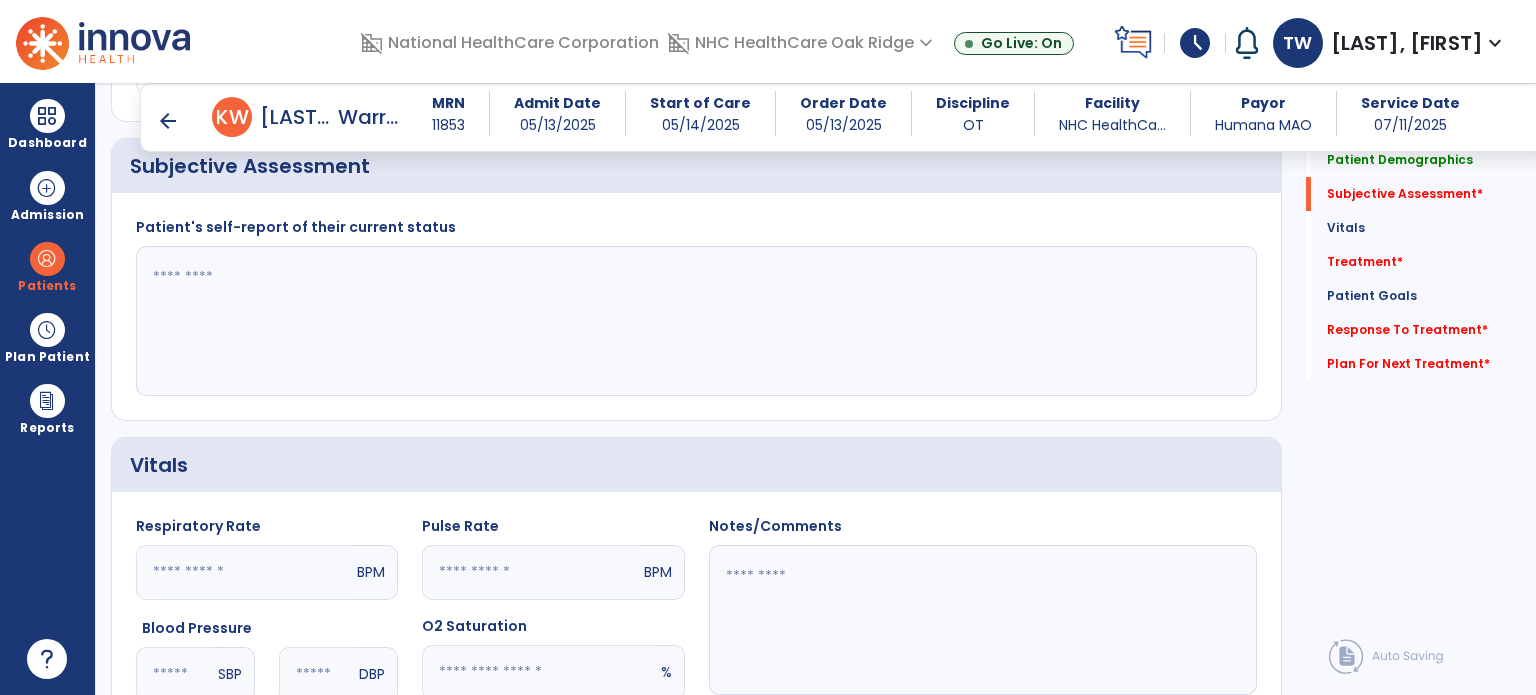 click on "arrow_back" at bounding box center [168, 121] 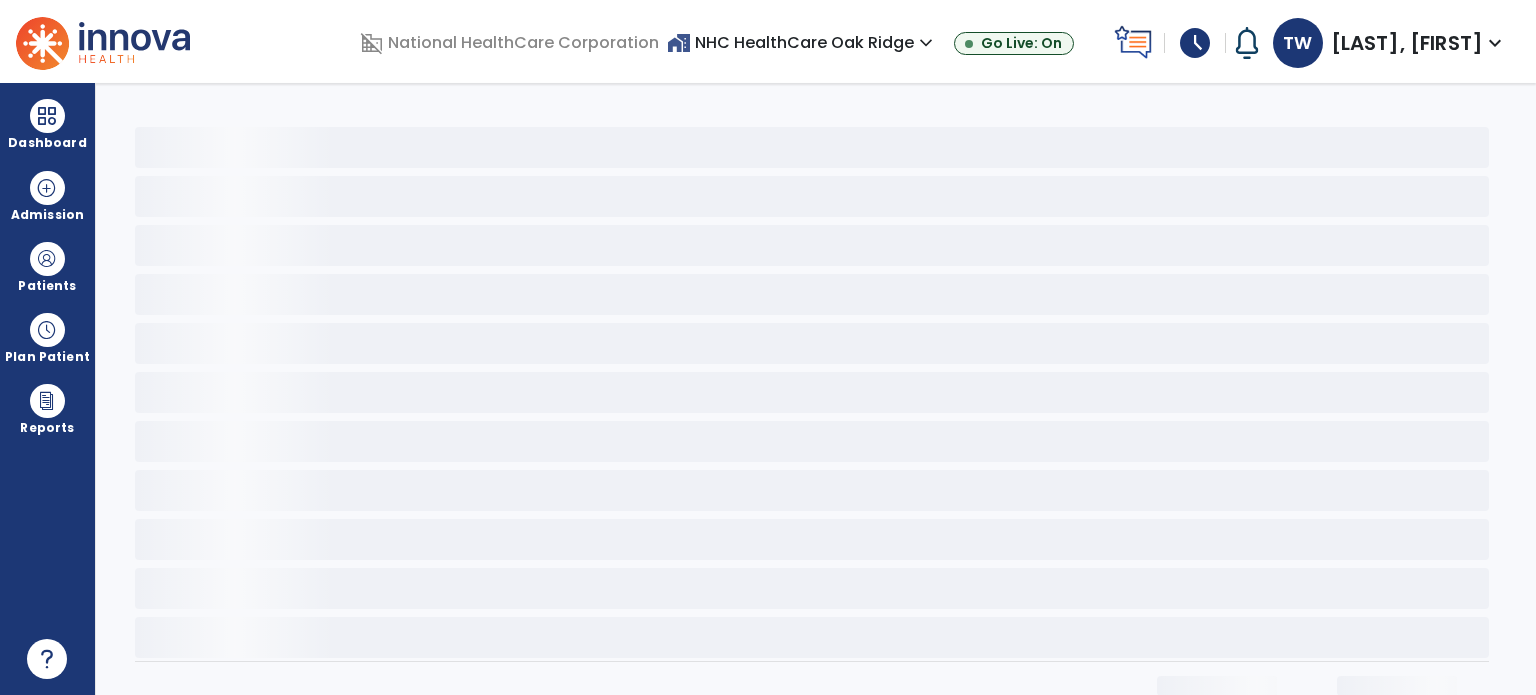 scroll, scrollTop: 0, scrollLeft: 0, axis: both 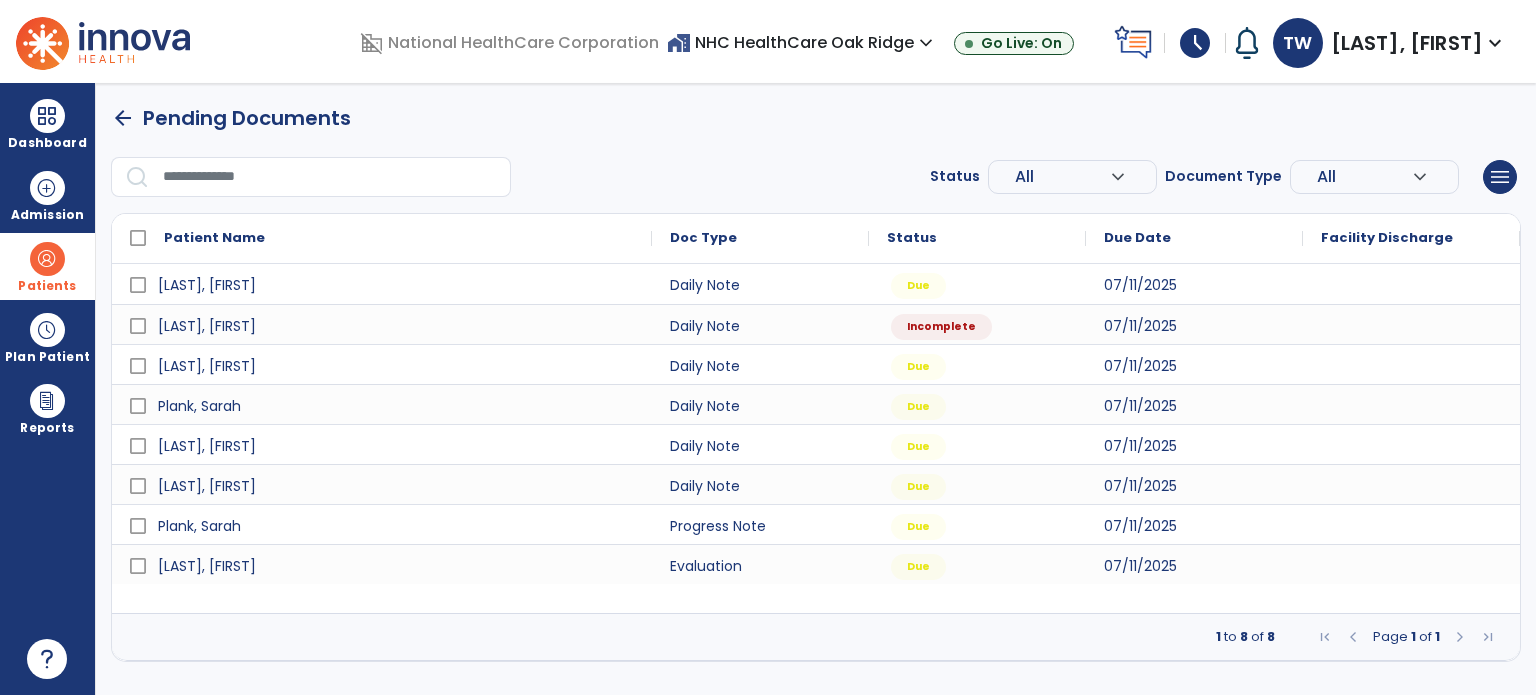 click on "Patients" at bounding box center [47, 266] 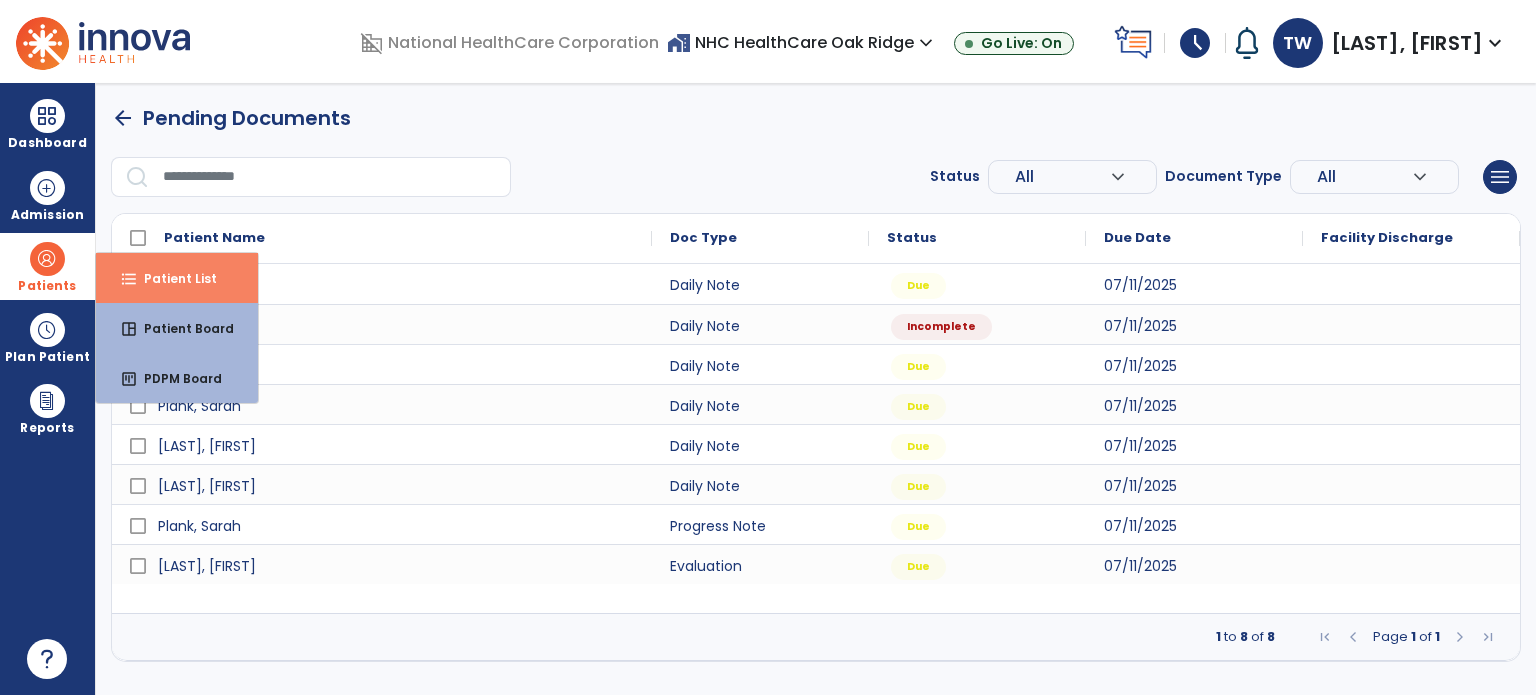 click on "format_list_bulleted  Patient List" at bounding box center [177, 278] 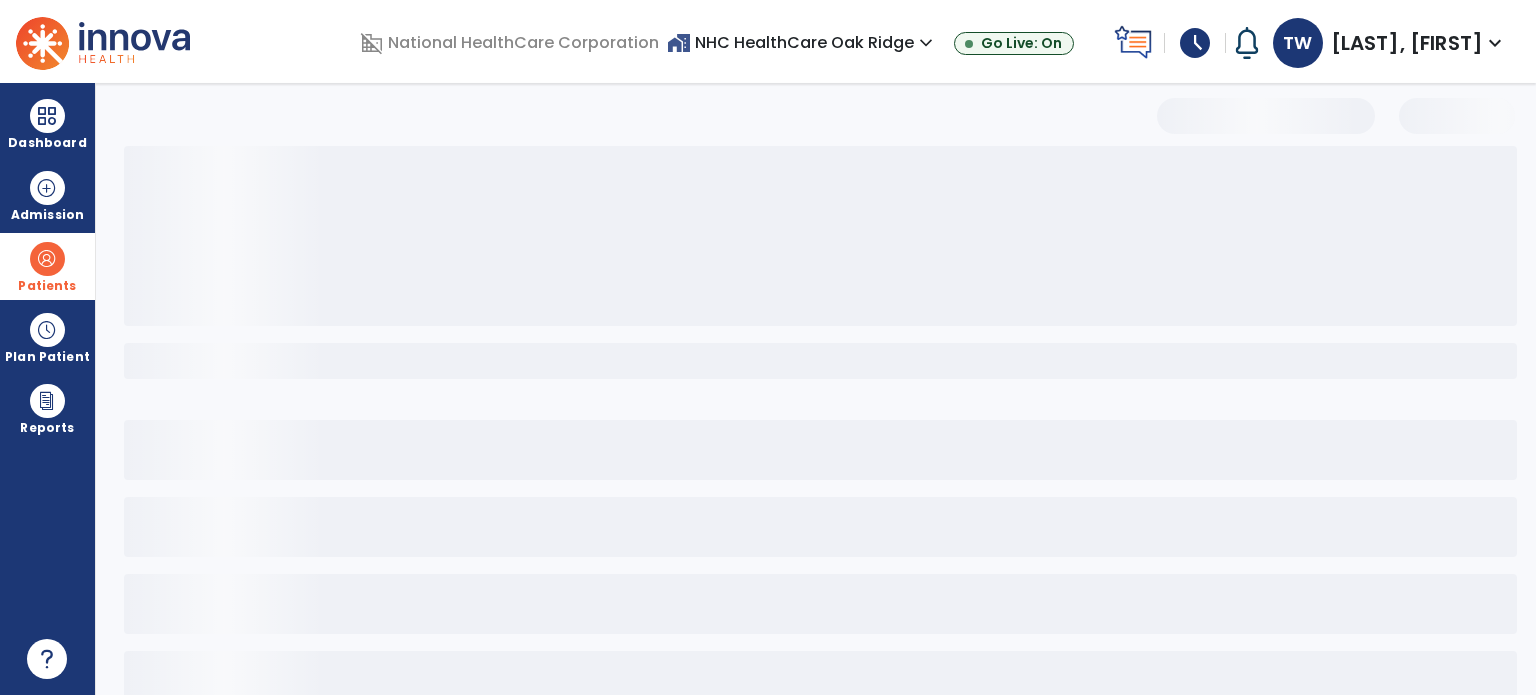 select on "***" 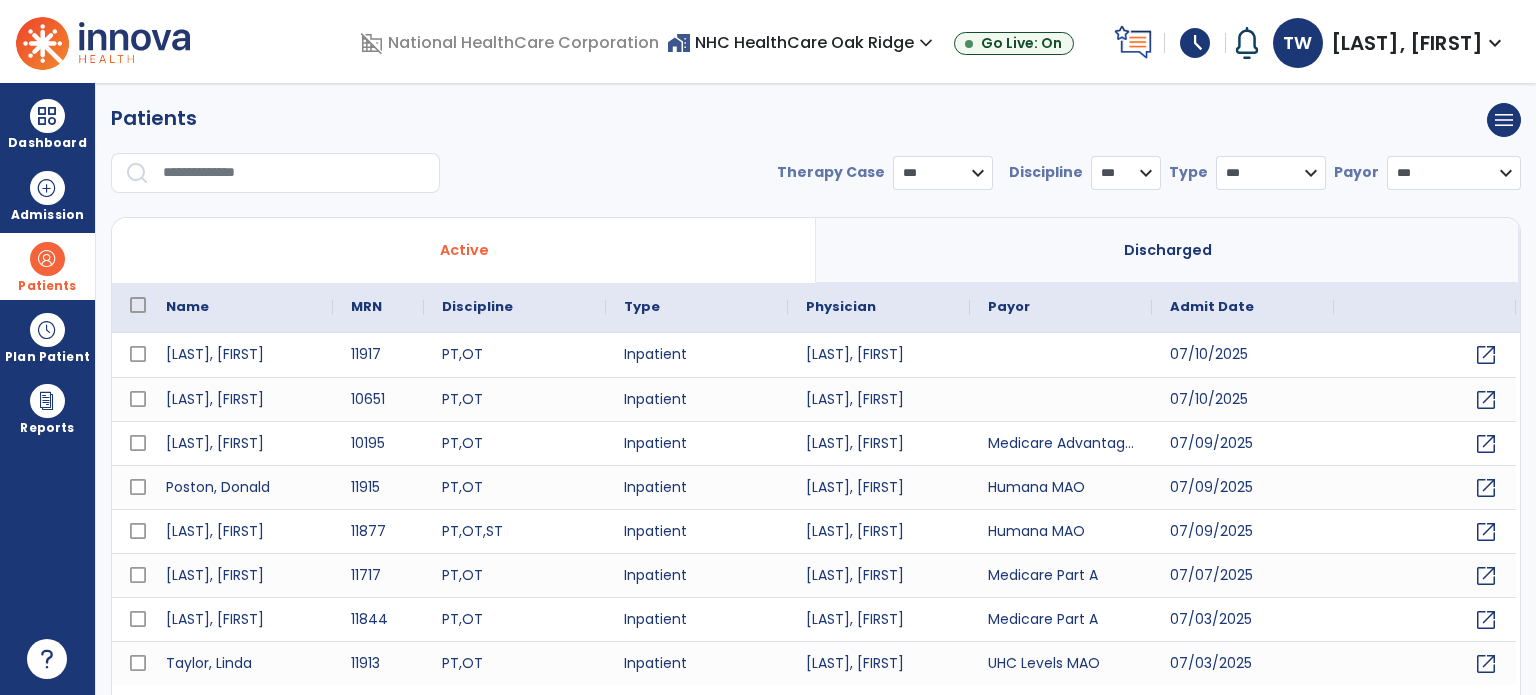 click at bounding box center (294, 173) 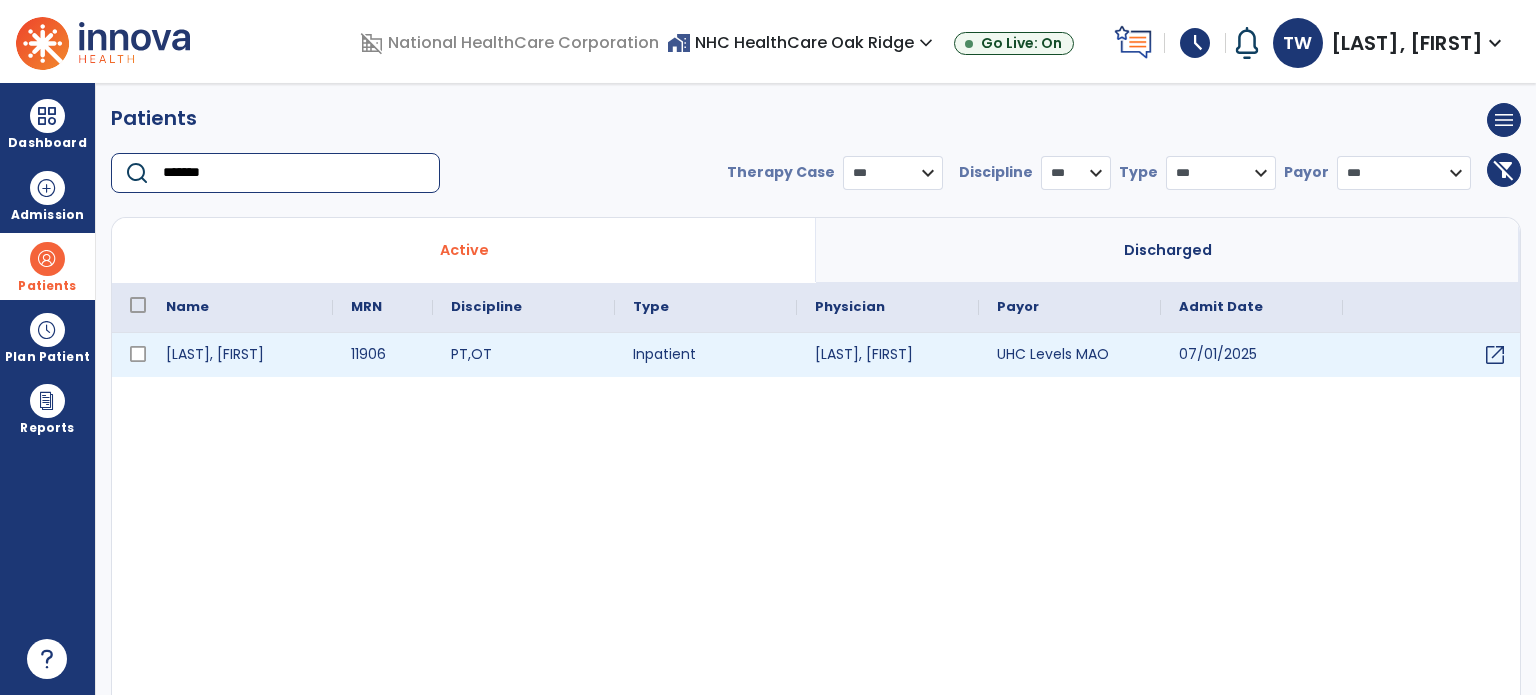 type on "*******" 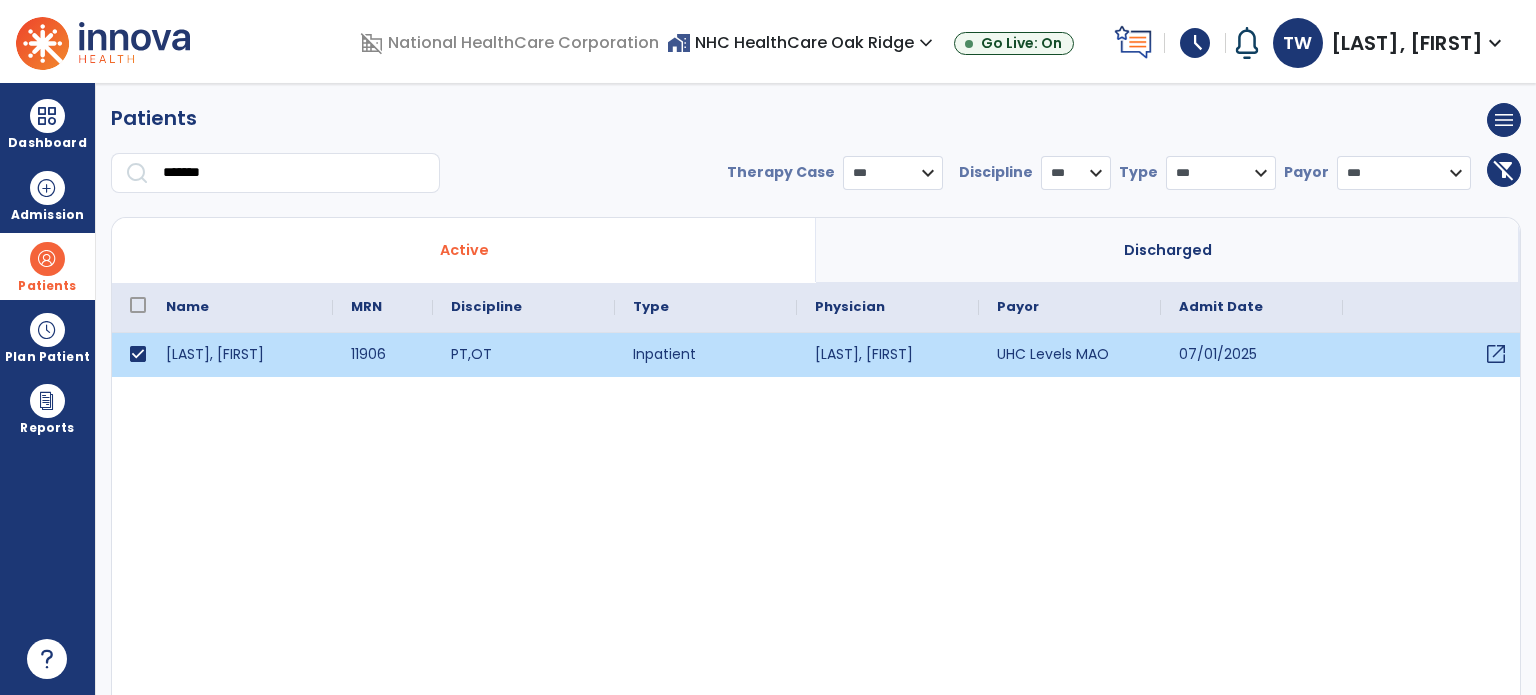click on "open_in_new" at bounding box center [1496, 354] 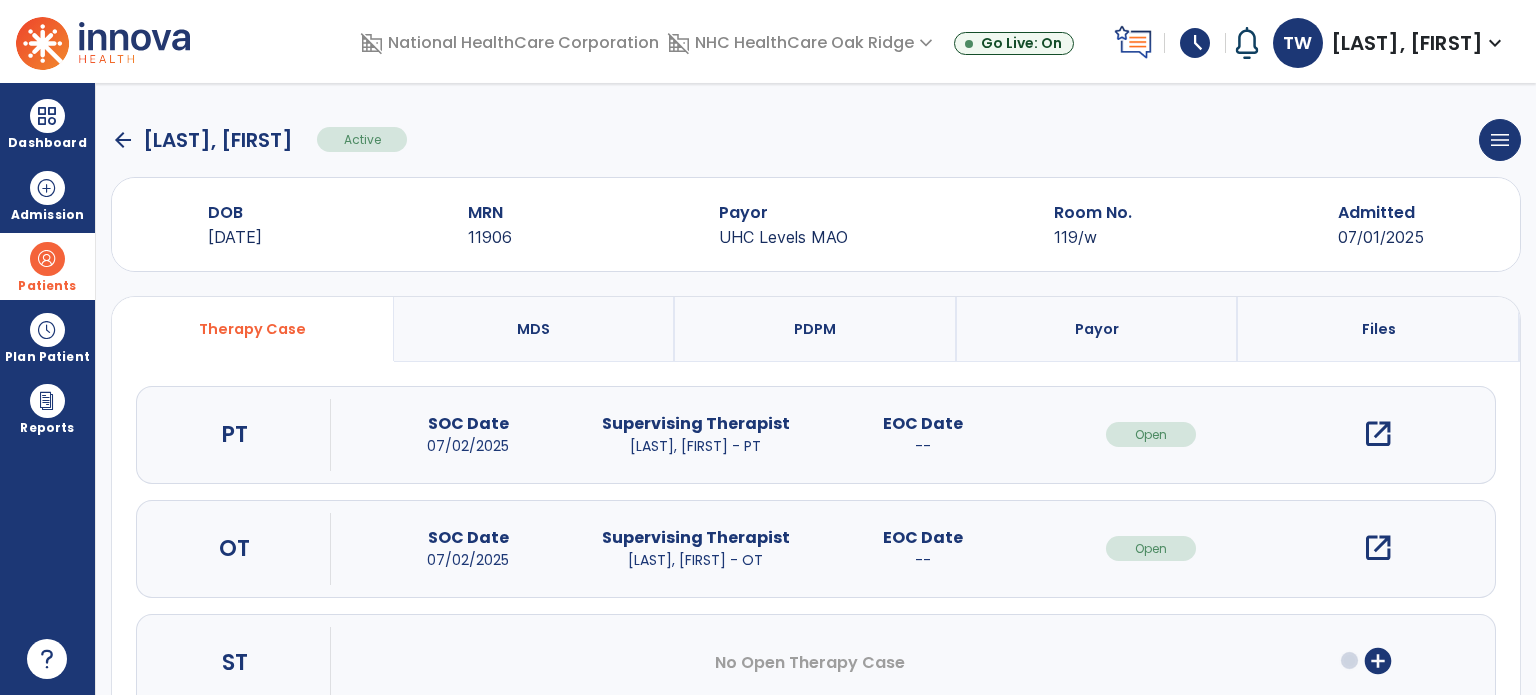 click on "open_in_new" at bounding box center [1378, 548] 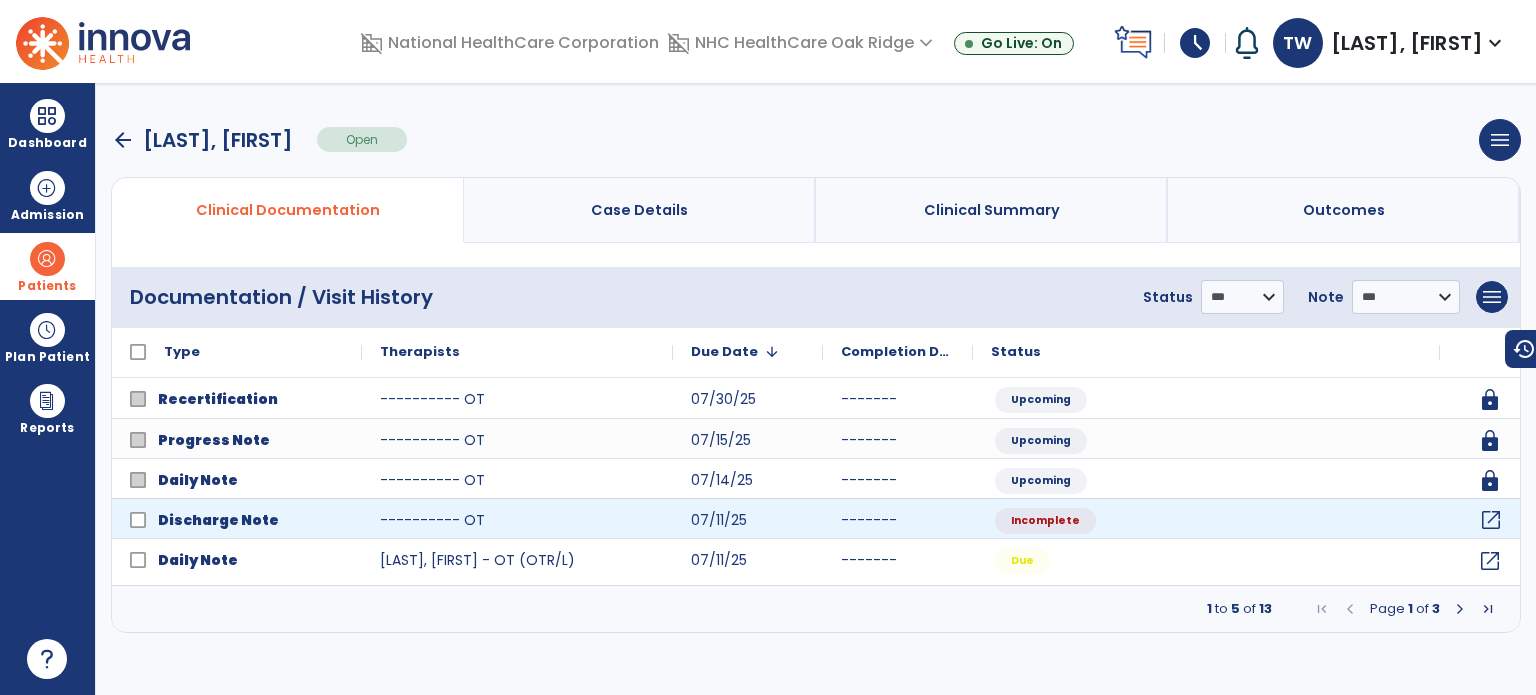 click on "open_in_new" 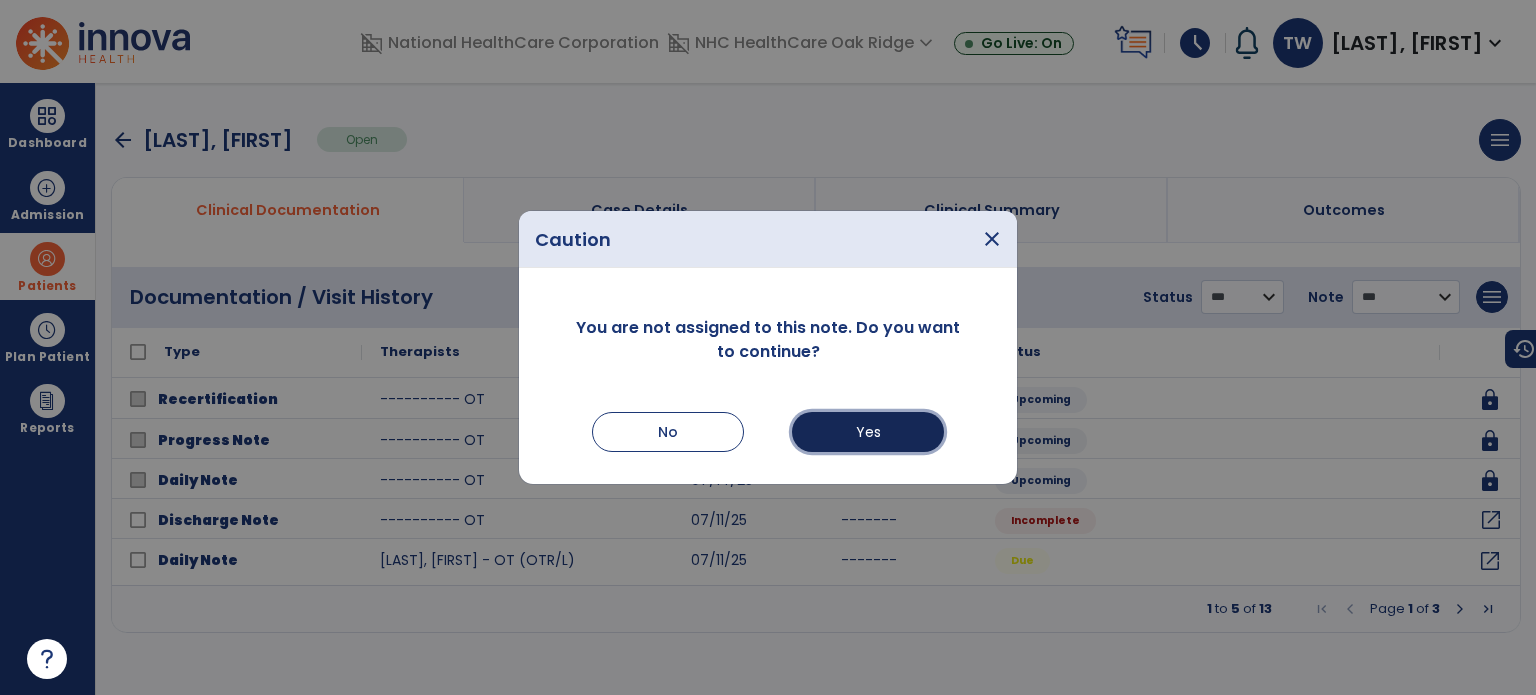 click on "Yes" at bounding box center (868, 432) 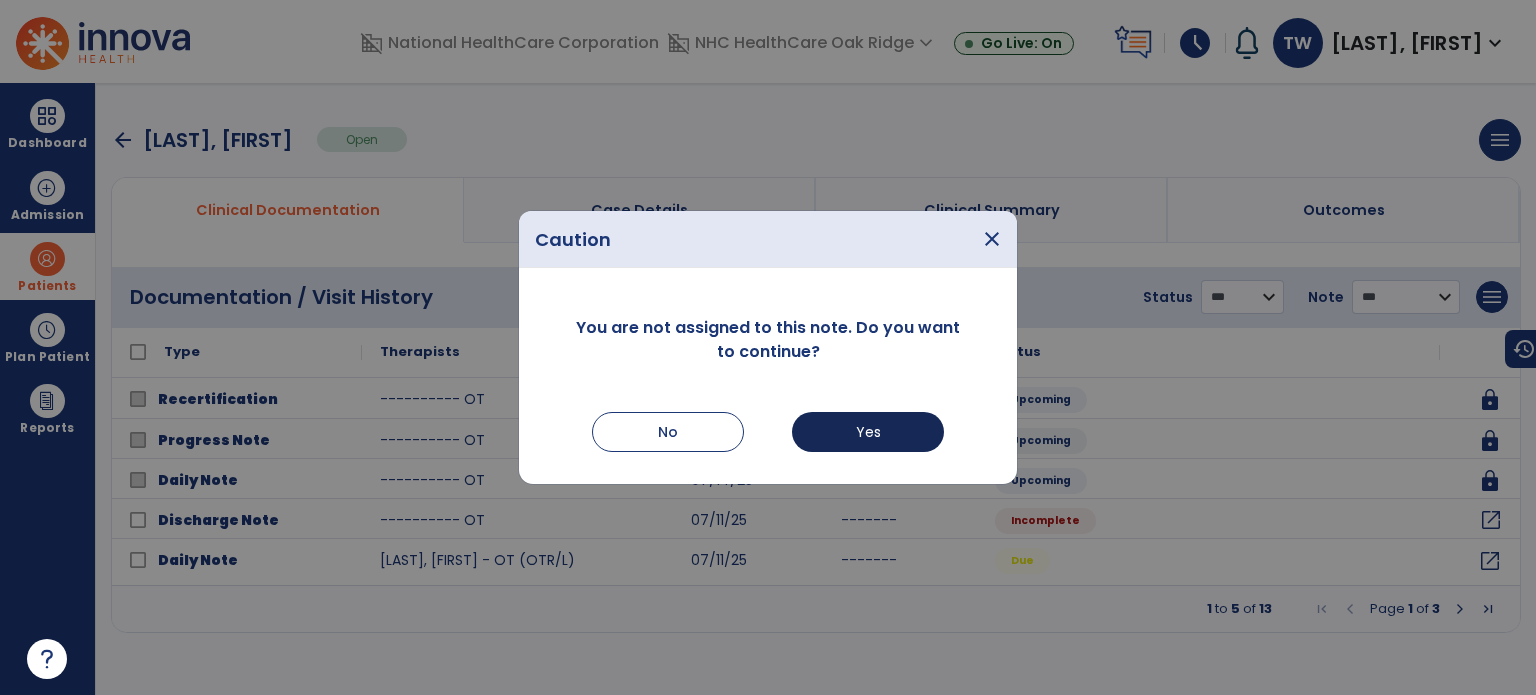 select on "****" 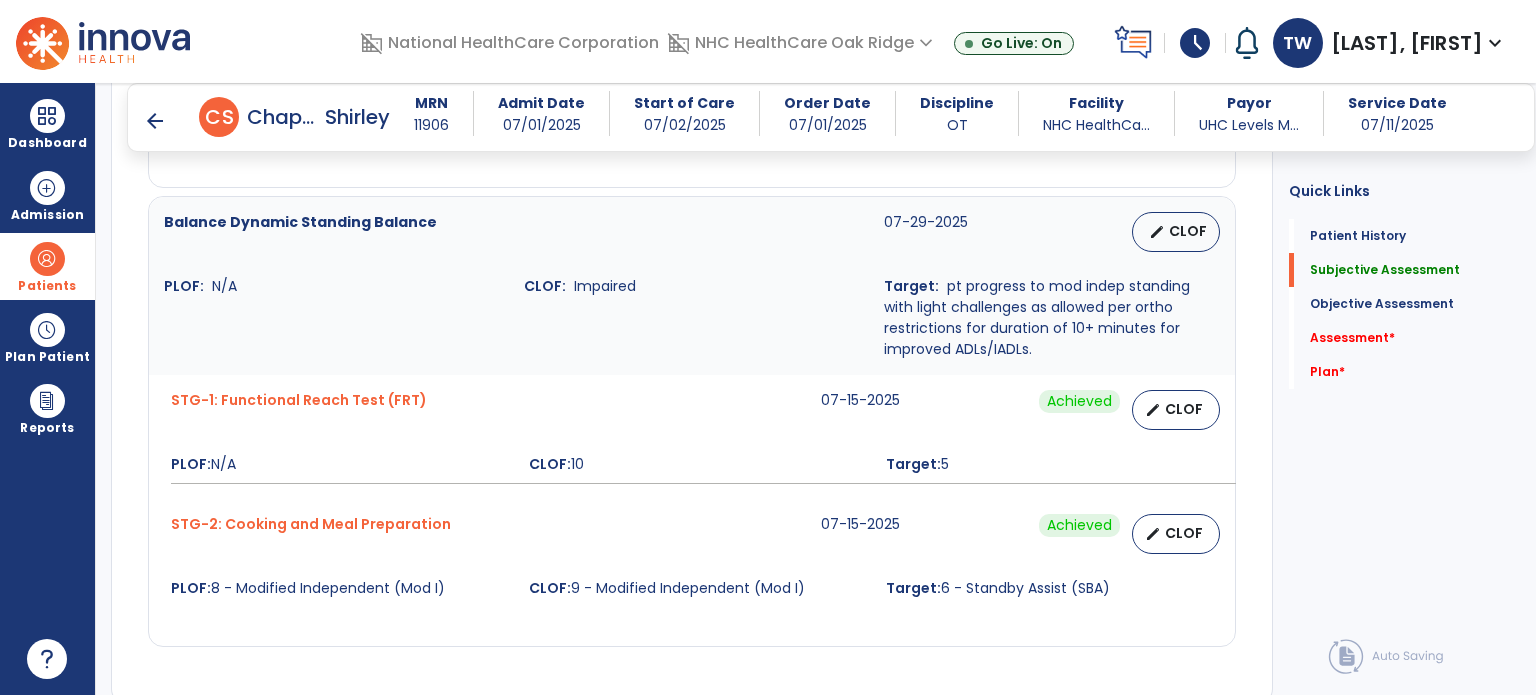 scroll, scrollTop: 1300, scrollLeft: 0, axis: vertical 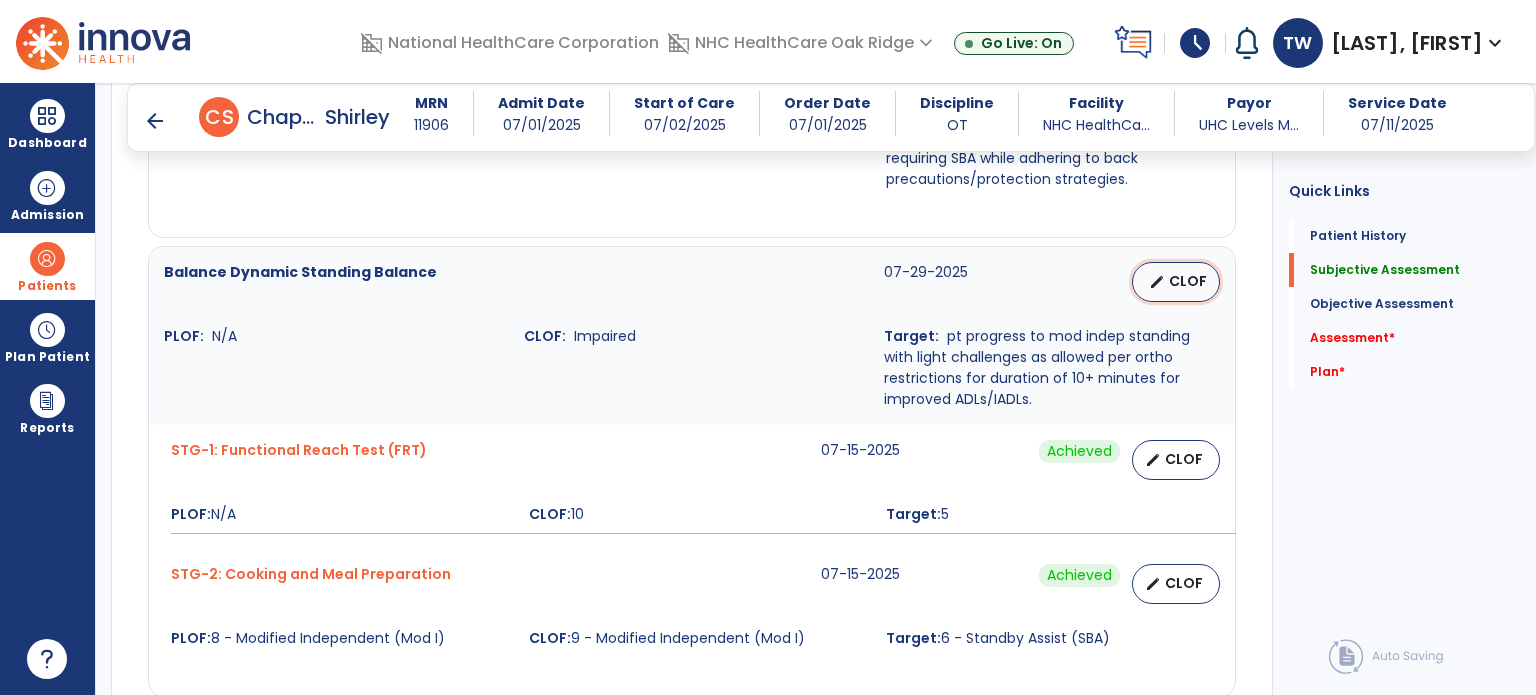 click on "CLOF" at bounding box center [1188, 281] 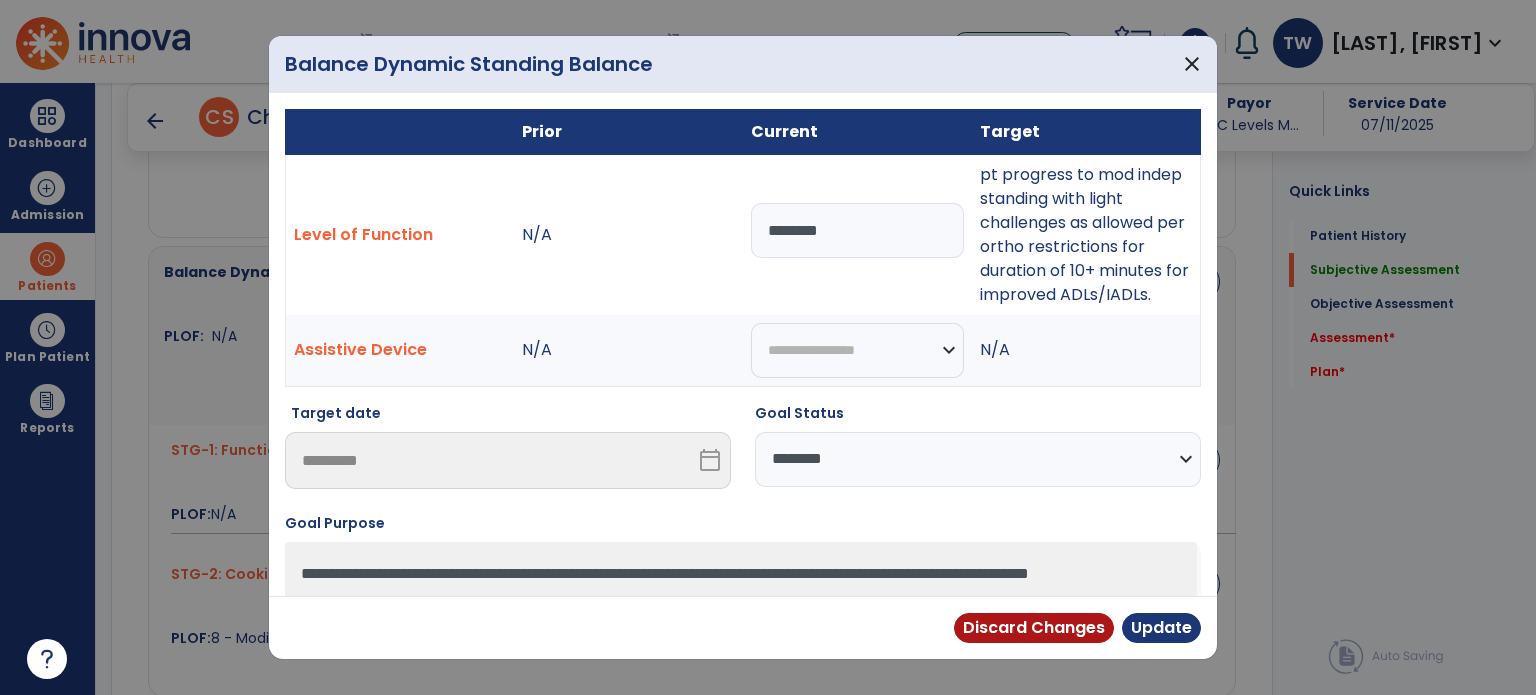 drag, startPoint x: 763, startPoint y: 225, endPoint x: 931, endPoint y: 239, distance: 168.58232 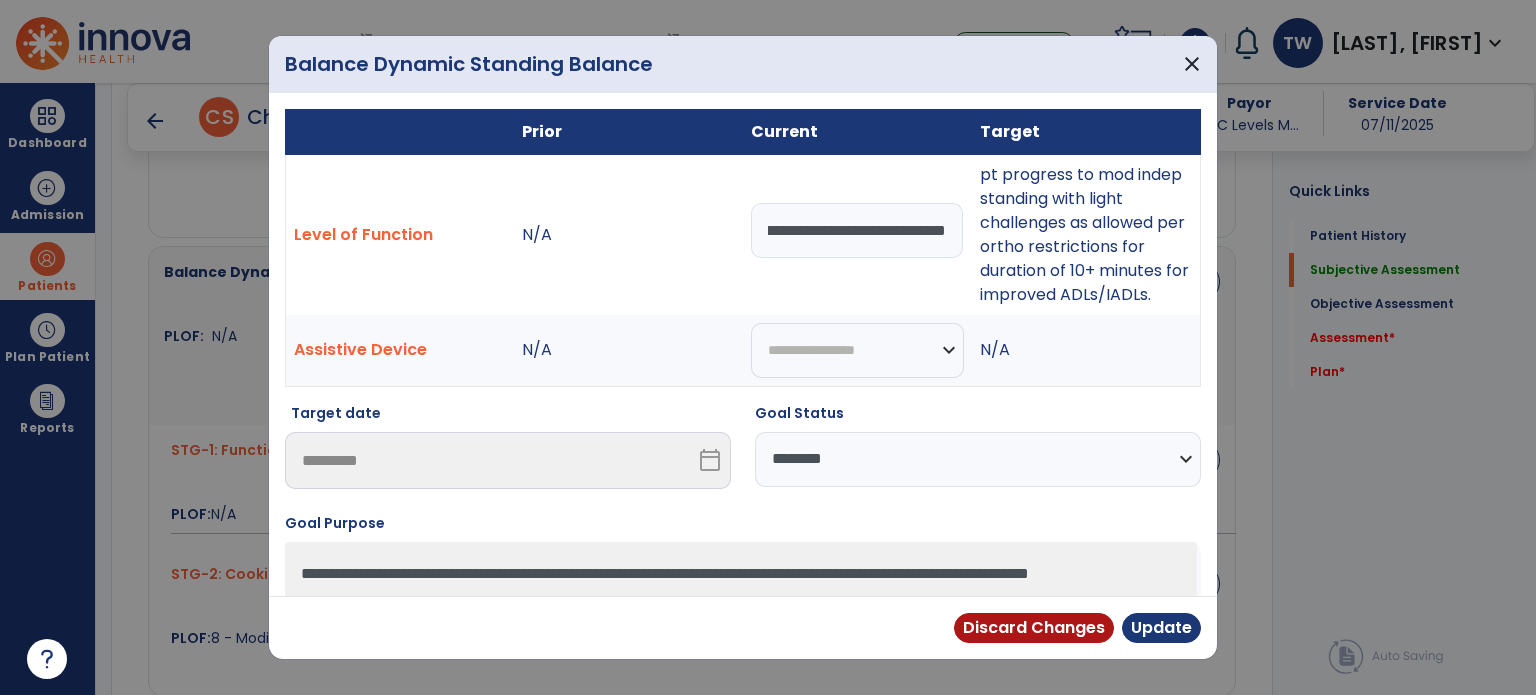 scroll, scrollTop: 0, scrollLeft: 182, axis: horizontal 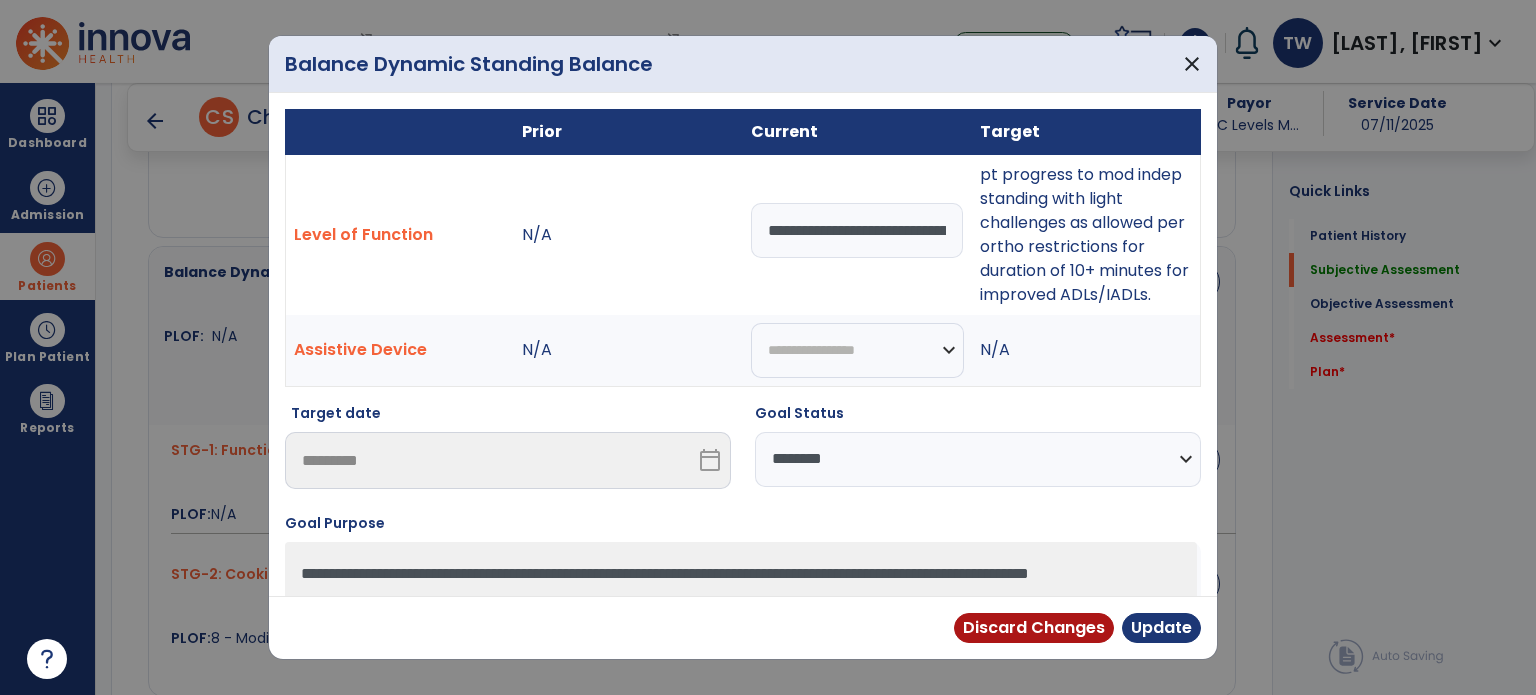 click on "**********" at bounding box center (978, 459) 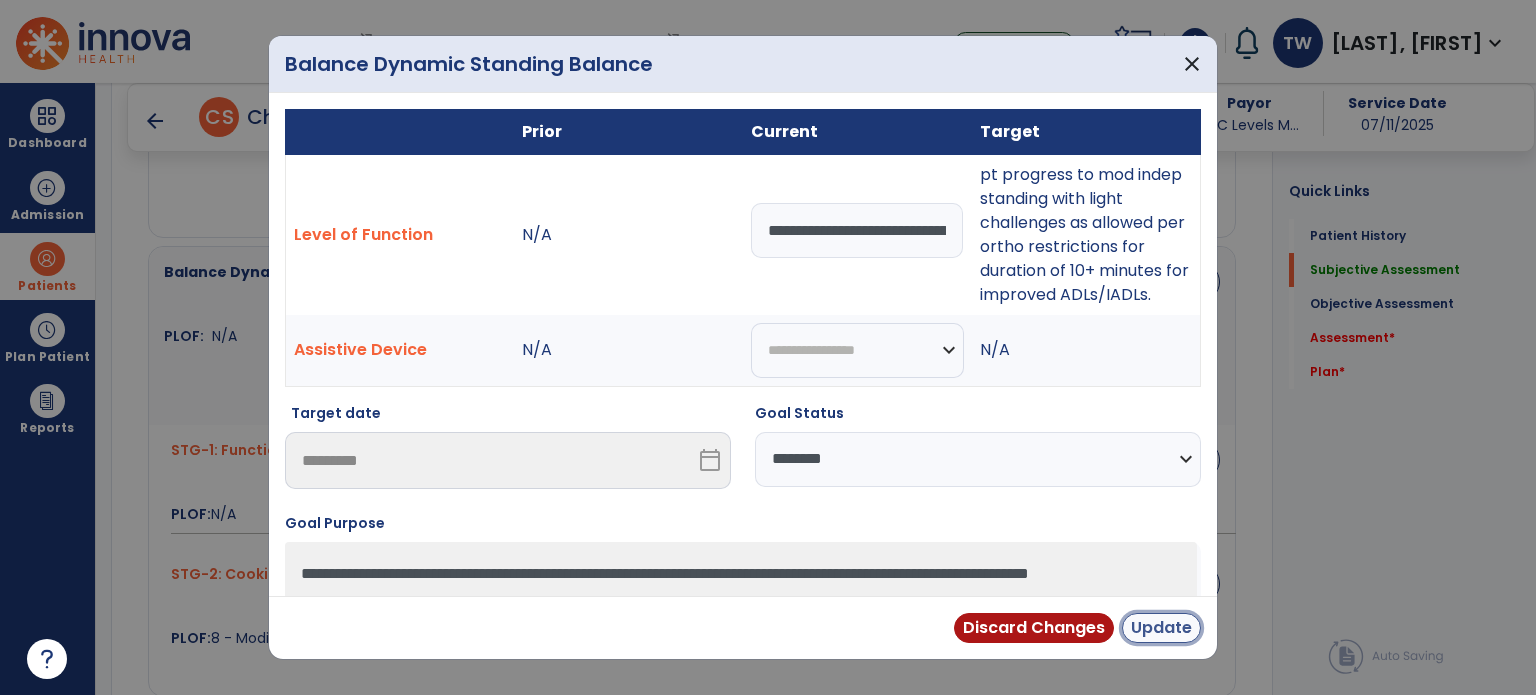 click on "Update" at bounding box center (1161, 628) 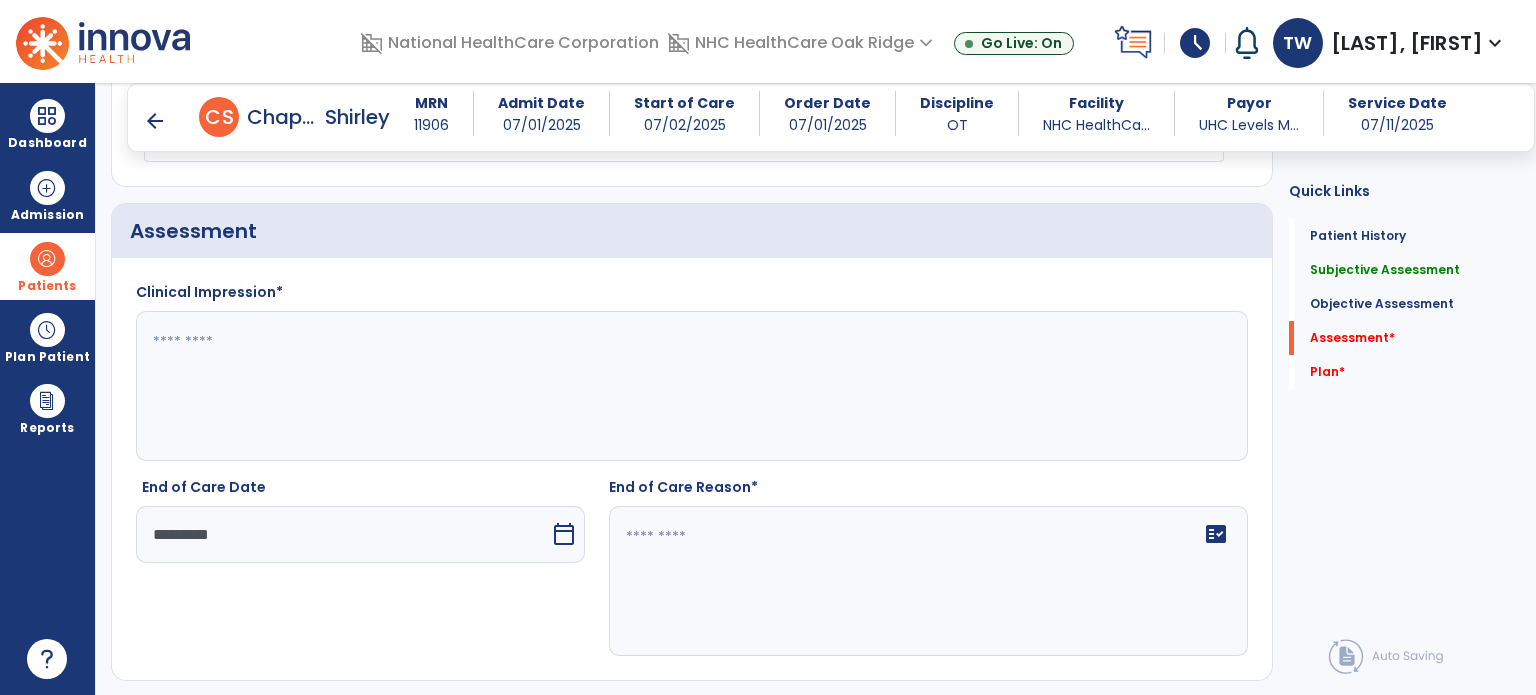 scroll, scrollTop: 2500, scrollLeft: 0, axis: vertical 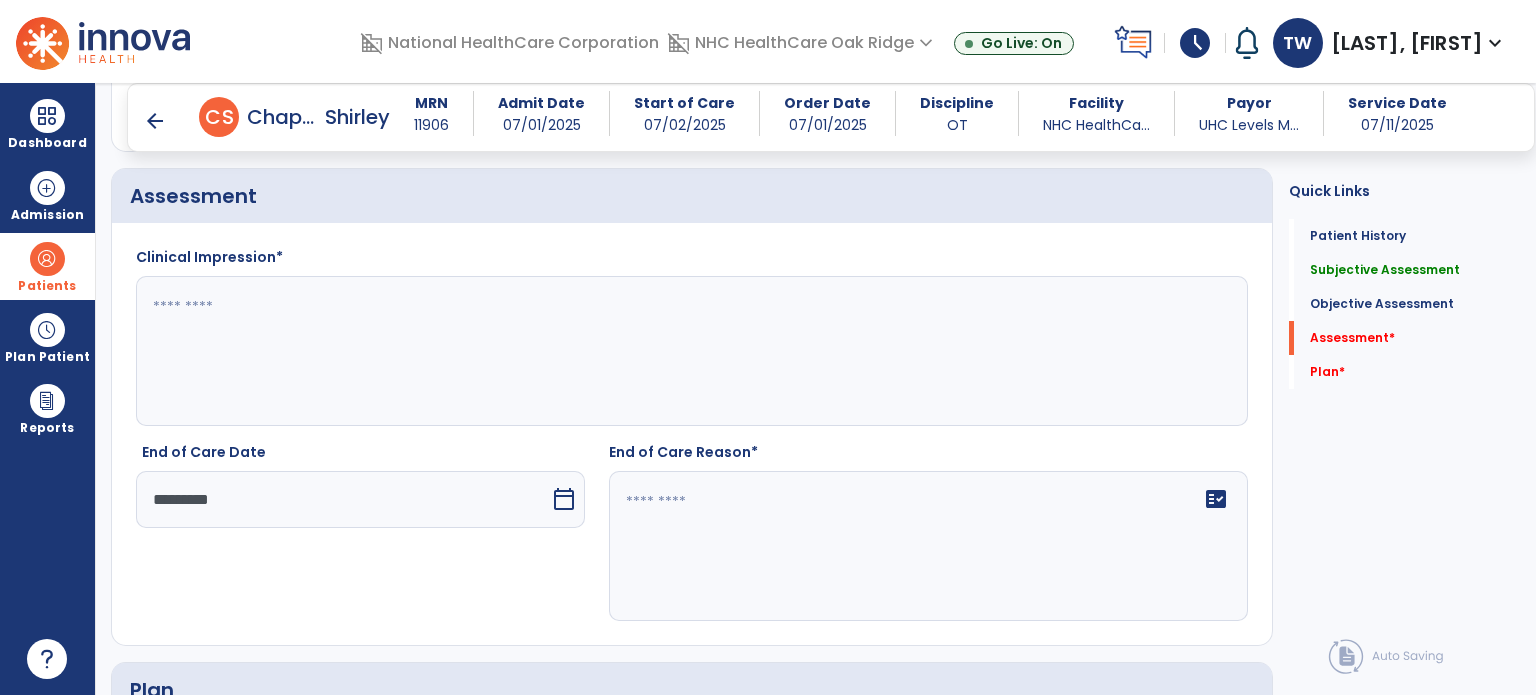 click 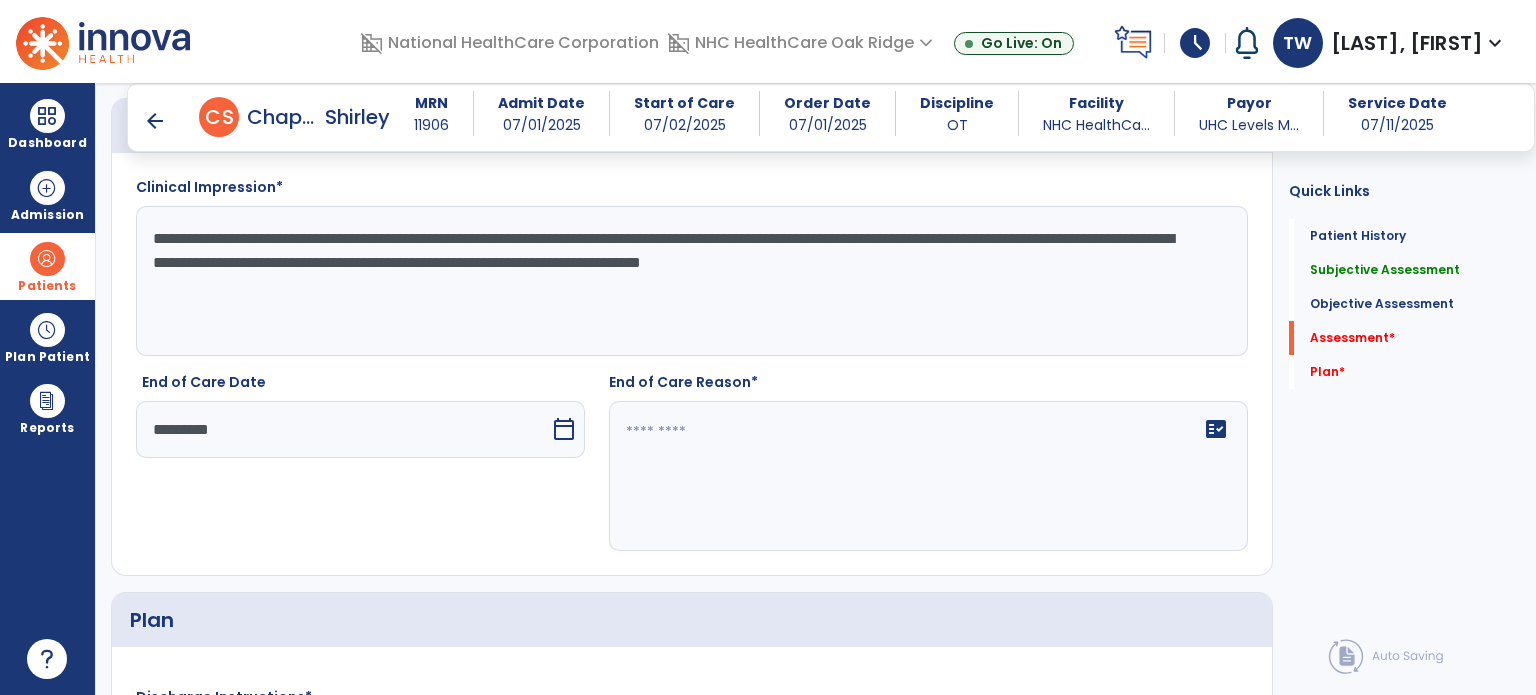 scroll, scrollTop: 2540, scrollLeft: 0, axis: vertical 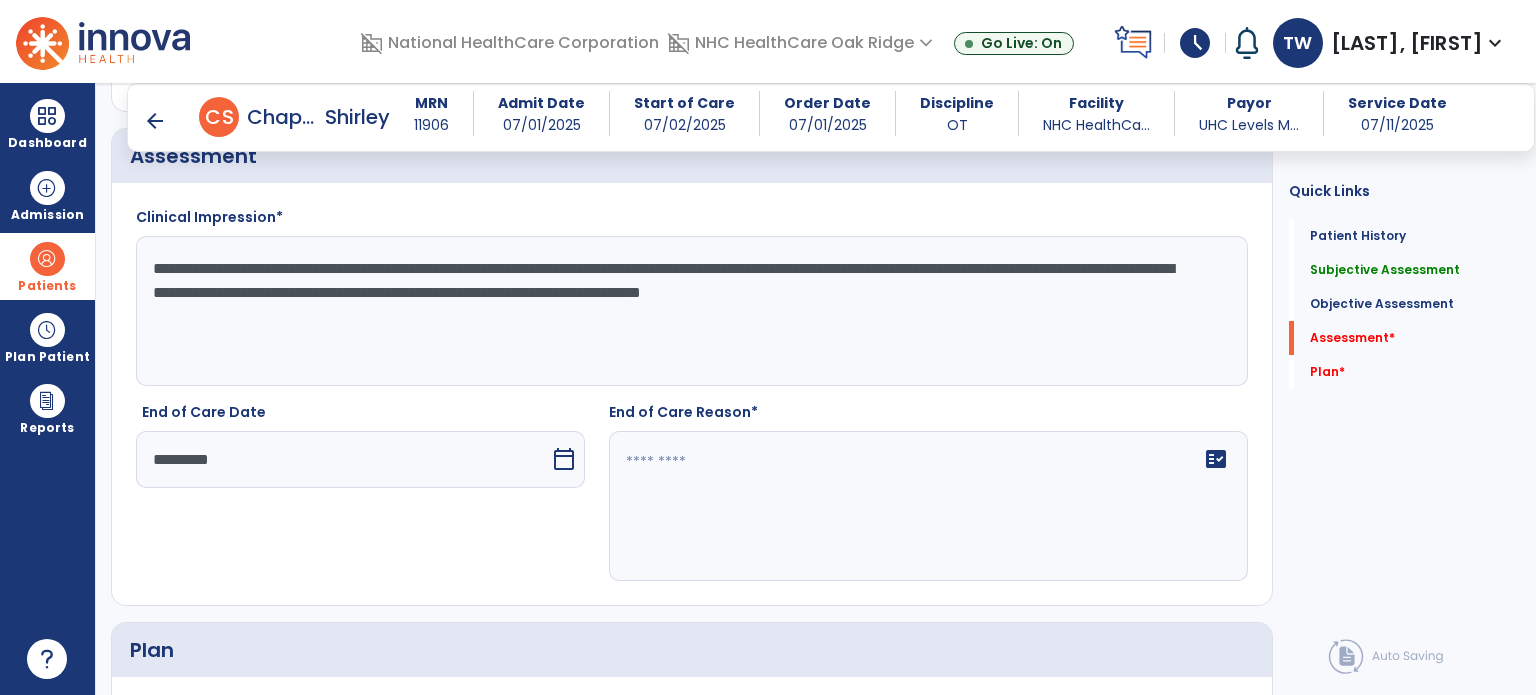 type on "**********" 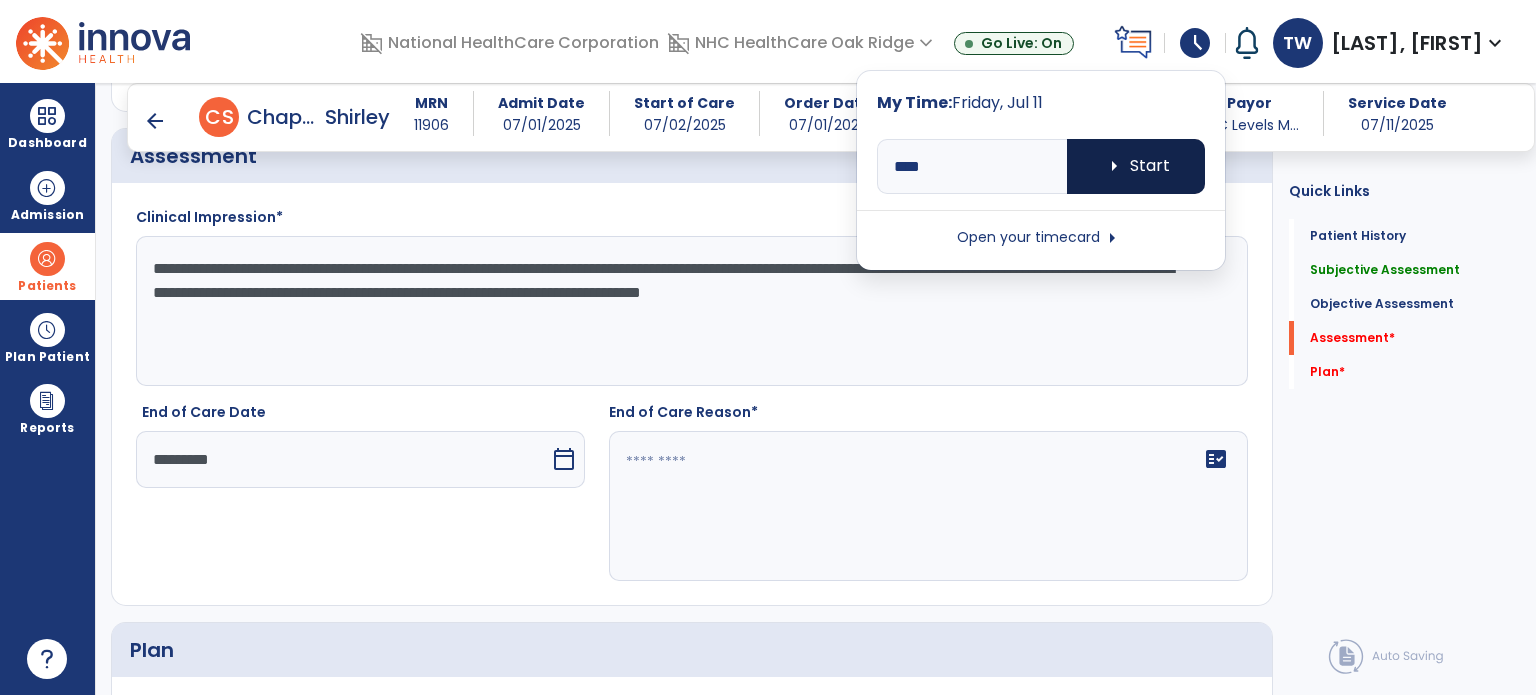 click on "arrow_right  Start" at bounding box center (1136, 166) 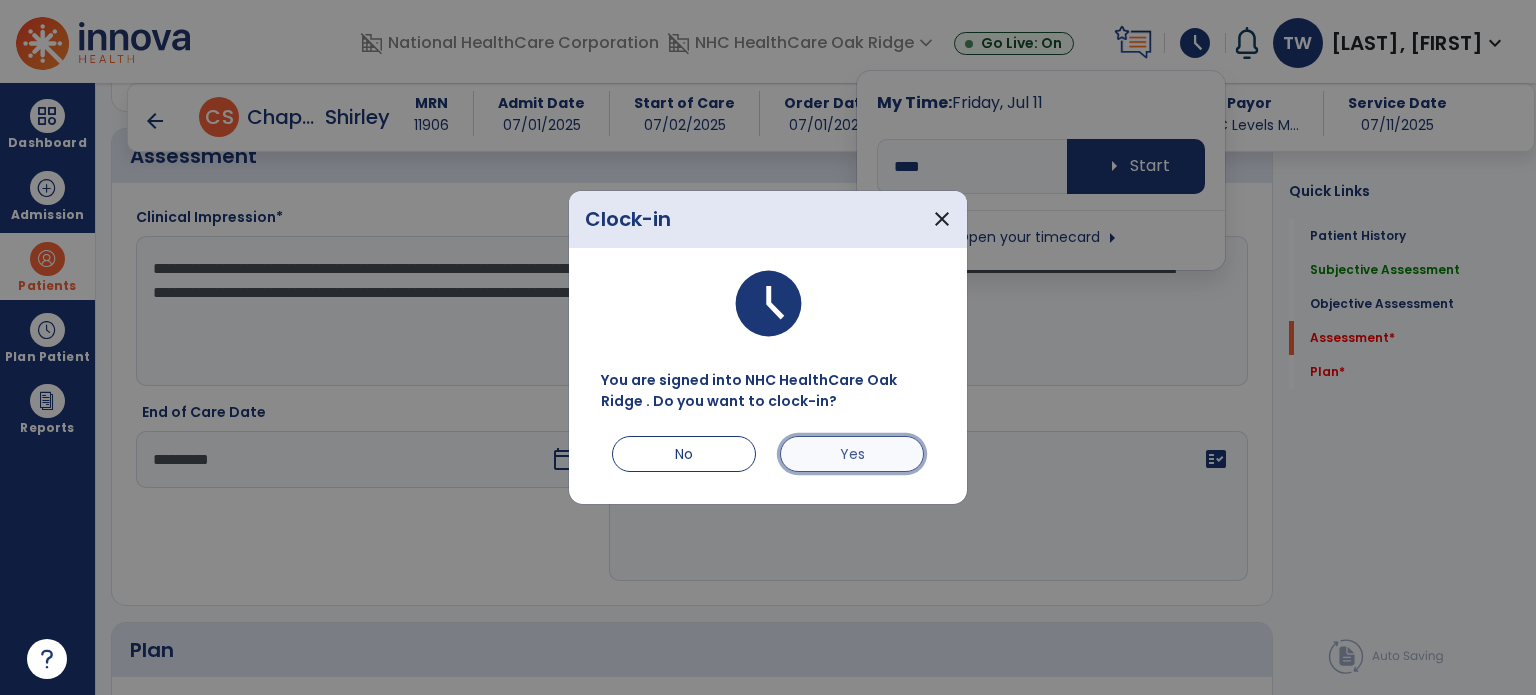 click on "Yes" at bounding box center [852, 454] 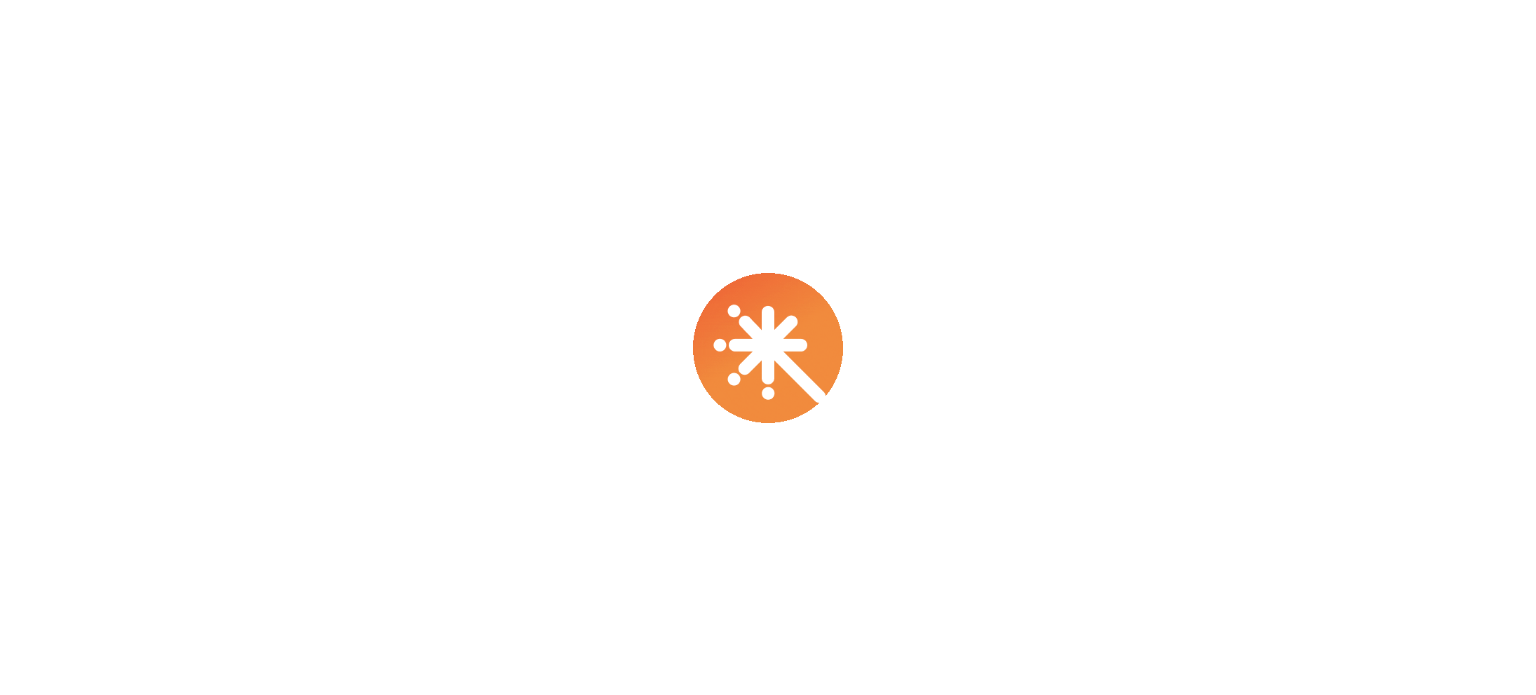 scroll, scrollTop: 0, scrollLeft: 0, axis: both 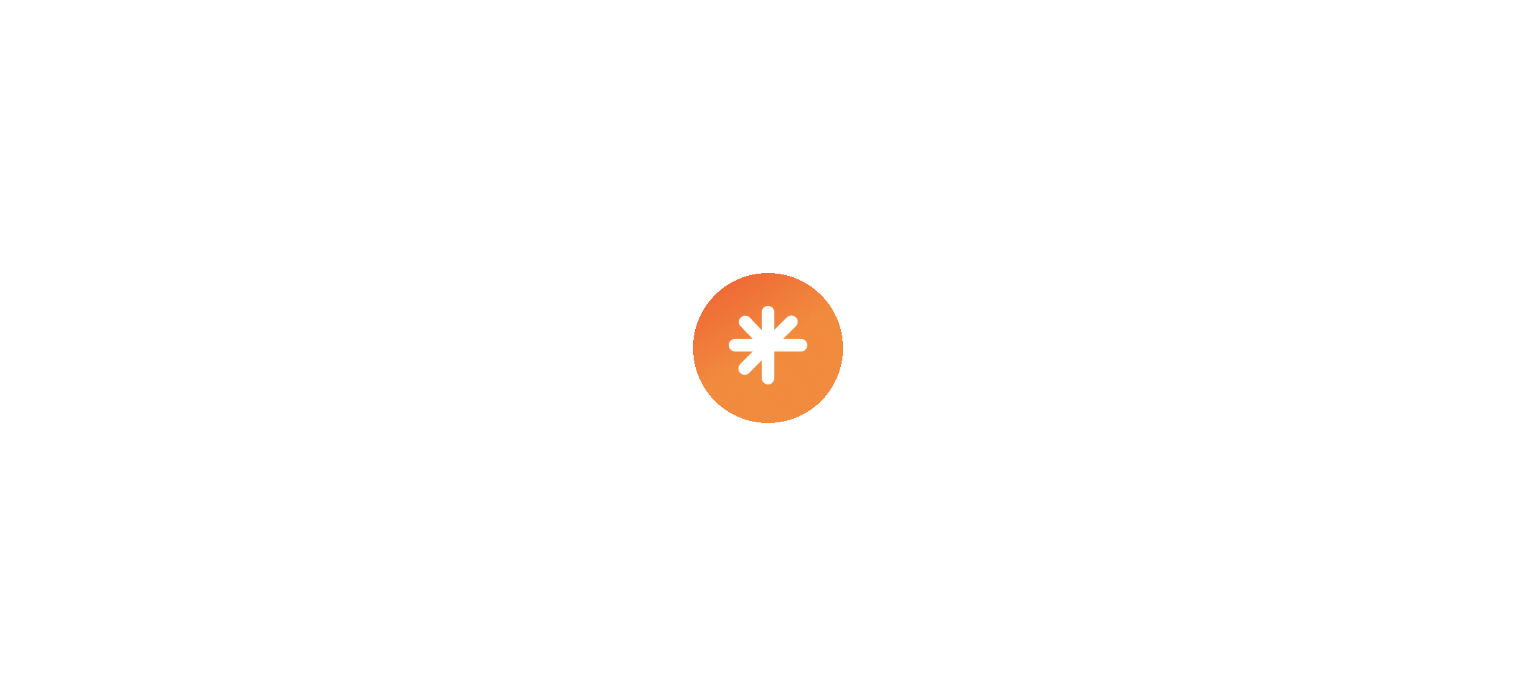 select on "****" 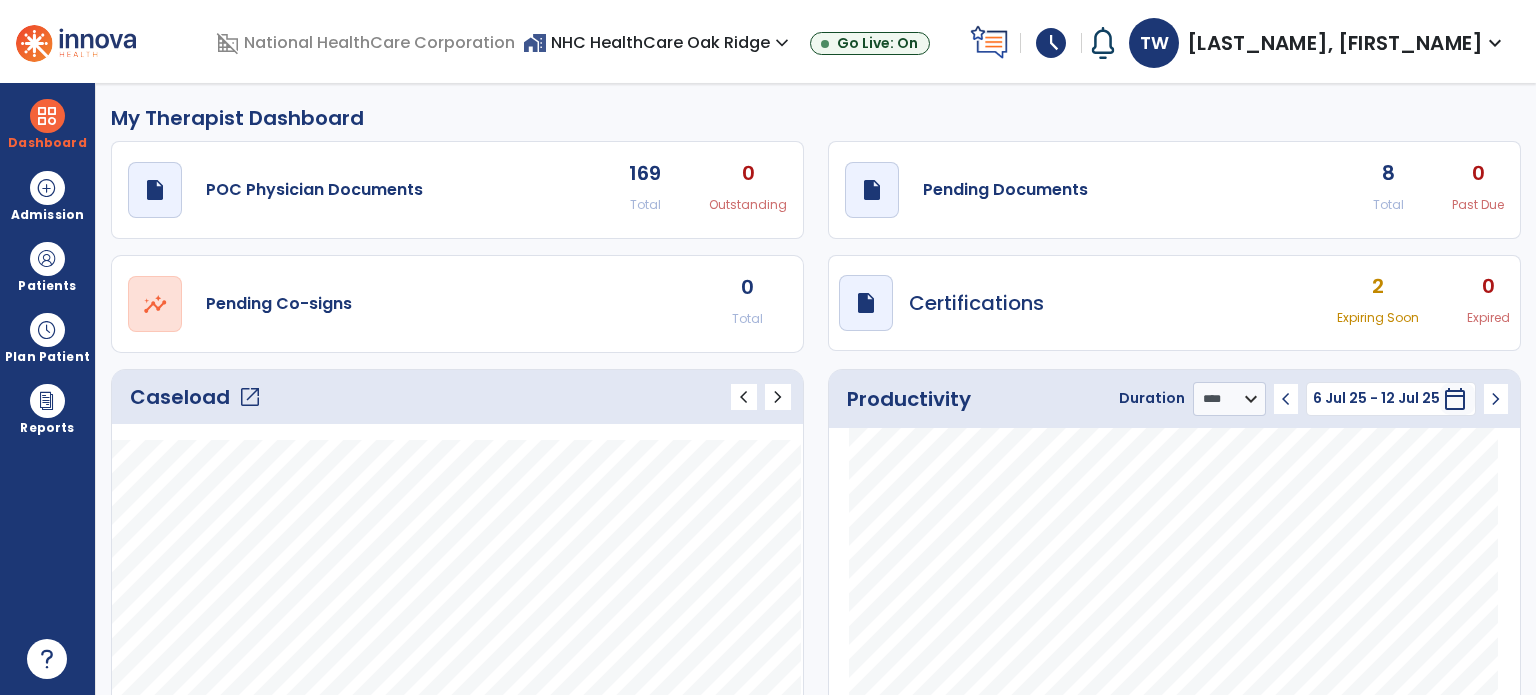 drag, startPoint x: 1051, startPoint y: 290, endPoint x: 1040, endPoint y: 386, distance: 96.62815 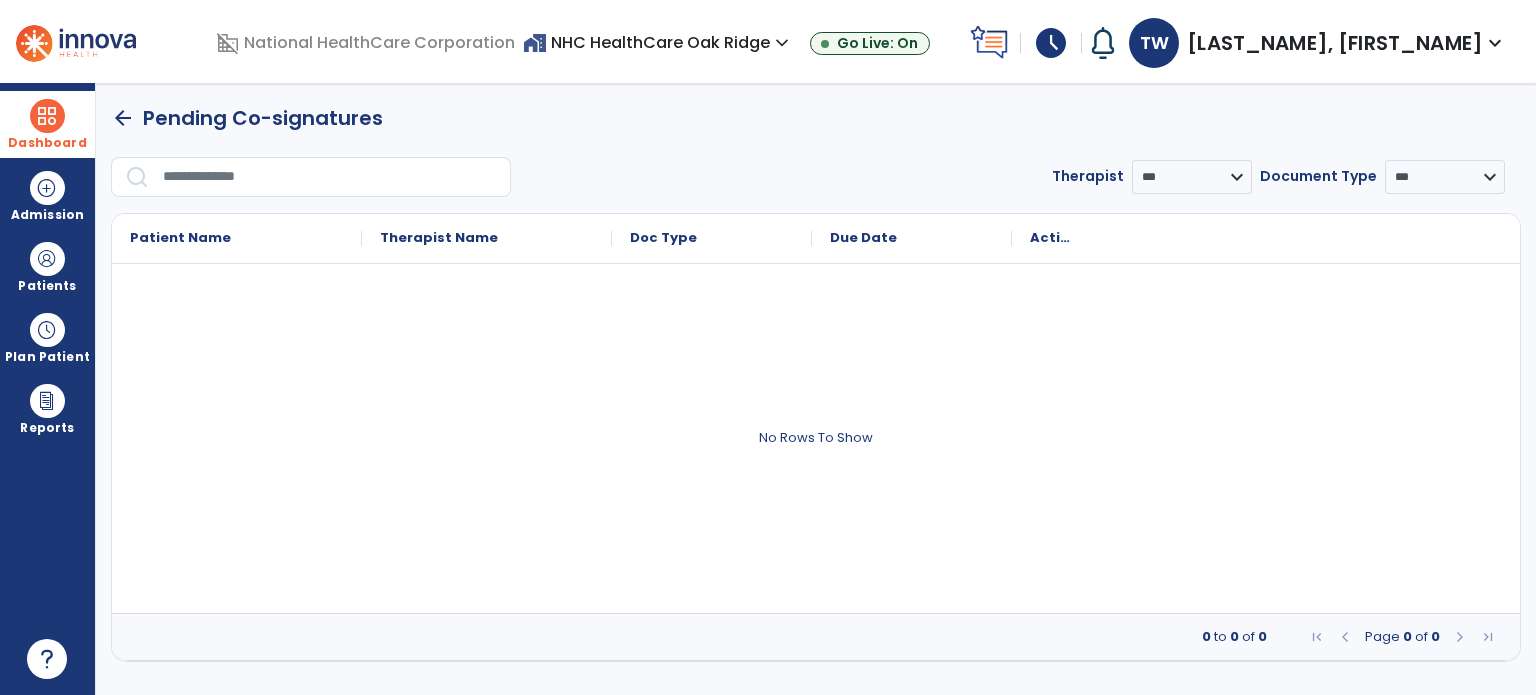 click on "Dashboard  dashboard  Therapist Dashboard" at bounding box center [47, 124] 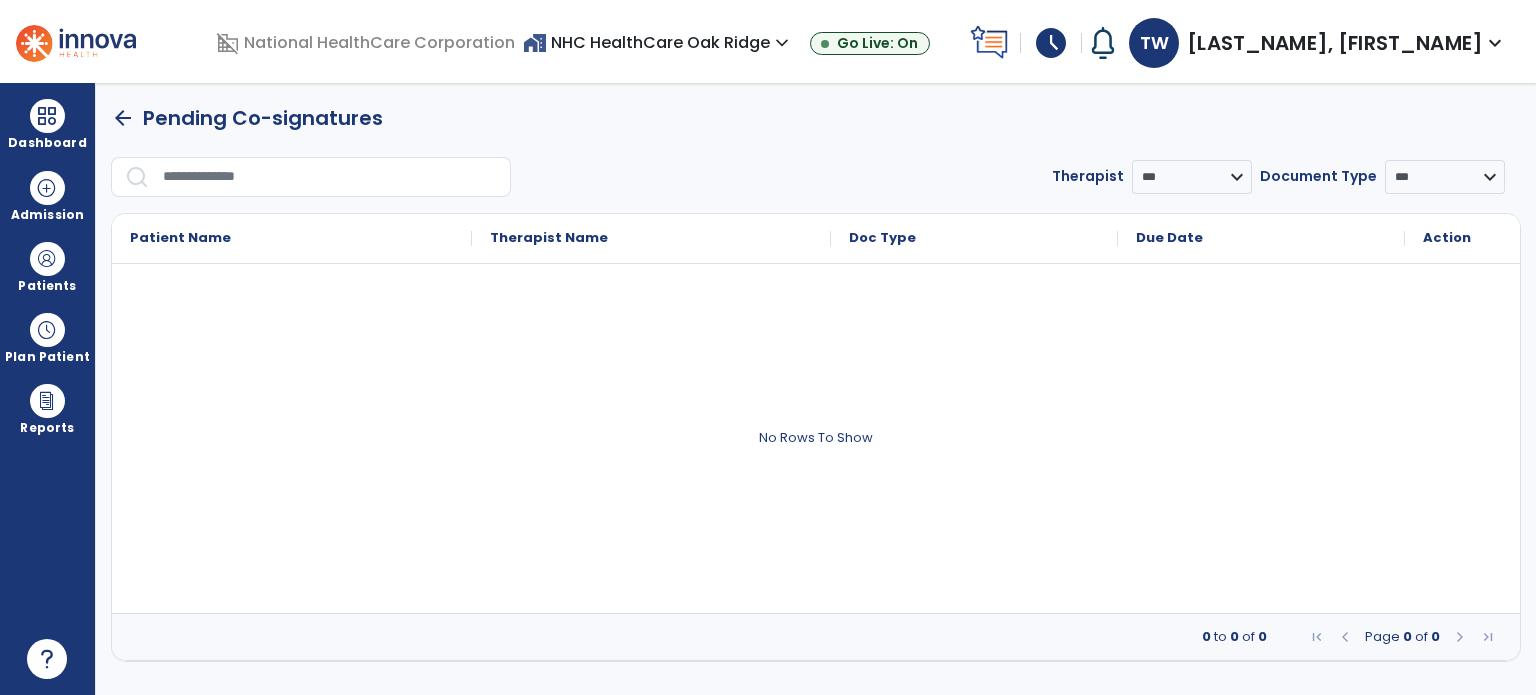click on "arrow_back" 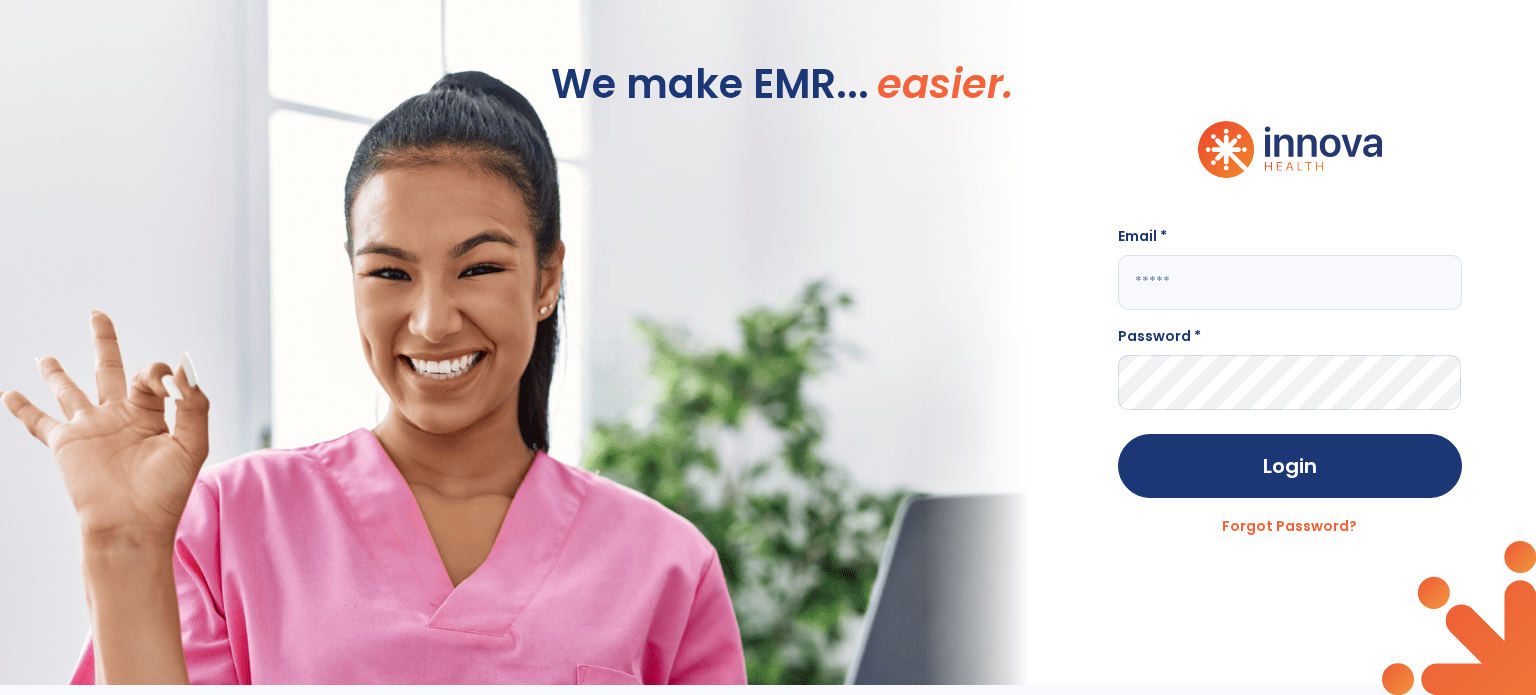 type on "**********" 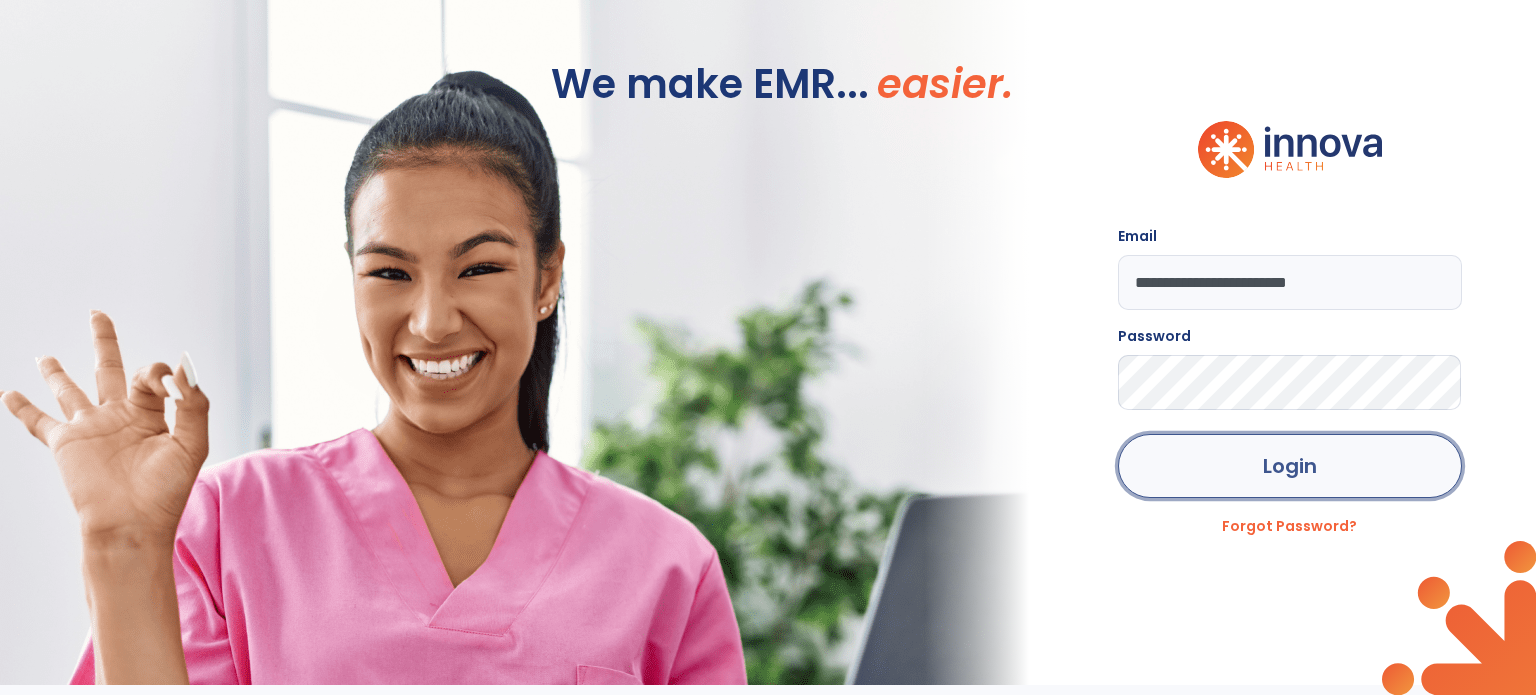 click on "Login" 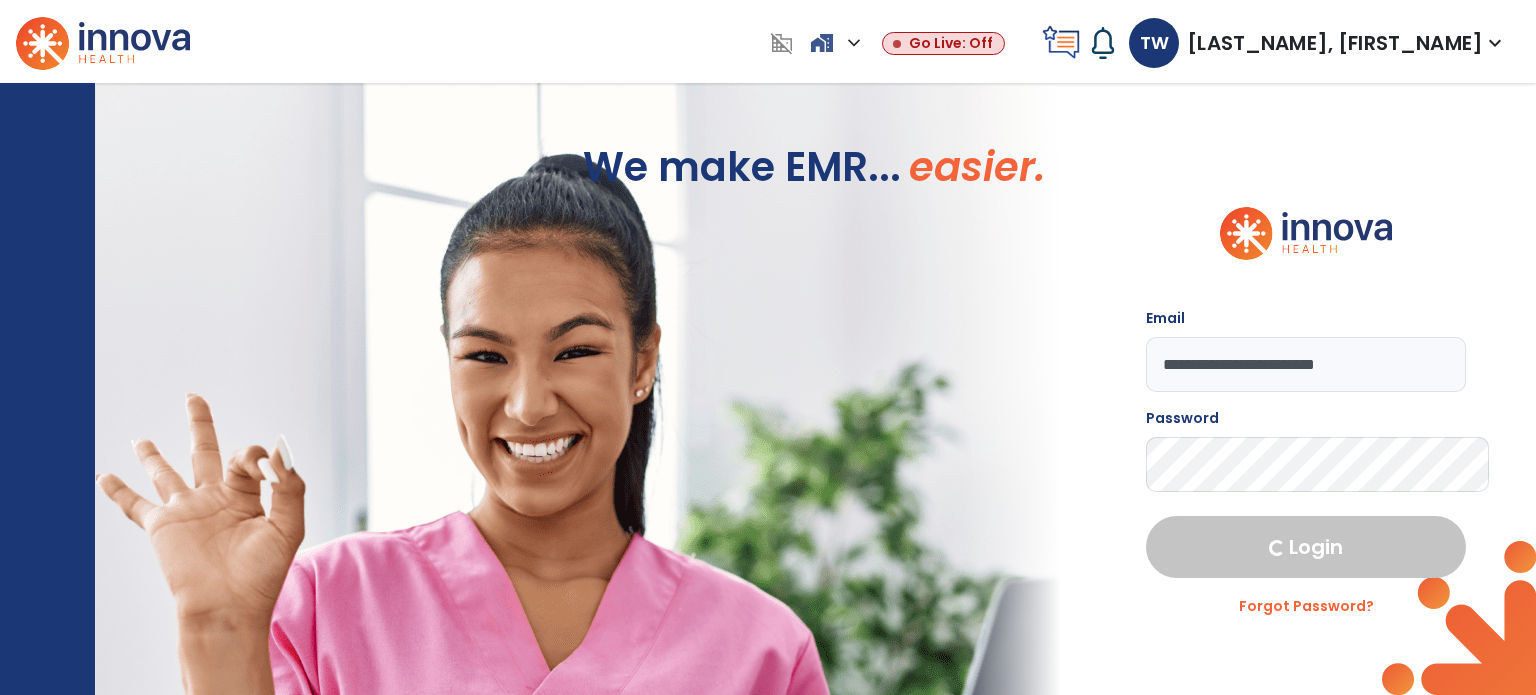 select on "****" 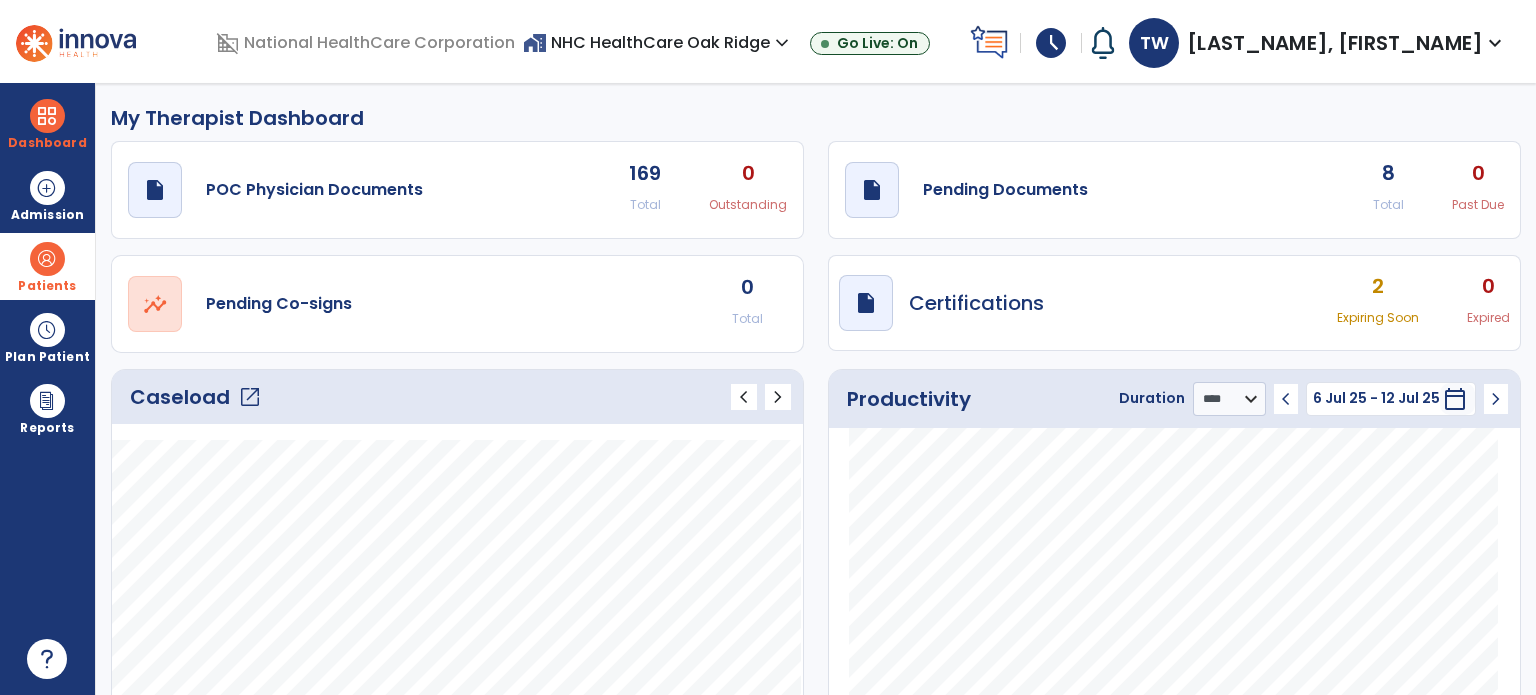 click on "Patients" at bounding box center (47, 266) 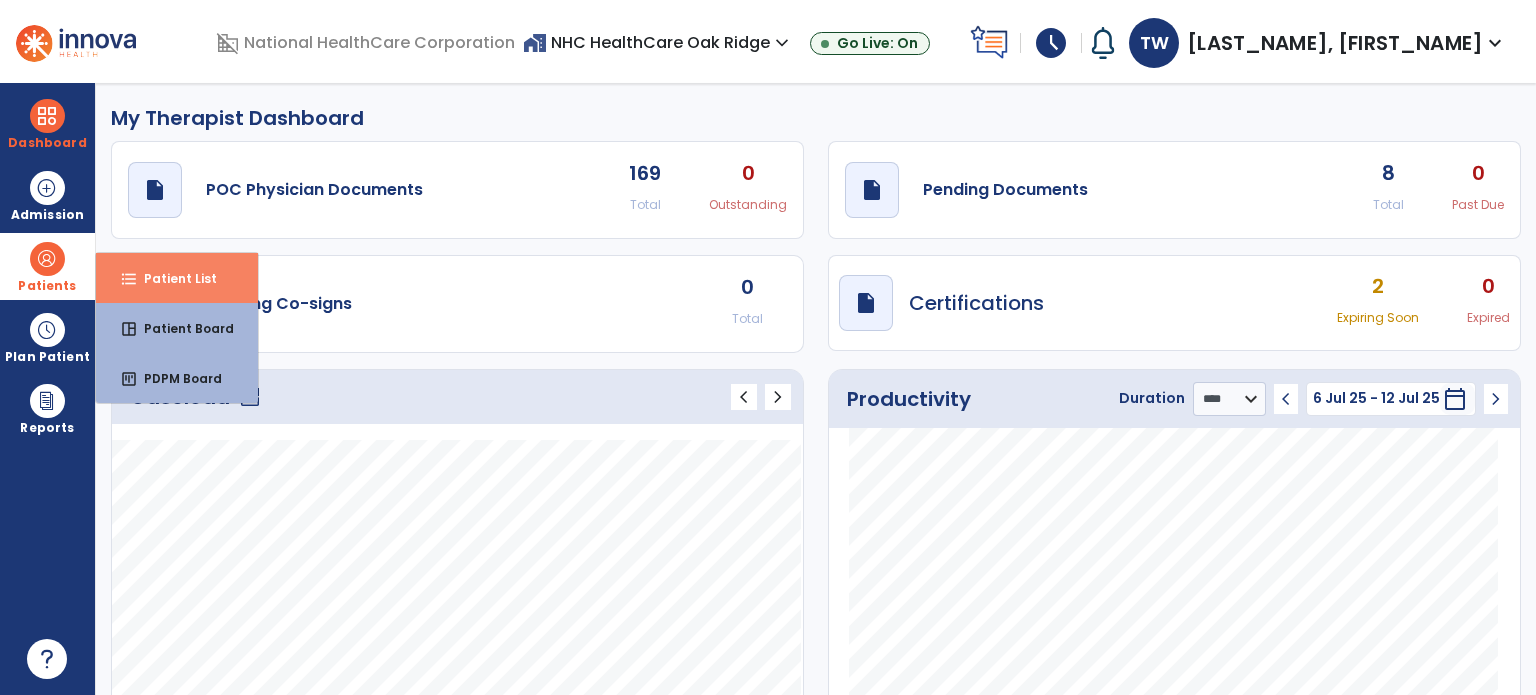 click on "format_list_bulleted" at bounding box center [129, 279] 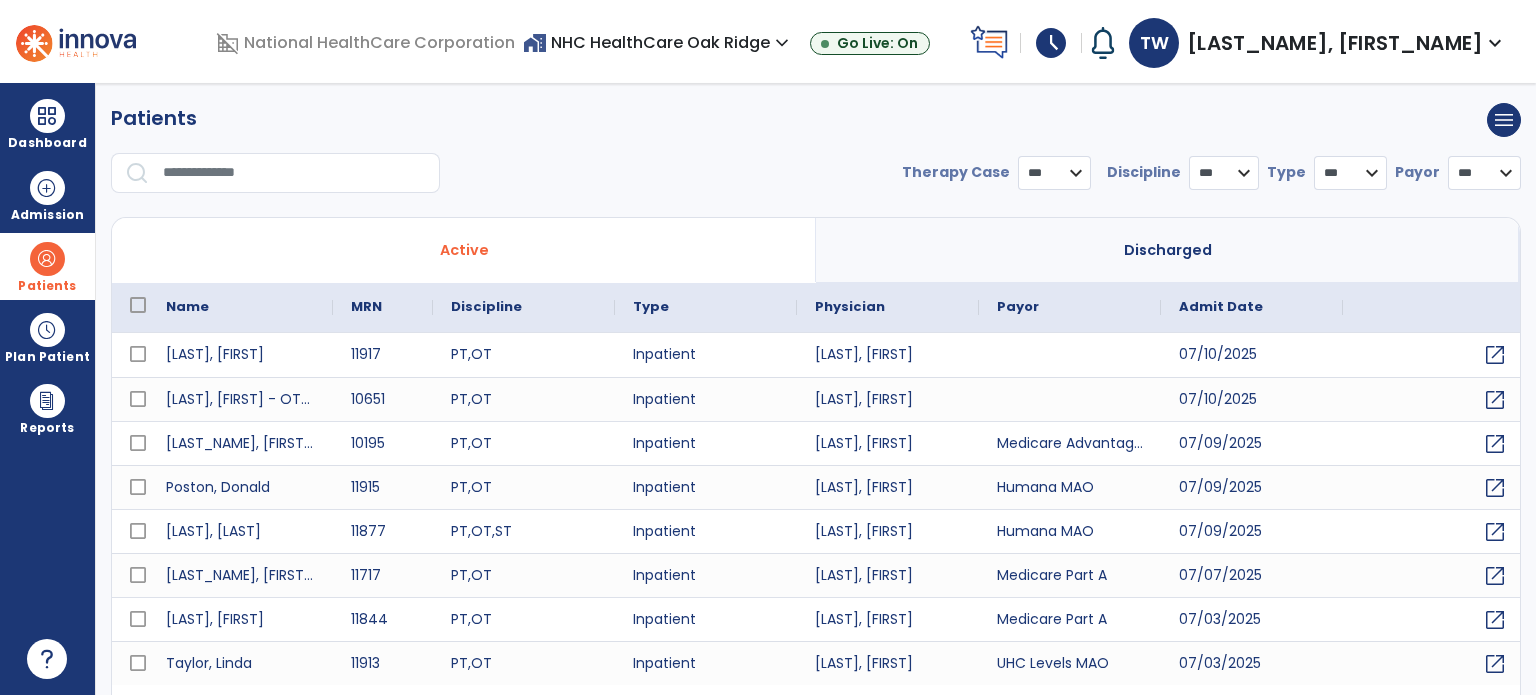 select on "***" 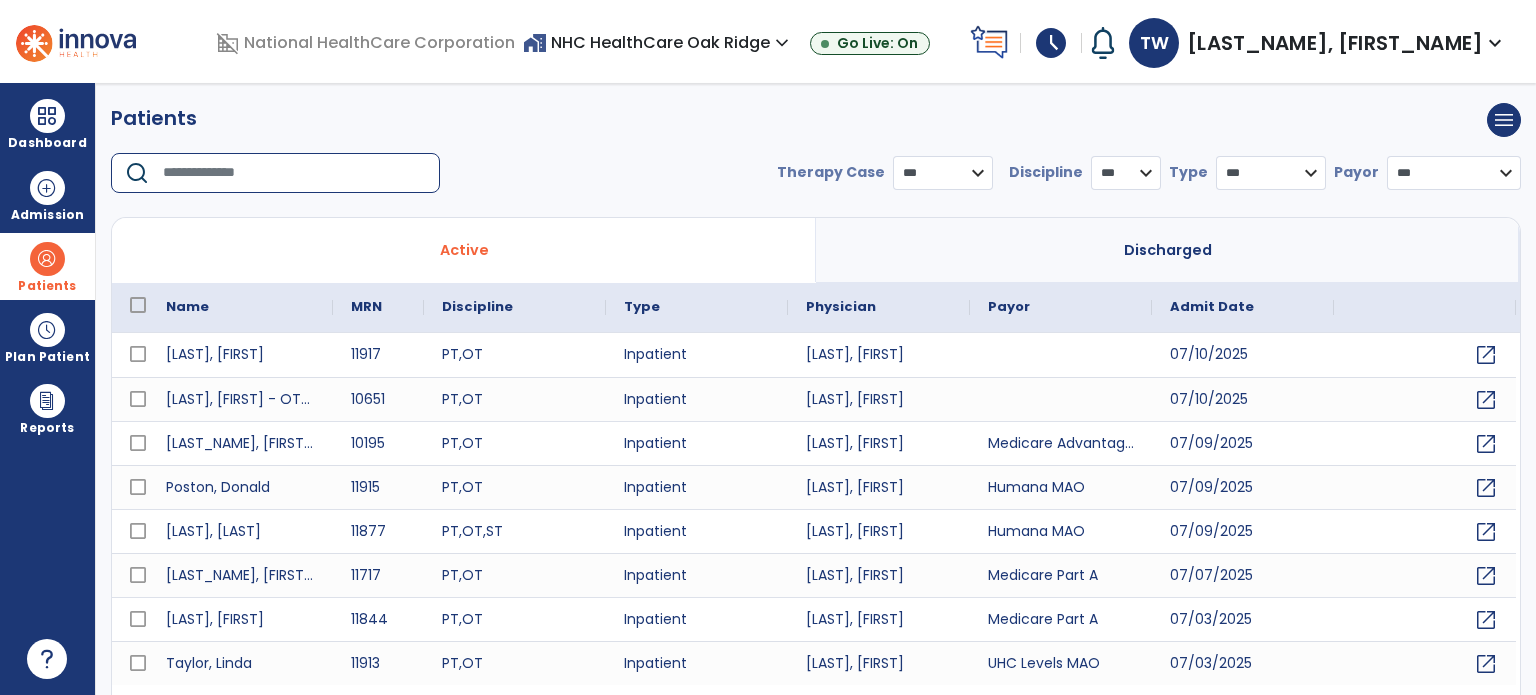 click at bounding box center [294, 173] 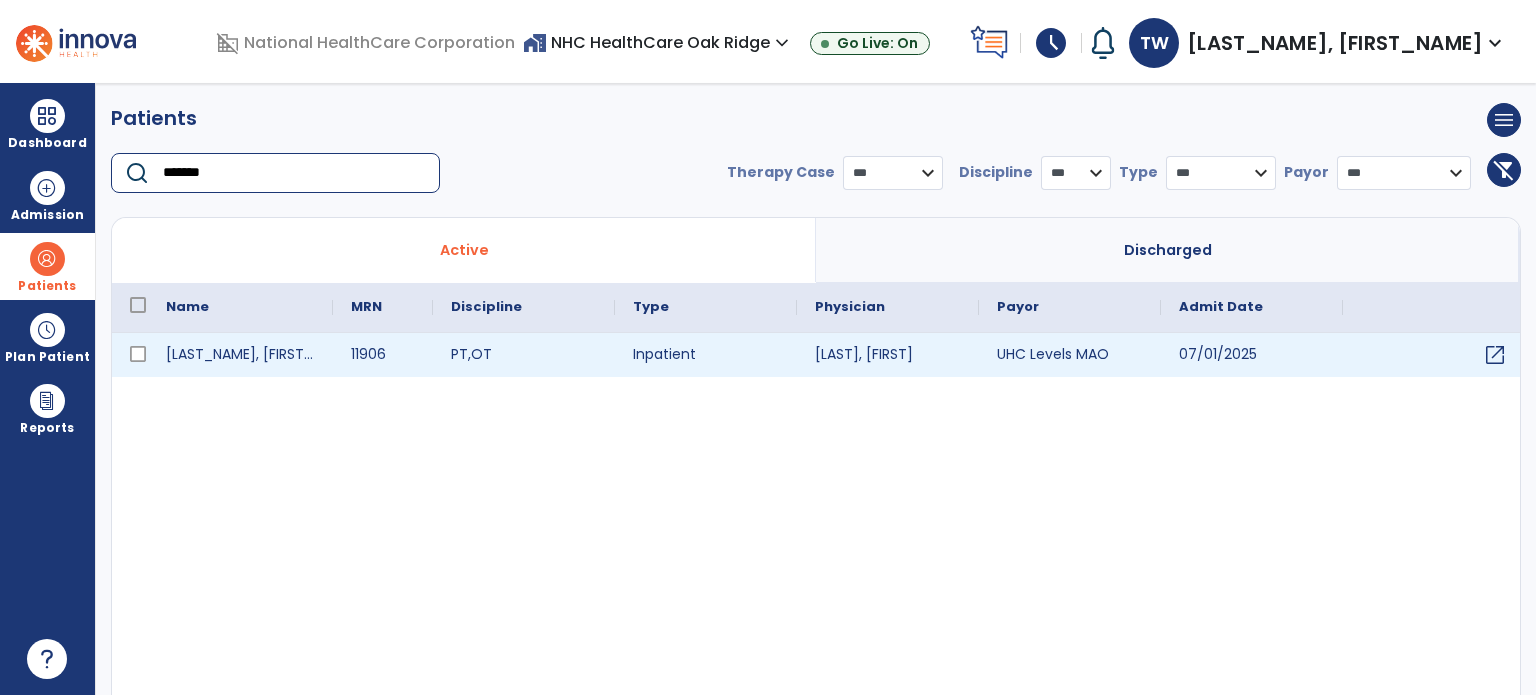 type on "*******" 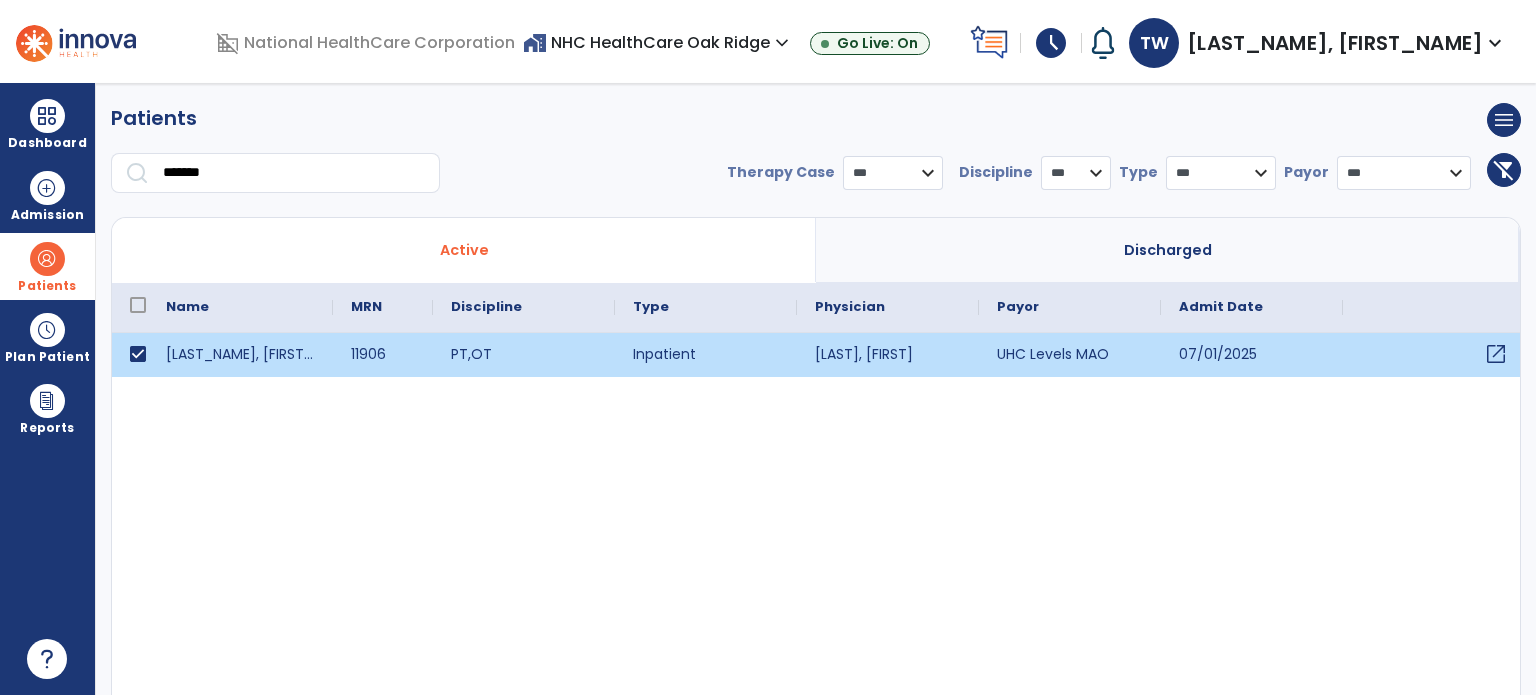 click on "open_in_new" at bounding box center [1496, 354] 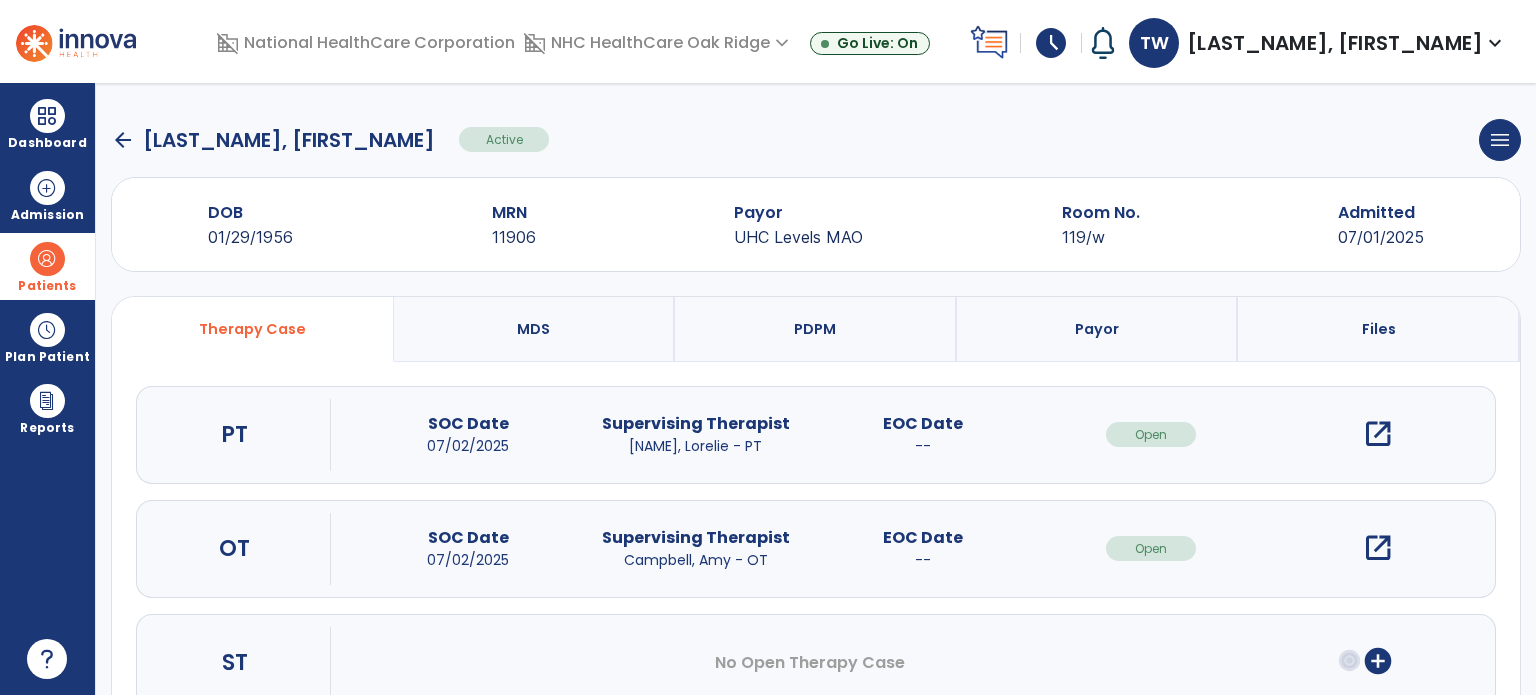click on "open_in_new" at bounding box center (1378, 548) 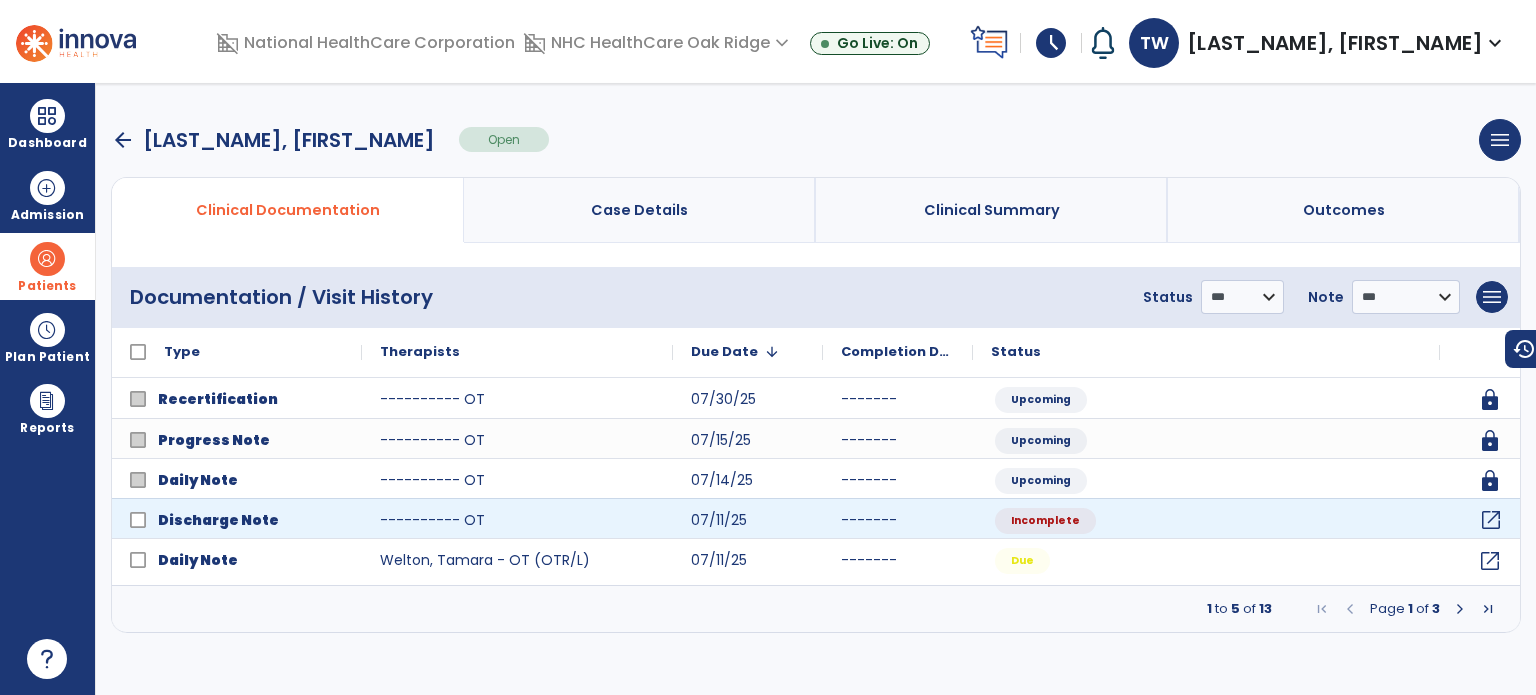click on "open_in_new" 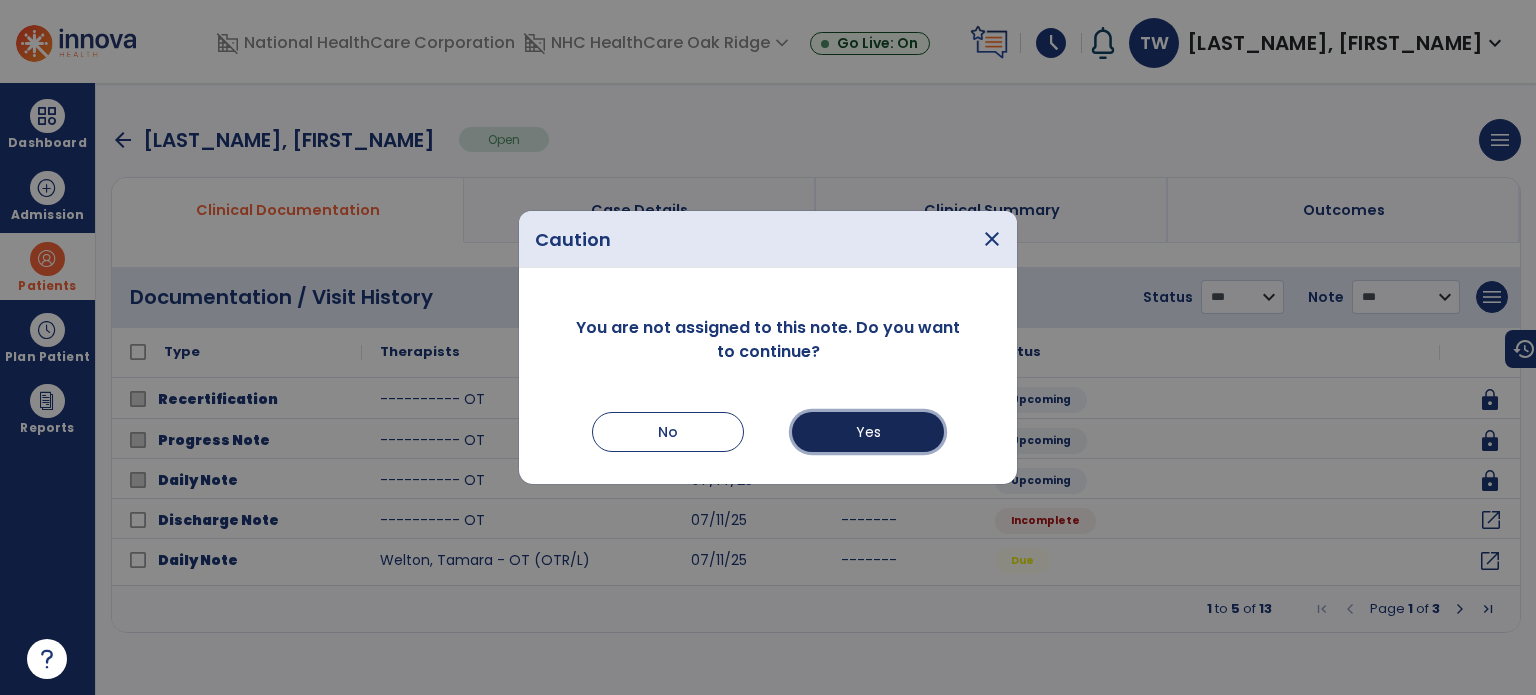 click on "Yes" at bounding box center [868, 432] 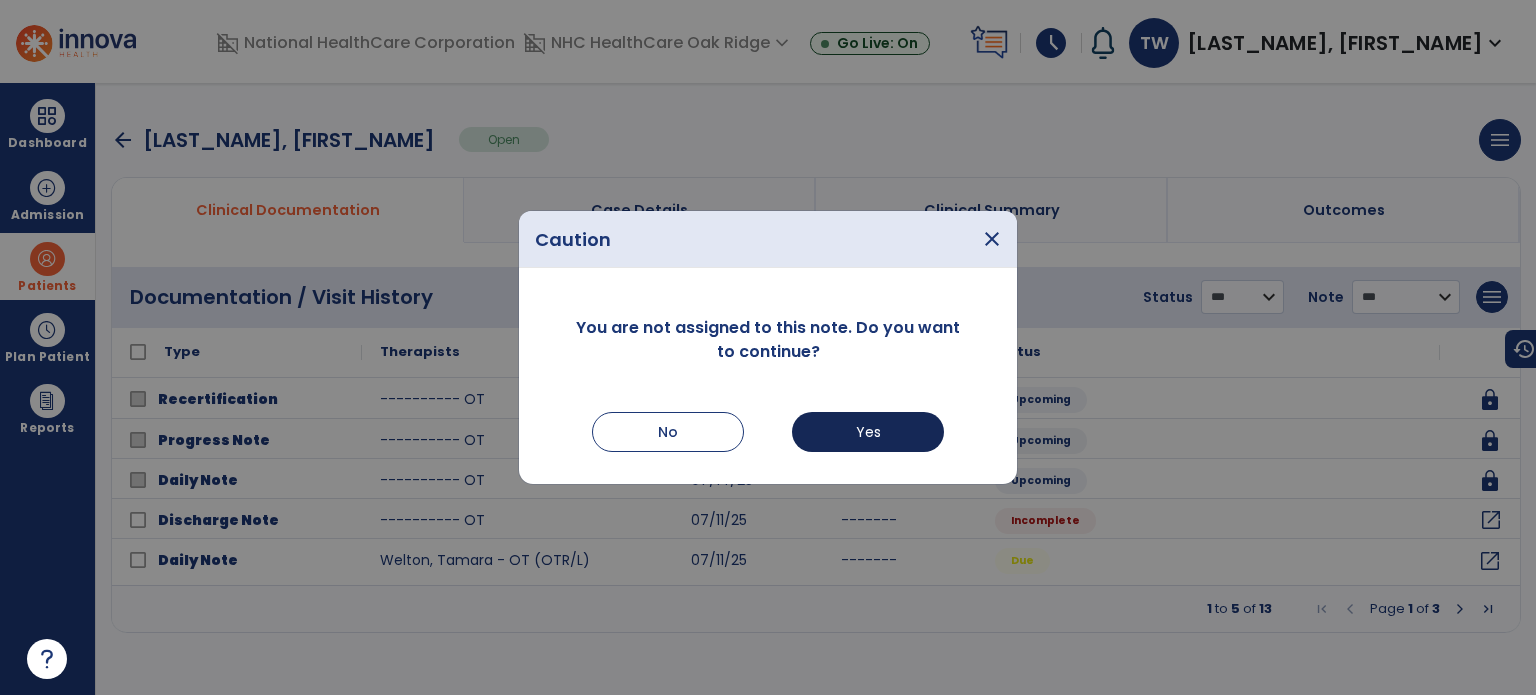select on "****" 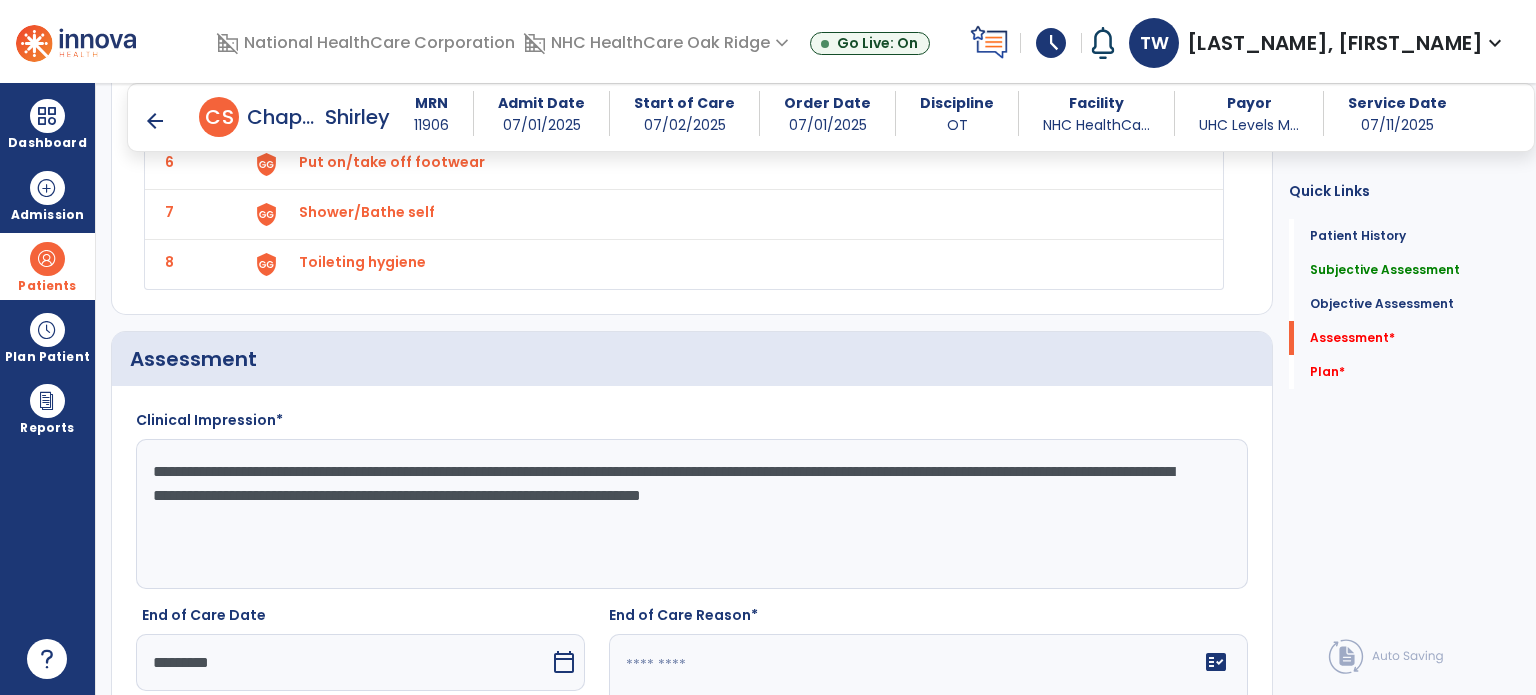 scroll, scrollTop: 2500, scrollLeft: 0, axis: vertical 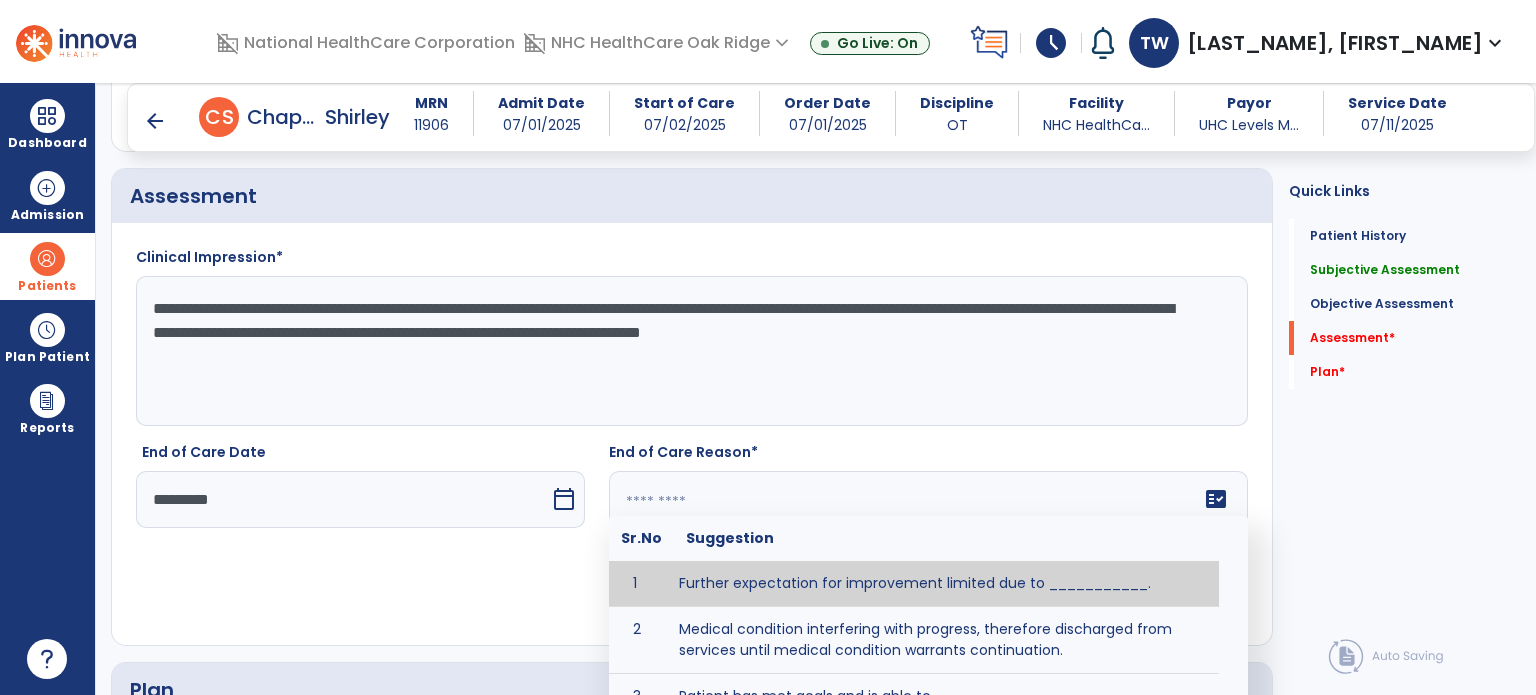 click 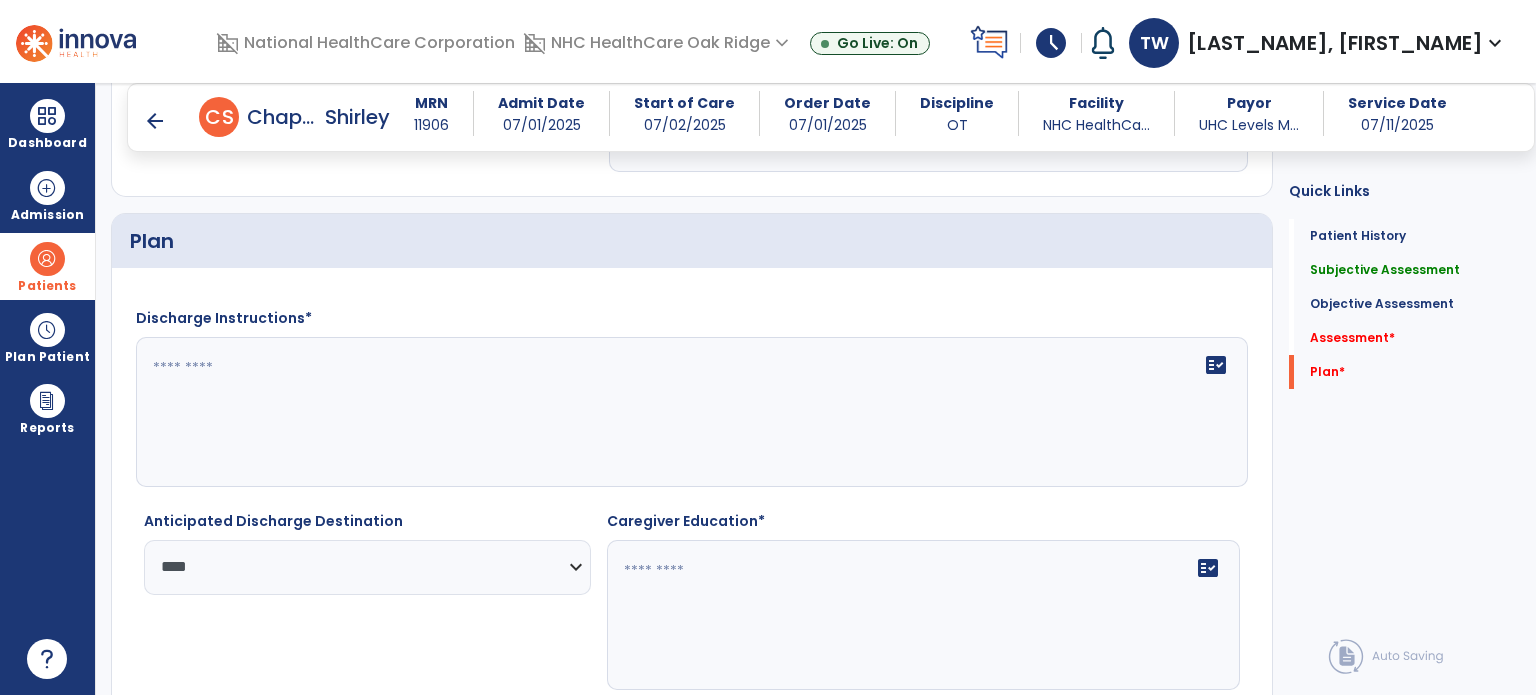 scroll, scrollTop: 3000, scrollLeft: 0, axis: vertical 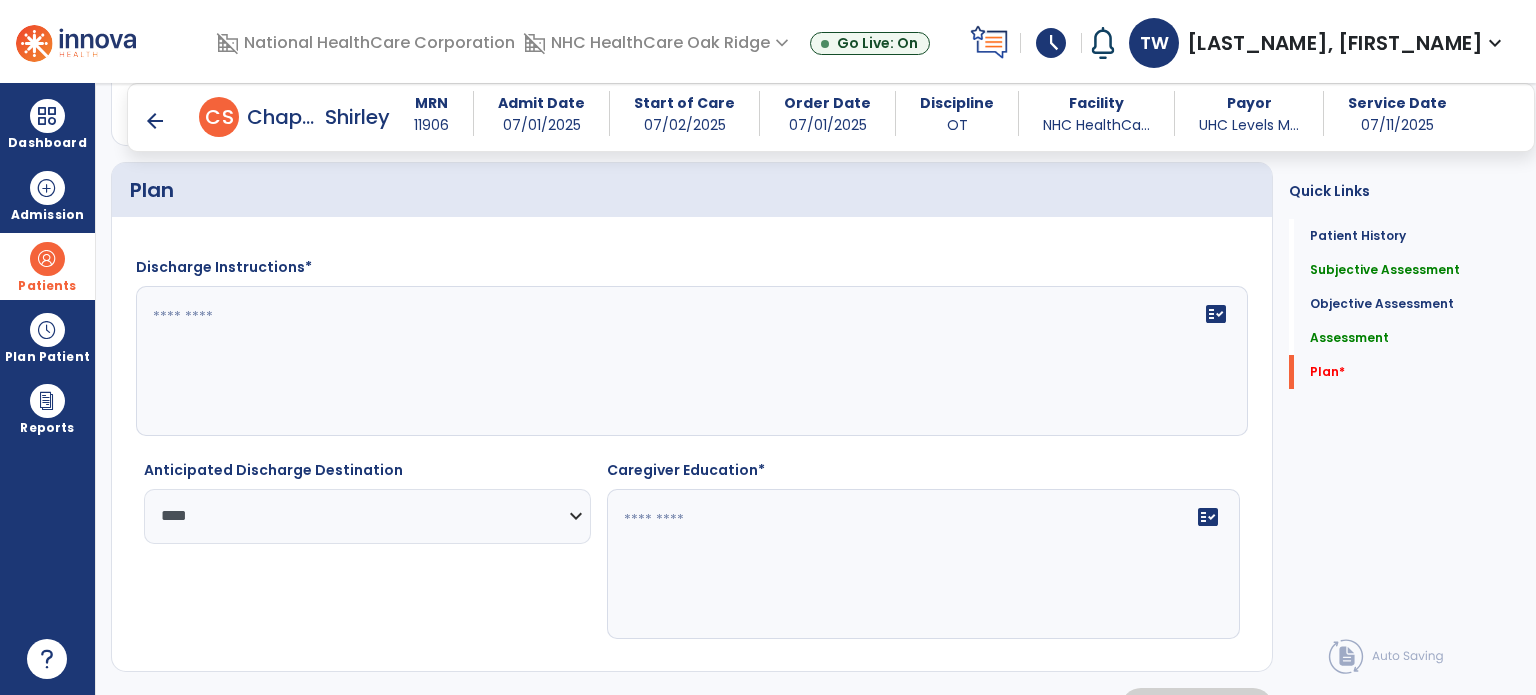 type on "**********" 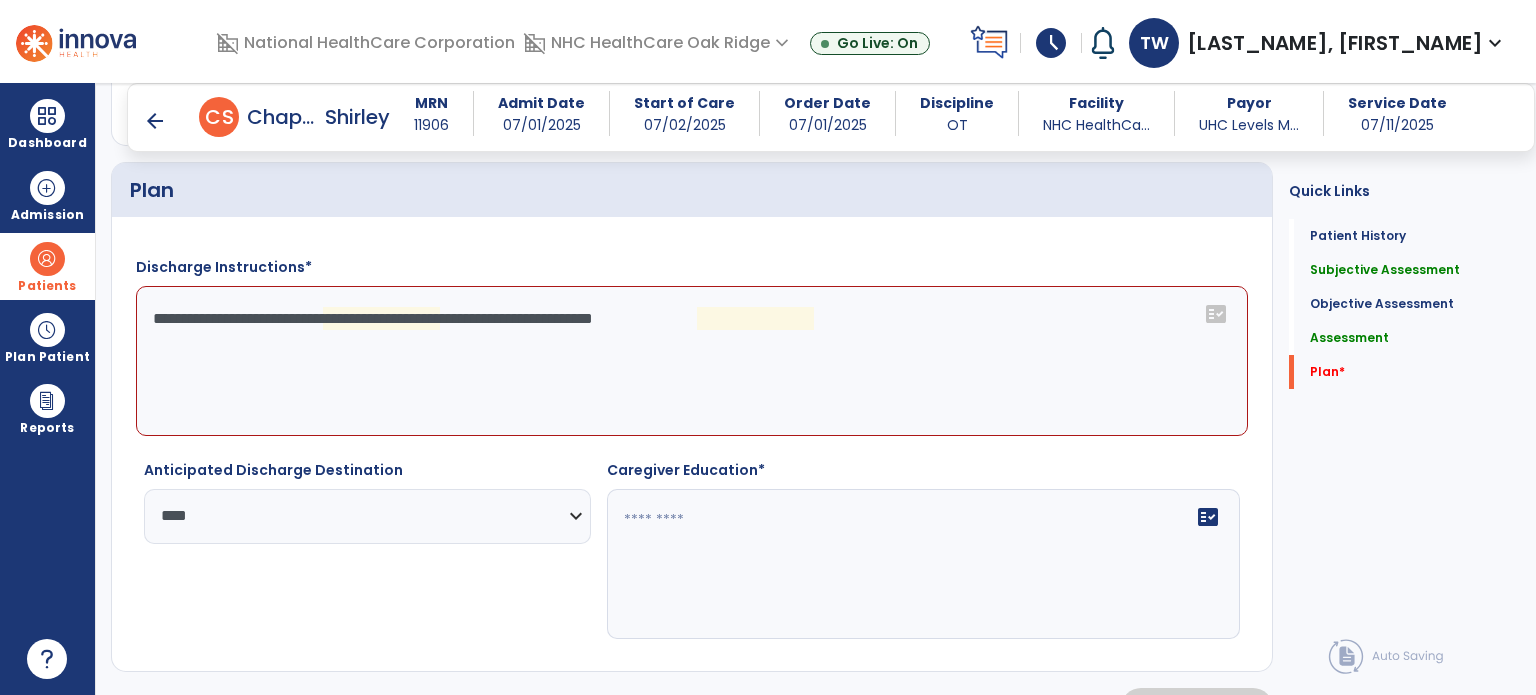 click on "**********" 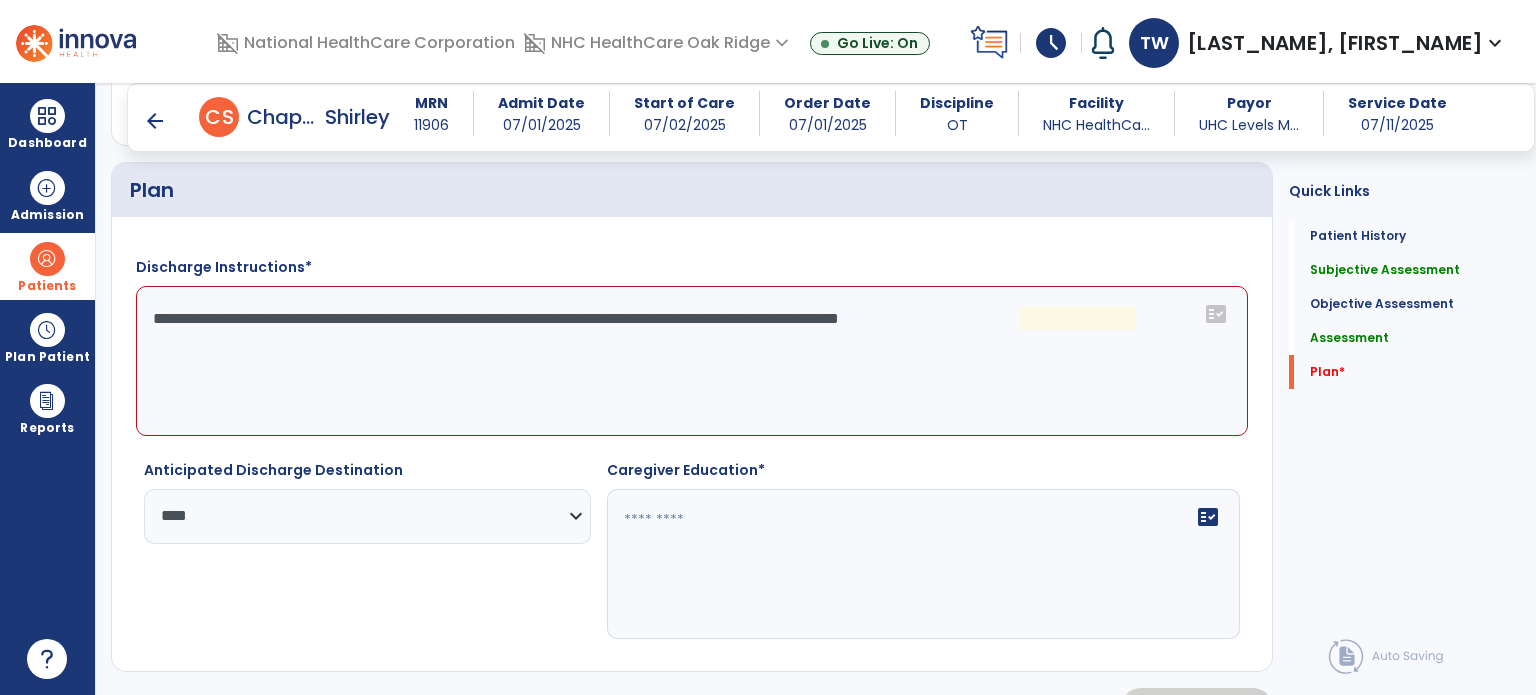click on "**********" 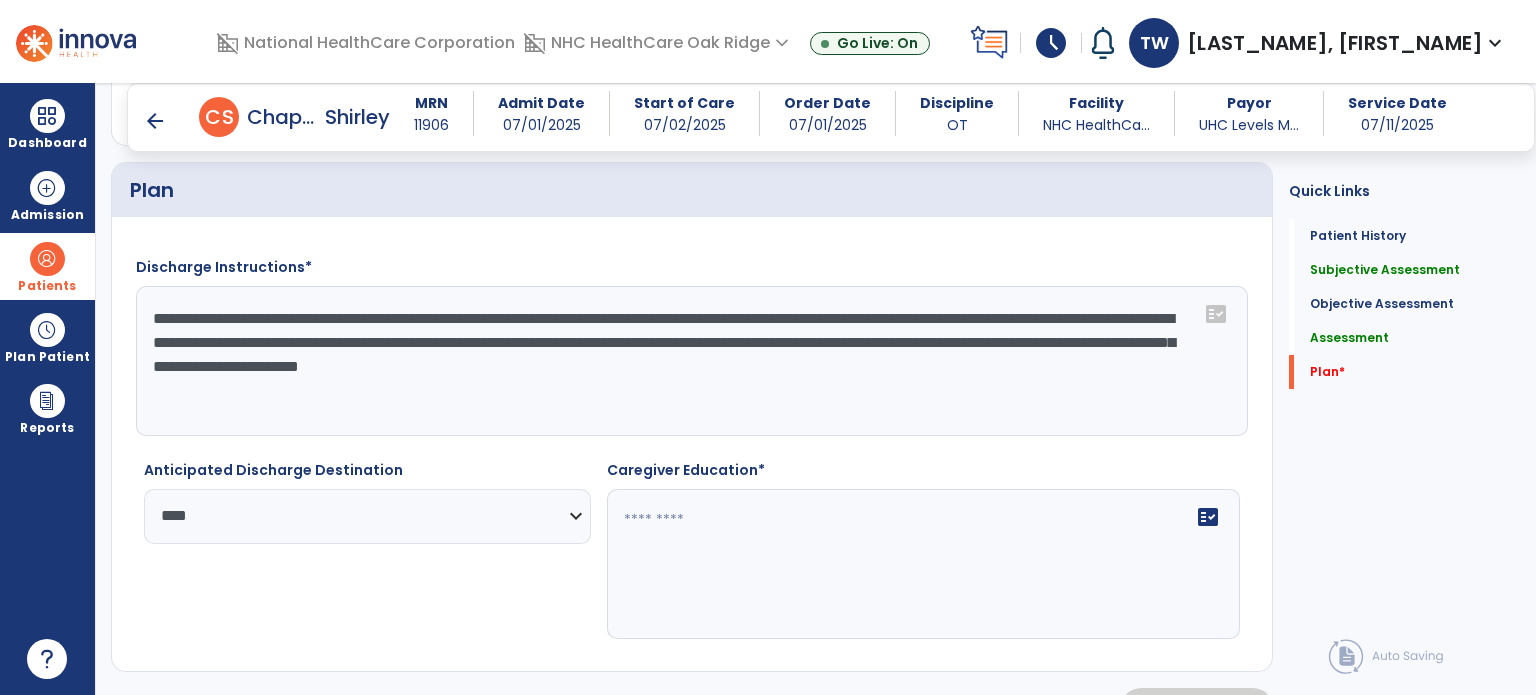 type on "**********" 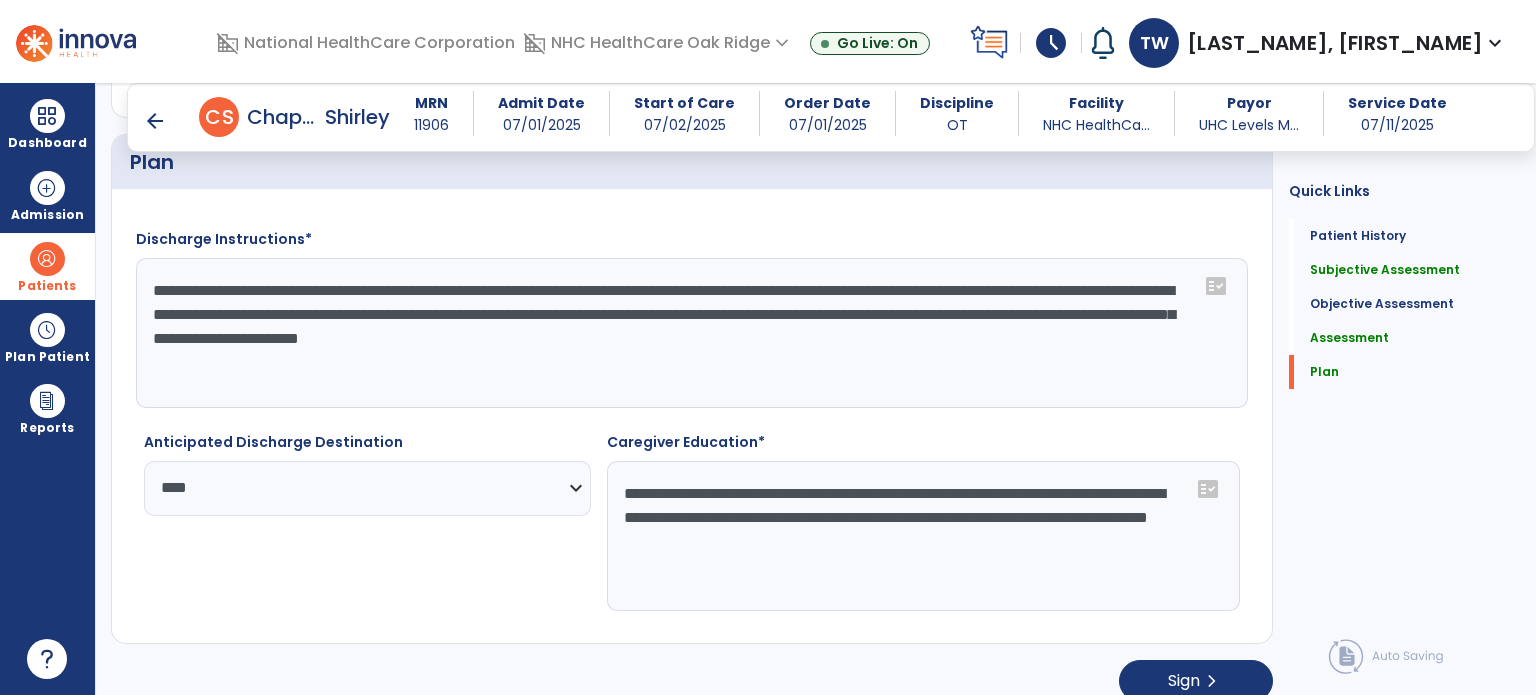 scroll, scrollTop: 3042, scrollLeft: 0, axis: vertical 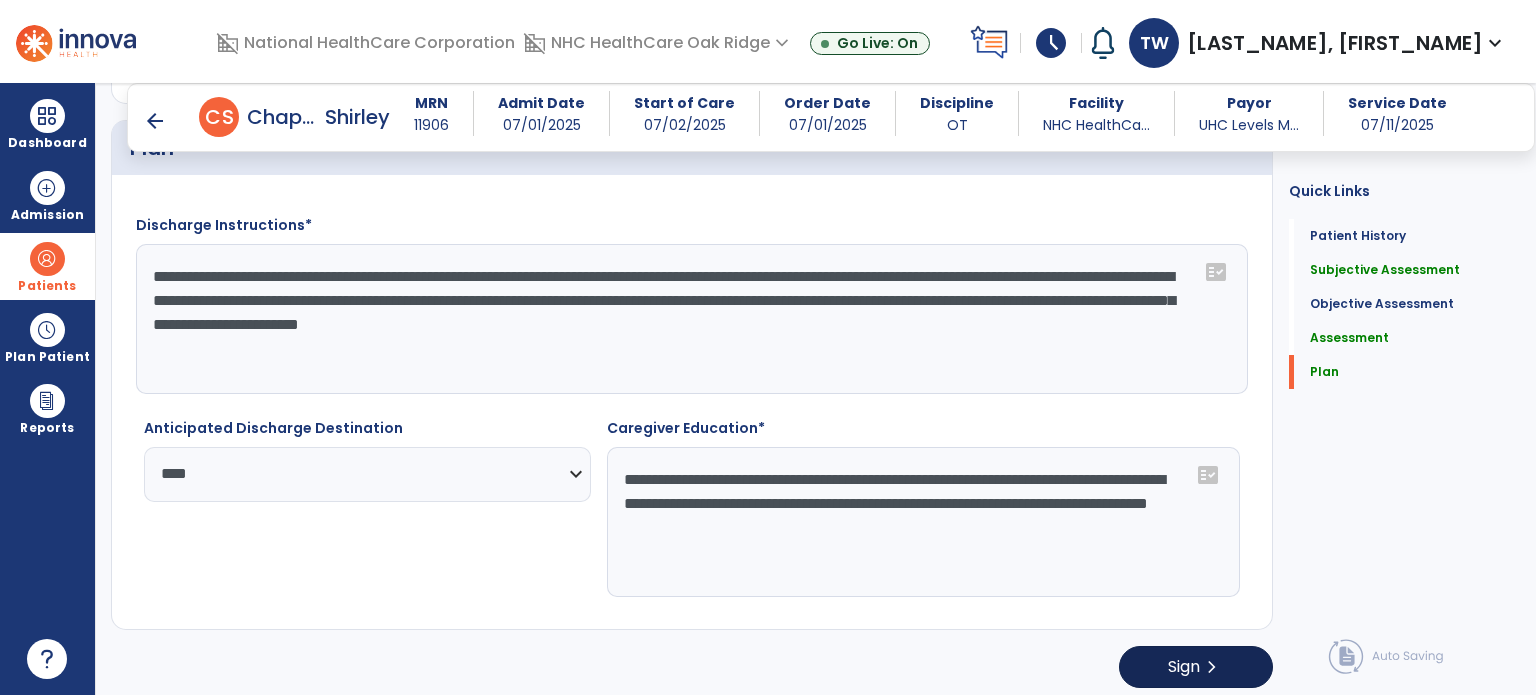 type on "**********" 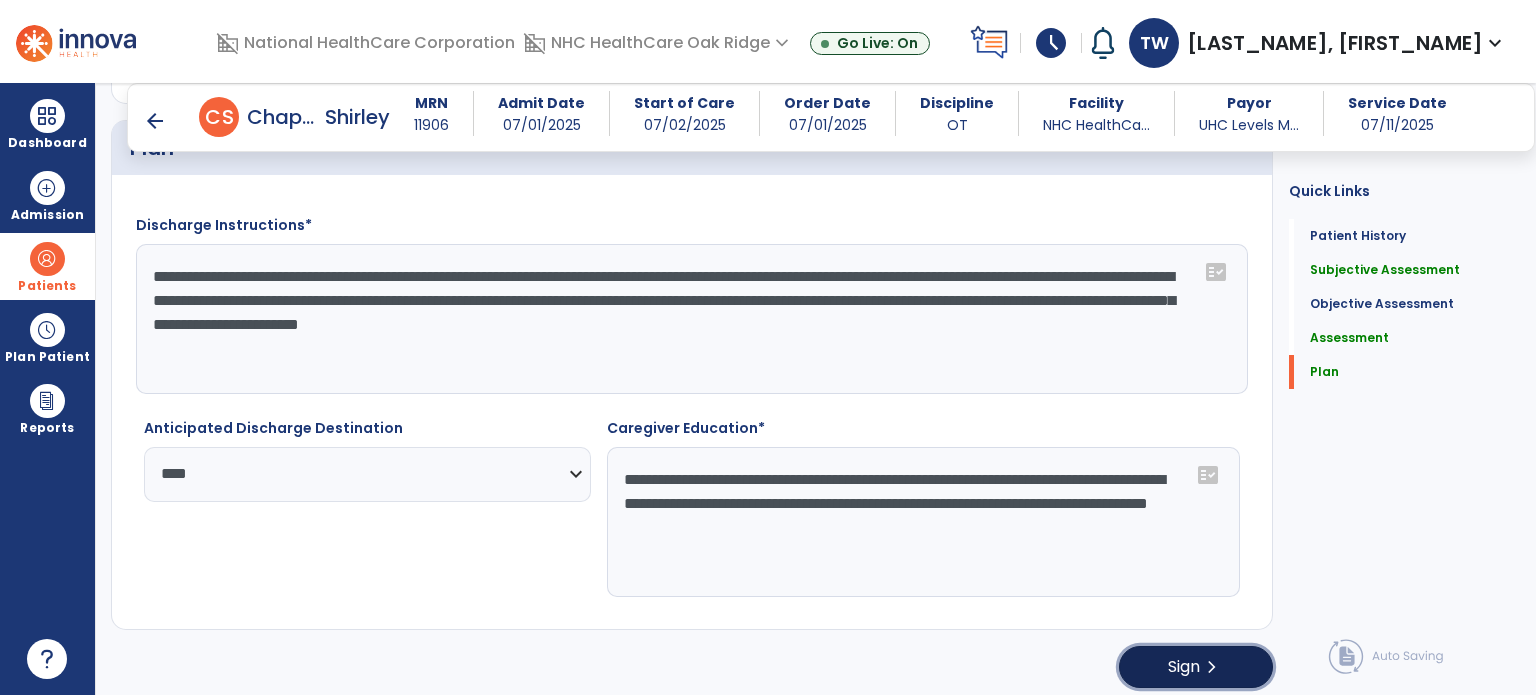 click on "chevron_right" 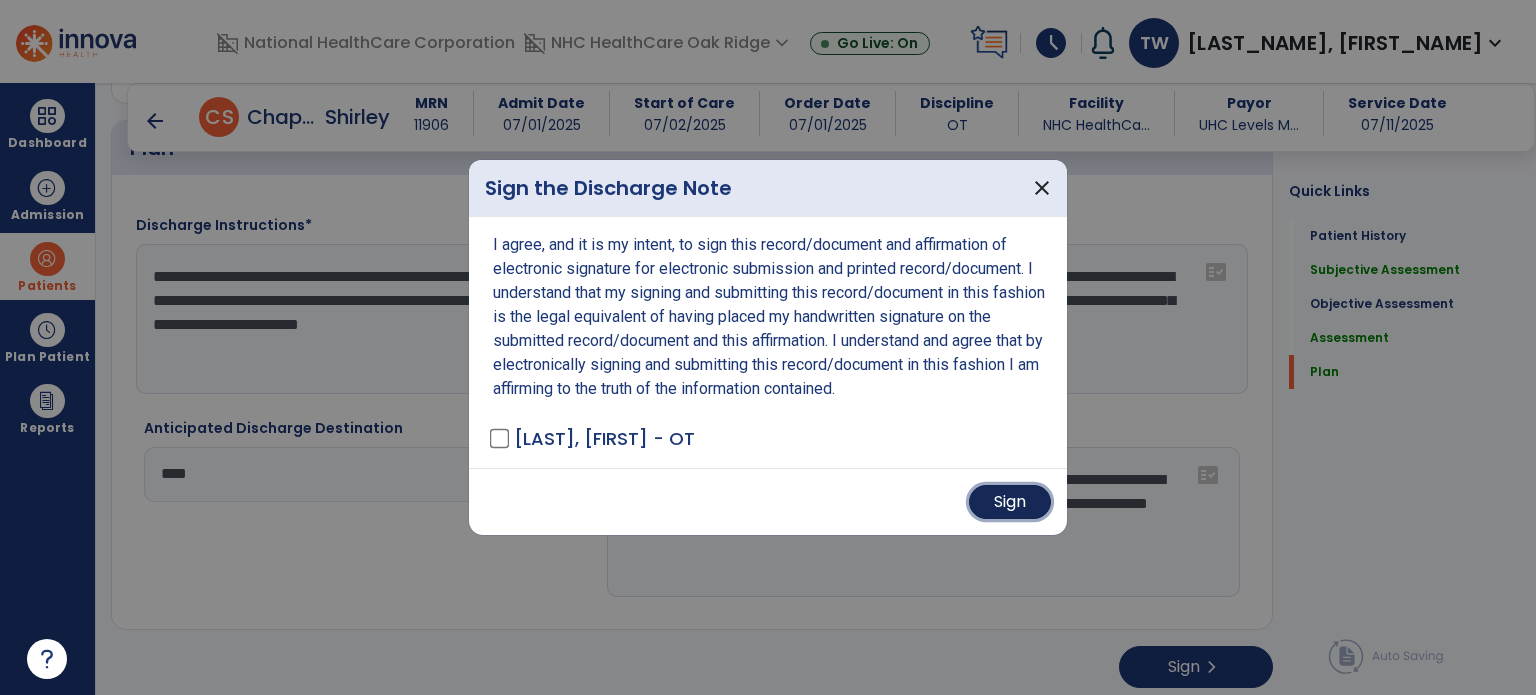 click on "Sign" at bounding box center [1010, 502] 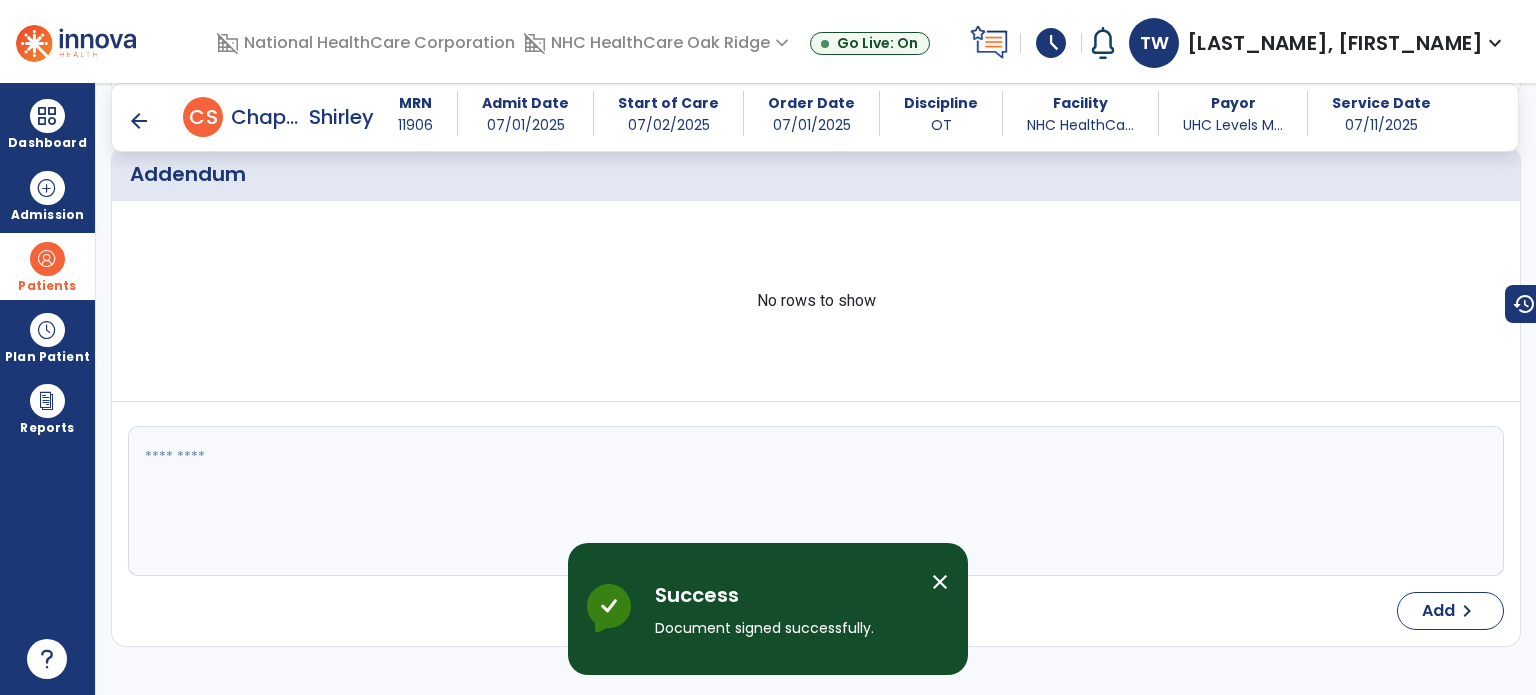 scroll, scrollTop: 0, scrollLeft: 0, axis: both 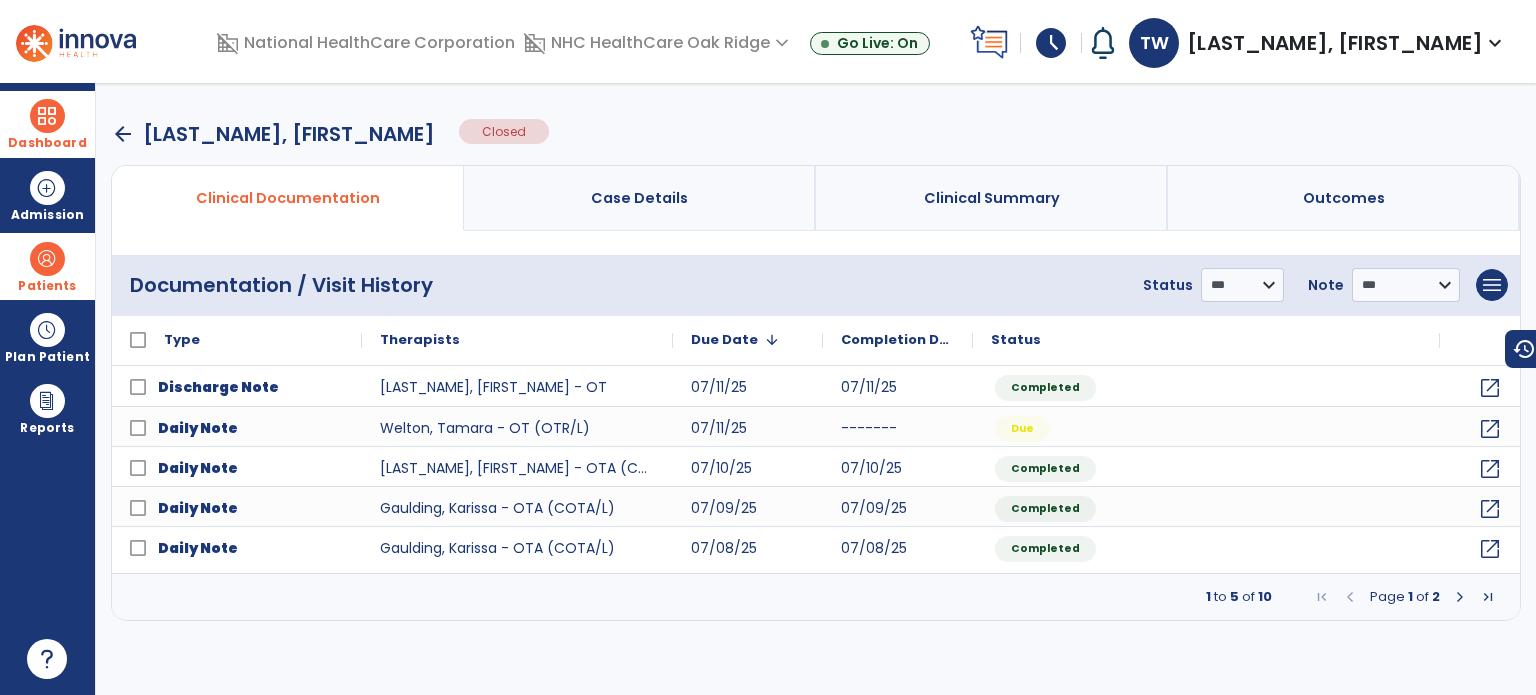 click on "Dashboard" at bounding box center (47, 124) 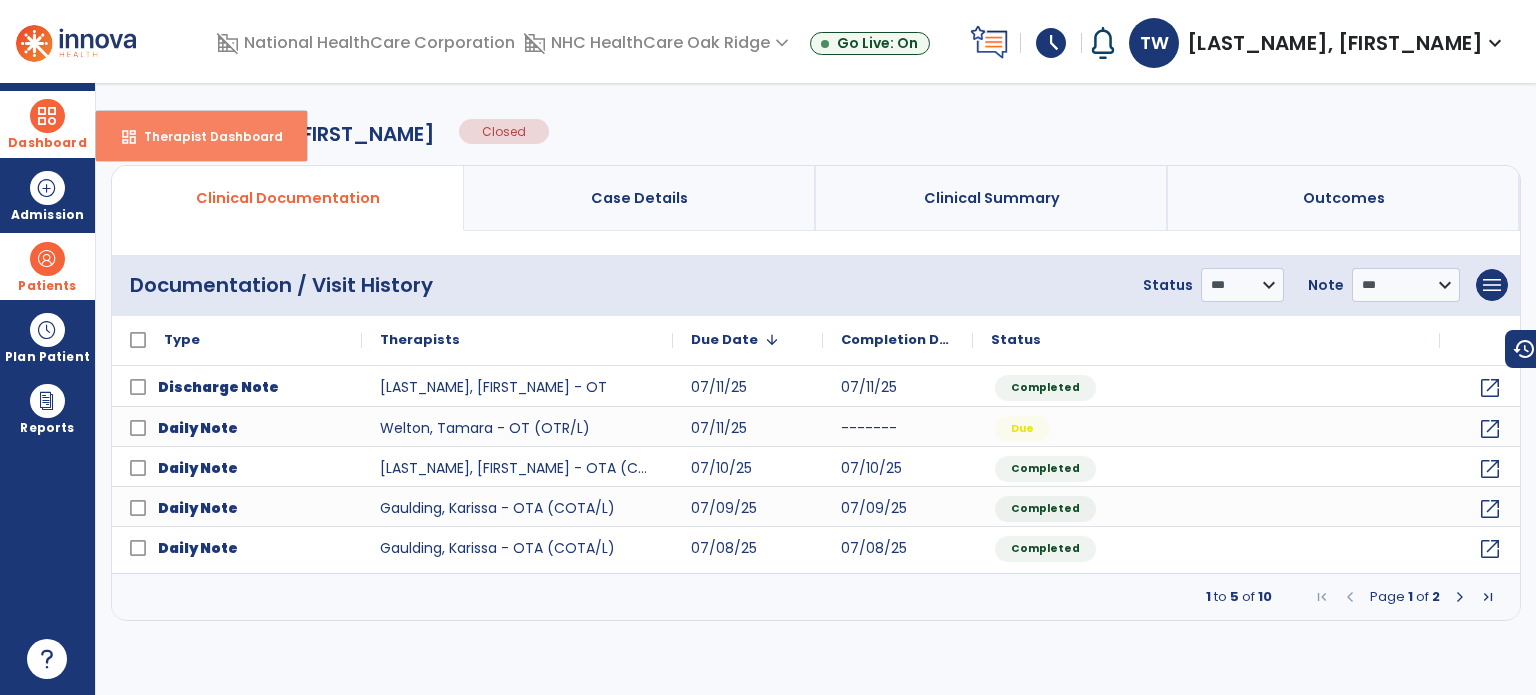 click on "dashboard  Therapist Dashboard" at bounding box center (201, 136) 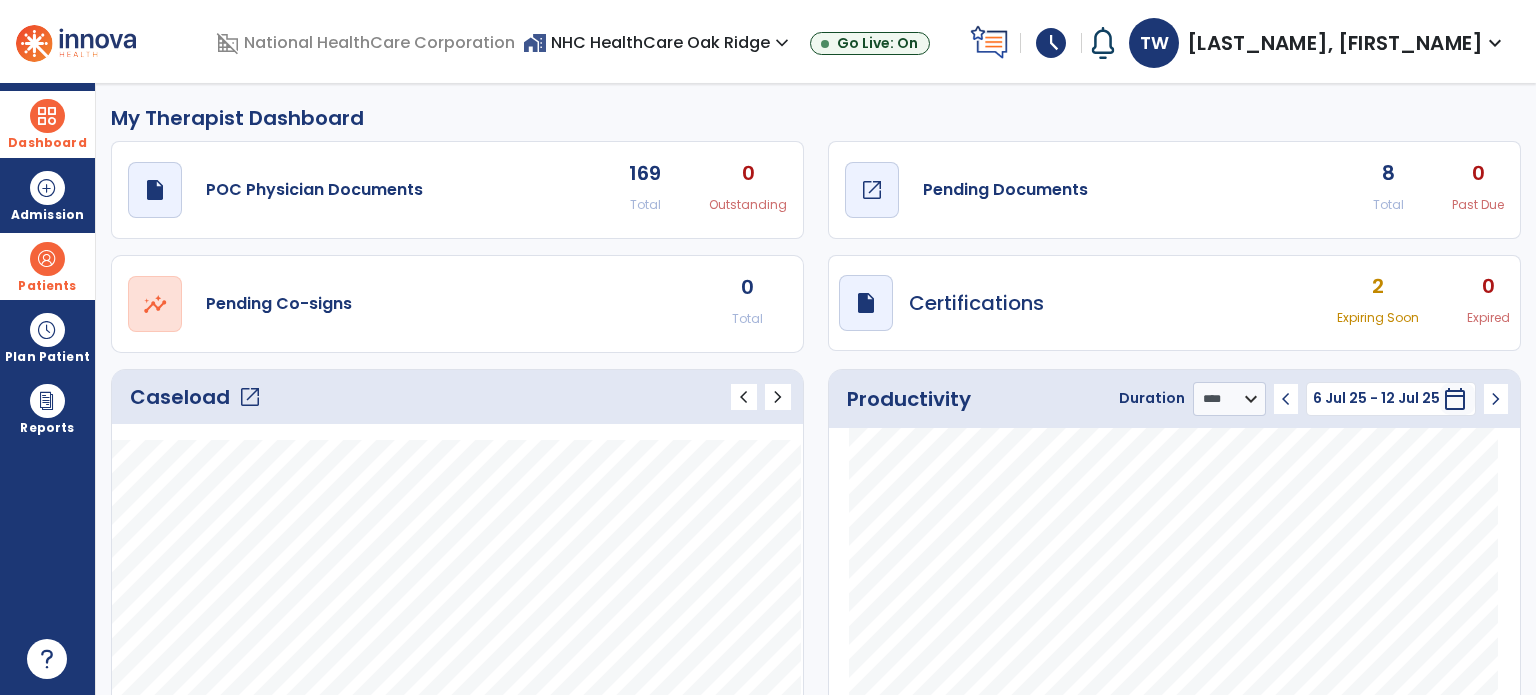 click on "Pending Documents" 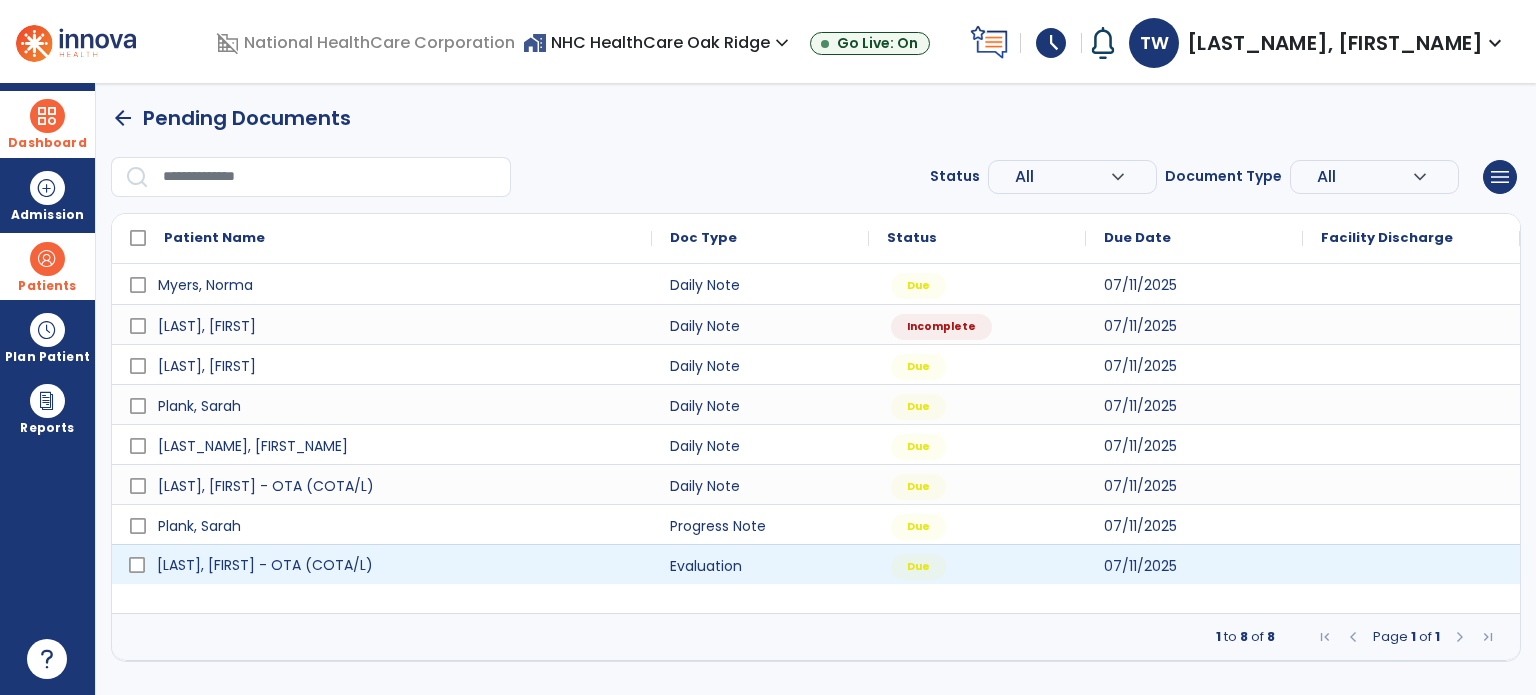 click on "[LAST], [FIRST] - OTA (COTA/L)" at bounding box center (265, 565) 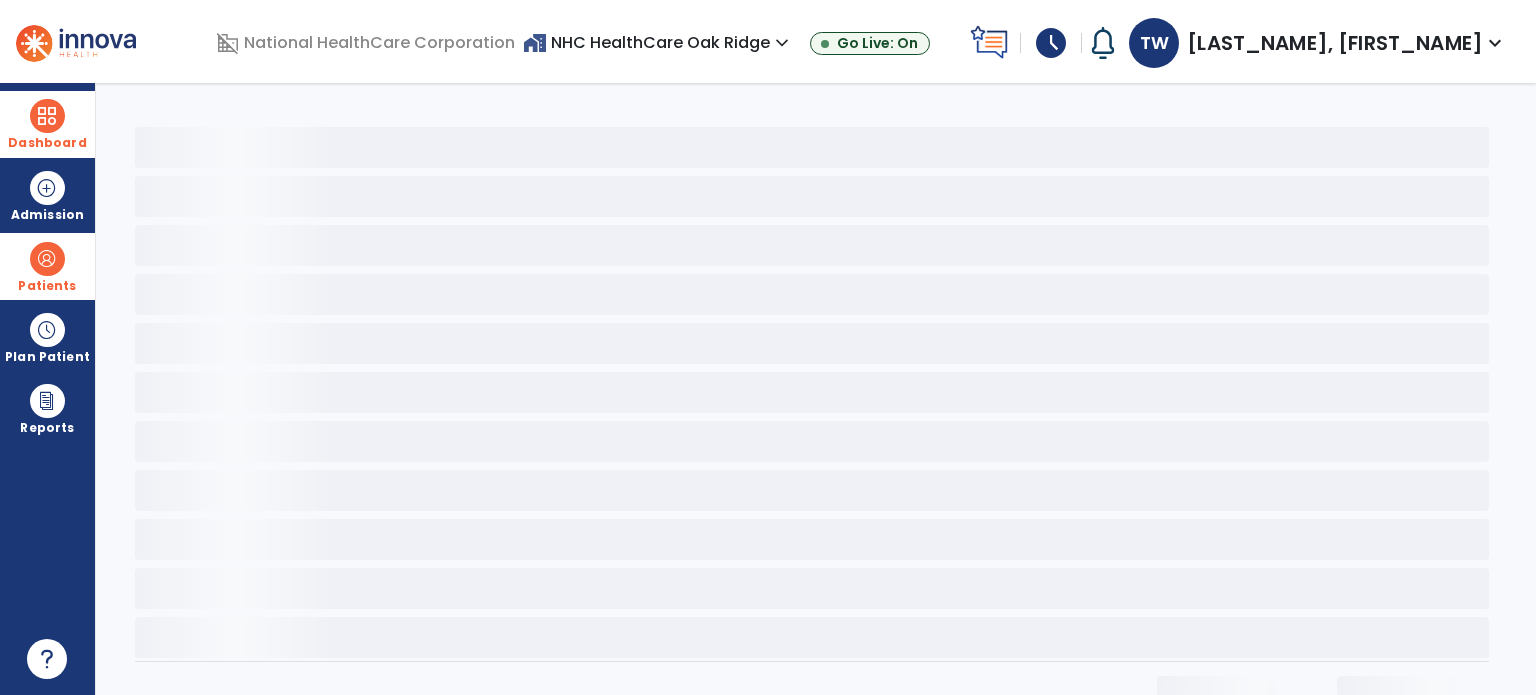 click 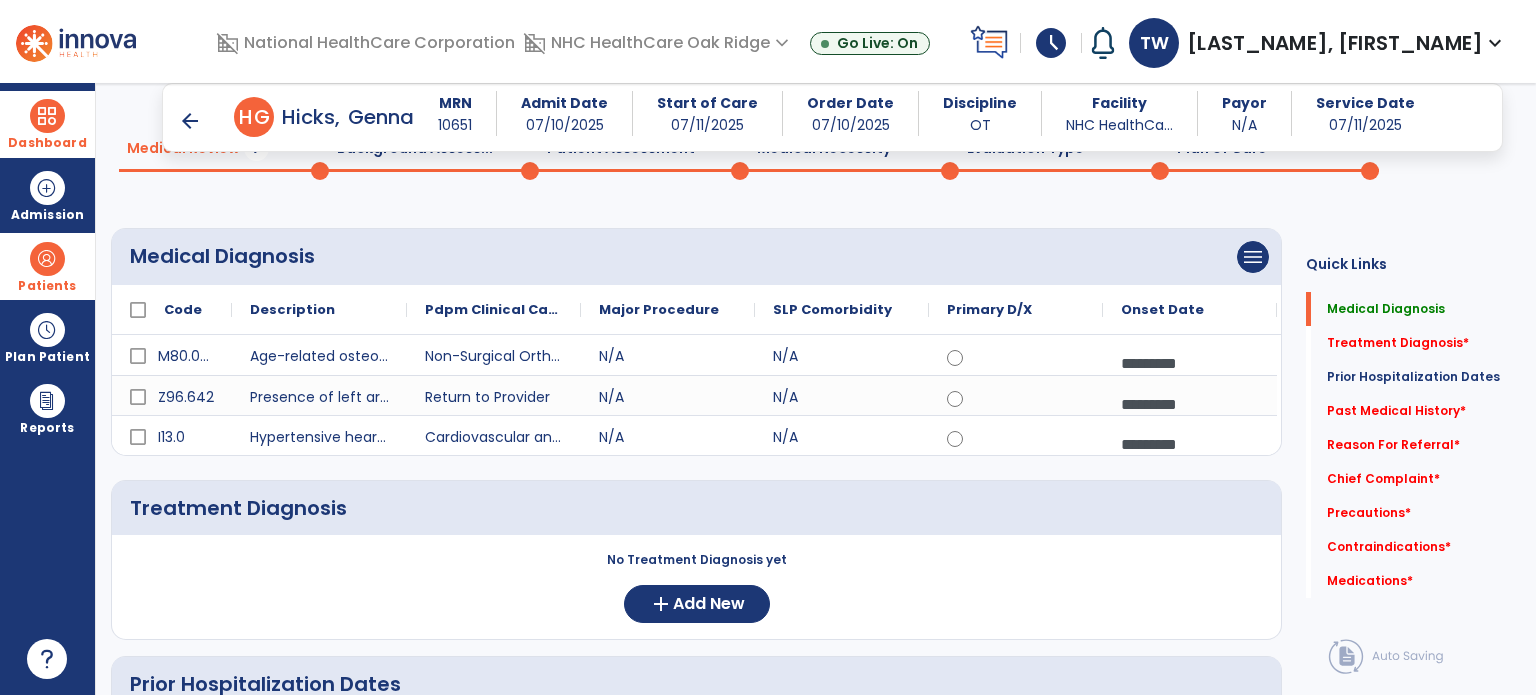 scroll, scrollTop: 200, scrollLeft: 0, axis: vertical 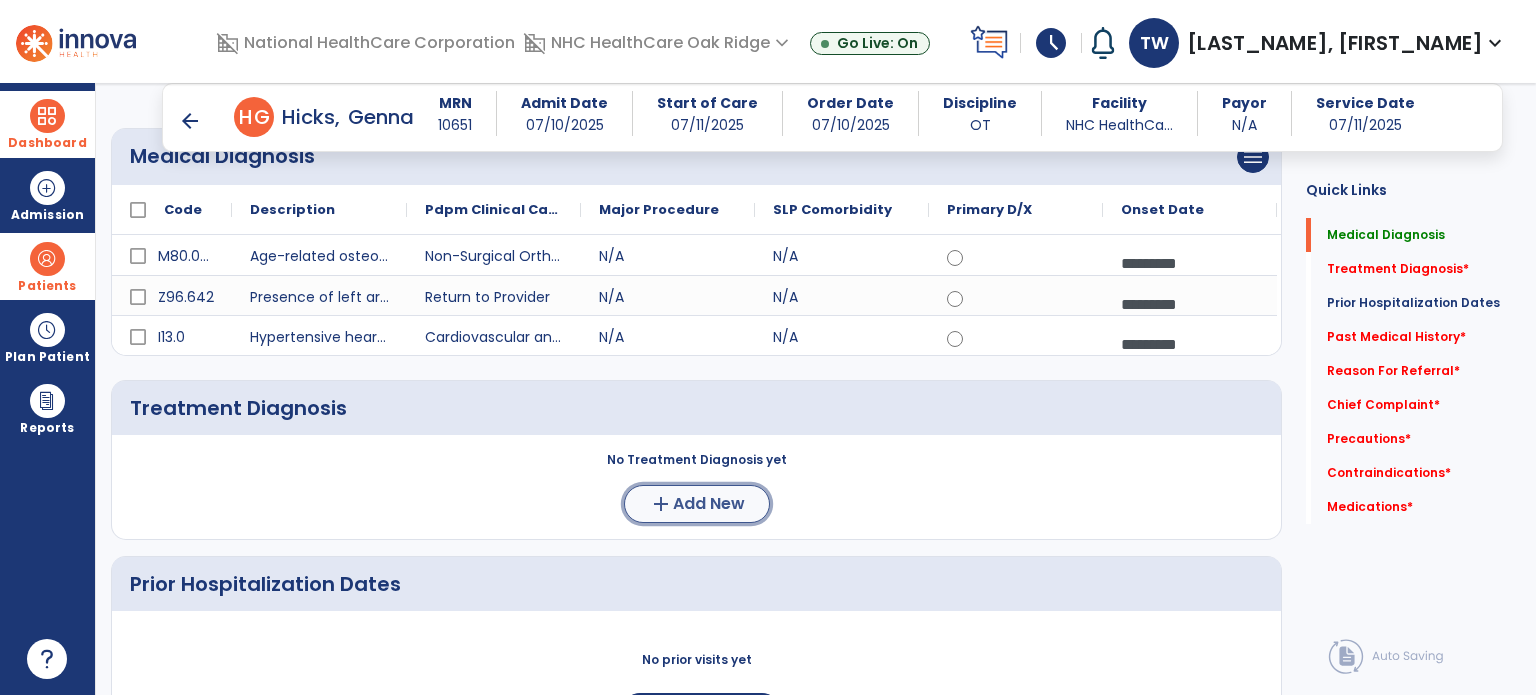 click on "Add New" 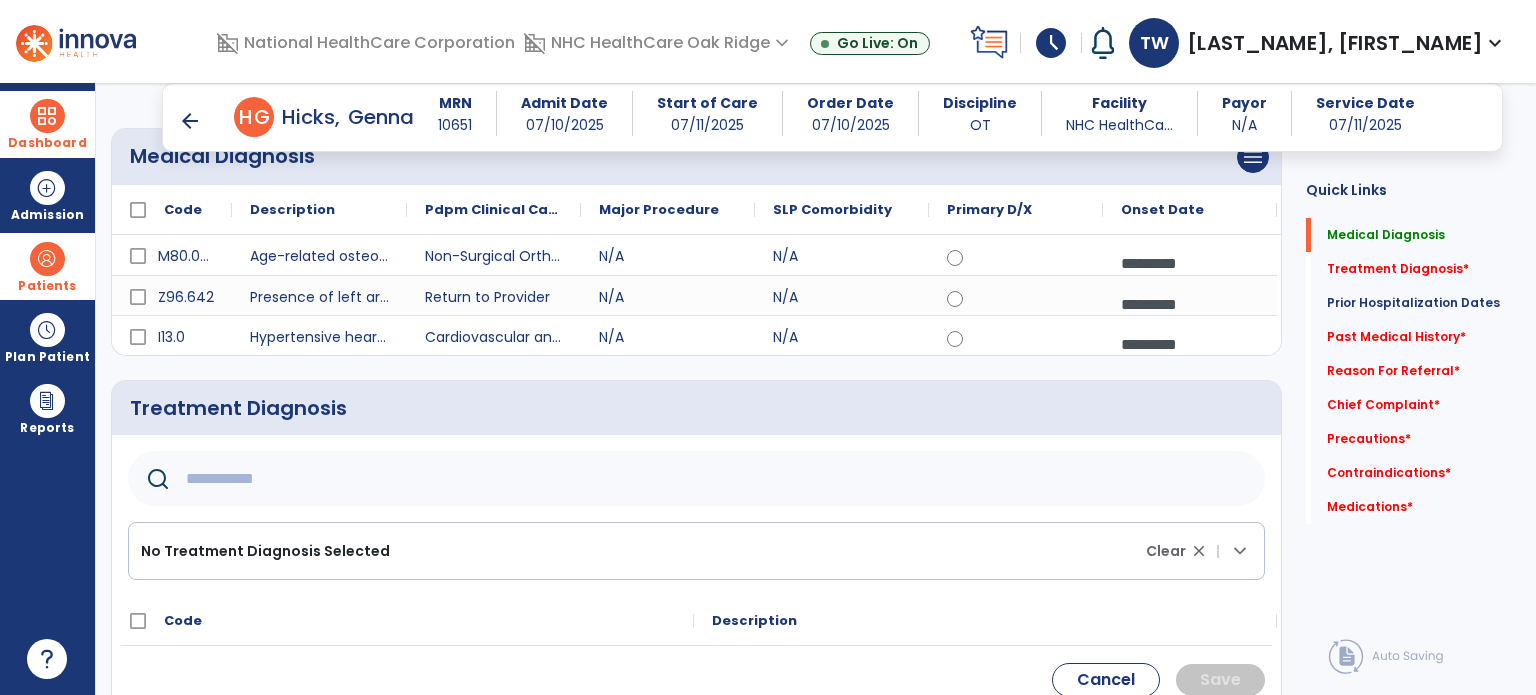 click 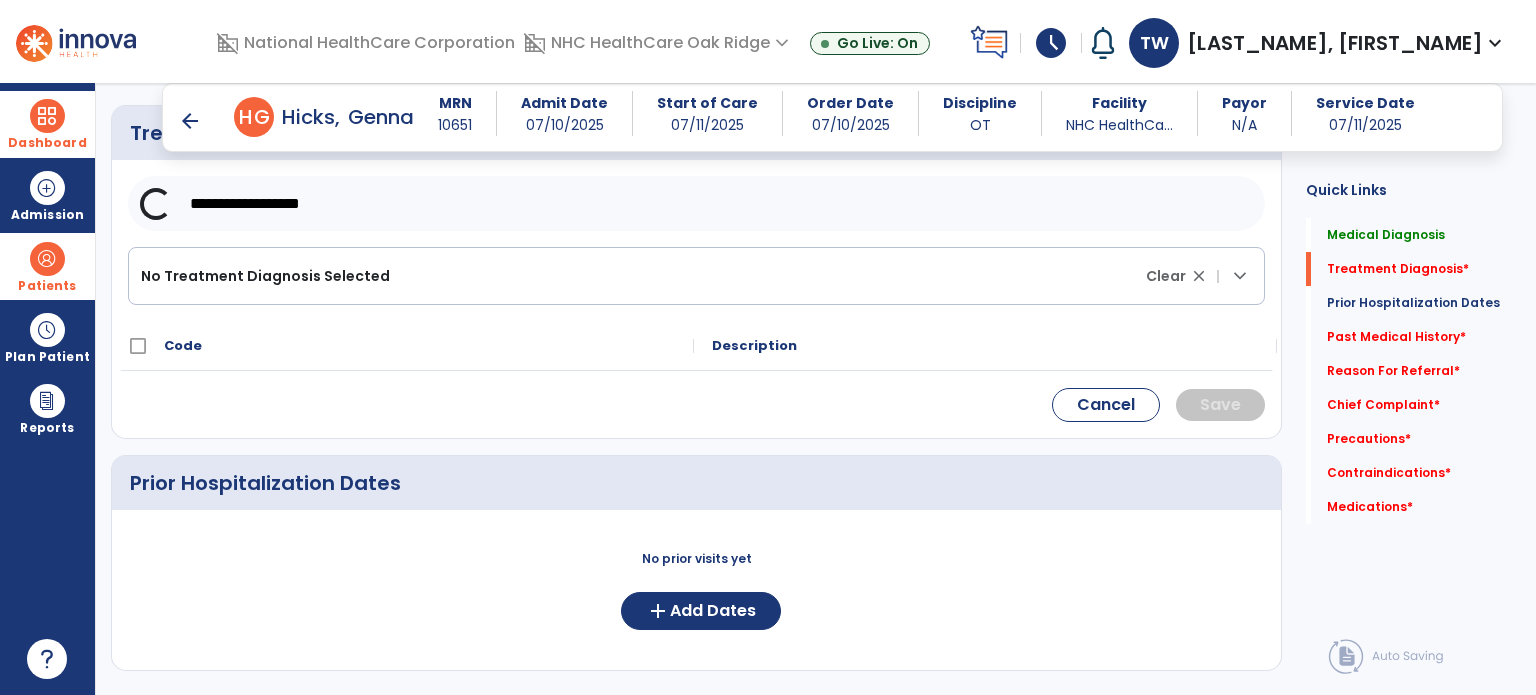 scroll, scrollTop: 500, scrollLeft: 0, axis: vertical 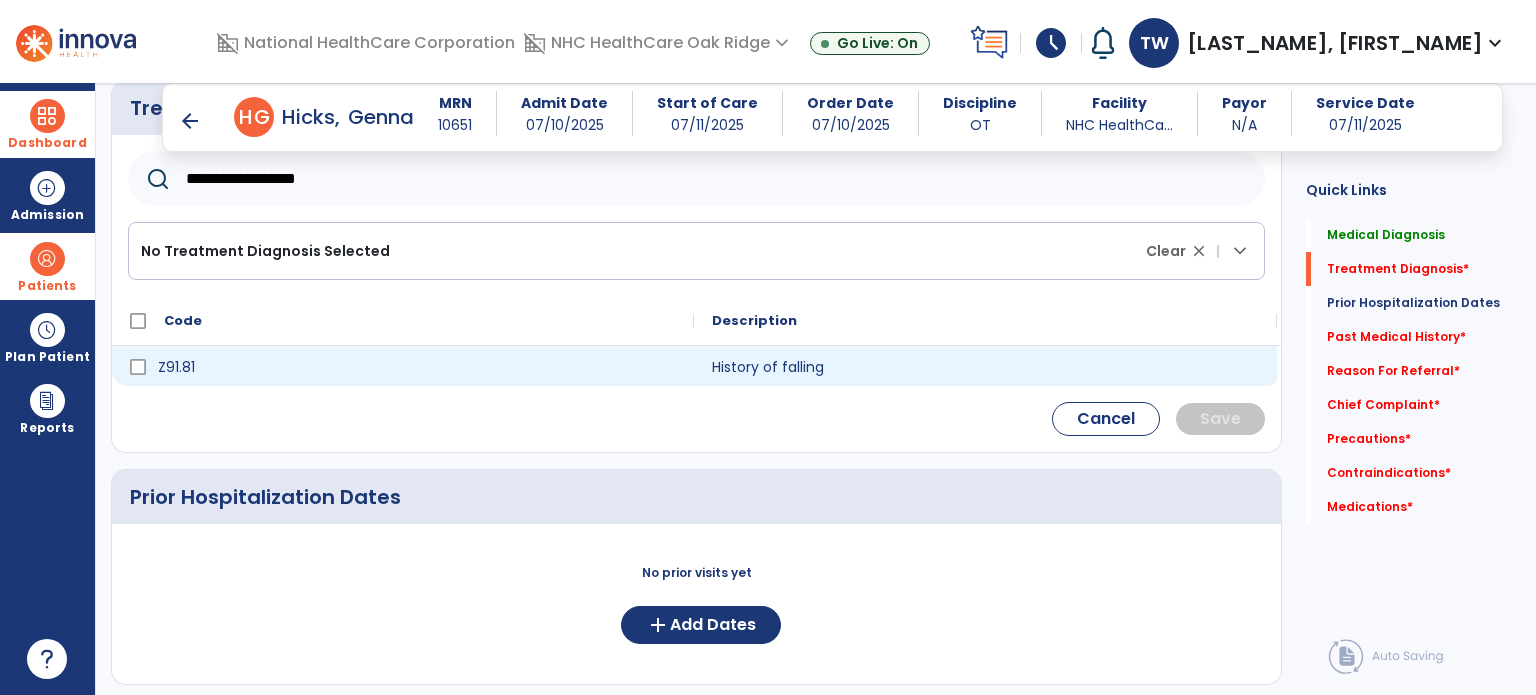 type on "**********" 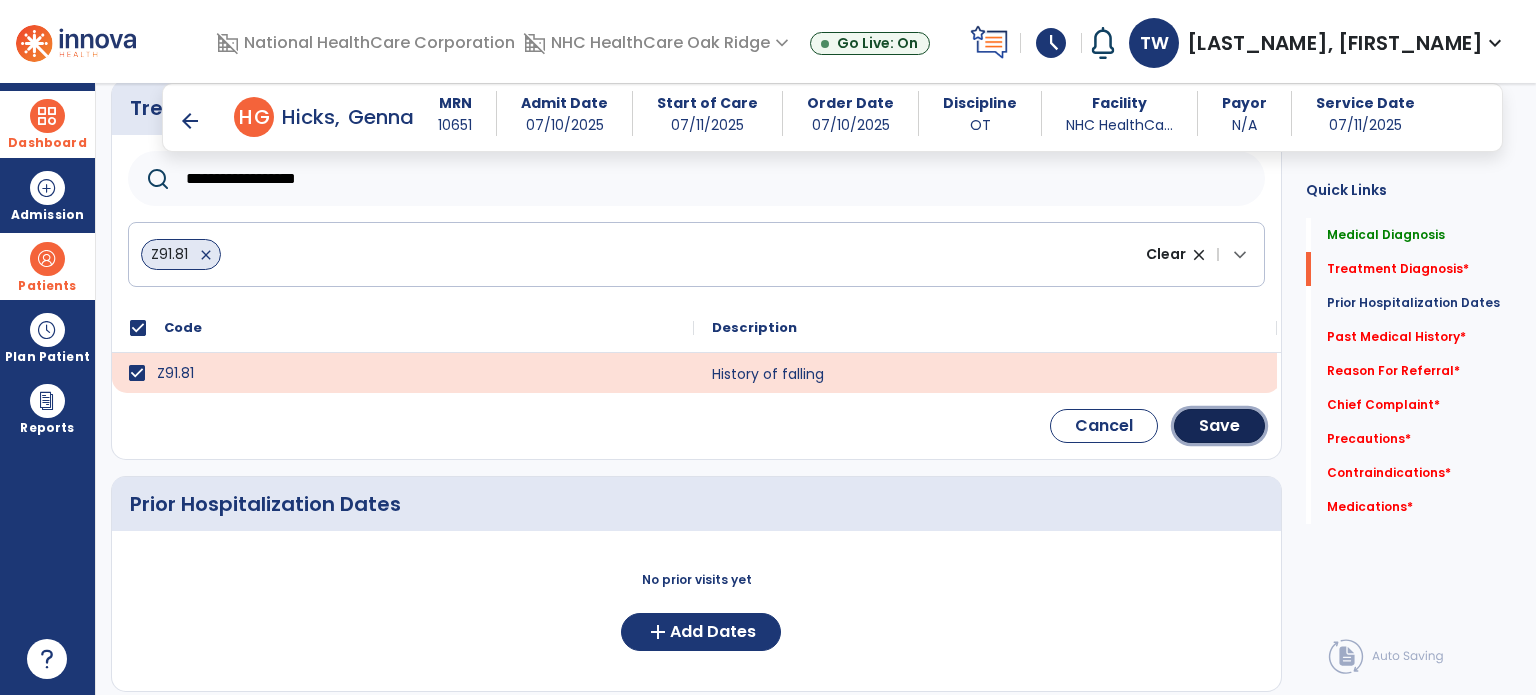 click on "Save" 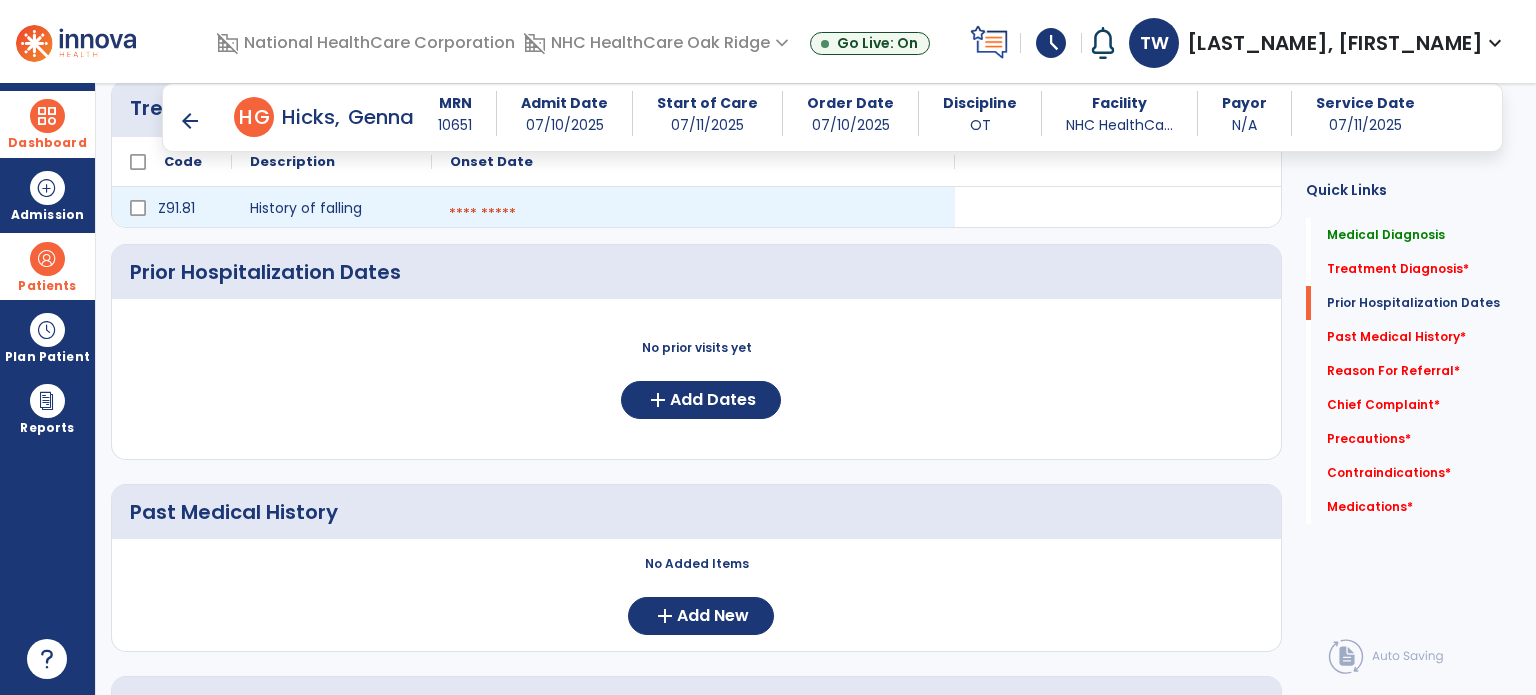 click at bounding box center [693, 214] 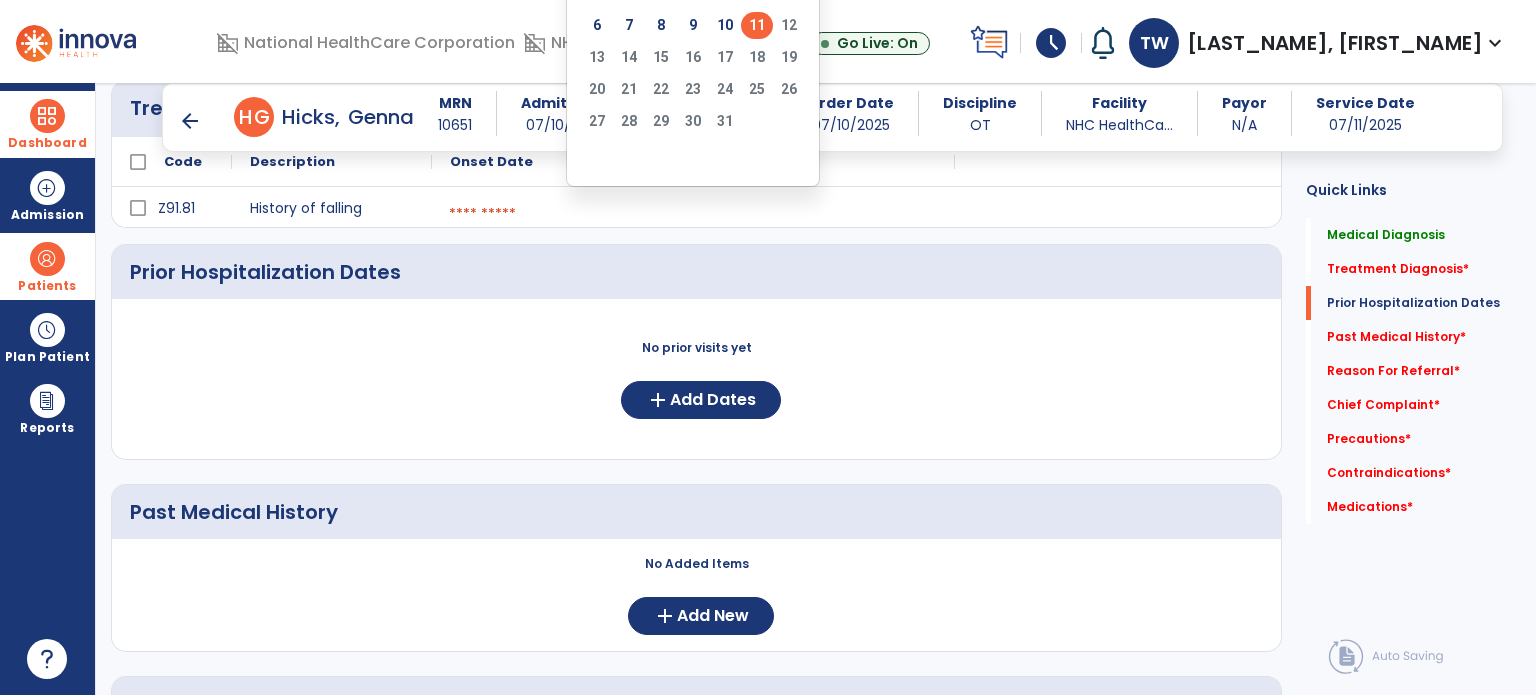 click on "11" 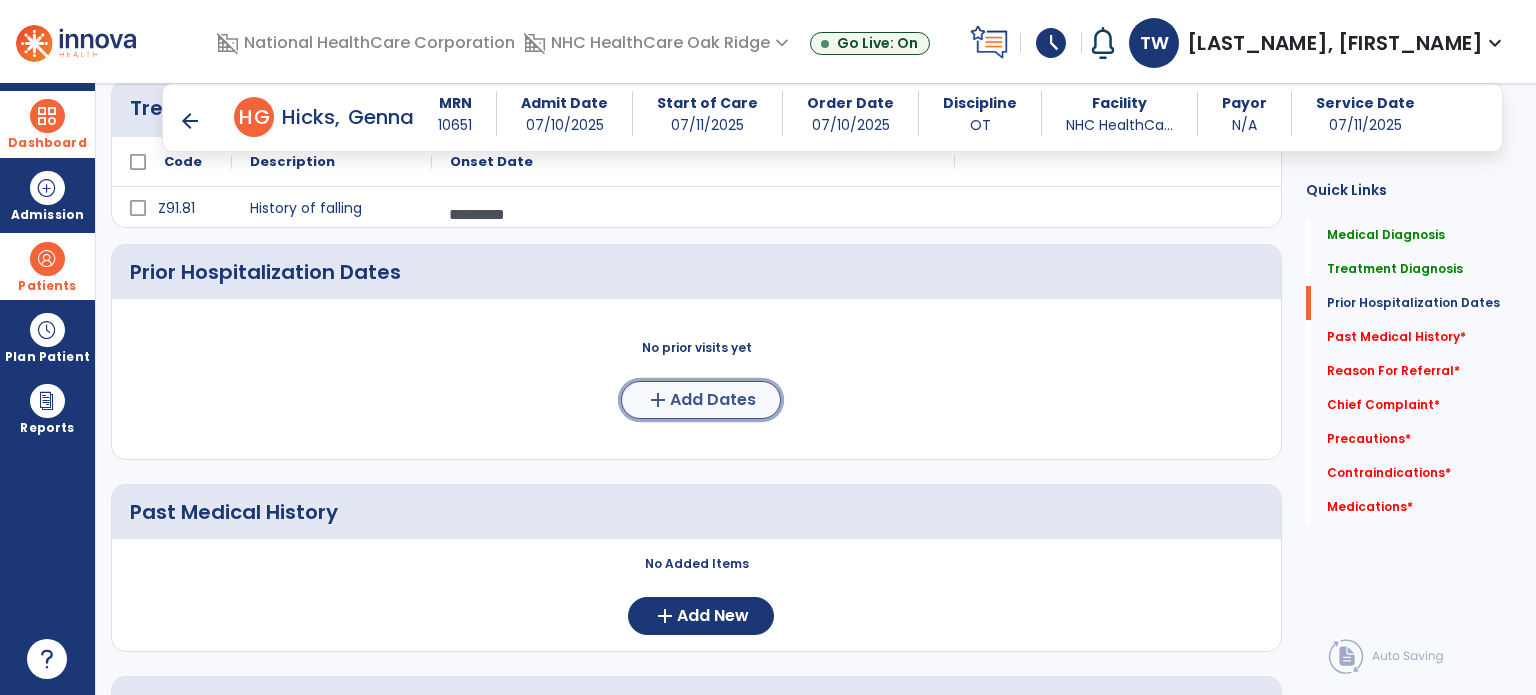 click on "Add Dates" 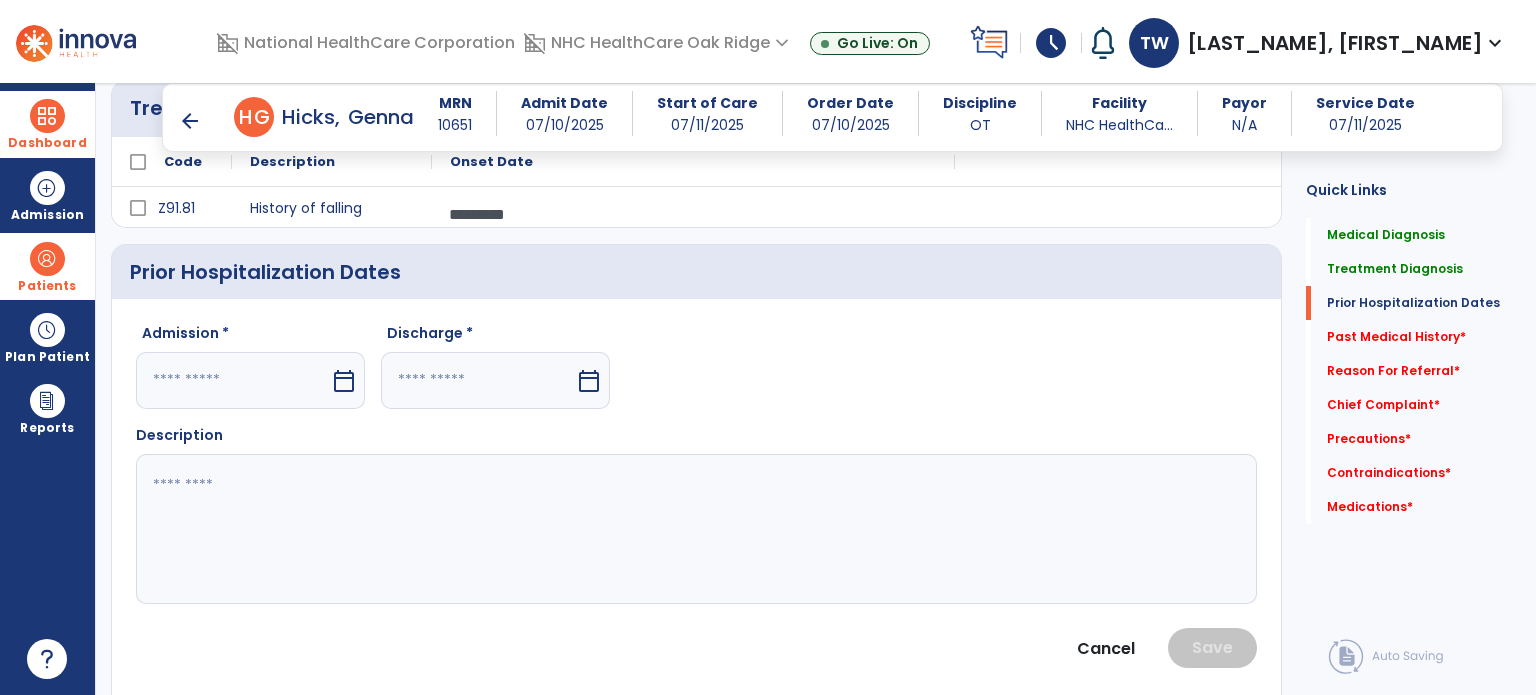 click on "calendar_today" at bounding box center [344, 381] 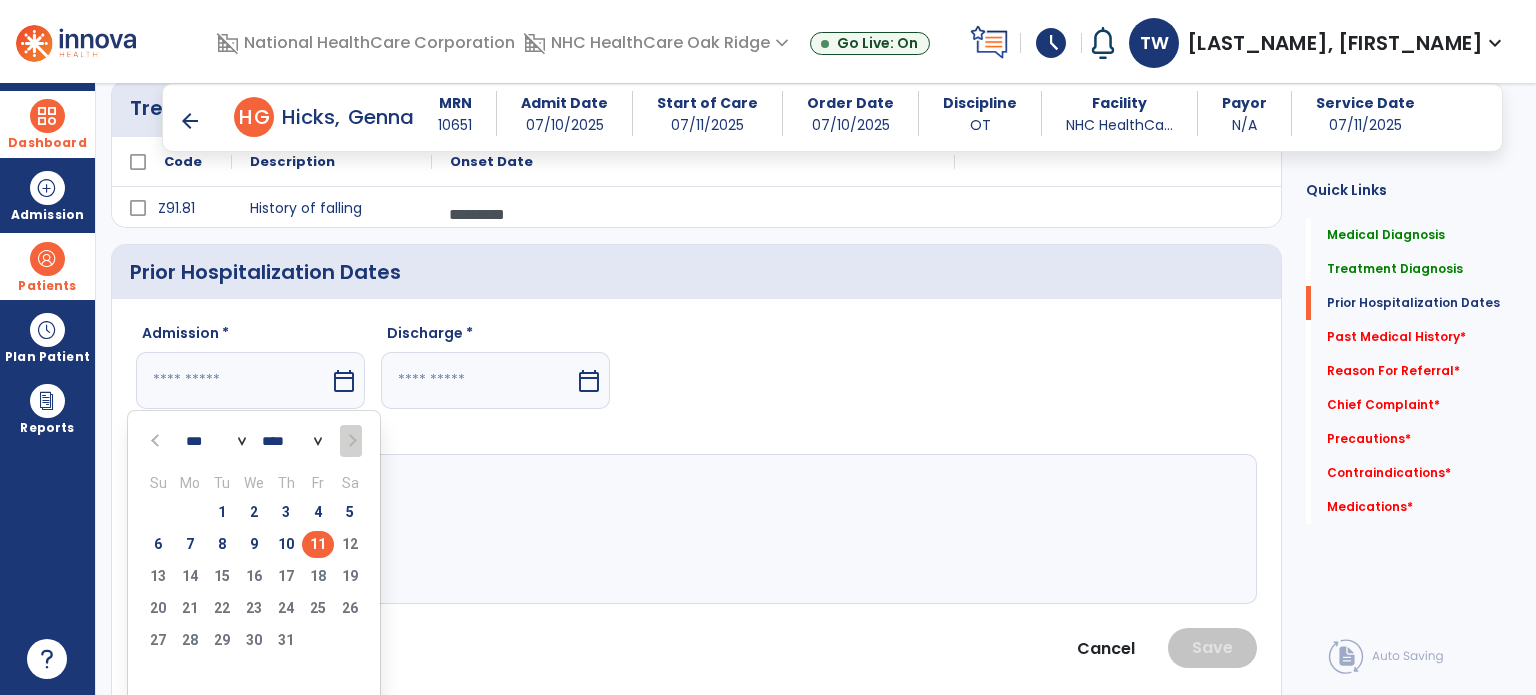 click on "3" at bounding box center (286, 512) 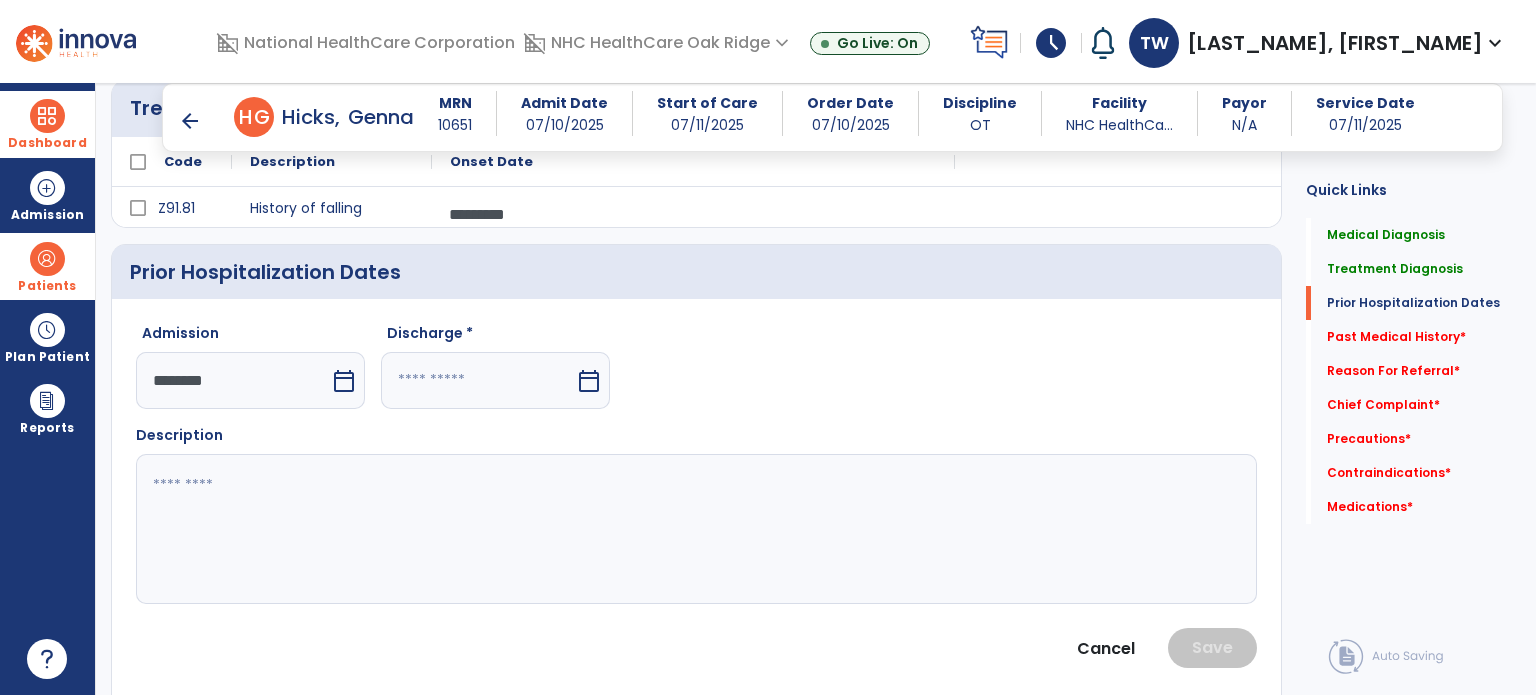 click on "calendar_today" at bounding box center [589, 381] 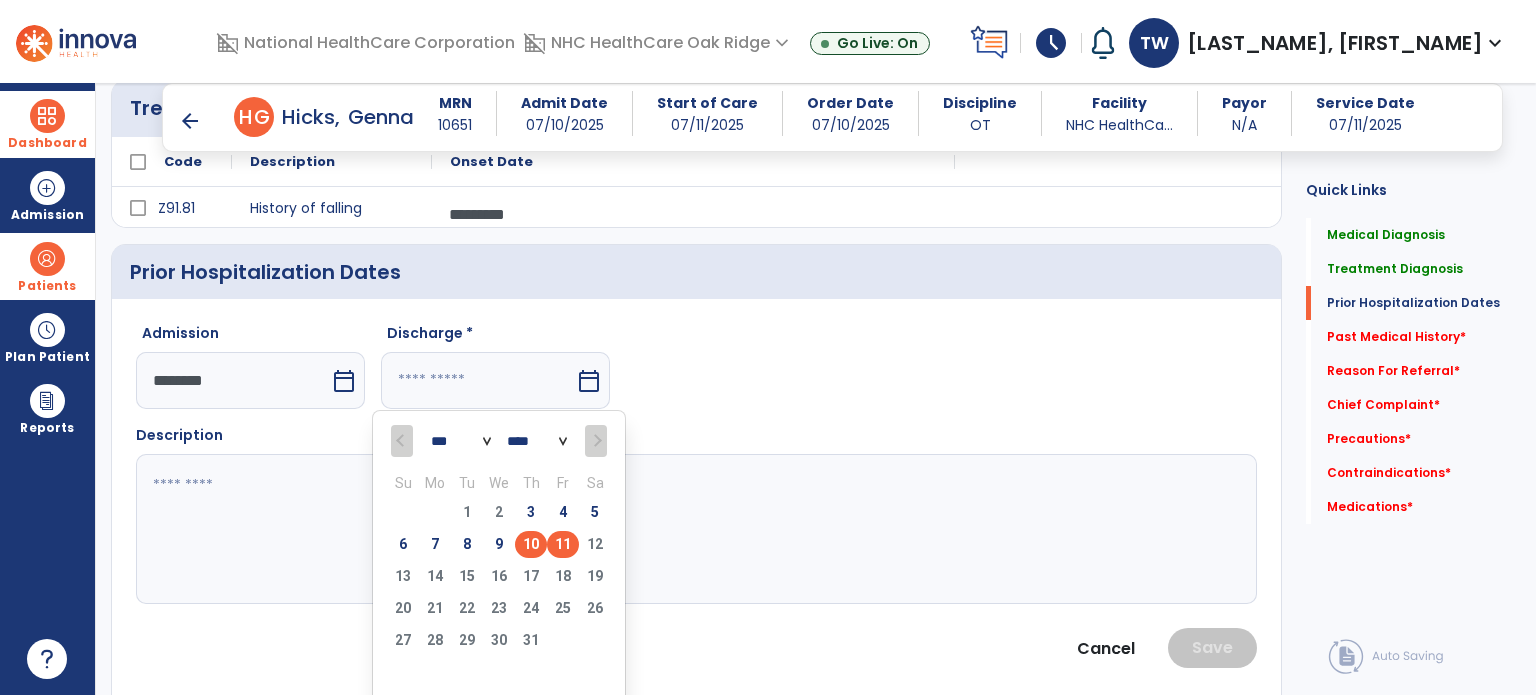 click on "10" at bounding box center (531, 544) 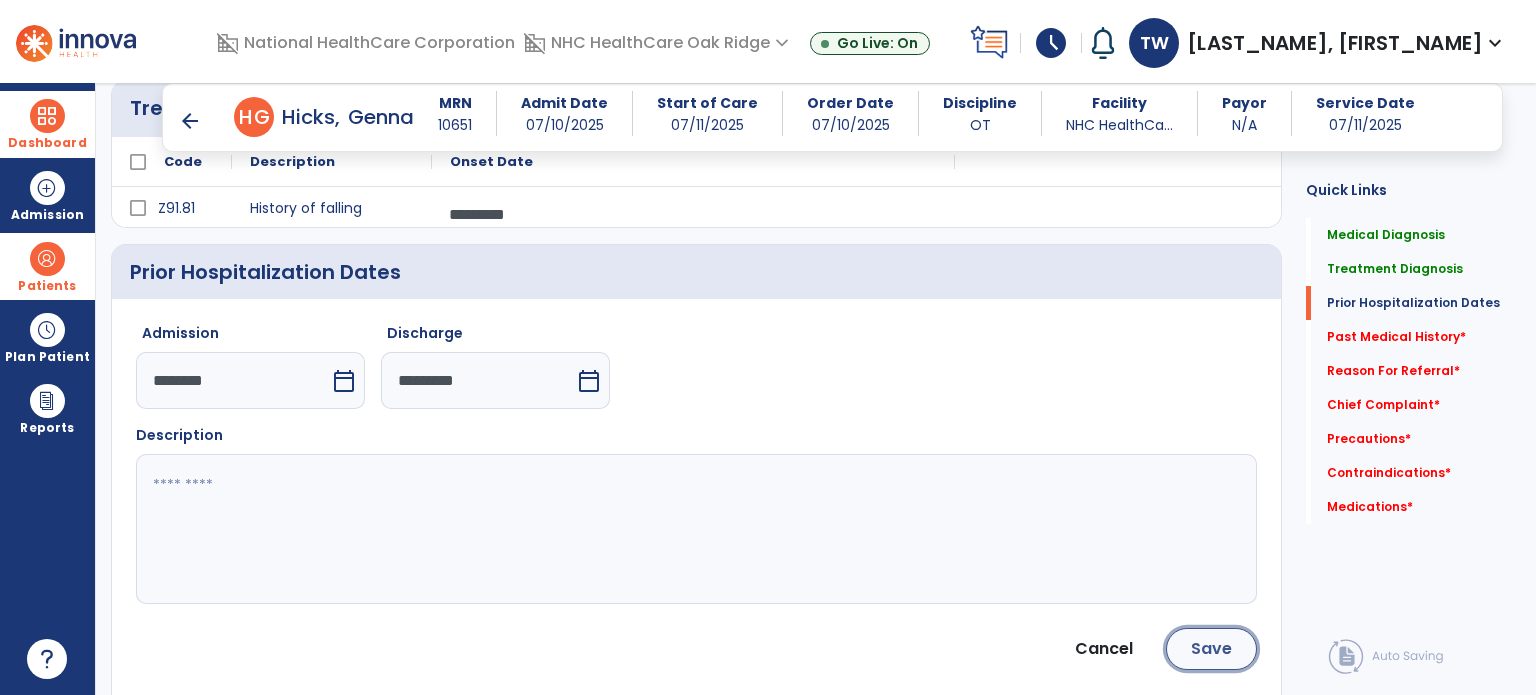 click on "Save" 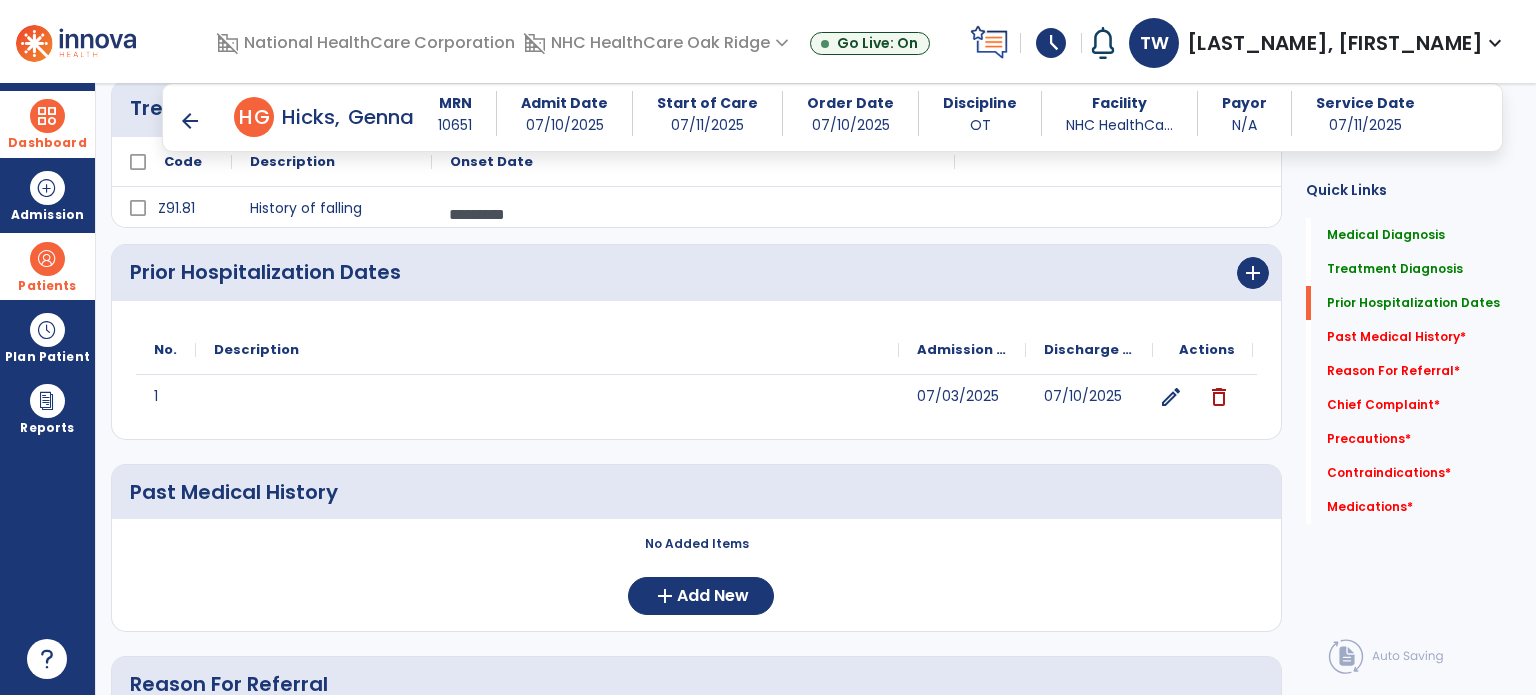 scroll, scrollTop: 600, scrollLeft: 0, axis: vertical 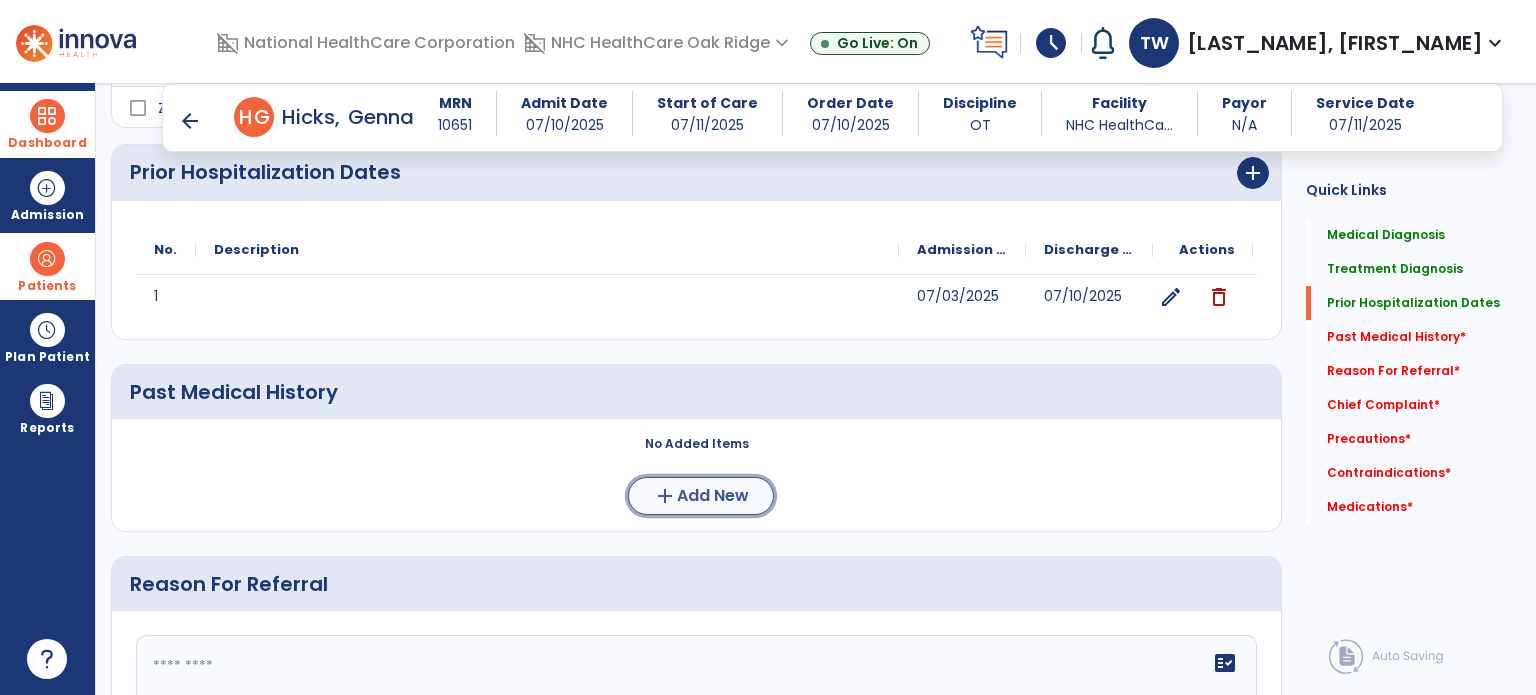 click on "add  Add New" 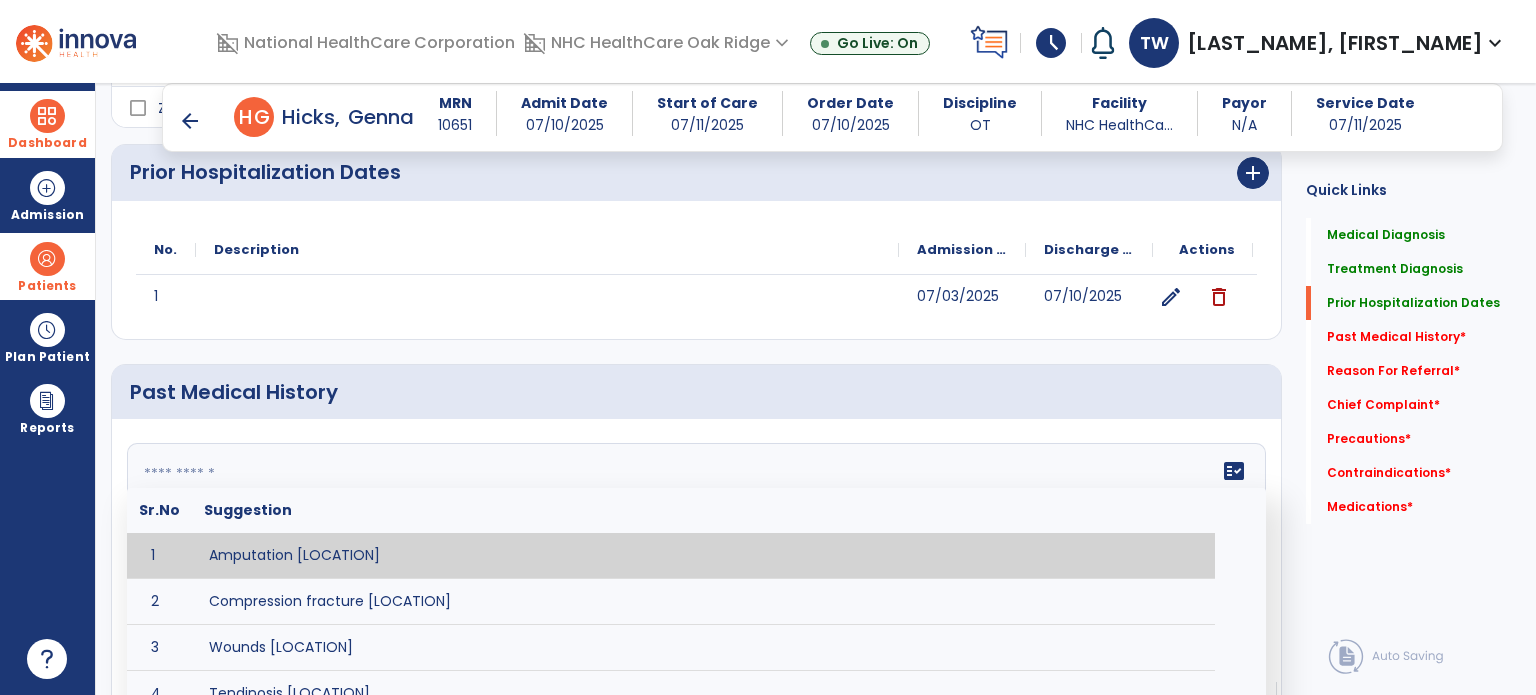 click 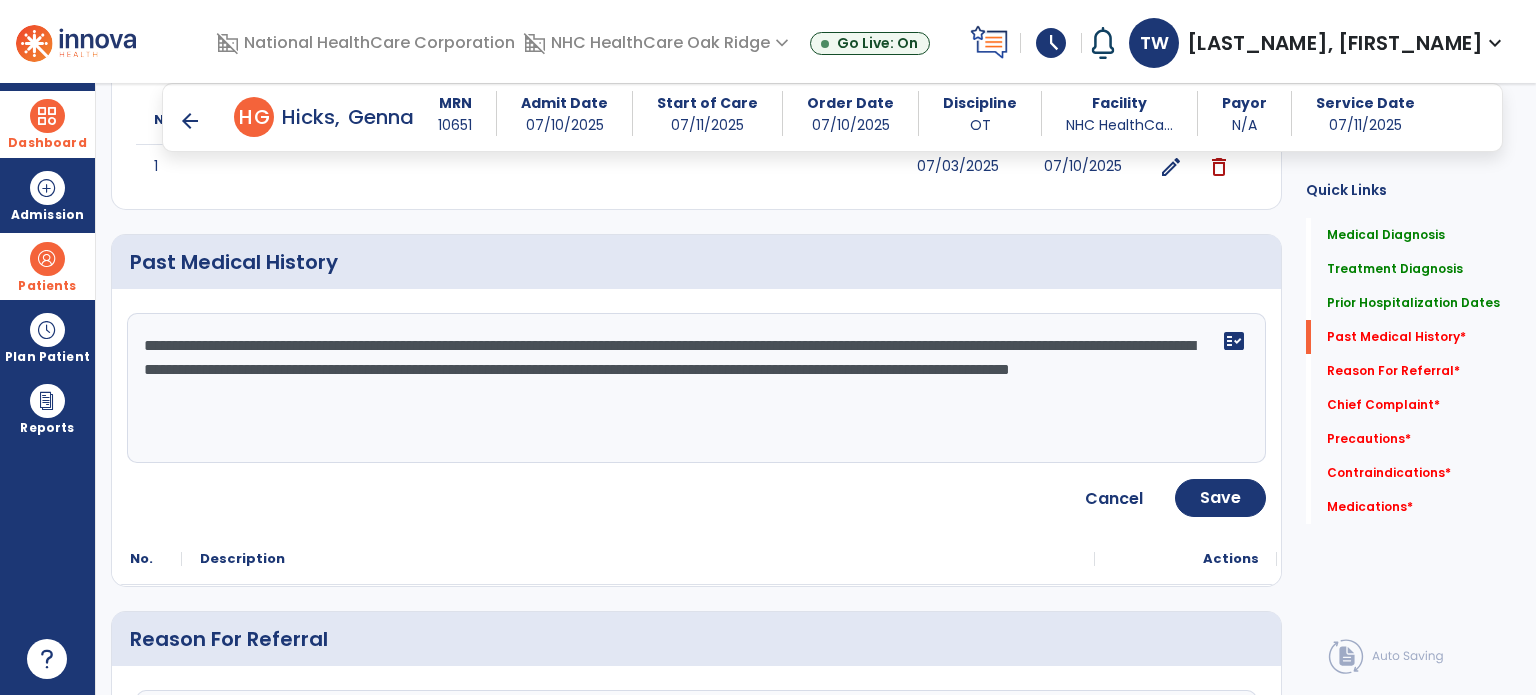 scroll, scrollTop: 900, scrollLeft: 0, axis: vertical 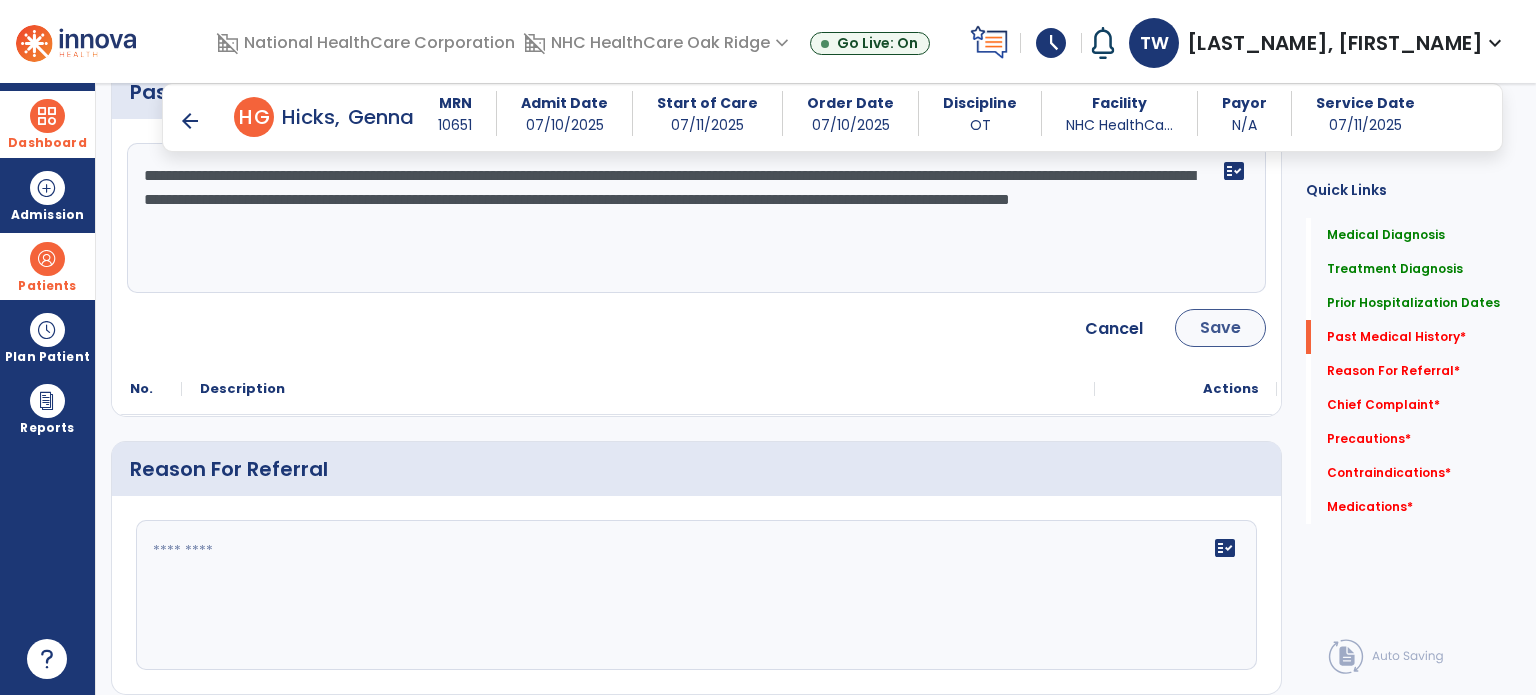 type on "**********" 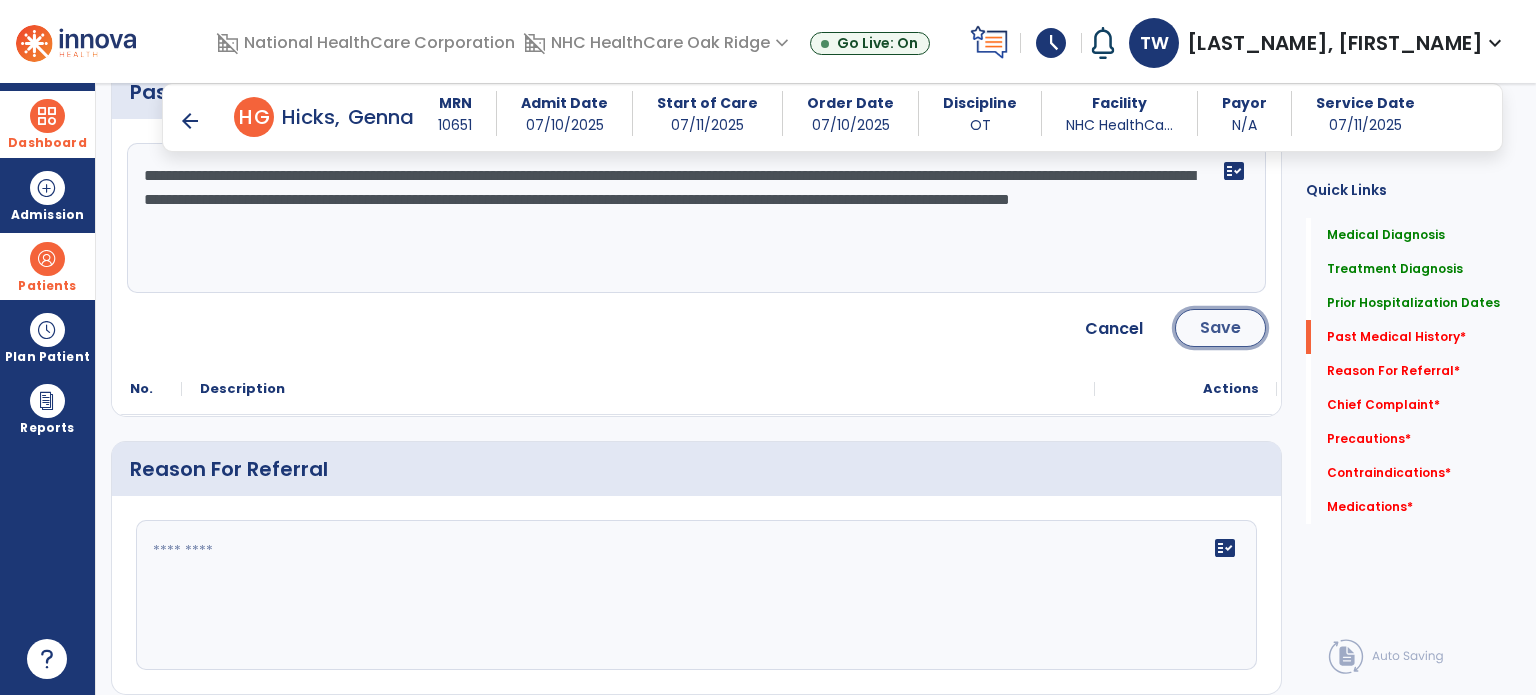 click on "Save" 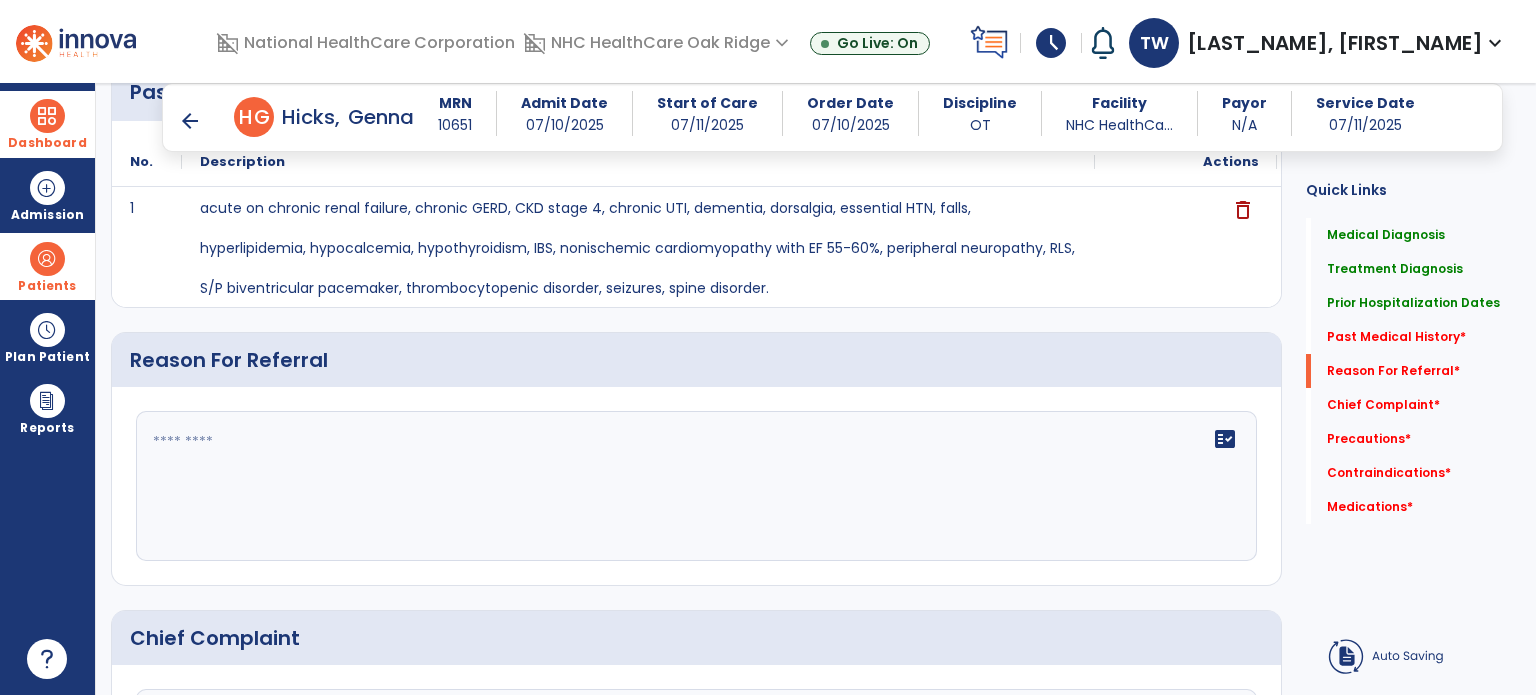 click 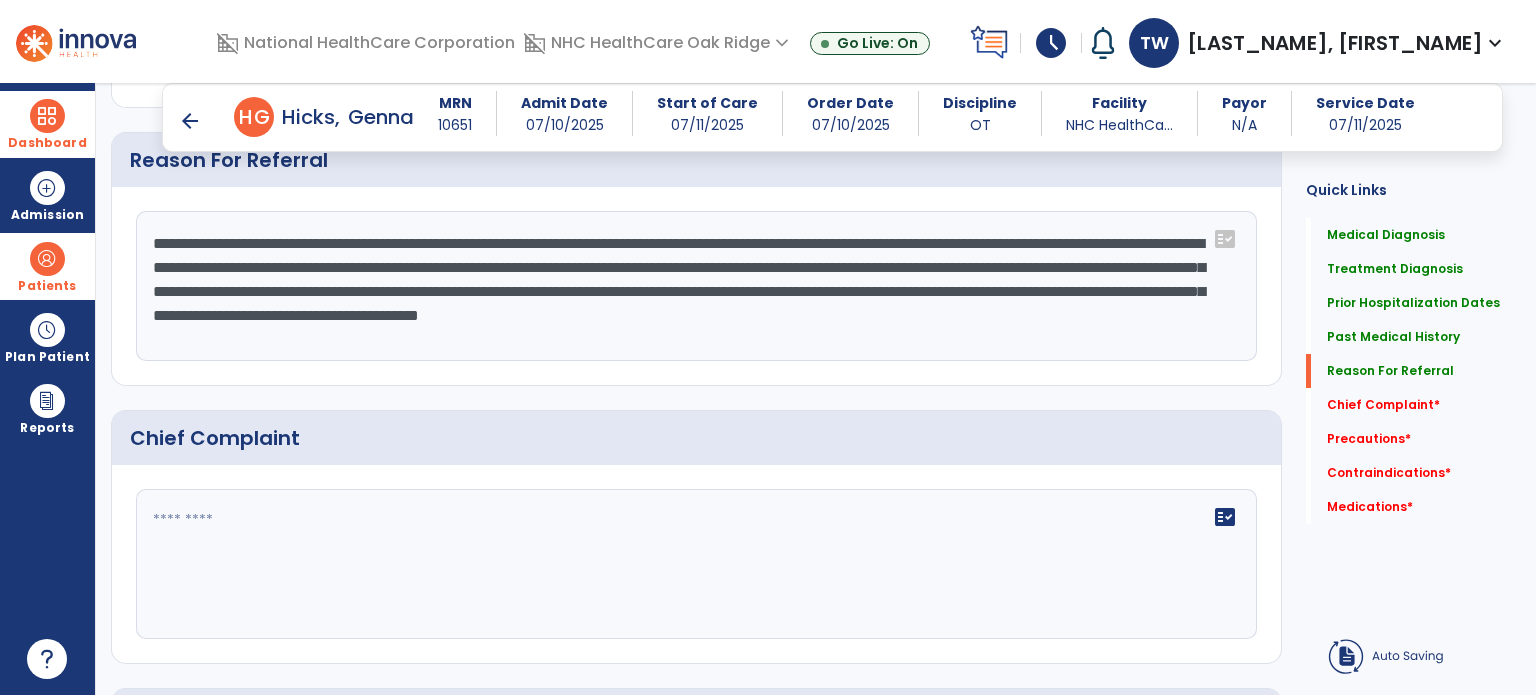 type on "**********" 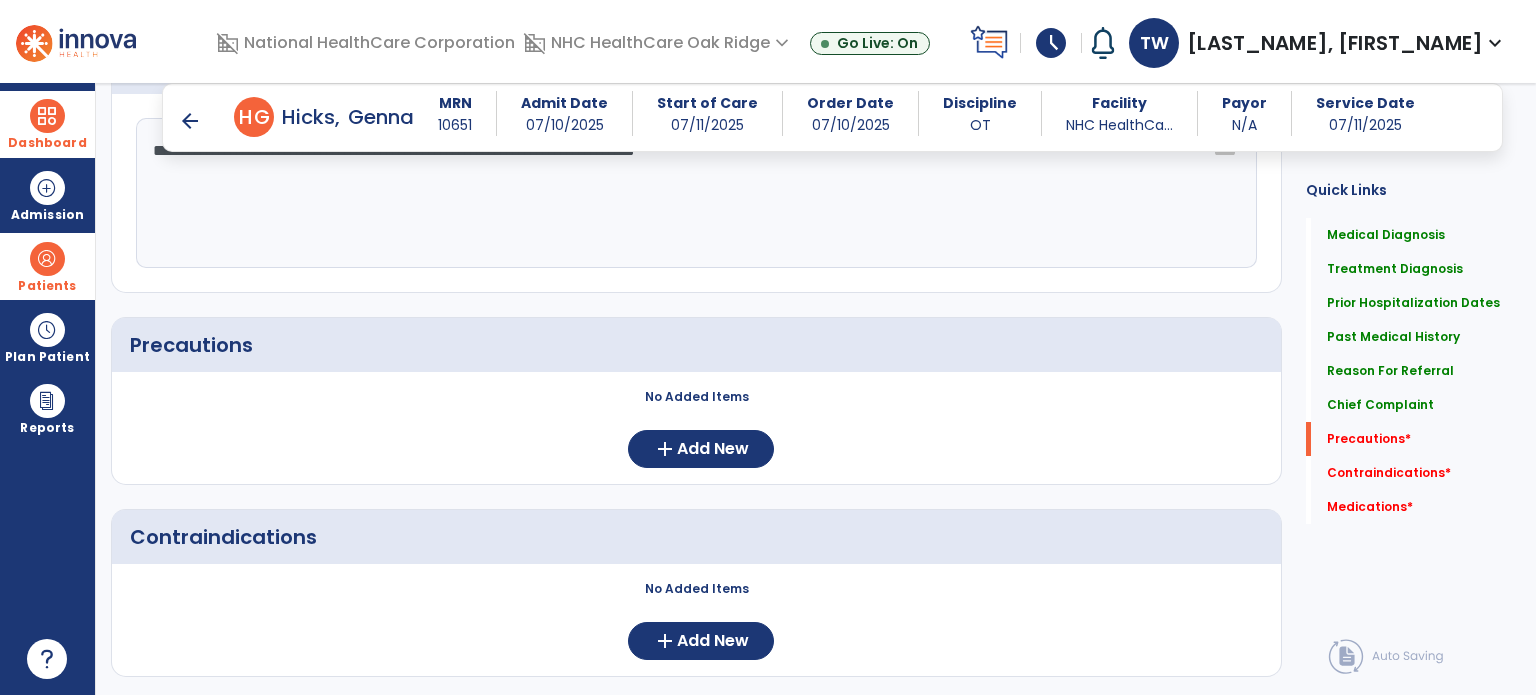 scroll, scrollTop: 1480, scrollLeft: 0, axis: vertical 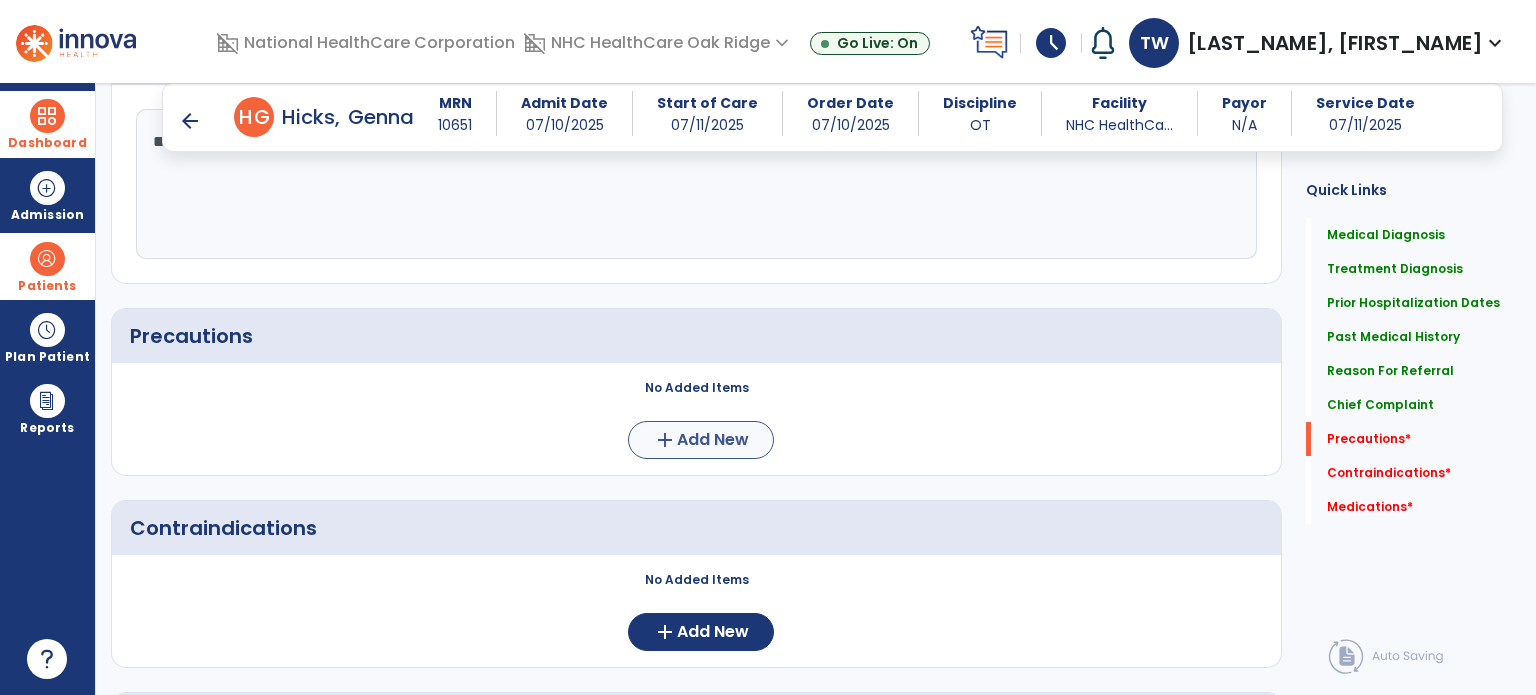 type on "**********" 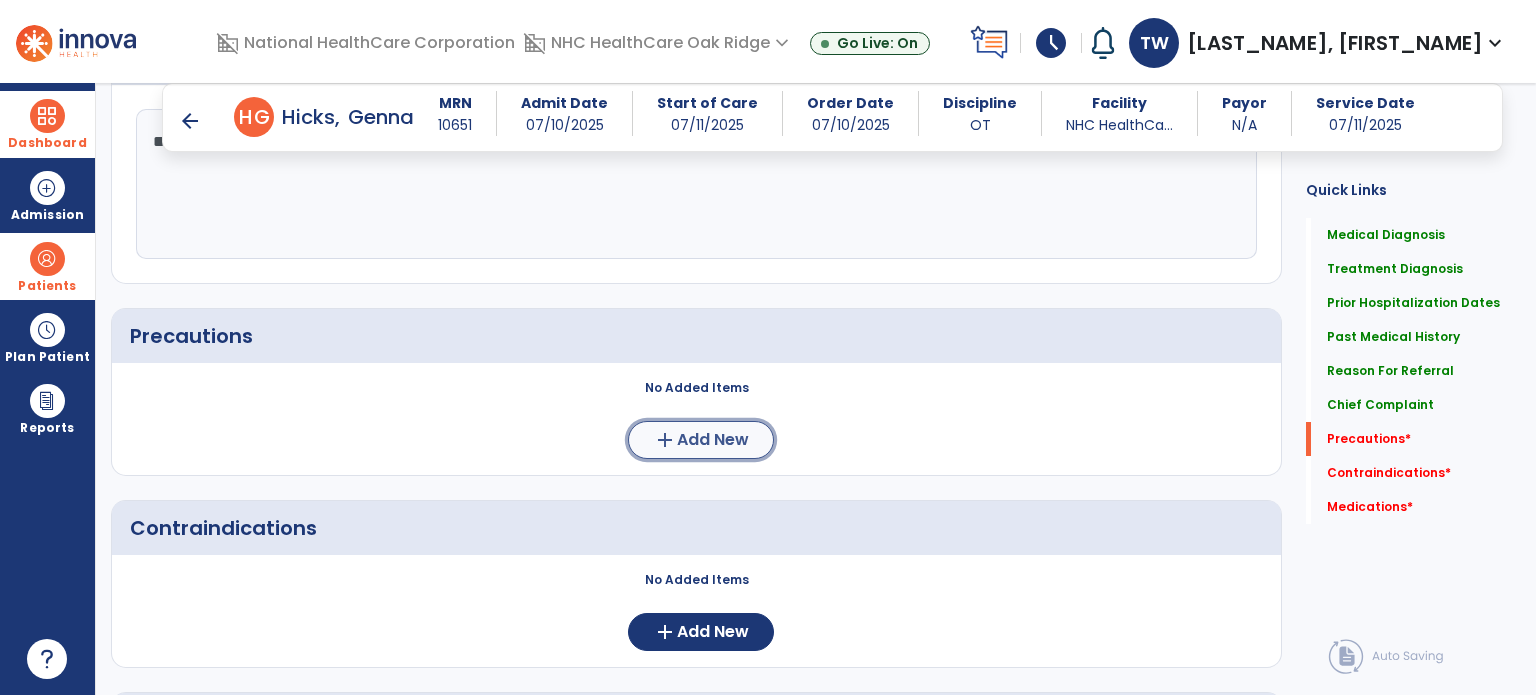 click on "Add New" 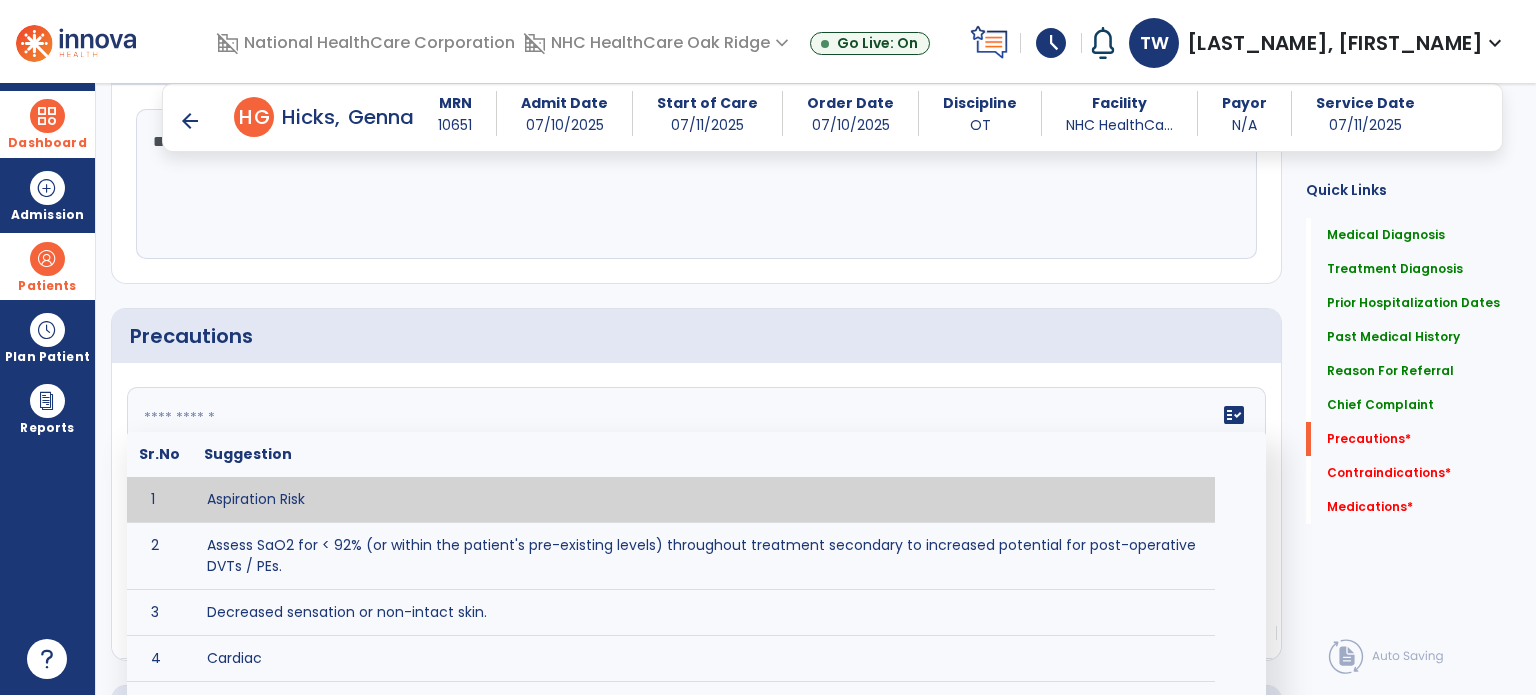 click 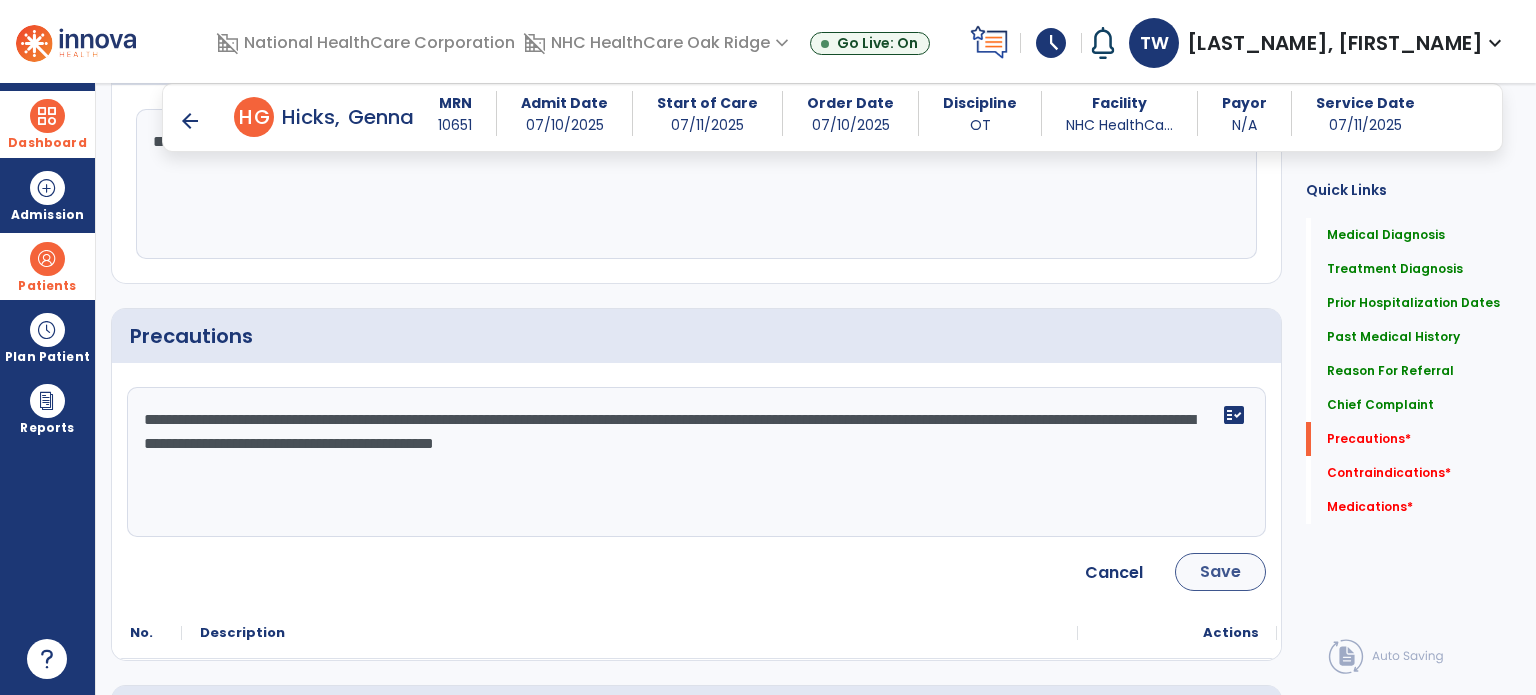 type on "**********" 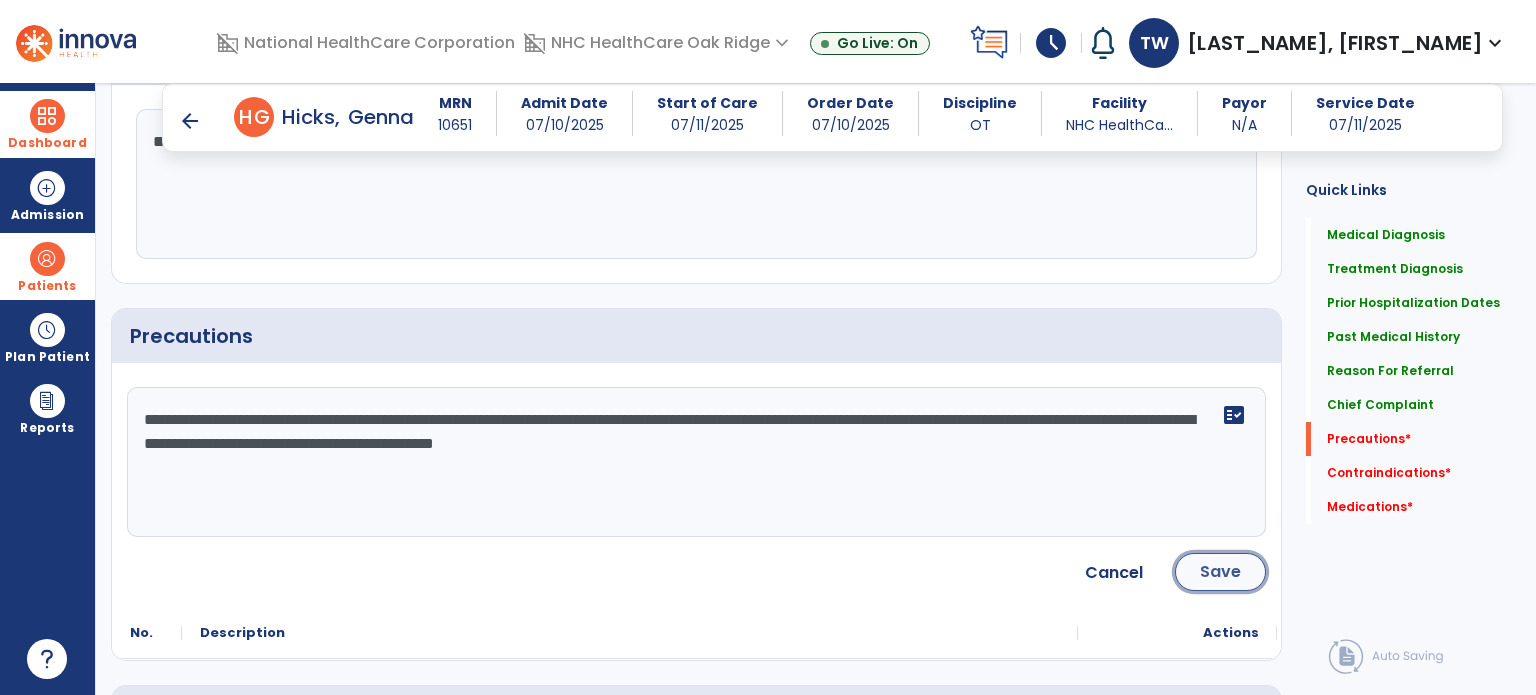 click on "Save" 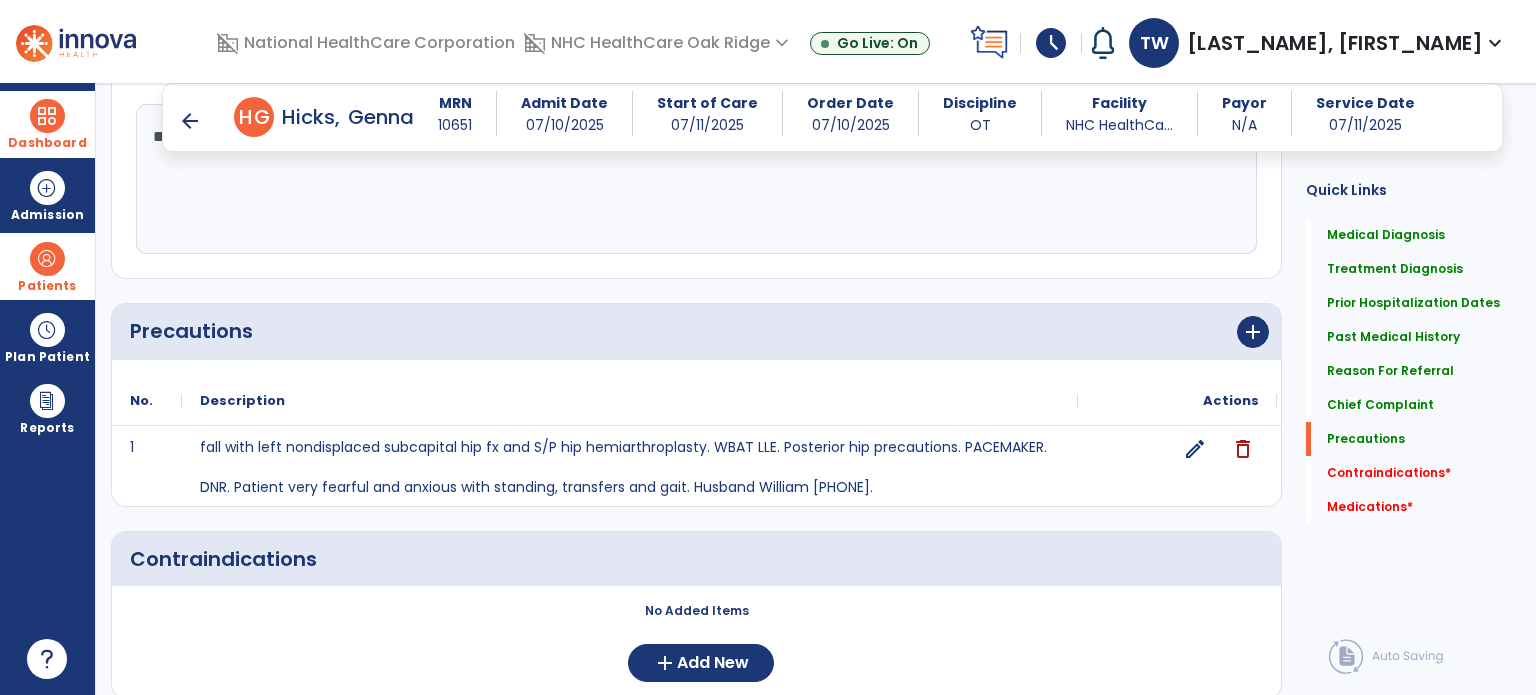 scroll, scrollTop: 1580, scrollLeft: 0, axis: vertical 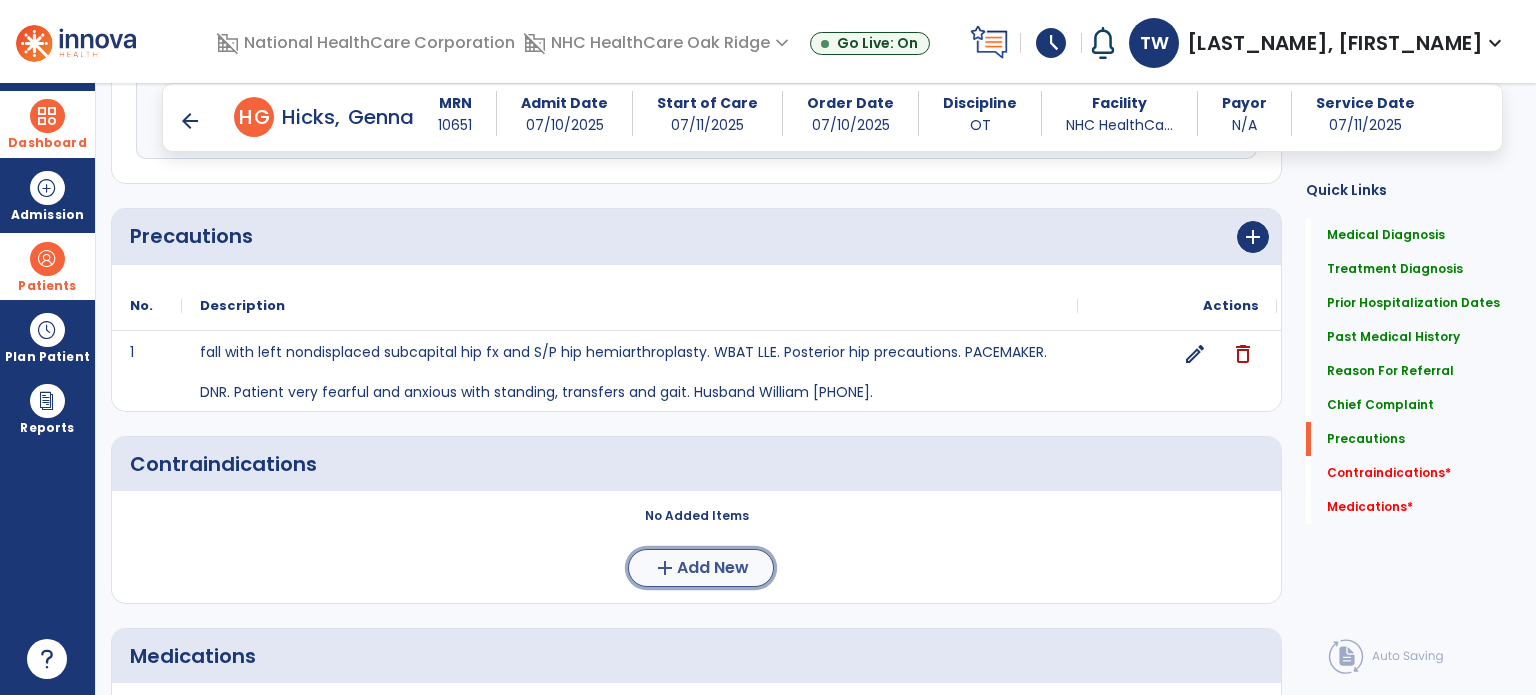 click on "Add New" 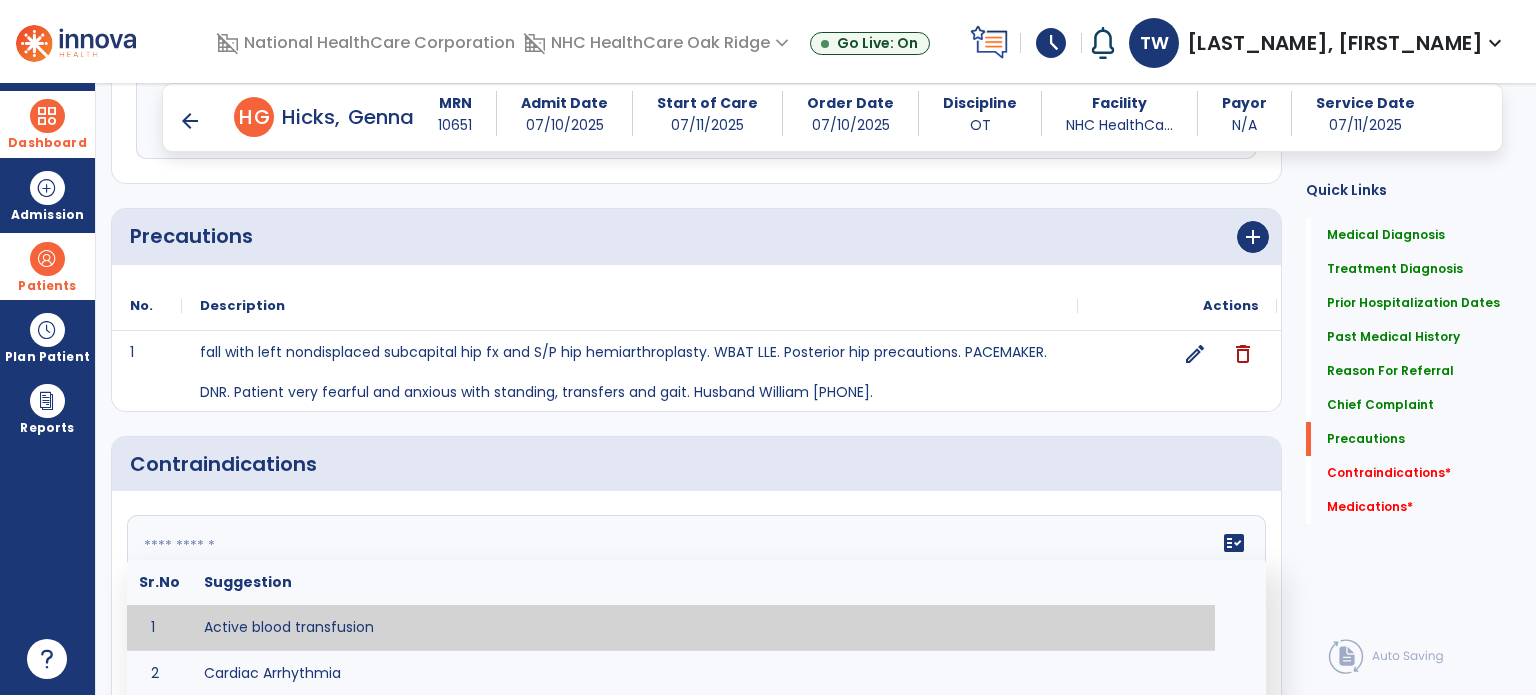 click 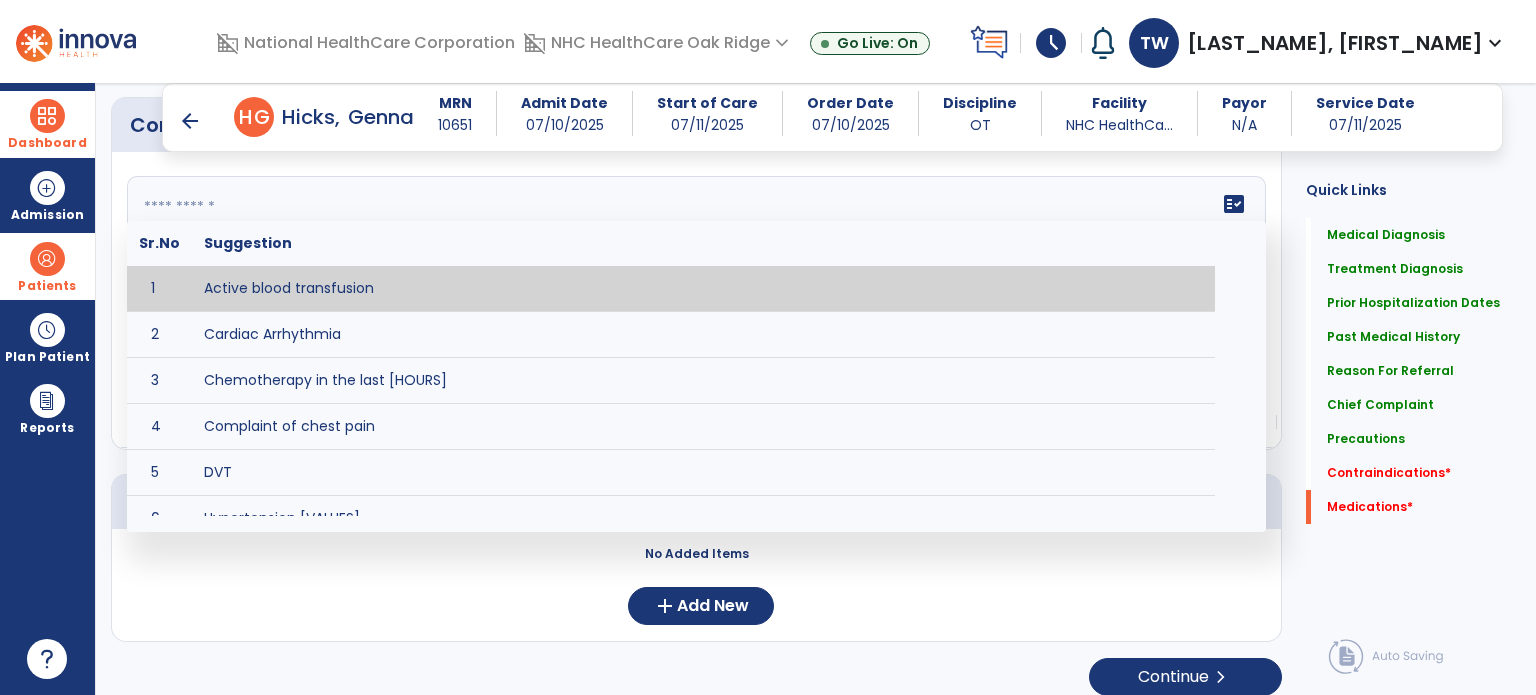 scroll, scrollTop: 1929, scrollLeft: 0, axis: vertical 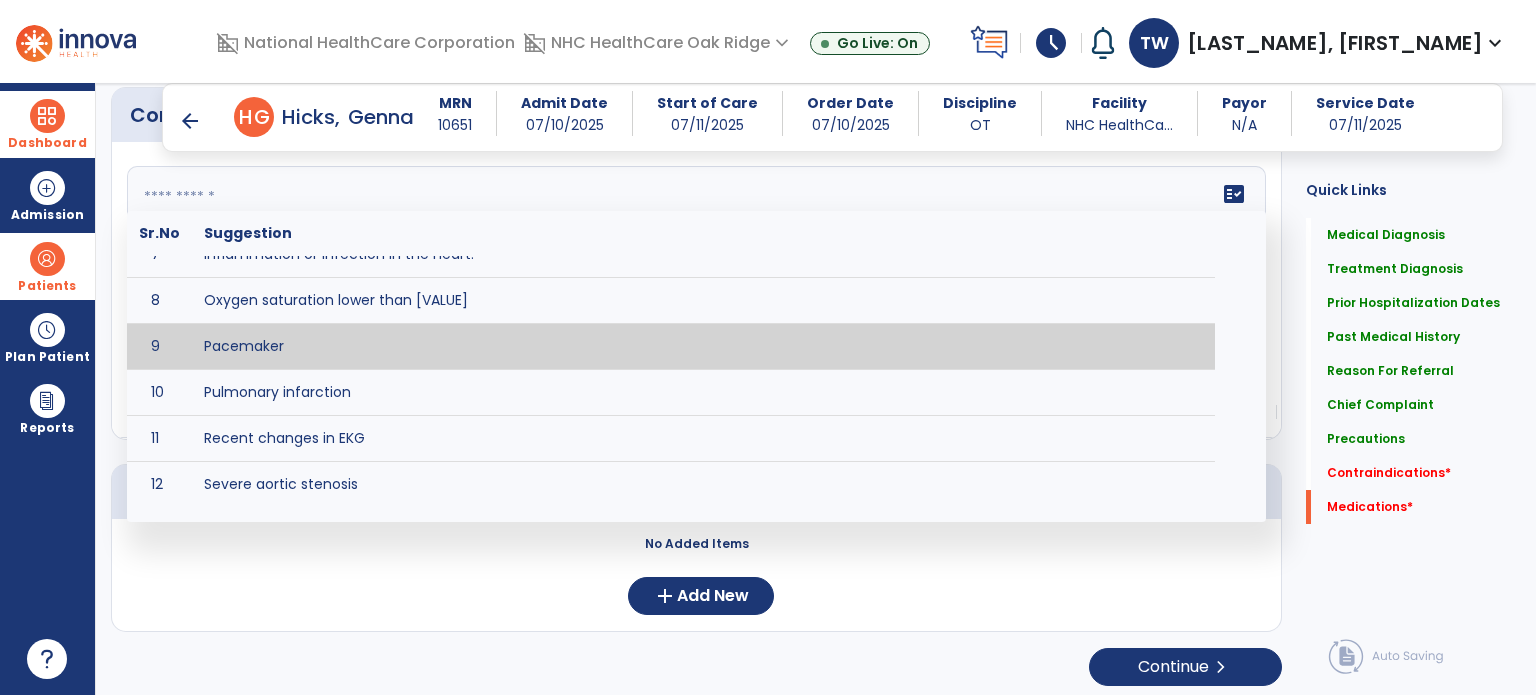 type on "*********" 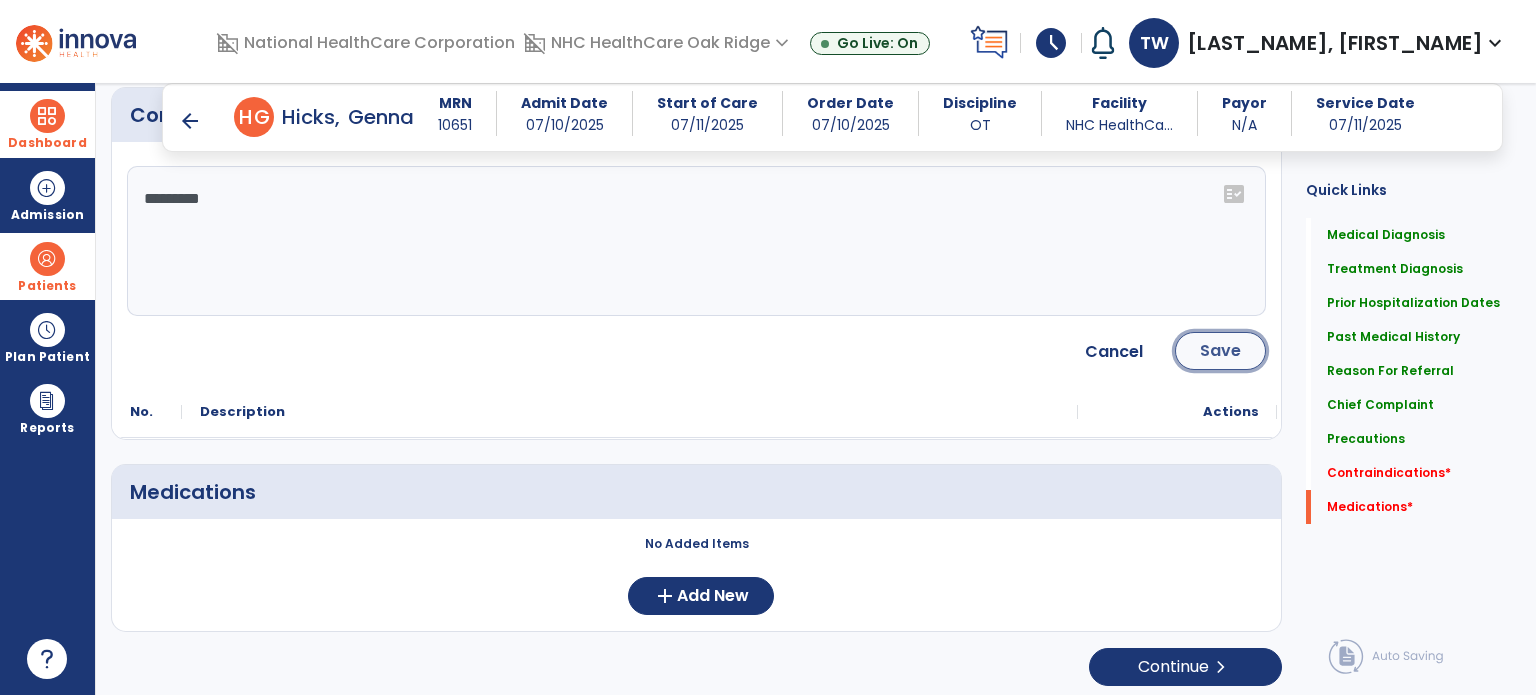 click on "Save" 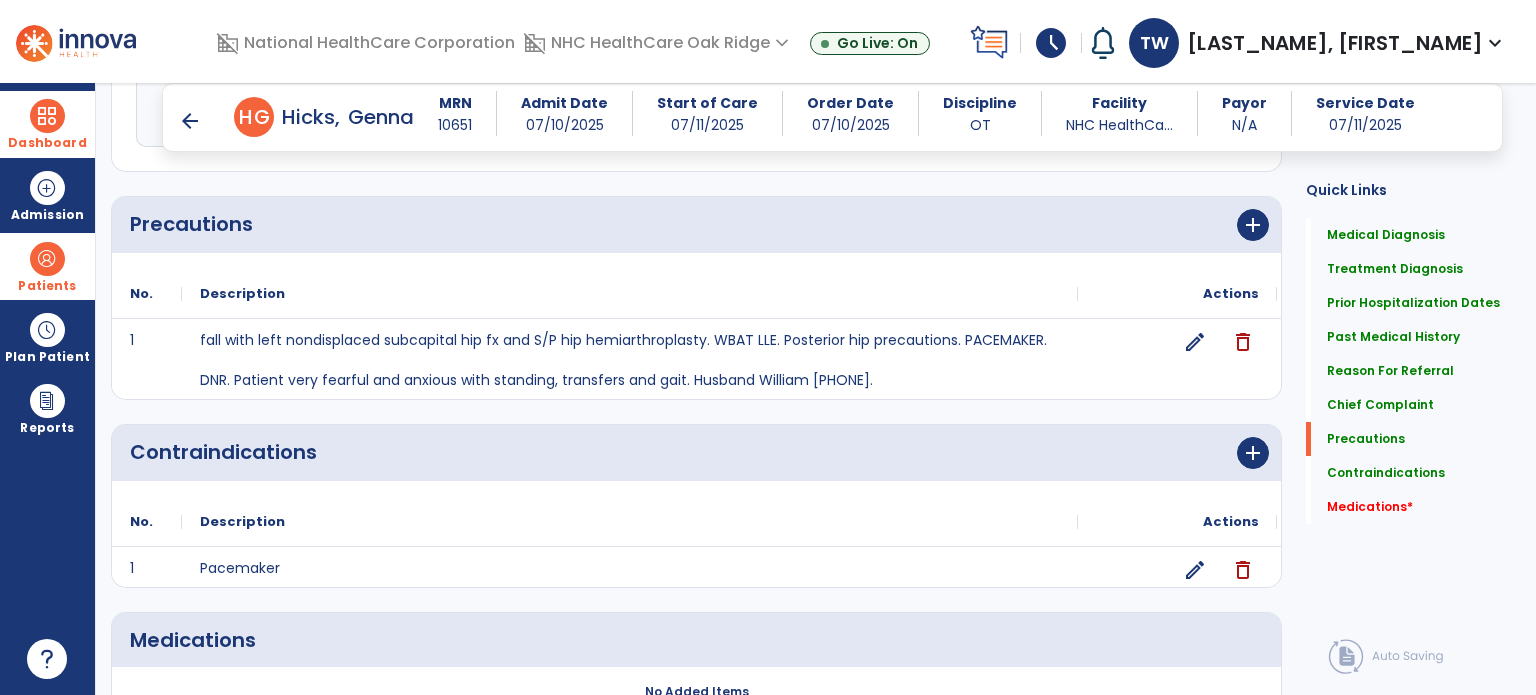 scroll, scrollTop: 1641, scrollLeft: 0, axis: vertical 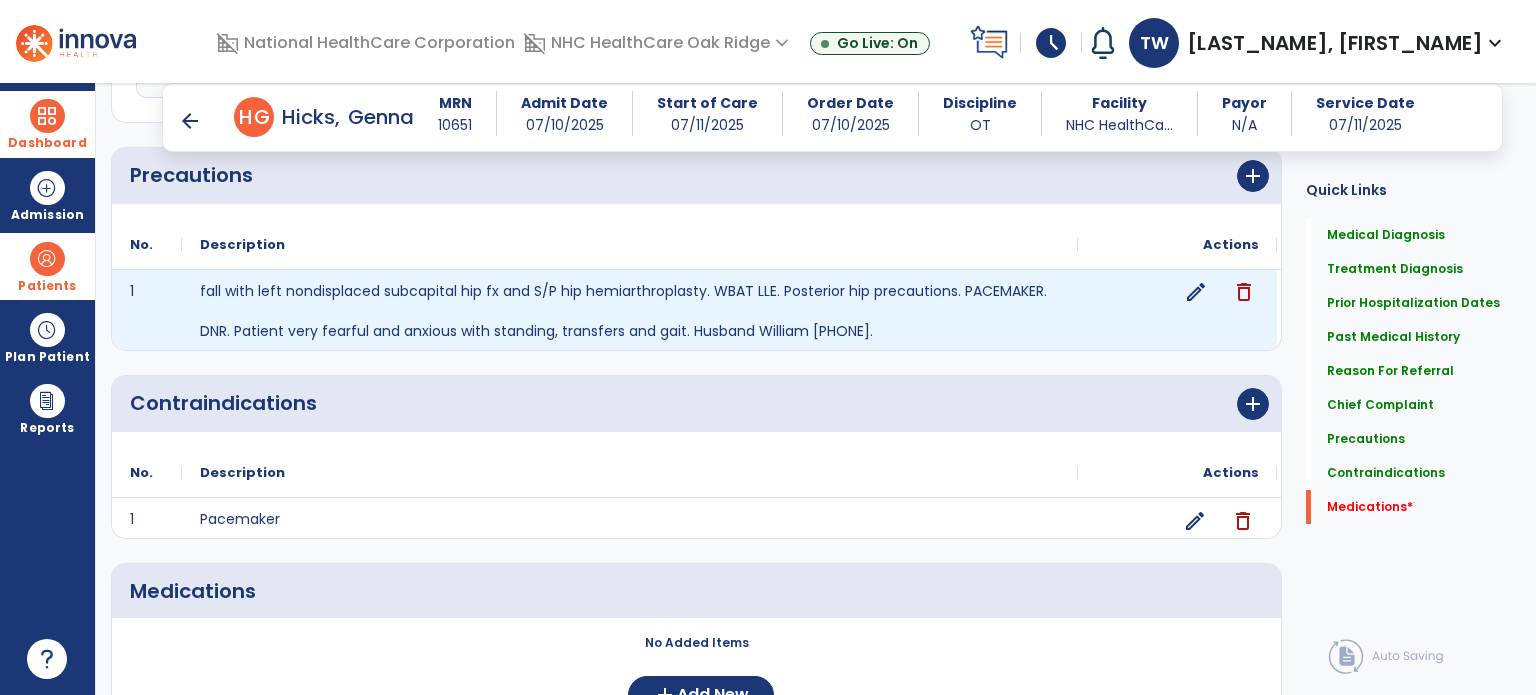 click on "edit" 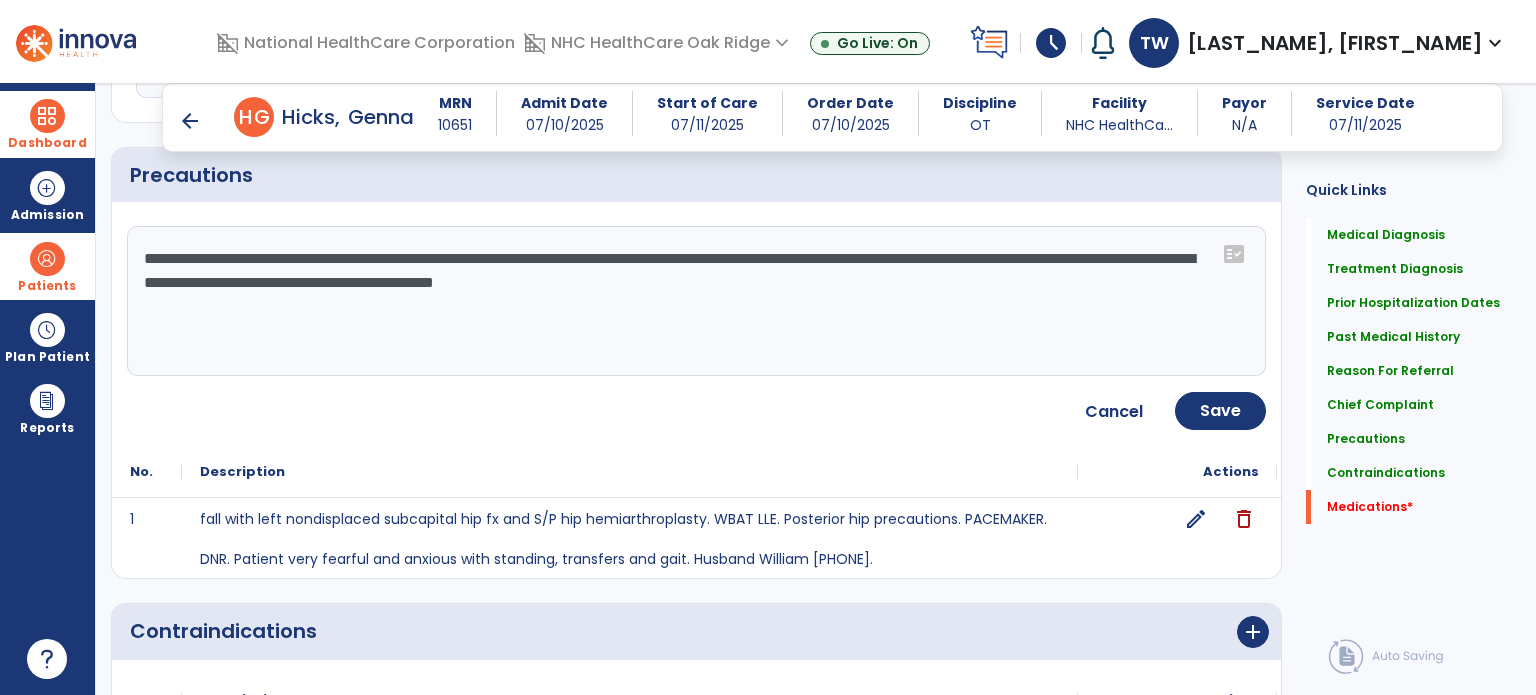 click on "**********" 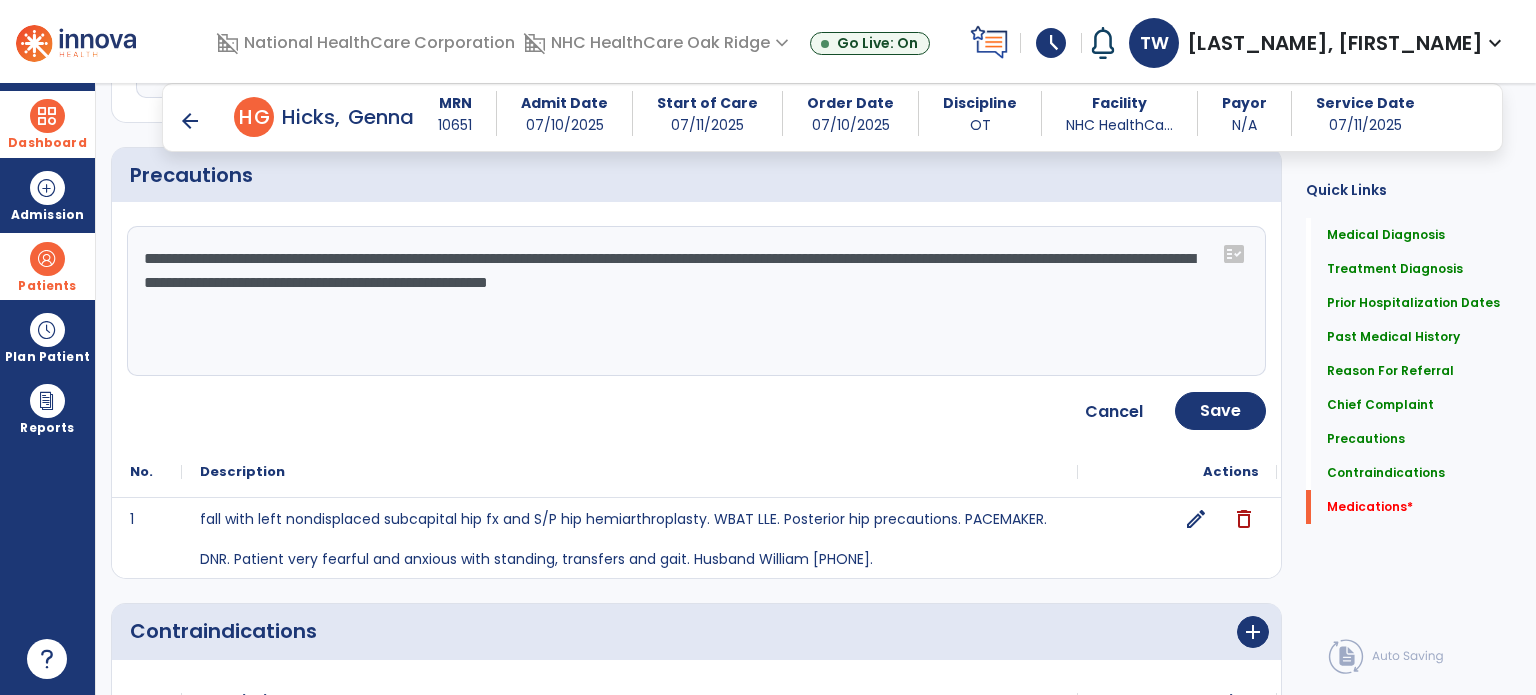 type on "**********" 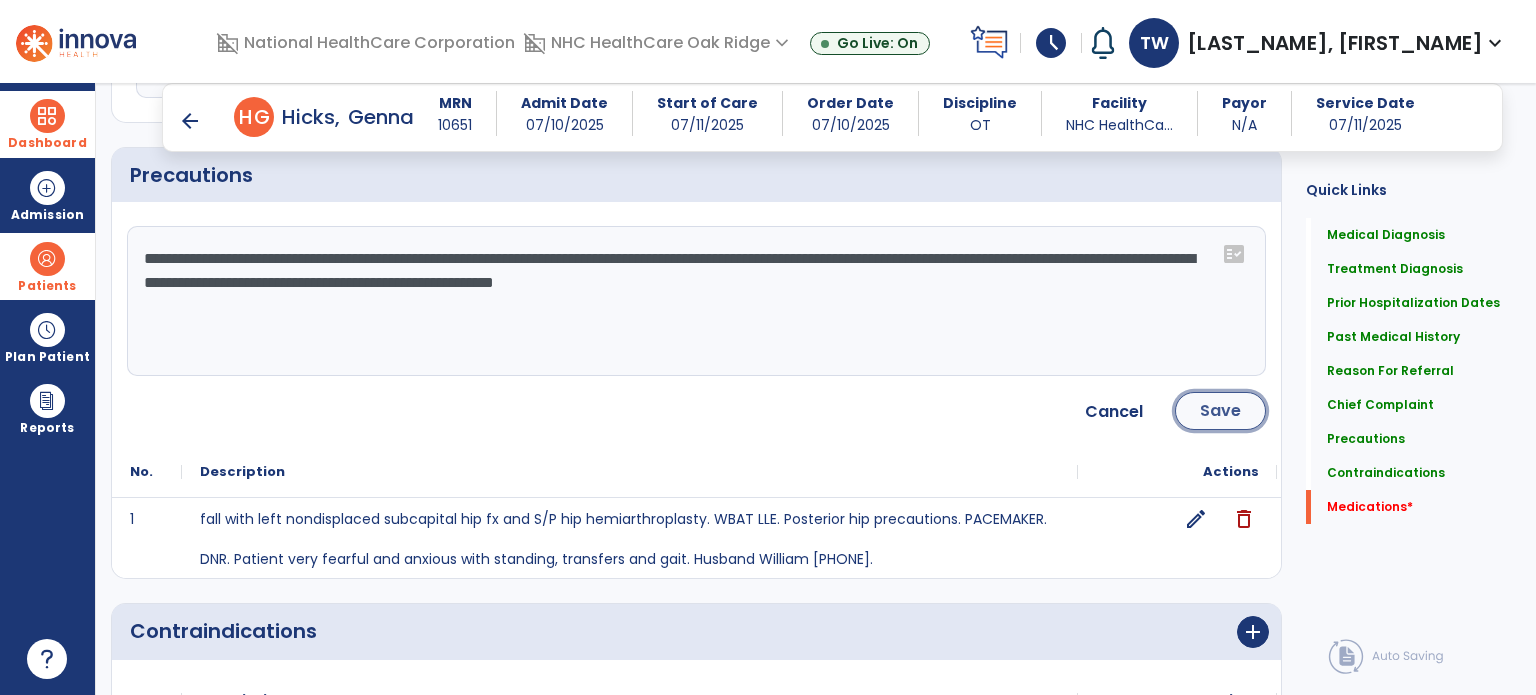 click on "Save" 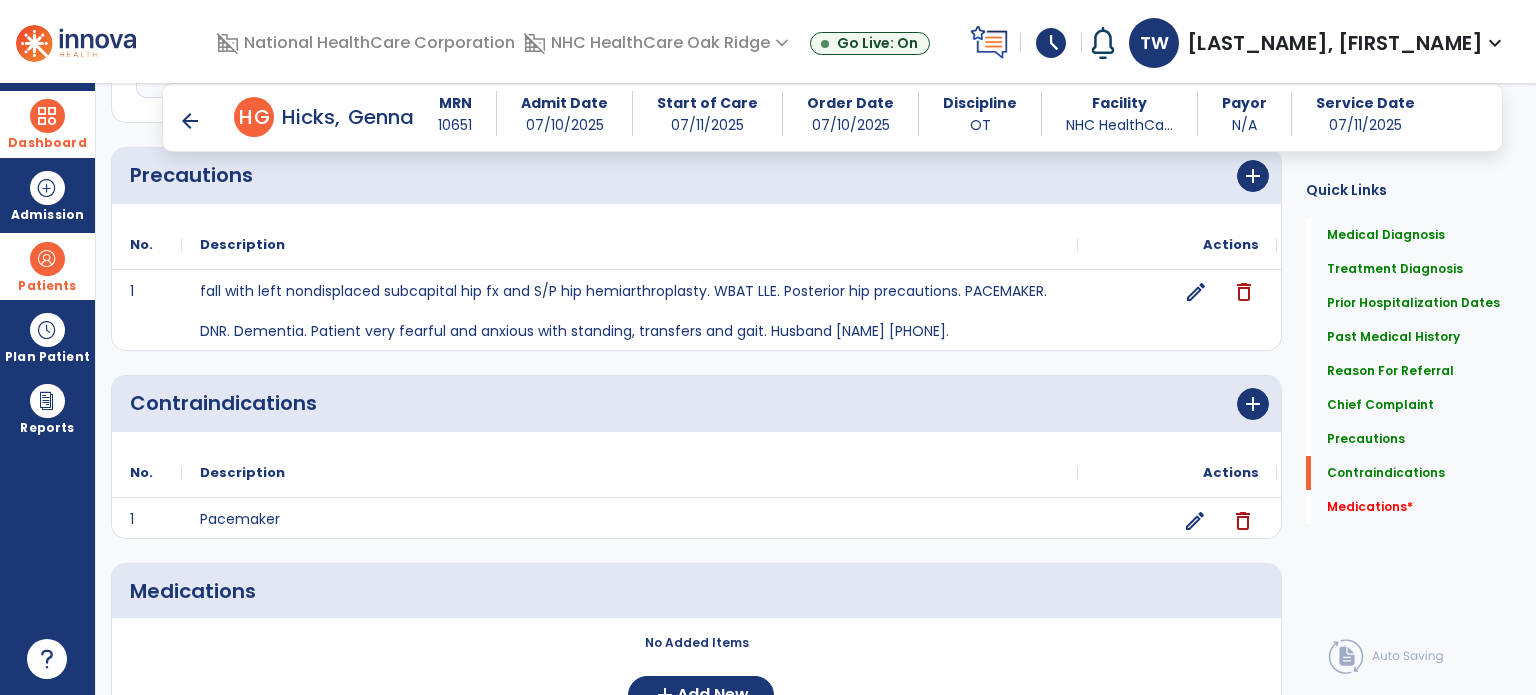 scroll, scrollTop: 1741, scrollLeft: 0, axis: vertical 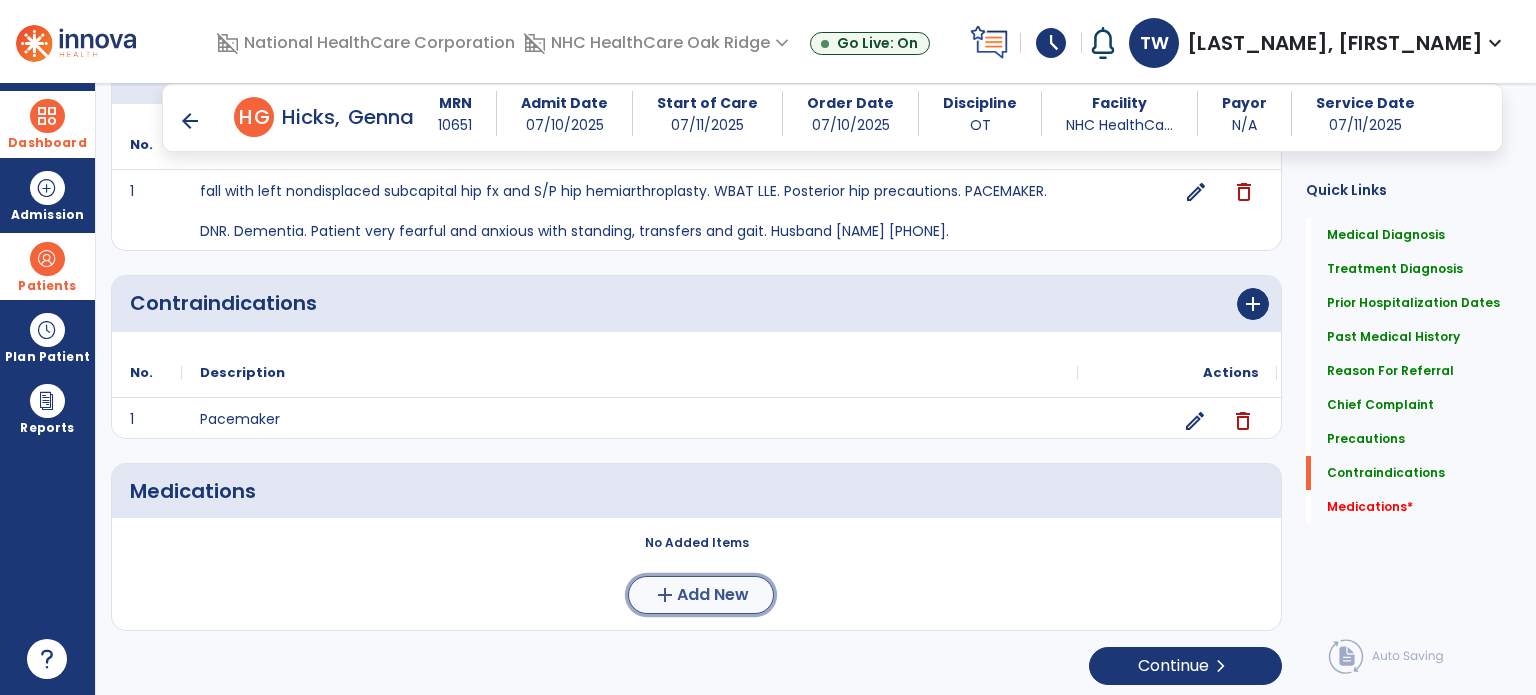 click on "Add New" 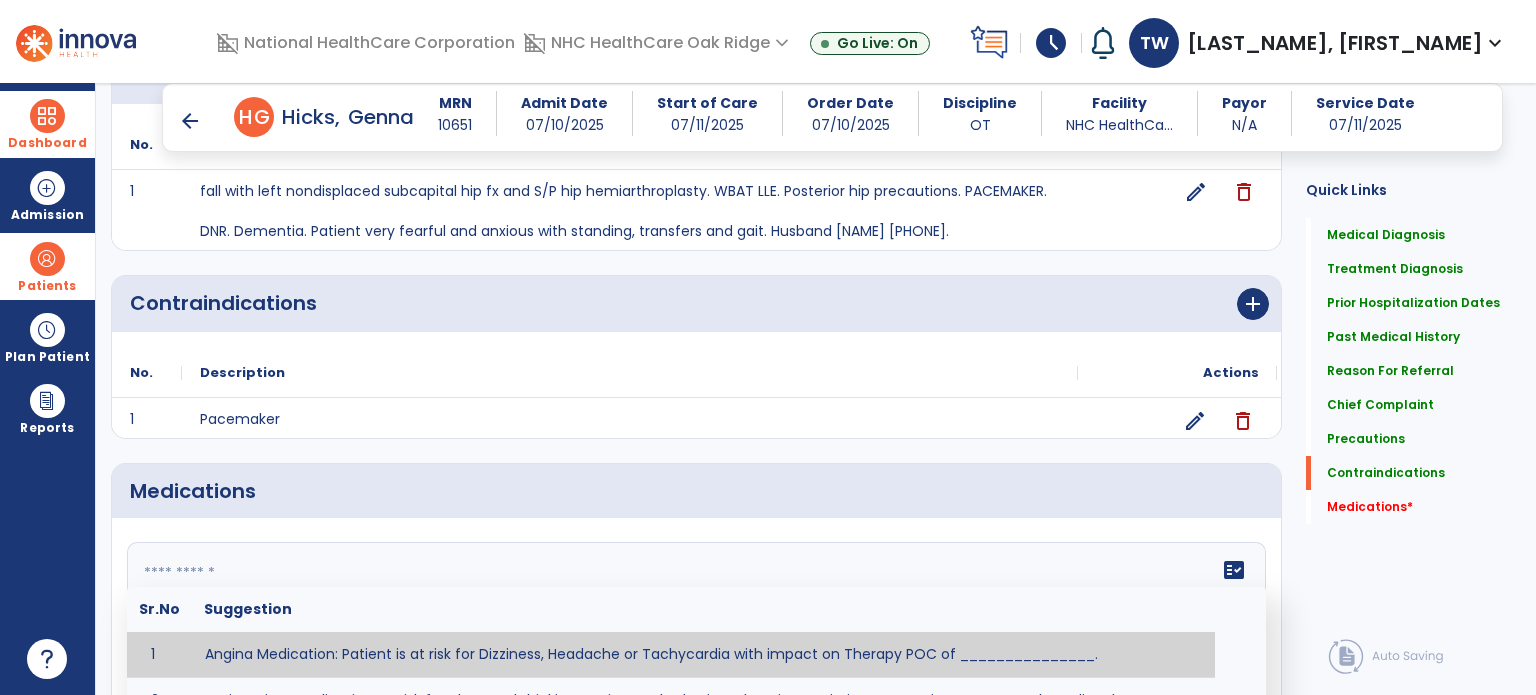 click 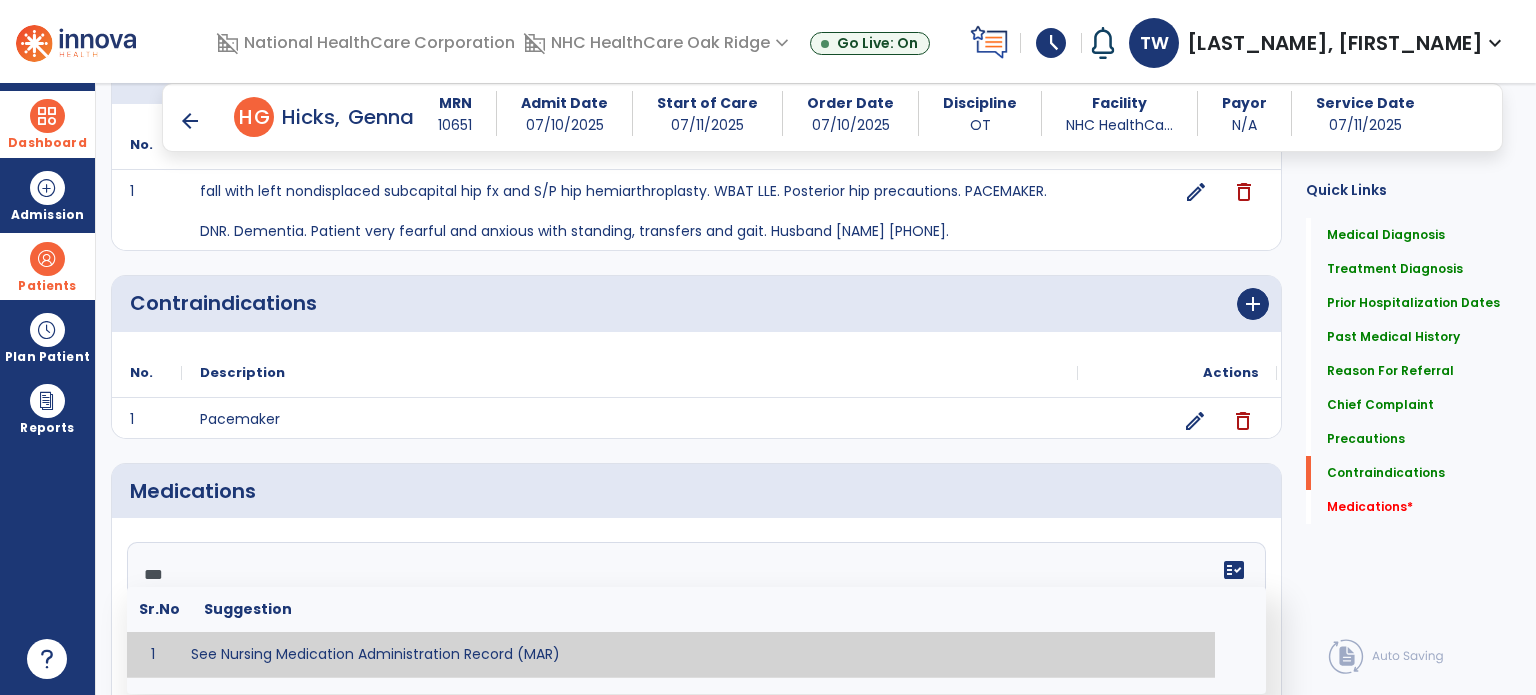 type on "**********" 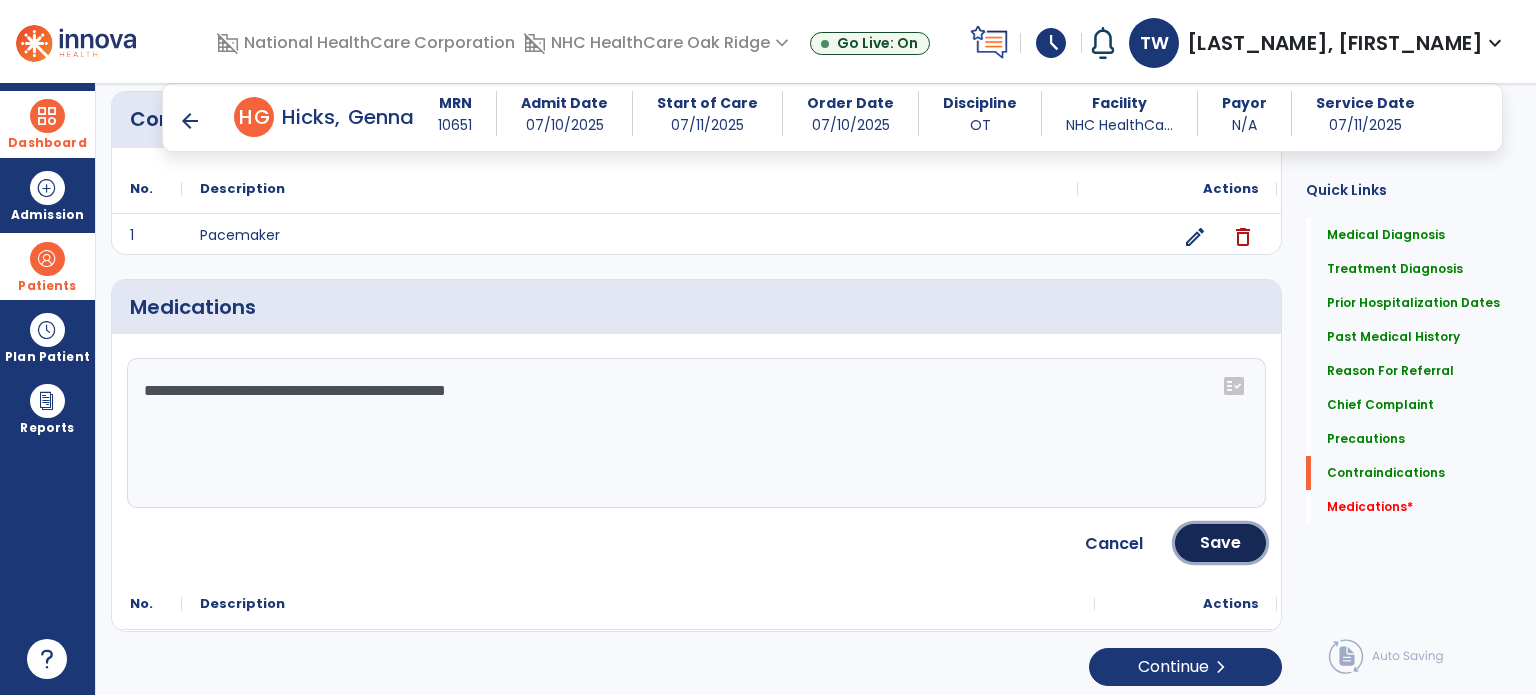drag, startPoint x: 1212, startPoint y: 548, endPoint x: 1232, endPoint y: 579, distance: 36.891735 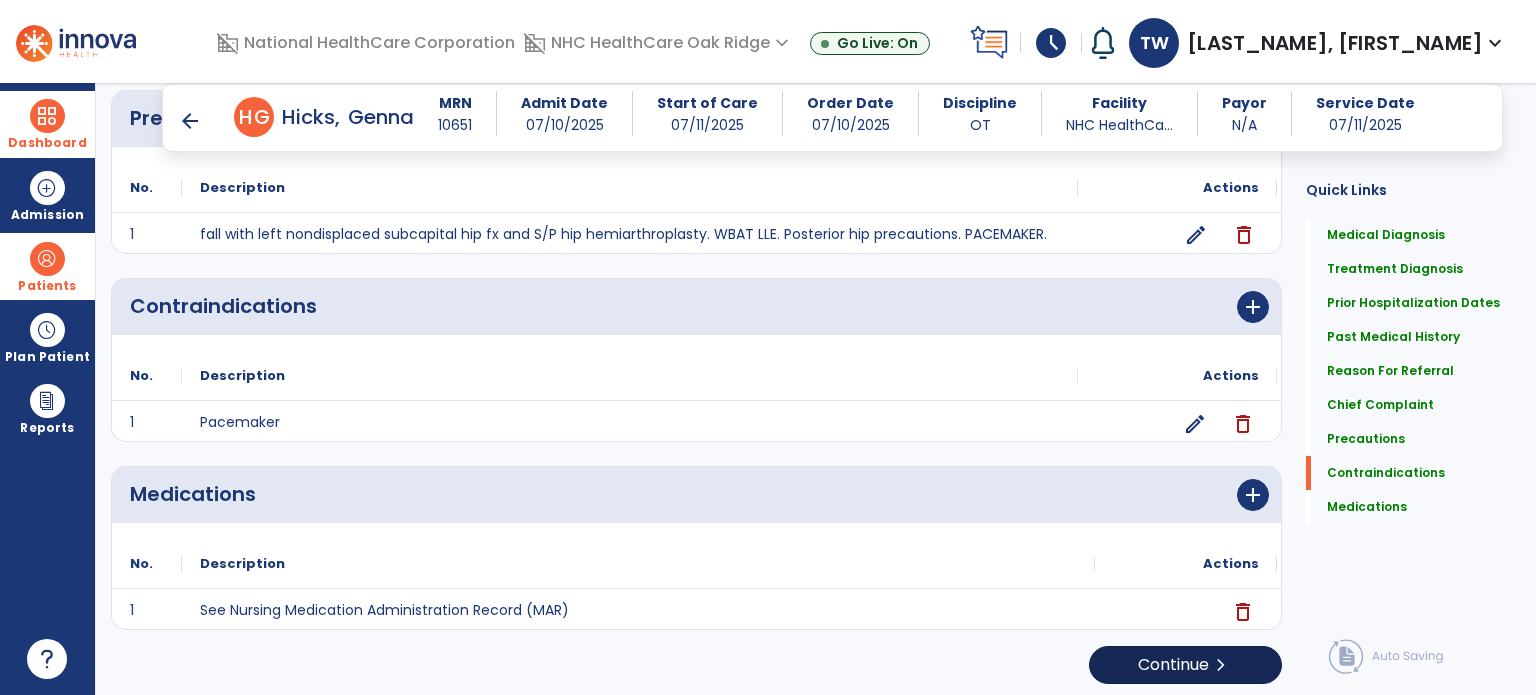 scroll, scrollTop: 1738, scrollLeft: 0, axis: vertical 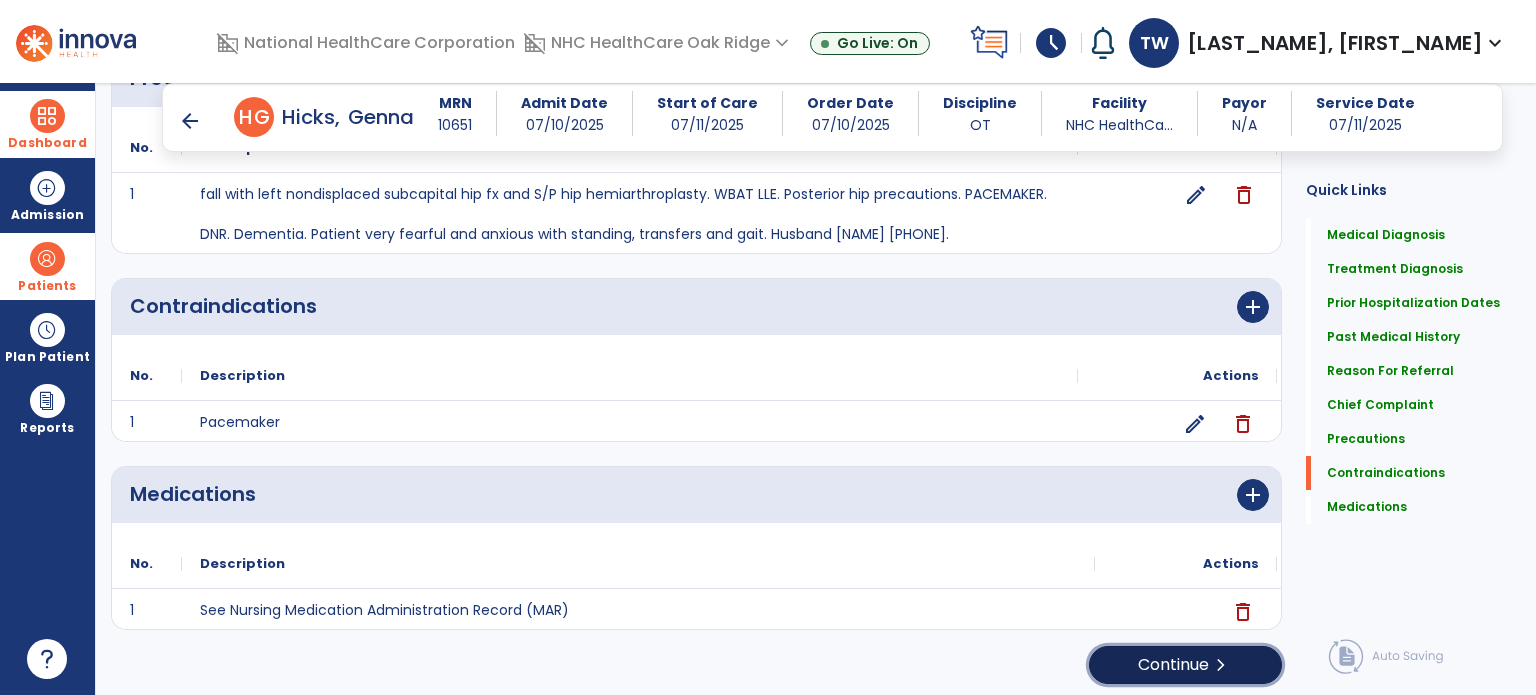 click on "Continue  chevron_right" 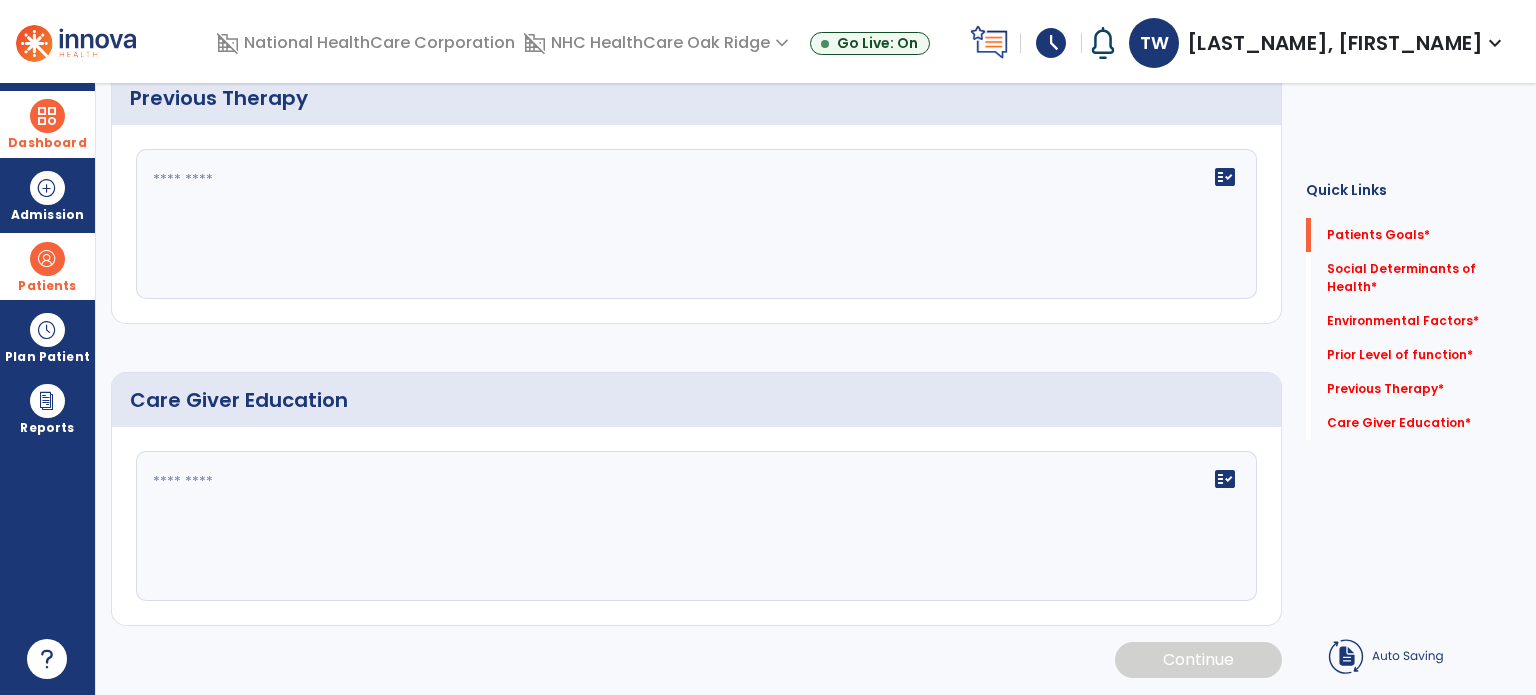 scroll, scrollTop: 0, scrollLeft: 0, axis: both 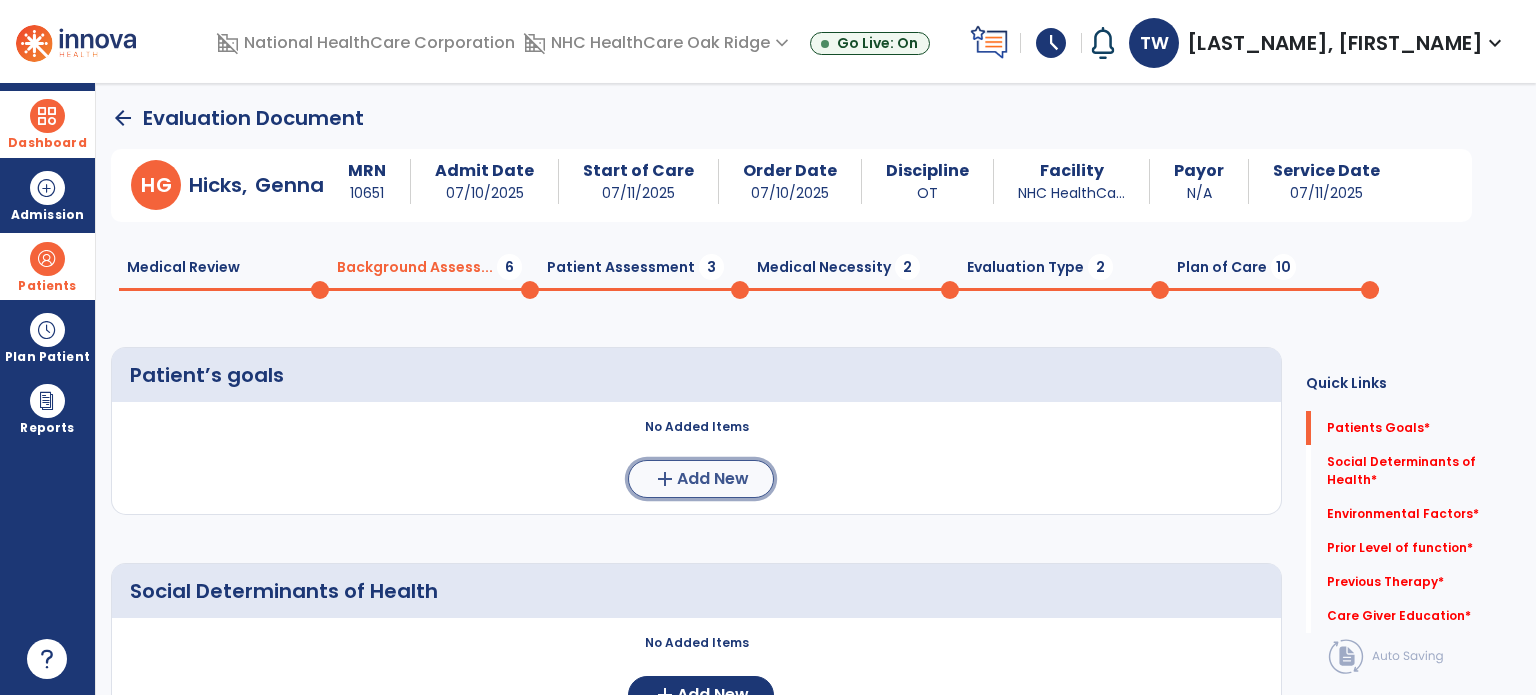click on "Add New" 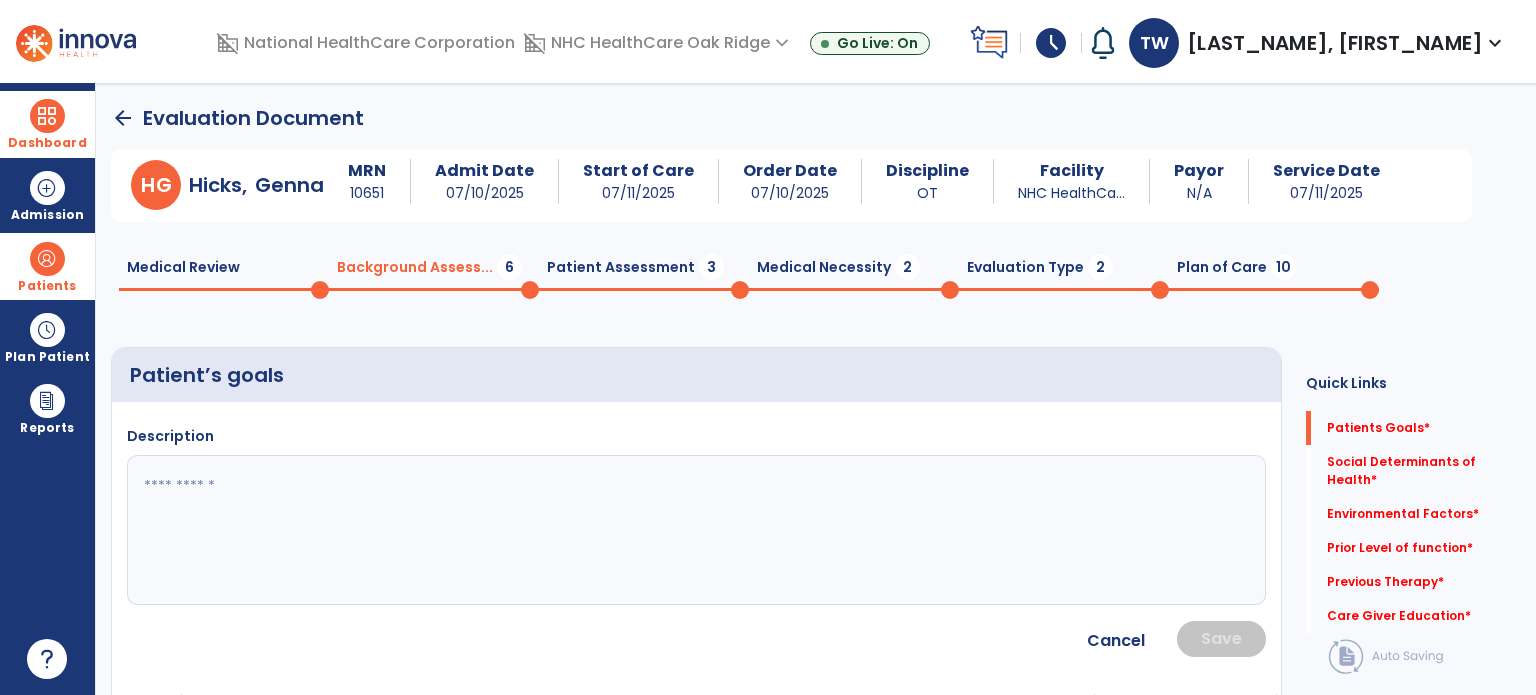 click 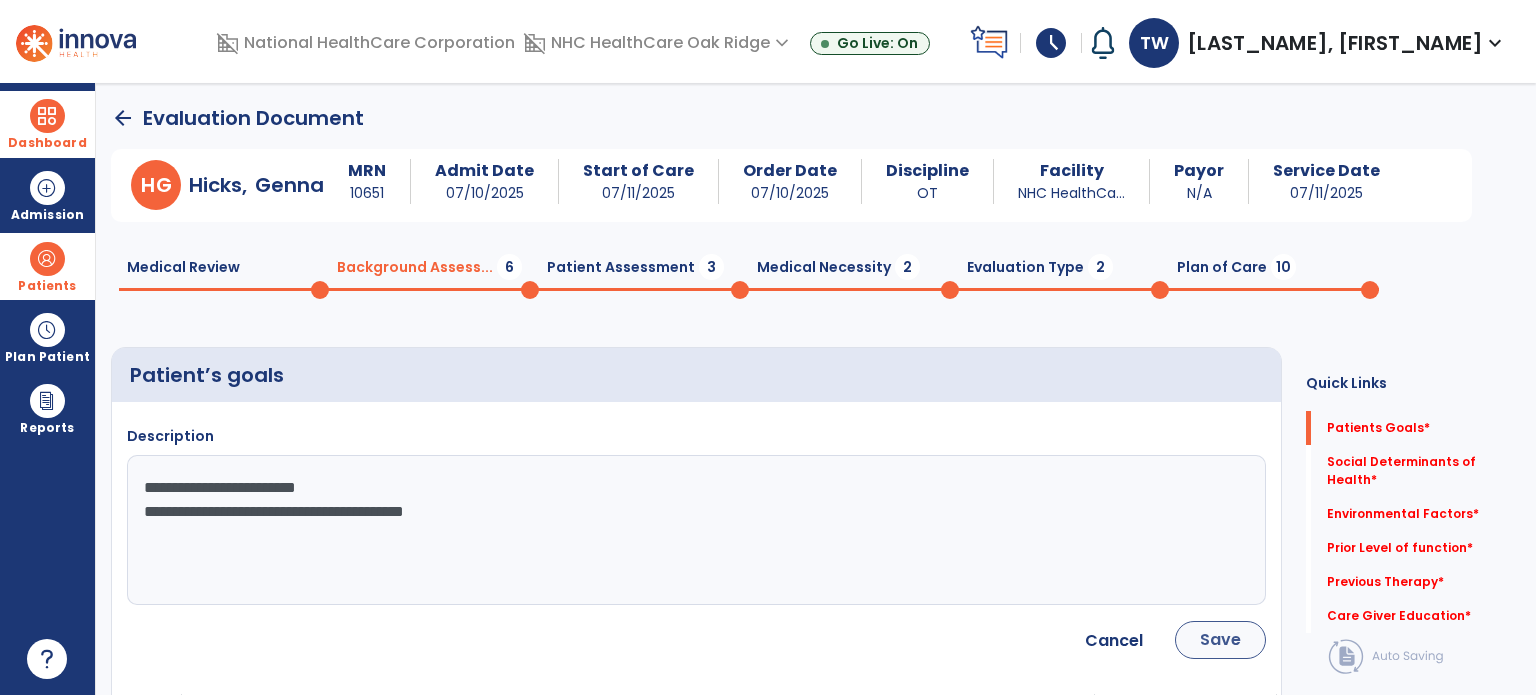 type on "**********" 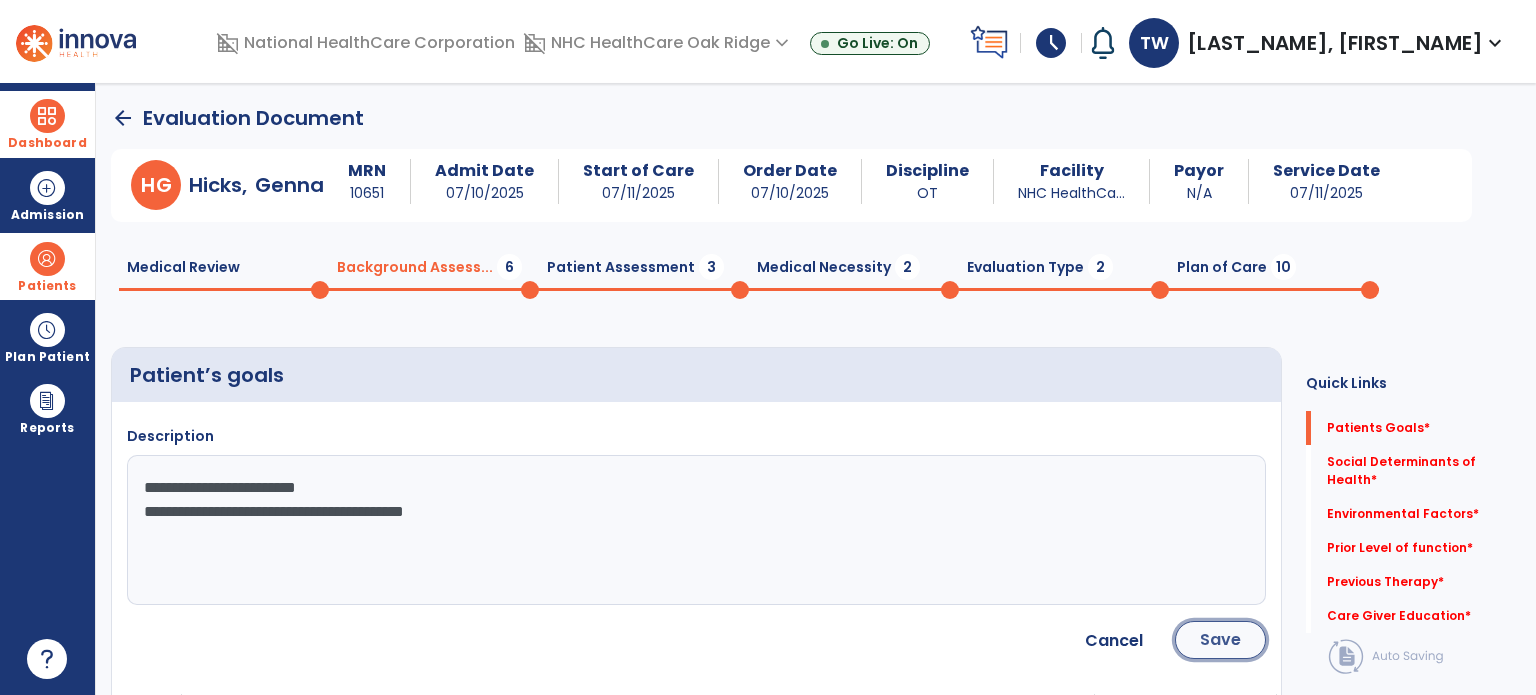 click on "Save" 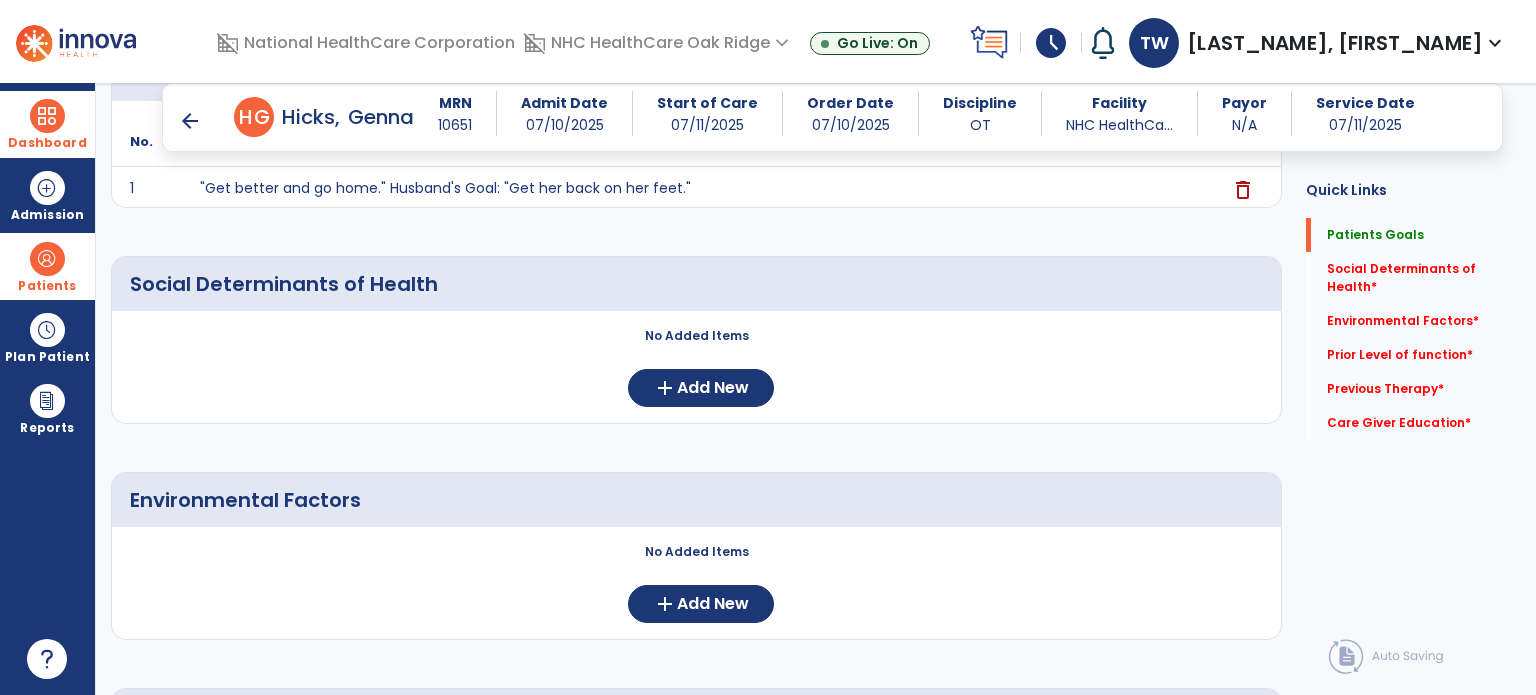 scroll, scrollTop: 300, scrollLeft: 0, axis: vertical 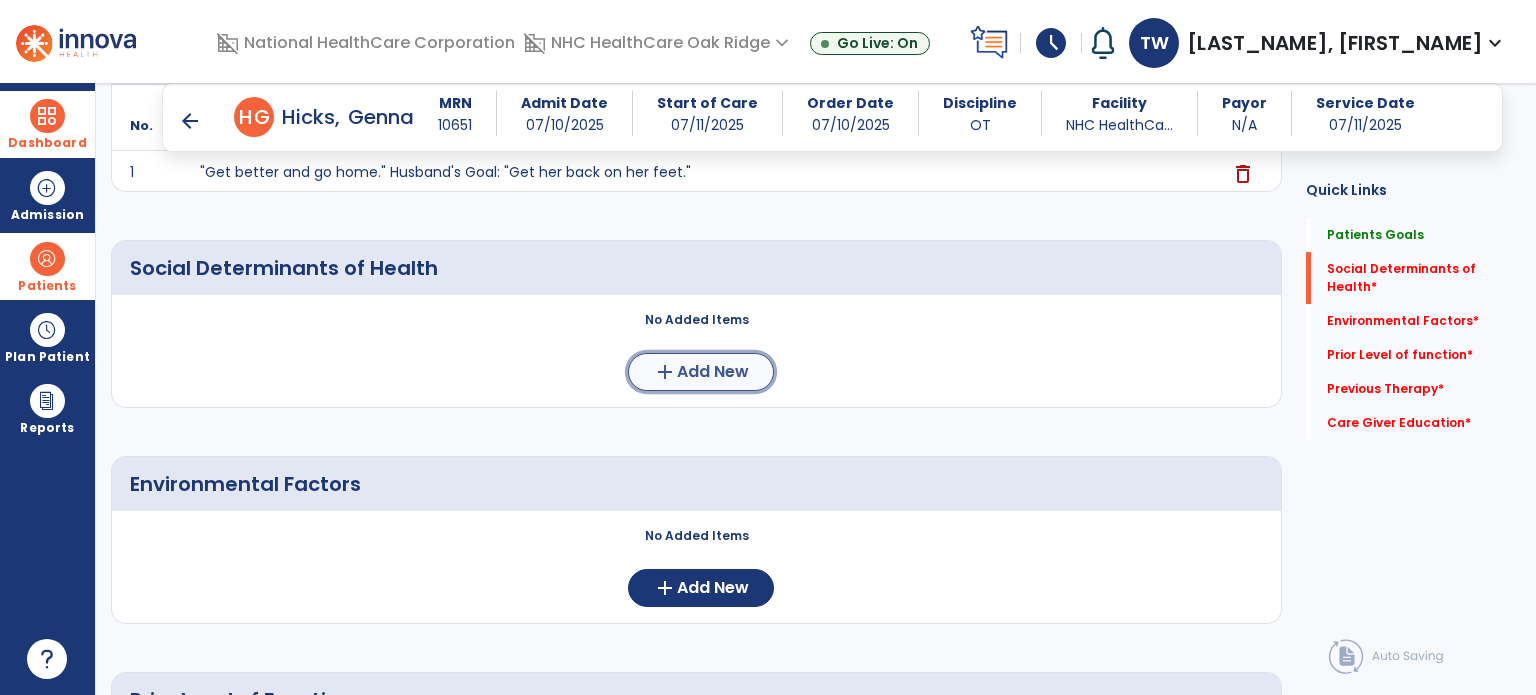 click on "Add New" 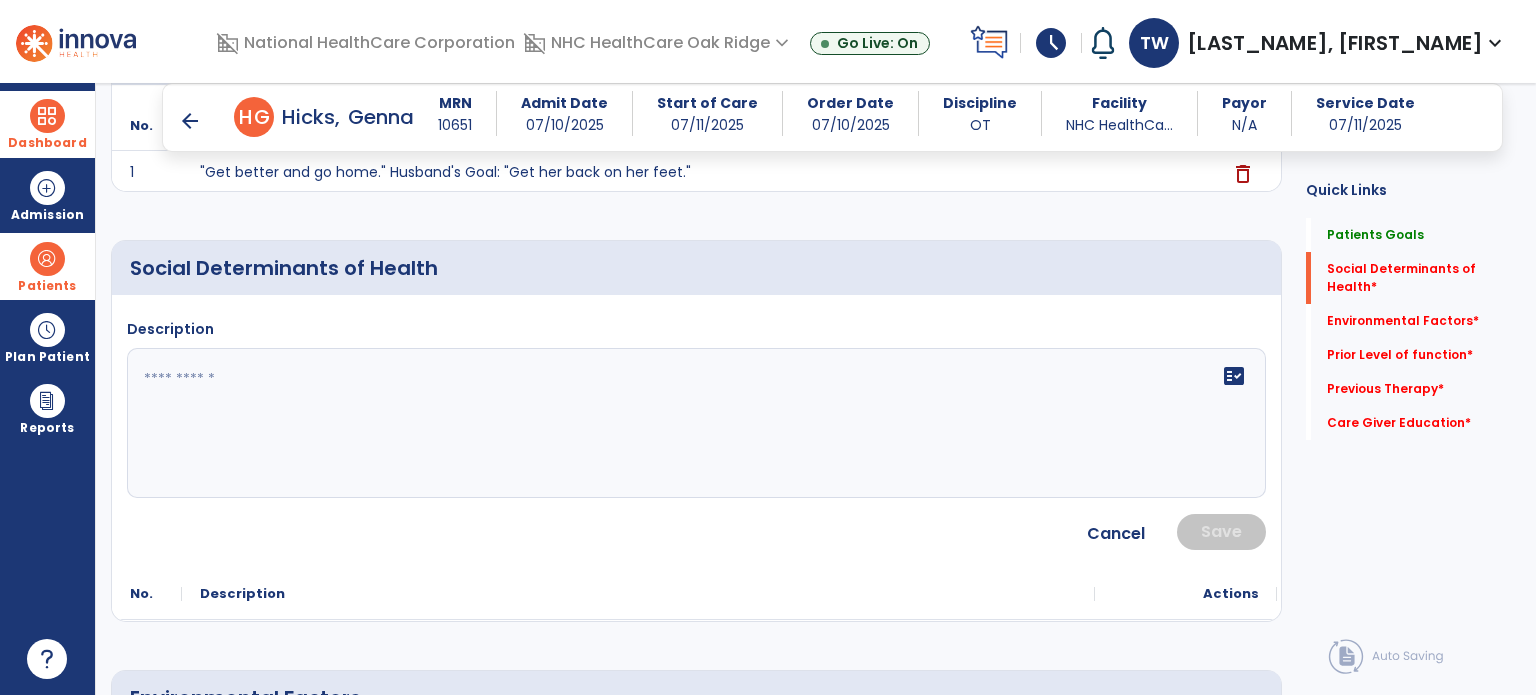 click 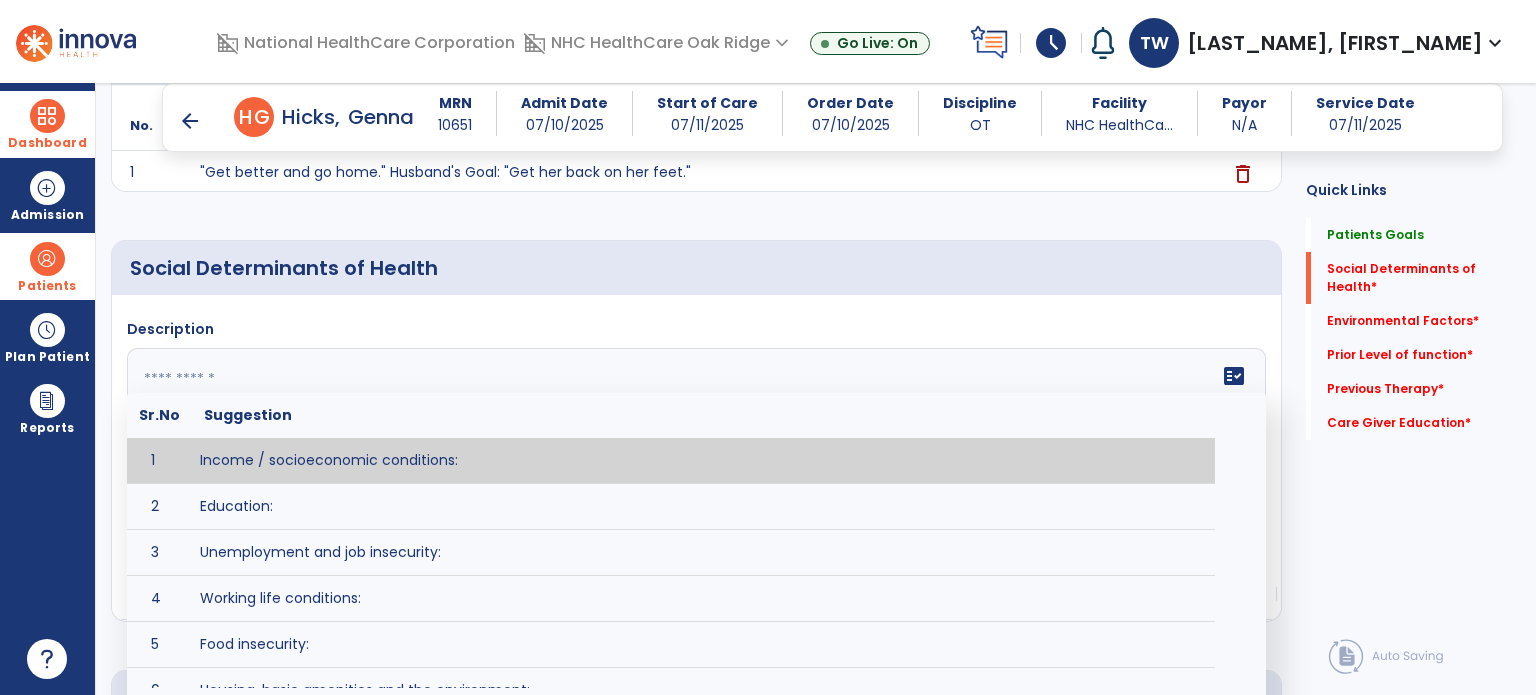 type on "*" 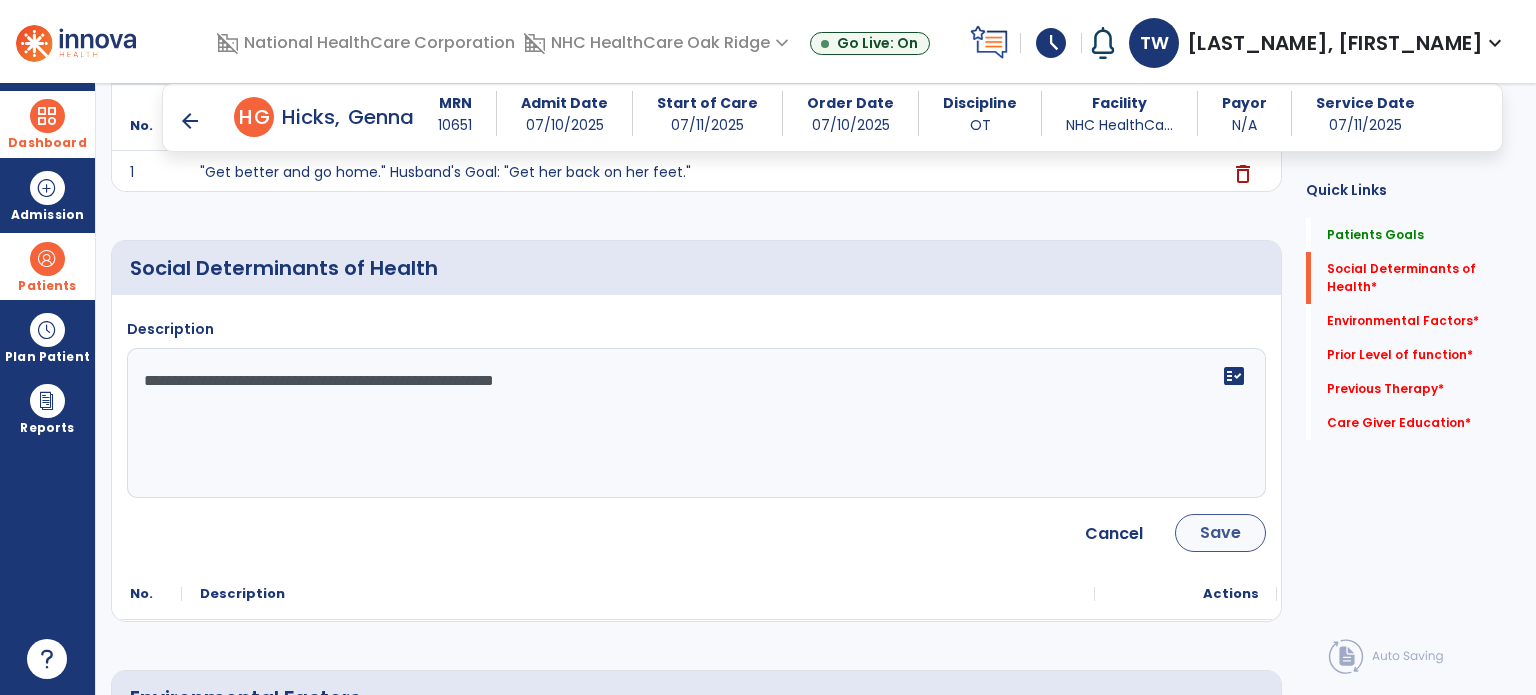 type on "**********" 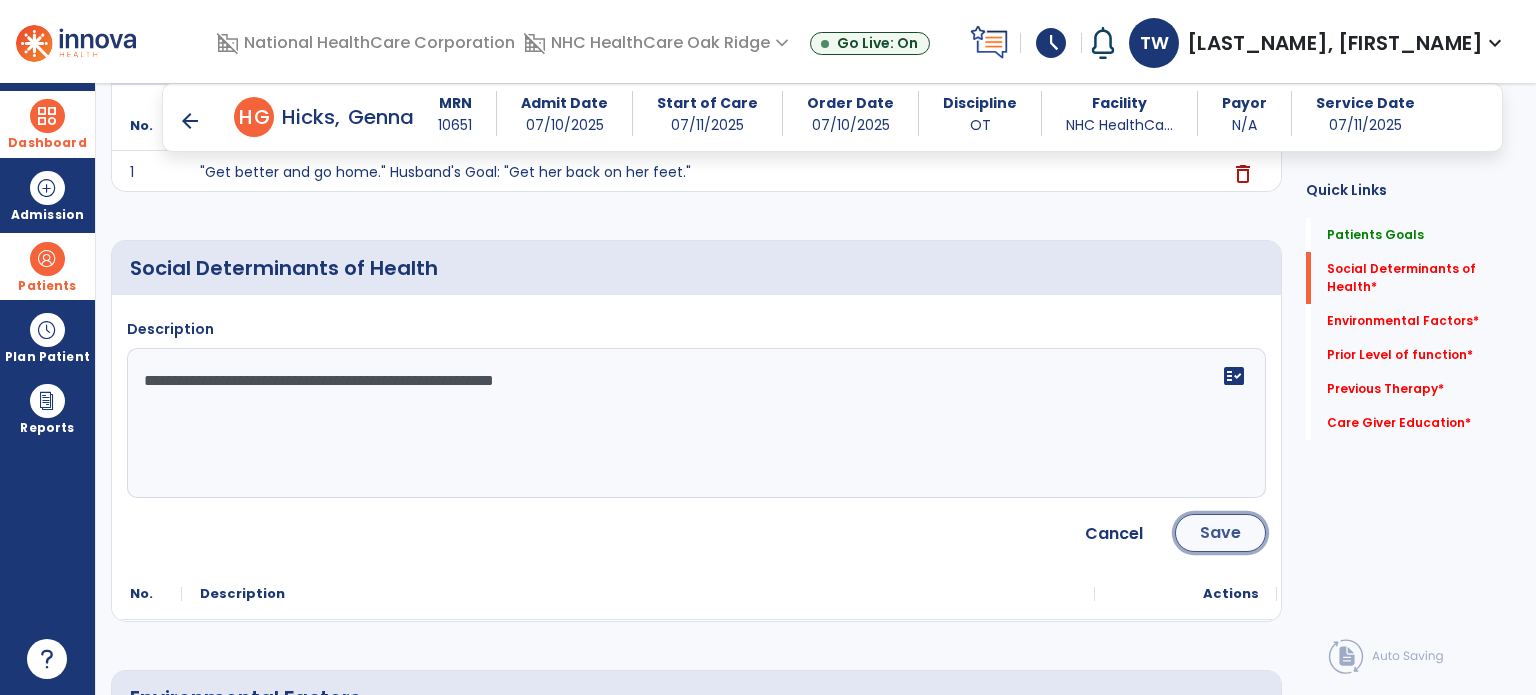 click on "Save" 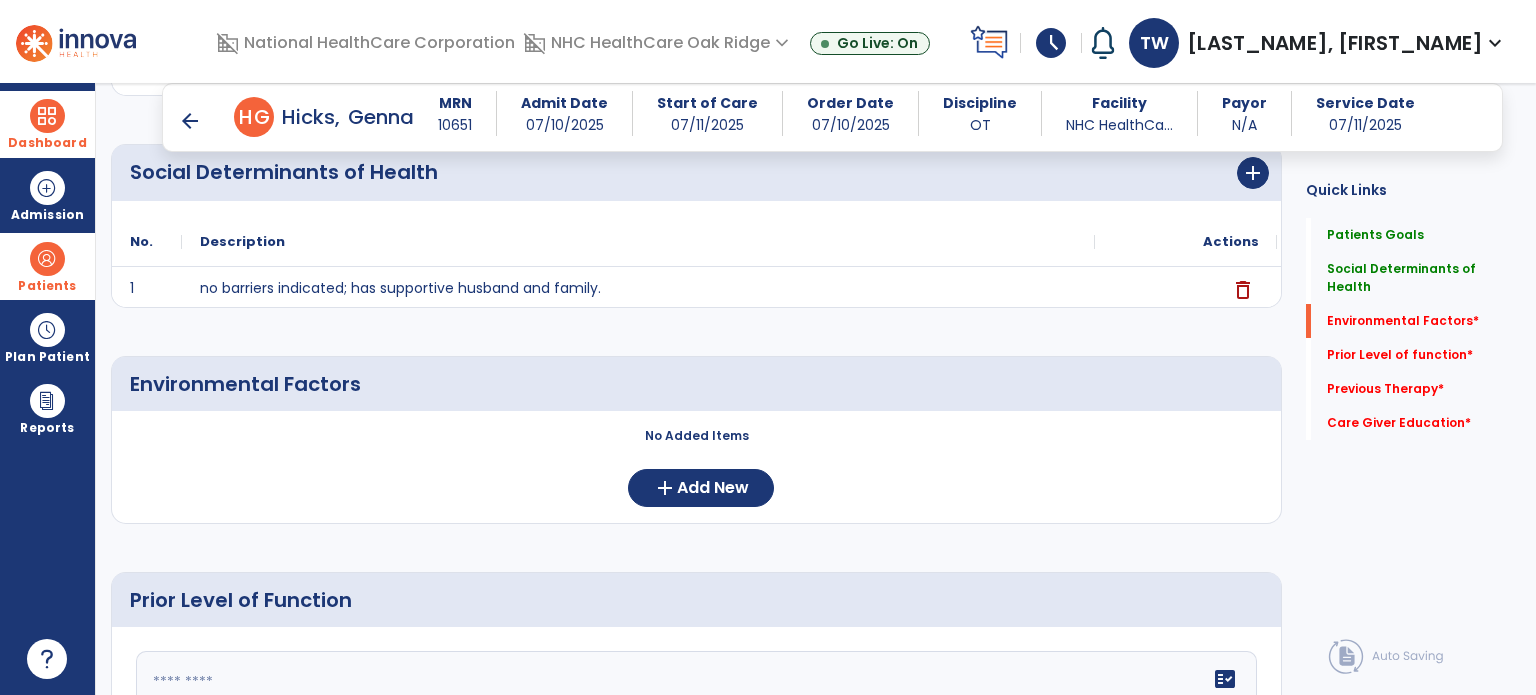 scroll, scrollTop: 600, scrollLeft: 0, axis: vertical 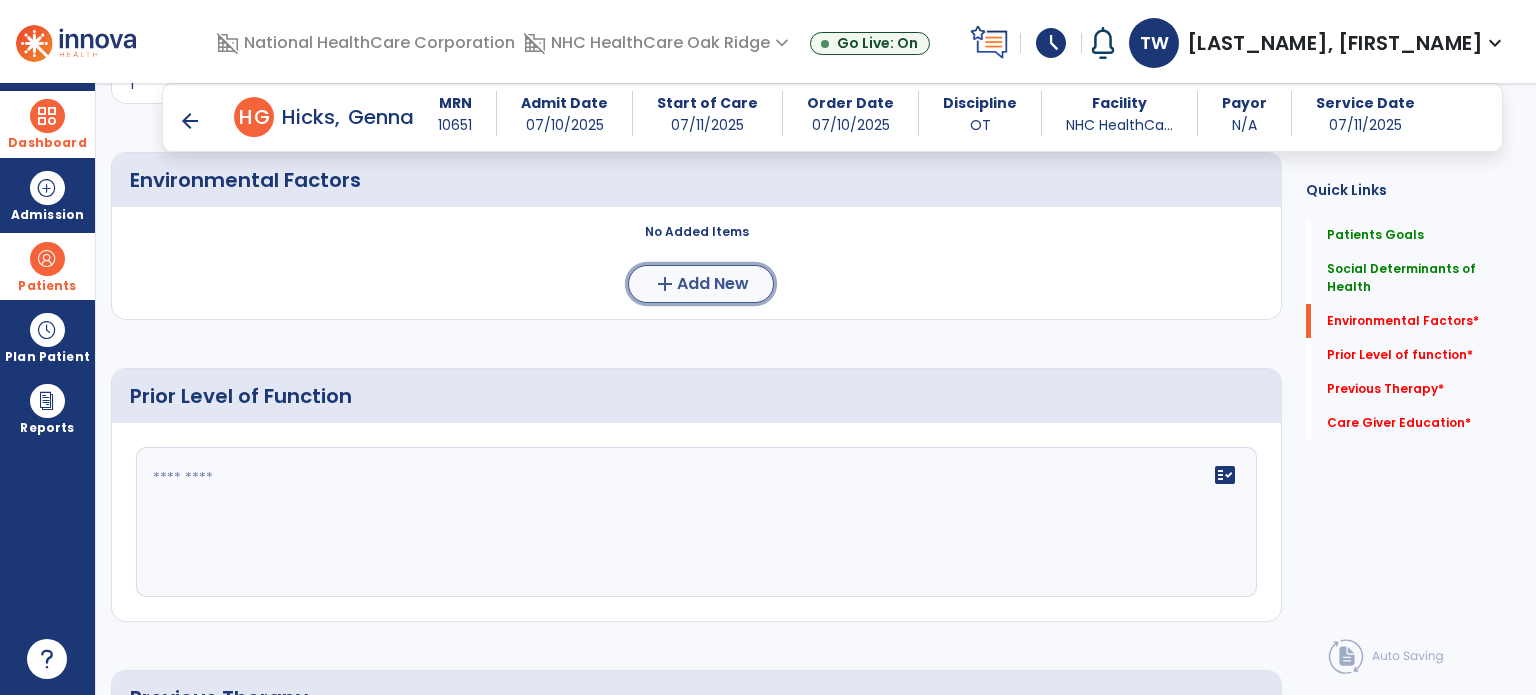 click on "Add New" 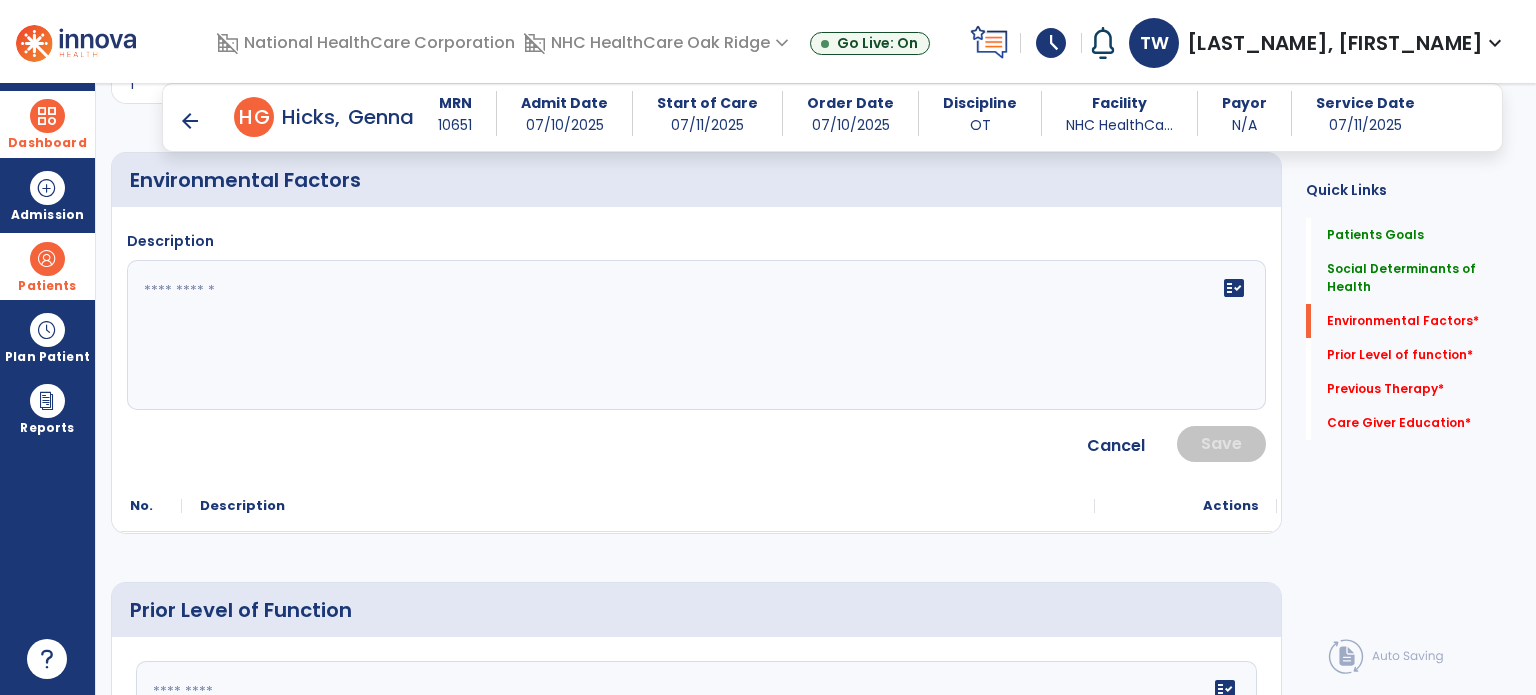 click 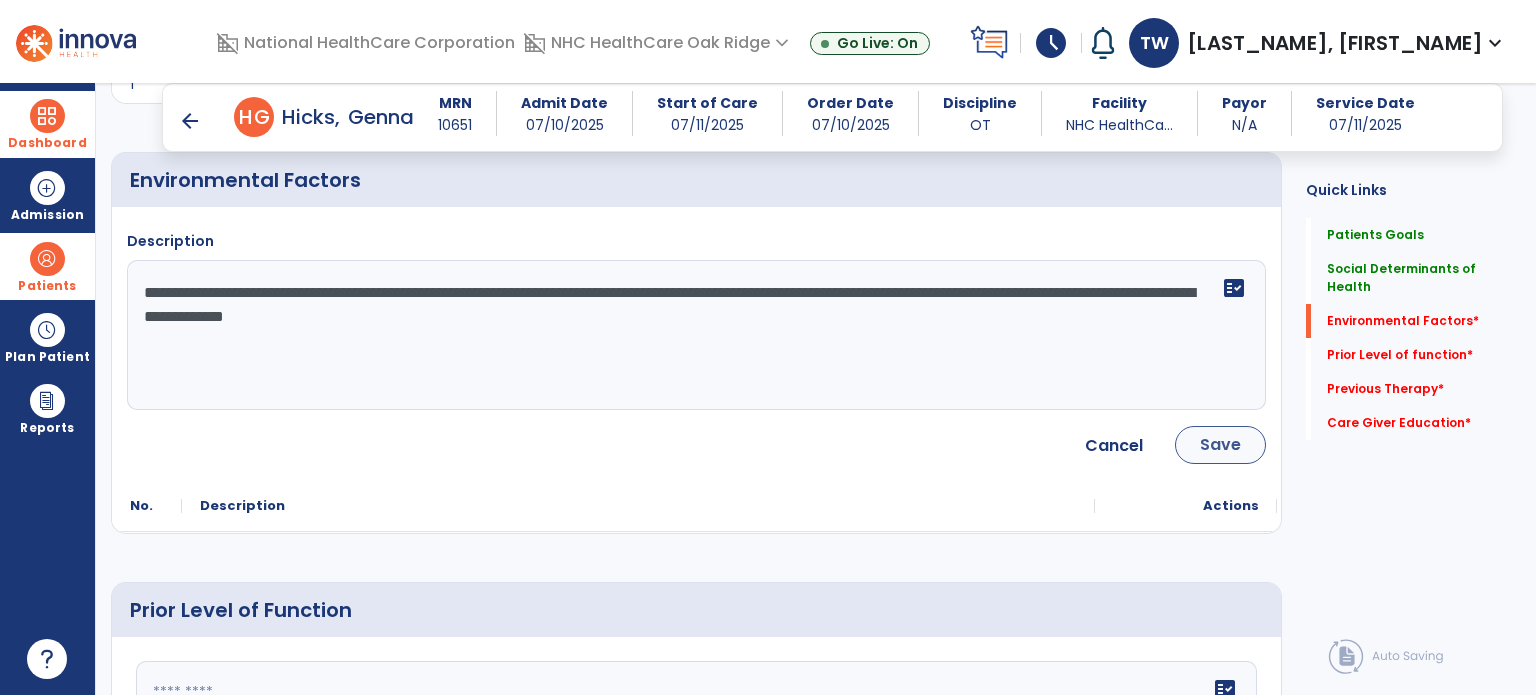 type on "**********" 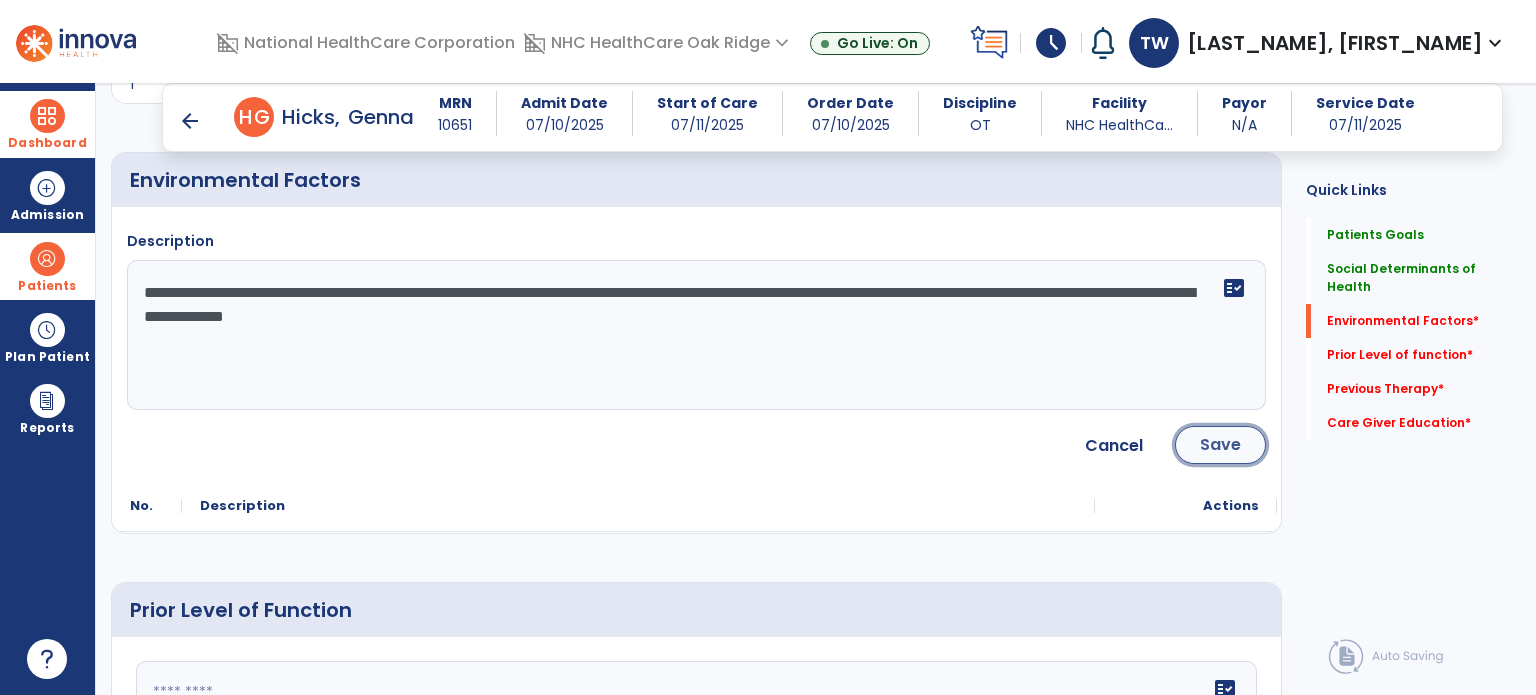 click on "Save" 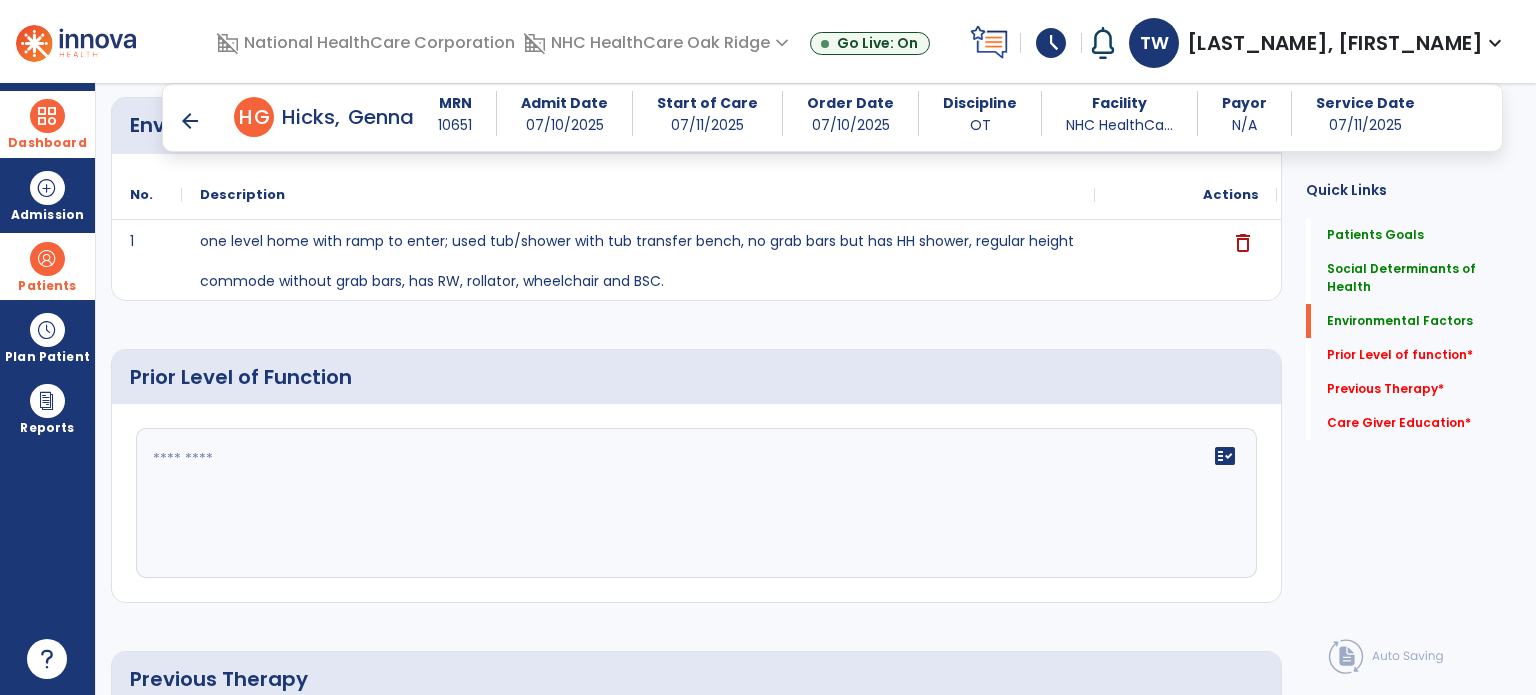 scroll, scrollTop: 700, scrollLeft: 0, axis: vertical 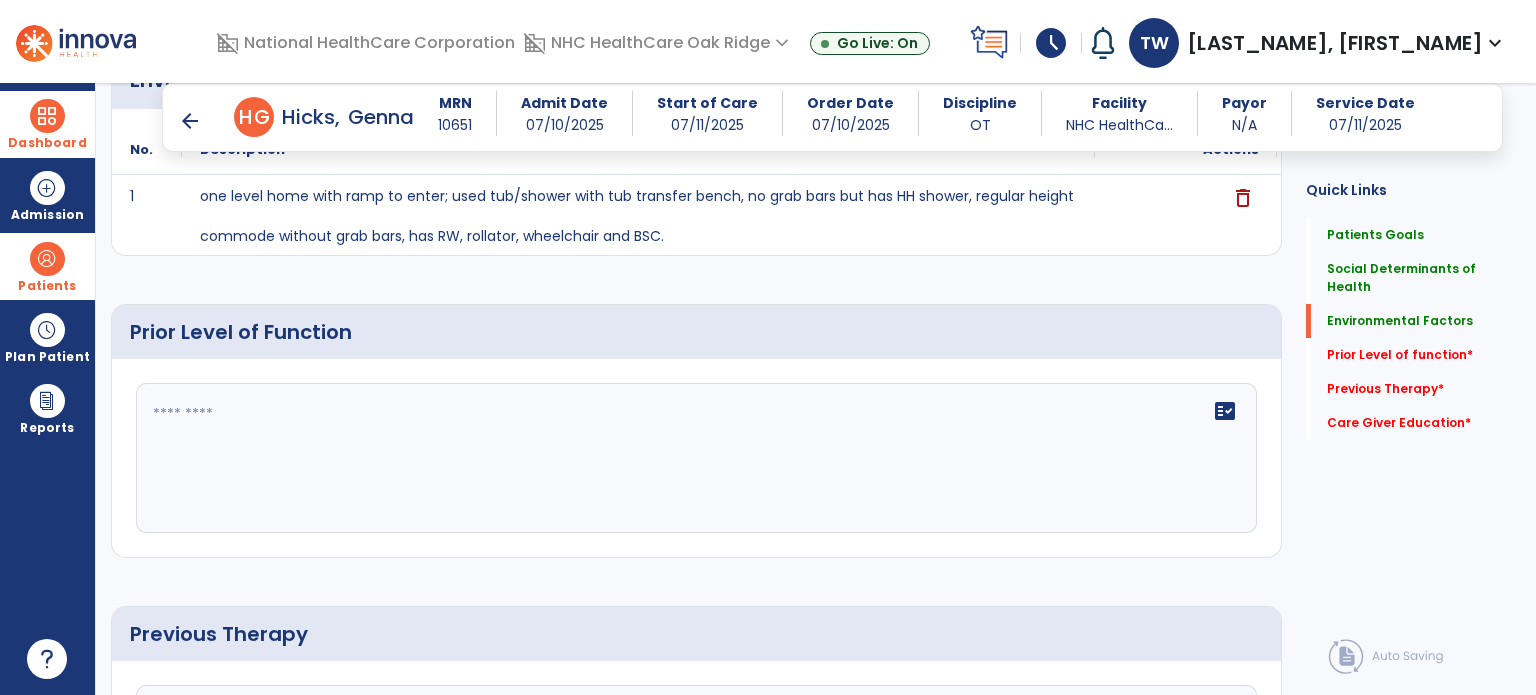 click 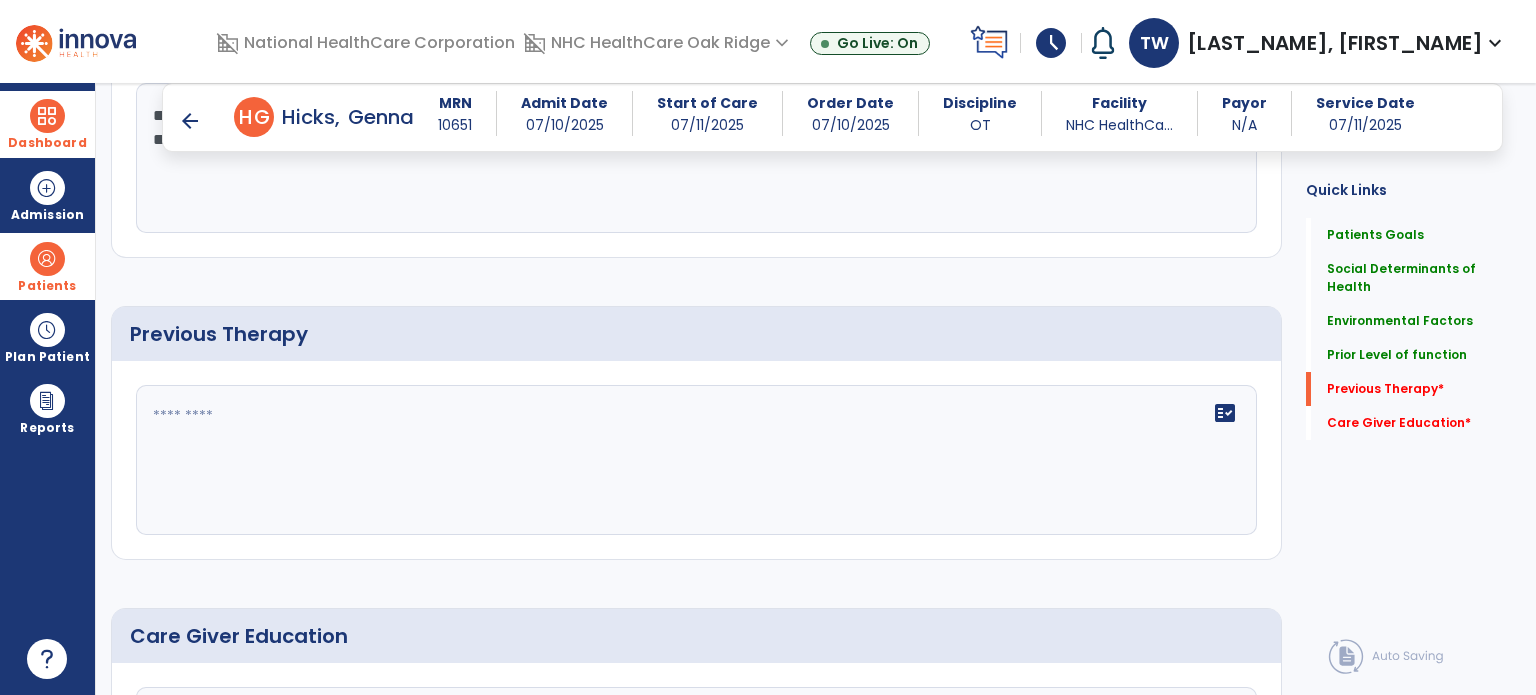 type on "**********" 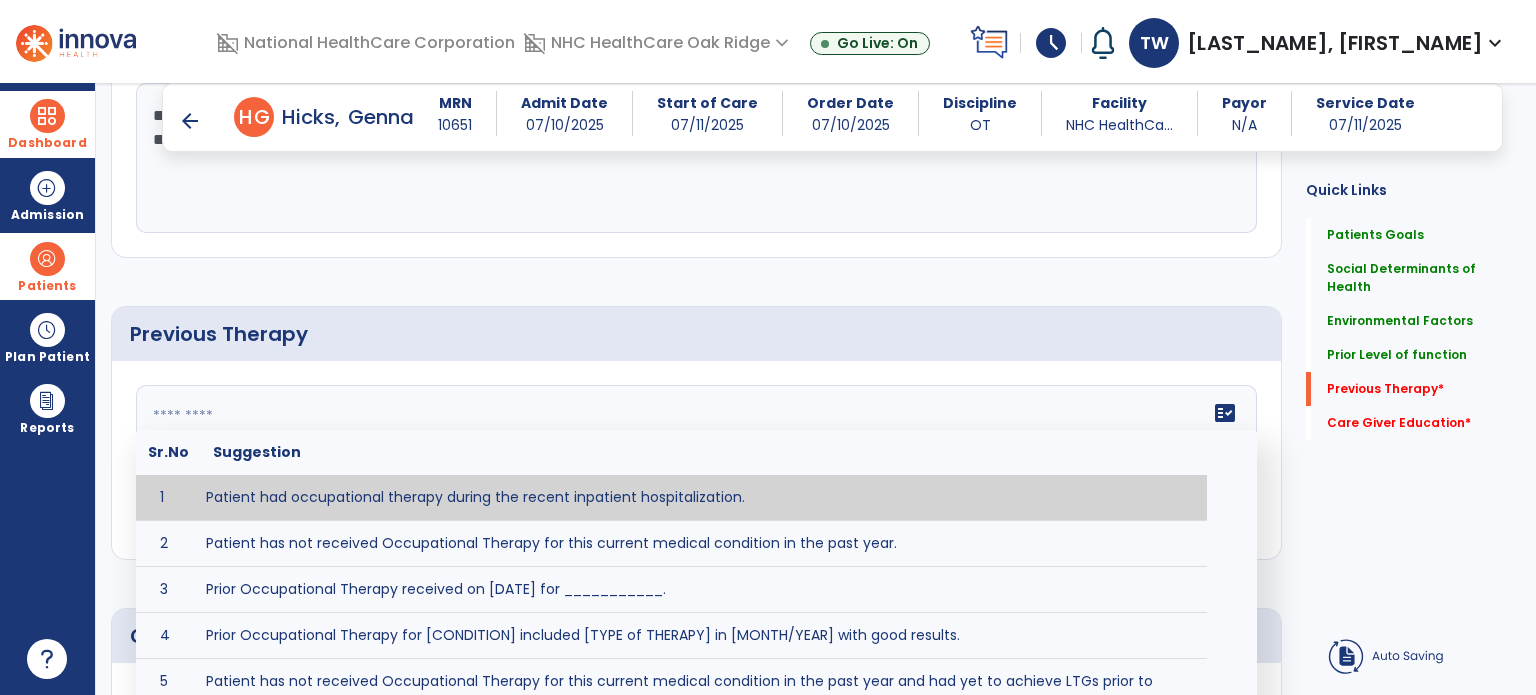 click on "fact_check  Sr.No Suggestion 1 Patient had occupational therapy during the recent inpatient hospitalization. 2 Patient has not received Occupational Therapy for this current medical condition in the past year. 3 Prior Occupational Therapy received on [DATE] for ___________. 4 Prior Occupational Therapy for [CONDITION] included [TYPE of THERAPY] in [MONTH/YEAR] with good results. 5 Patient has not received Occupational Therapy for this current medical condition in the past year and had yet to achieve LTGs prior to being hospitalized. 6 Prior to this recent hospitalization, the patient had been on therapy case load for [TIME]and was still working to achieve LTGs before being hospitalized." 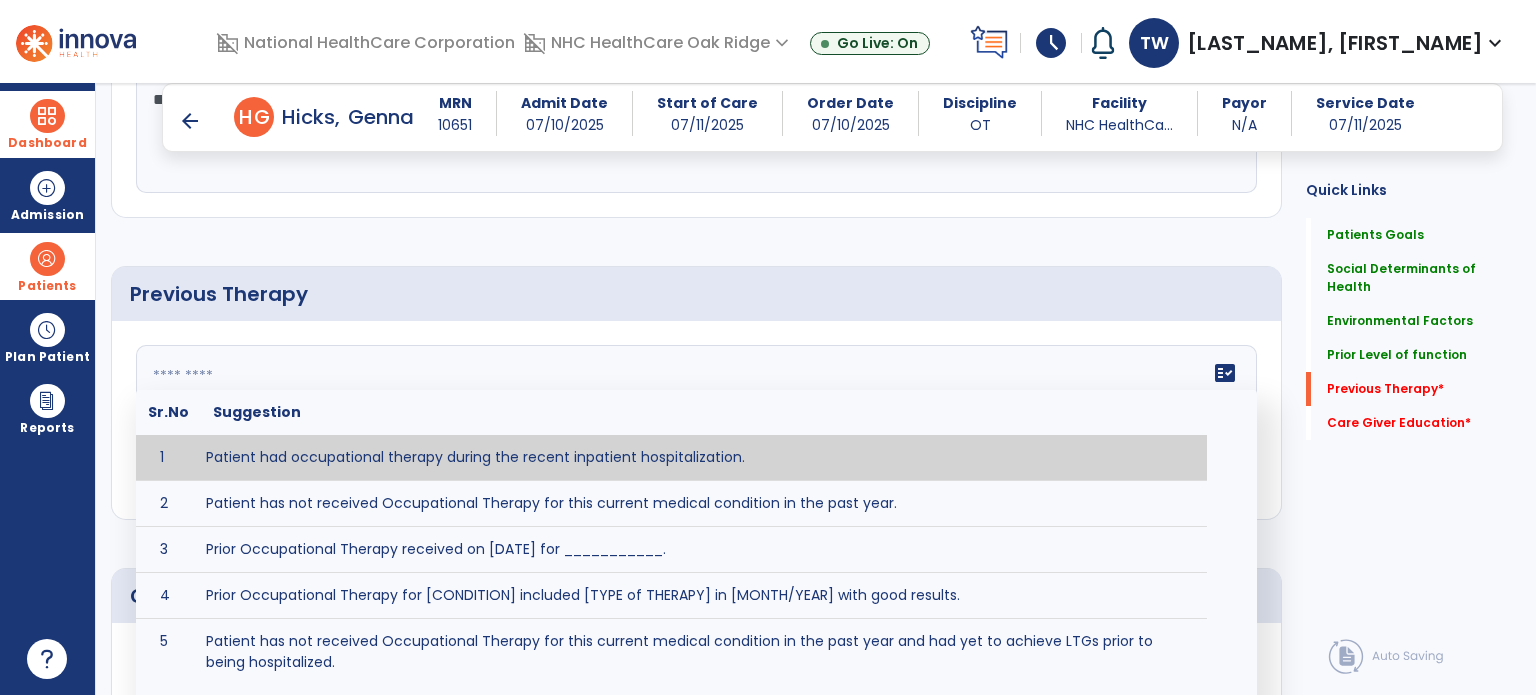 scroll, scrollTop: 1000, scrollLeft: 0, axis: vertical 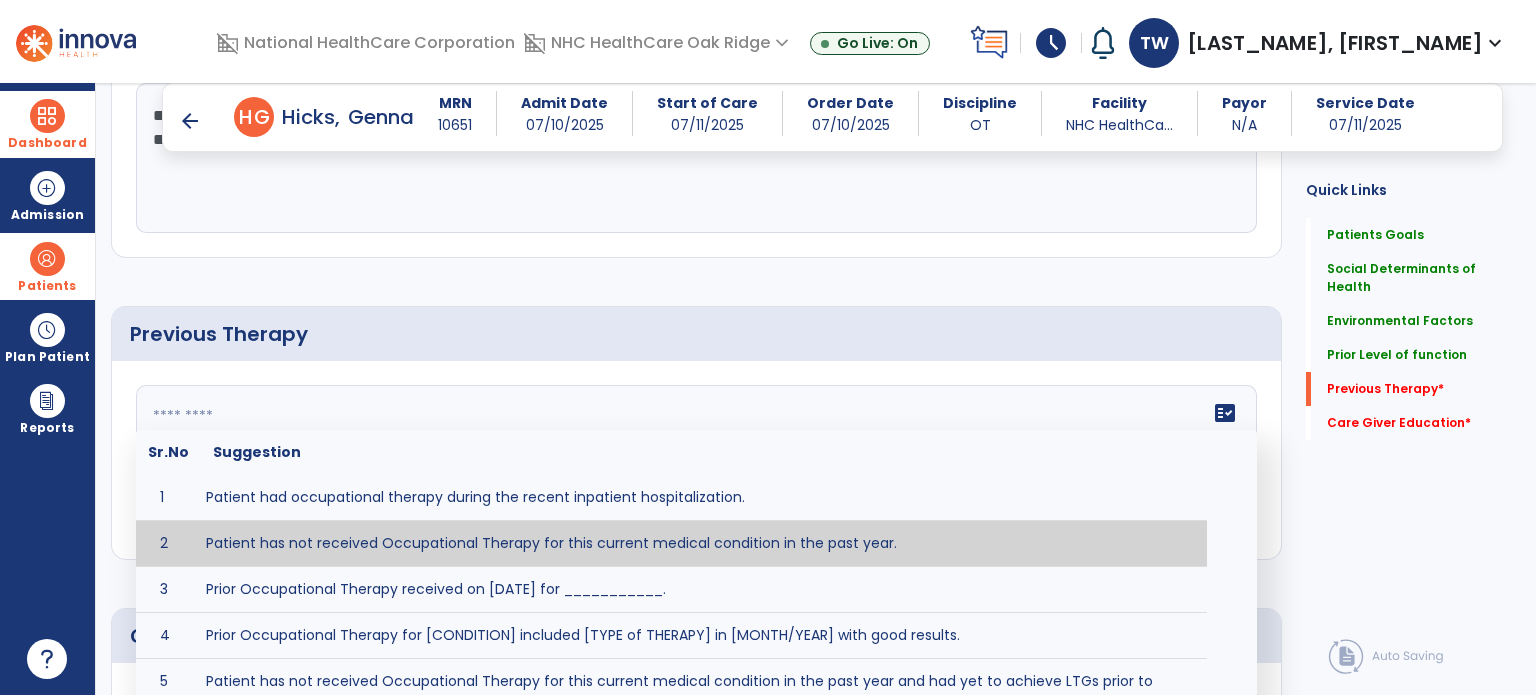 type on "**********" 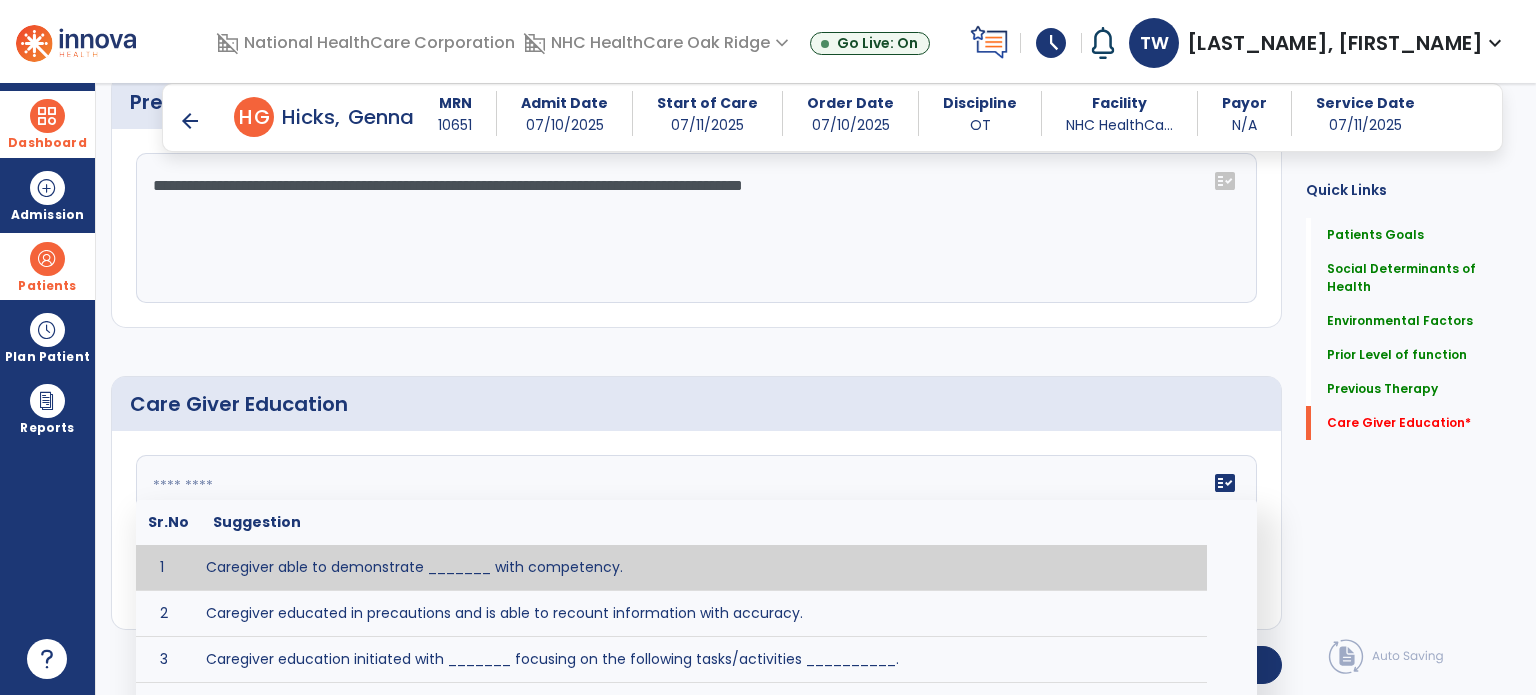 click 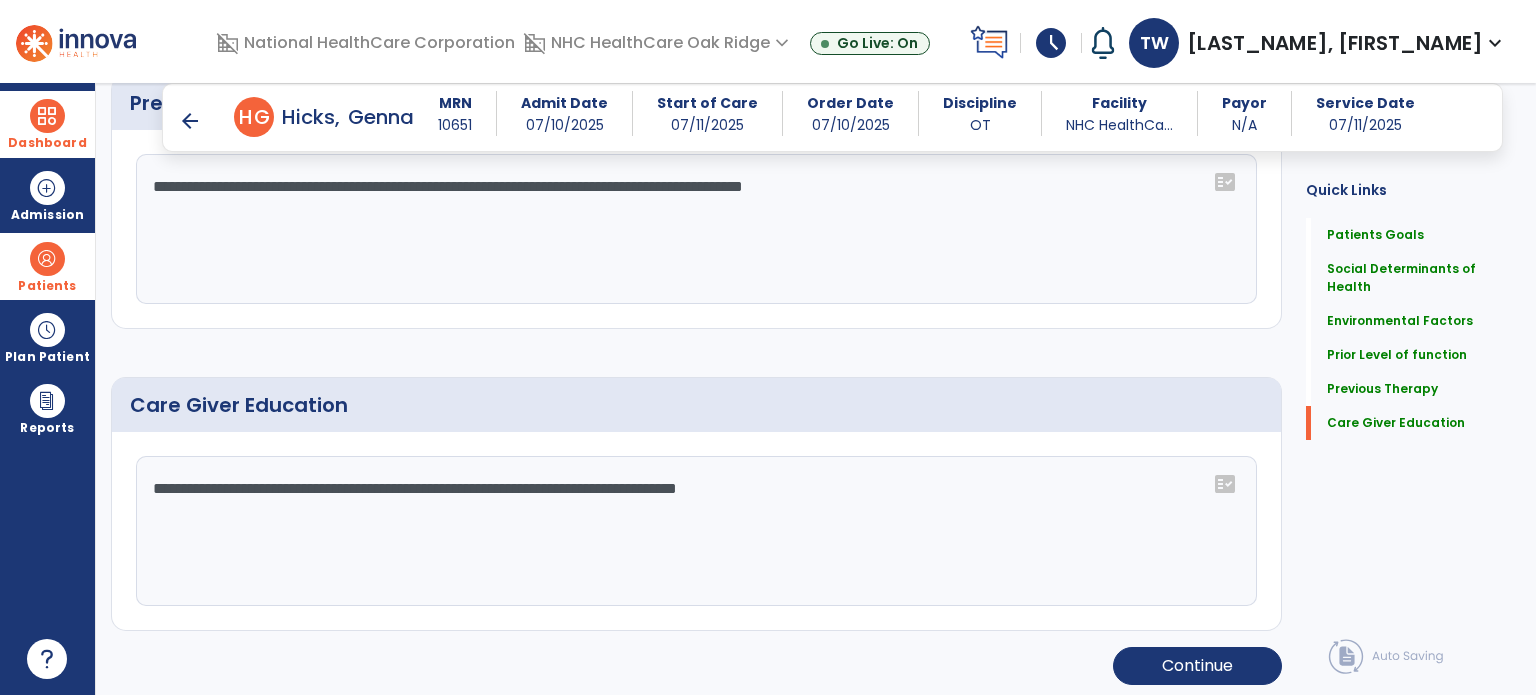scroll, scrollTop: 1232, scrollLeft: 0, axis: vertical 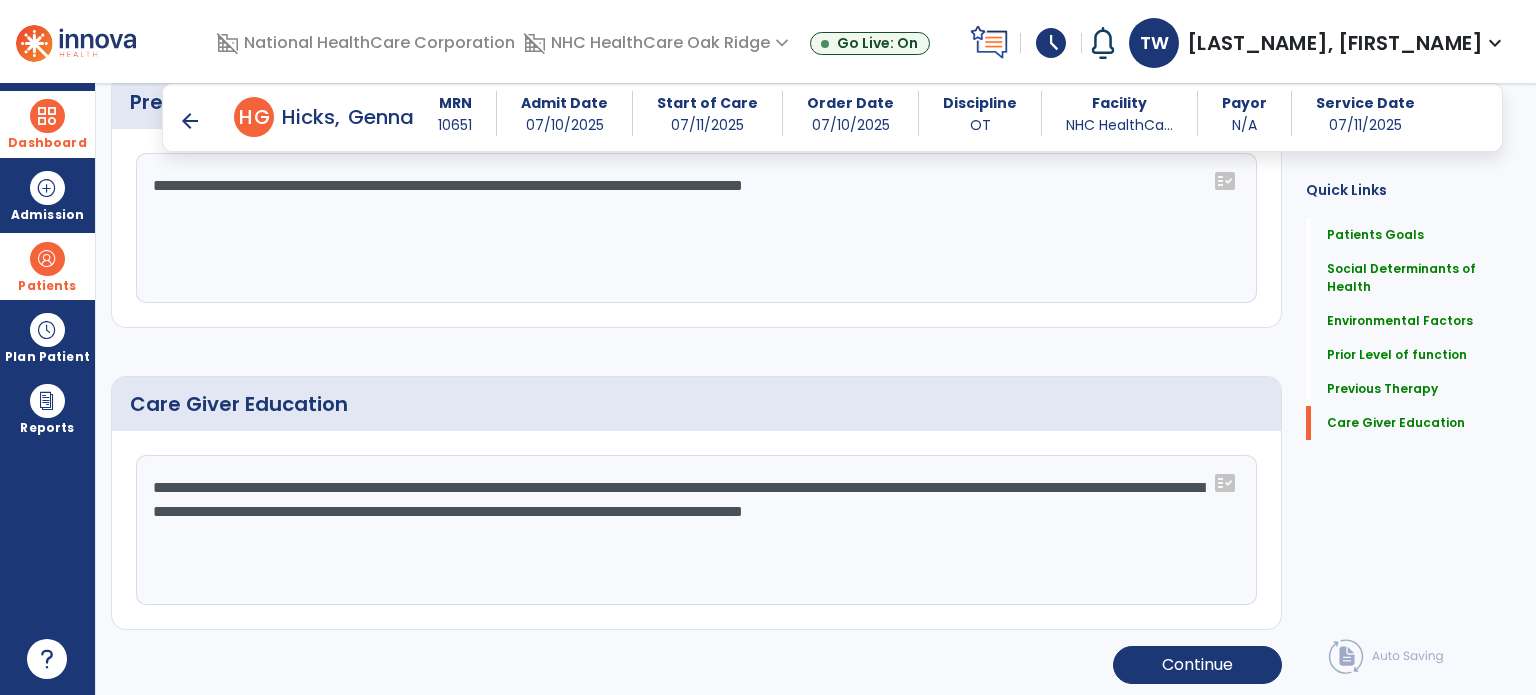 type on "**********" 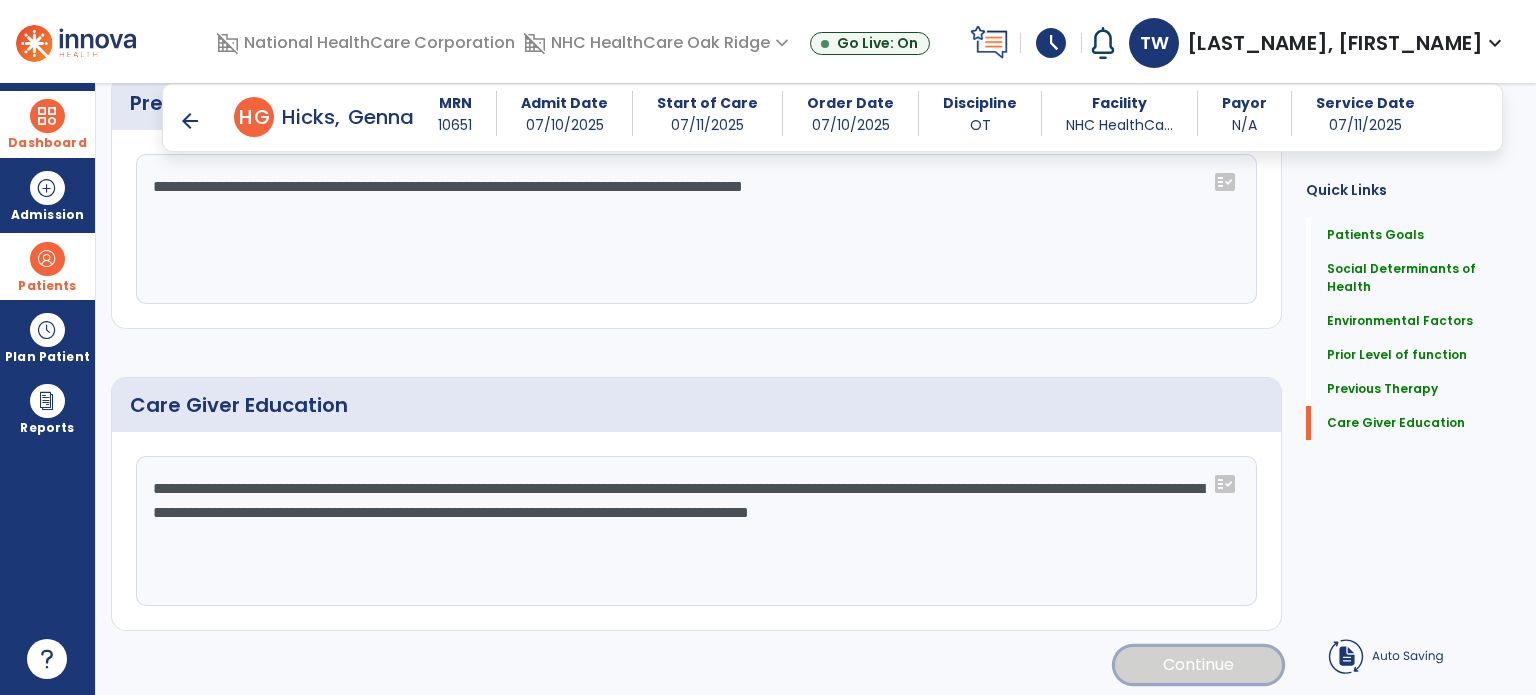 click on "Continue" 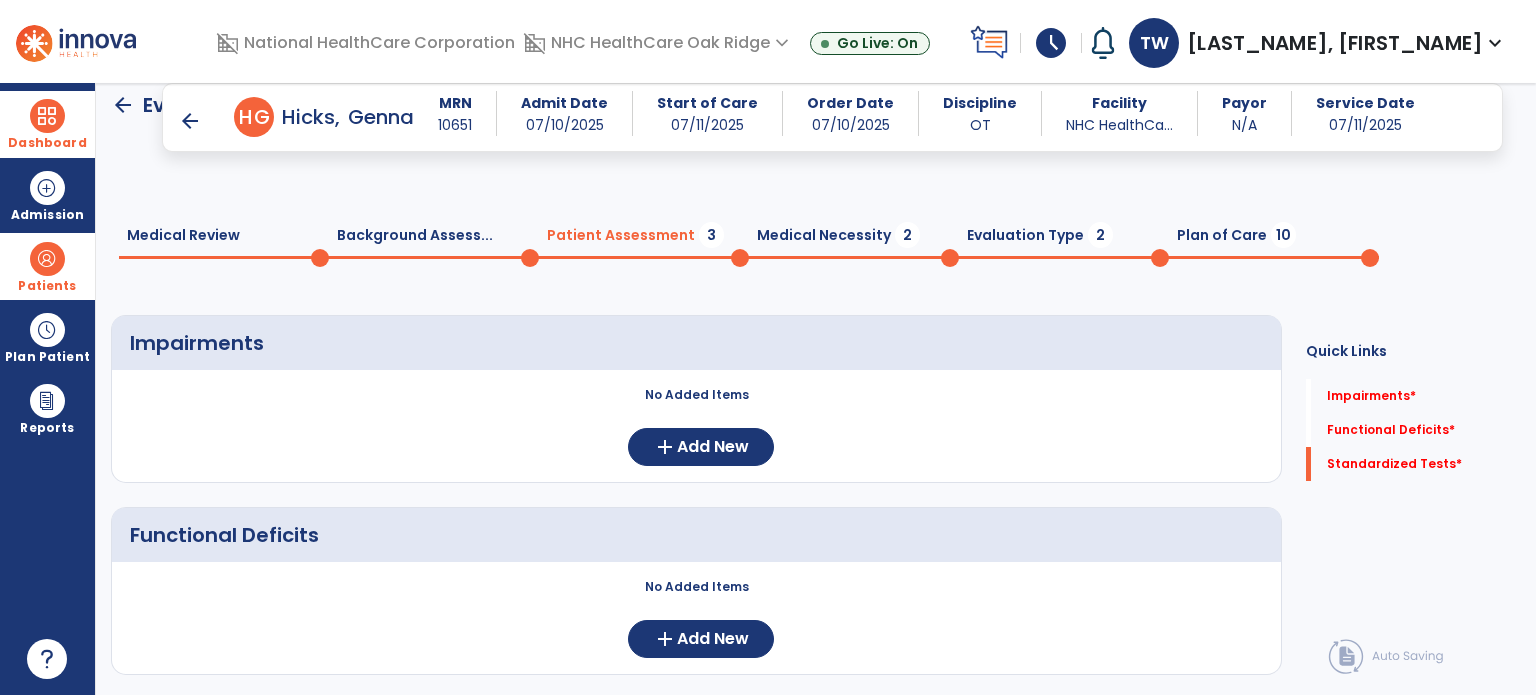 scroll, scrollTop: 0, scrollLeft: 0, axis: both 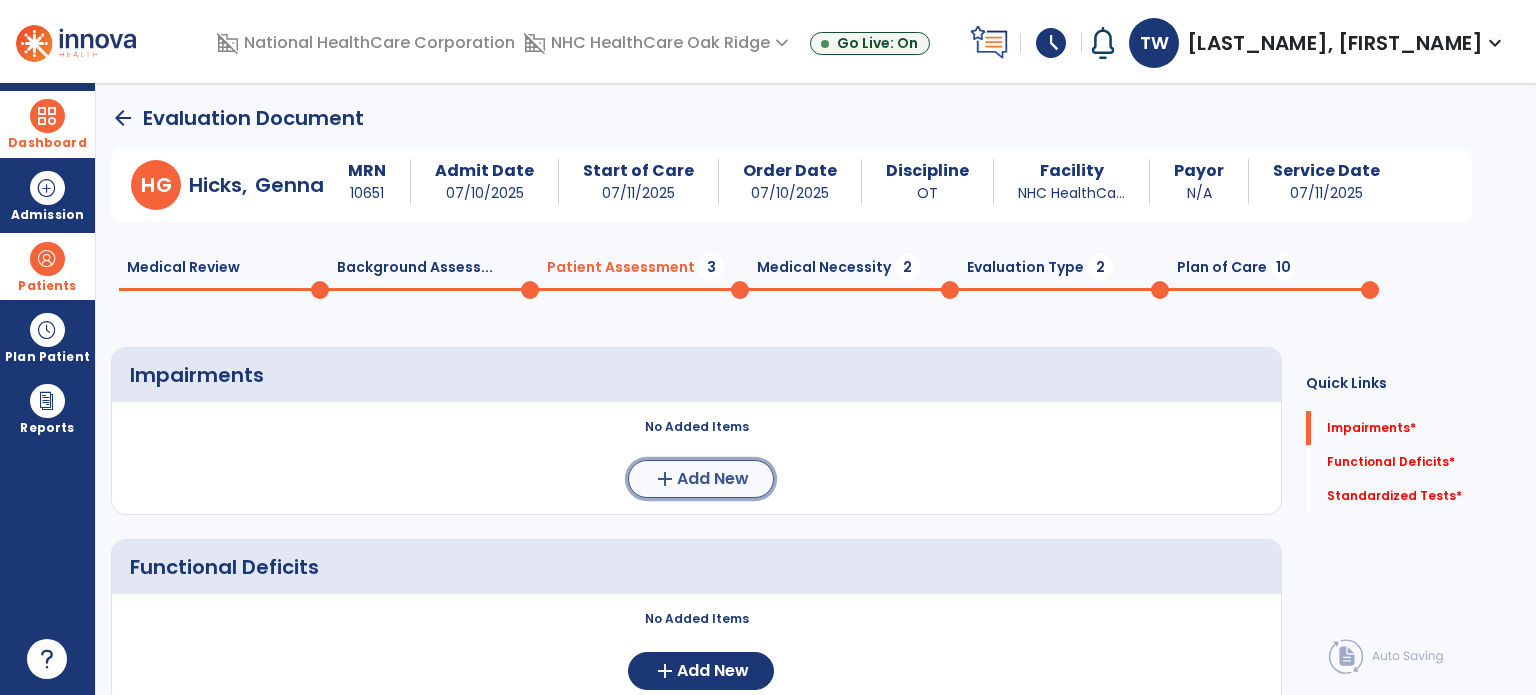 click on "add" 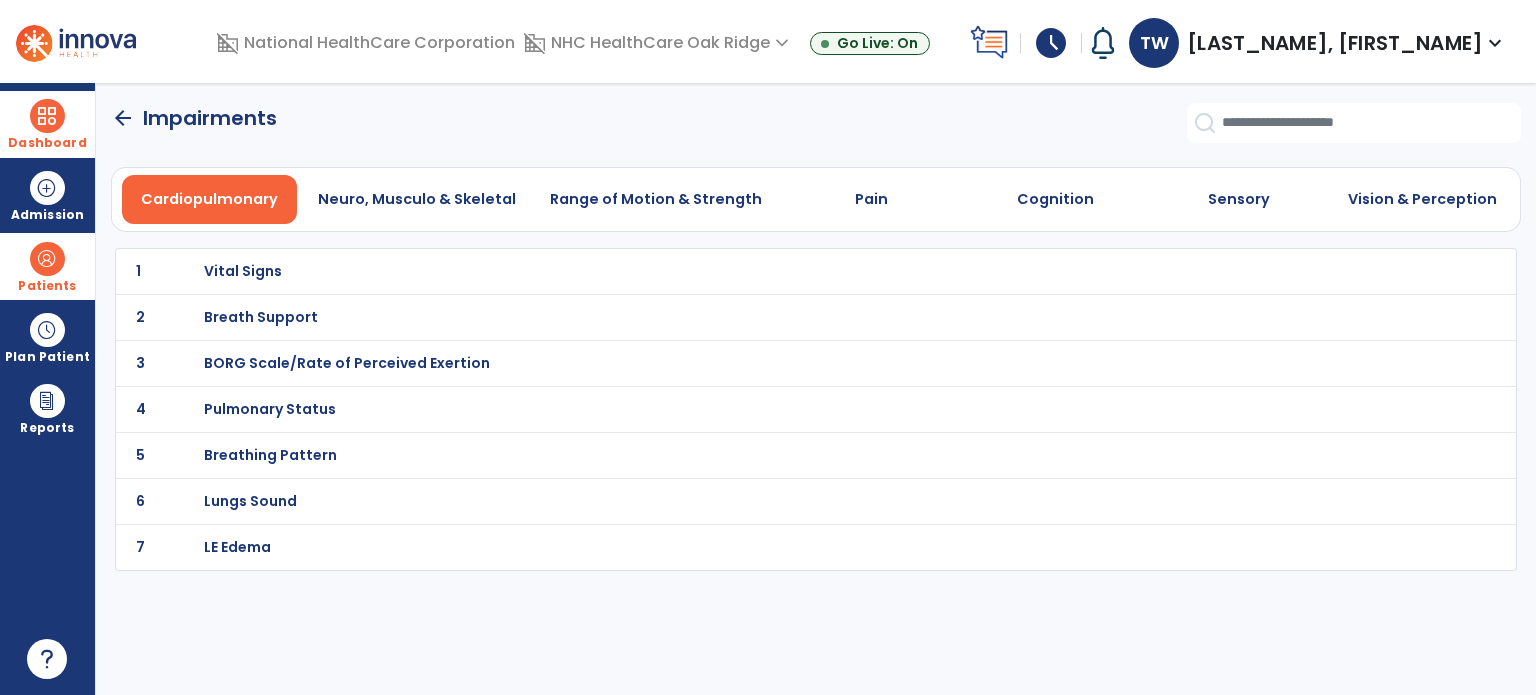 click on "Vital Signs" at bounding box center (243, 271) 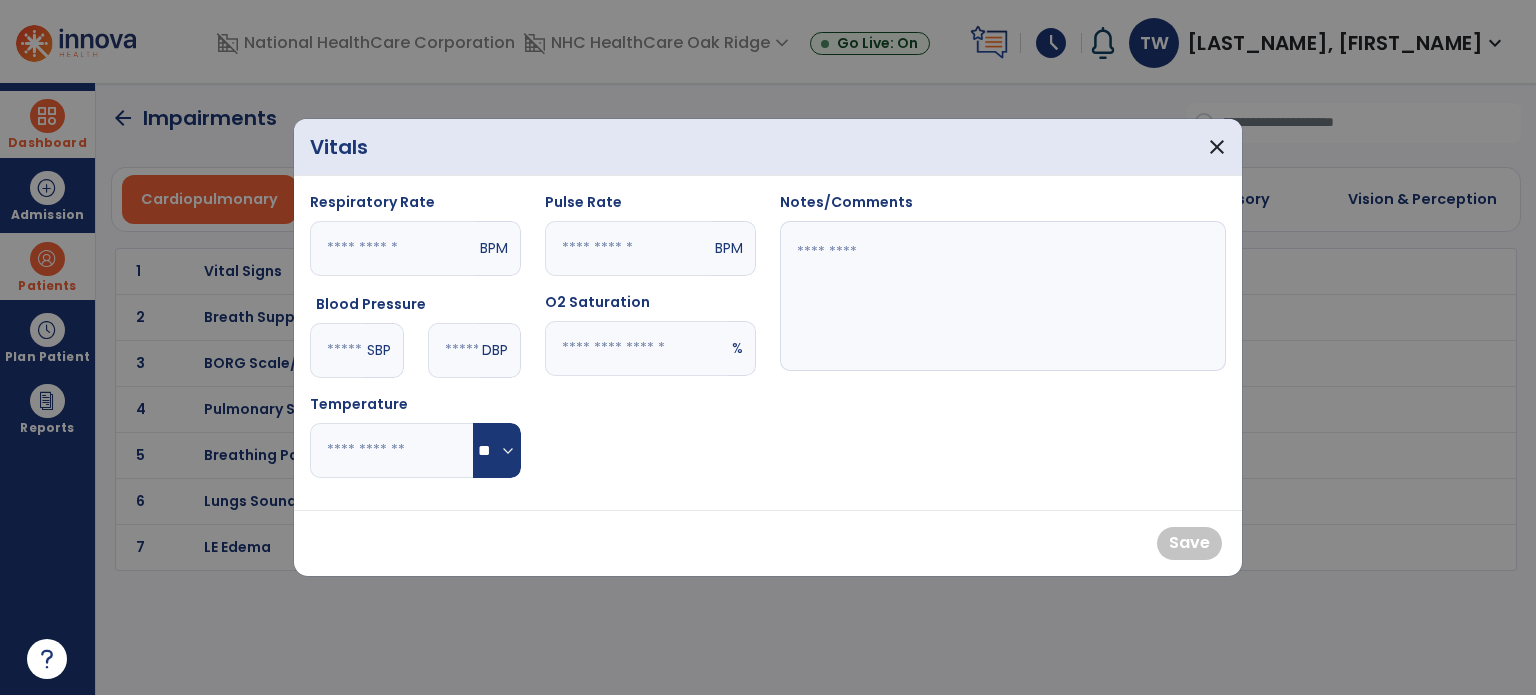 click at bounding box center (628, 248) 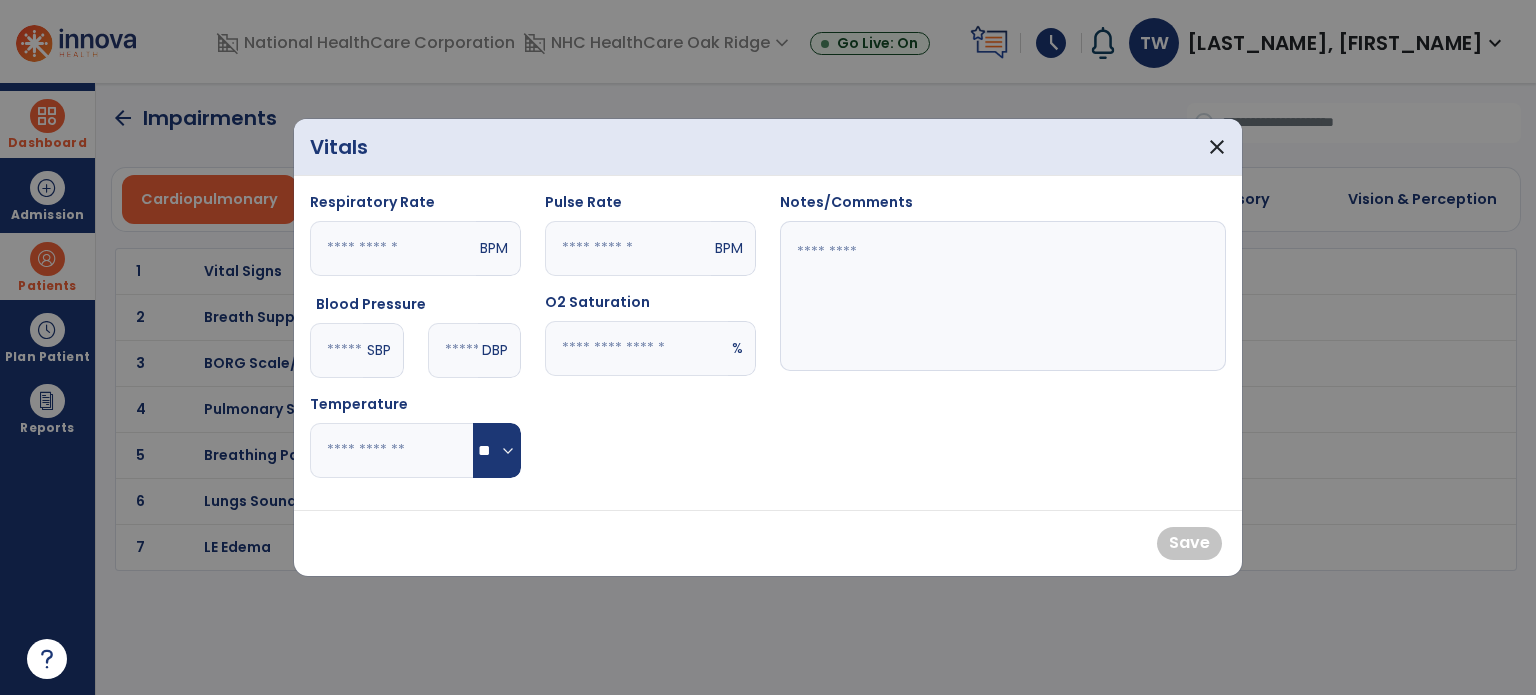 type on "***" 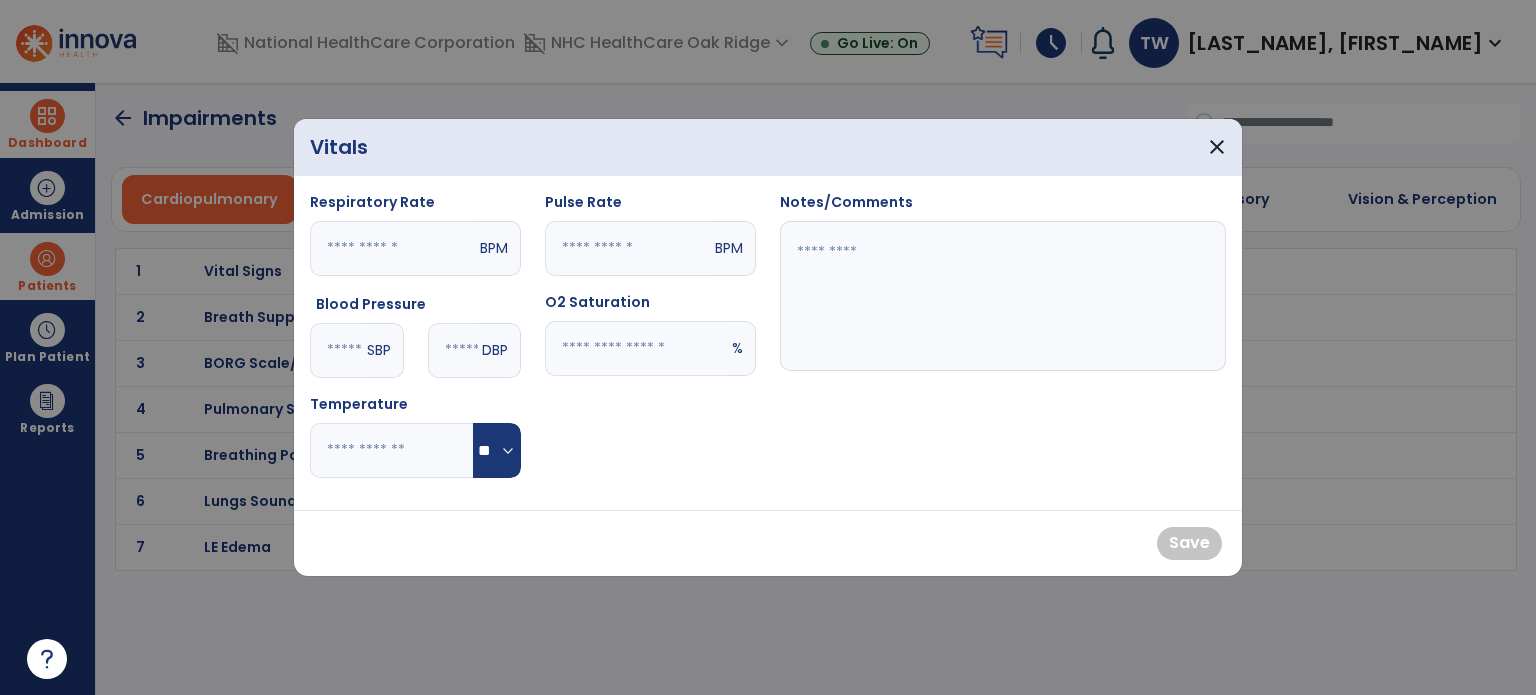 click at bounding box center [336, 350] 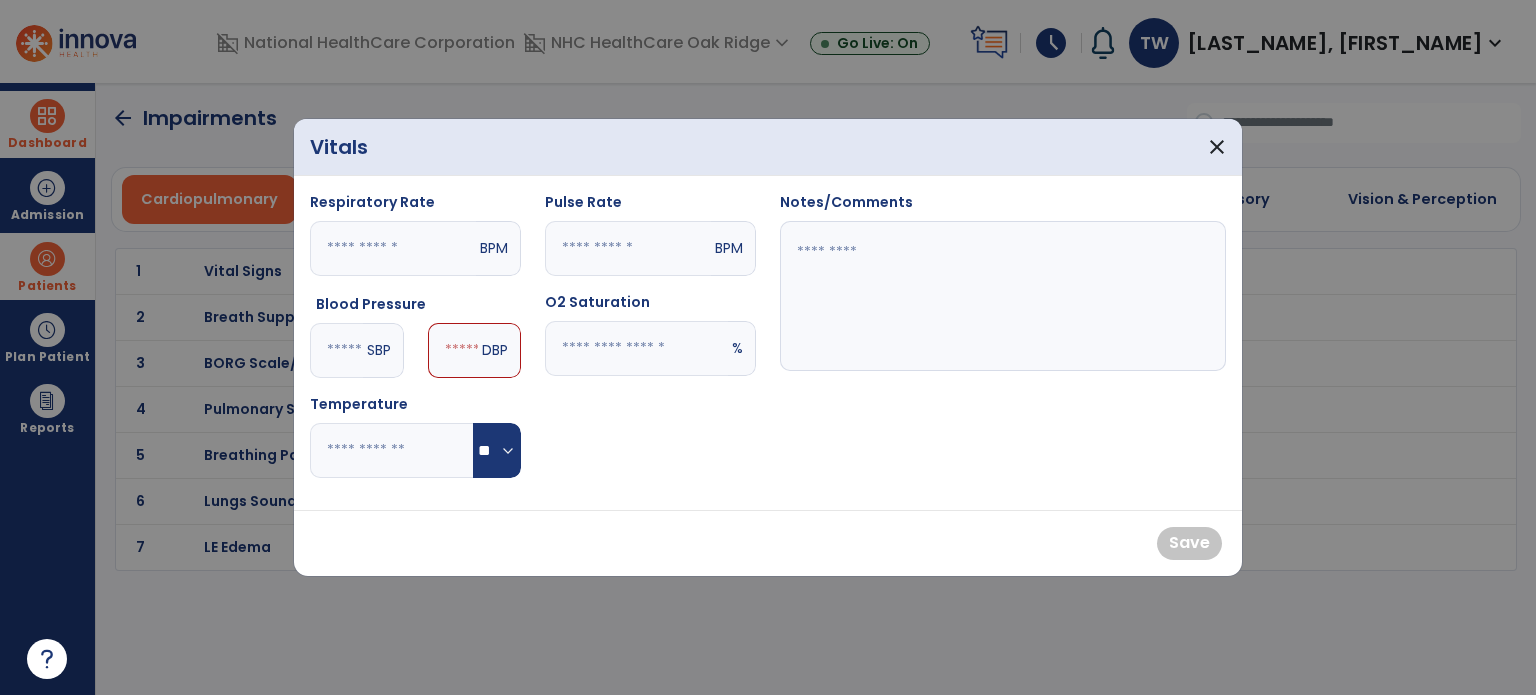 type on "***" 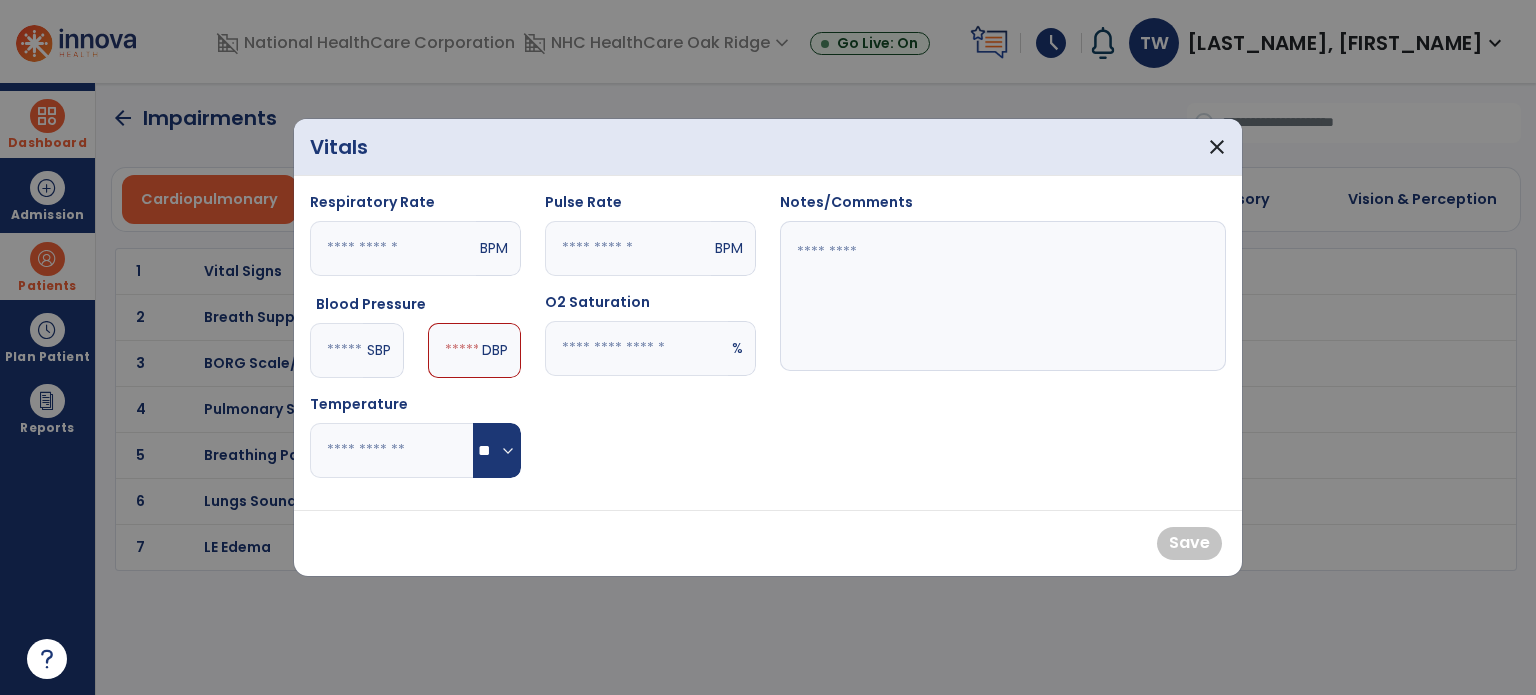 click at bounding box center (453, 350) 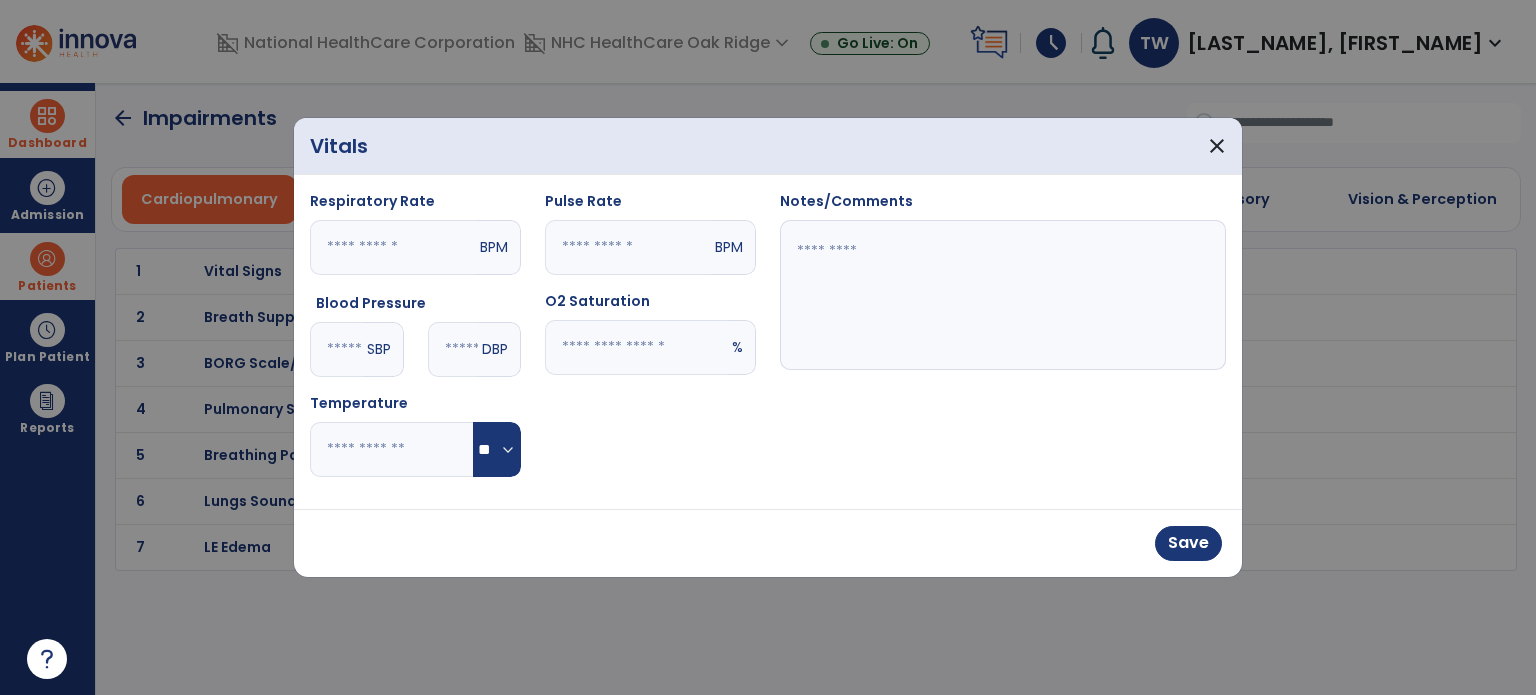 type on "**" 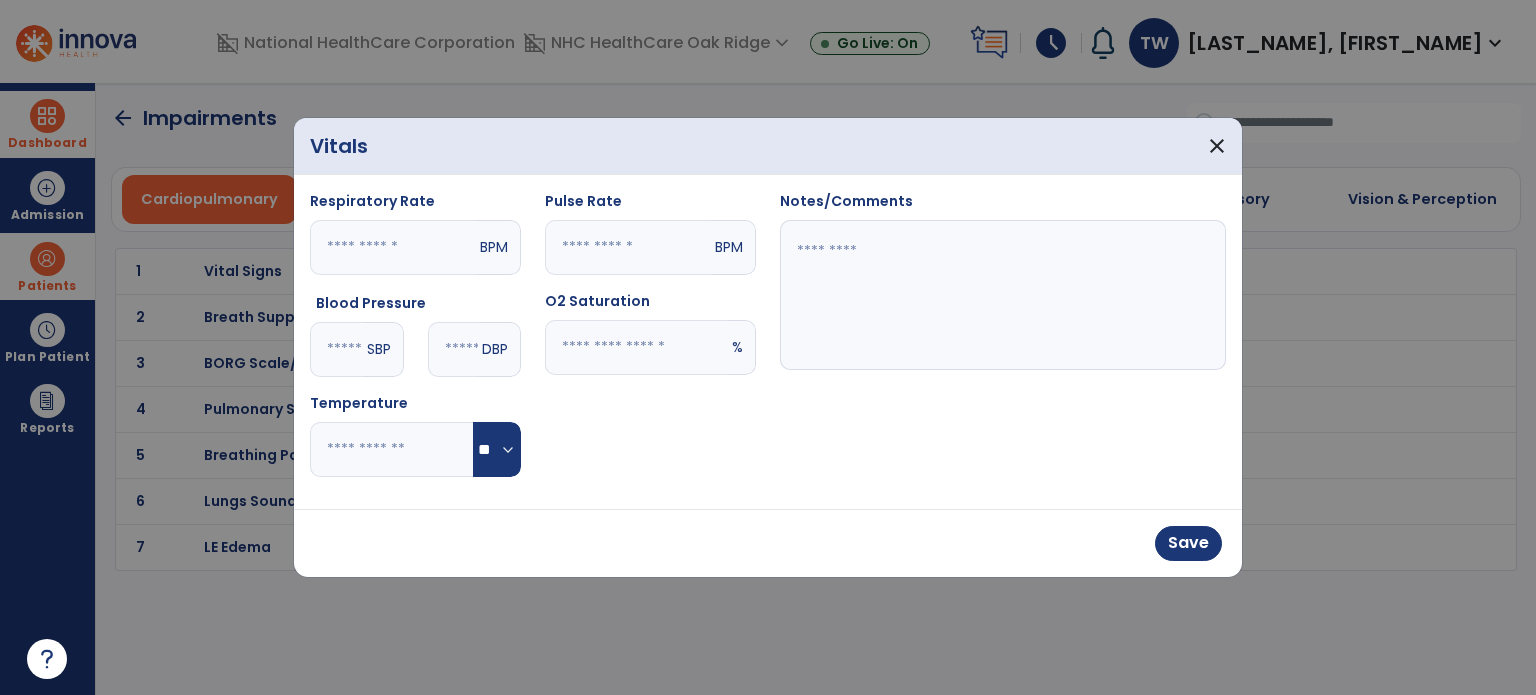 click at bounding box center (636, 347) 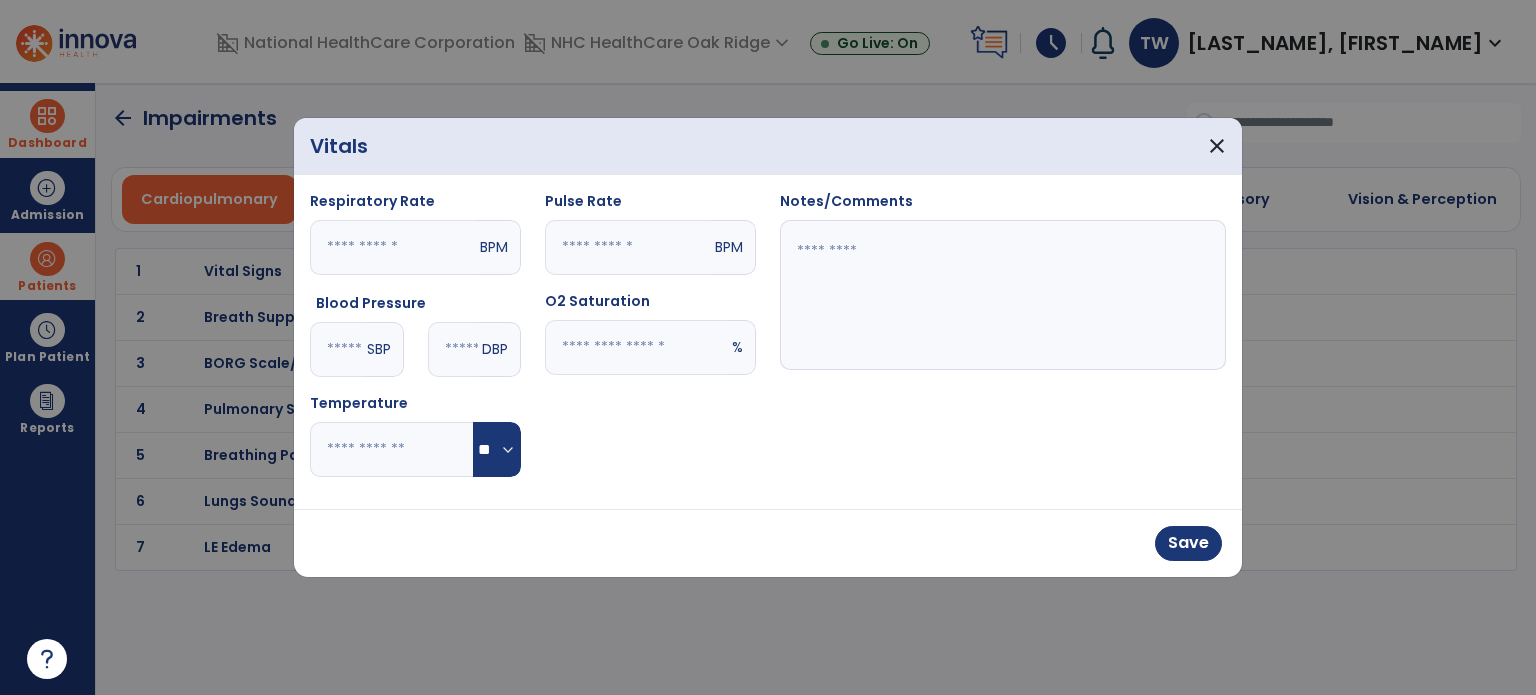 type on "**" 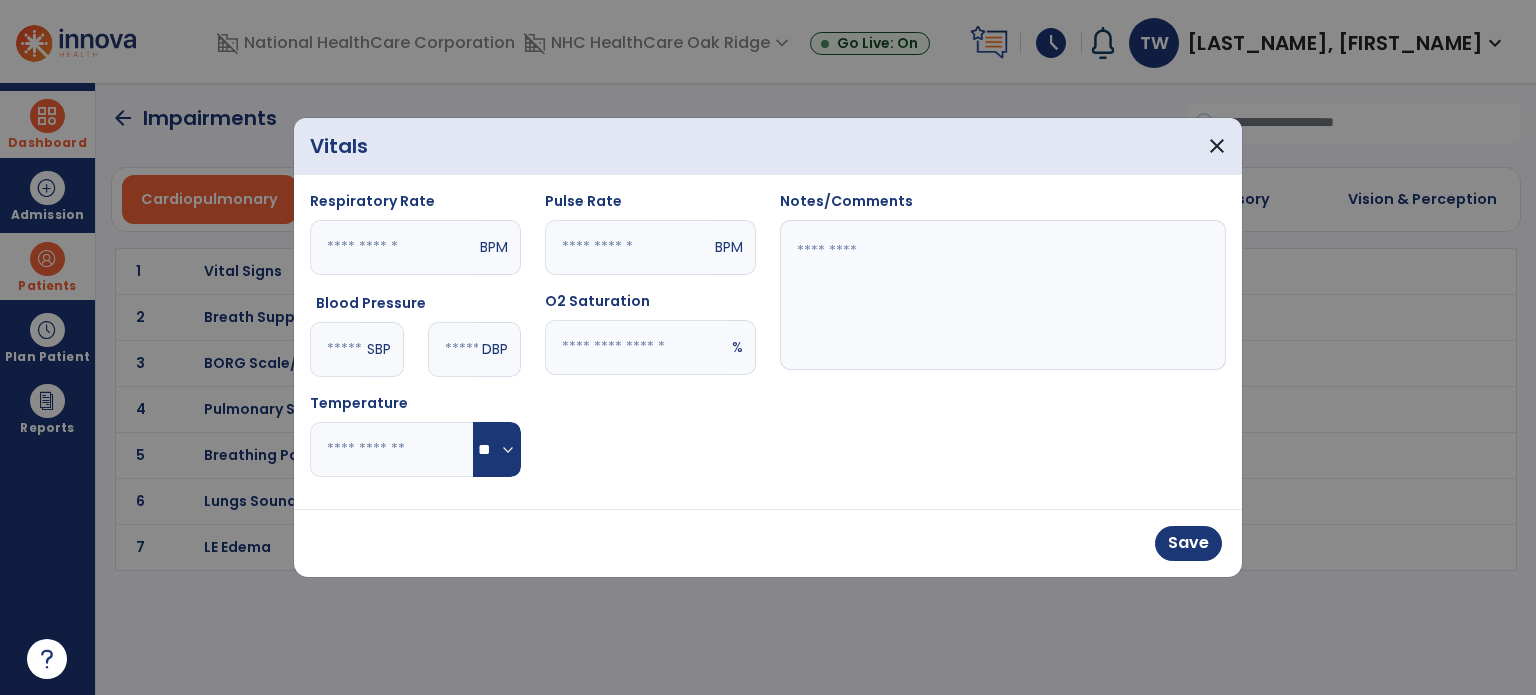 click at bounding box center (1003, 295) 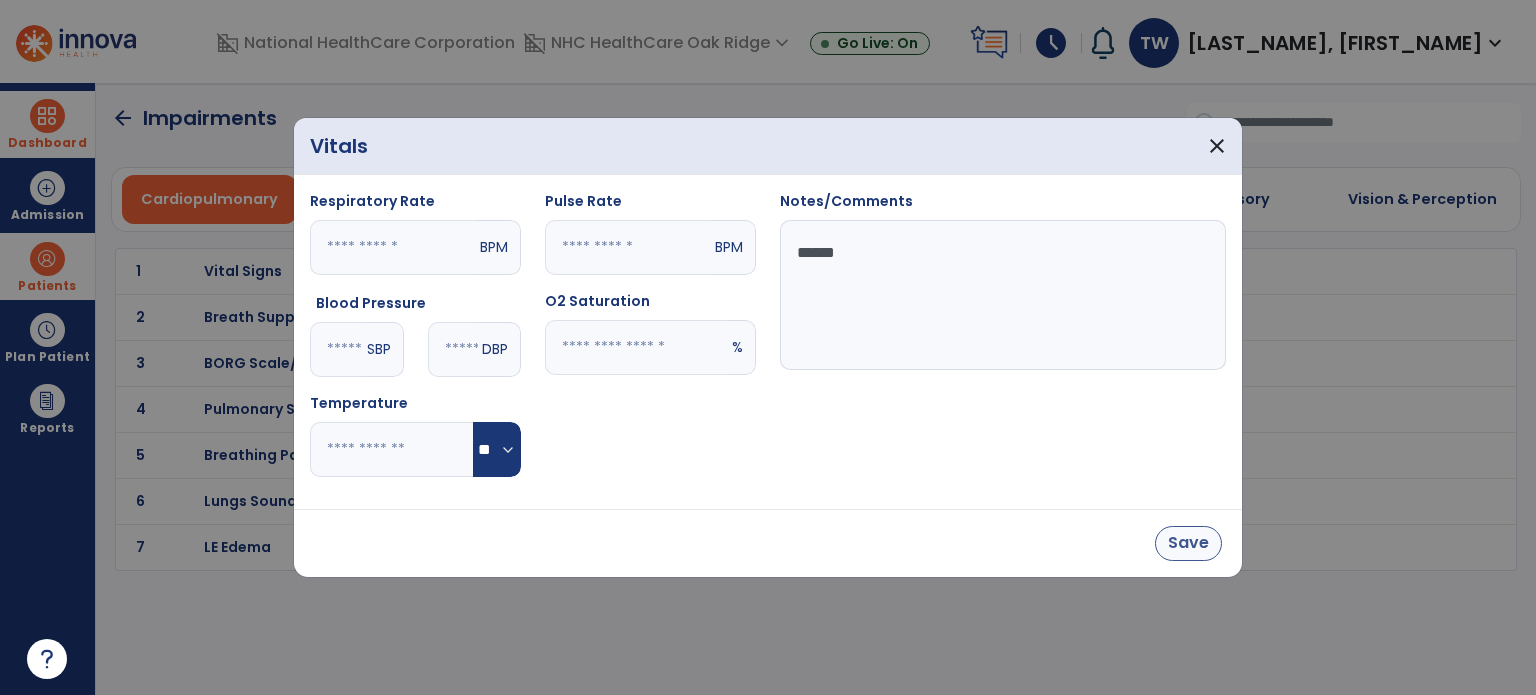 type on "******" 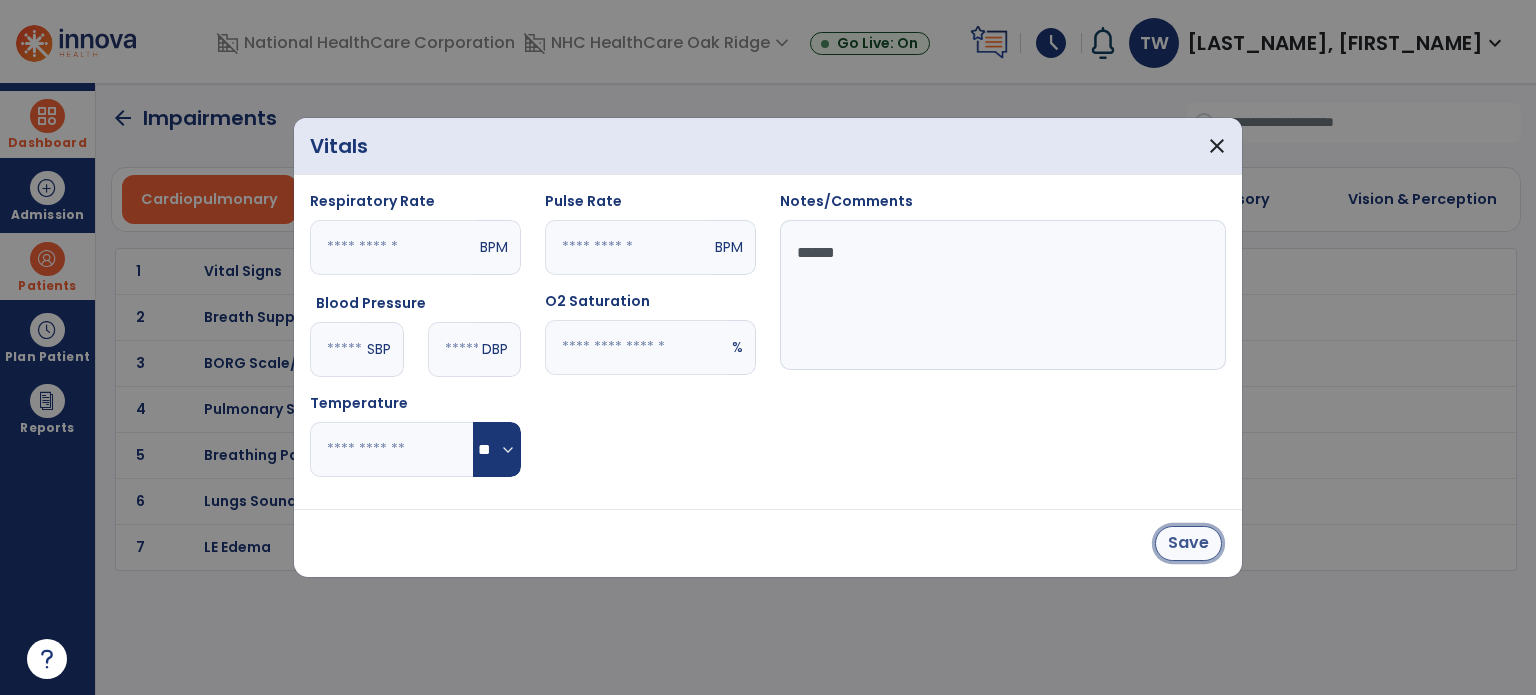 click on "Save" at bounding box center [1188, 543] 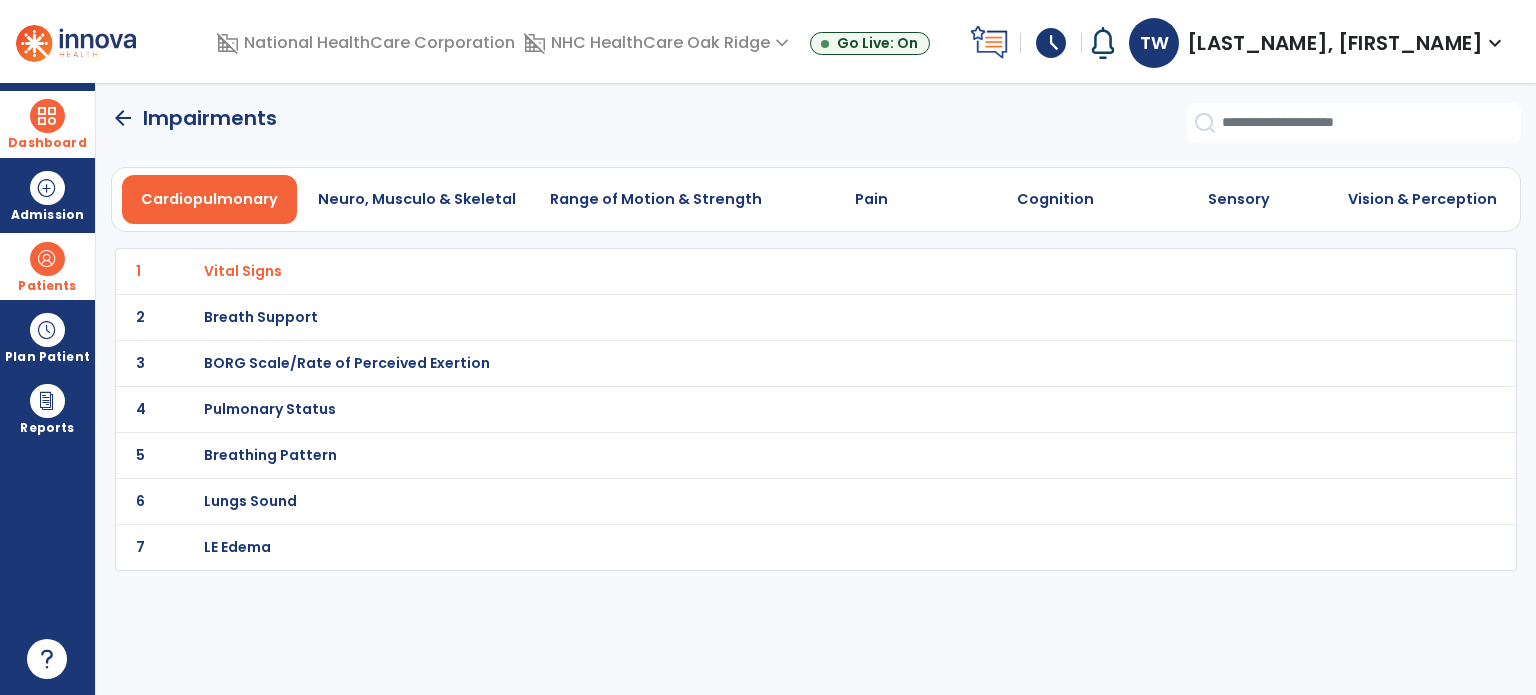 click on "Breath Support" at bounding box center (243, 271) 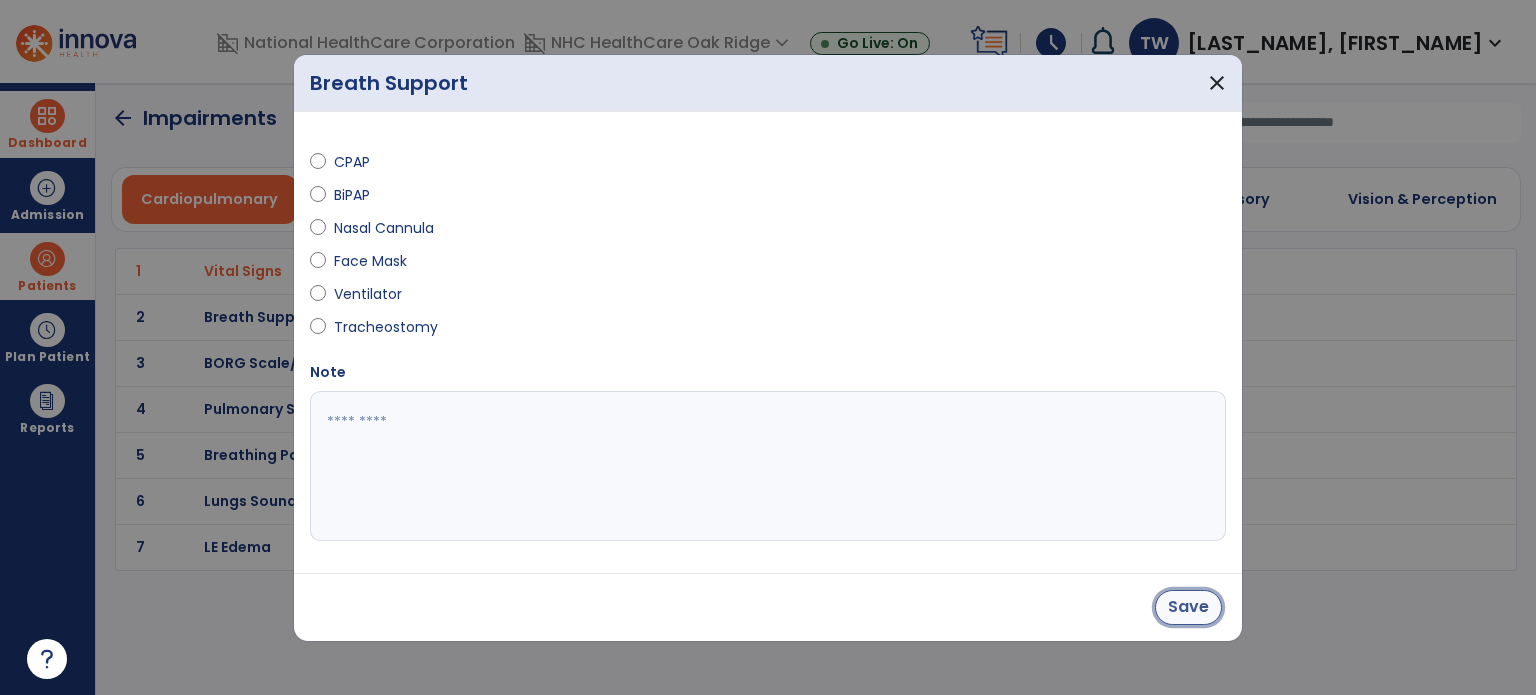 click on "Save" at bounding box center (1188, 607) 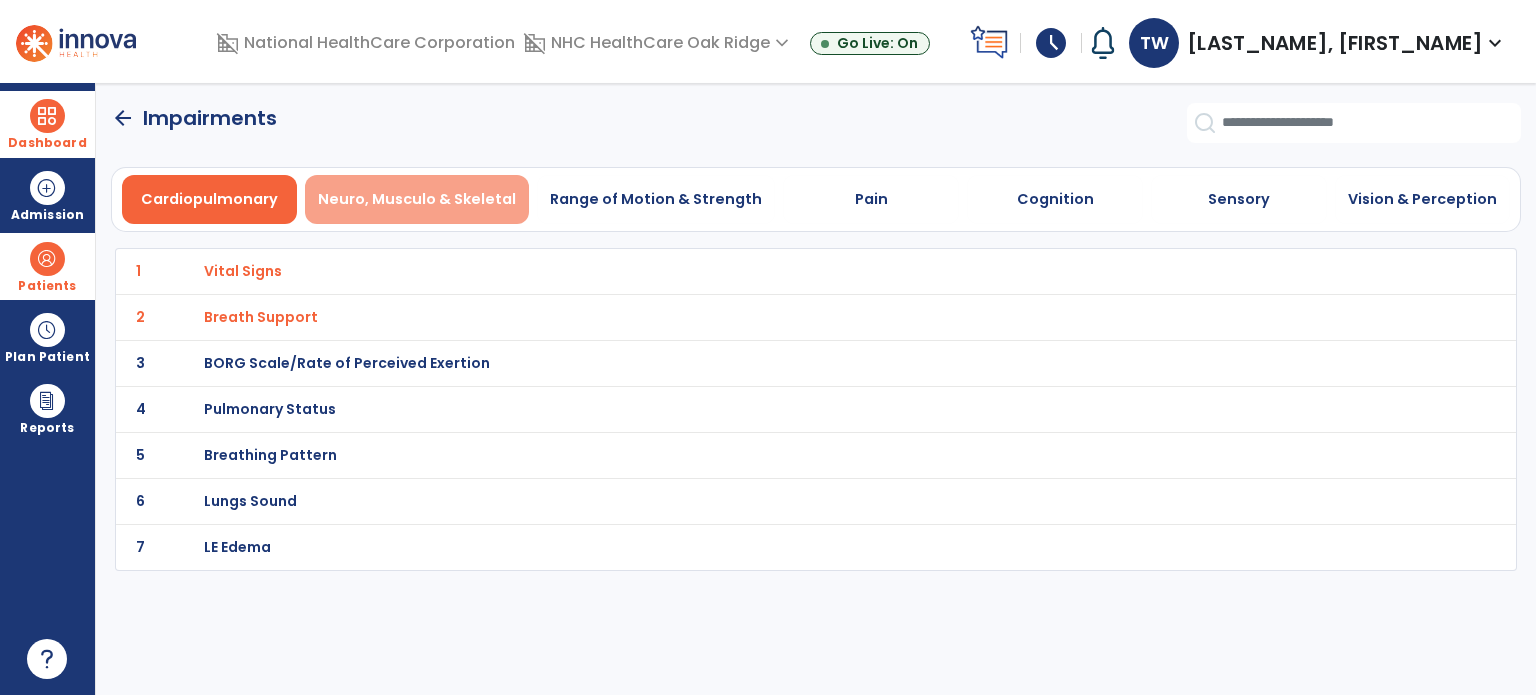 click on "Neuro, Musculo & Skeletal" at bounding box center [417, 199] 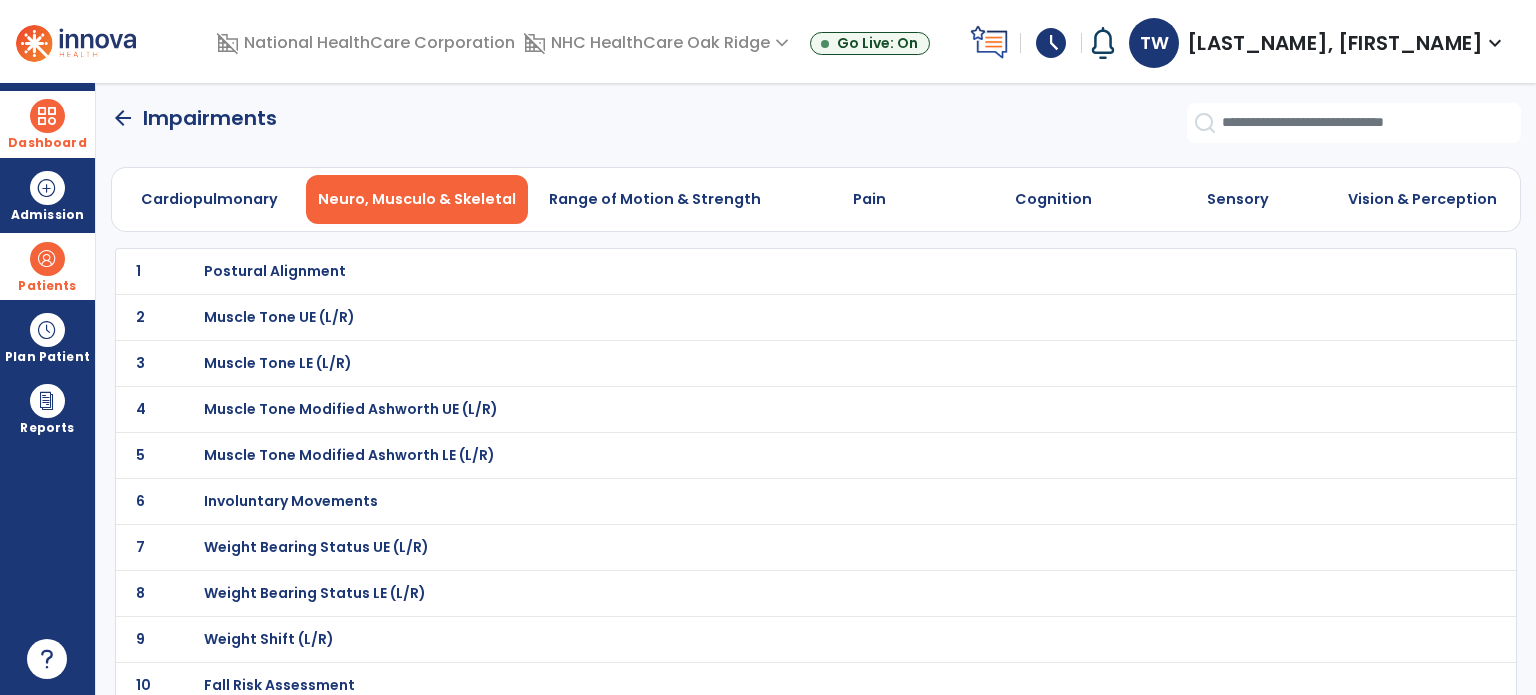 click on "Postural Alignment" at bounding box center (275, 271) 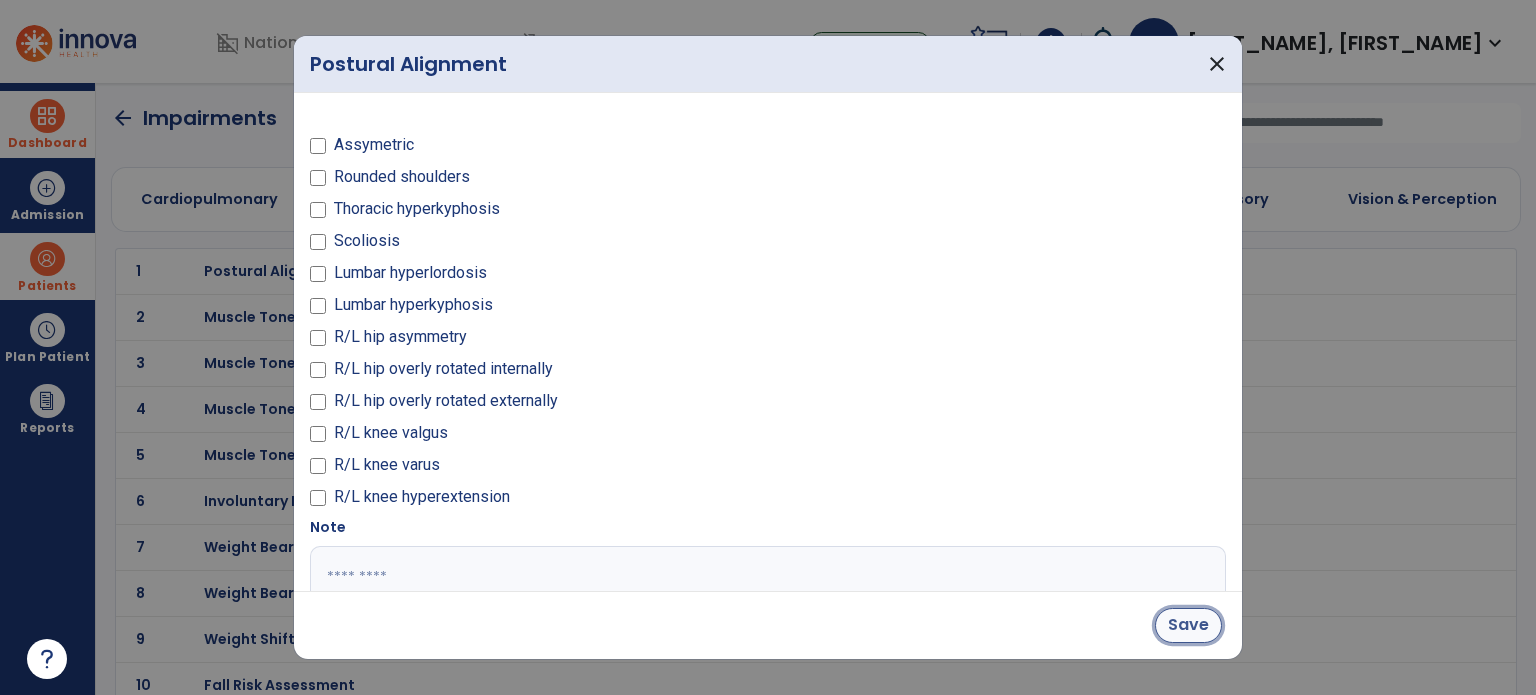 click on "Save" at bounding box center [1188, 625] 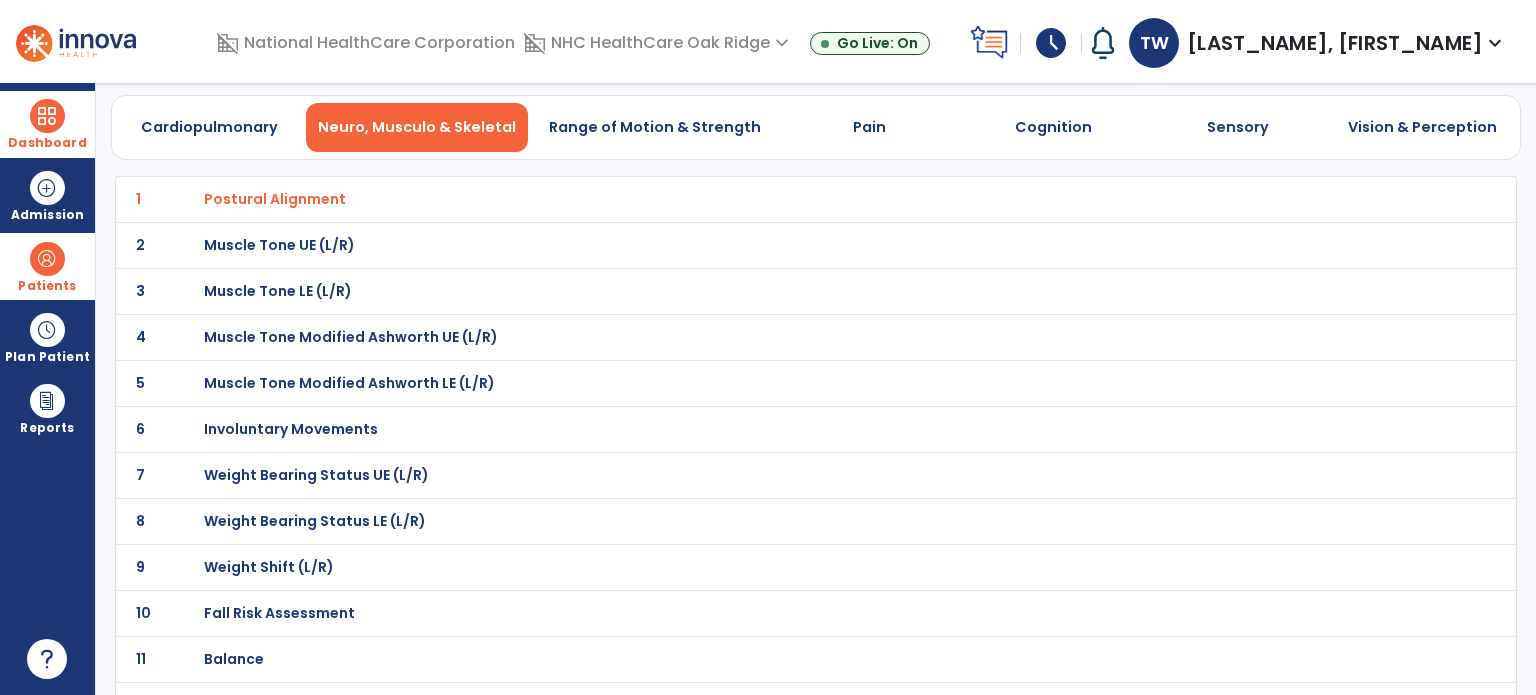 scroll, scrollTop: 100, scrollLeft: 0, axis: vertical 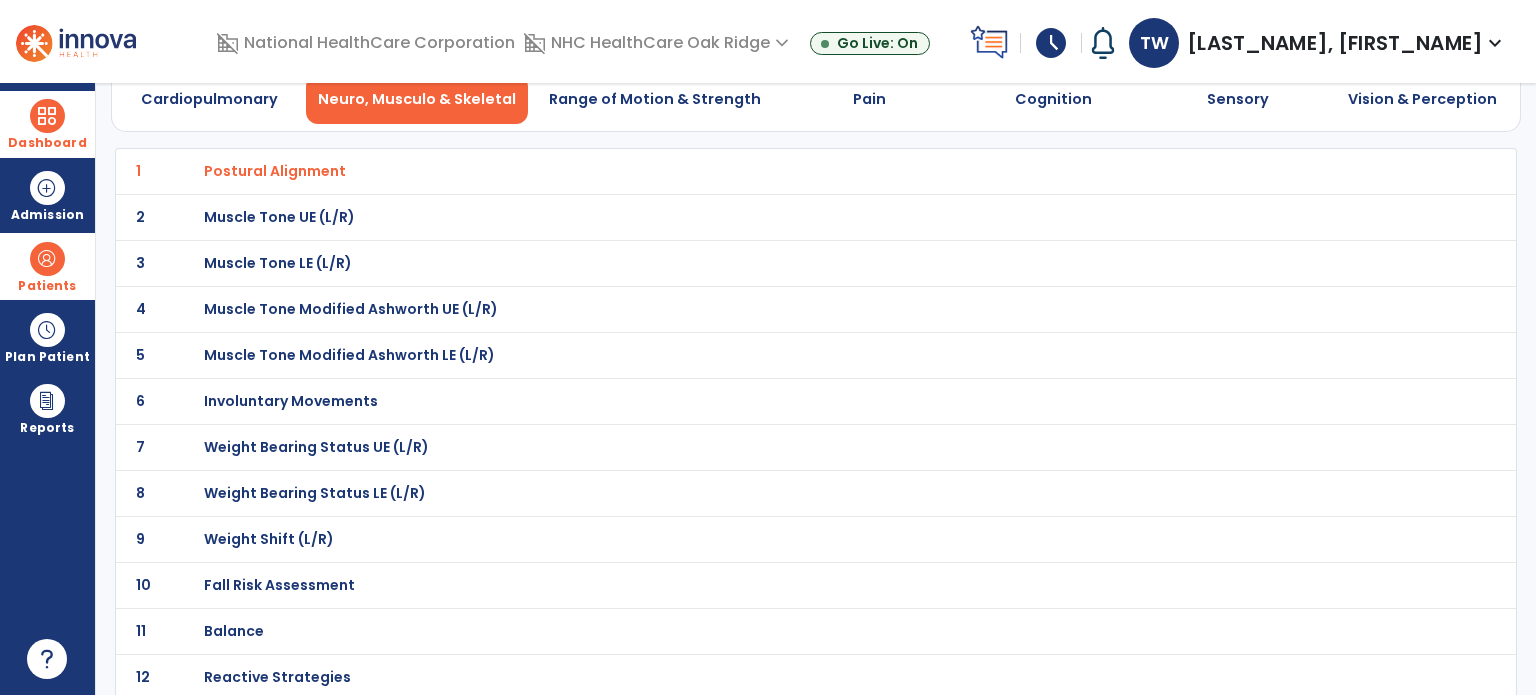 click on "Muscle Tone UE (L/R)" at bounding box center (275, 171) 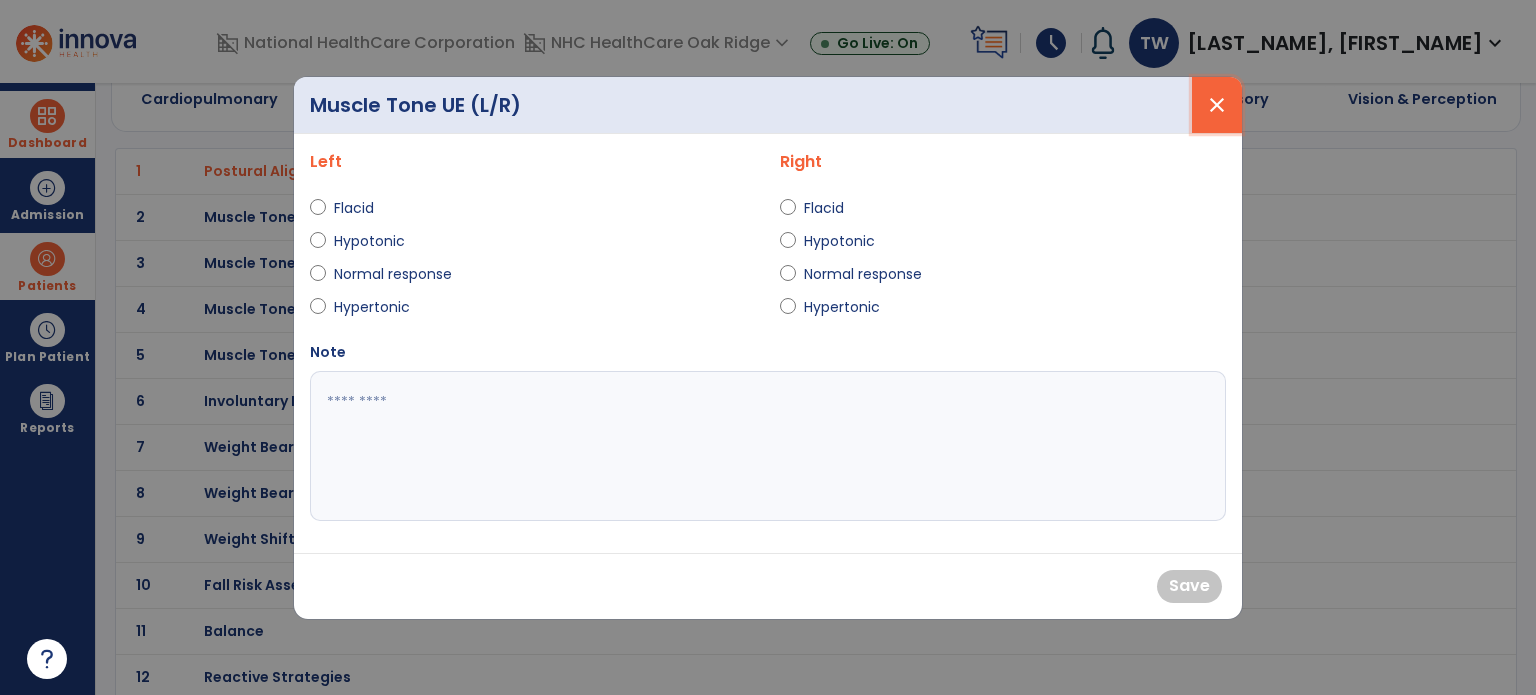 click on "close" at bounding box center [1217, 105] 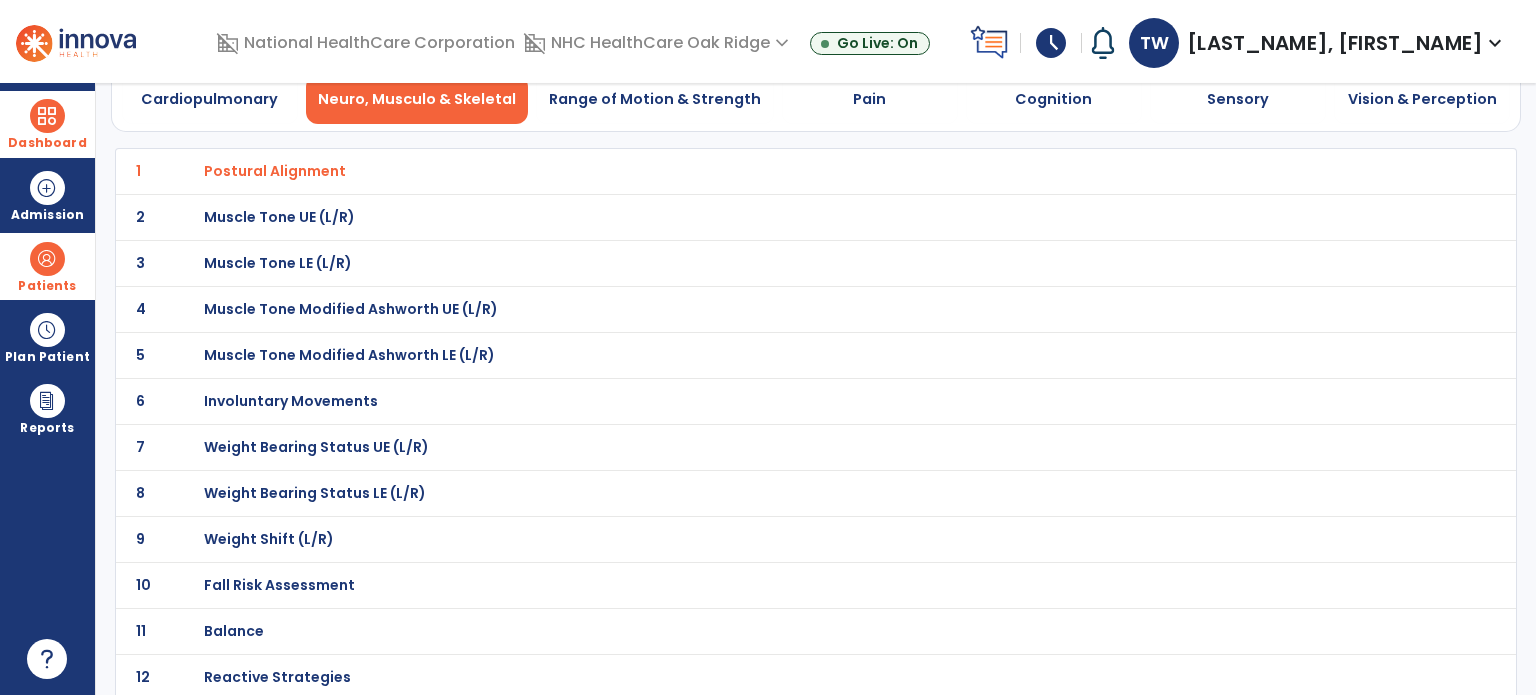 click on "Weight Bearing Status LE (L/R)" at bounding box center [275, 171] 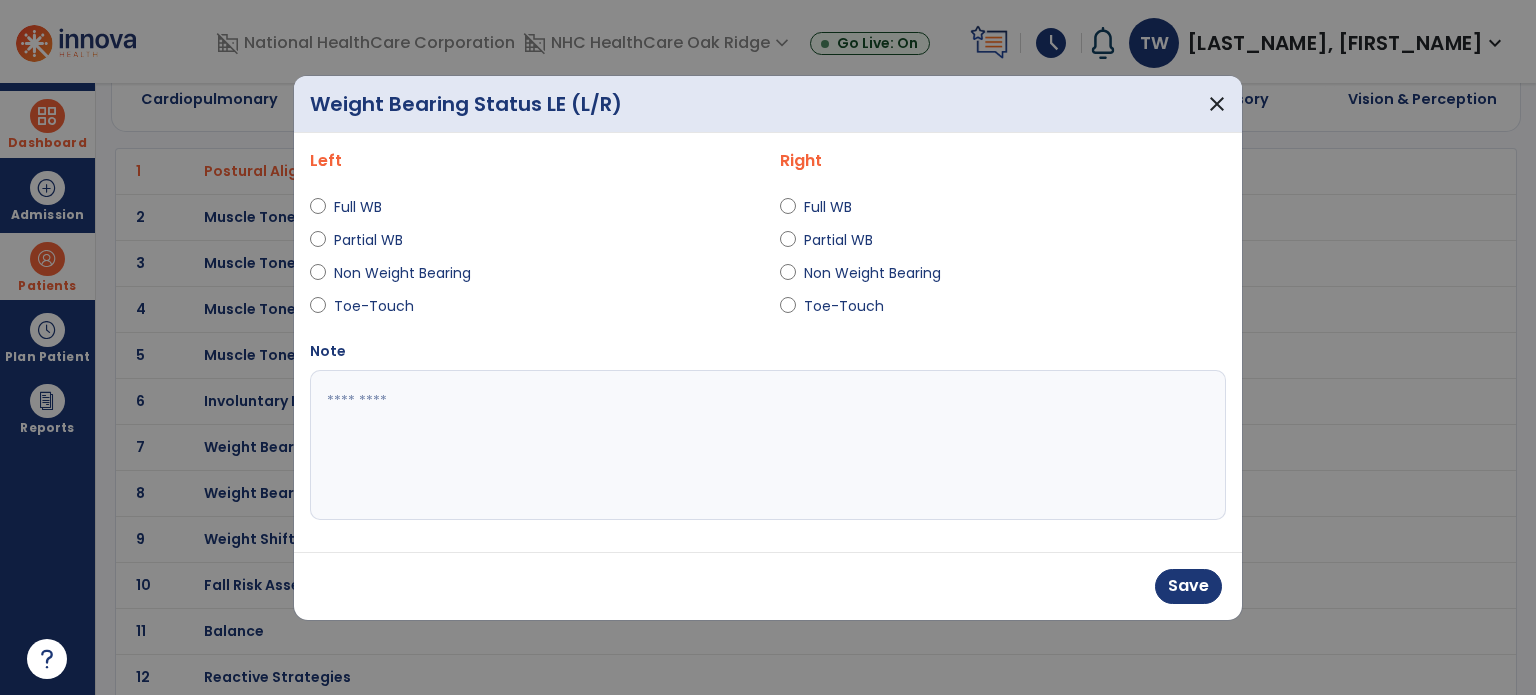 click at bounding box center [768, 445] 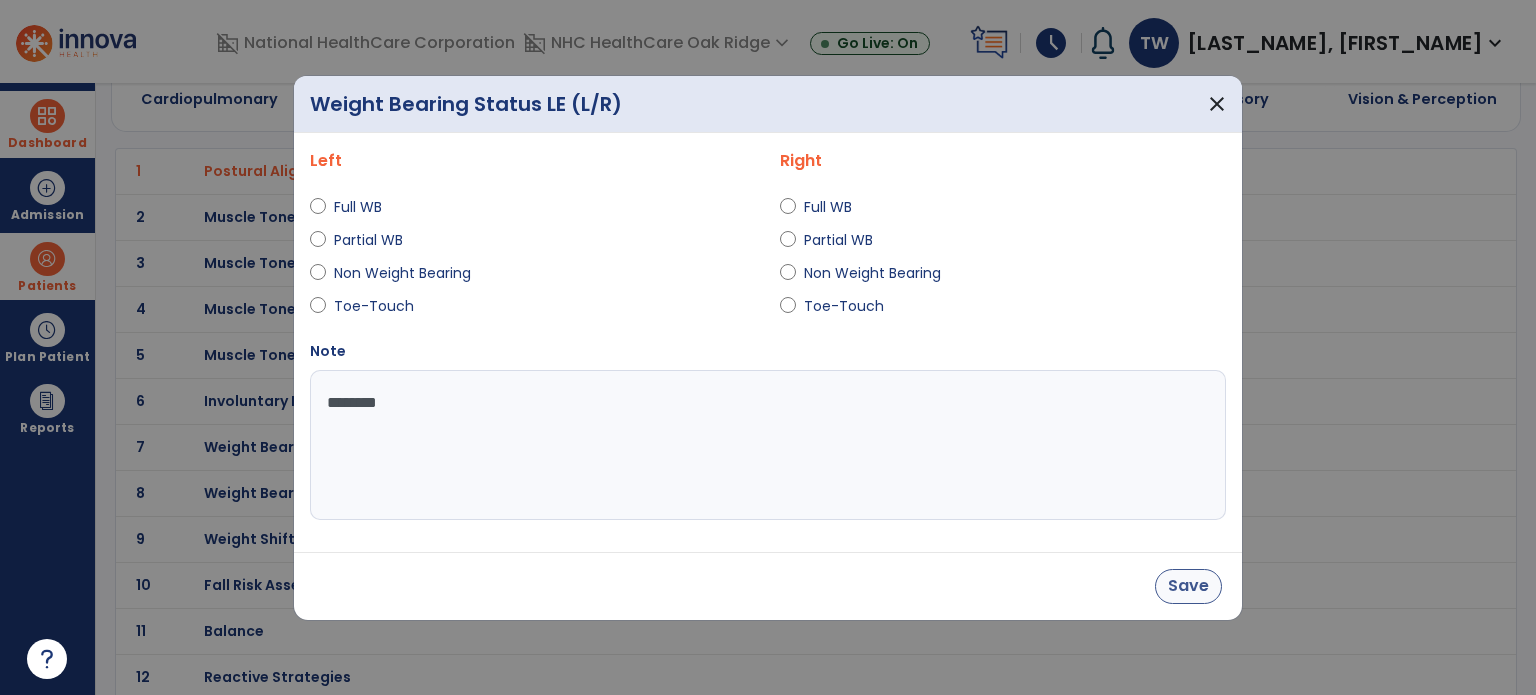 type on "********" 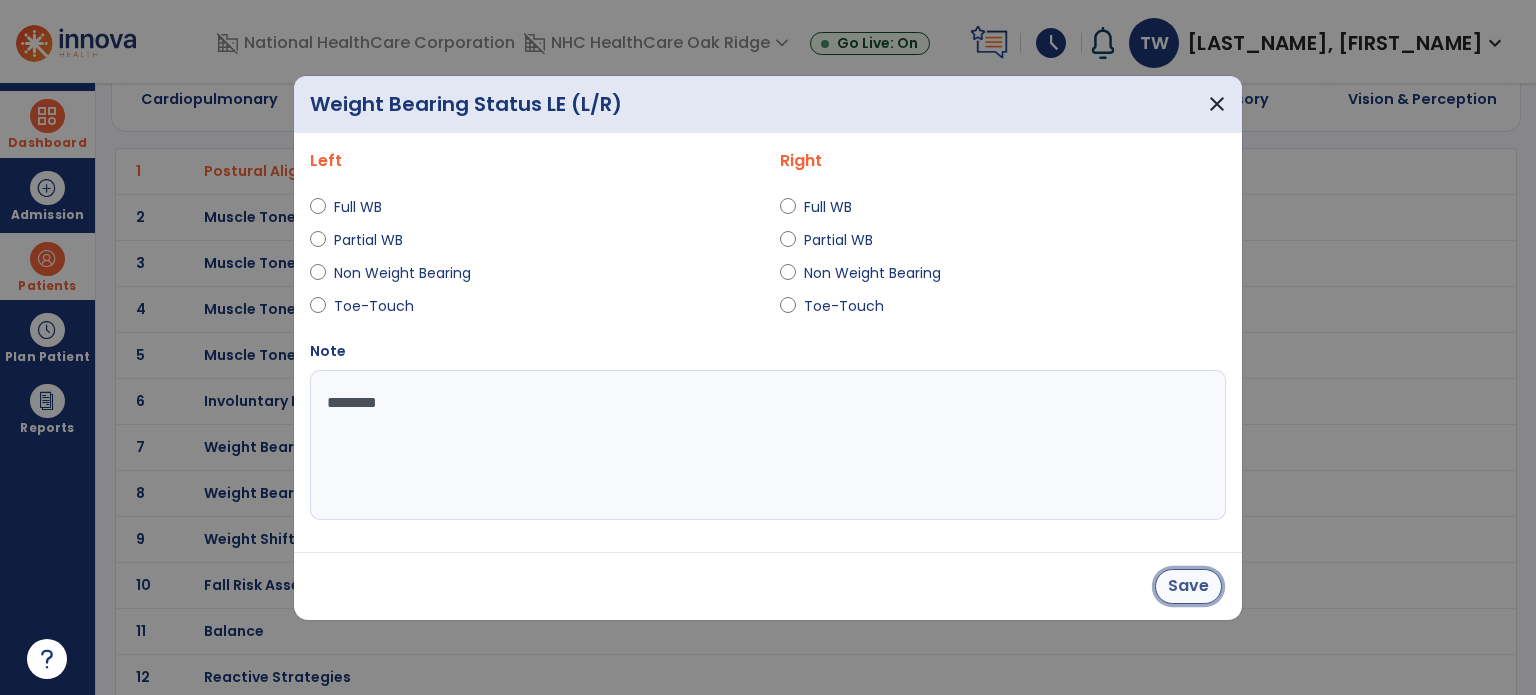 click on "Save" at bounding box center [1188, 586] 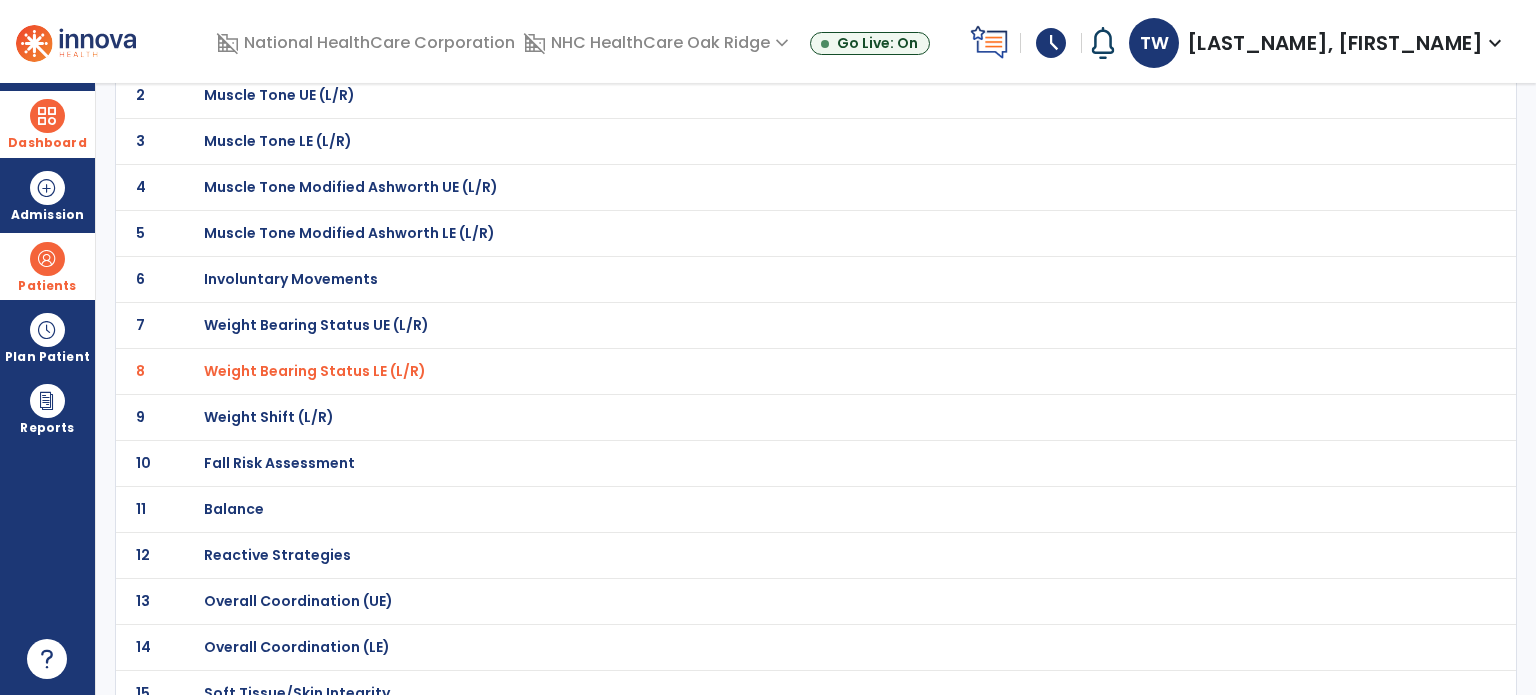 scroll, scrollTop: 300, scrollLeft: 0, axis: vertical 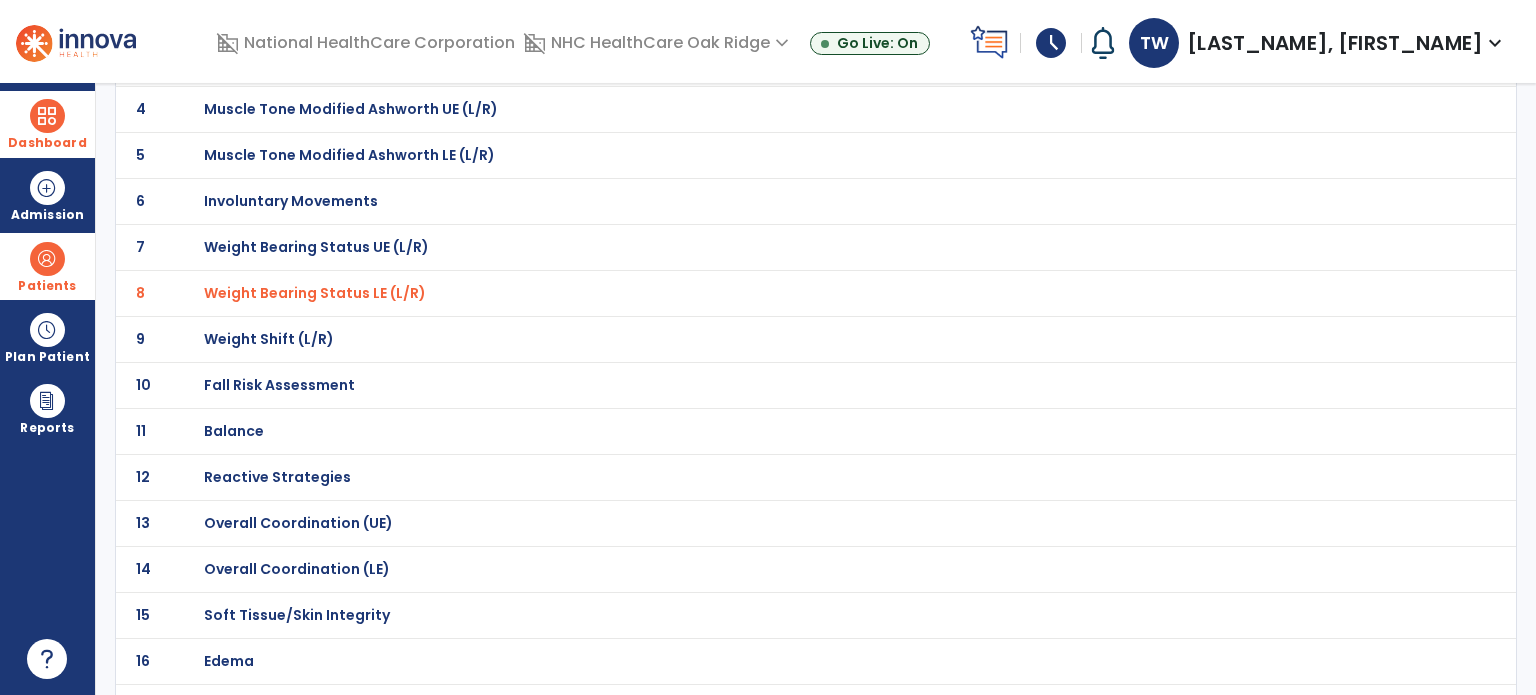 click on "Fall Risk Assessment" at bounding box center (275, -29) 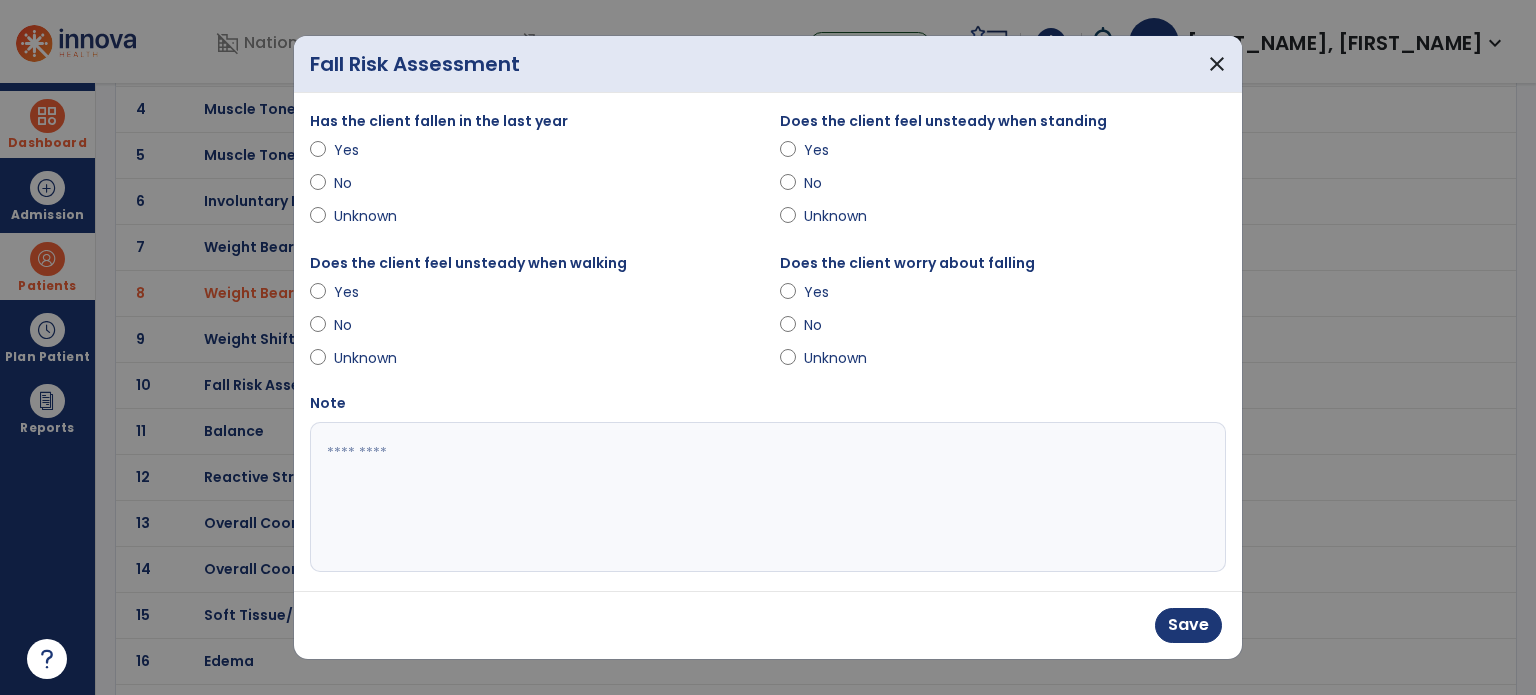 click at bounding box center [766, 497] 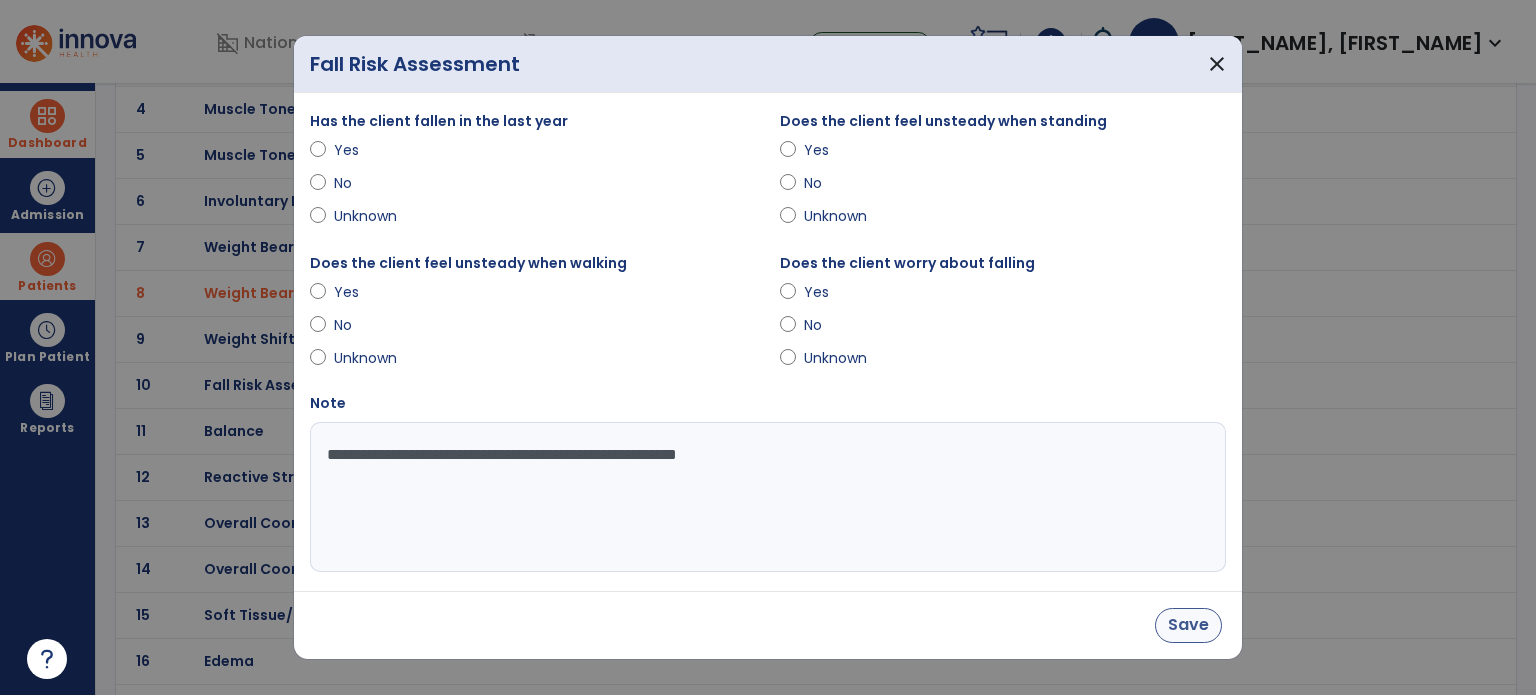 type on "**********" 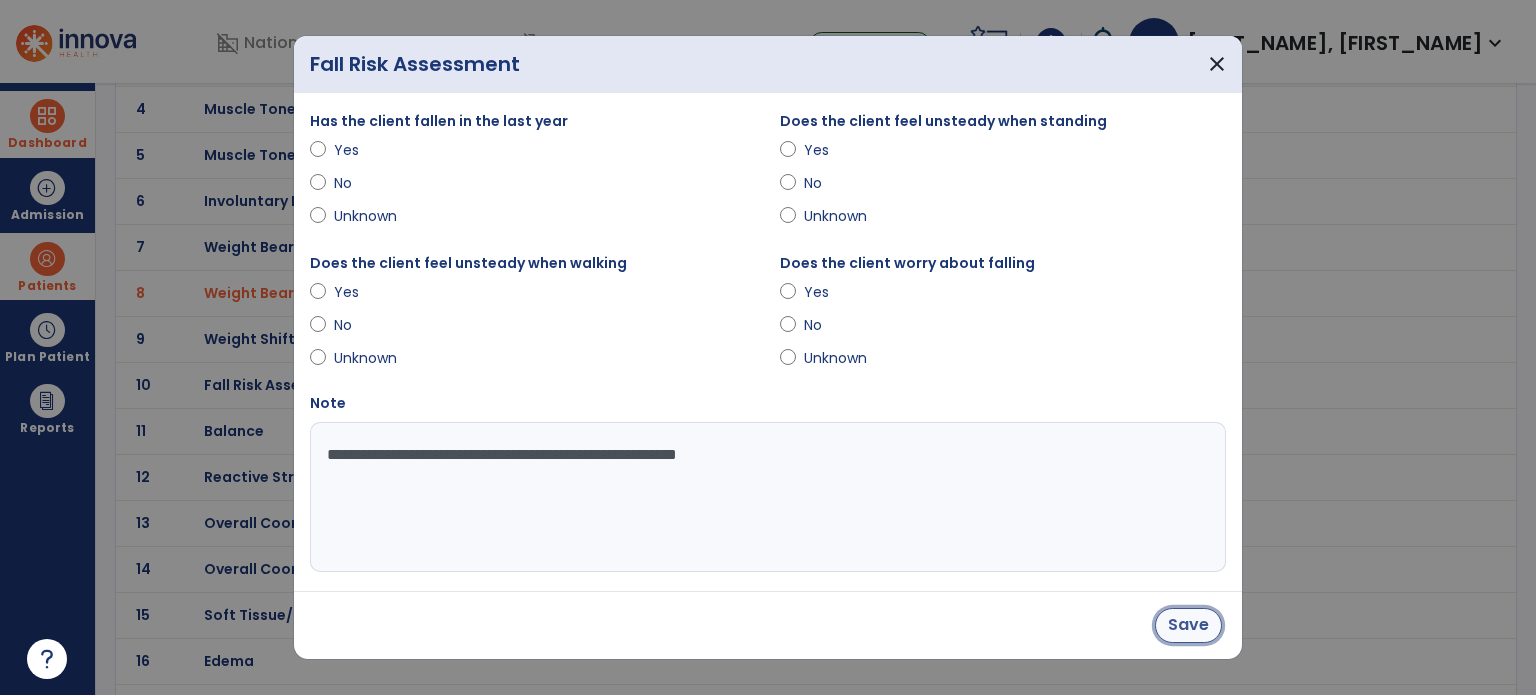 click on "Save" at bounding box center [1188, 625] 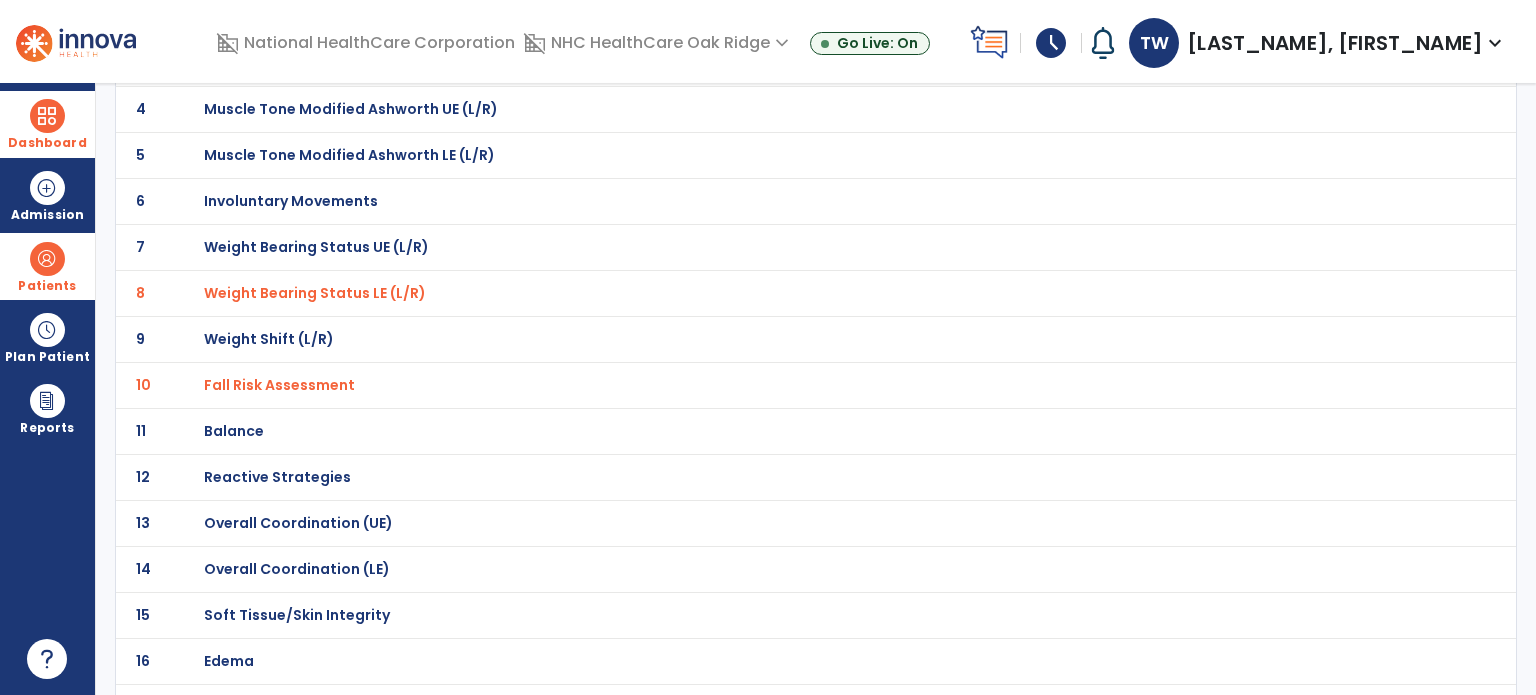 click on "Soft Tissue/Skin Integrity" at bounding box center (275, -29) 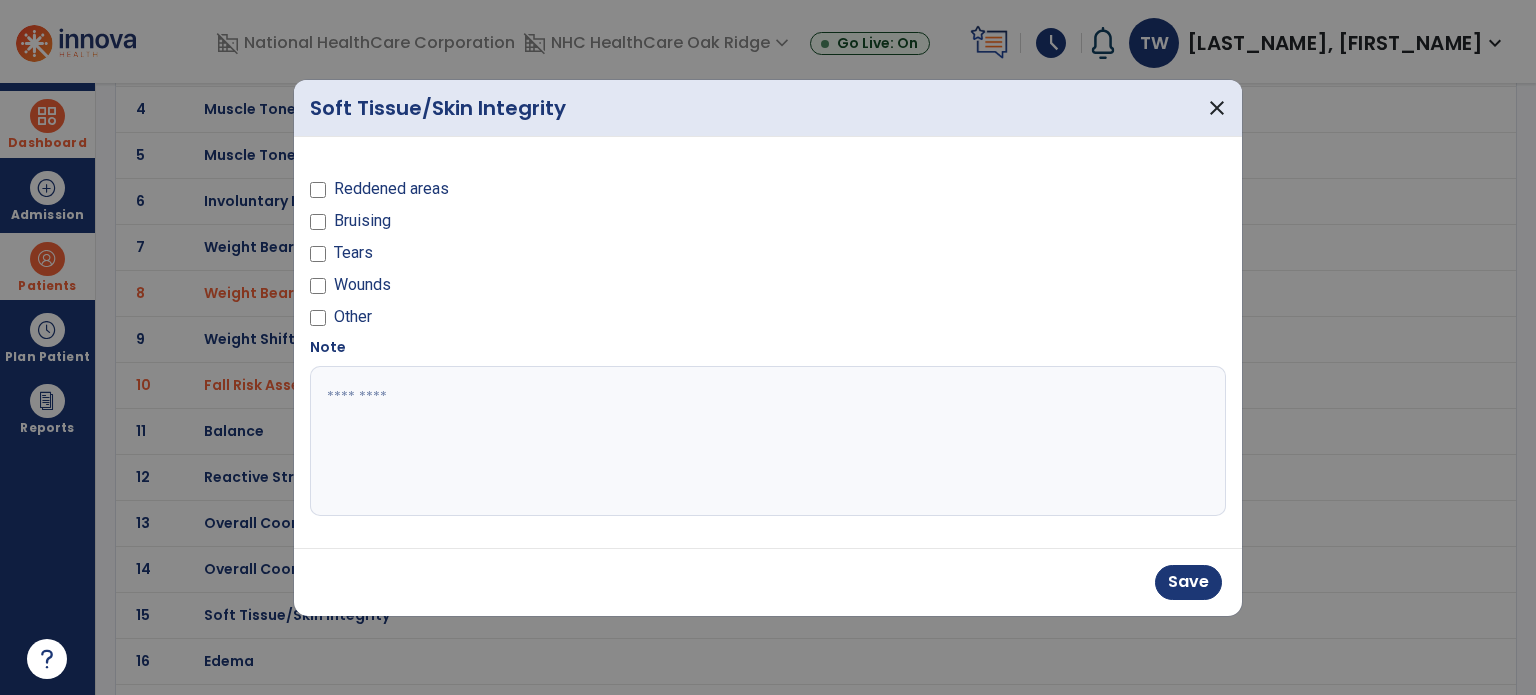 click at bounding box center (768, 441) 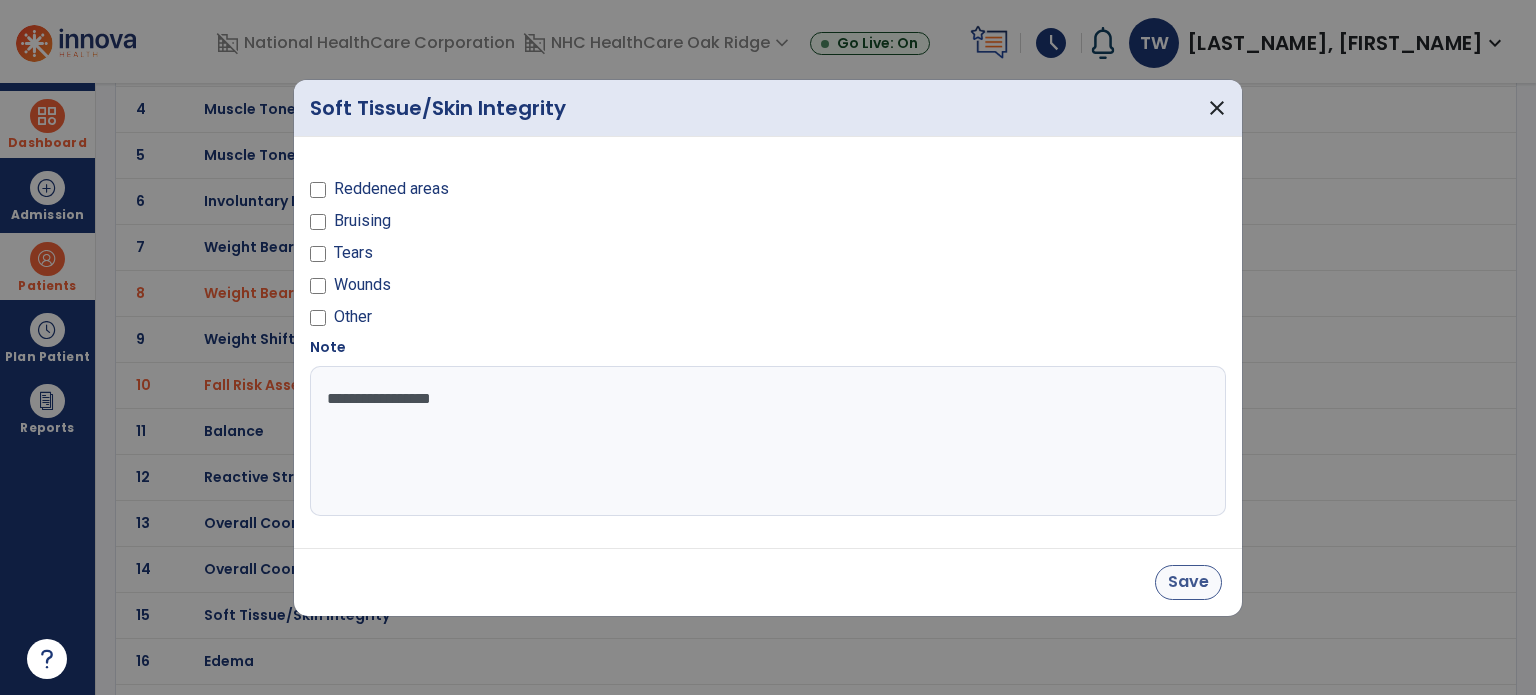 type on "**********" 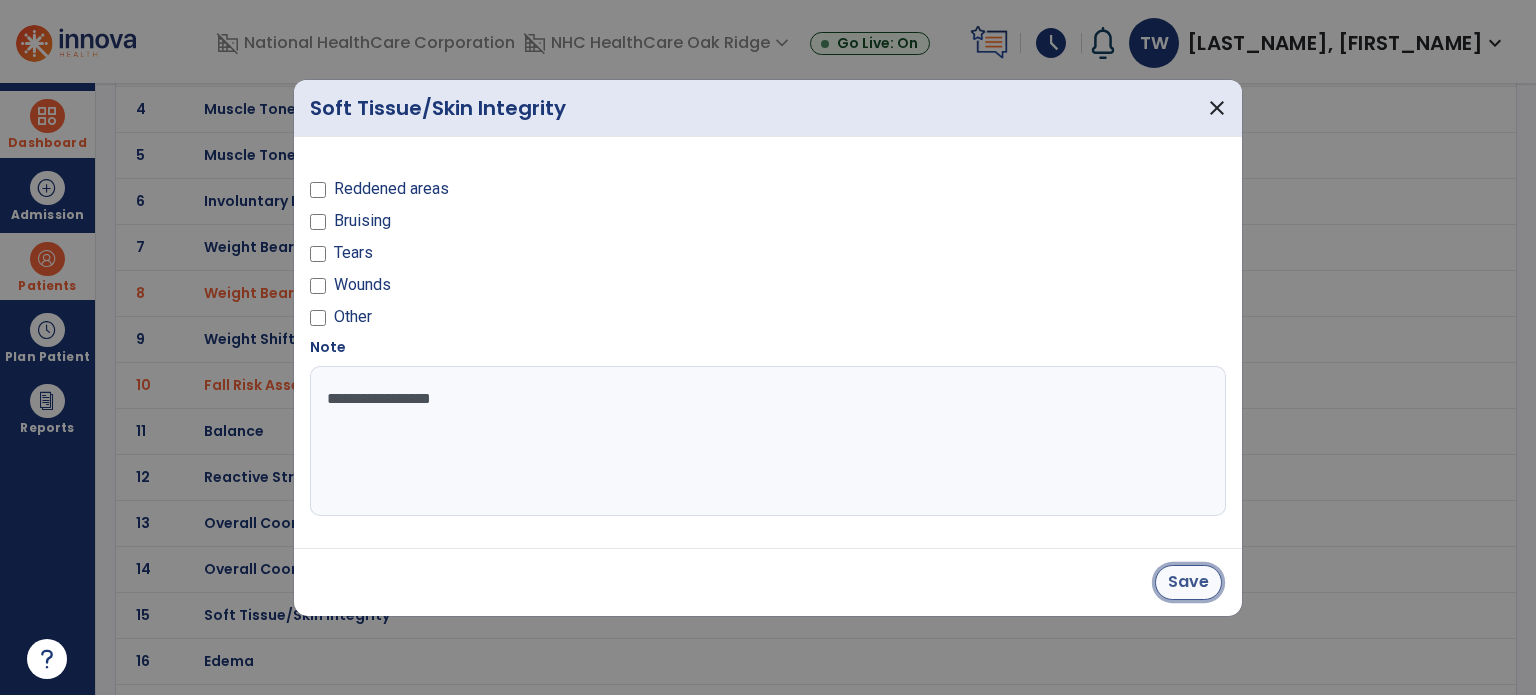 click on "Save" at bounding box center [1188, 582] 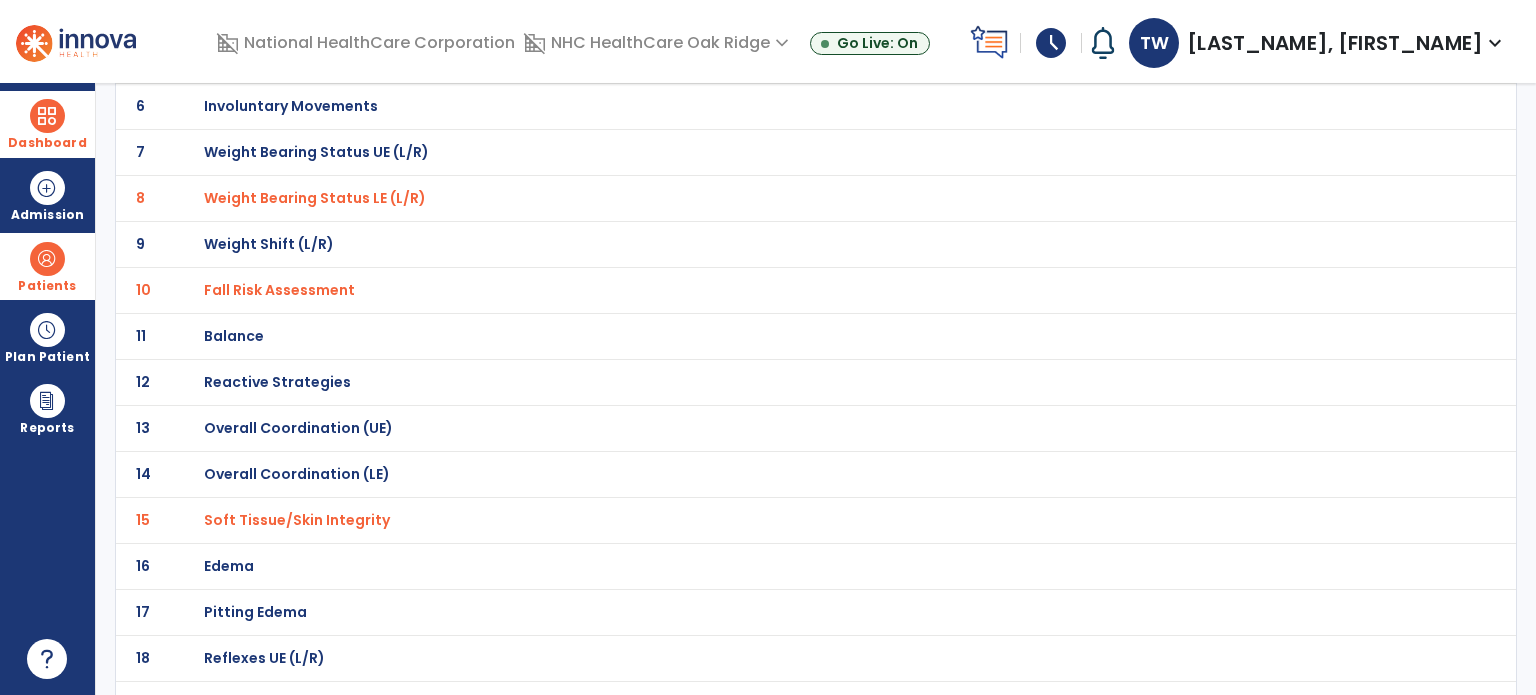 scroll, scrollTop: 500, scrollLeft: 0, axis: vertical 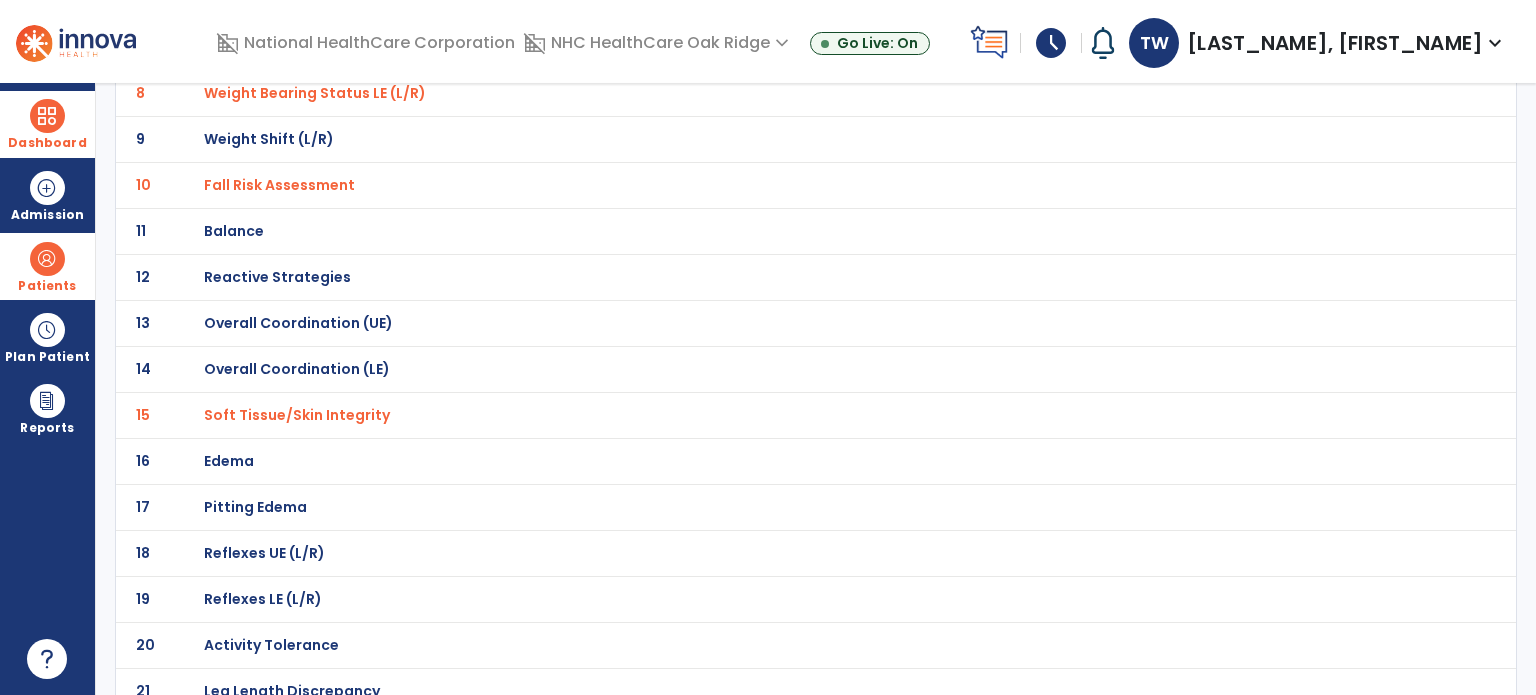 click on "Edema" at bounding box center (275, -229) 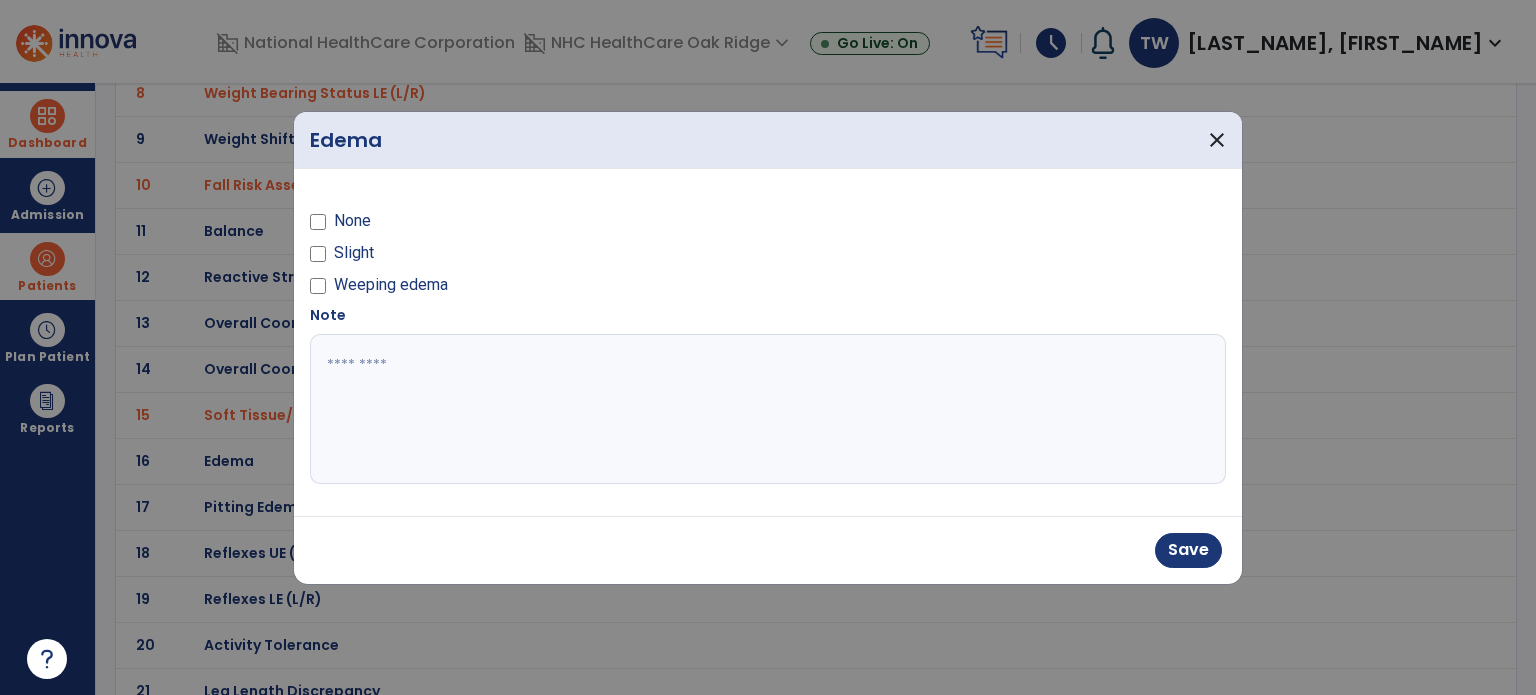 click at bounding box center (768, 409) 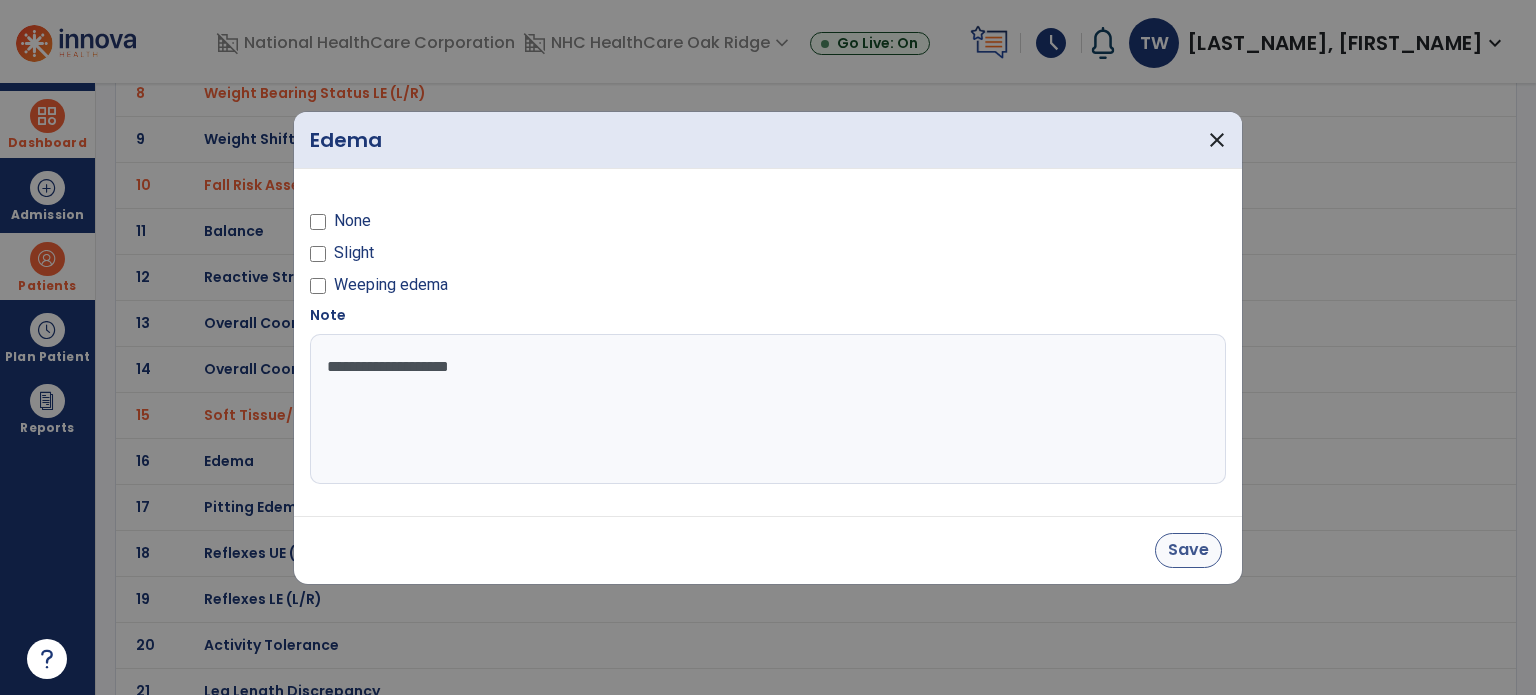type on "**********" 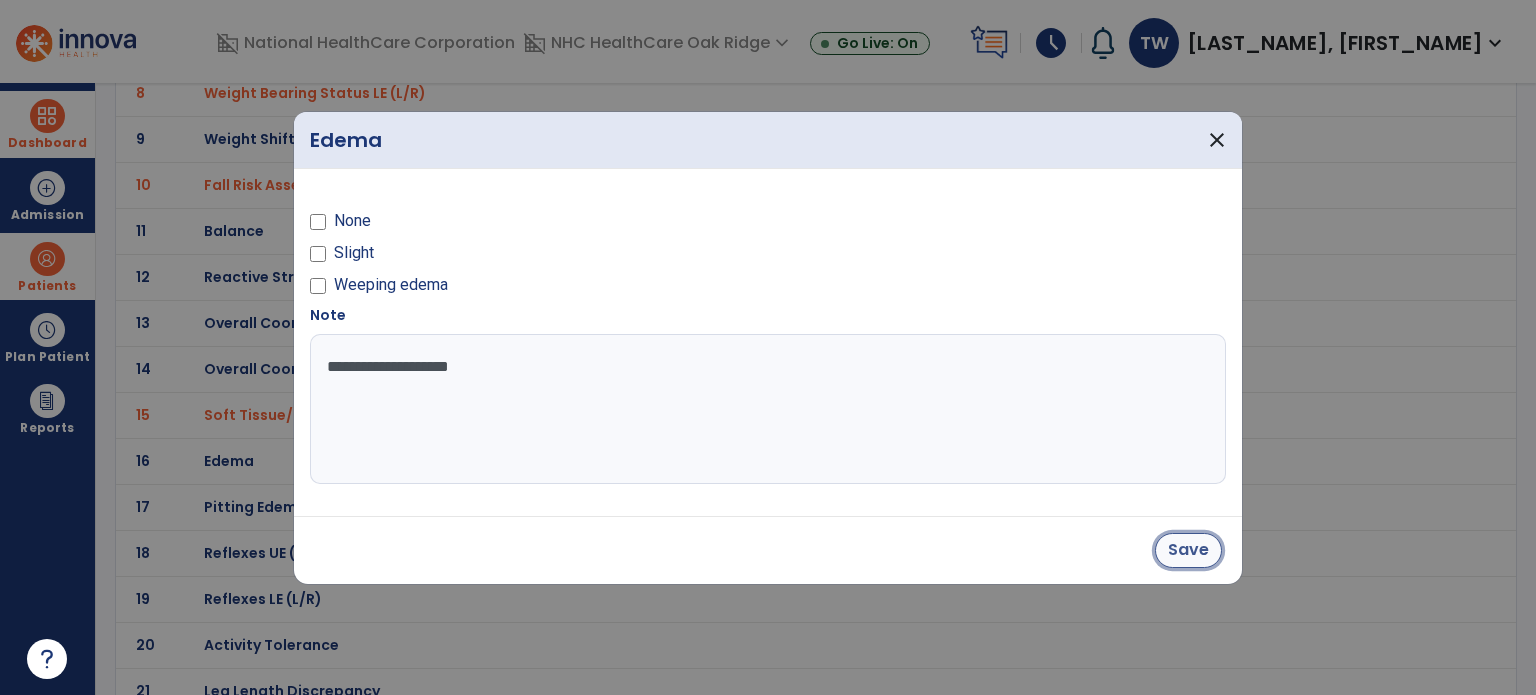click on "Save" at bounding box center [1188, 550] 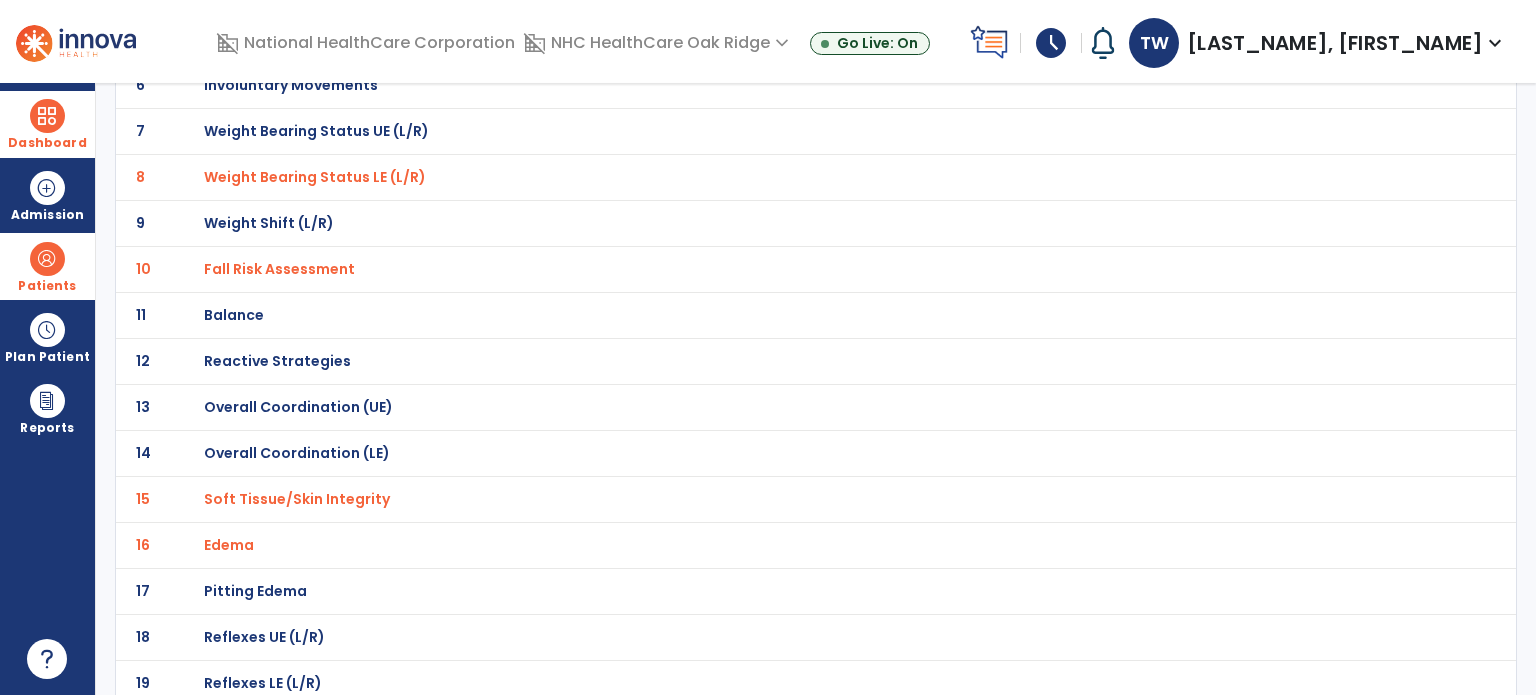 scroll, scrollTop: 407, scrollLeft: 0, axis: vertical 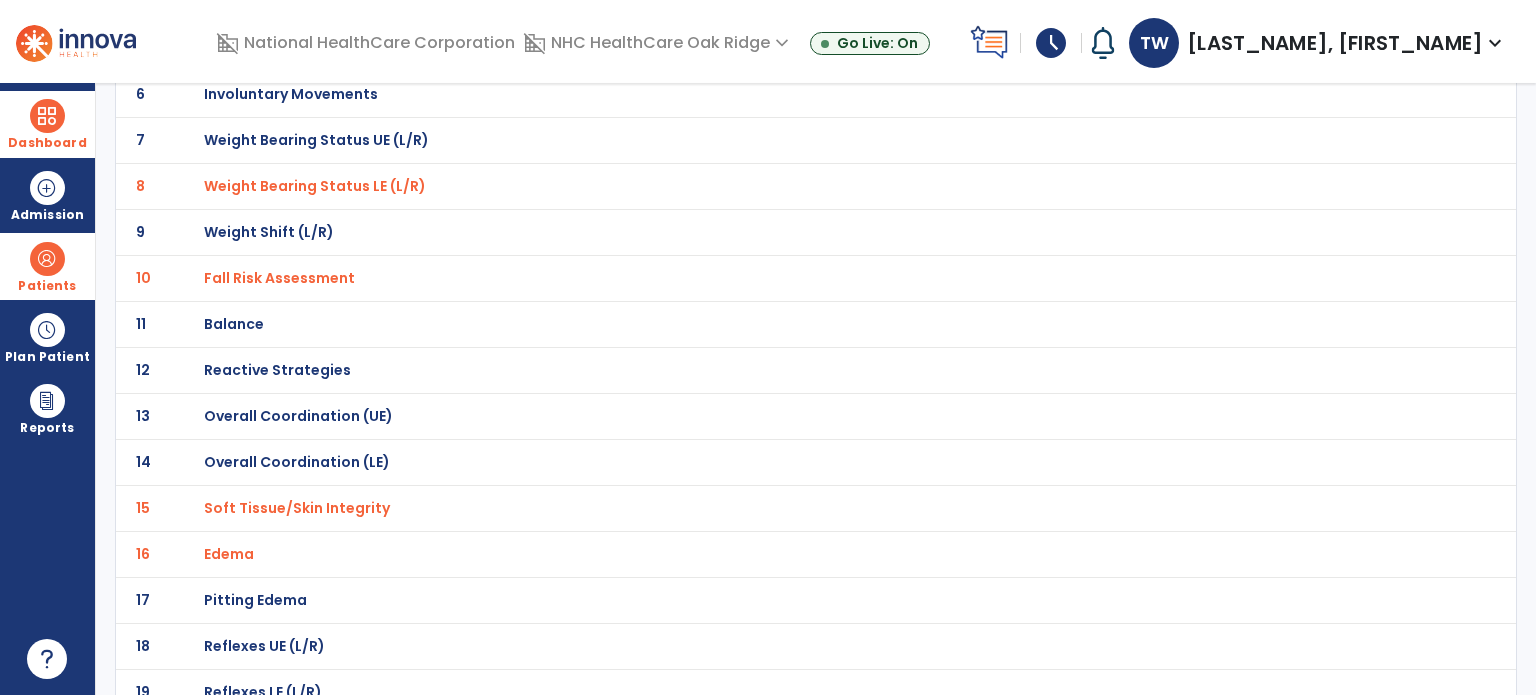 click on "Balance" at bounding box center [275, -136] 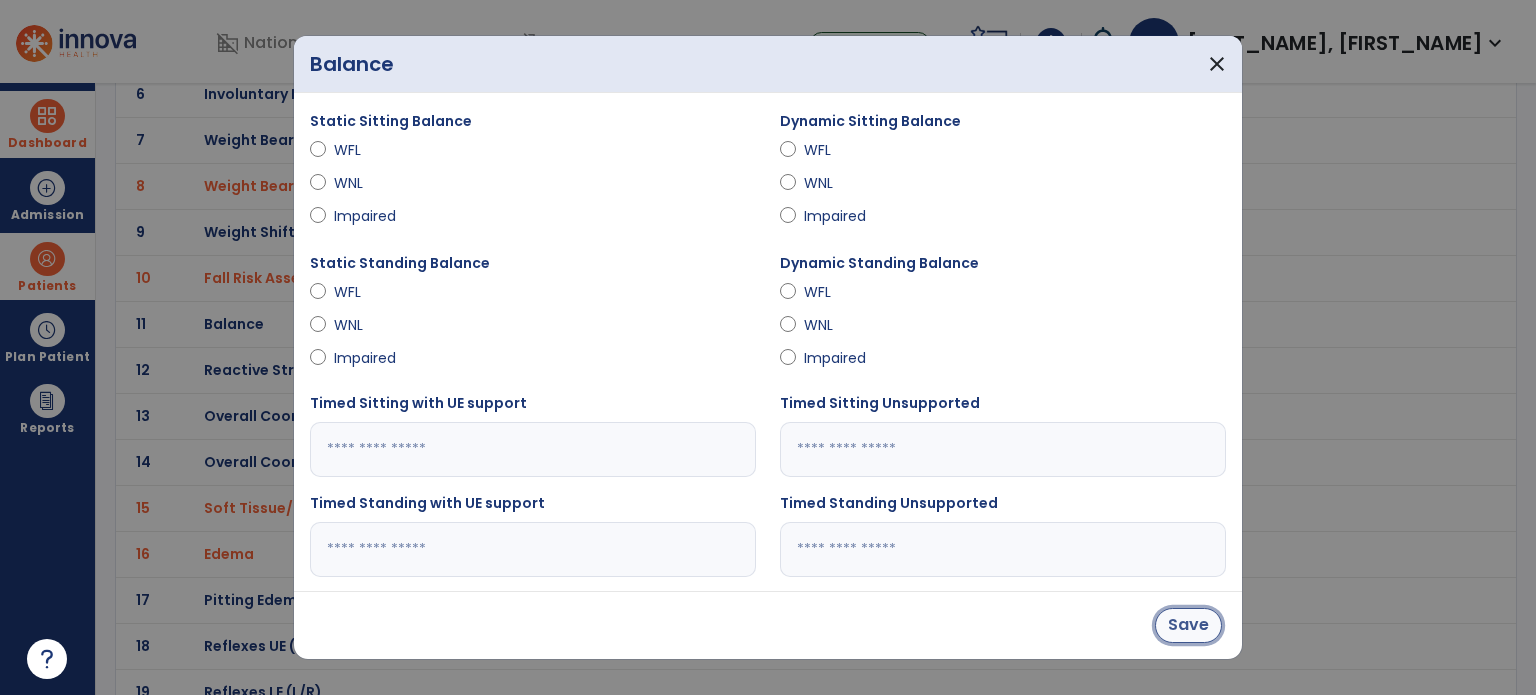 click on "Save" at bounding box center [1188, 625] 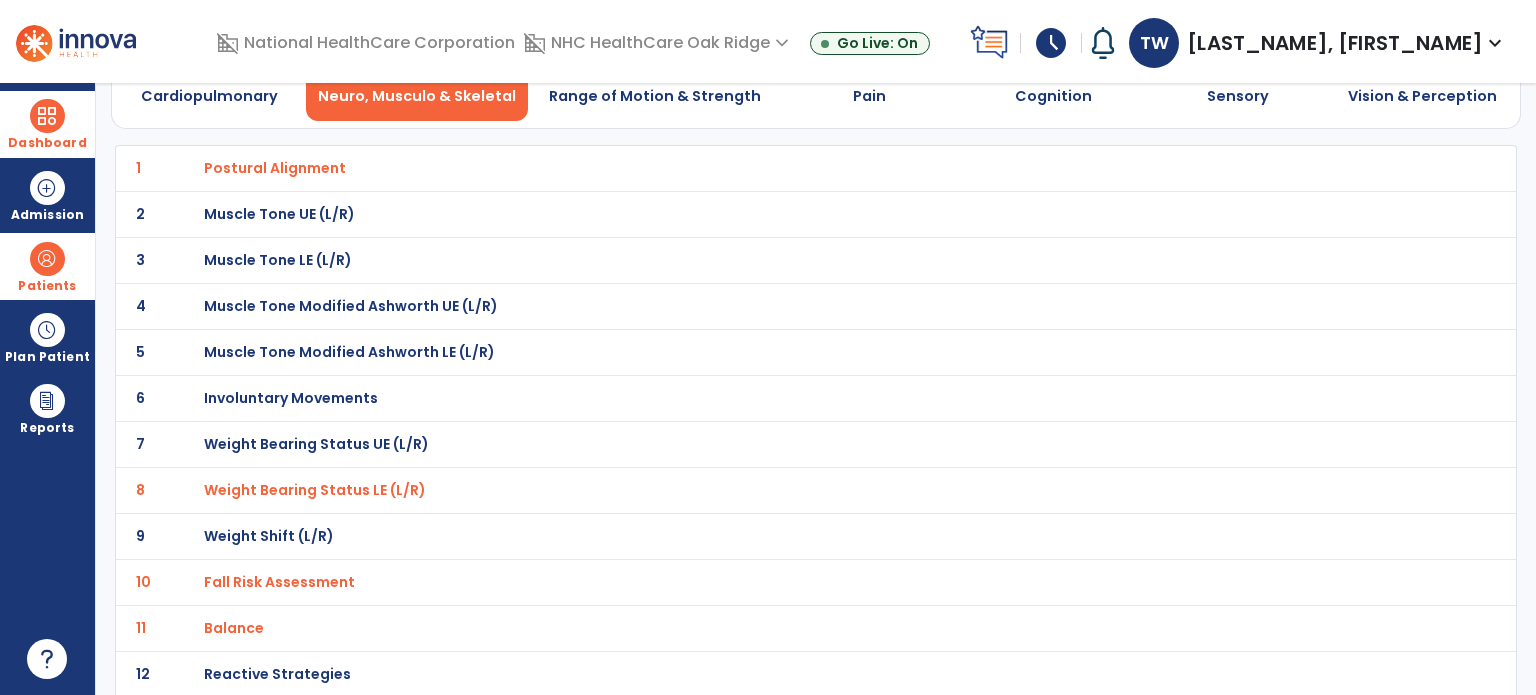 scroll, scrollTop: 0, scrollLeft: 0, axis: both 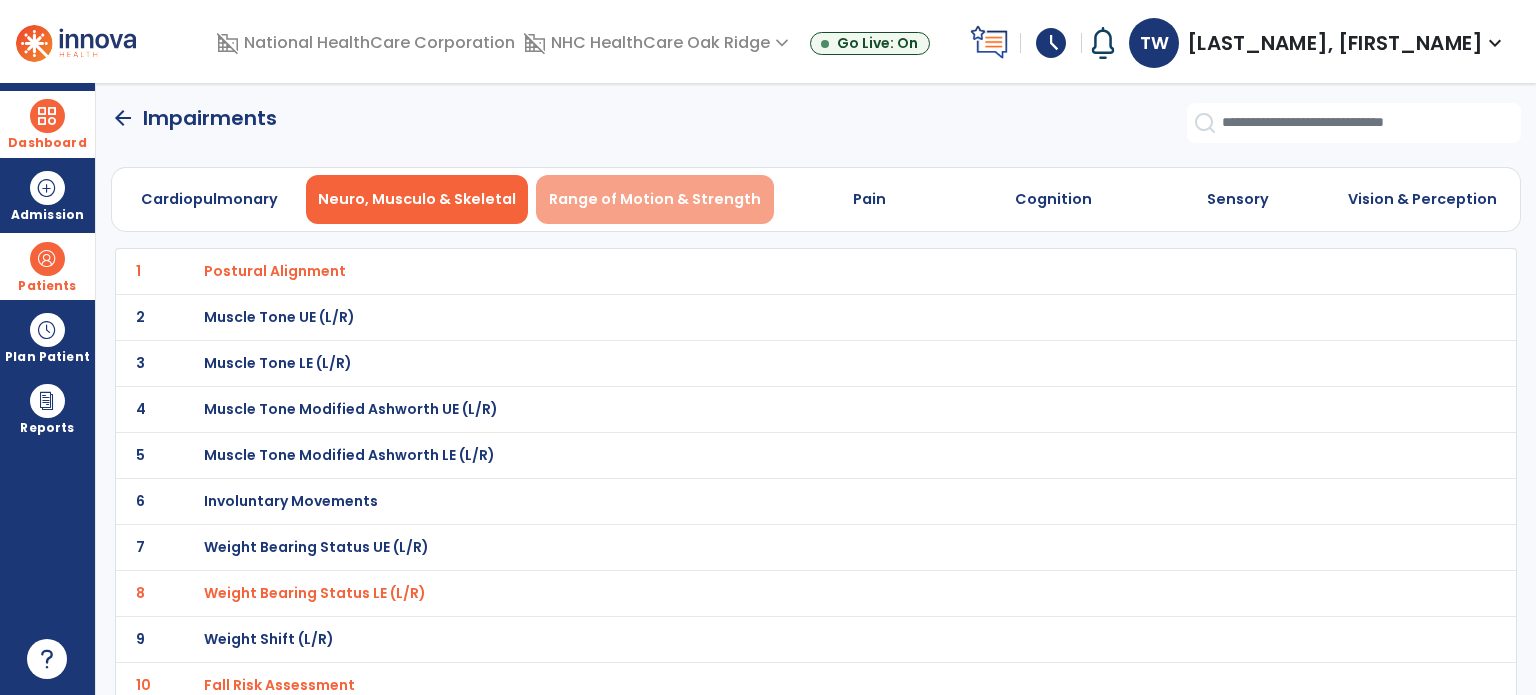 click on "Range of Motion & Strength" at bounding box center [655, 199] 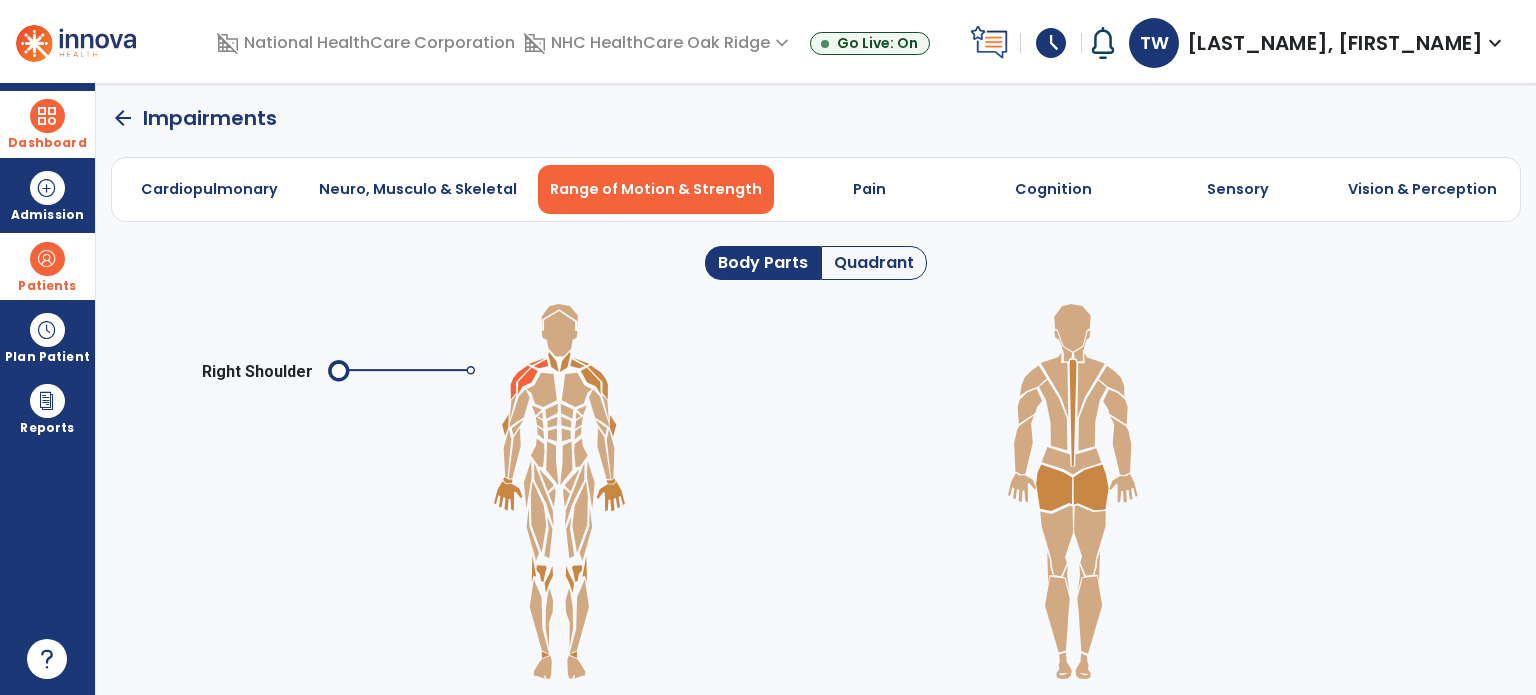 click 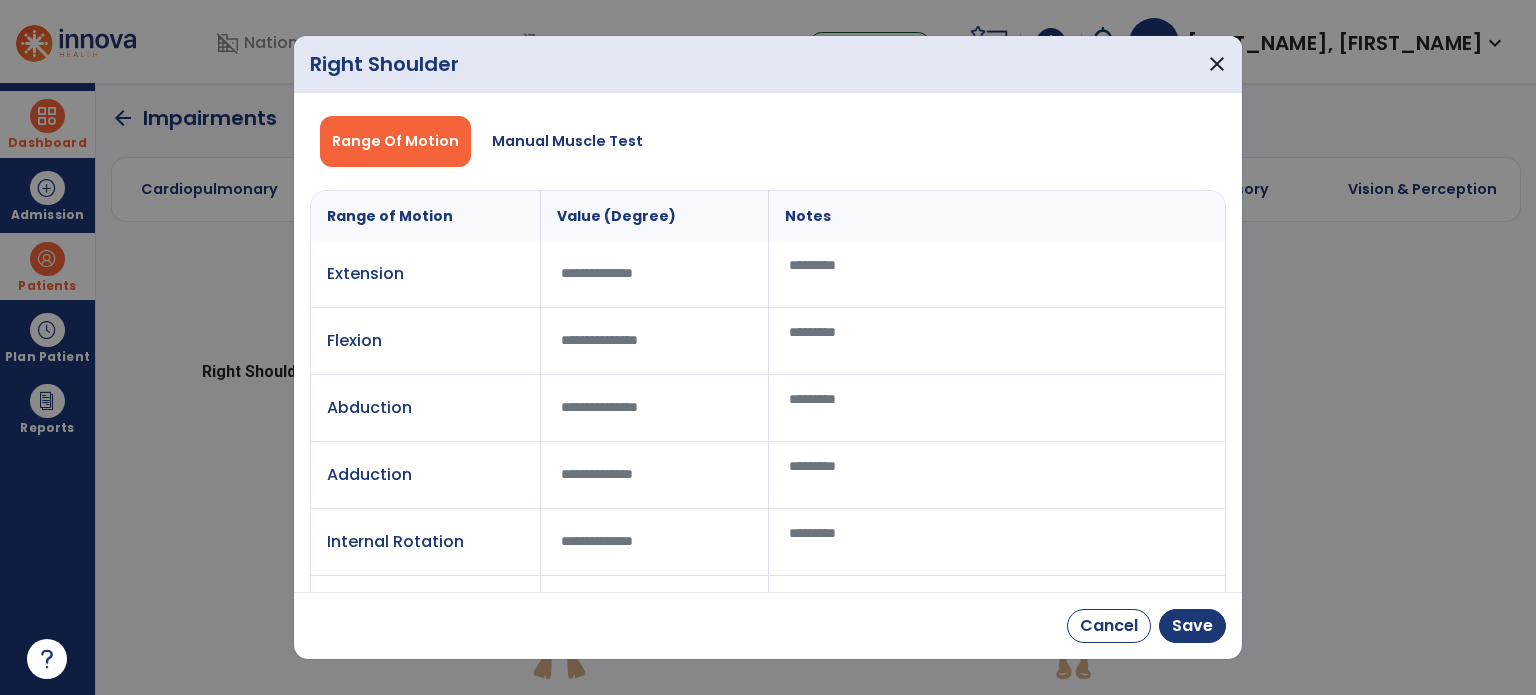 click at bounding box center [997, 274] 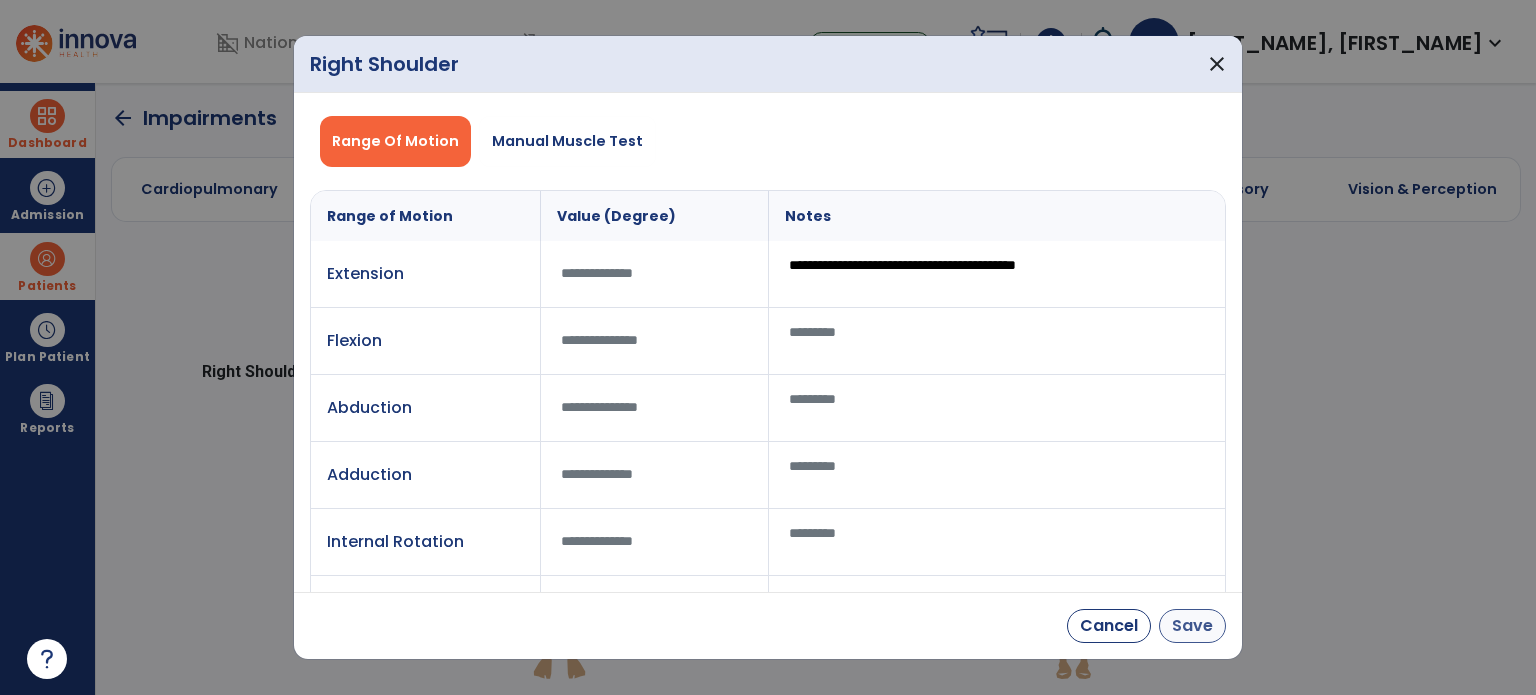 type on "**********" 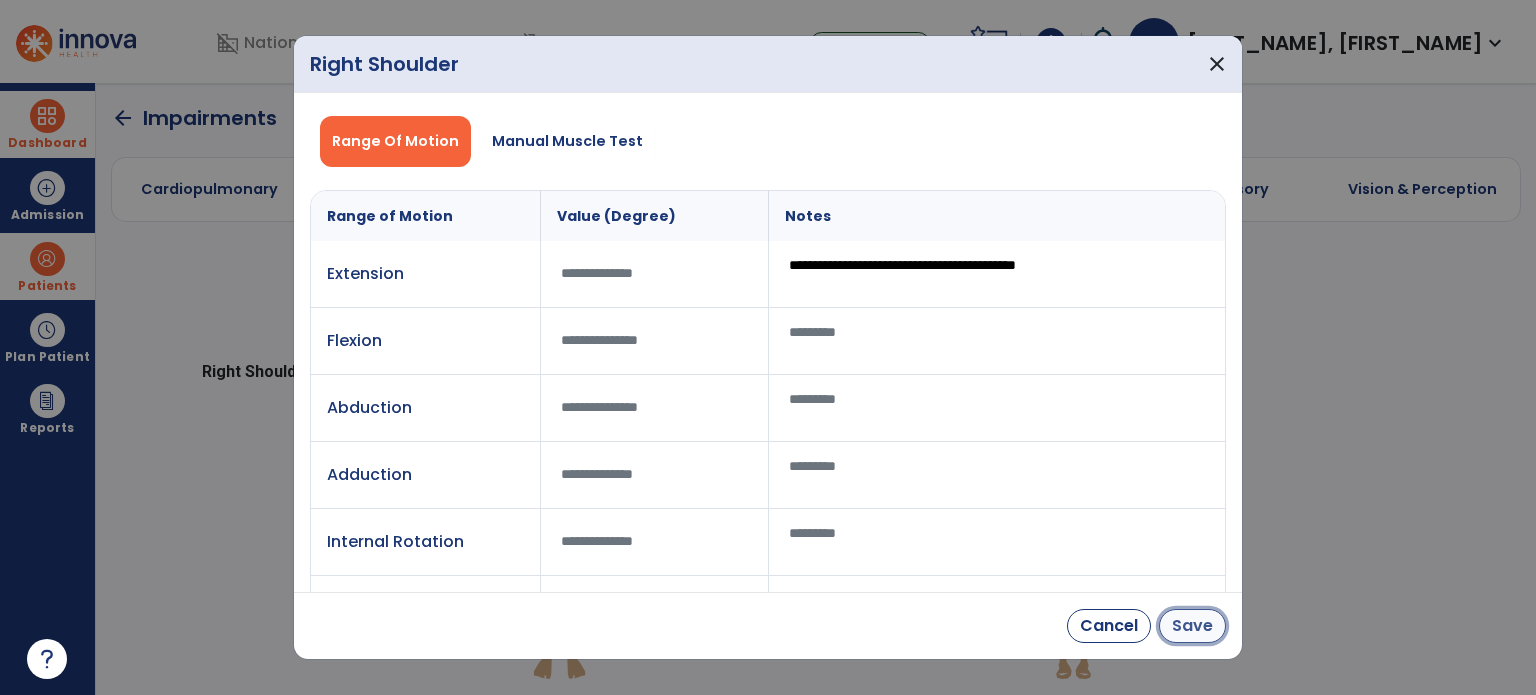 click on "Save" at bounding box center (1192, 626) 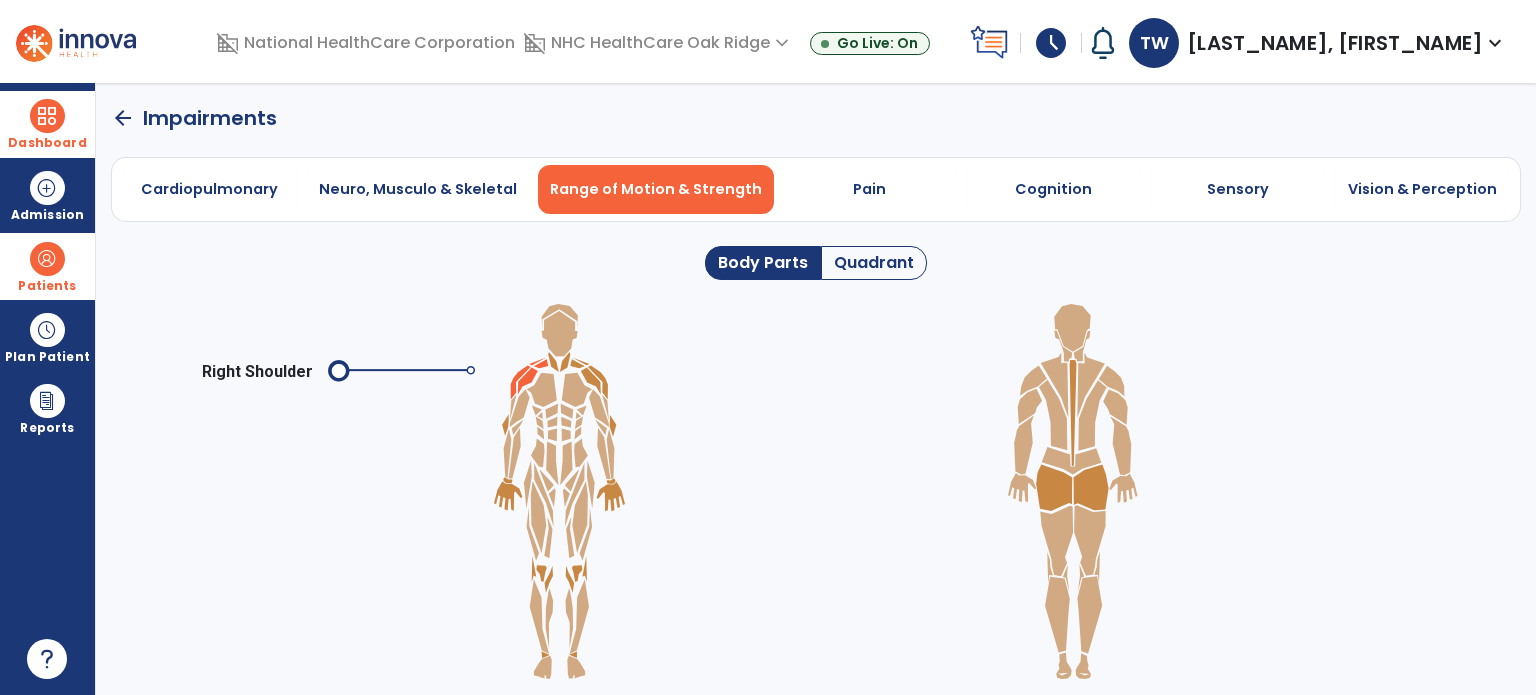 click 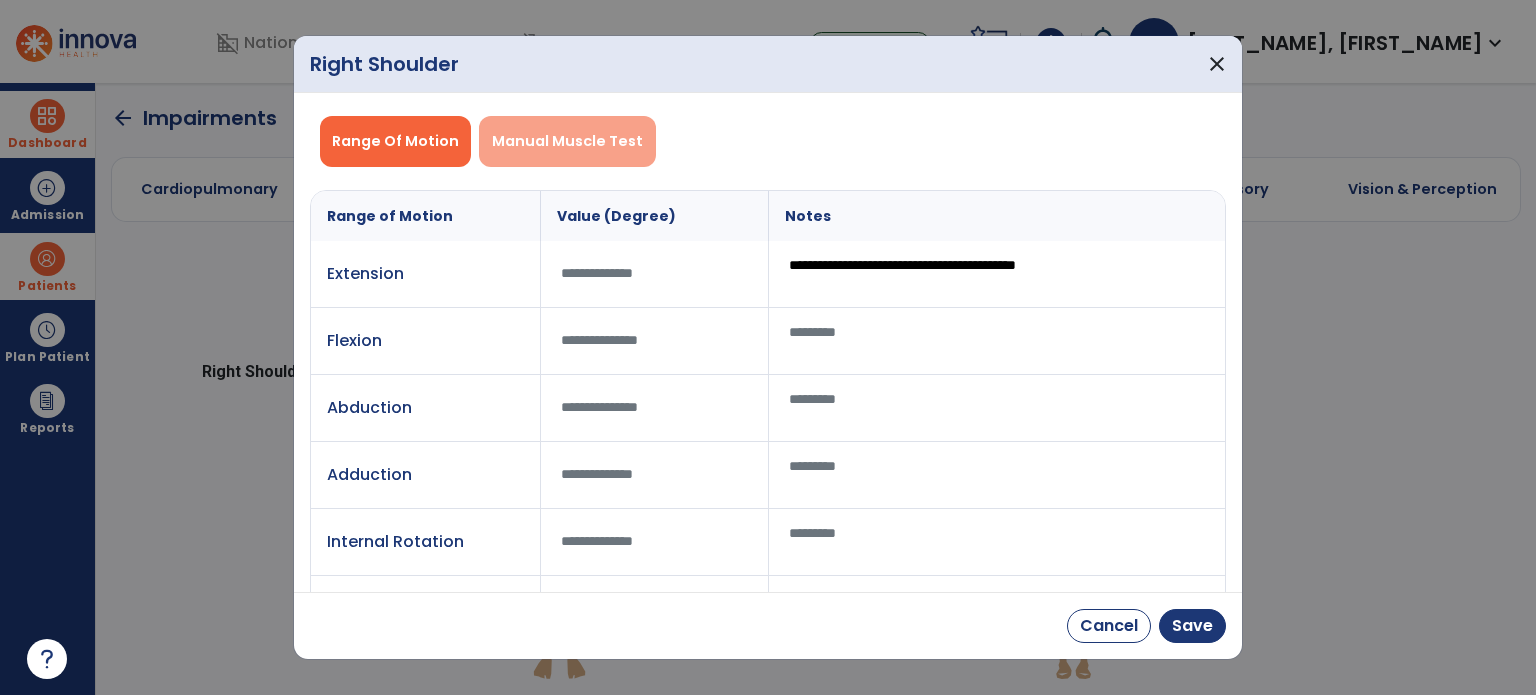 click on "Manual Muscle Test" at bounding box center [567, 141] 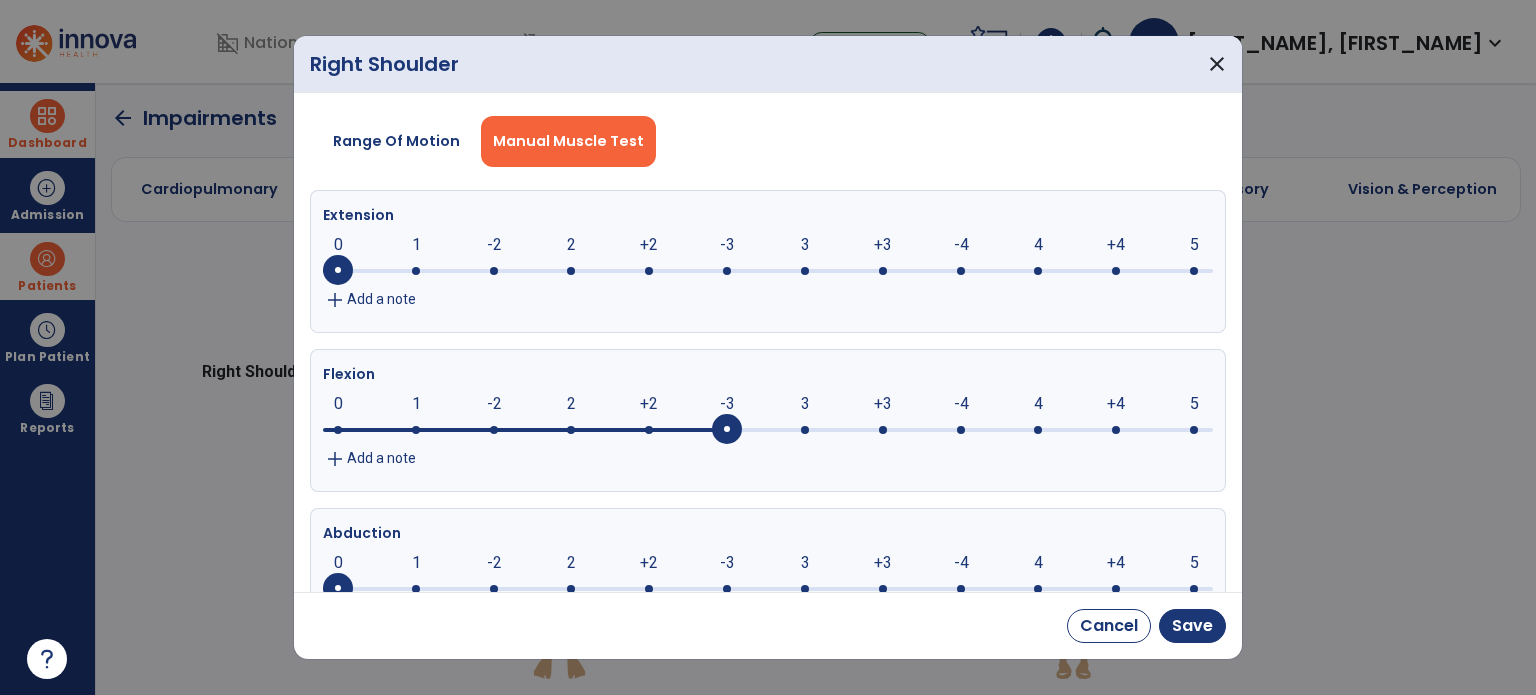 drag, startPoint x: 344, startPoint y: 432, endPoint x: 734, endPoint y: 458, distance: 390.8657 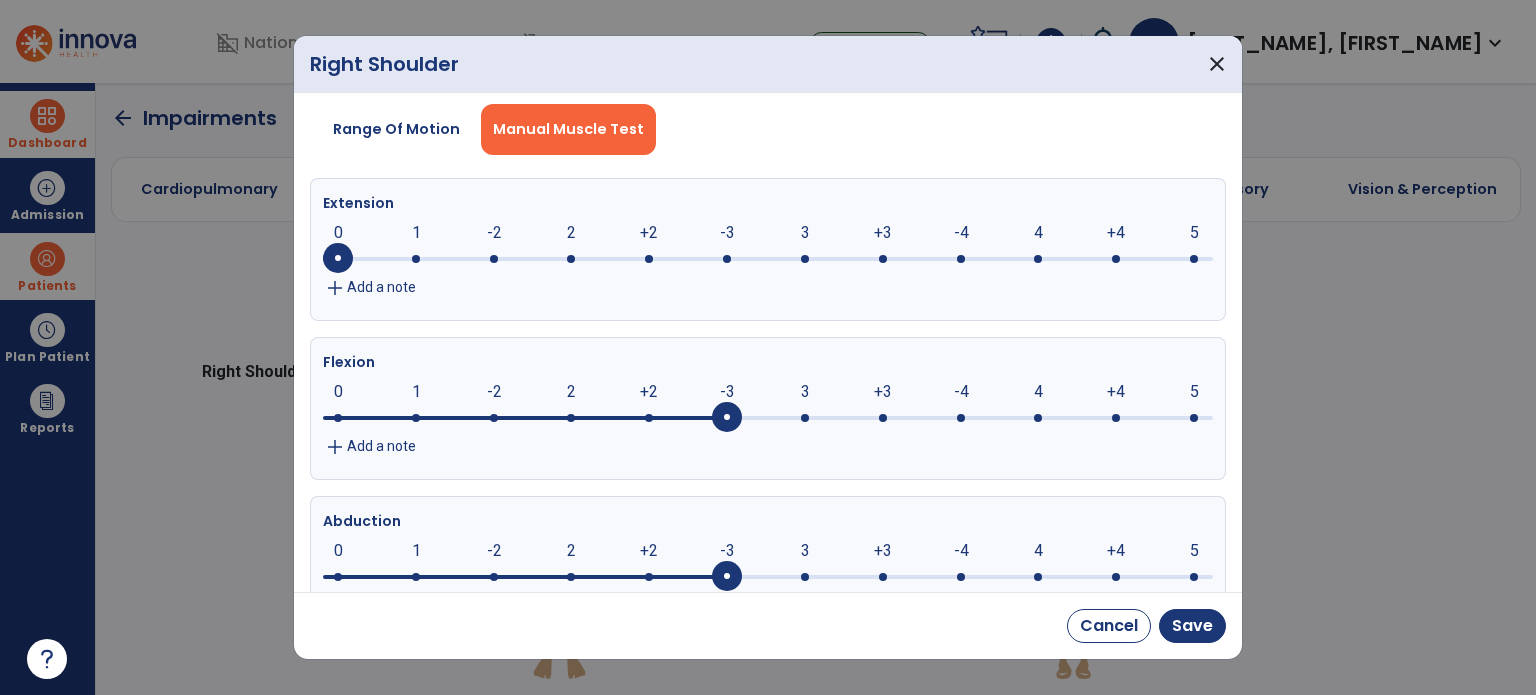 drag, startPoint x: 404, startPoint y: 577, endPoint x: 714, endPoint y: 581, distance: 310.02582 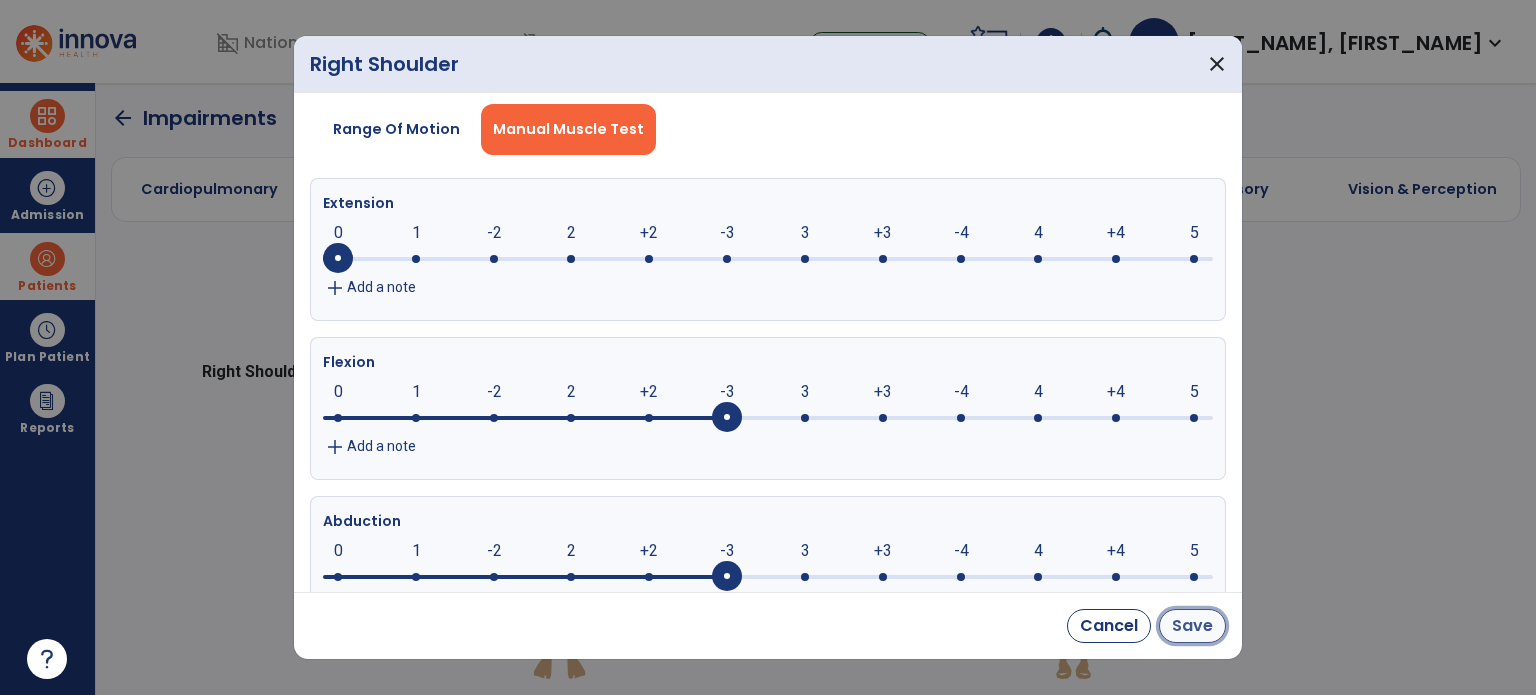 click on "Save" at bounding box center (1192, 626) 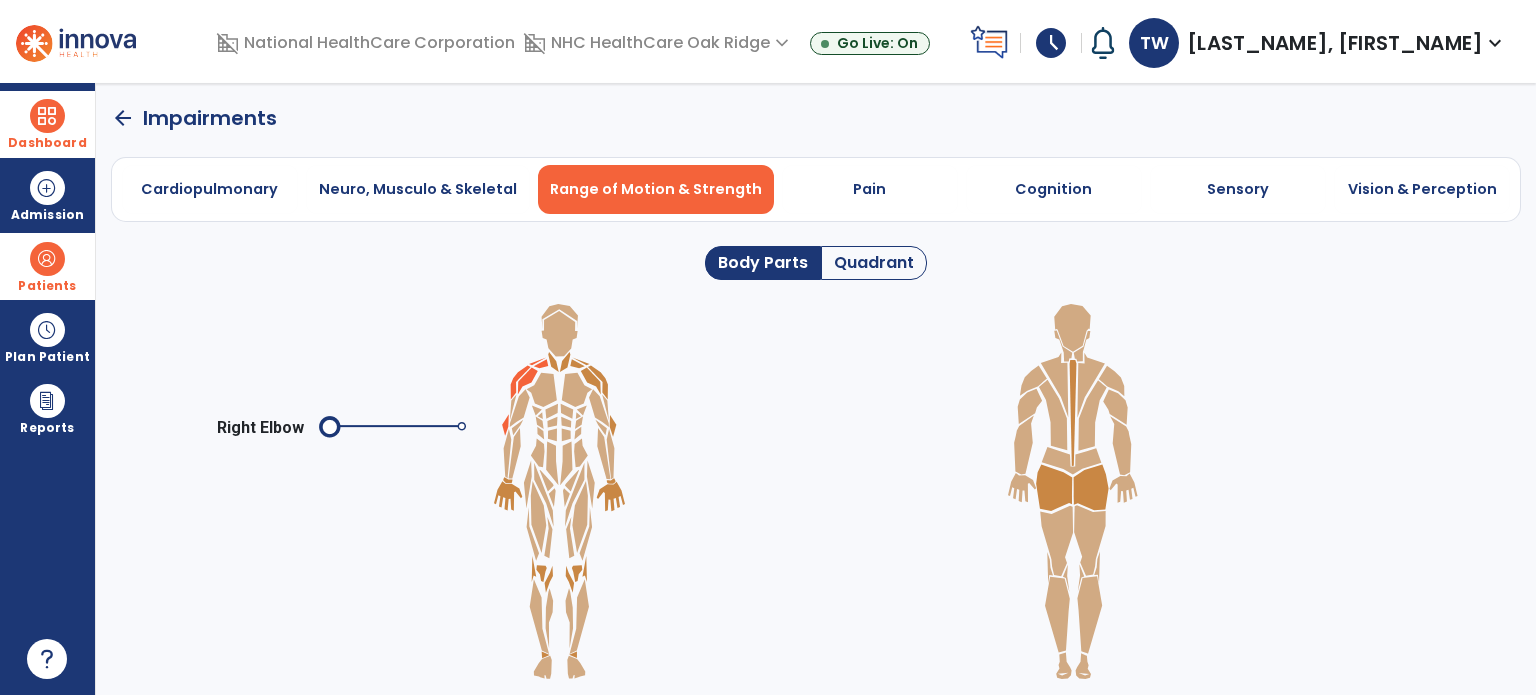click 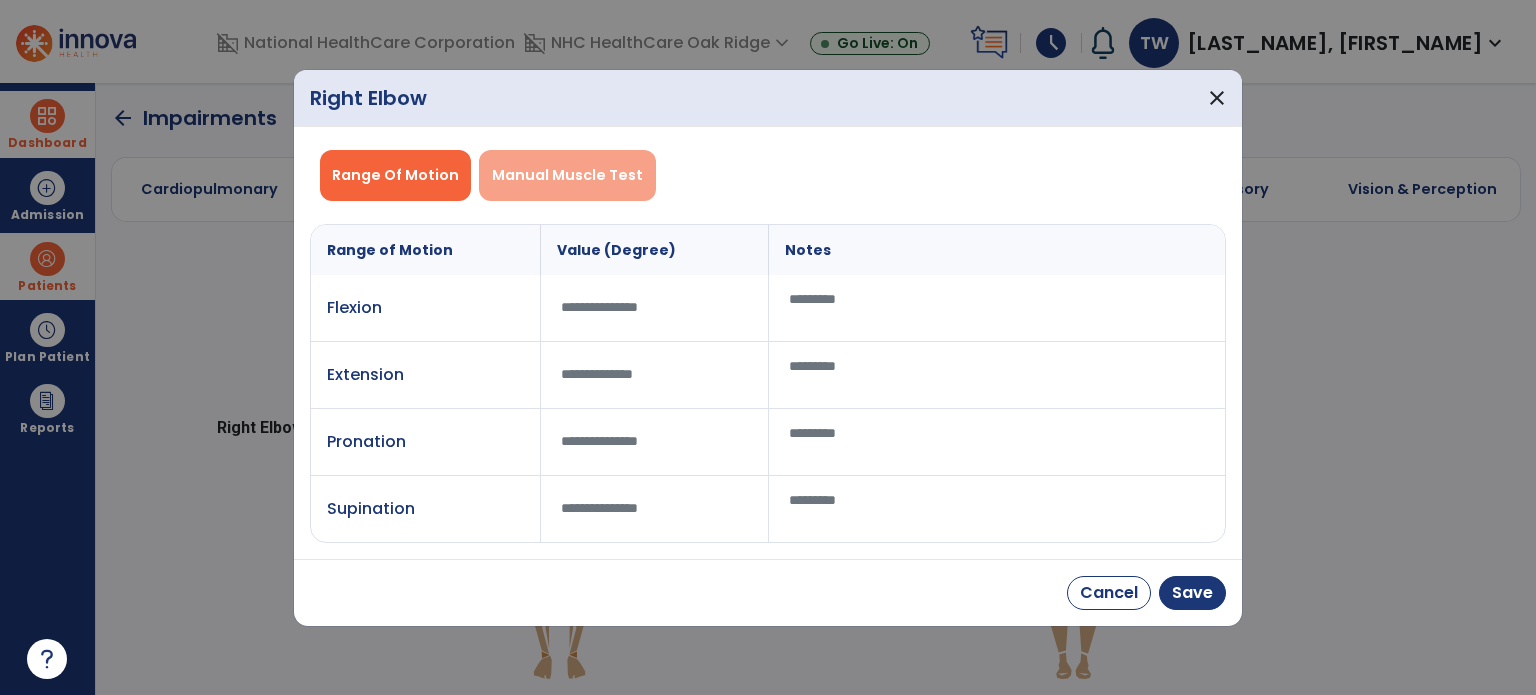 click on "Manual Muscle Test" at bounding box center (567, 175) 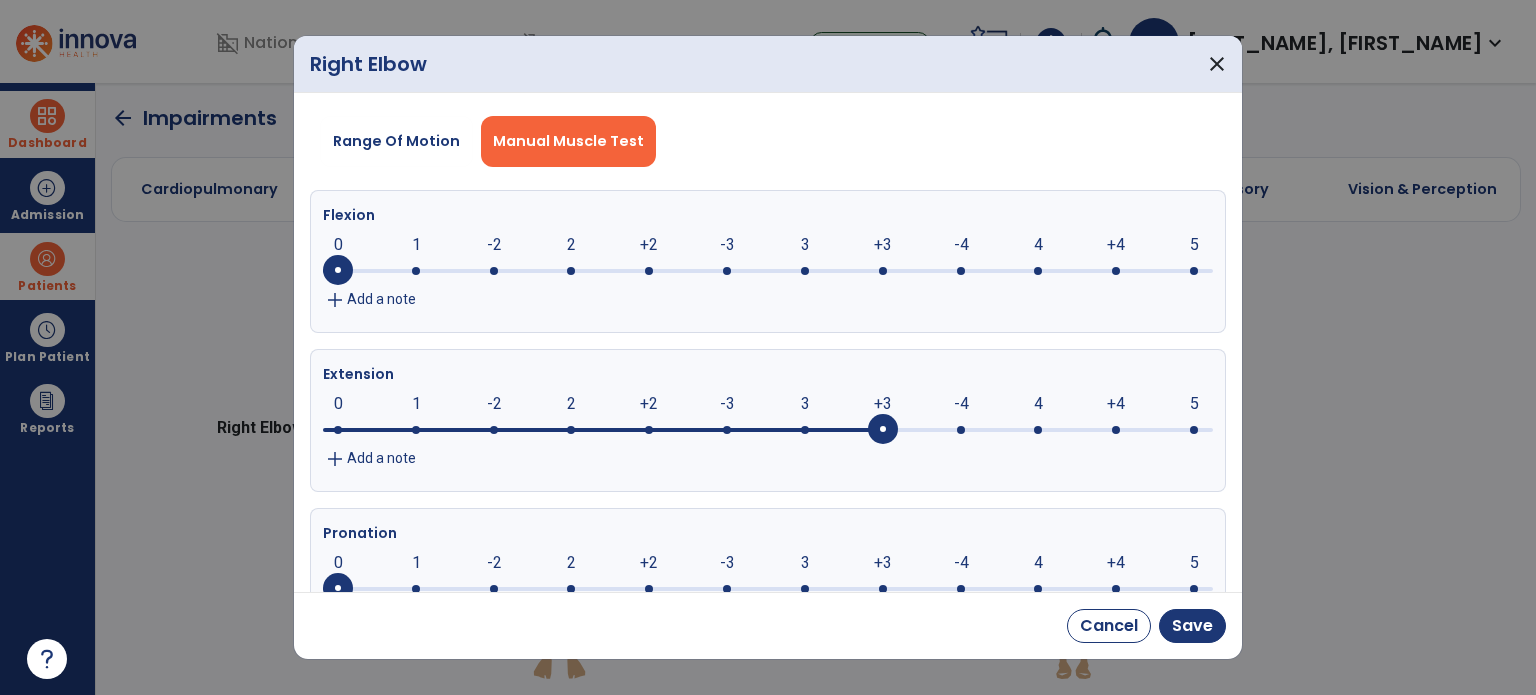 drag, startPoint x: 343, startPoint y: 425, endPoint x: 859, endPoint y: 463, distance: 517.39734 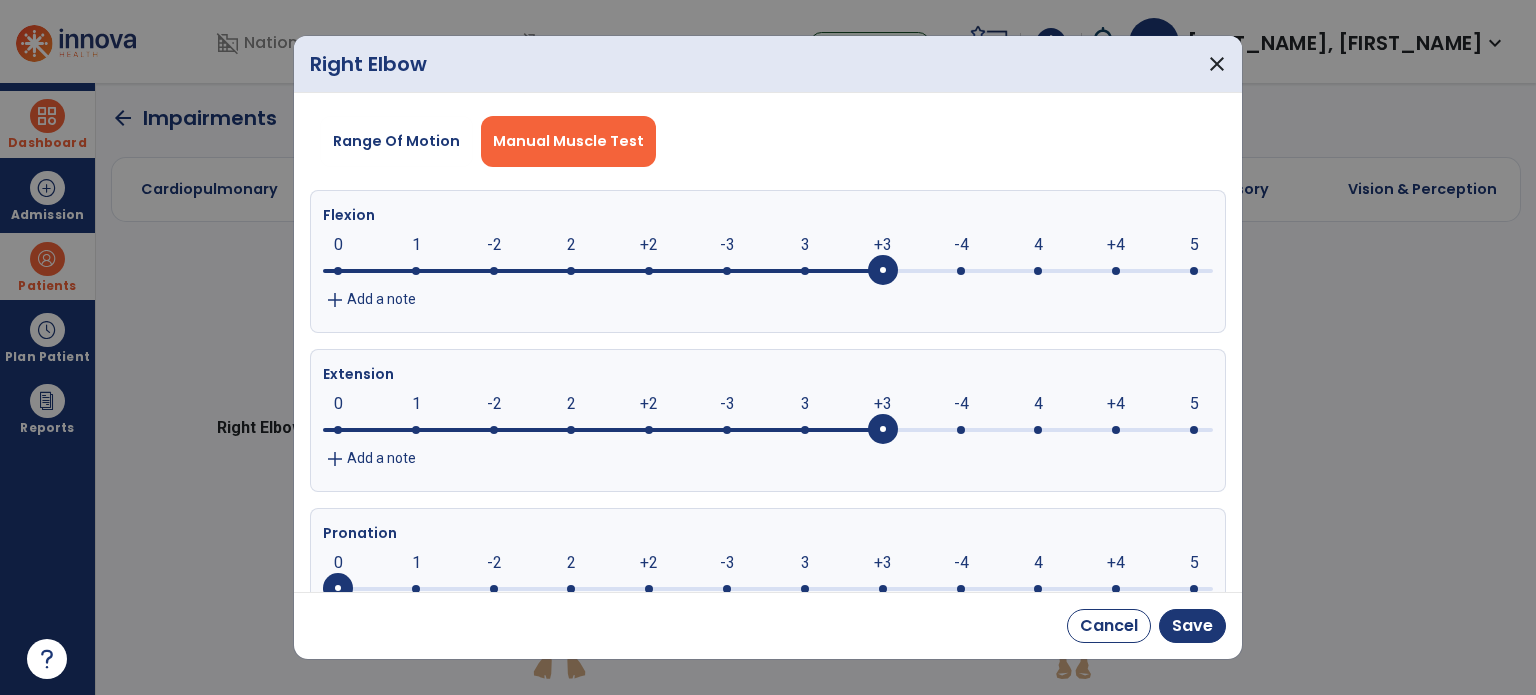 drag, startPoint x: 423, startPoint y: 279, endPoint x: 903, endPoint y: 281, distance: 480.00418 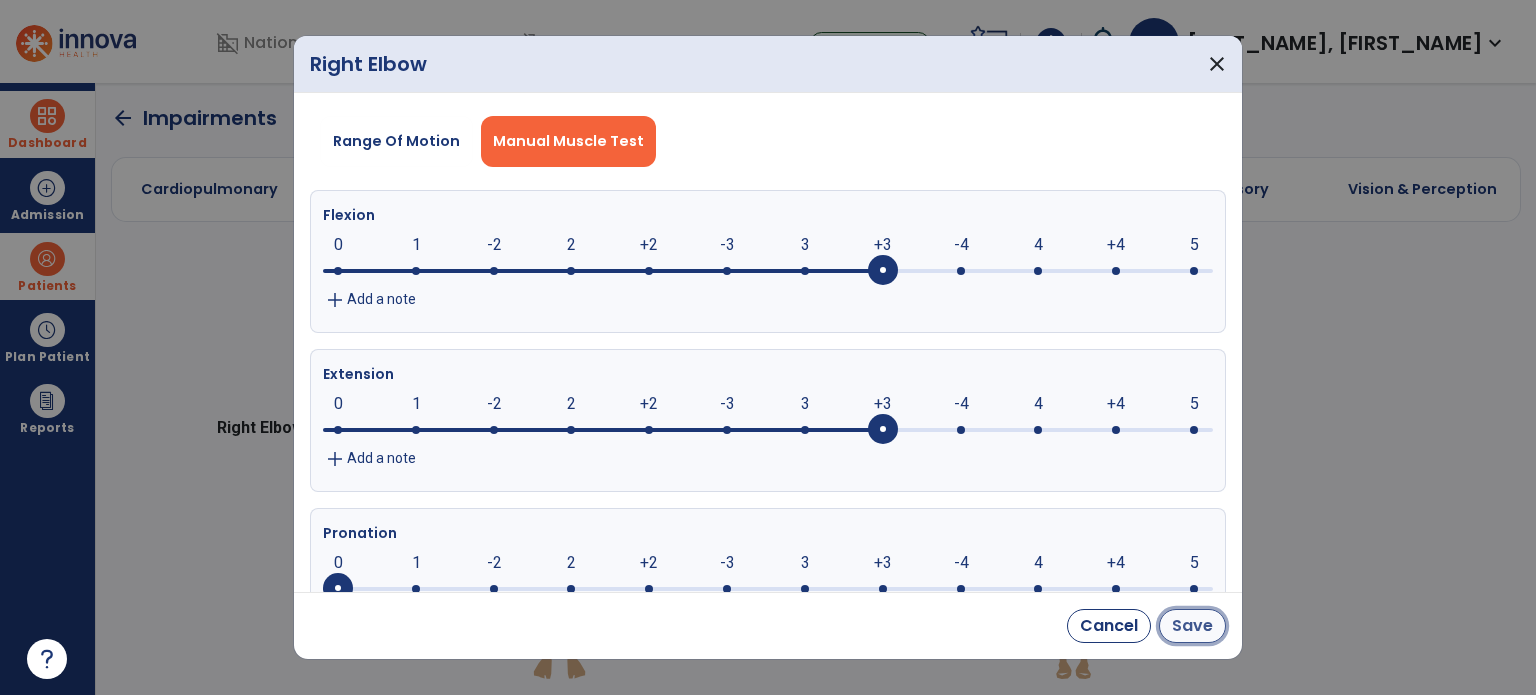 click on "Save" at bounding box center [1192, 626] 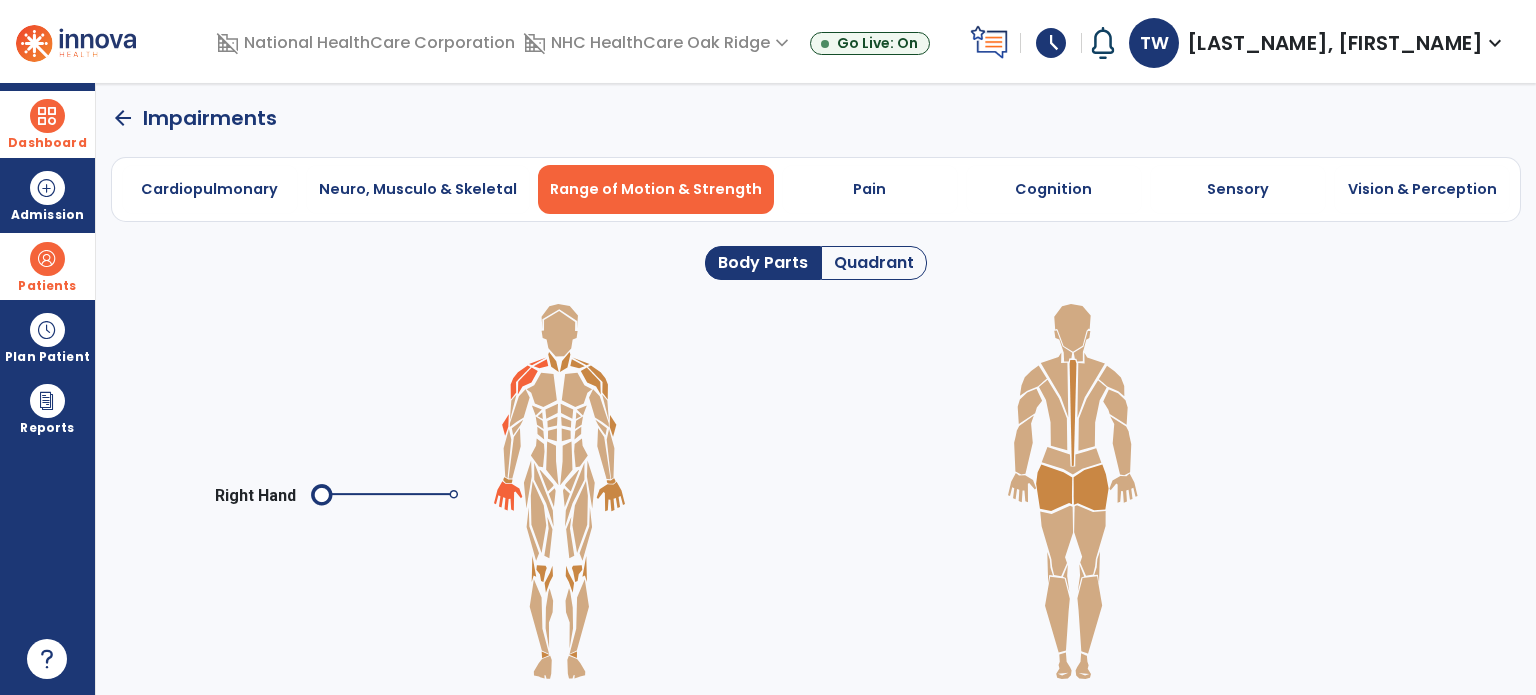 click 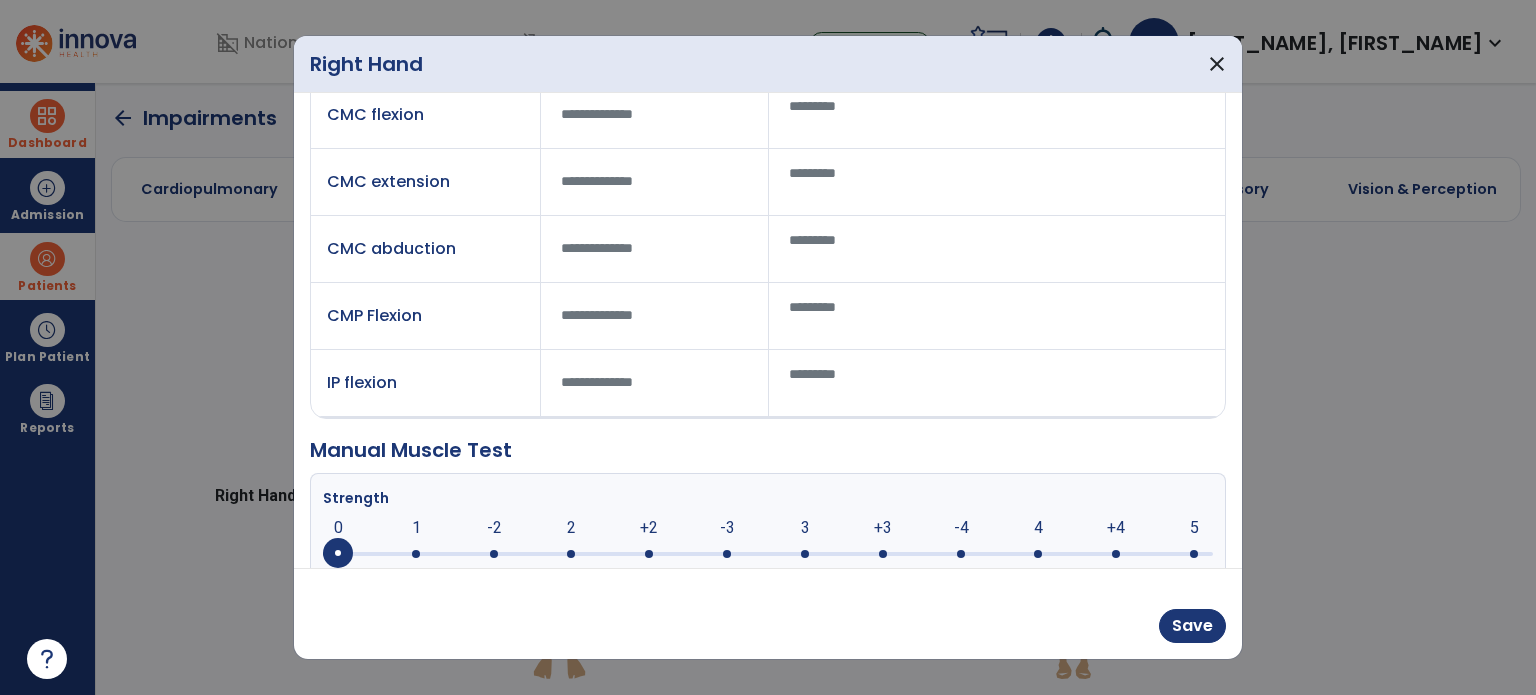 scroll, scrollTop: 188, scrollLeft: 0, axis: vertical 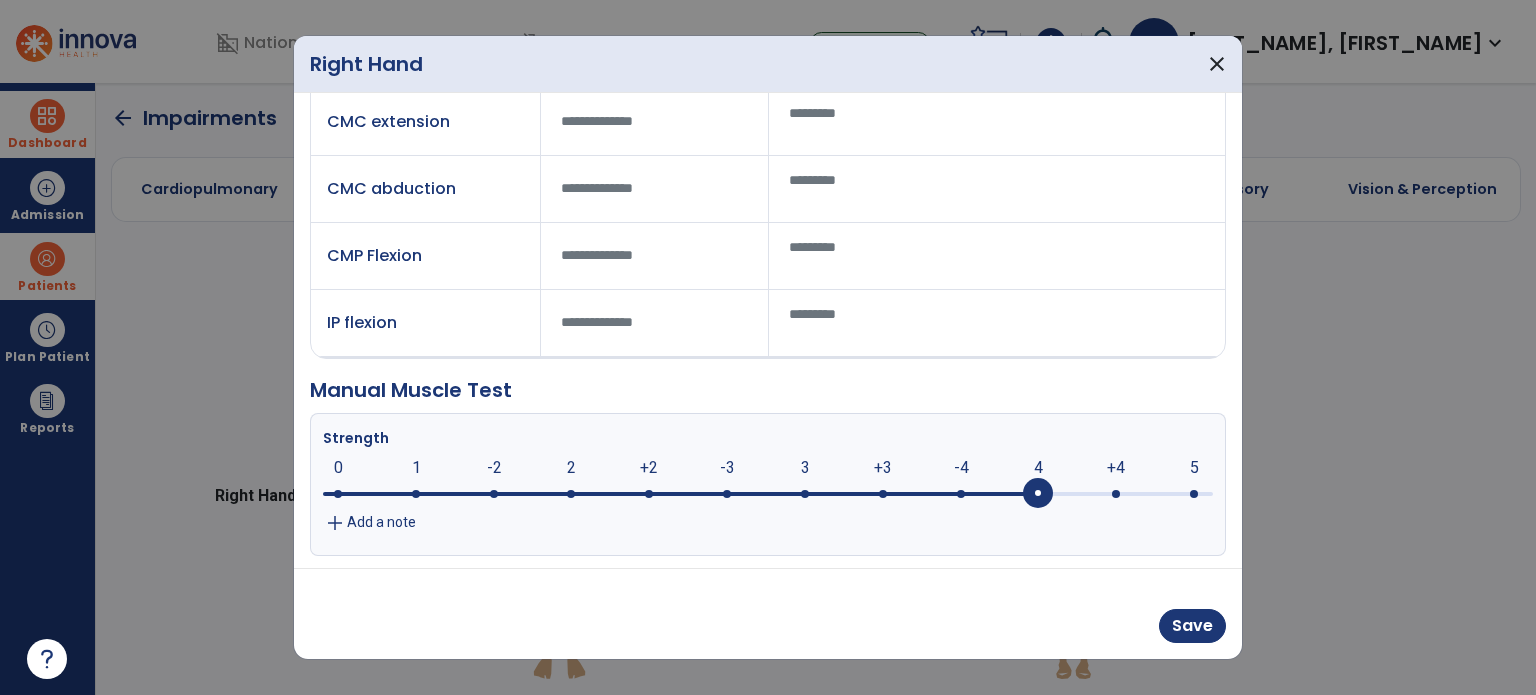 drag, startPoint x: 340, startPoint y: 495, endPoint x: 1073, endPoint y: 556, distance: 735.5338 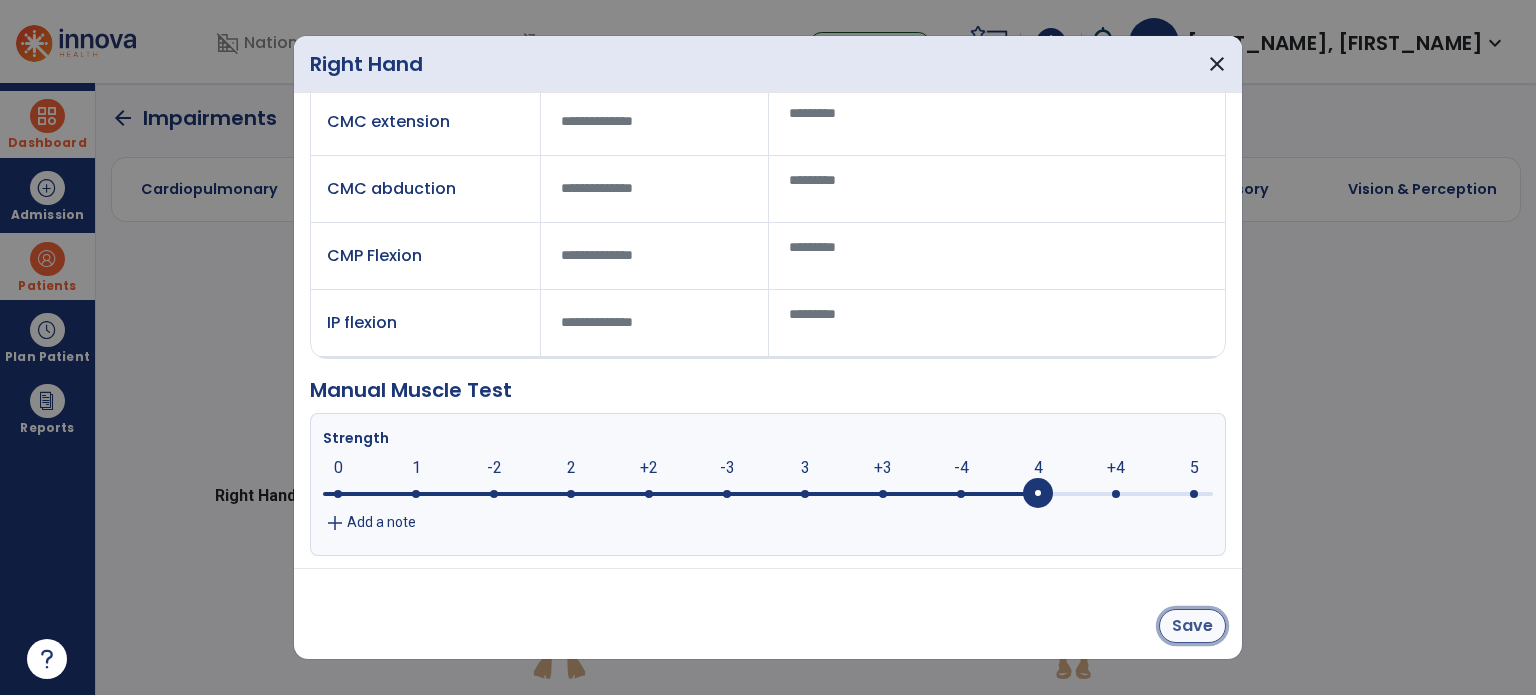 click on "Save" at bounding box center [1192, 626] 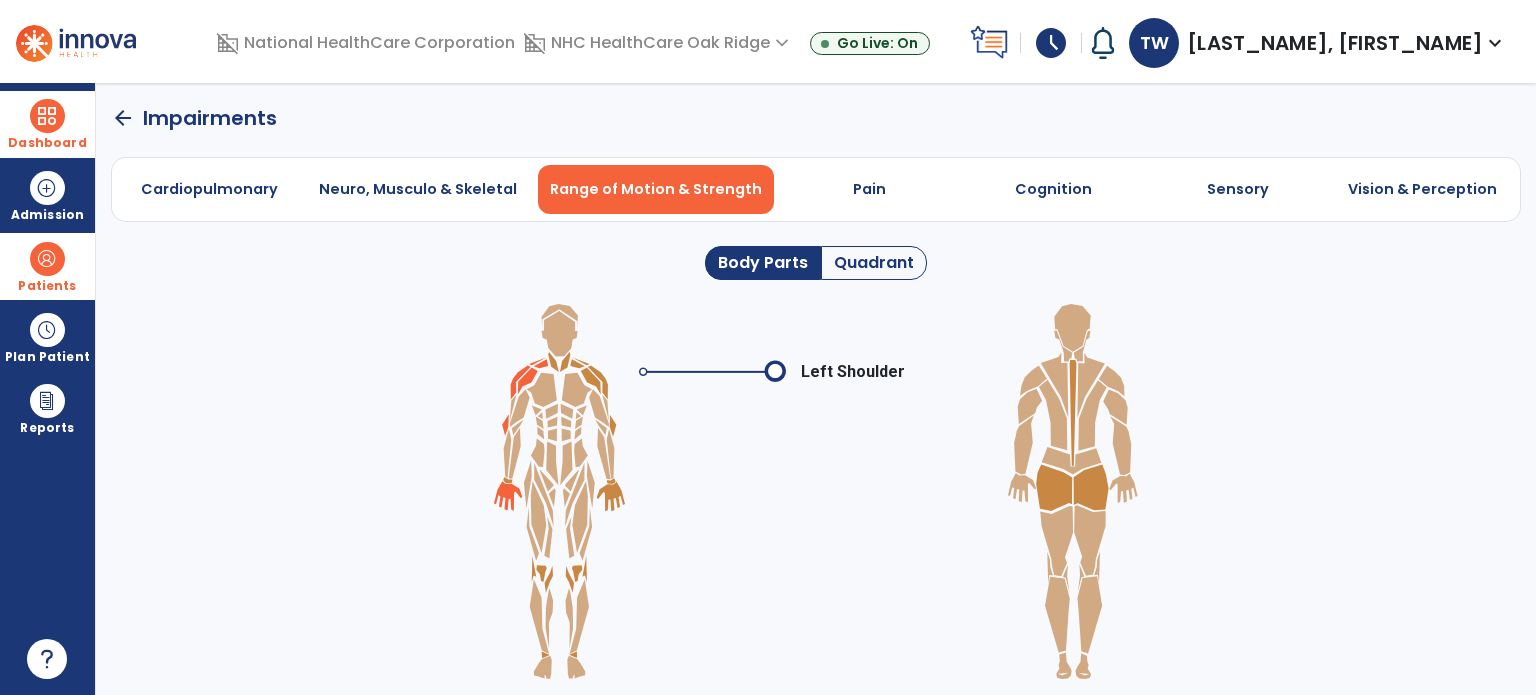 click 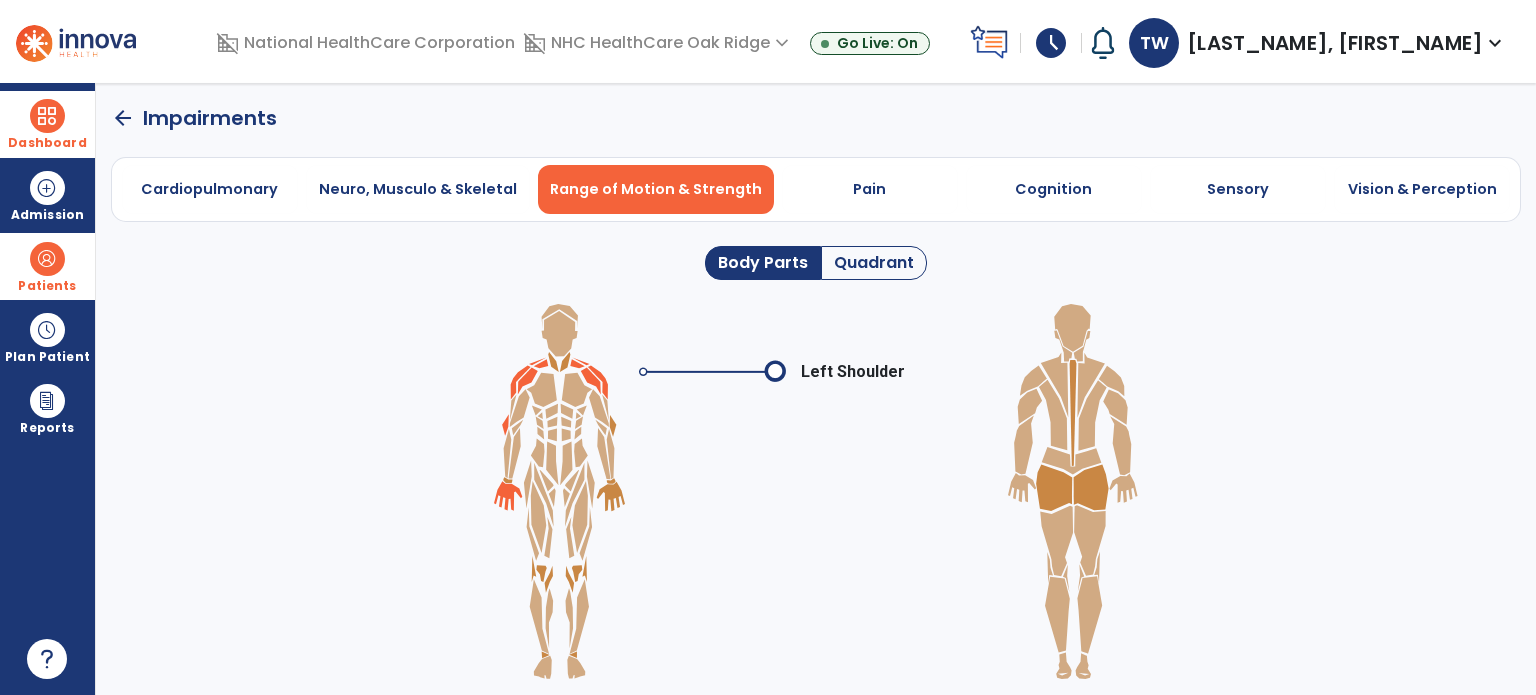 click 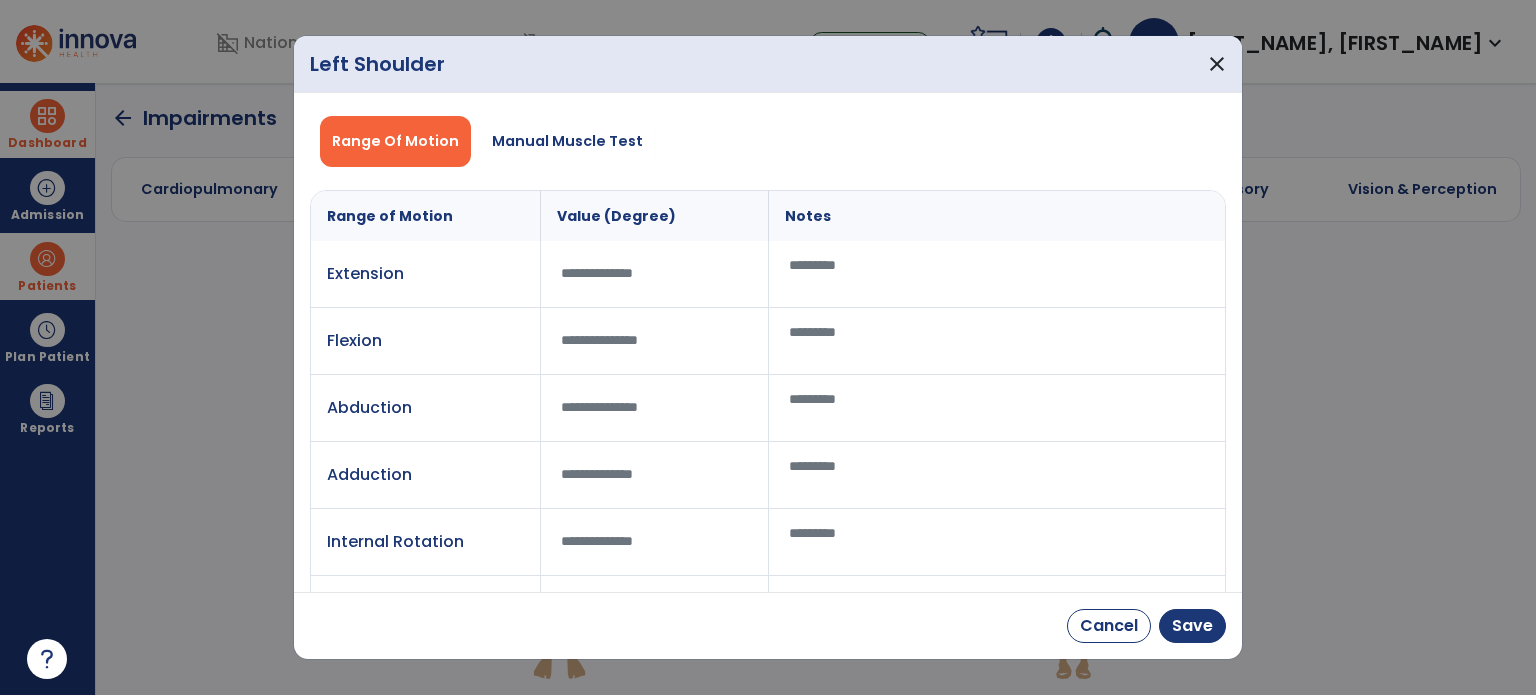 click at bounding box center [997, 274] 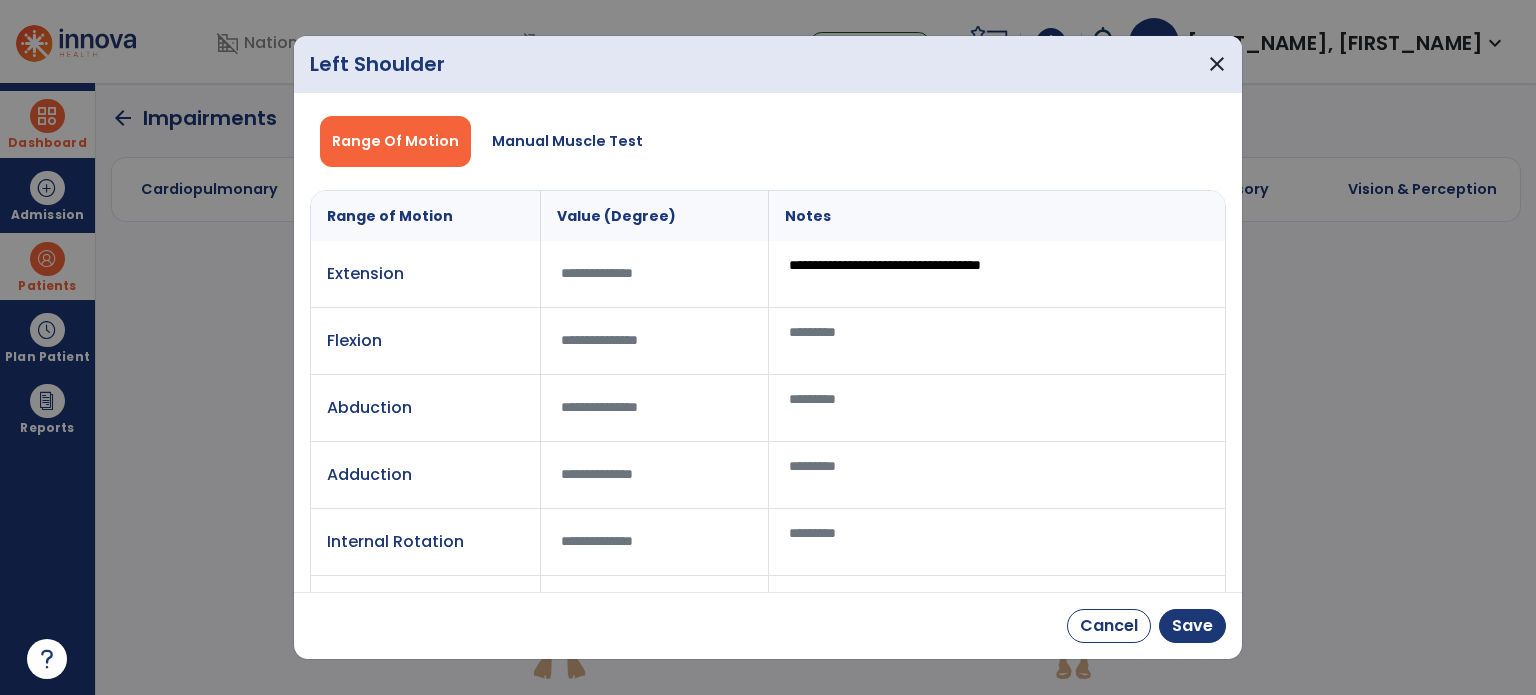 drag, startPoint x: 785, startPoint y: 263, endPoint x: 1194, endPoint y: 322, distance: 413.23358 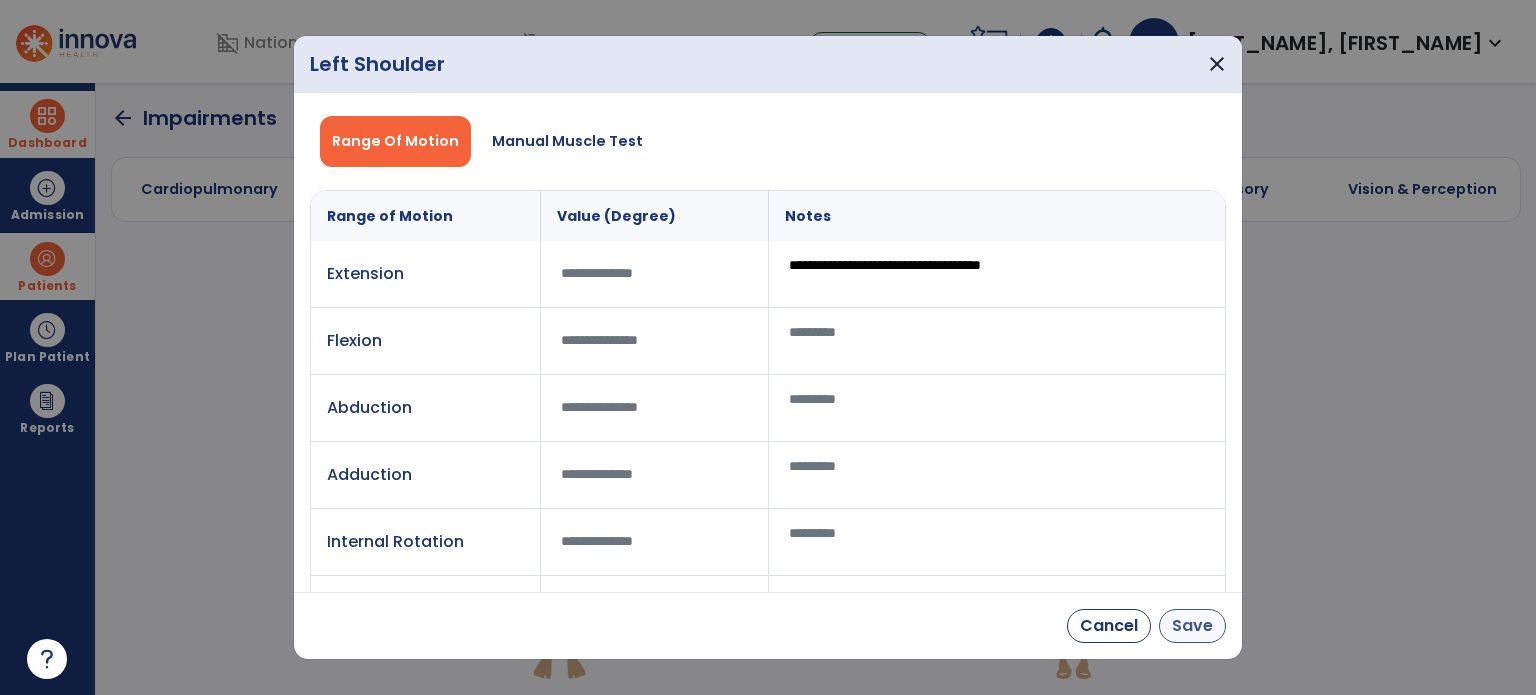 type on "**********" 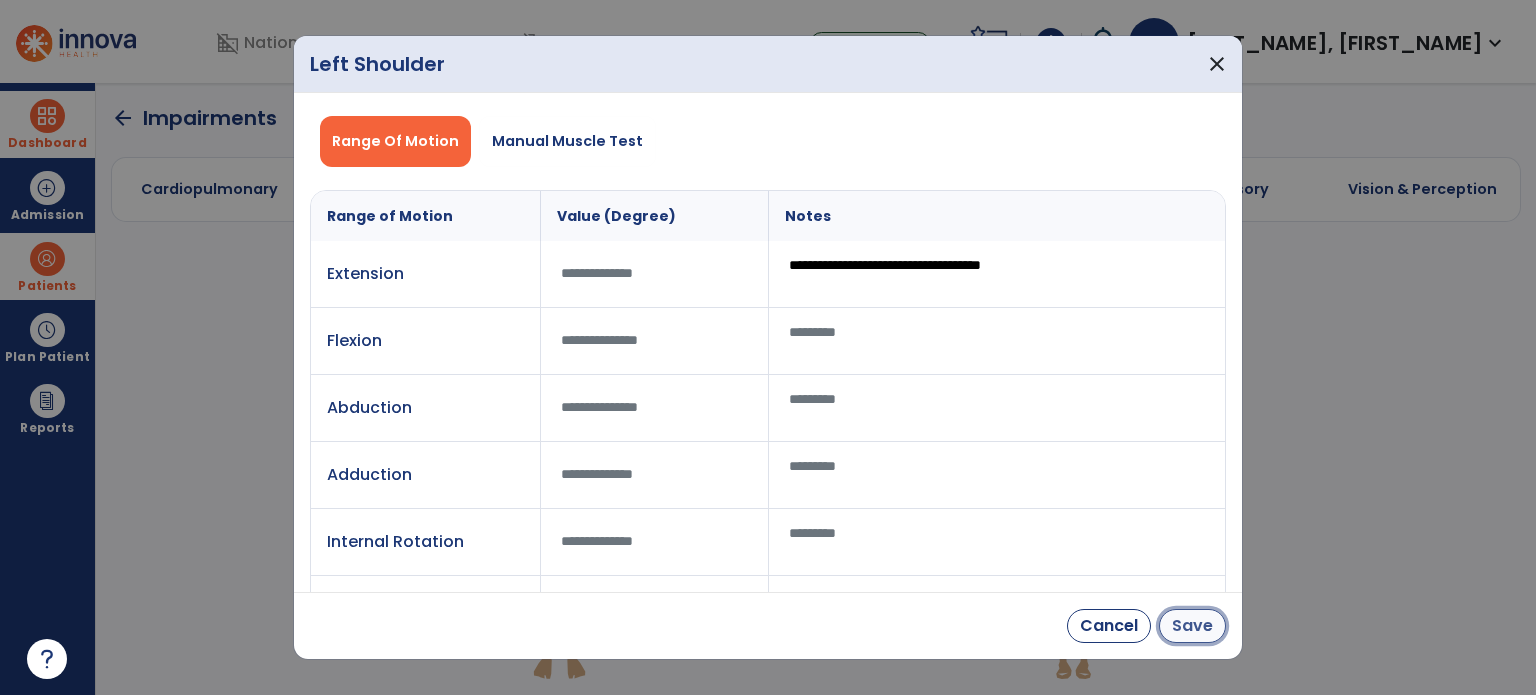 click on "Save" at bounding box center [1192, 626] 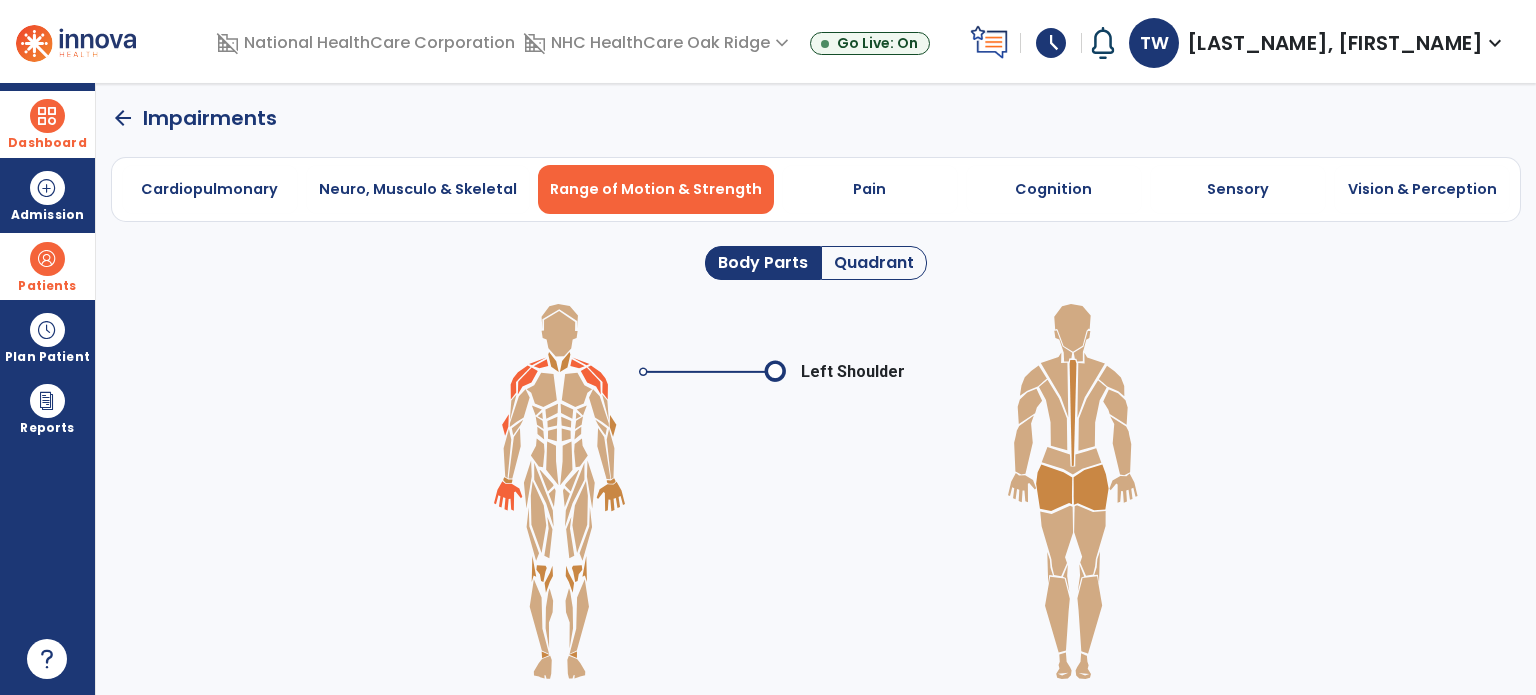 click 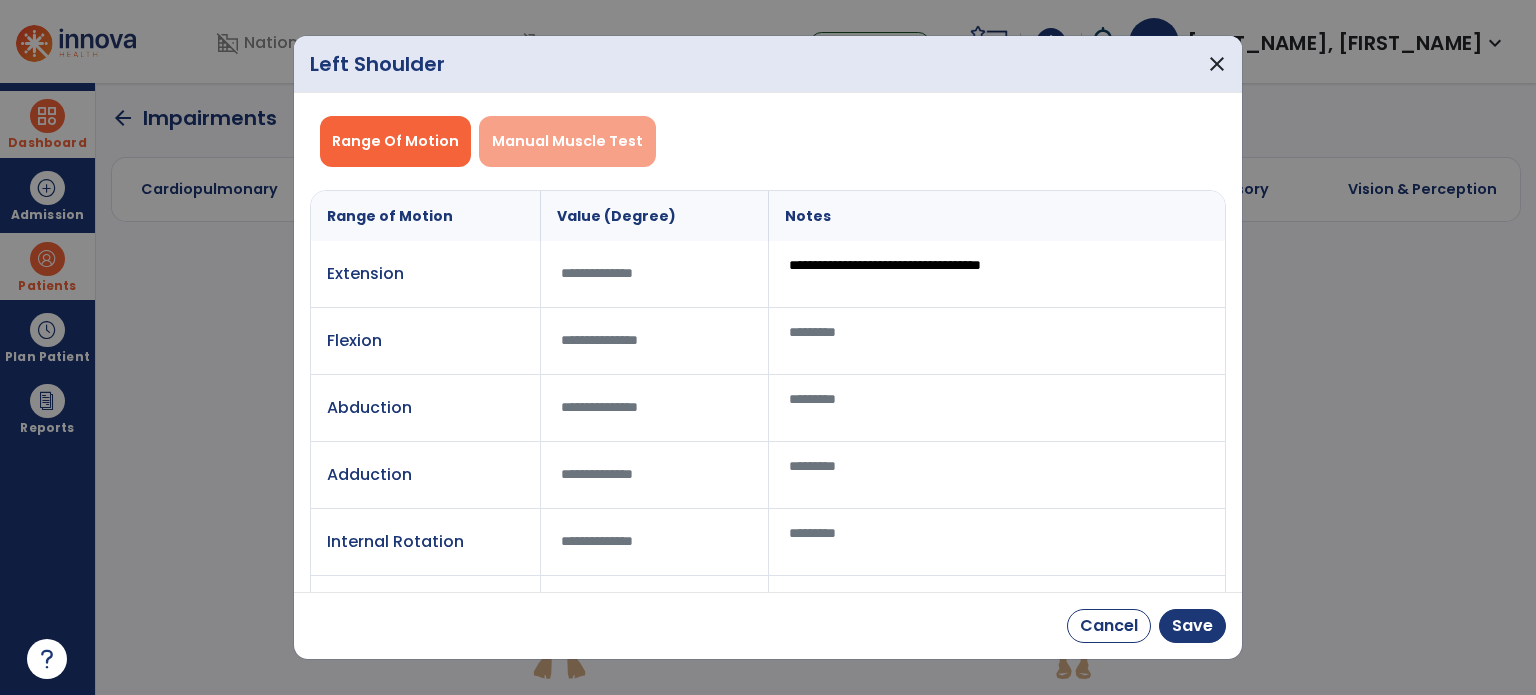 click on "Manual Muscle Test" at bounding box center (567, 141) 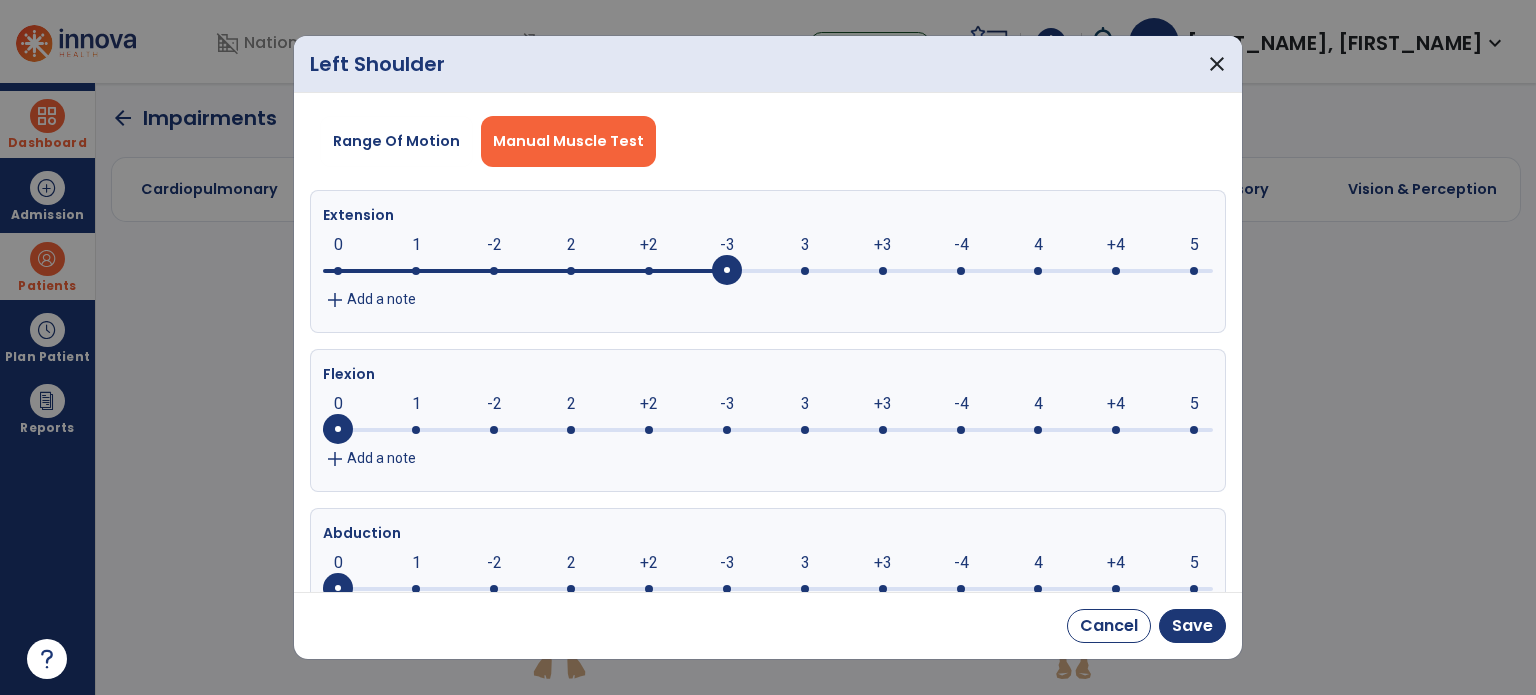 drag, startPoint x: 340, startPoint y: 274, endPoint x: 718, endPoint y: 305, distance: 379.26904 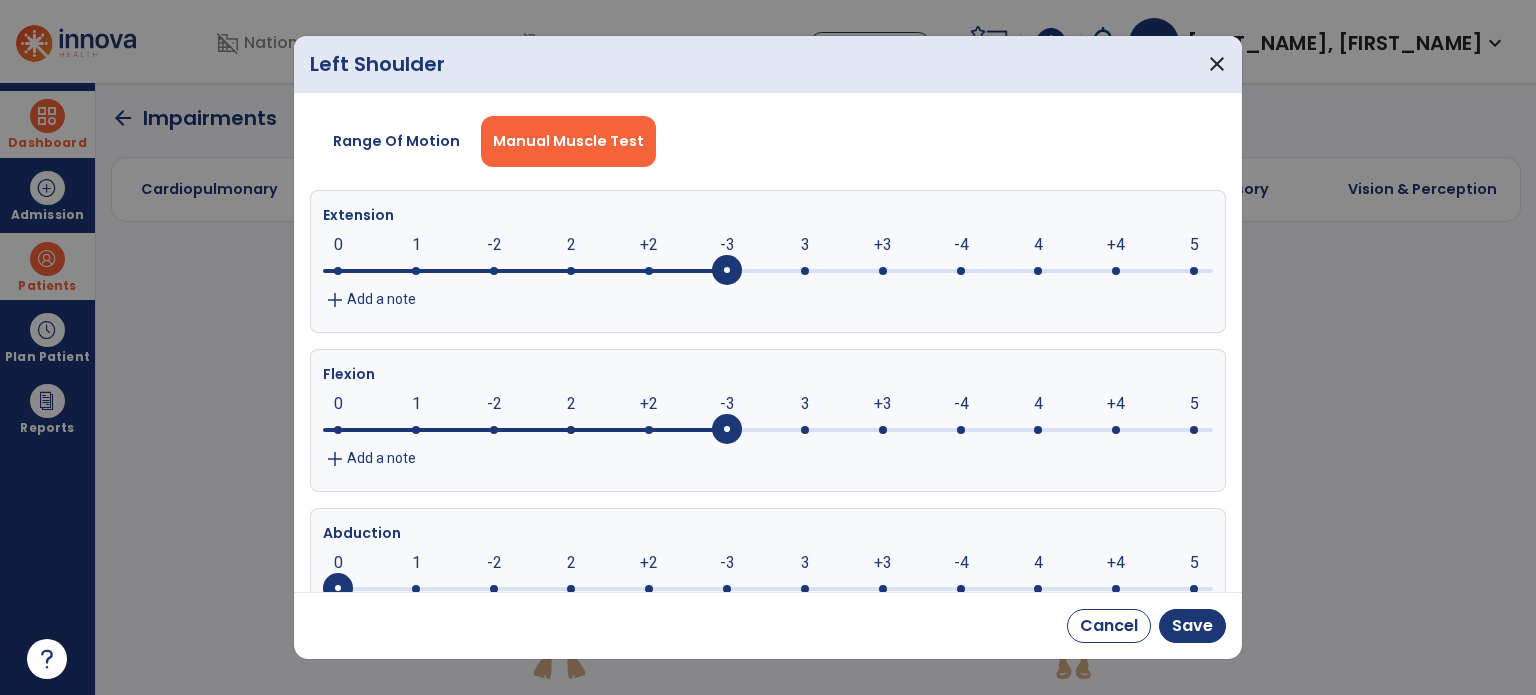 drag, startPoint x: 340, startPoint y: 431, endPoint x: 712, endPoint y: 429, distance: 372.00537 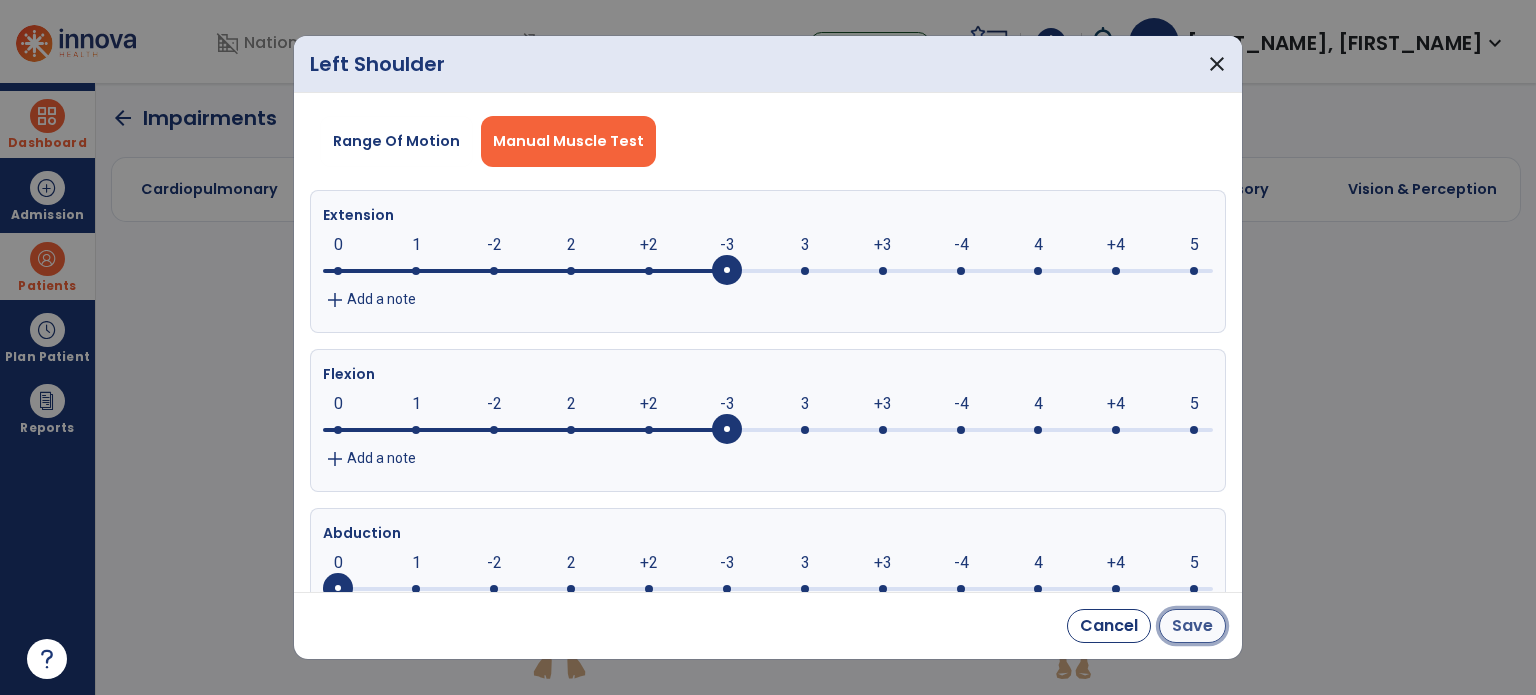click on "Save" at bounding box center [1192, 626] 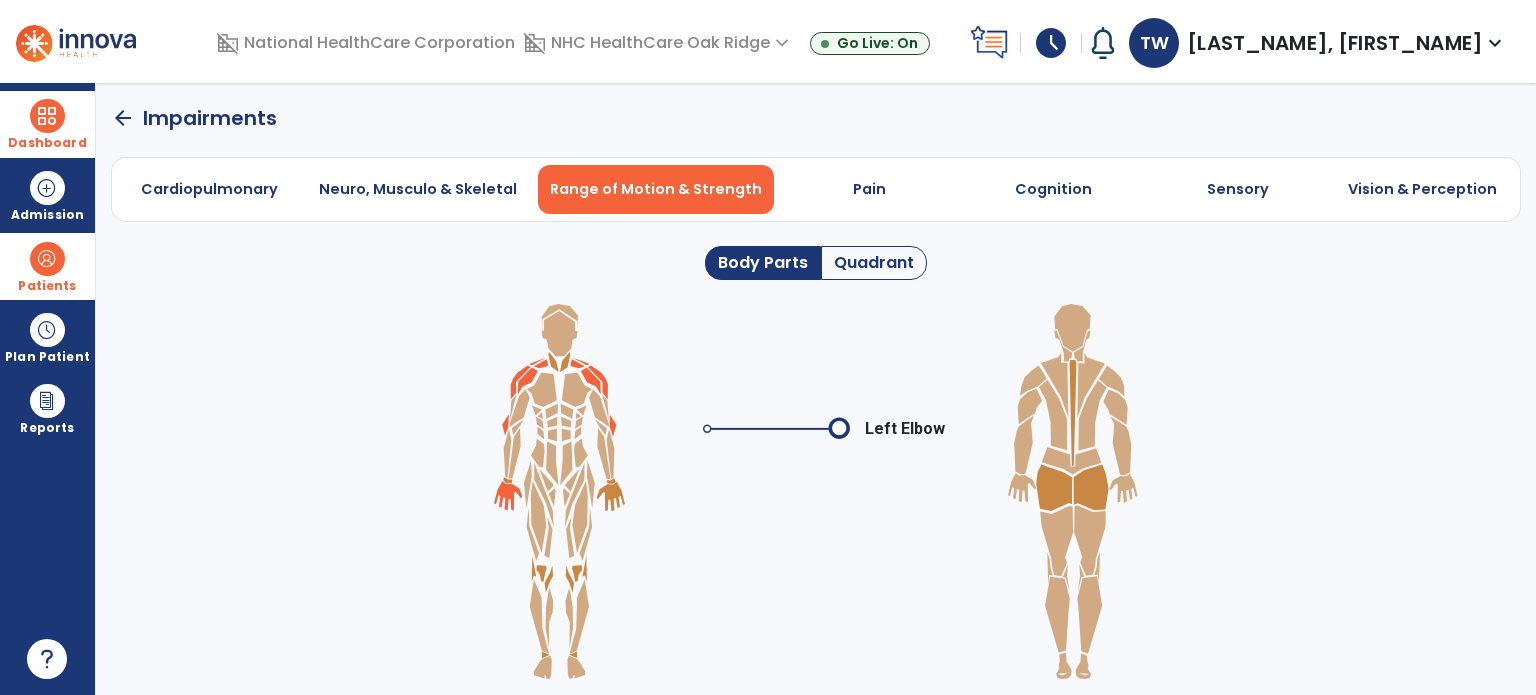 click 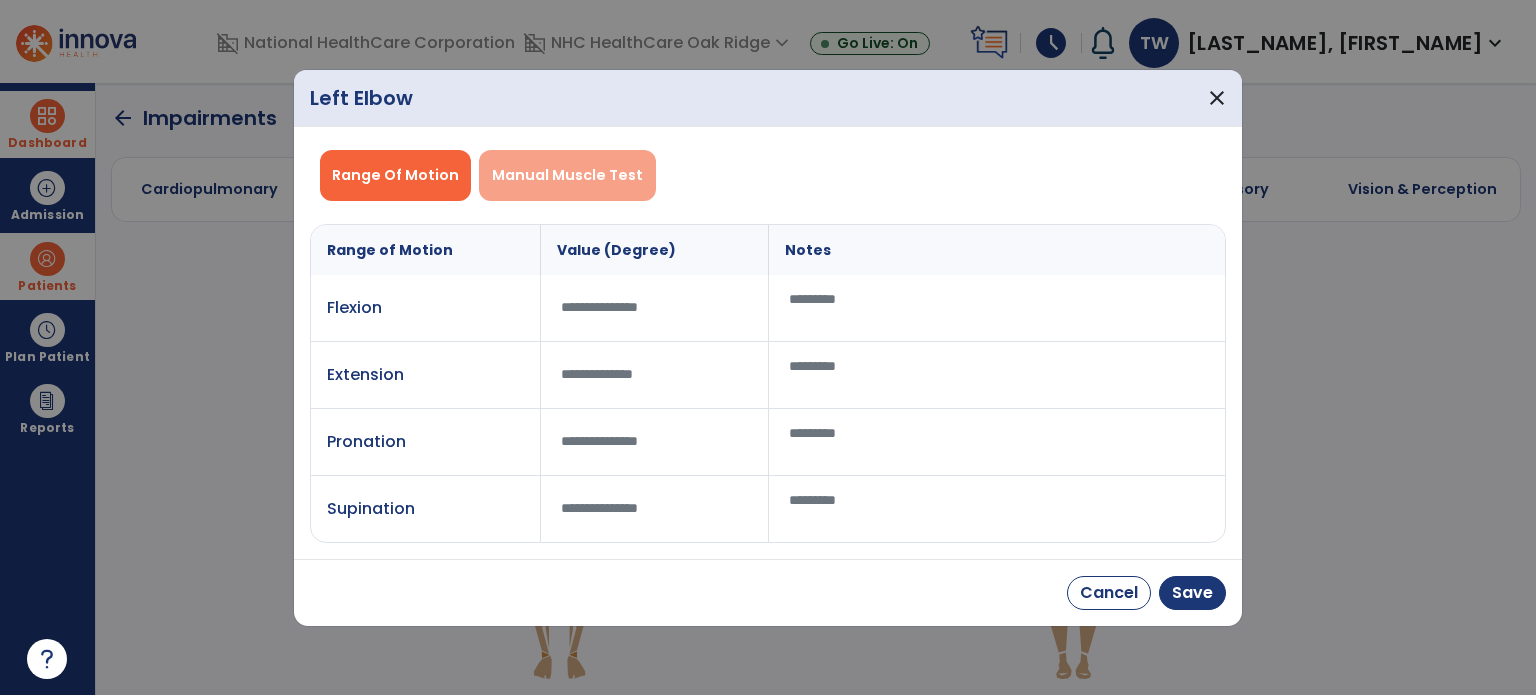 click on "Manual Muscle Test" at bounding box center [567, 175] 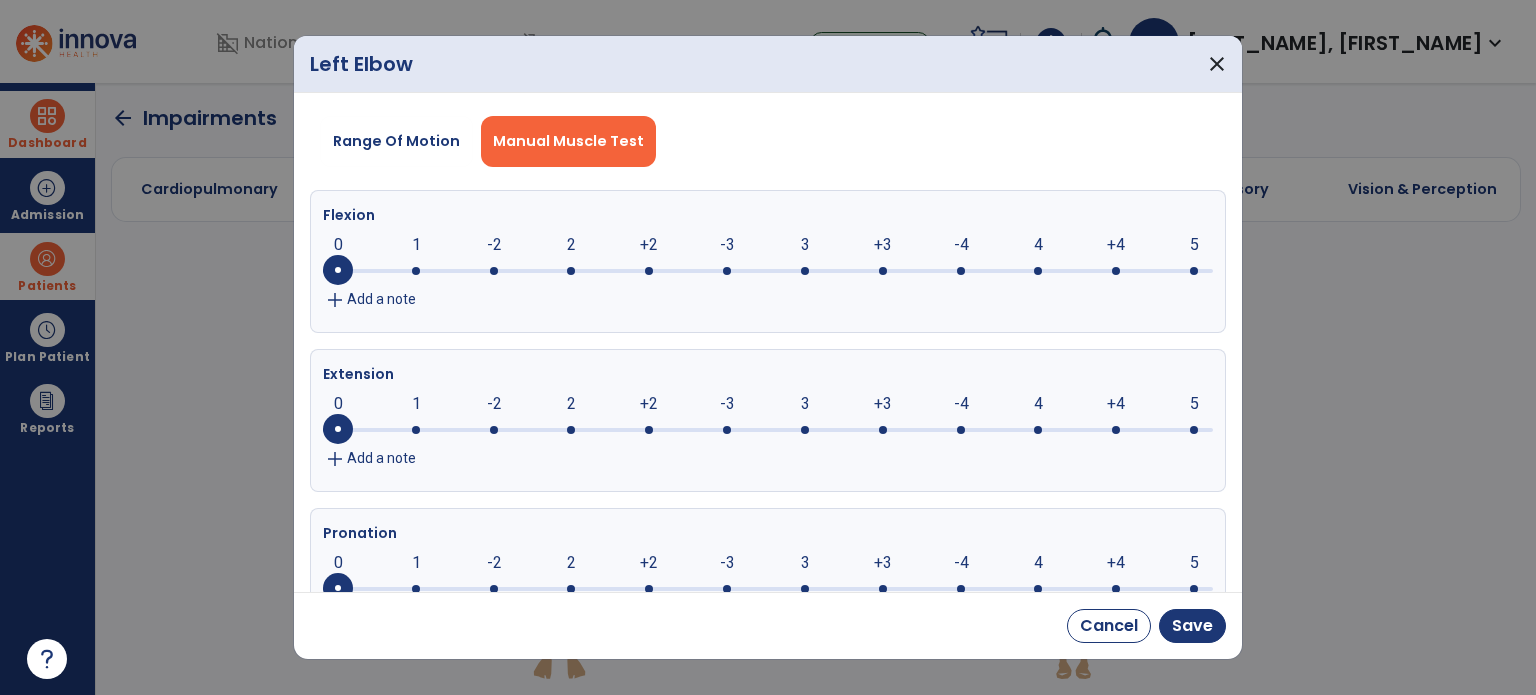 drag, startPoint x: 344, startPoint y: 255, endPoint x: 760, endPoint y: 287, distance: 417.22894 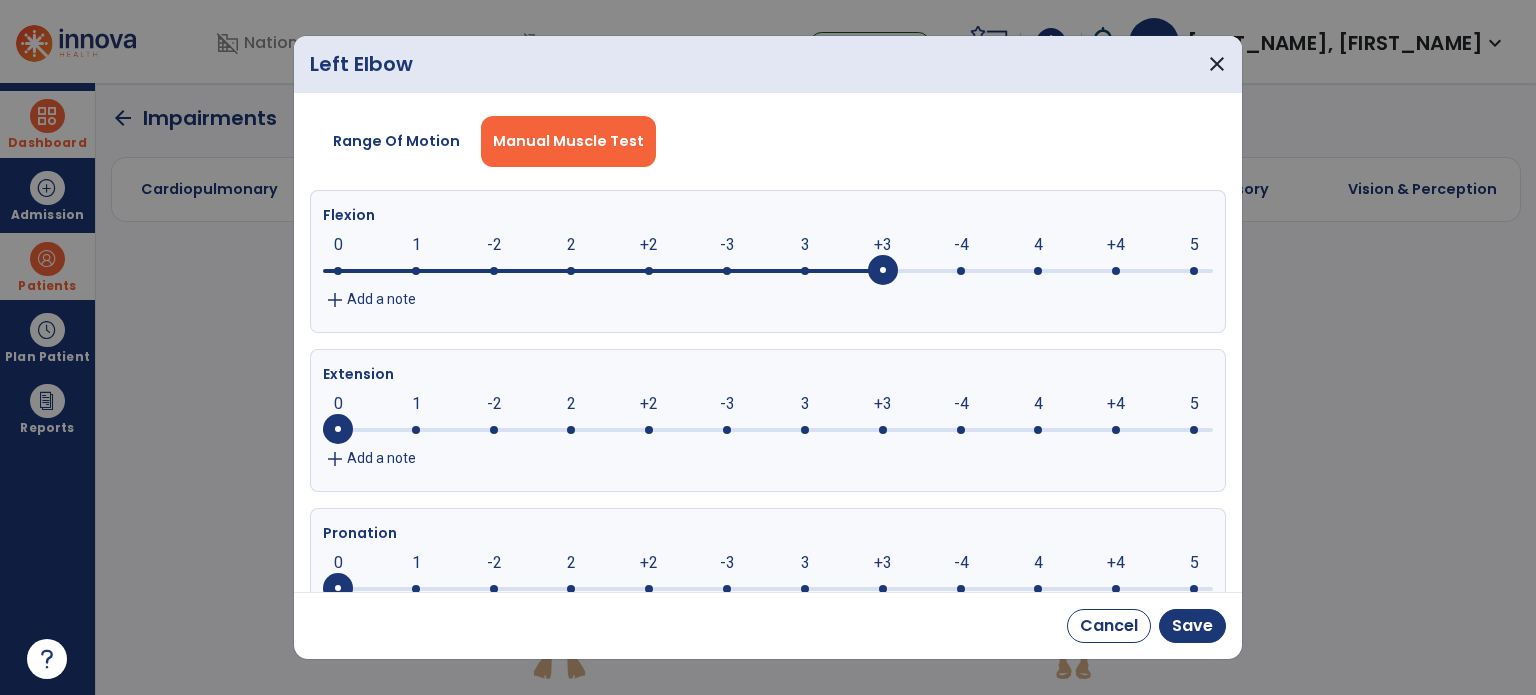 drag, startPoint x: 336, startPoint y: 267, endPoint x: 877, endPoint y: 291, distance: 541.5321 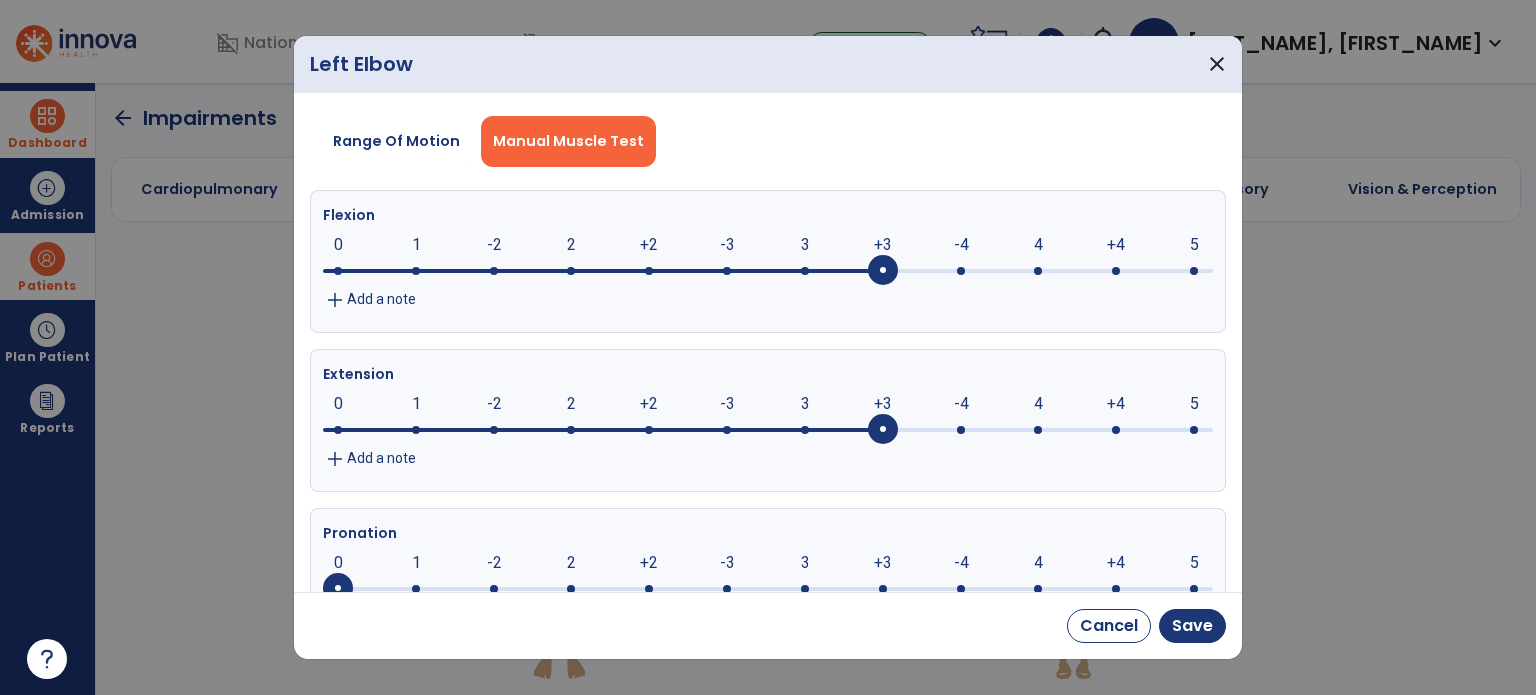 drag, startPoint x: 339, startPoint y: 429, endPoint x: 889, endPoint y: 443, distance: 550.17816 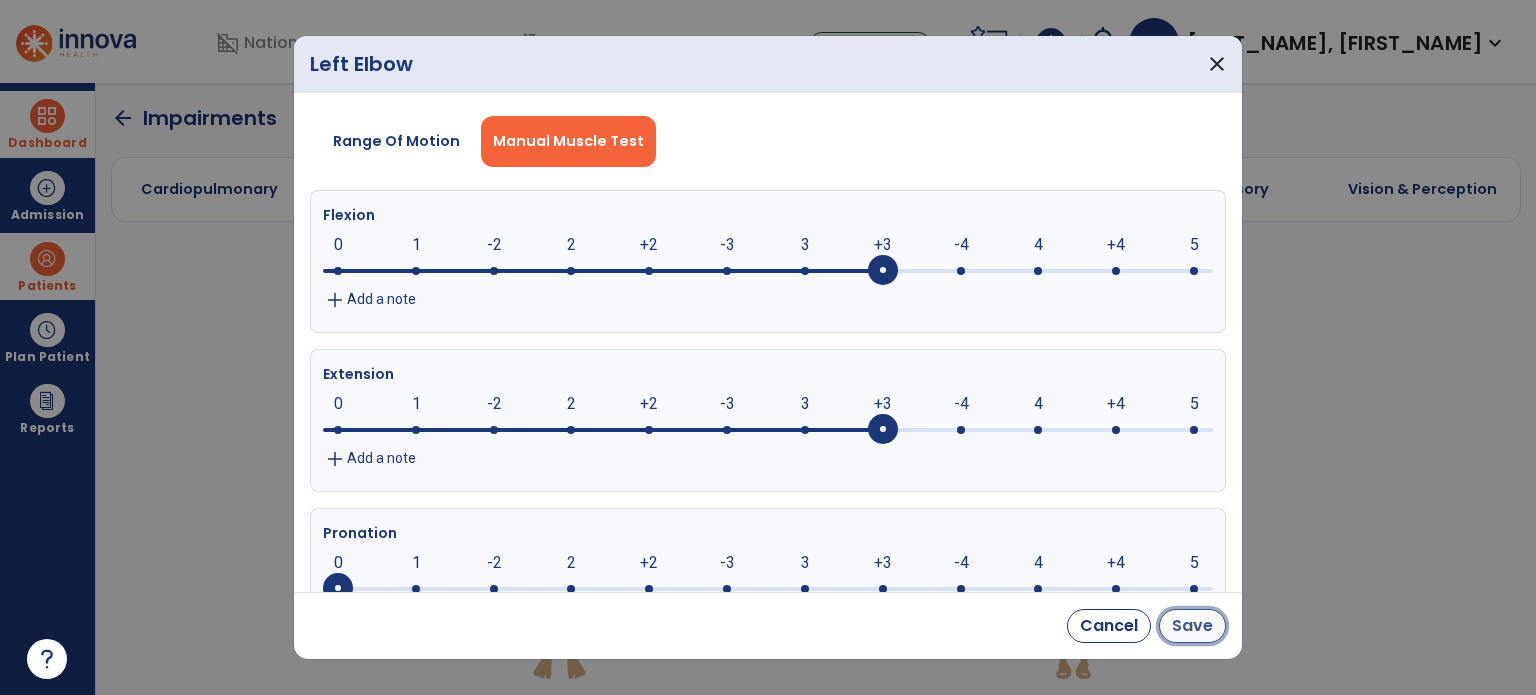 click on "Save" at bounding box center (1192, 626) 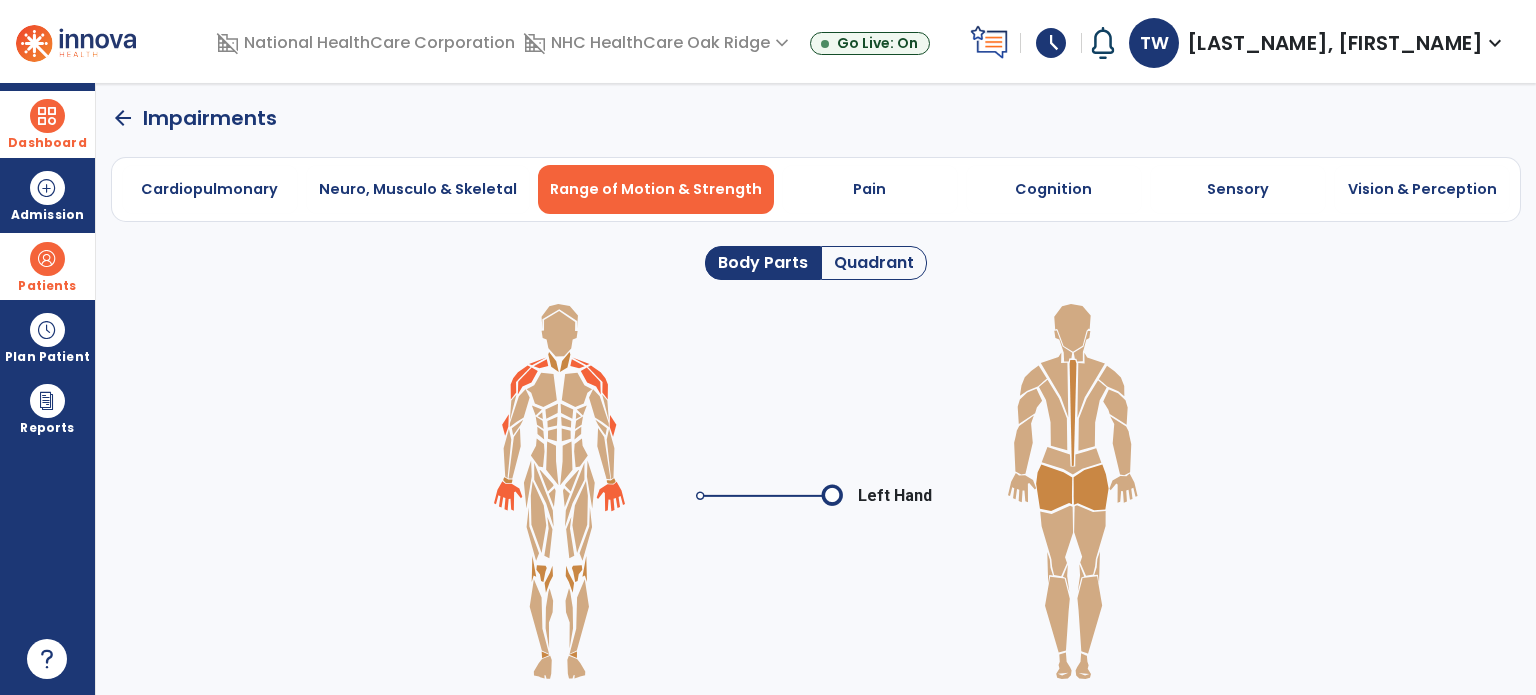 click 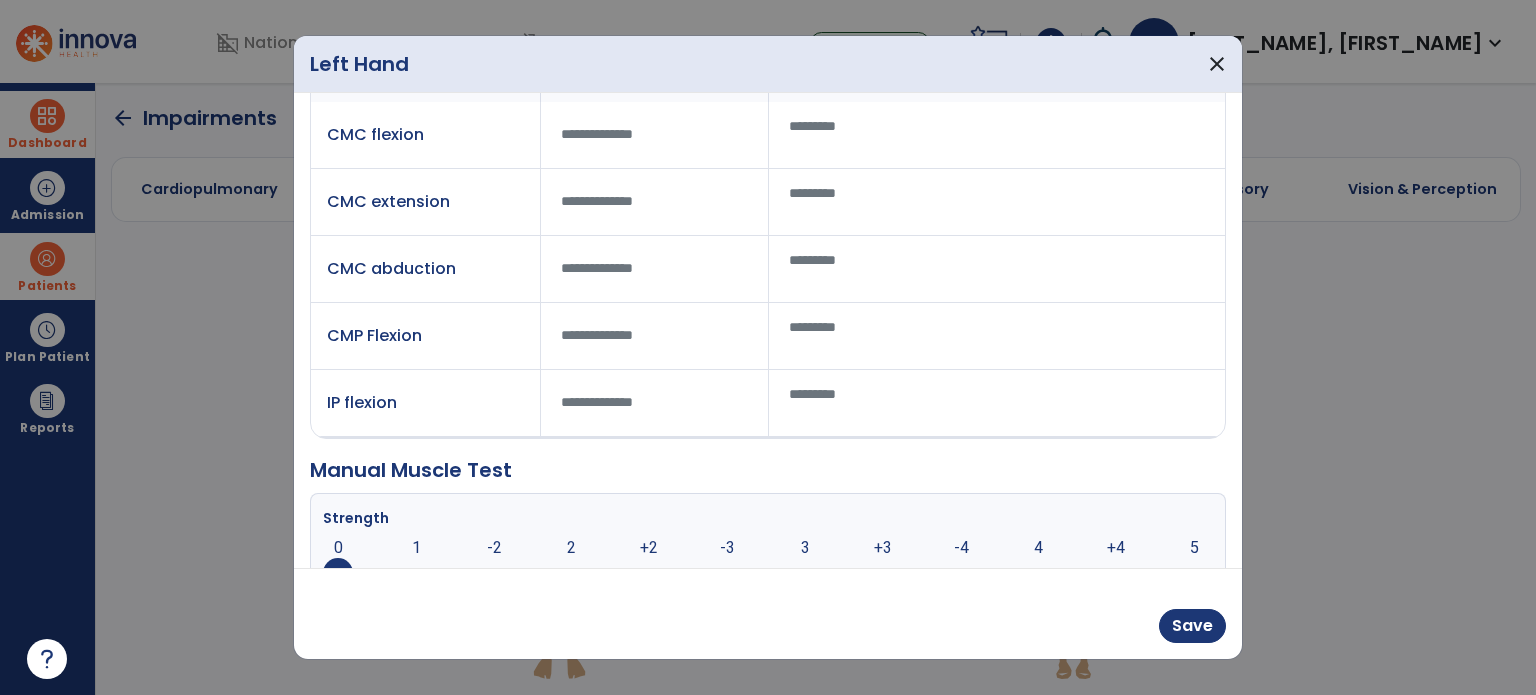 scroll, scrollTop: 188, scrollLeft: 0, axis: vertical 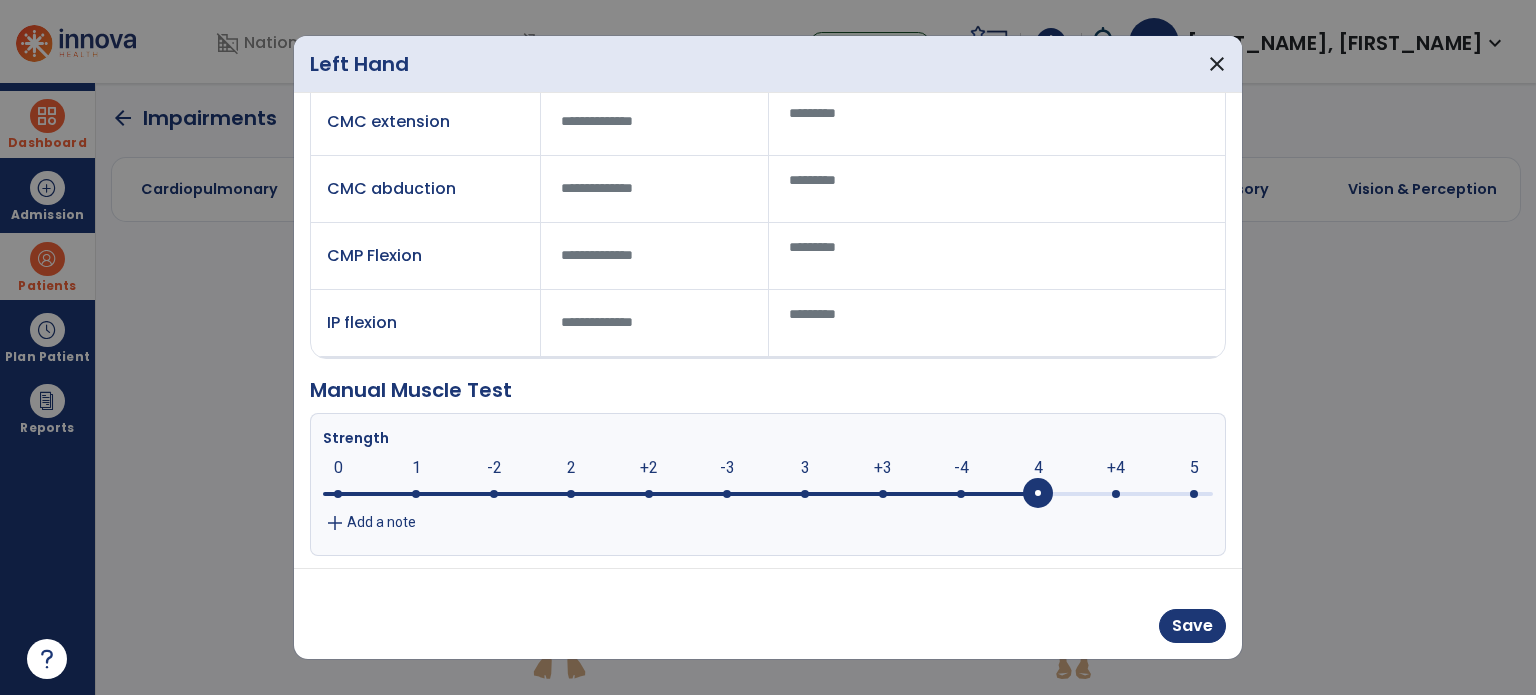 click at bounding box center (1038, 494) 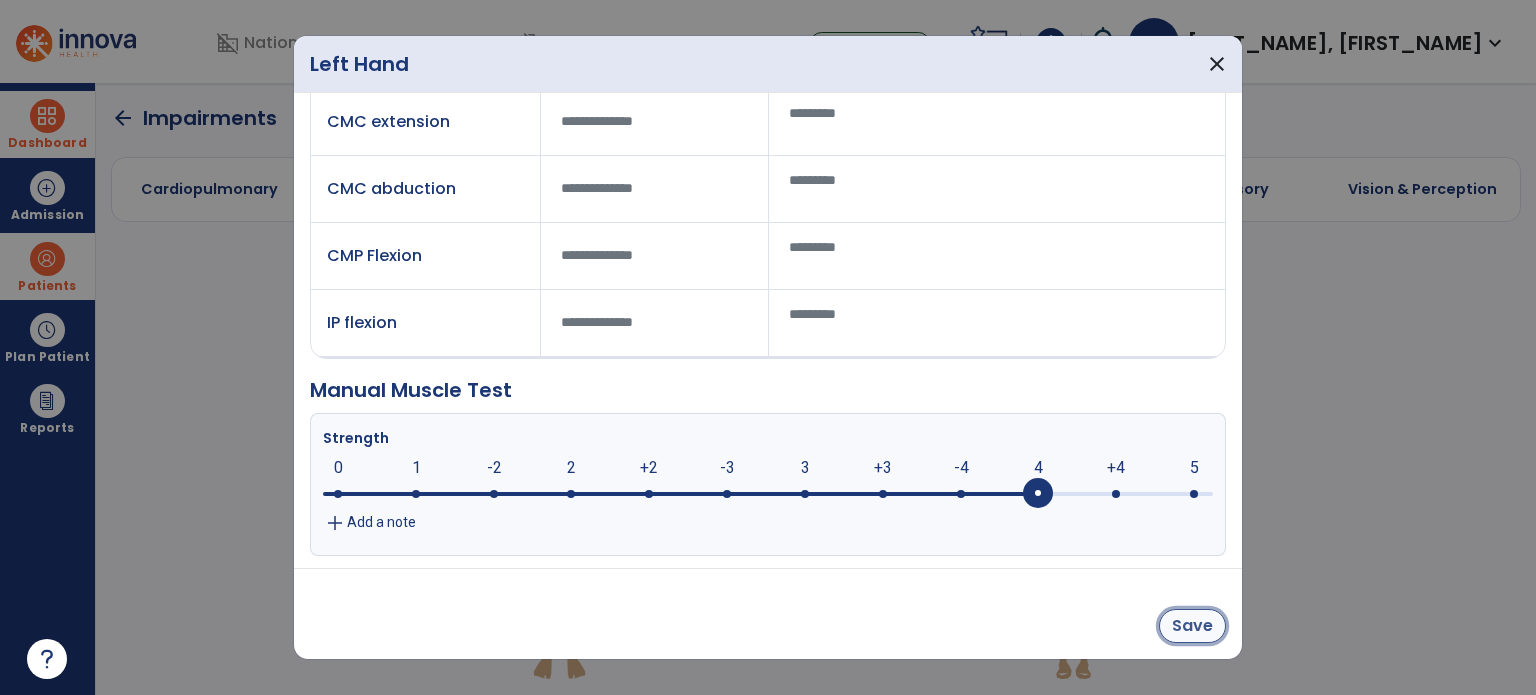 click on "Save" at bounding box center (1192, 626) 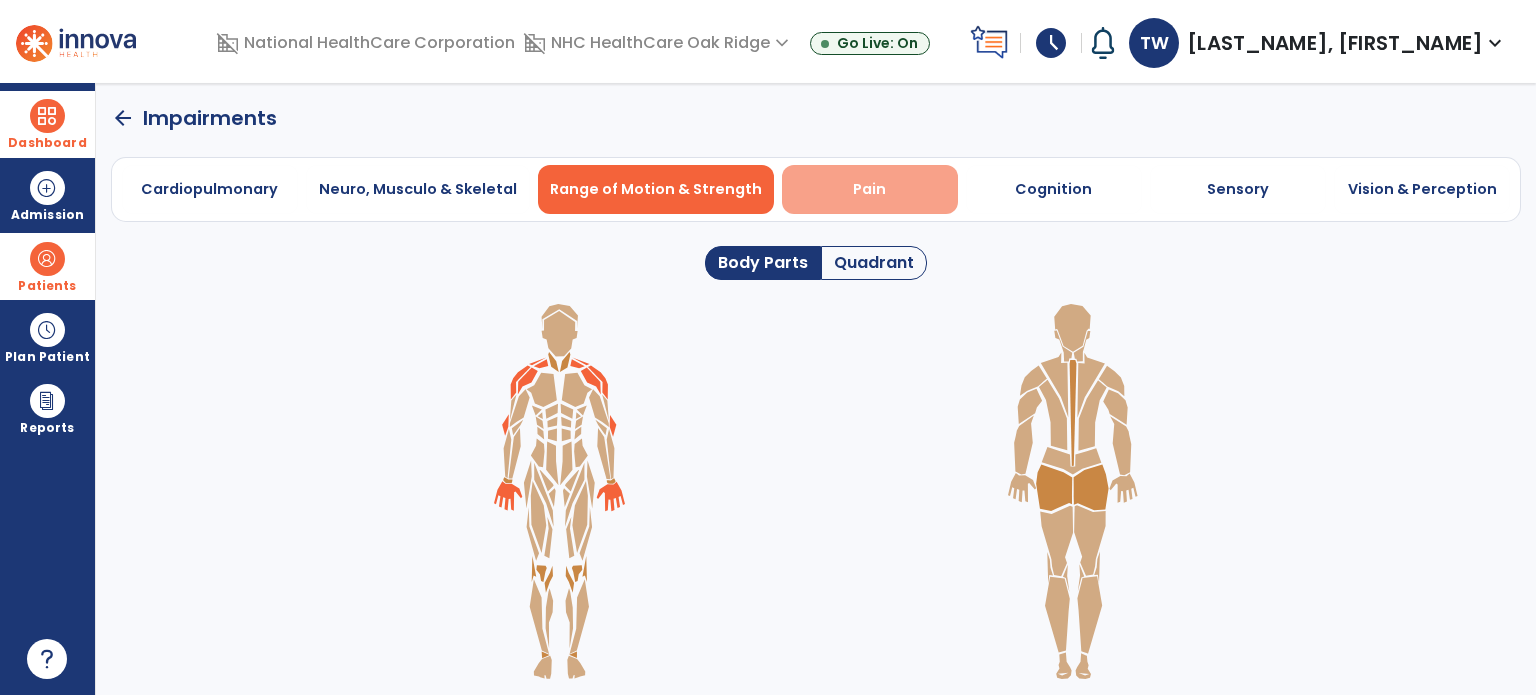 click on "Pain" at bounding box center (869, 189) 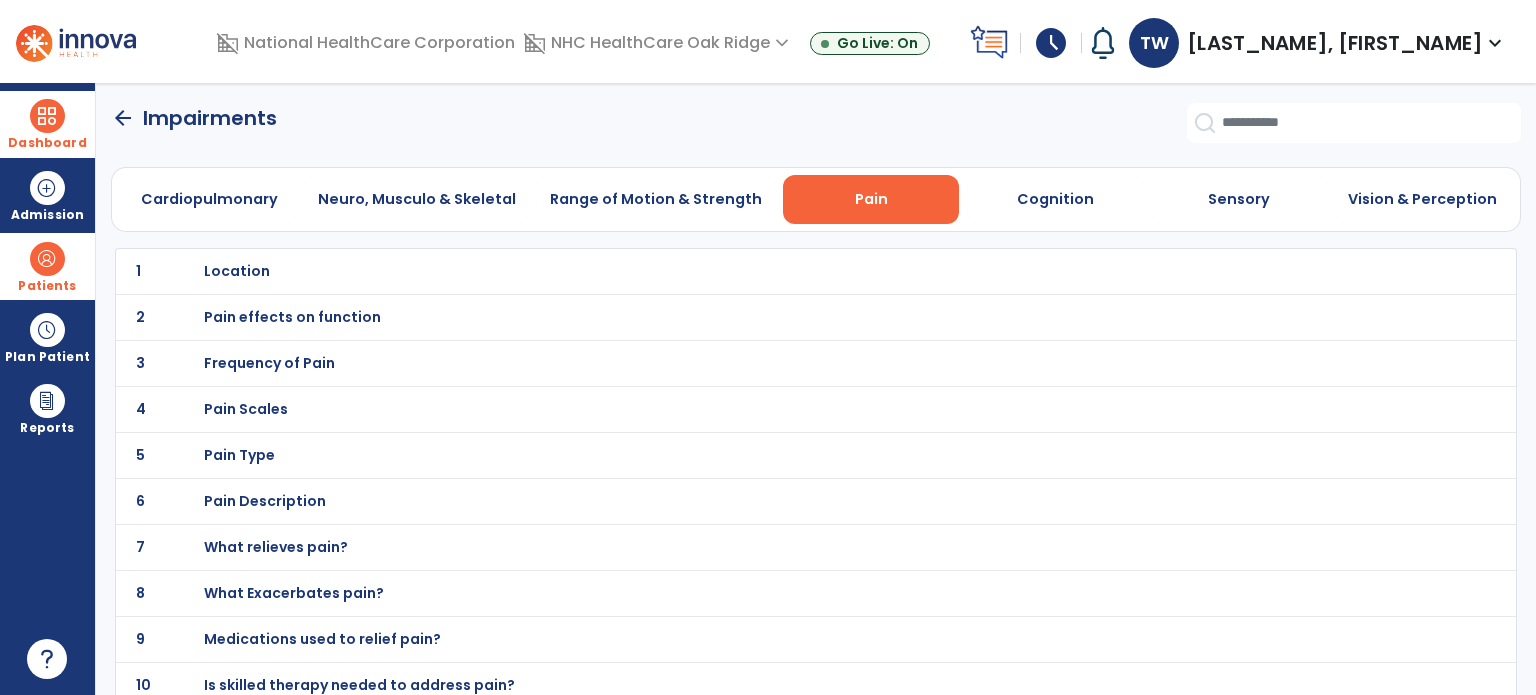 click on "Location" at bounding box center (237, 271) 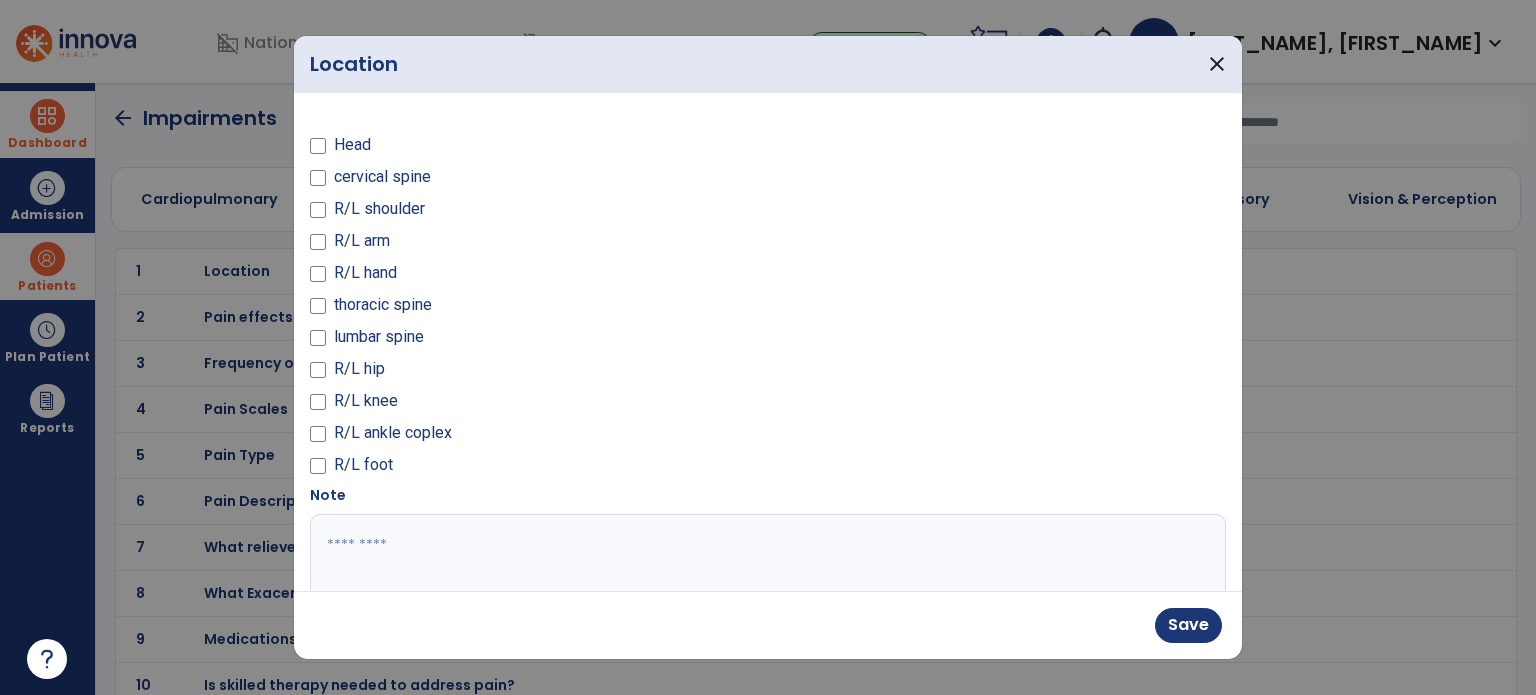 drag, startPoint x: 386, startPoint y: 507, endPoint x: 385, endPoint y: 518, distance: 11.045361 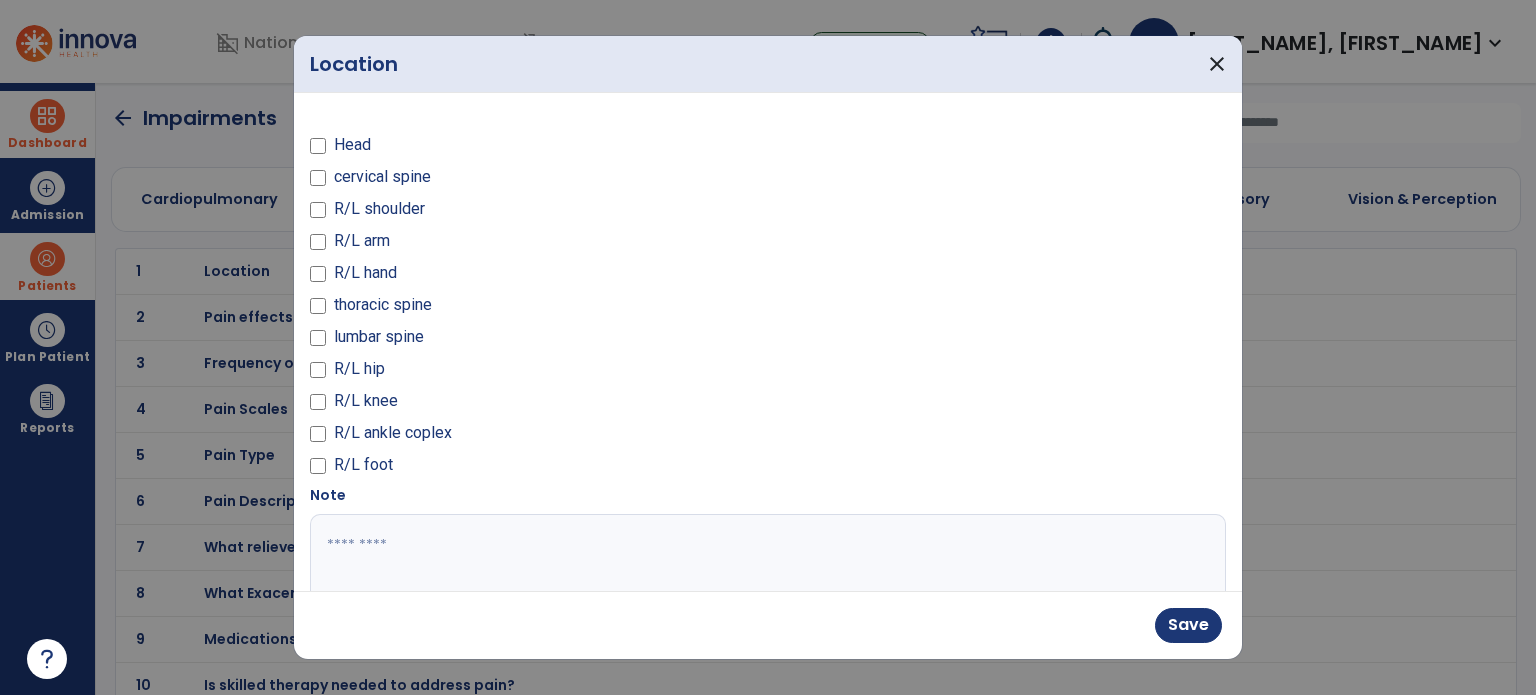 click on "Note" at bounding box center [768, 574] 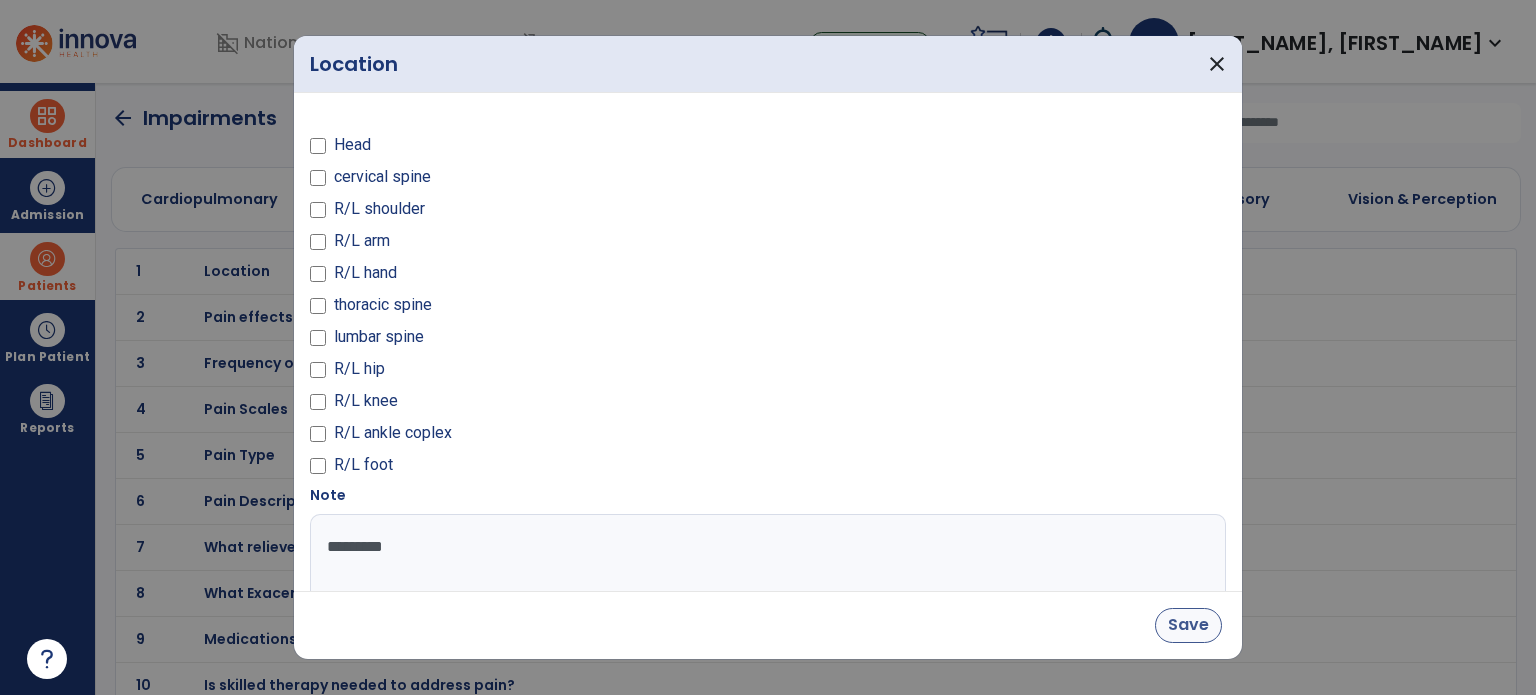 type on "*********" 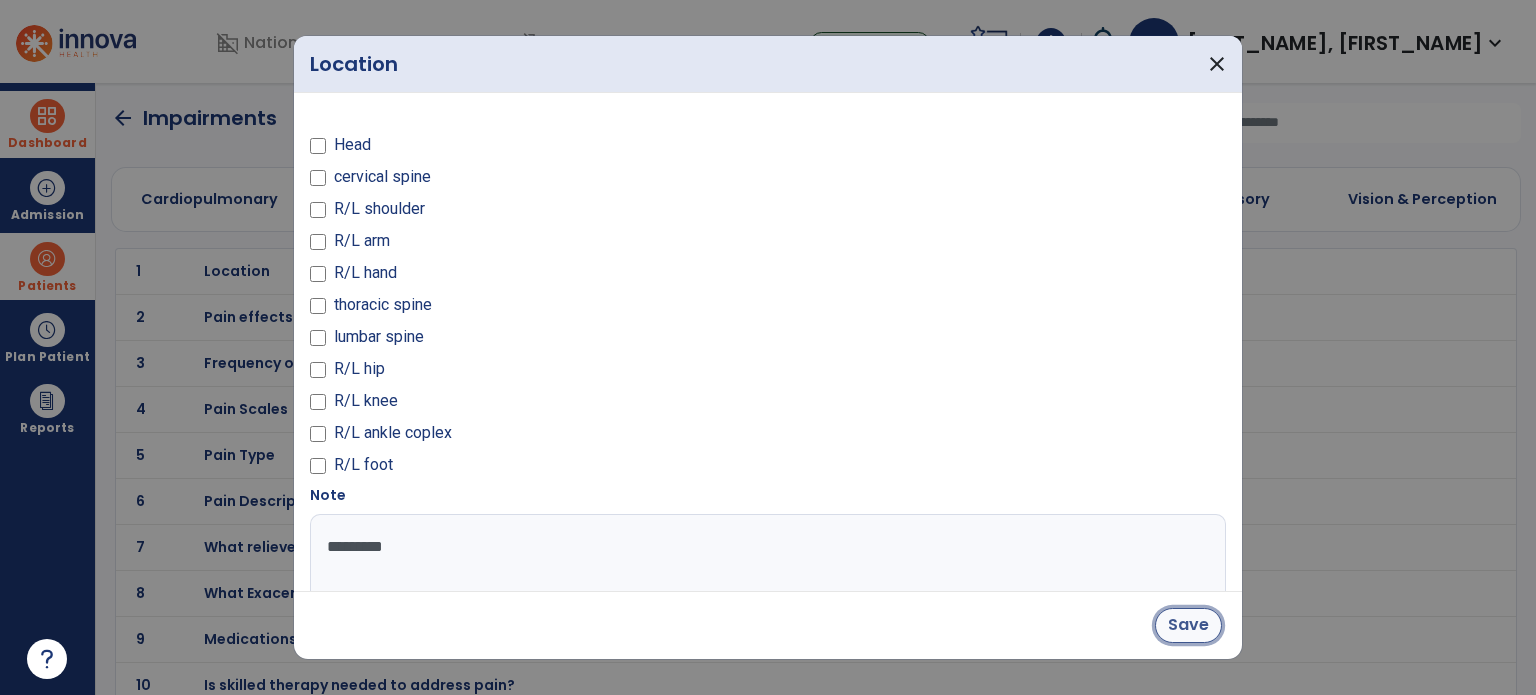 click on "Save" at bounding box center (1188, 625) 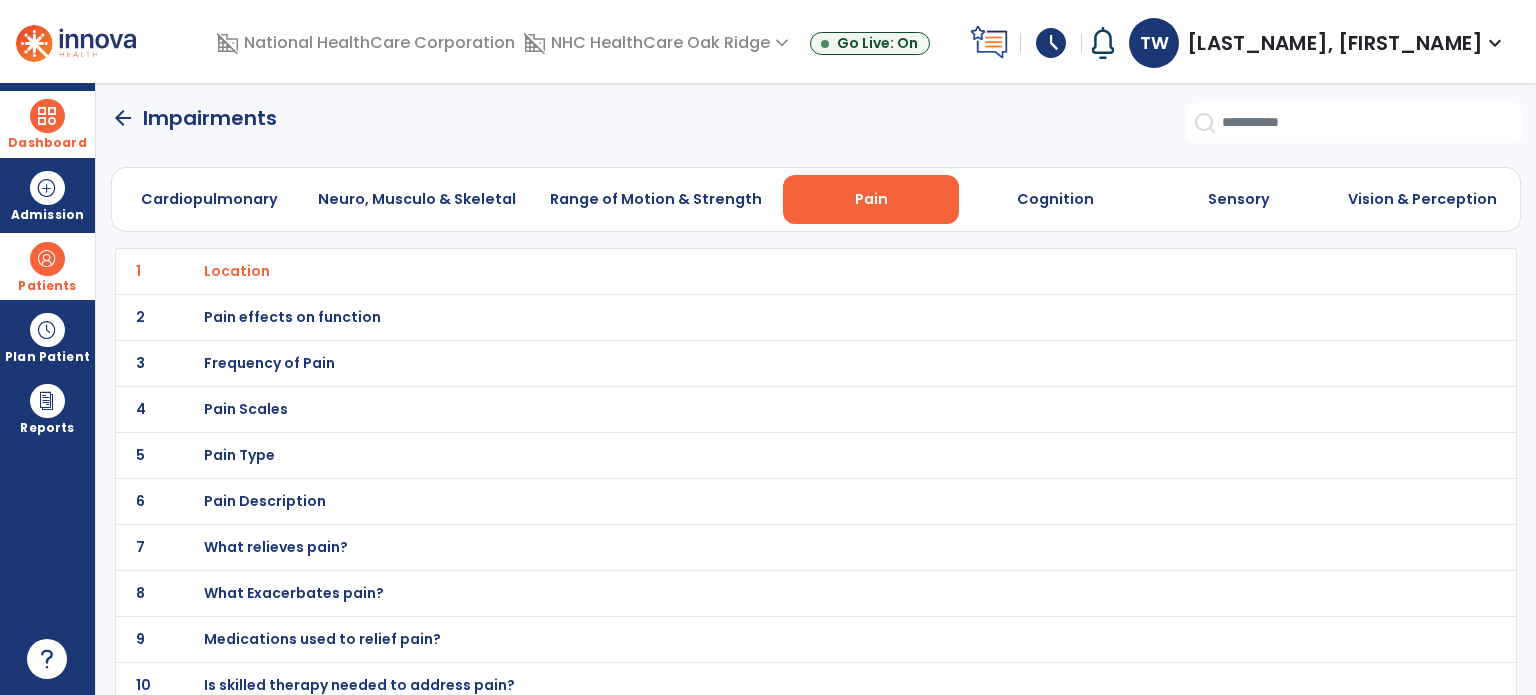 click on "2 Pain effects on function" 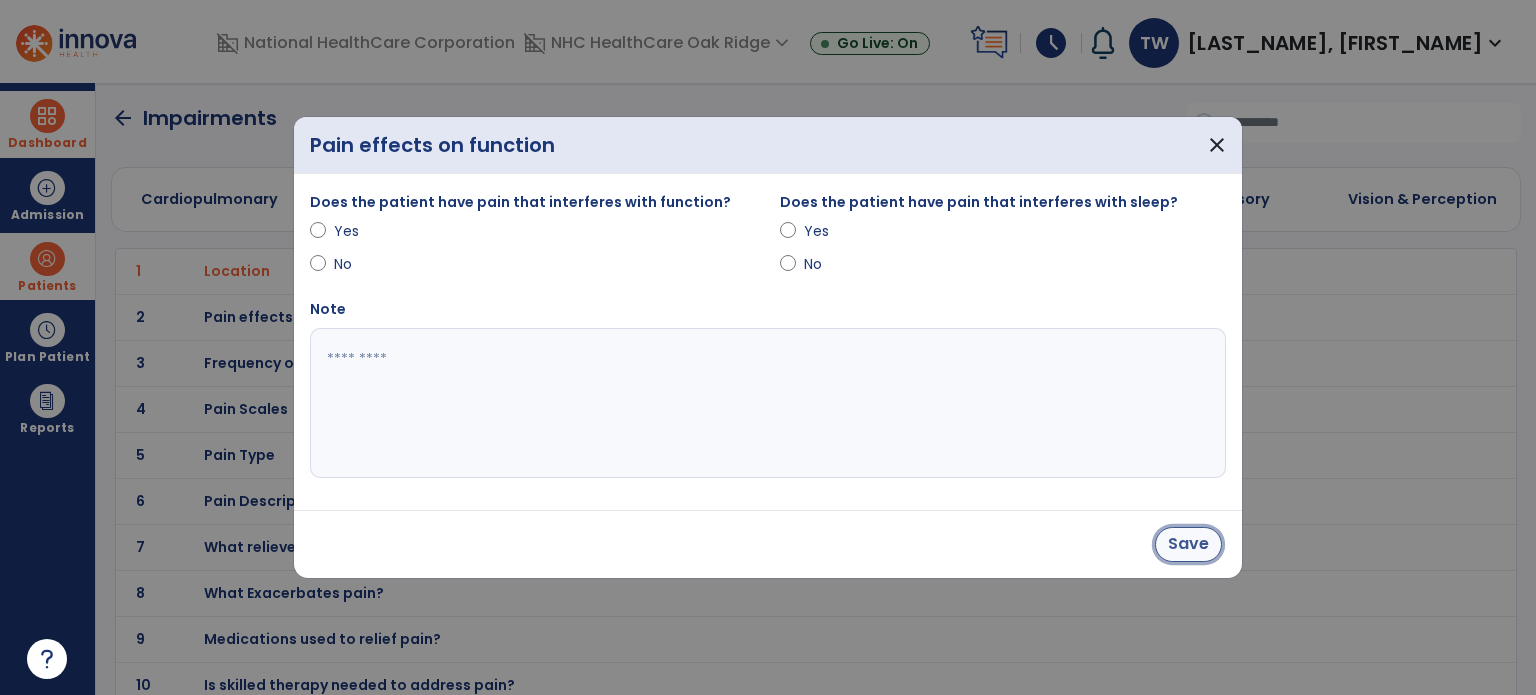 click on "Save" at bounding box center [1188, 544] 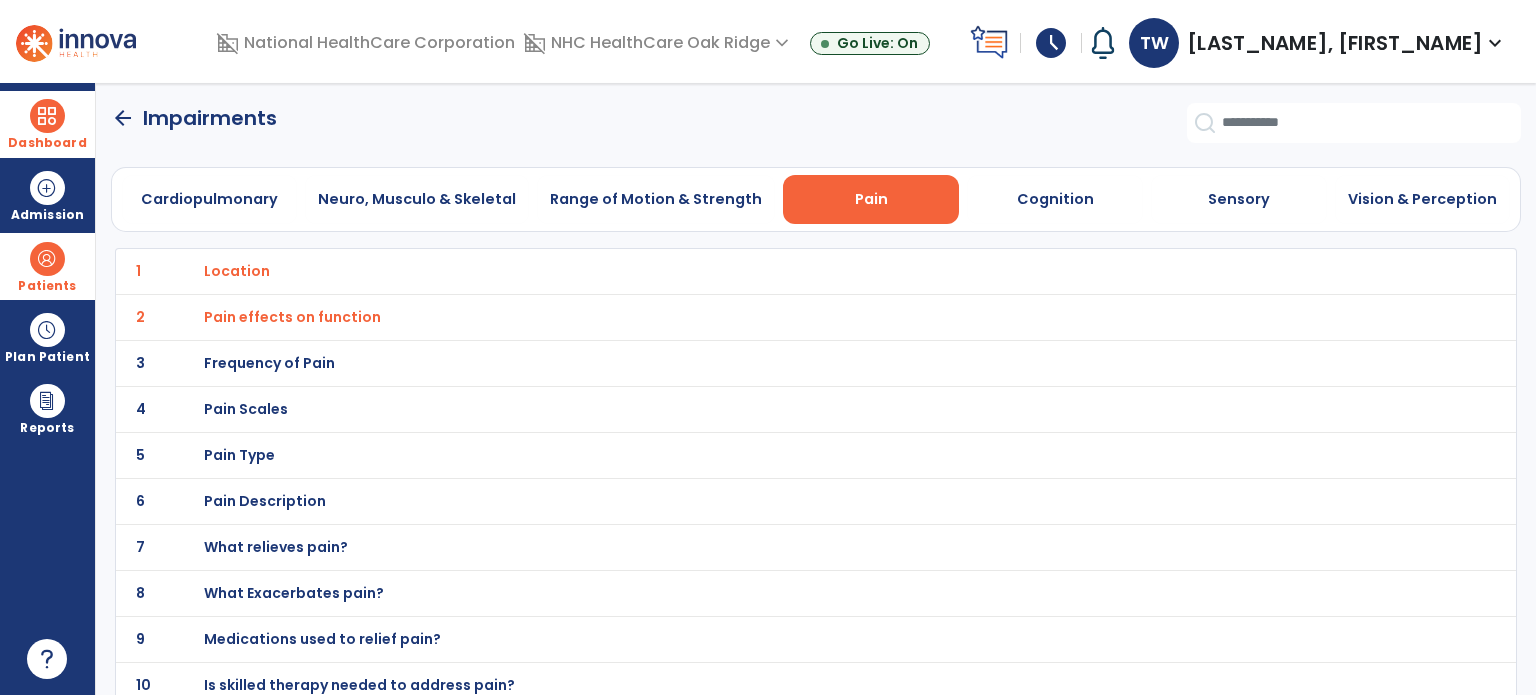 click on "Frequency of Pain" at bounding box center [237, 271] 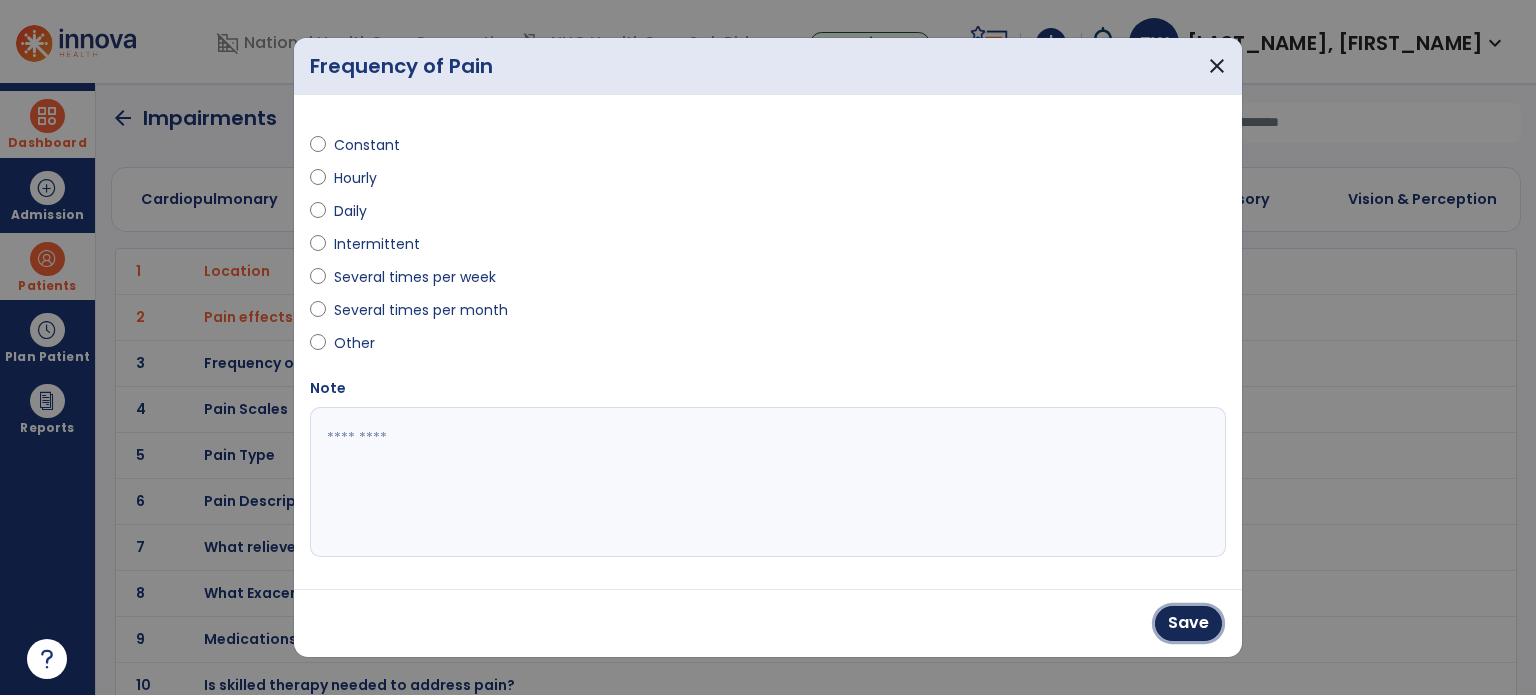 click on "Save" at bounding box center (1188, 623) 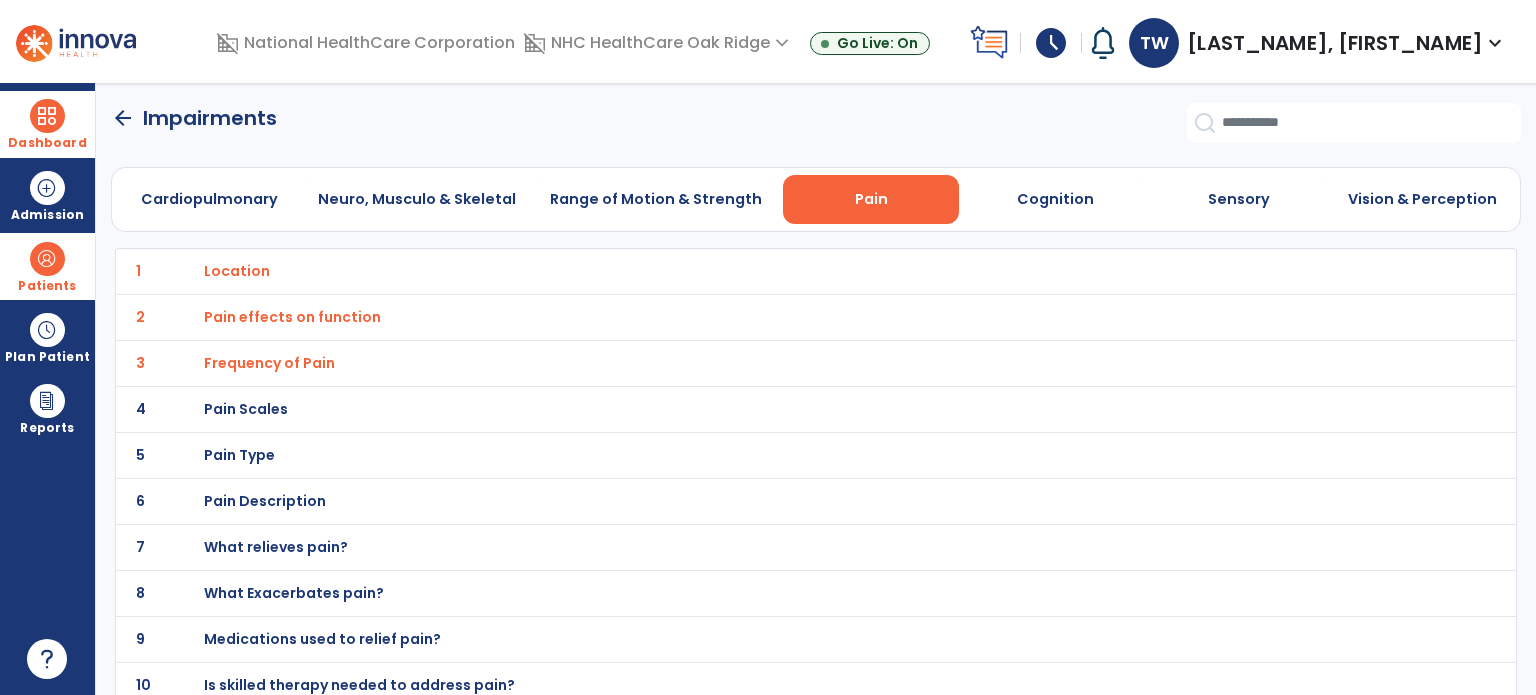 click on "Pain Scales" at bounding box center [237, 271] 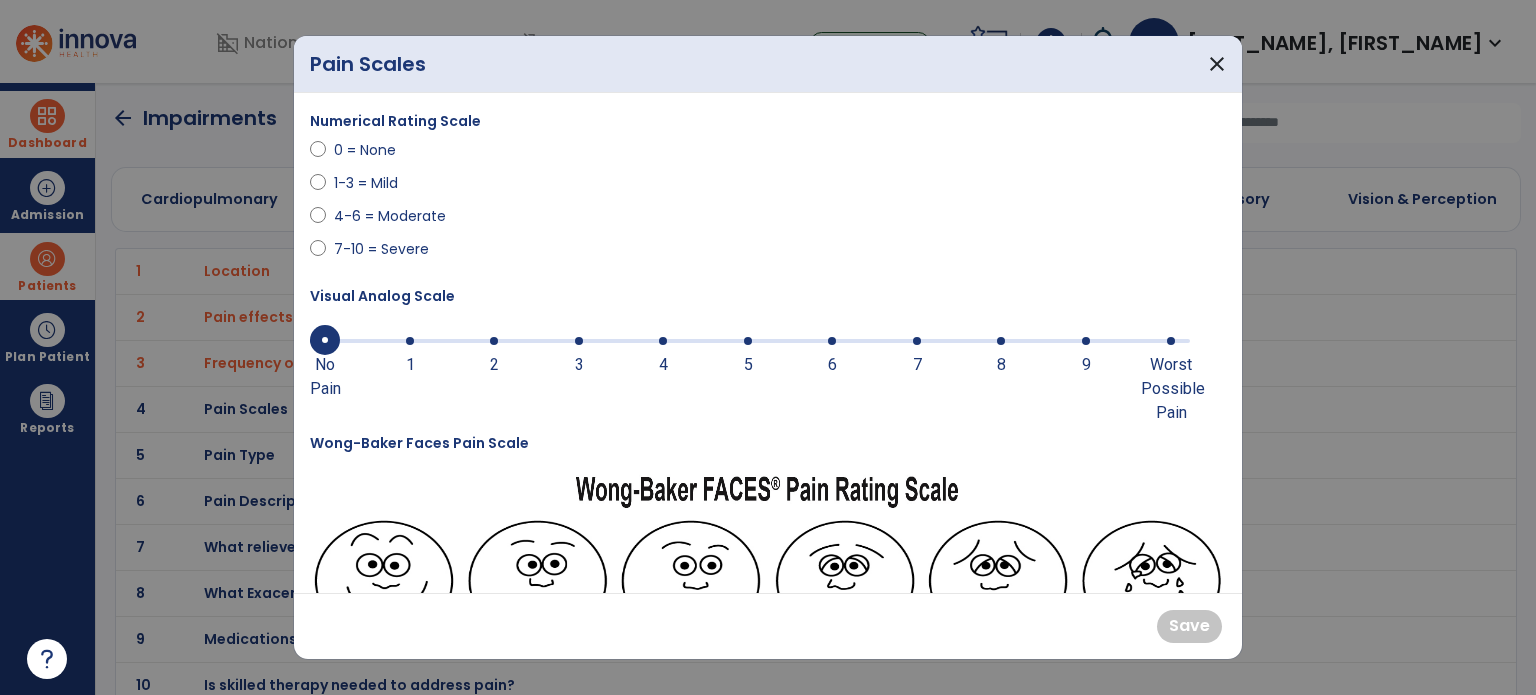 click at bounding box center (1001, 341) 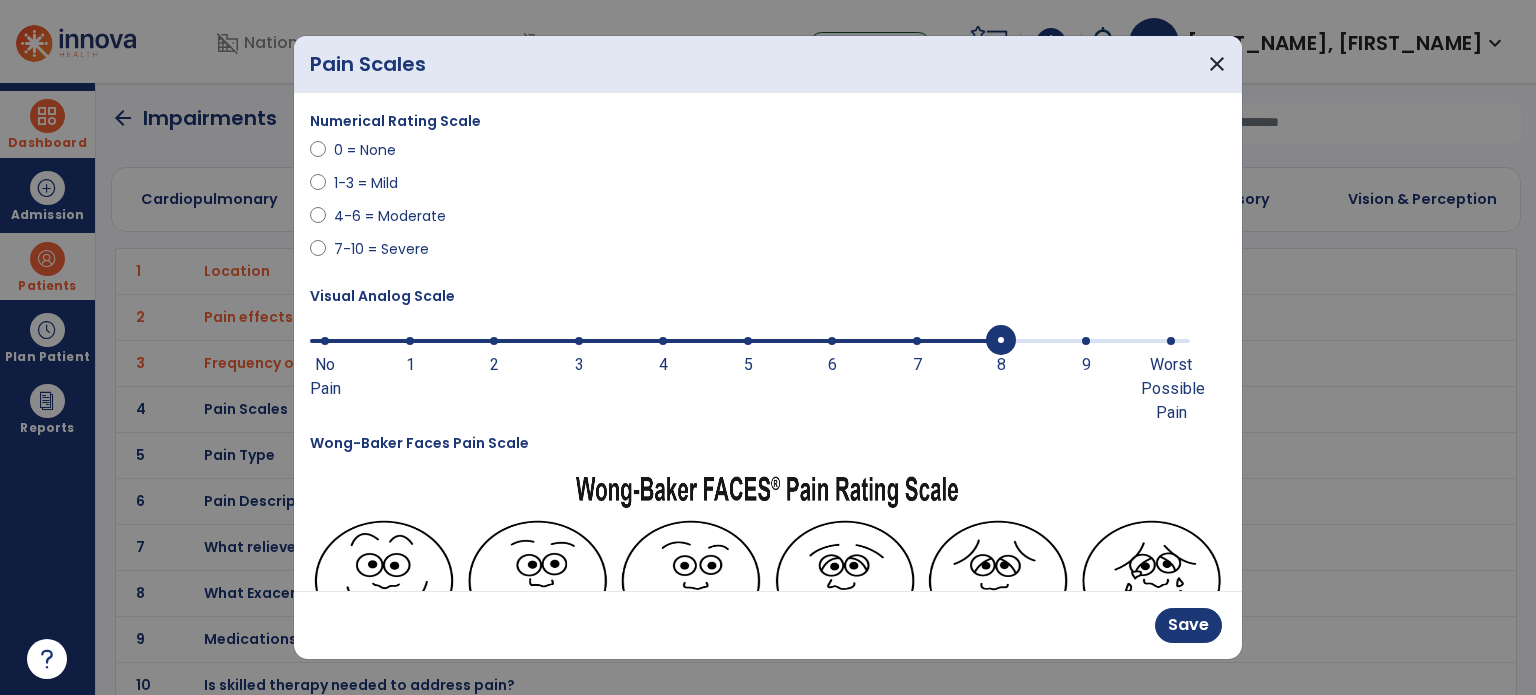 scroll, scrollTop: 300, scrollLeft: 0, axis: vertical 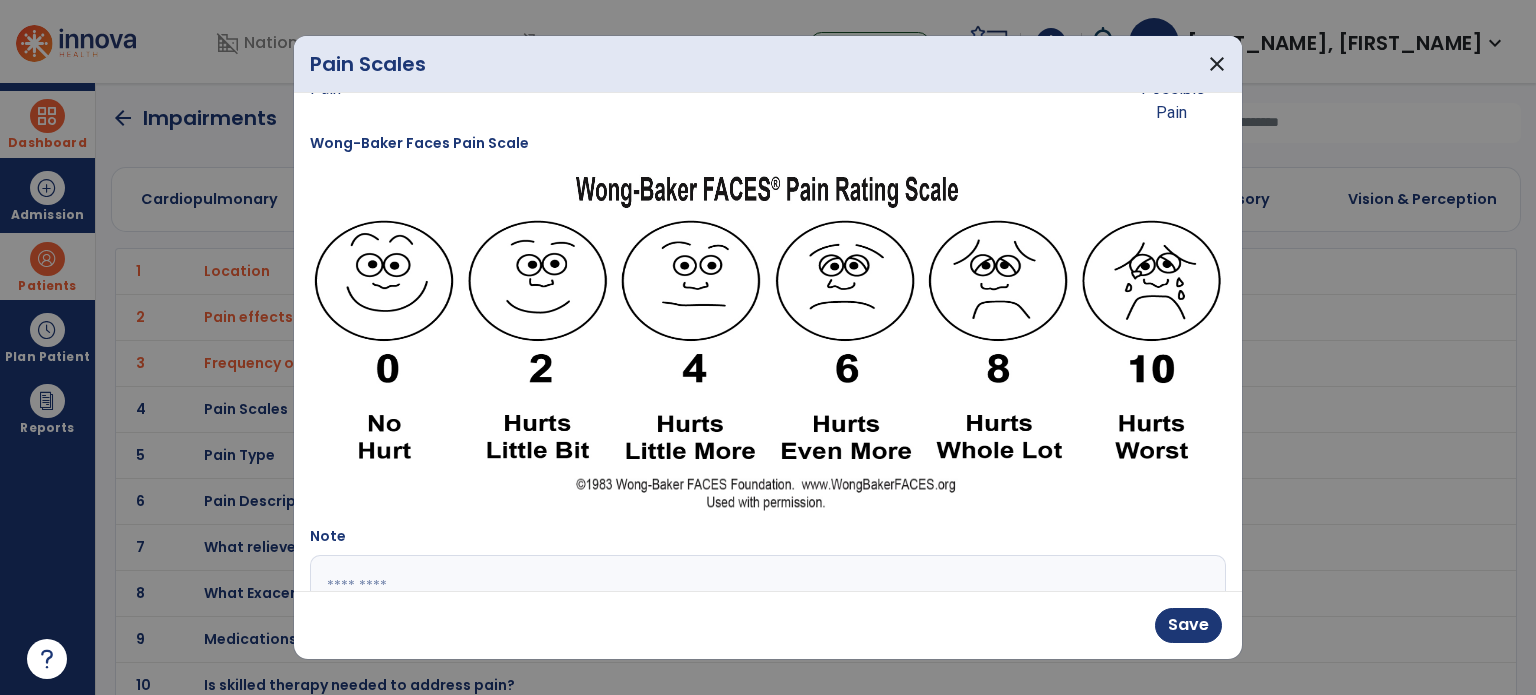 click at bounding box center [766, 630] 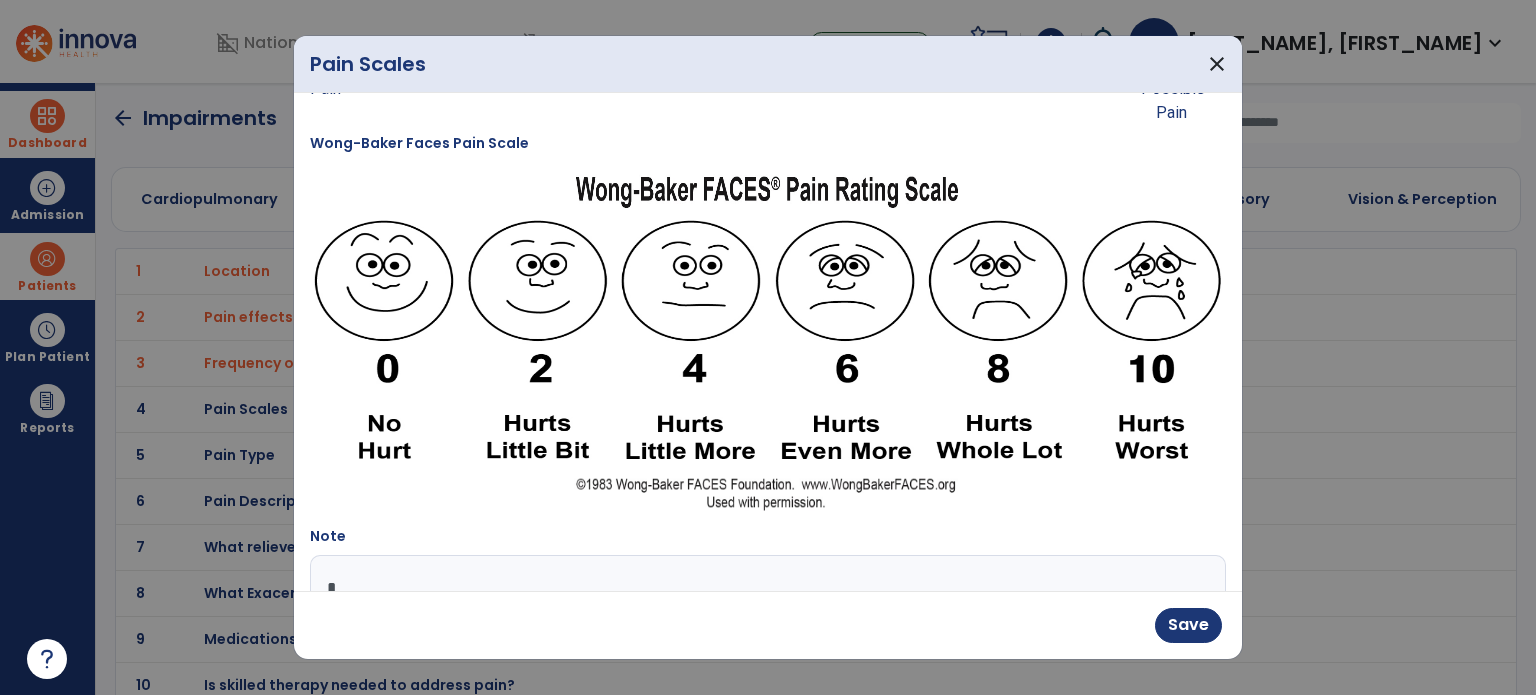 scroll, scrollTop: 309, scrollLeft: 0, axis: vertical 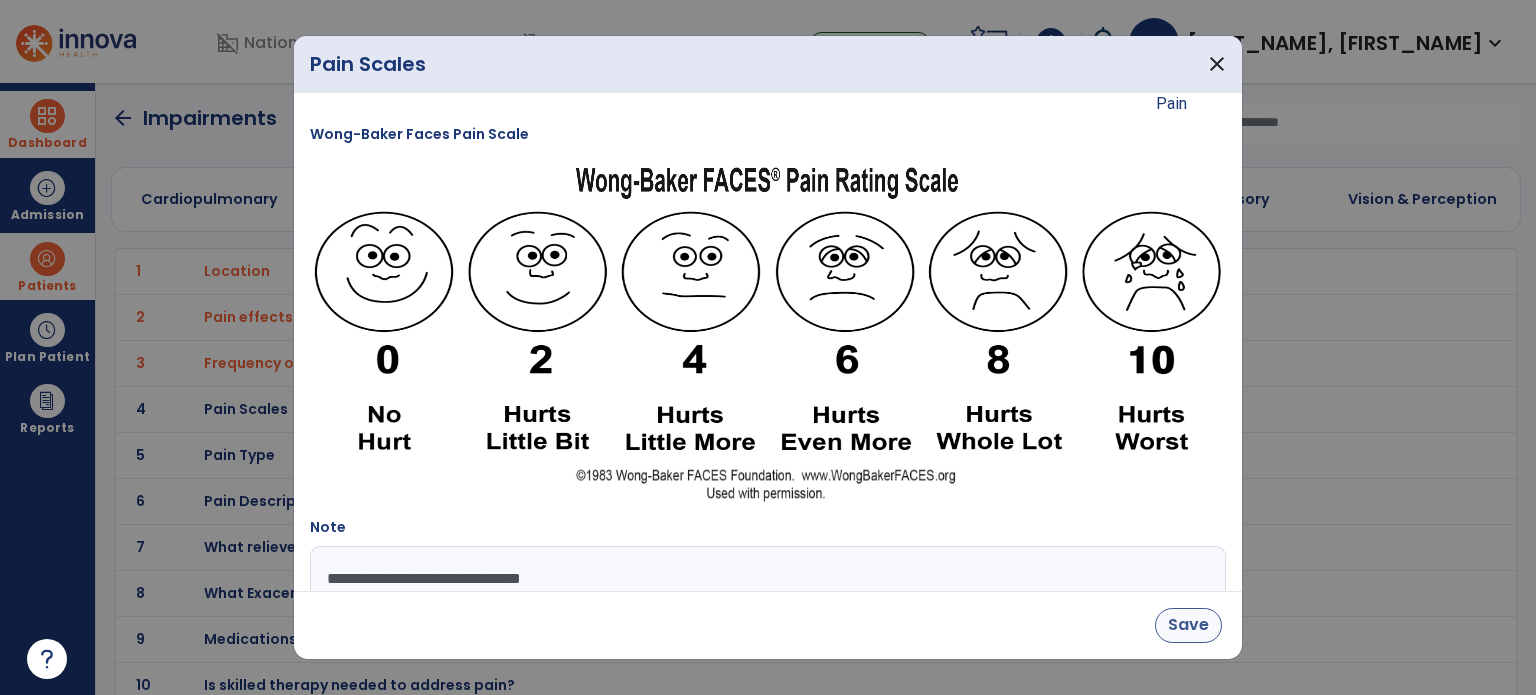 type on "**********" 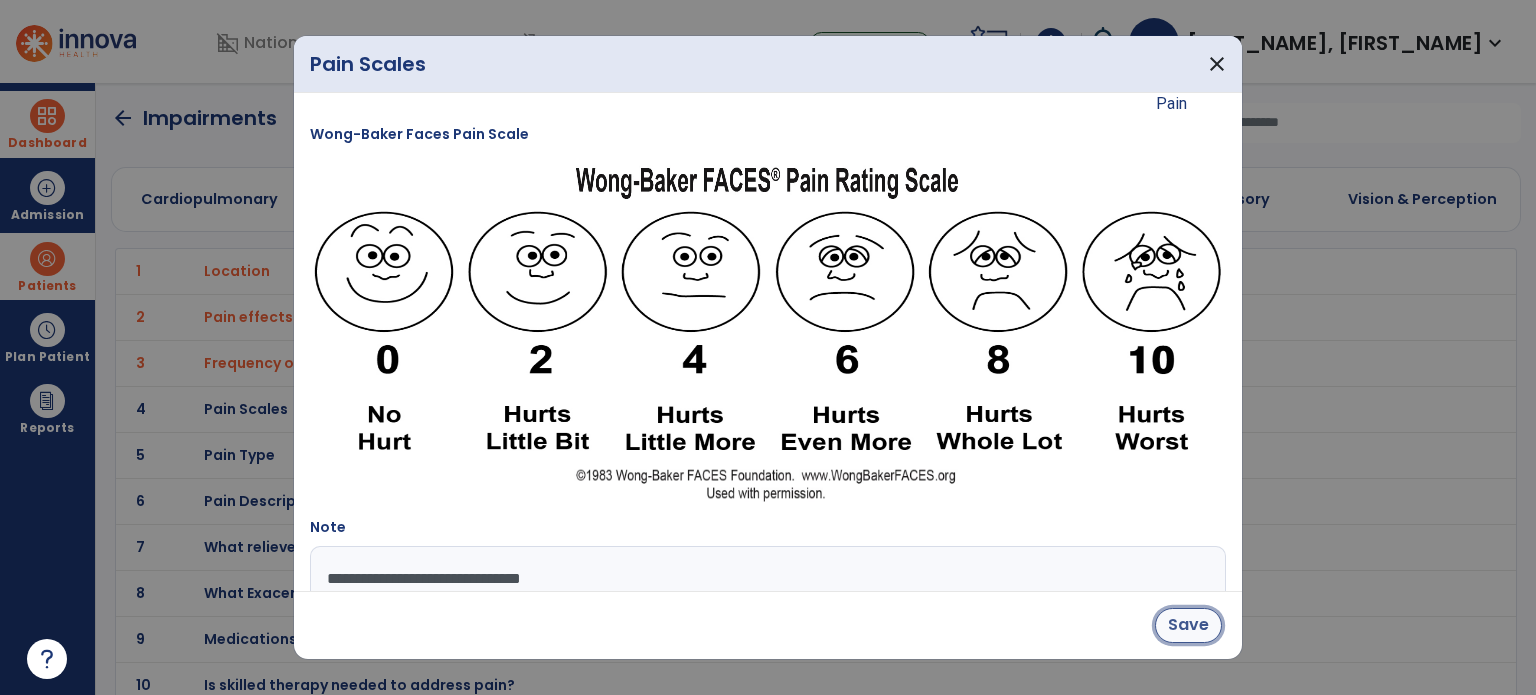 click on "Save" at bounding box center [1188, 625] 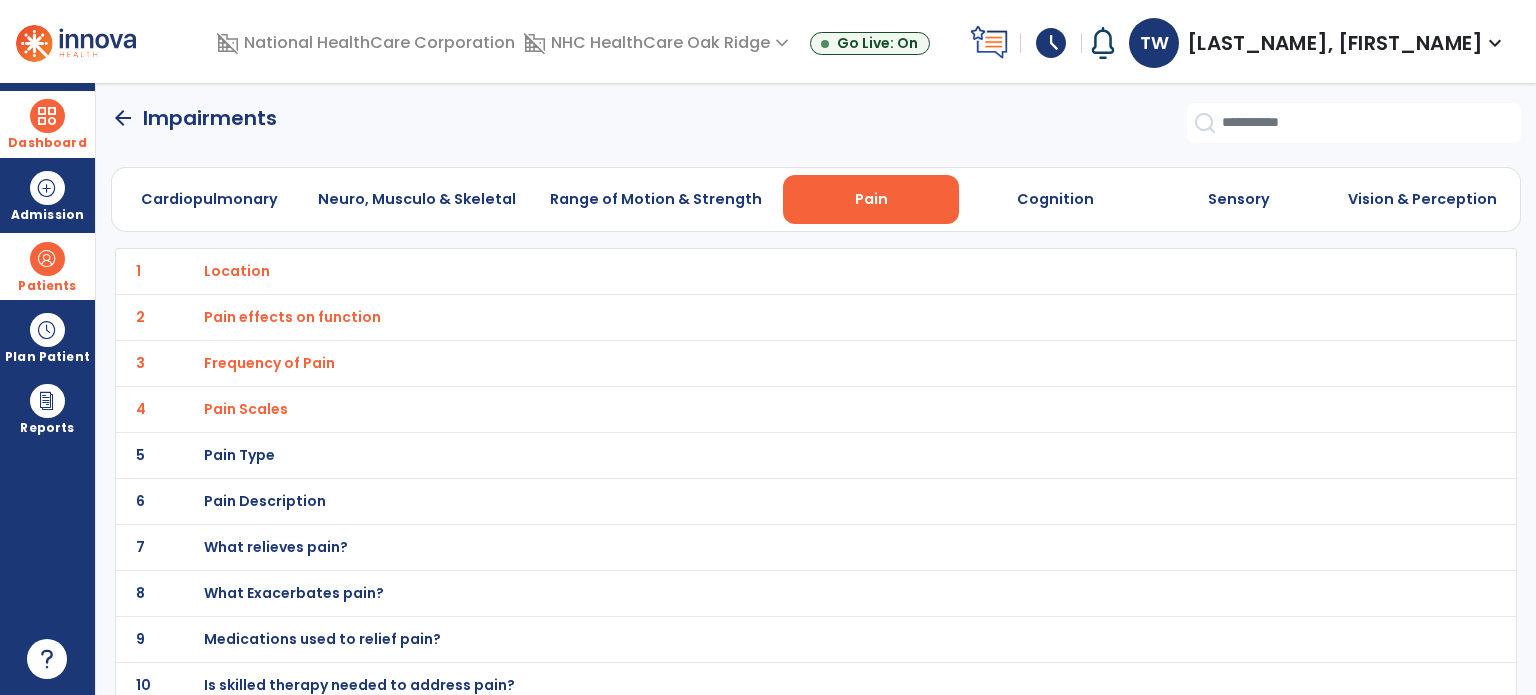 click on "Pain Type" at bounding box center (237, 271) 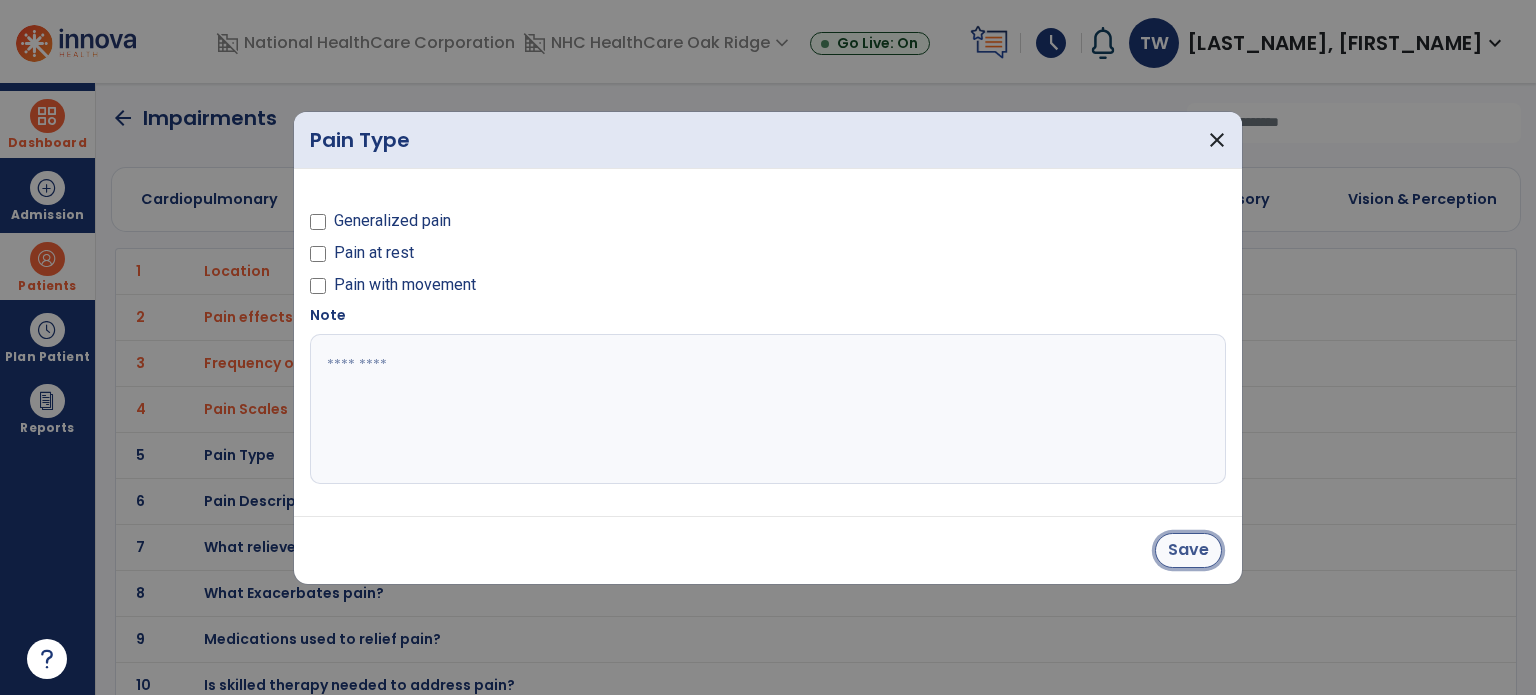 click on "Save" at bounding box center (1188, 550) 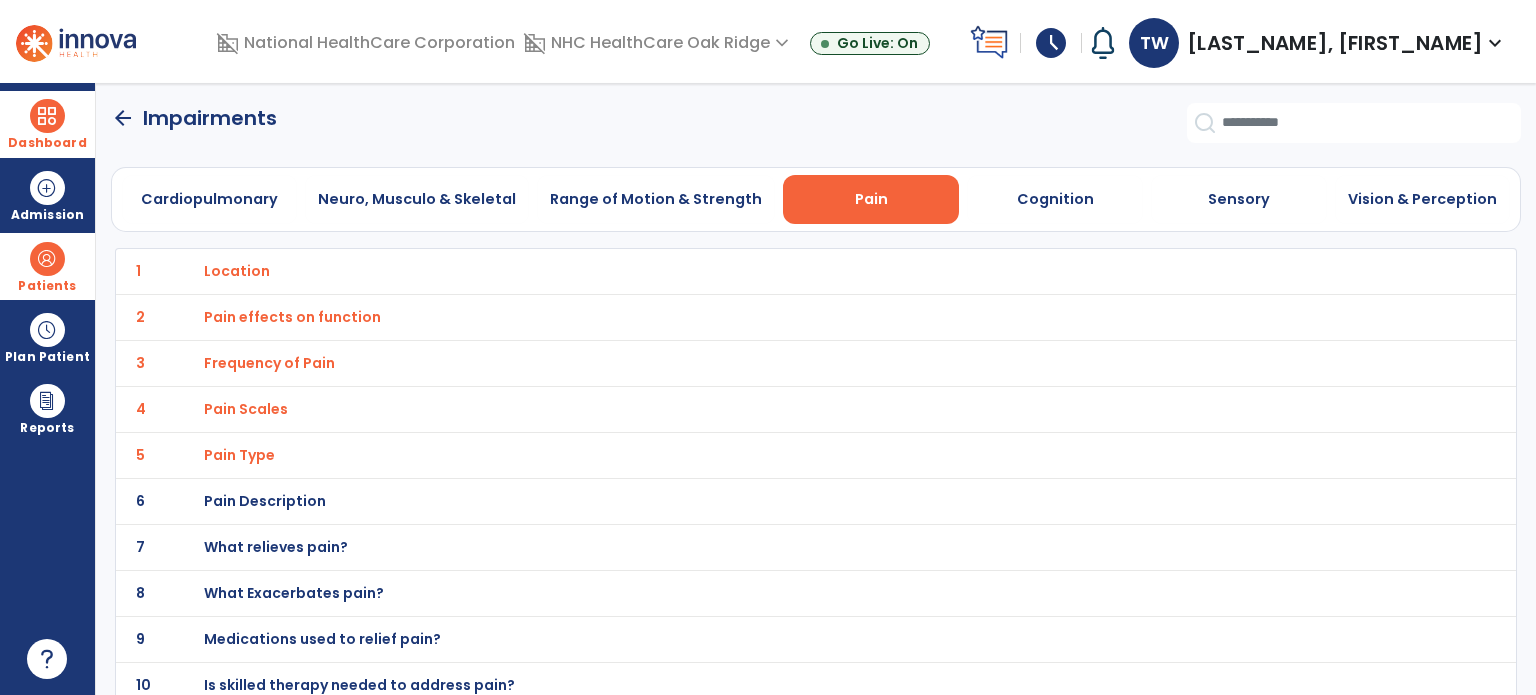 click on "Pain Description" at bounding box center [237, 271] 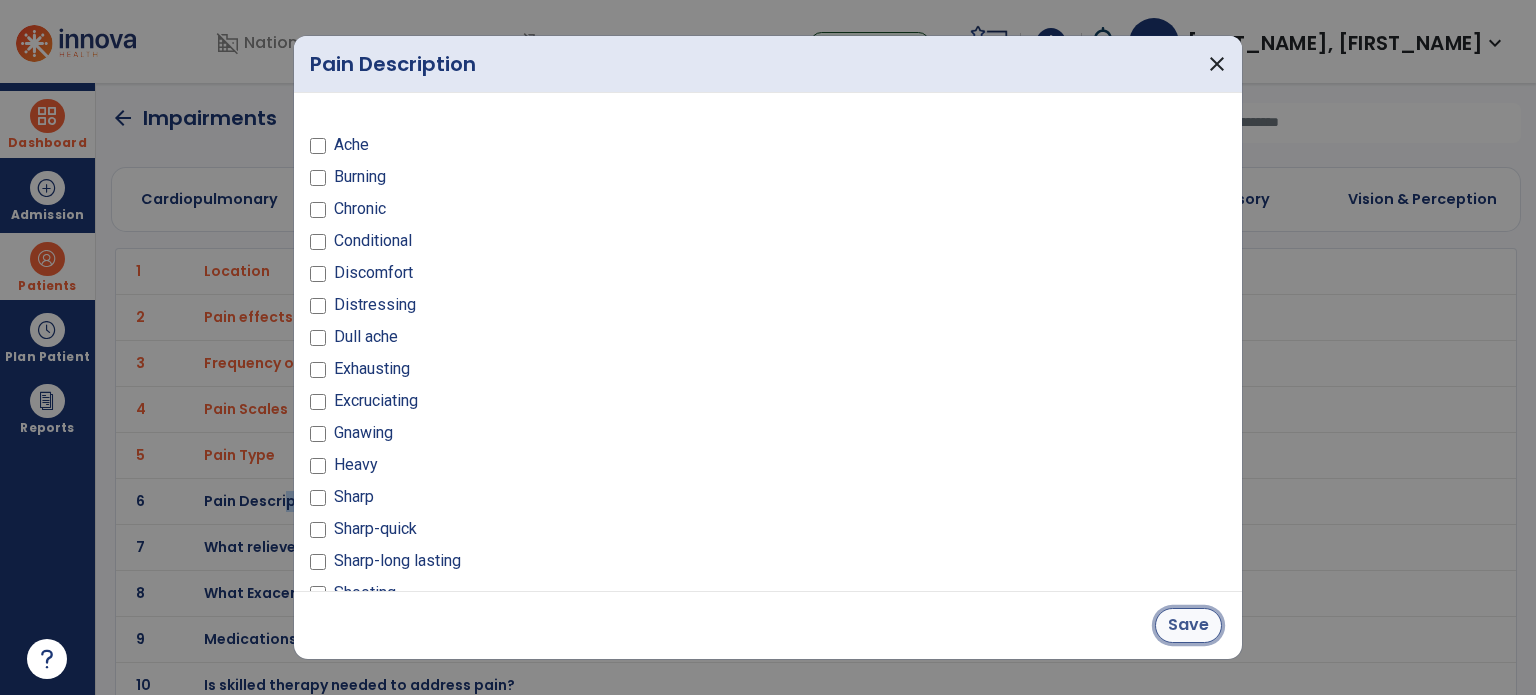 click on "Save" at bounding box center [1188, 625] 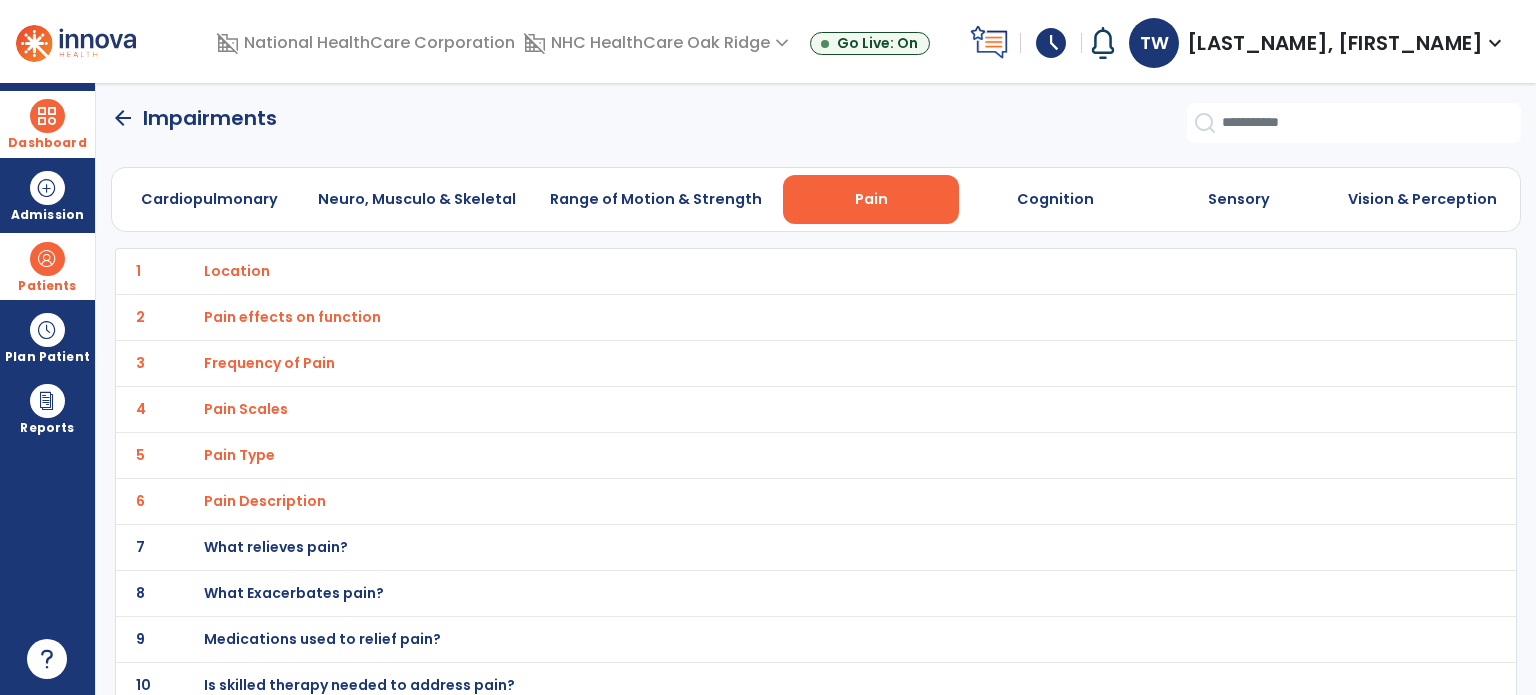 click on "What relieves pain?" at bounding box center (237, 271) 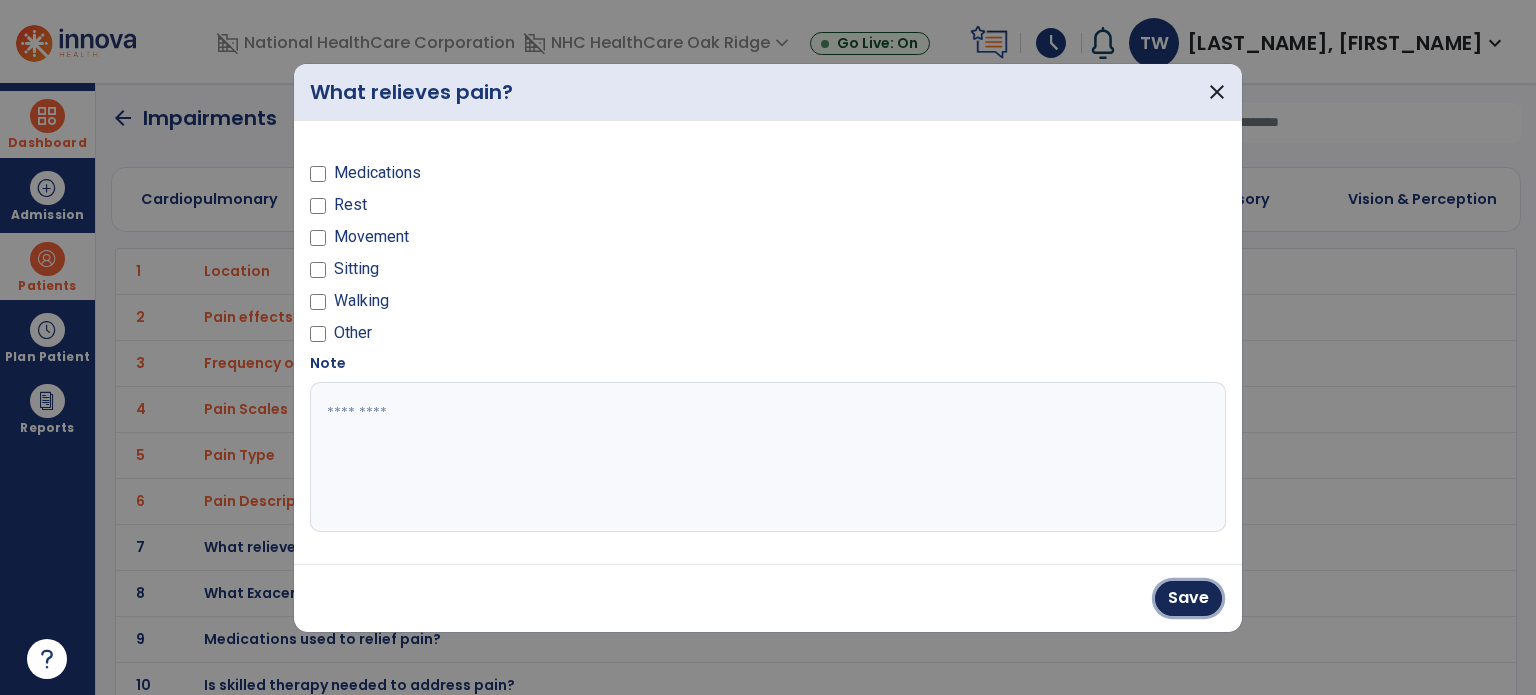 click on "Save" at bounding box center (1188, 598) 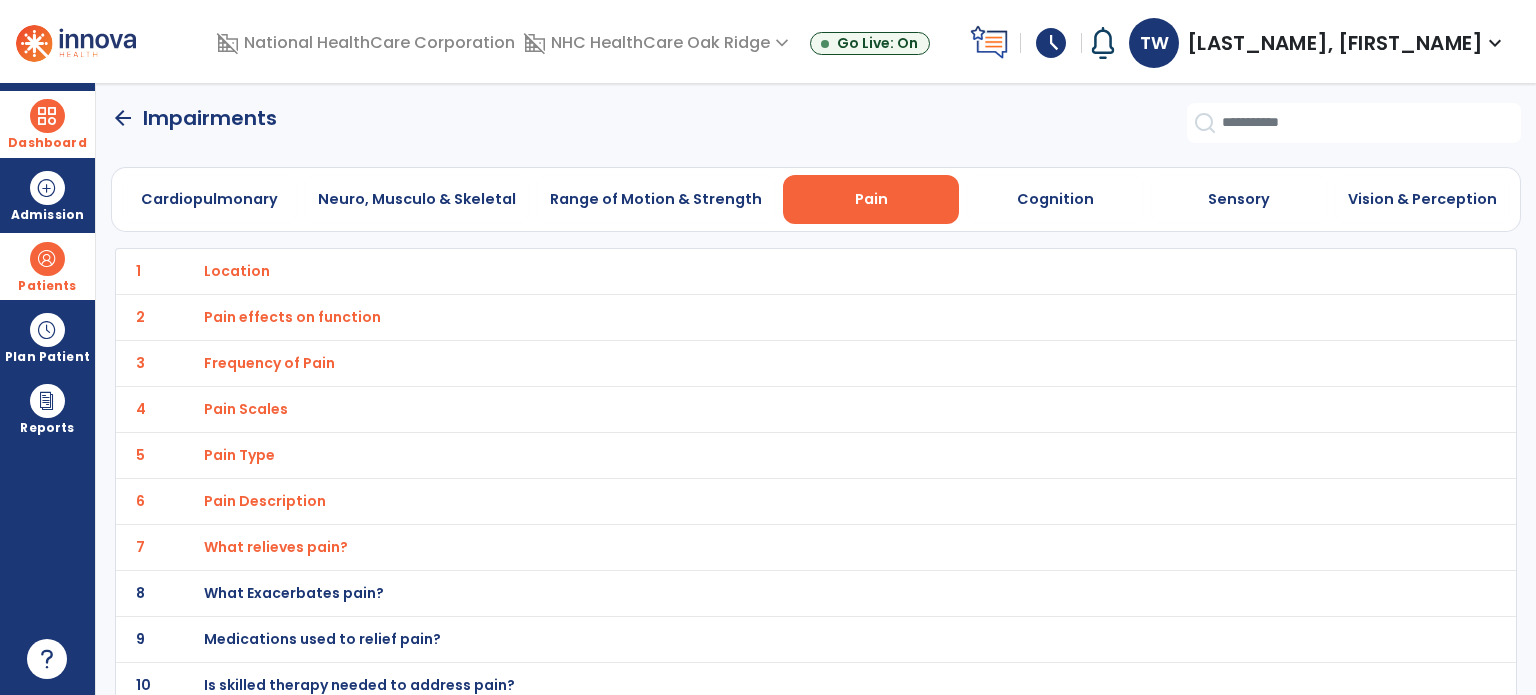 click on "What Exacerbates pain?" at bounding box center (237, 271) 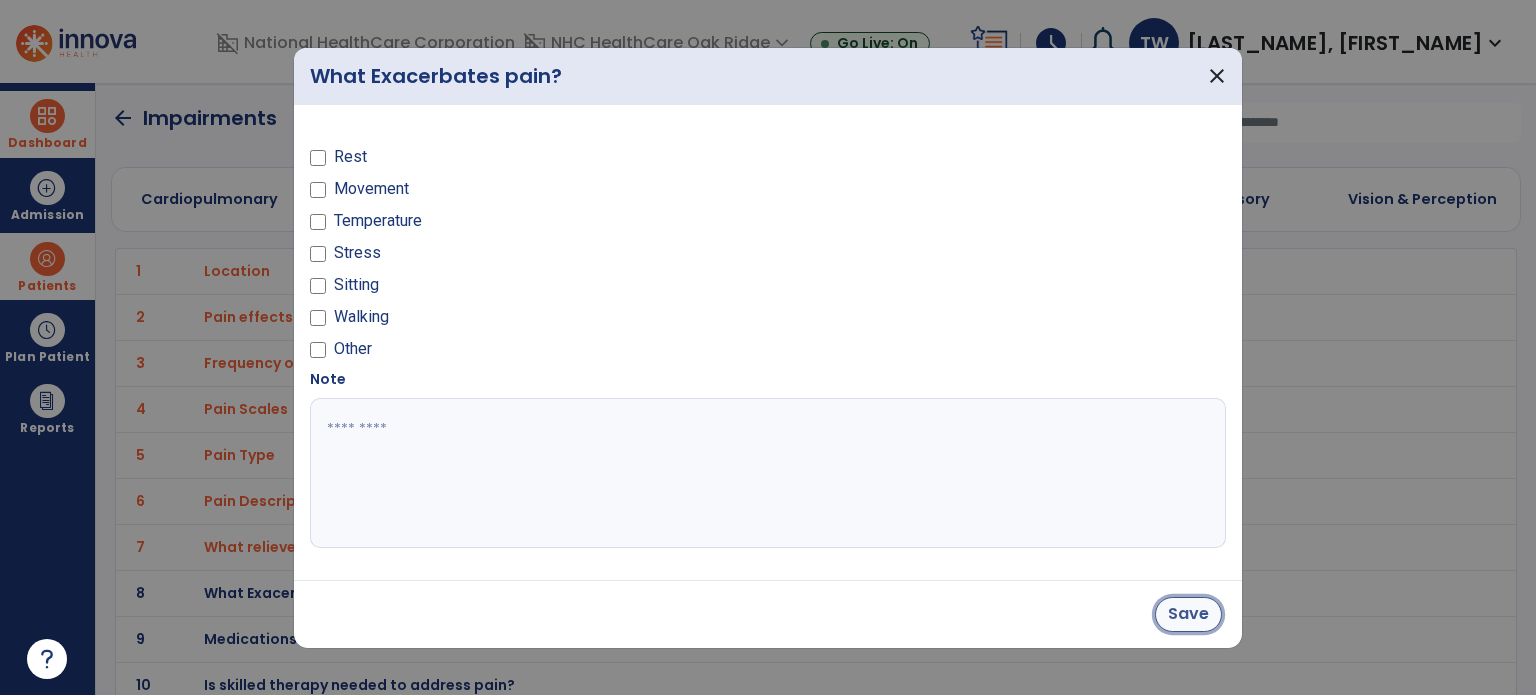 click on "Save" at bounding box center [1188, 614] 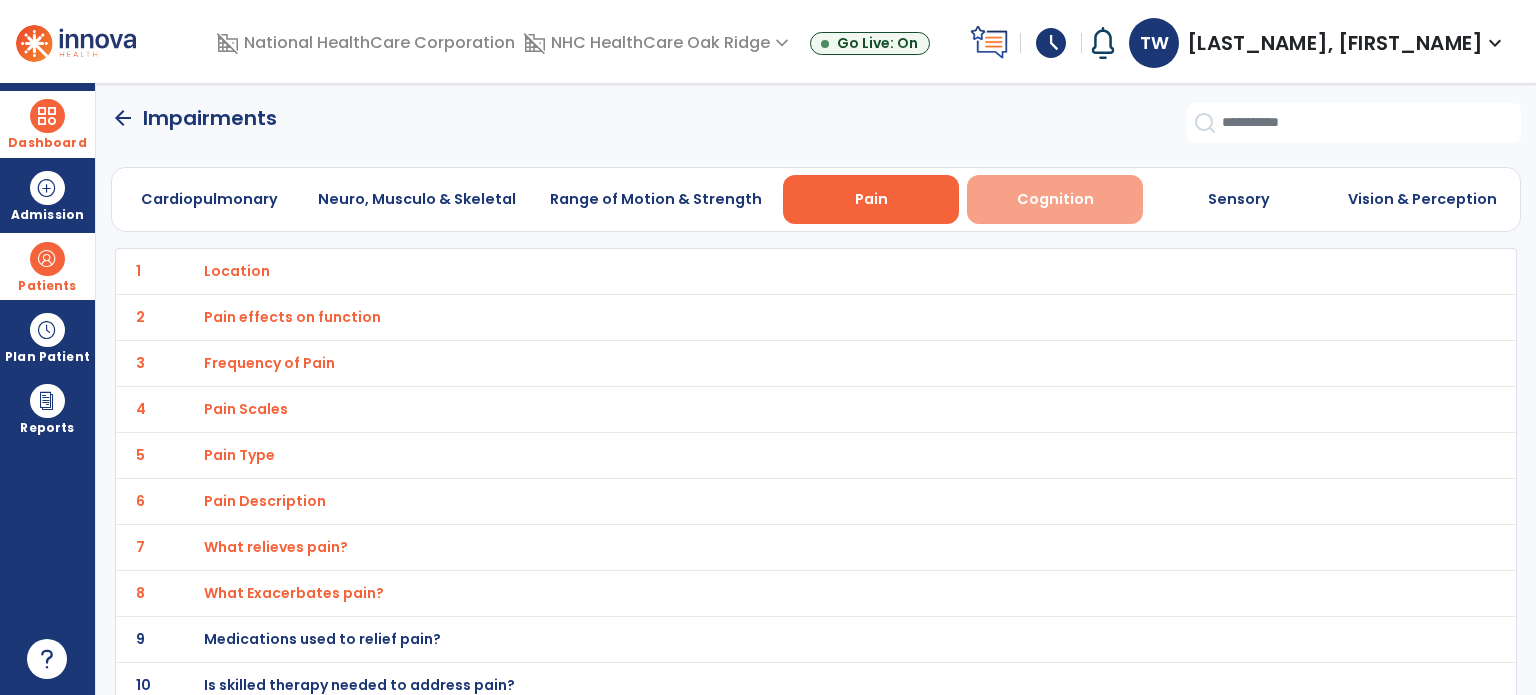 click on "Cognition" at bounding box center [1055, 199] 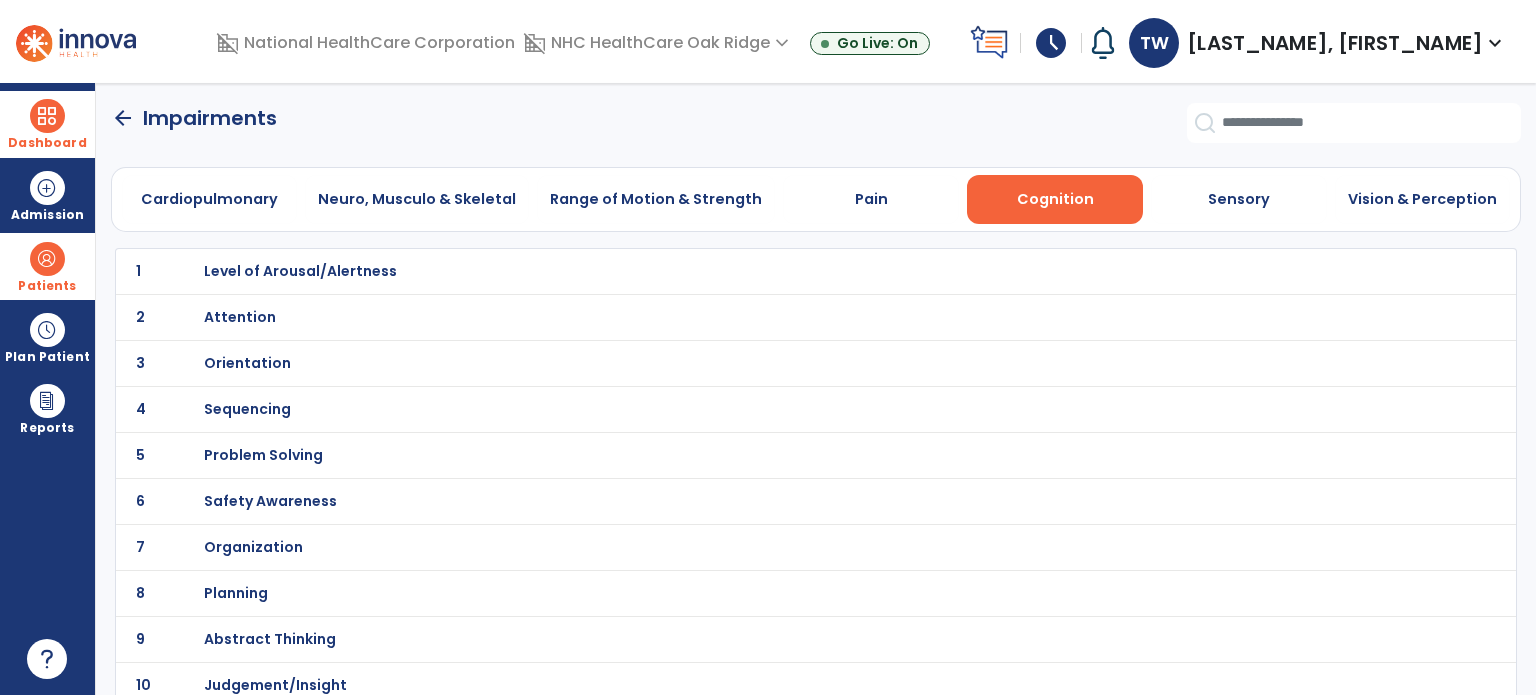 click on "Orientation" at bounding box center [300, 271] 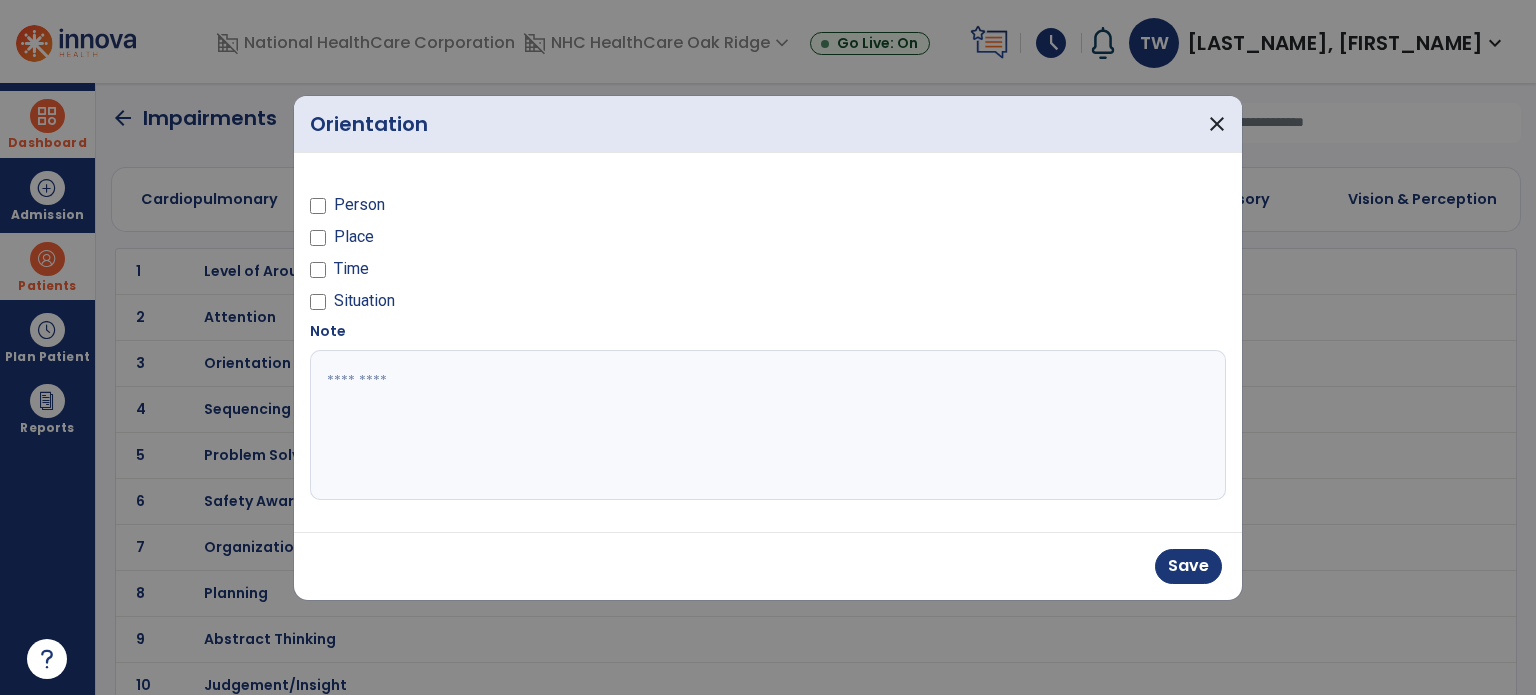 click at bounding box center [768, 425] 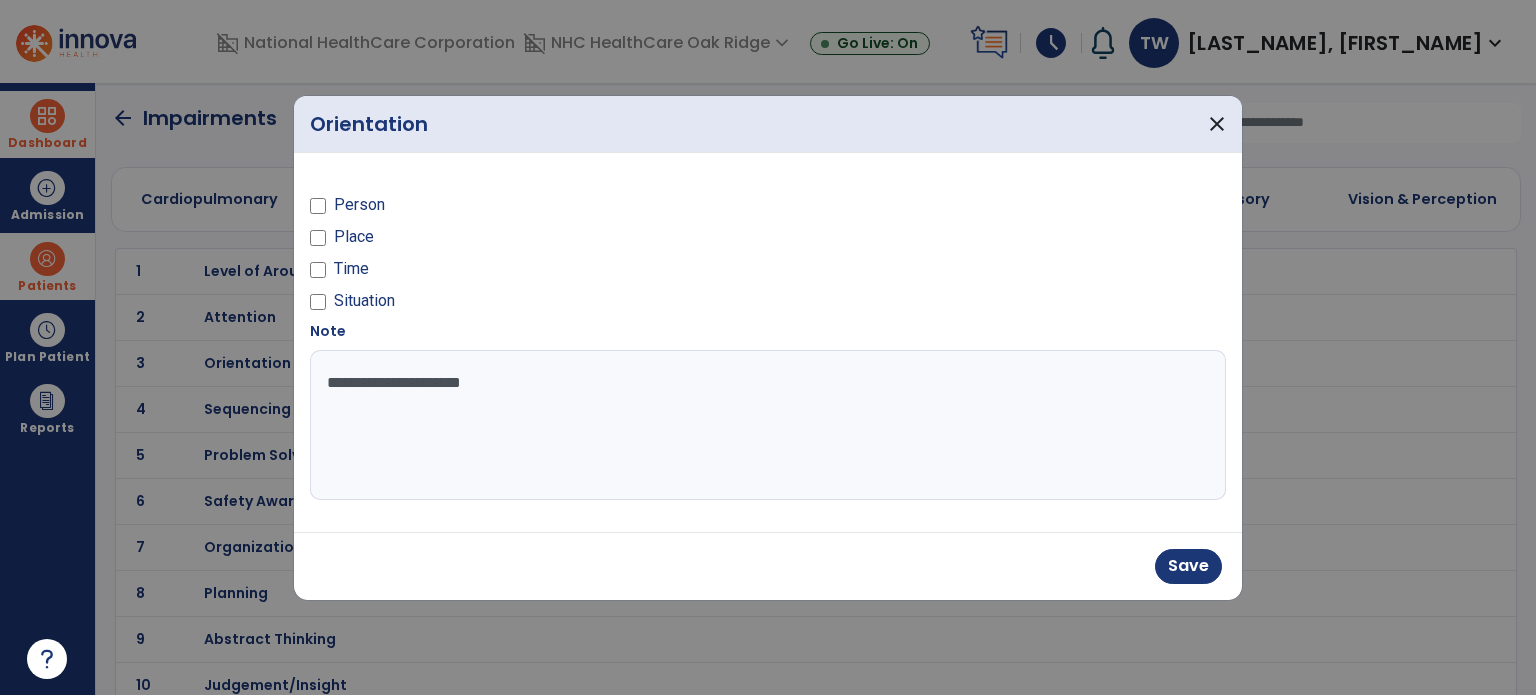 type on "**********" 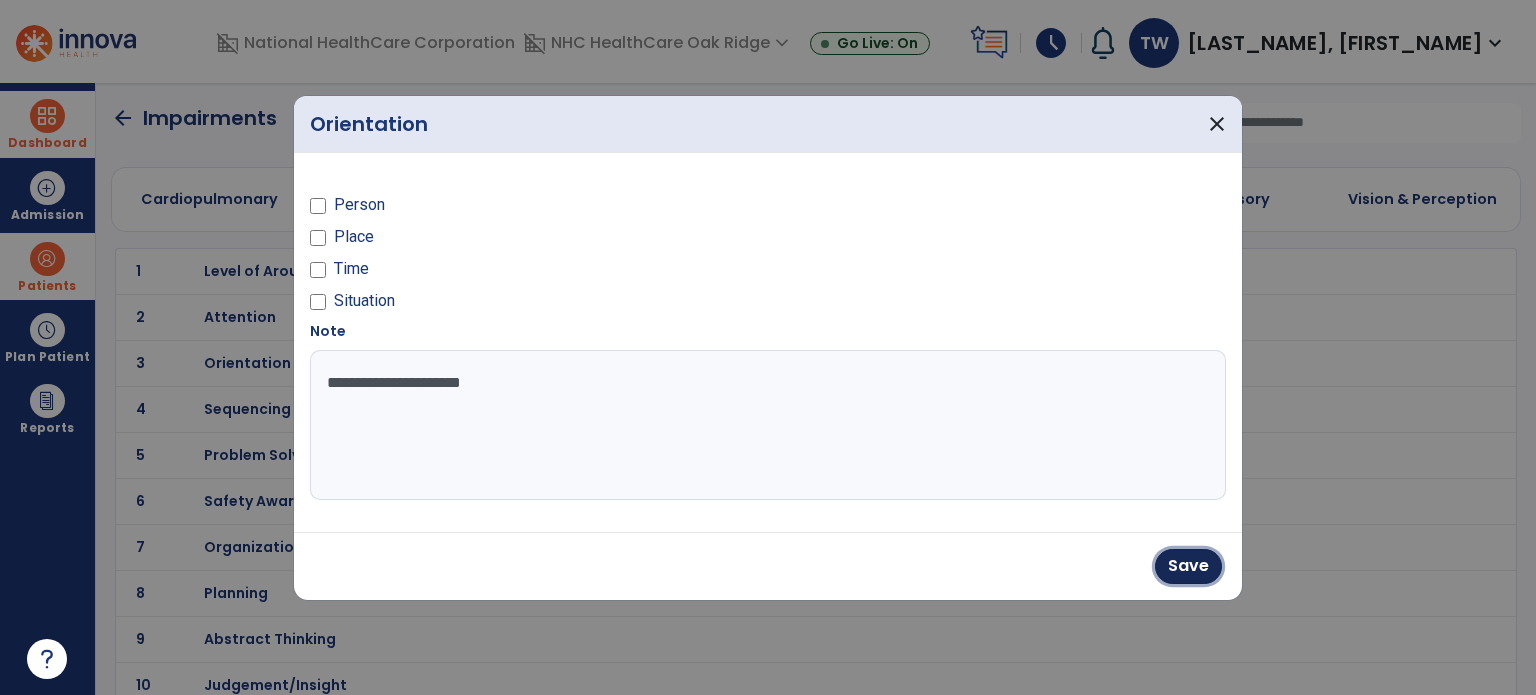 click on "Save" at bounding box center (1188, 566) 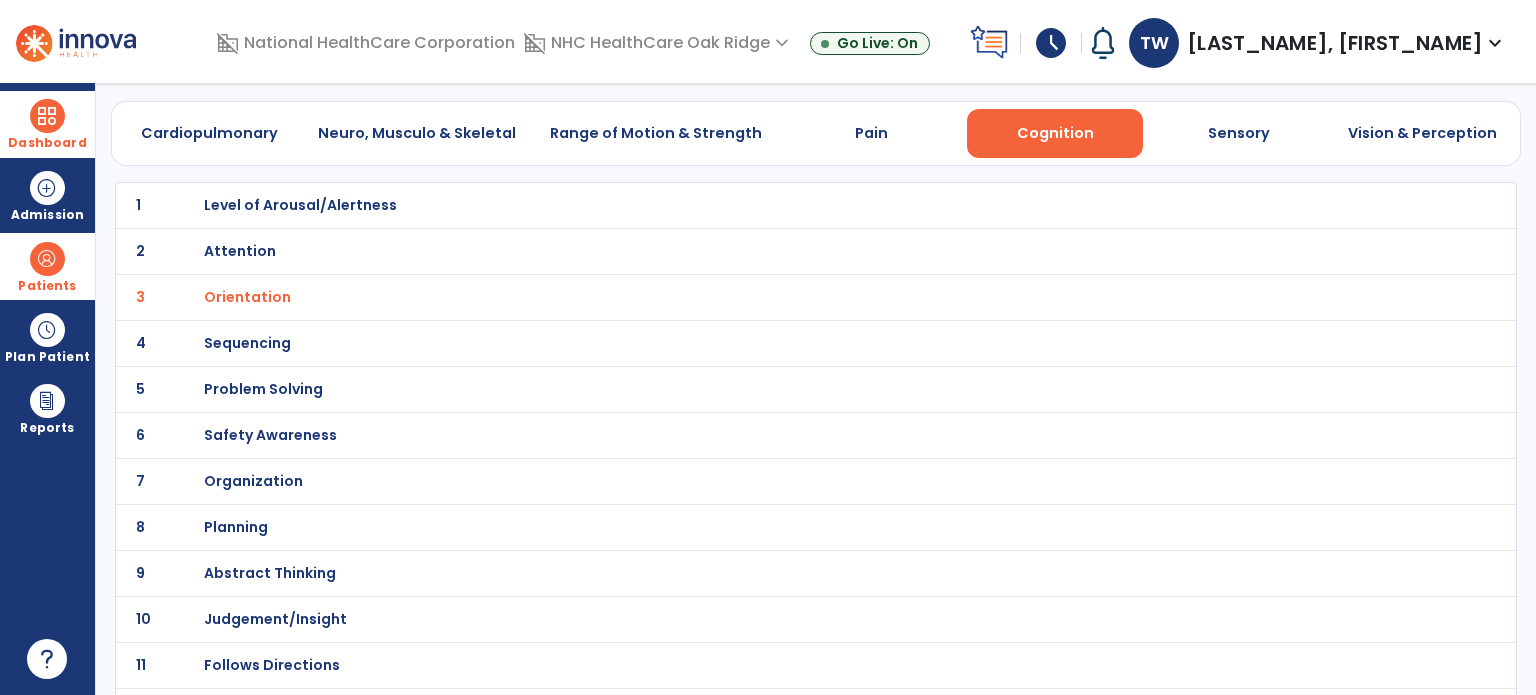scroll, scrollTop: 100, scrollLeft: 0, axis: vertical 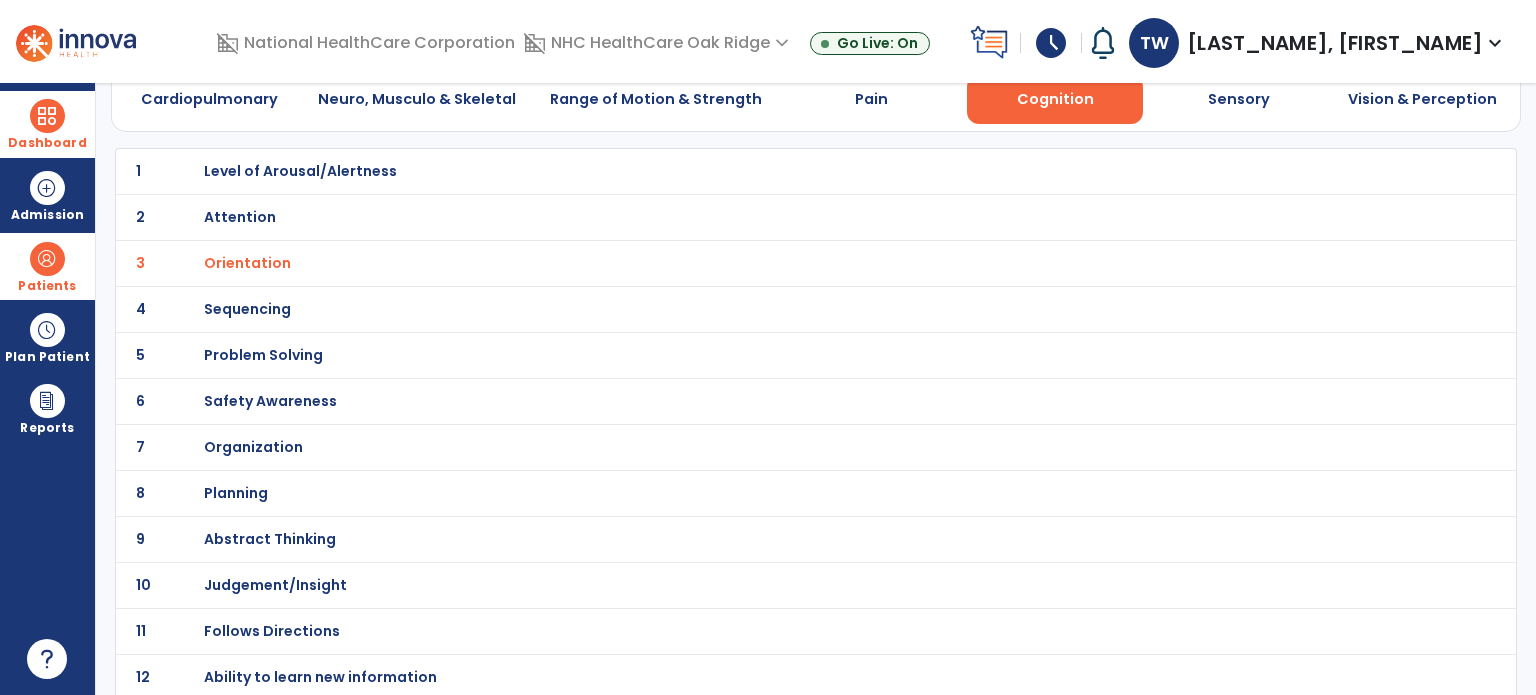 click on "Safety Awareness" at bounding box center (300, 171) 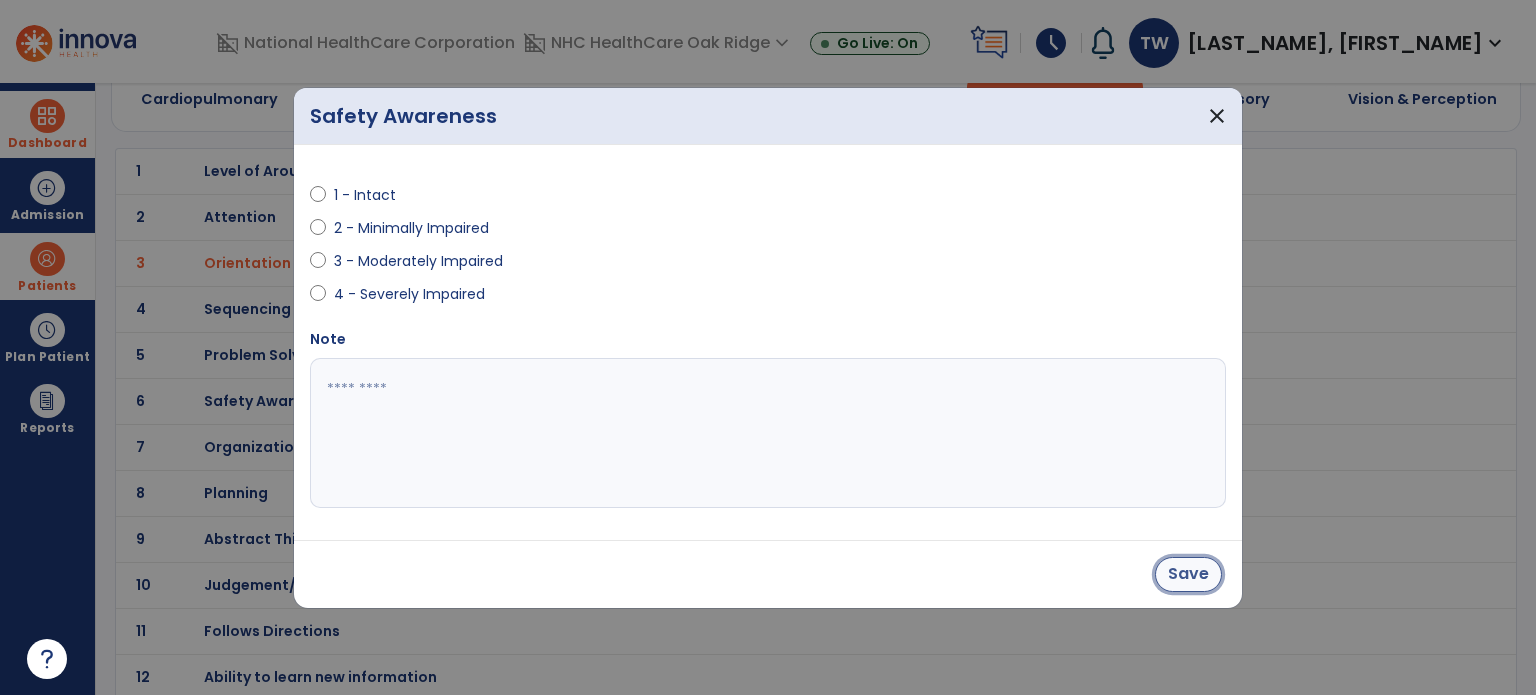 click on "Save" at bounding box center [1188, 574] 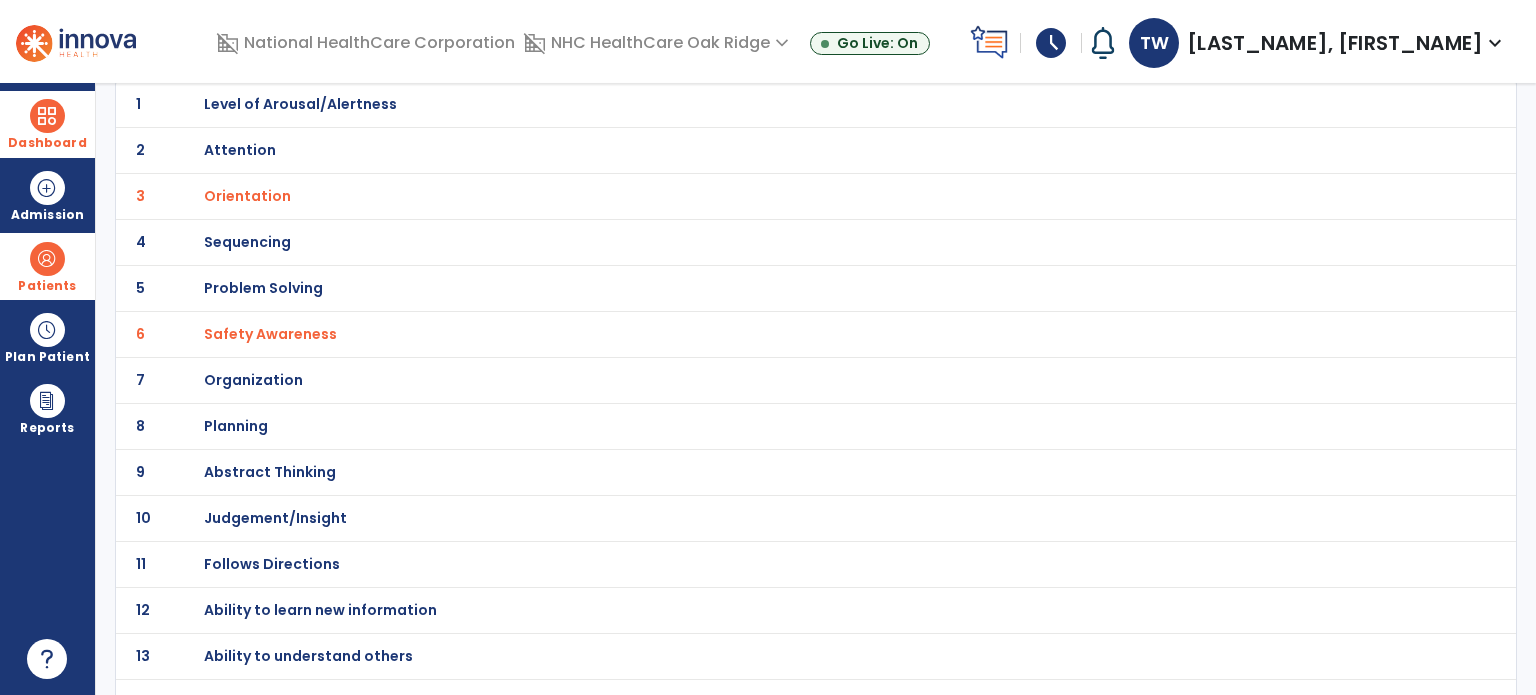 scroll, scrollTop: 240, scrollLeft: 0, axis: vertical 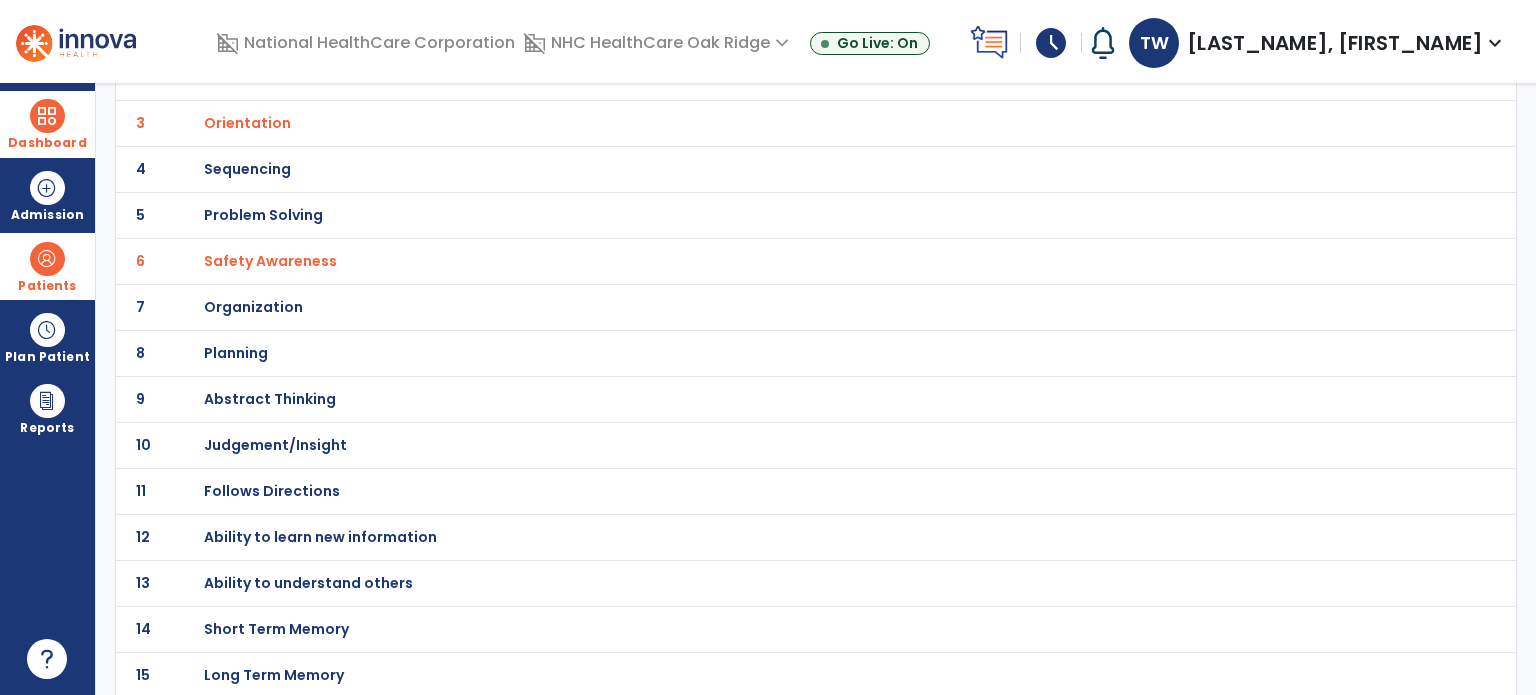 click on "Short Term Memory" at bounding box center (772, 31) 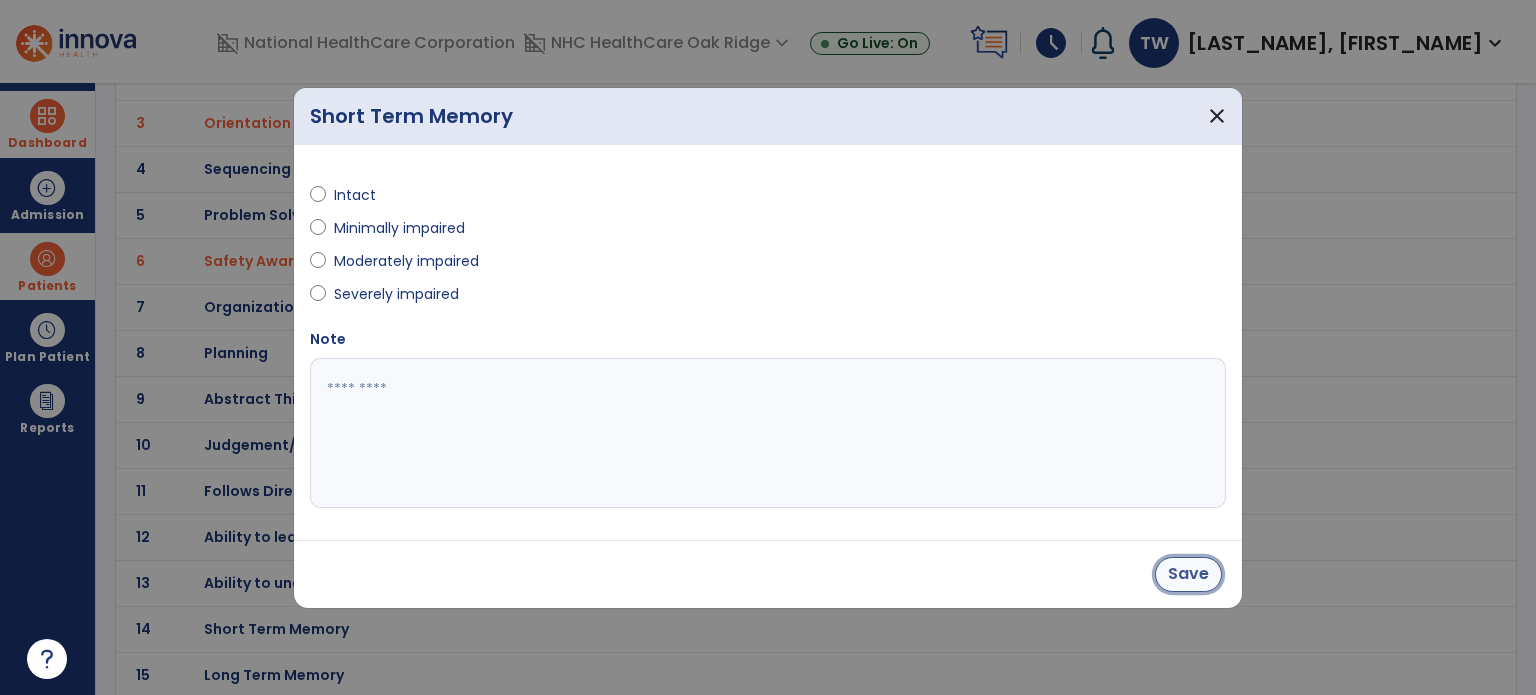click on "Save" at bounding box center [1188, 574] 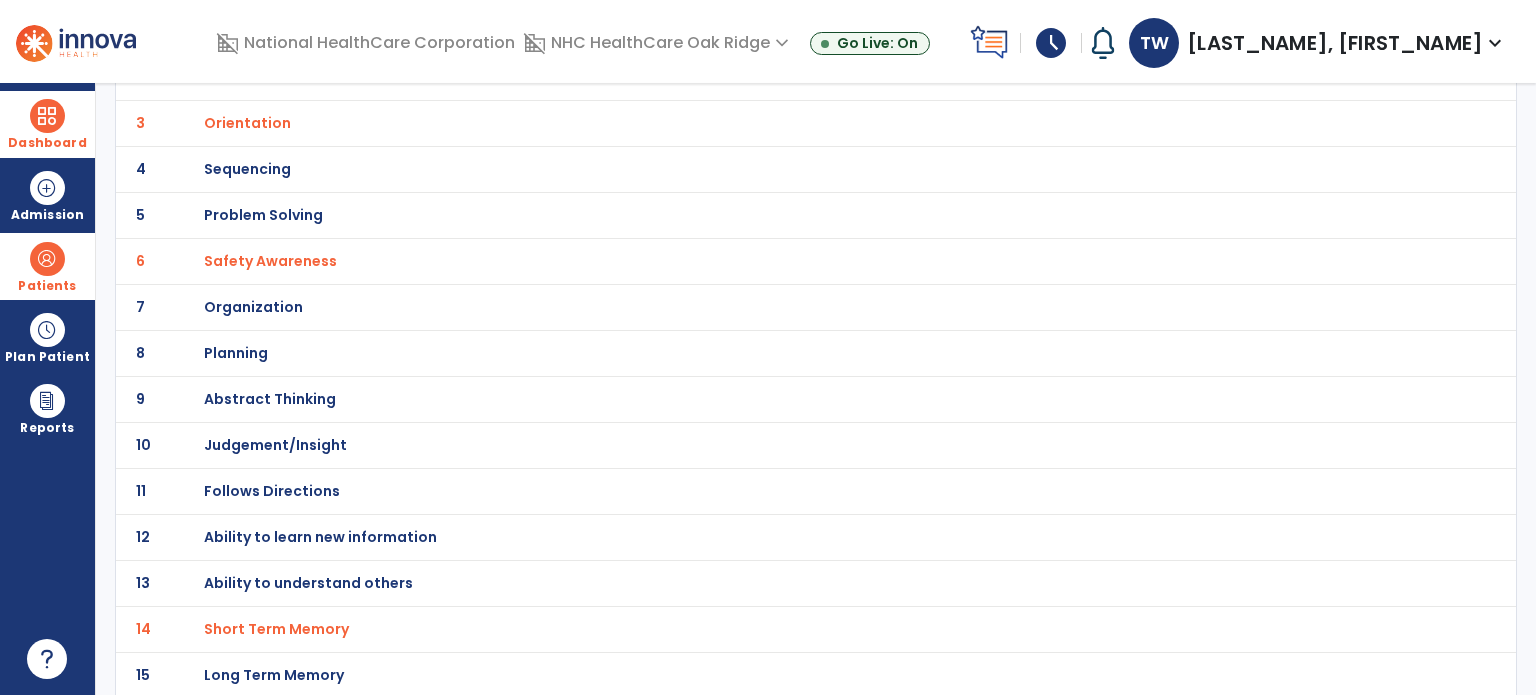 click on "Judgement/Insight" at bounding box center [300, 31] 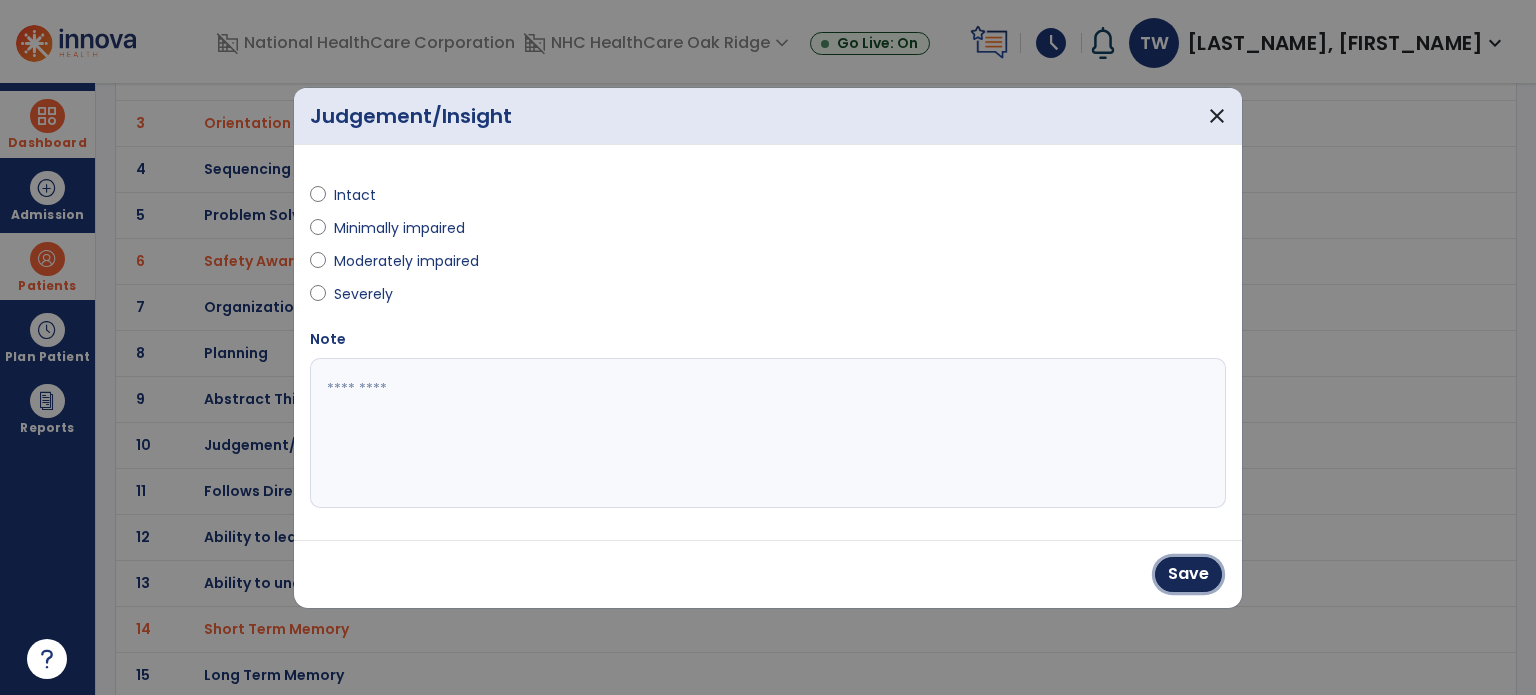 click on "Save" at bounding box center [1188, 574] 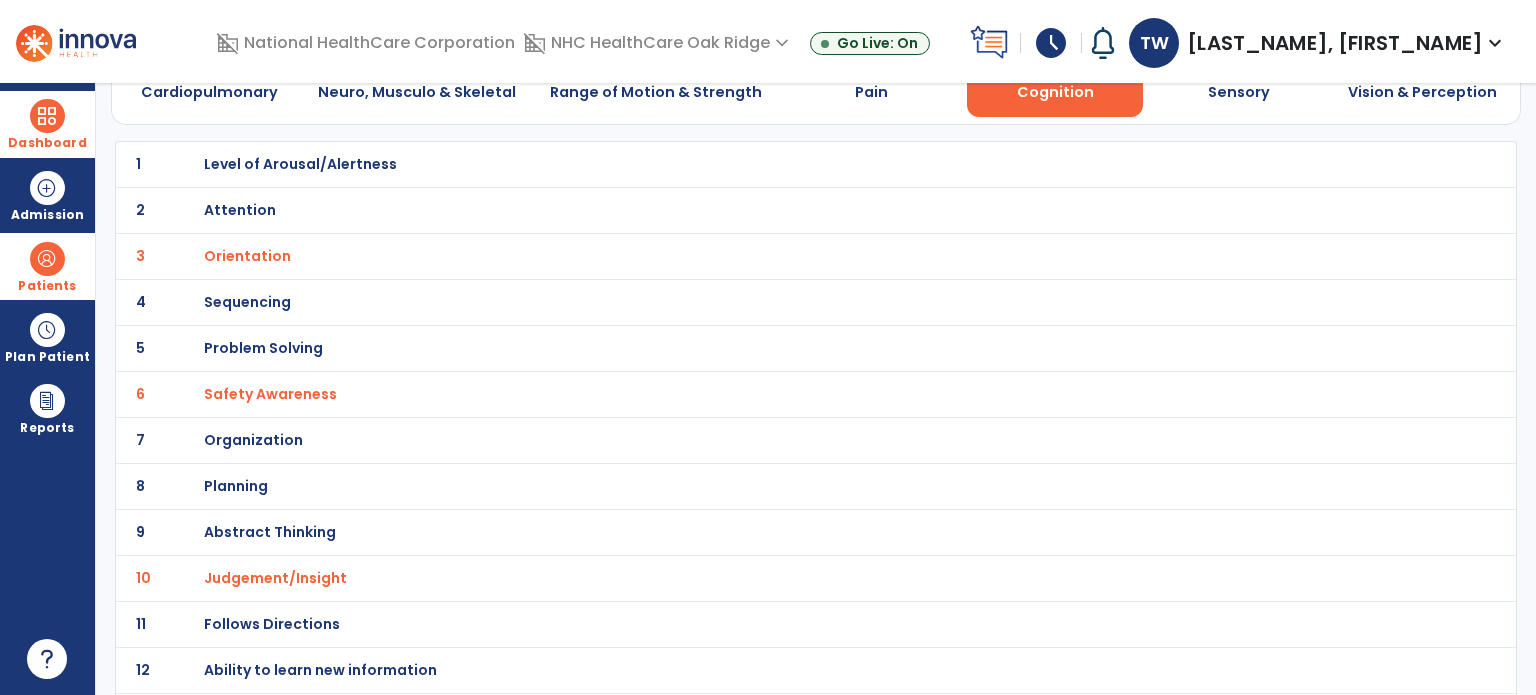 scroll, scrollTop: 0, scrollLeft: 0, axis: both 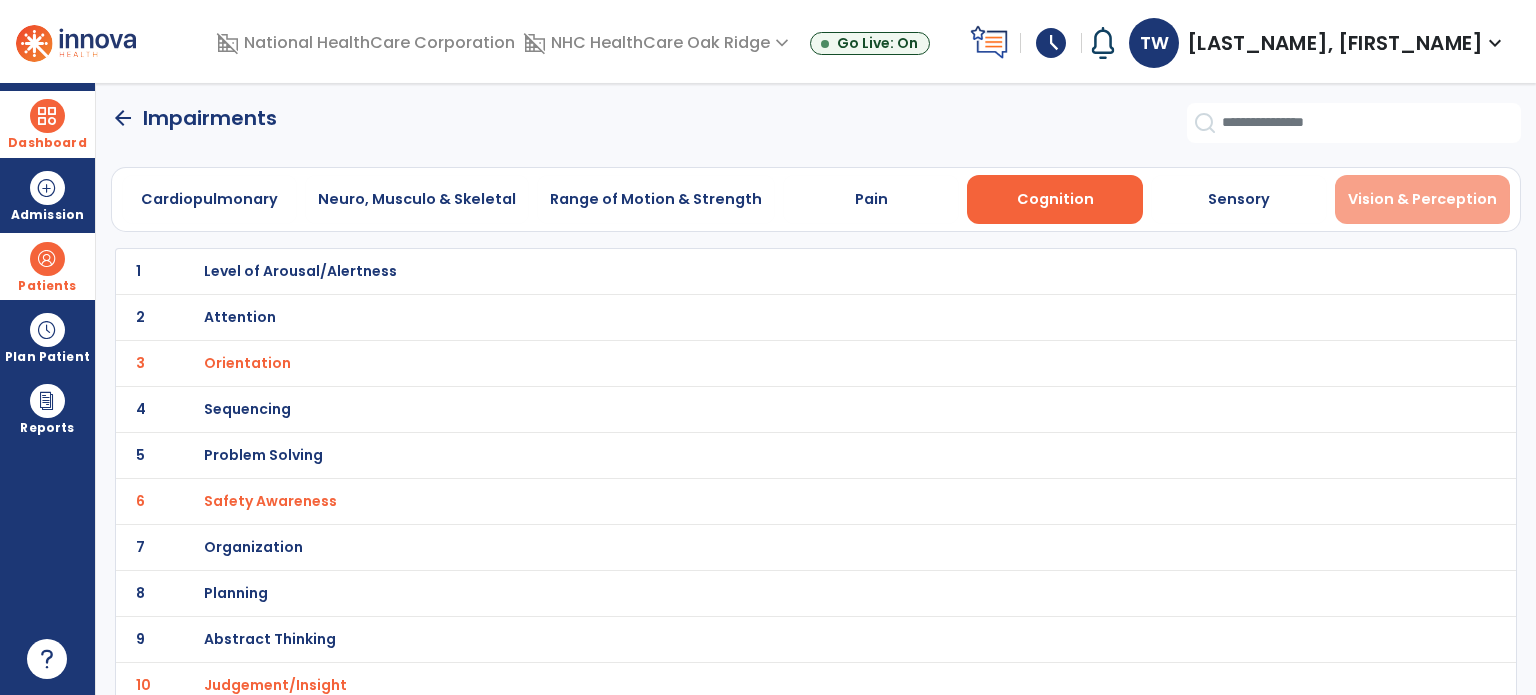 click on "Vision & Perception" at bounding box center [1423, 199] 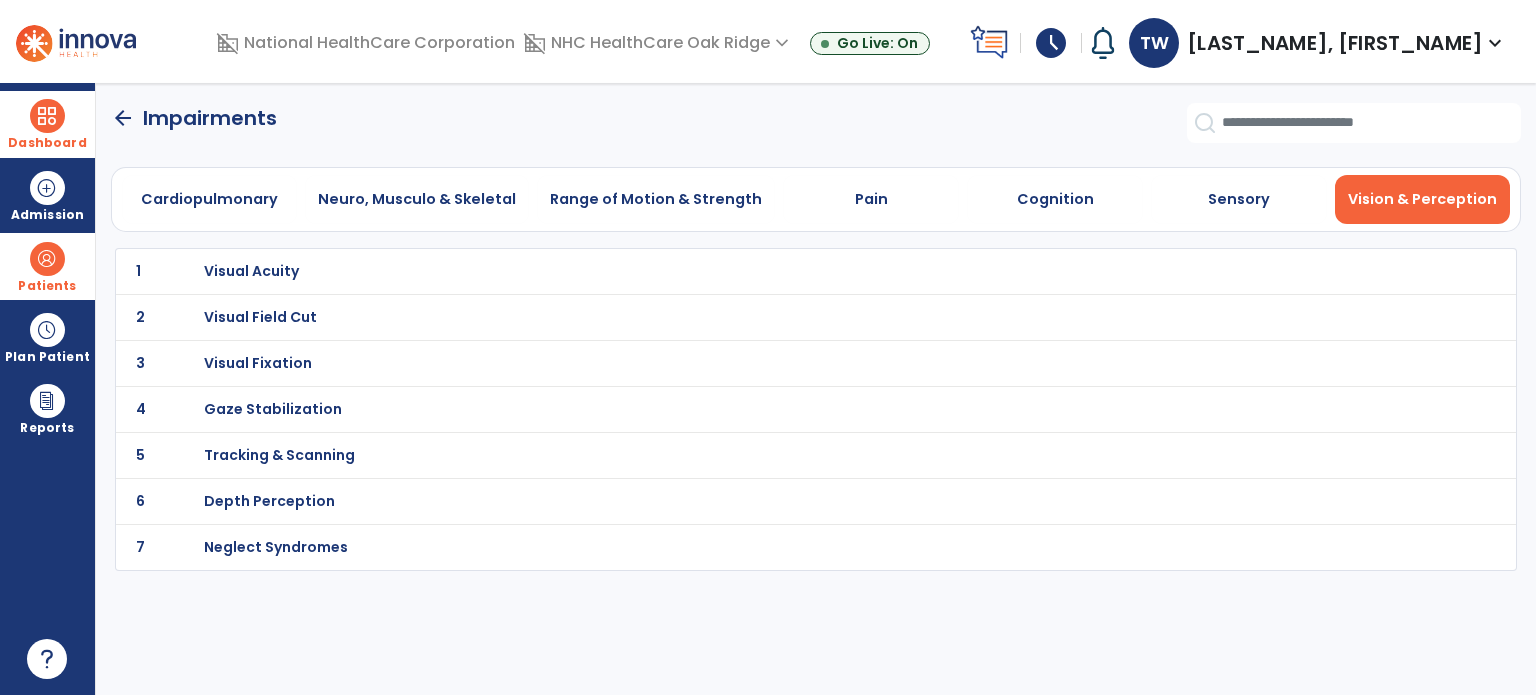 click on "Visual Acuity" at bounding box center (251, 271) 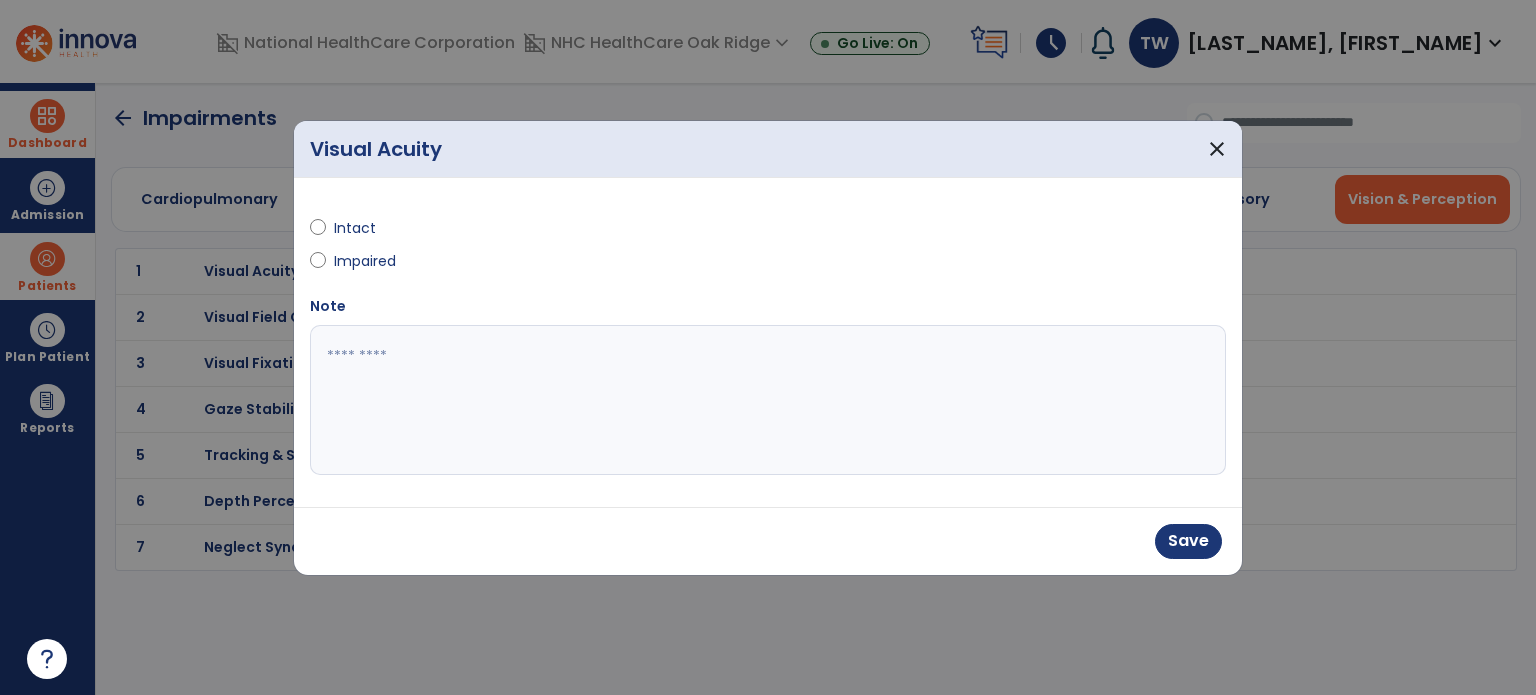 click at bounding box center [768, 400] 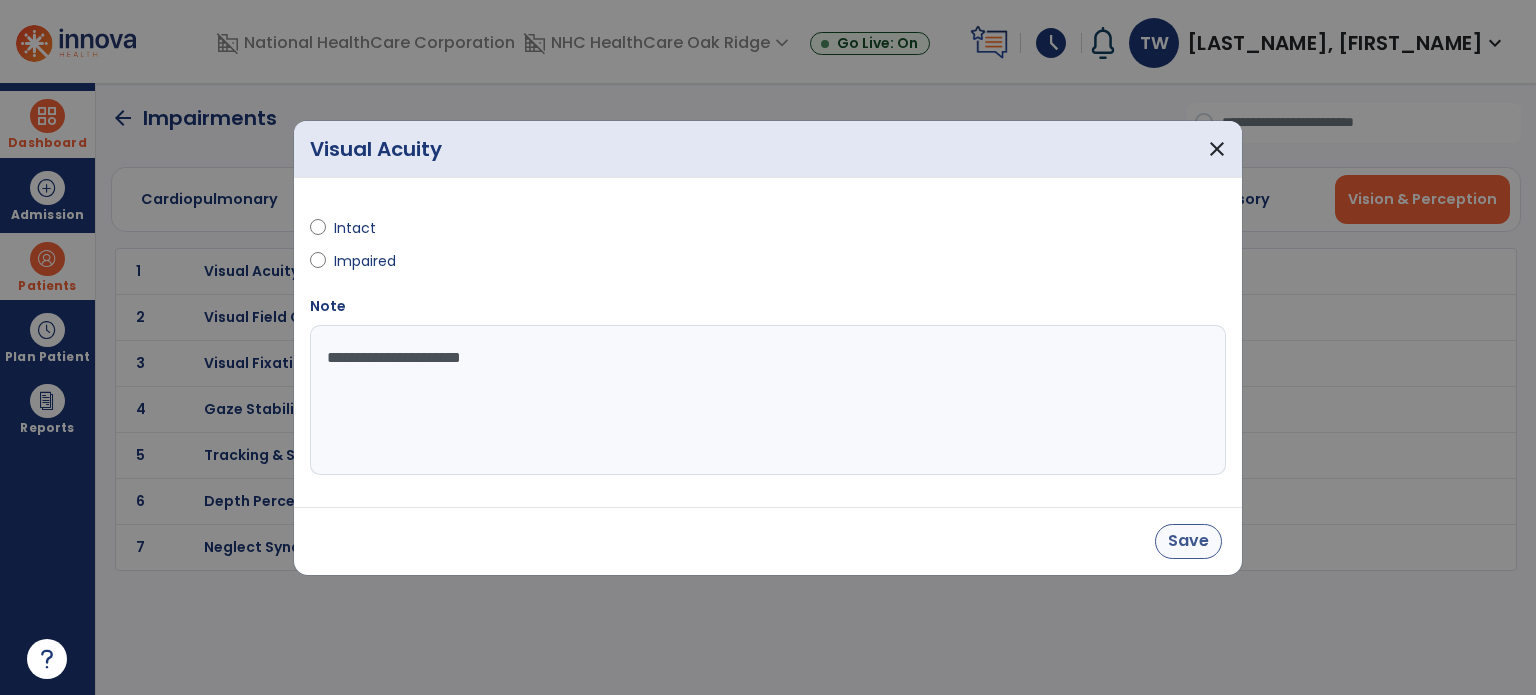 type on "**********" 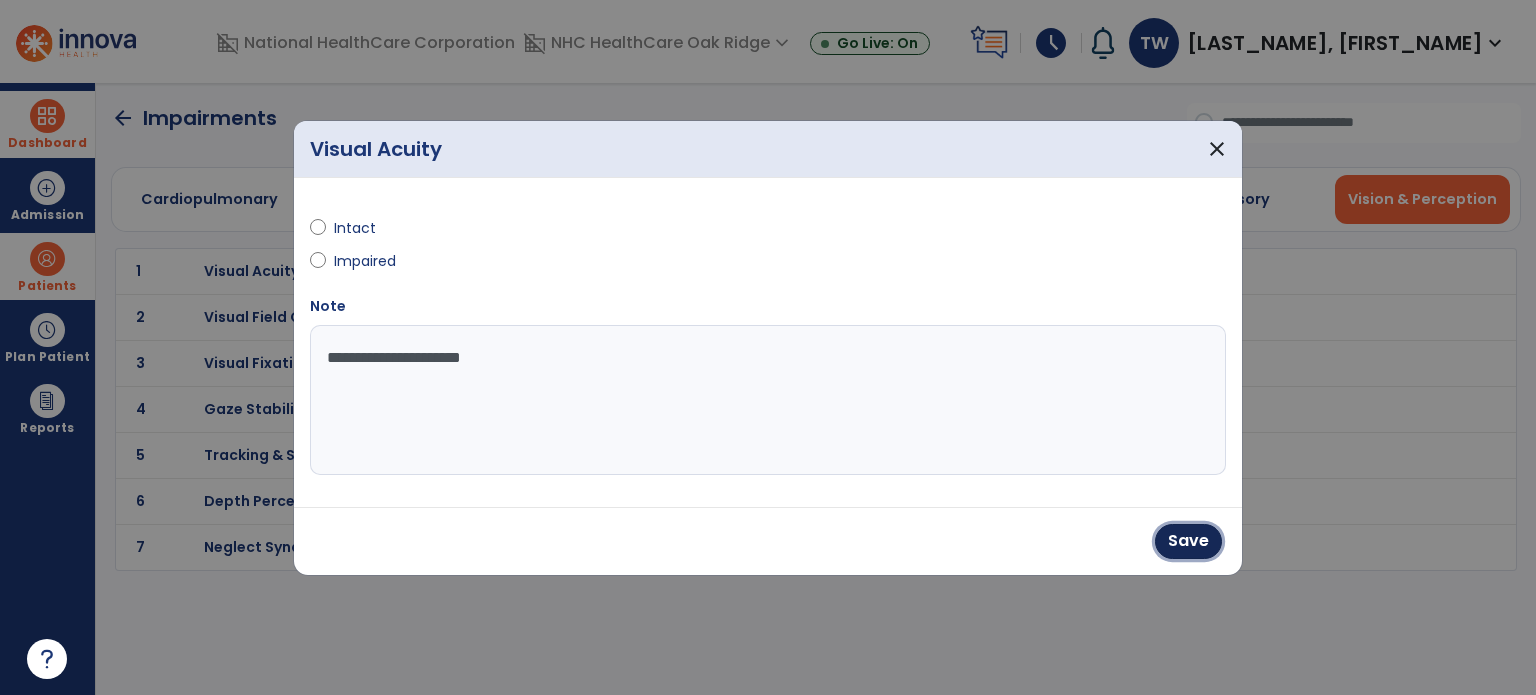 click on "Save" at bounding box center (1188, 541) 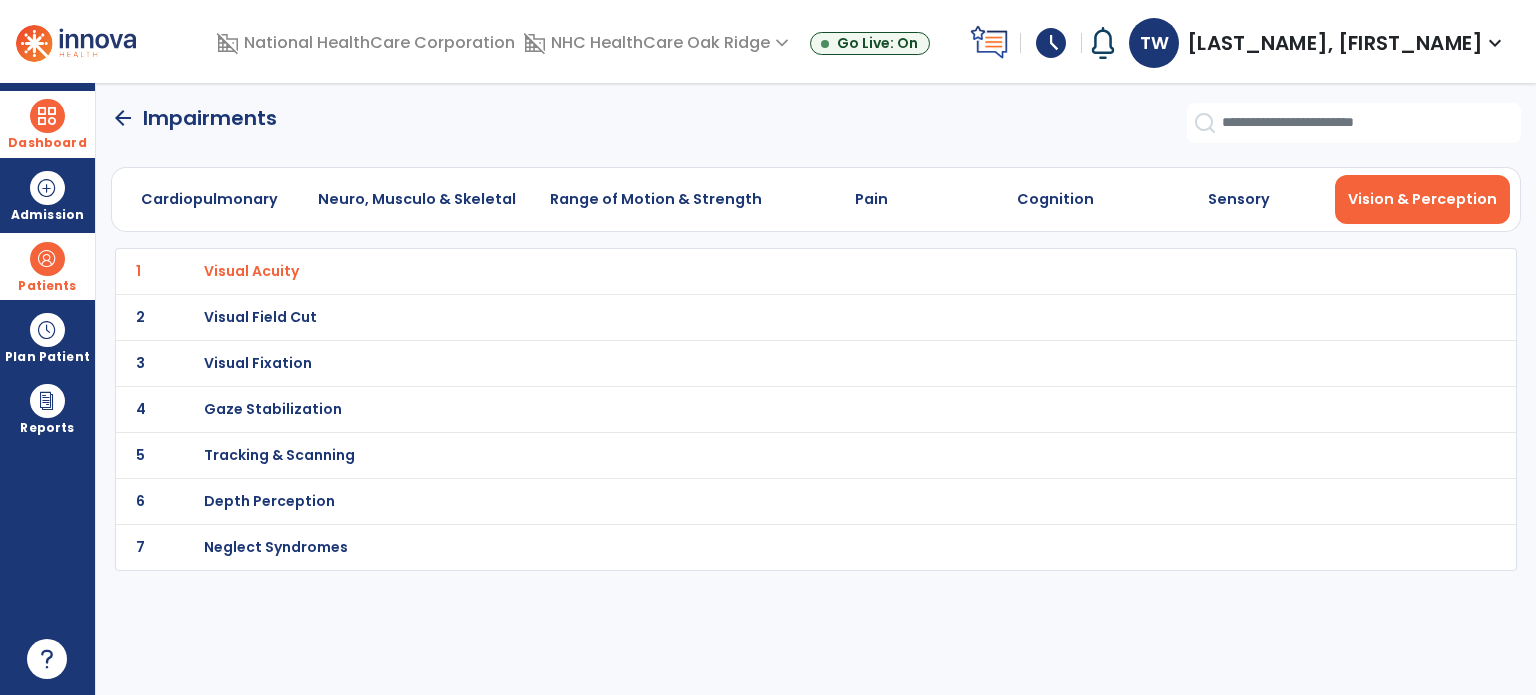 click on "arrow_back" 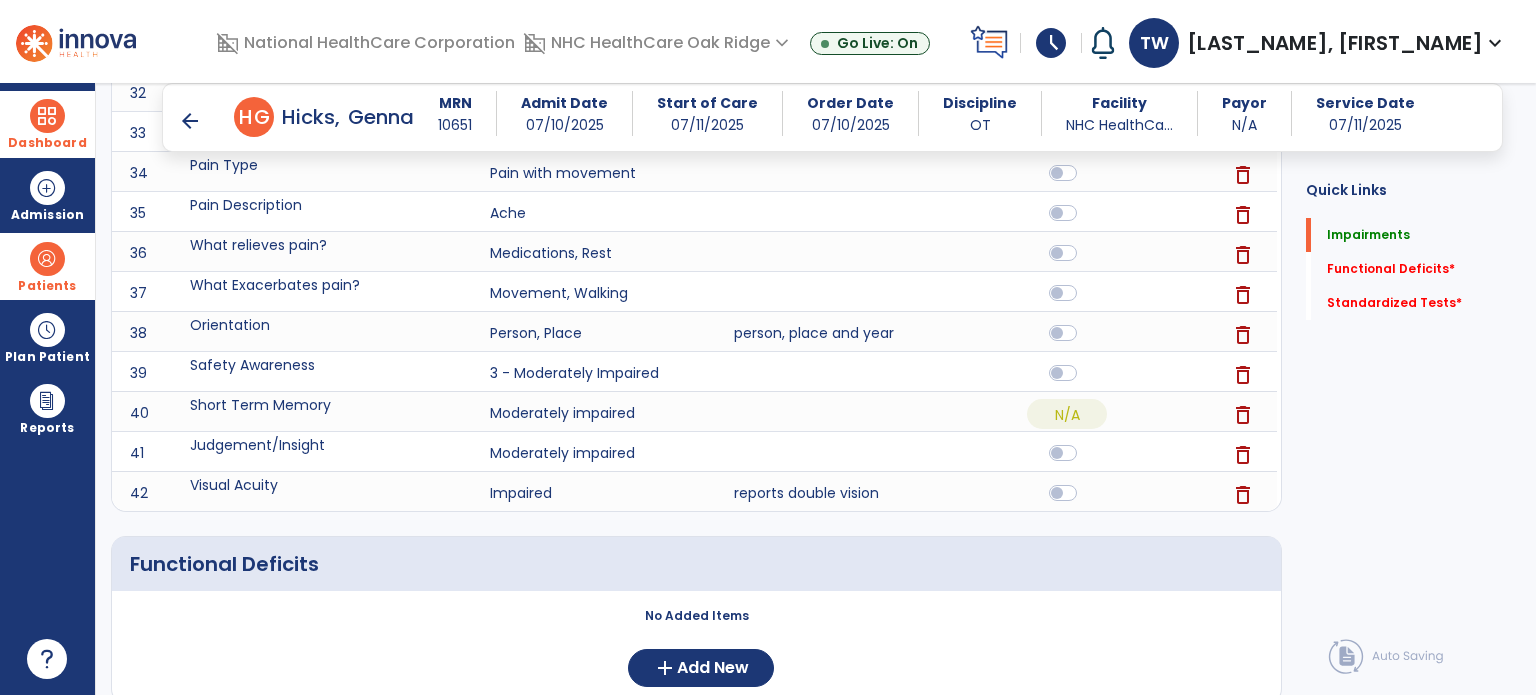 scroll, scrollTop: 2224, scrollLeft: 0, axis: vertical 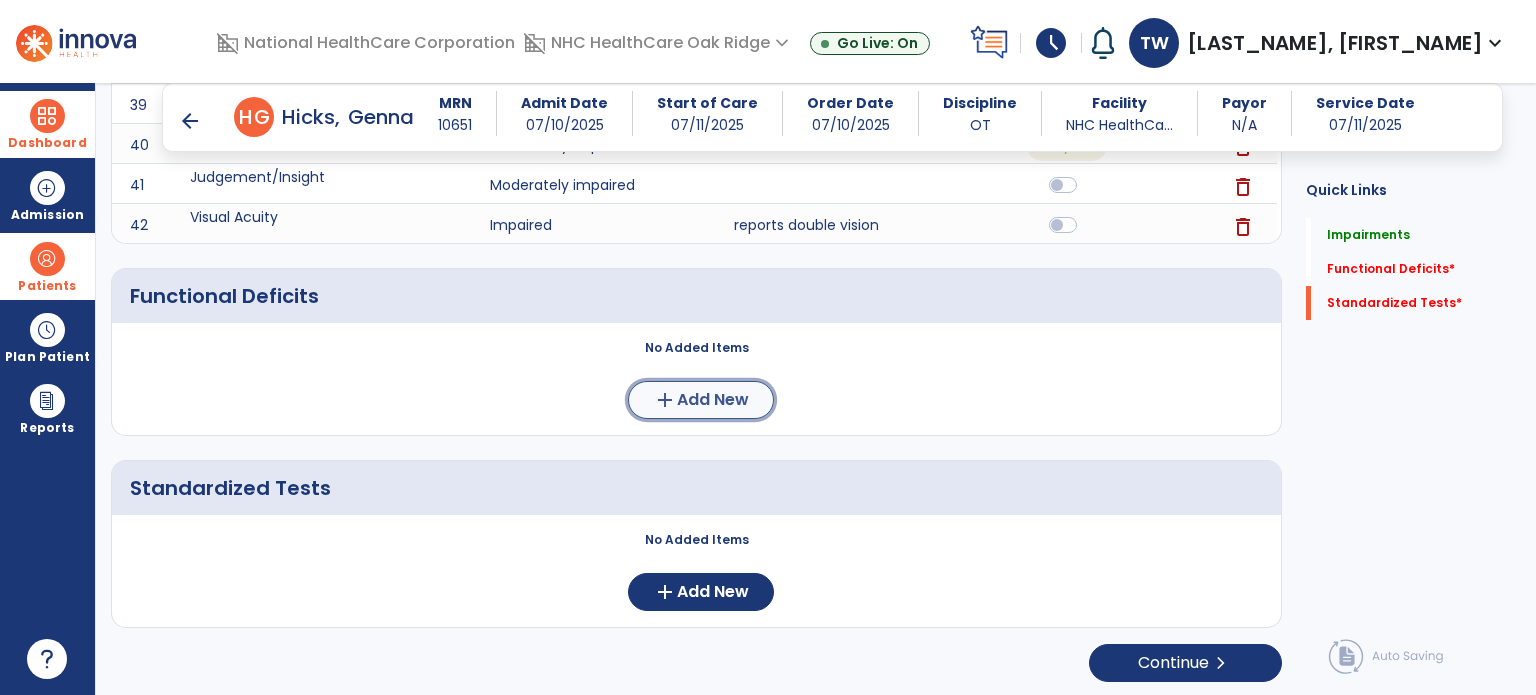click on "add" 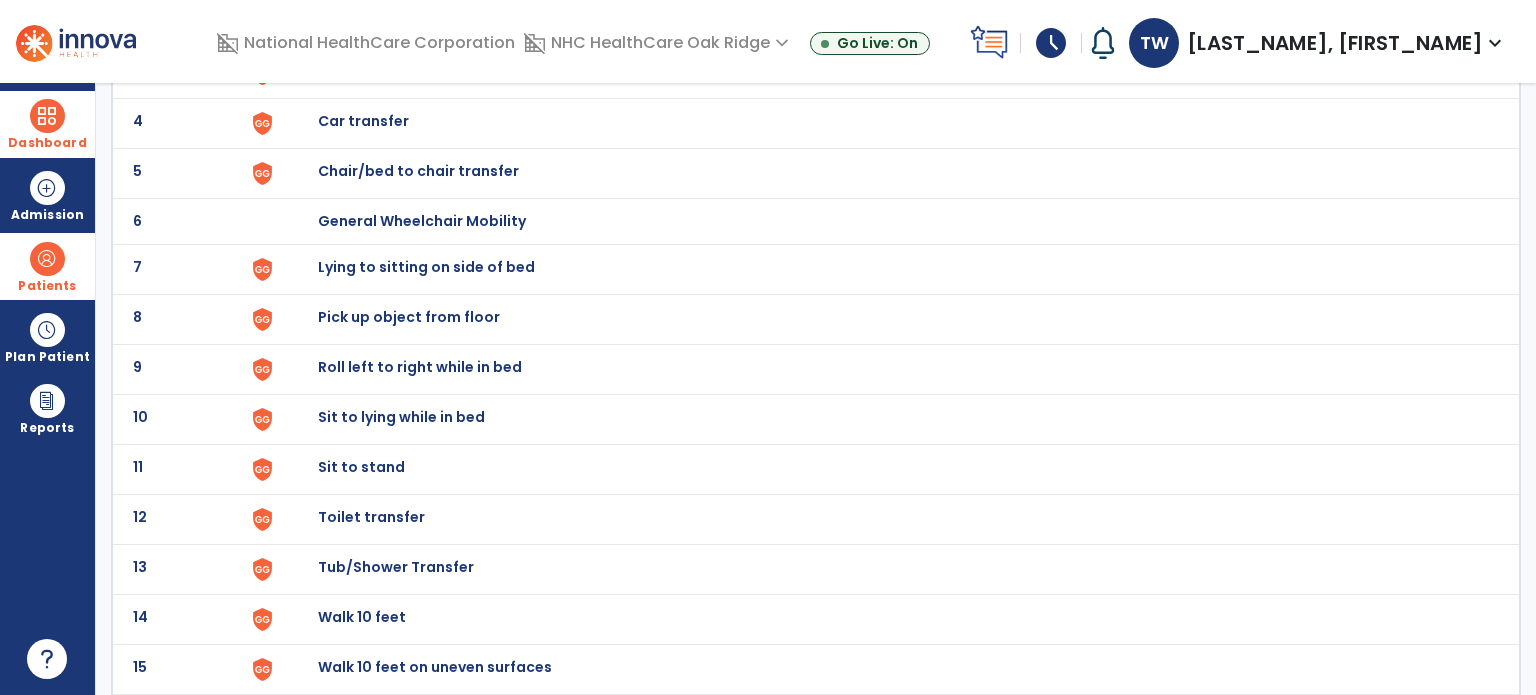 scroll, scrollTop: 300, scrollLeft: 0, axis: vertical 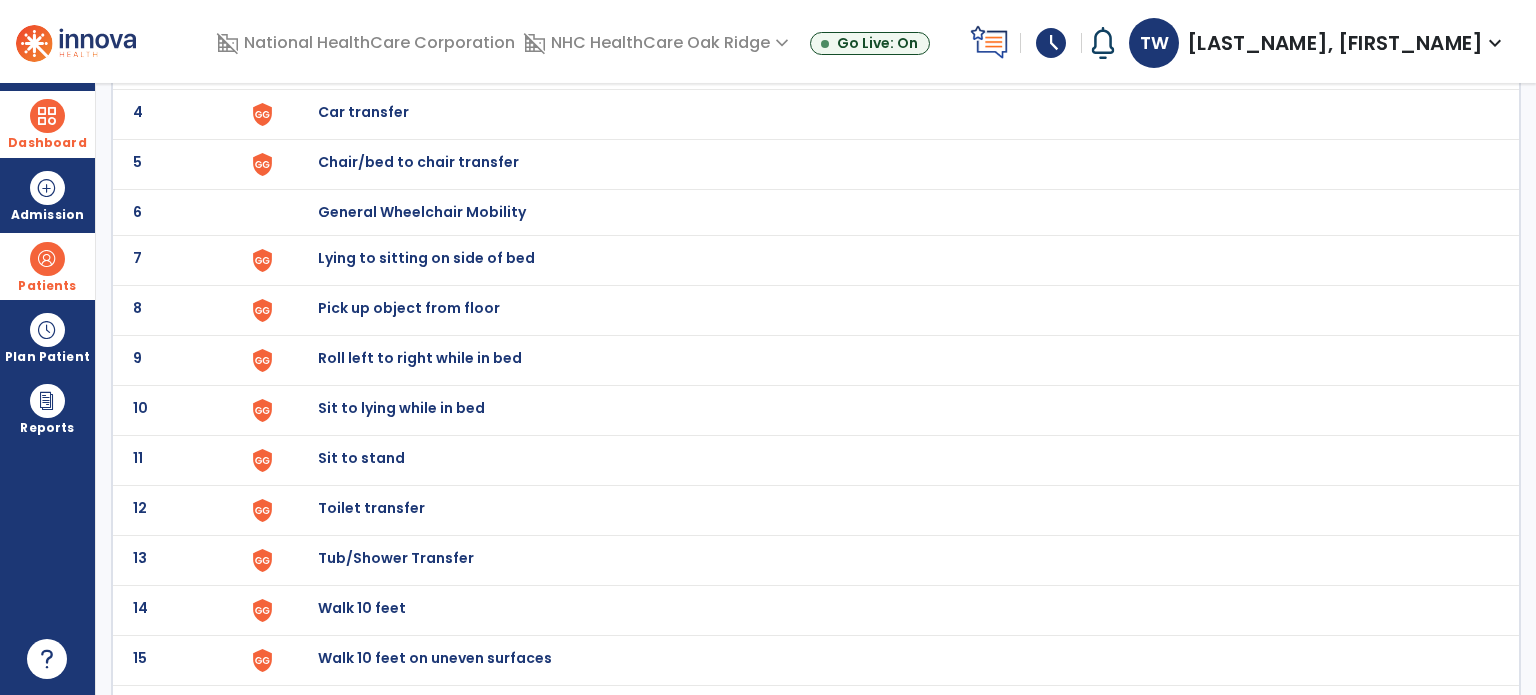 click on "Sit to stand" at bounding box center [364, -38] 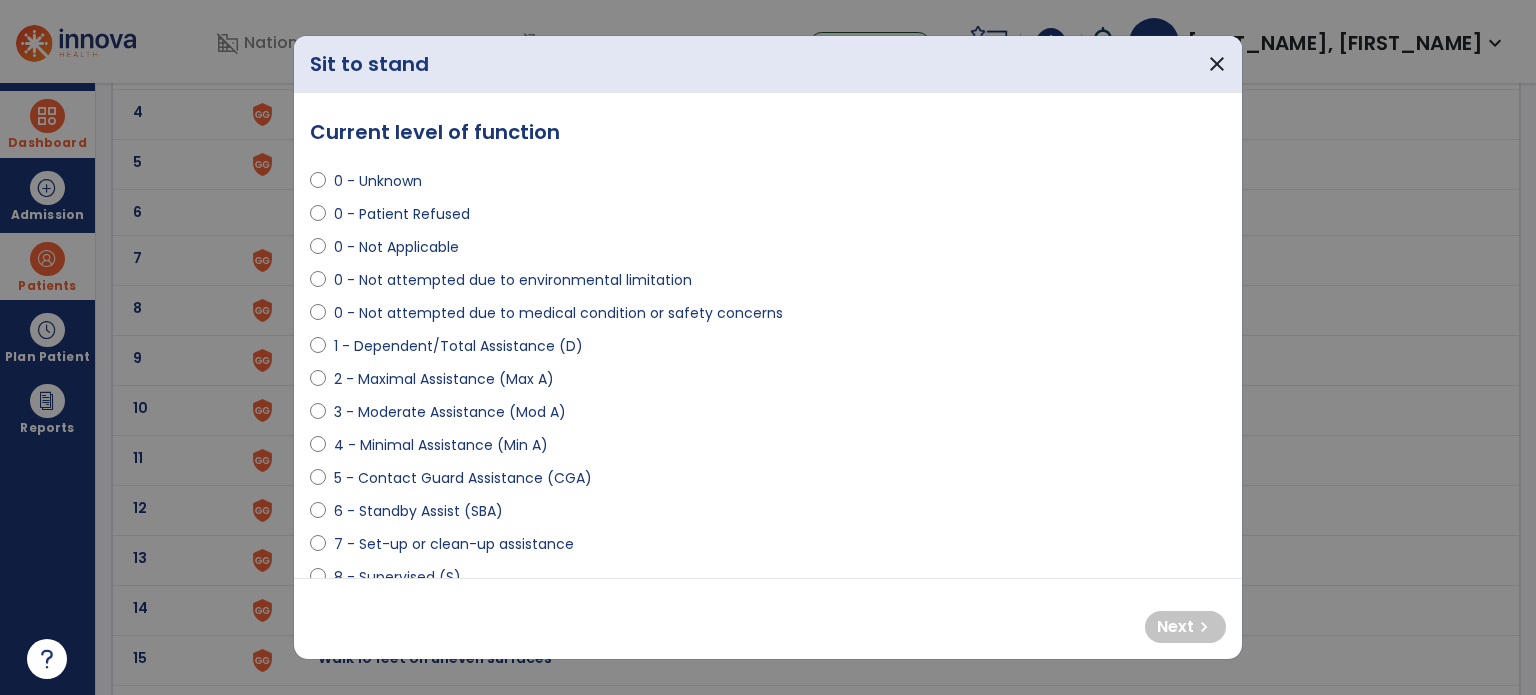 select on "**********" 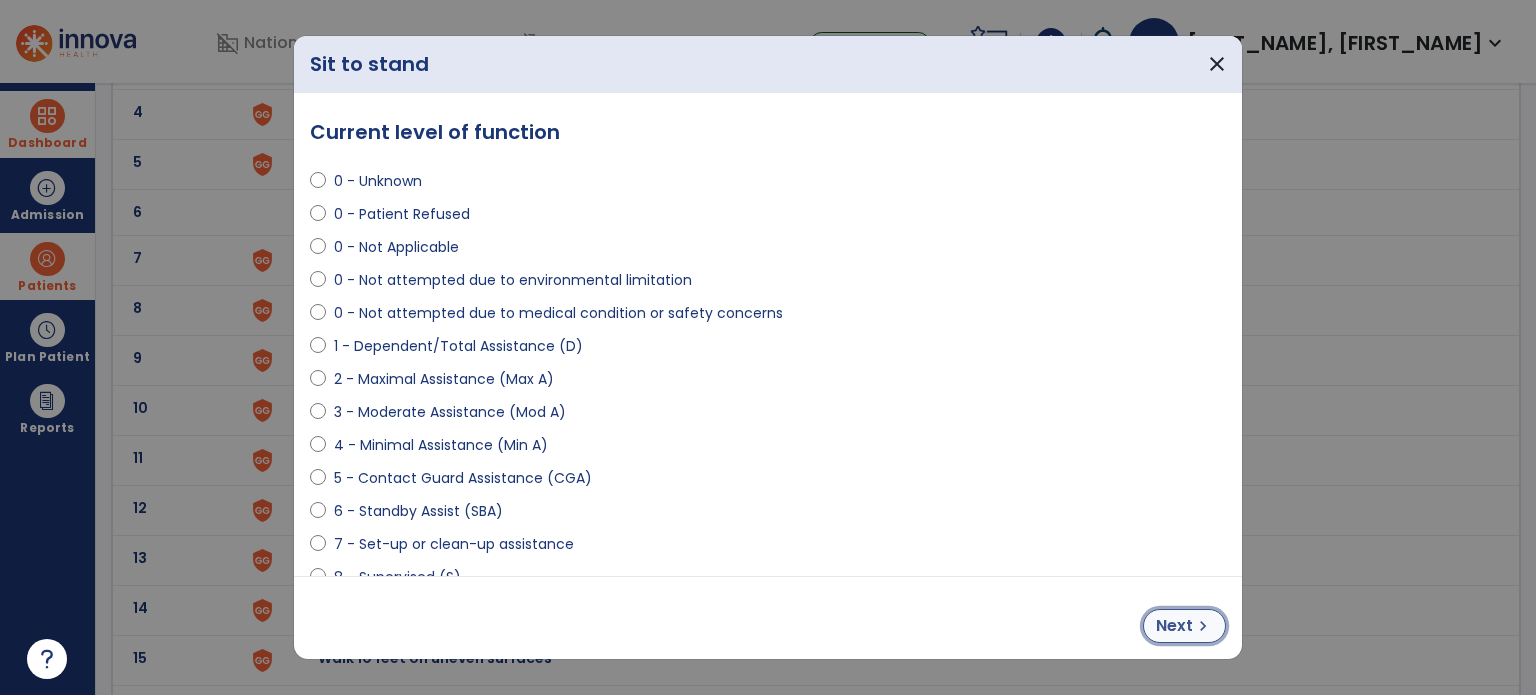 click on "Next" at bounding box center [1174, 626] 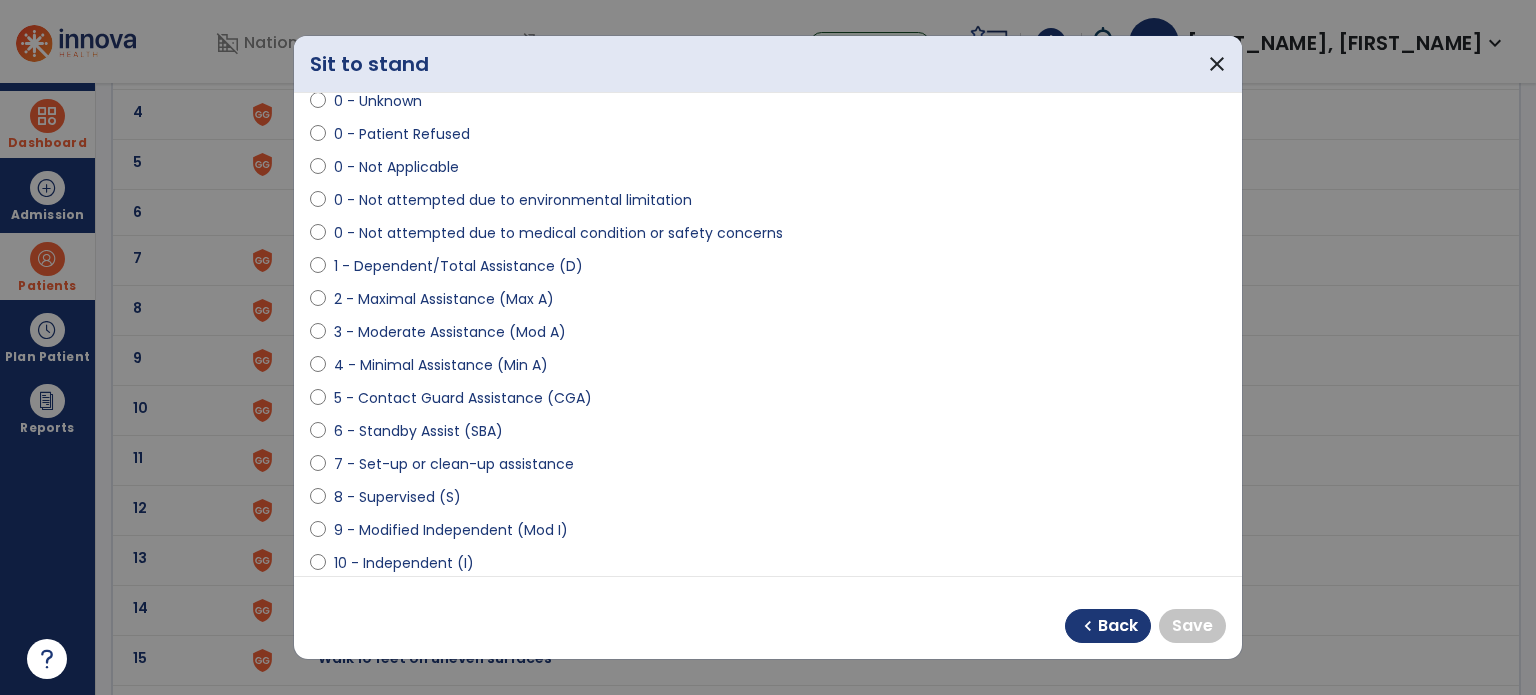 scroll, scrollTop: 200, scrollLeft: 0, axis: vertical 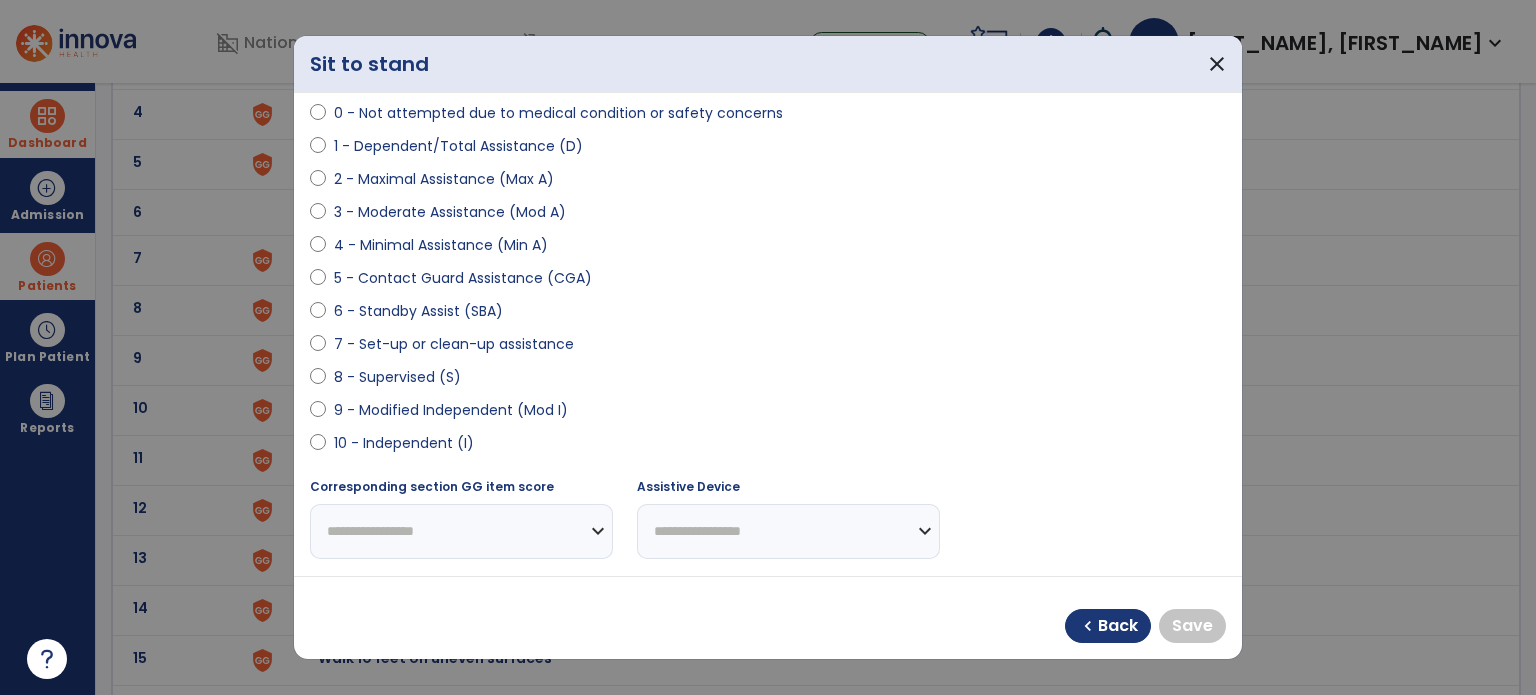 select on "**********" 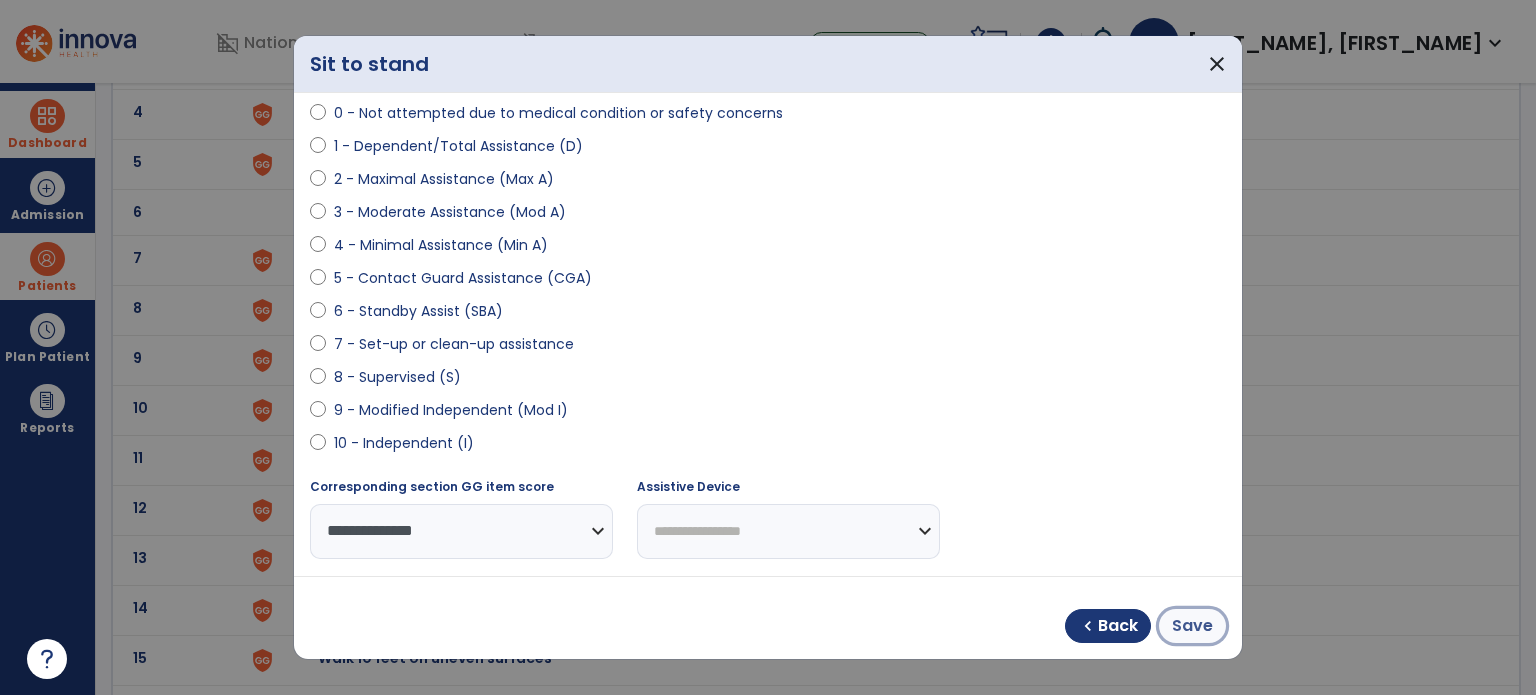 click on "Save" at bounding box center [1192, 626] 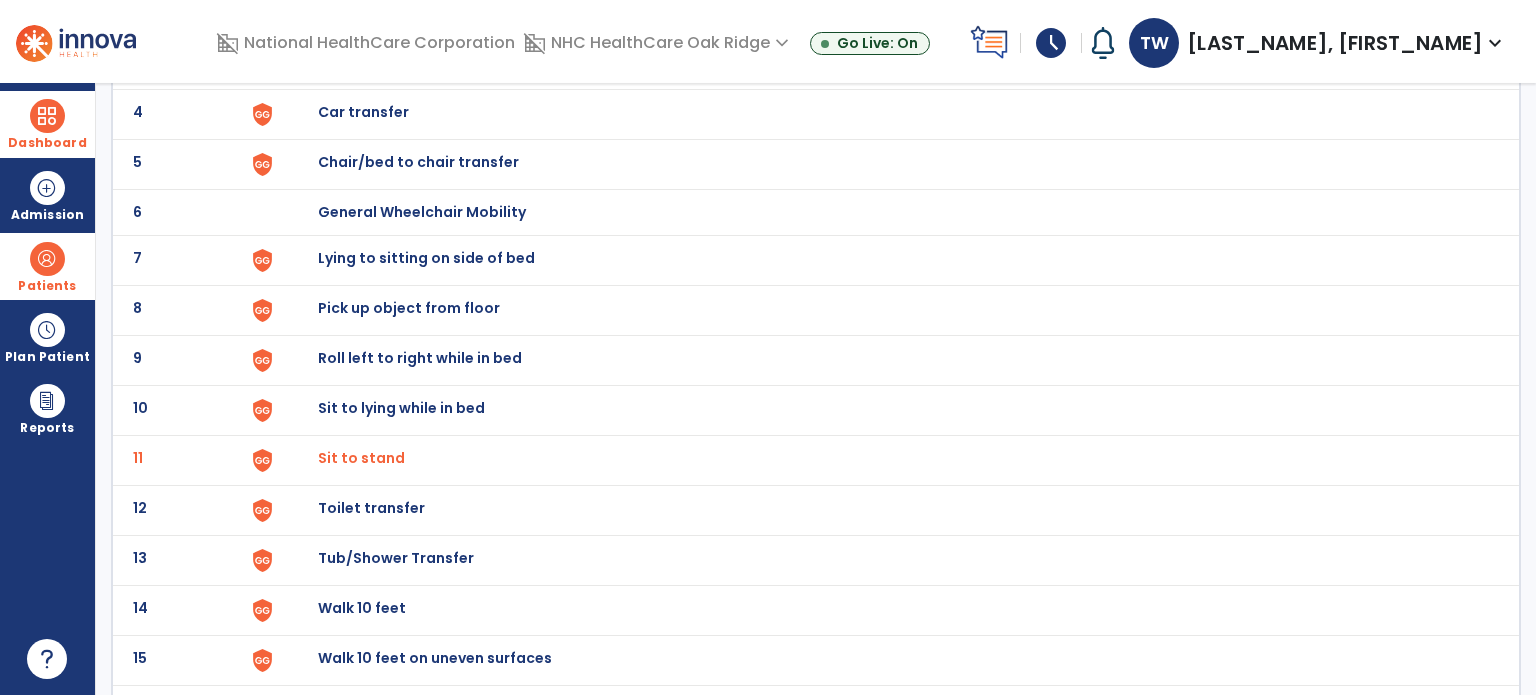 click on "Toilet transfer" at bounding box center [364, -38] 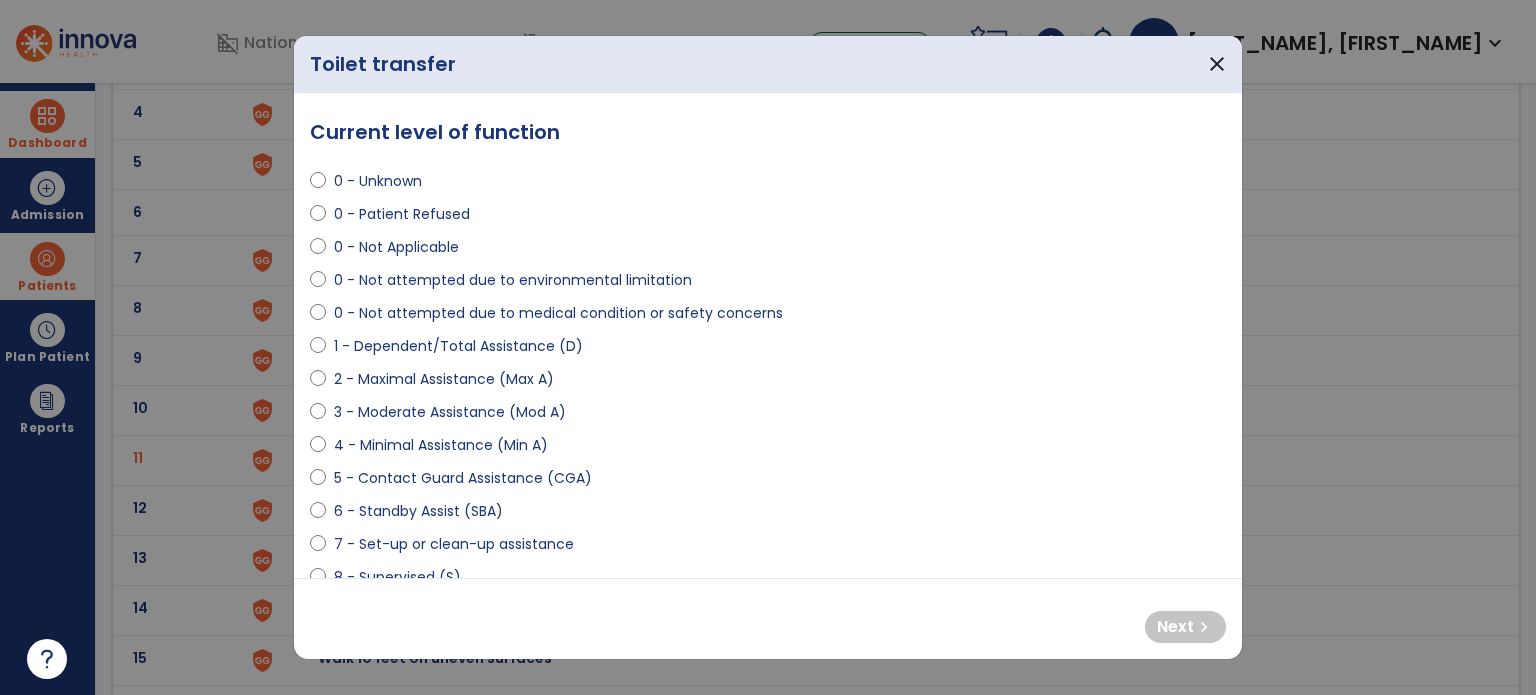 select on "**********" 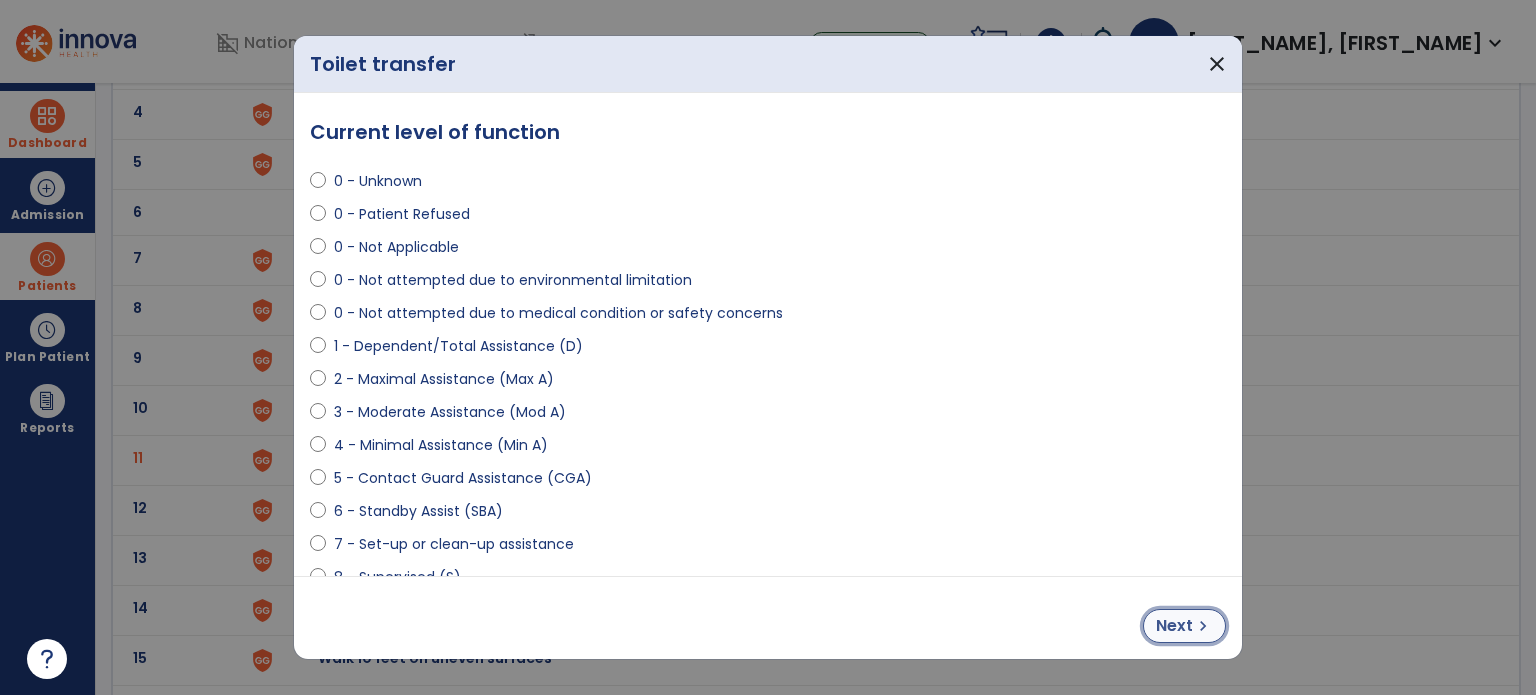 click on "Next" at bounding box center [1174, 626] 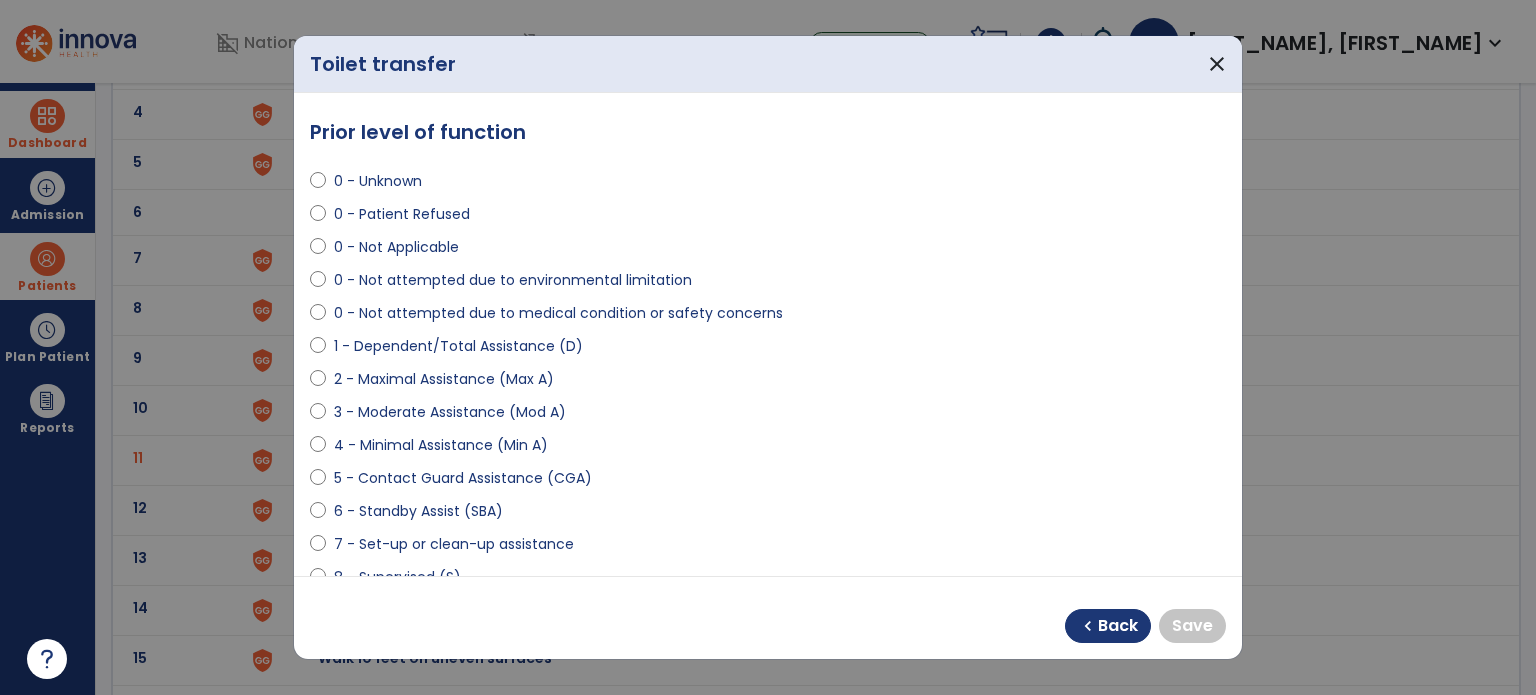 scroll, scrollTop: 100, scrollLeft: 0, axis: vertical 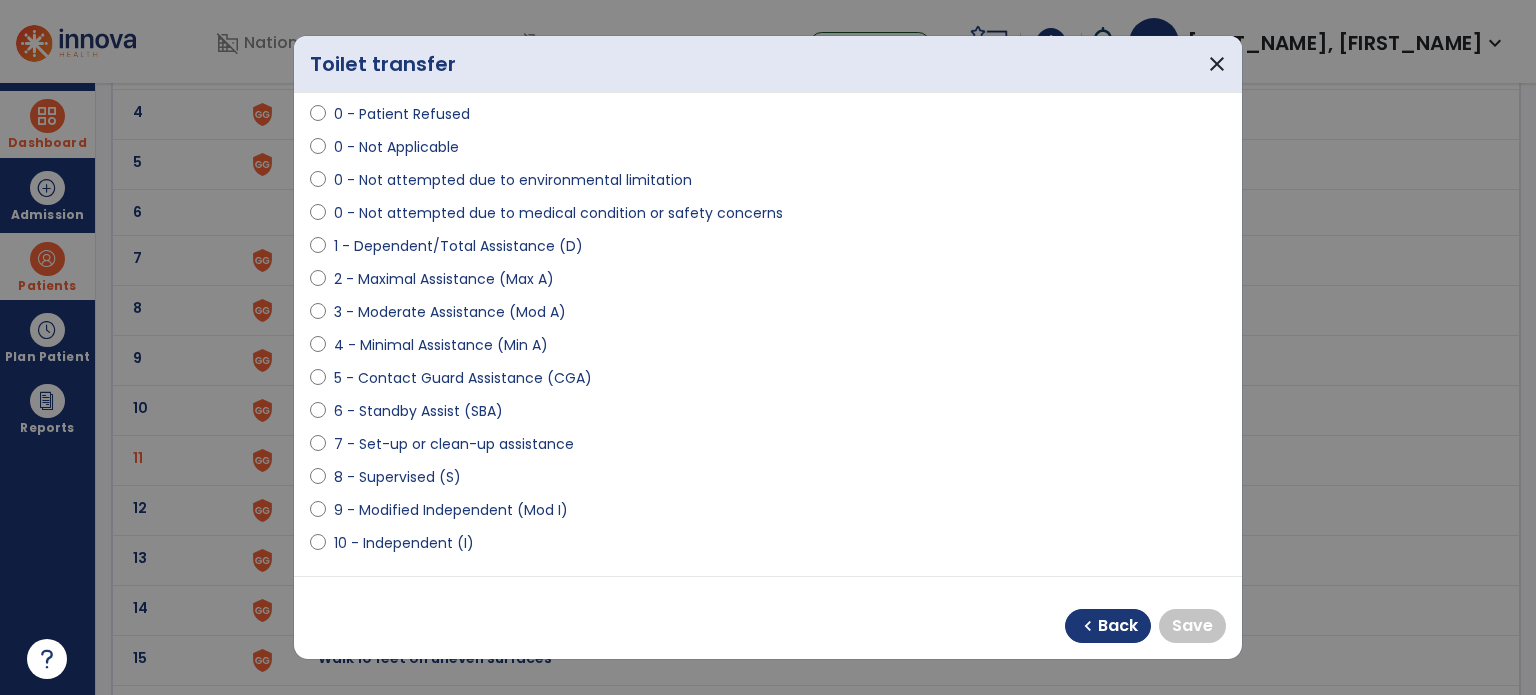 select on "**********" 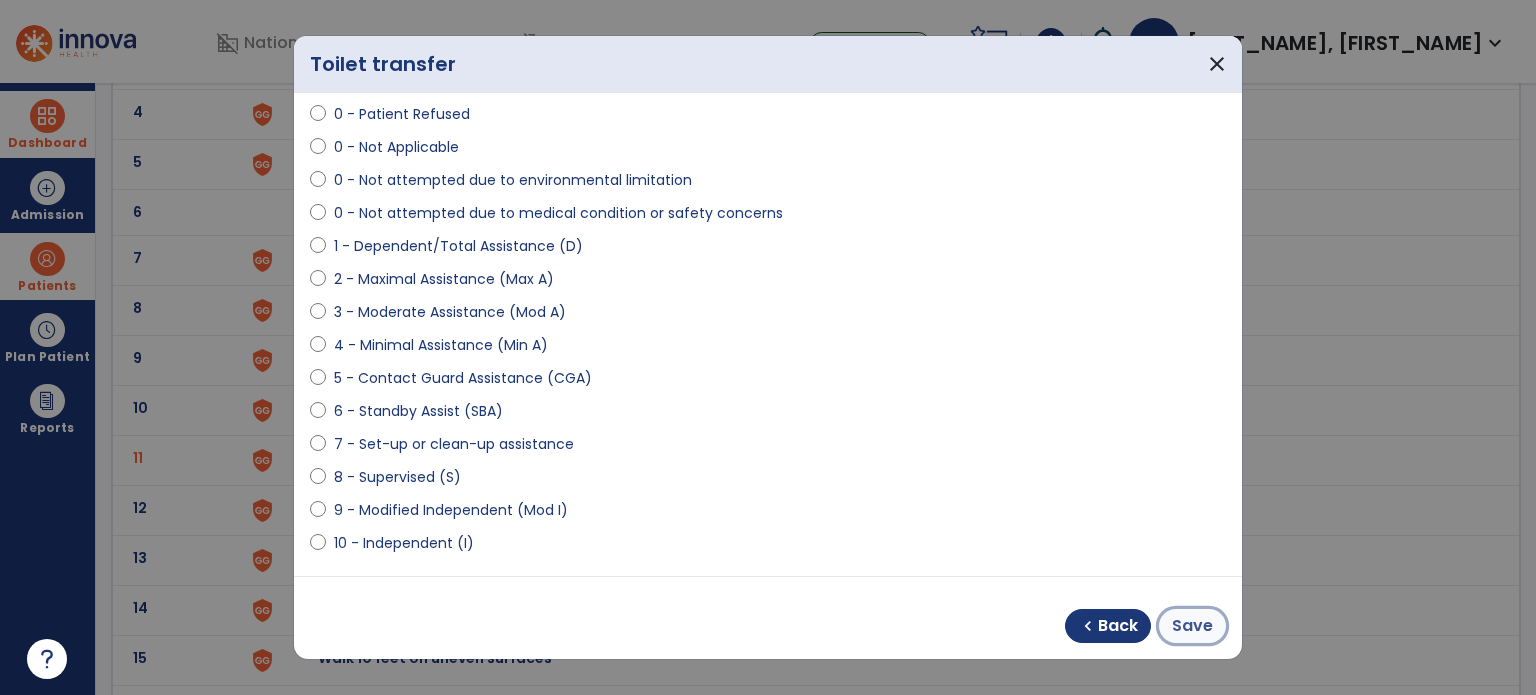 click on "Save" at bounding box center (1192, 626) 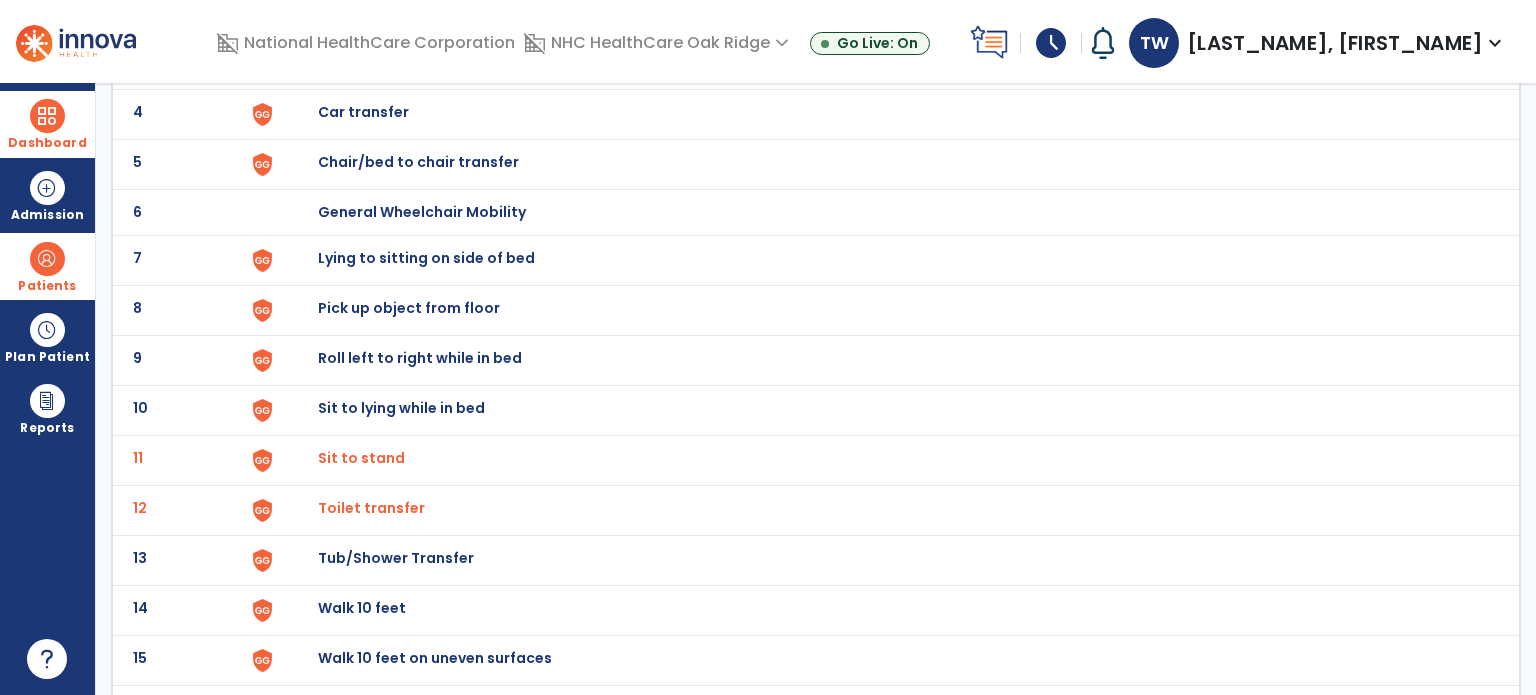 click on "Tub/Shower Transfer" at bounding box center [364, -38] 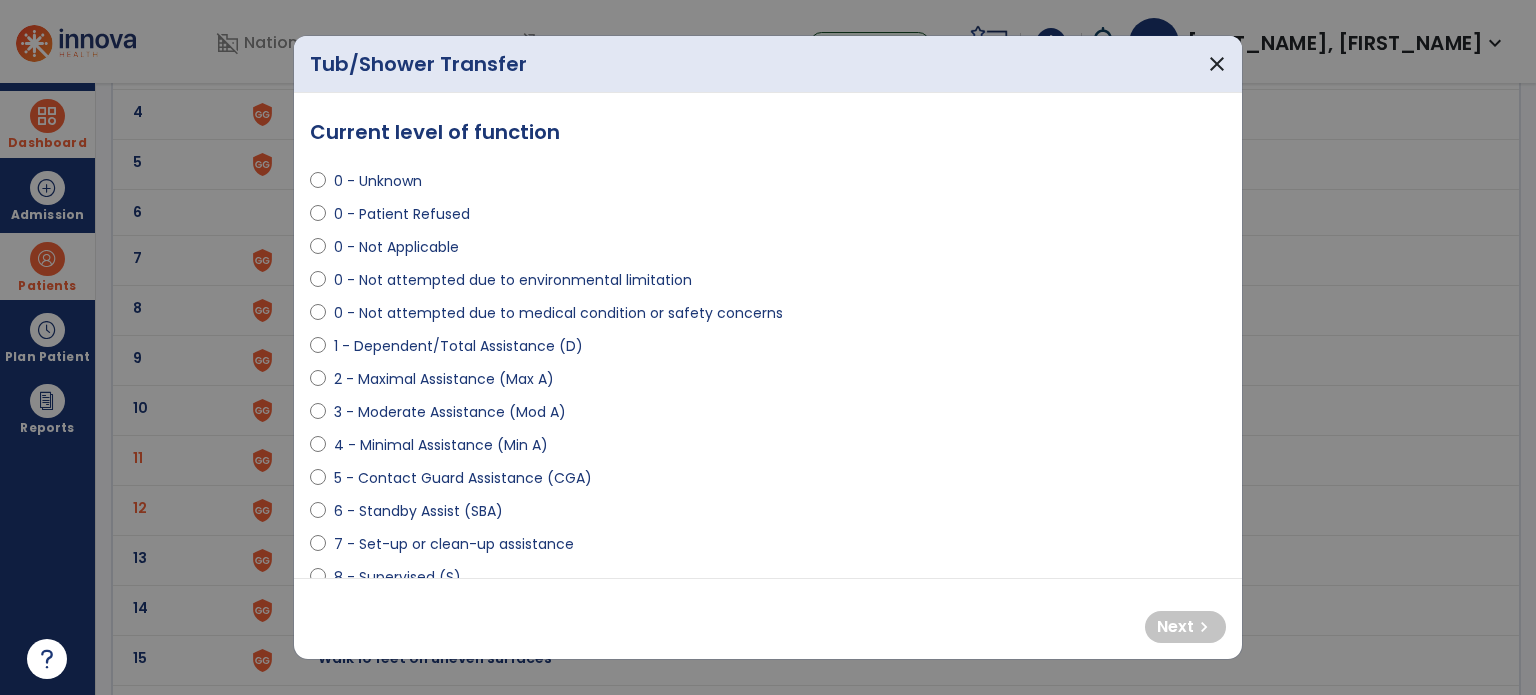 select on "**********" 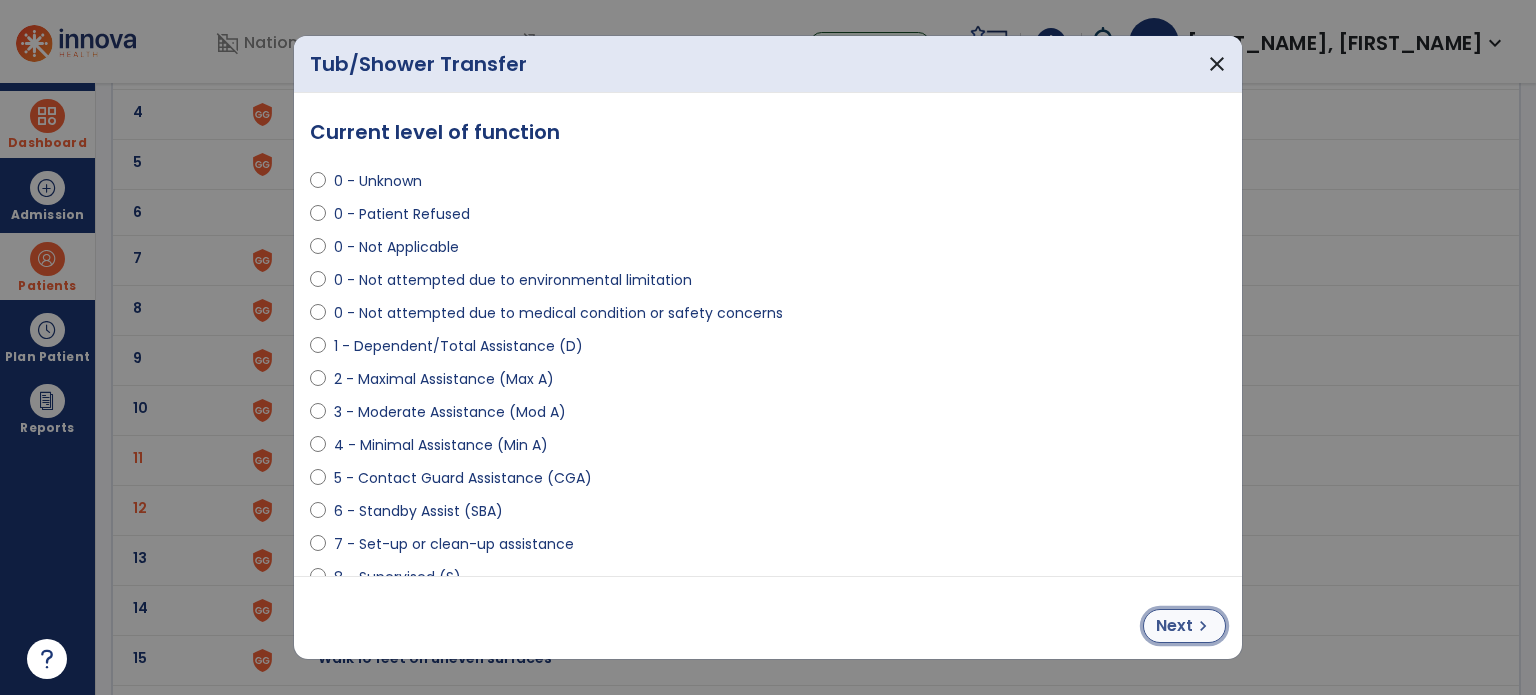 click on "chevron_right" at bounding box center [1203, 626] 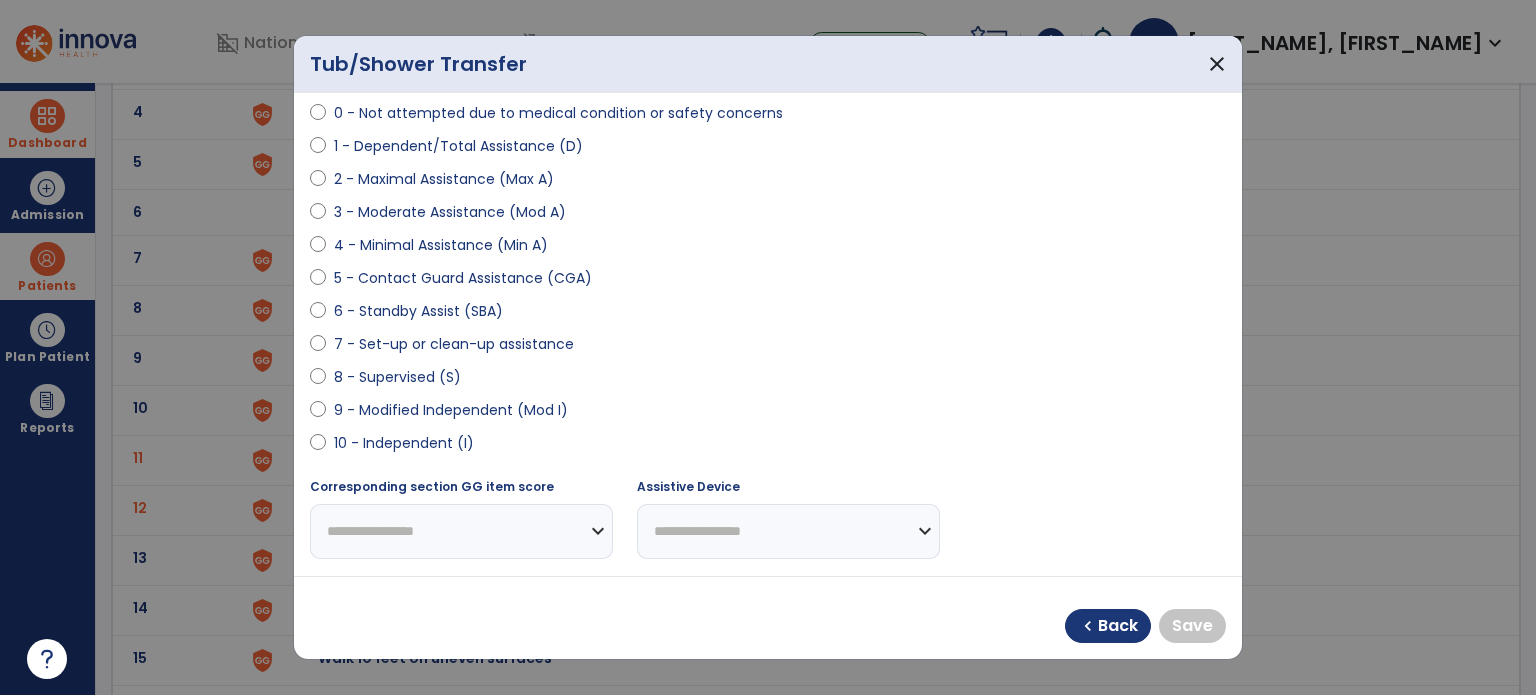 scroll, scrollTop: 300, scrollLeft: 0, axis: vertical 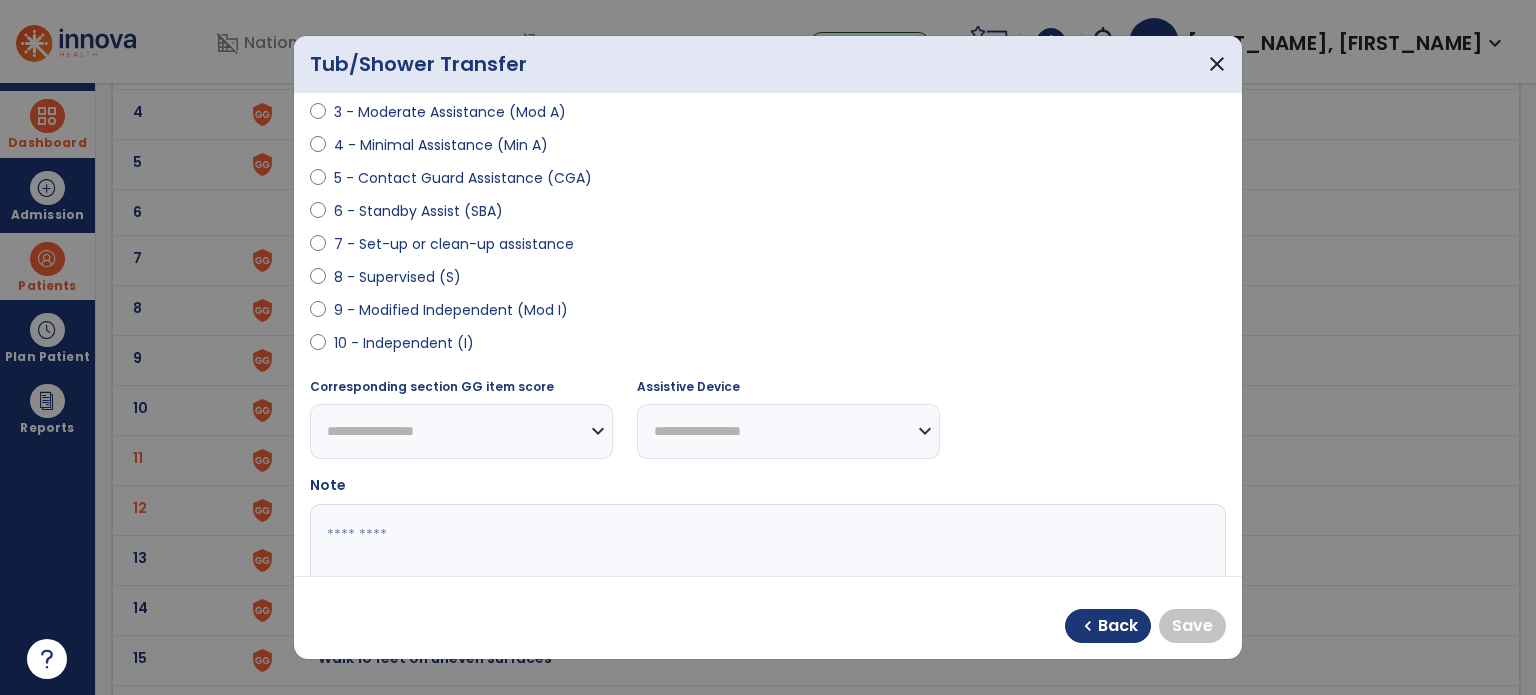 select on "**********" 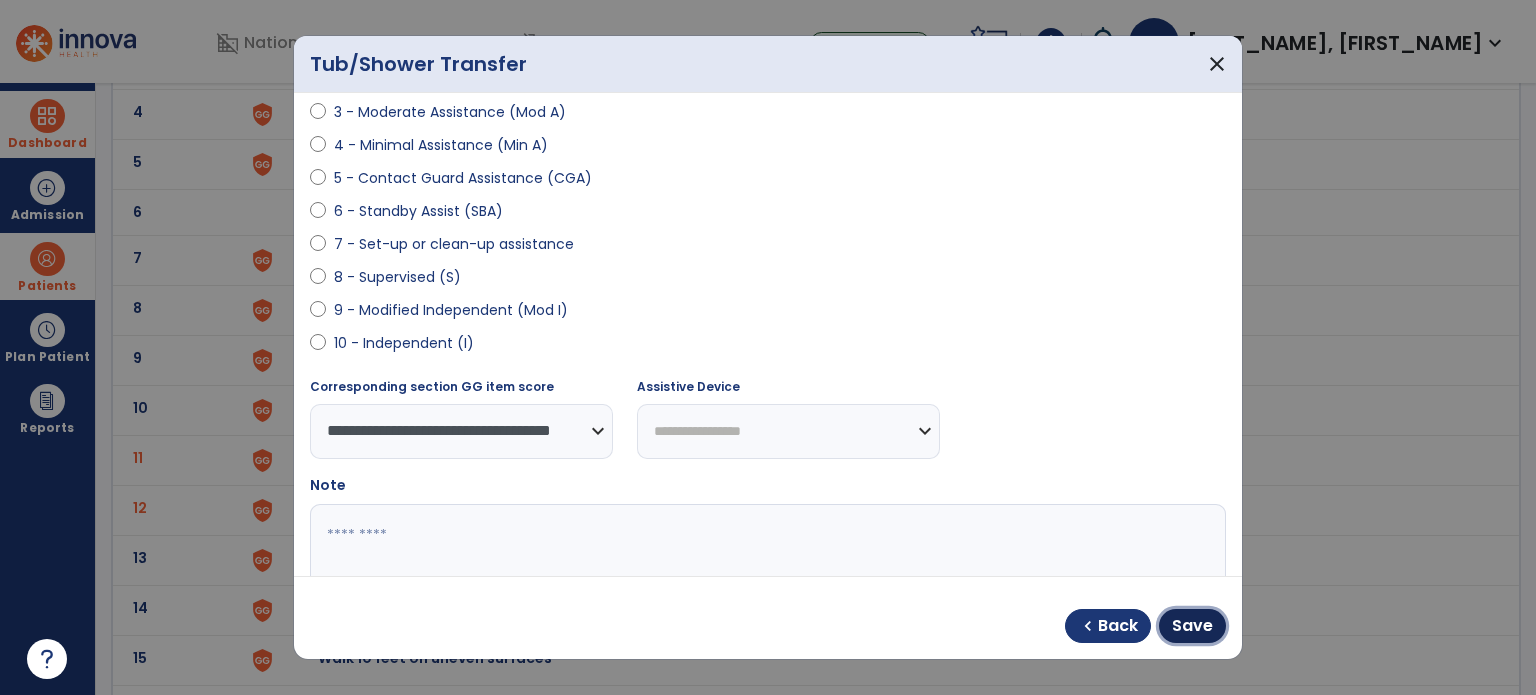 click on "Save" at bounding box center (1192, 626) 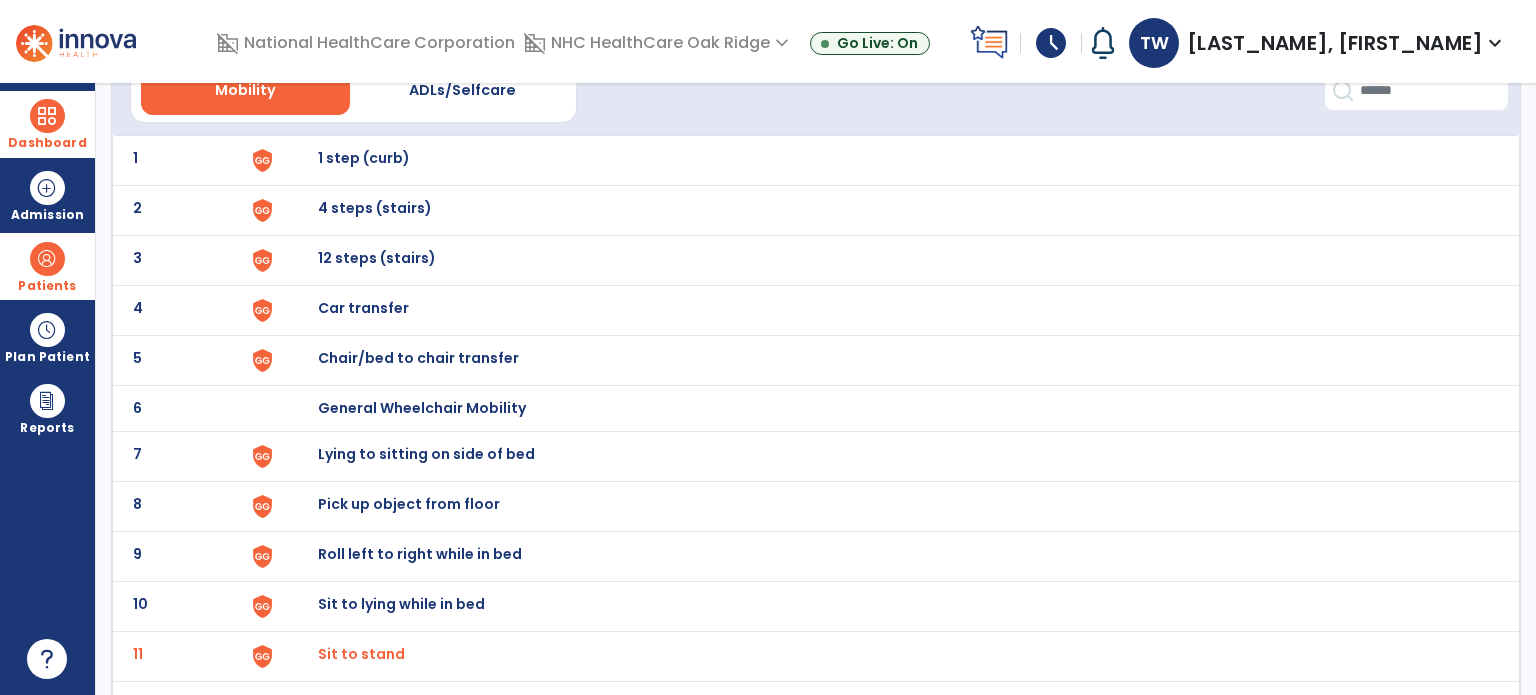 scroll, scrollTop: 0, scrollLeft: 0, axis: both 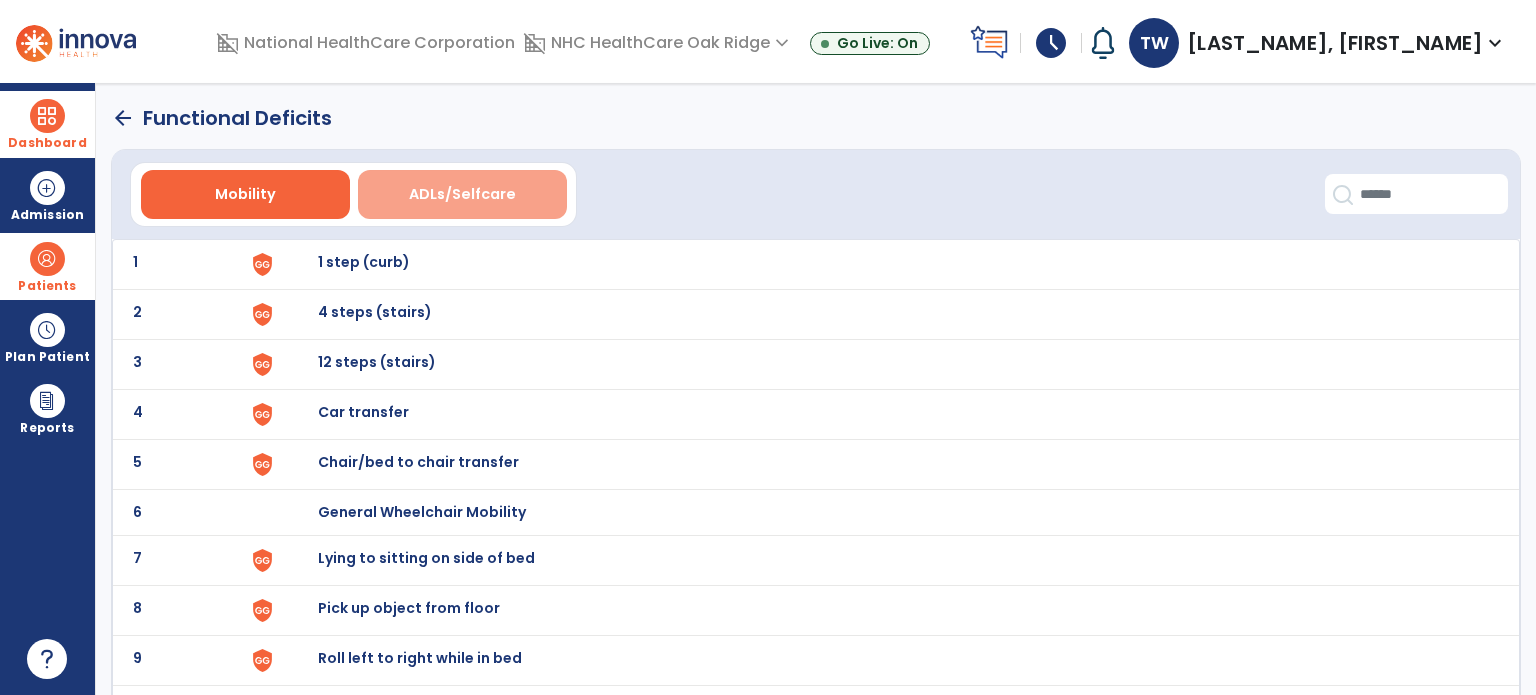 click on "ADLs/Selfcare" at bounding box center [462, 194] 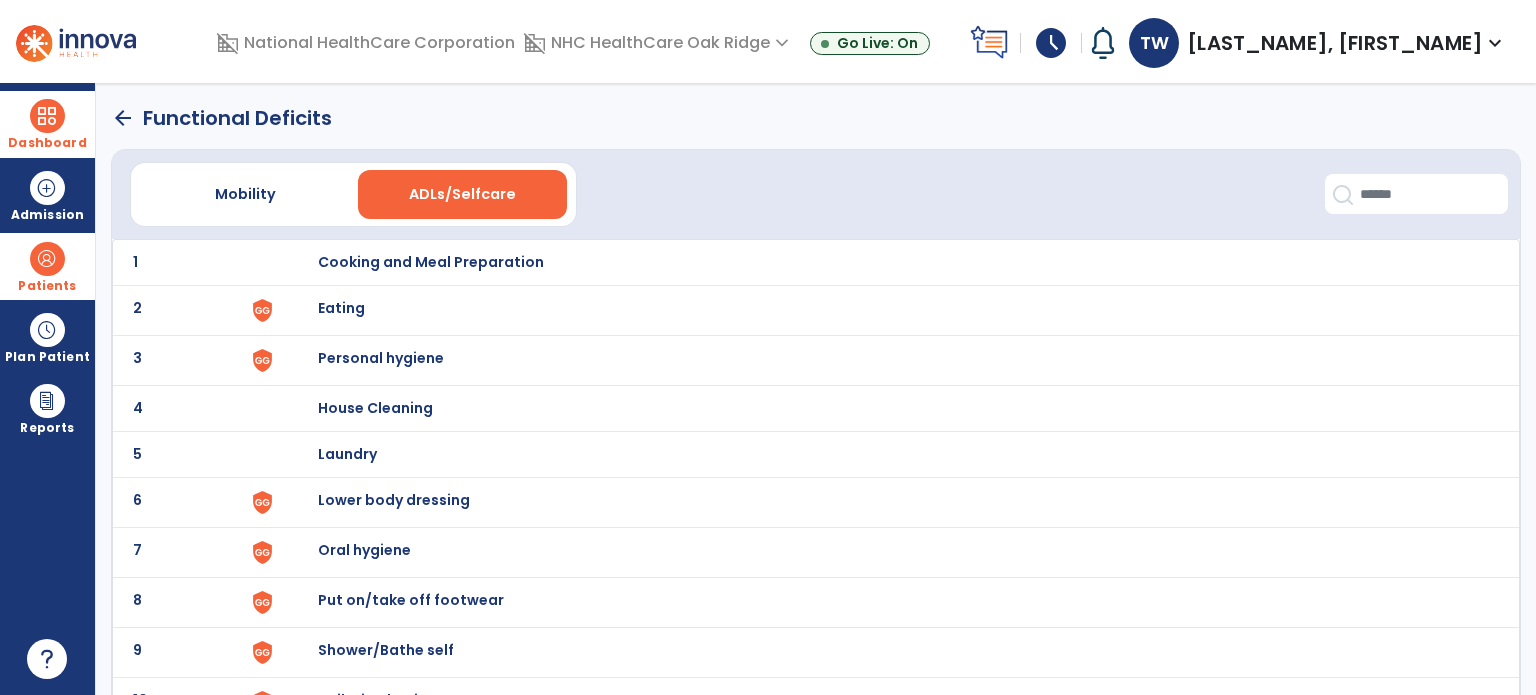 click on "Cooking and Meal Preparation" at bounding box center (431, 262) 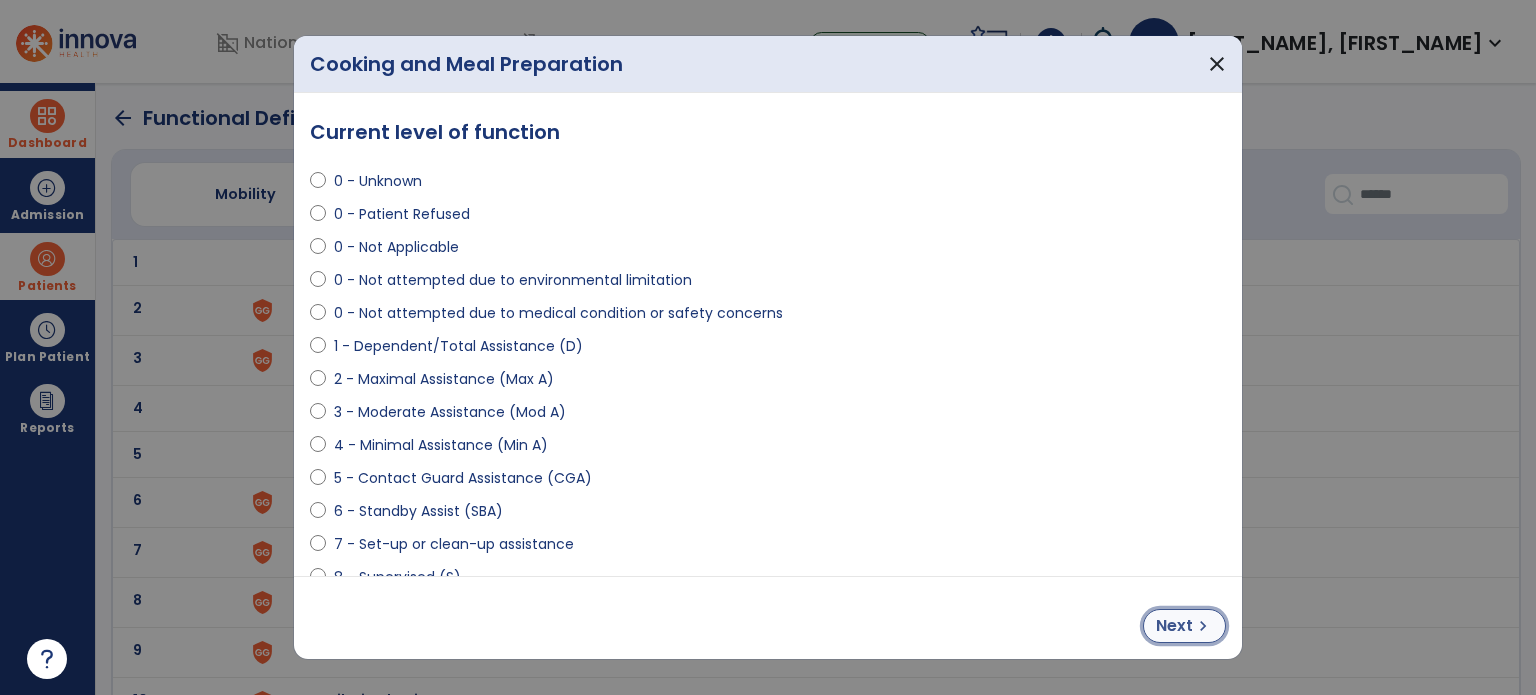 click on "Next" at bounding box center [1174, 626] 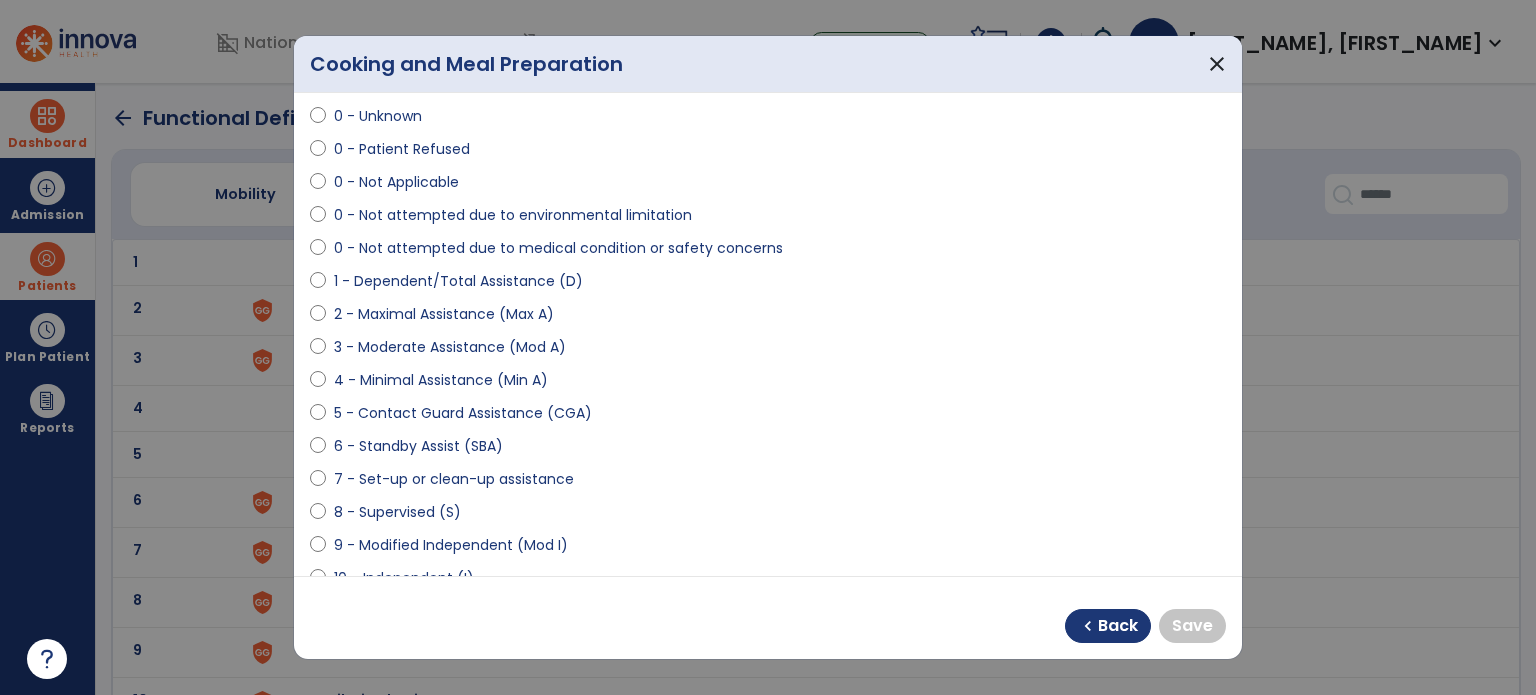 scroll, scrollTop: 100, scrollLeft: 0, axis: vertical 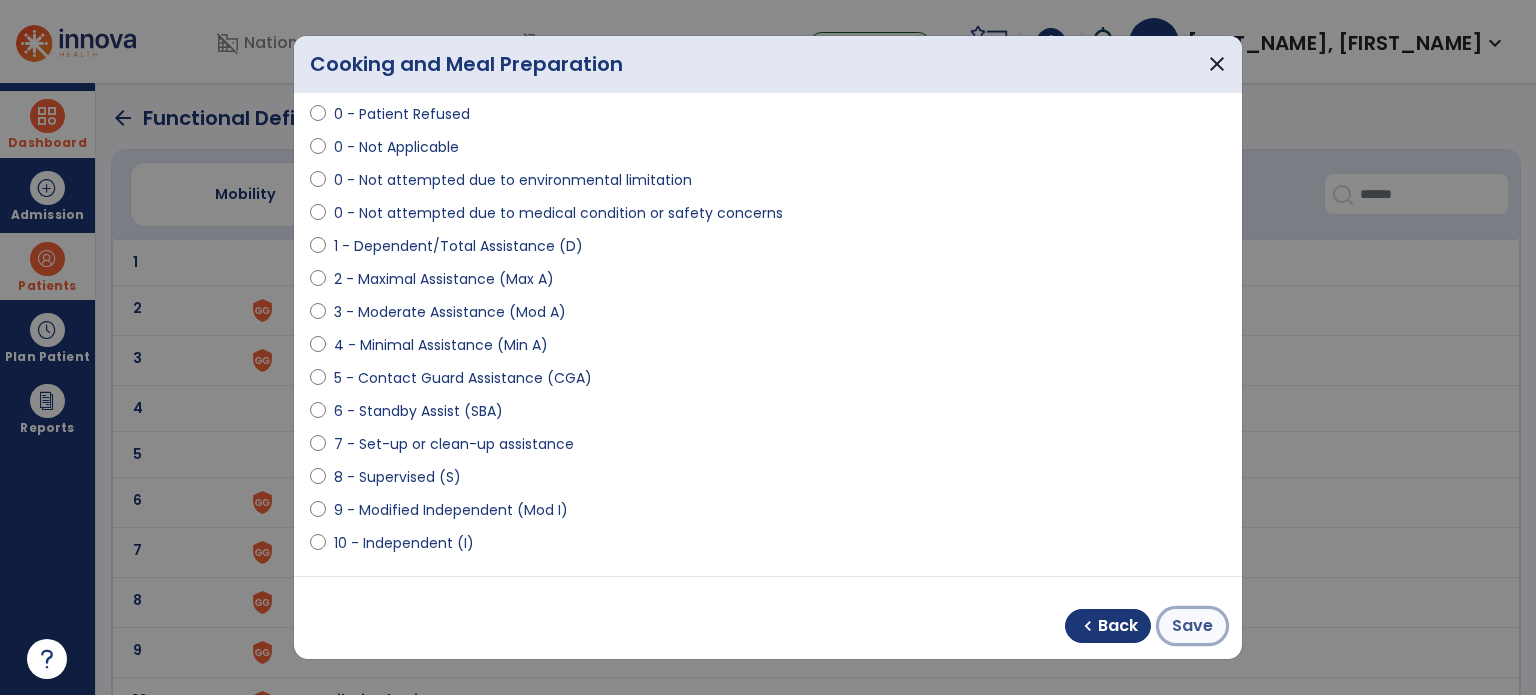 click on "Save" at bounding box center [1192, 626] 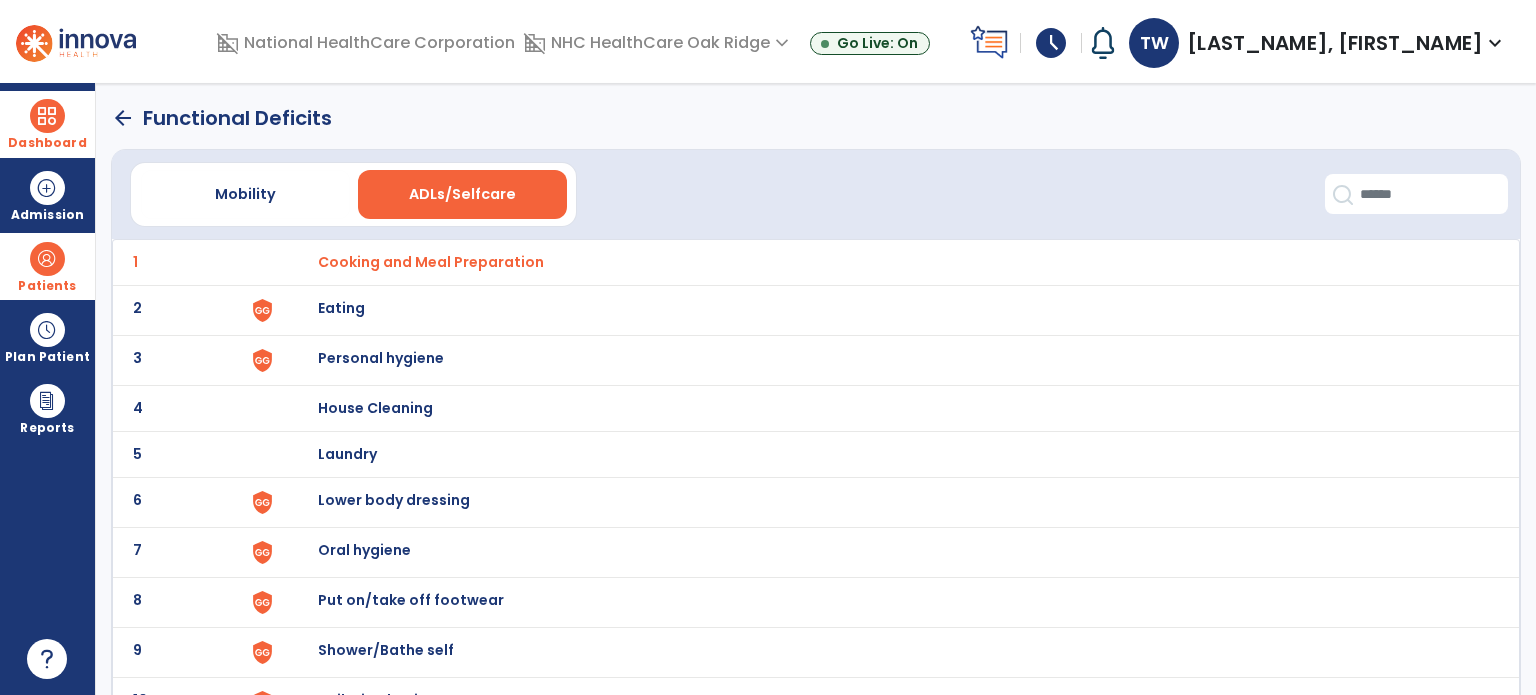 click on "Personal hygiene" at bounding box center [431, 262] 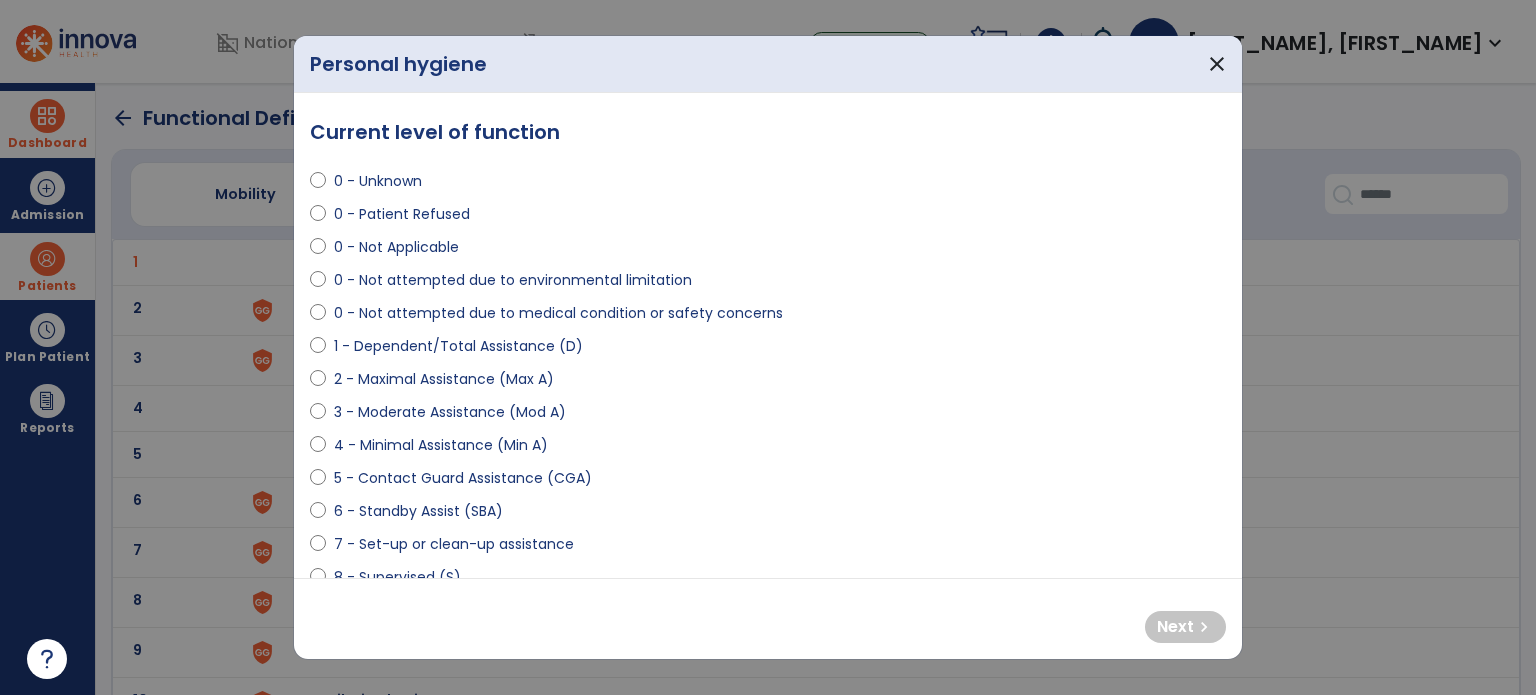 scroll, scrollTop: 100, scrollLeft: 0, axis: vertical 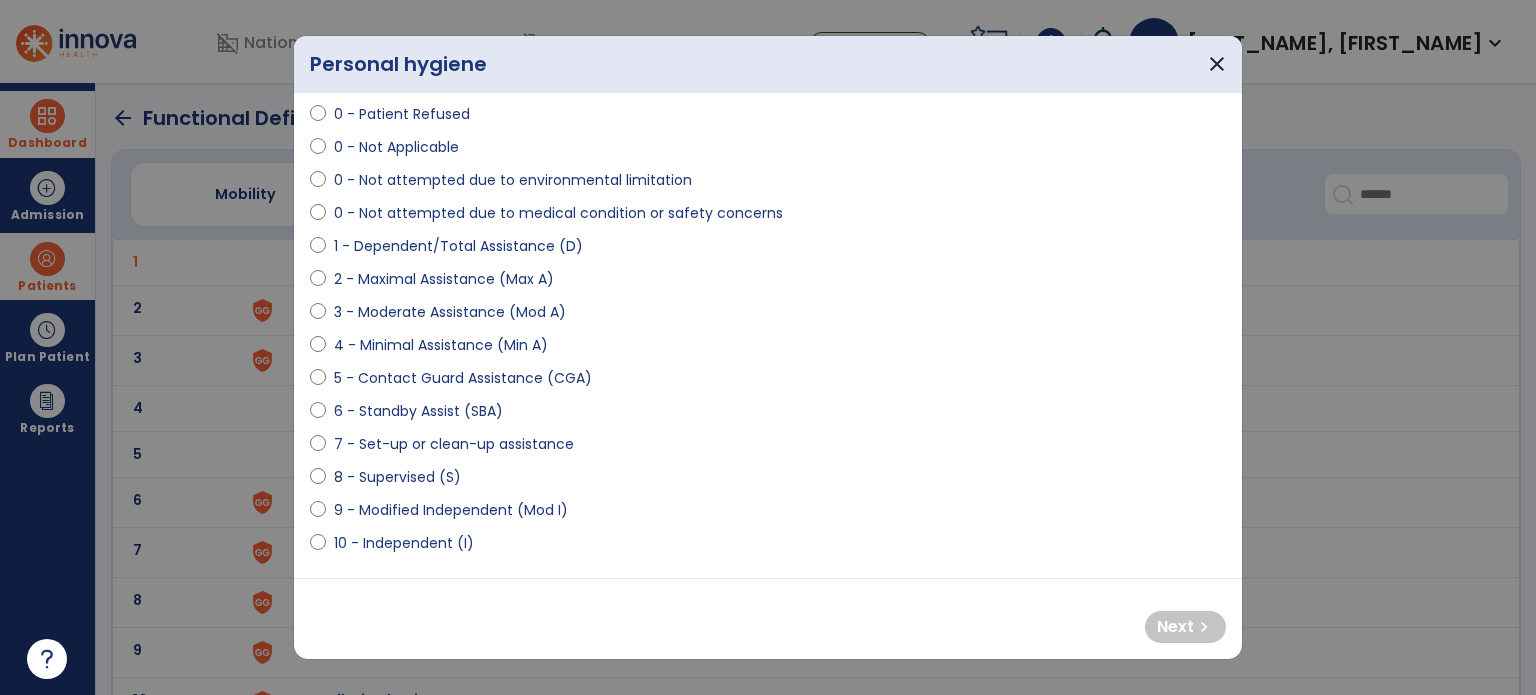 select on "**********" 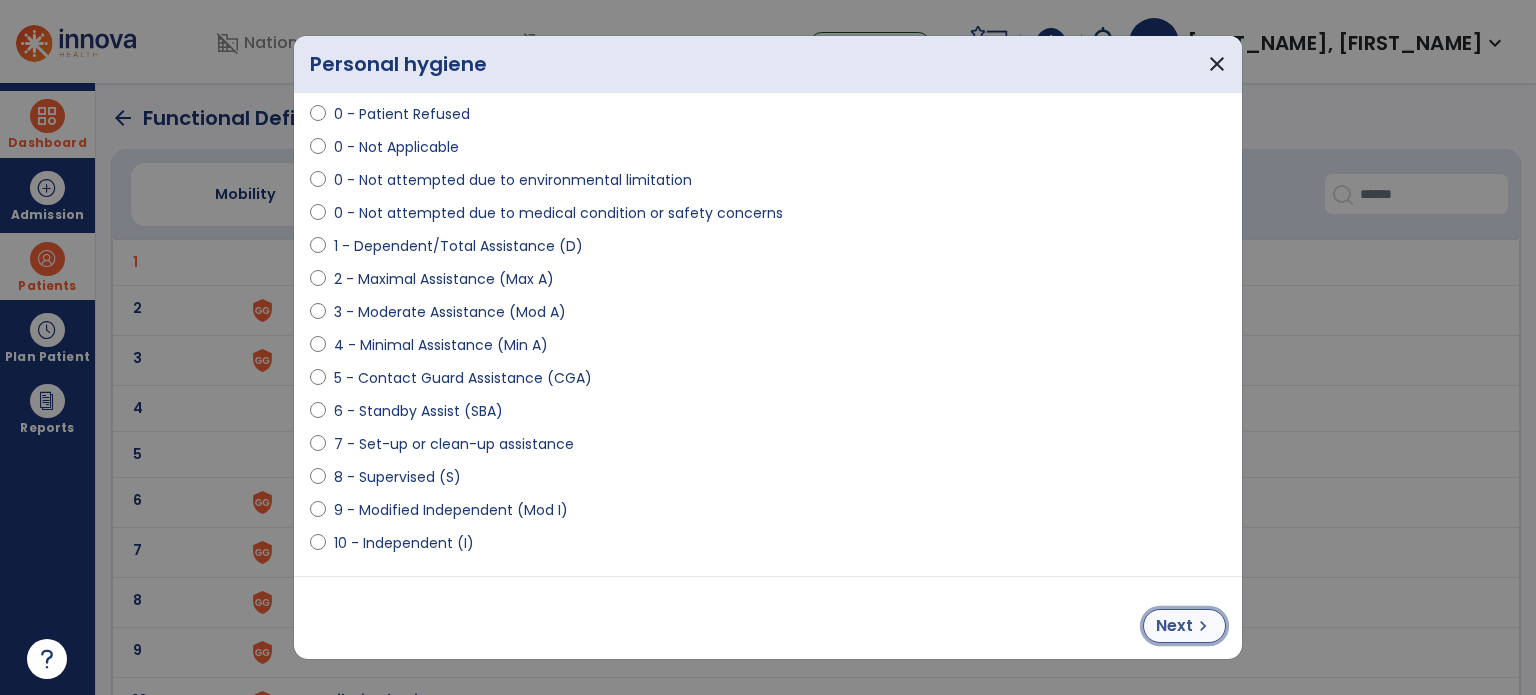 click on "Next" at bounding box center (1174, 626) 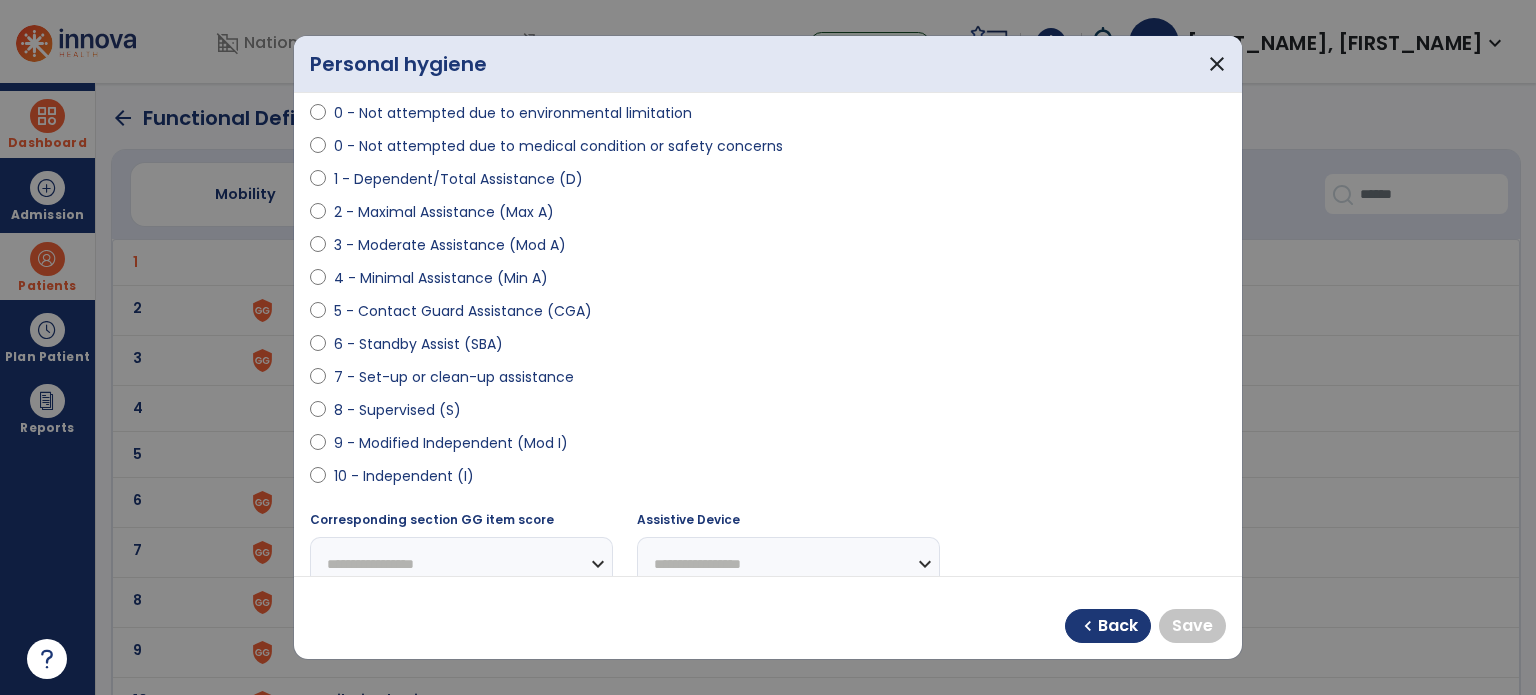 scroll, scrollTop: 200, scrollLeft: 0, axis: vertical 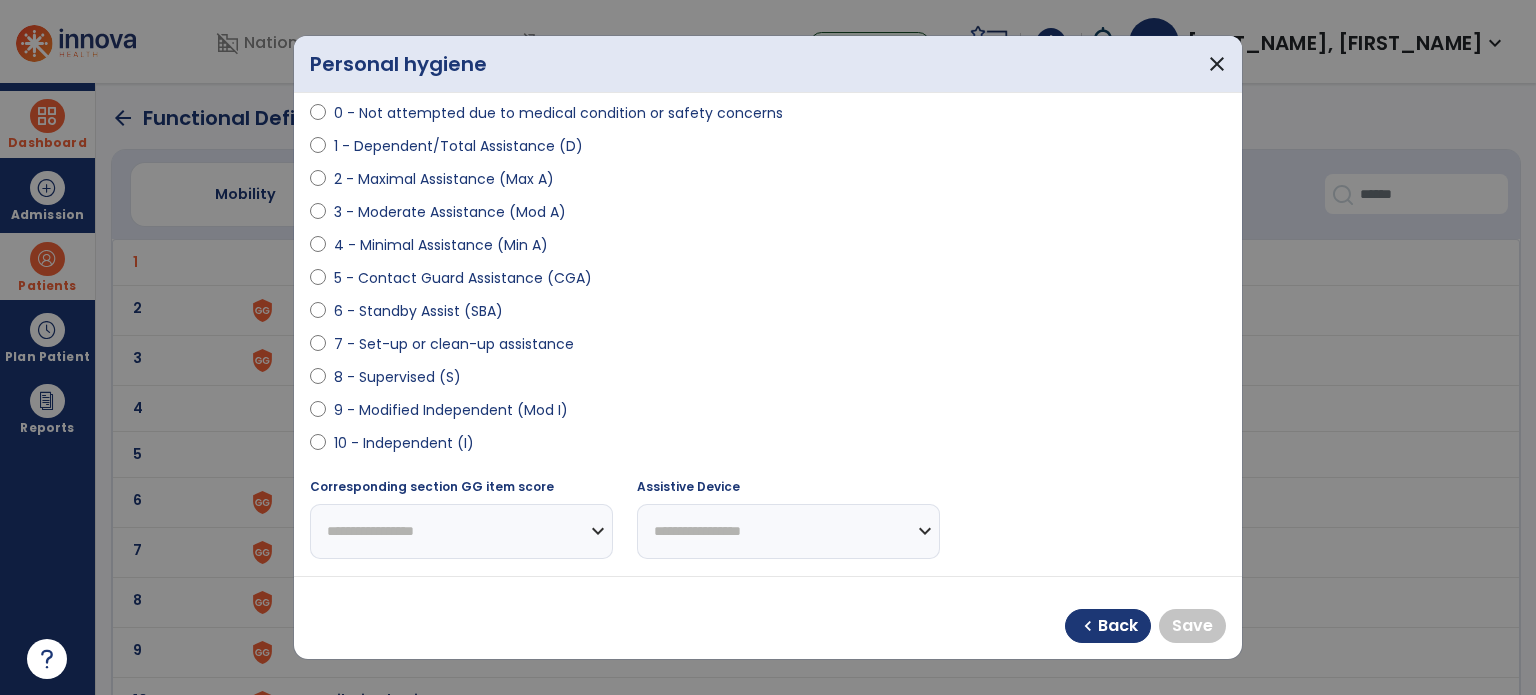select on "**********" 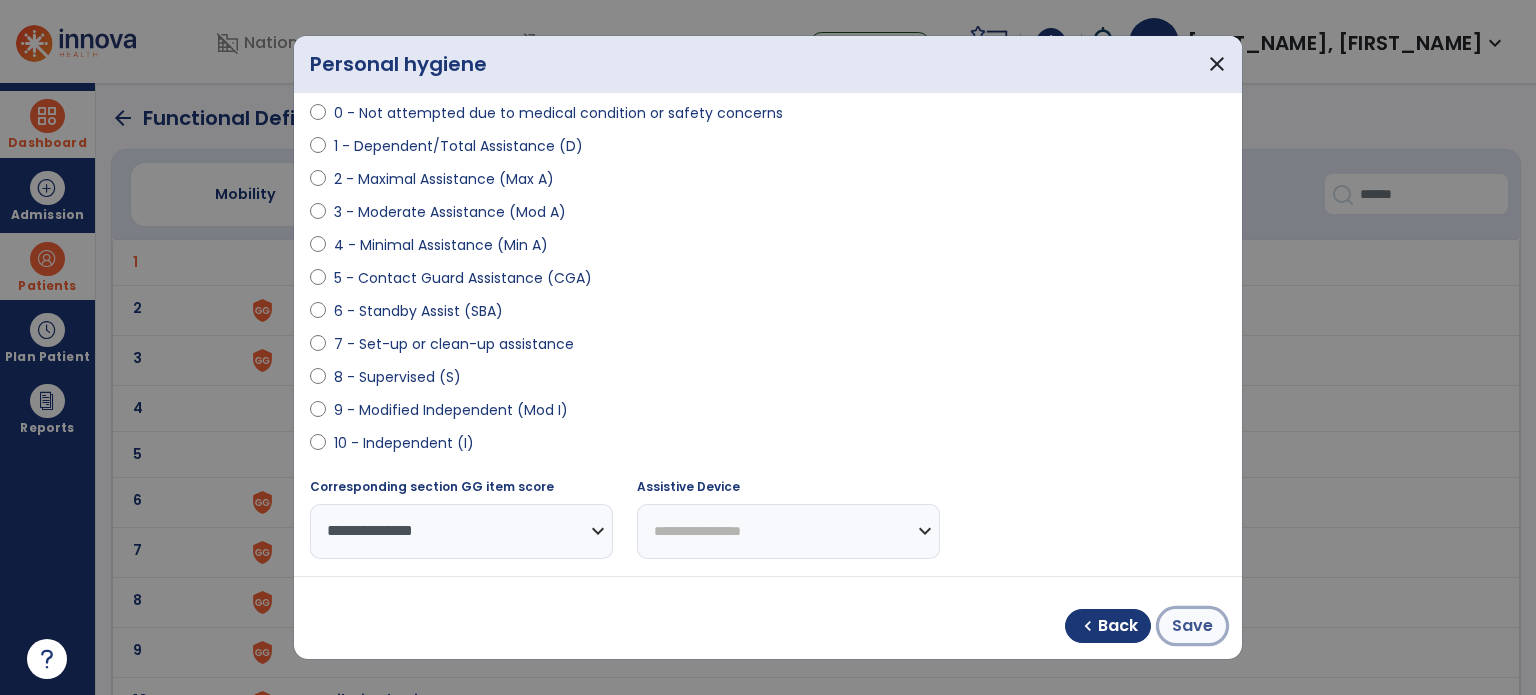 click on "Save" at bounding box center (1192, 626) 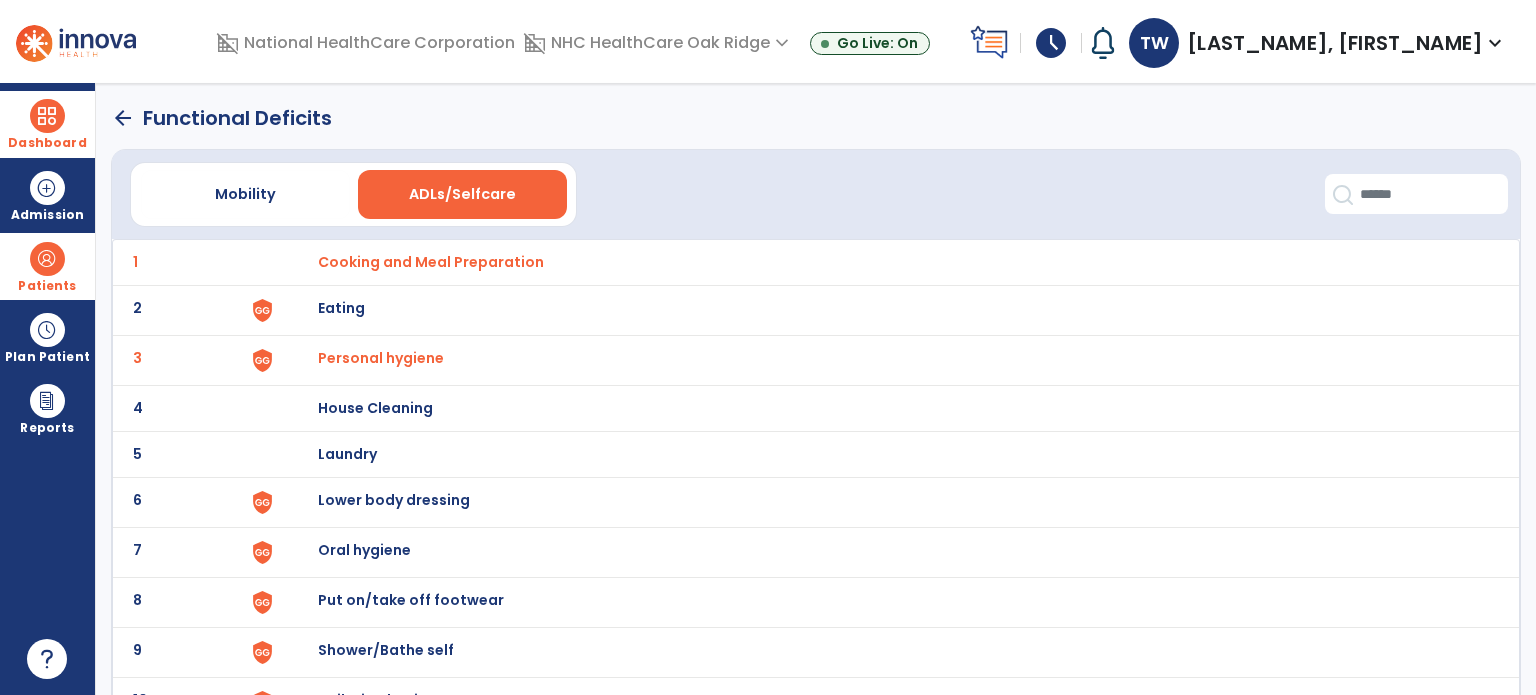 scroll, scrollTop: 100, scrollLeft: 0, axis: vertical 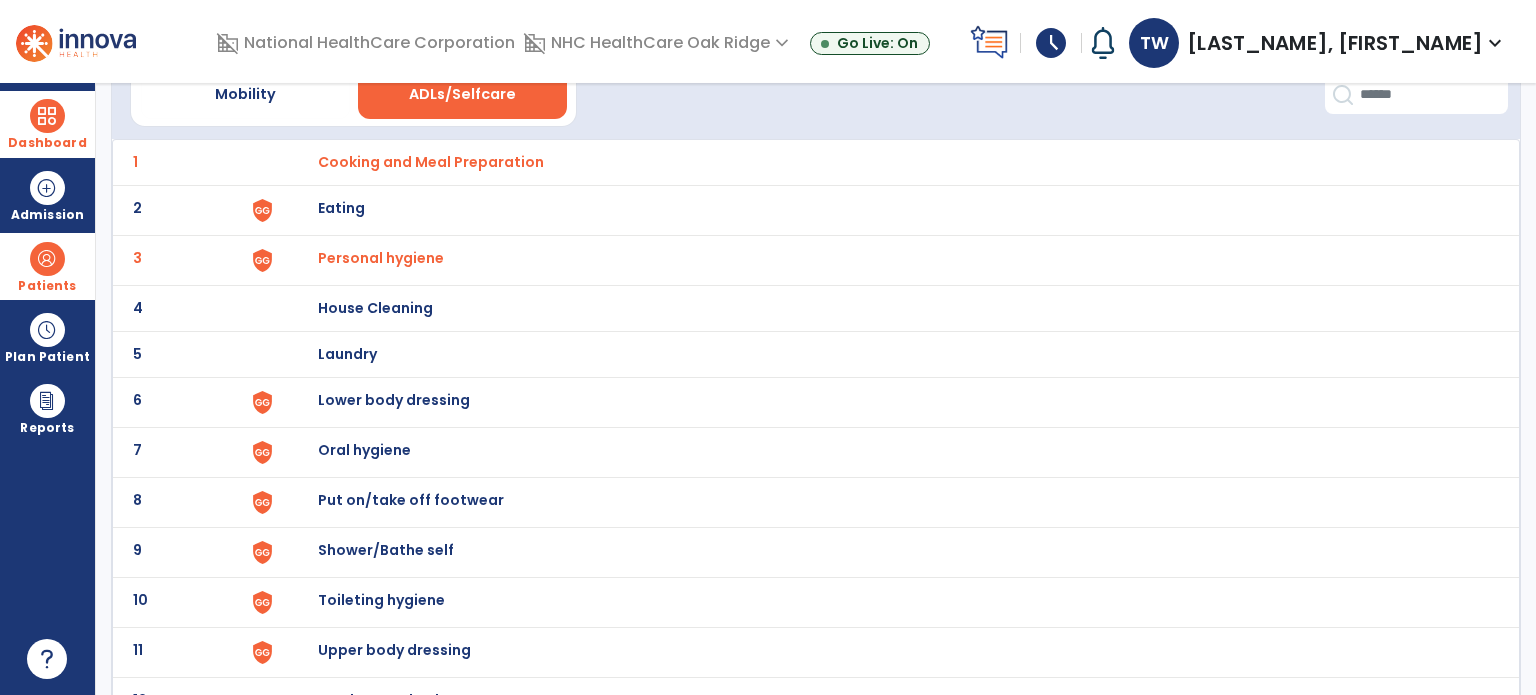 click on "Lower body dressing" at bounding box center (431, 162) 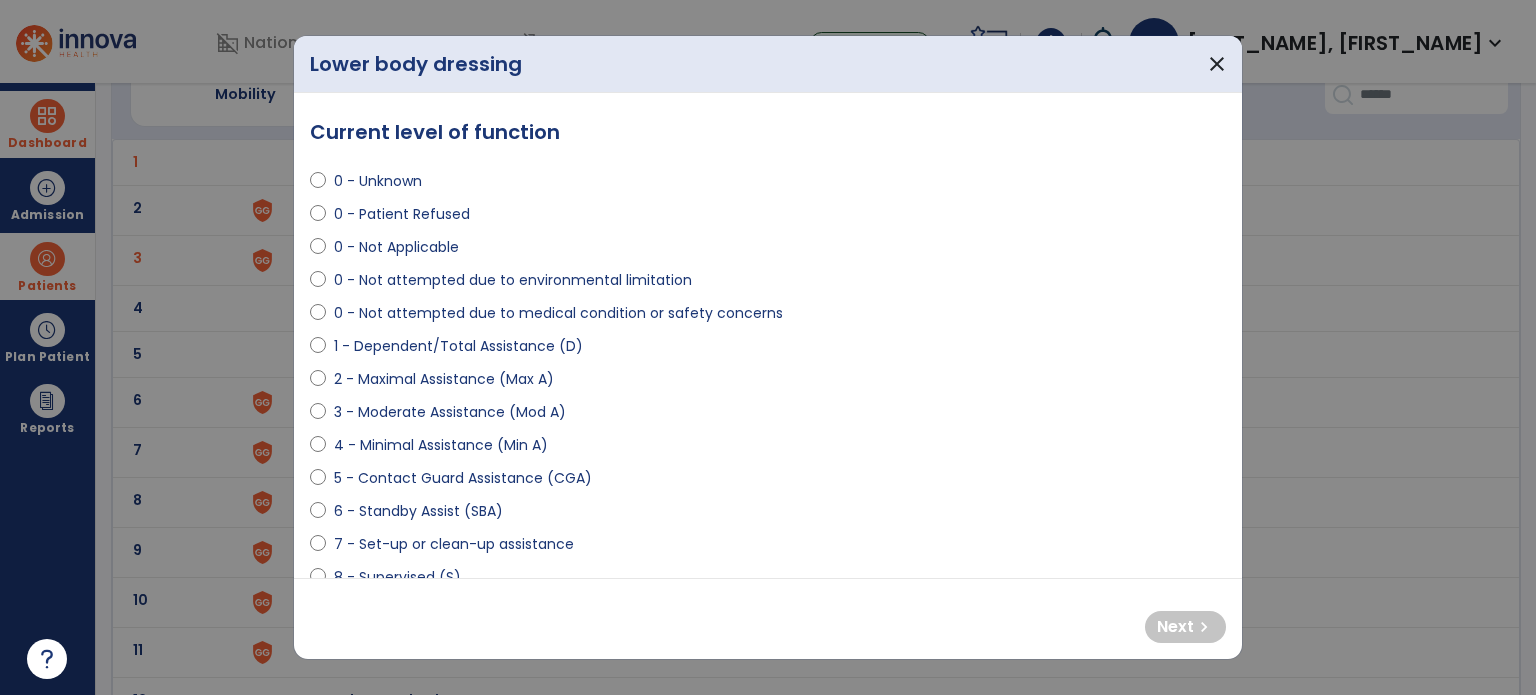 select on "**********" 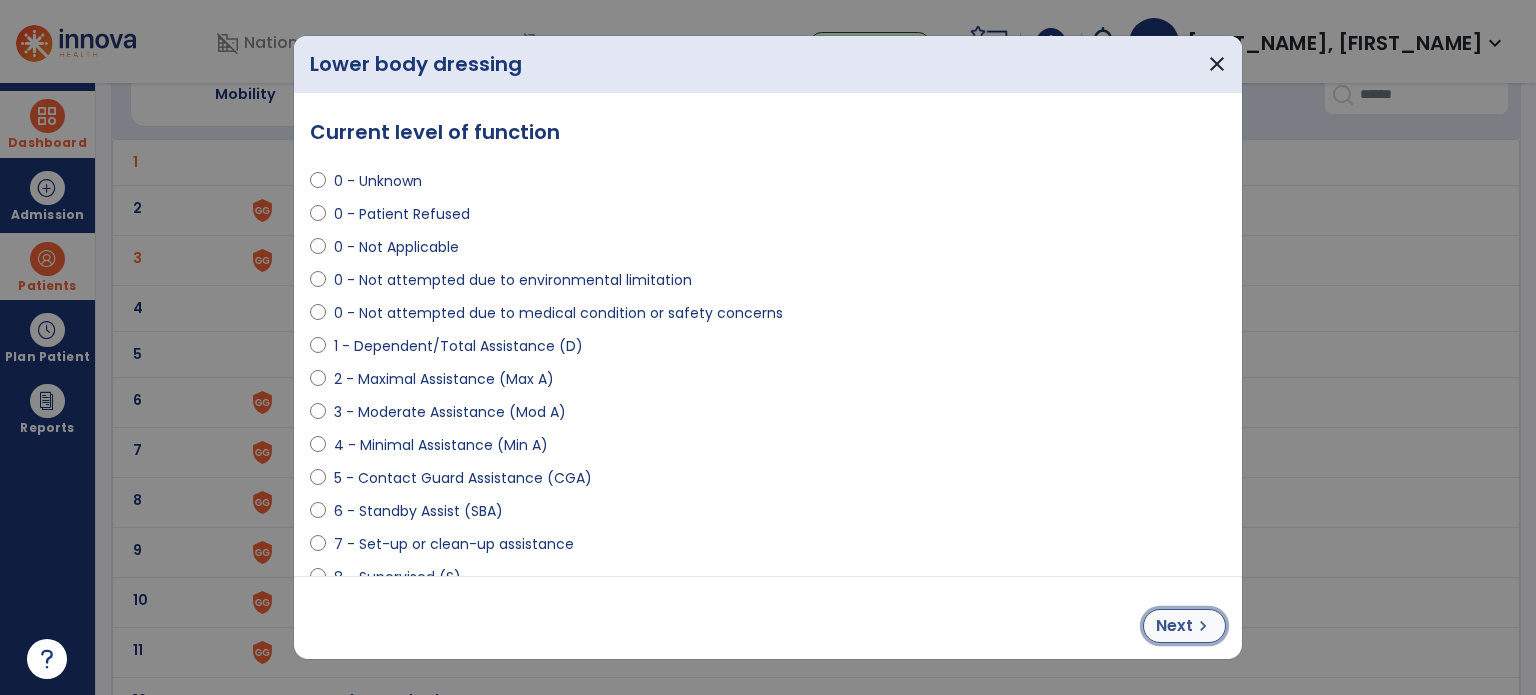 click on "Next" at bounding box center [1174, 626] 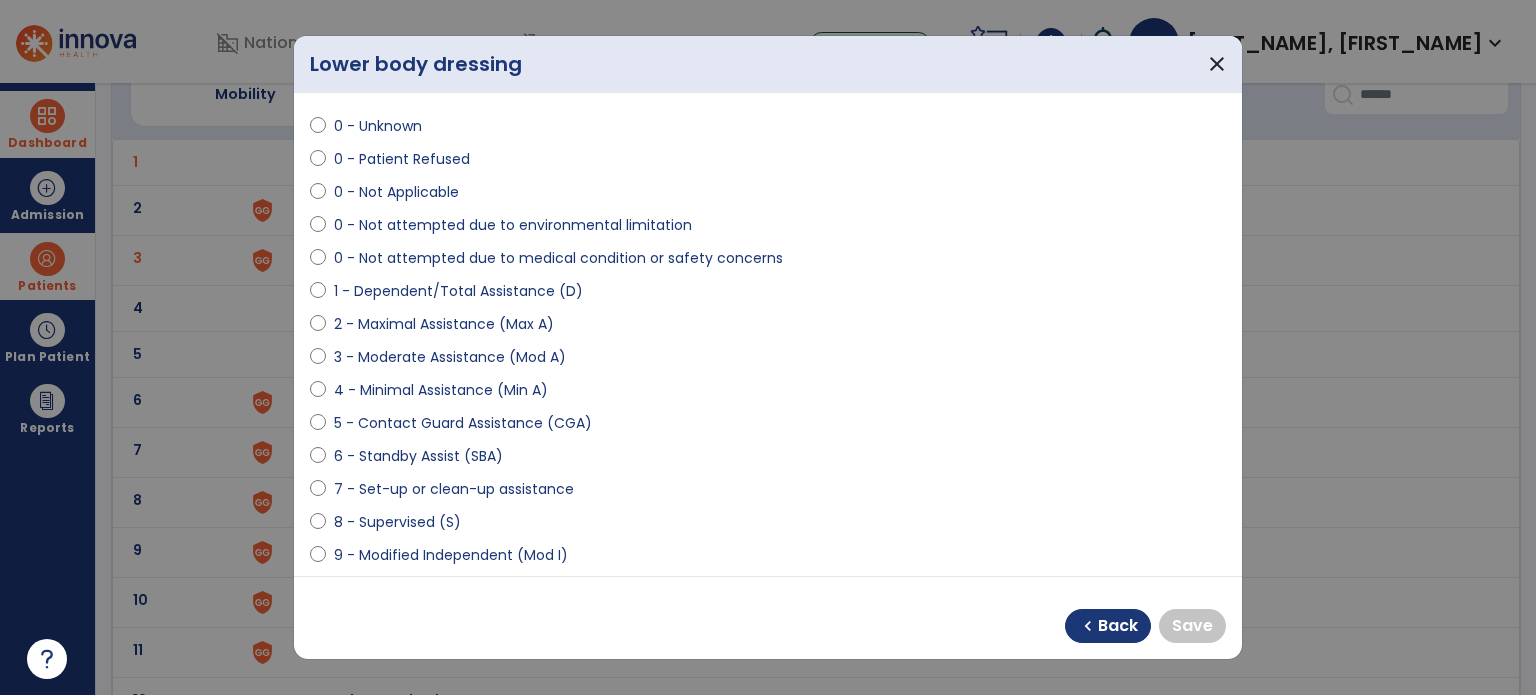 scroll, scrollTop: 100, scrollLeft: 0, axis: vertical 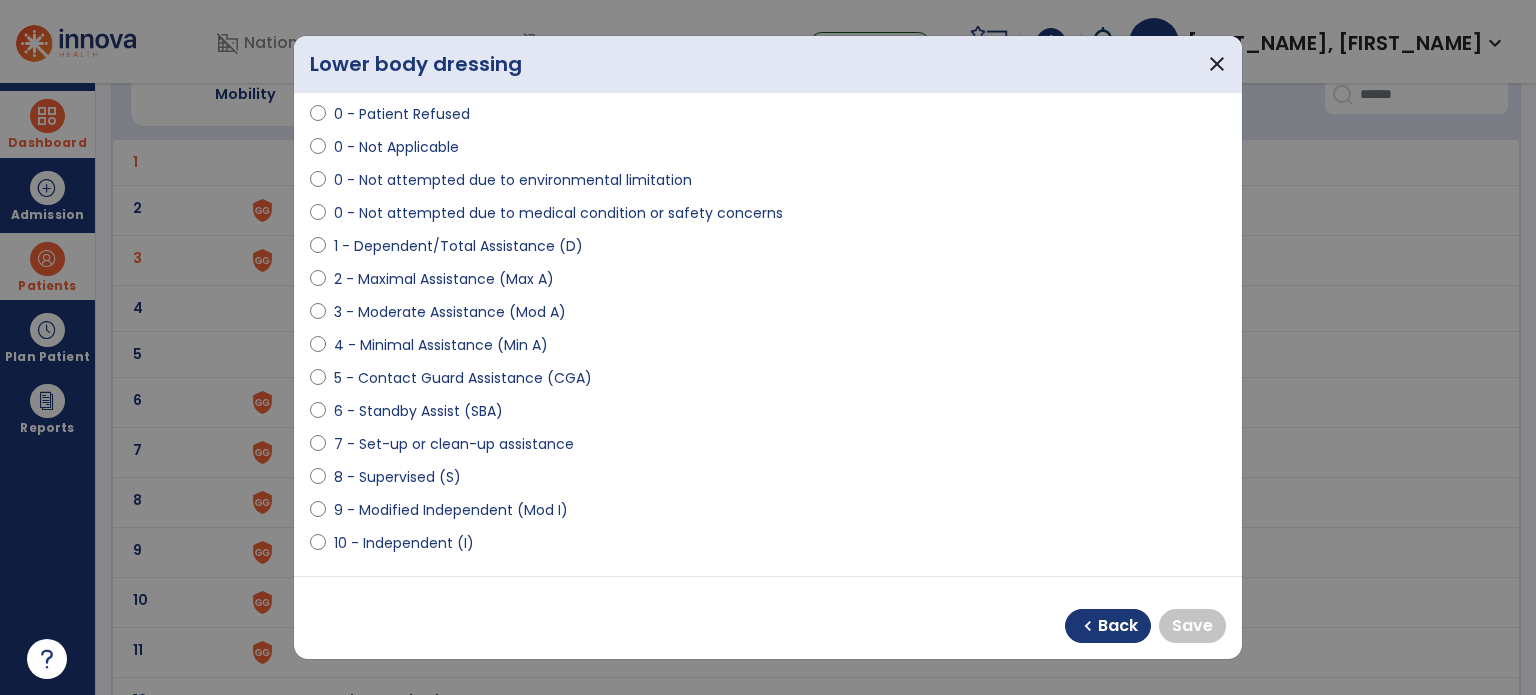 select on "**********" 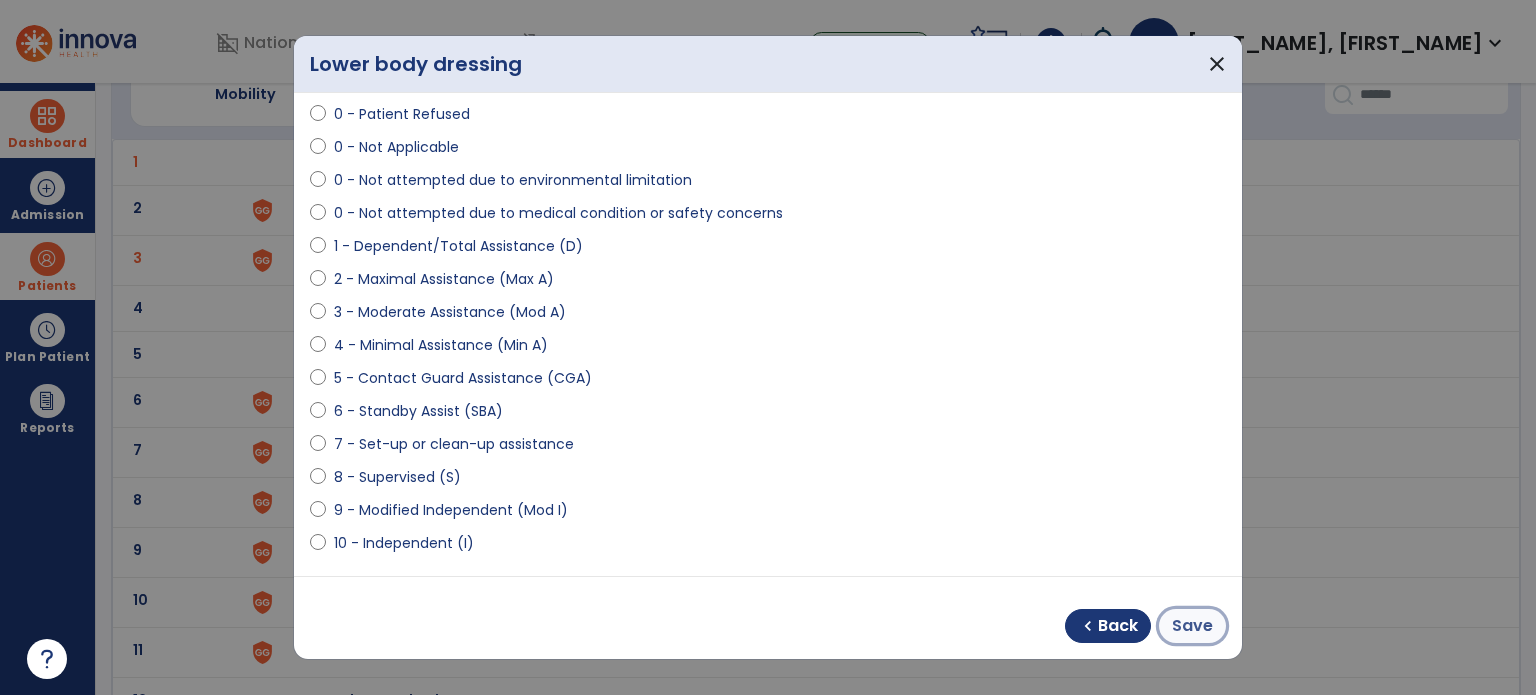 click on "Save" at bounding box center [1192, 626] 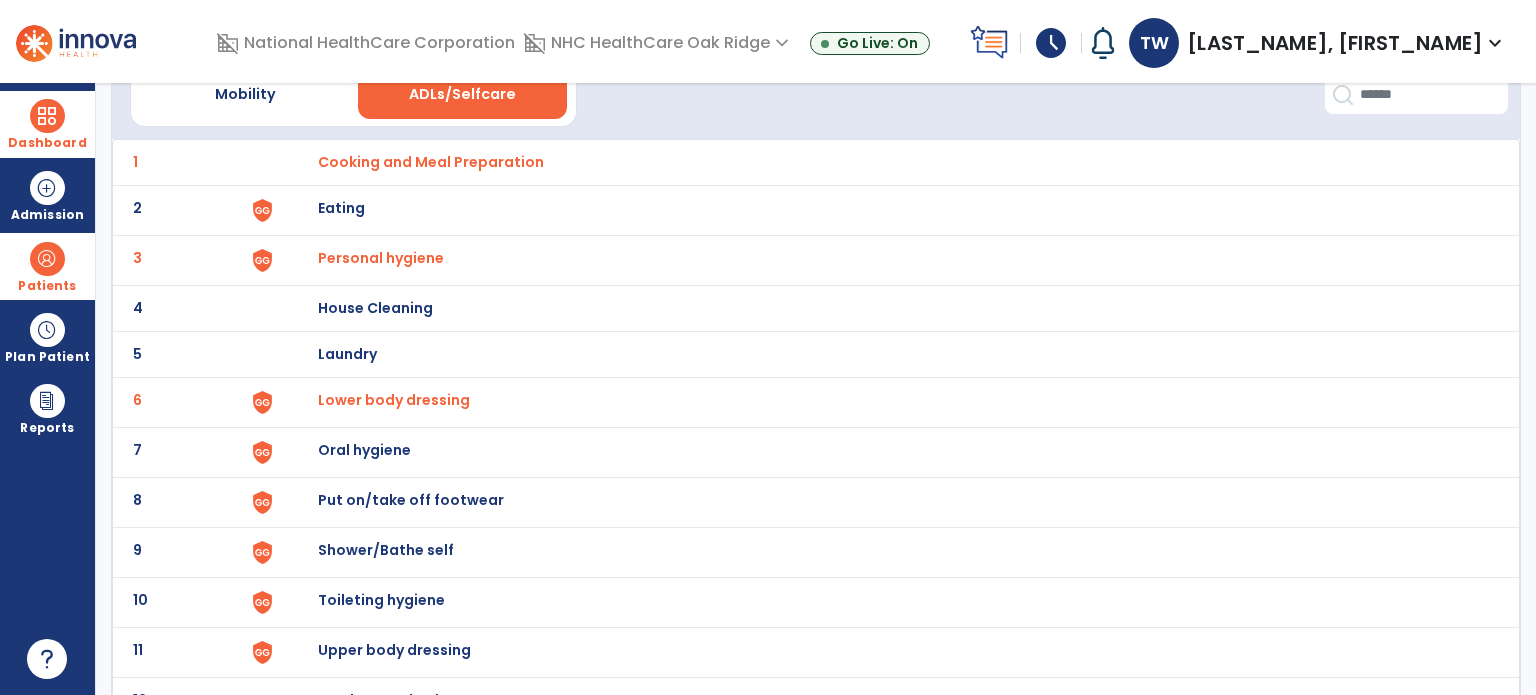 click on "Oral hygiene" at bounding box center [431, 162] 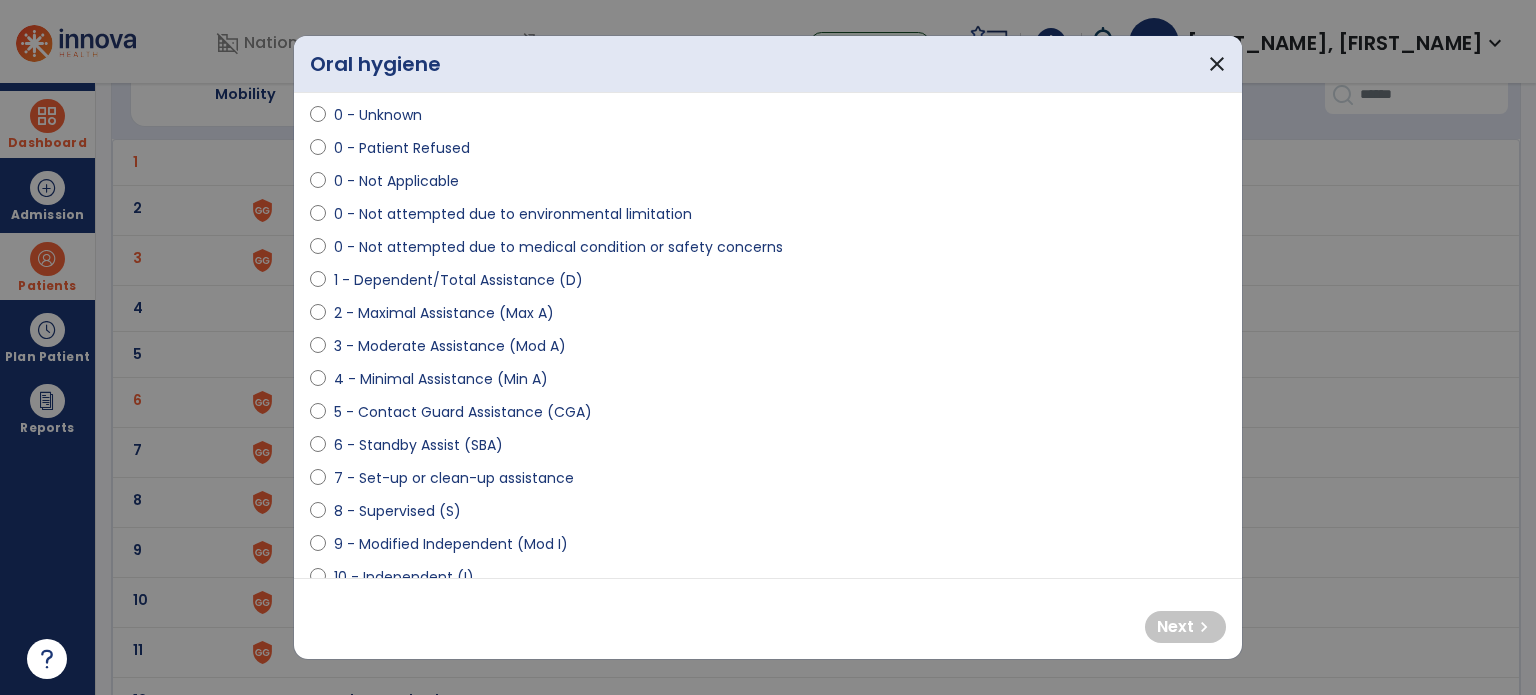 scroll, scrollTop: 100, scrollLeft: 0, axis: vertical 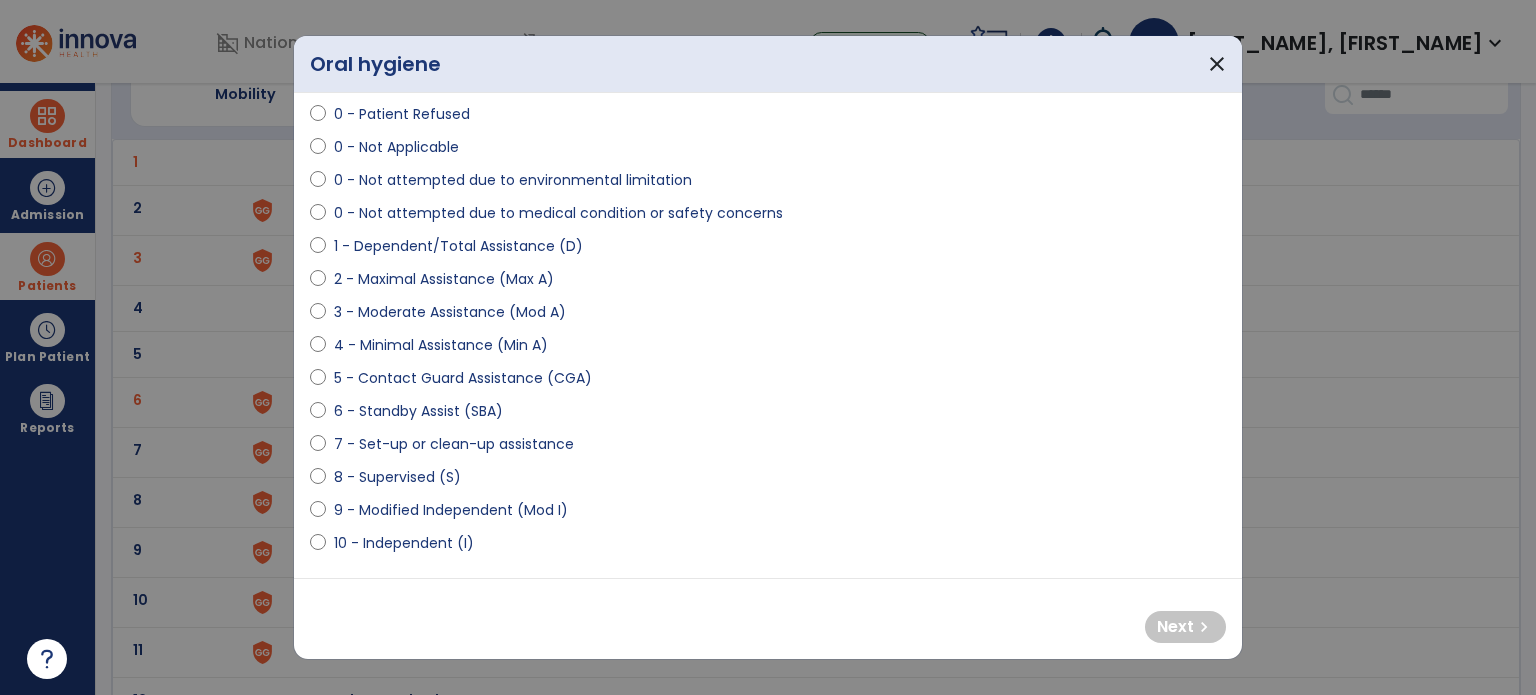select on "**********" 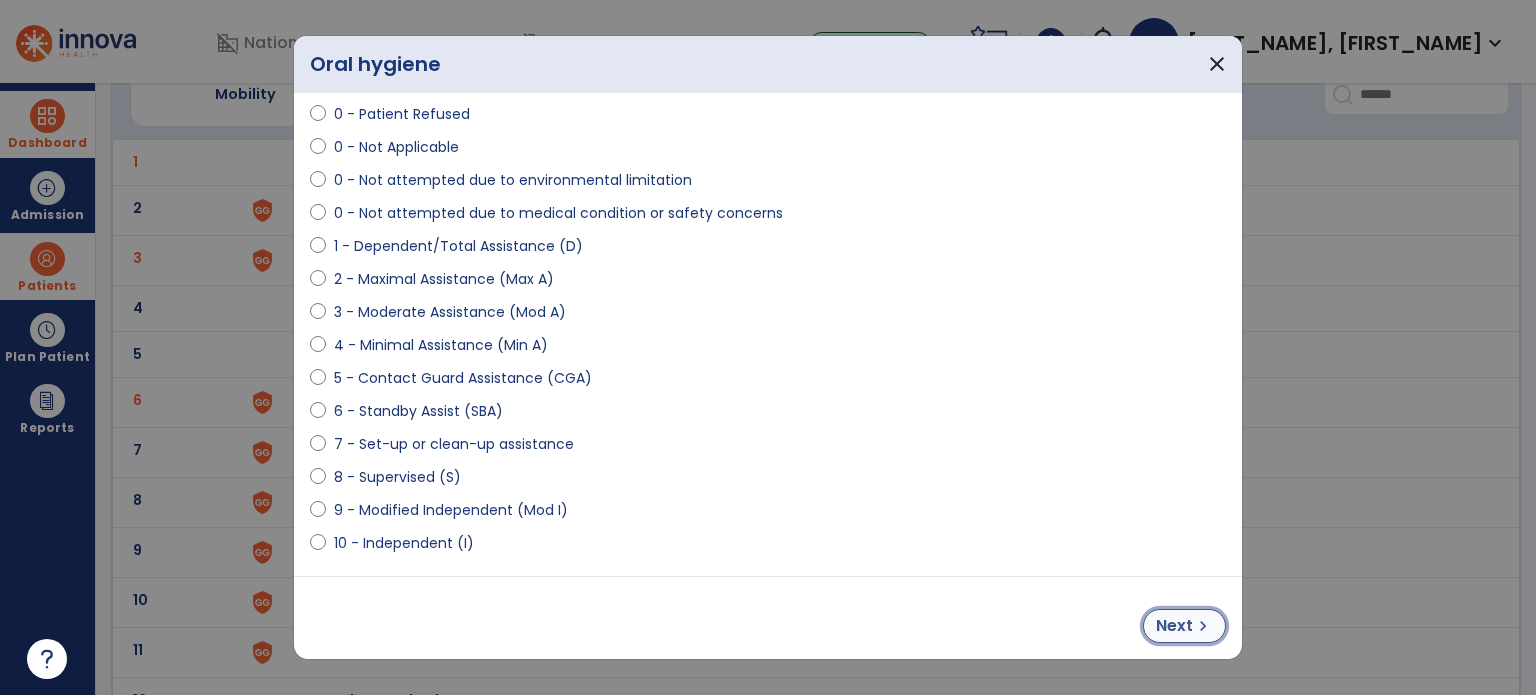 click on "Next" at bounding box center (1174, 626) 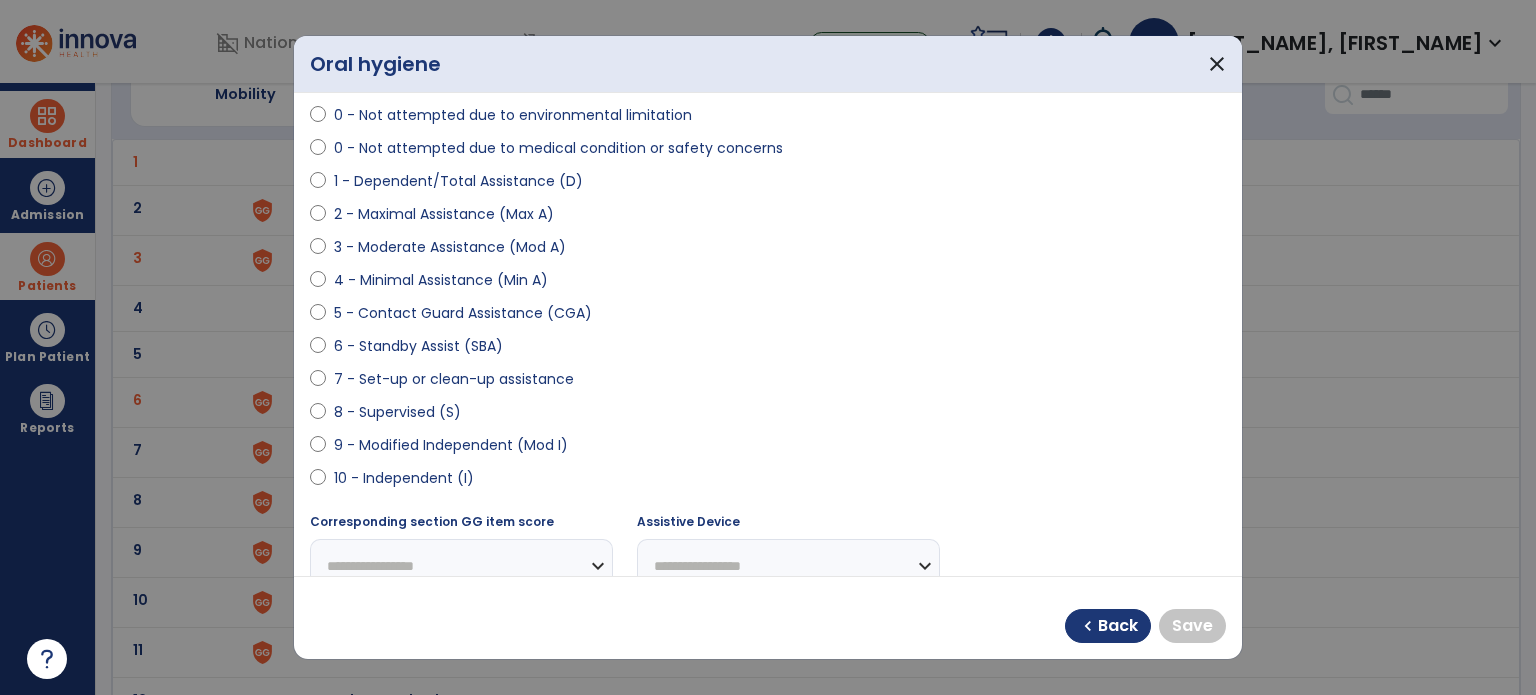 scroll, scrollTop: 200, scrollLeft: 0, axis: vertical 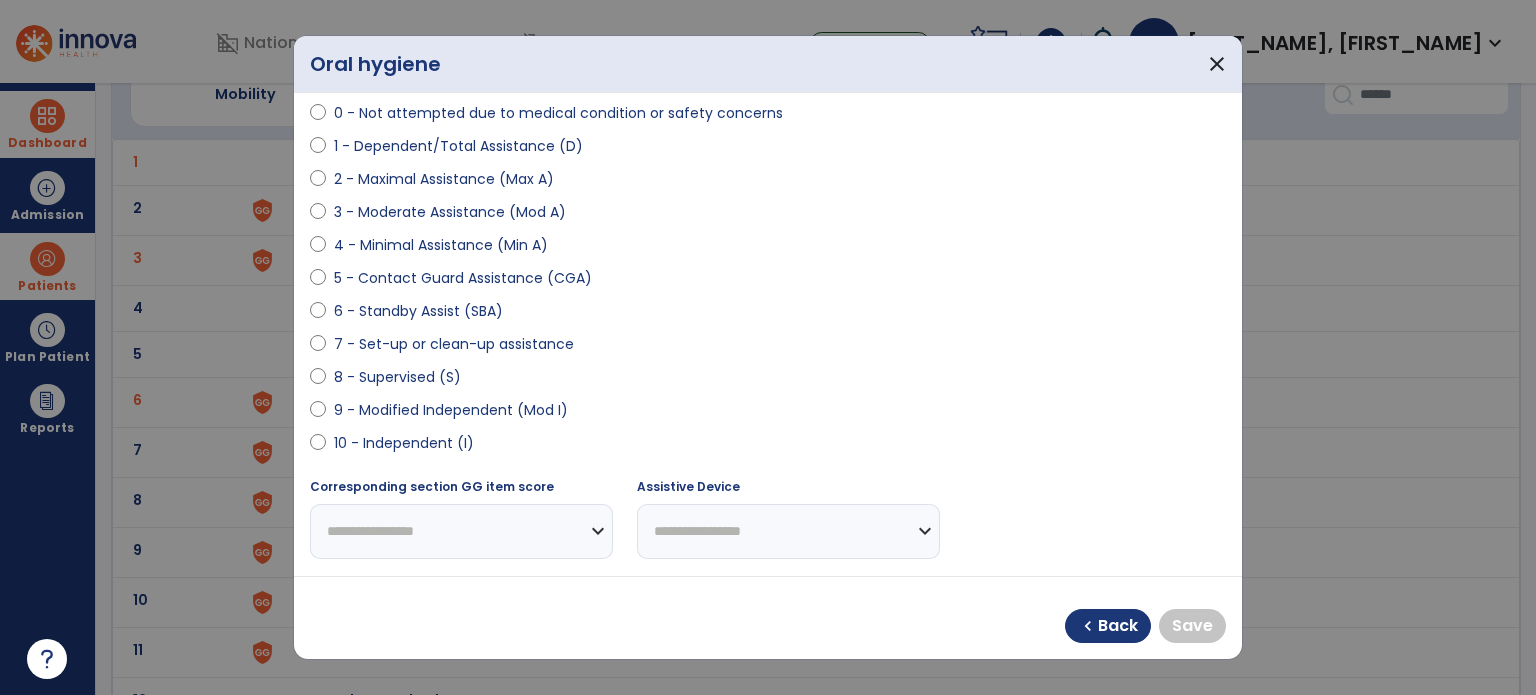 select on "**********" 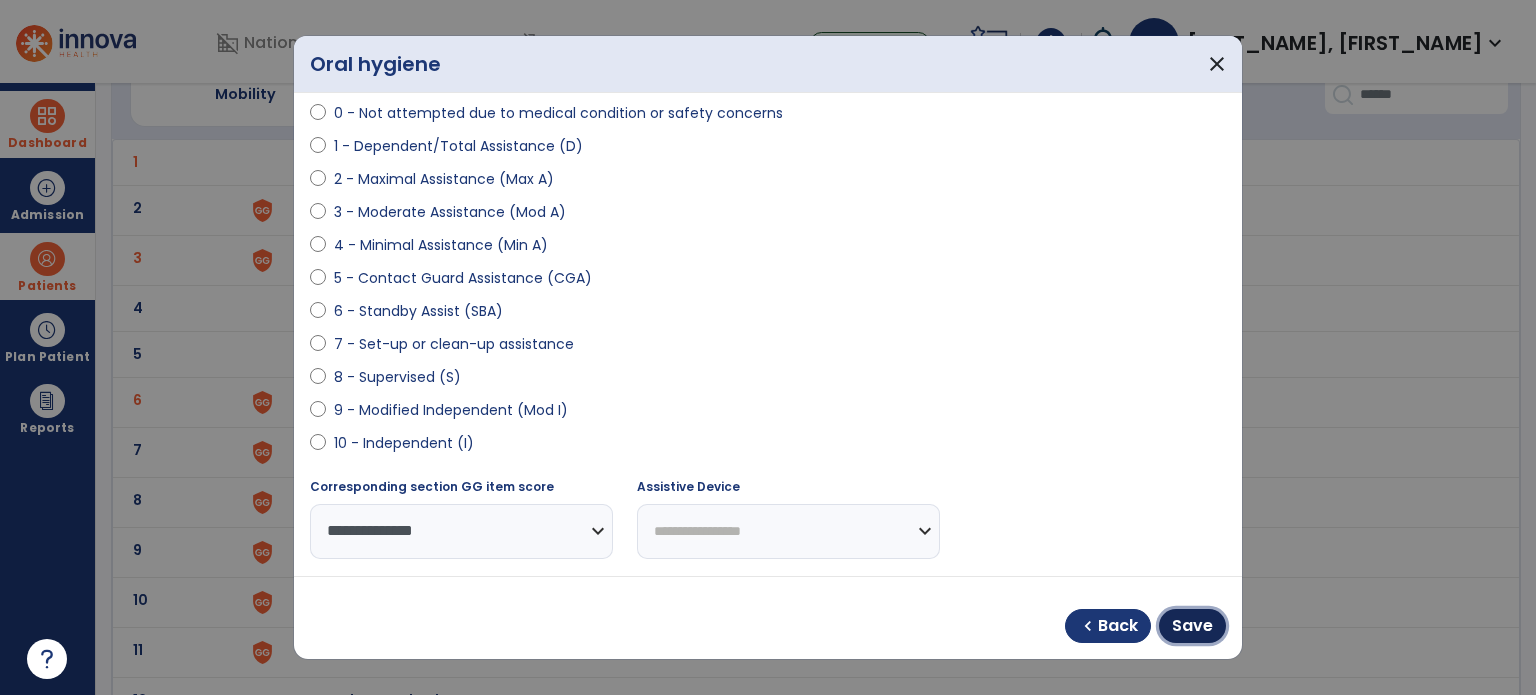 click on "Save" at bounding box center (1192, 626) 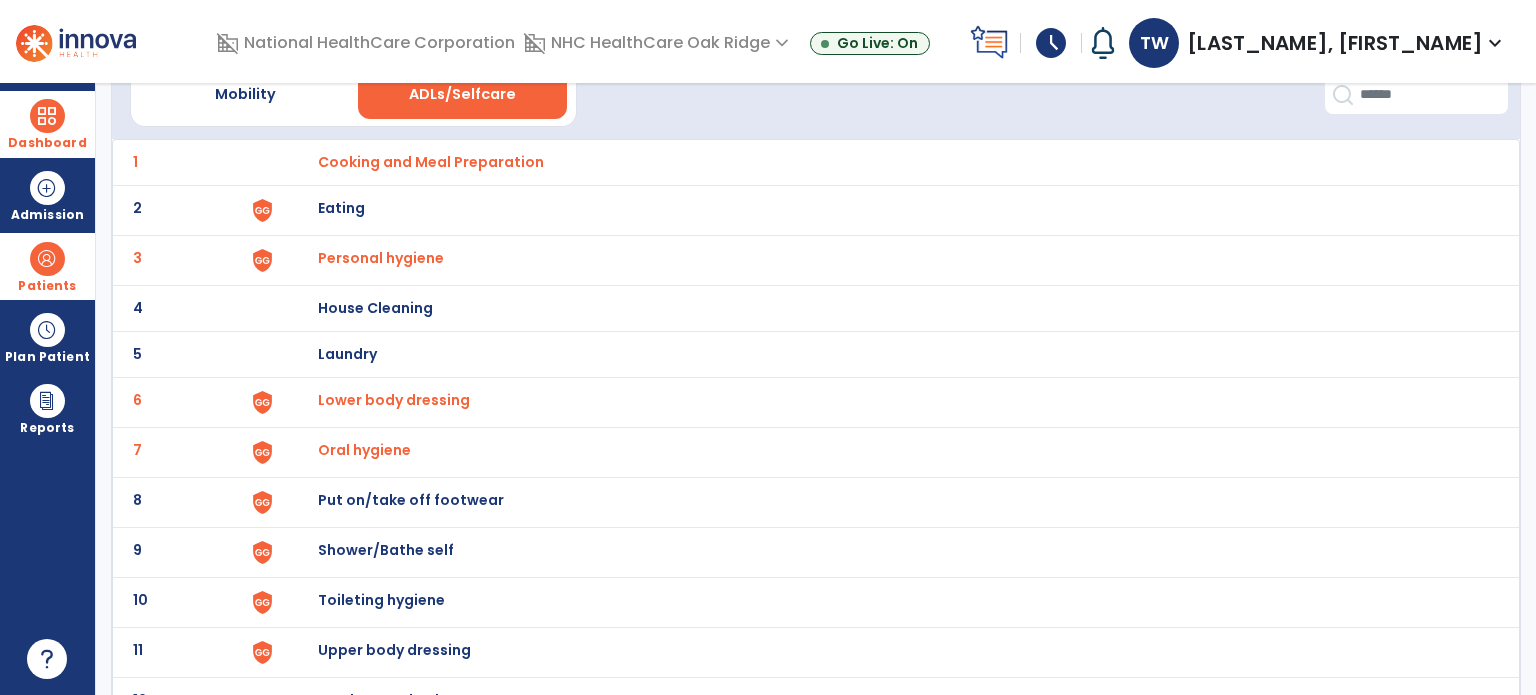 click on "Put on/take off footwear" at bounding box center [431, 162] 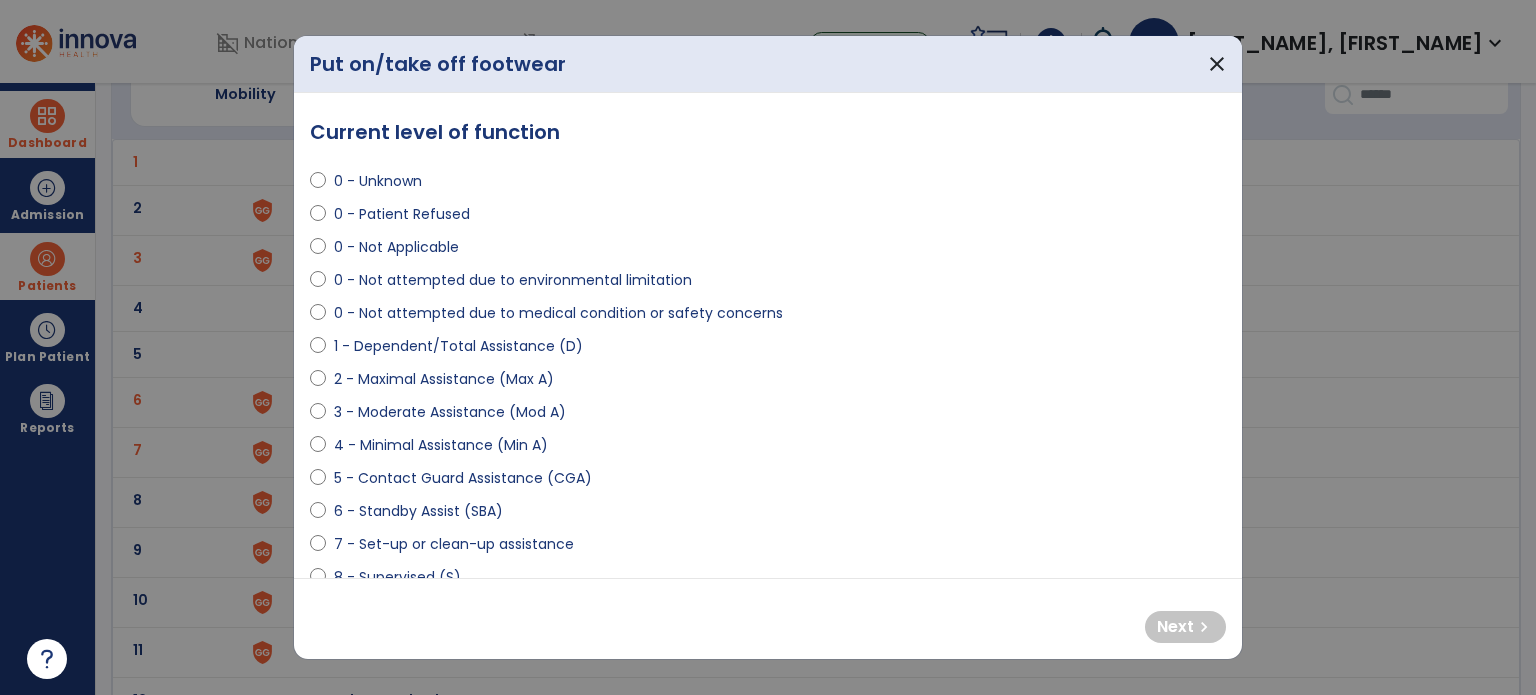 select on "**********" 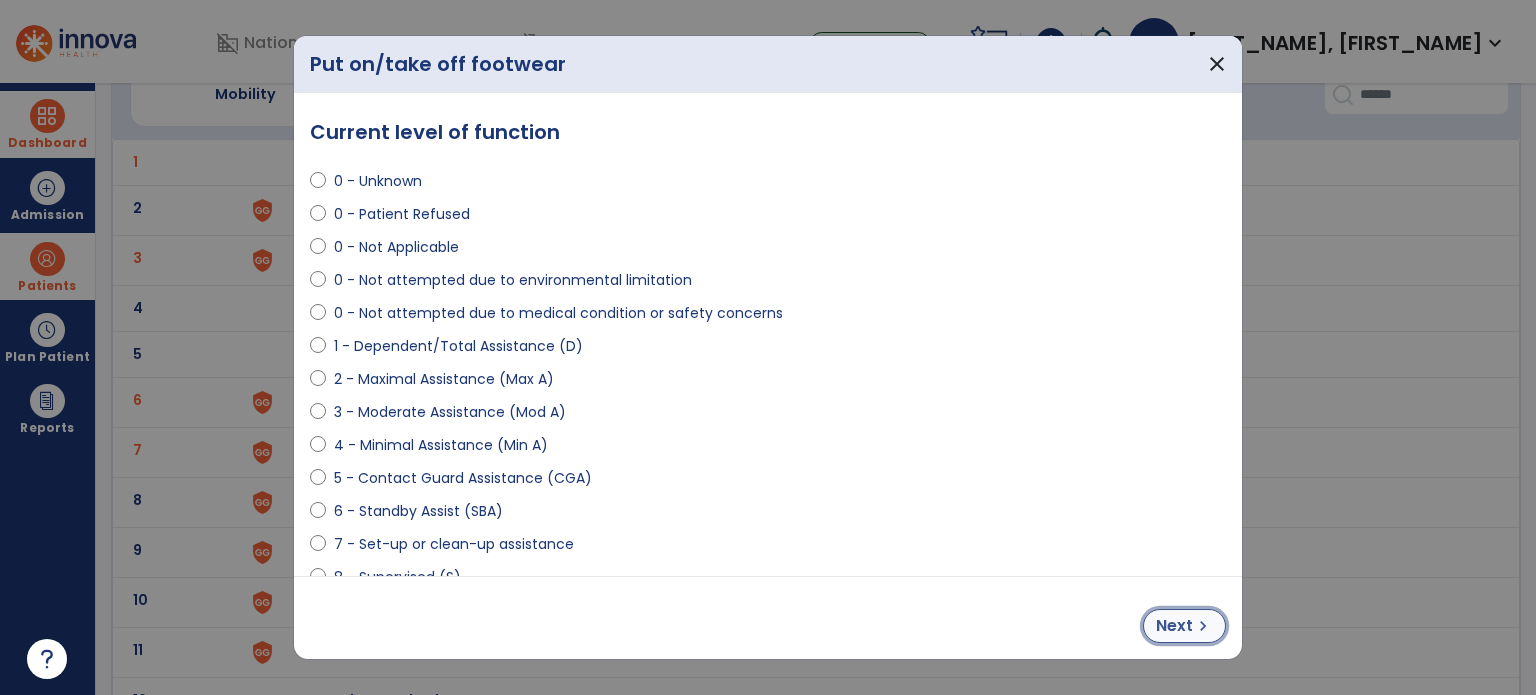 click on "Next" at bounding box center (1174, 626) 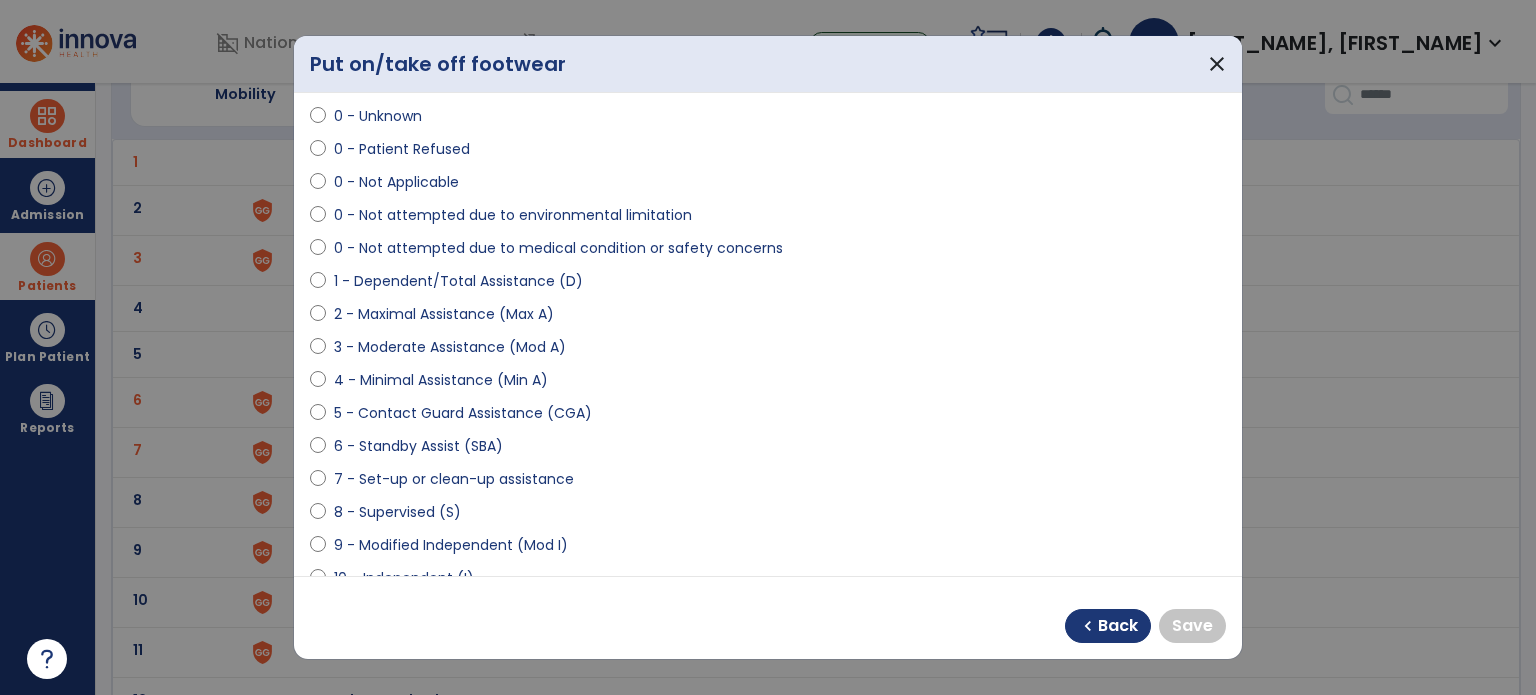 scroll, scrollTop: 100, scrollLeft: 0, axis: vertical 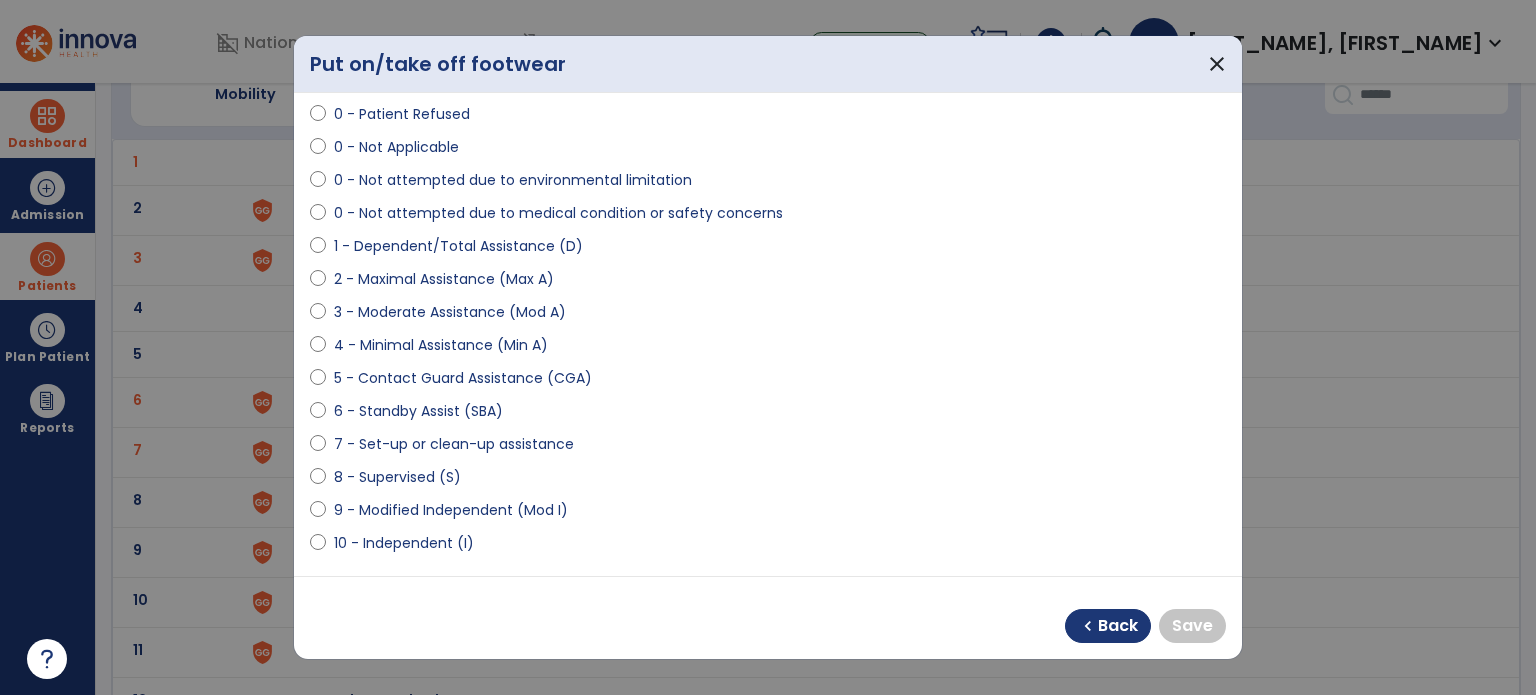 select on "**********" 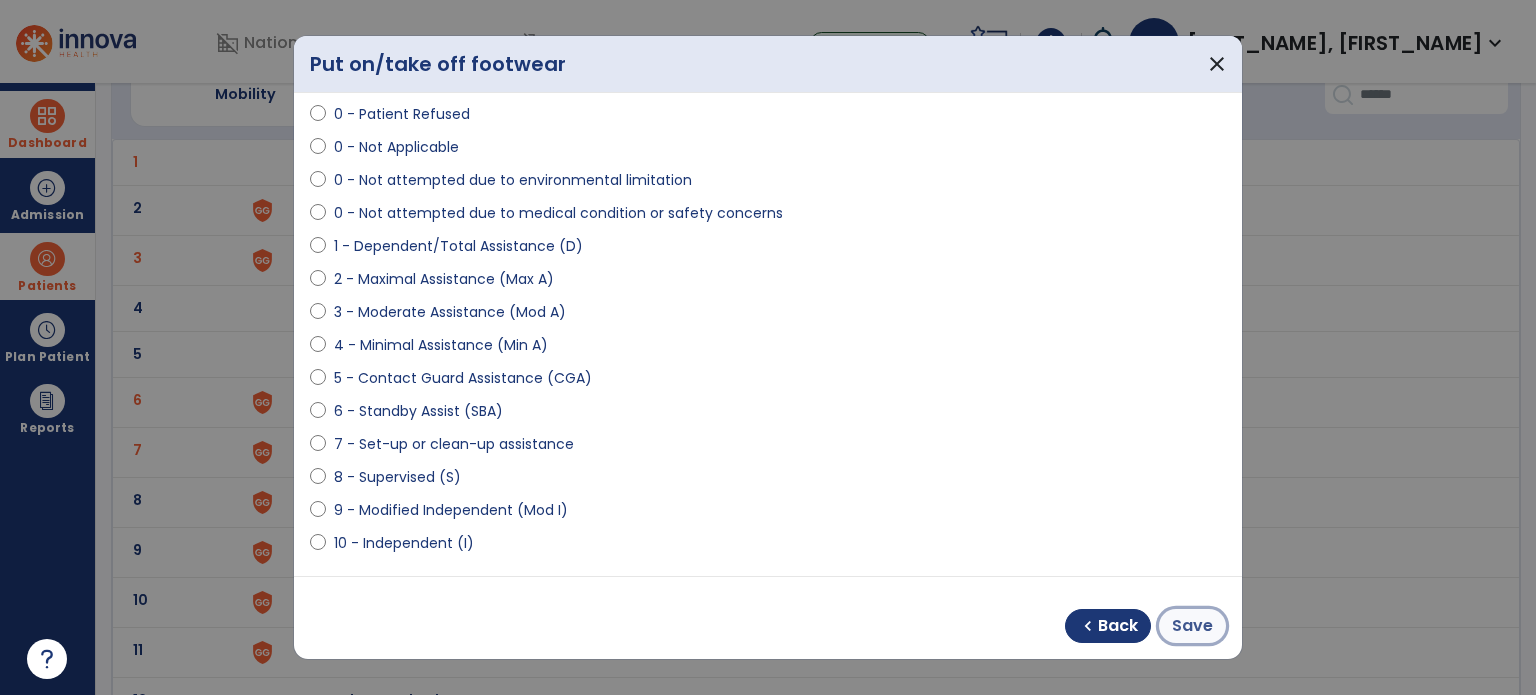 click on "Save" at bounding box center [1192, 626] 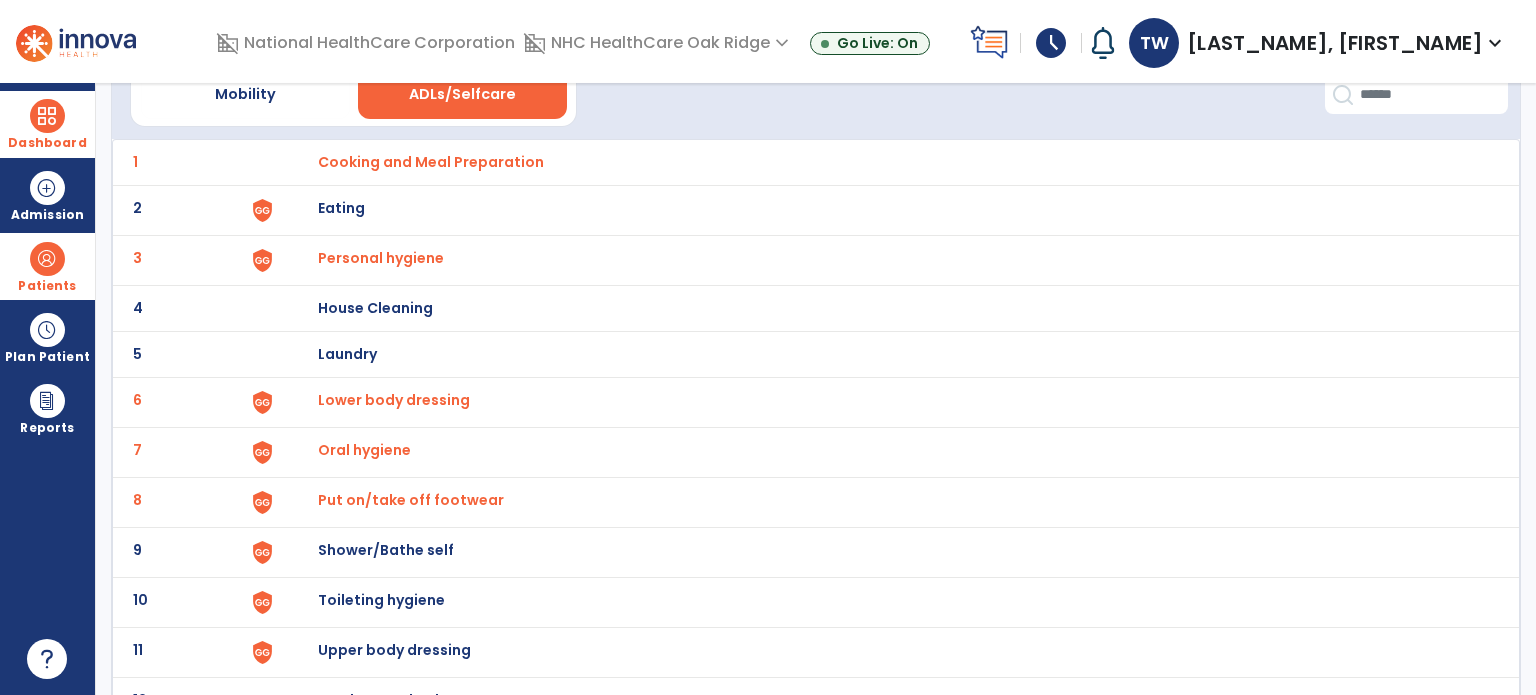 click on "Shower/Bathe self" at bounding box center [431, 162] 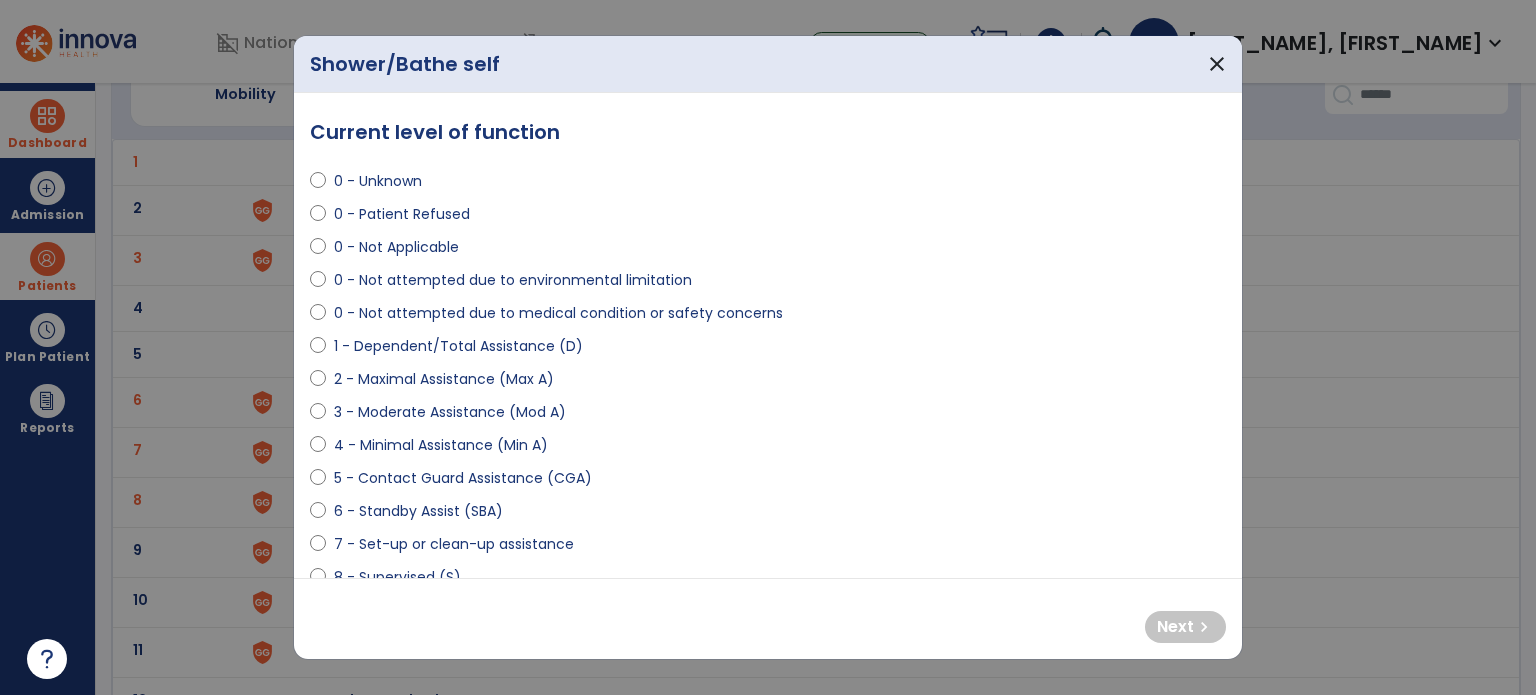 select on "**********" 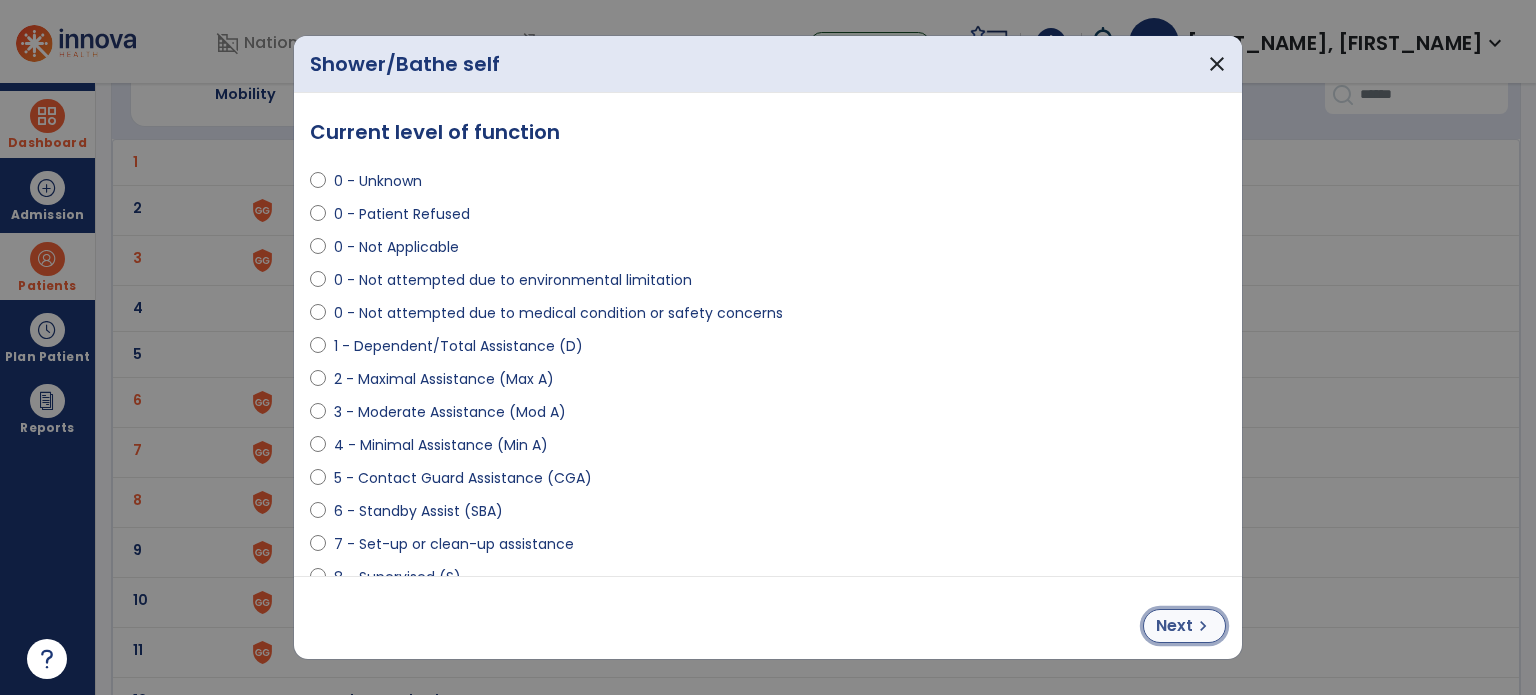 click on "chevron_right" at bounding box center (1203, 626) 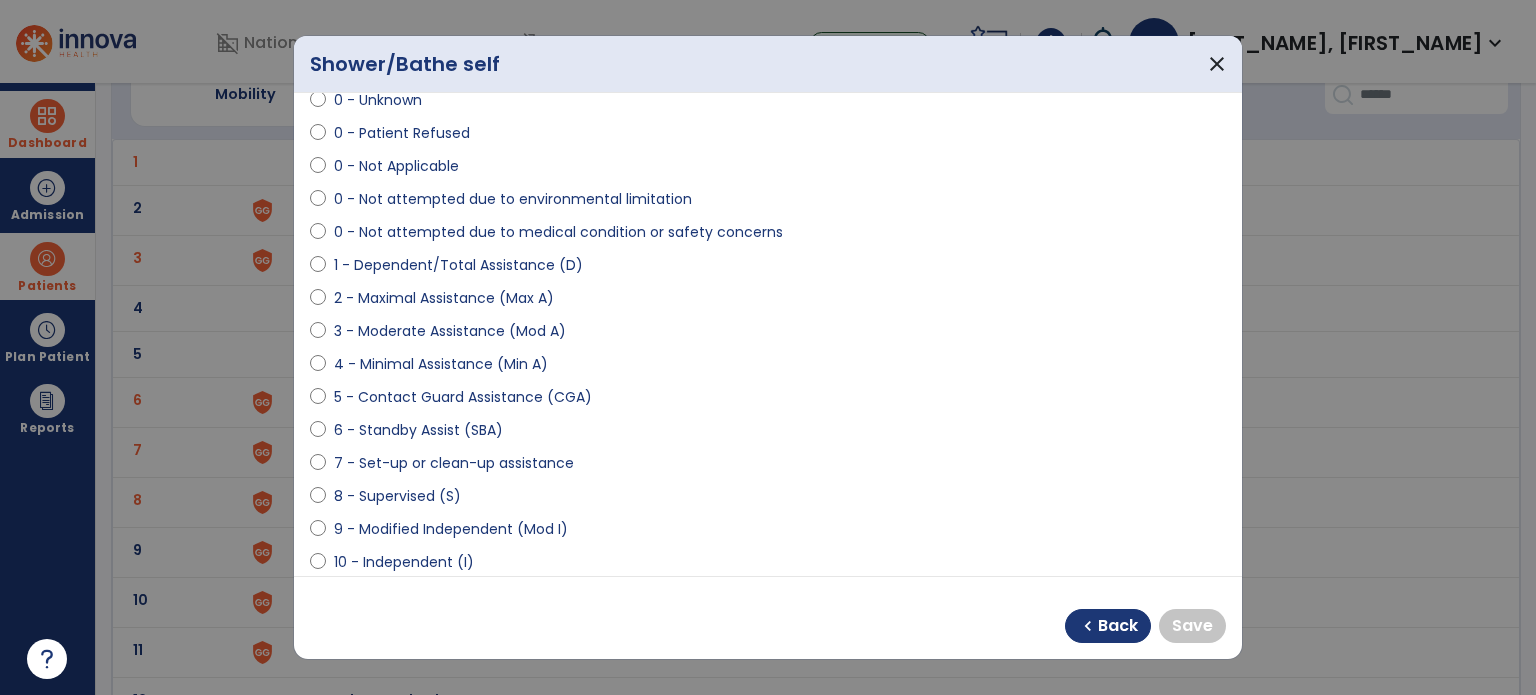 scroll, scrollTop: 200, scrollLeft: 0, axis: vertical 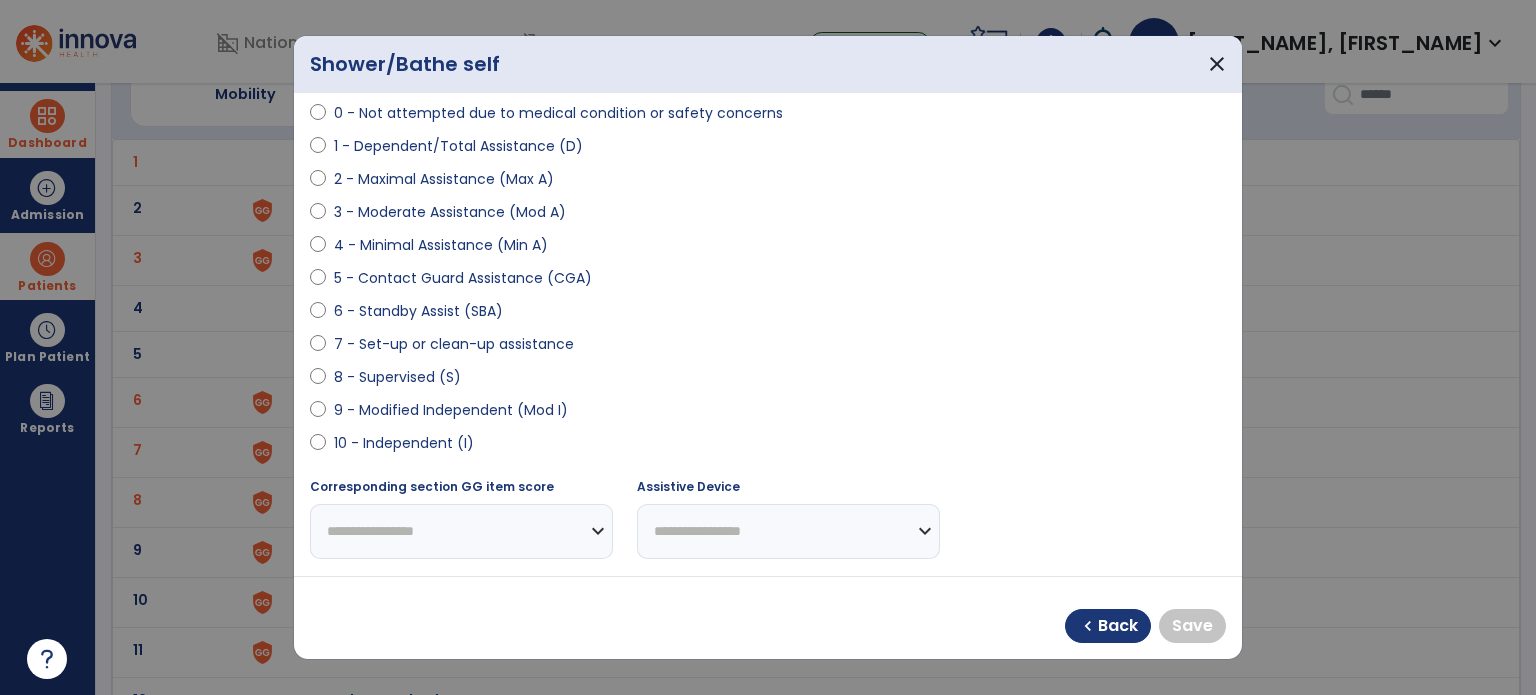 select on "**********" 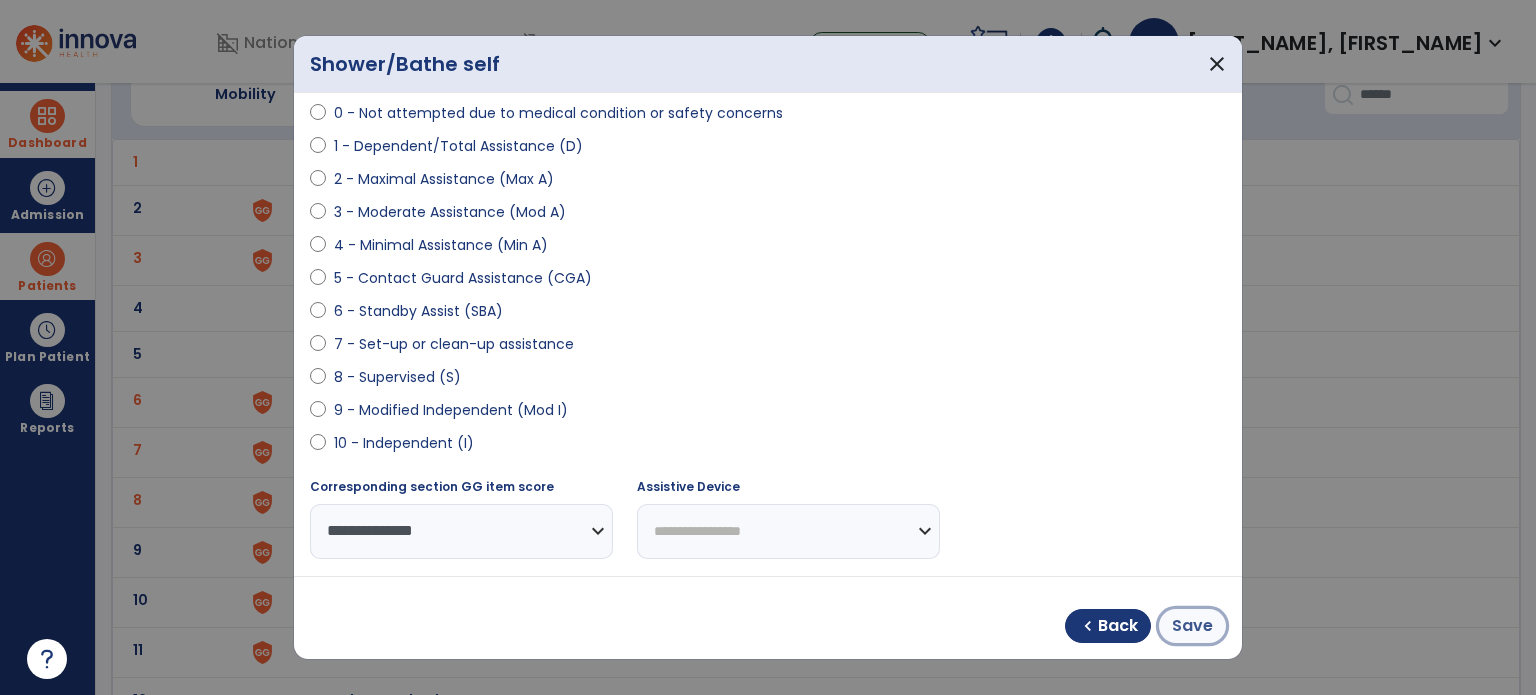 click on "Save" at bounding box center [1192, 626] 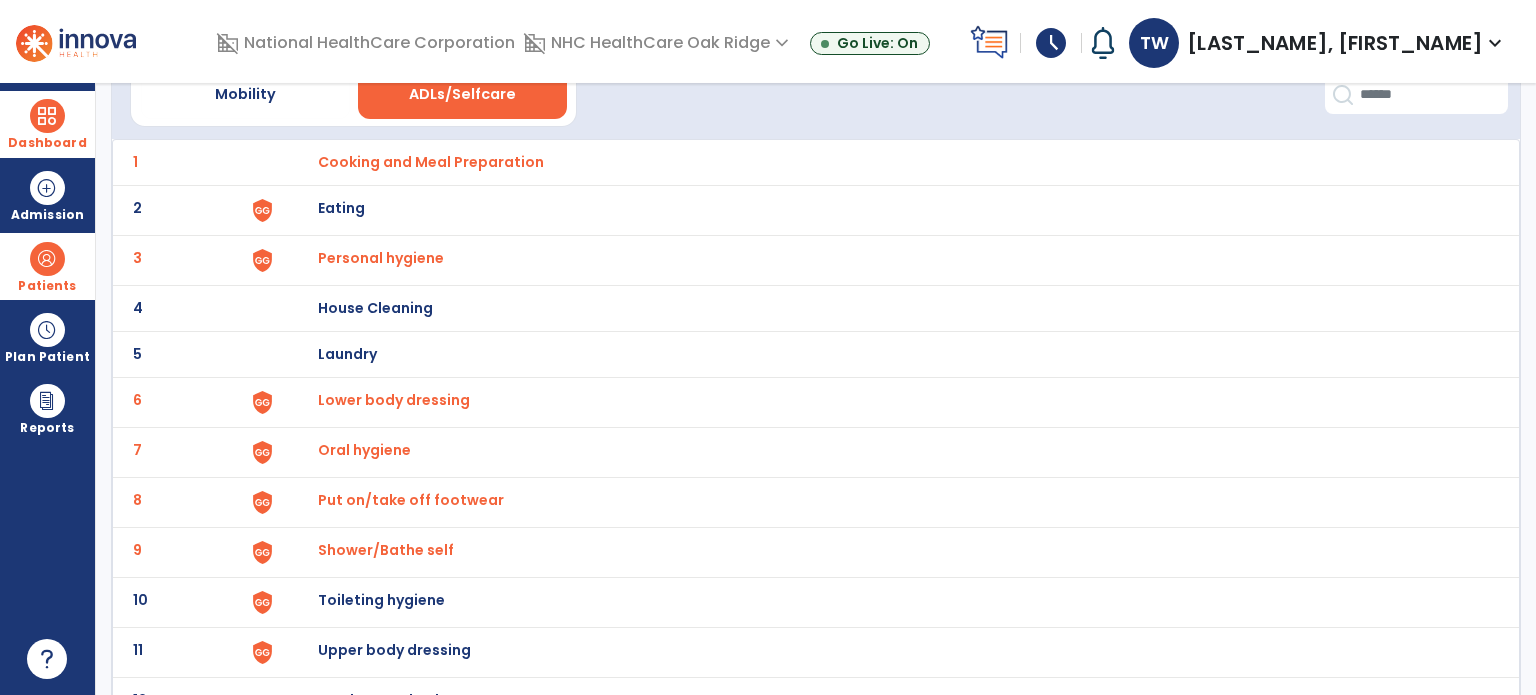 click on "Toileting hygiene" at bounding box center [431, 162] 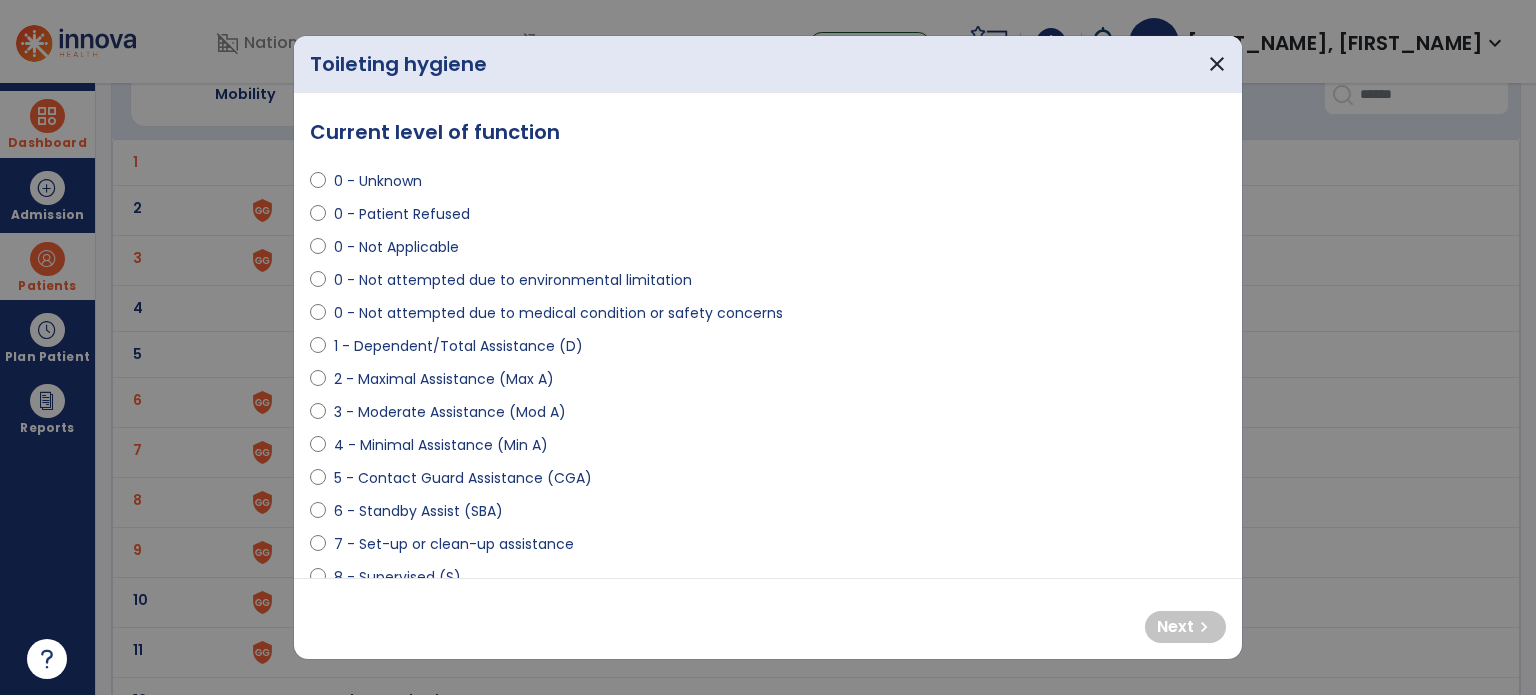 select on "**********" 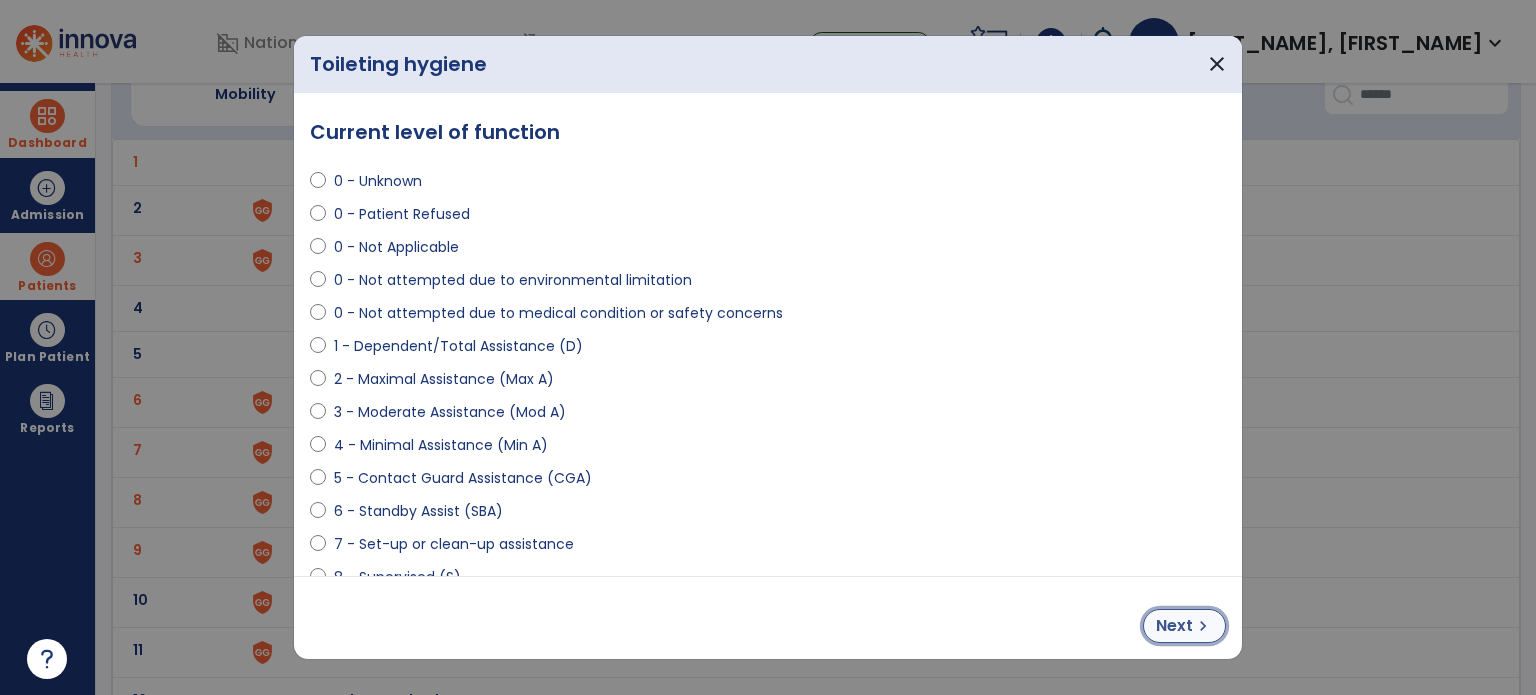 click on "Next" at bounding box center [1174, 626] 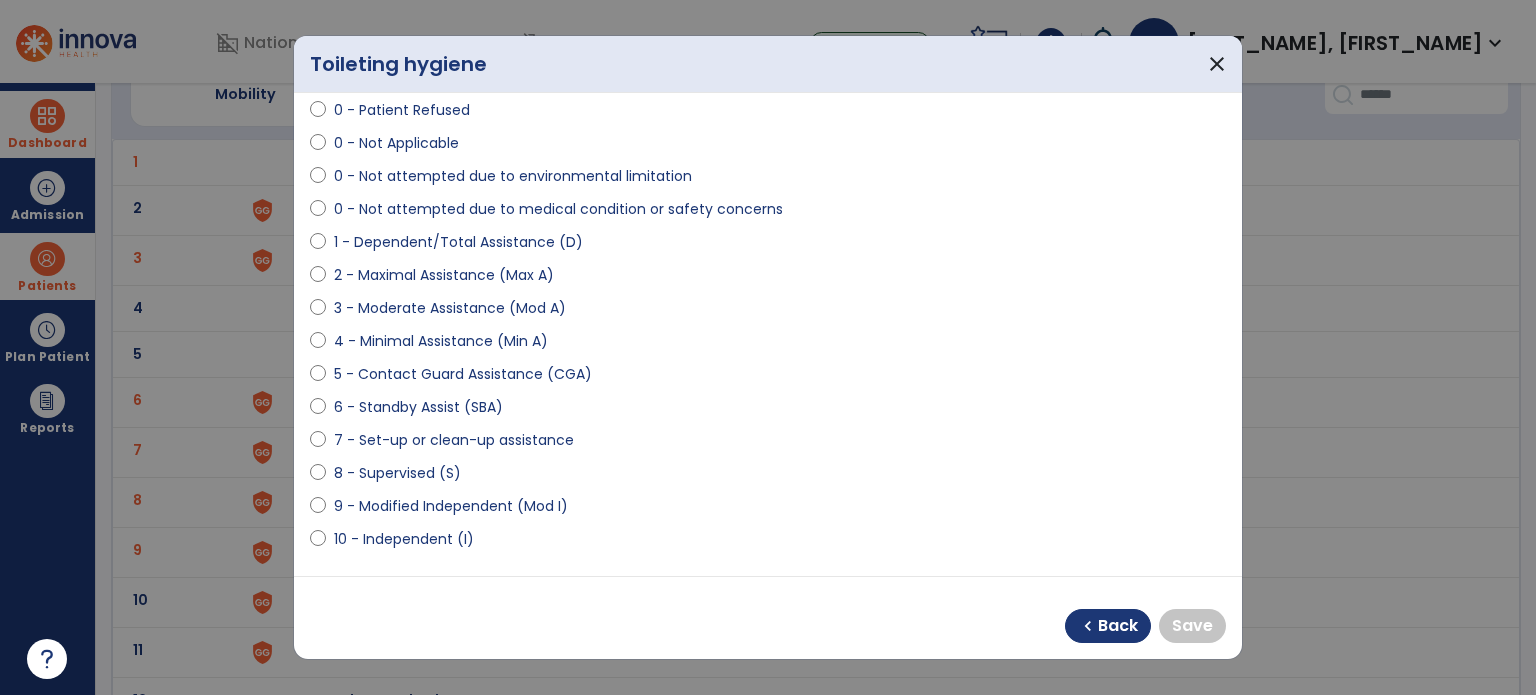 scroll, scrollTop: 200, scrollLeft: 0, axis: vertical 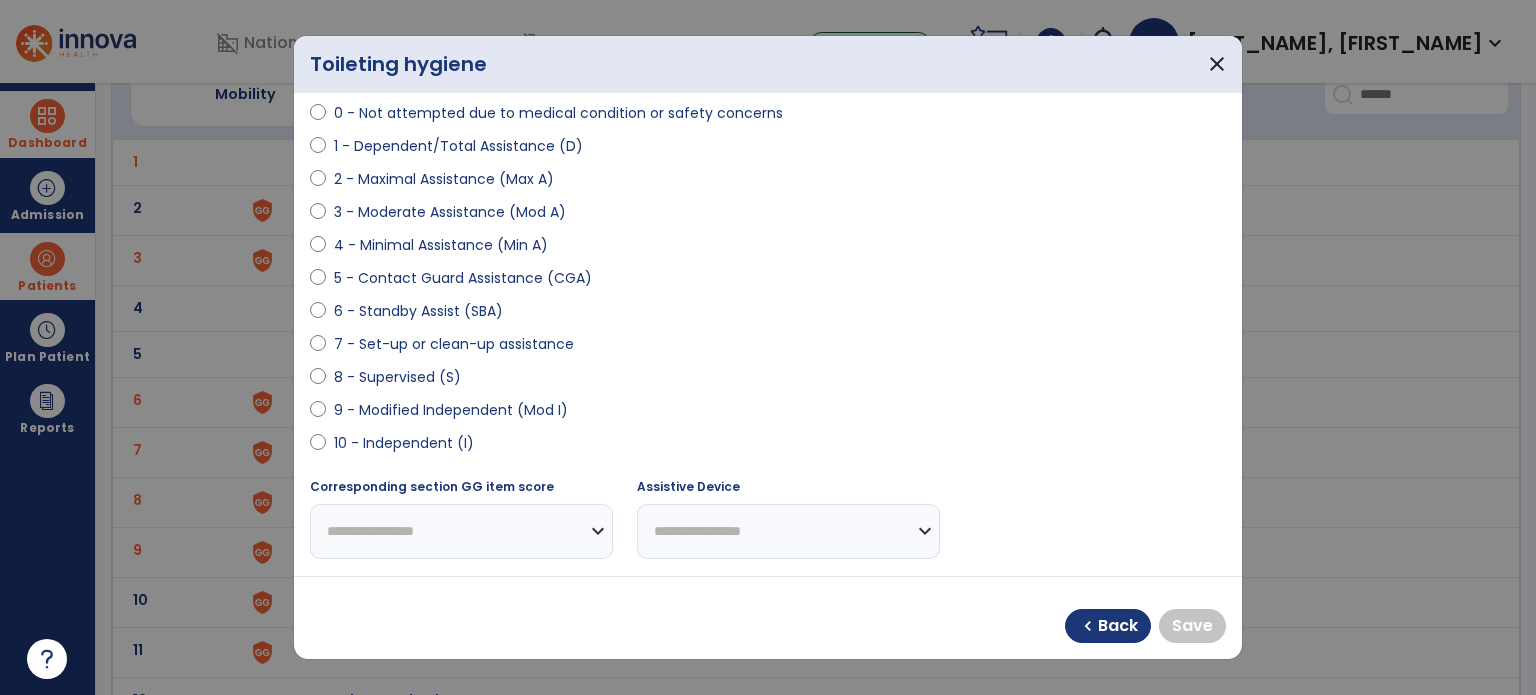 select on "**********" 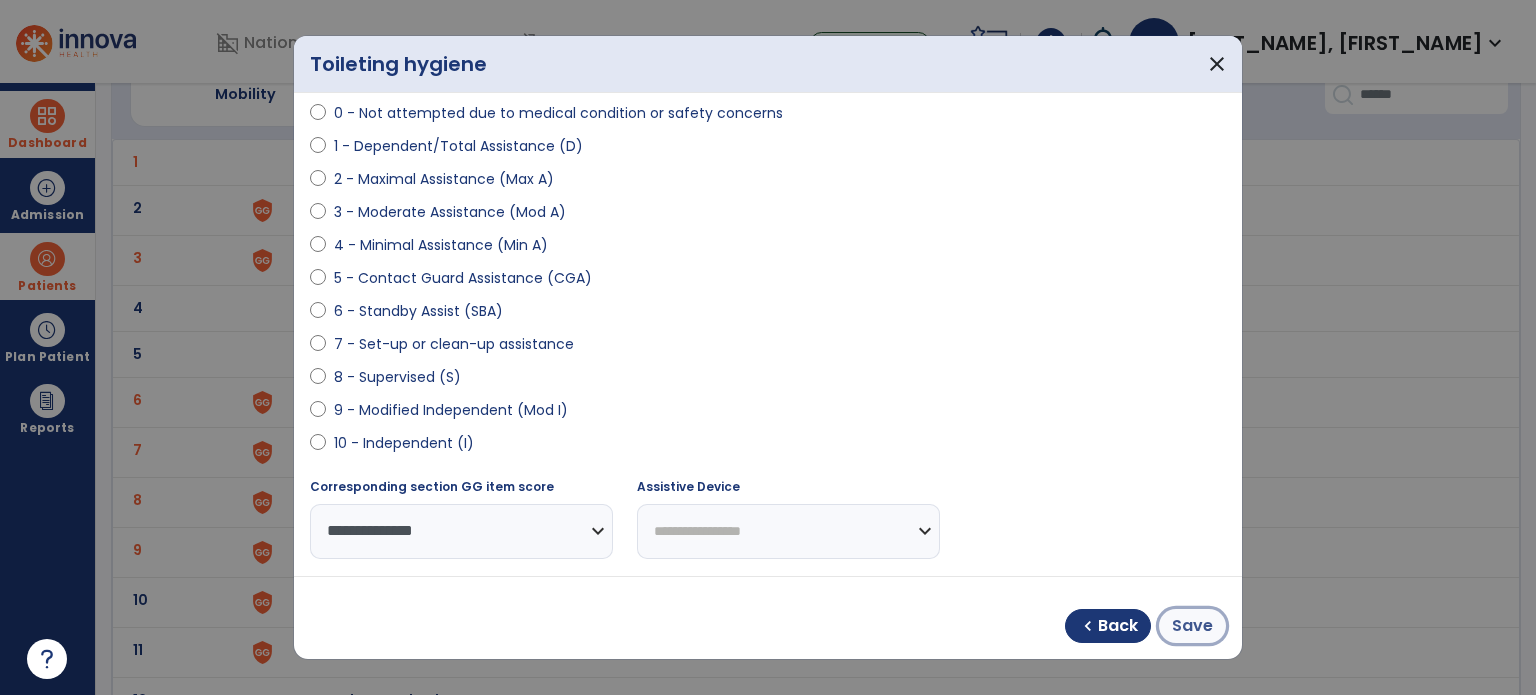 click on "Save" at bounding box center [1192, 626] 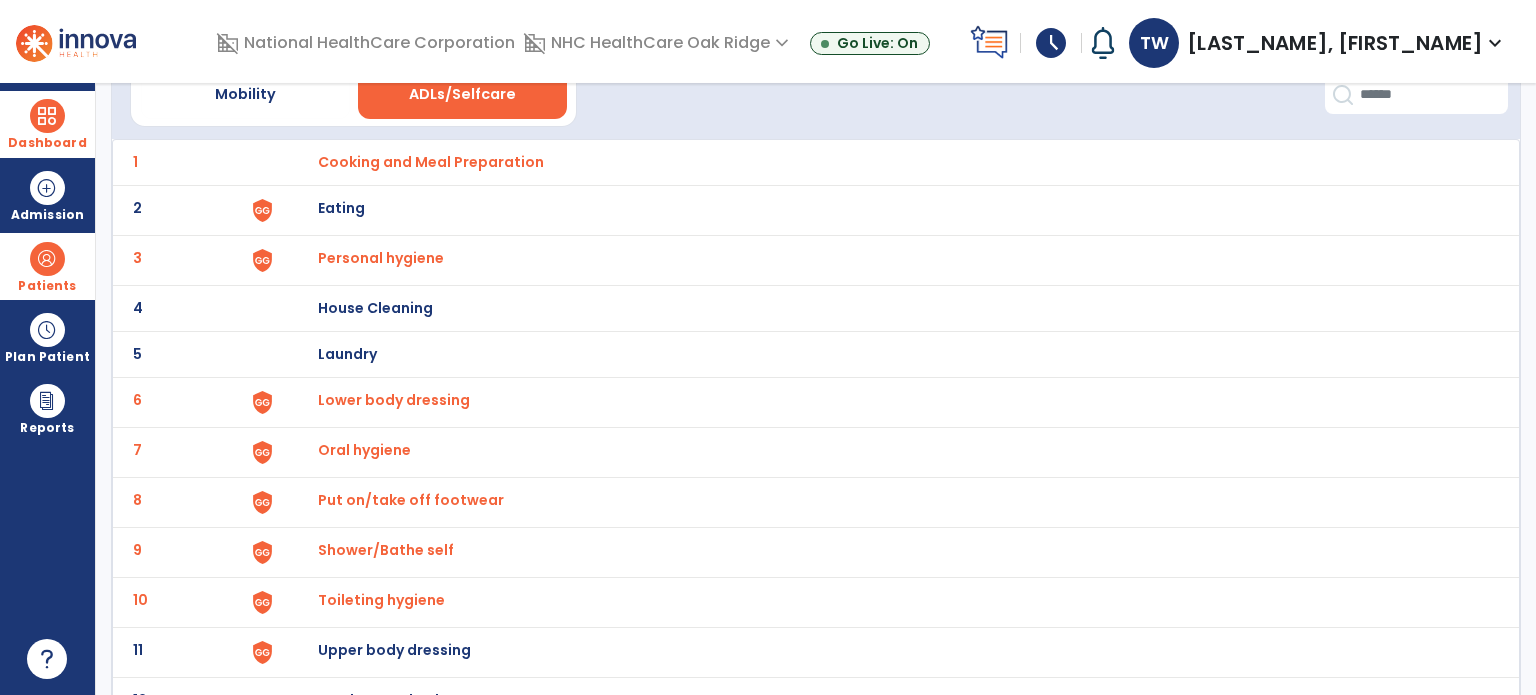 click on "Upper body dressing" at bounding box center (431, 162) 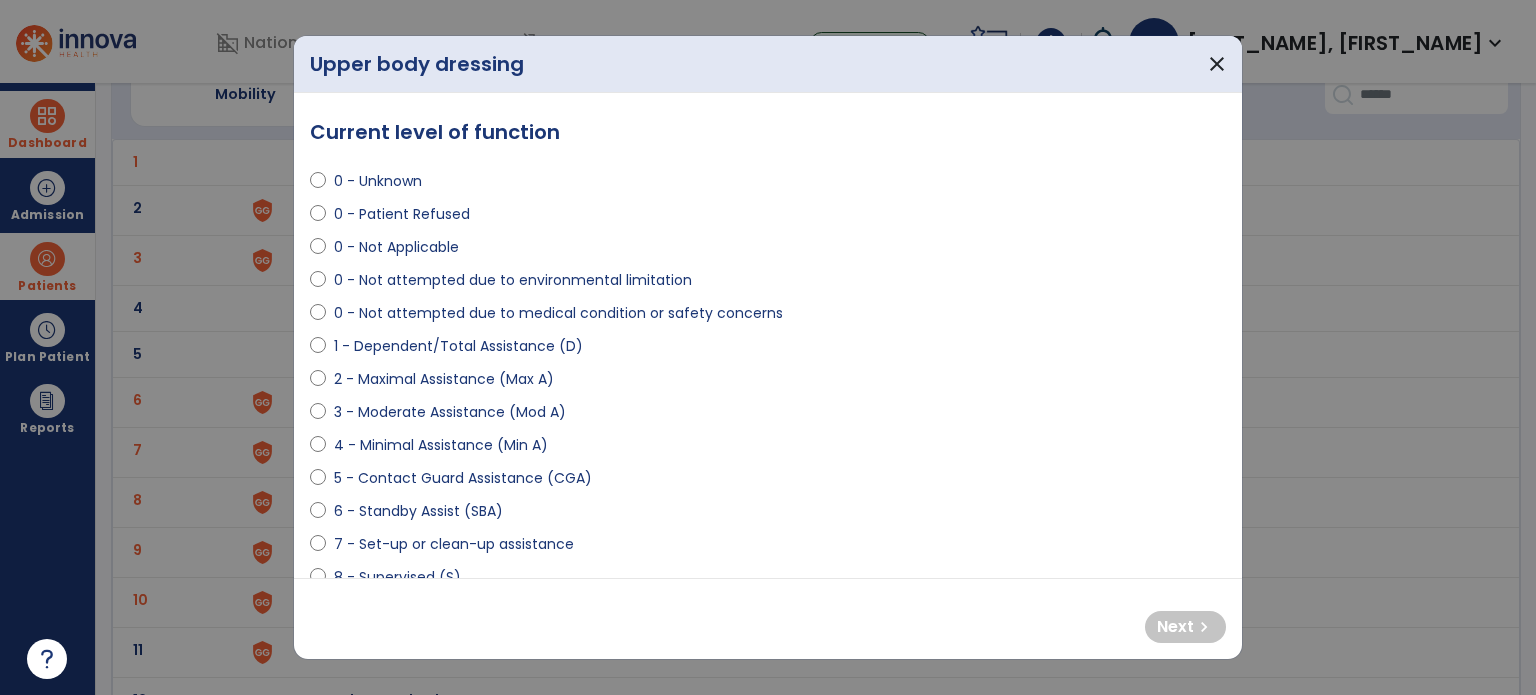 select on "**********" 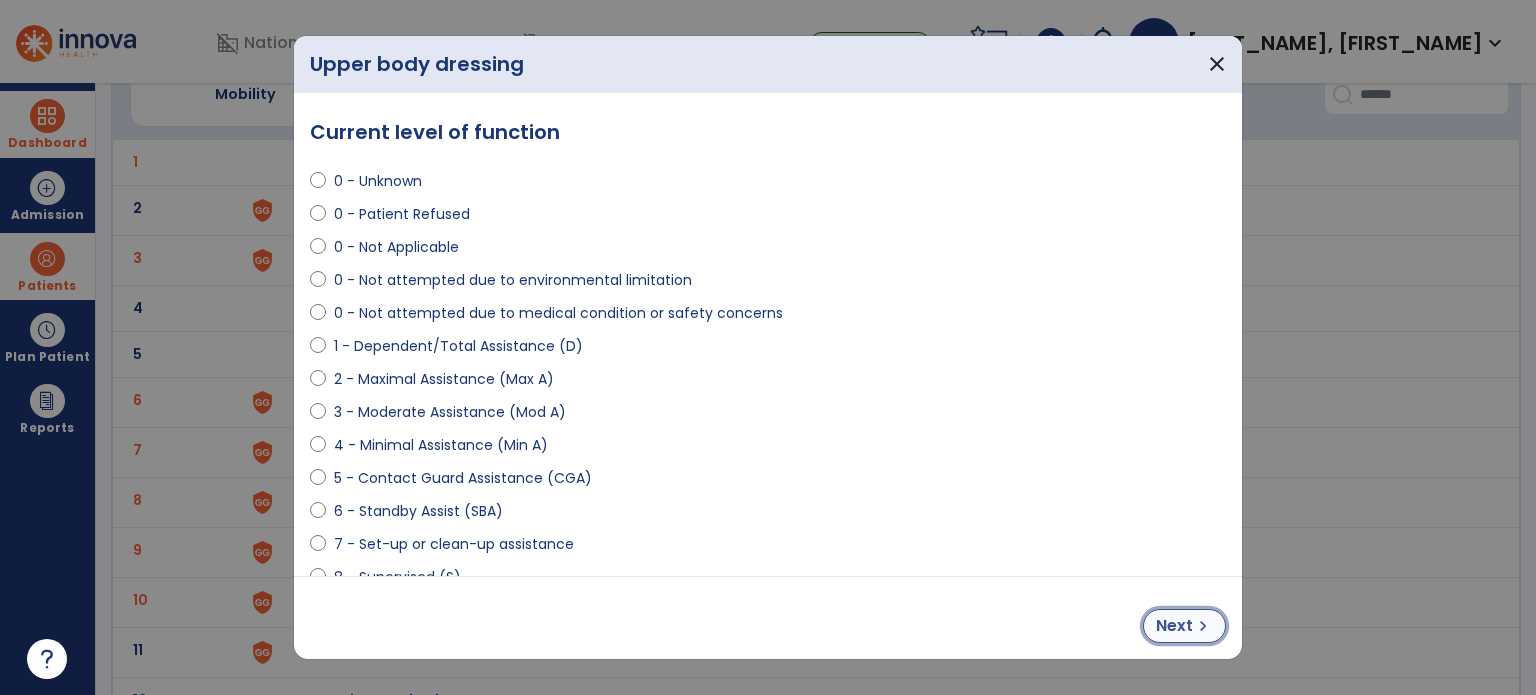 click on "Next  chevron_right" at bounding box center [1184, 626] 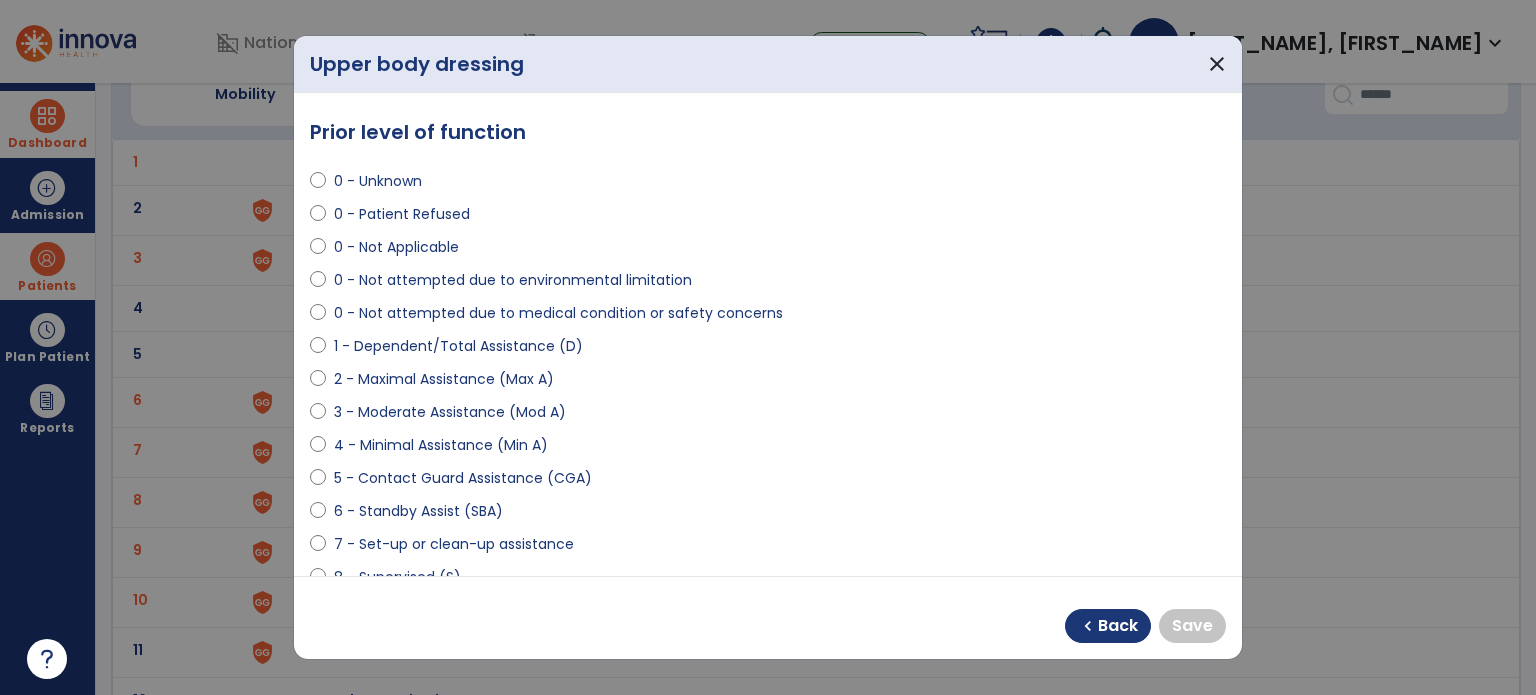scroll, scrollTop: 200, scrollLeft: 0, axis: vertical 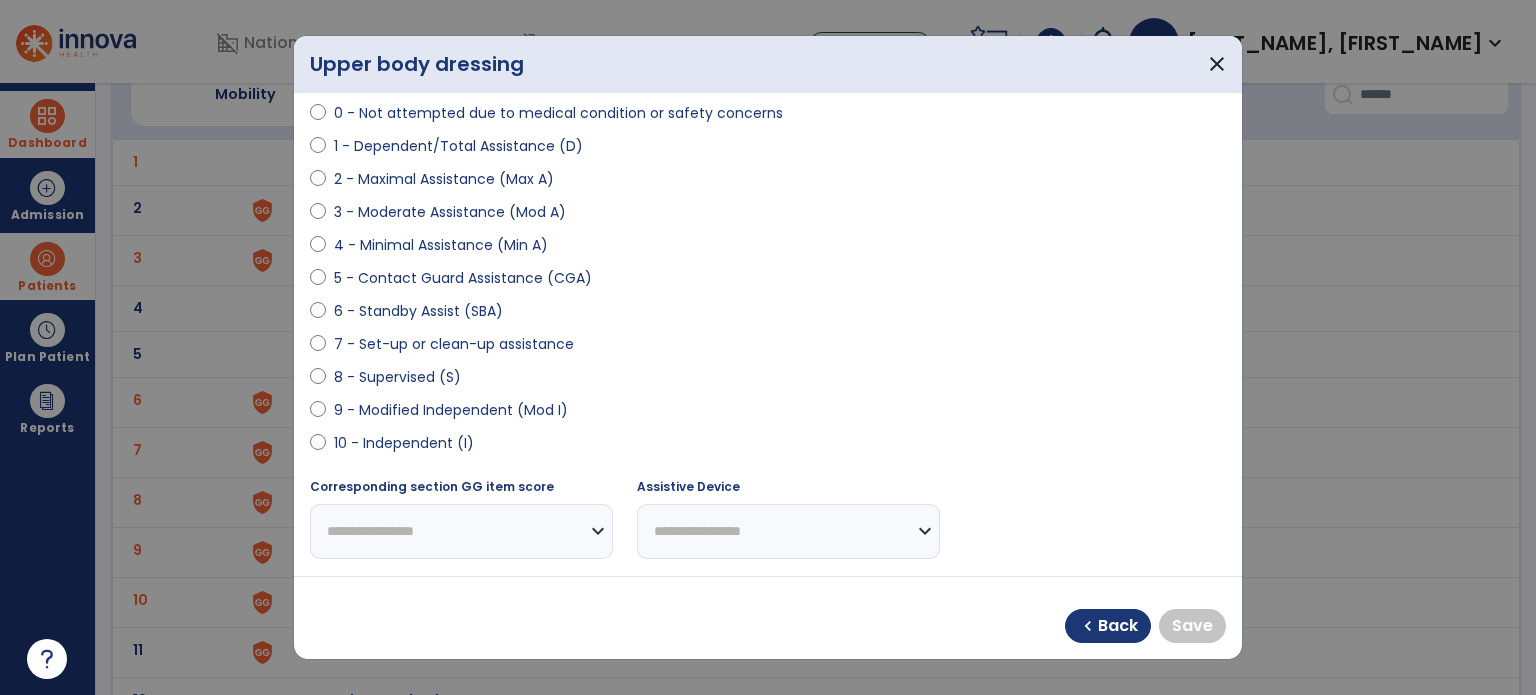 select on "**********" 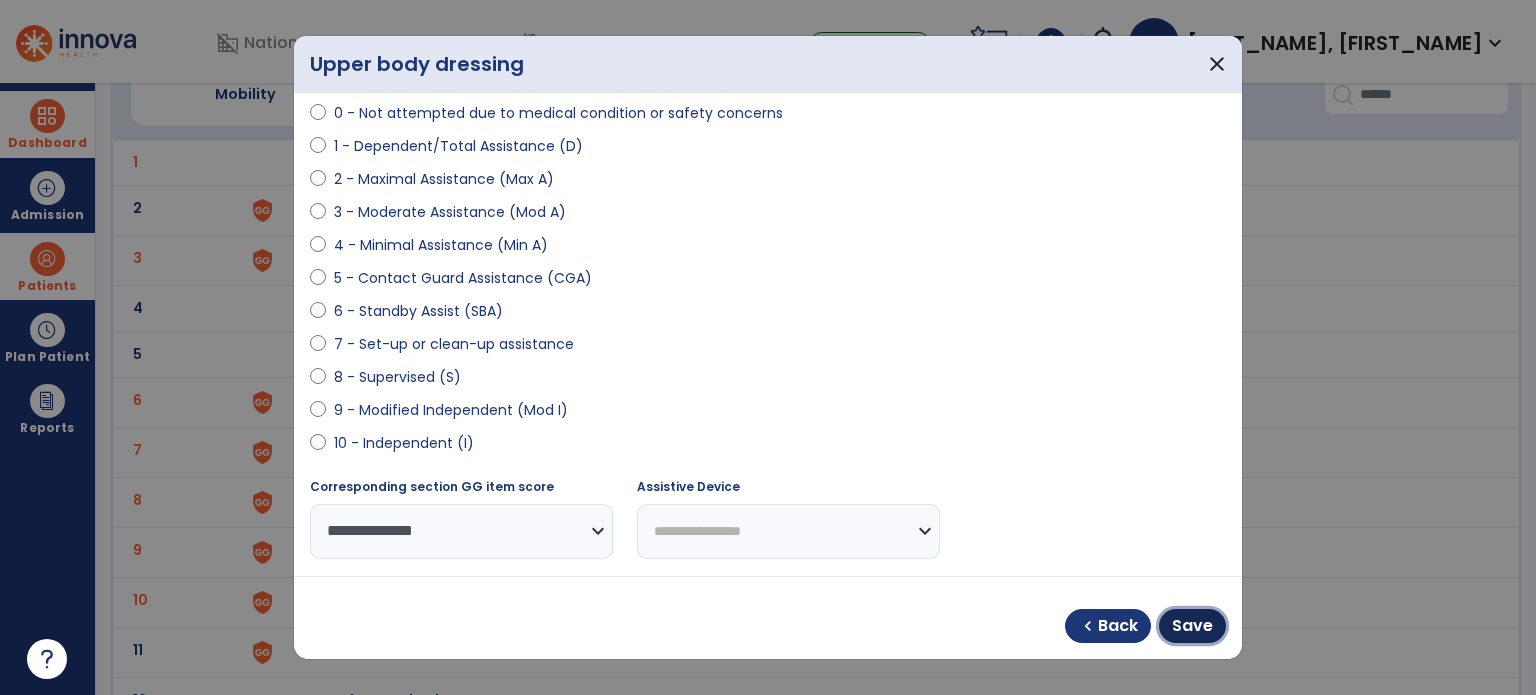 click on "Save" at bounding box center [1192, 626] 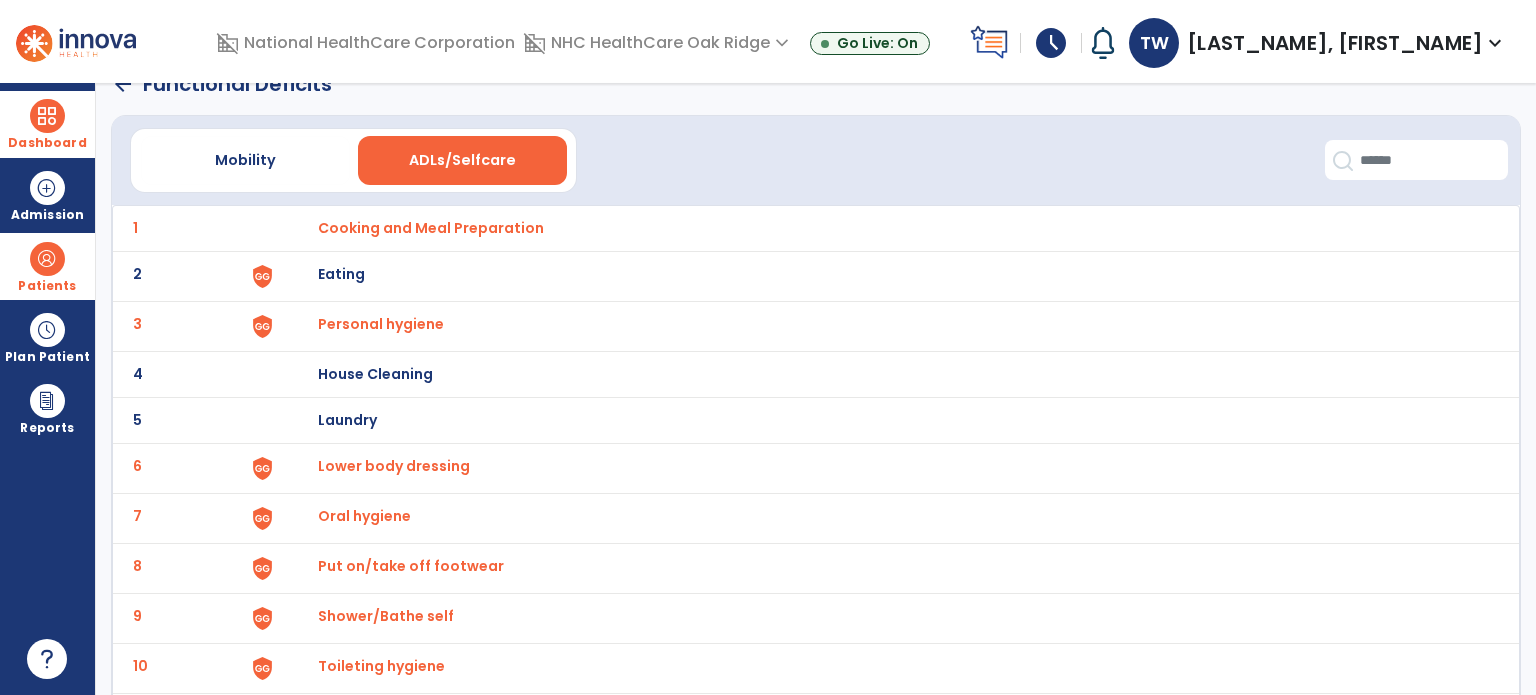 scroll, scrollTop: 0, scrollLeft: 0, axis: both 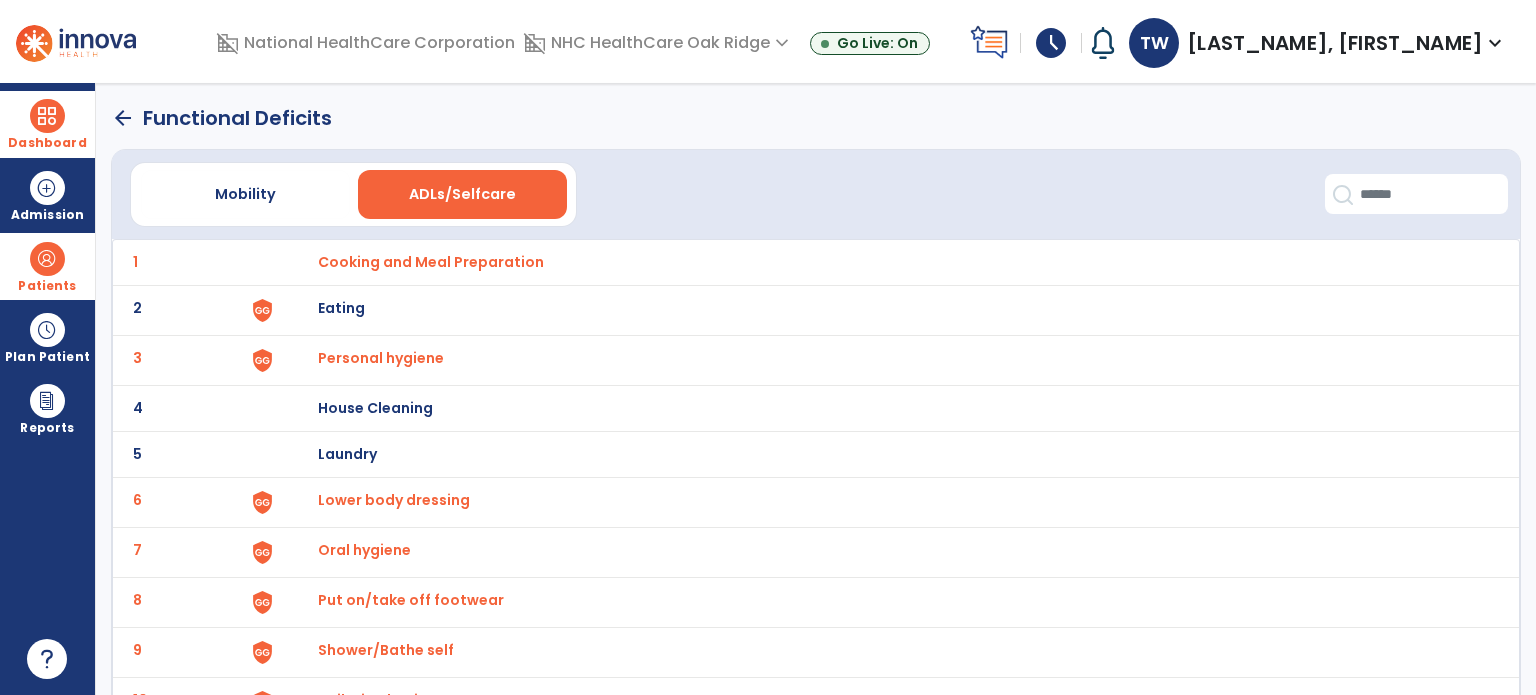 click on "arrow_back" 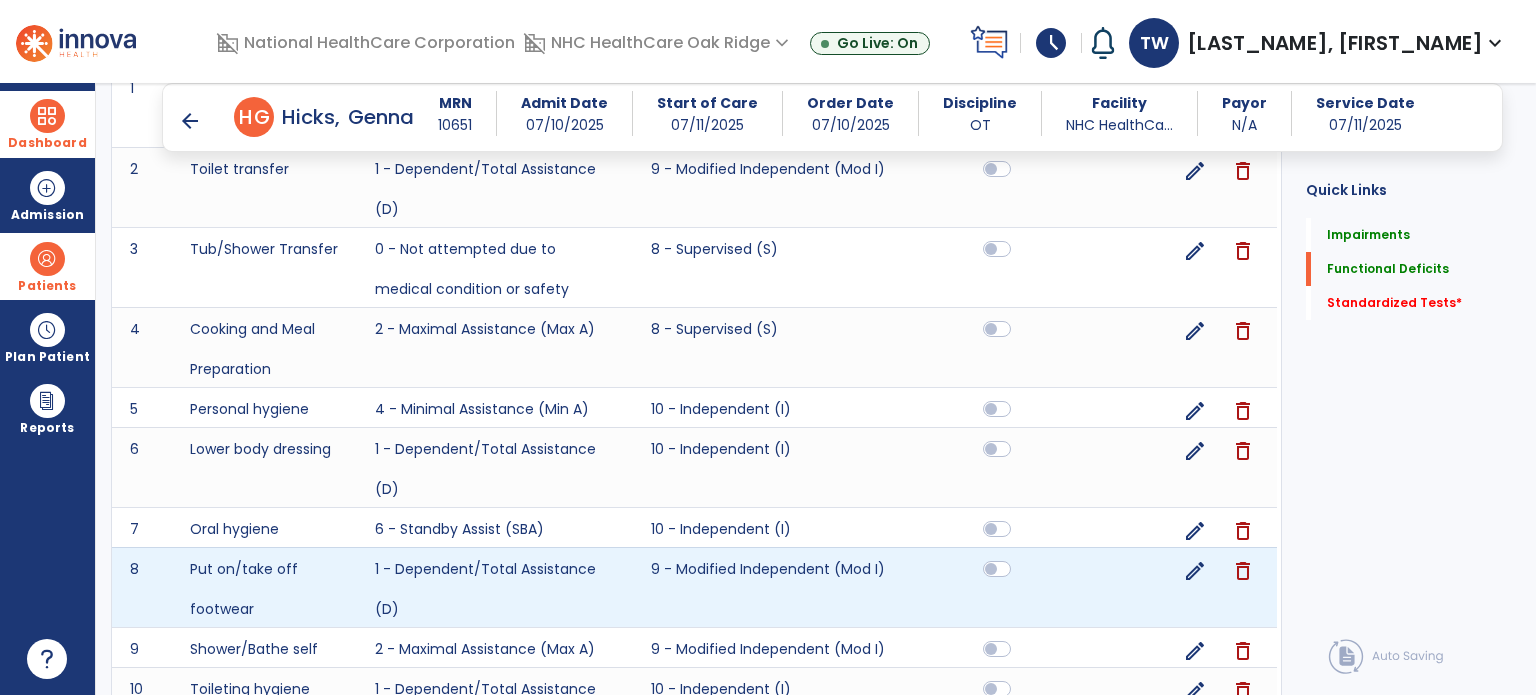 scroll, scrollTop: 2892, scrollLeft: 0, axis: vertical 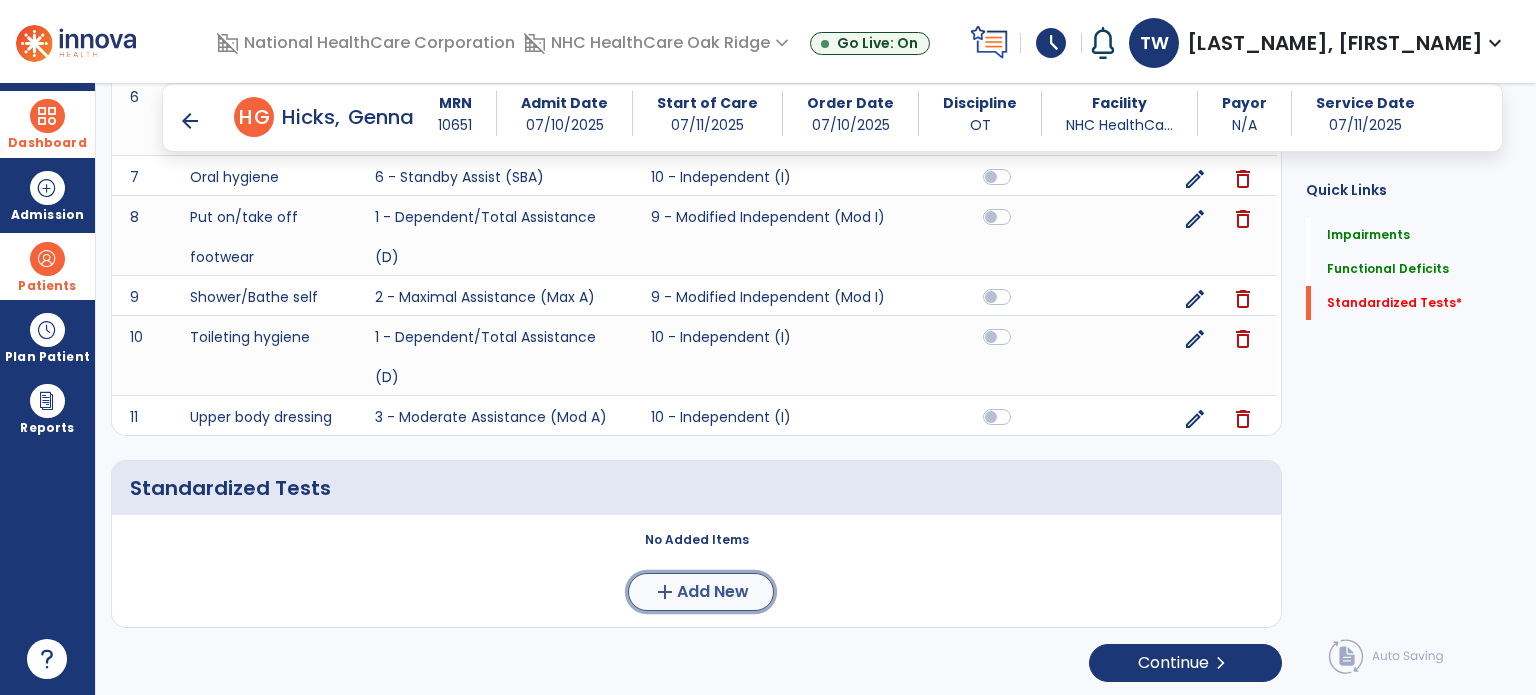 click on "Add New" 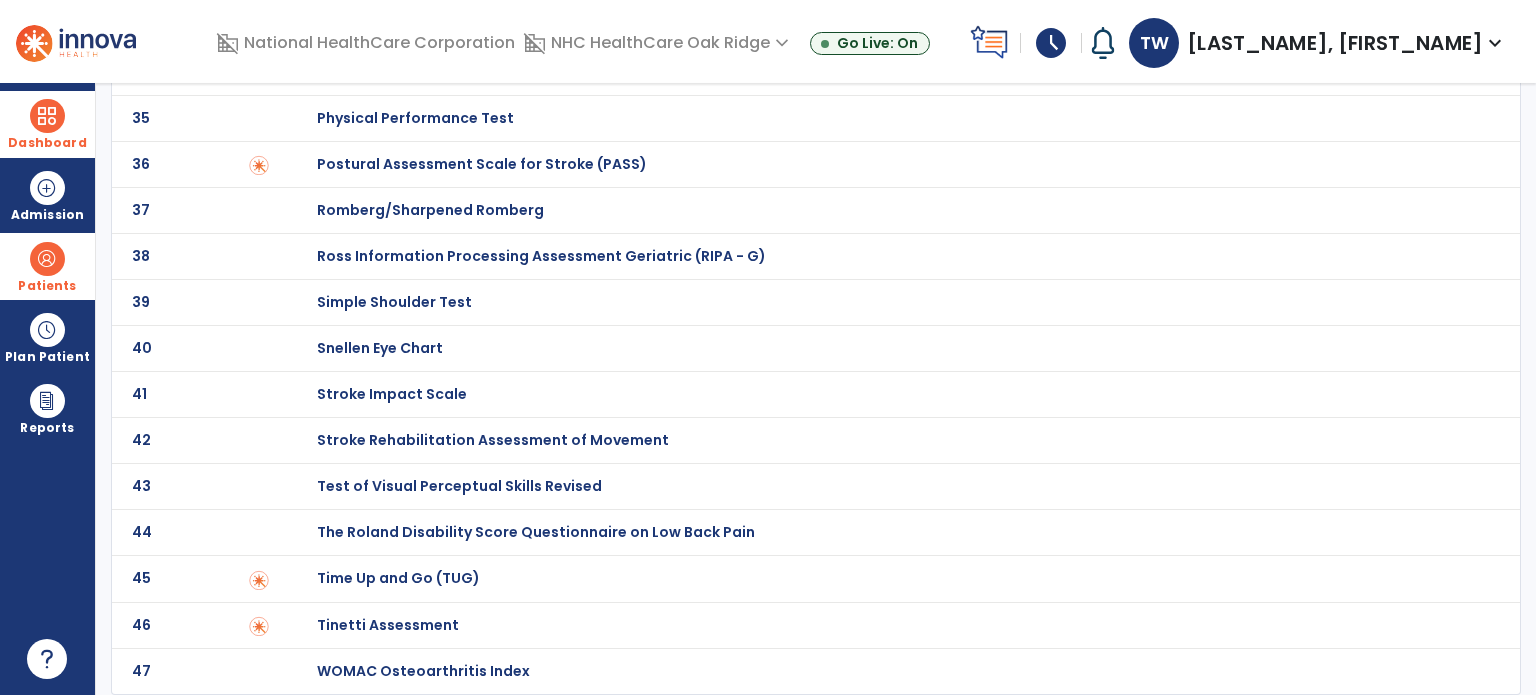 scroll, scrollTop: 0, scrollLeft: 0, axis: both 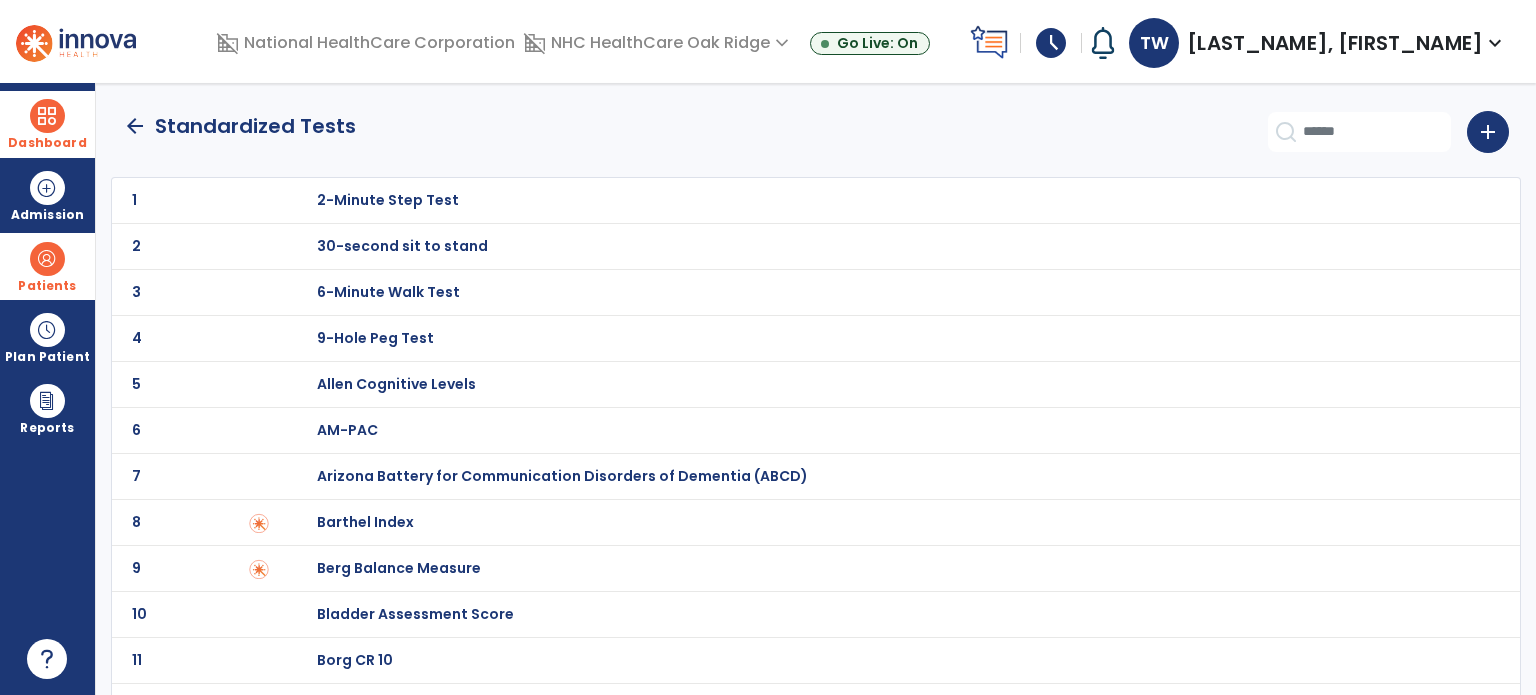 click on "Barthel Index" at bounding box center [388, 200] 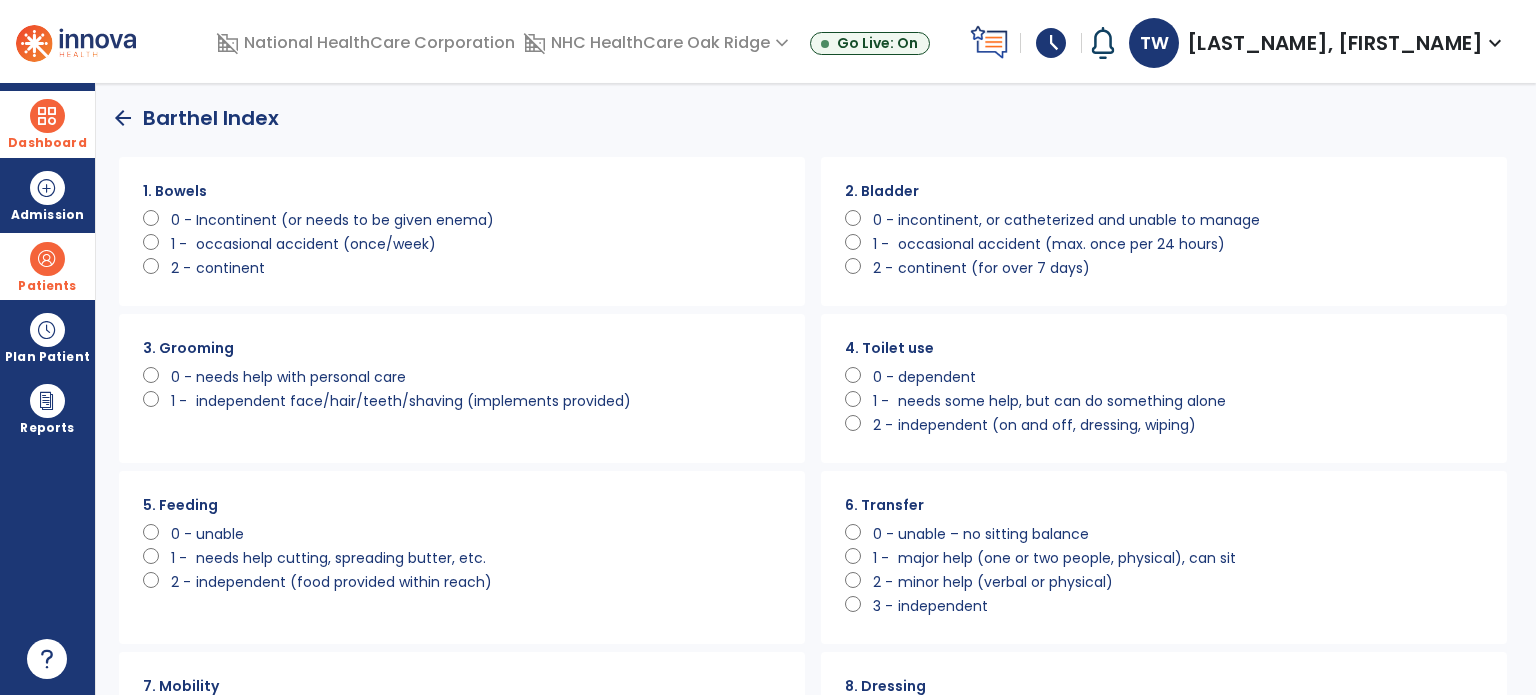 scroll, scrollTop: 0, scrollLeft: 0, axis: both 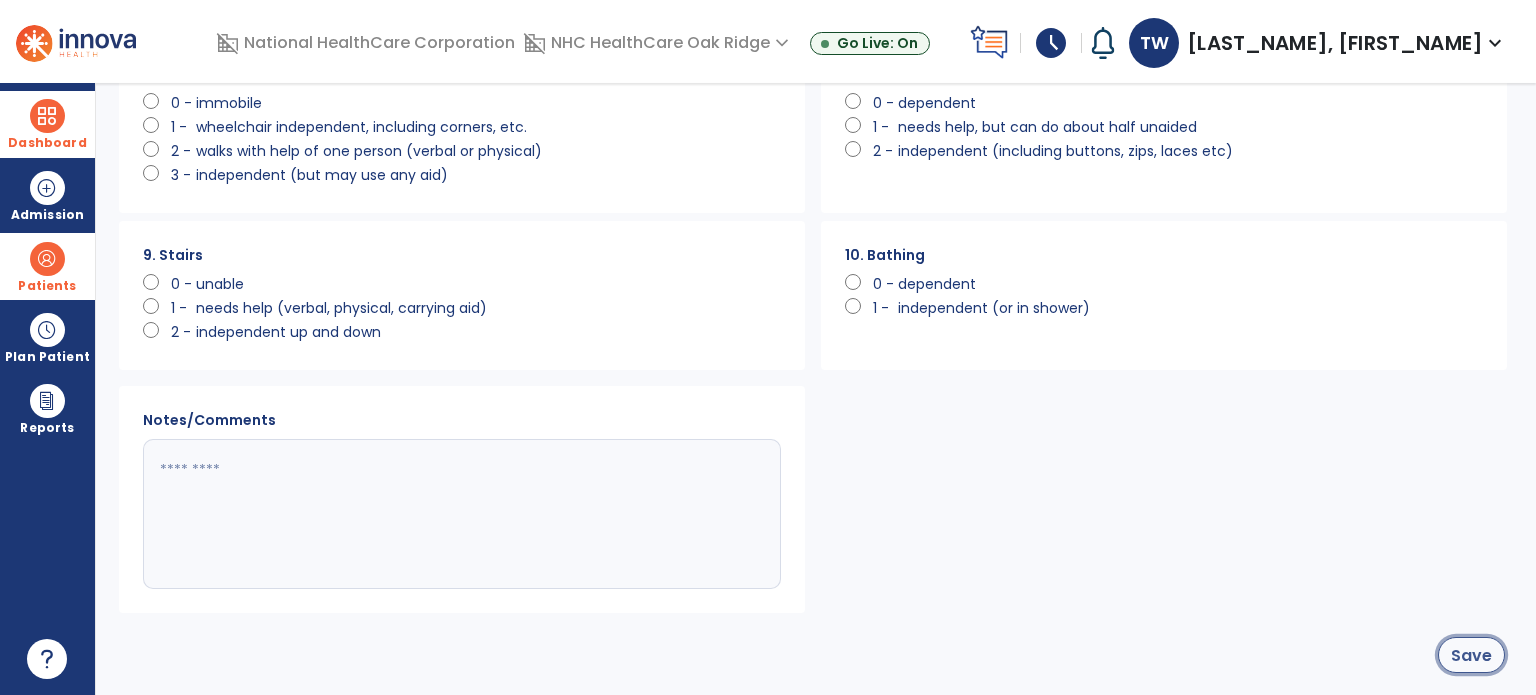 click on "Save" 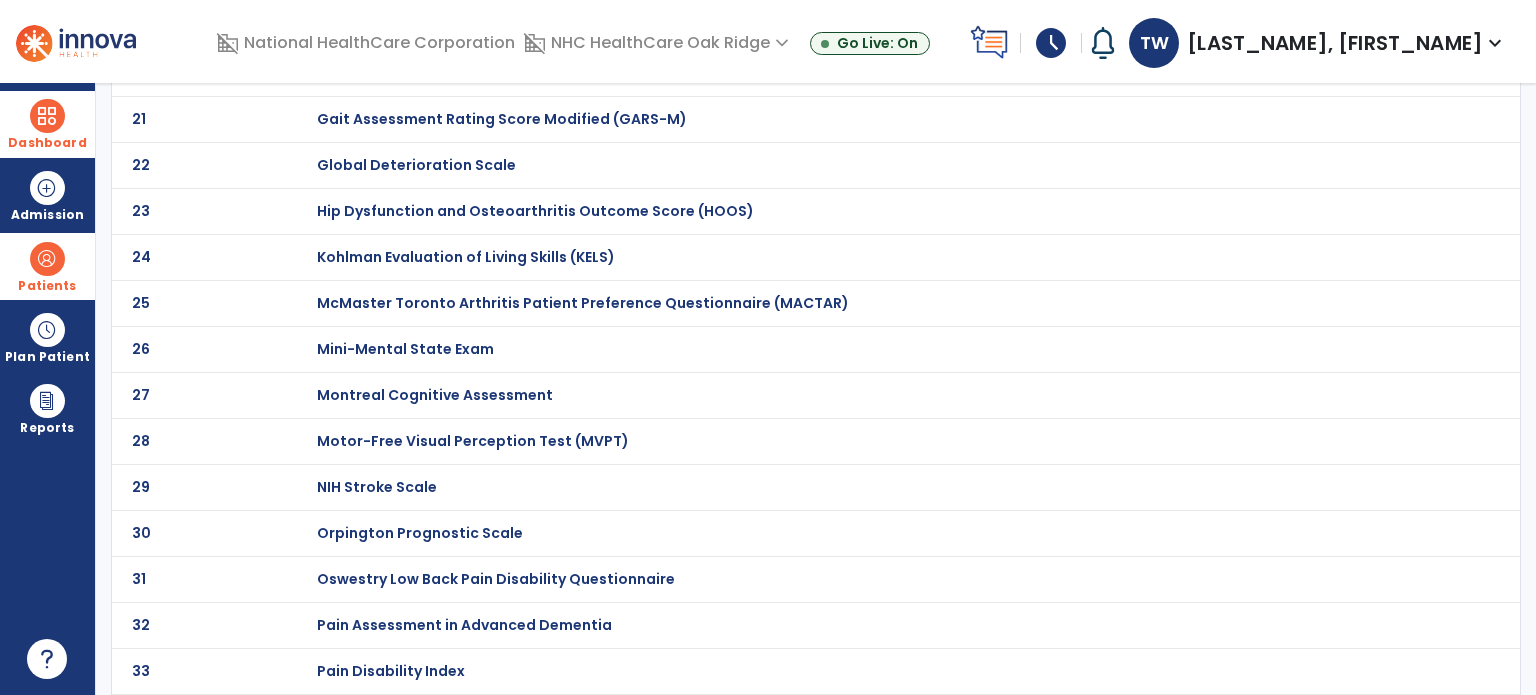 scroll, scrollTop: 536, scrollLeft: 0, axis: vertical 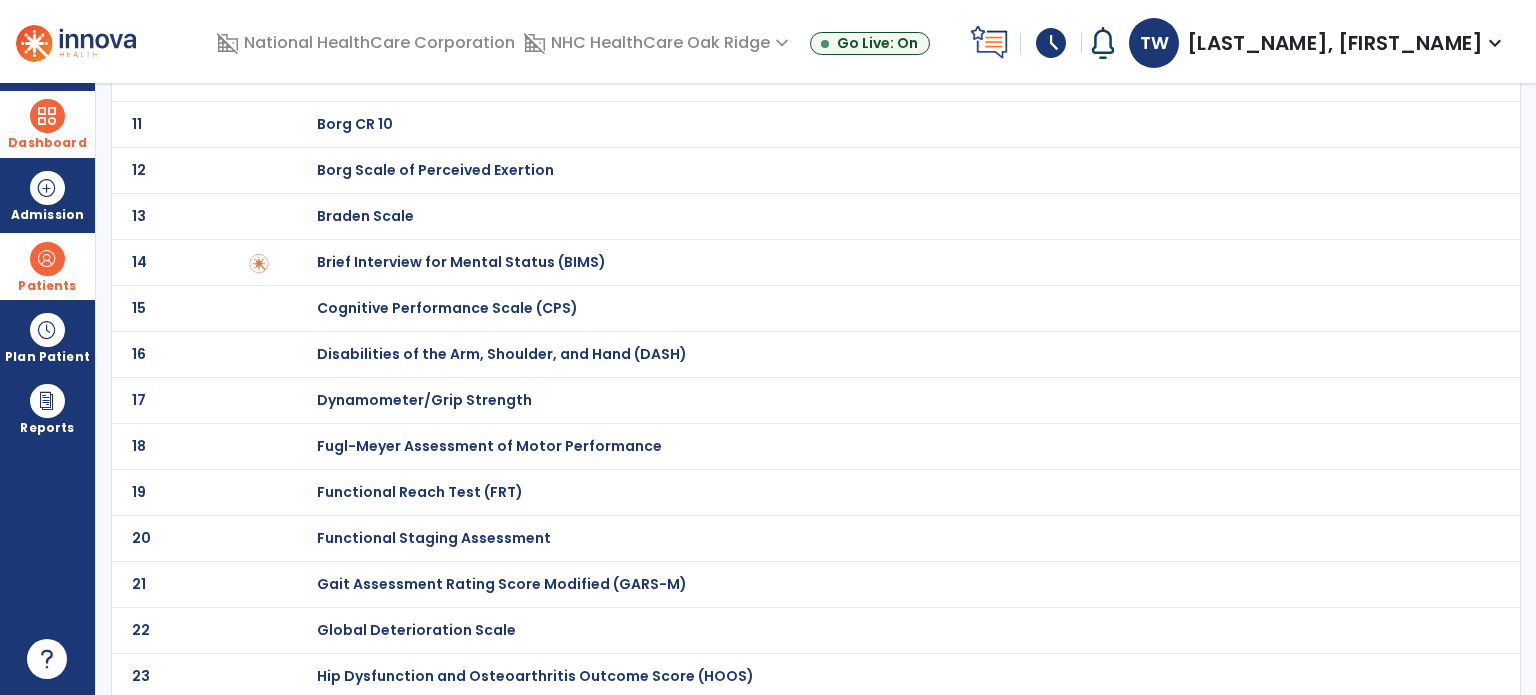 click on "Functional Reach Test (FRT)" at bounding box center (388, -336) 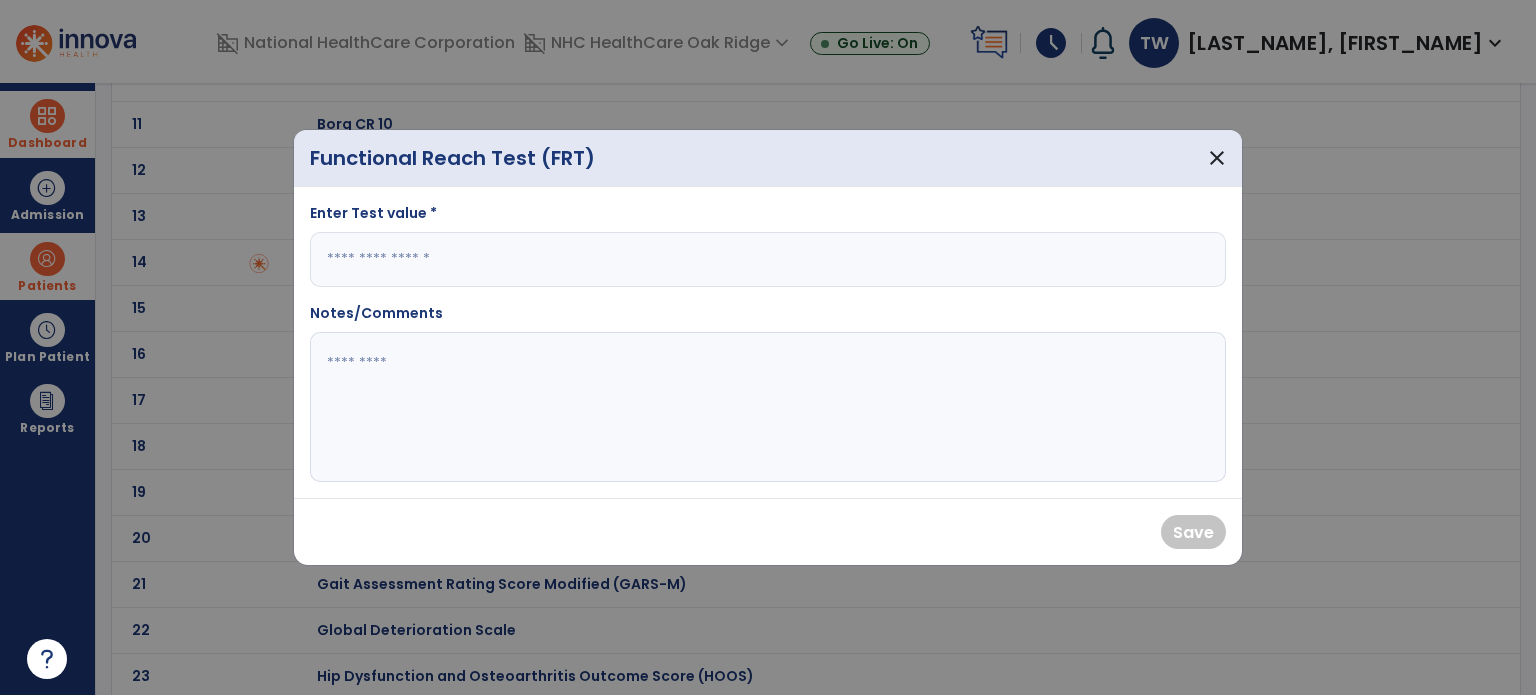 click at bounding box center (768, 259) 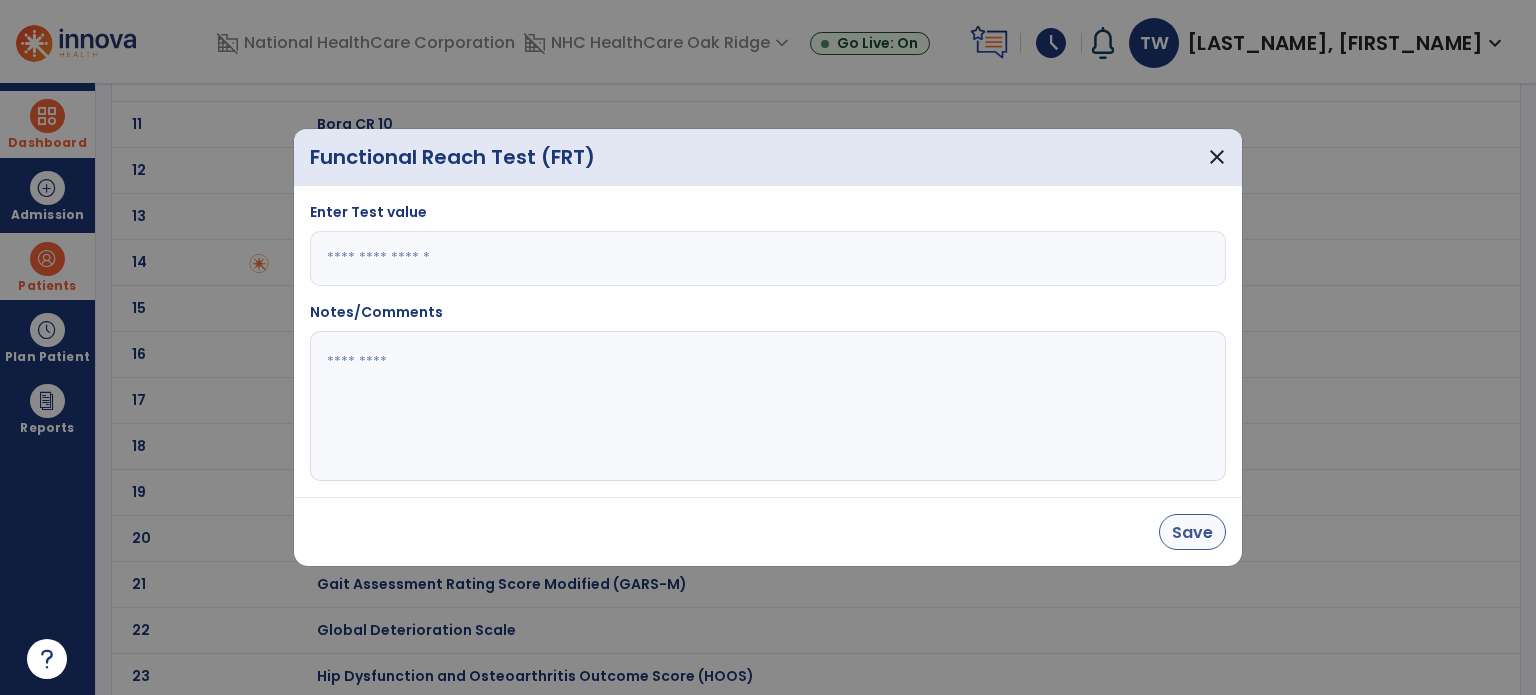 type on "*" 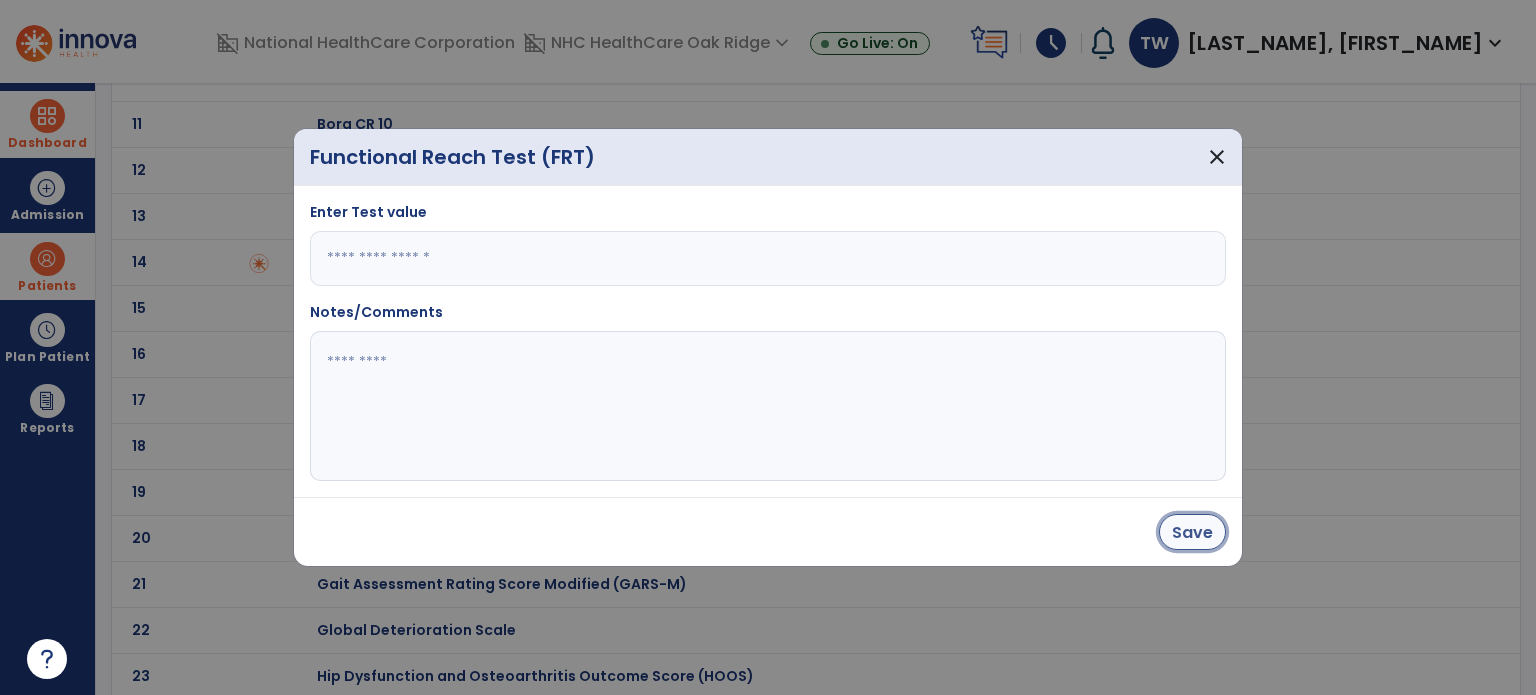 click on "Save" at bounding box center [1192, 532] 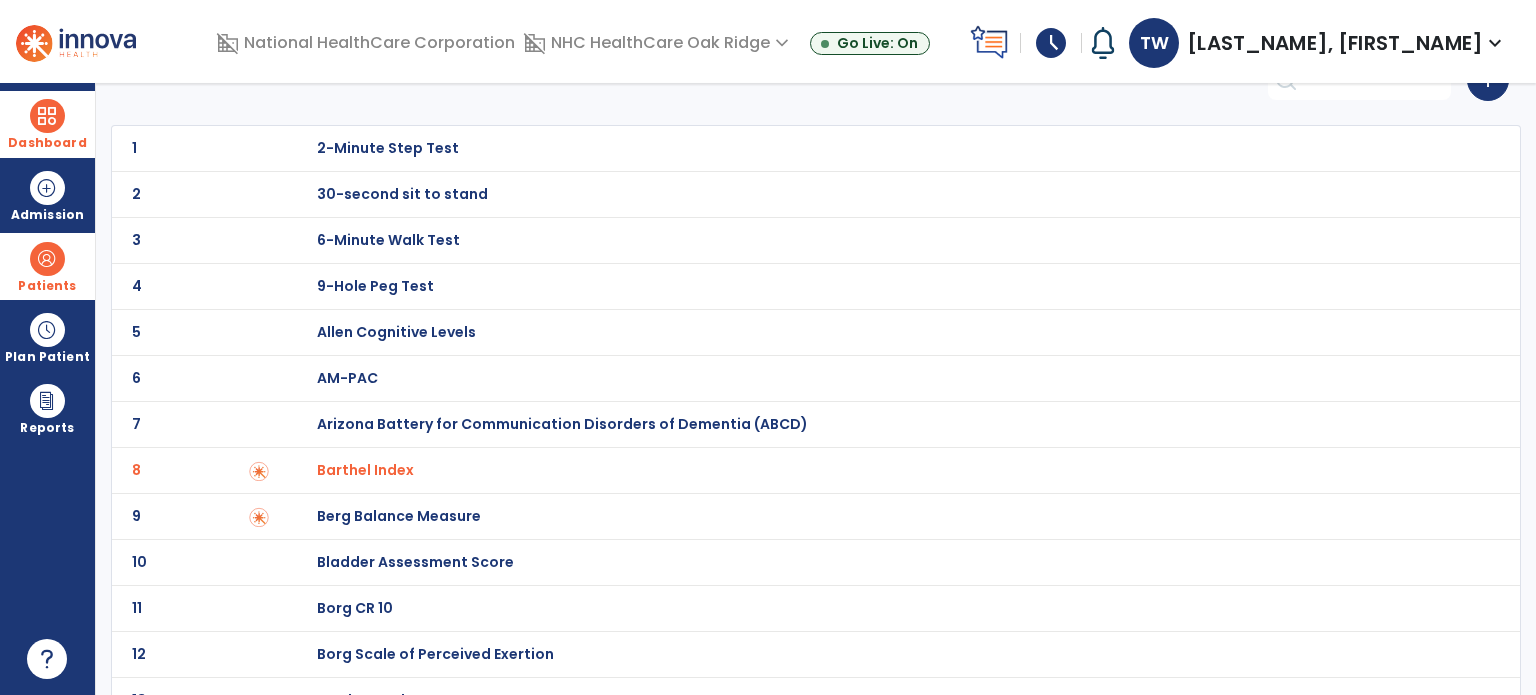 scroll, scrollTop: 0, scrollLeft: 0, axis: both 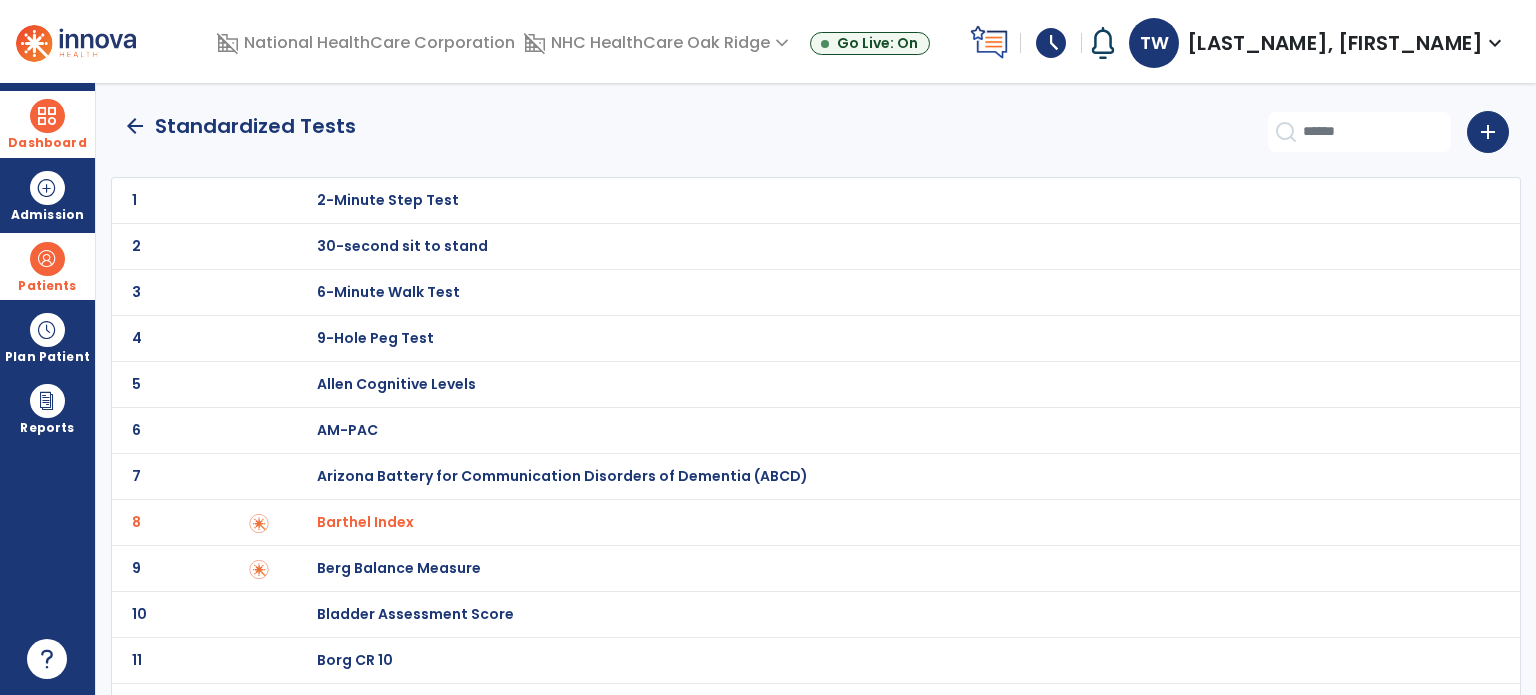 click on "arrow_back" 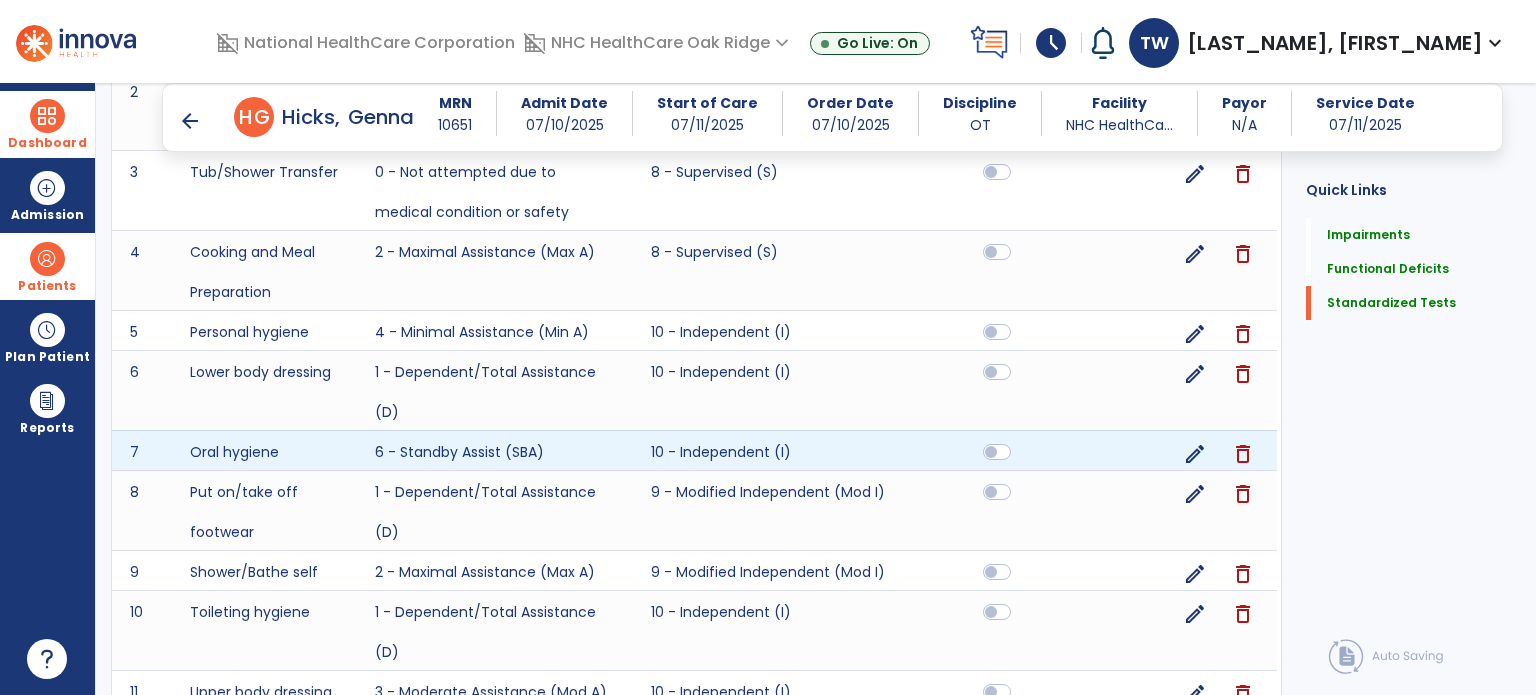 scroll, scrollTop: 2961, scrollLeft: 0, axis: vertical 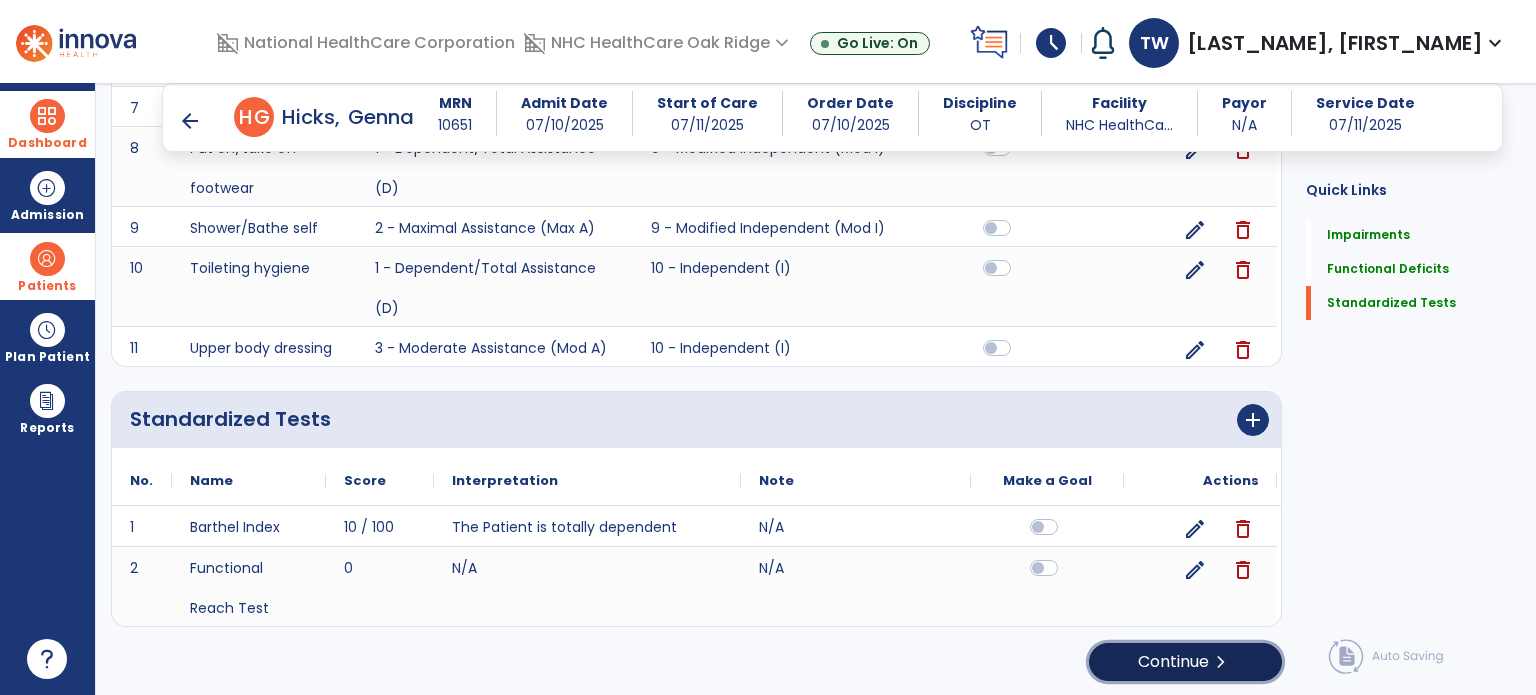 click on "Continue  chevron_right" 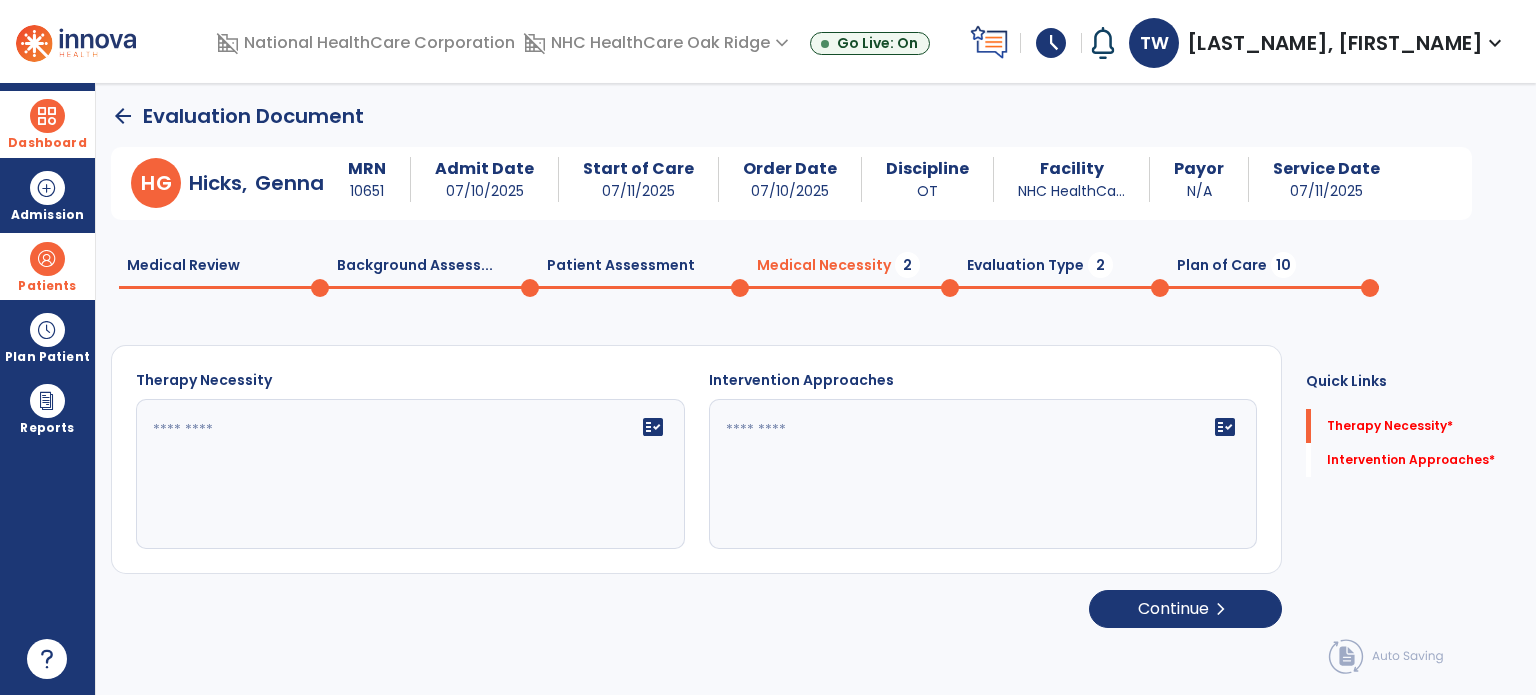 scroll, scrollTop: 0, scrollLeft: 0, axis: both 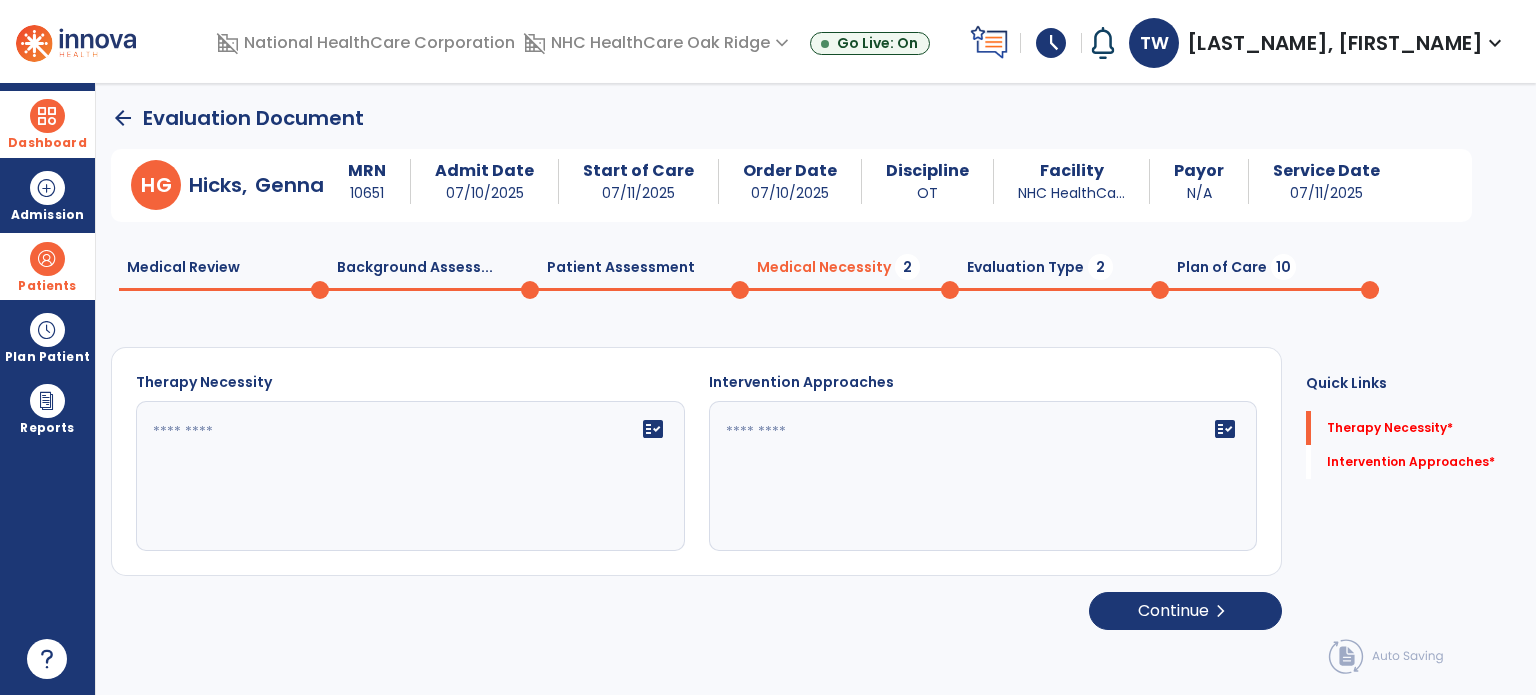 click 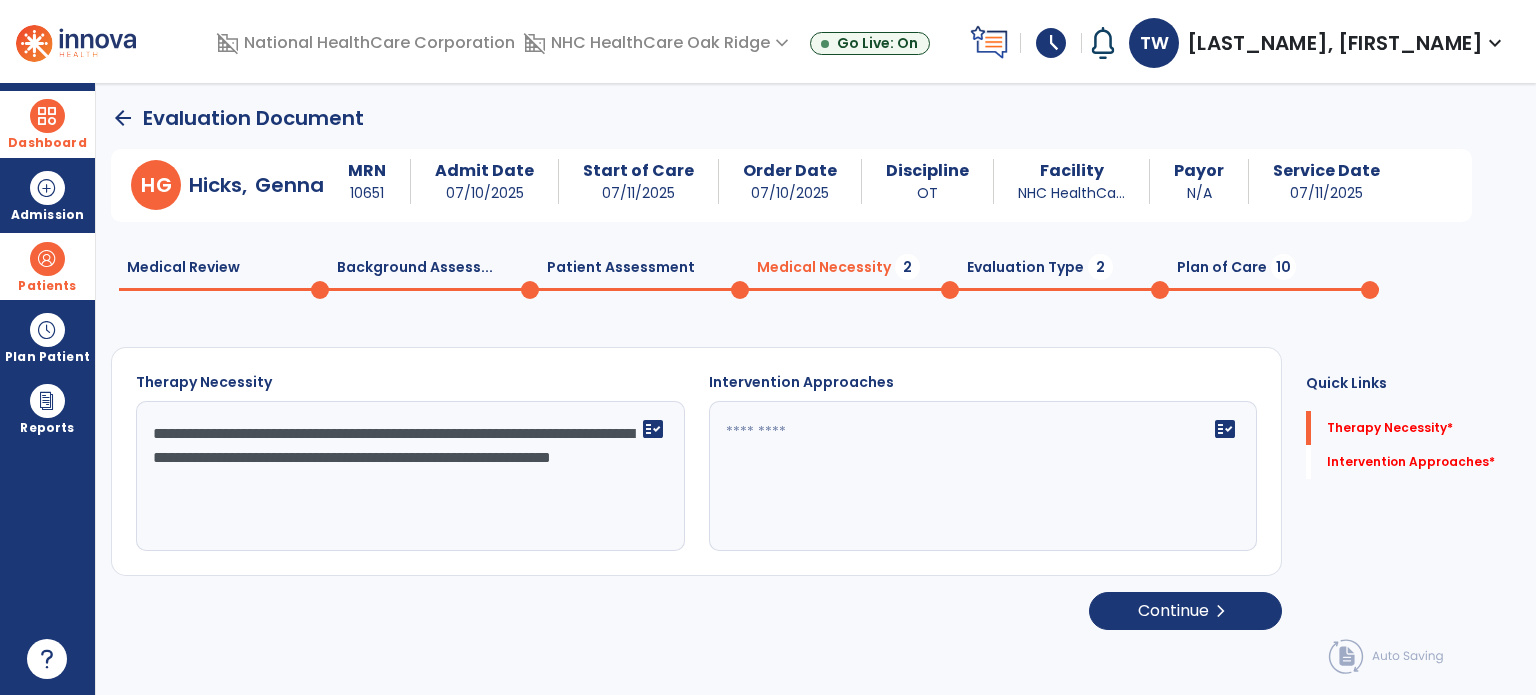 type on "**********" 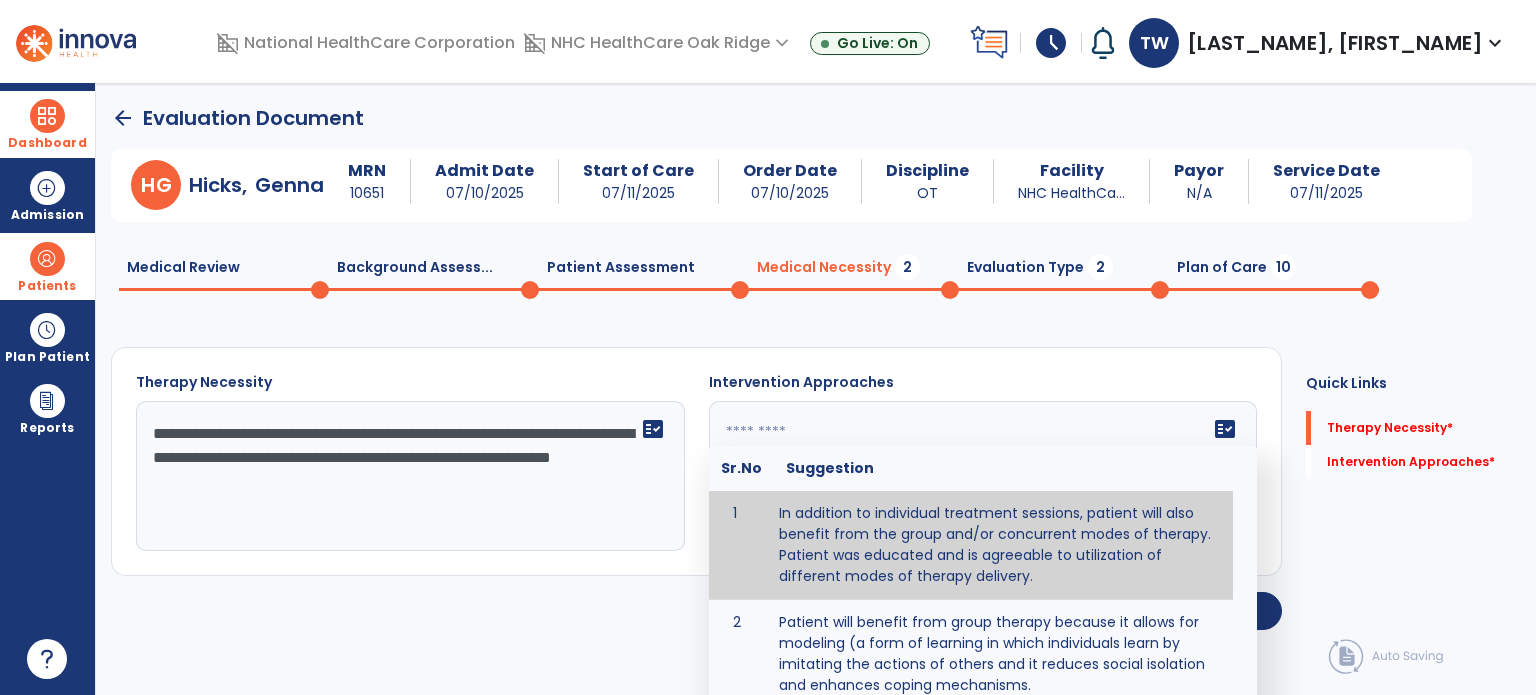 click on "fact_check  Sr.No Suggestion 1 In addition to individual treatment sessions, patient will also benefit from the group and/or concurrent modes of therapy. Patient was educated and is agreeable to utilization of different modes of therapy delivery. 2 Patient will benefit from group therapy because it allows for modeling (a form of learning in which individuals learn by imitating the actions of others and it reduces social isolation and enhances coping mechanisms. 3 Patient will benefit from group therapy to: Create a network that promotes growth and learning by enabling patients to receive and give support and to share experiences from different points of view. 4 Patient will benefit from group/concurrent therapy because it is supported by evidence to promote increased patient engagement and sustainable outcomes. 5 Patient will benefit from group/concurrent therapy to: Promote independence and minimize dependence." 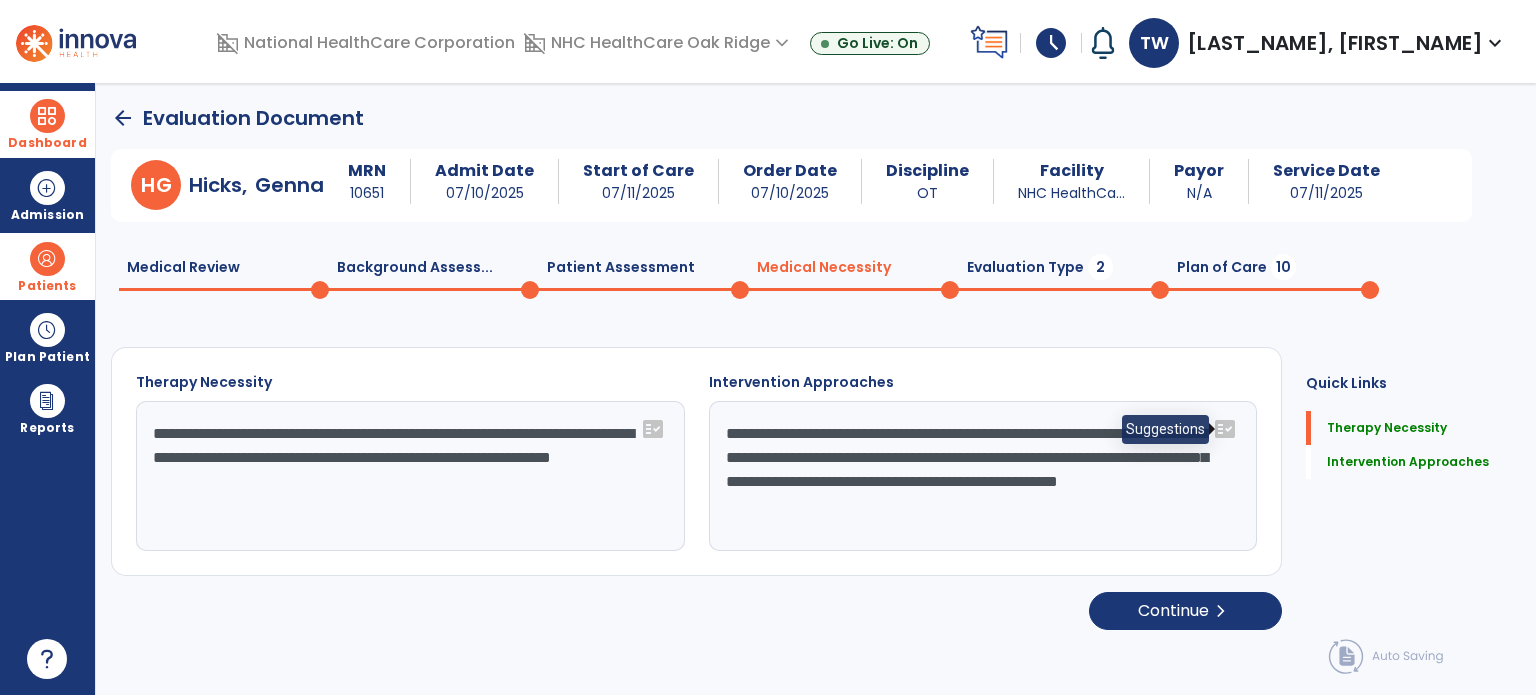 click on "fact_check" 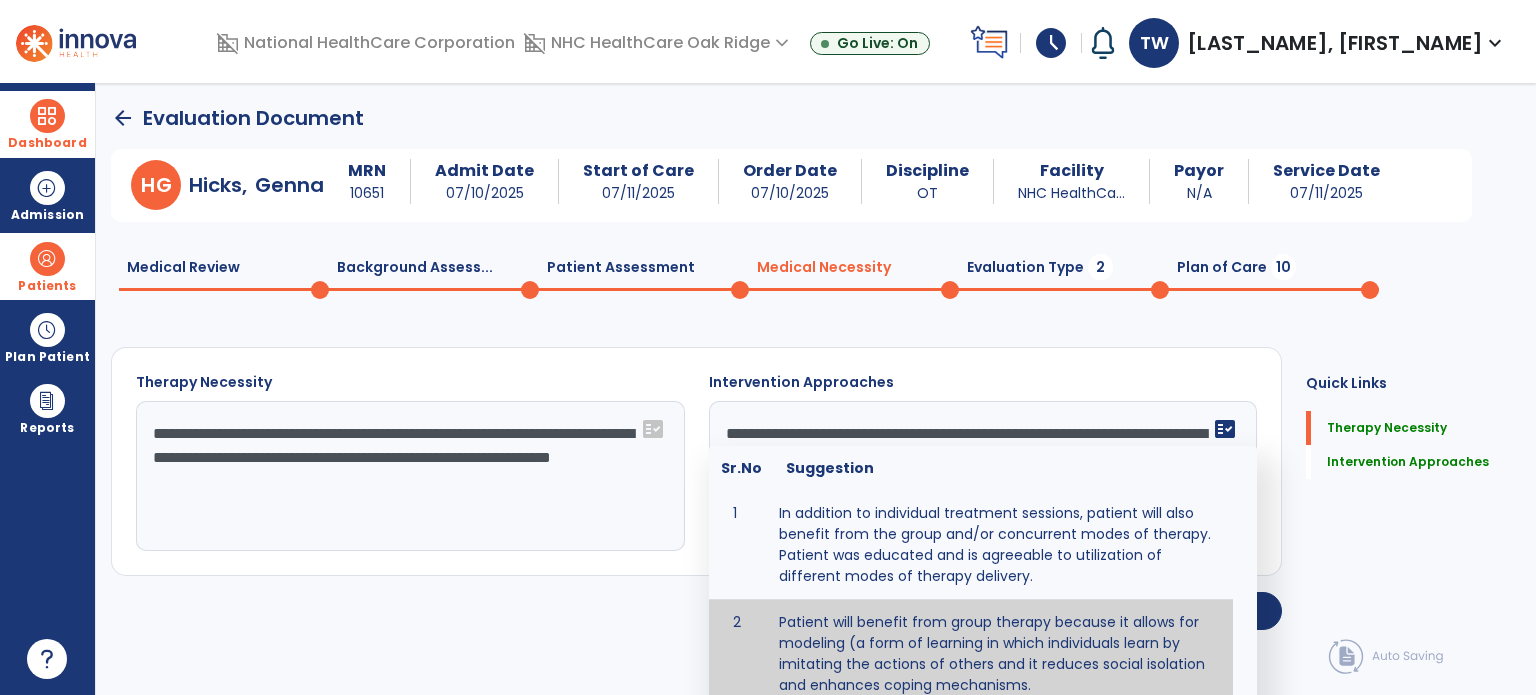 type on "**********" 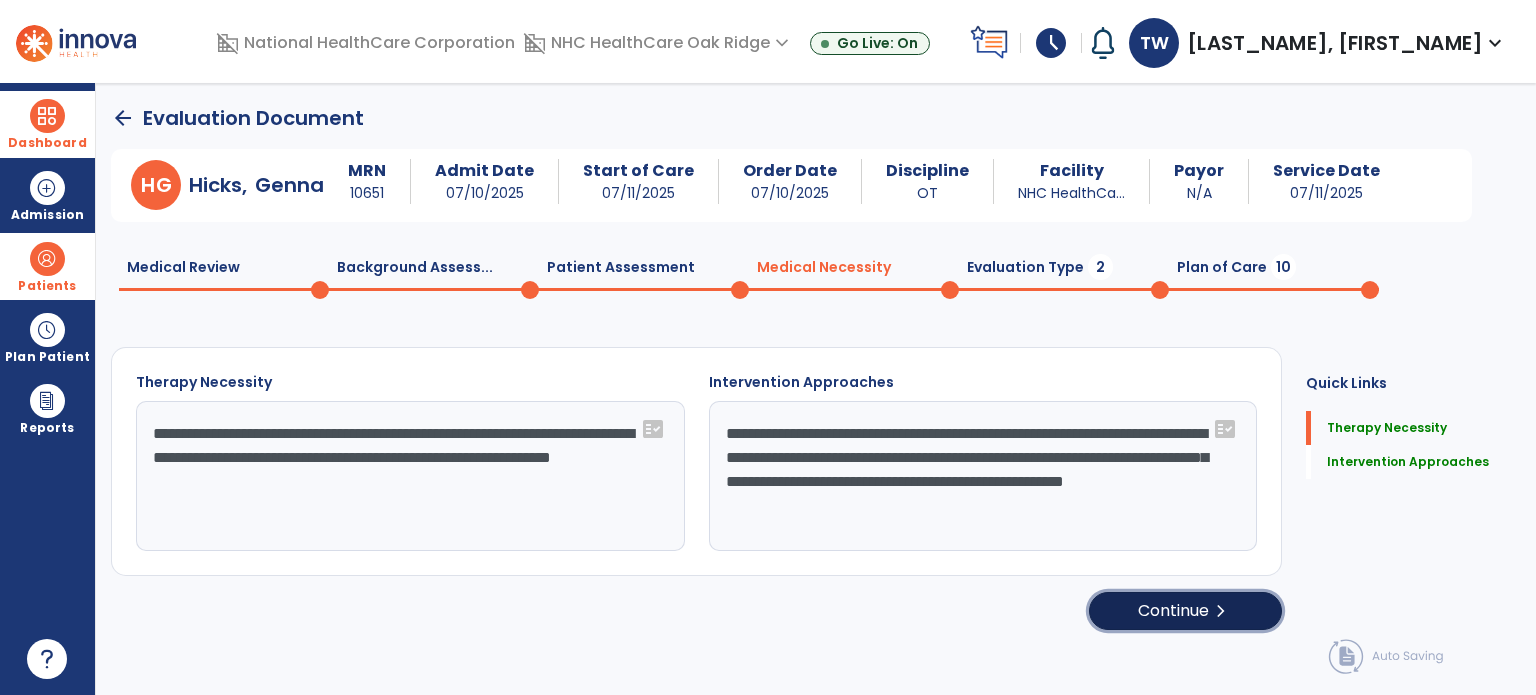 click on "Continue  chevron_right" 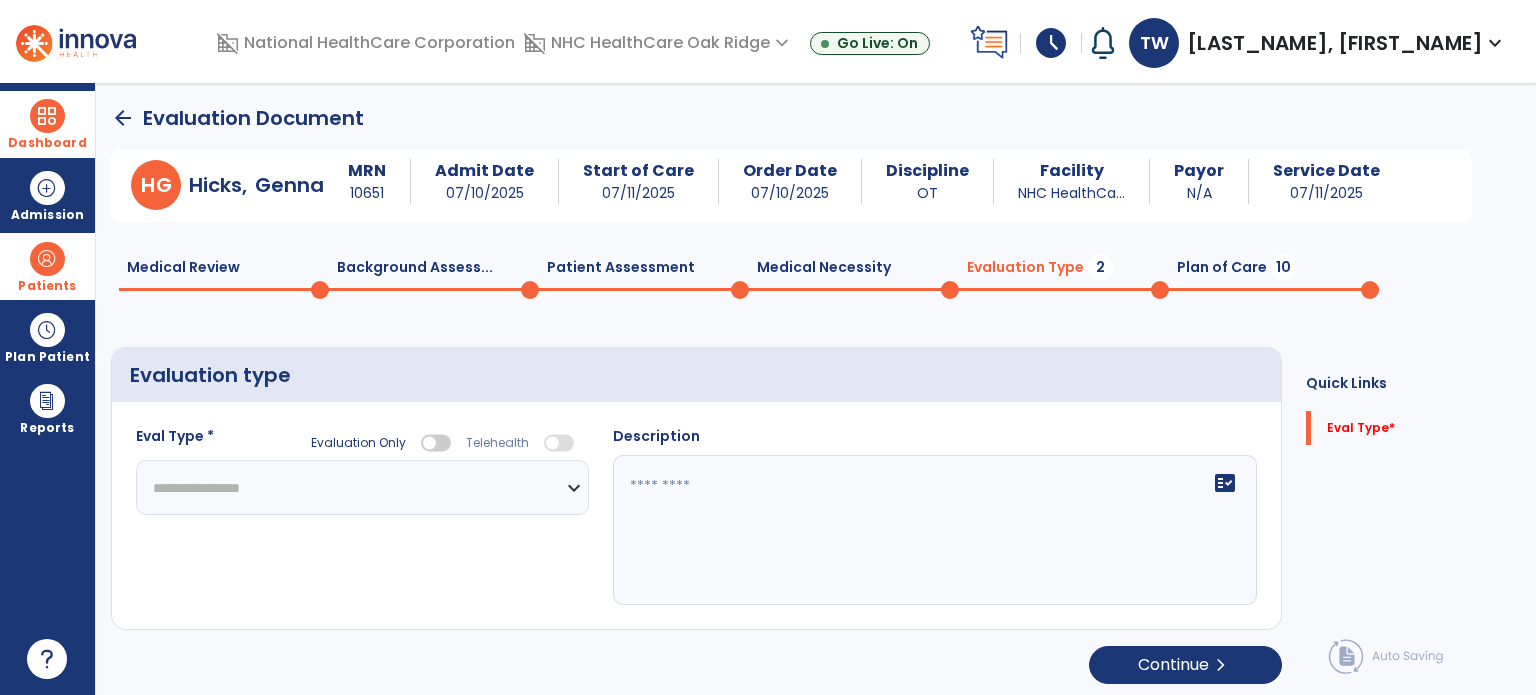 click on "**********" 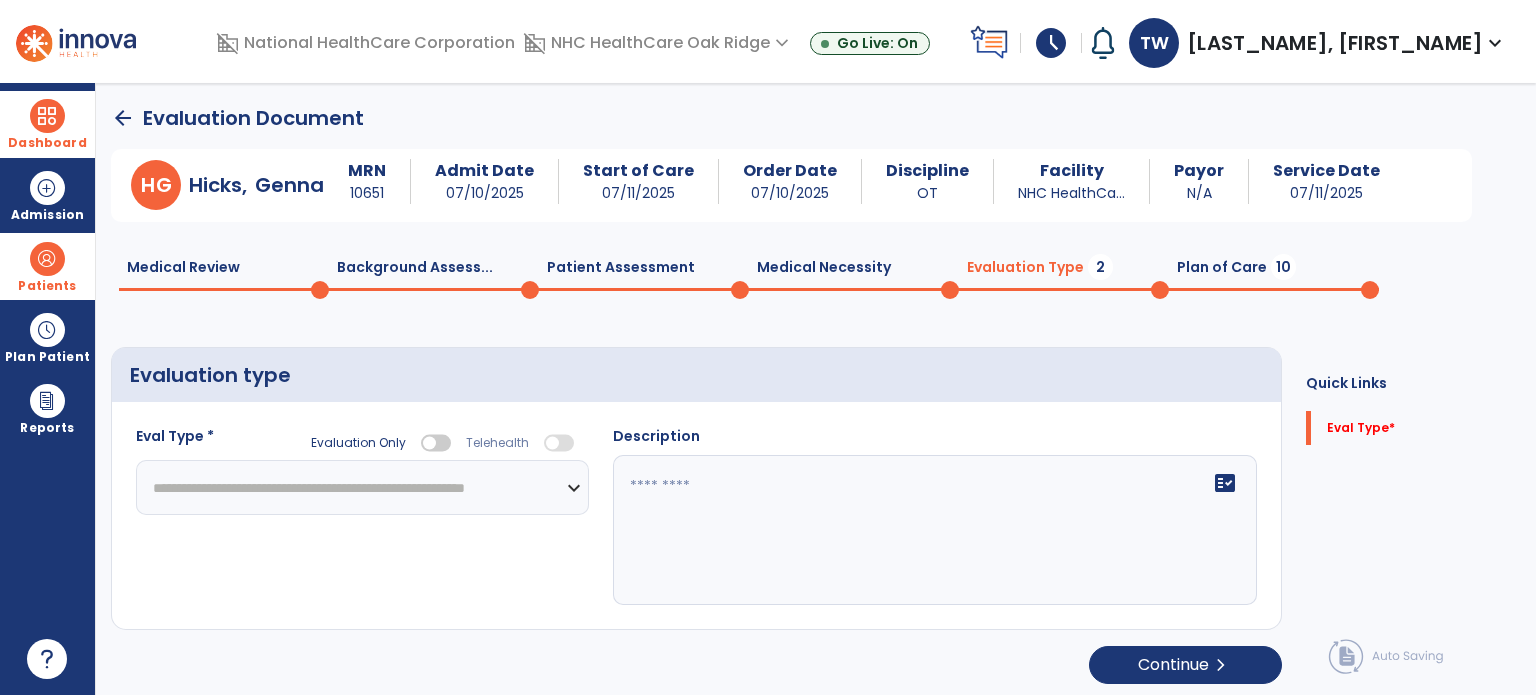 click on "**********" 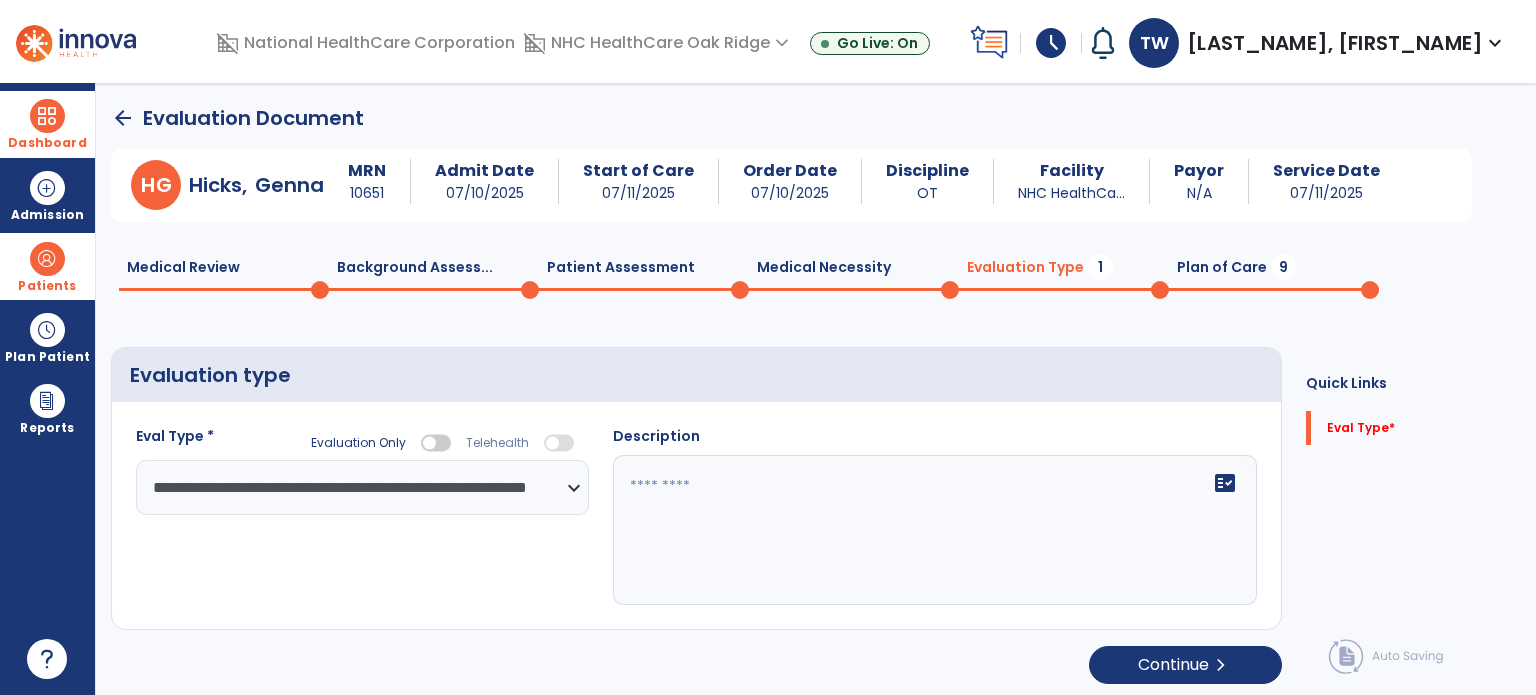 click on "fact_check" 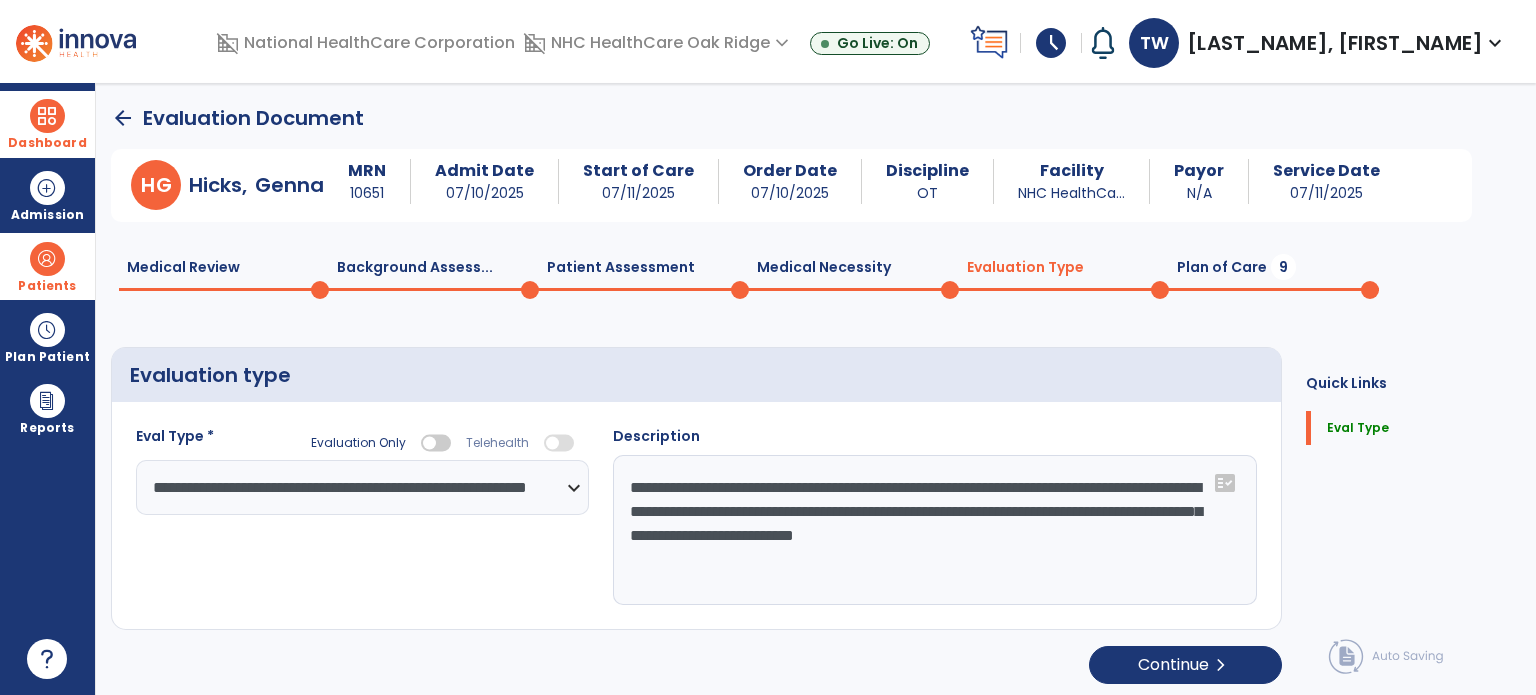 click on "**********" 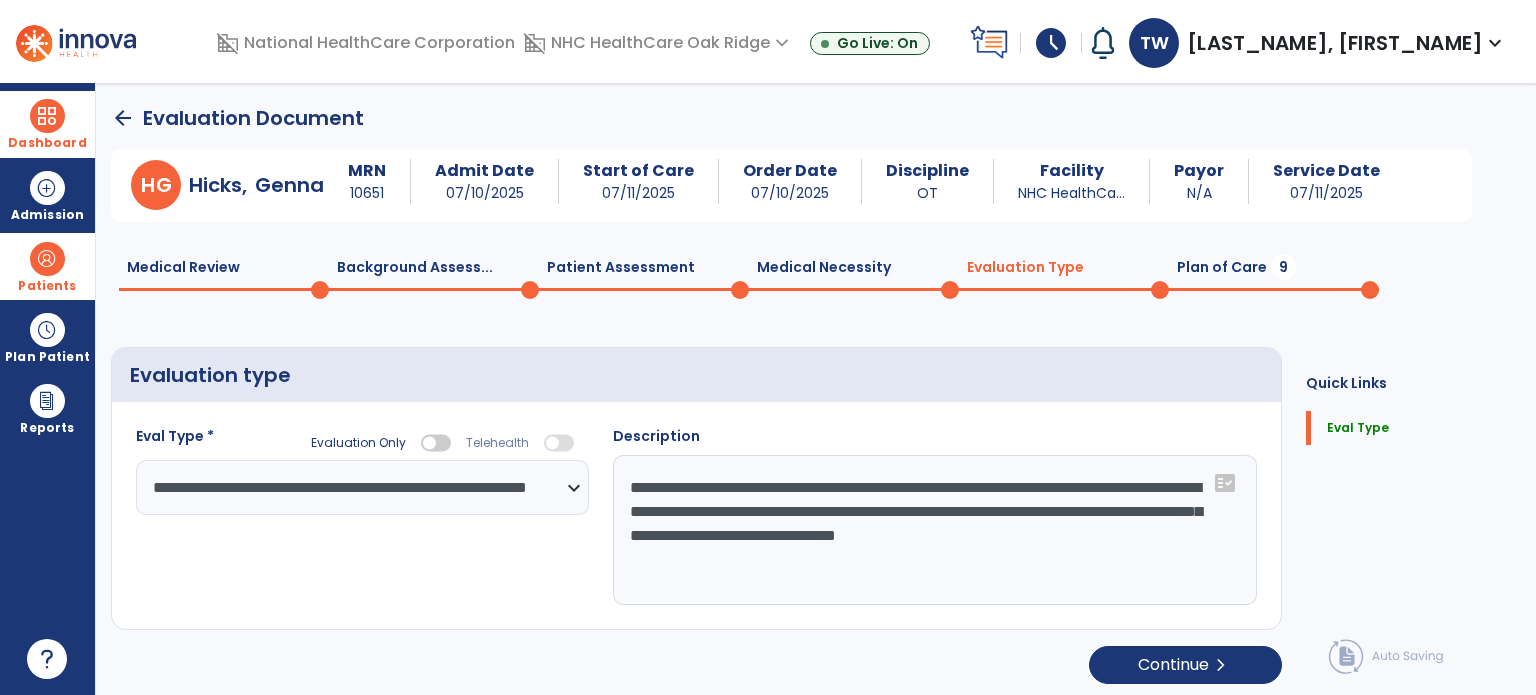 click on "**********" 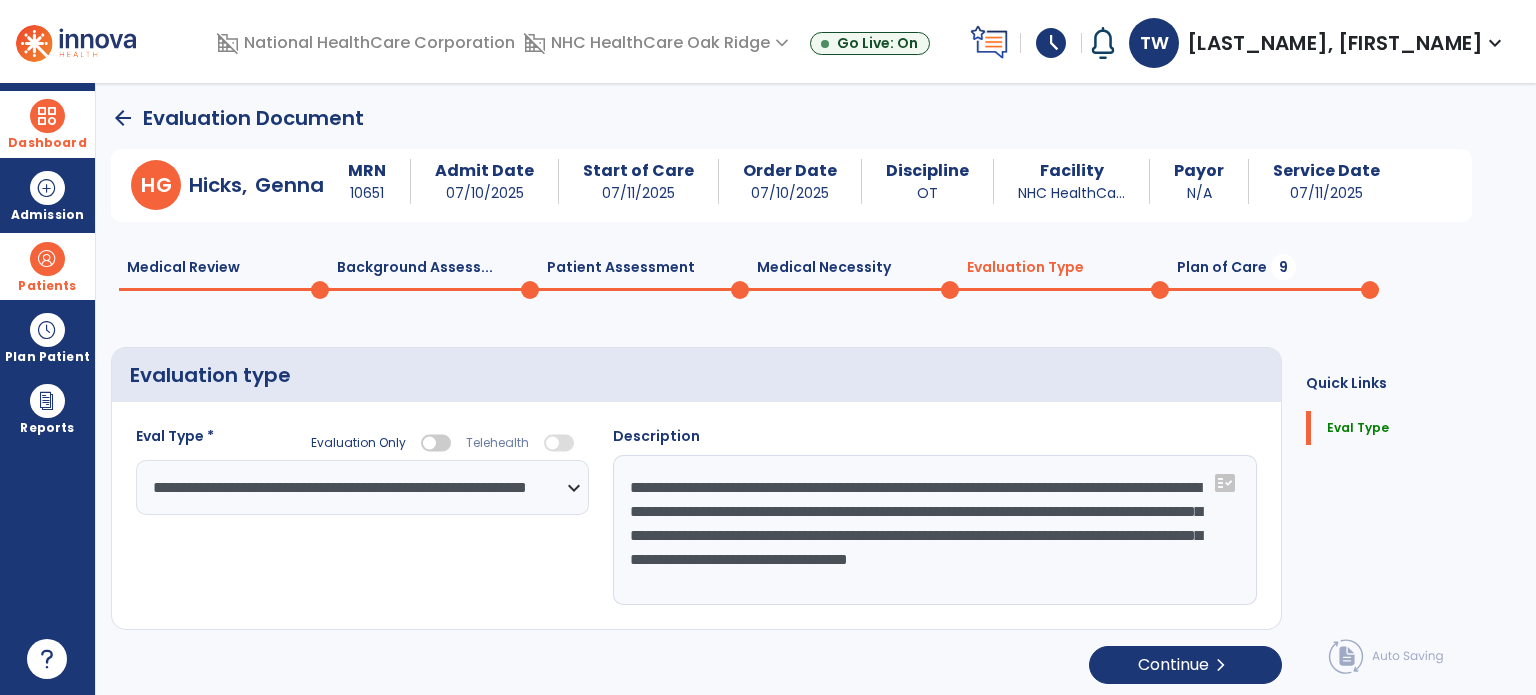 scroll, scrollTop: 15, scrollLeft: 0, axis: vertical 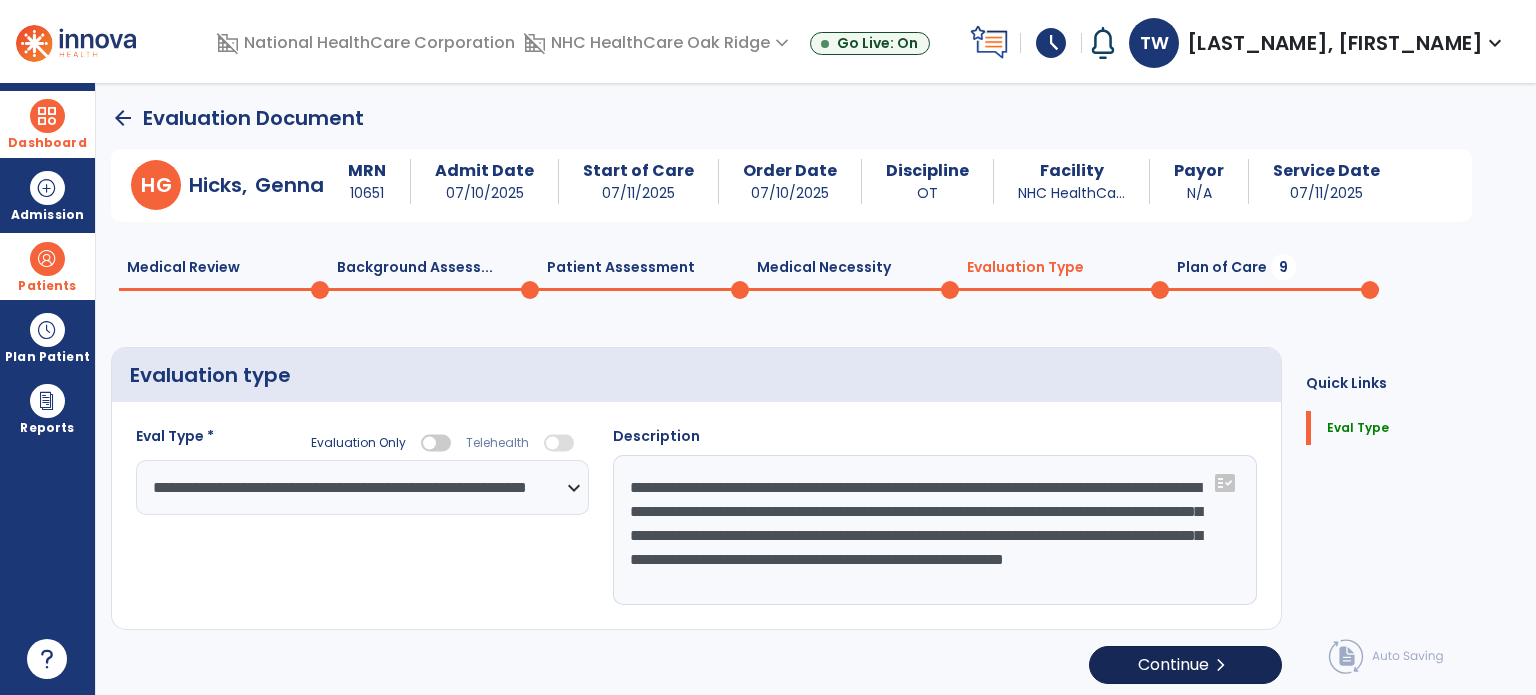 type on "**********" 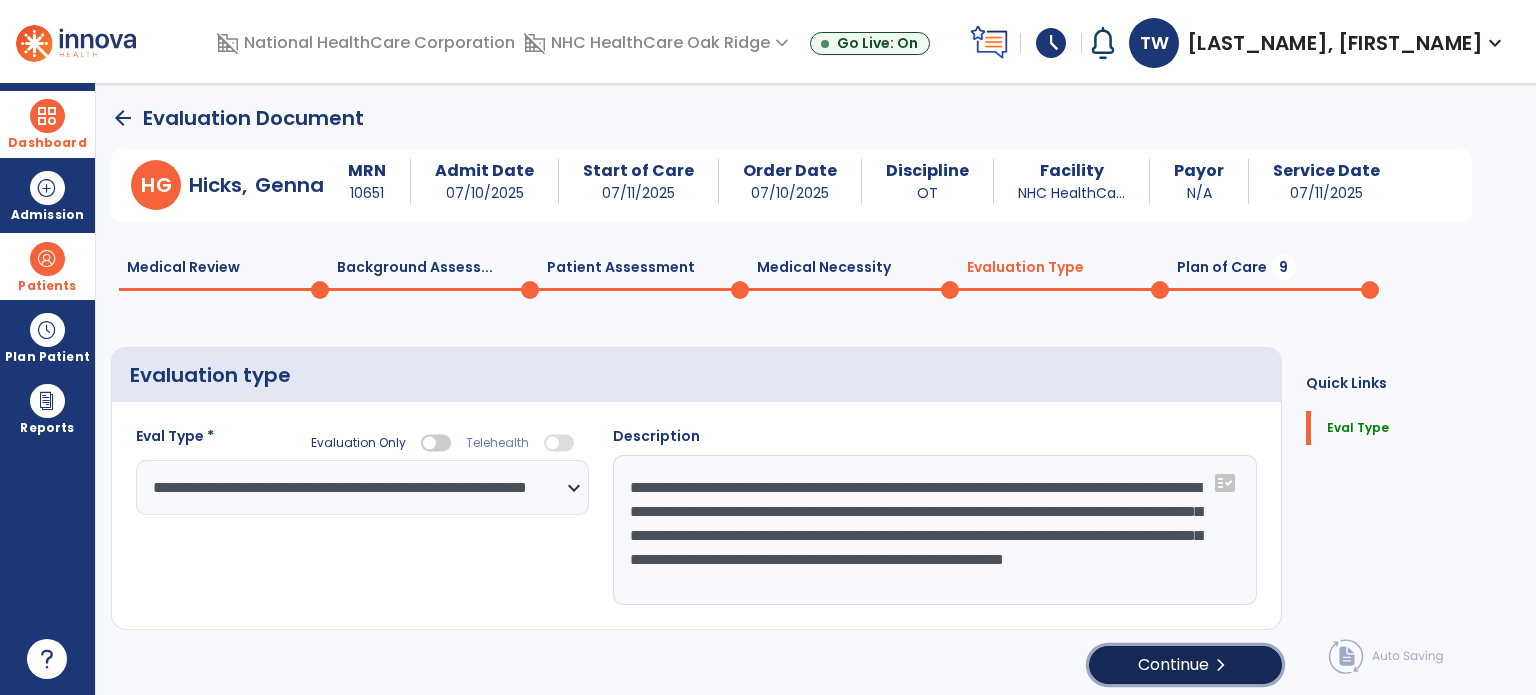 click on "Continue  chevron_right" 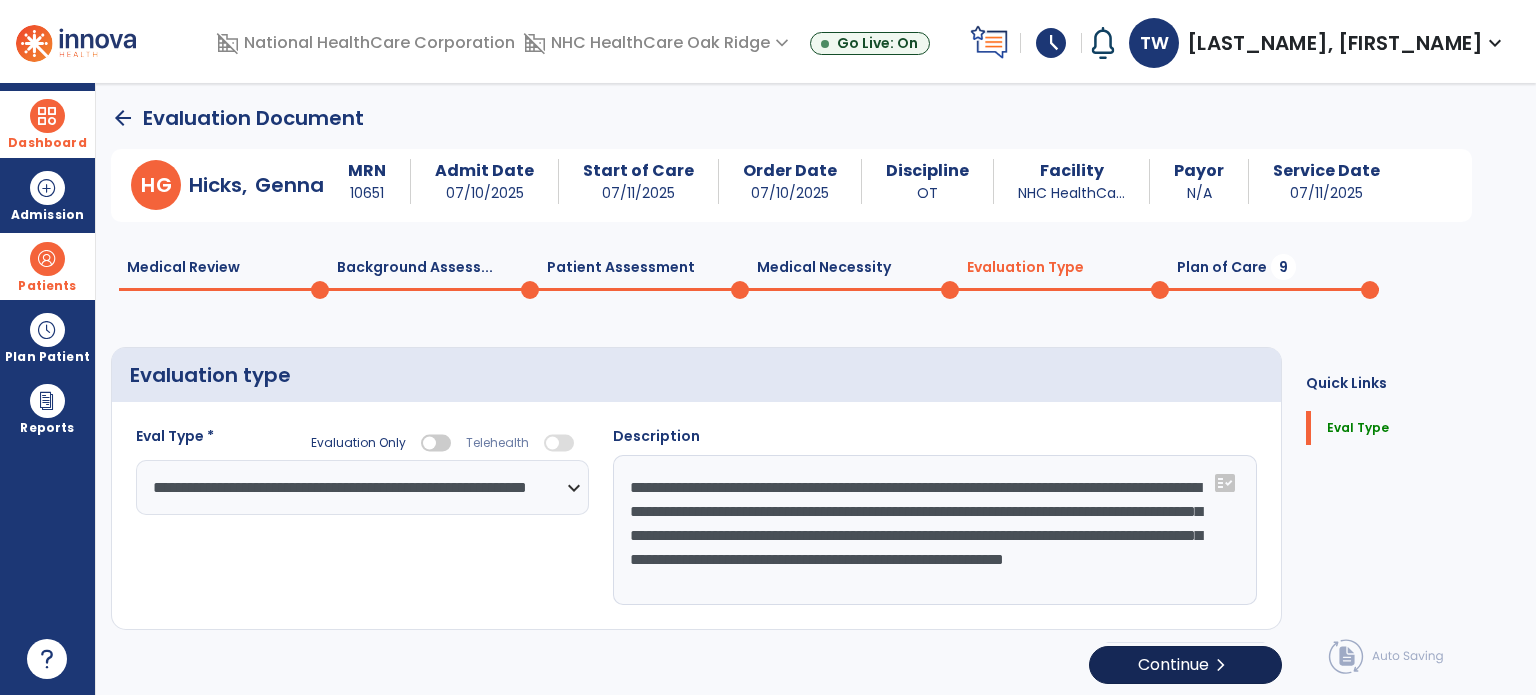 select on "*****" 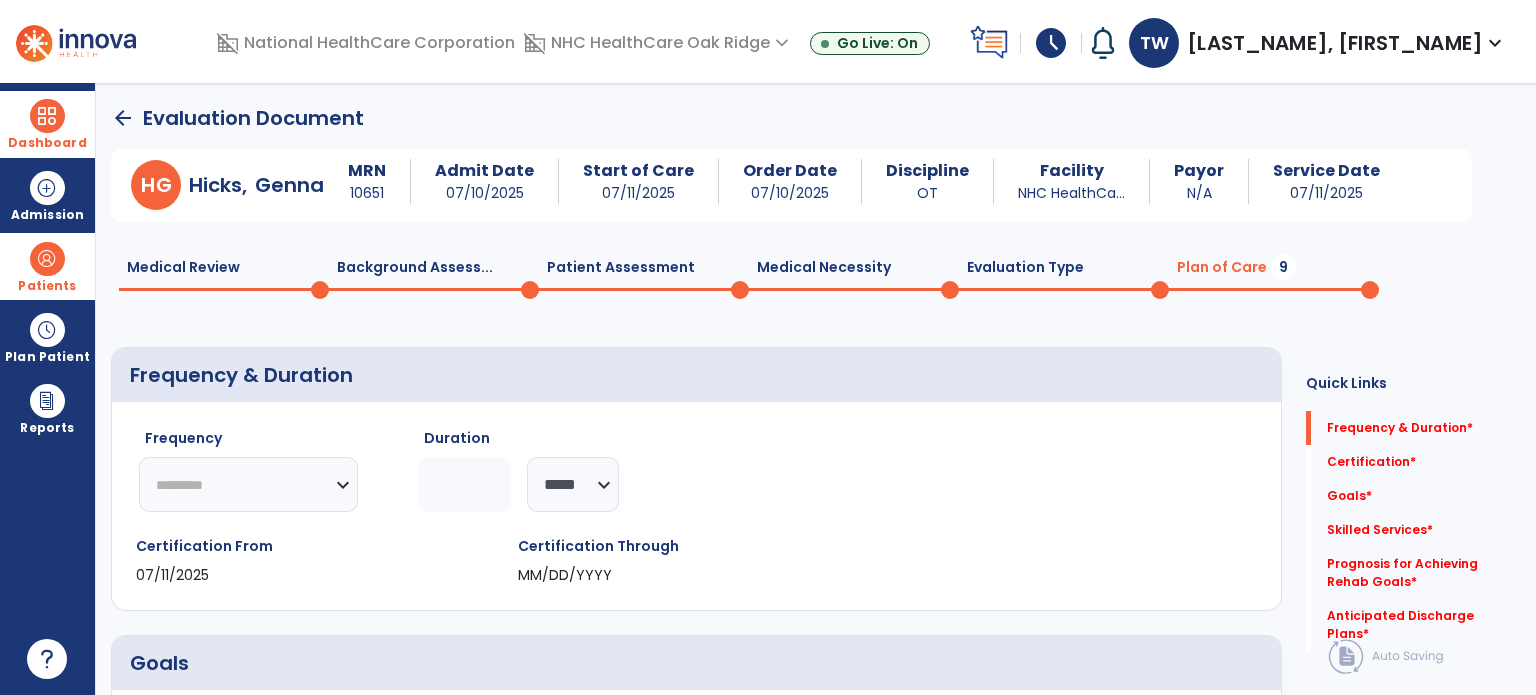 click on "Medical Review  0" 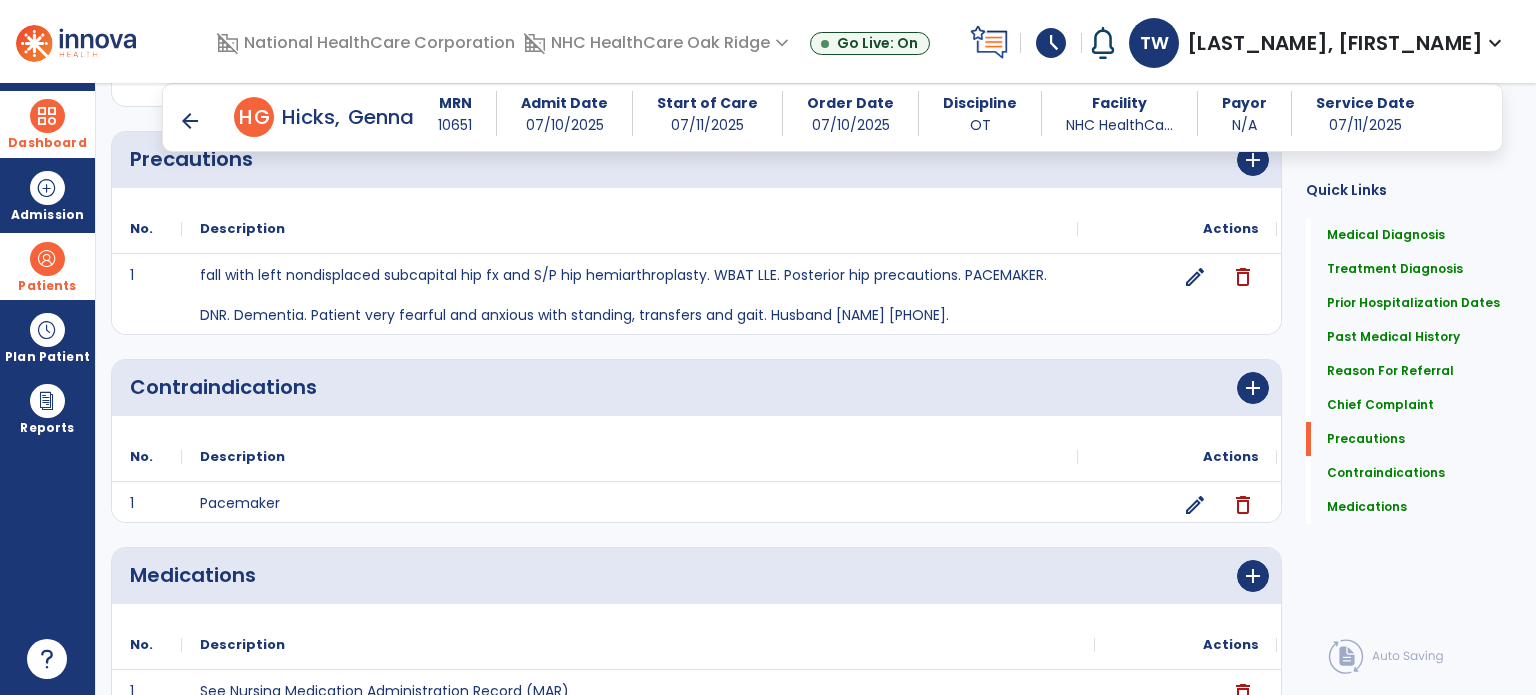 scroll, scrollTop: 1538, scrollLeft: 0, axis: vertical 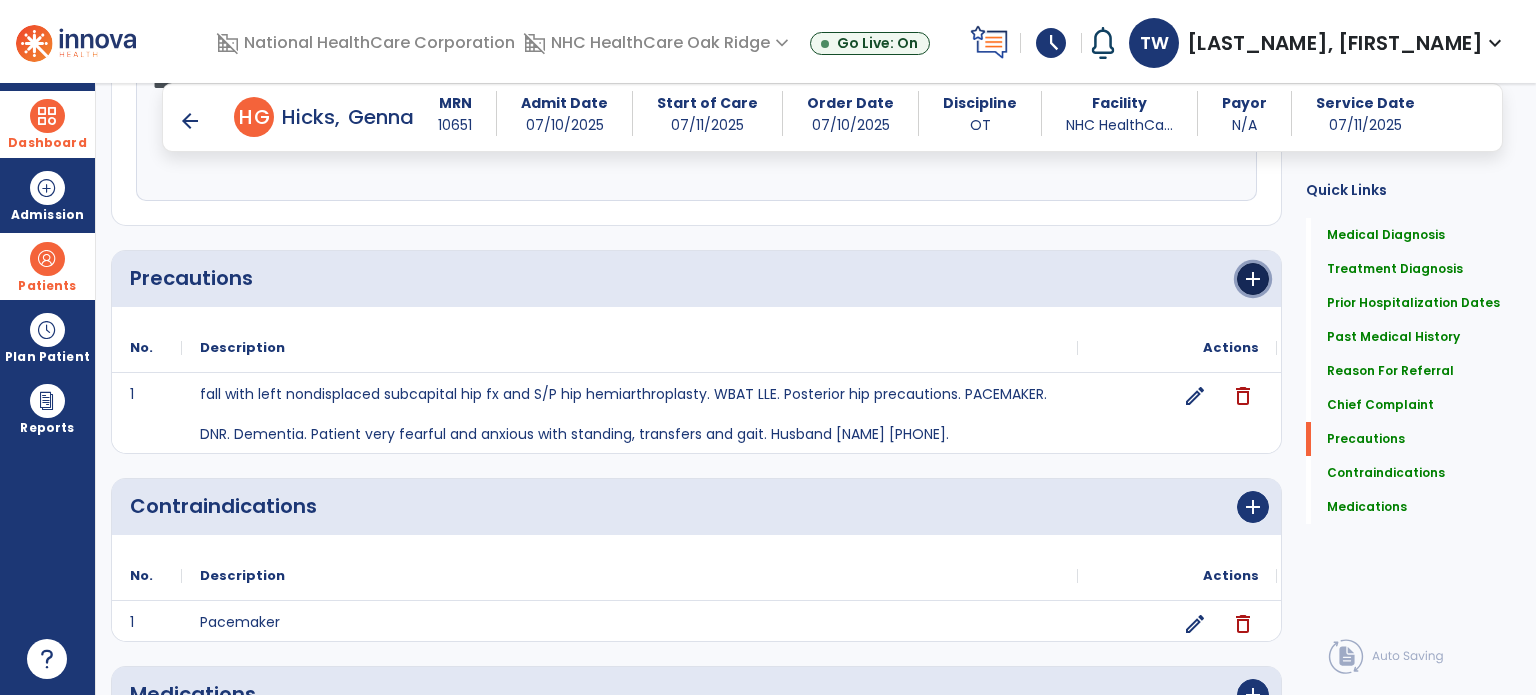 click on "add" 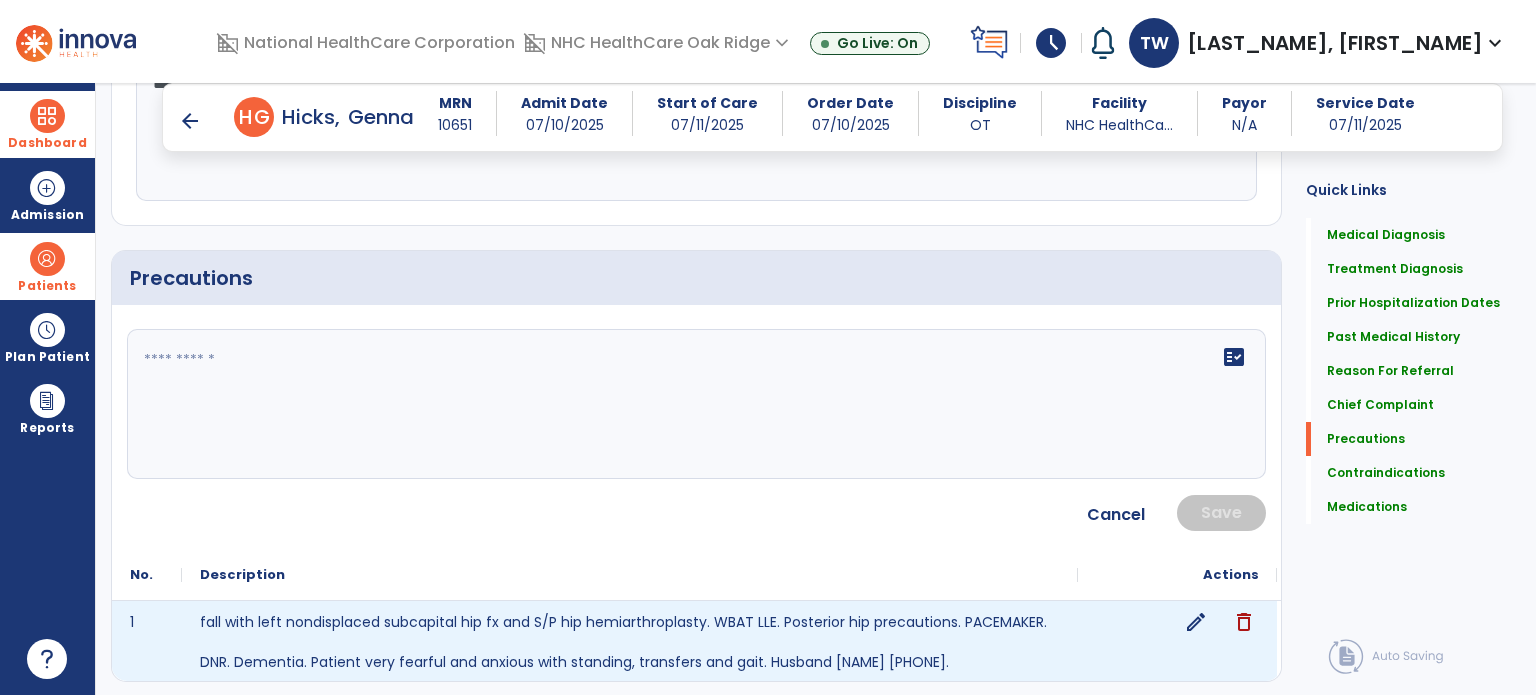 click on "edit" 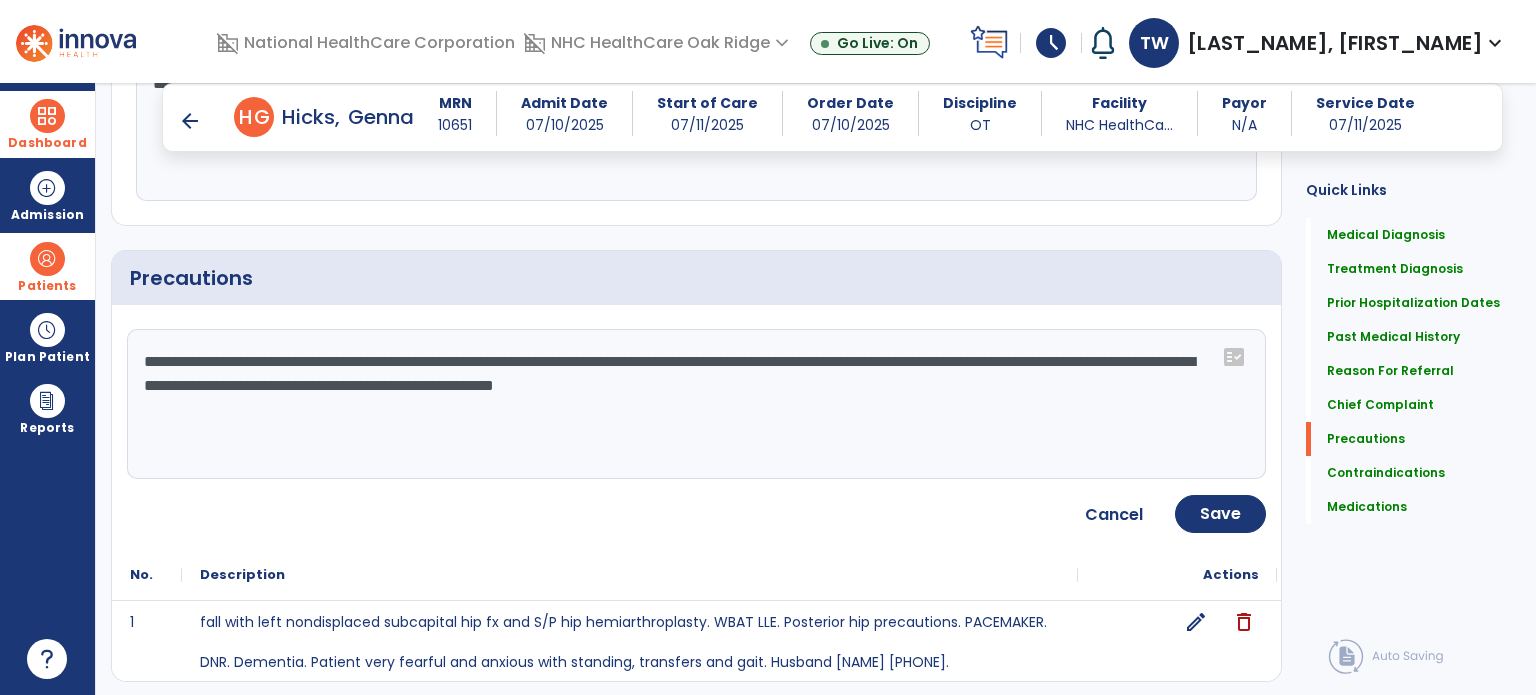 click on "**********" 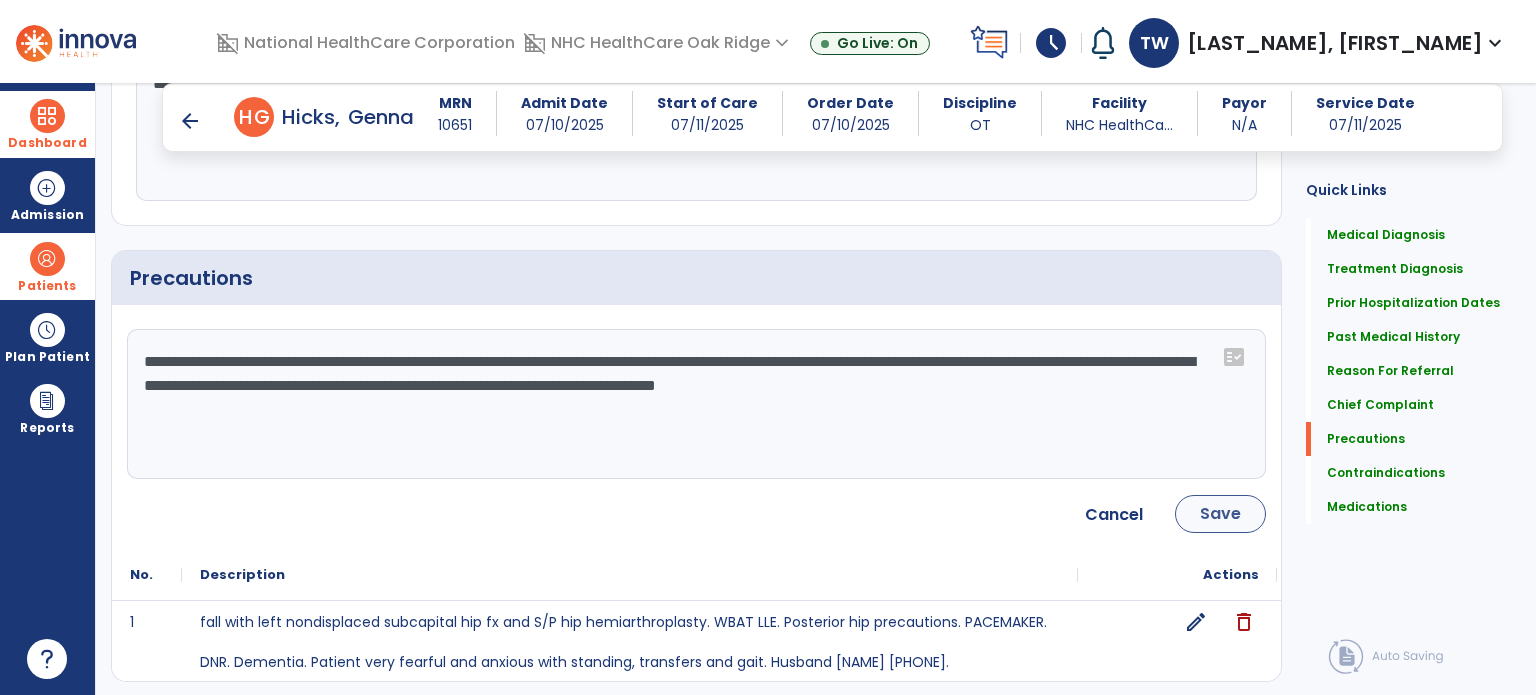 type on "**********" 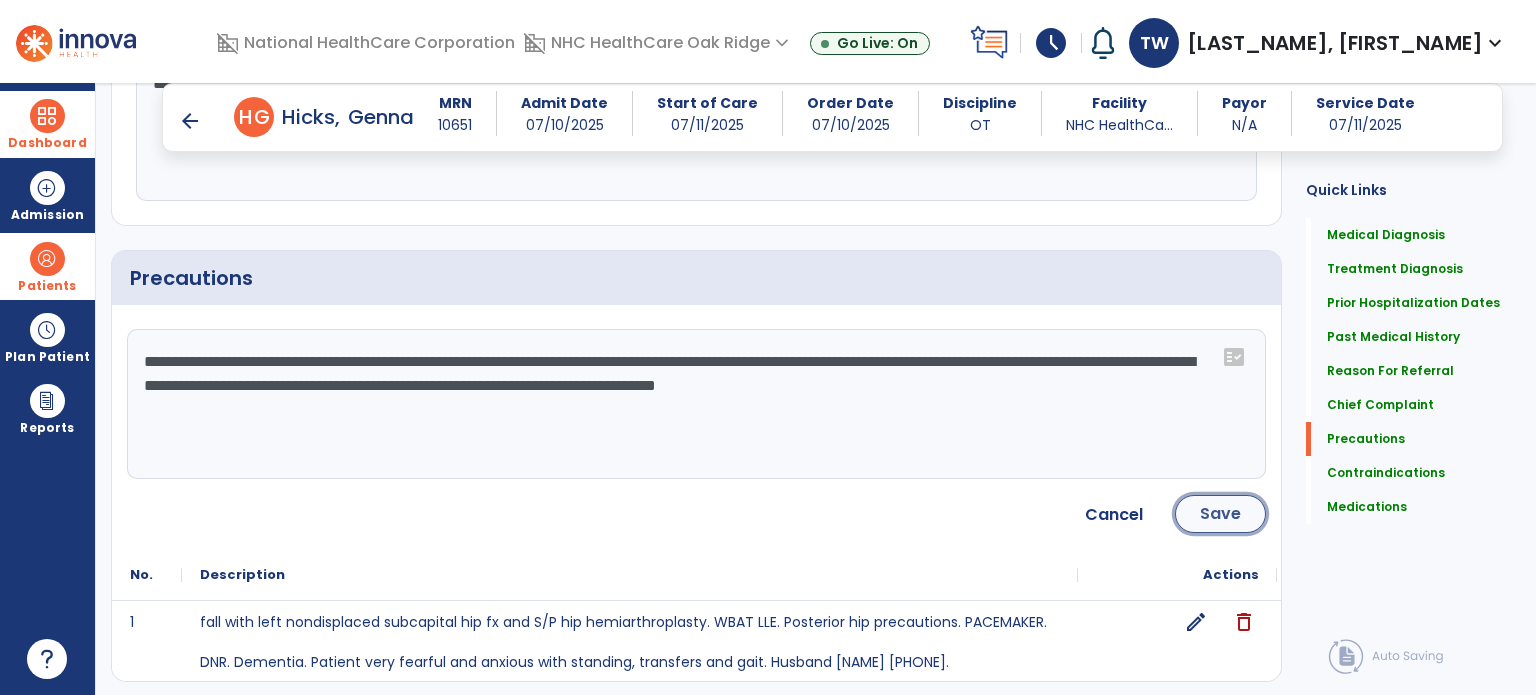 click on "Save" 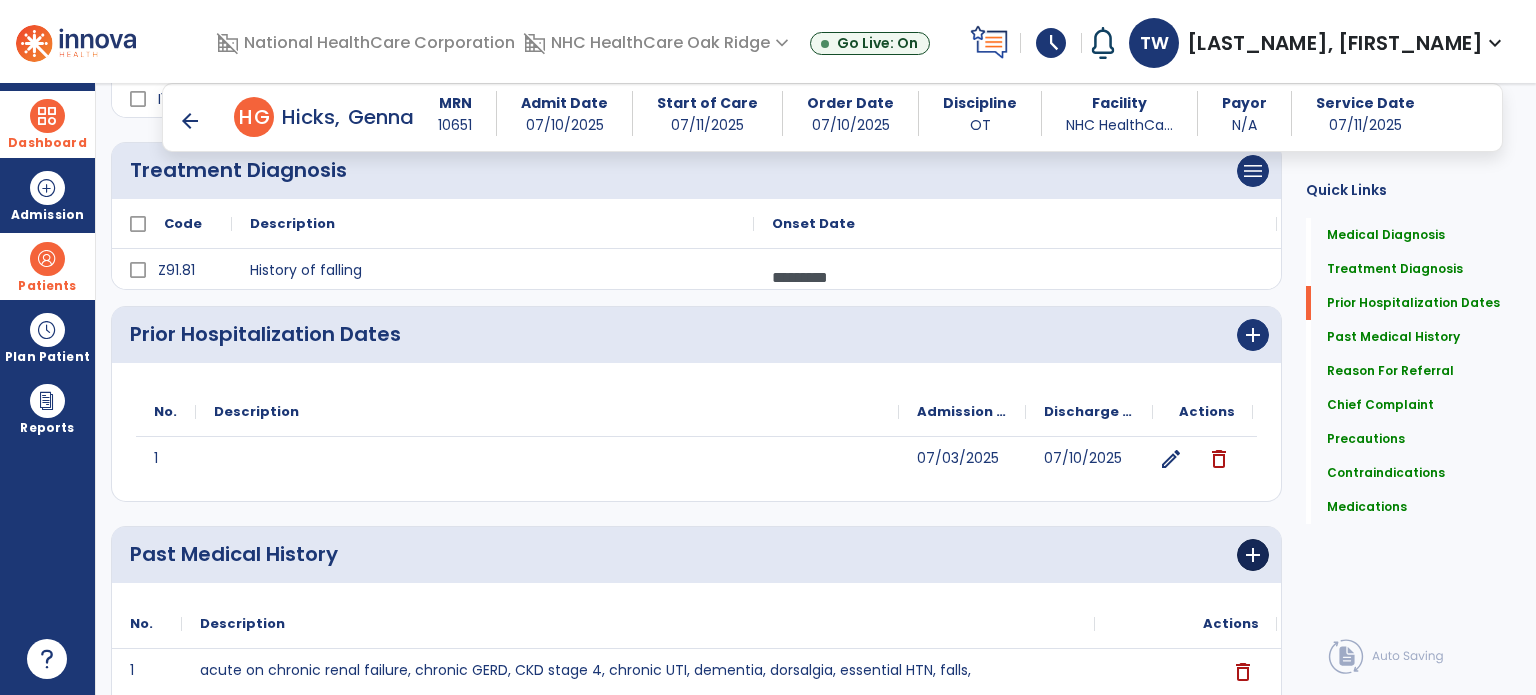 scroll, scrollTop: 0, scrollLeft: 0, axis: both 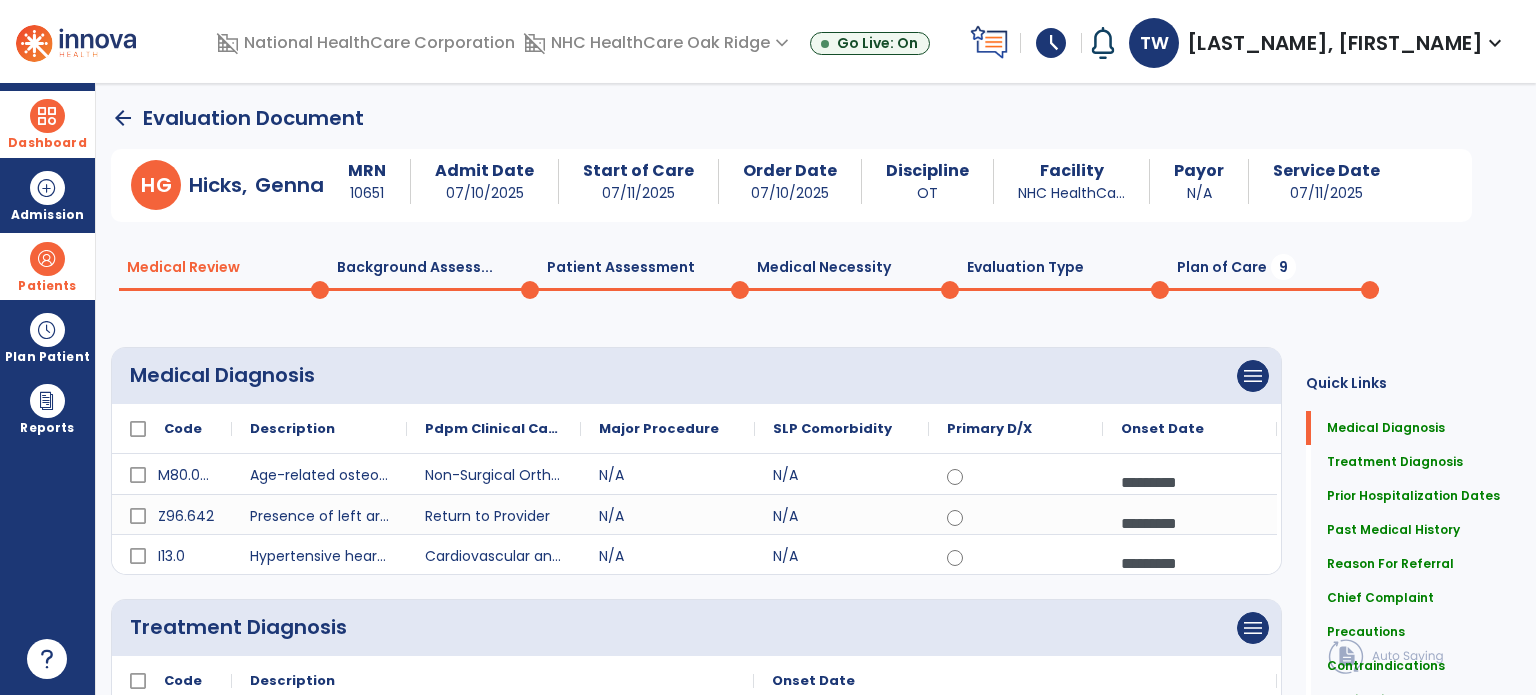click on "[LAST], [FIRST] MRN [NUMBER] Admit Date [DATE] Start of Care [DATE] Order Date [DATE] Discipline OT Facility NHC HealthCa... Payor N/A Service Date [DATE] Medical Review 0 Background Assess... 0 Patient Assessment 0 Medical Necessity 0 Evaluation Type 0 Plan of Care 9 Medical Diagnosis    menu Add Medical Diagnosis Delete Medical Diagnosis
Code
Description
N/A 1" 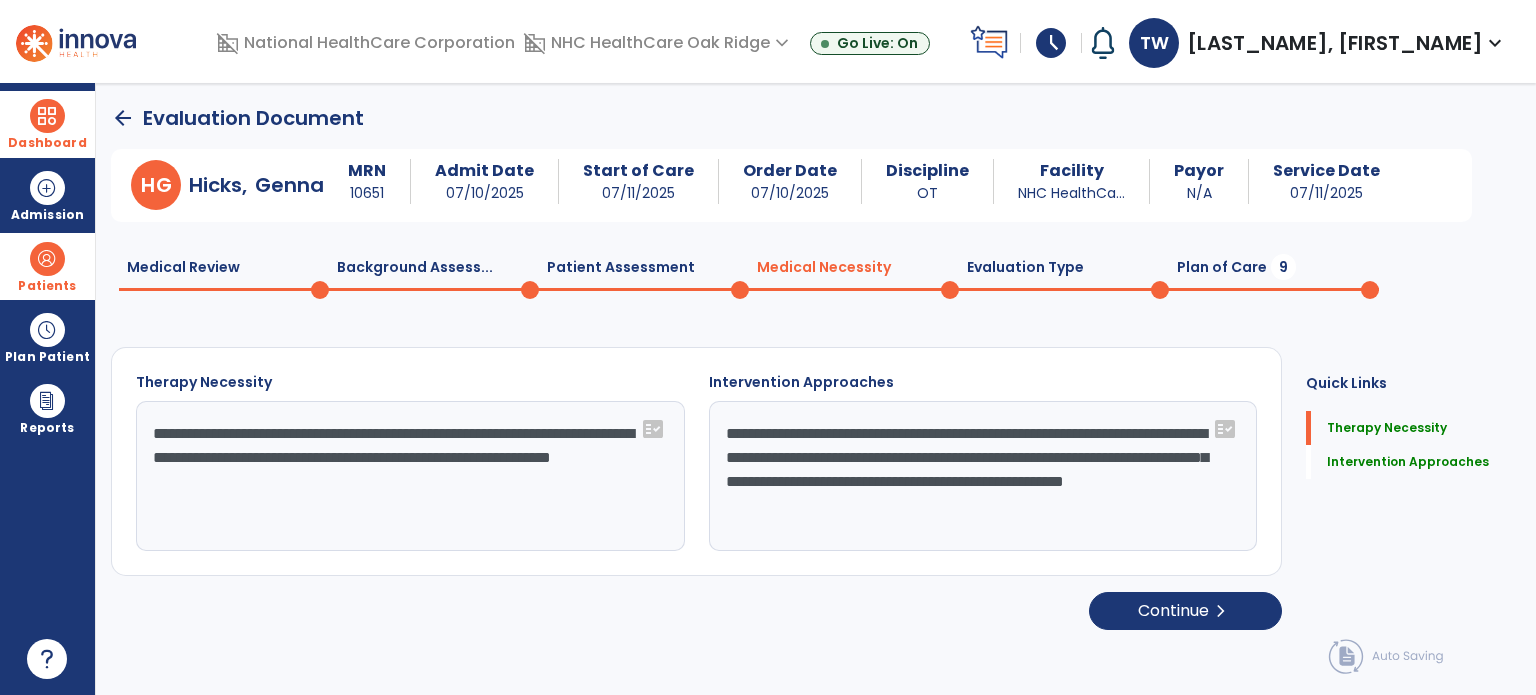 scroll, scrollTop: 0, scrollLeft: 0, axis: both 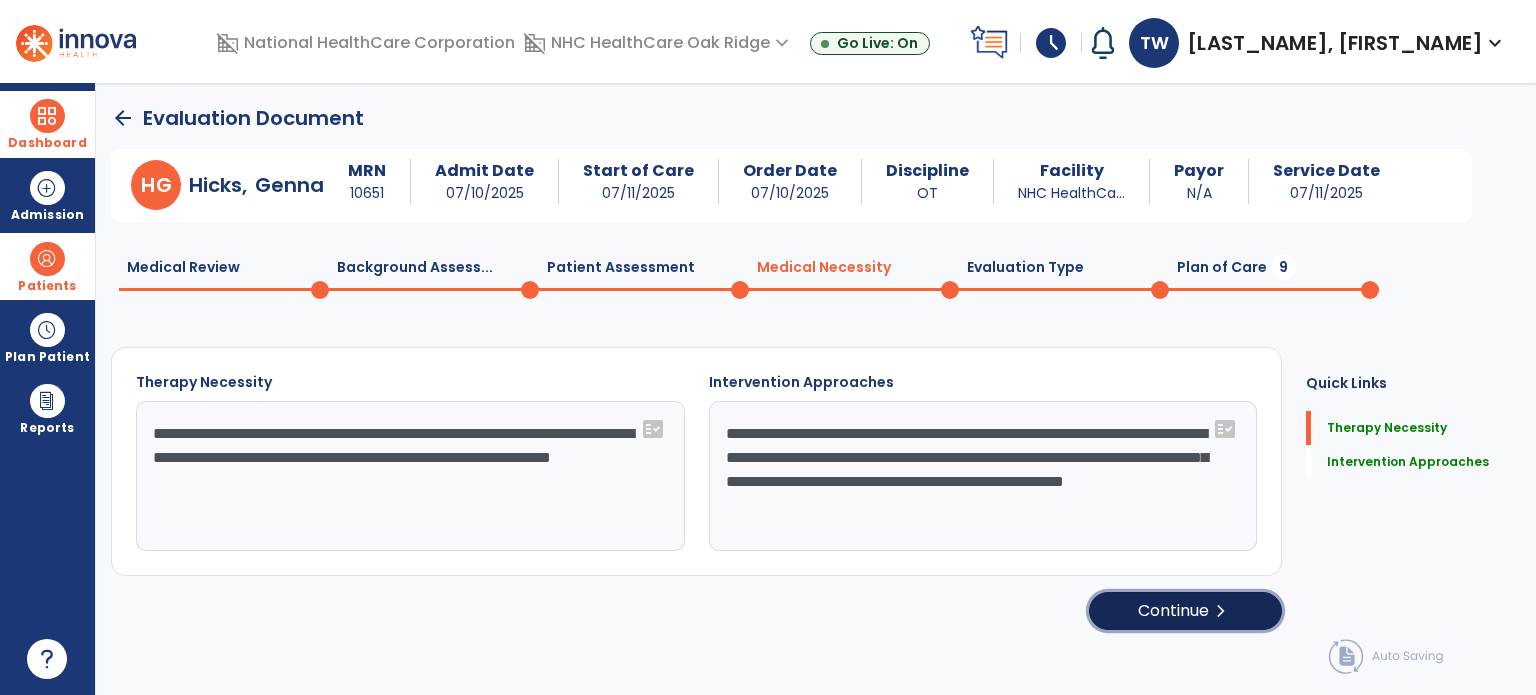 click on "Continue  chevron_right" 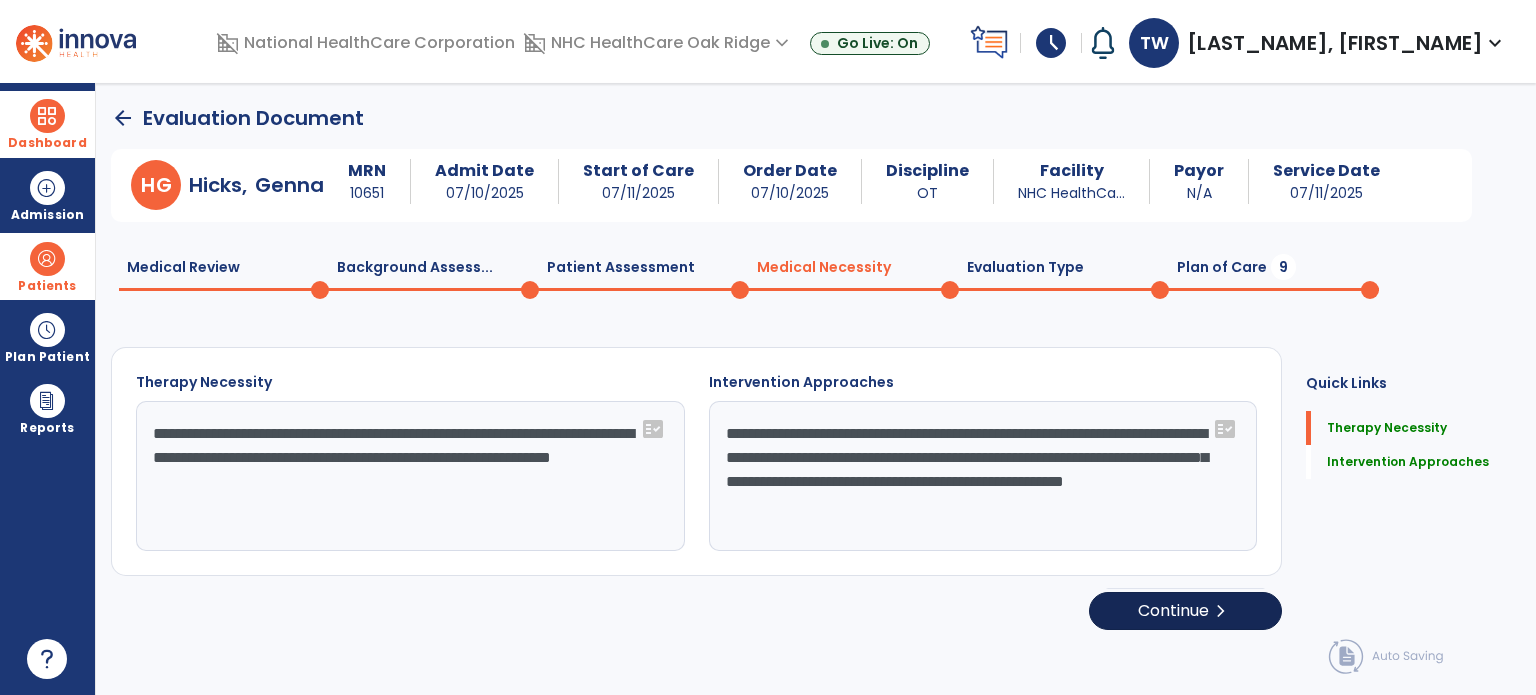 select on "**********" 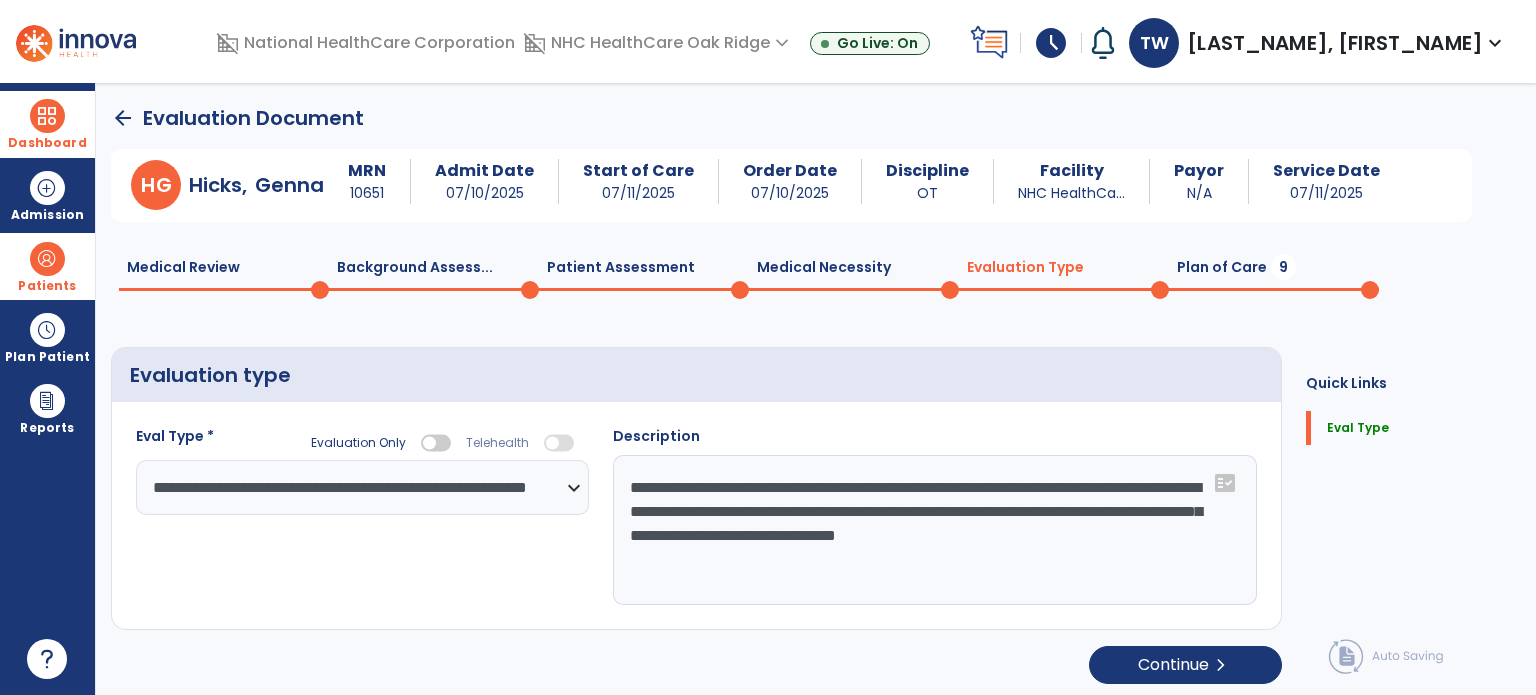 click on "**********" 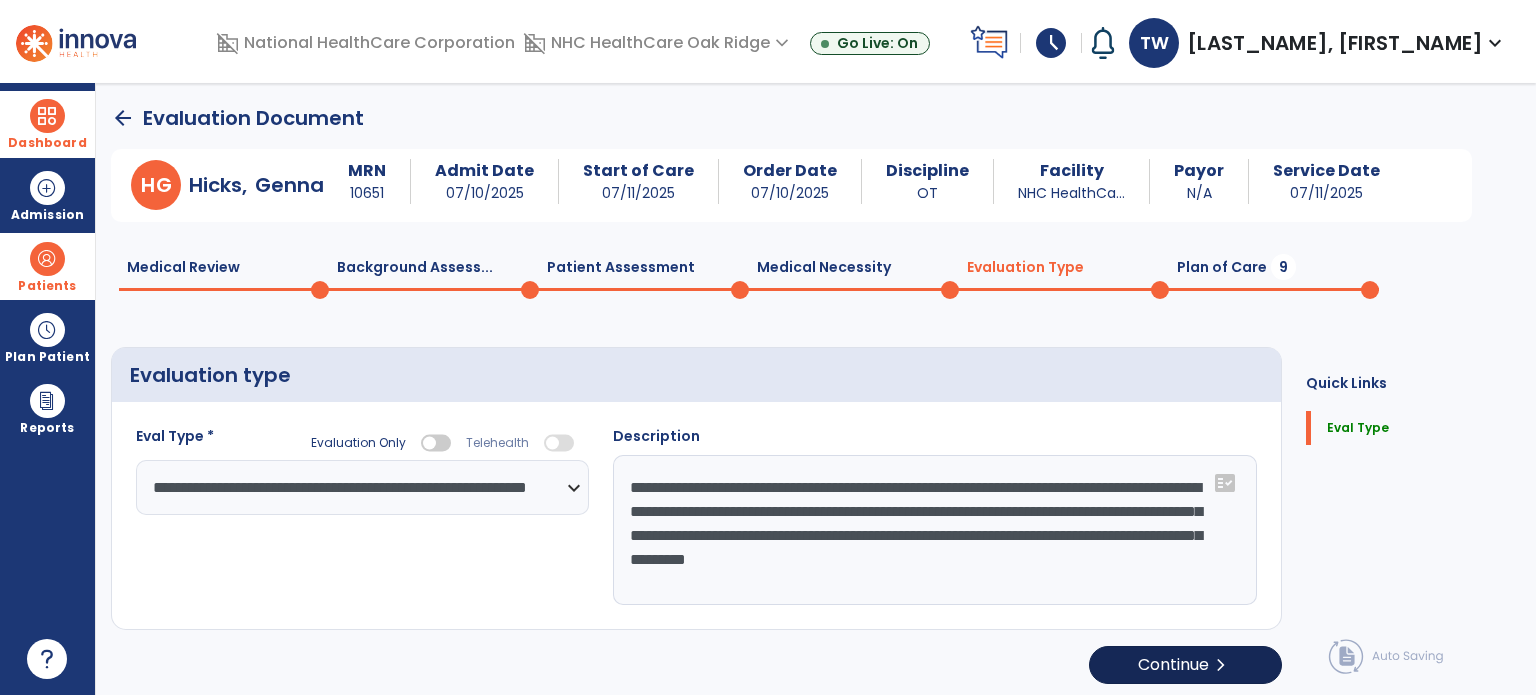 type on "**********" 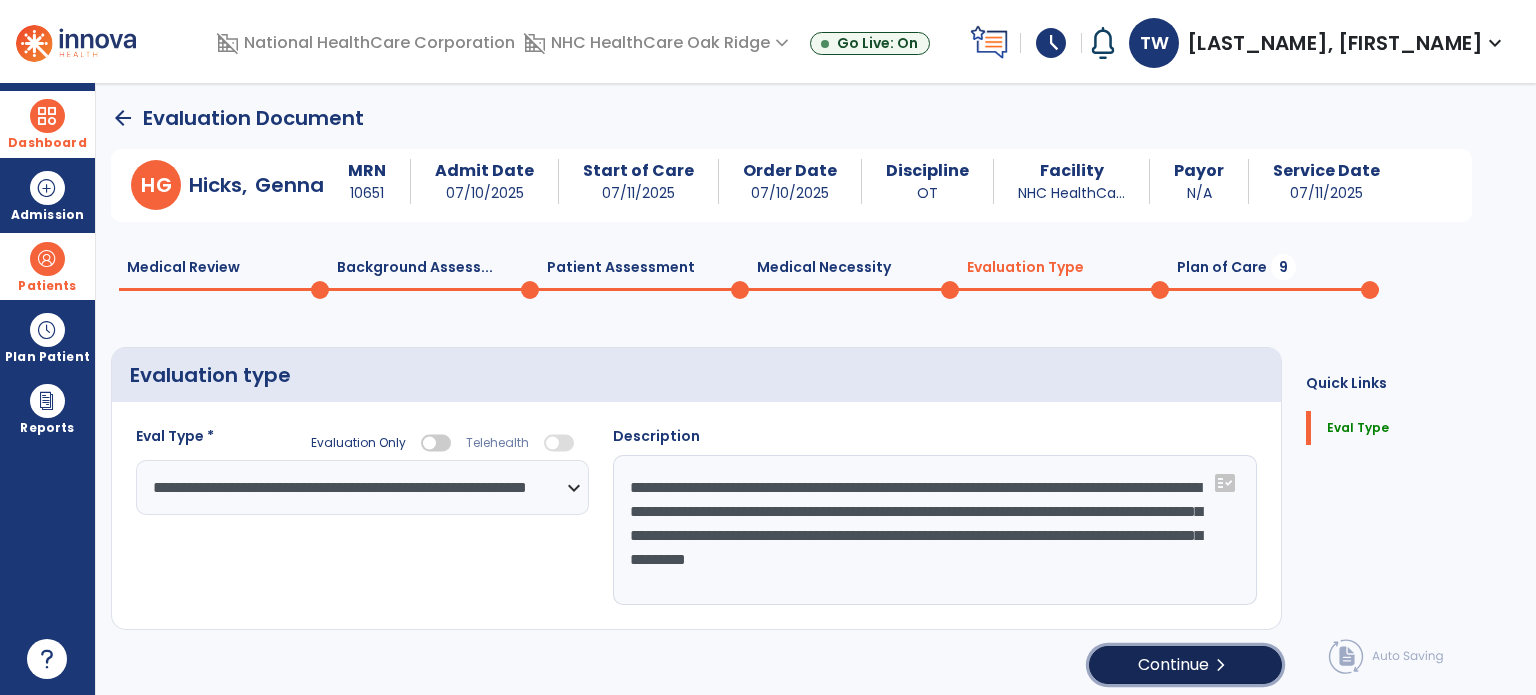 click on "Continue  chevron_right" 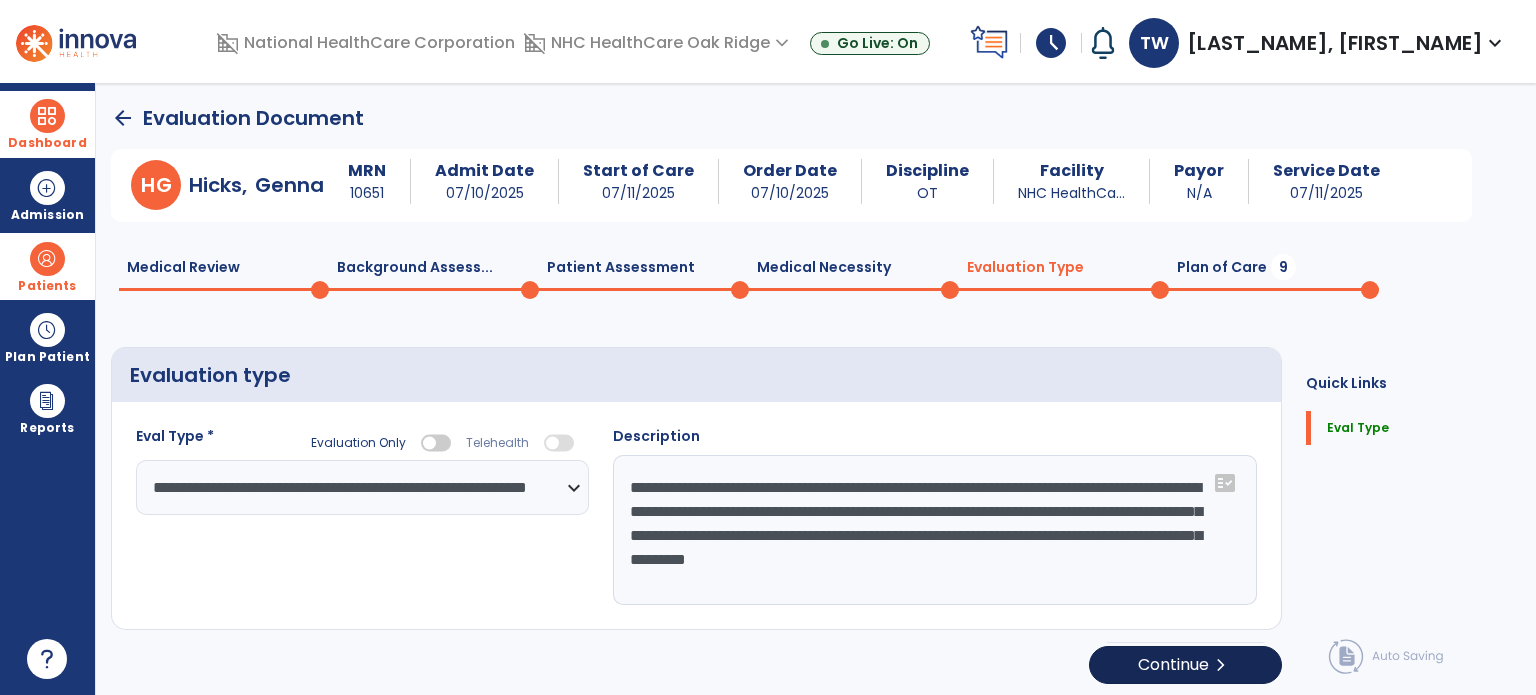 select on "*****" 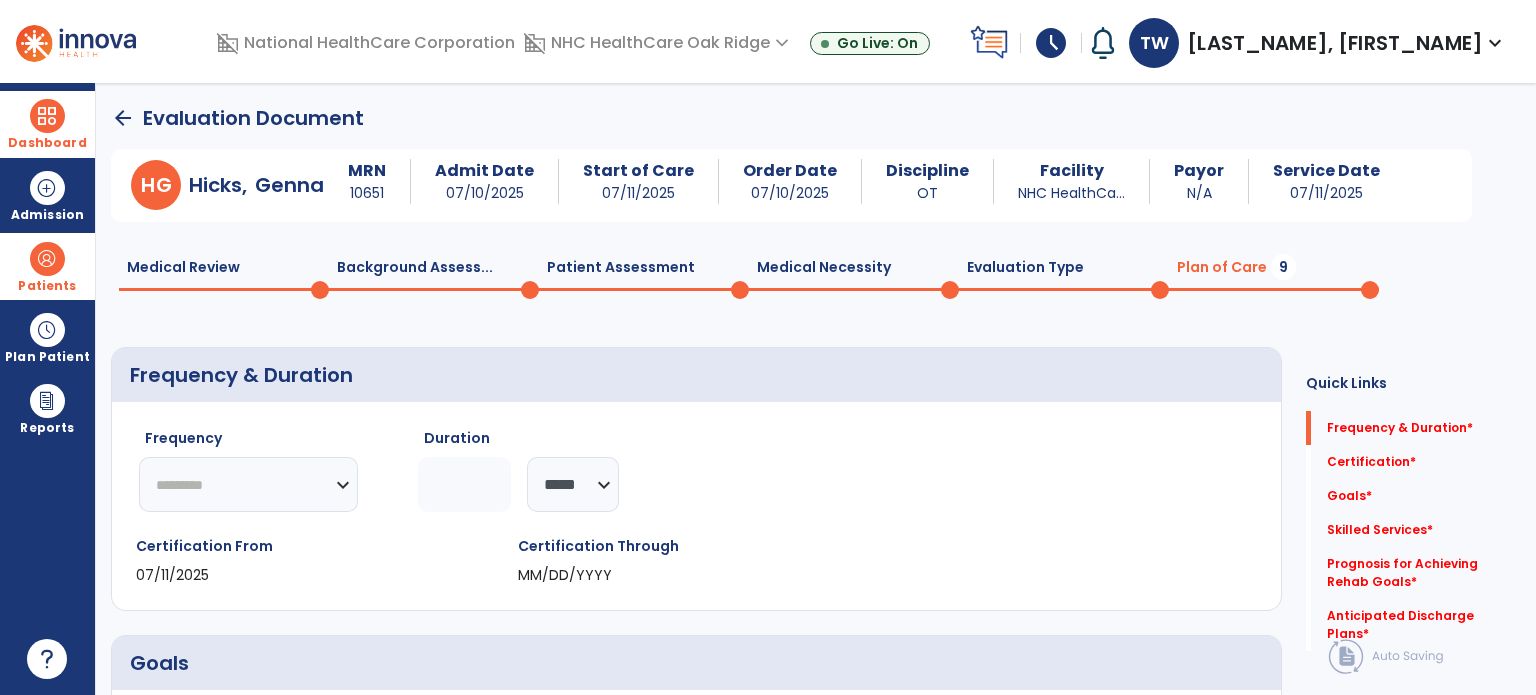 click on "********* ** ** ** ** ** ** **" 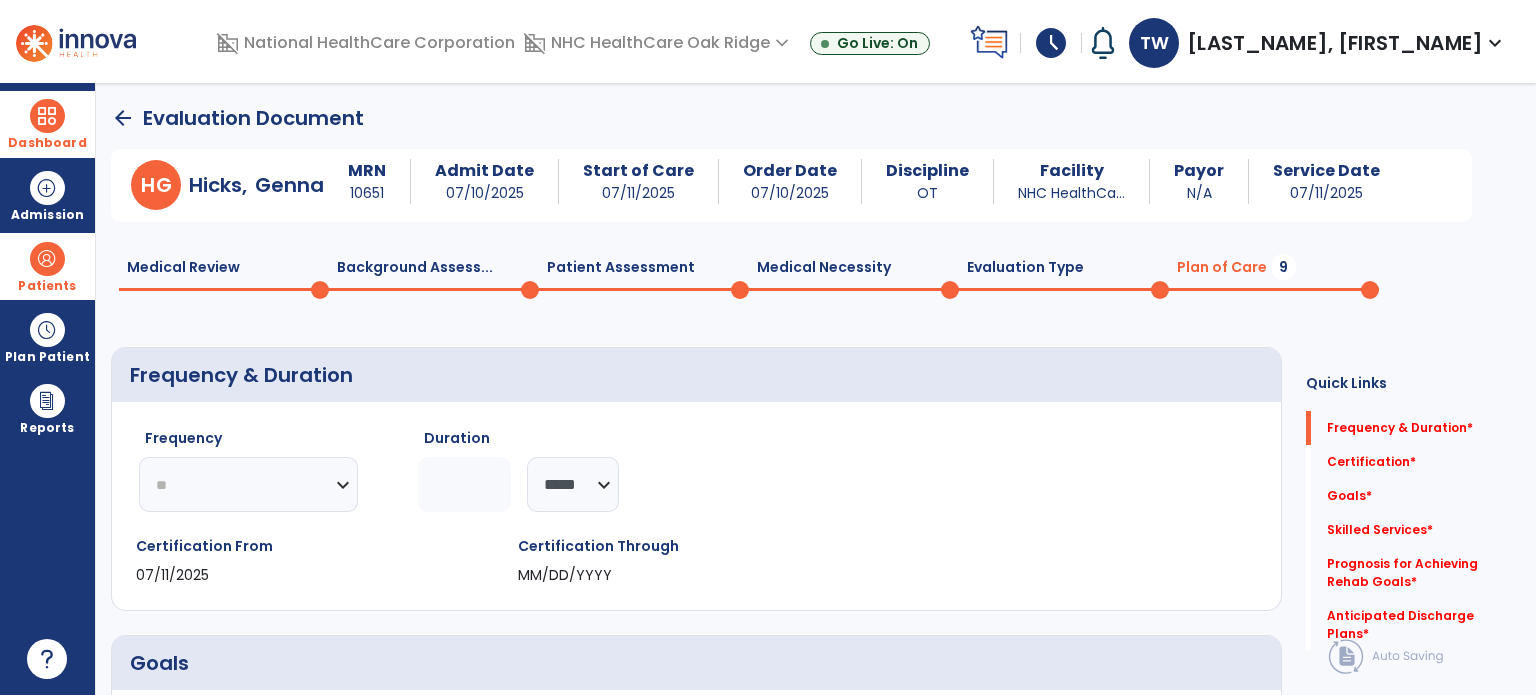click on "********* ** ** ** ** ** ** **" 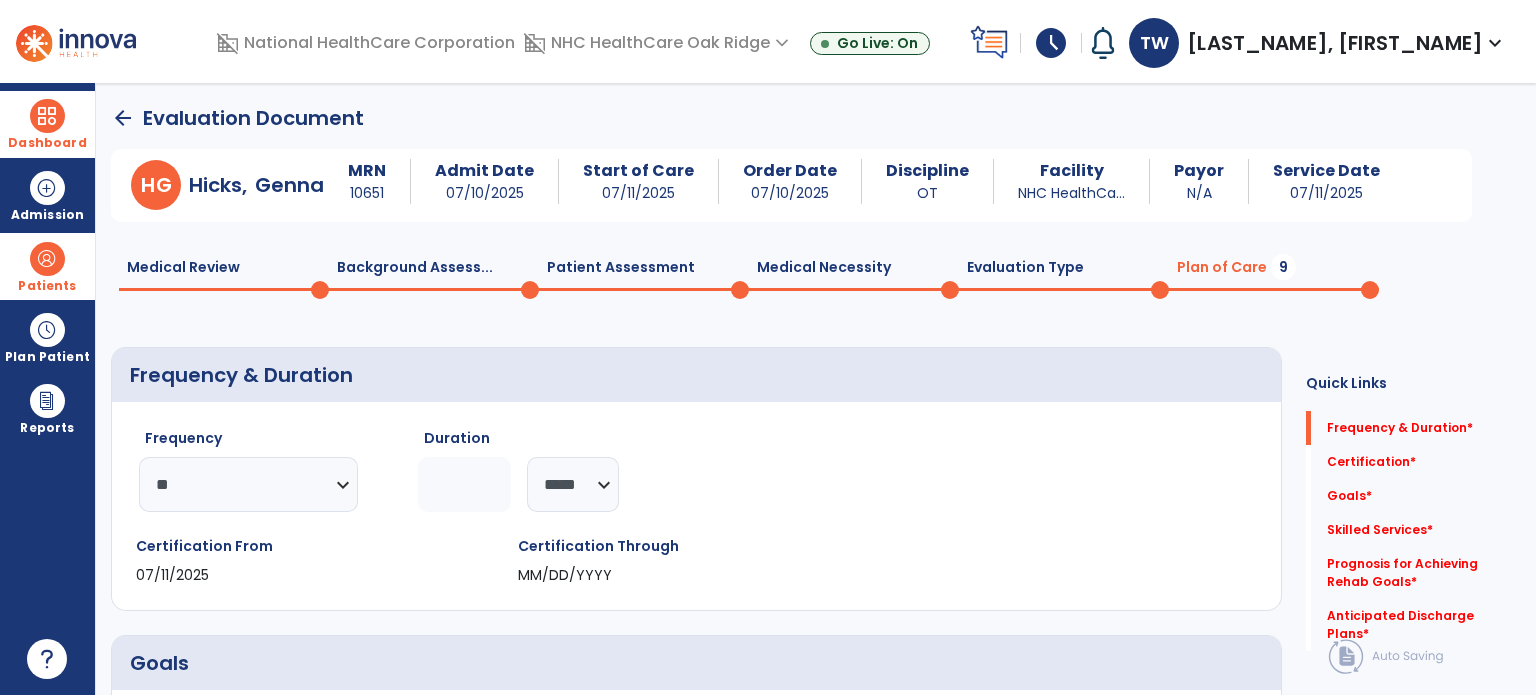 drag, startPoint x: 468, startPoint y: 494, endPoint x: 479, endPoint y: 494, distance: 11 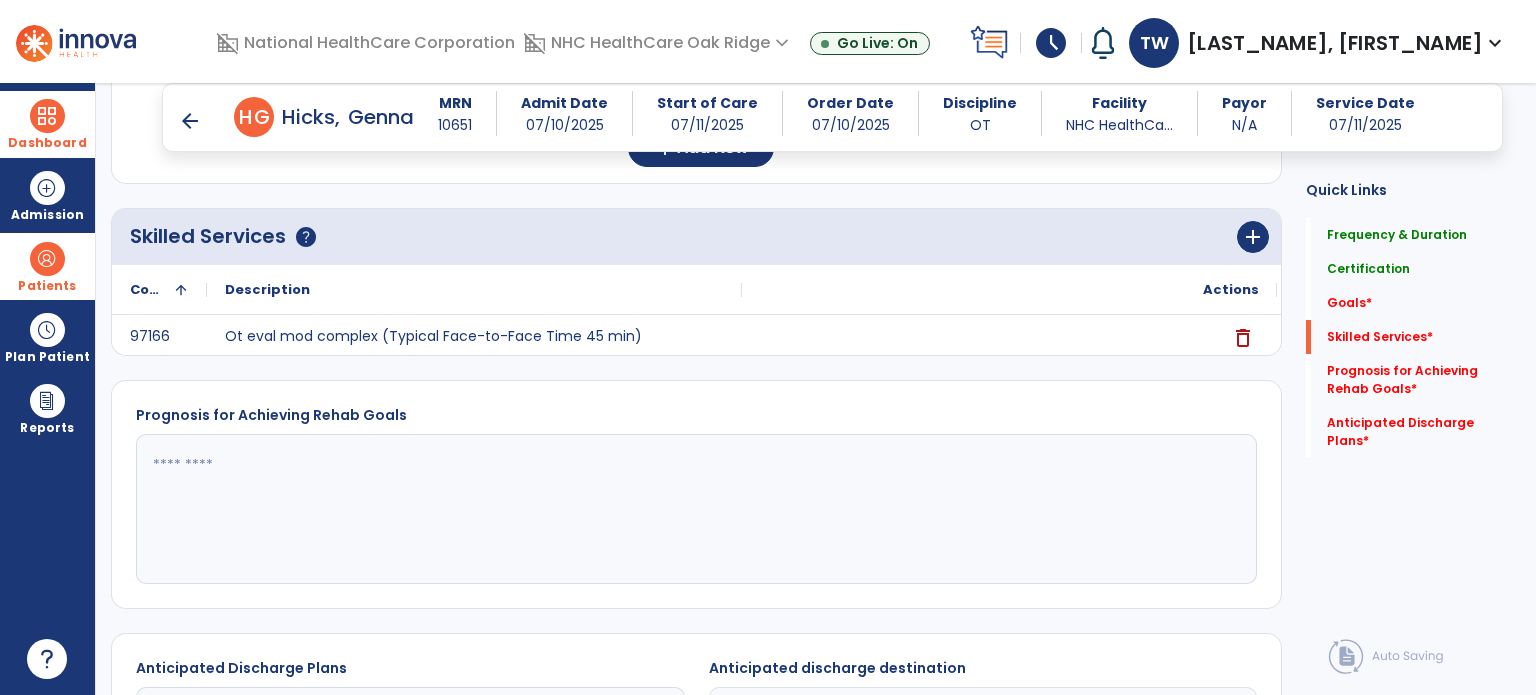 scroll, scrollTop: 400, scrollLeft: 0, axis: vertical 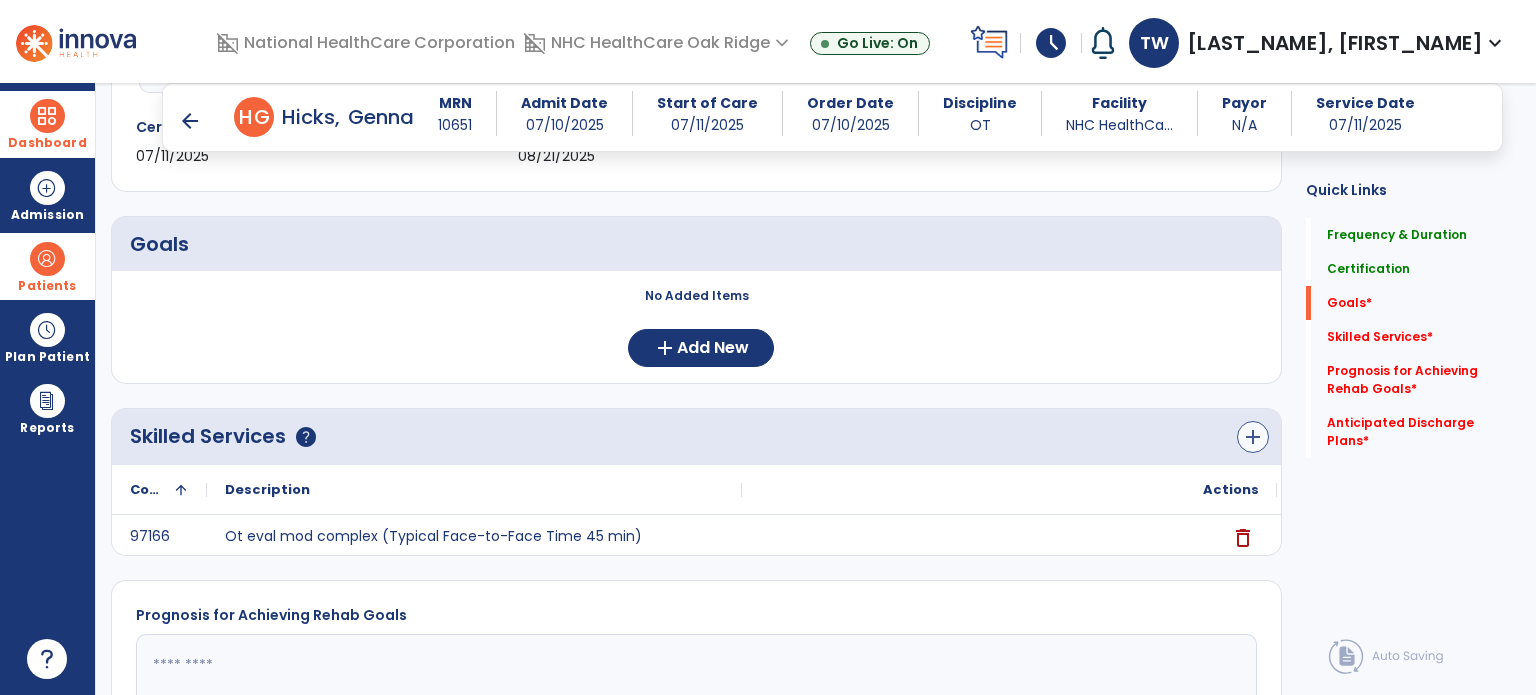type on "*" 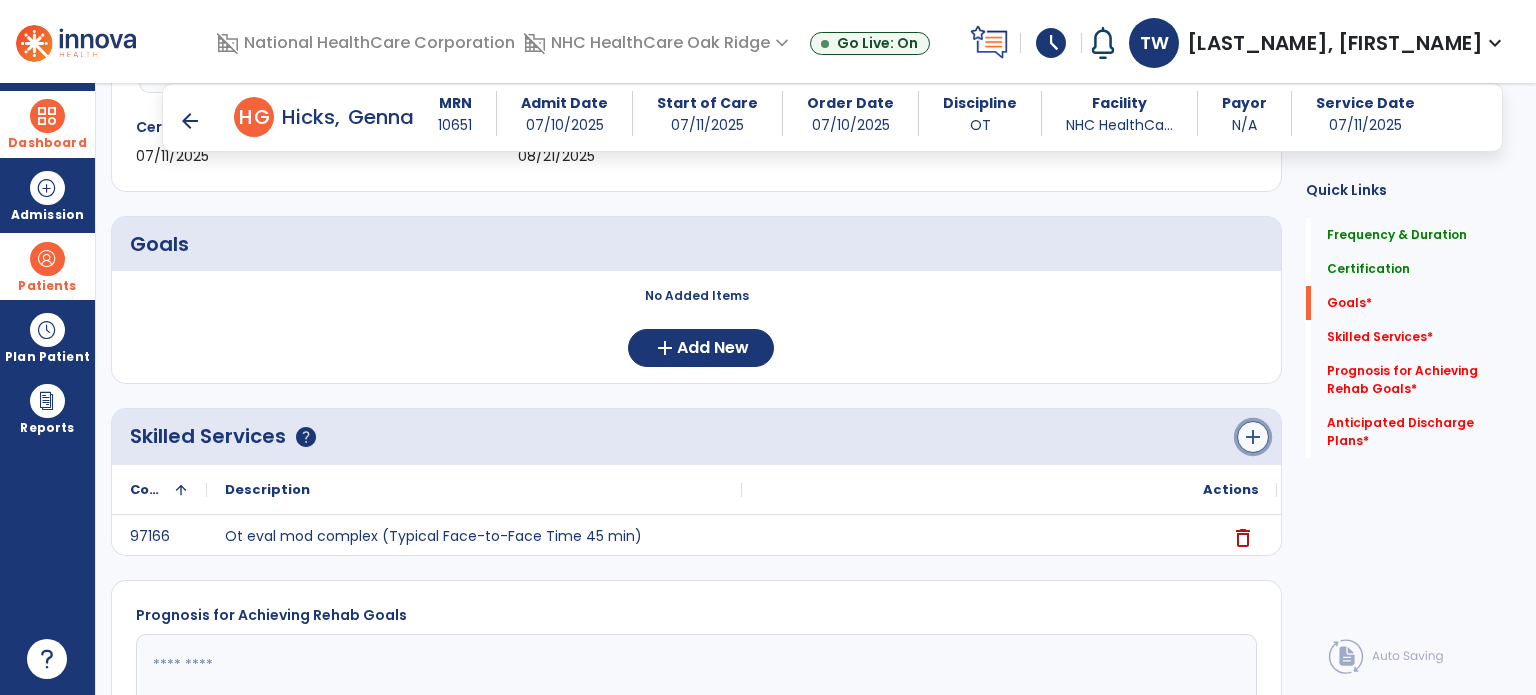 click on "add" 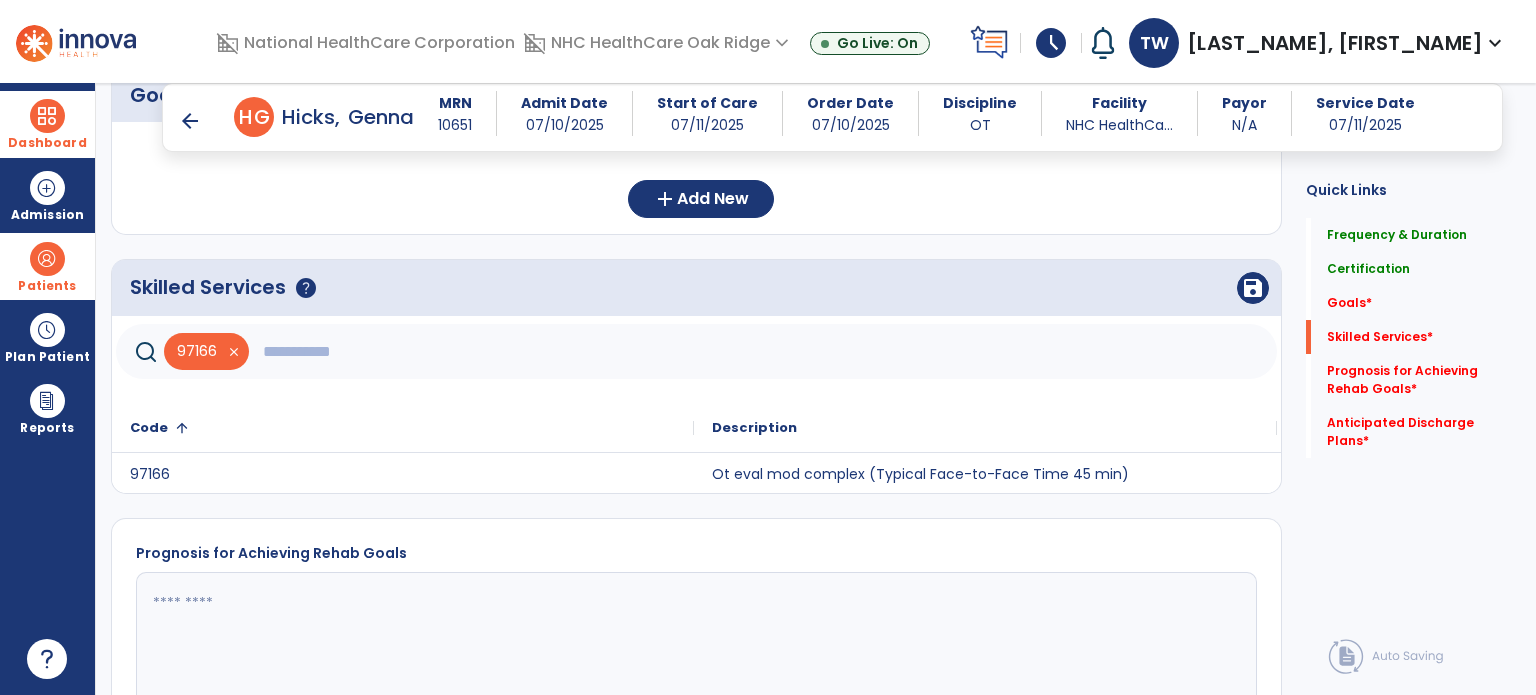 scroll, scrollTop: 600, scrollLeft: 0, axis: vertical 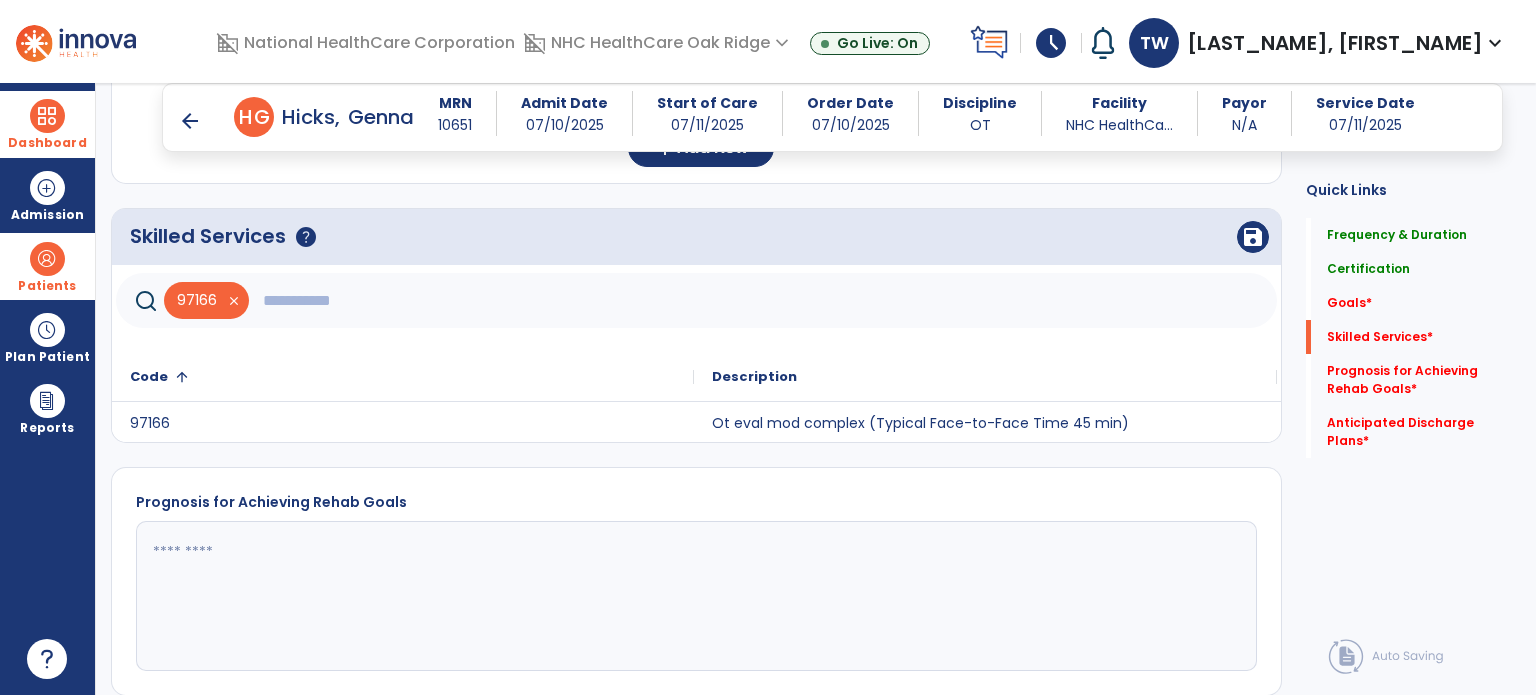 click 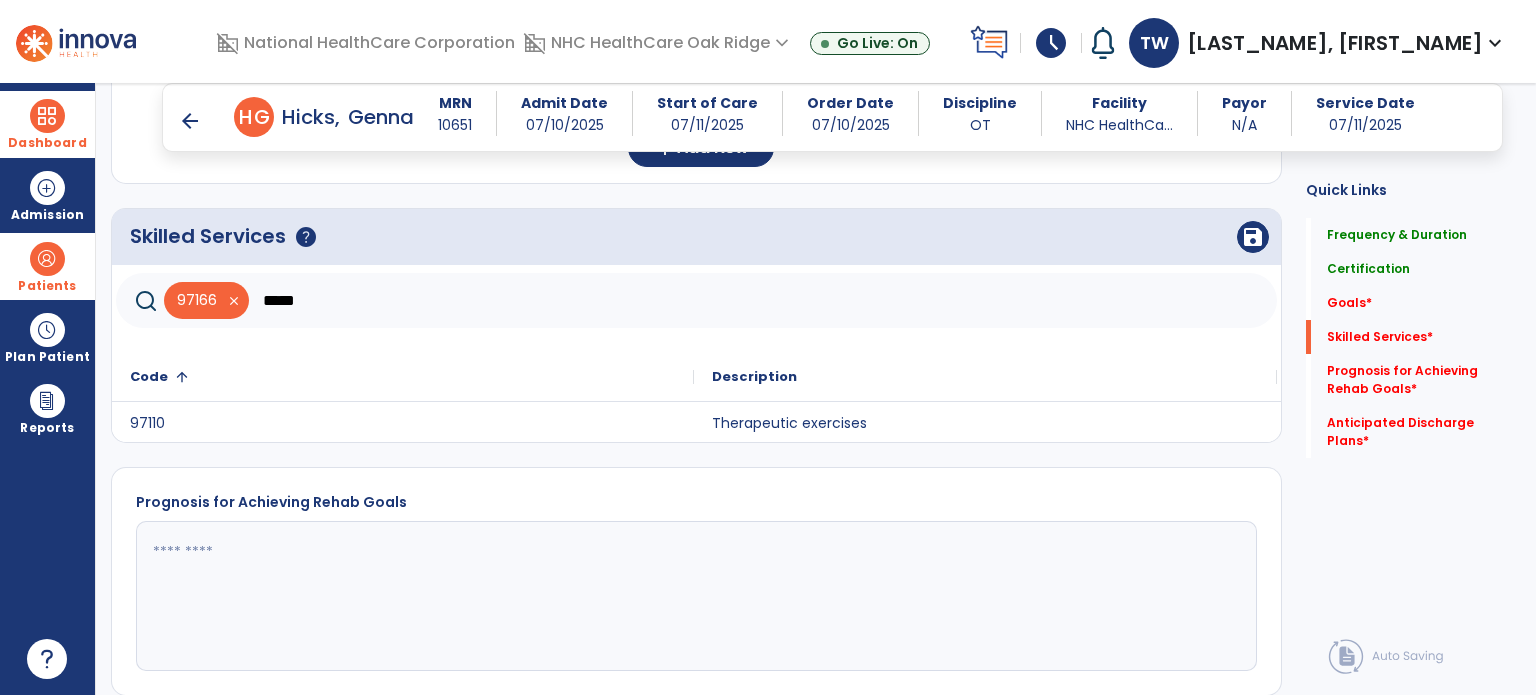 type on "*****" 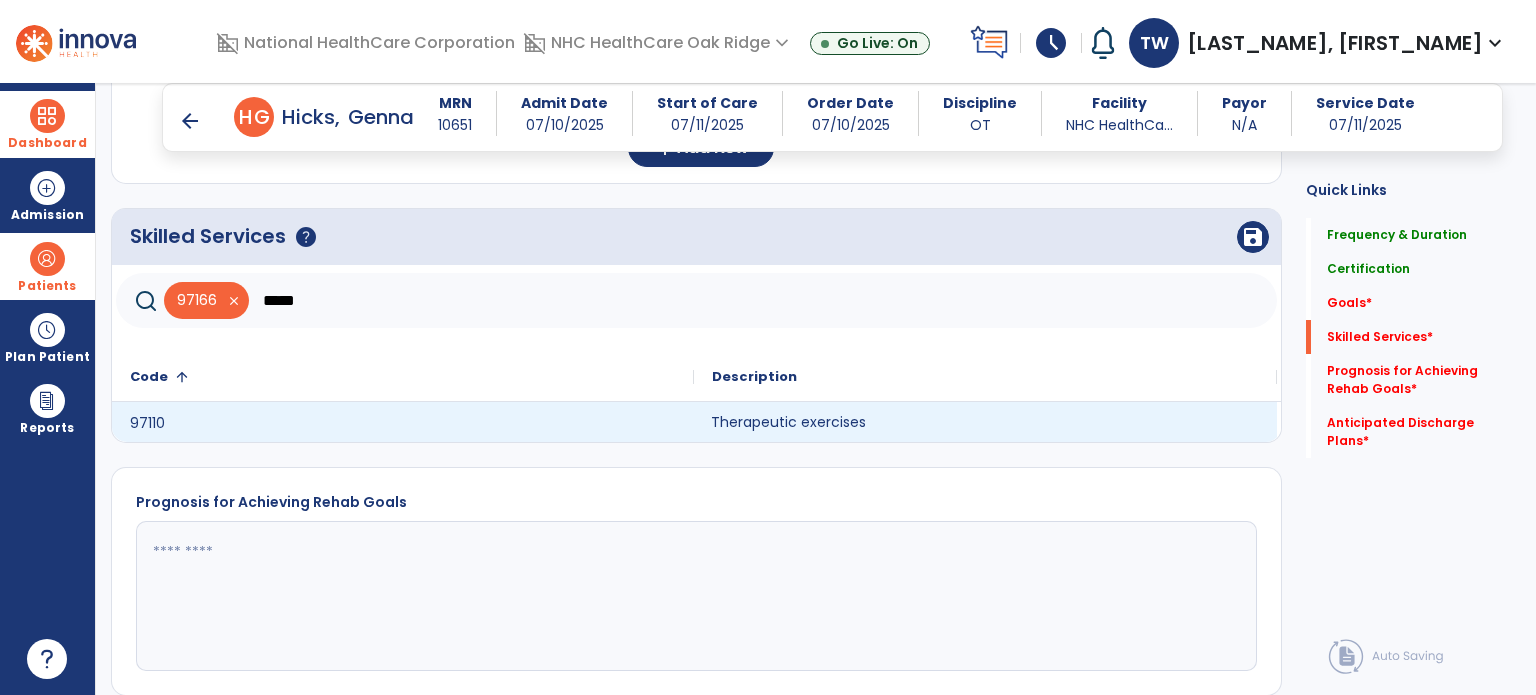 click on "Therapeutic exercises" 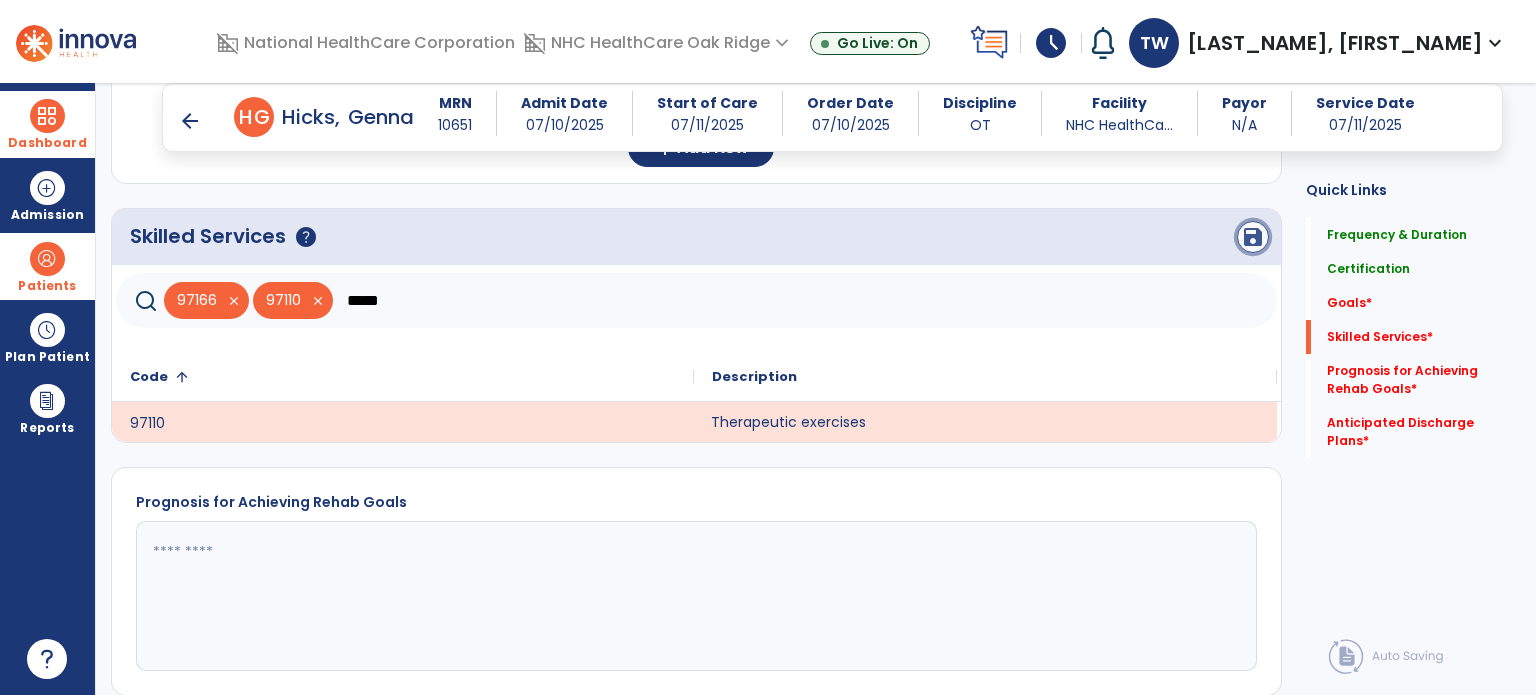 click on "save" 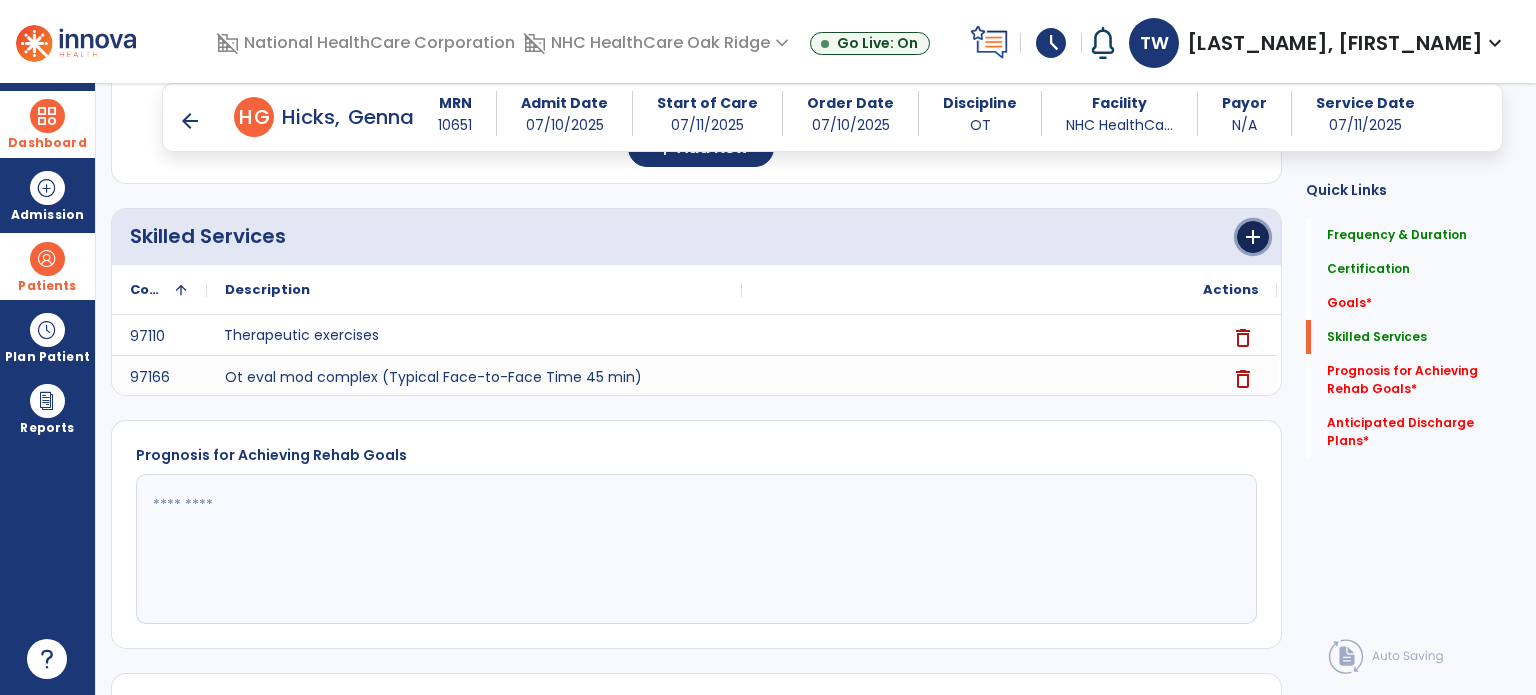 click on "add" 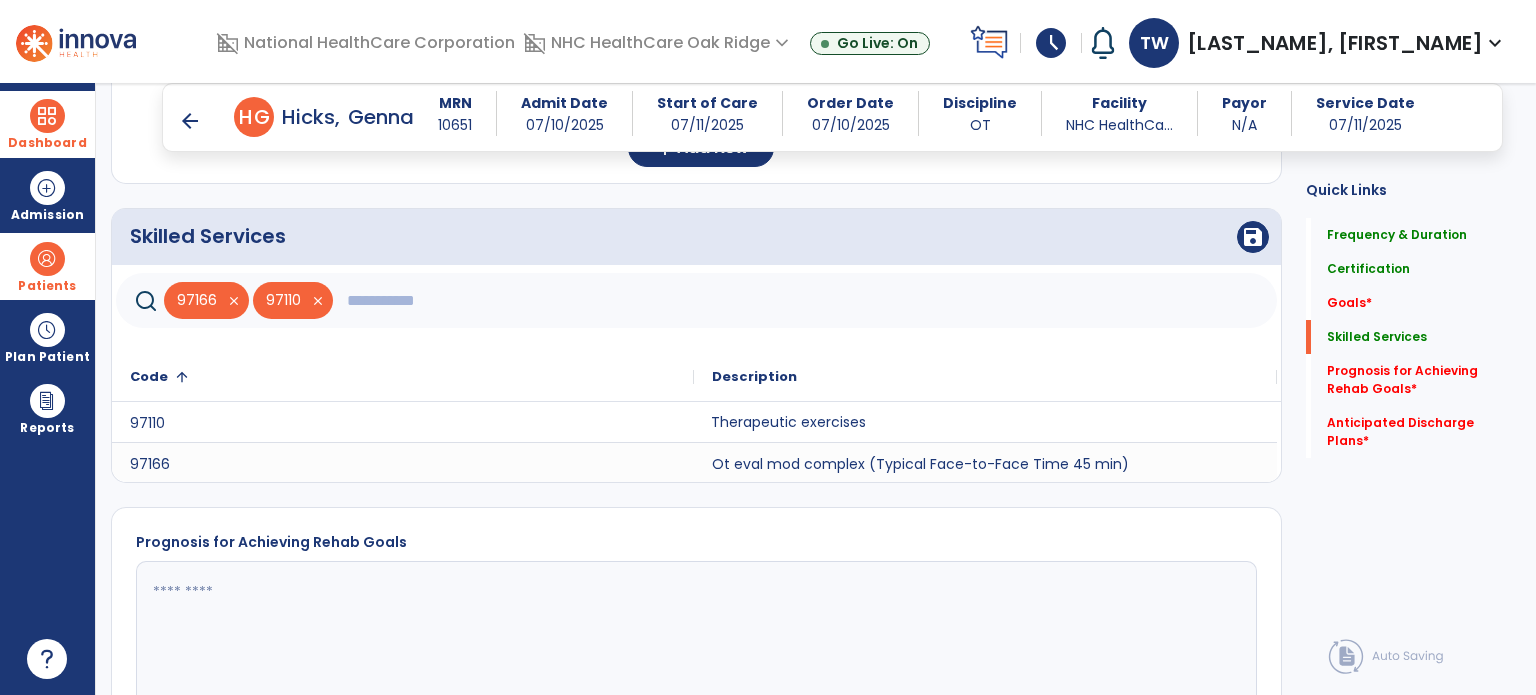 click 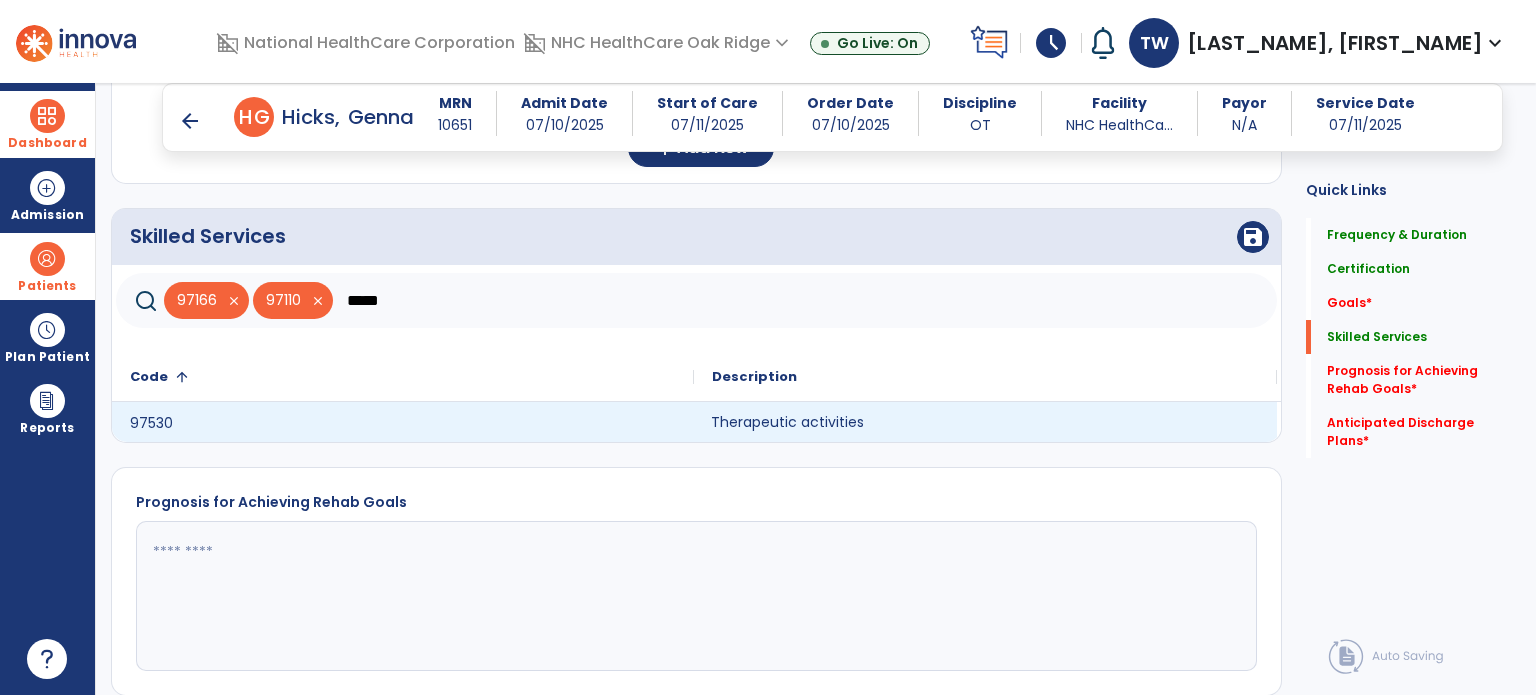 type on "*****" 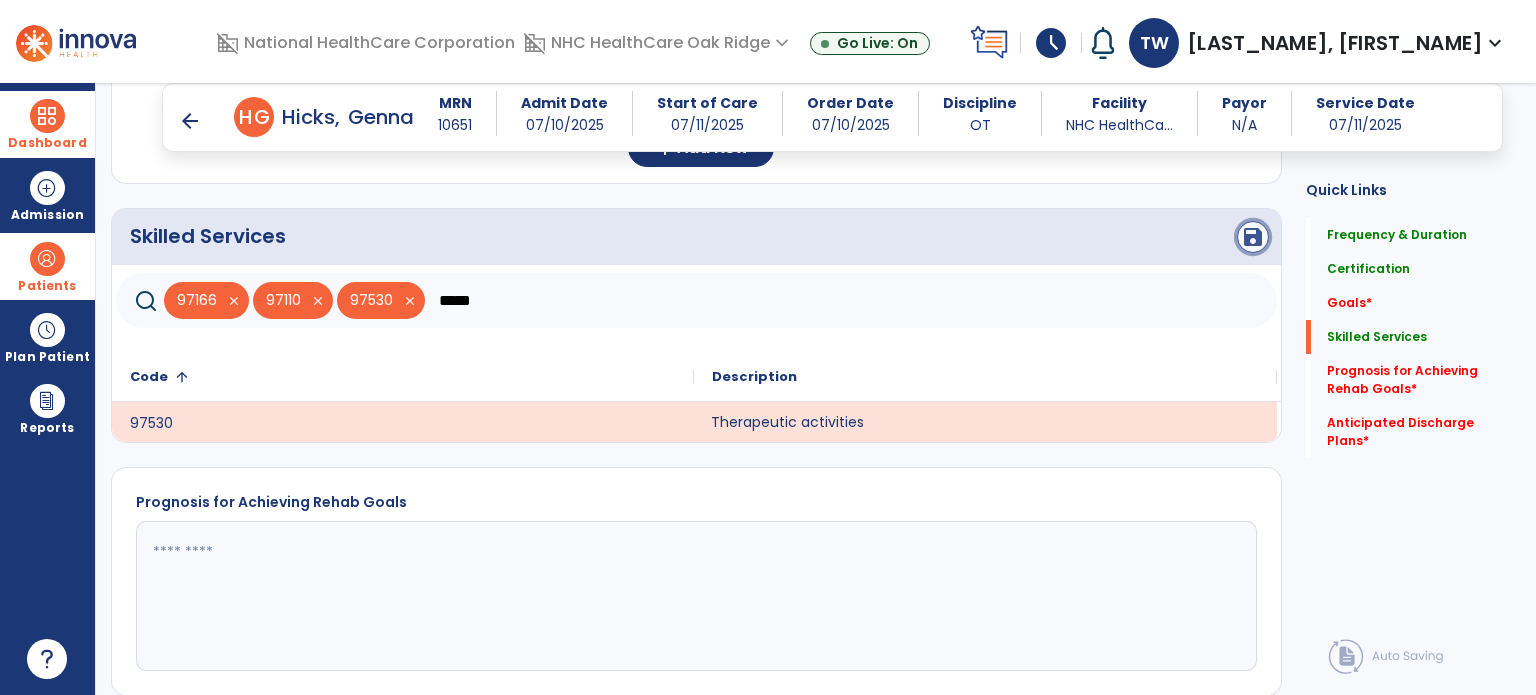 click on "save" 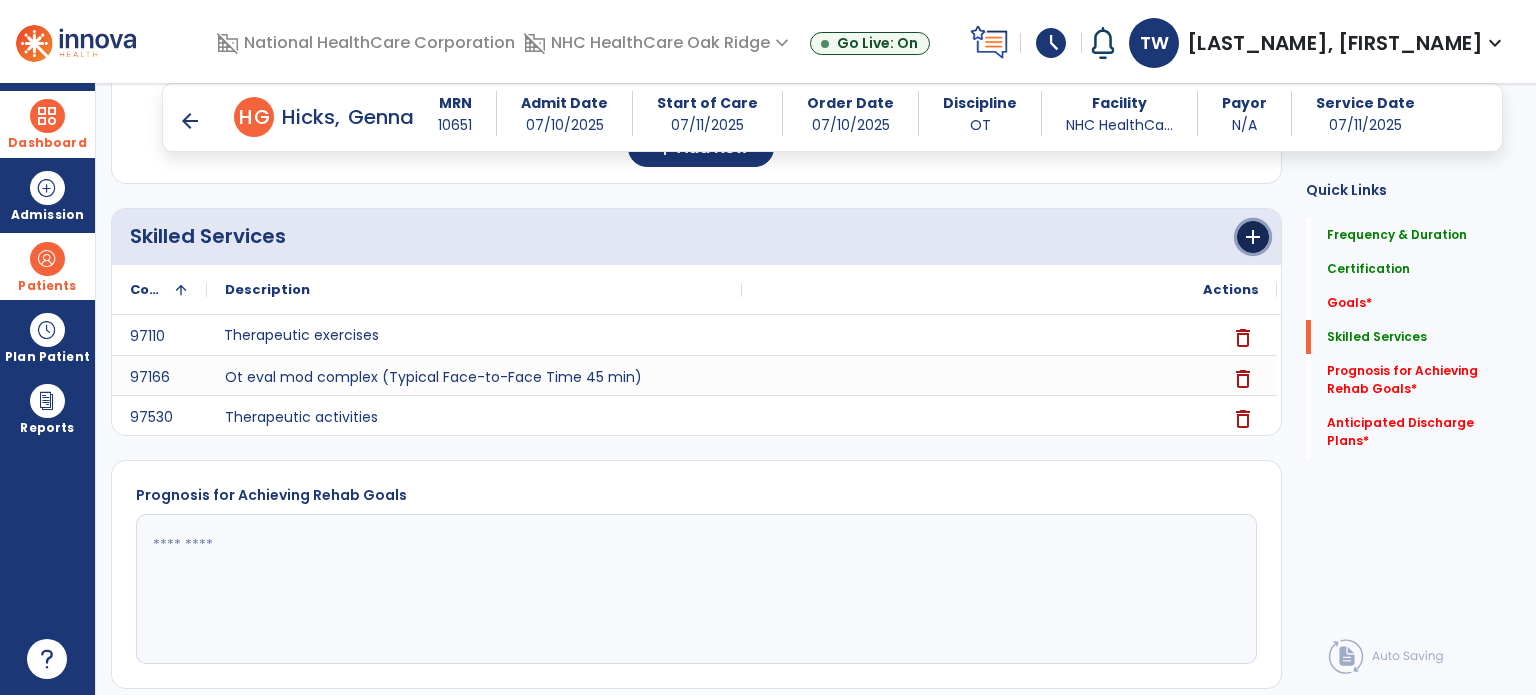 click on "add" 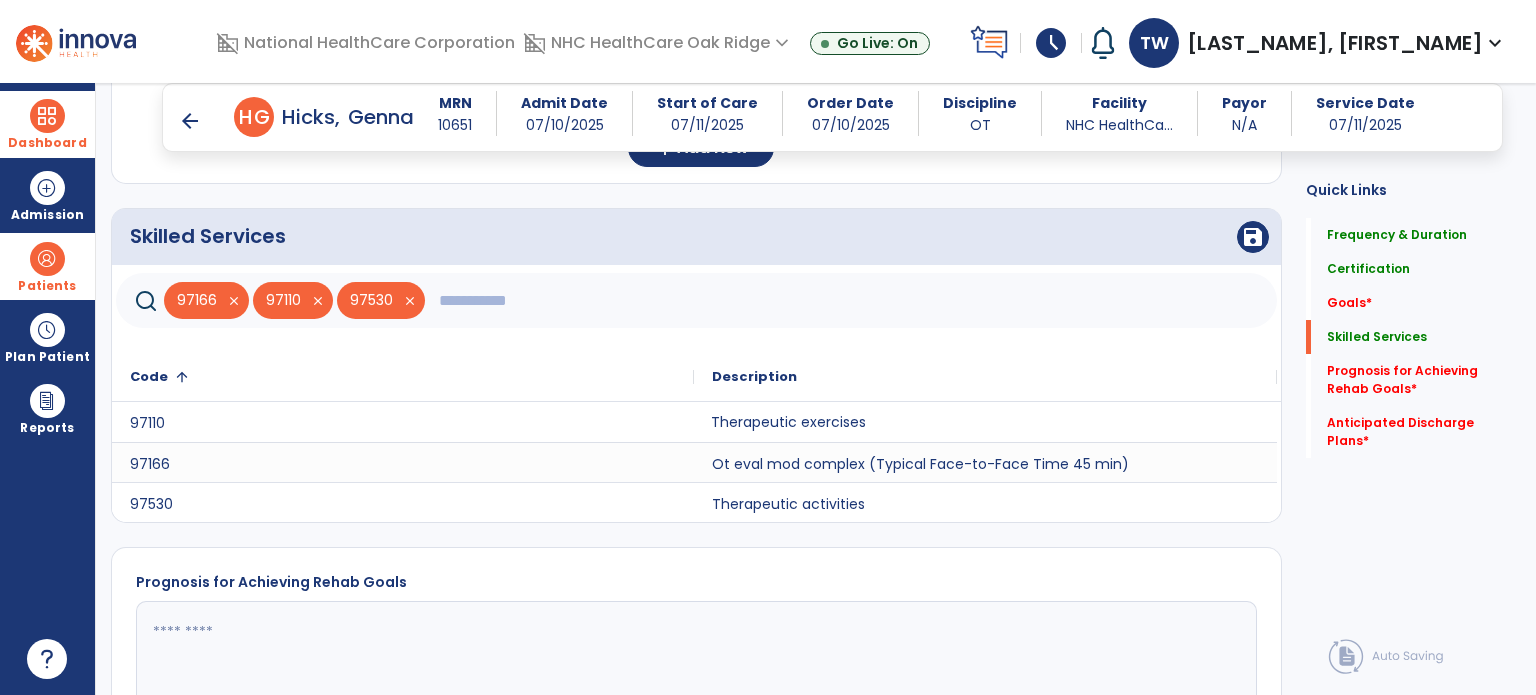 click 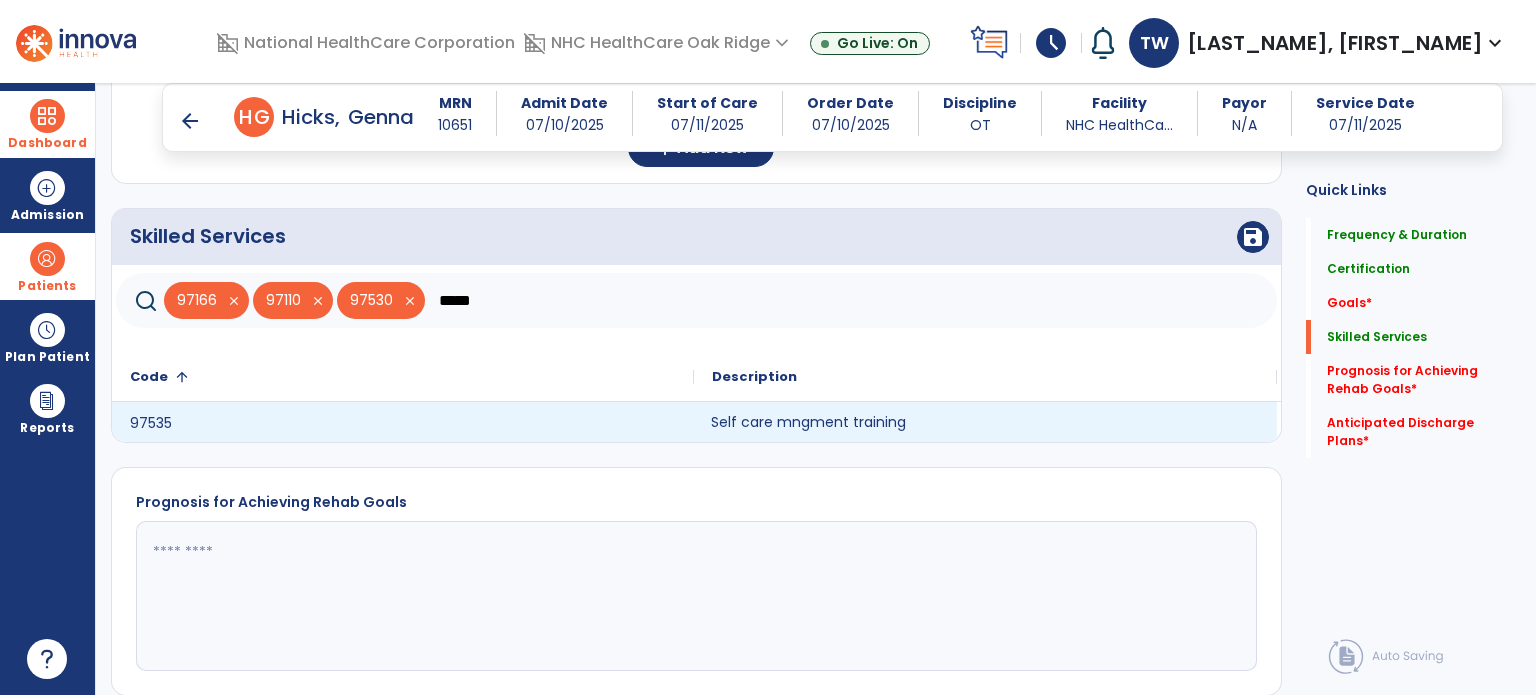 type on "*****" 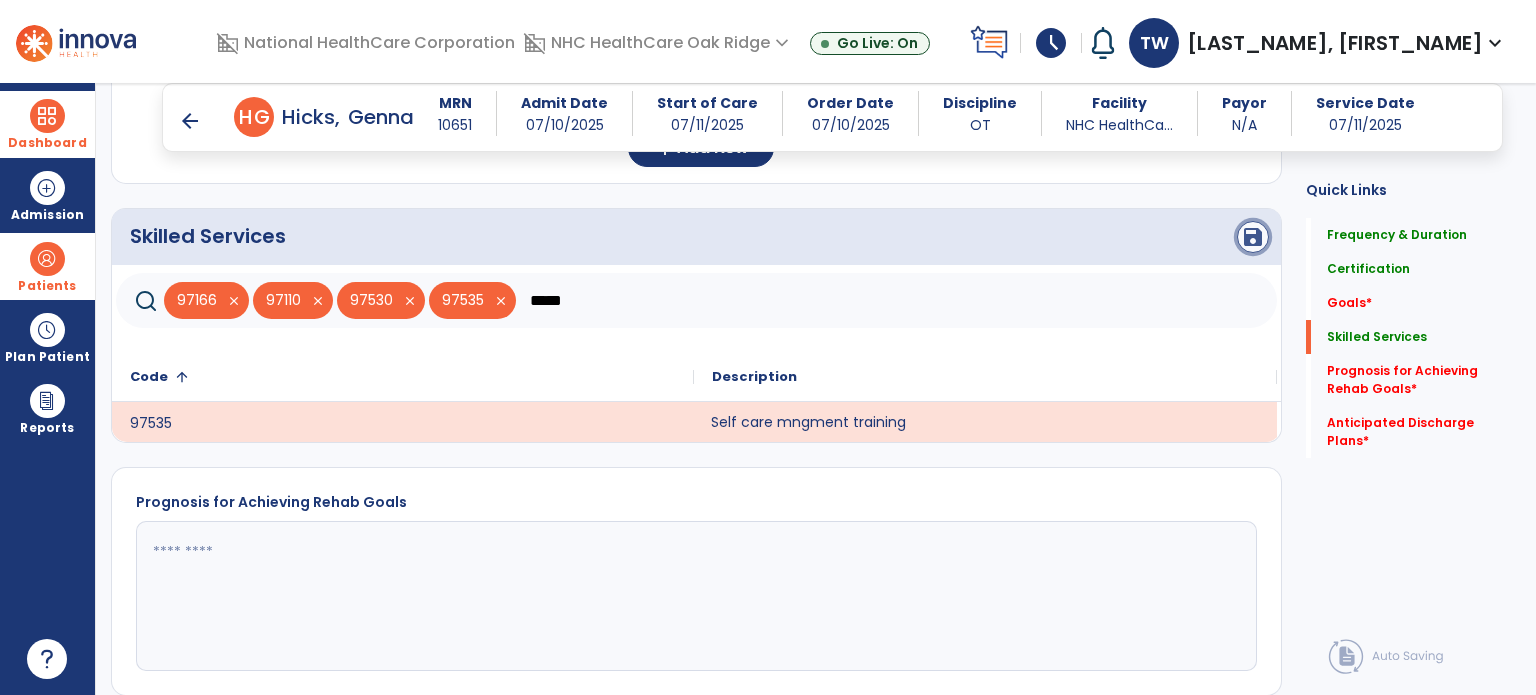 click on "save" 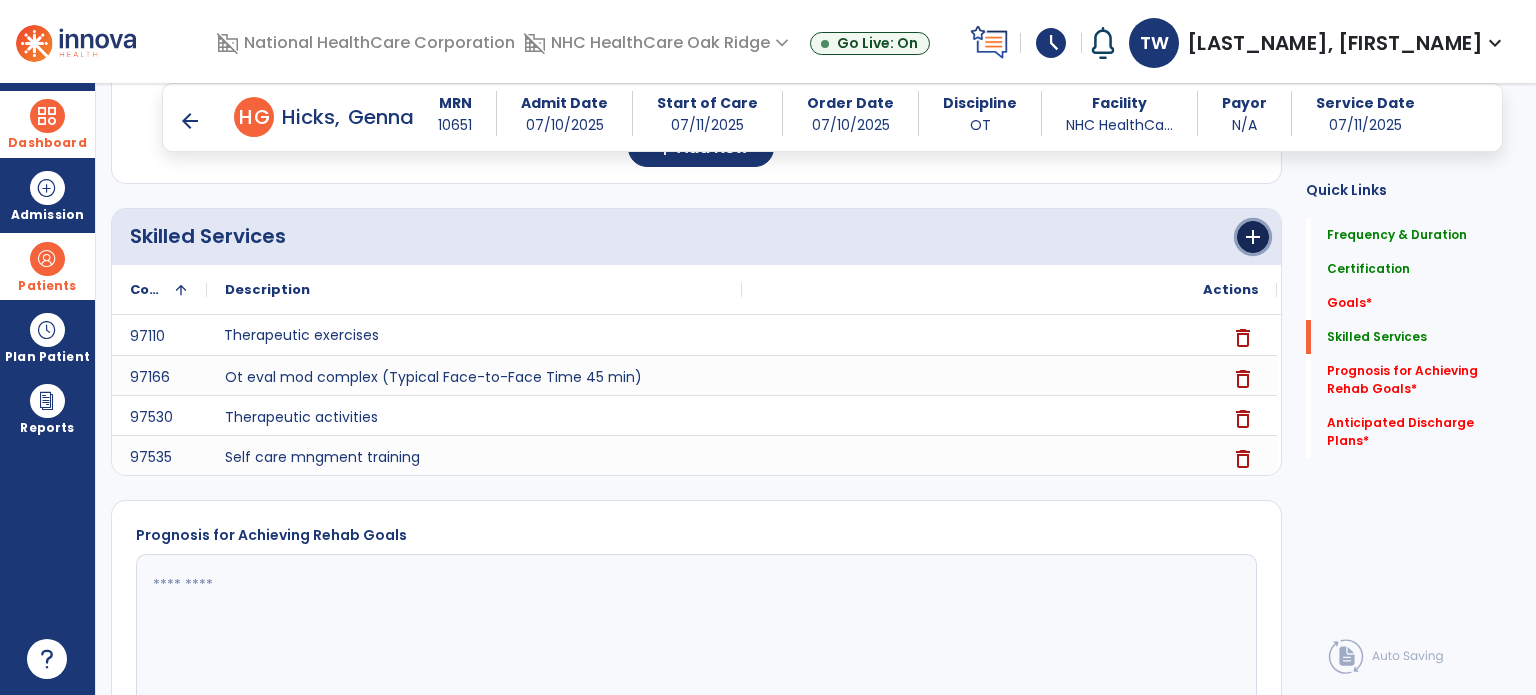 click on "add" 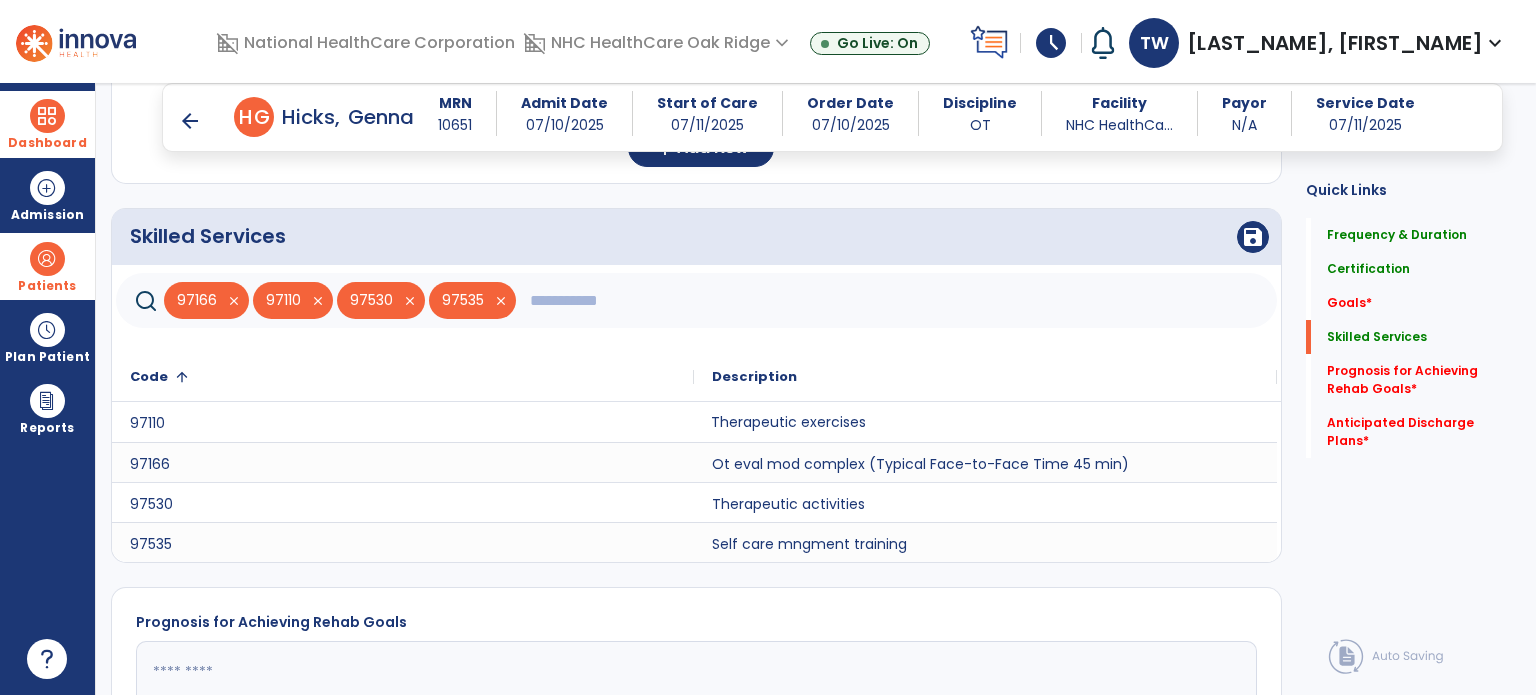 click 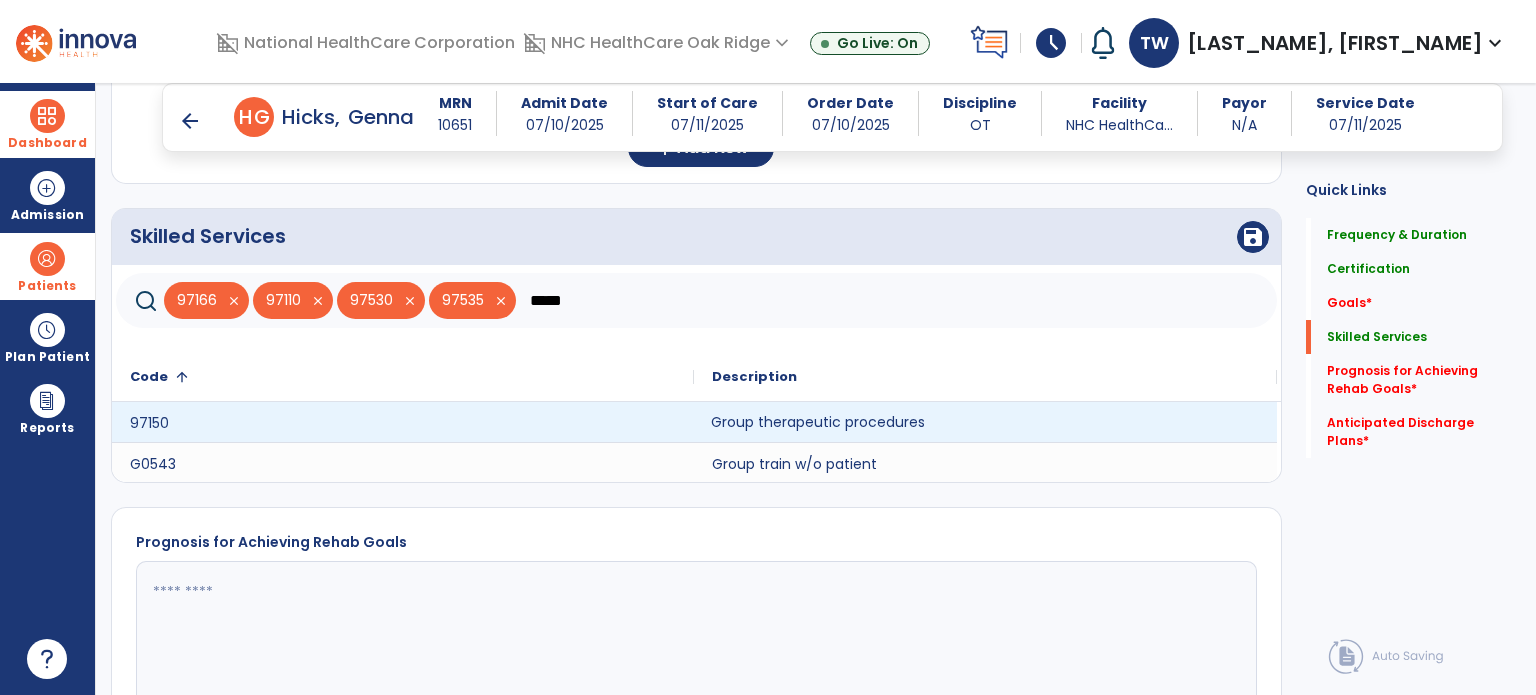 type on "*****" 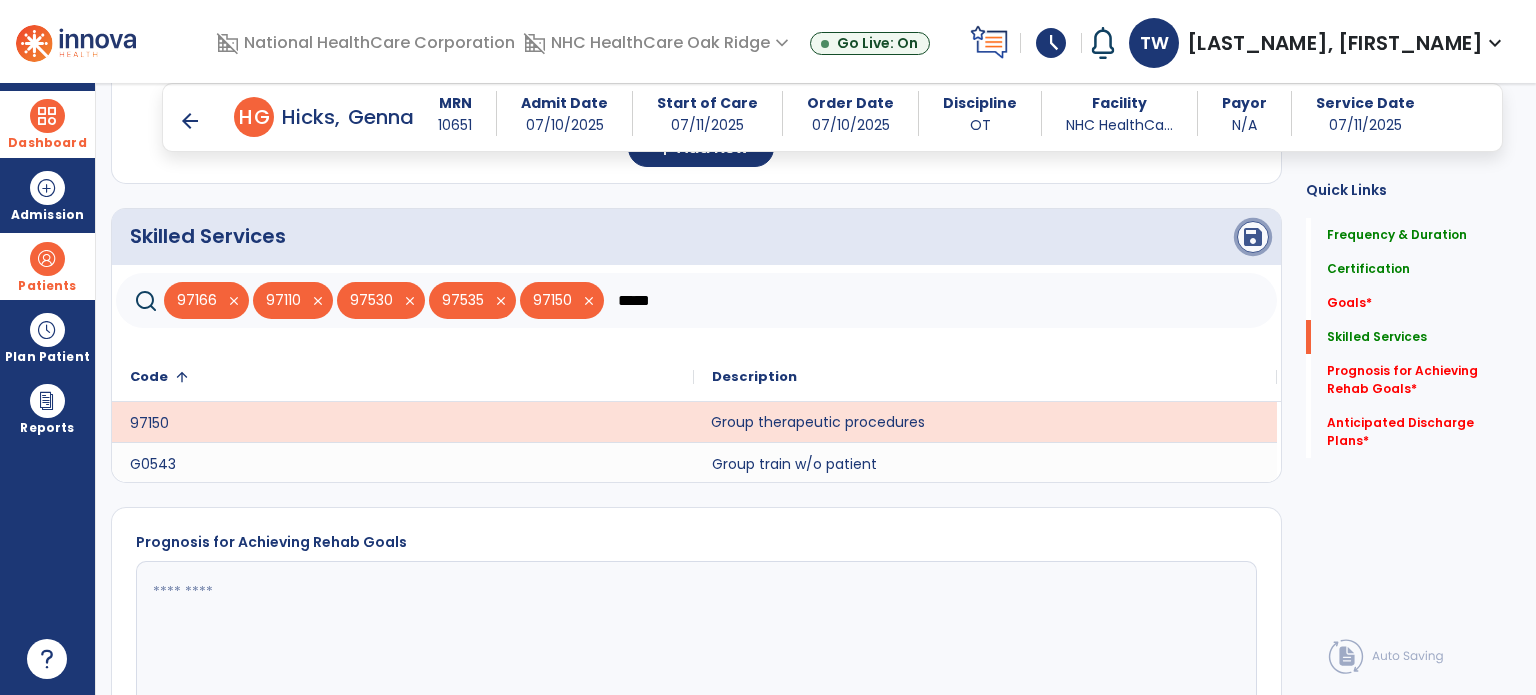 click on "save" 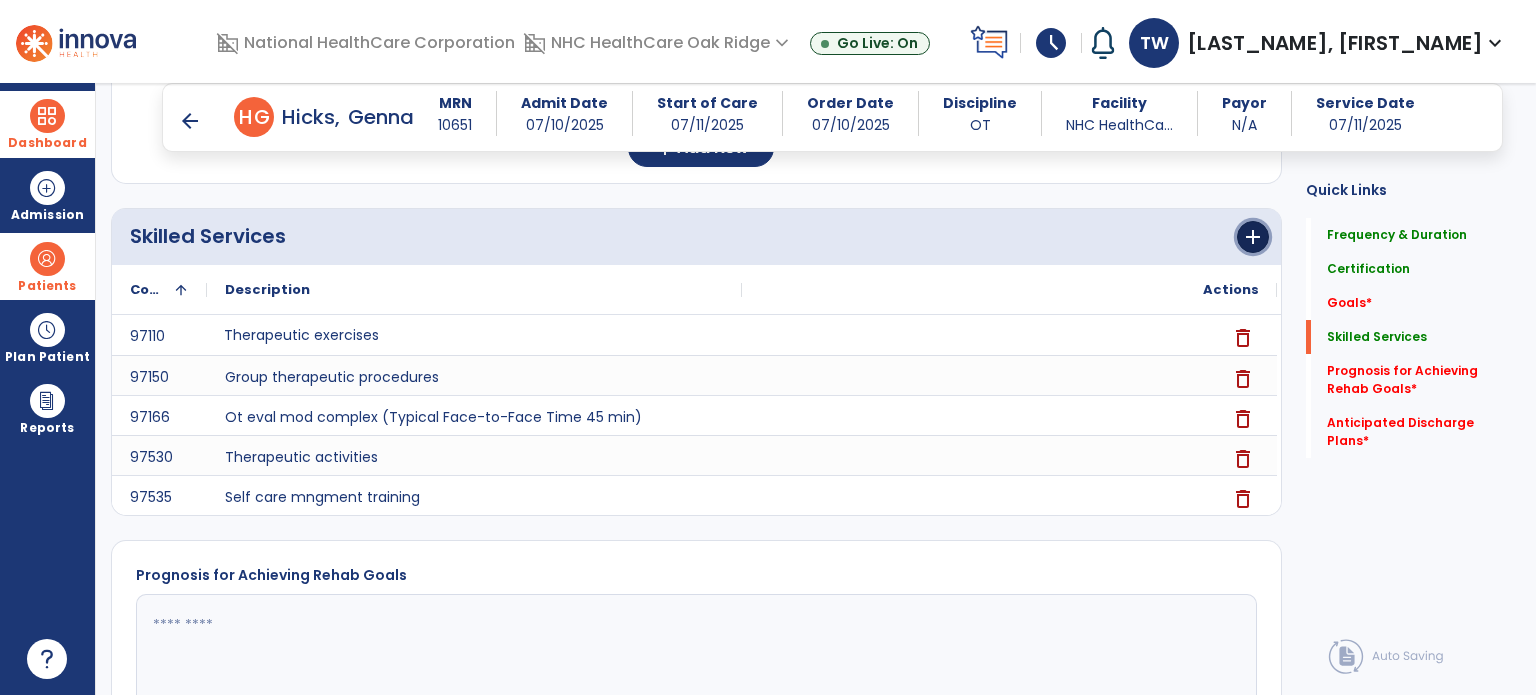 click on "add" 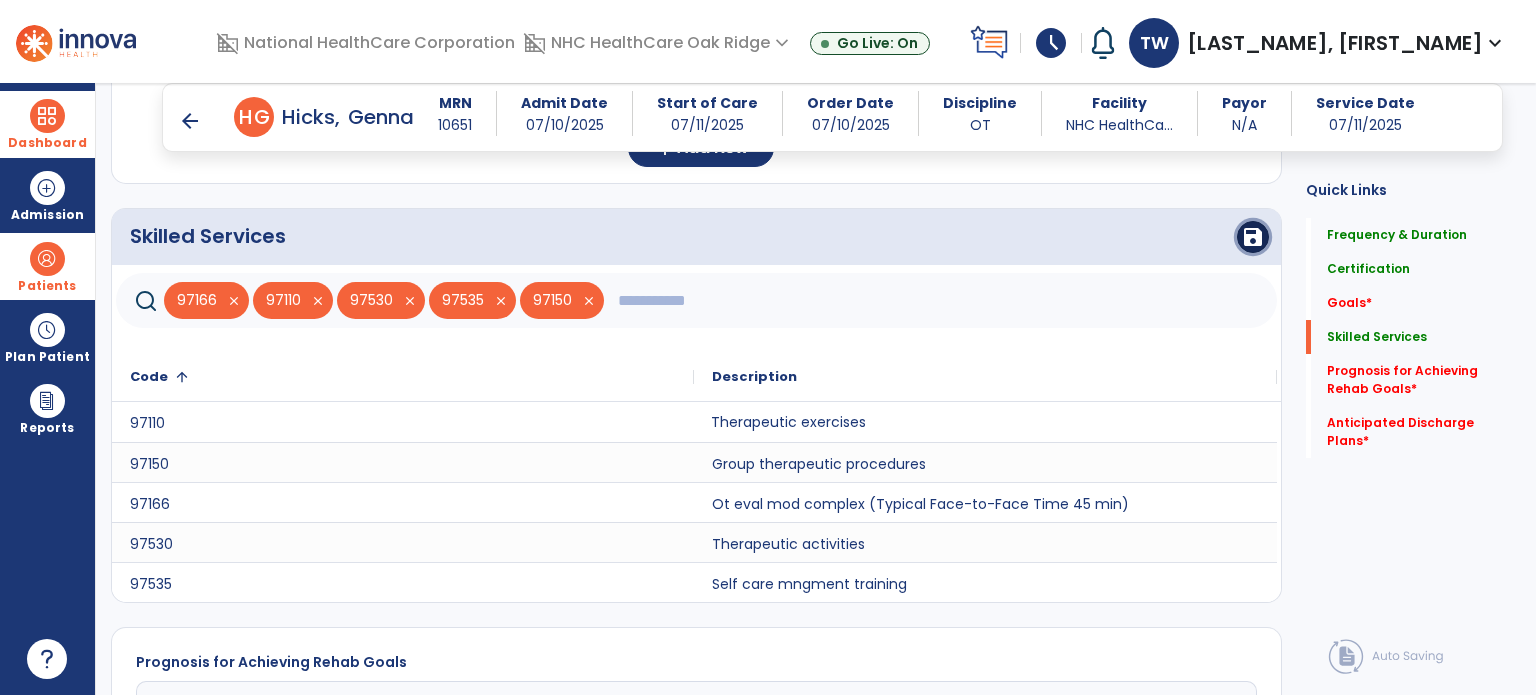 click on "save" 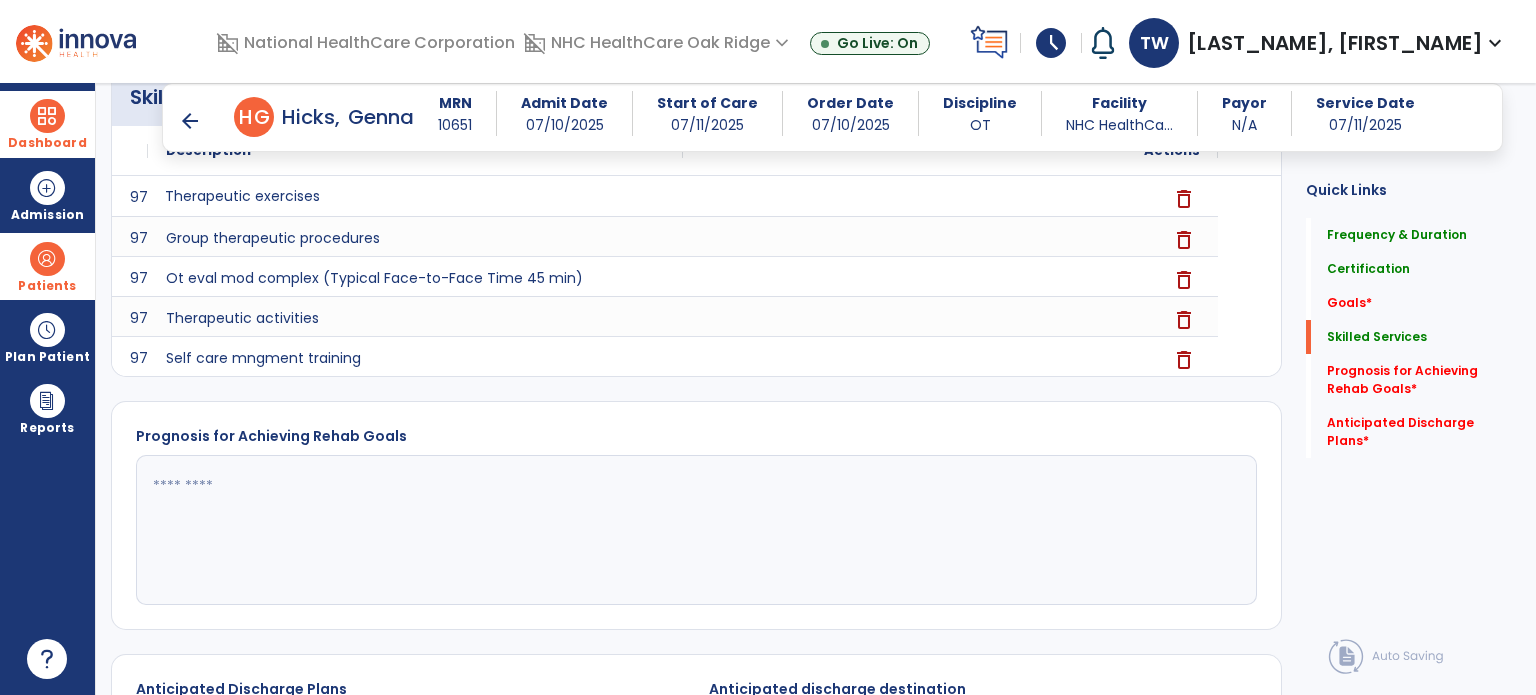 scroll, scrollTop: 900, scrollLeft: 0, axis: vertical 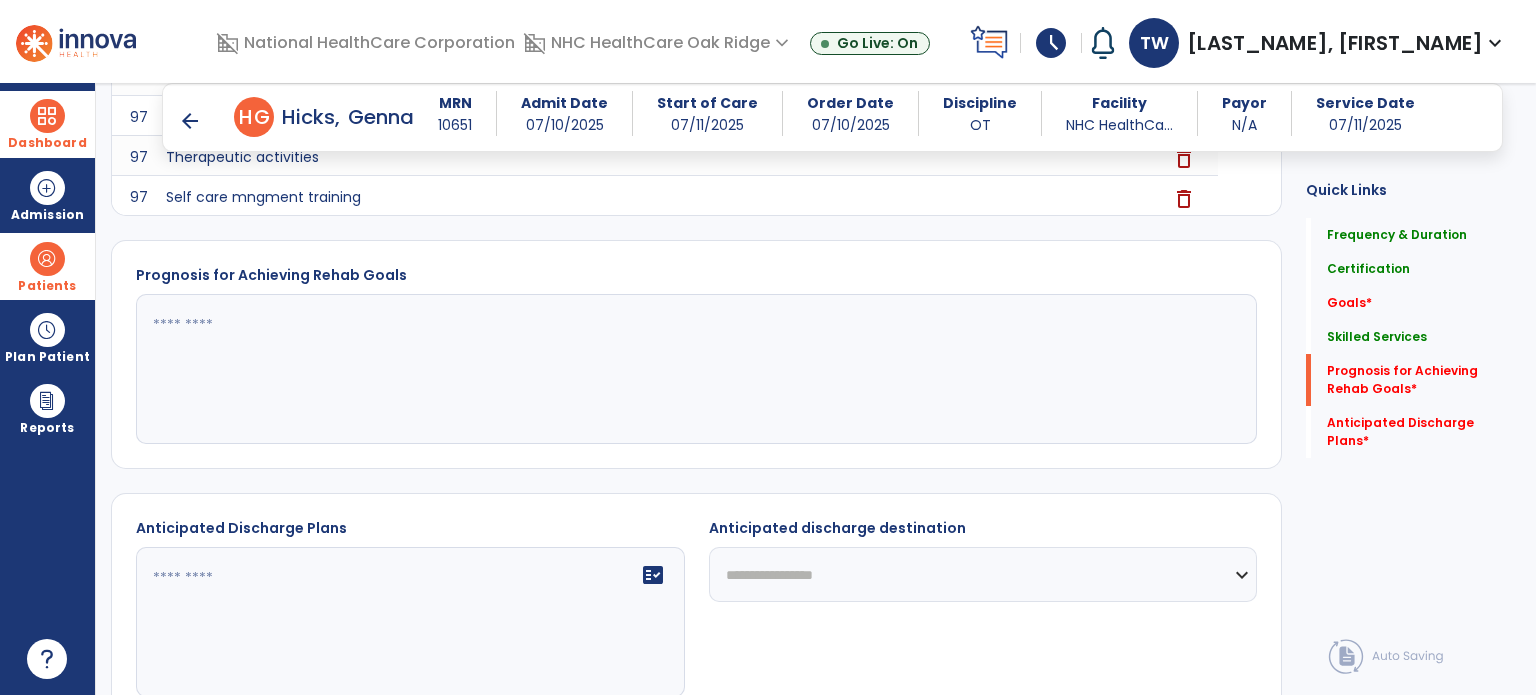 click 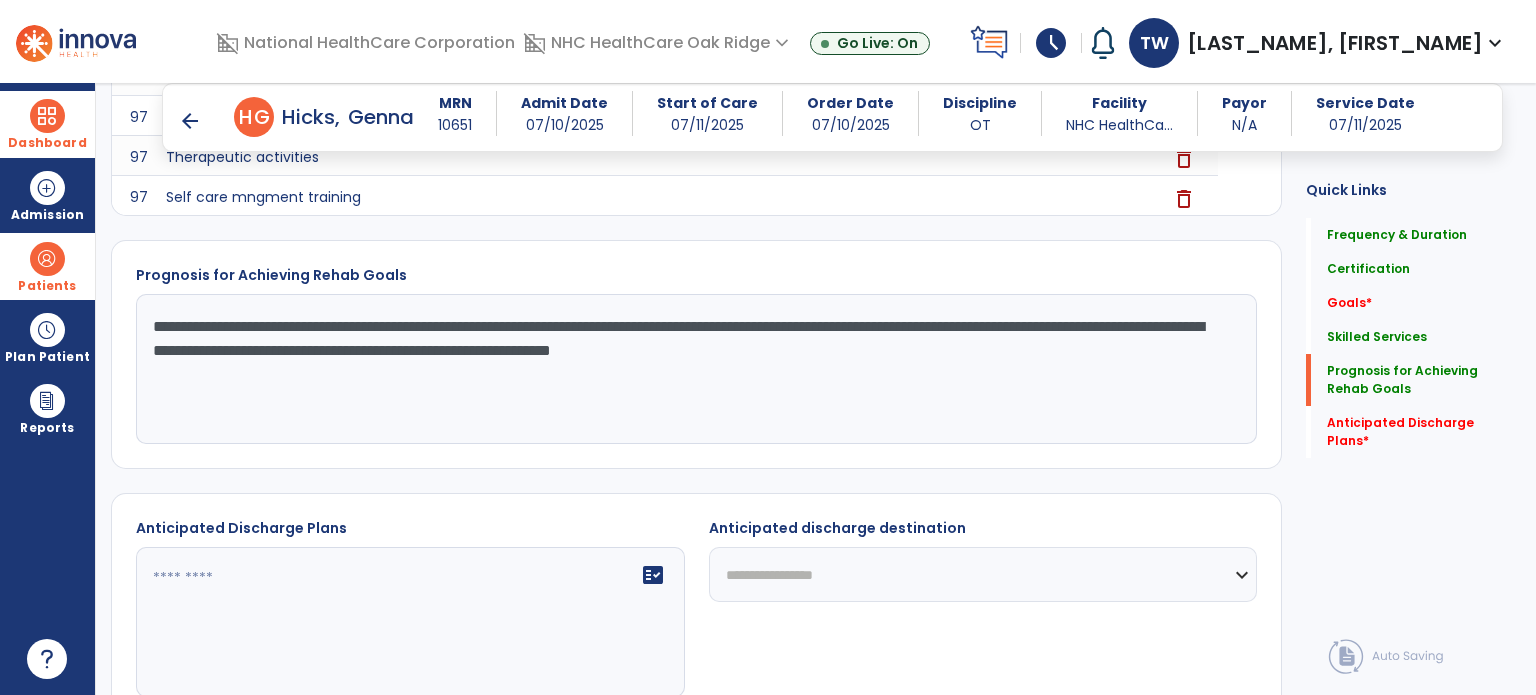 type on "**********" 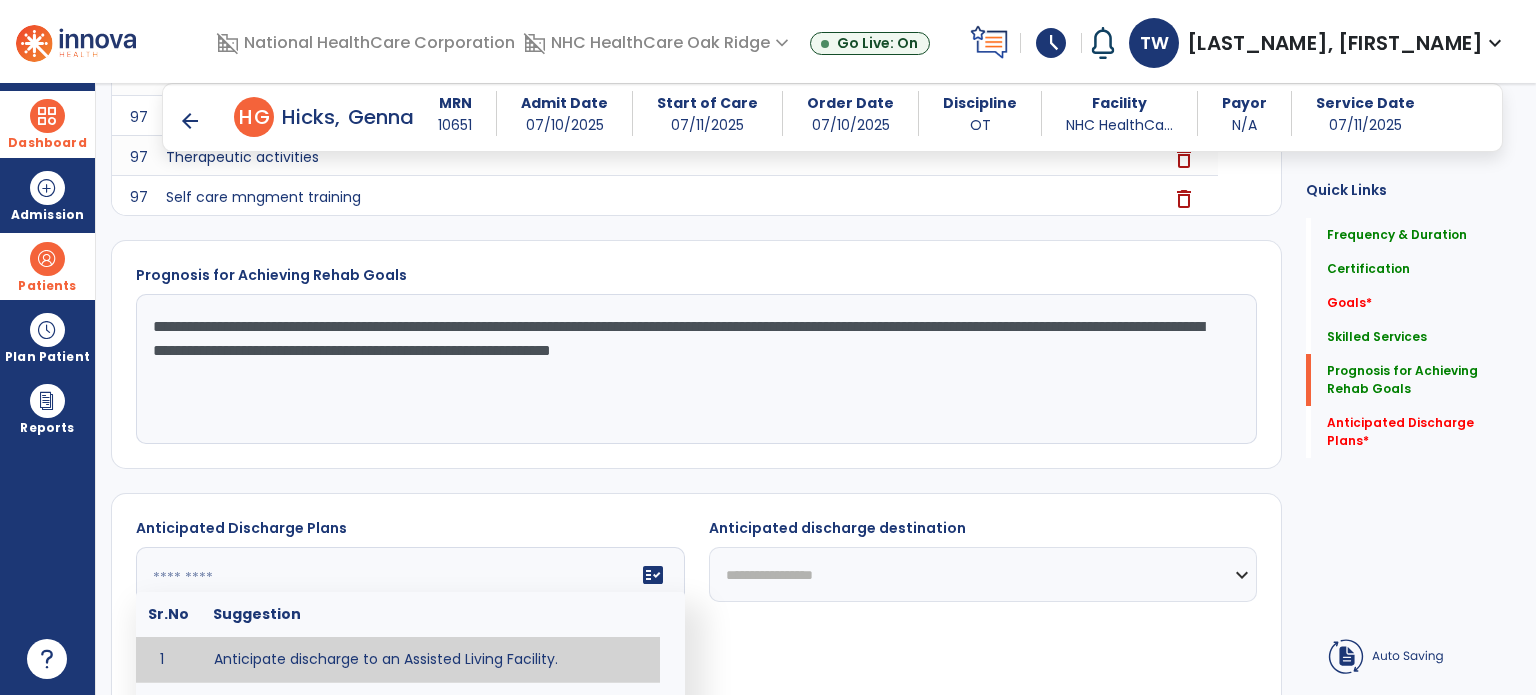 click on "fact_check  Sr.No Suggestion 1 Anticipate discharge to an Assisted Living Facility. 2 Anticipate discharge to another SNF. 3 Anticipate discharge to home. 4 Anticipate discharge to hospice care. 5 Anticipate discharge to this SNF. 6 Anticipate patient will need [FULL/PART TIME] caregiver assistance. 7 Anticipate patient will need [ASSISTANCE LEVEL] assistance from [CAREGIVER]. 8 Anticipate patient will need 24-hour caregiver assistance. 9 Anticipate patient will need no caregiver assistance. 10 Discharge home and independent with caregiver. 11 Discharge home and independent without caregiver. 12 Discharge home and return to community activities. 13 Discharge home and return to vocational activities. 14 Discharge to home with patient continuing therapy services with out patient therapy. 15 Discharge to home with patient continuing therapy with Home Health. 16 Discharge to home with patient planning to live alone. 17 DME - the following DME for this patient is recommended by Occupational Therapy: 18 19 20 21" 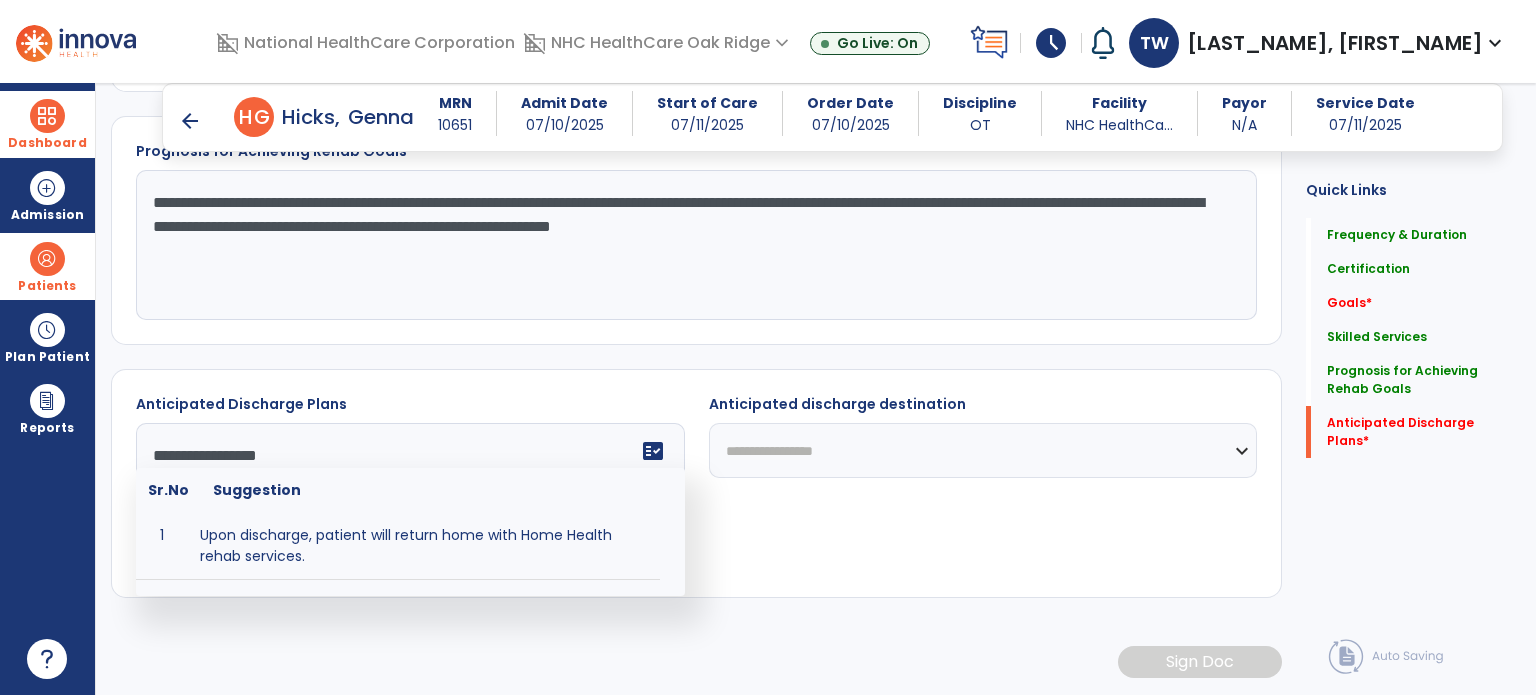 scroll, scrollTop: 1020, scrollLeft: 0, axis: vertical 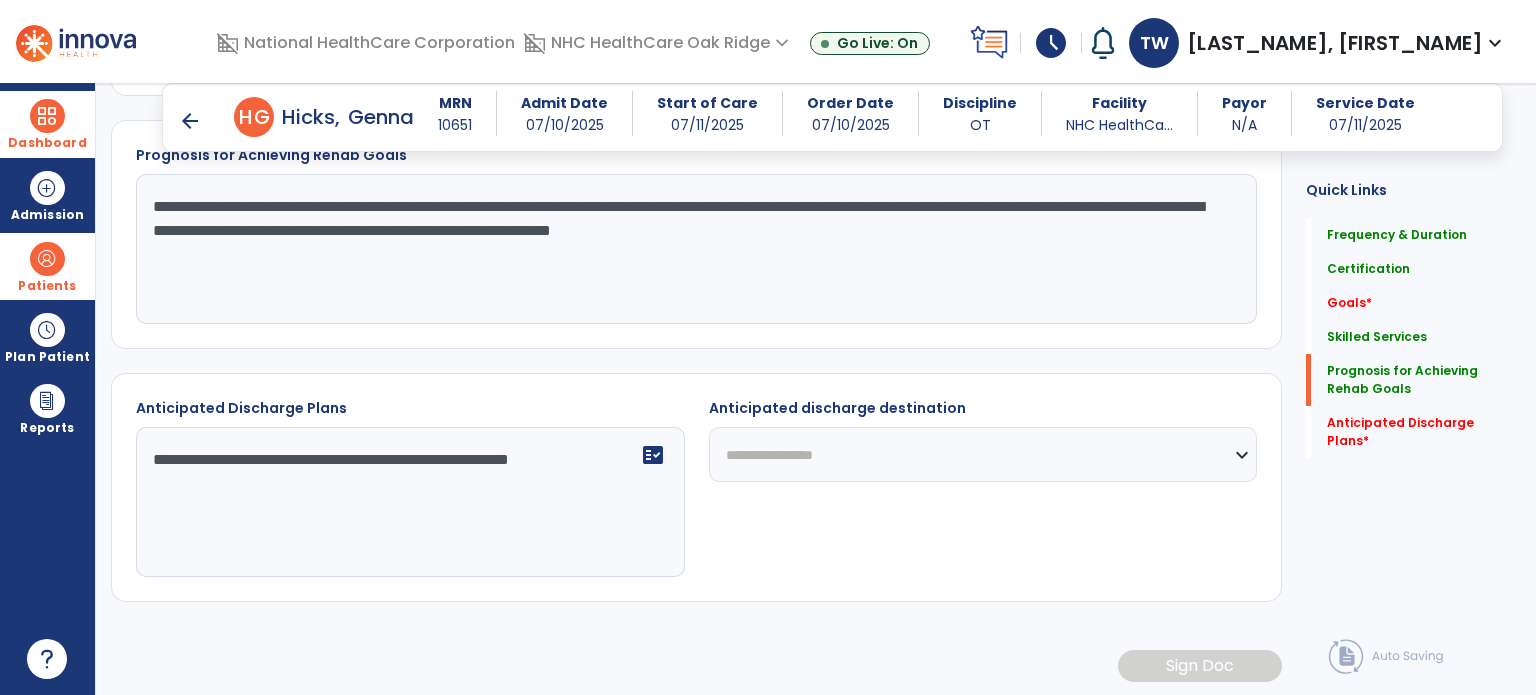 type on "**********" 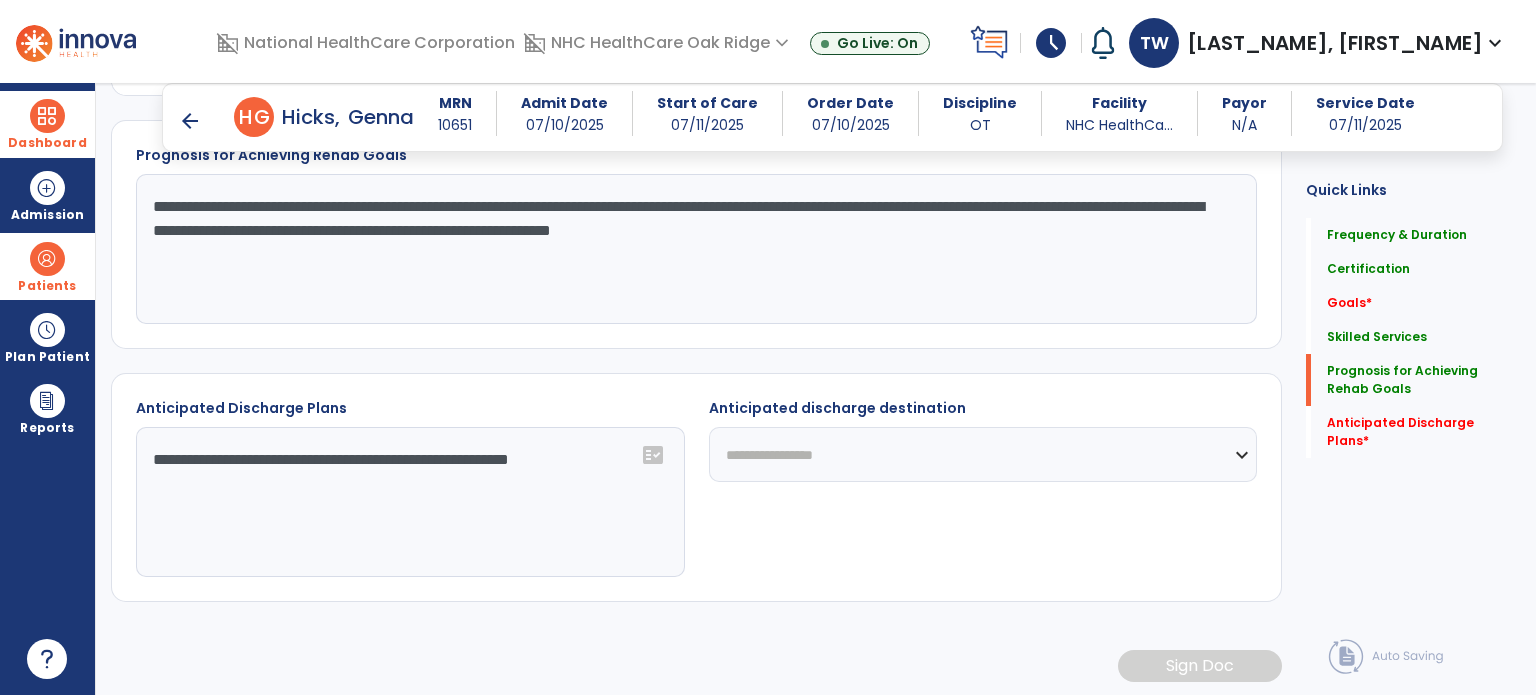 select on "****" 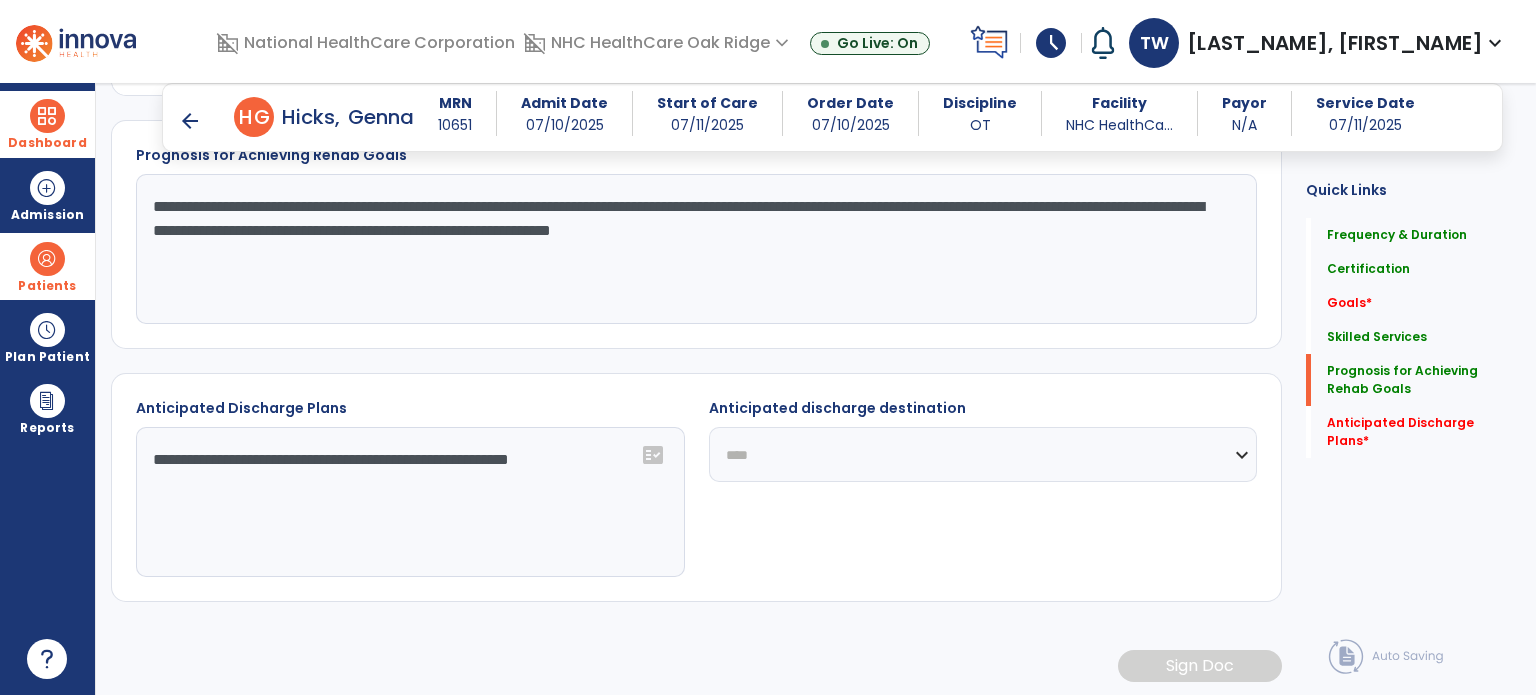 click on "**********" 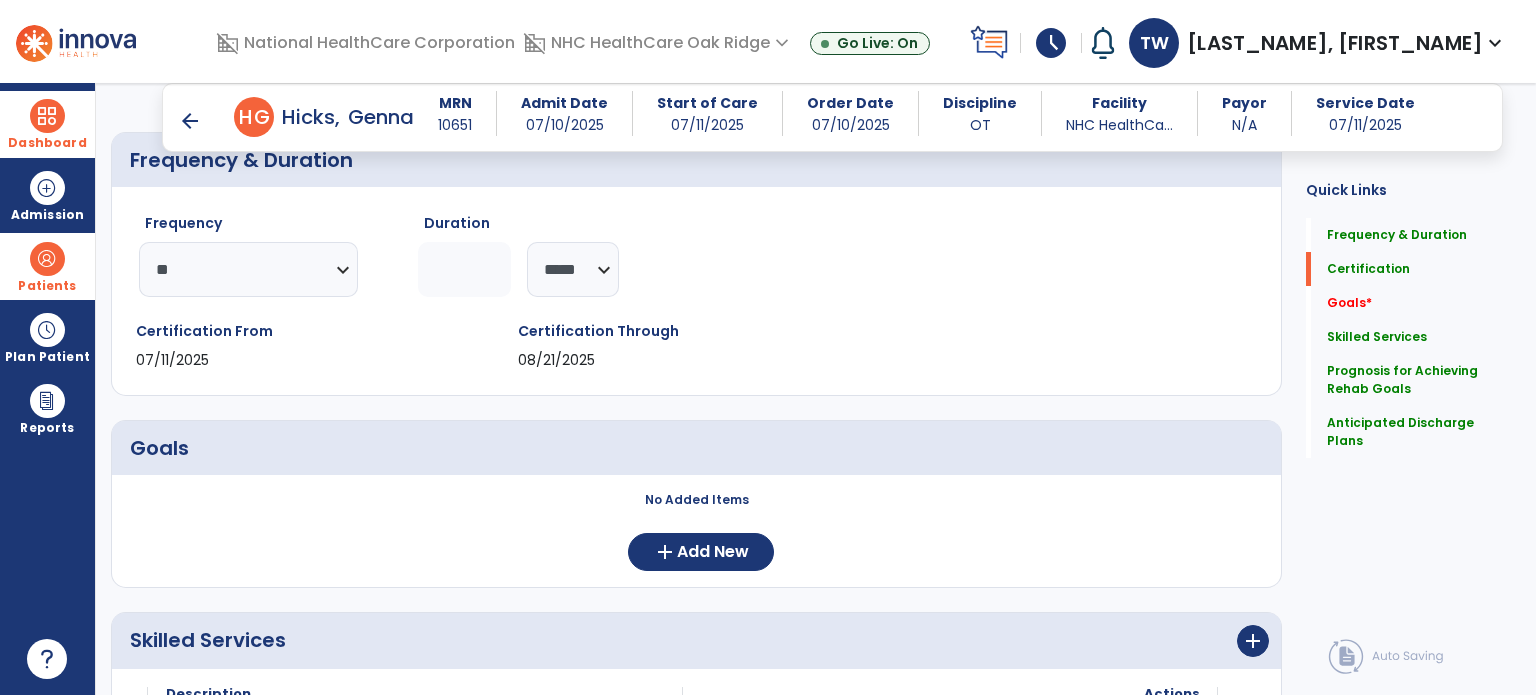 scroll, scrollTop: 320, scrollLeft: 0, axis: vertical 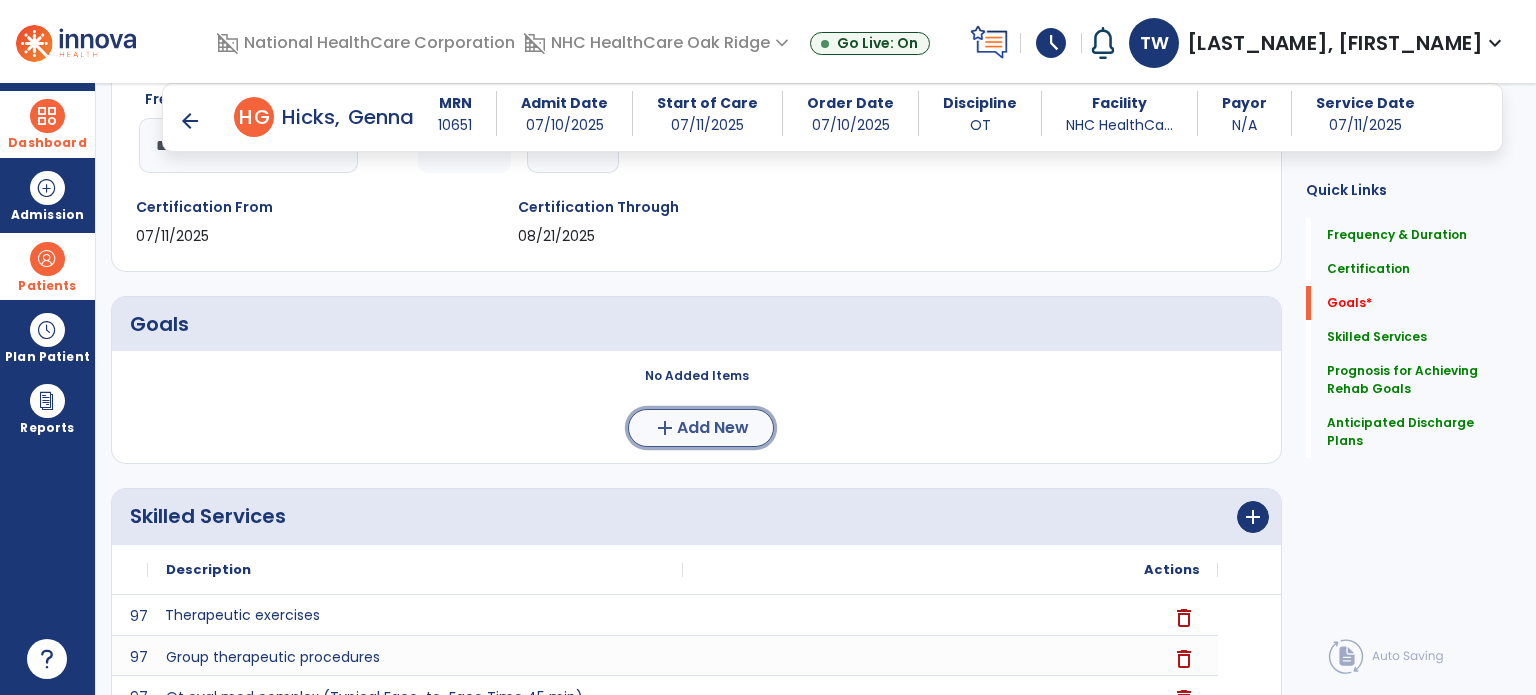 click on "add" at bounding box center [665, 428] 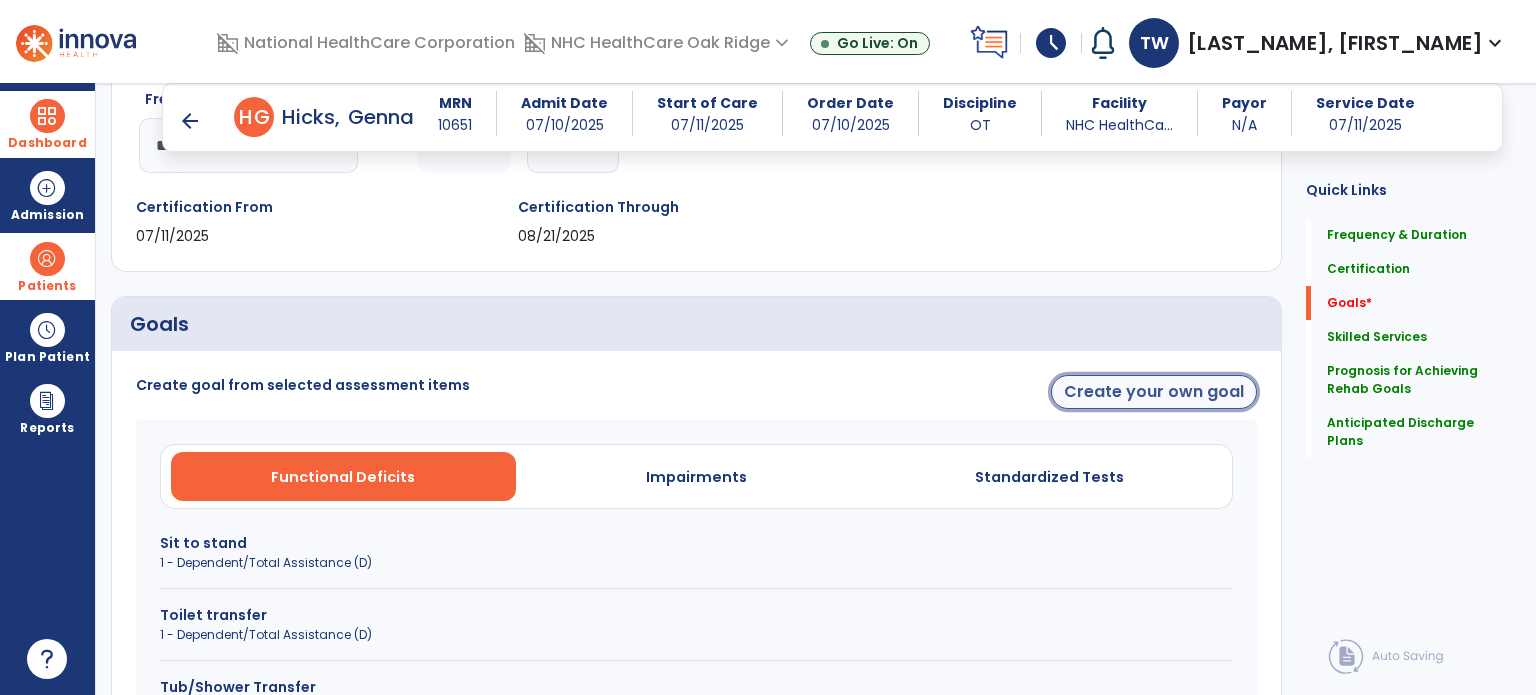 click on "Create your own goal" at bounding box center (1154, 392) 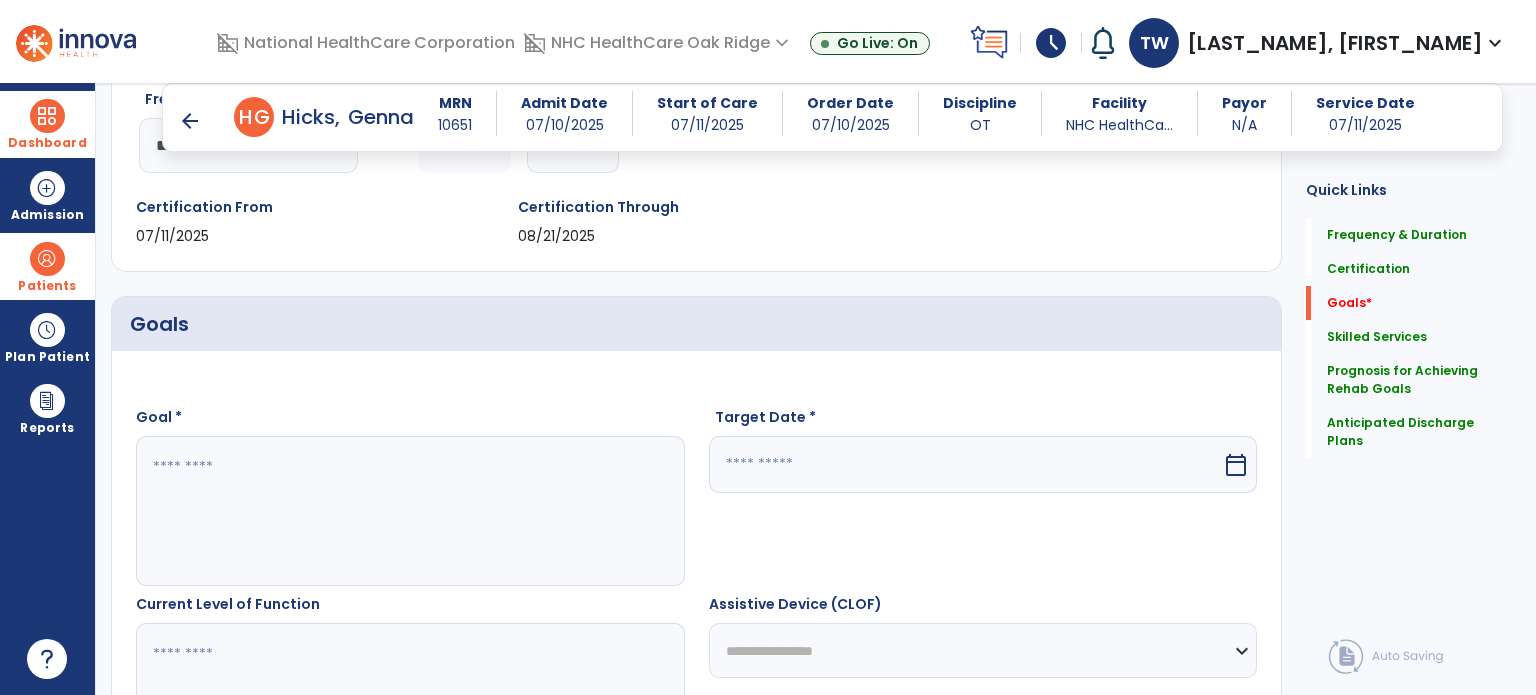 click at bounding box center (409, 511) 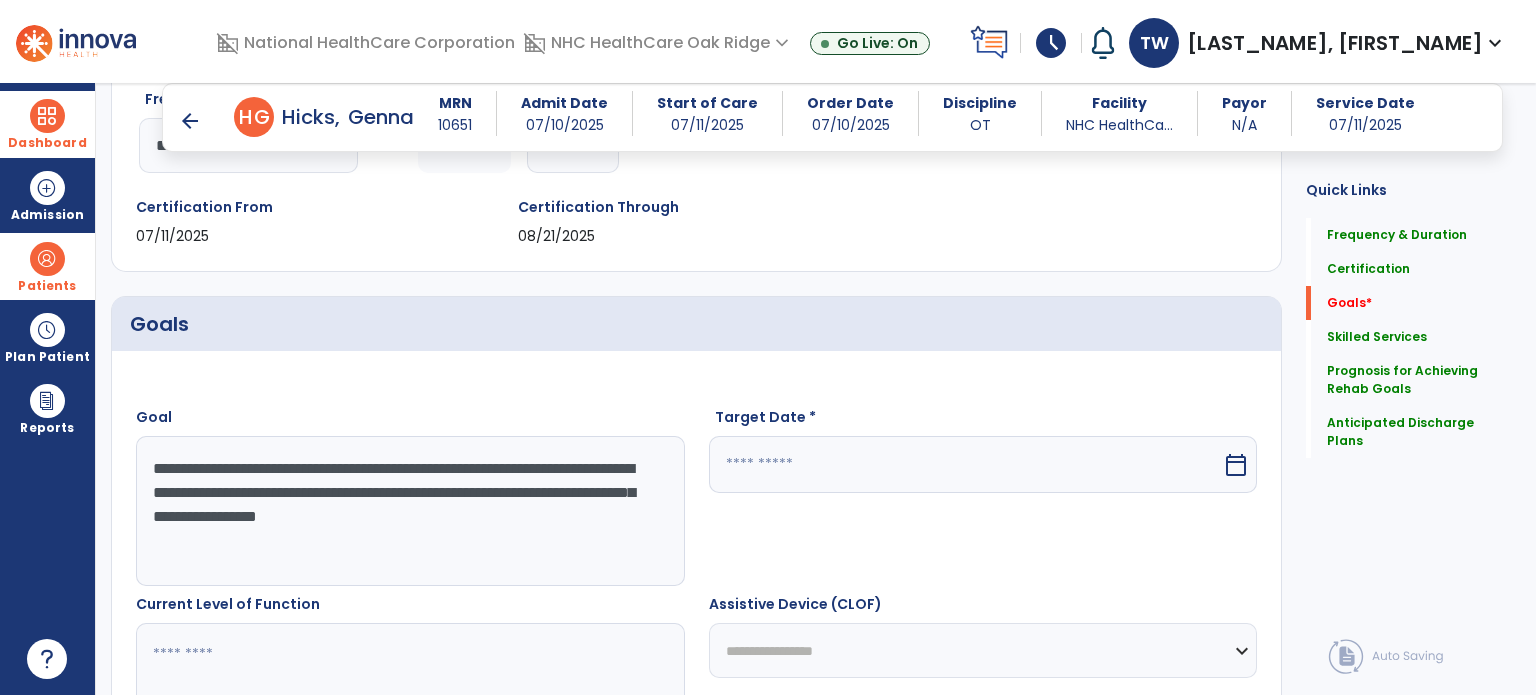 type on "**********" 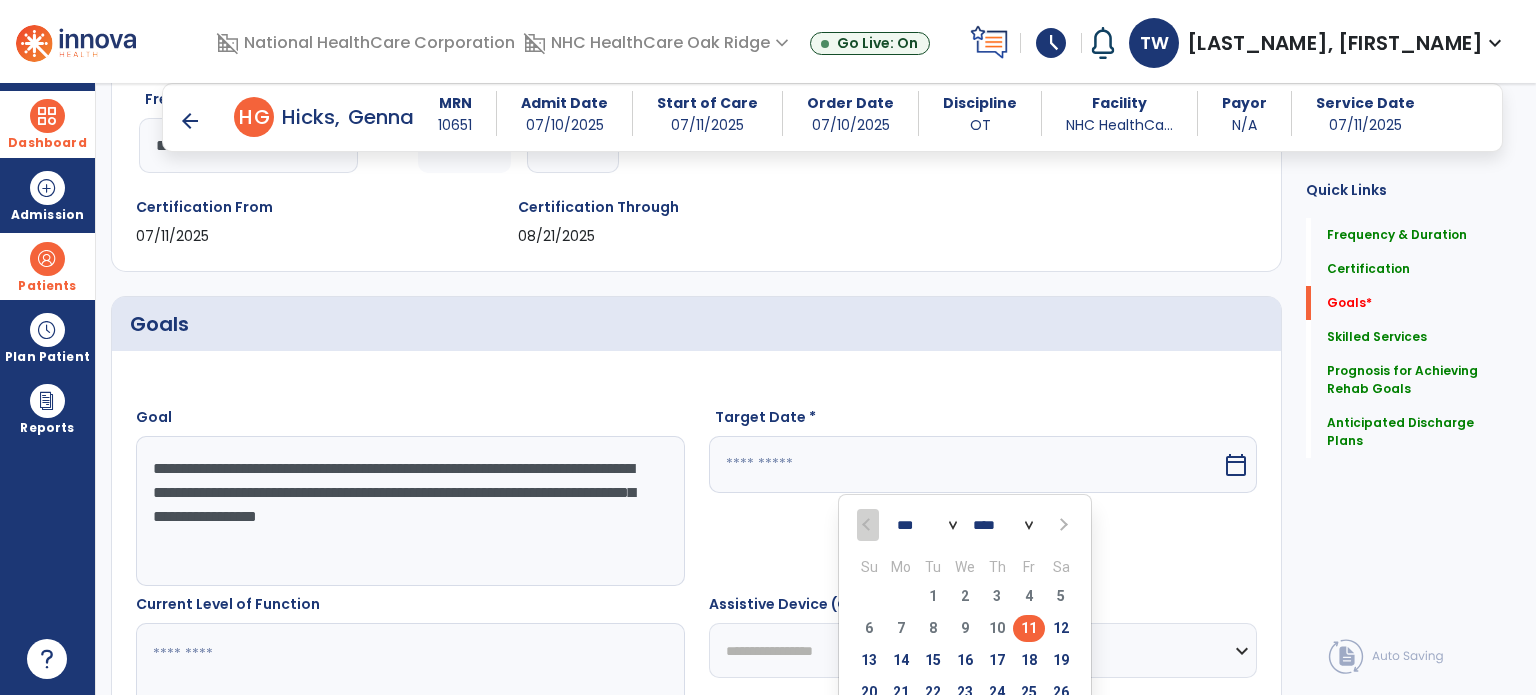 scroll, scrollTop: 420, scrollLeft: 0, axis: vertical 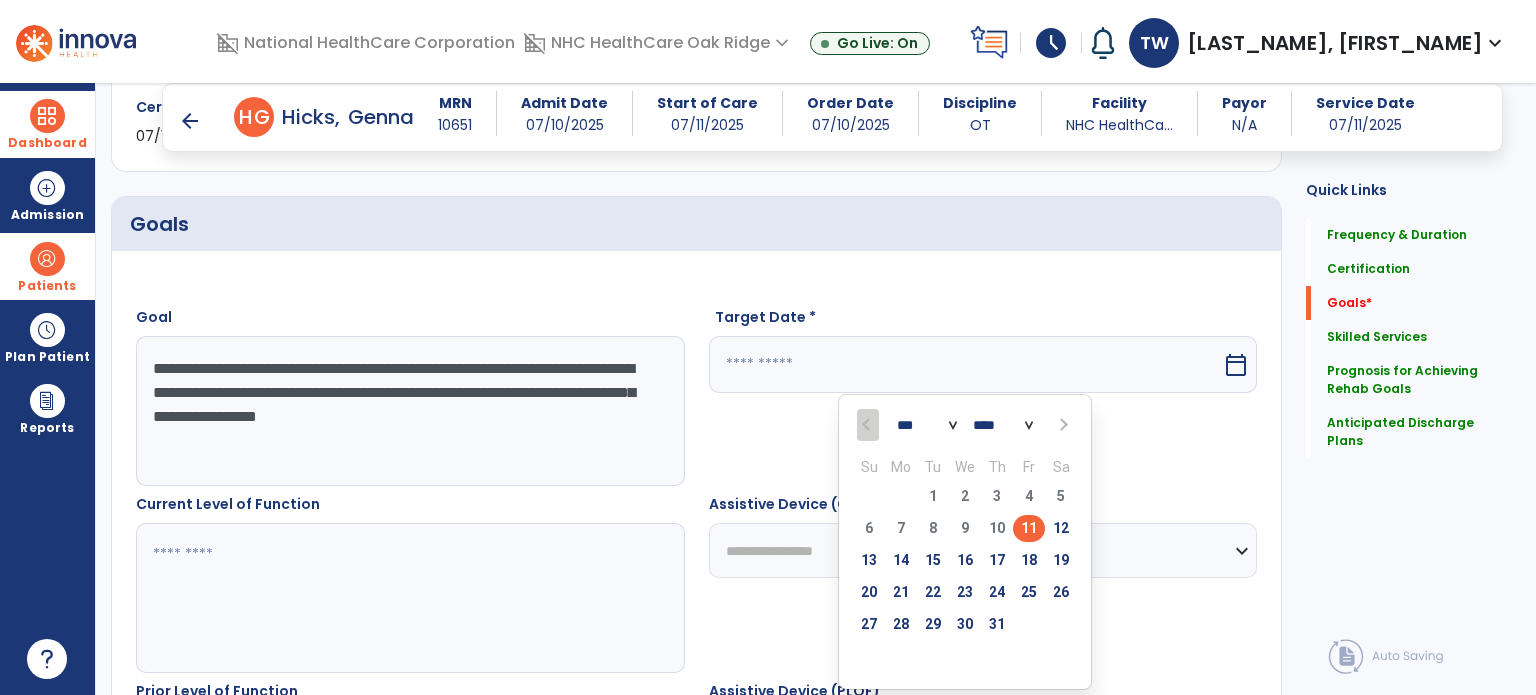 click at bounding box center [1061, 425] 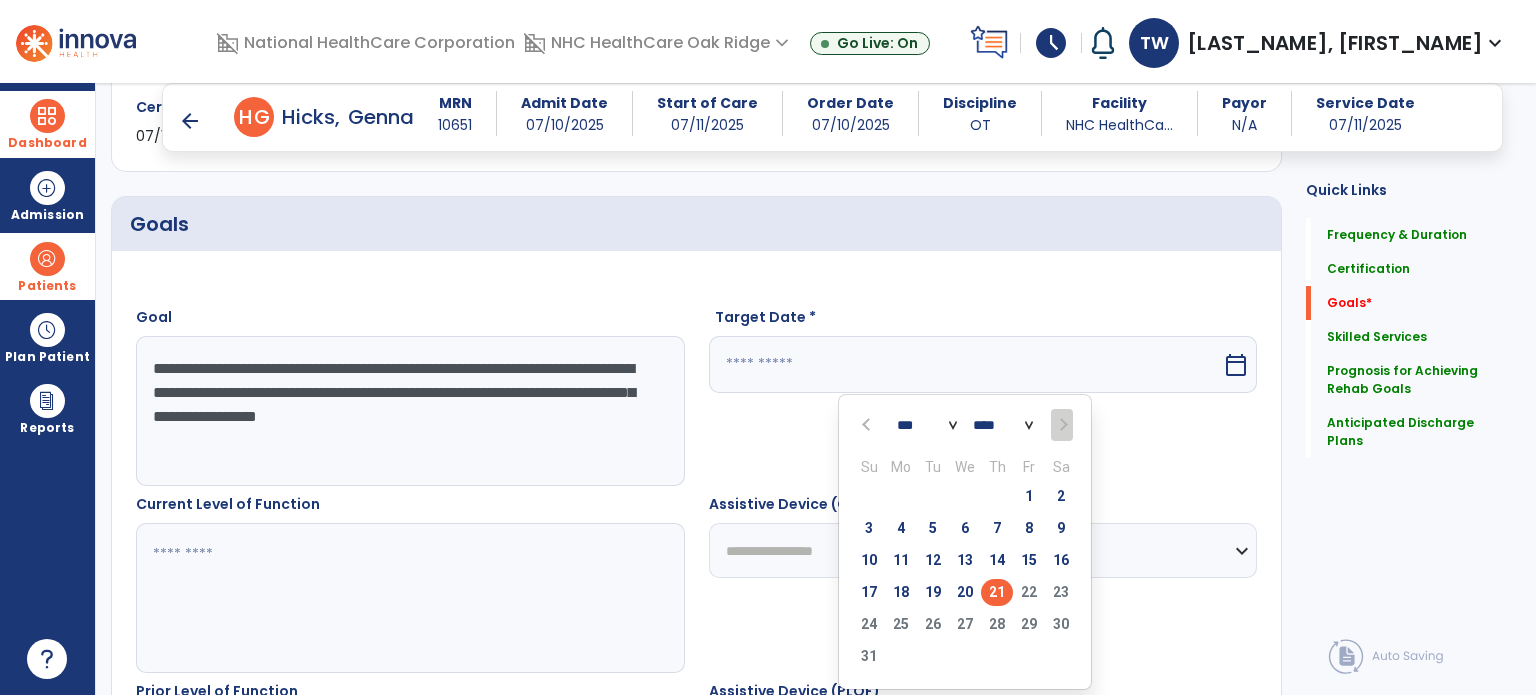 click on "21" at bounding box center (997, 592) 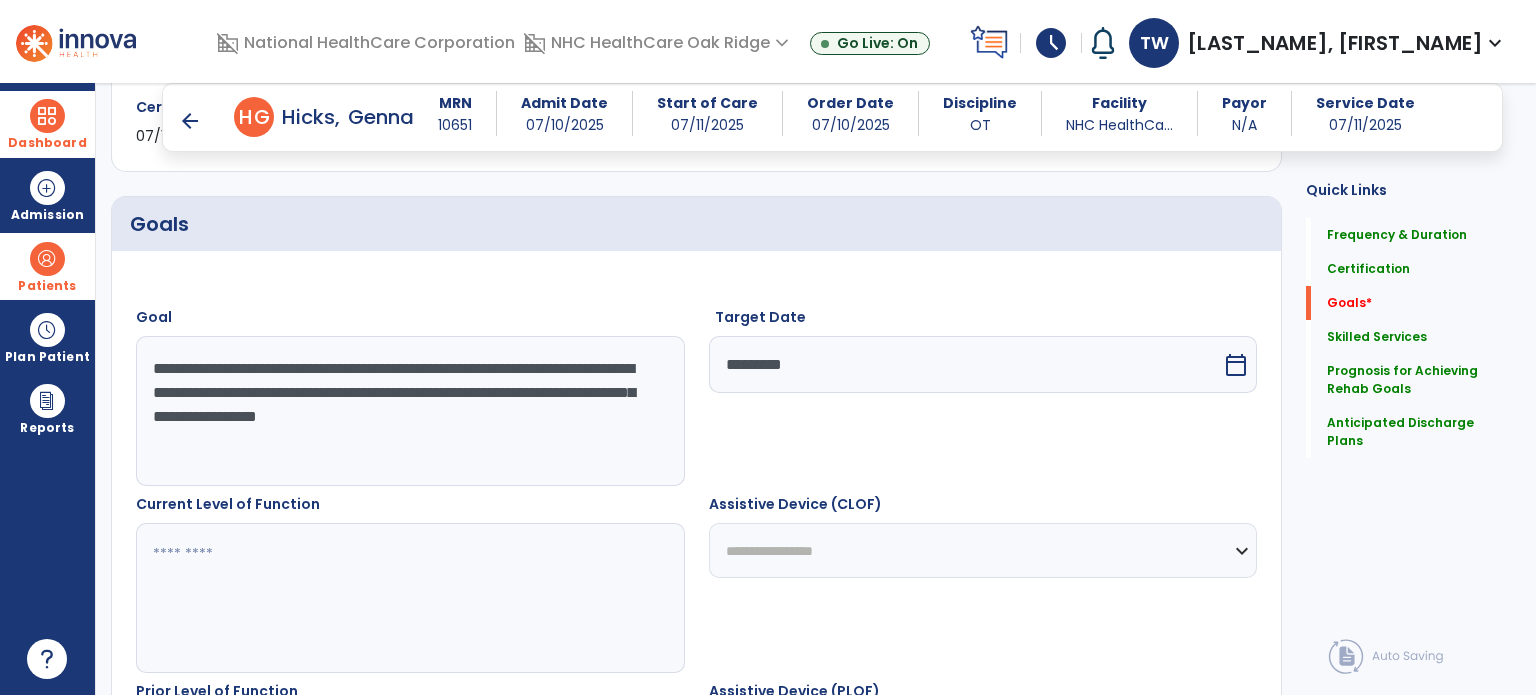 click on "**********" at bounding box center (983, 550) 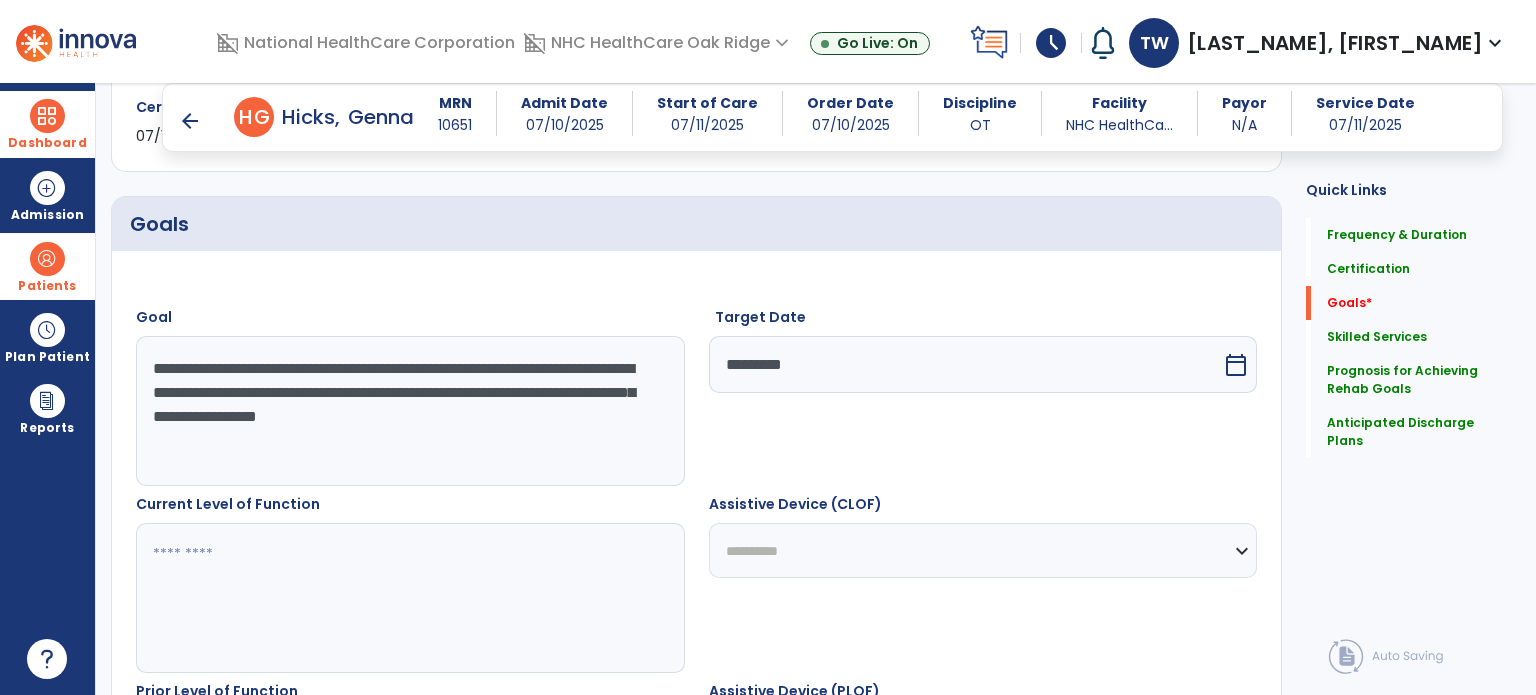 click on "**********" at bounding box center (983, 550) 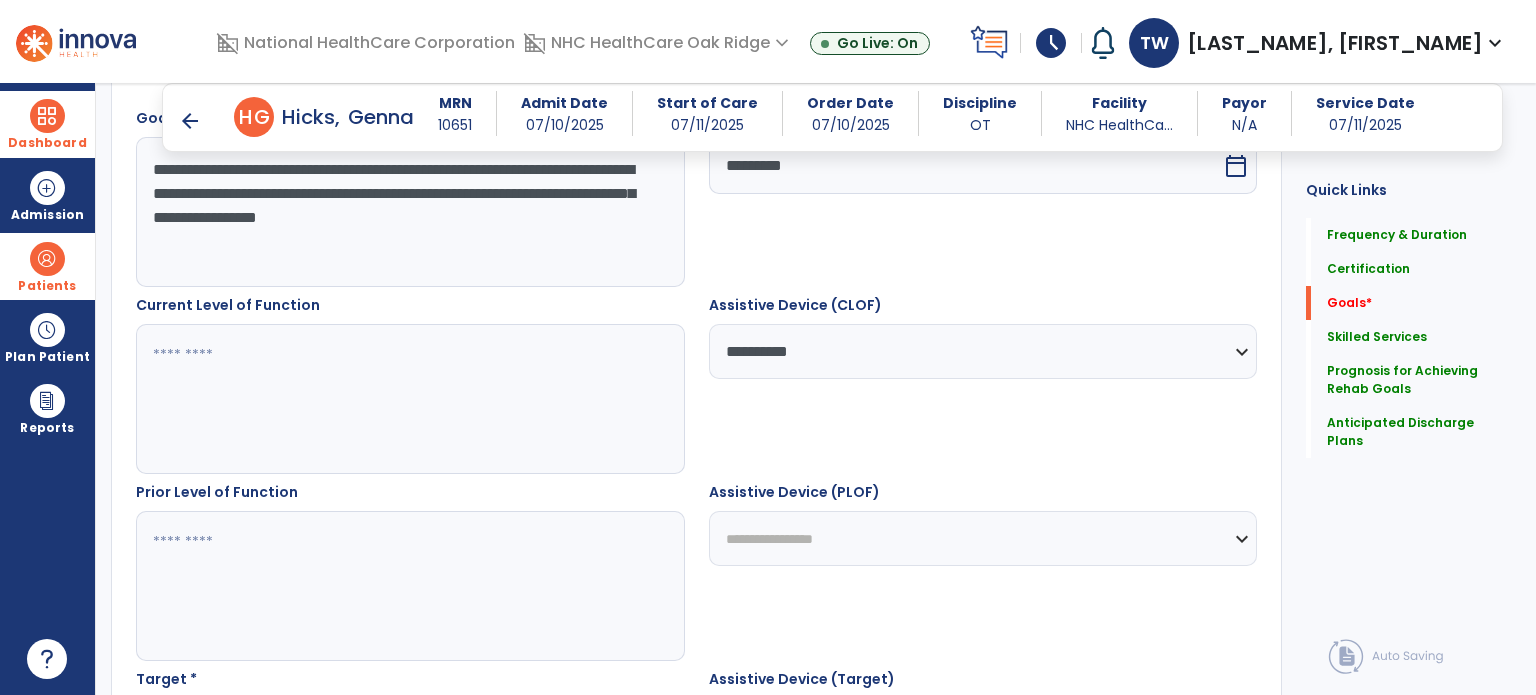 scroll, scrollTop: 620, scrollLeft: 0, axis: vertical 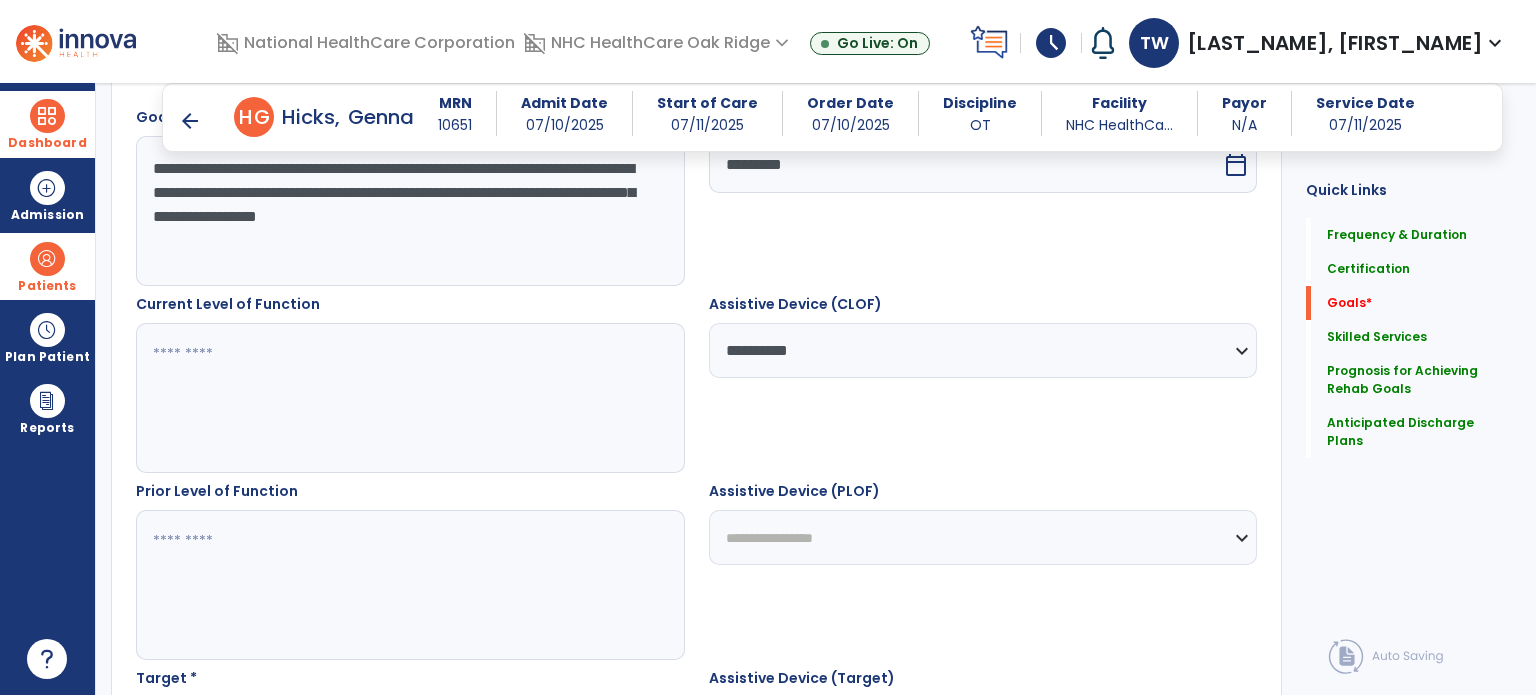 click on "**********" at bounding box center (983, 537) 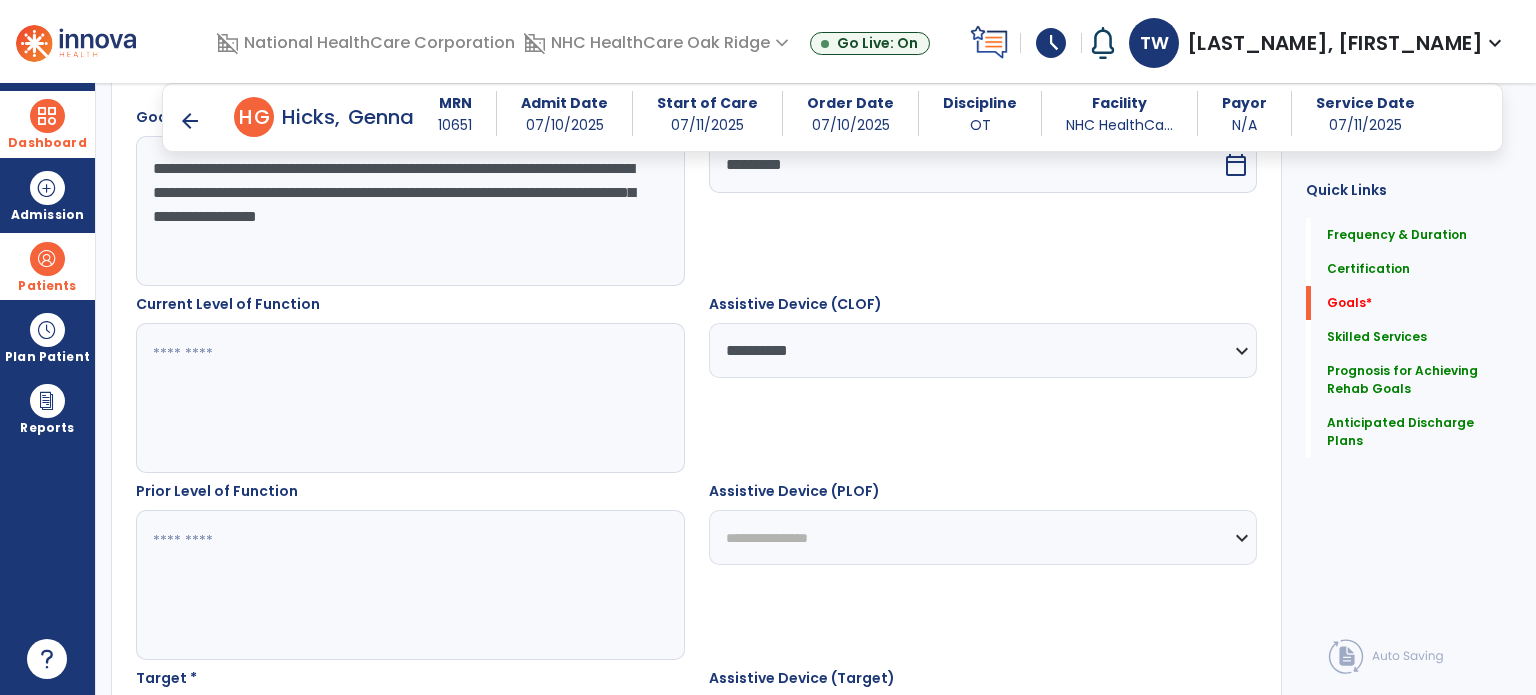 click on "**********" at bounding box center (983, 537) 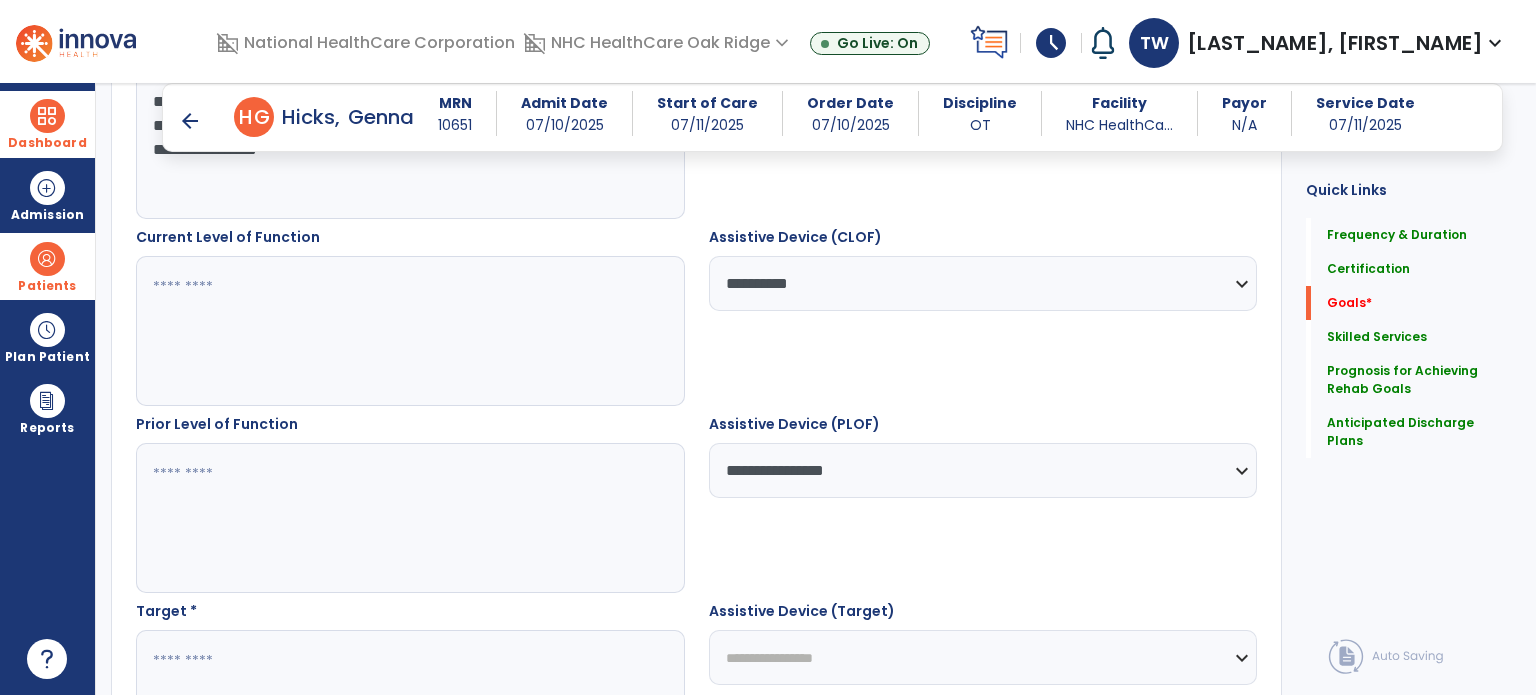 scroll, scrollTop: 820, scrollLeft: 0, axis: vertical 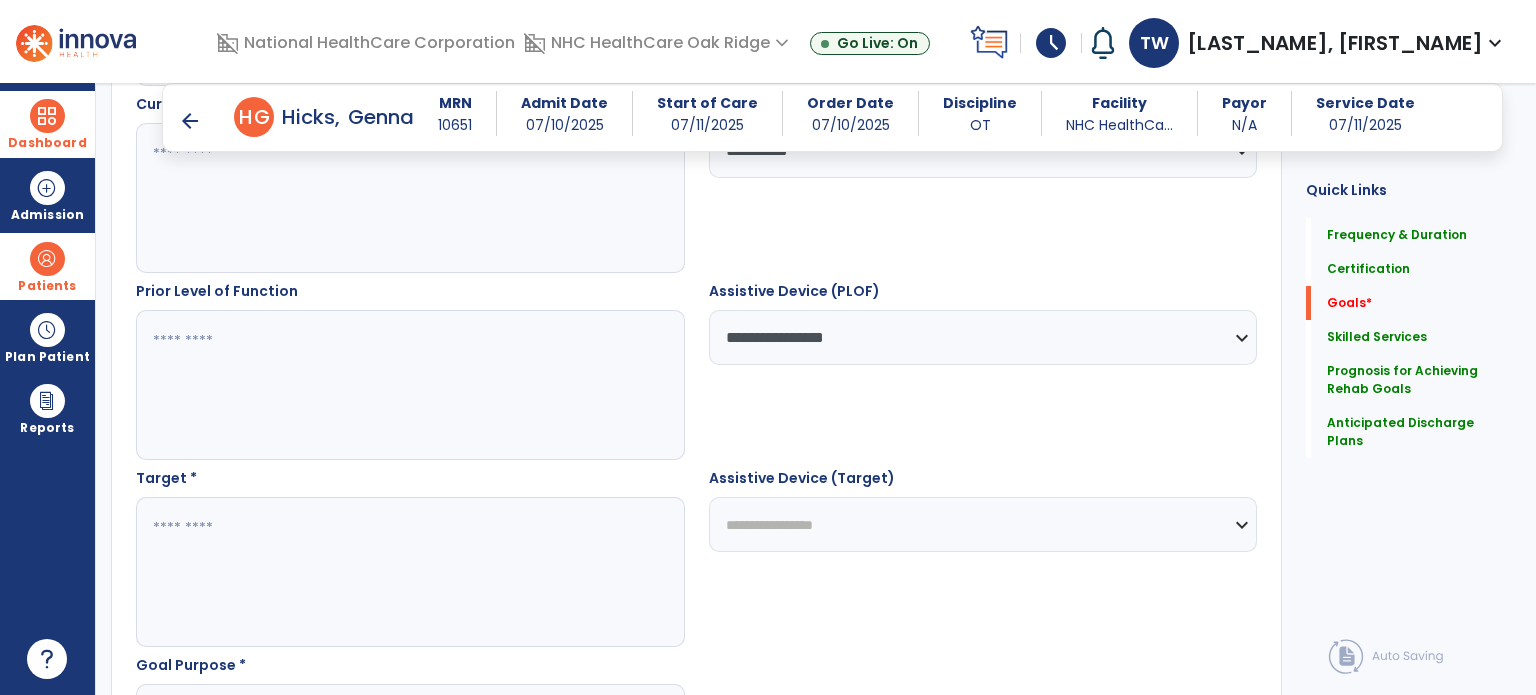 click on "**********" at bounding box center (983, 524) 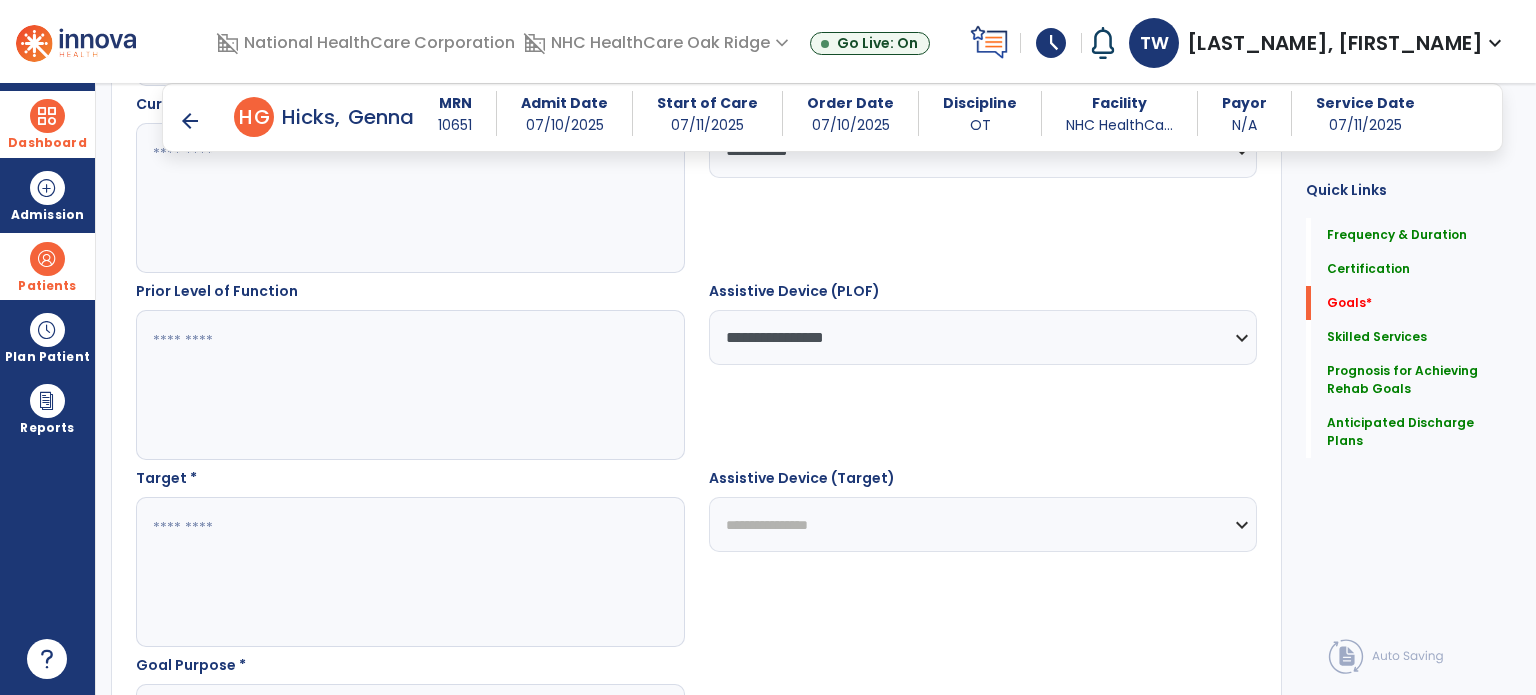 click on "**********" at bounding box center [983, 524] 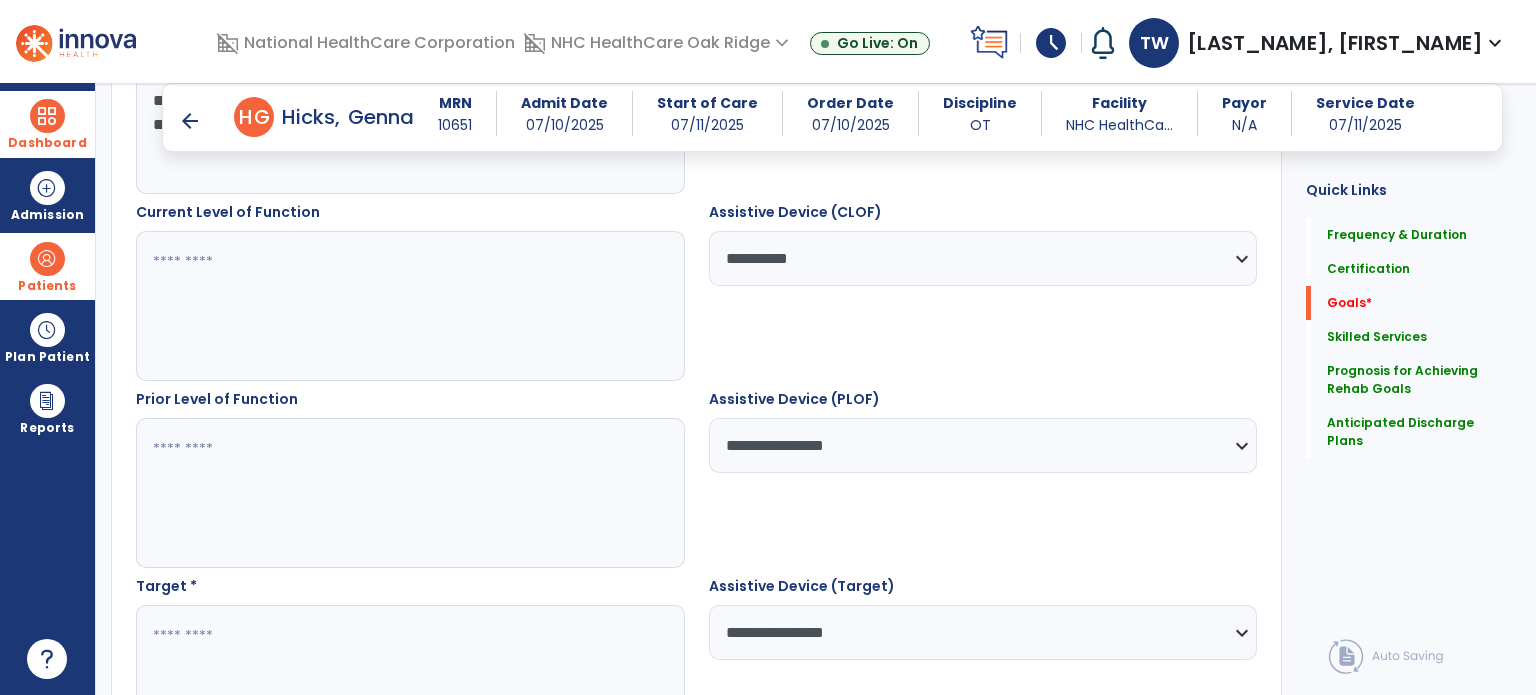 scroll, scrollTop: 520, scrollLeft: 0, axis: vertical 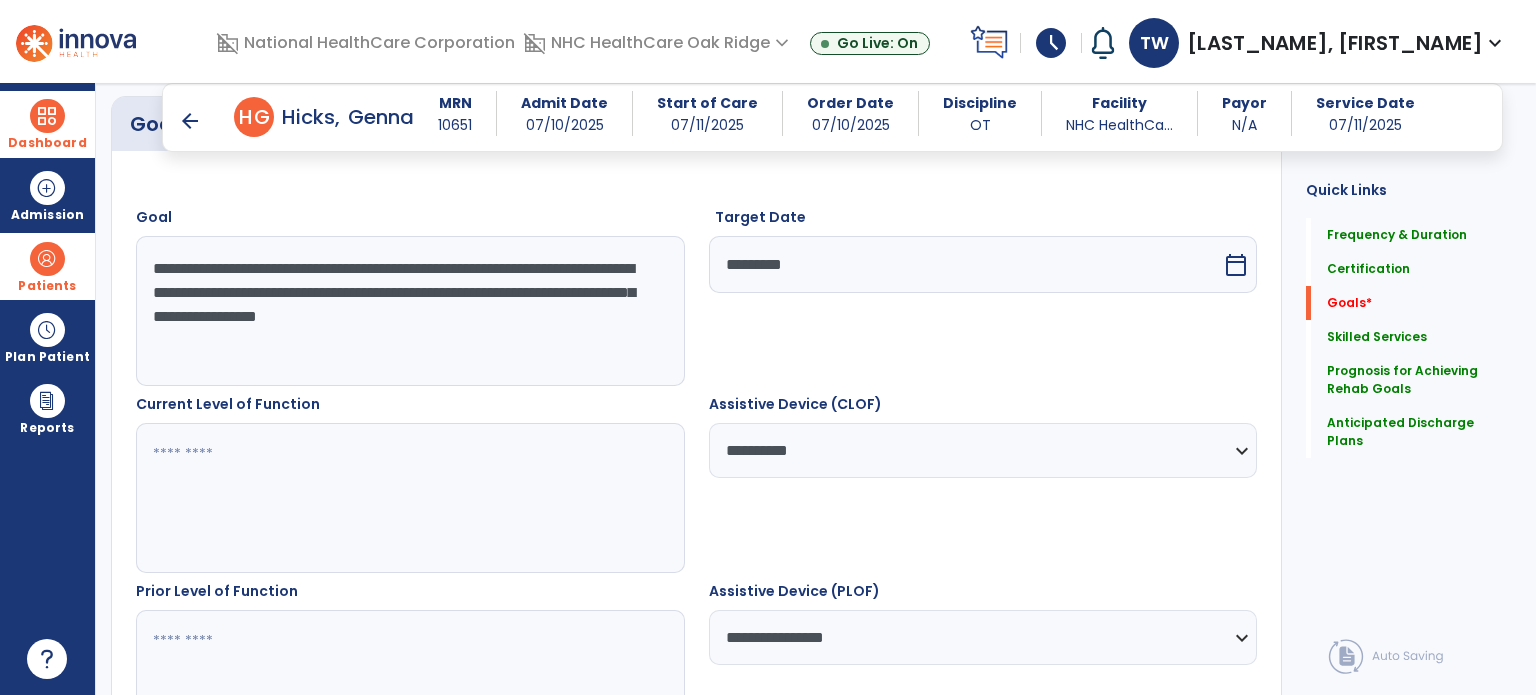 click at bounding box center (409, 498) 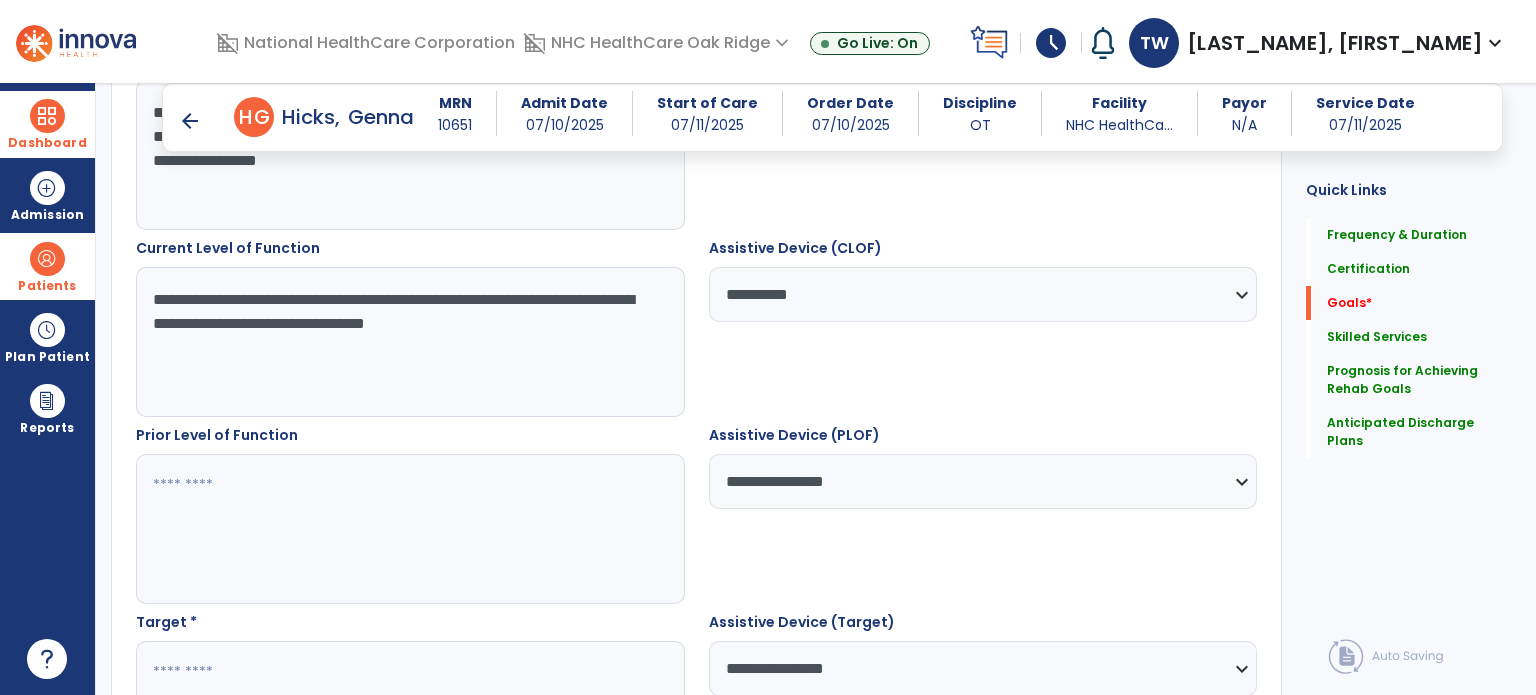 scroll, scrollTop: 820, scrollLeft: 0, axis: vertical 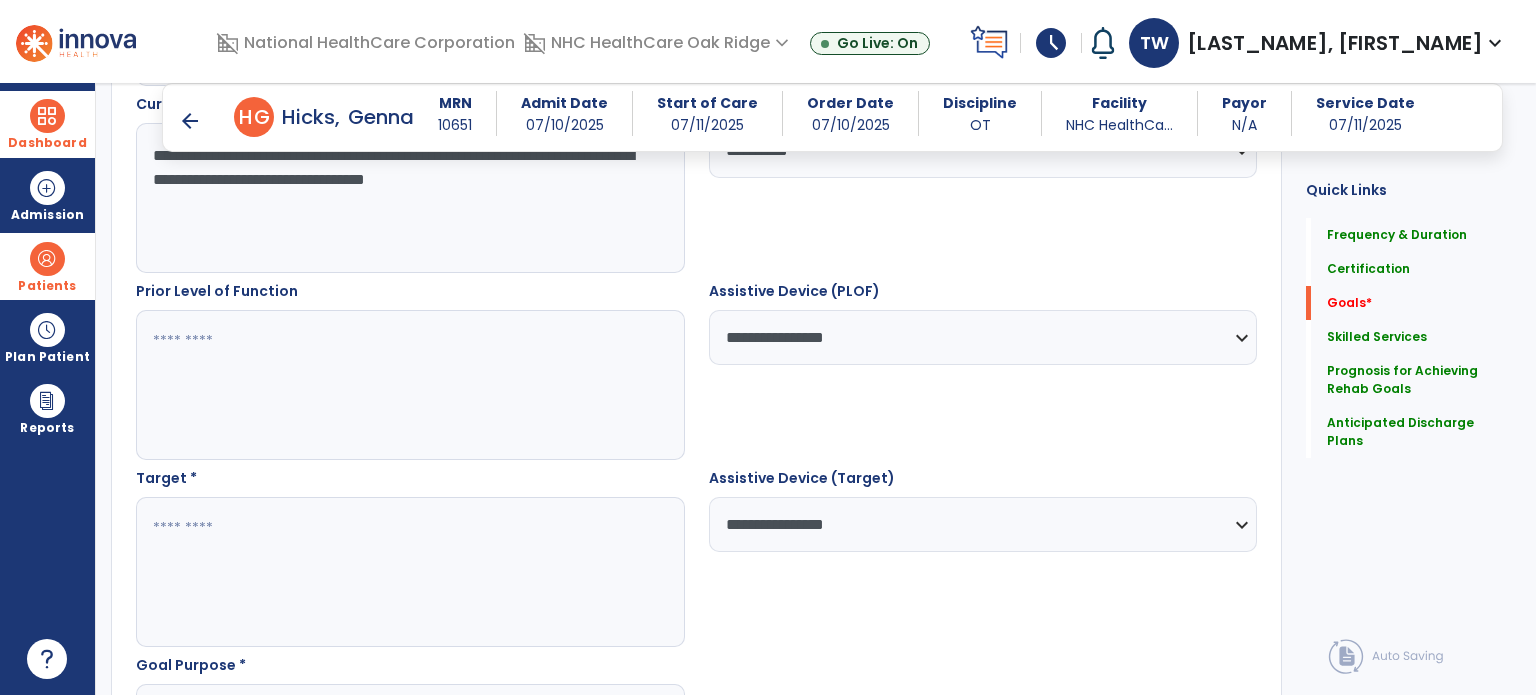type on "**********" 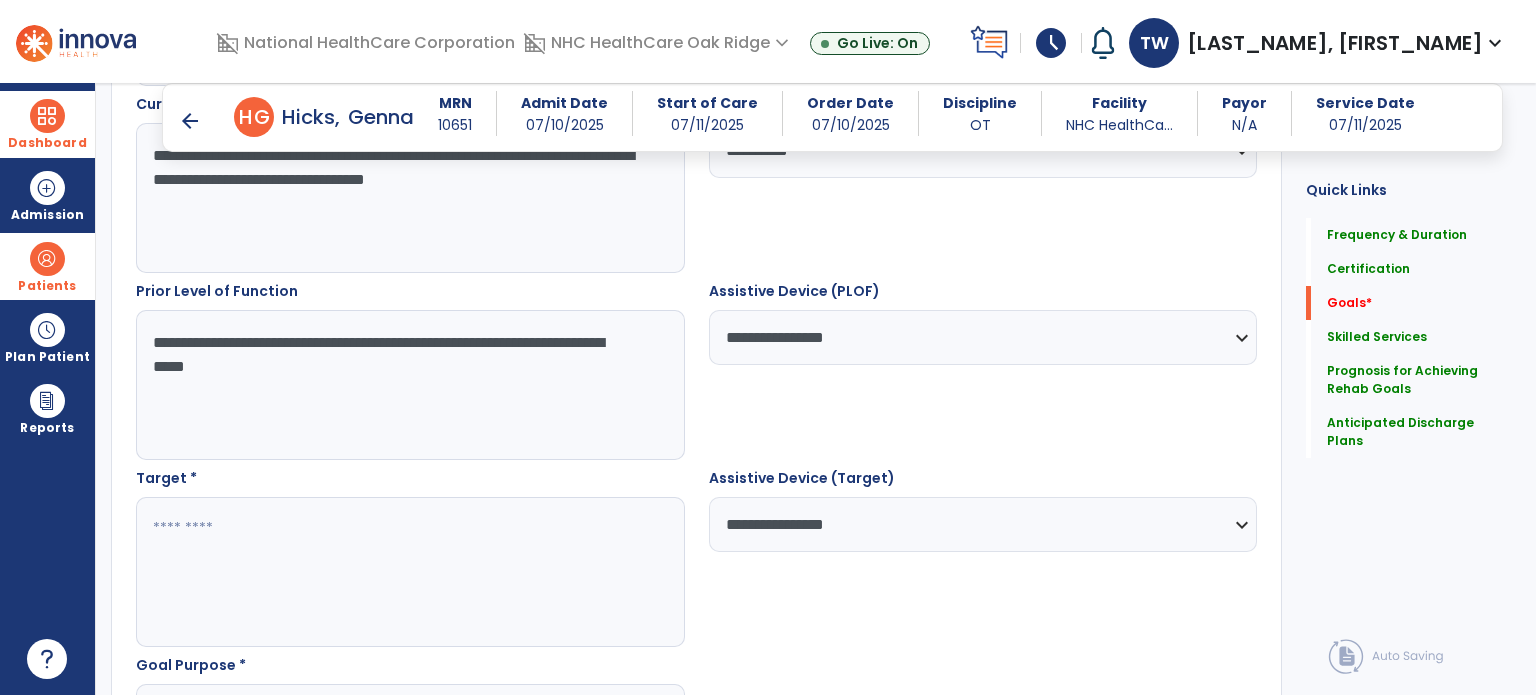 drag, startPoint x: 151, startPoint y: 336, endPoint x: 453, endPoint y: 452, distance: 323.51196 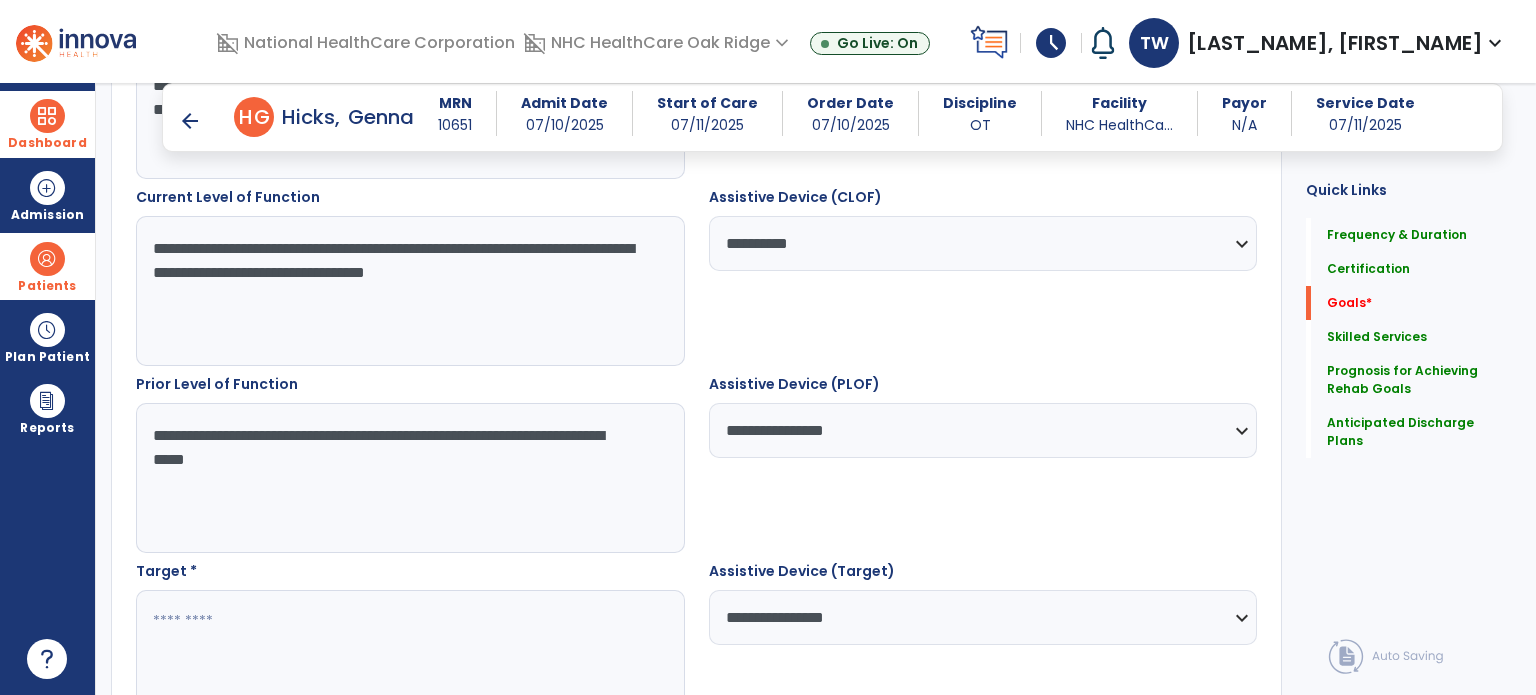 scroll, scrollTop: 520, scrollLeft: 0, axis: vertical 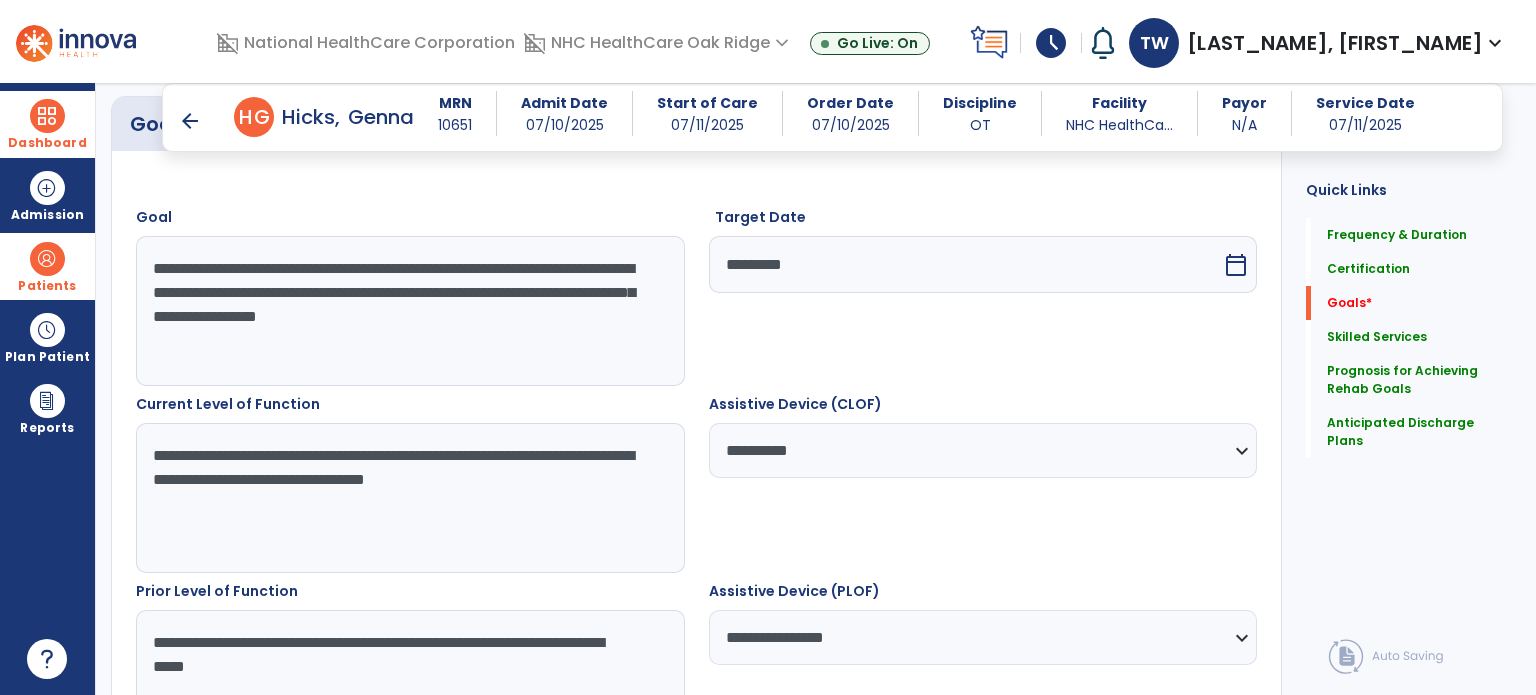 drag, startPoint x: 264, startPoint y: 263, endPoint x: 377, endPoint y: 311, distance: 122.77215 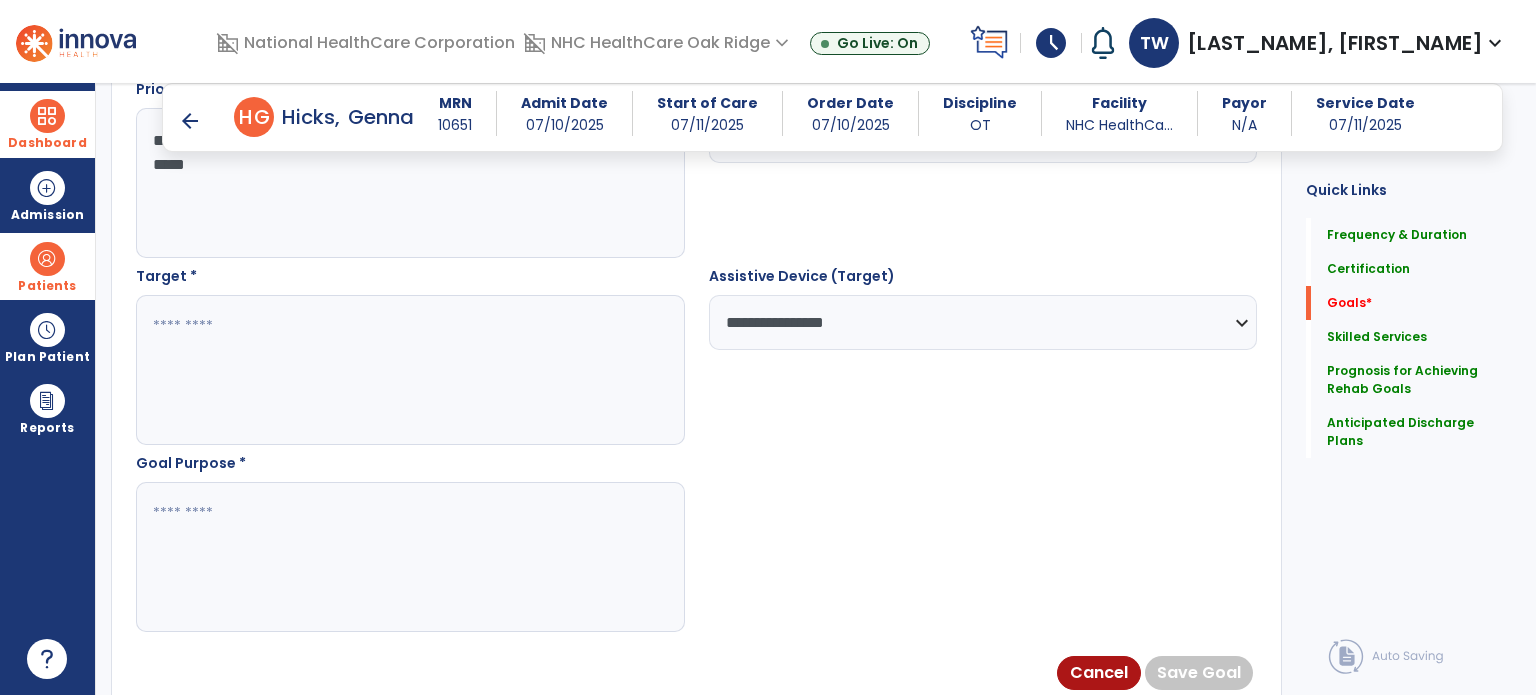 scroll, scrollTop: 1020, scrollLeft: 0, axis: vertical 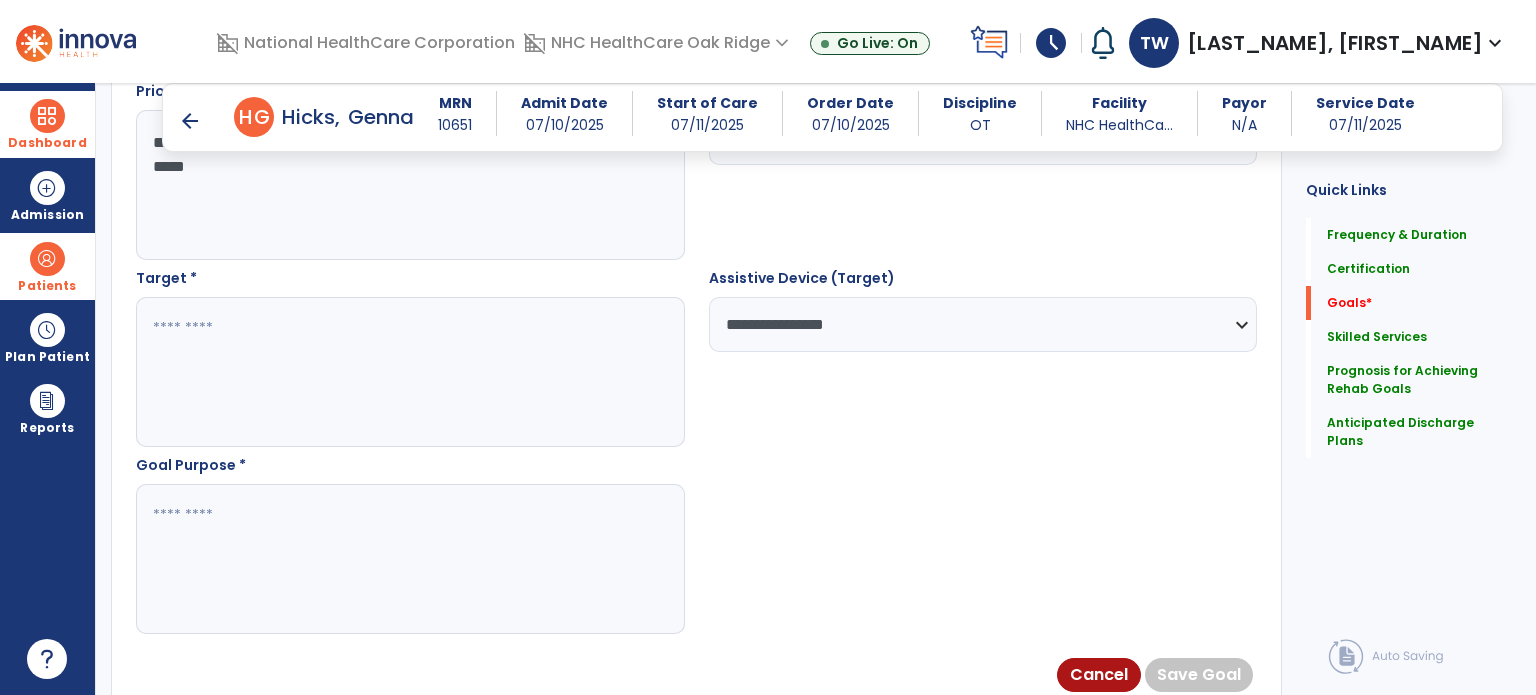 click at bounding box center [409, 372] 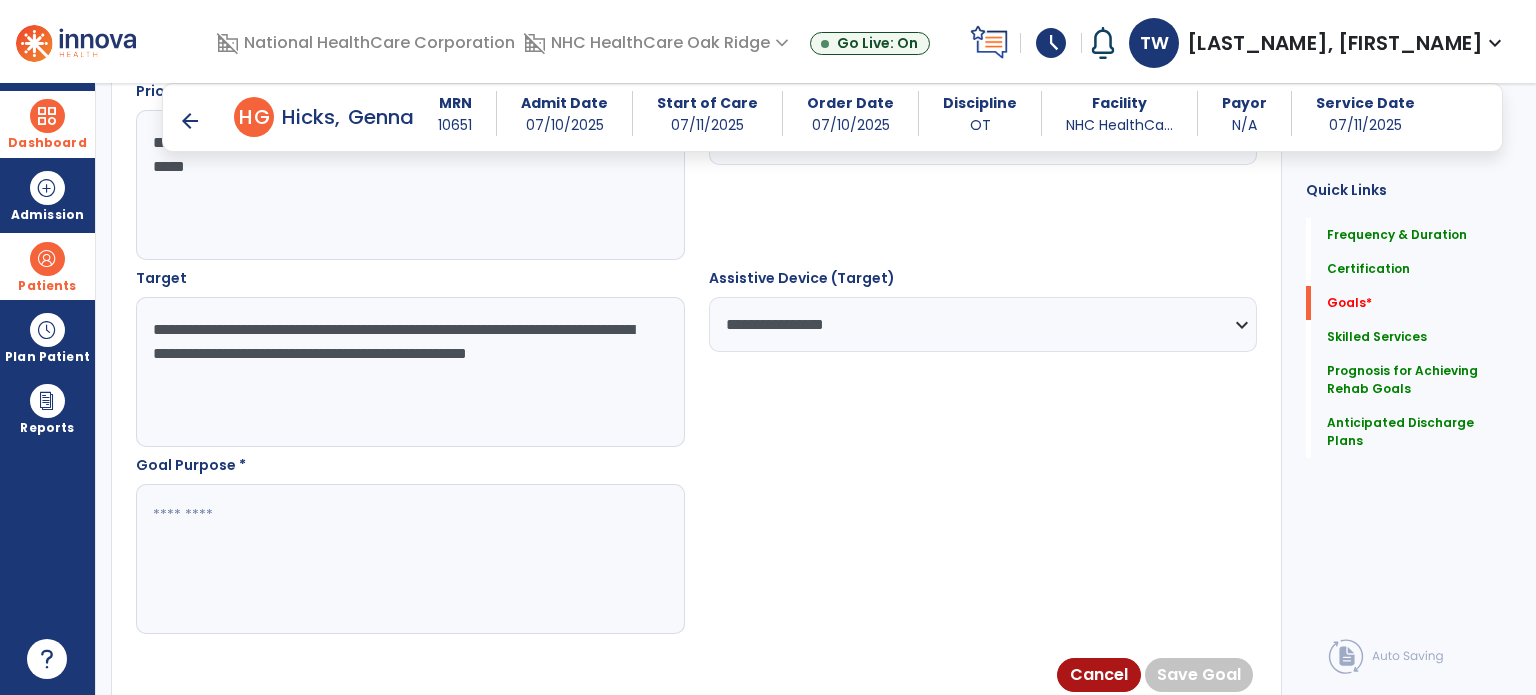 type on "**********" 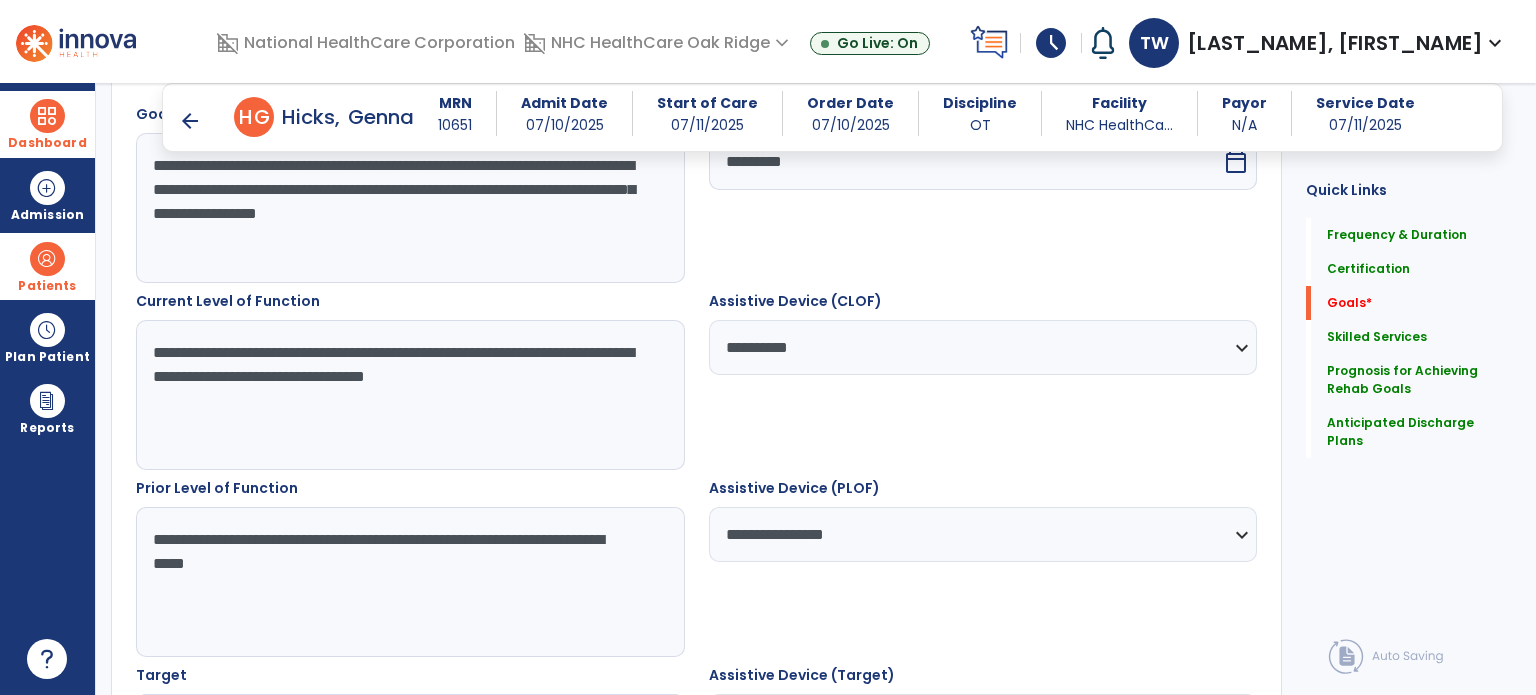 scroll, scrollTop: 620, scrollLeft: 0, axis: vertical 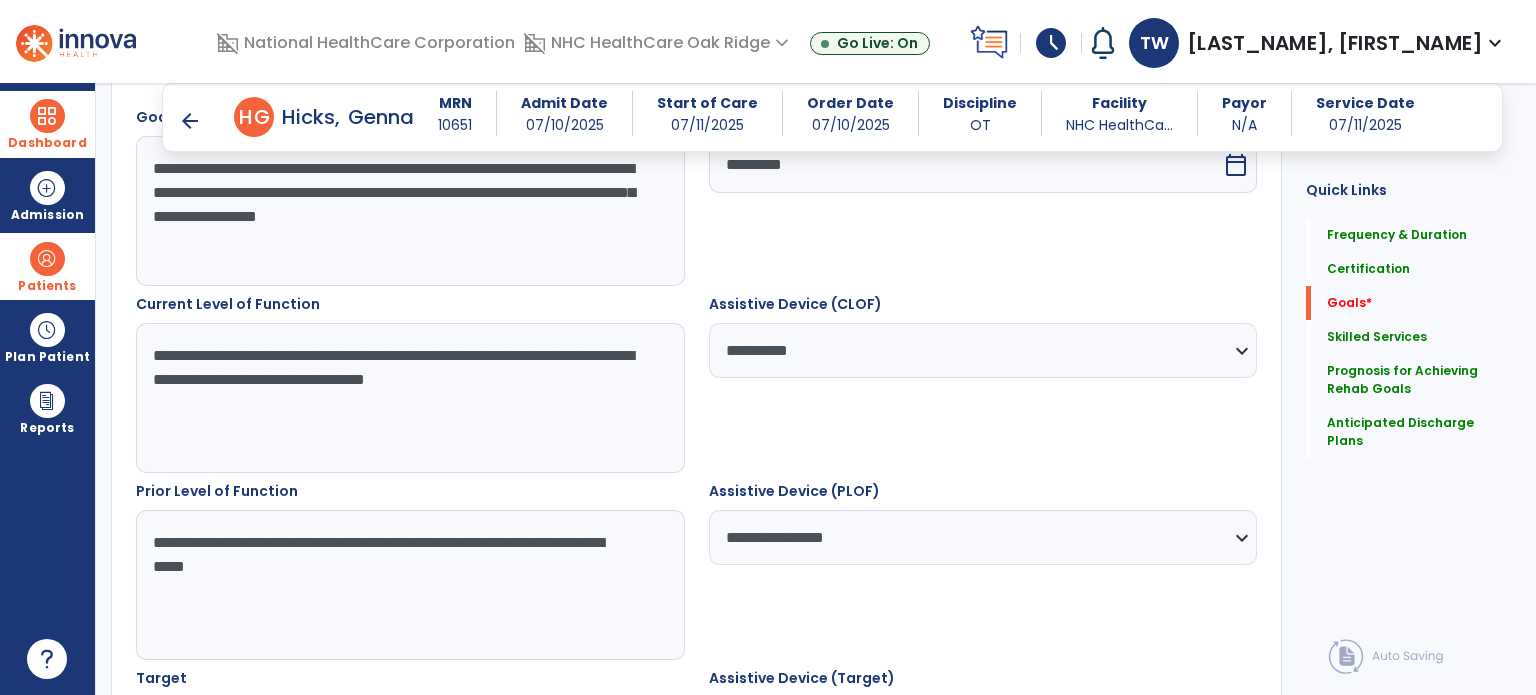 type on "**********" 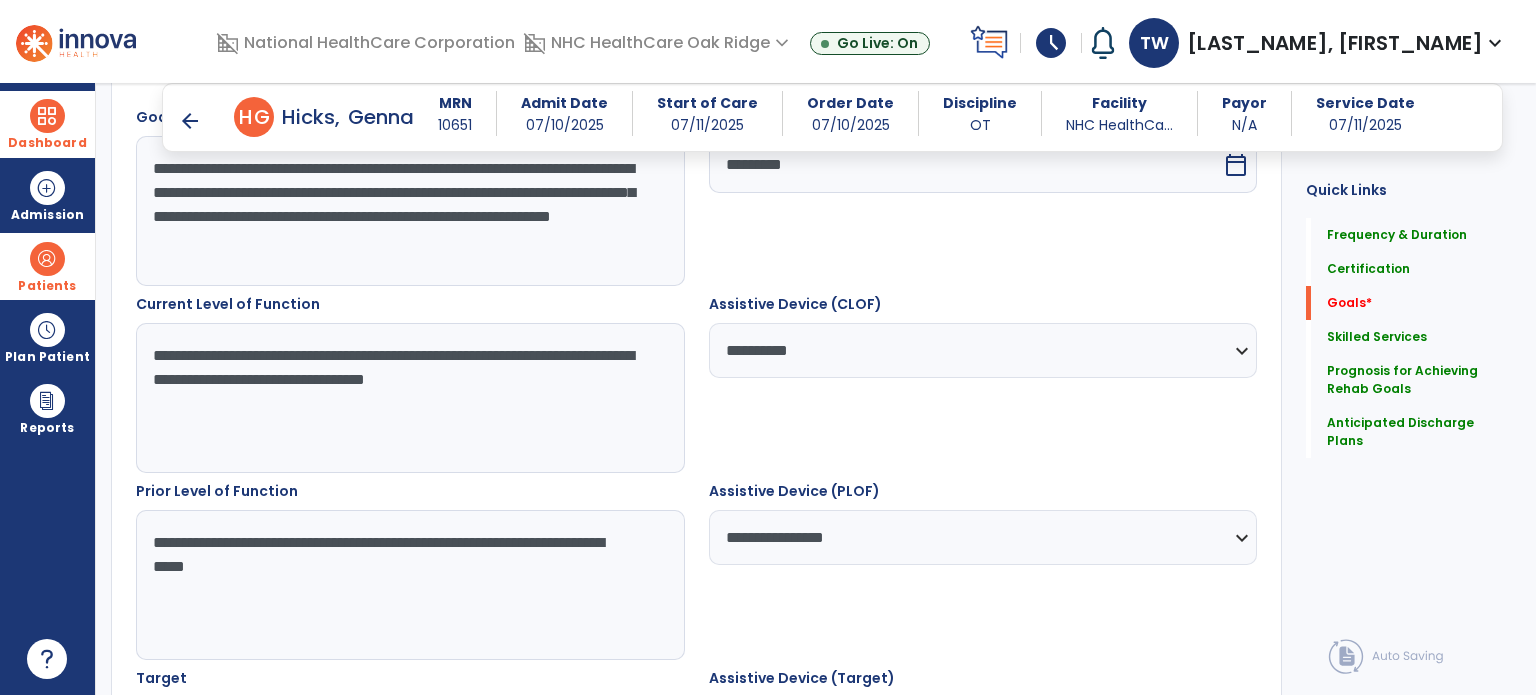 click on "**********" at bounding box center [409, 211] 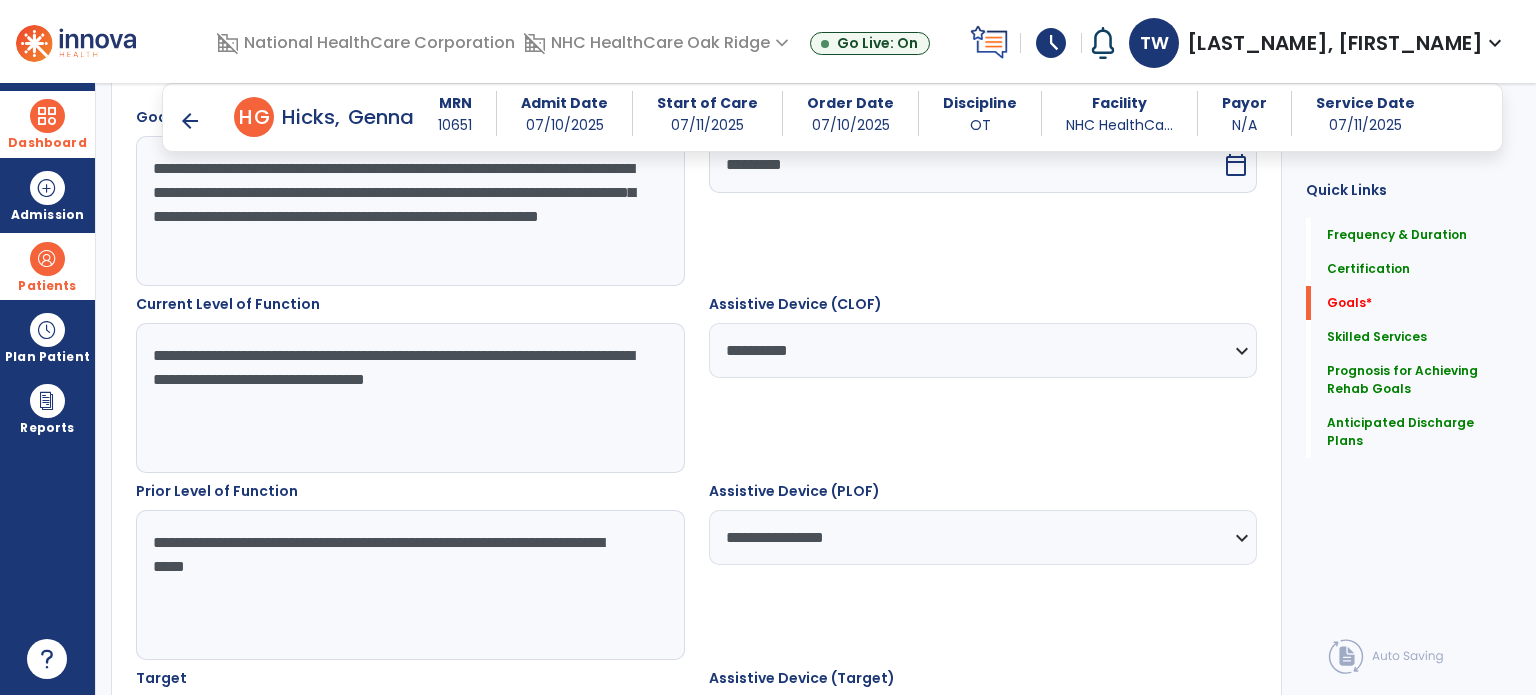click on "**********" at bounding box center (409, 211) 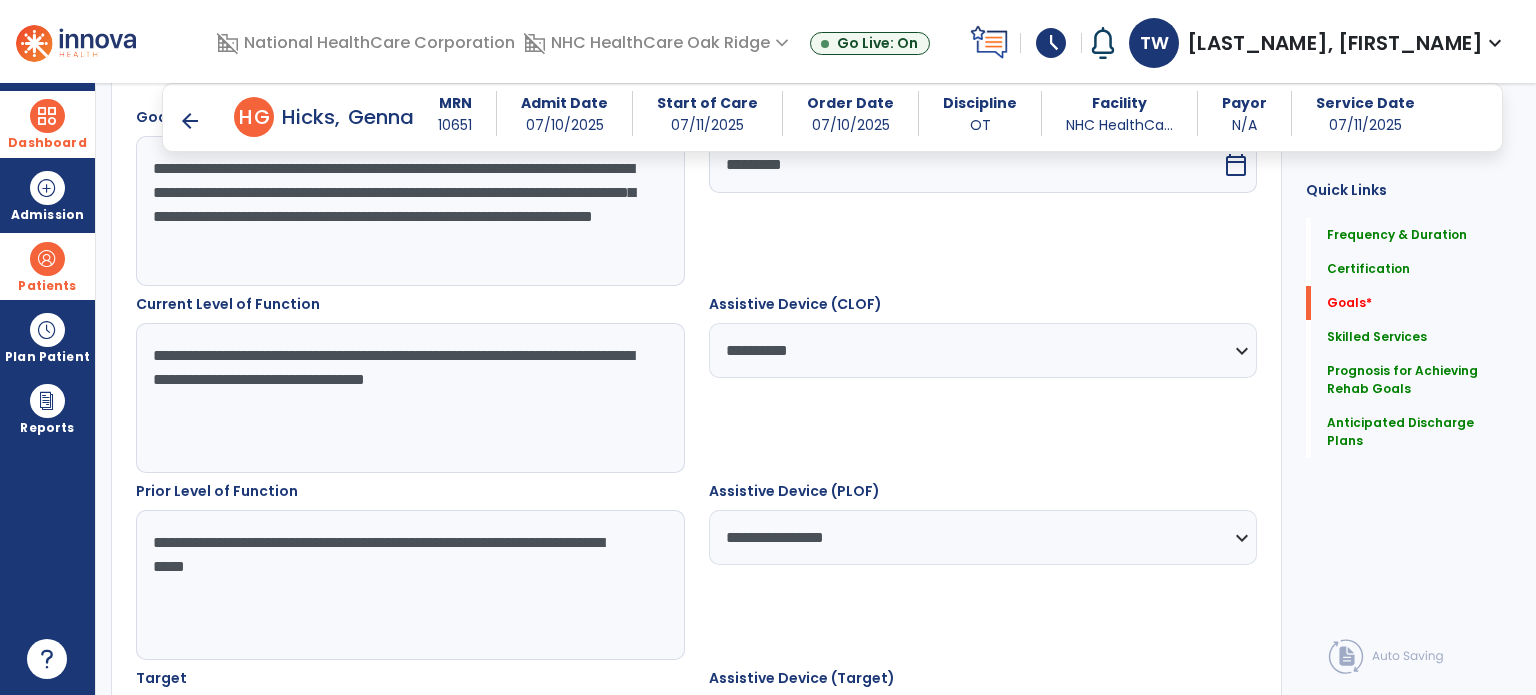 click on "**********" at bounding box center (409, 211) 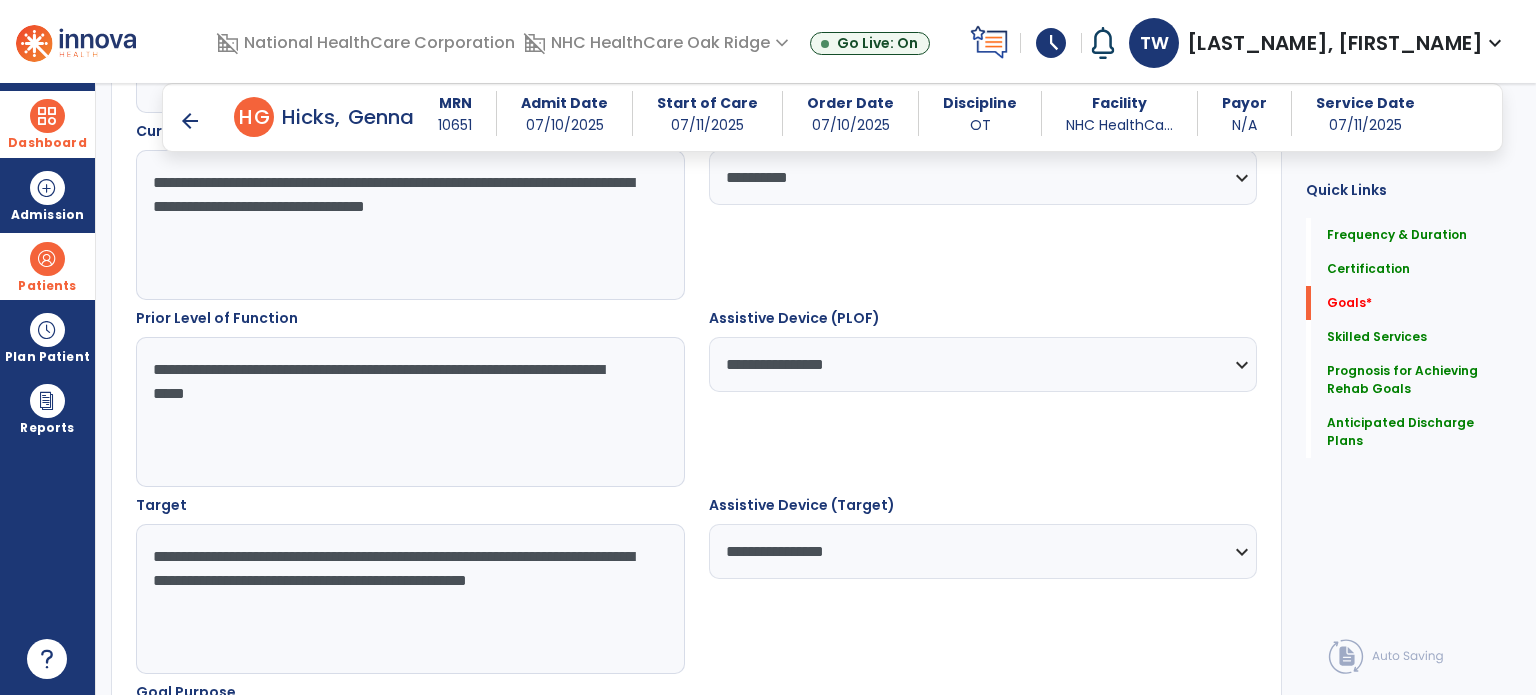 scroll, scrollTop: 820, scrollLeft: 0, axis: vertical 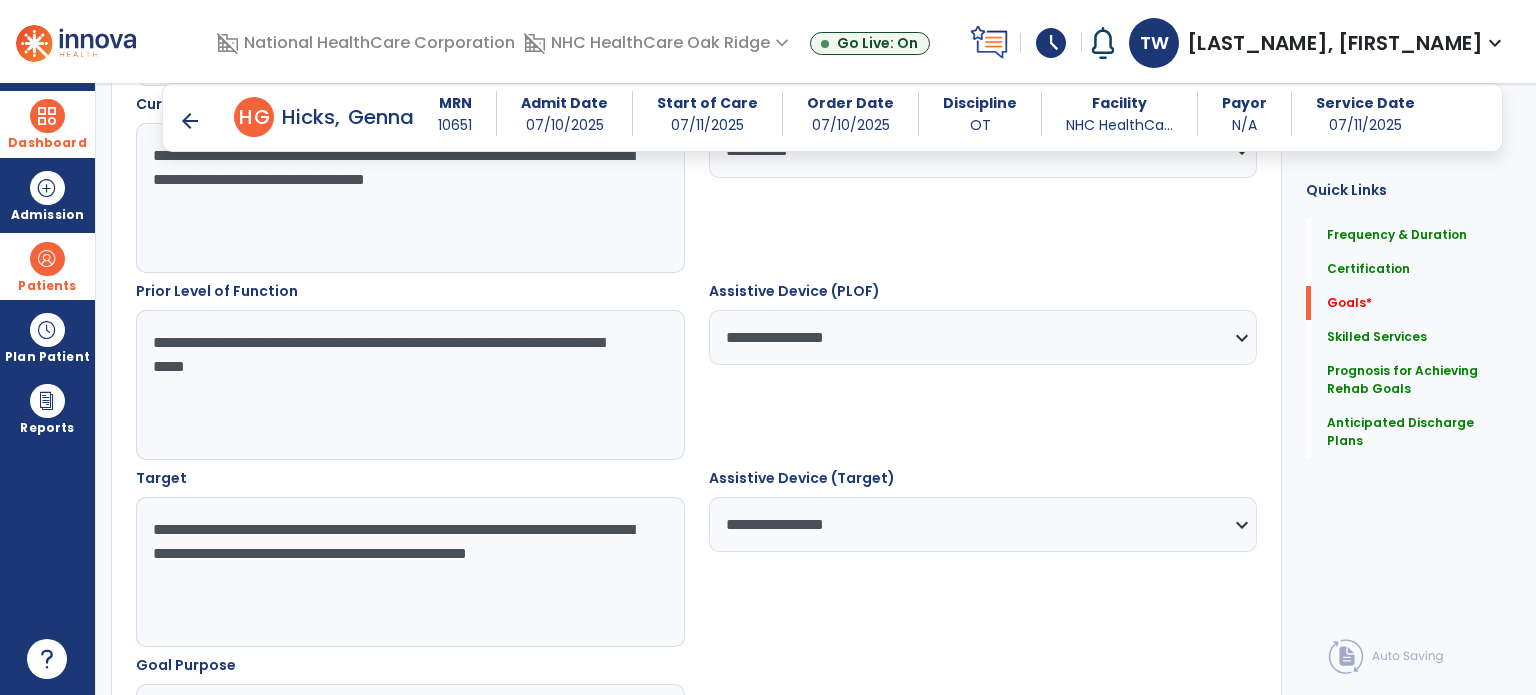 type on "**********" 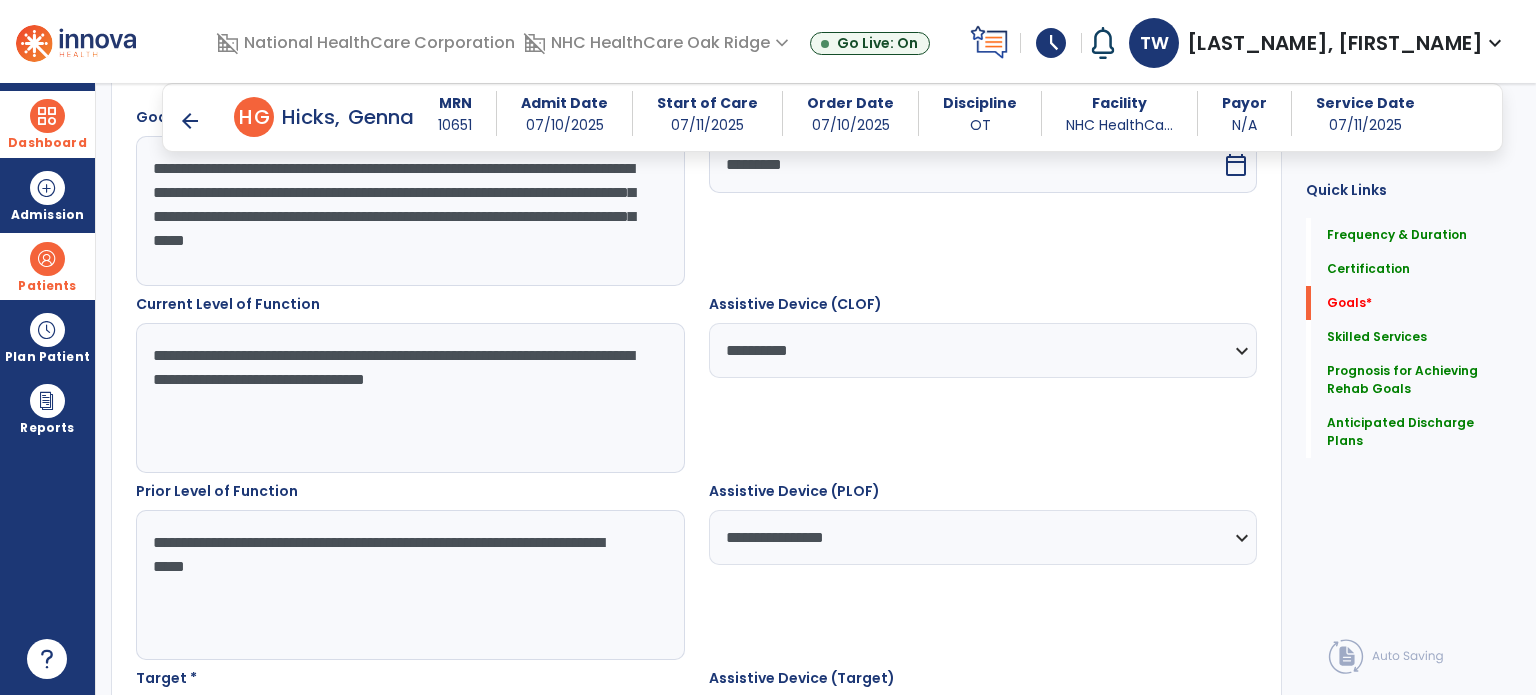 scroll, scrollTop: 420, scrollLeft: 0, axis: vertical 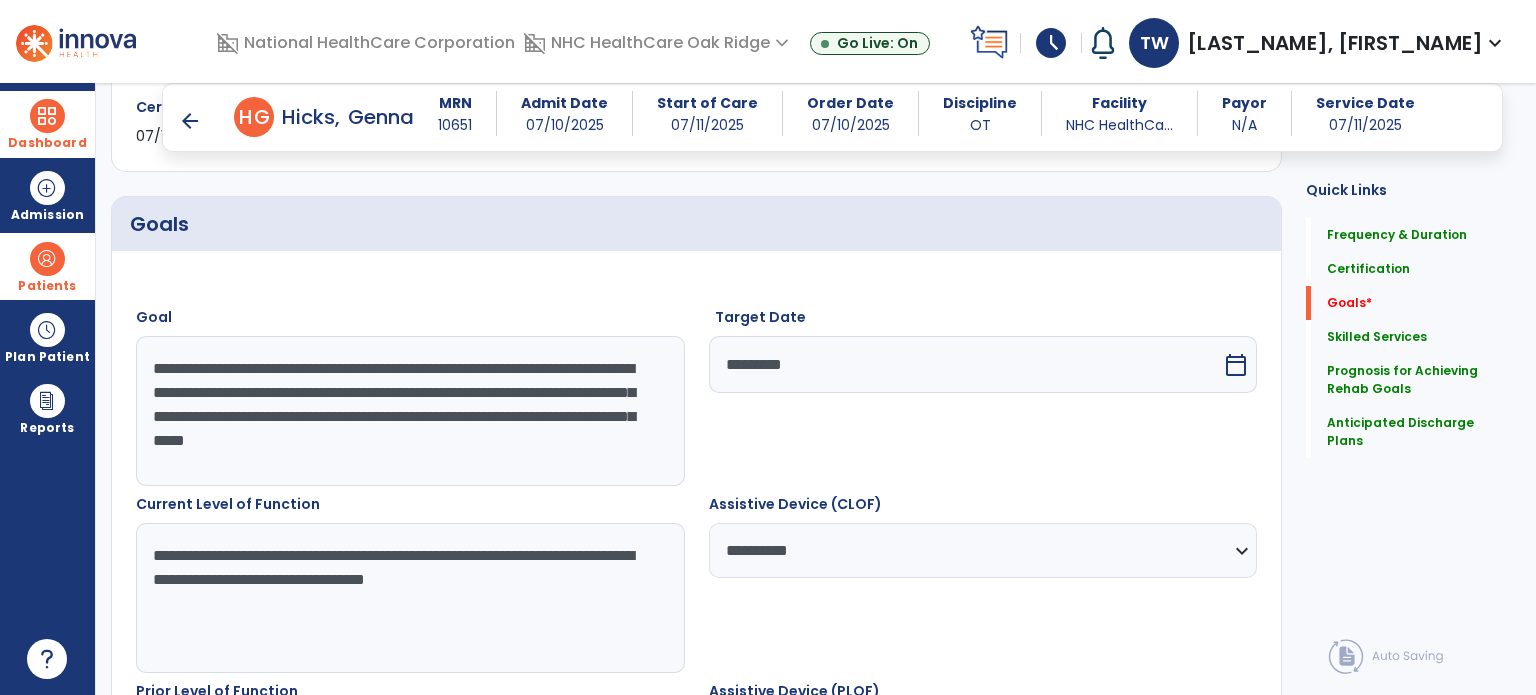 drag, startPoint x: 266, startPoint y: 366, endPoint x: 513, endPoint y: 439, distance: 257.56165 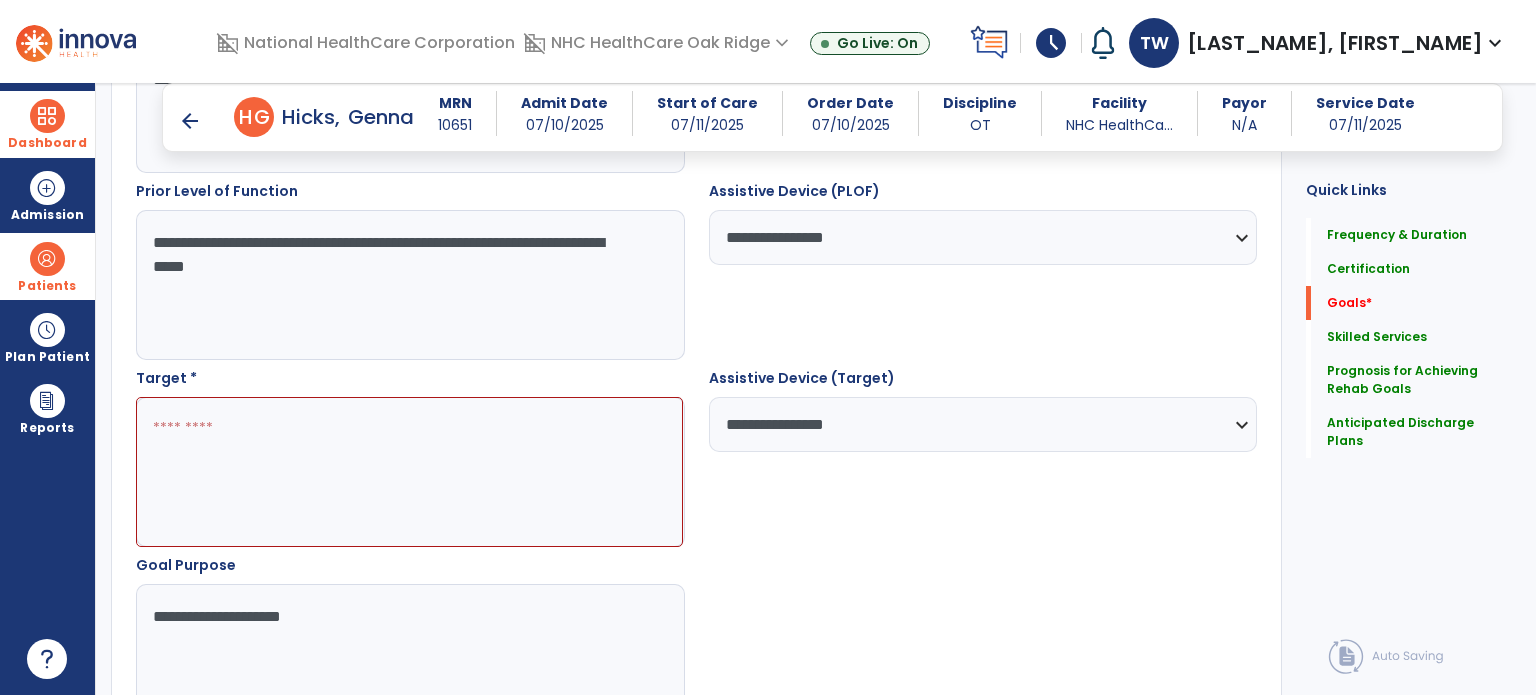 scroll, scrollTop: 1020, scrollLeft: 0, axis: vertical 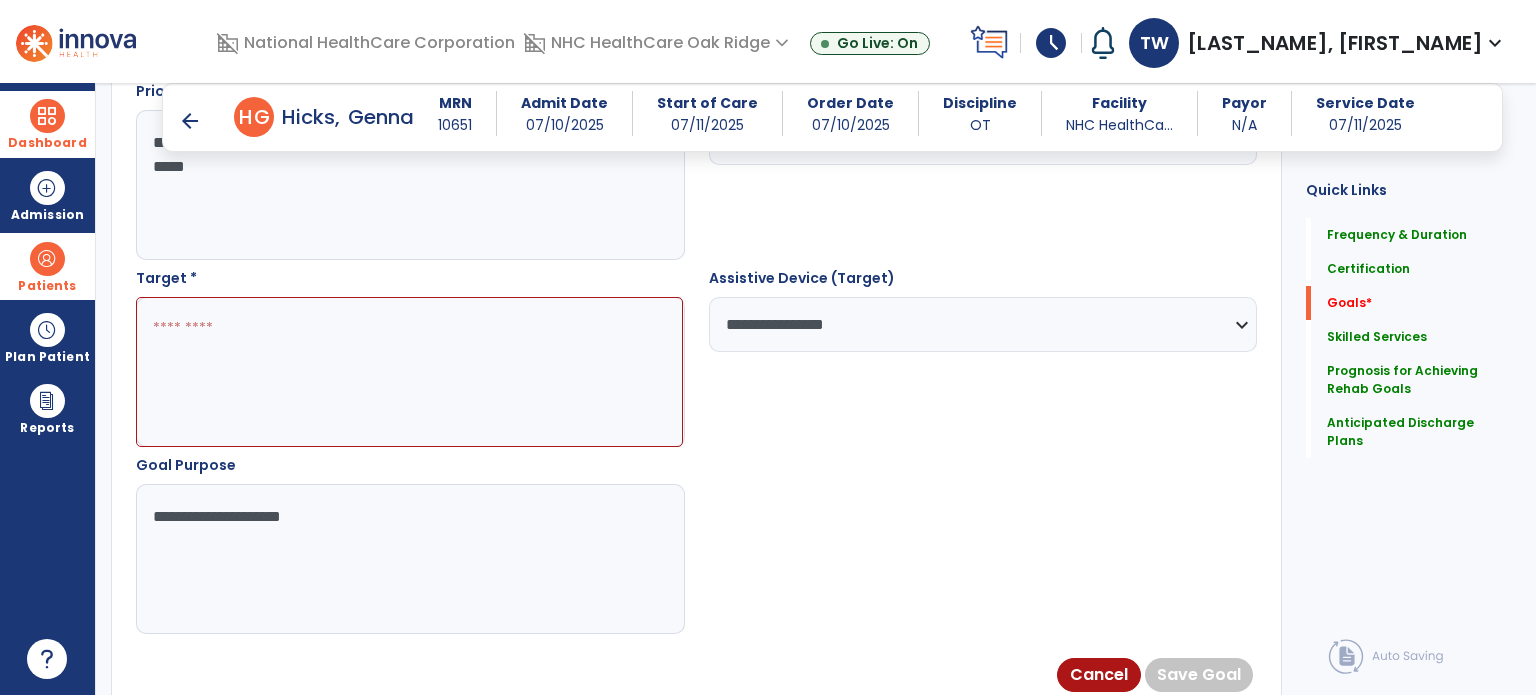 click at bounding box center (409, 372) 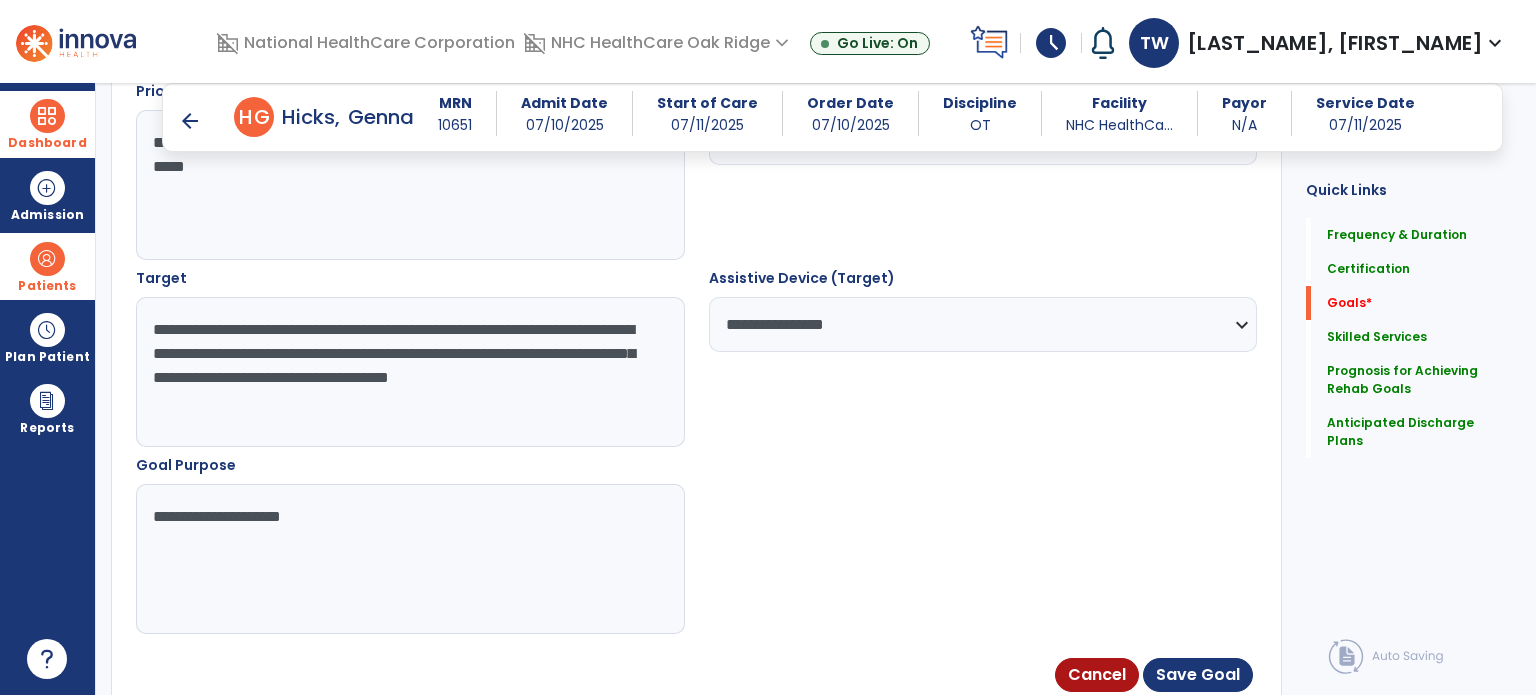 type on "**********" 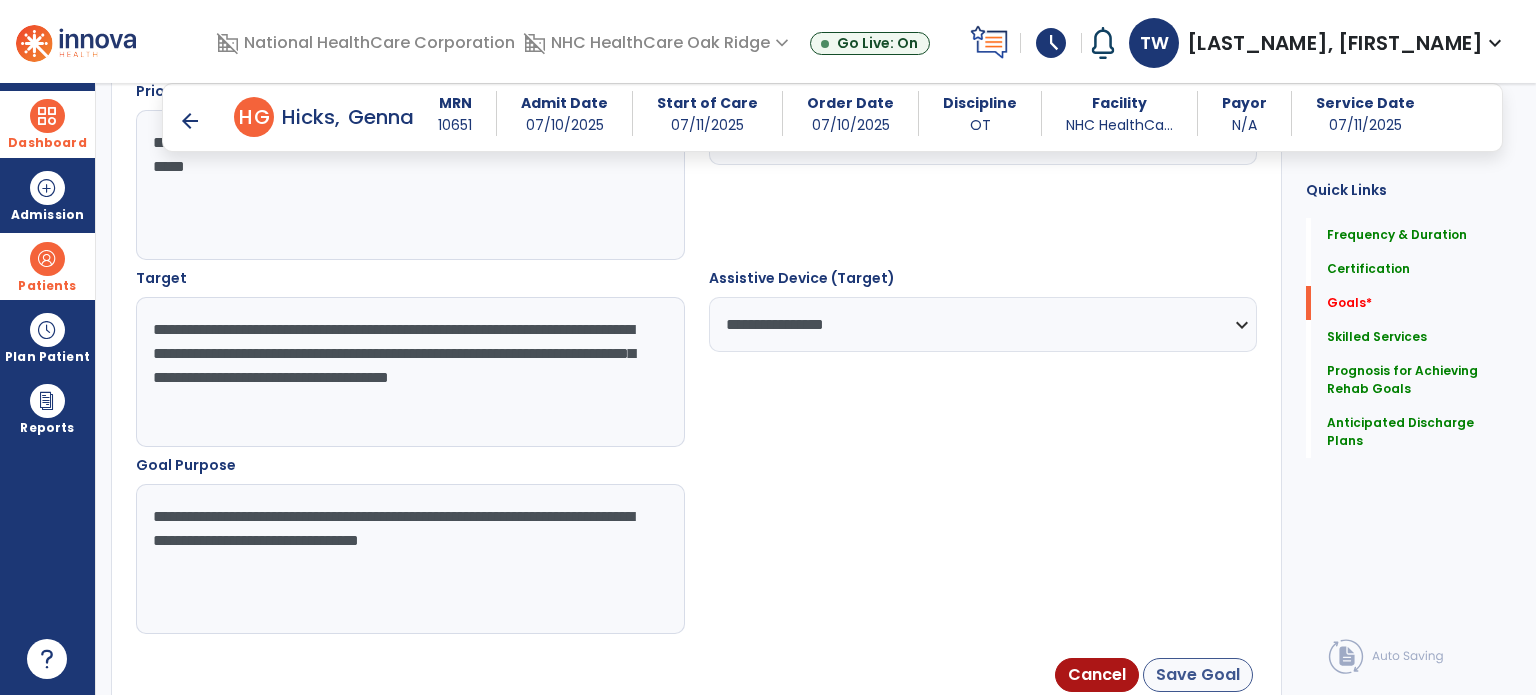 type on "**********" 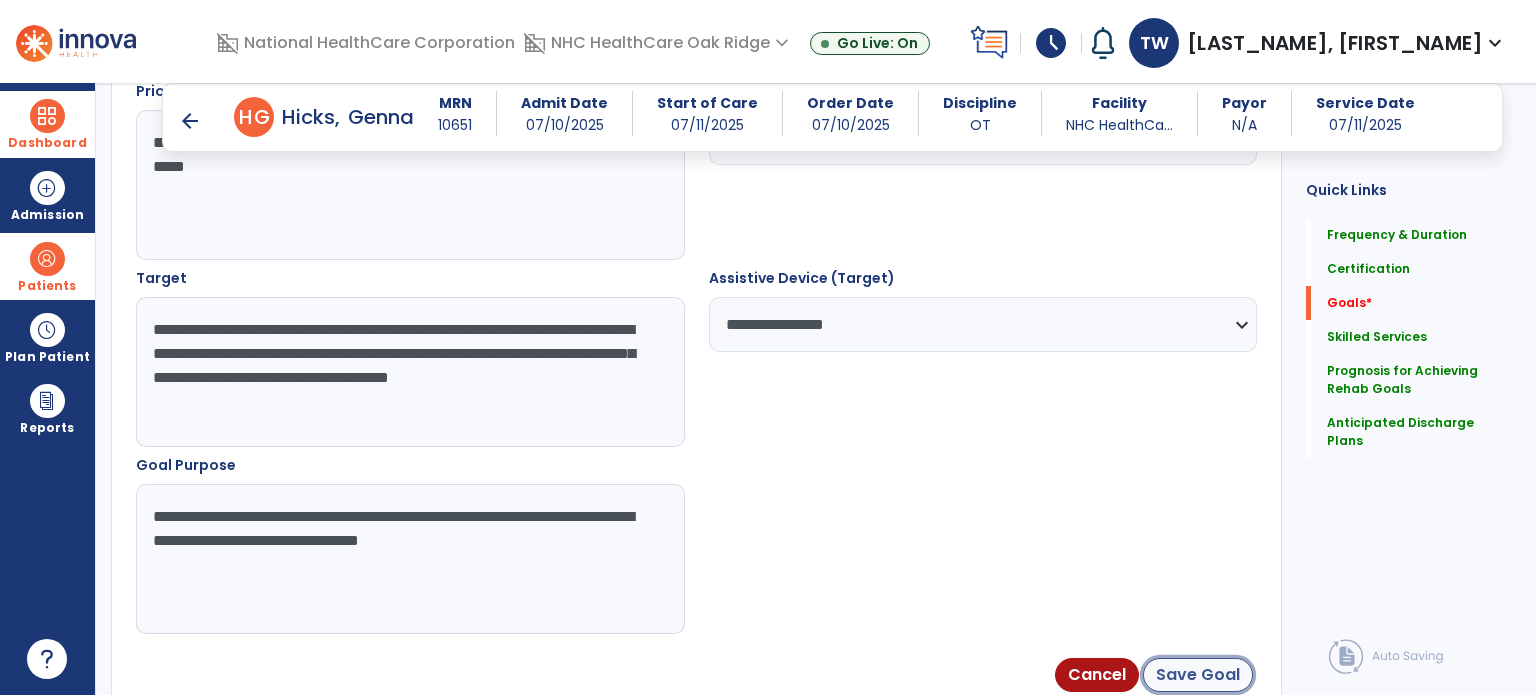click on "Save Goal" at bounding box center (1198, 675) 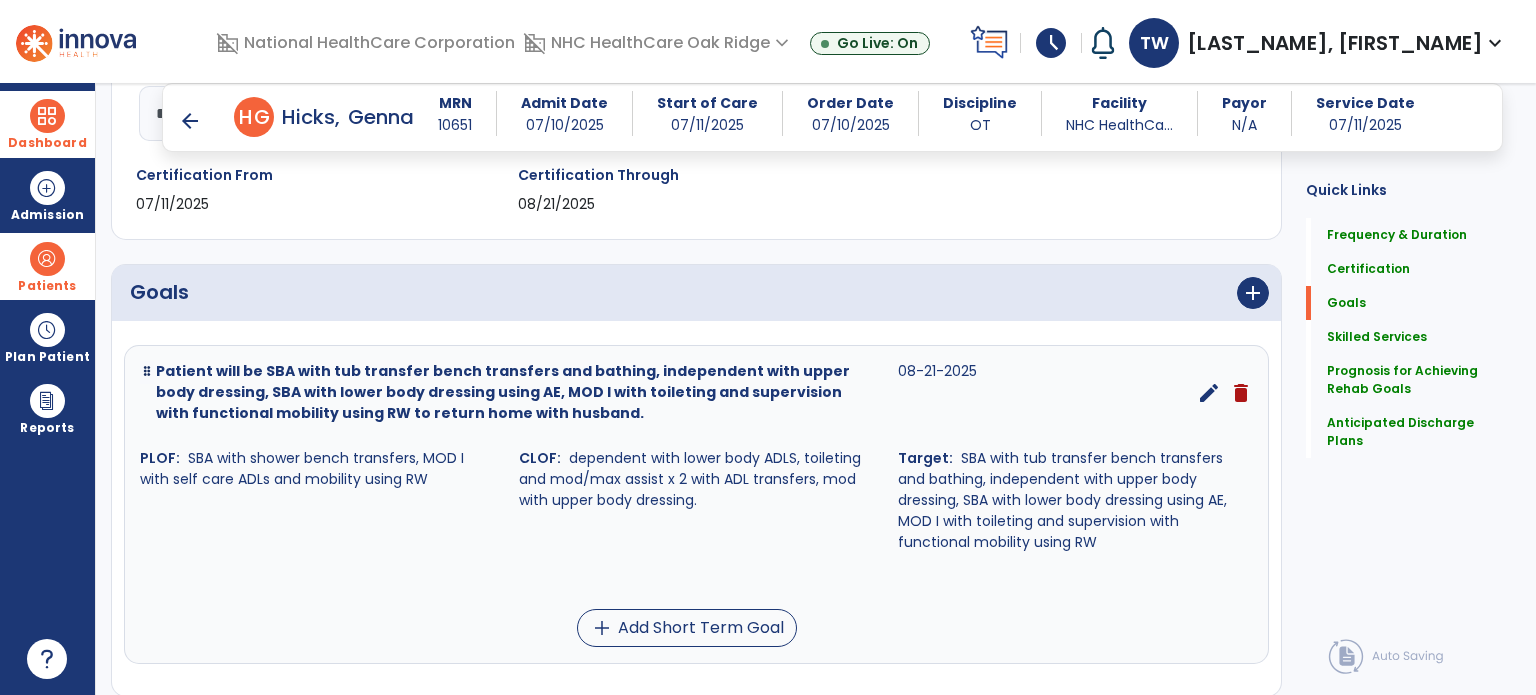 scroll, scrollTop: 400, scrollLeft: 0, axis: vertical 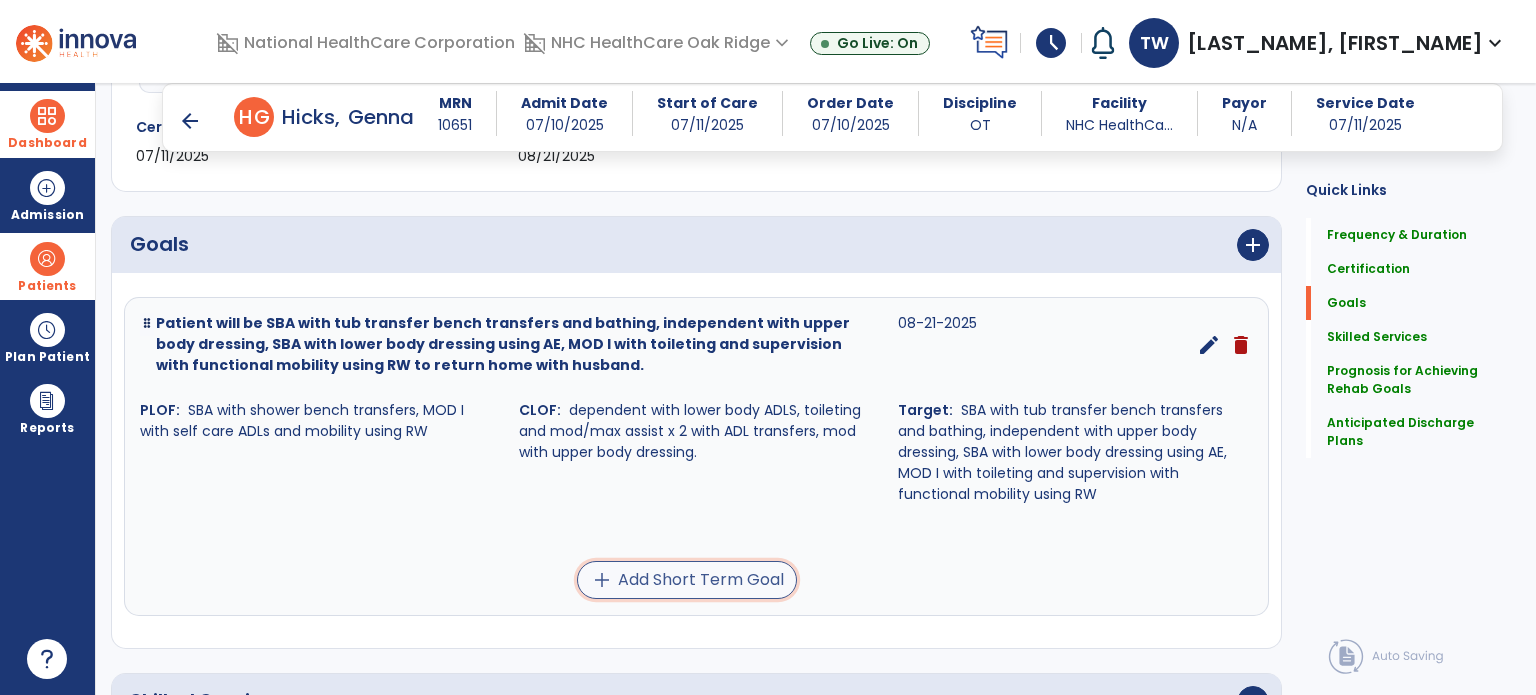click on "add  Add Short Term Goal" at bounding box center [687, 580] 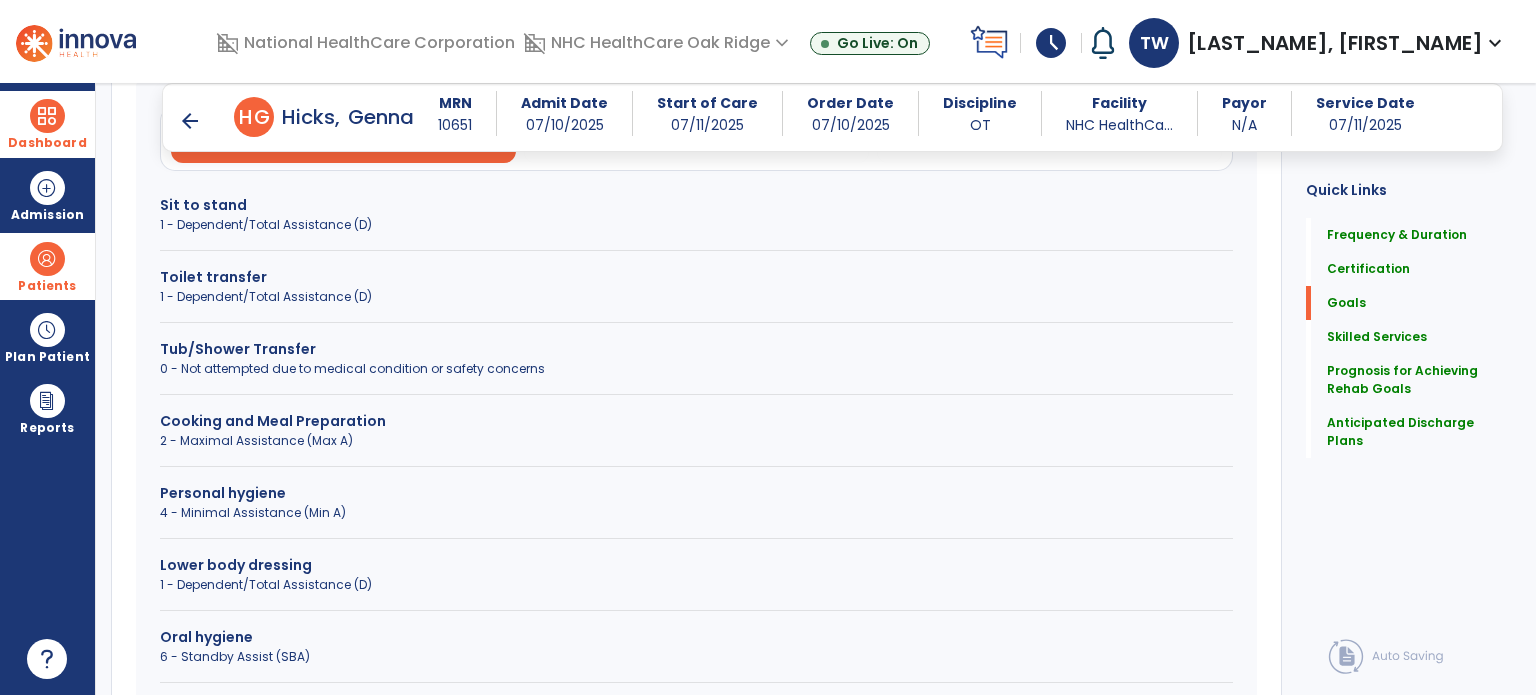 scroll, scrollTop: 700, scrollLeft: 0, axis: vertical 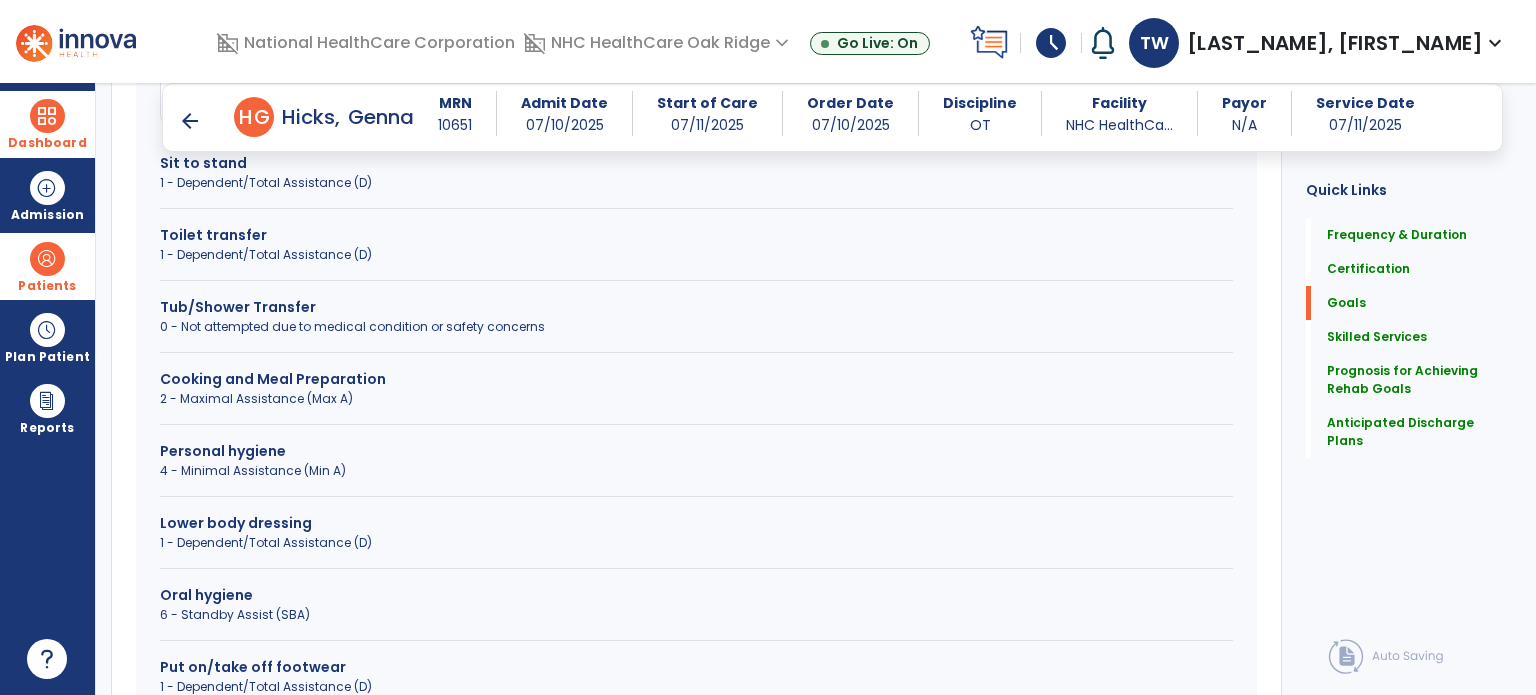 click on "4 - Minimal Assistance (Min A)" at bounding box center (696, 471) 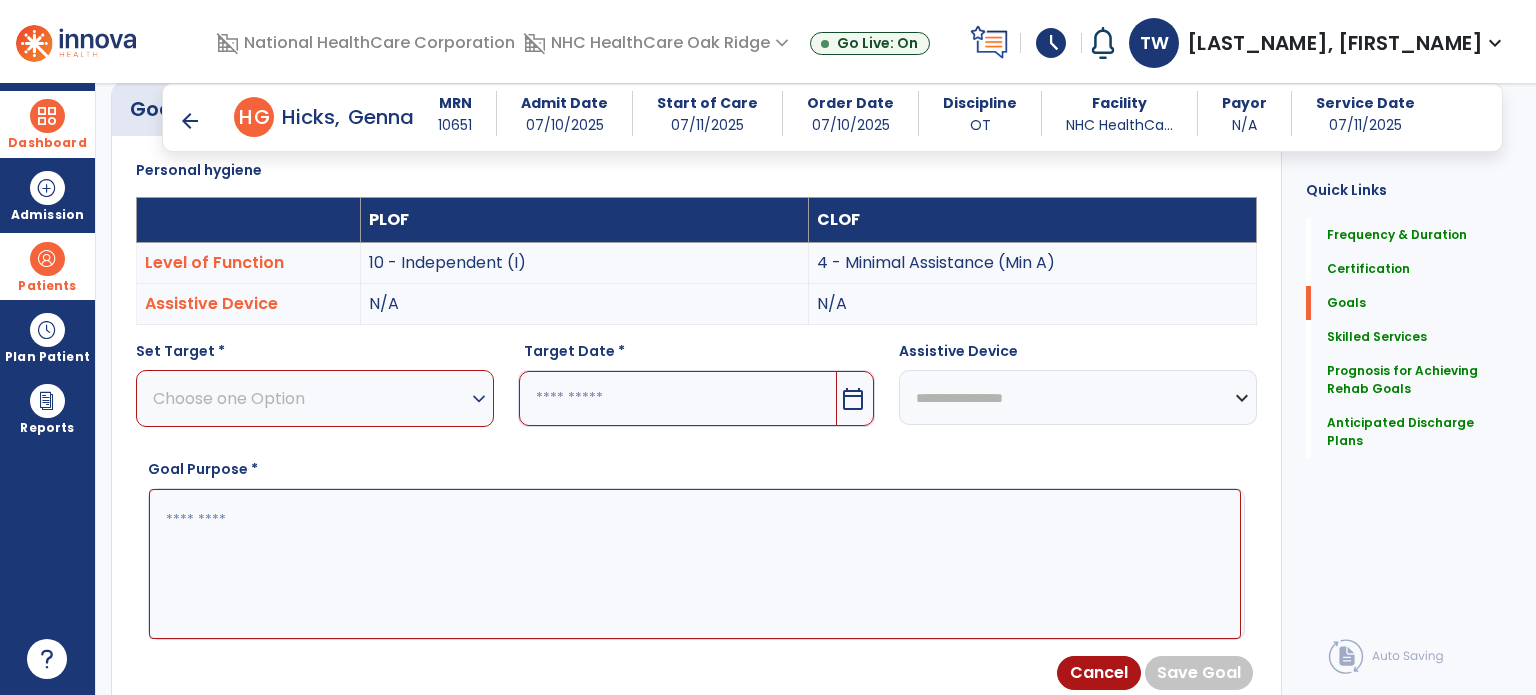 scroll, scrollTop: 500, scrollLeft: 0, axis: vertical 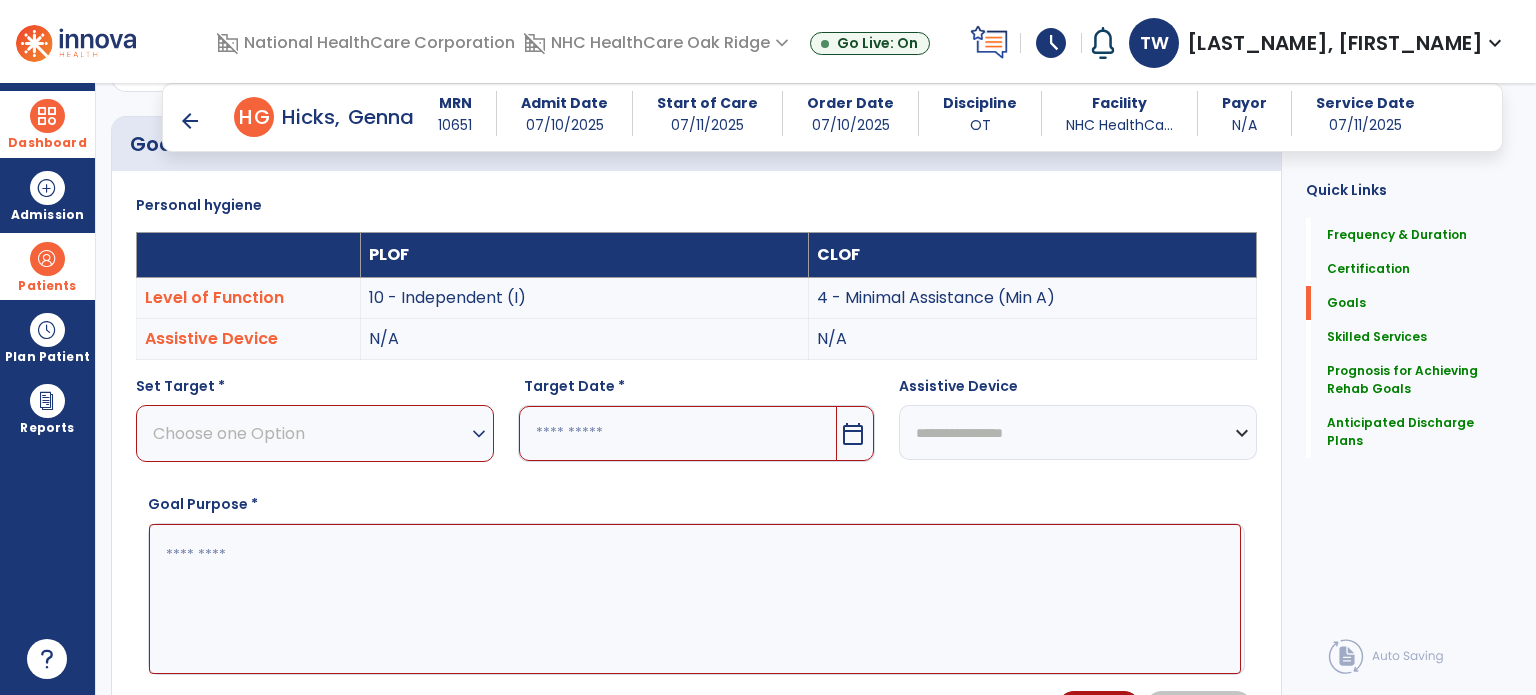click on "Choose one Option" at bounding box center [310, 433] 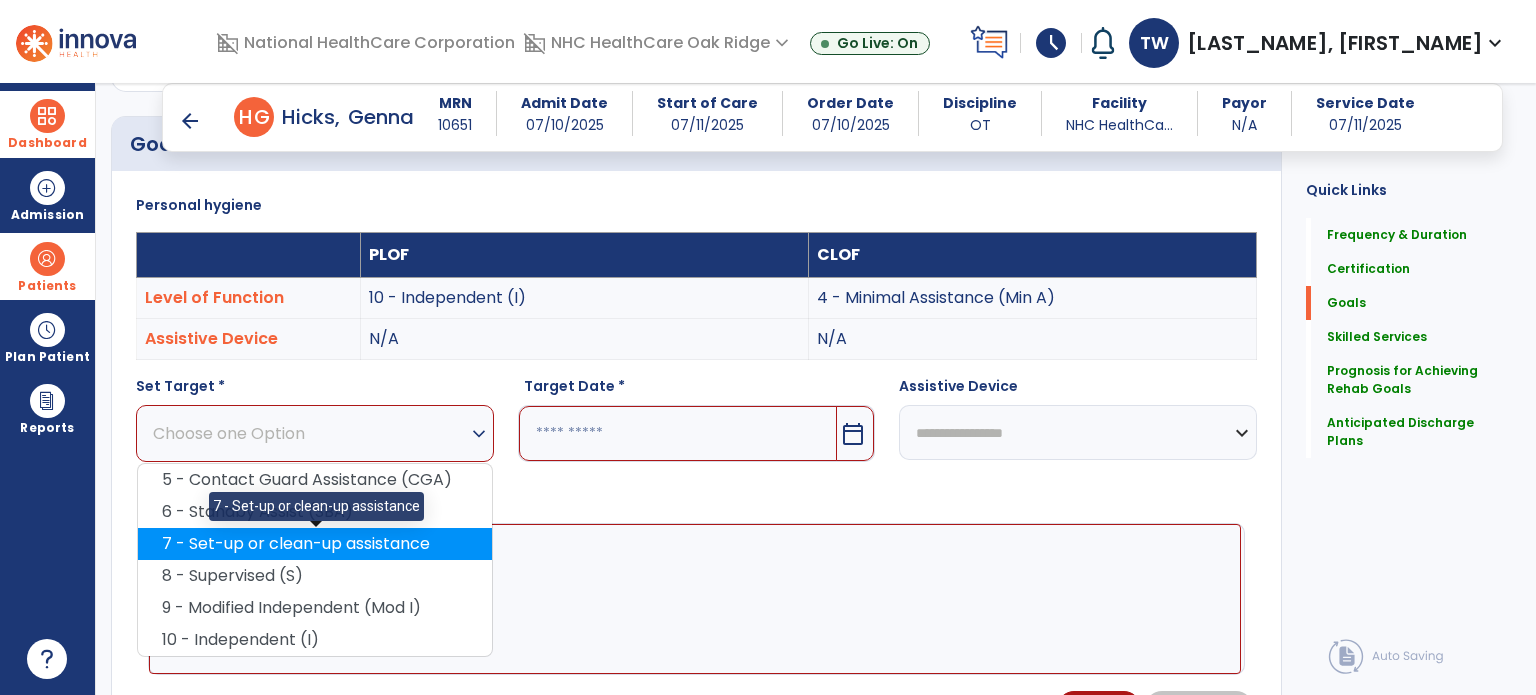 click on "7 - Set-up or clean-up assistance" at bounding box center (315, 544) 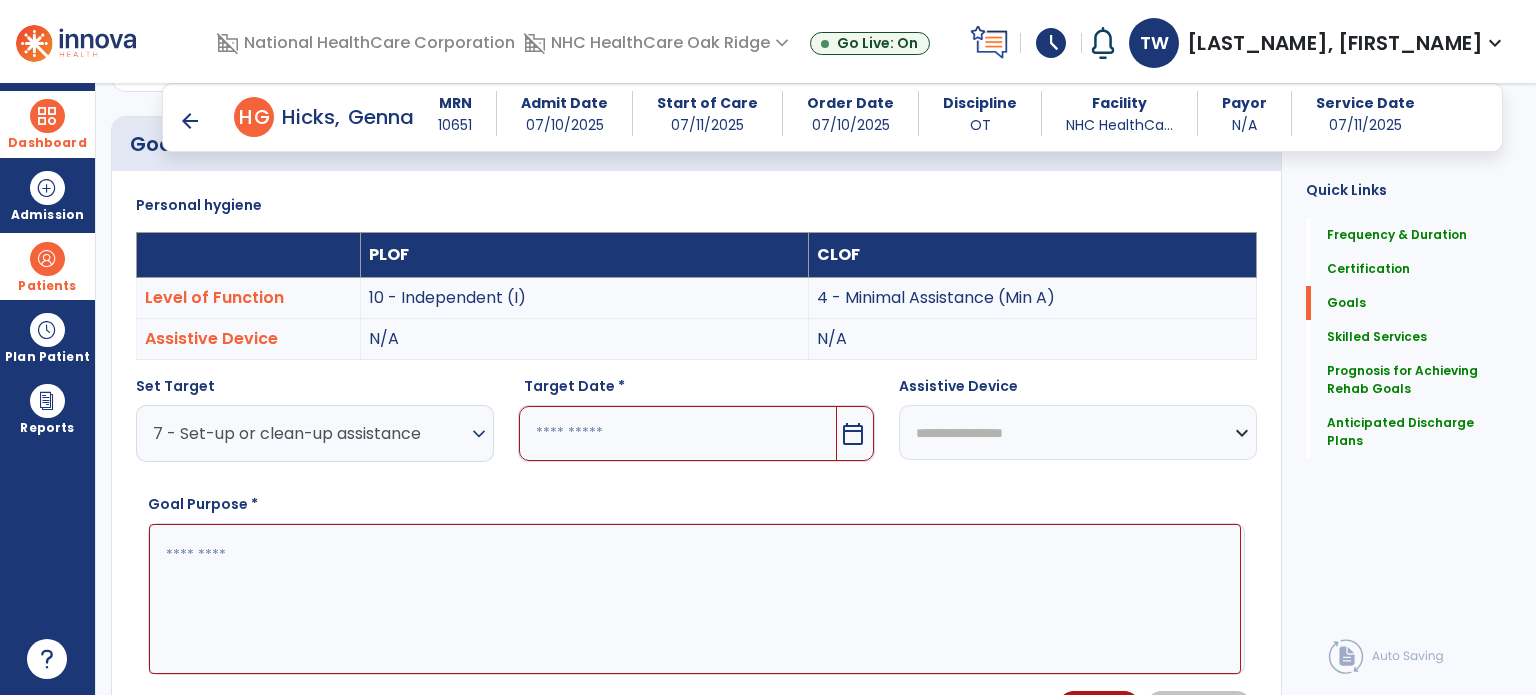 click at bounding box center [678, 433] 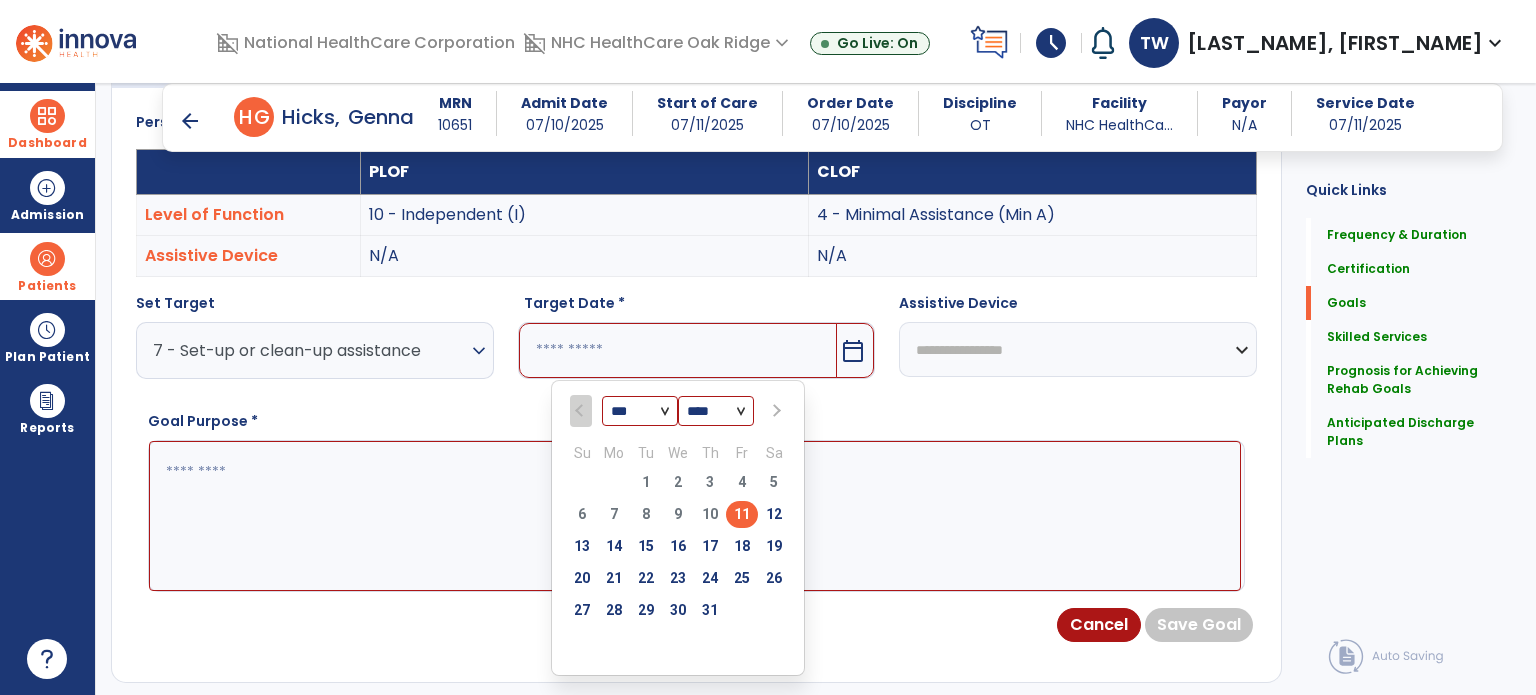 scroll, scrollTop: 700, scrollLeft: 0, axis: vertical 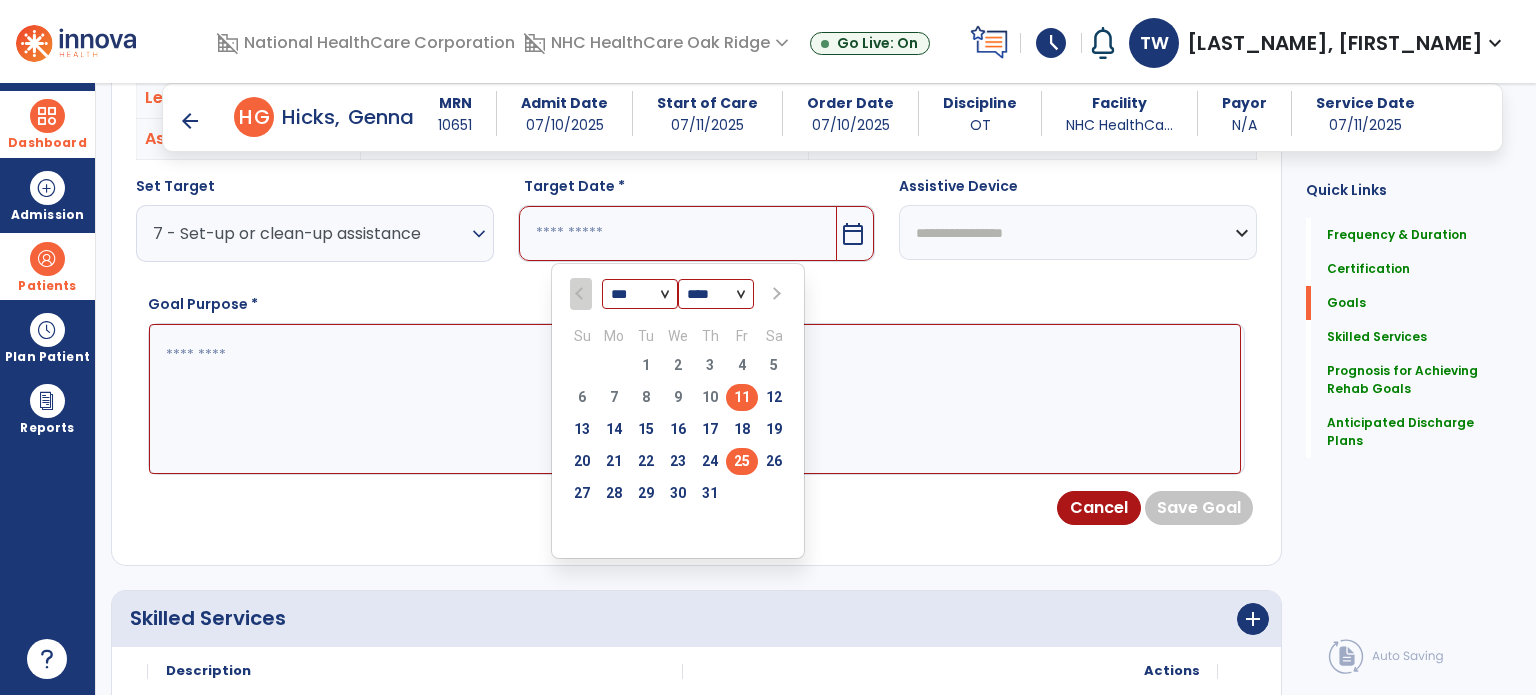 click on "25" at bounding box center [742, 461] 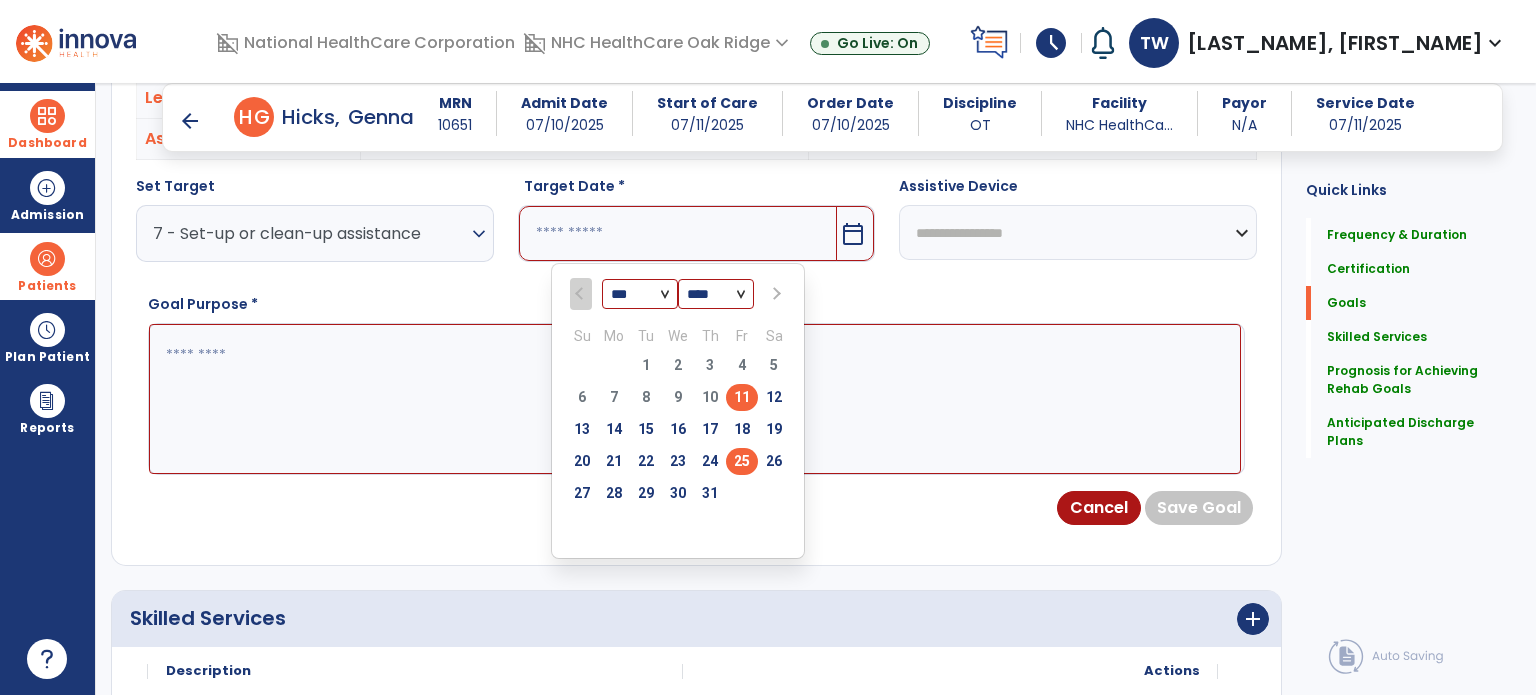 type on "*********" 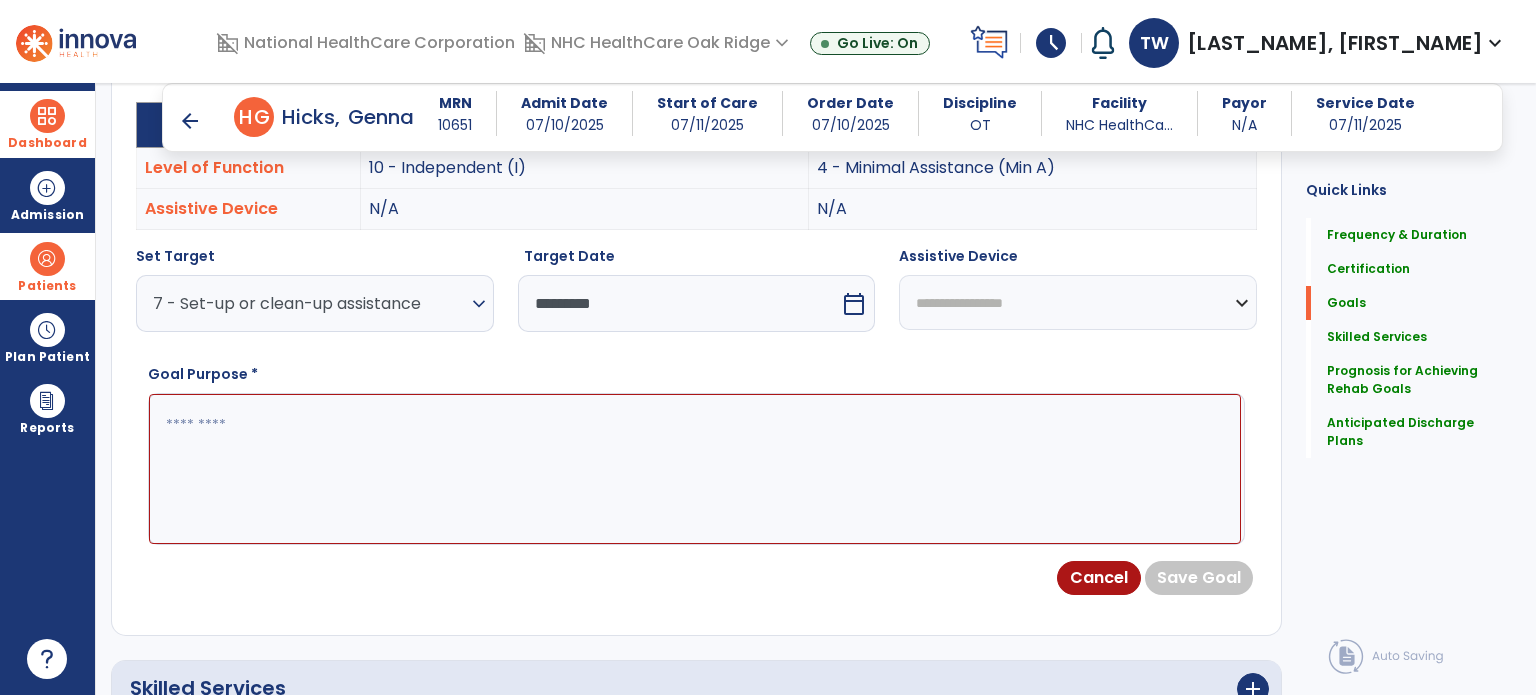 scroll, scrollTop: 600, scrollLeft: 0, axis: vertical 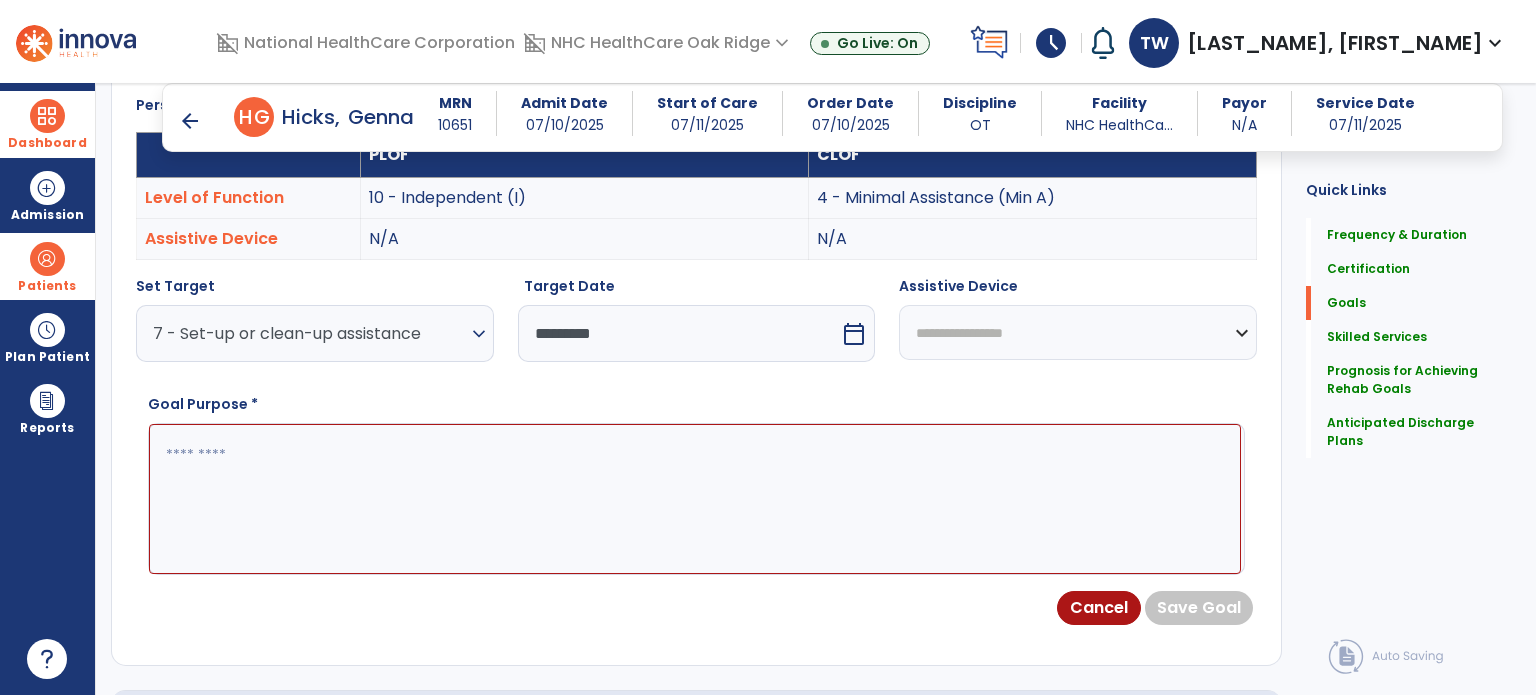 click on "**********" at bounding box center (1078, 332) 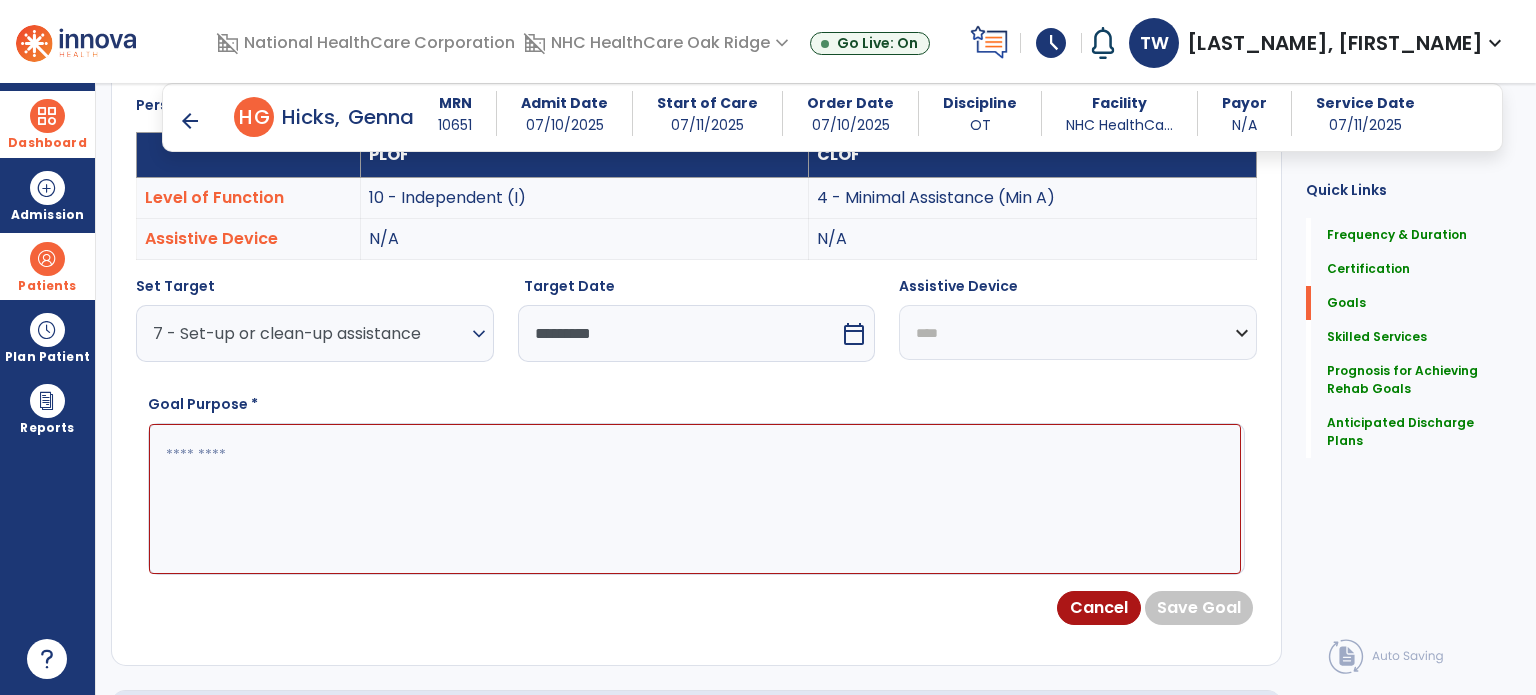 click on "**********" at bounding box center (1078, 332) 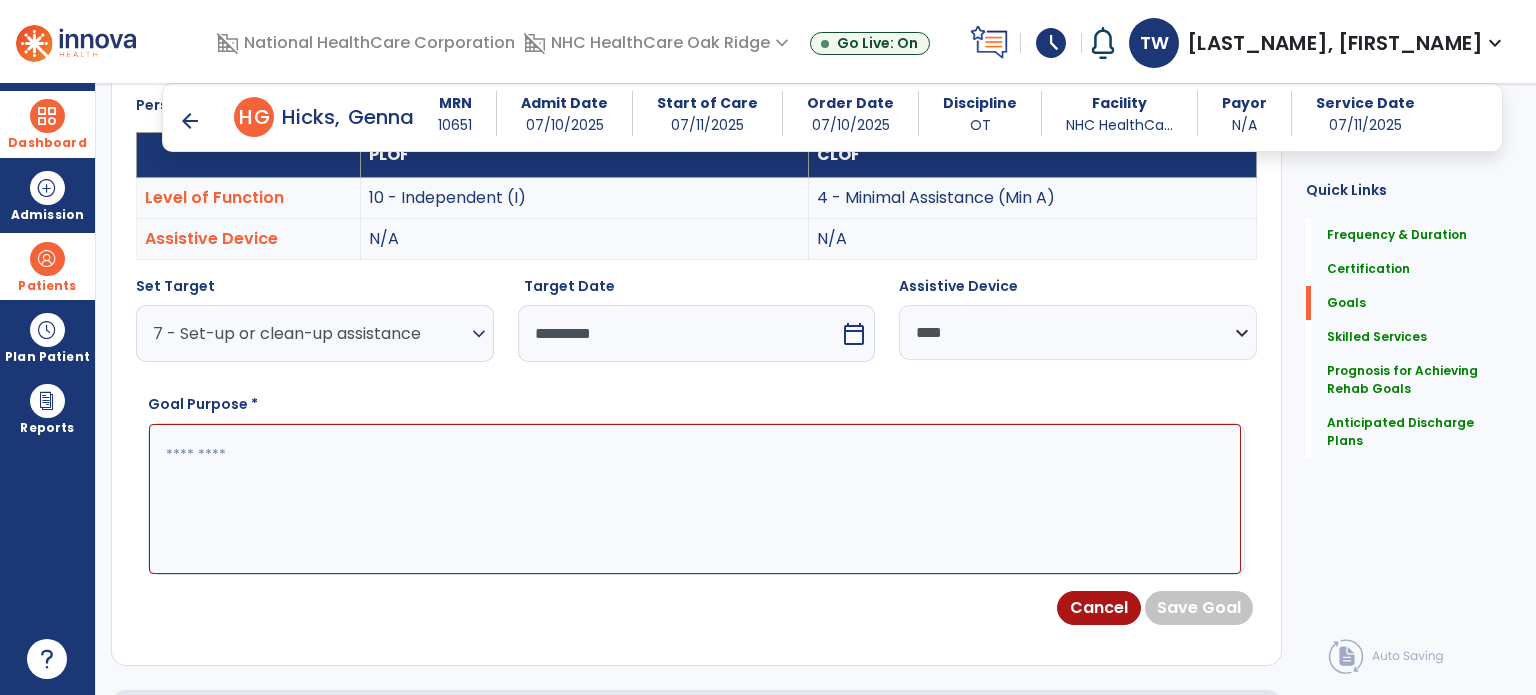 click at bounding box center [695, 499] 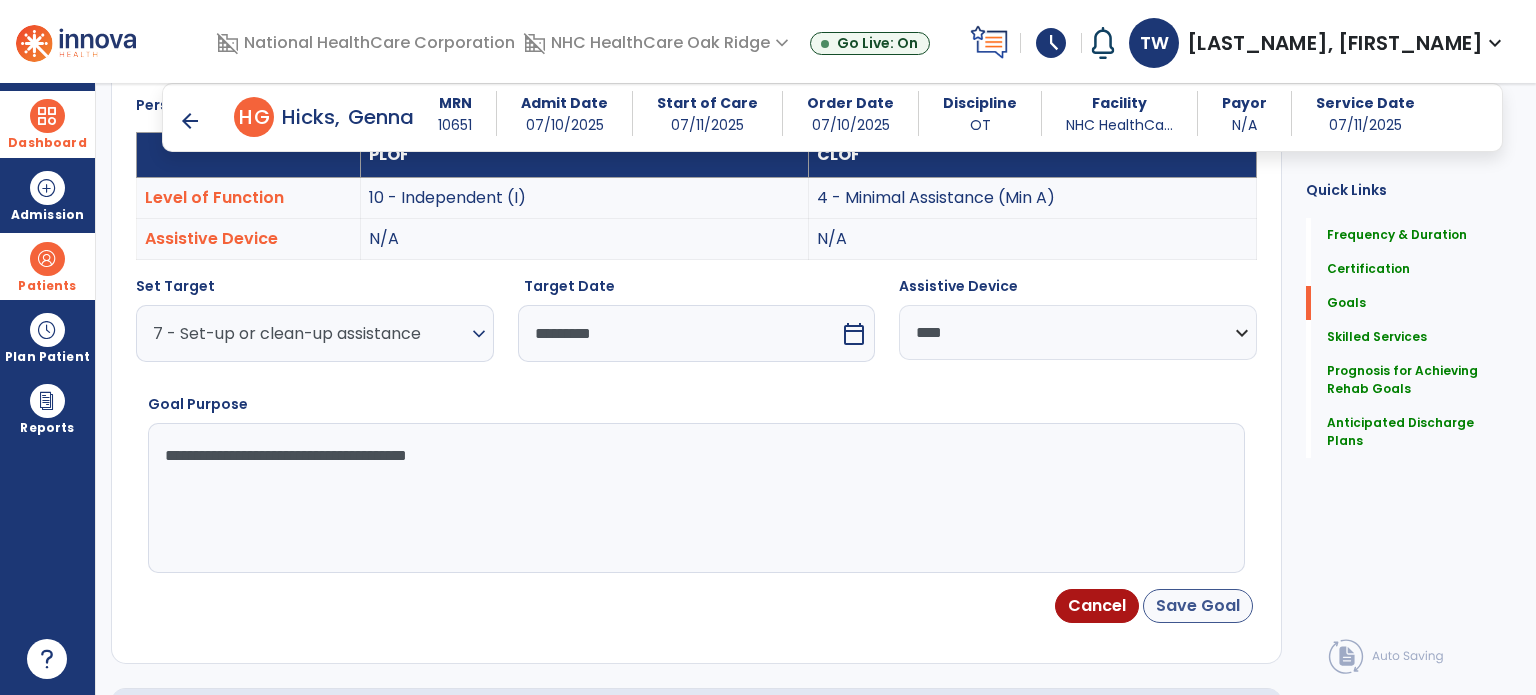 type on "**********" 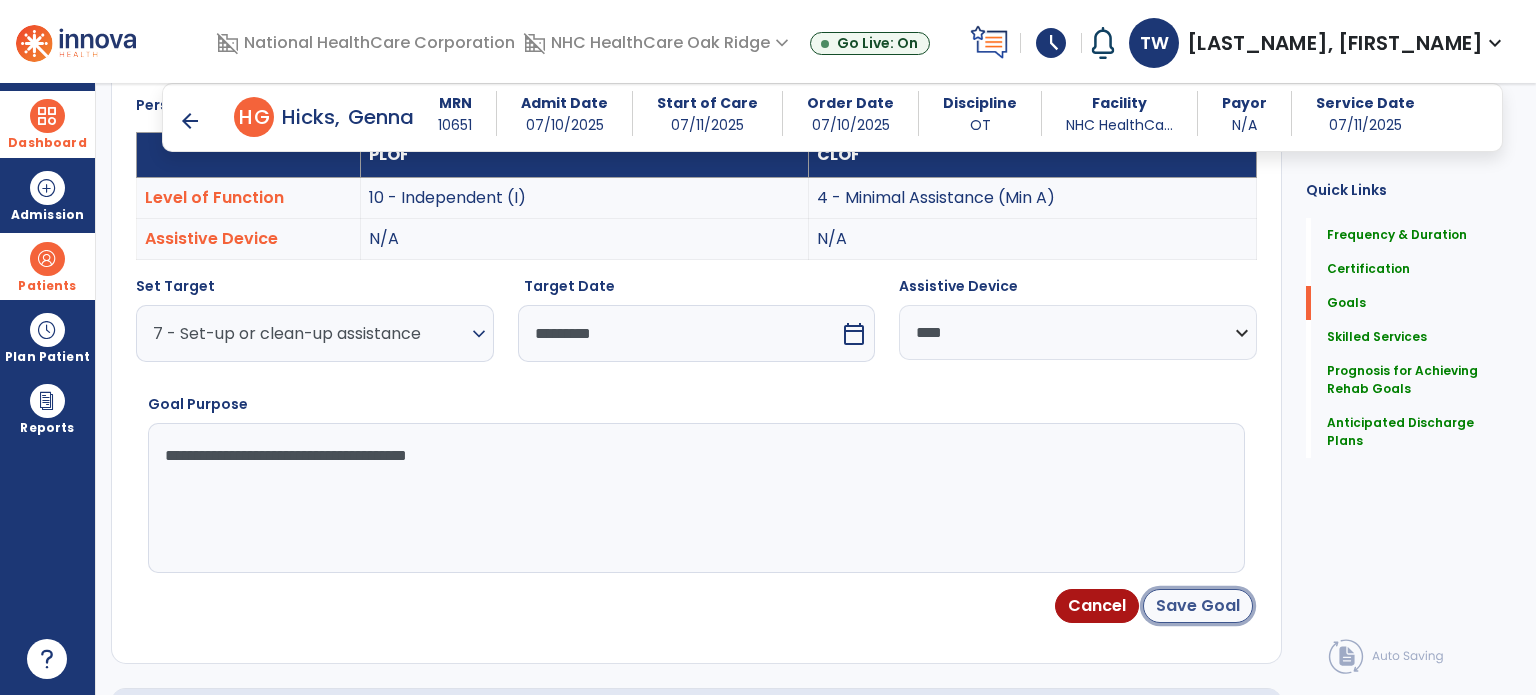 click on "Save Goal" at bounding box center [1198, 606] 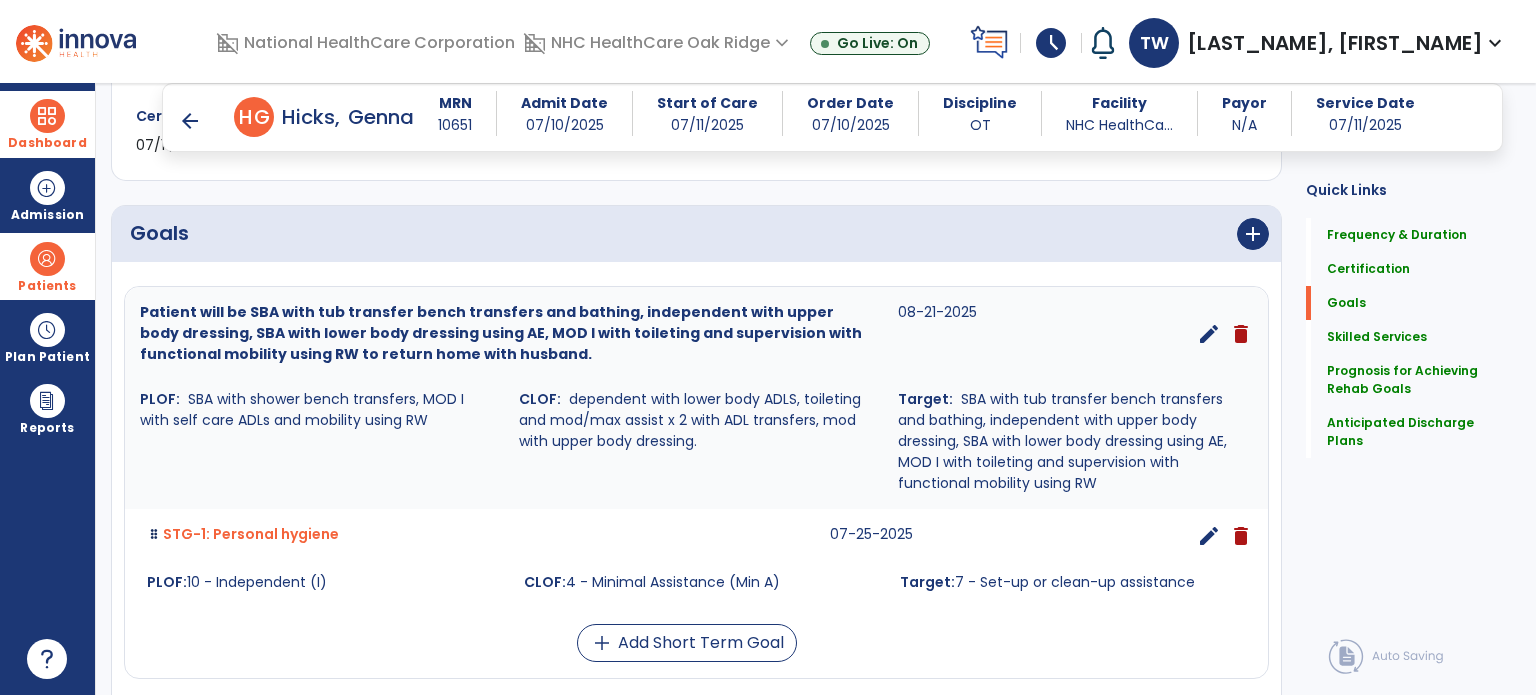scroll, scrollTop: 511, scrollLeft: 0, axis: vertical 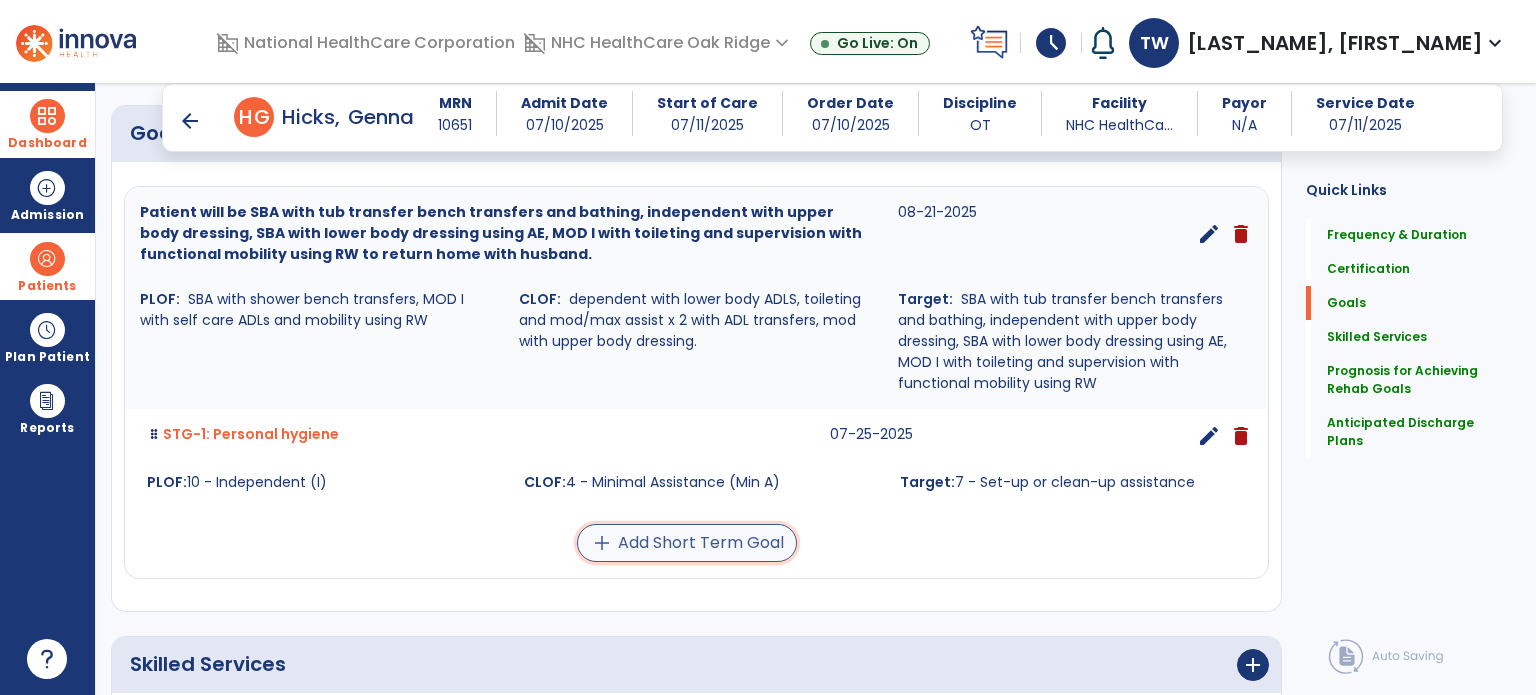 click on "add  Add Short Term Goal" at bounding box center (687, 543) 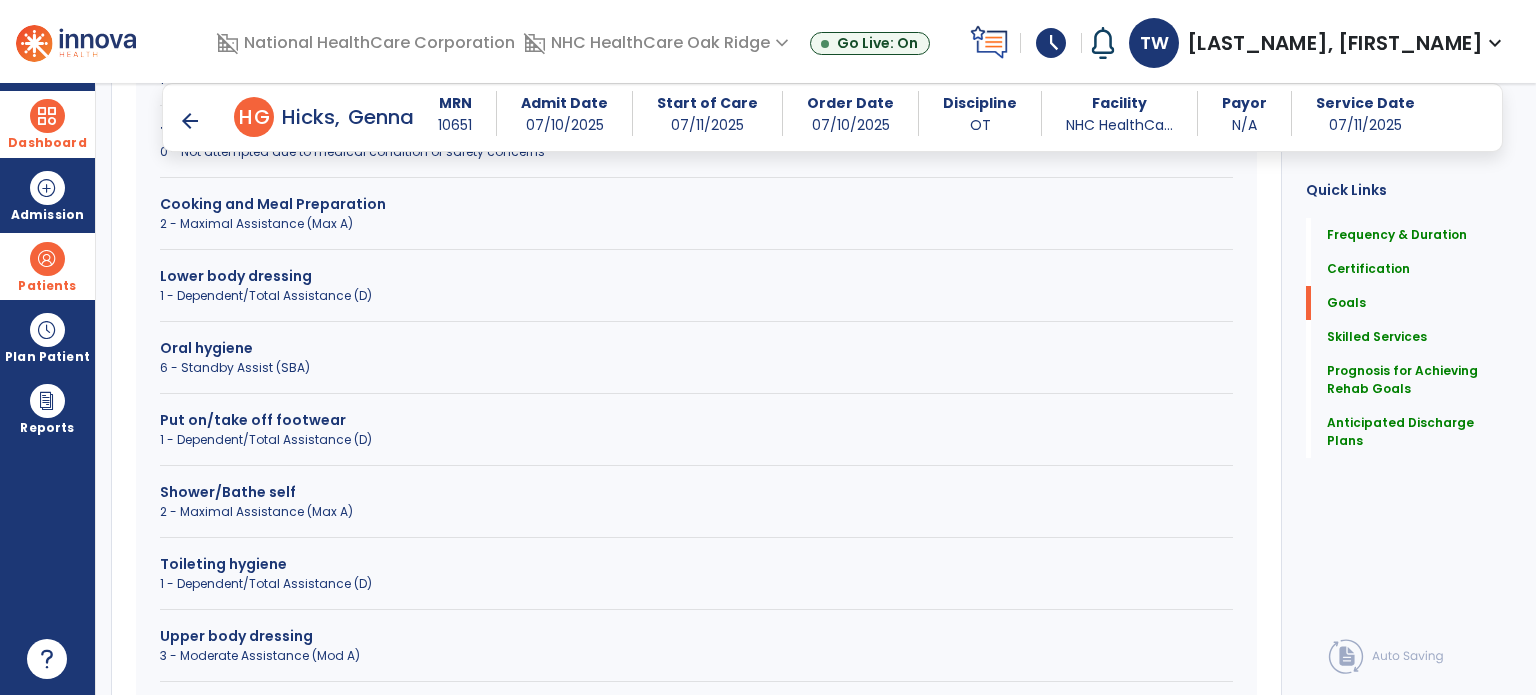 scroll, scrollTop: 911, scrollLeft: 0, axis: vertical 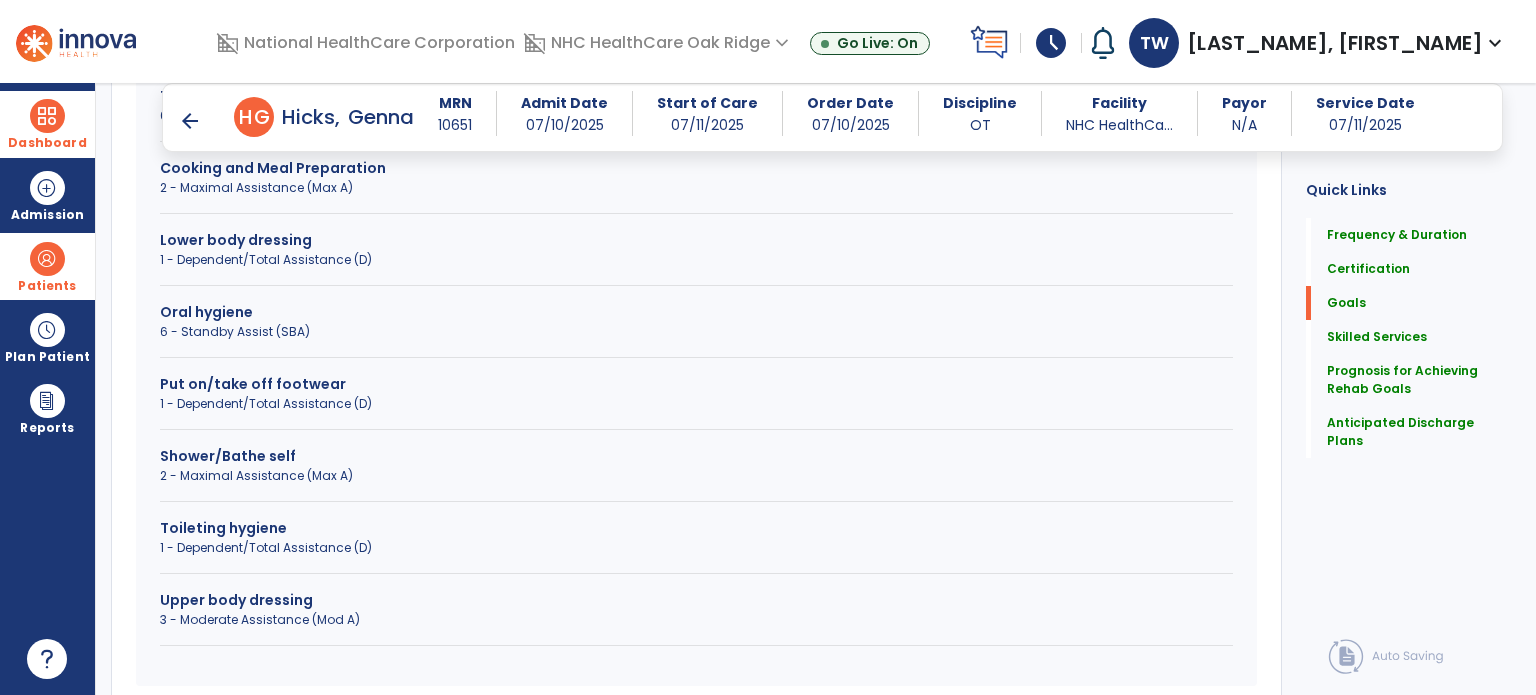 click on "3 - Moderate Assistance (Mod A)" at bounding box center [696, 620] 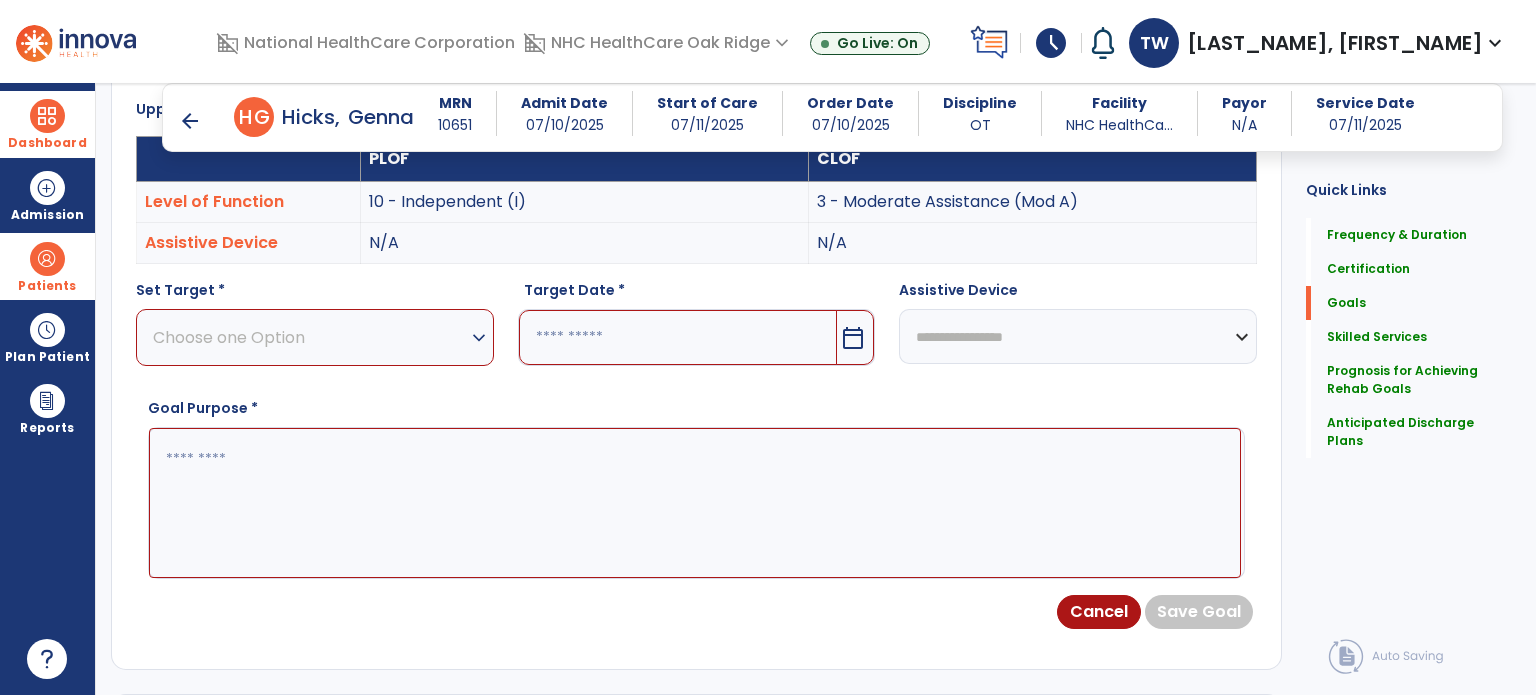 scroll, scrollTop: 511, scrollLeft: 0, axis: vertical 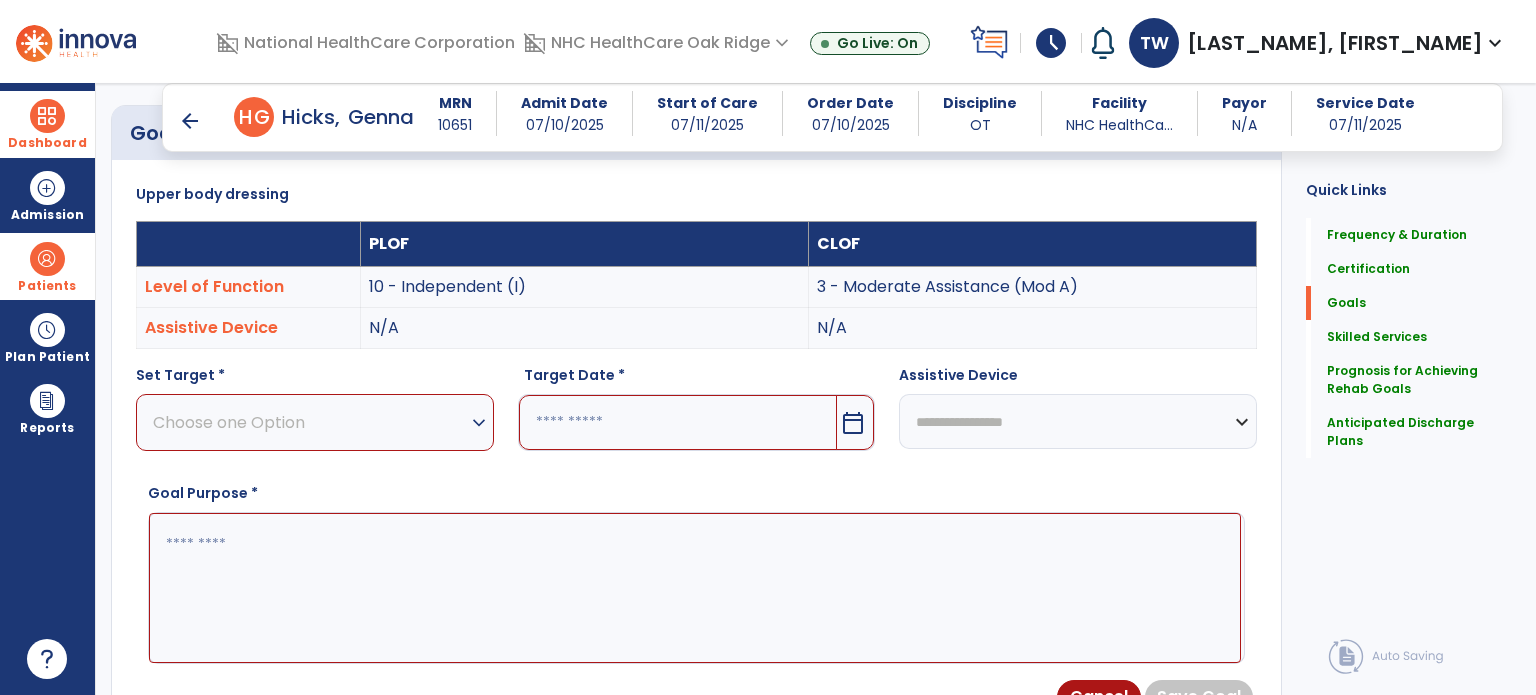 click on "Choose one Option" at bounding box center [310, 422] 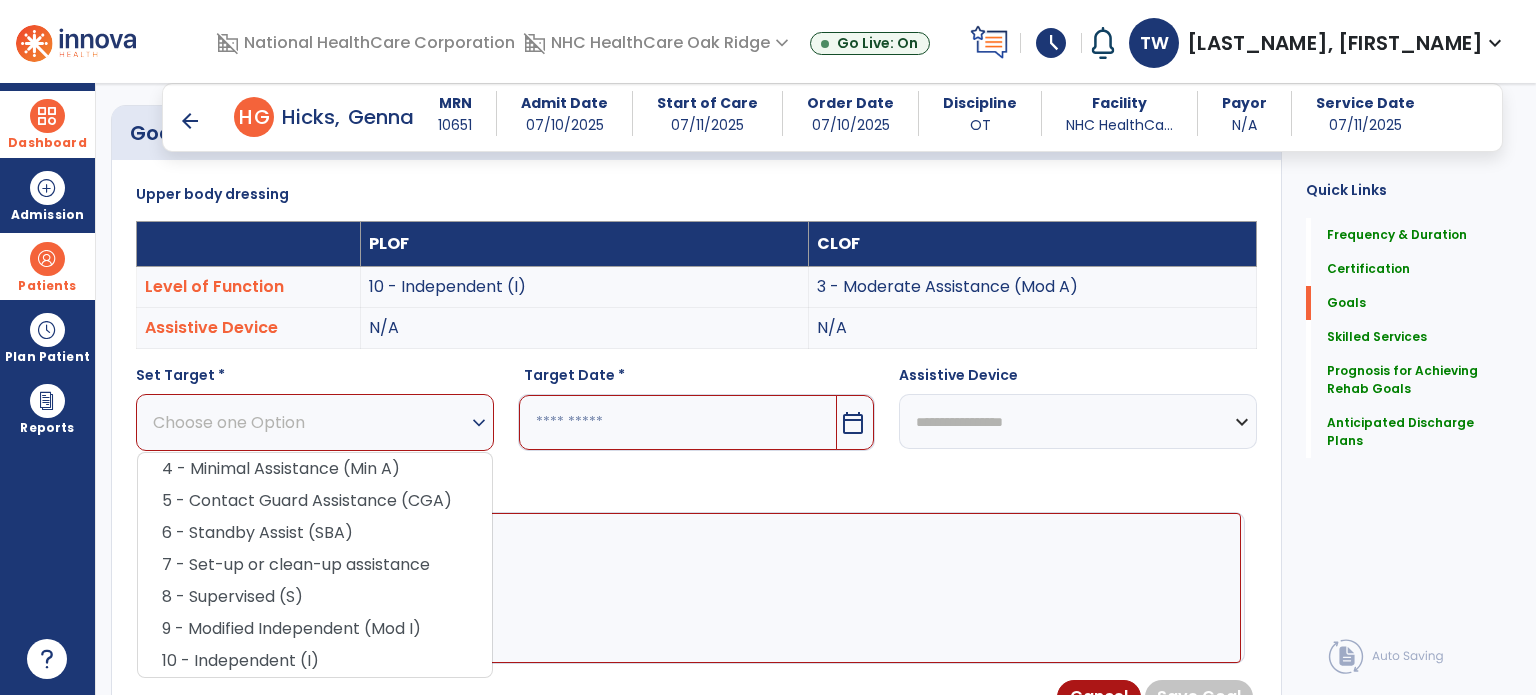click on "6 - Standby Assist (SBA)" at bounding box center [315, 533] 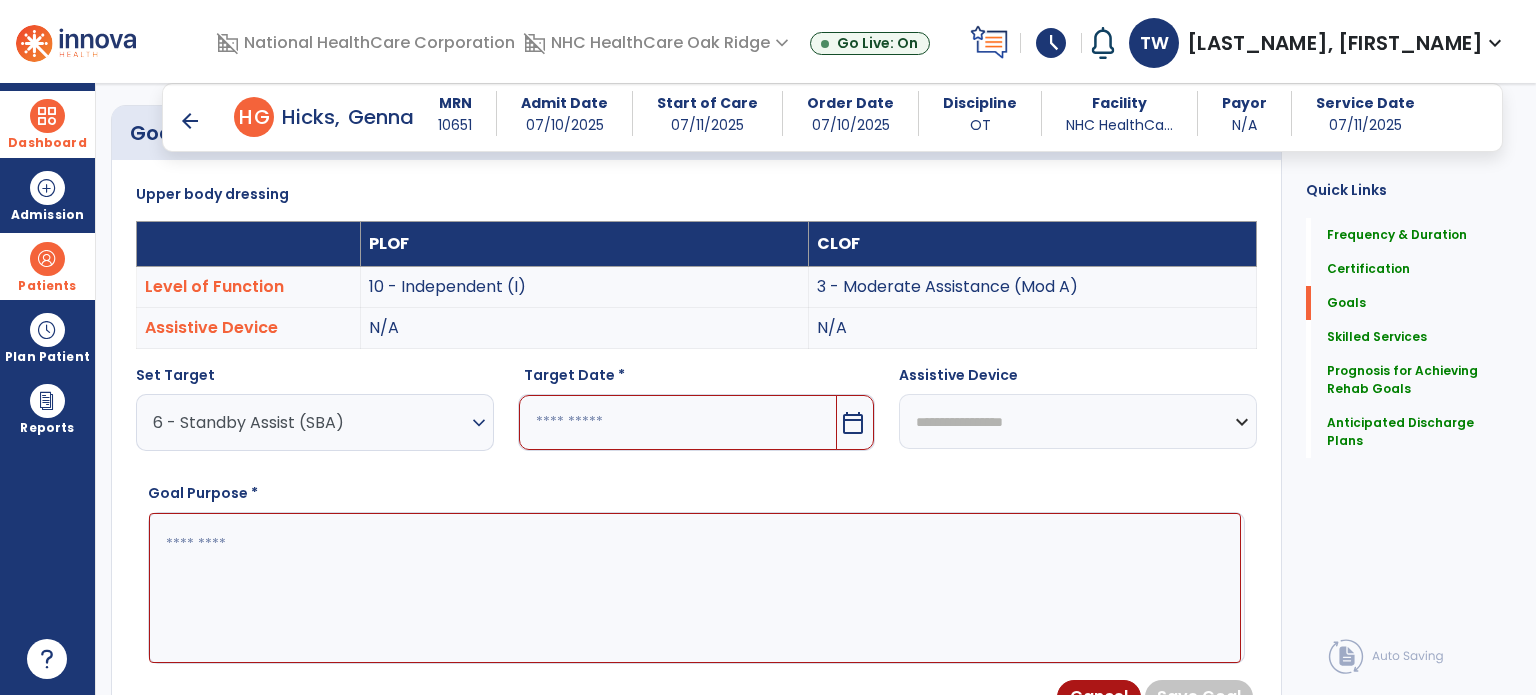 click at bounding box center [678, 422] 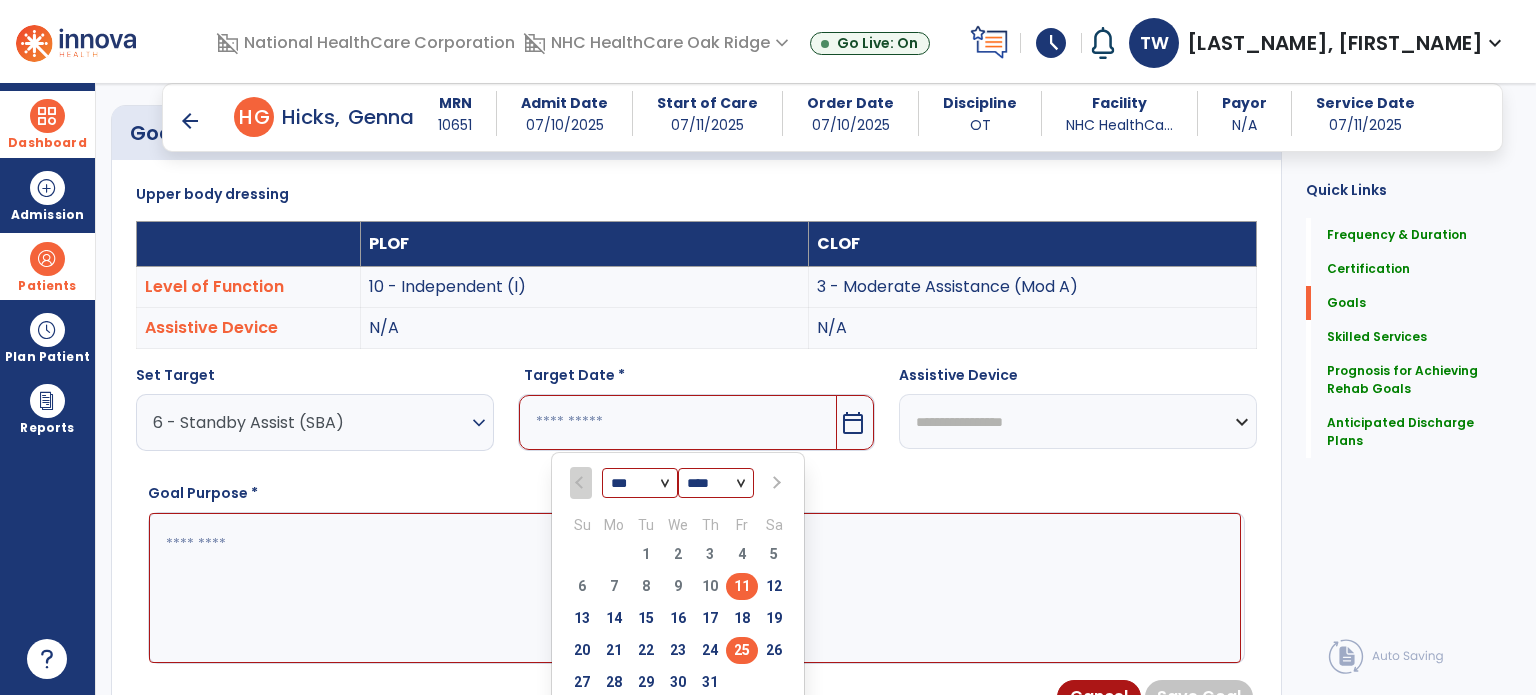 click on "25" at bounding box center (742, 650) 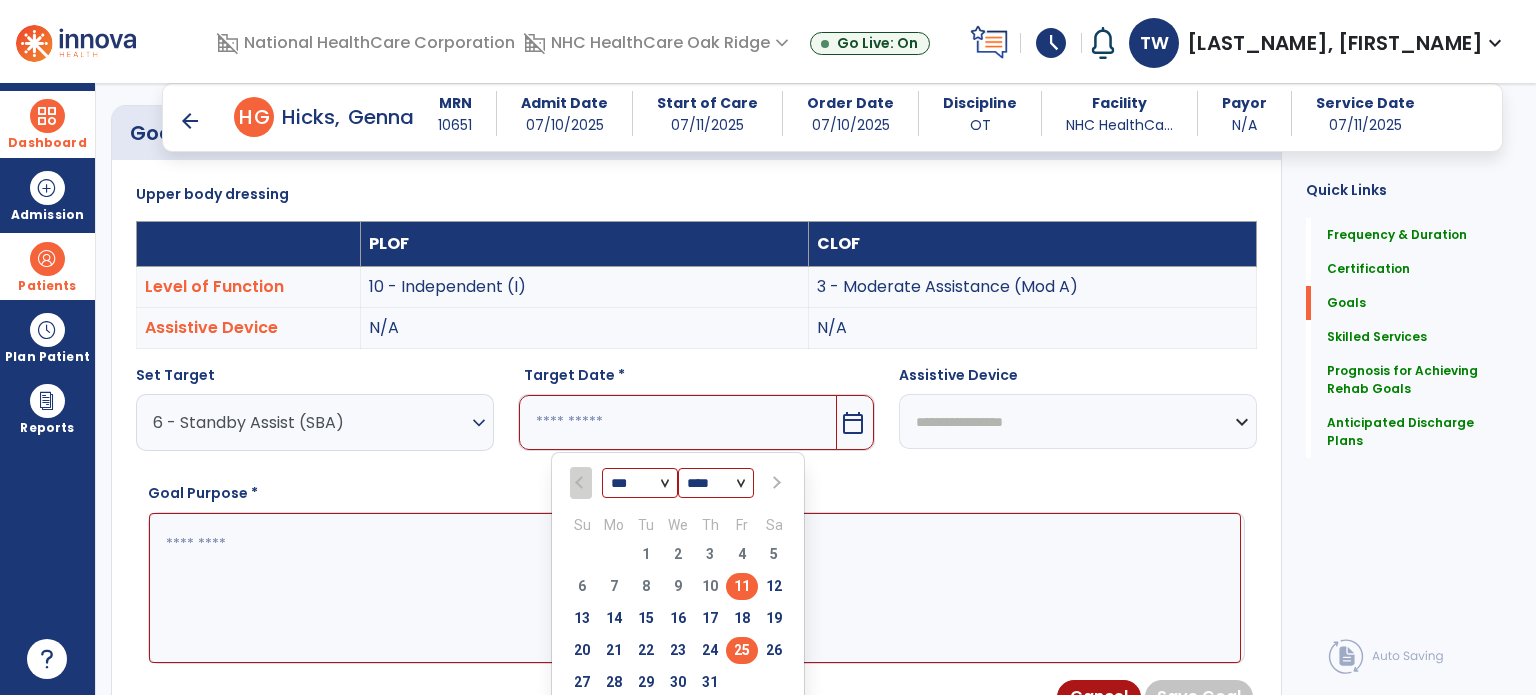 type on "*********" 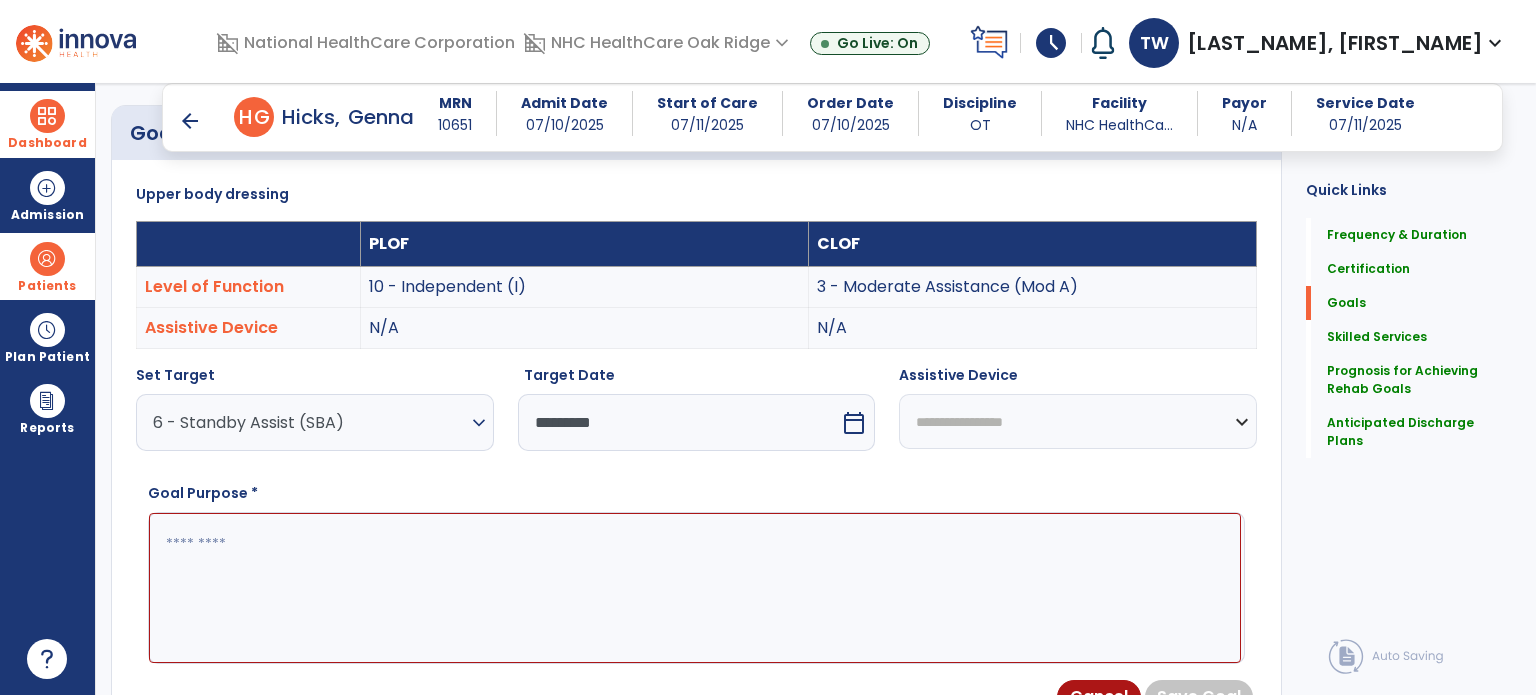 click on "**********" at bounding box center (1078, 421) 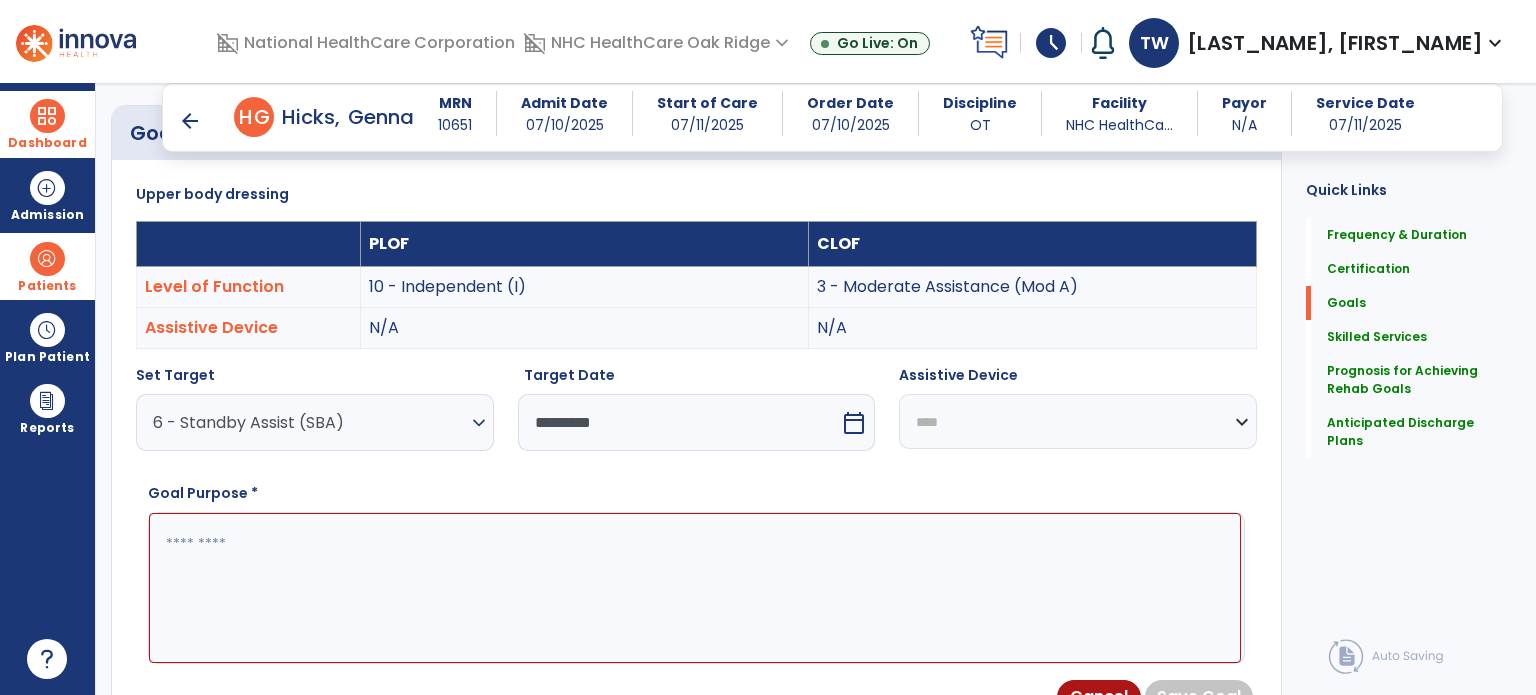 click on "**********" at bounding box center [1078, 421] 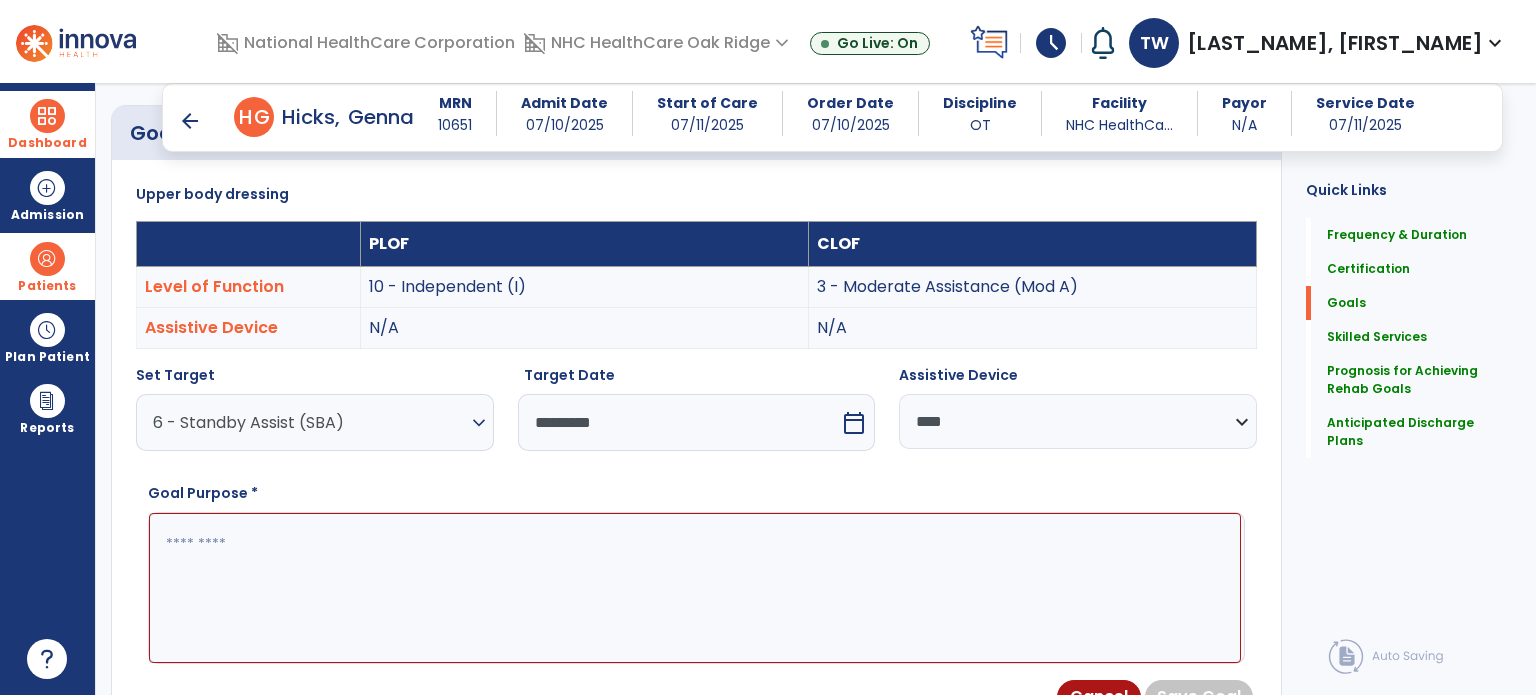 click at bounding box center [695, 588] 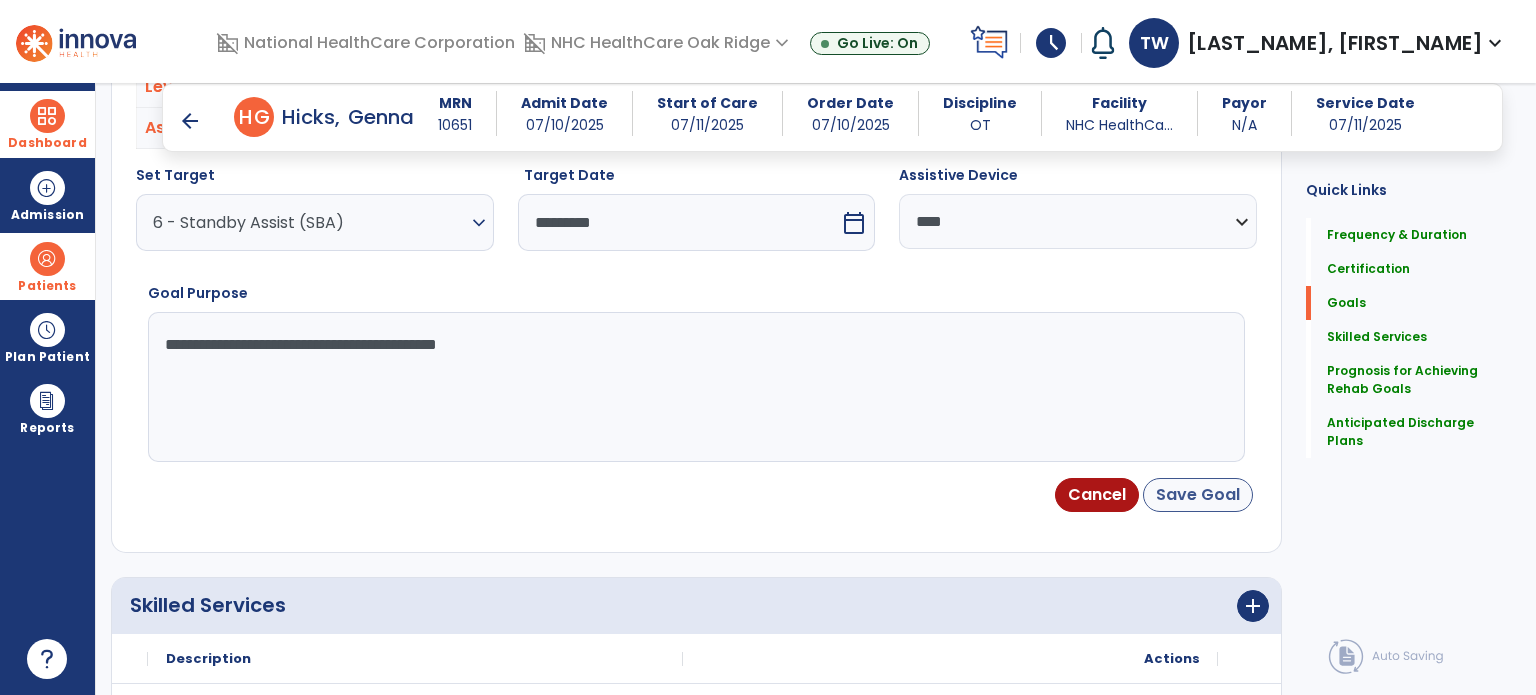 type on "**********" 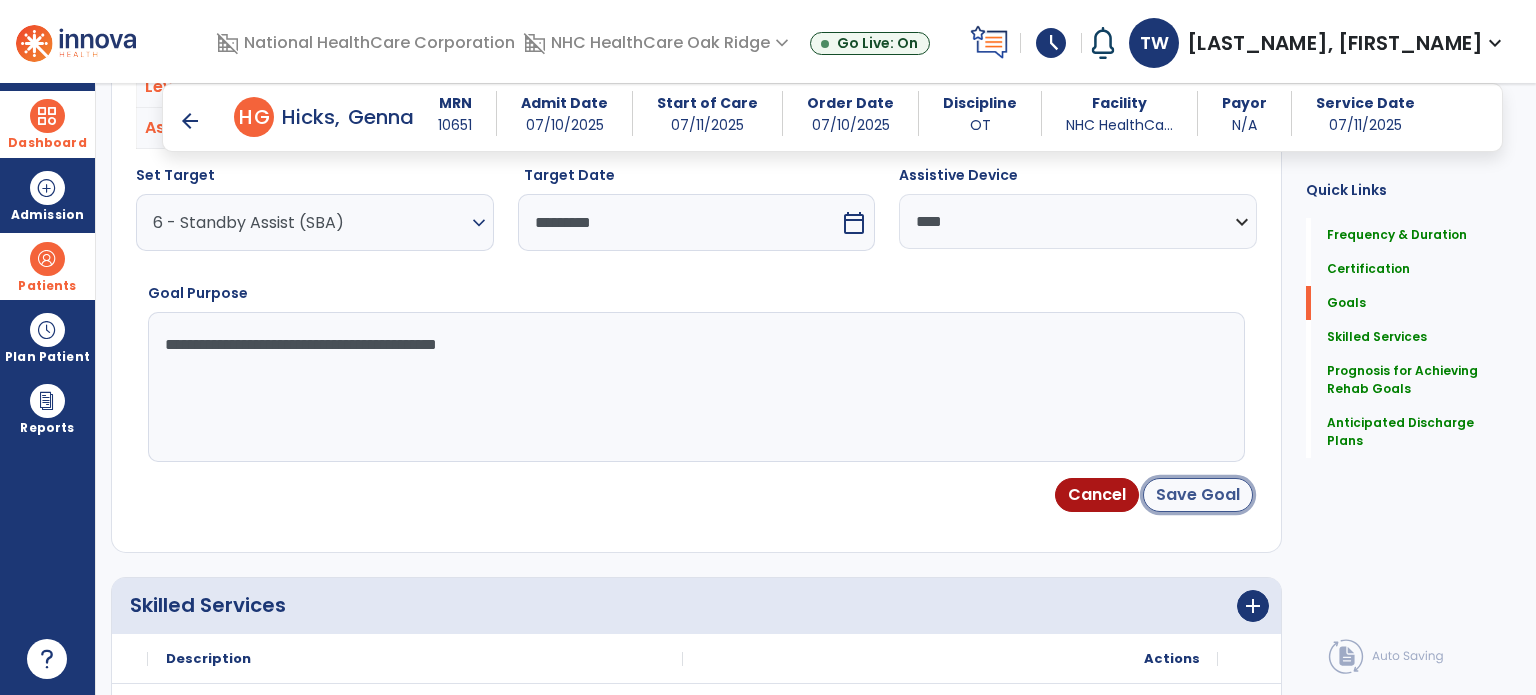 click on "Save Goal" at bounding box center (1198, 495) 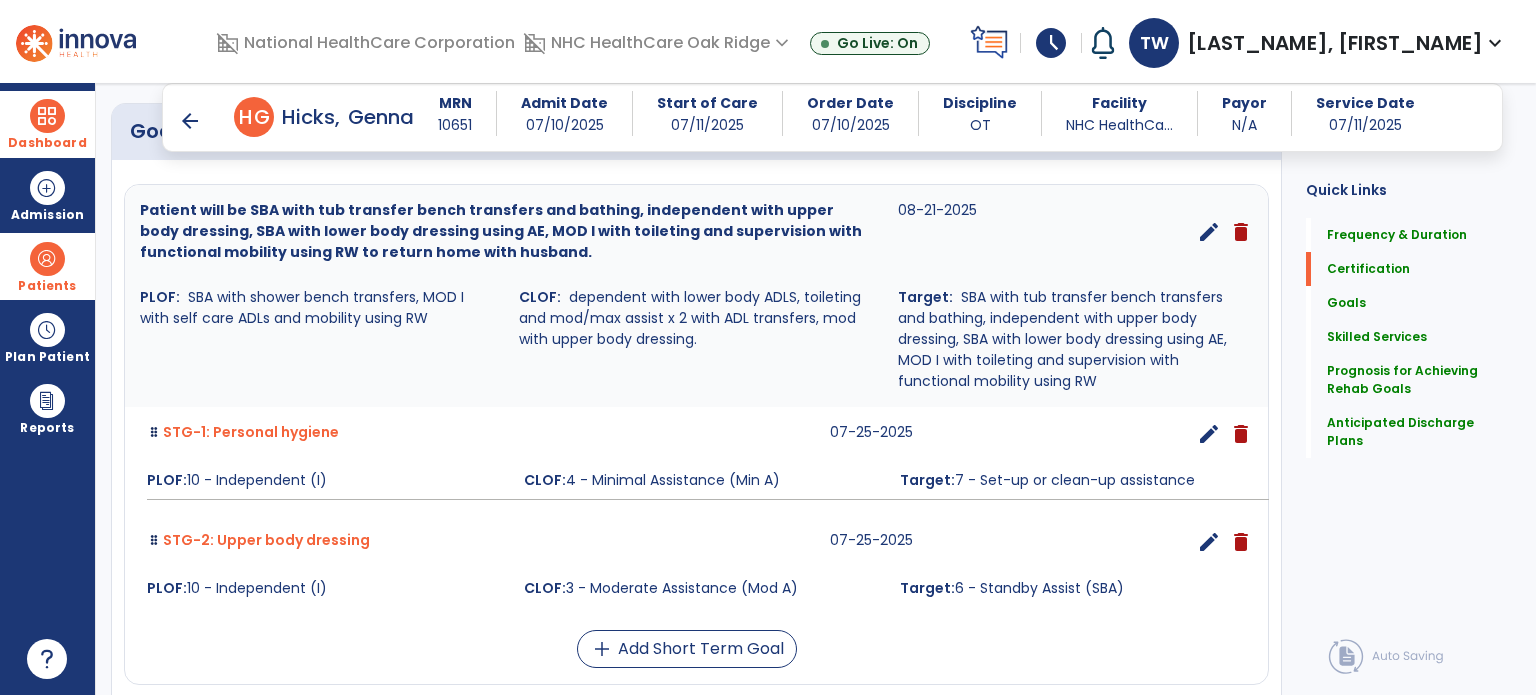 scroll, scrollTop: 423, scrollLeft: 0, axis: vertical 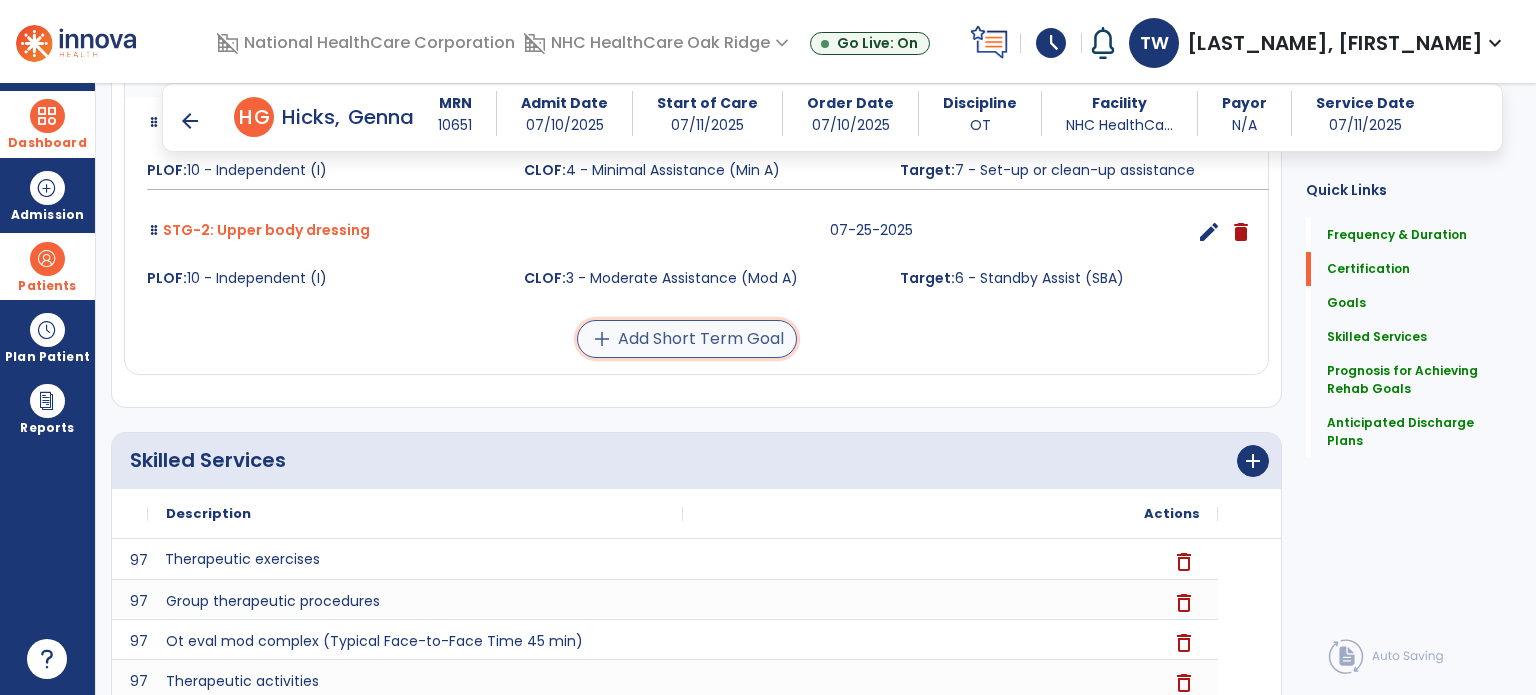 click on "add  Add Short Term Goal" at bounding box center [687, 339] 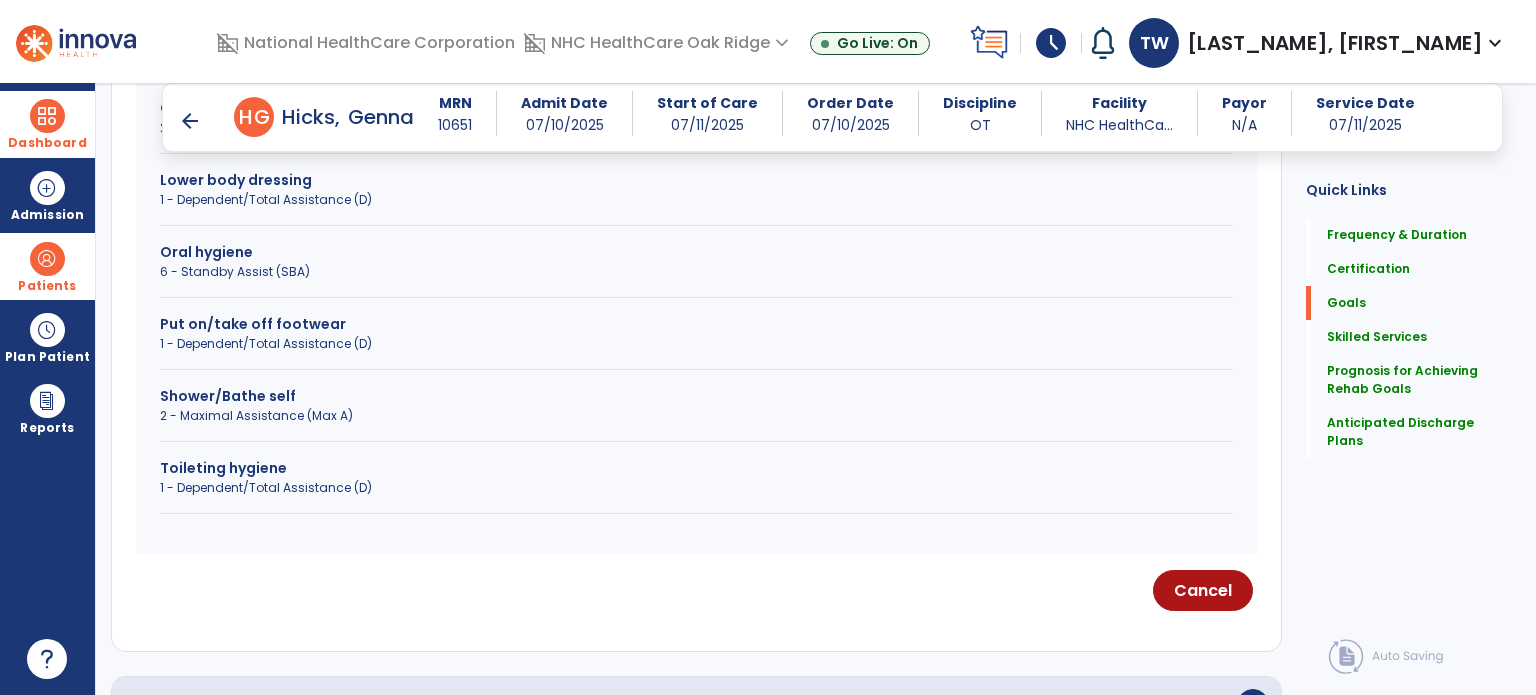 scroll, scrollTop: 671, scrollLeft: 0, axis: vertical 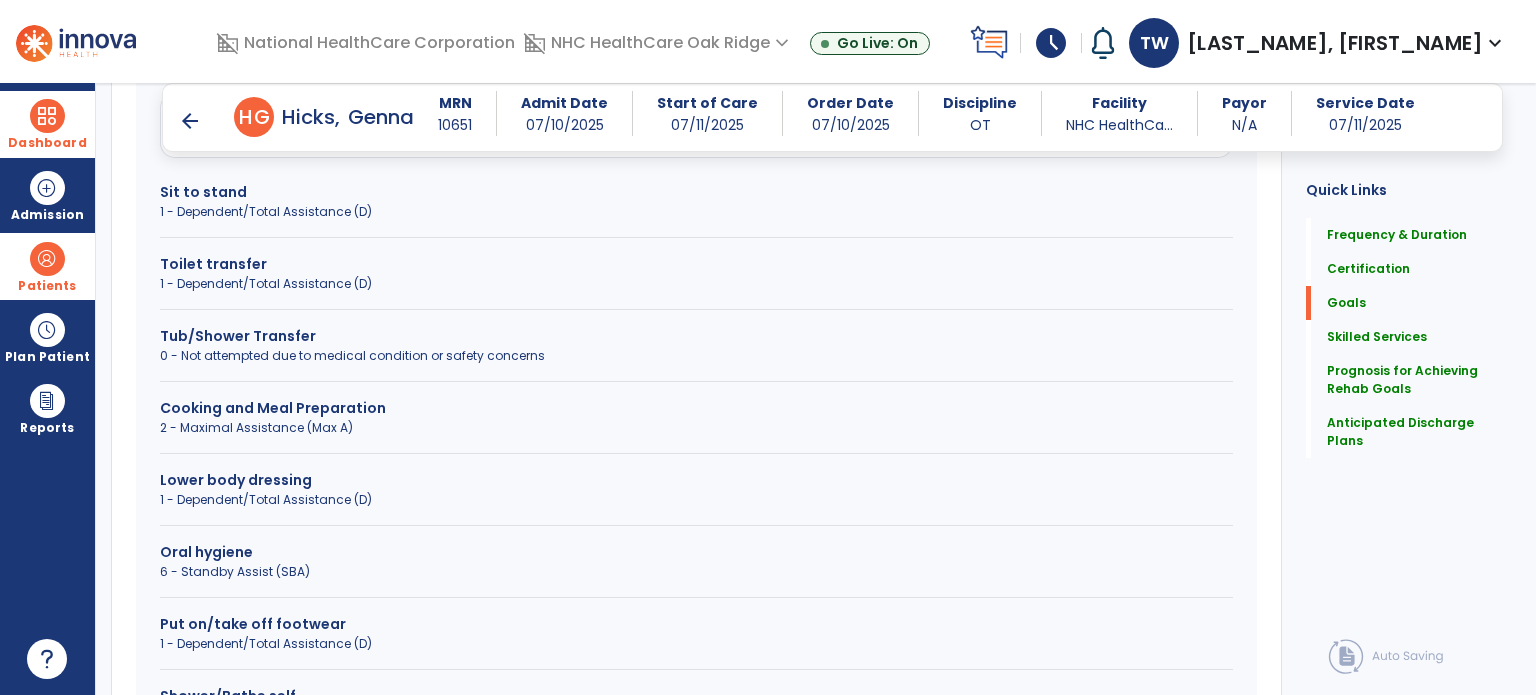 click on "Lower body dressing" at bounding box center [696, 480] 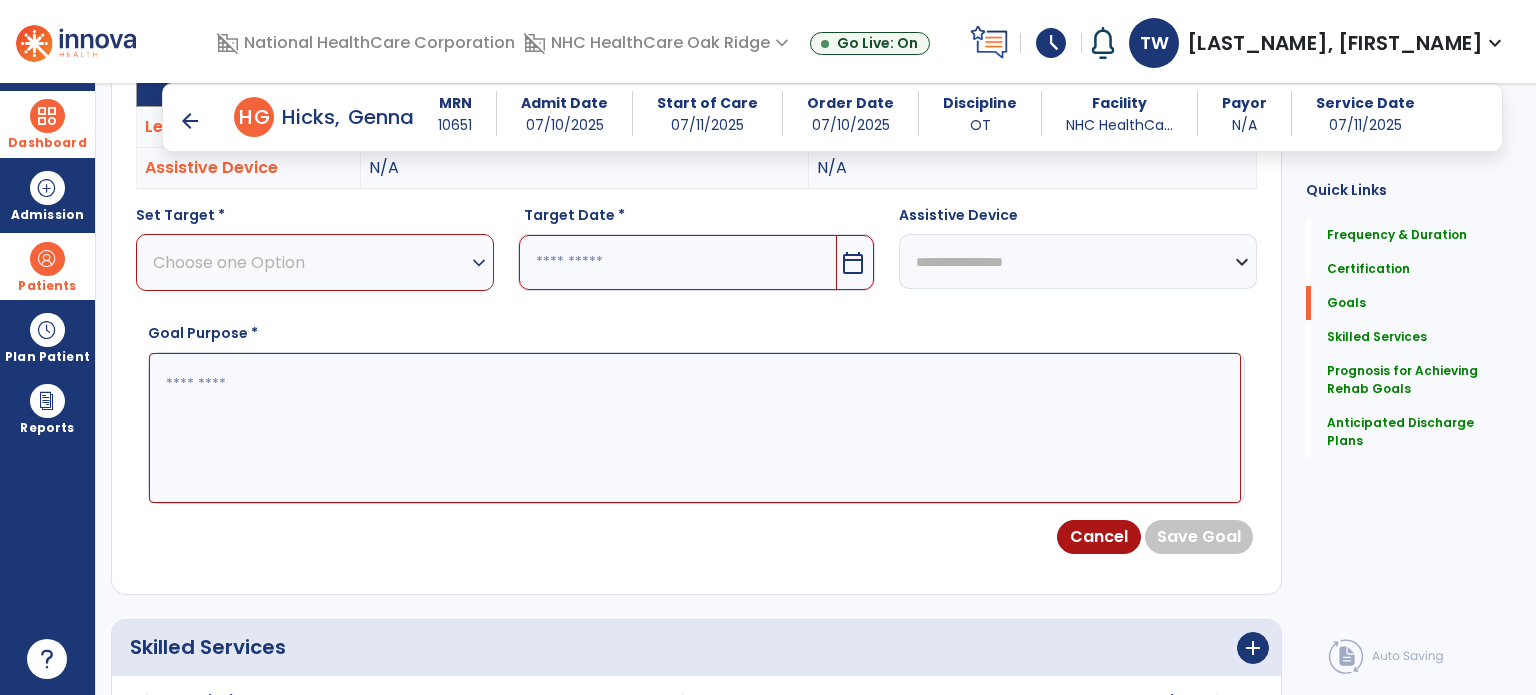 scroll, scrollTop: 471, scrollLeft: 0, axis: vertical 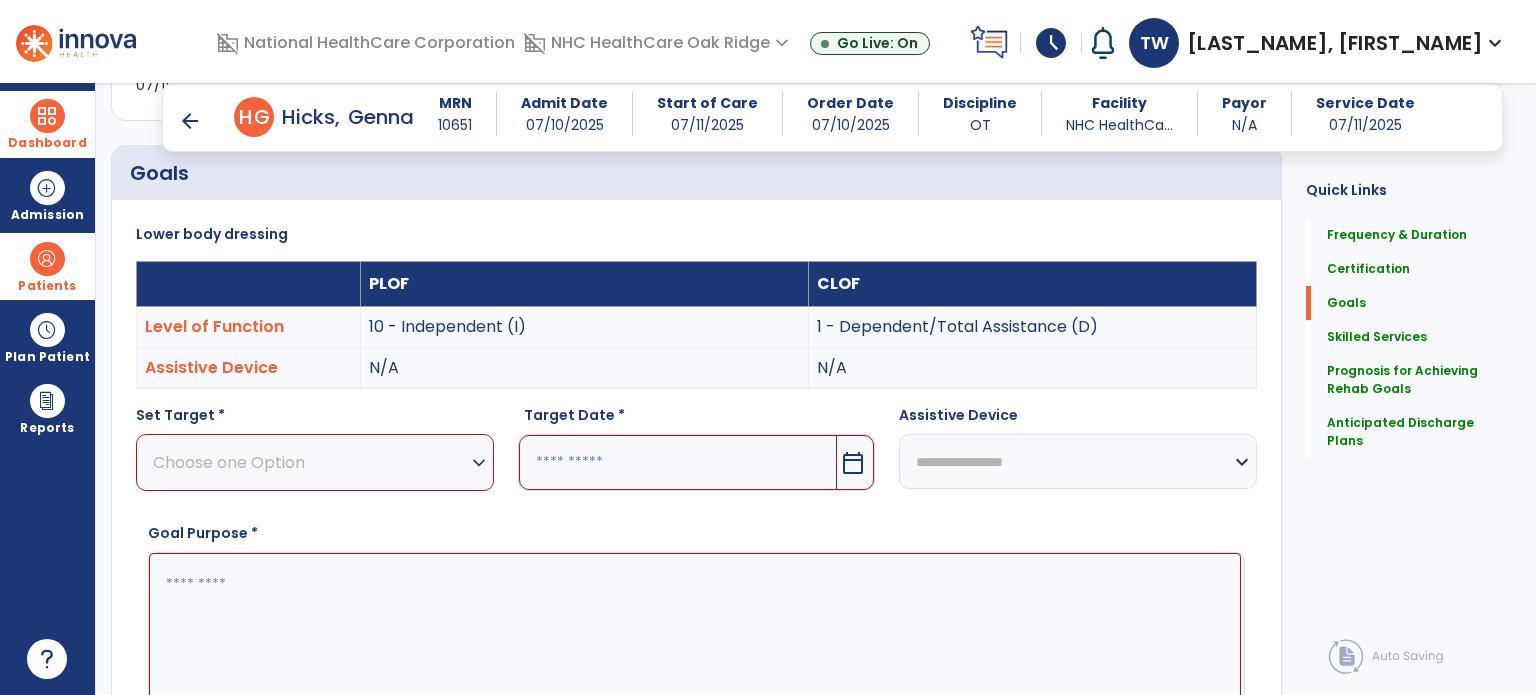 click on "expand_more" at bounding box center [479, 463] 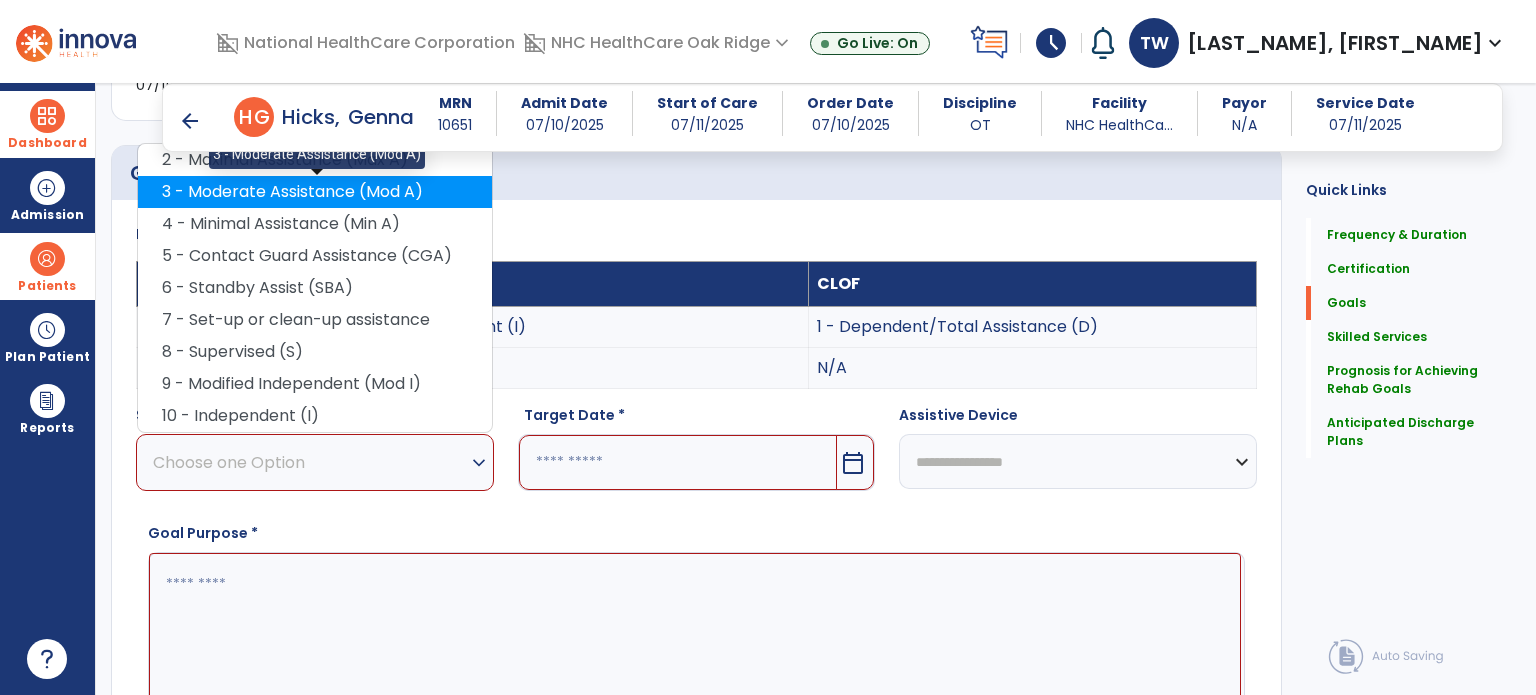 click on "3 - Moderate Assistance (Mod A)" at bounding box center [315, 192] 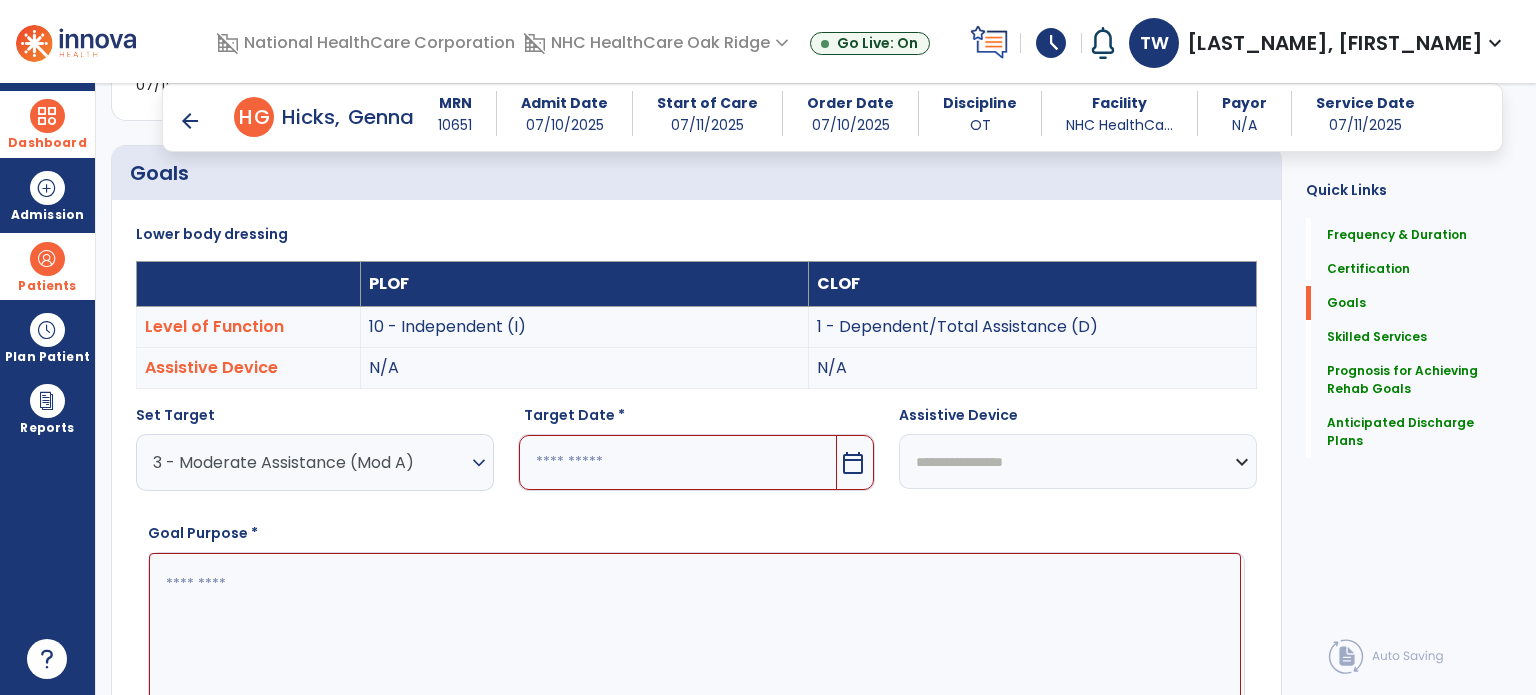 click on "calendar_today" at bounding box center [853, 463] 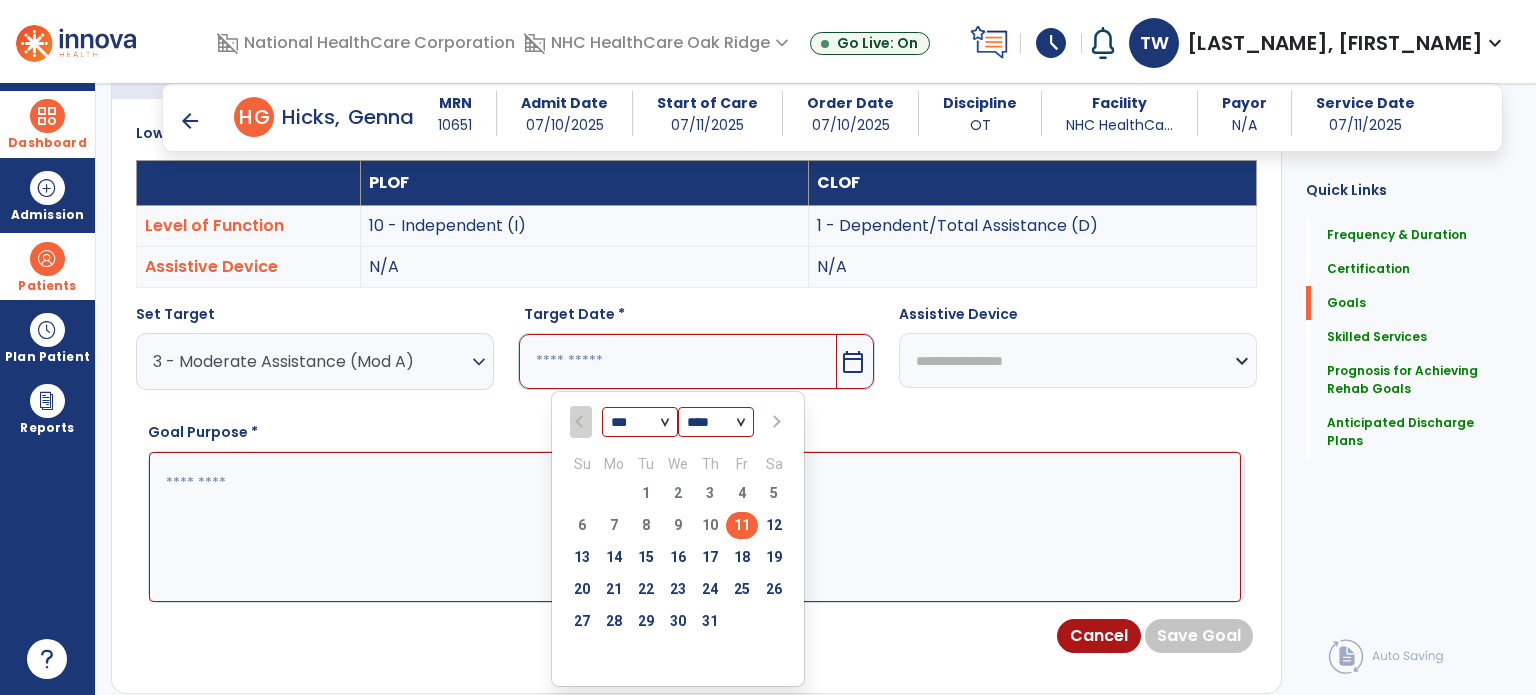 scroll, scrollTop: 671, scrollLeft: 0, axis: vertical 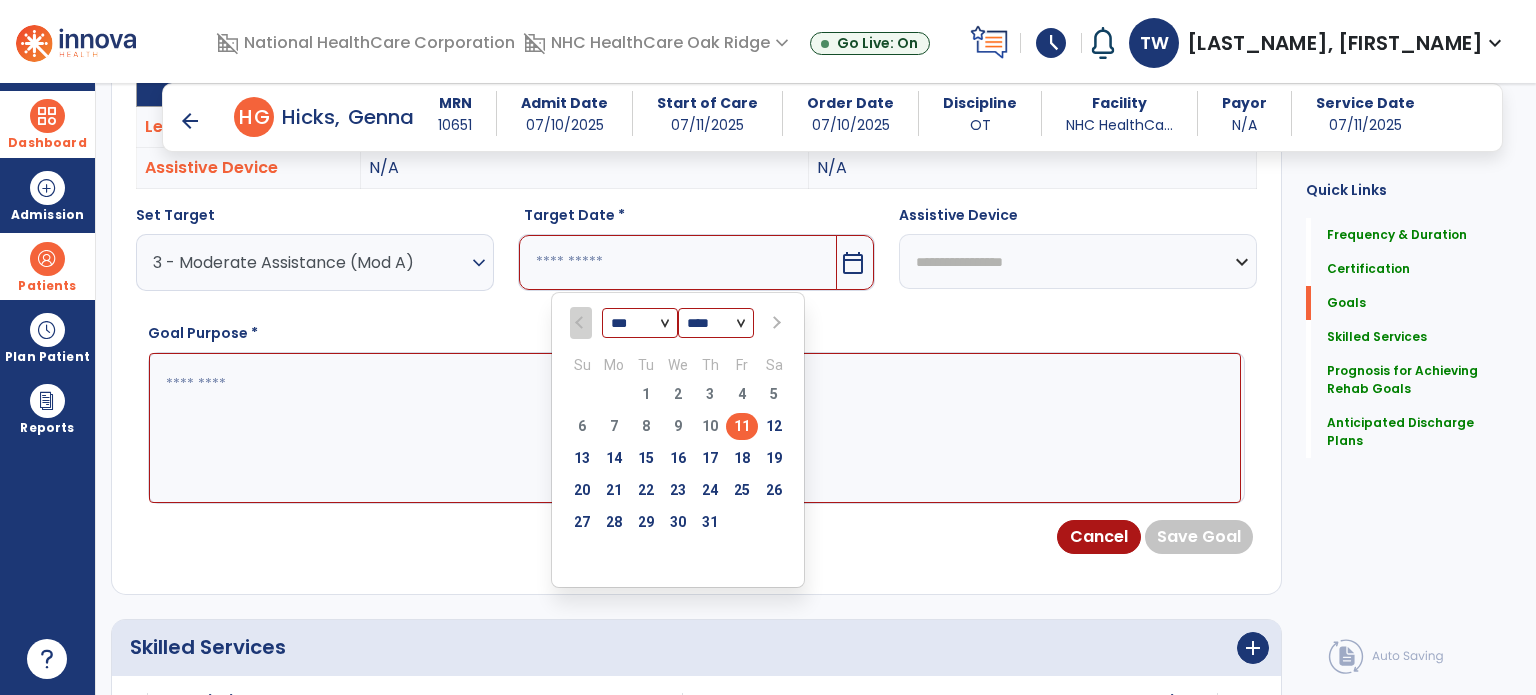 drag, startPoint x: 738, startPoint y: 492, endPoint x: 765, endPoint y: 475, distance: 31.906113 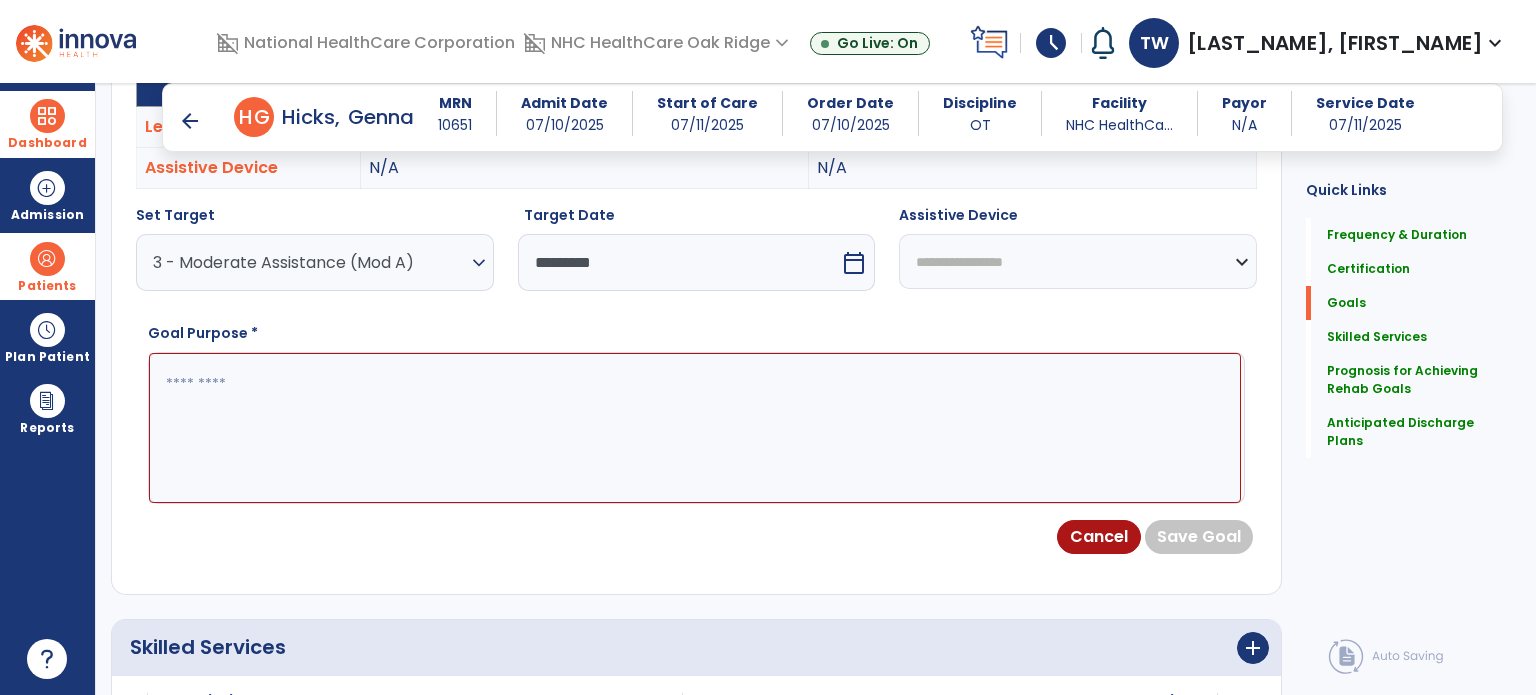 click on "**********" at bounding box center [1078, 261] 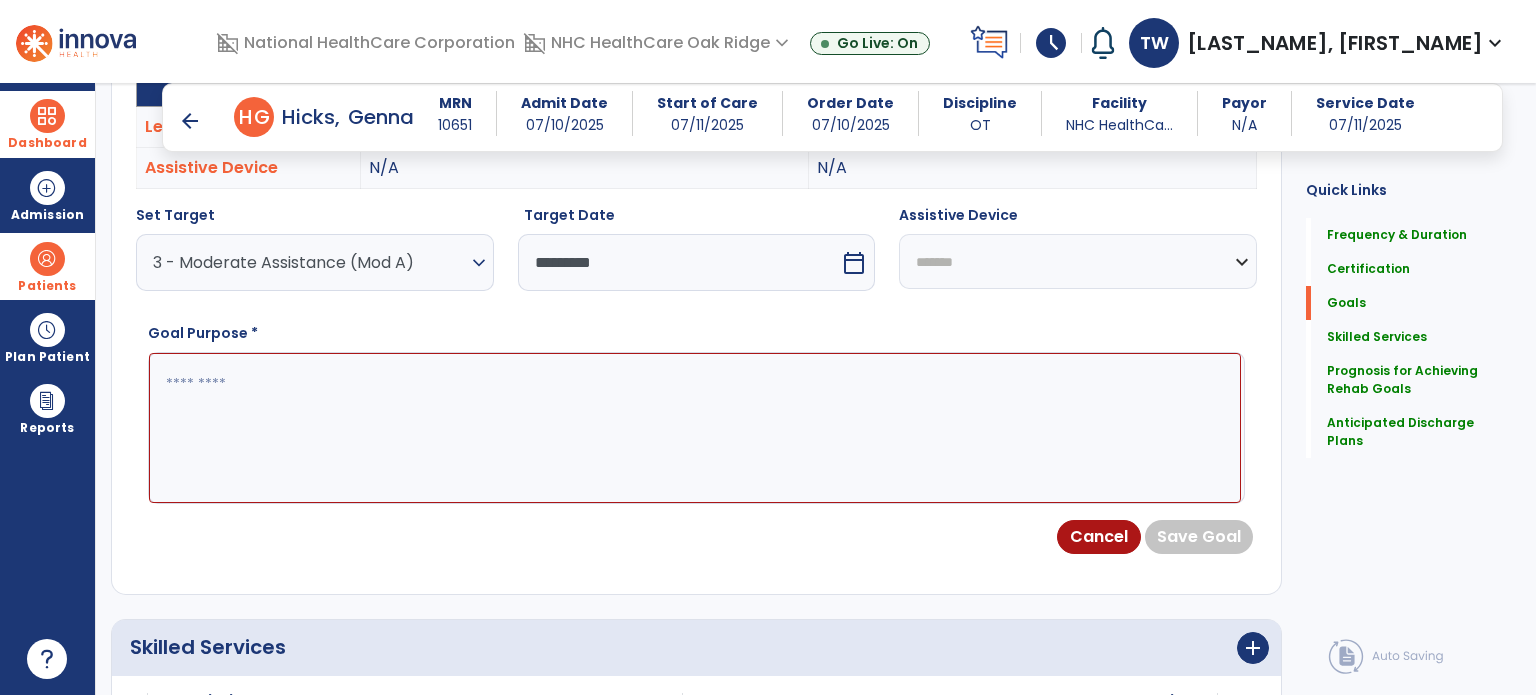 click on "**********" at bounding box center (1078, 261) 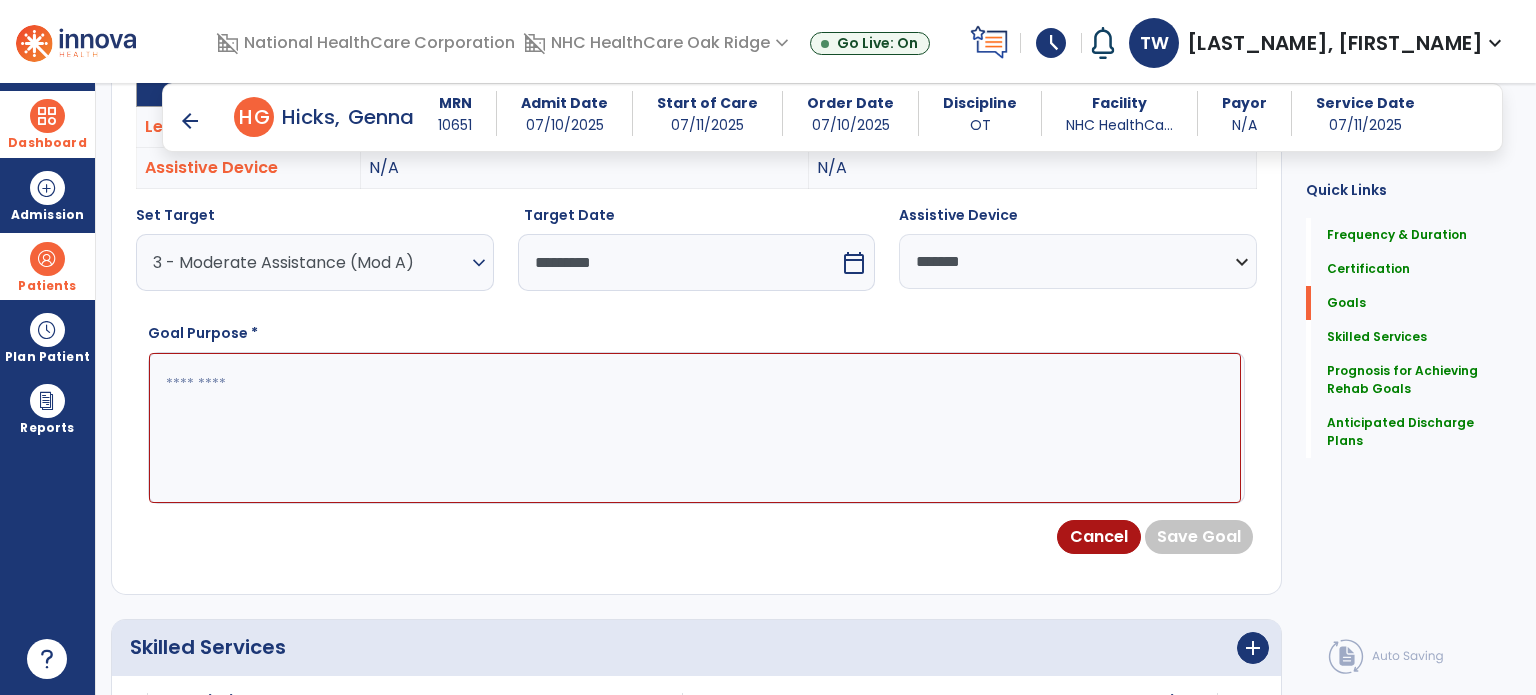 click at bounding box center (695, 428) 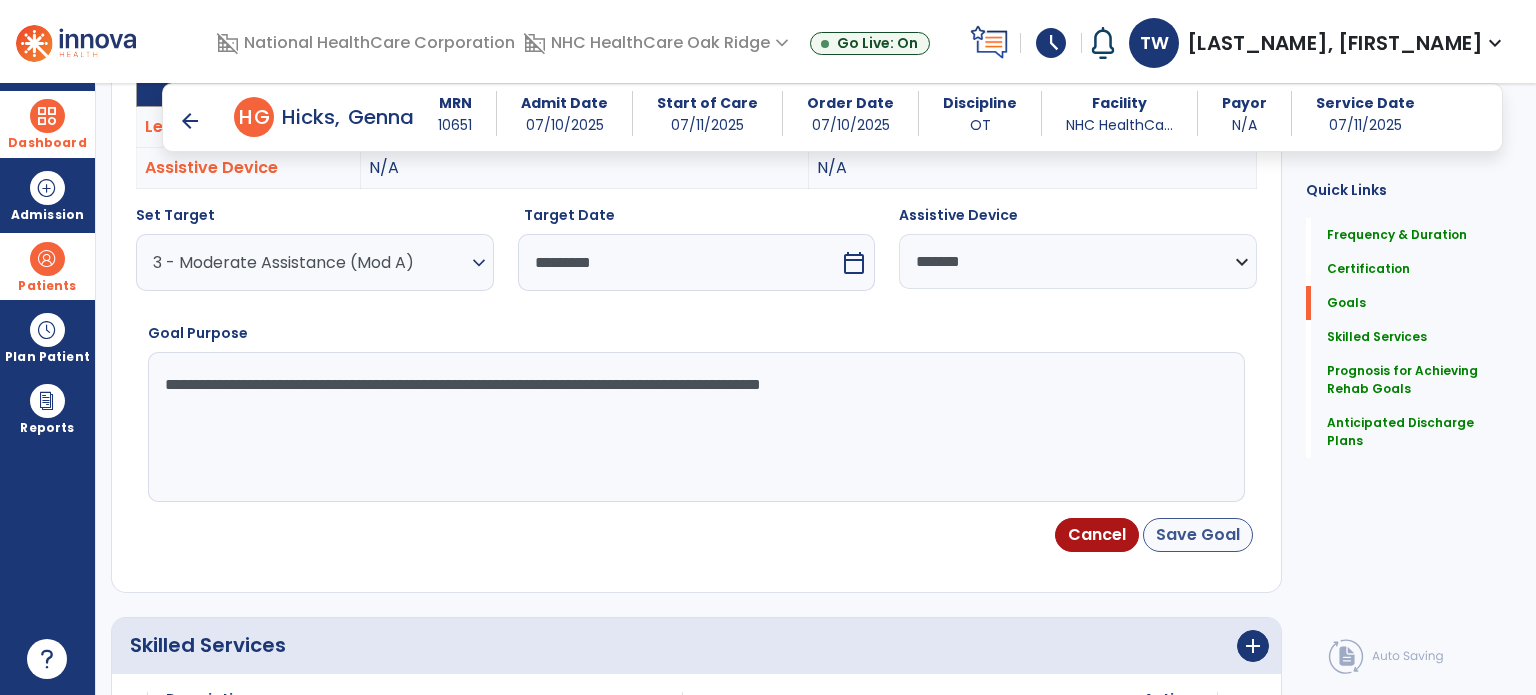type on "**********" 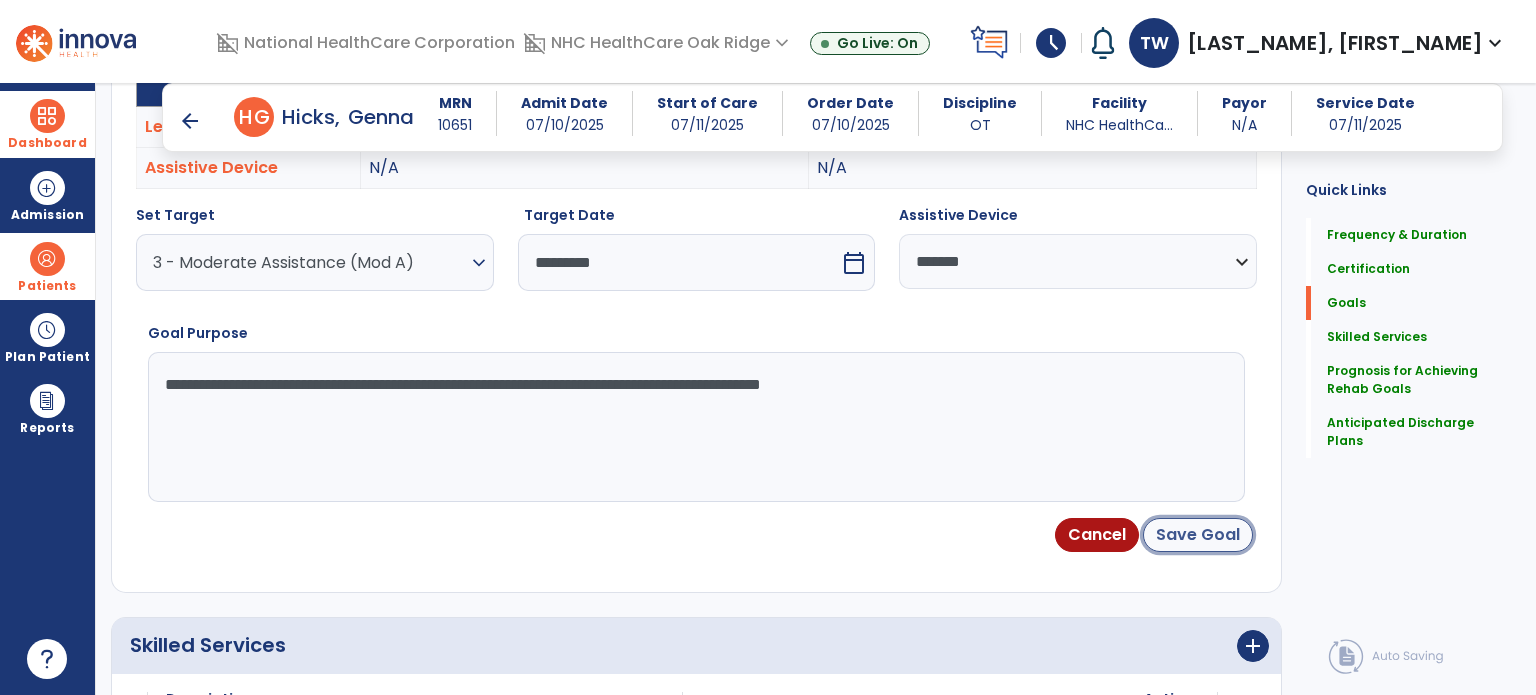 click on "Save Goal" at bounding box center [1198, 535] 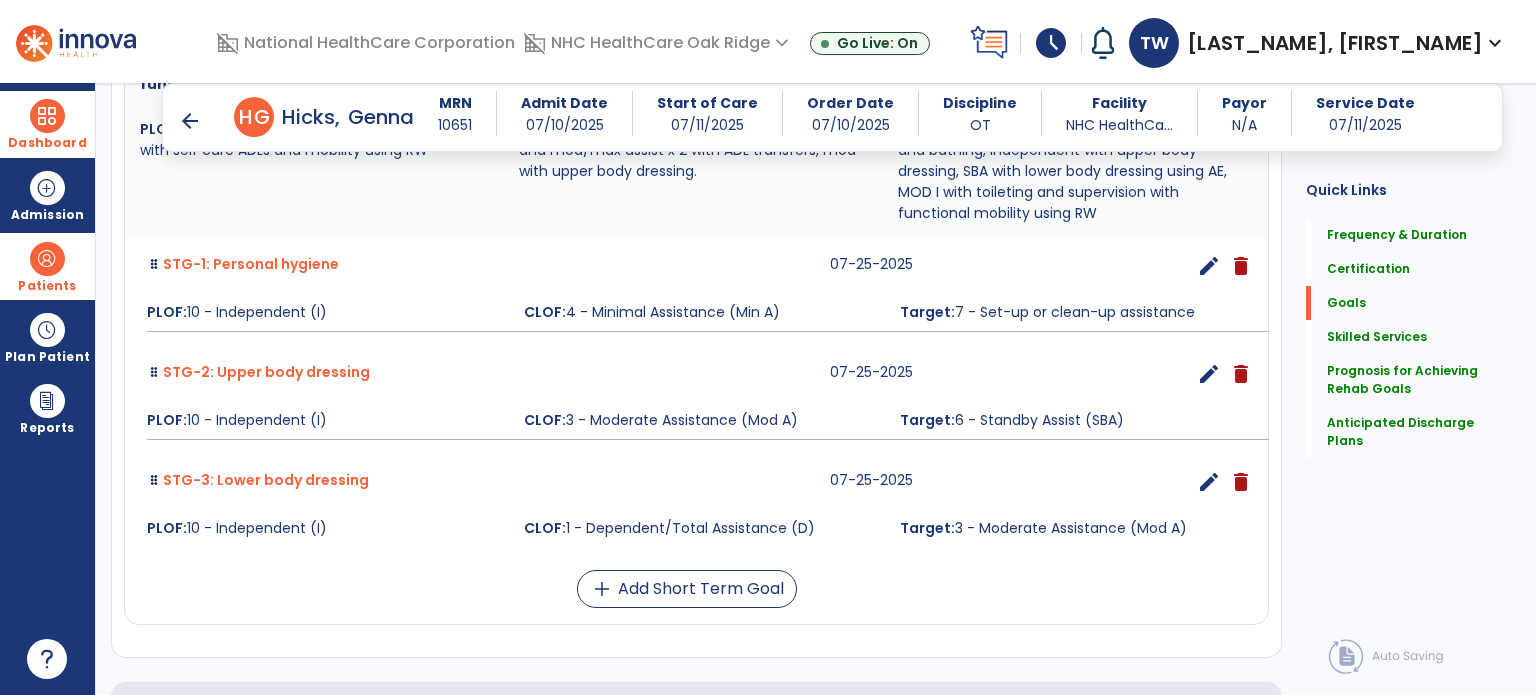 scroll, scrollTop: 484, scrollLeft: 0, axis: vertical 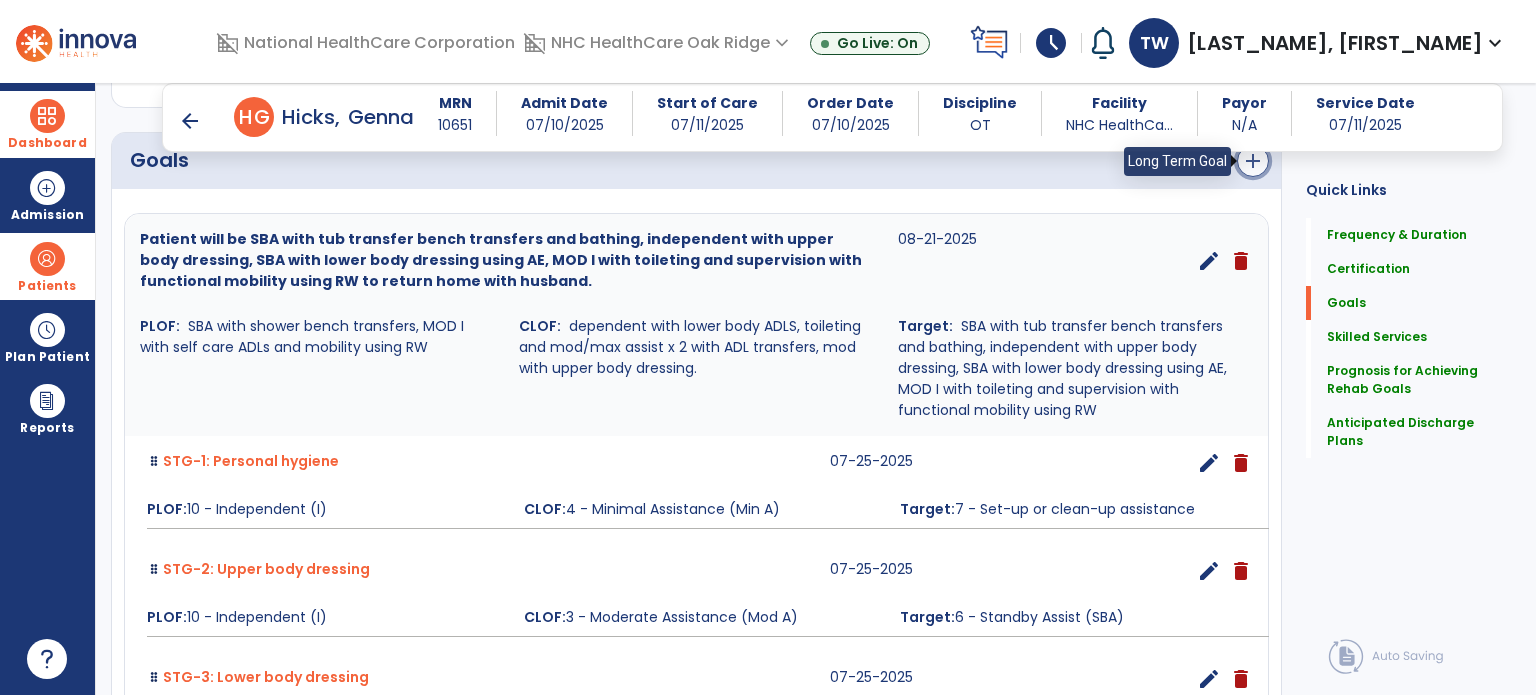click on "add" at bounding box center (1253, 161) 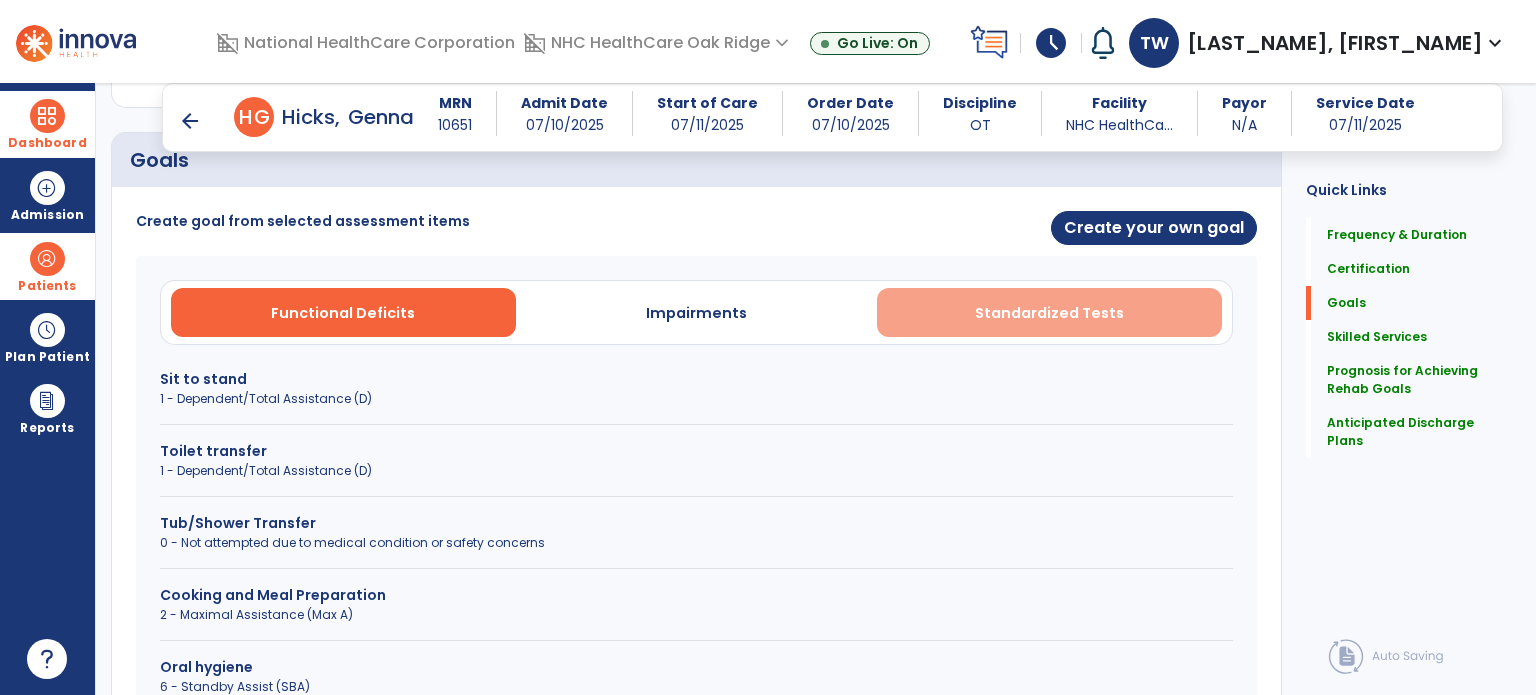click on "Standardized Tests" at bounding box center (1049, 312) 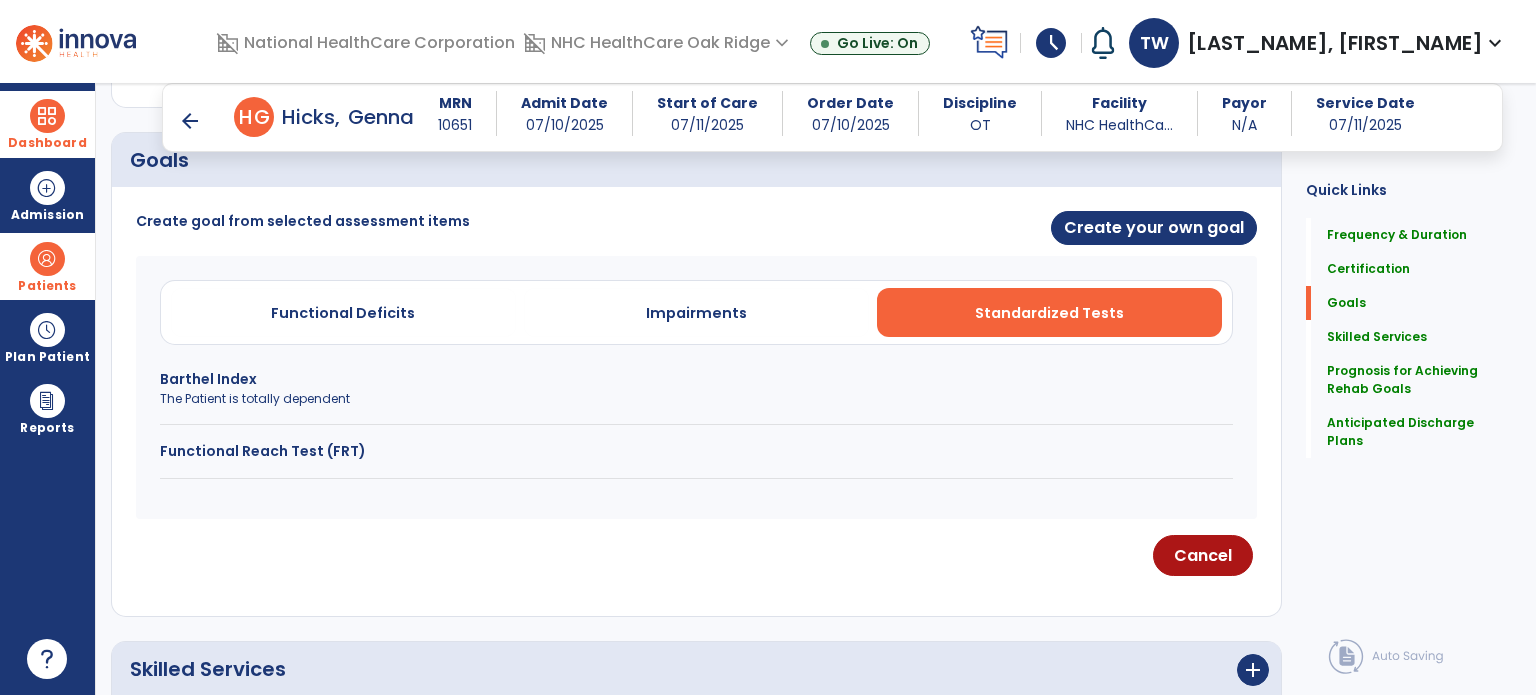 click on "The Patient is totally dependent" at bounding box center (696, 399) 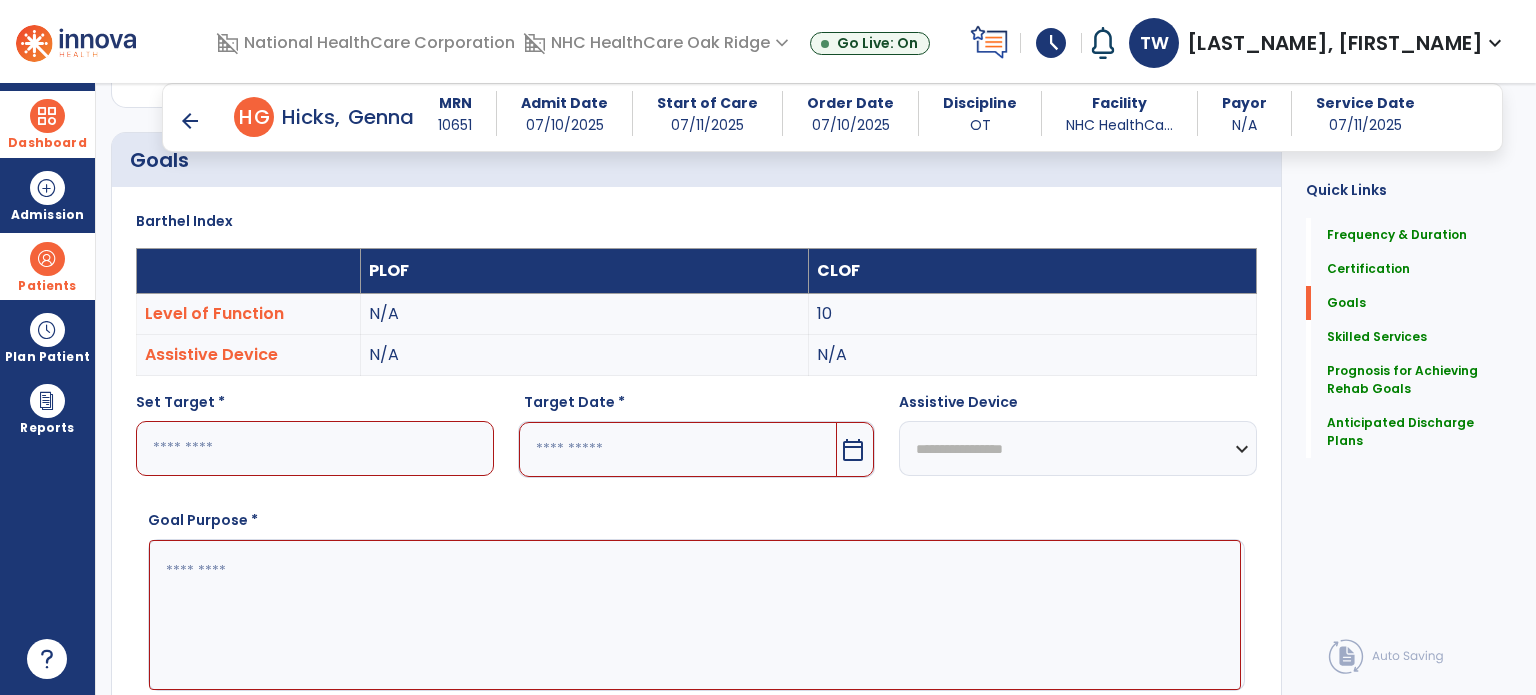 click at bounding box center [315, 448] 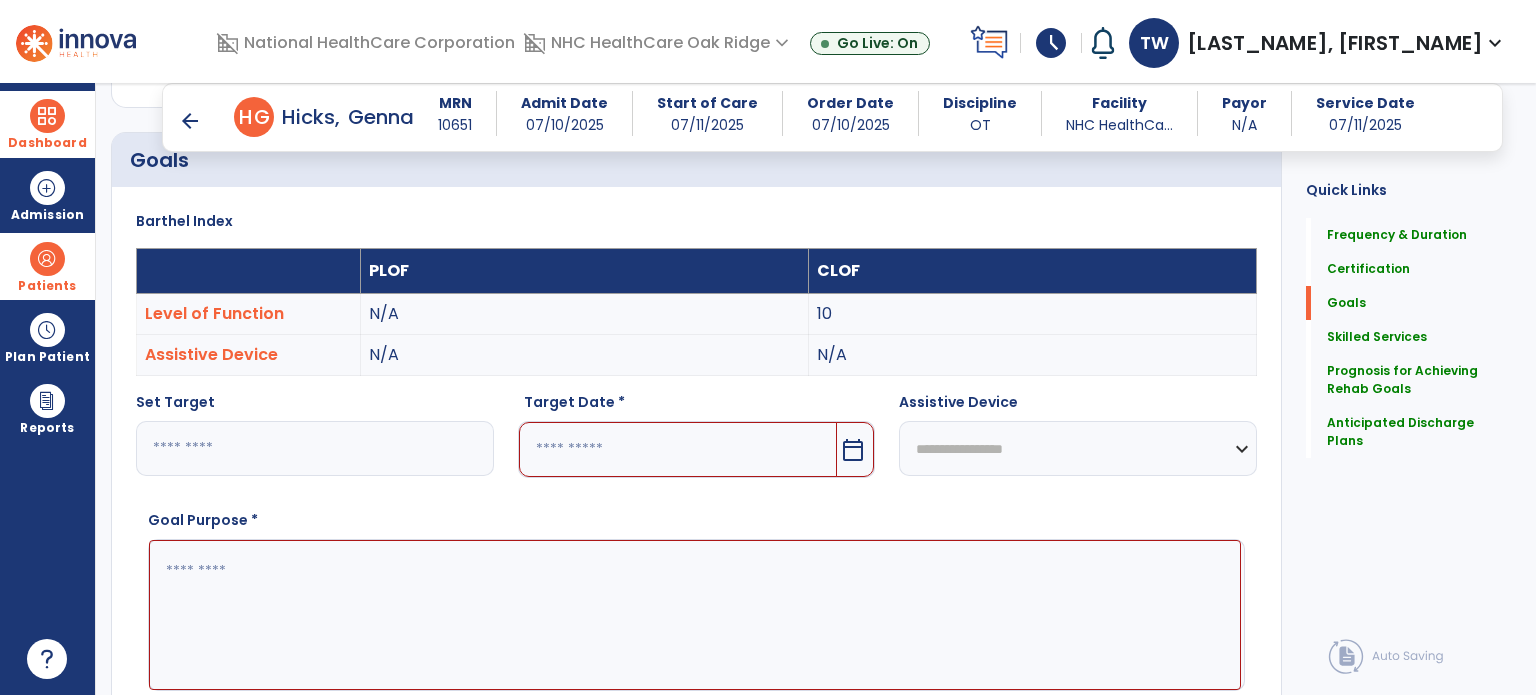 type on "**" 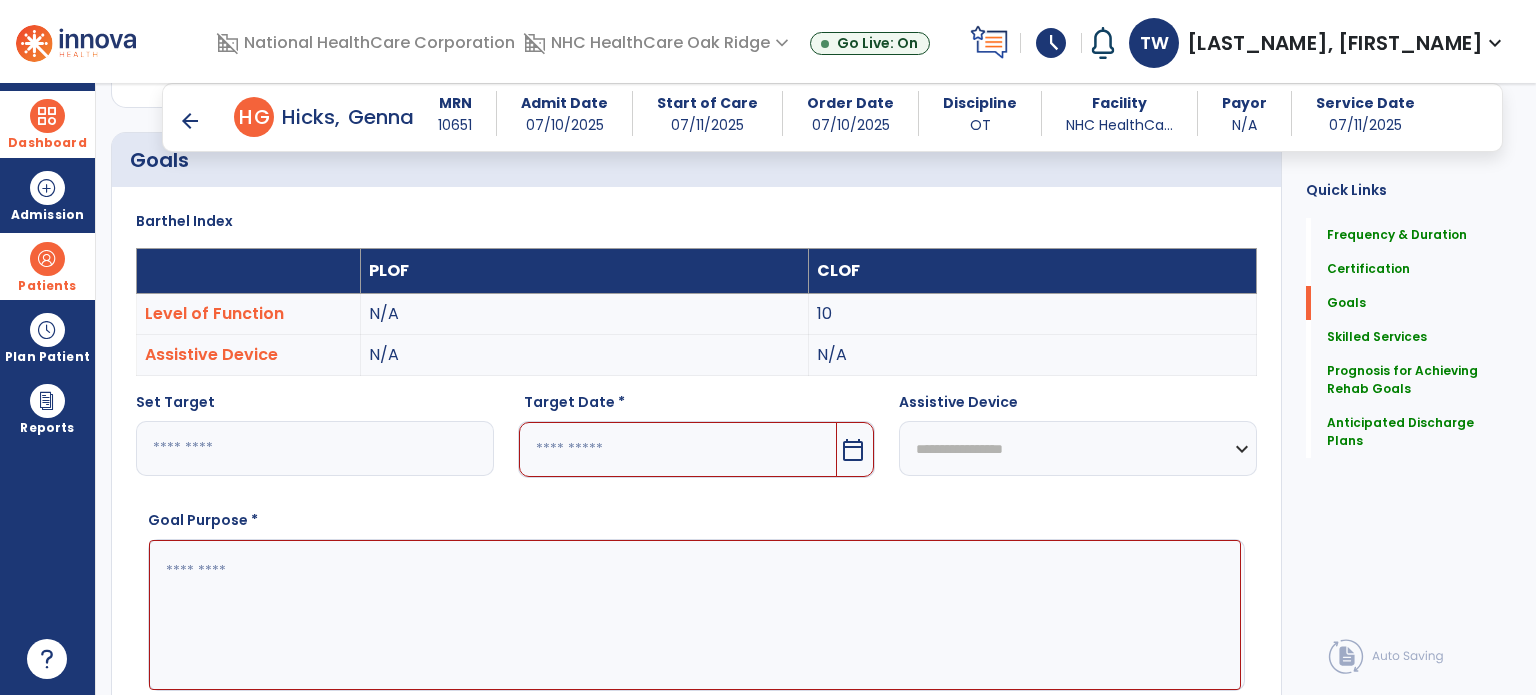 click on "calendar_today" at bounding box center [853, 450] 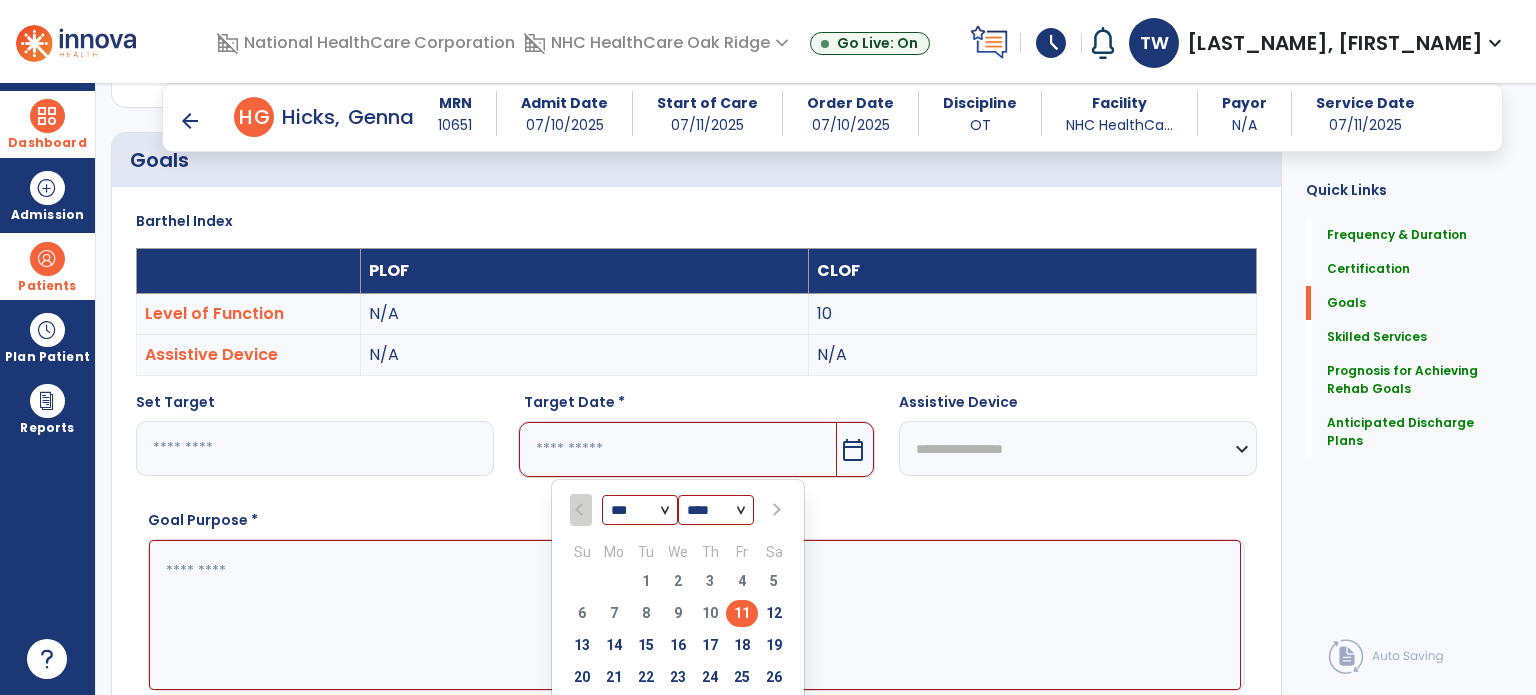 click at bounding box center [775, 510] 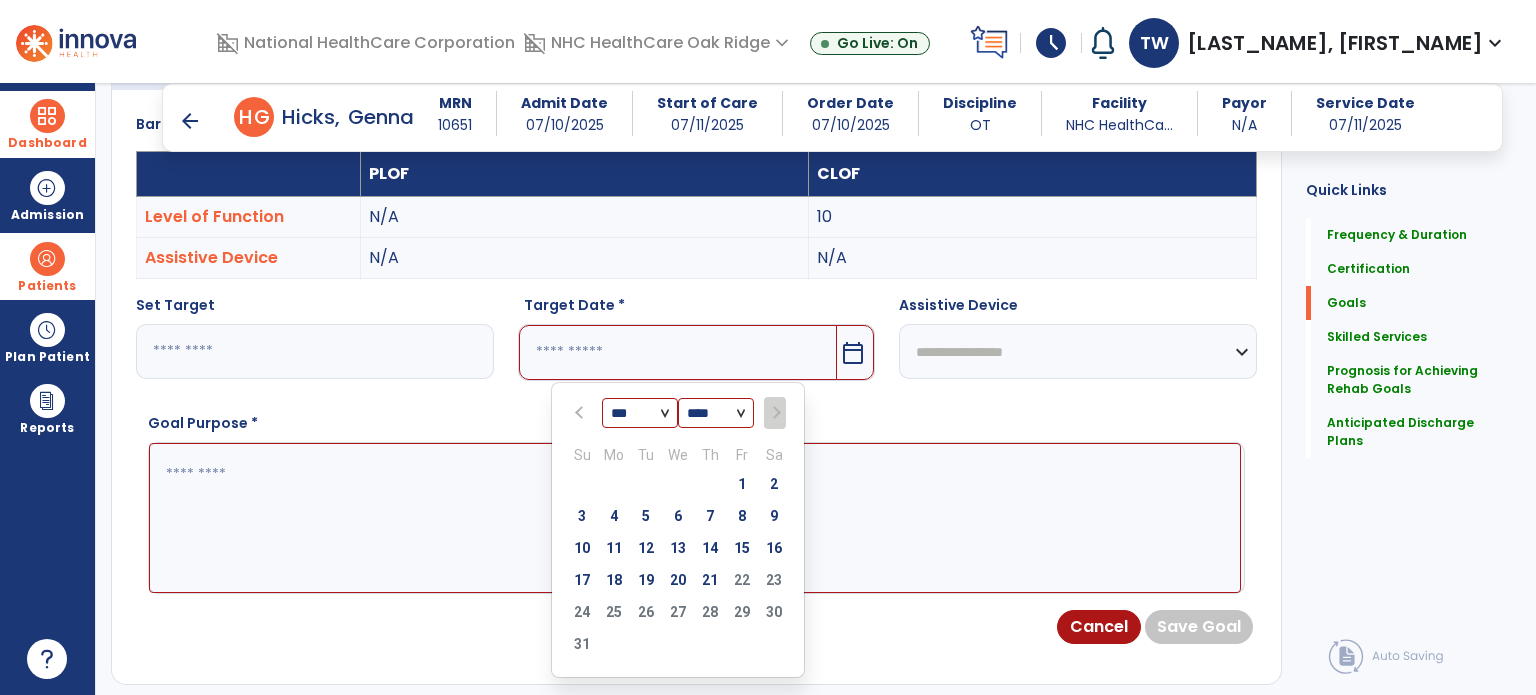 scroll, scrollTop: 684, scrollLeft: 0, axis: vertical 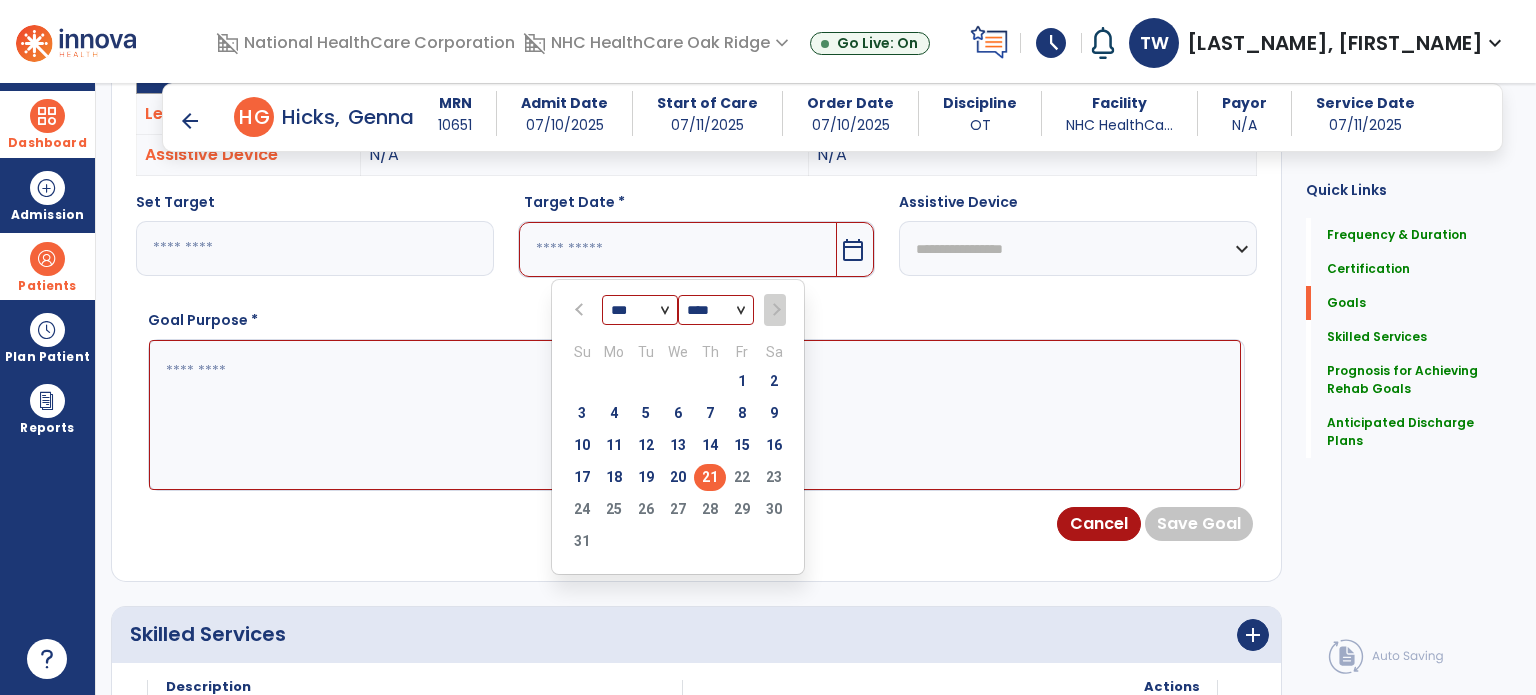 click on "21" at bounding box center [710, 477] 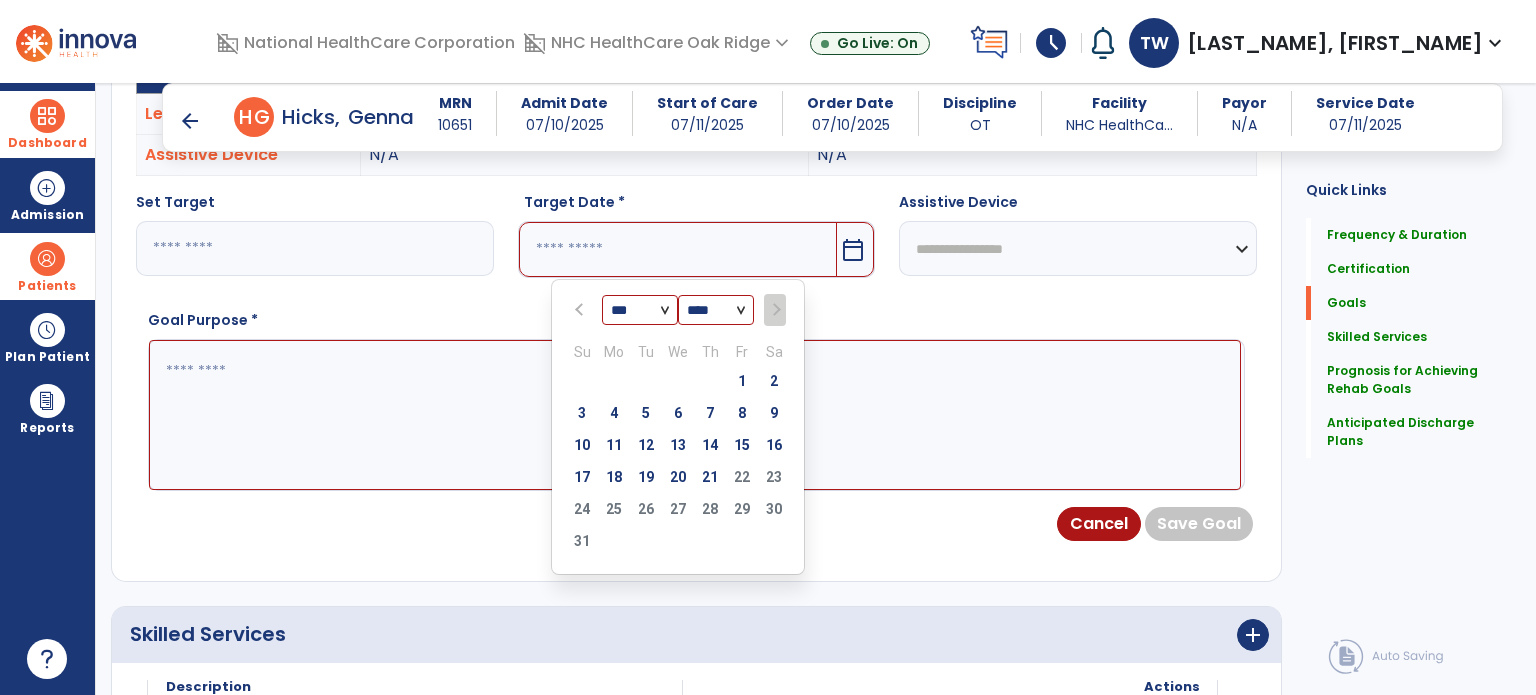 type on "*********" 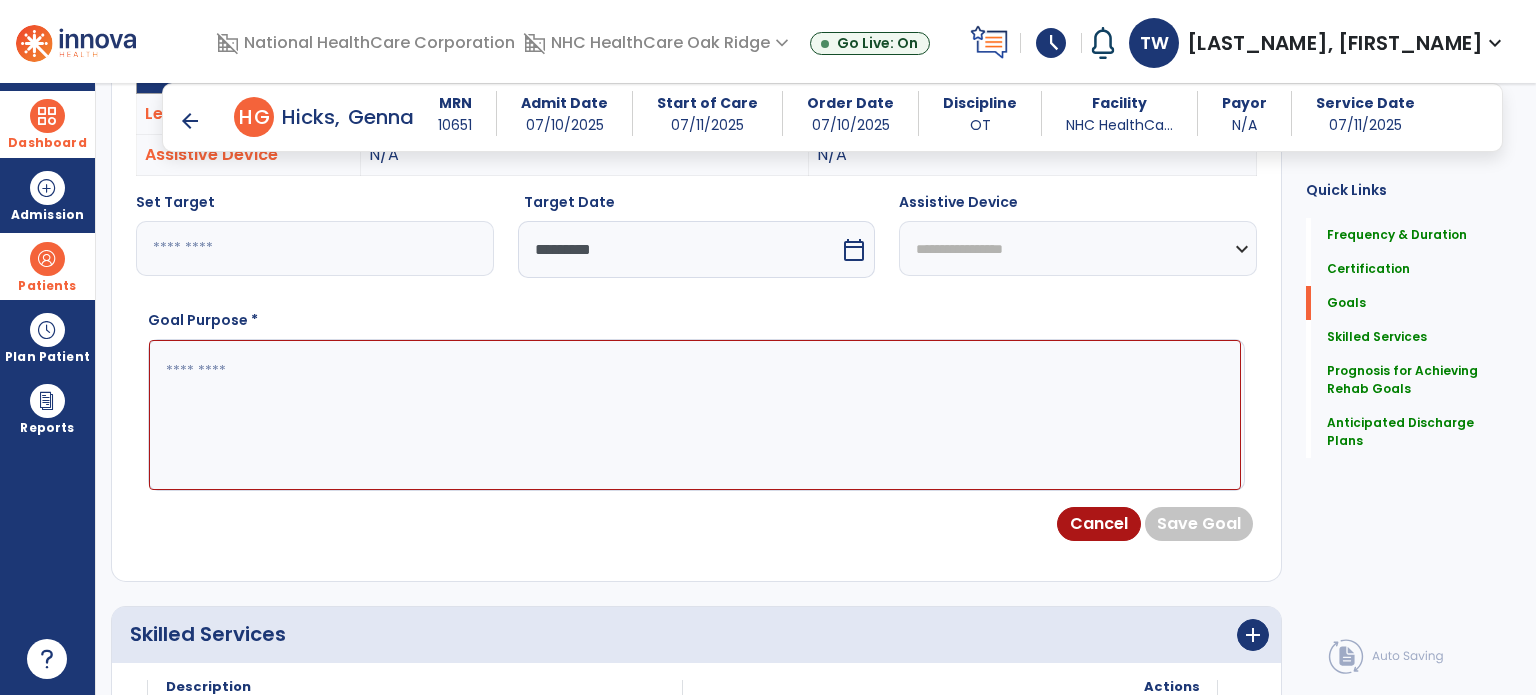 click on "**********" at bounding box center [1078, 248] 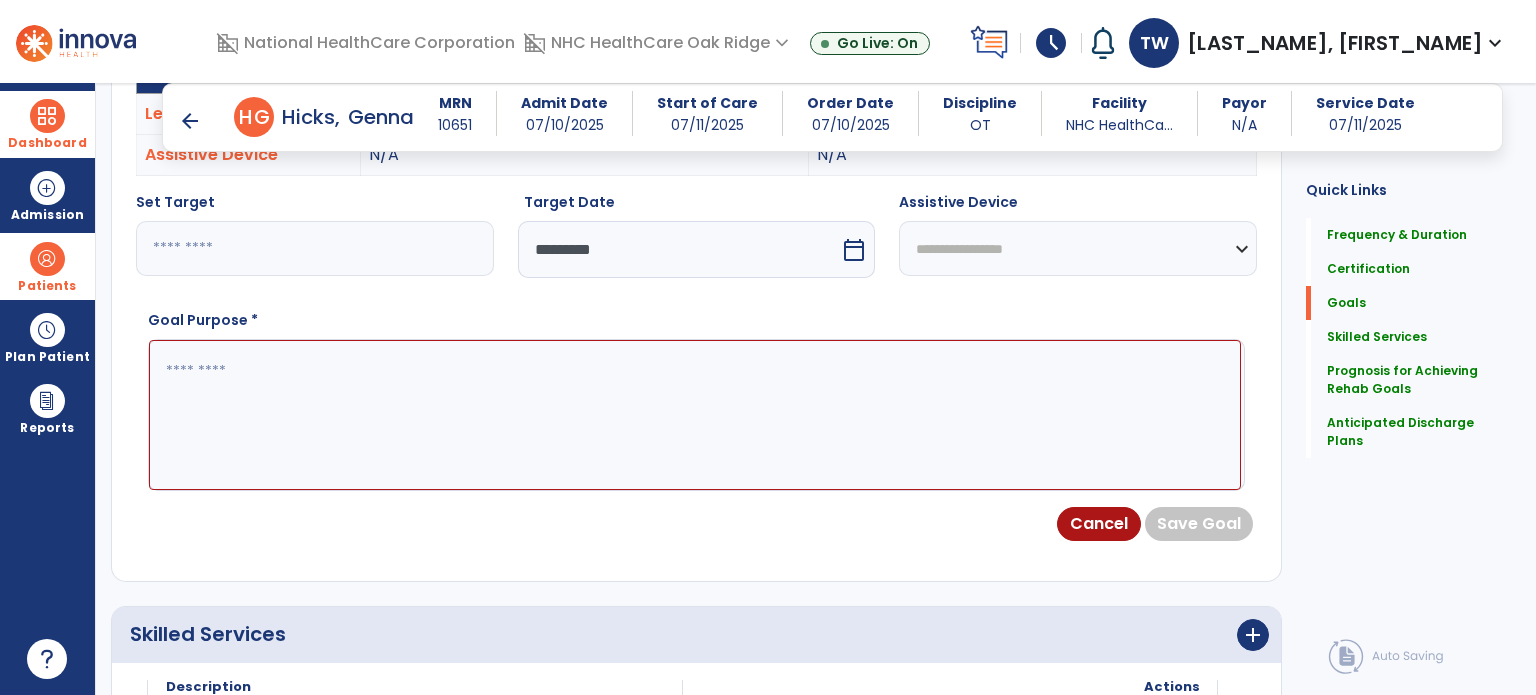 select on "**********" 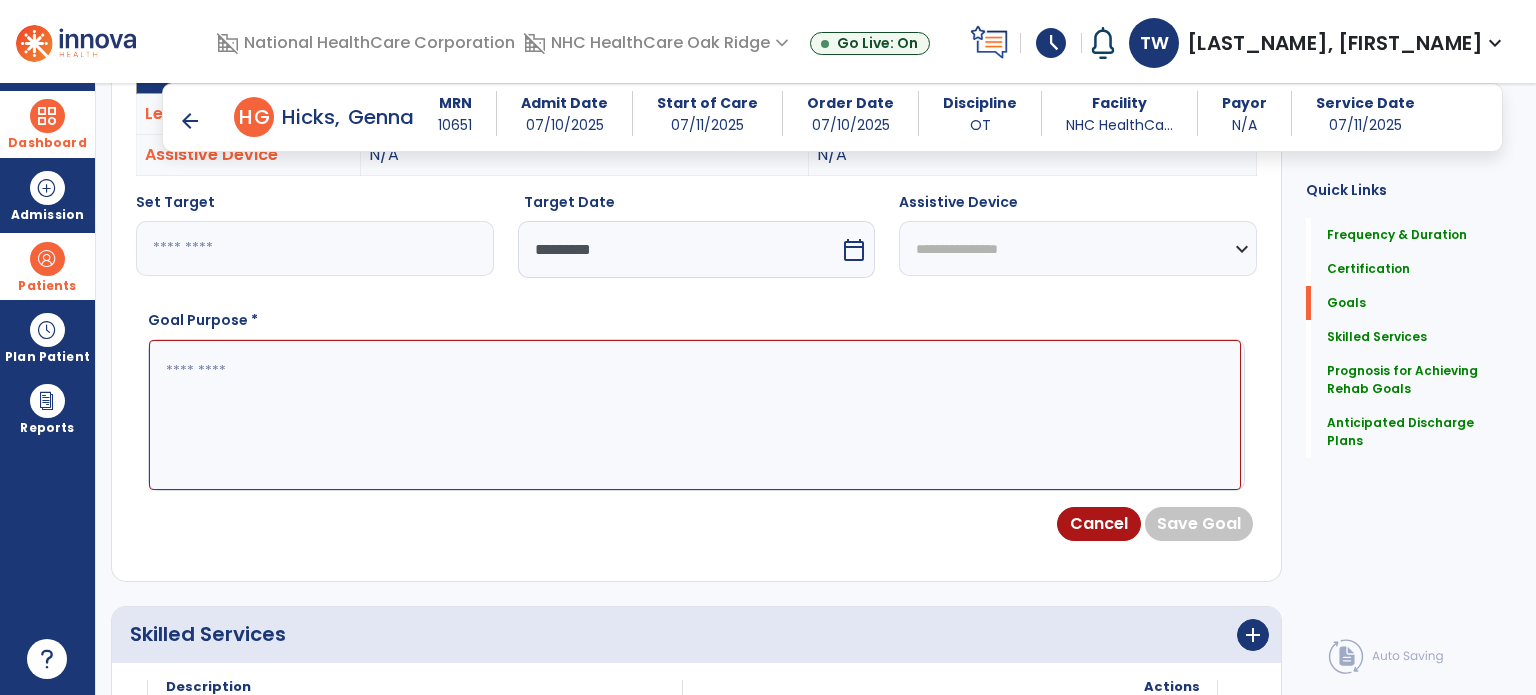 click on "**********" at bounding box center [1078, 248] 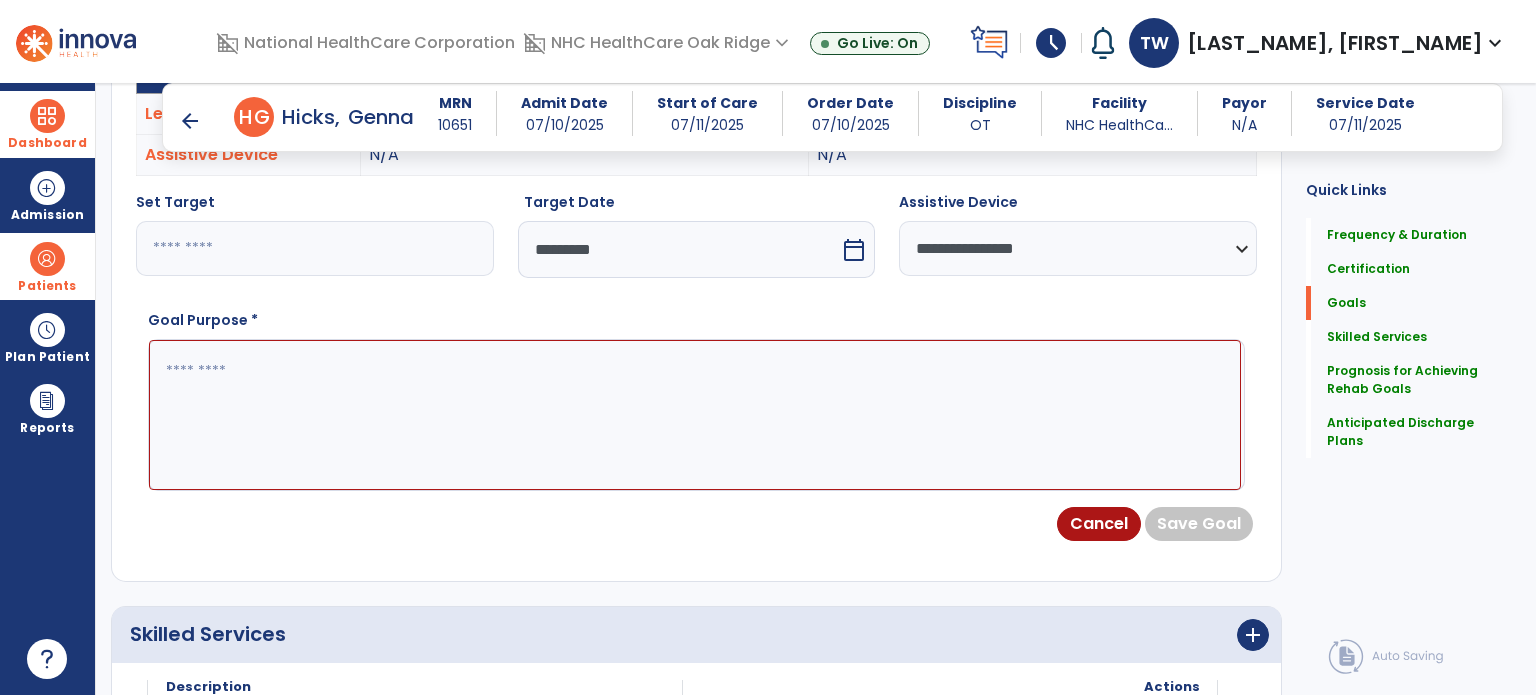 click at bounding box center [695, 415] 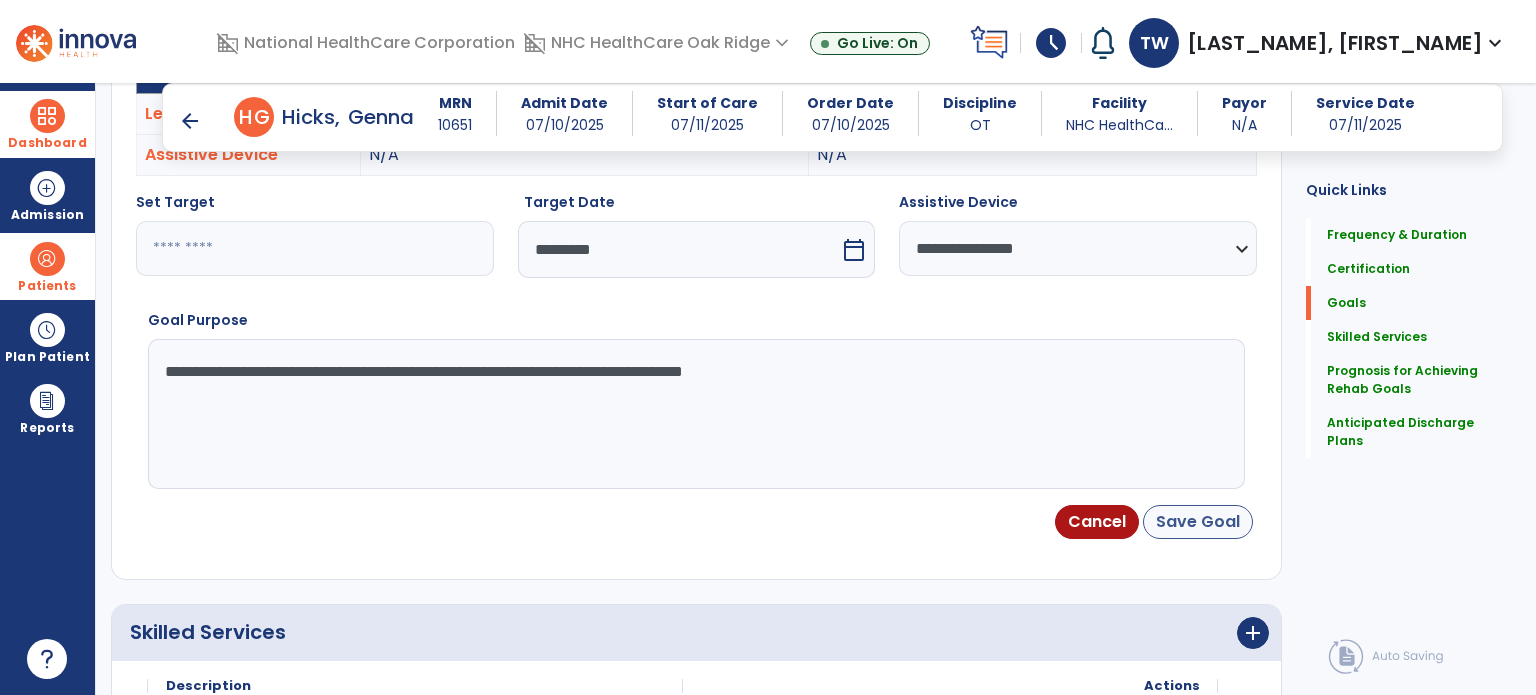 type on "**********" 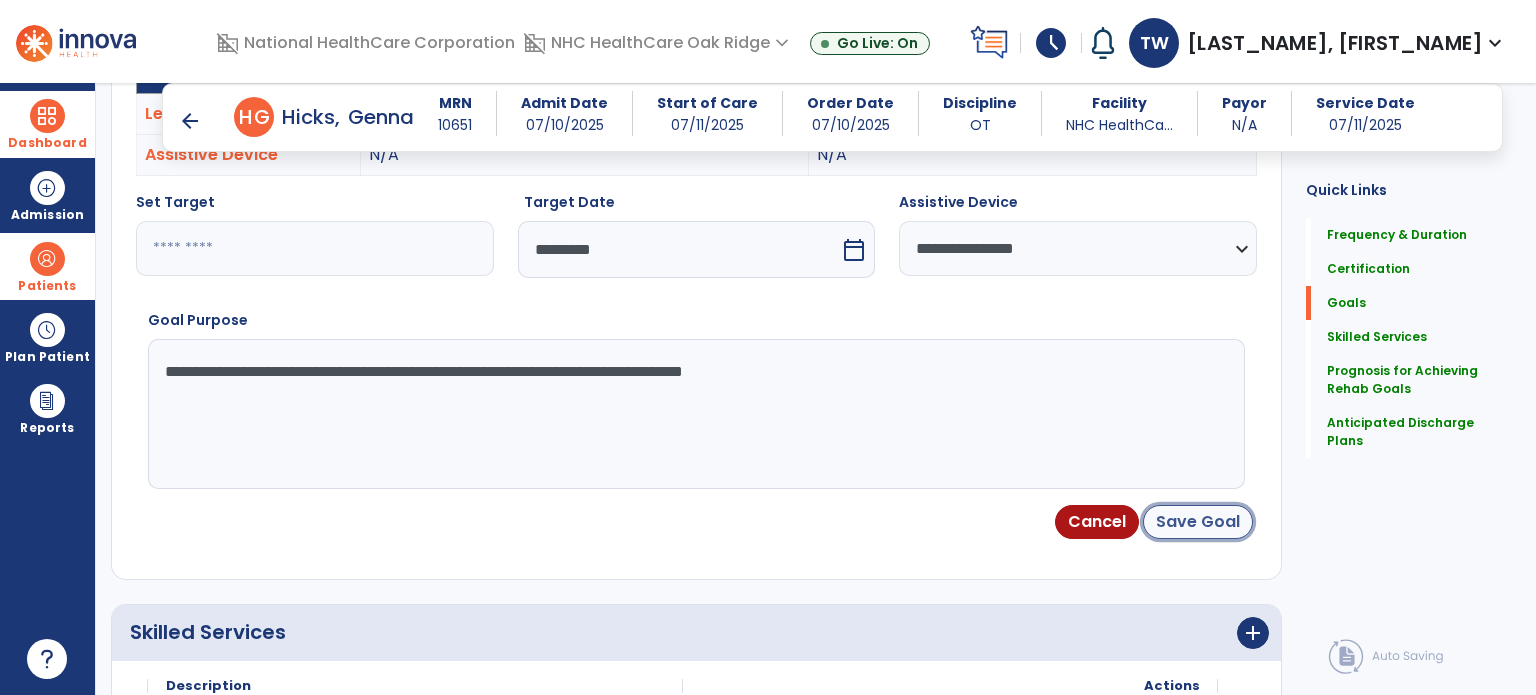 click on "Save Goal" at bounding box center (1198, 522) 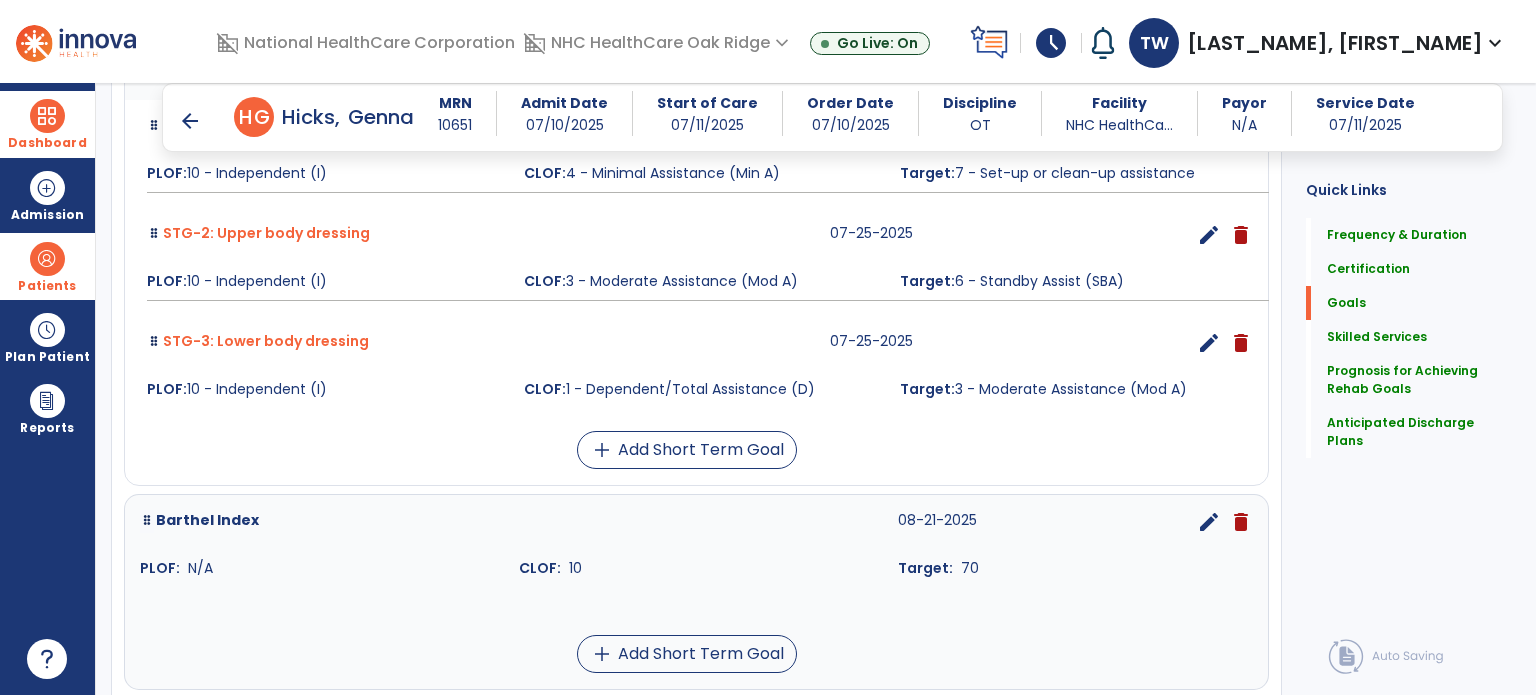 scroll, scrollTop: 896, scrollLeft: 0, axis: vertical 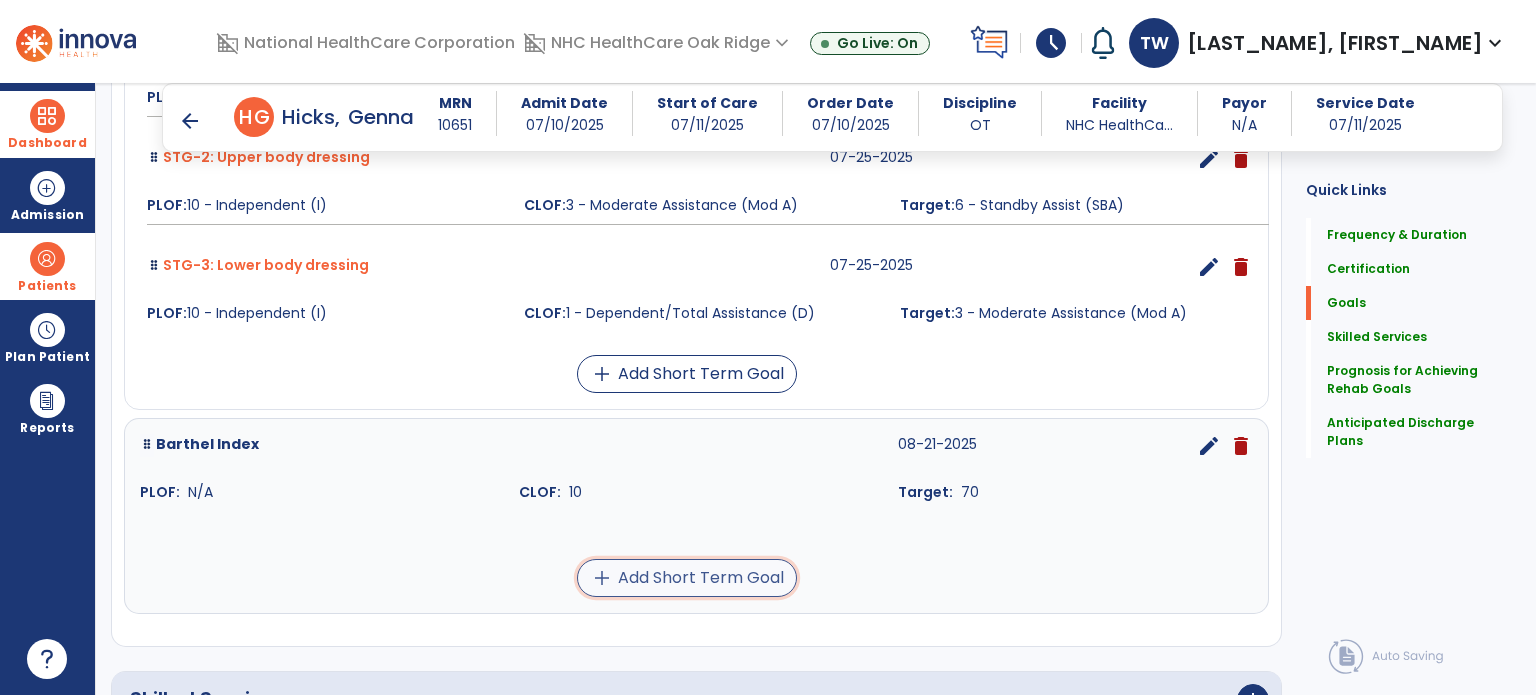 click on "add  Add Short Term Goal" at bounding box center (687, 578) 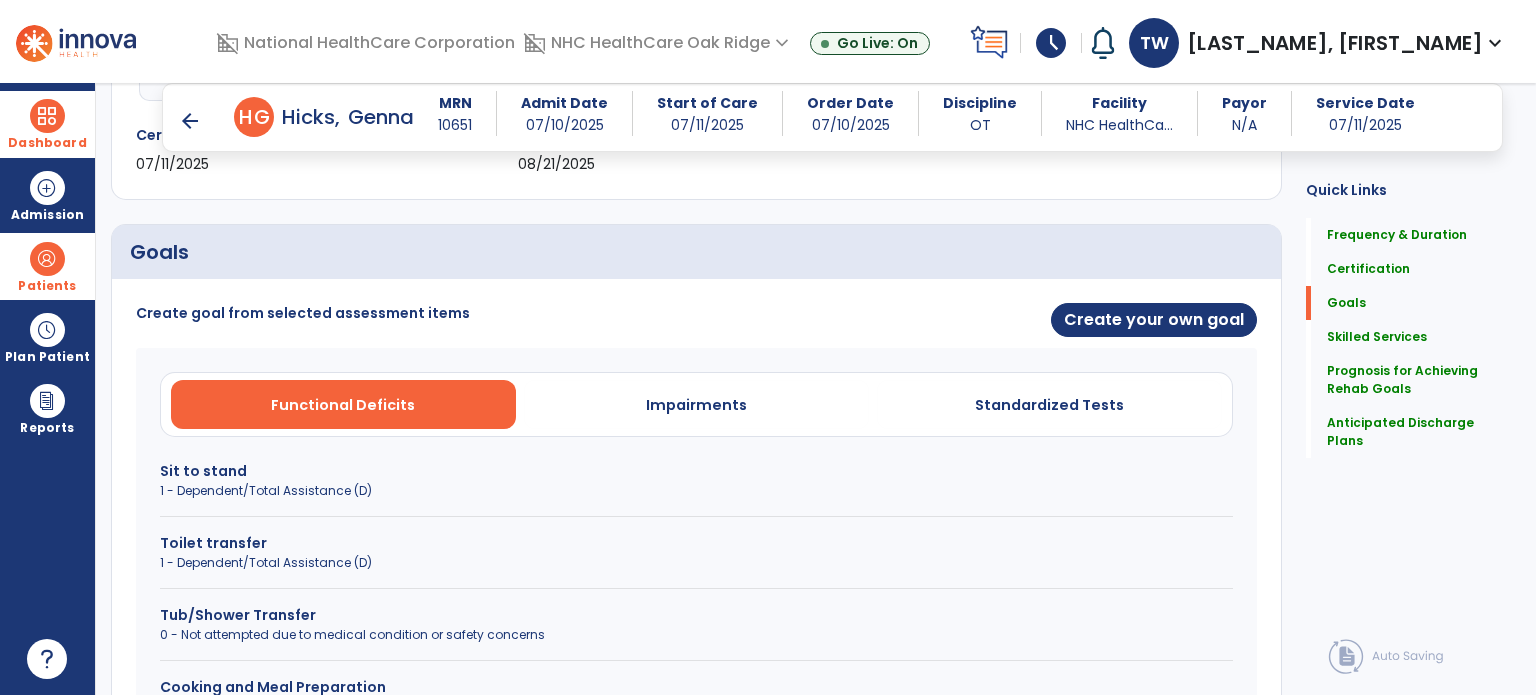 scroll, scrollTop: 372, scrollLeft: 0, axis: vertical 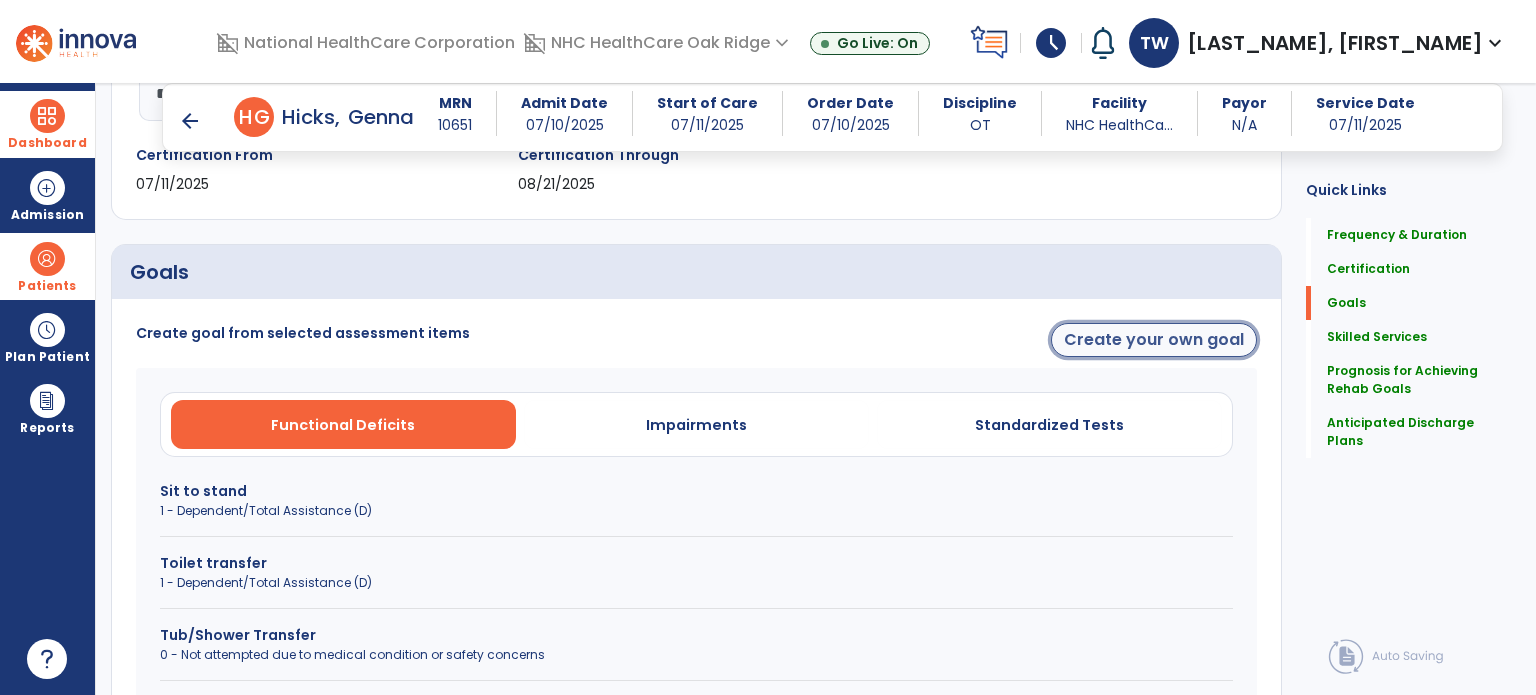 click on "Create your own goal" at bounding box center (1154, 340) 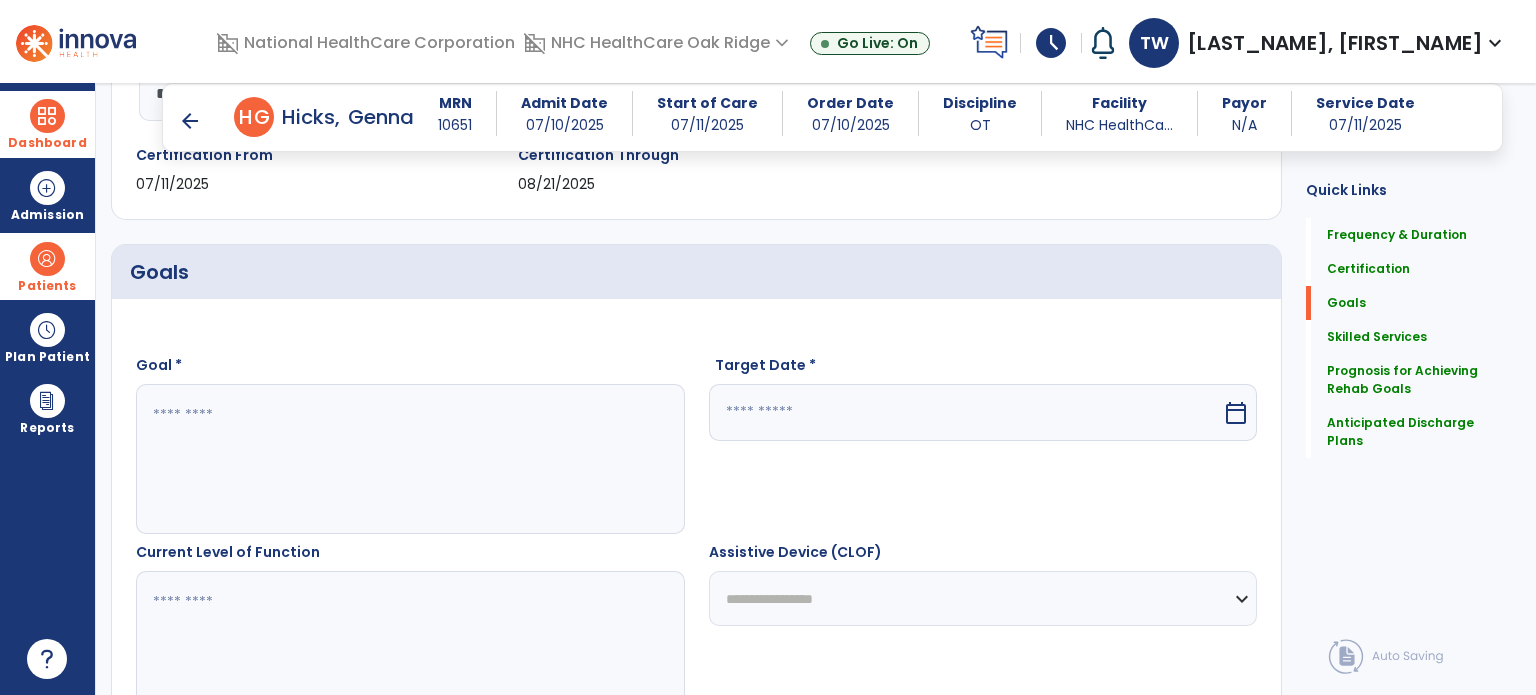 click at bounding box center (409, 459) 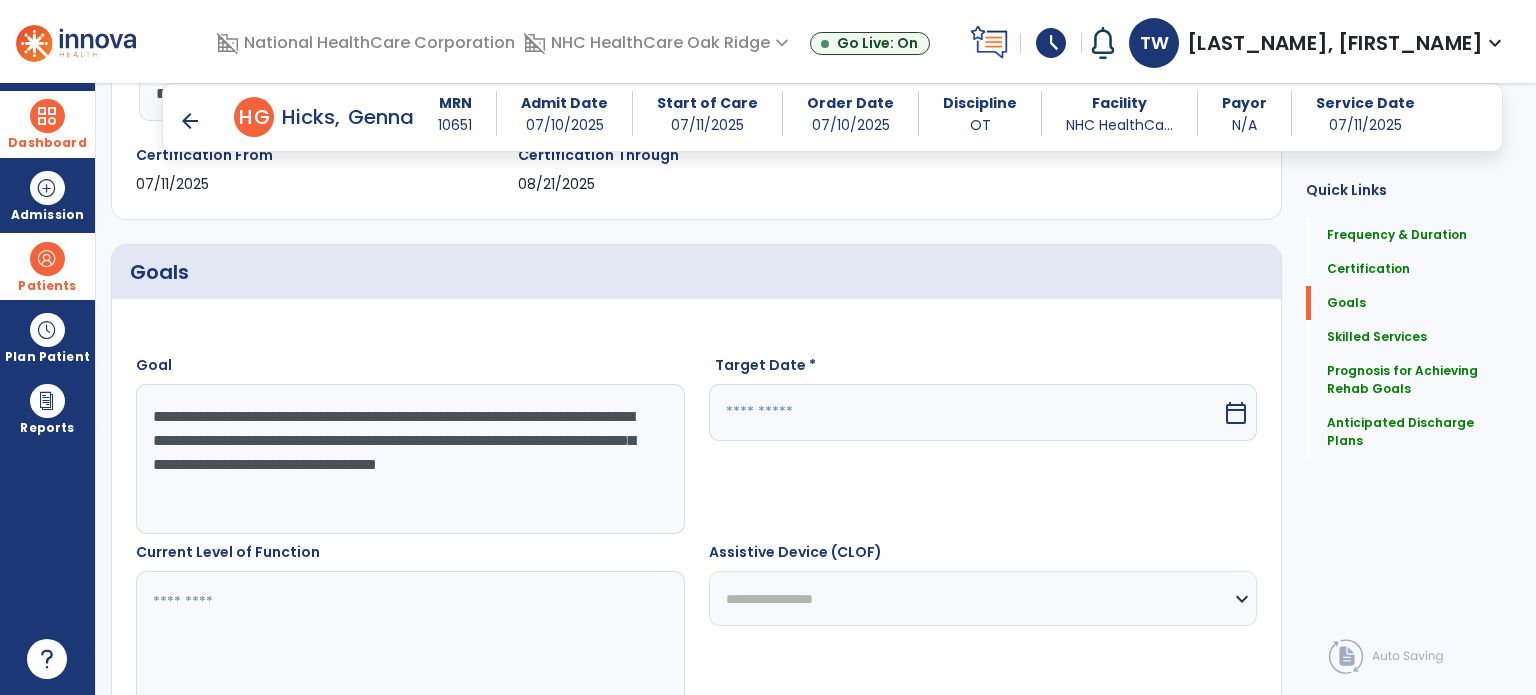 type on "**********" 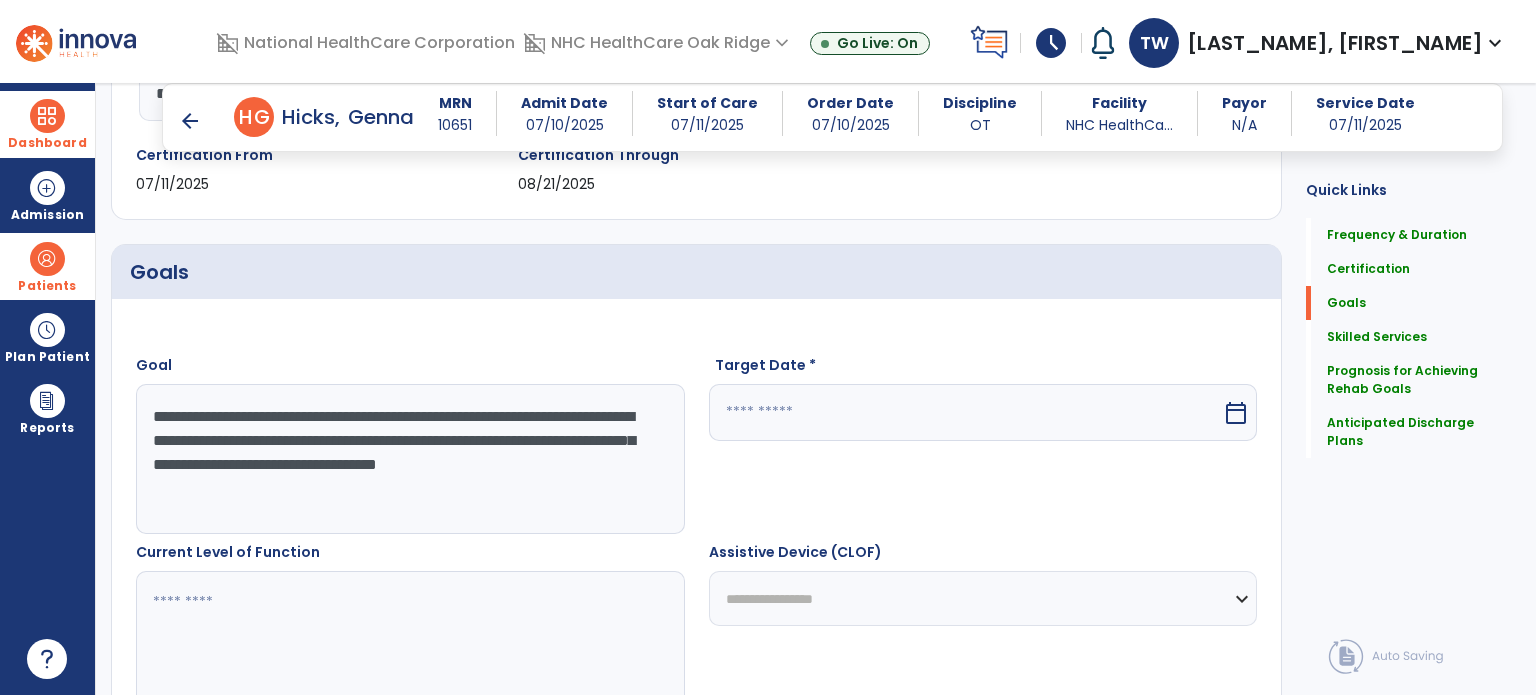 click at bounding box center (966, 412) 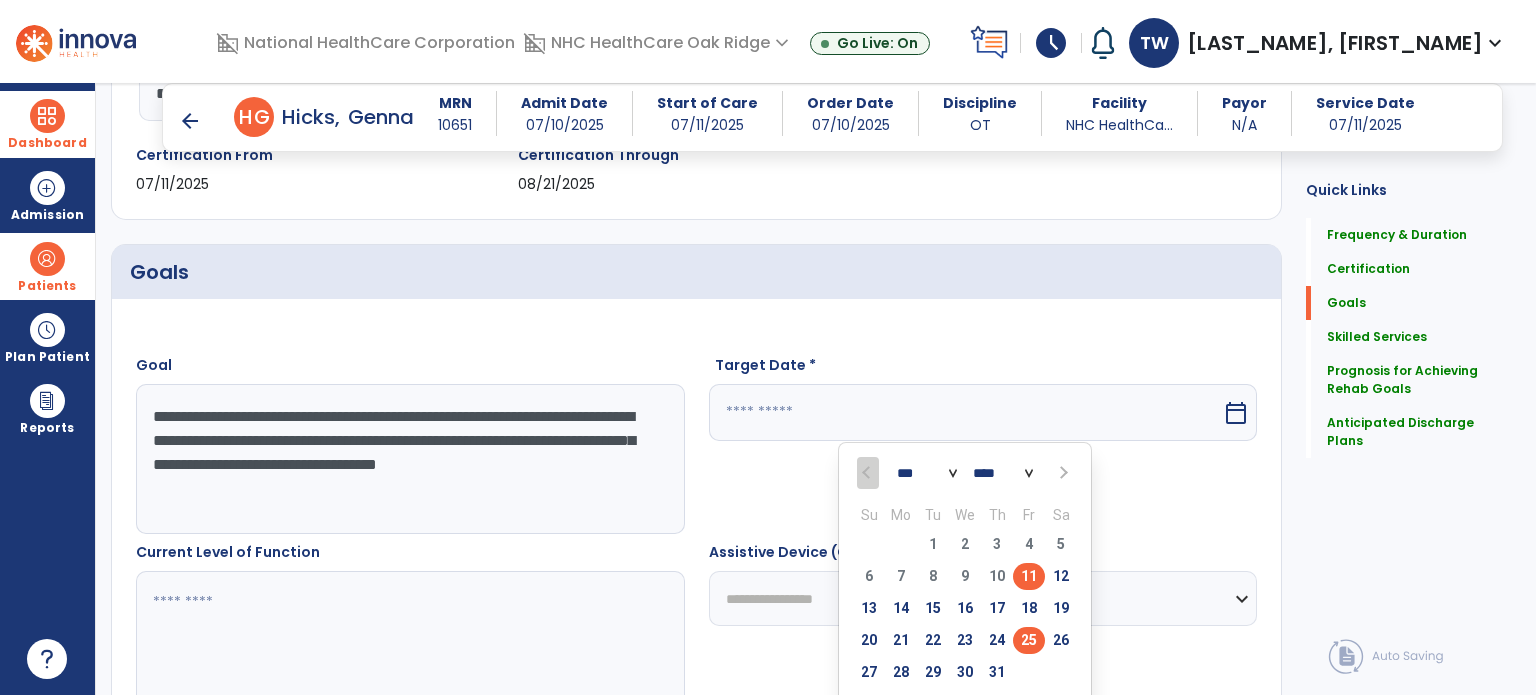click on "25" at bounding box center [1029, 640] 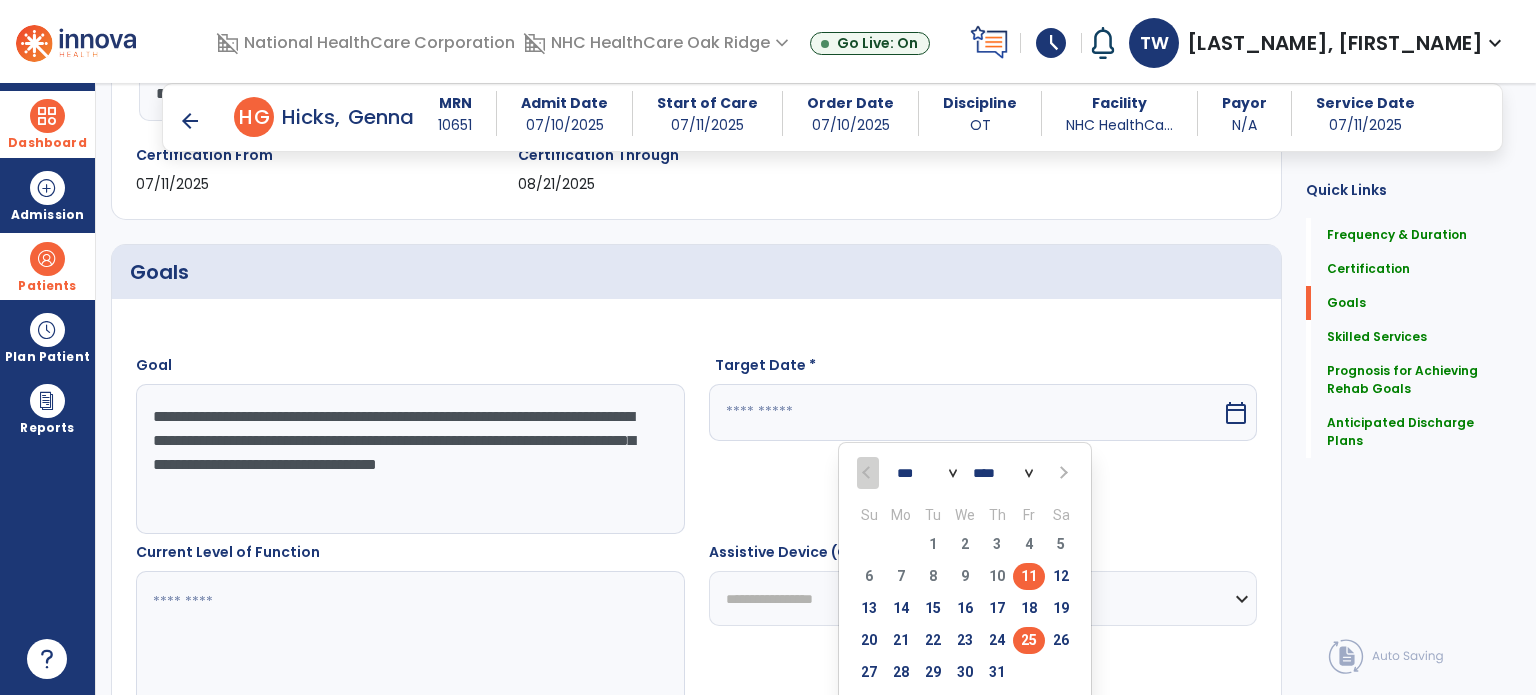 type on "*********" 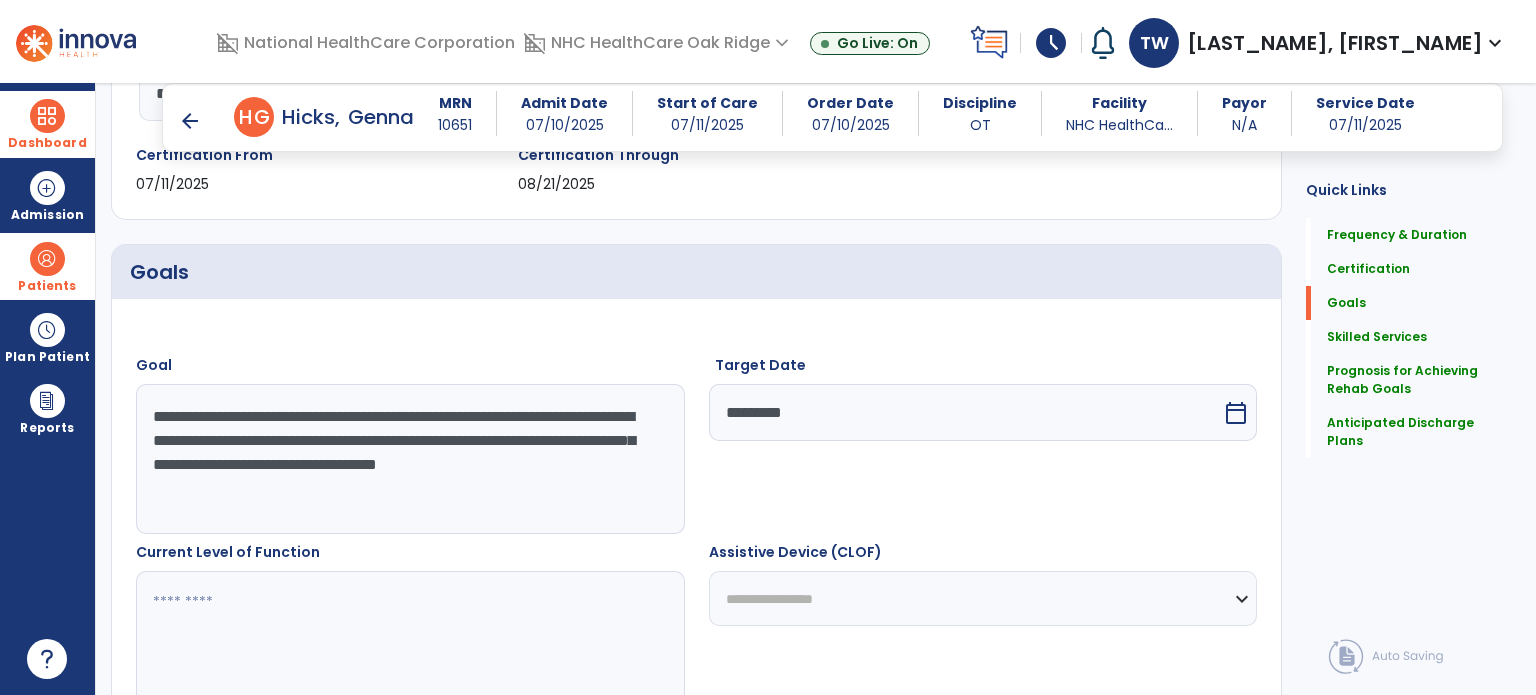 click on "**********" at bounding box center [983, 598] 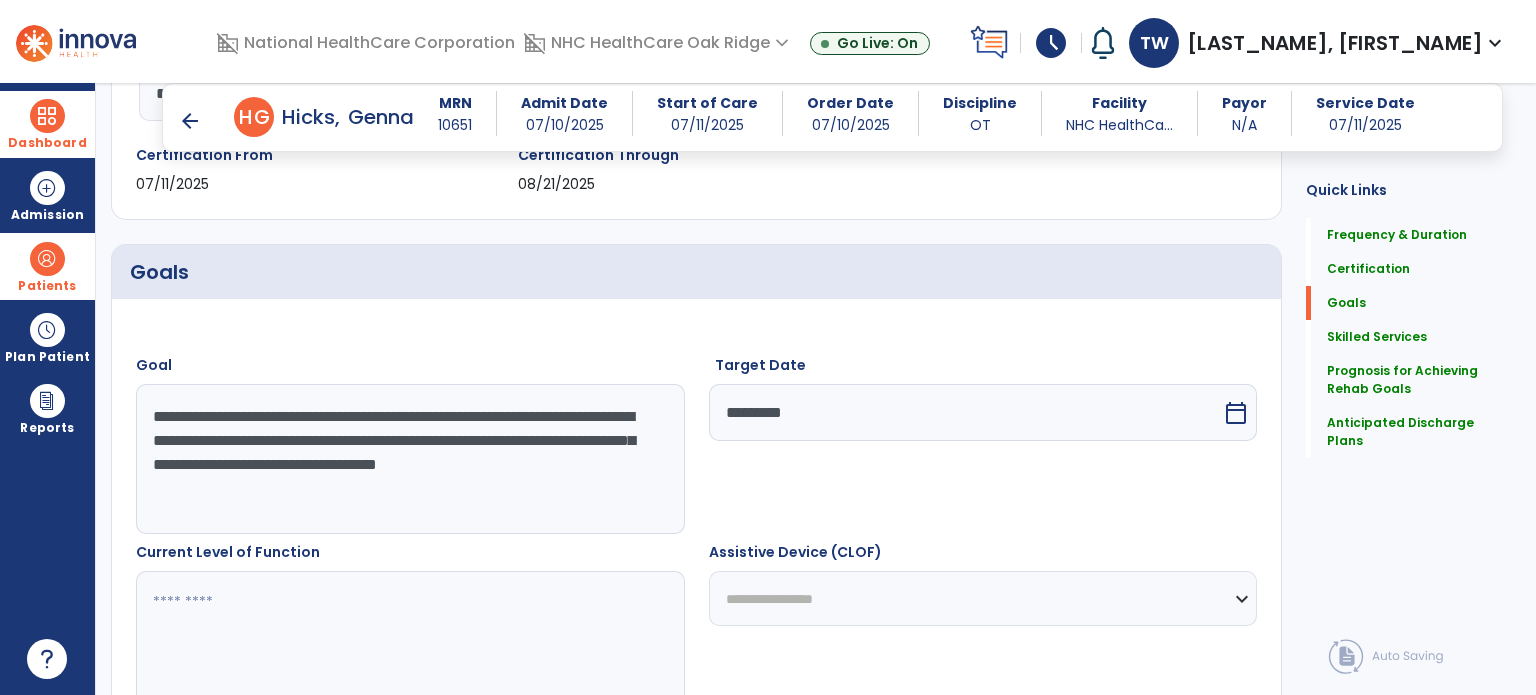 select on "**********" 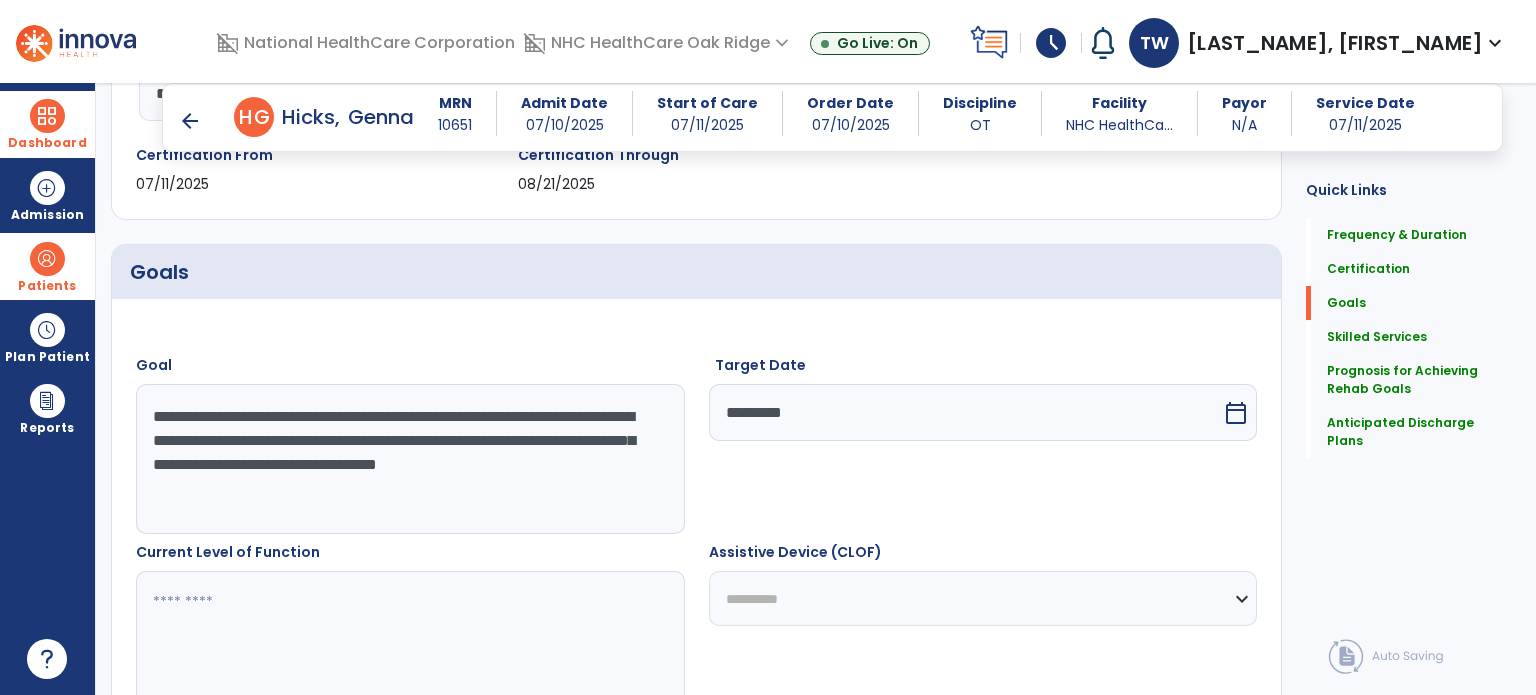 click on "**********" at bounding box center [983, 598] 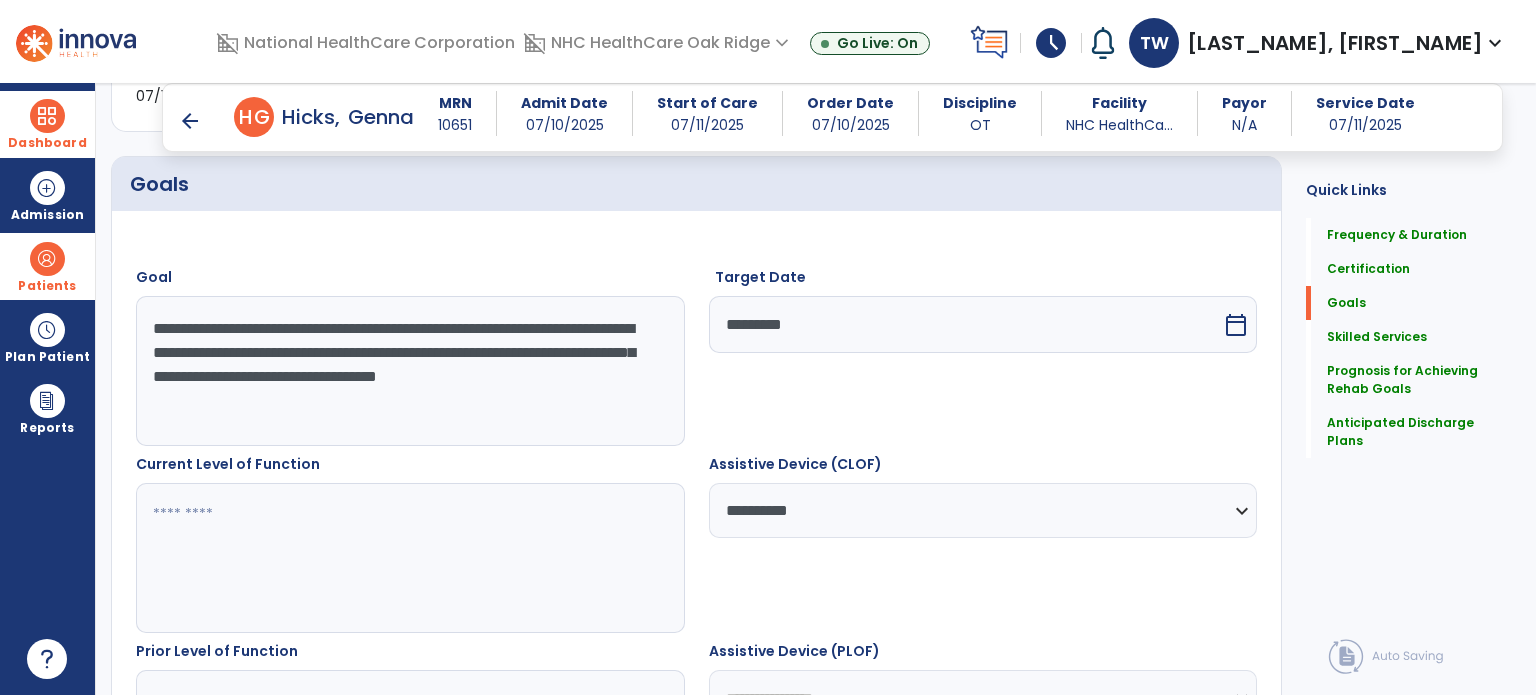scroll, scrollTop: 672, scrollLeft: 0, axis: vertical 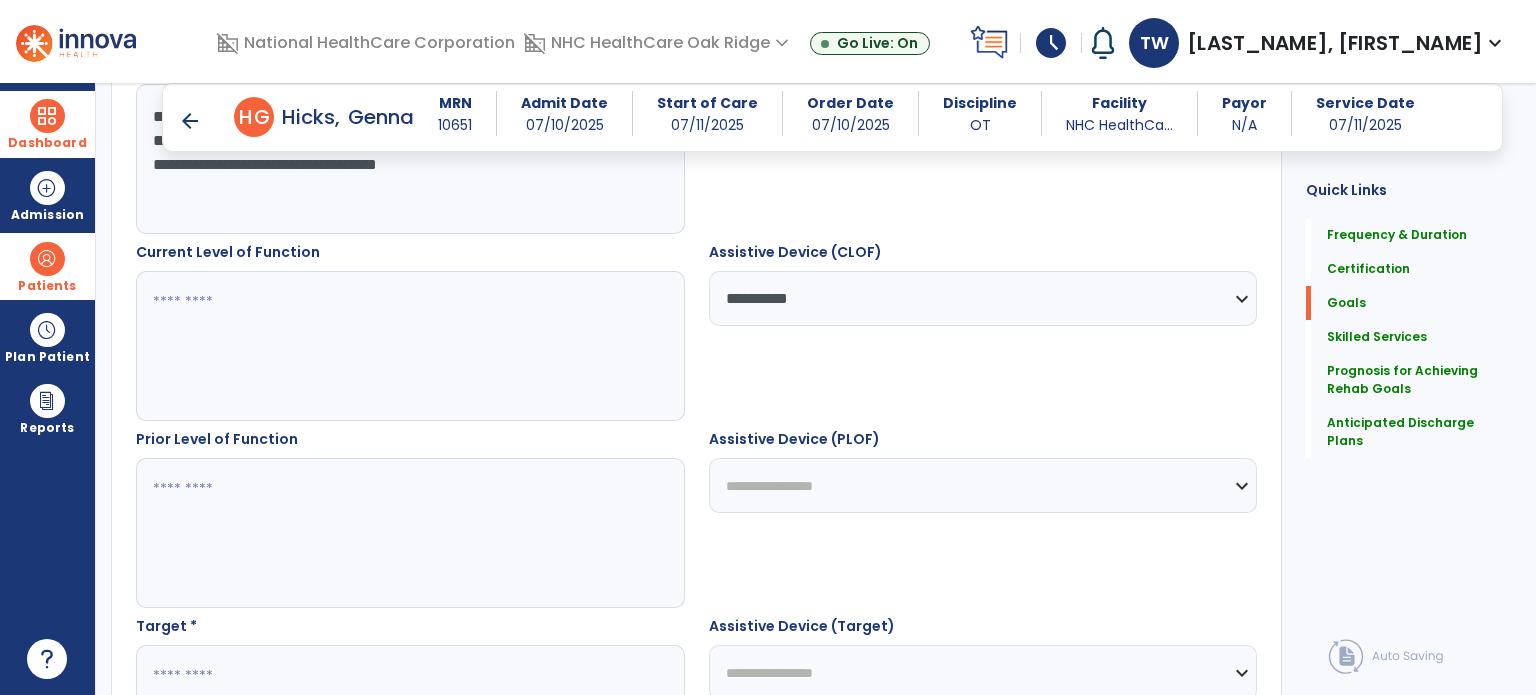 click on "**********" at bounding box center [983, 485] 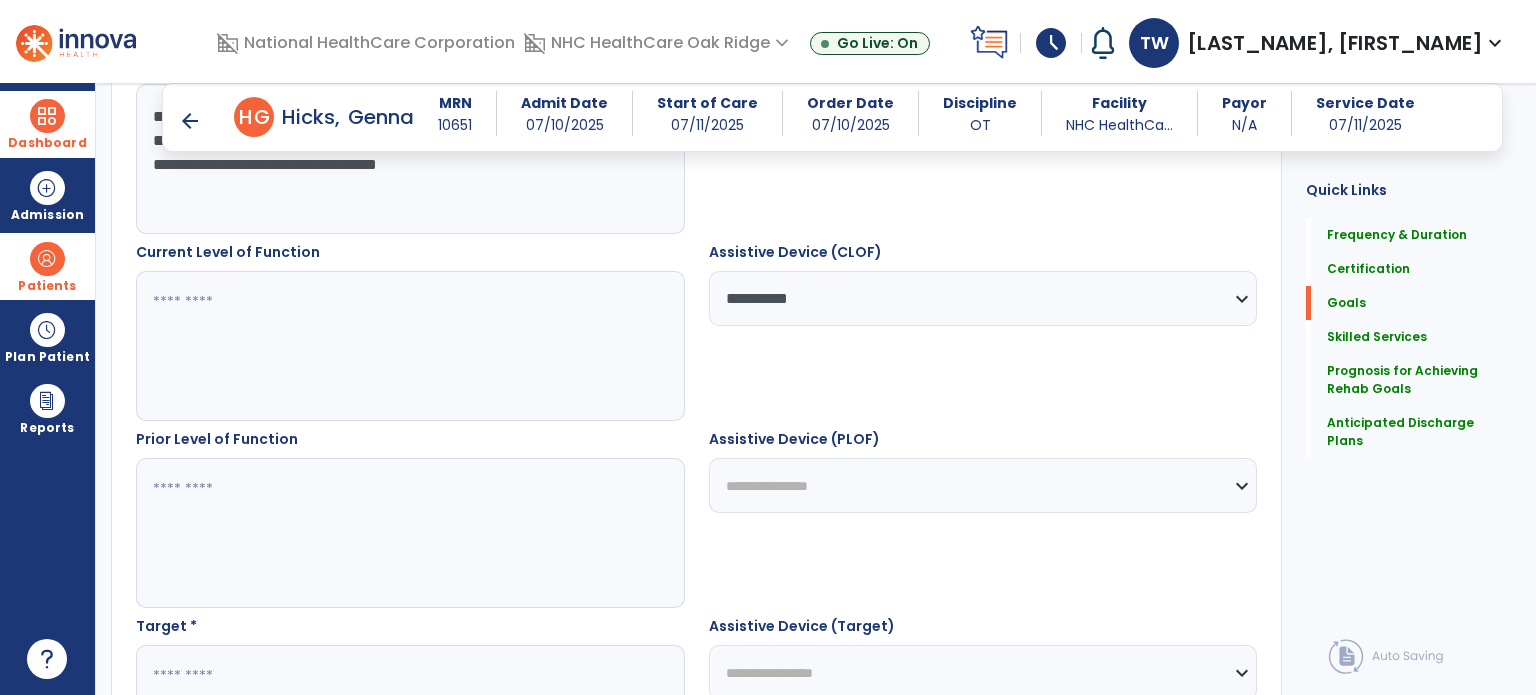 click on "**********" at bounding box center [983, 485] 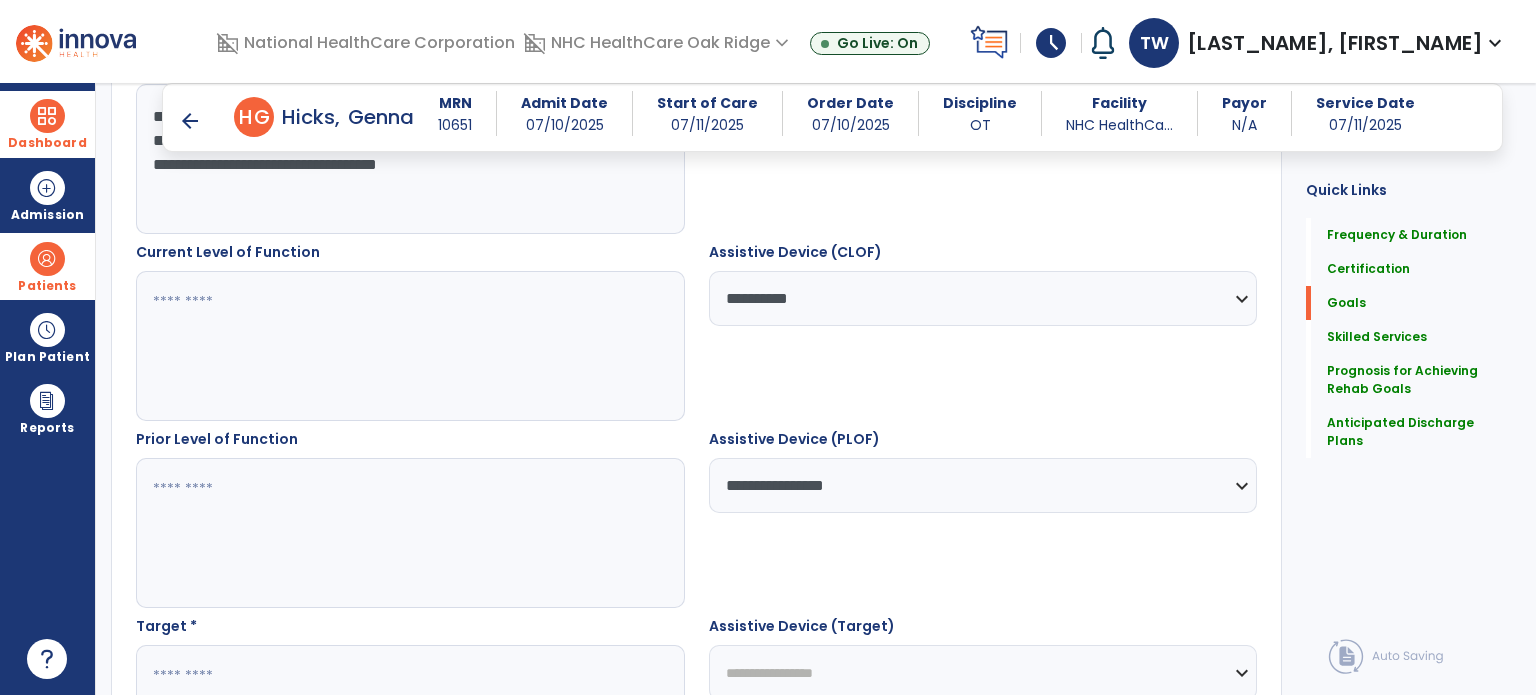 drag, startPoint x: 800, startPoint y: 674, endPoint x: 798, endPoint y: 647, distance: 27.073973 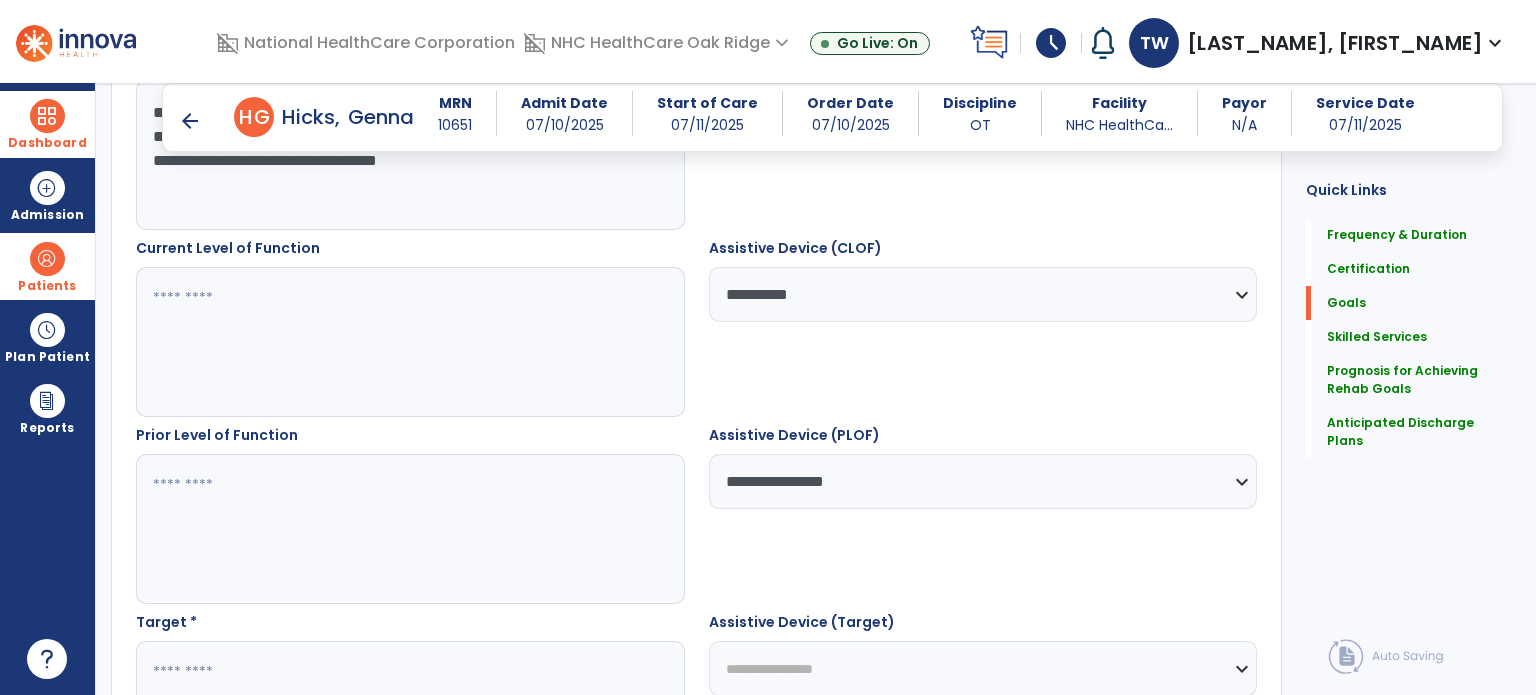 select on "**********" 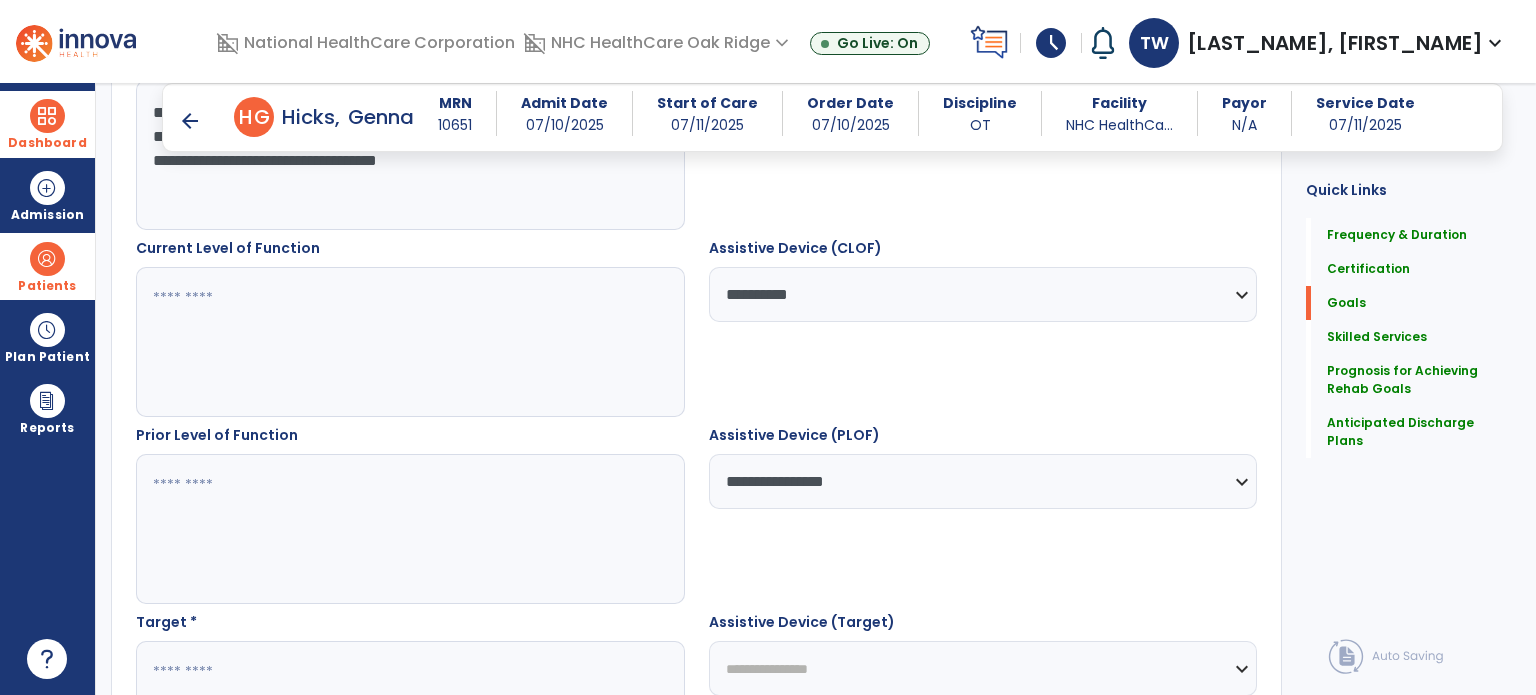 click on "**********" at bounding box center [983, 668] 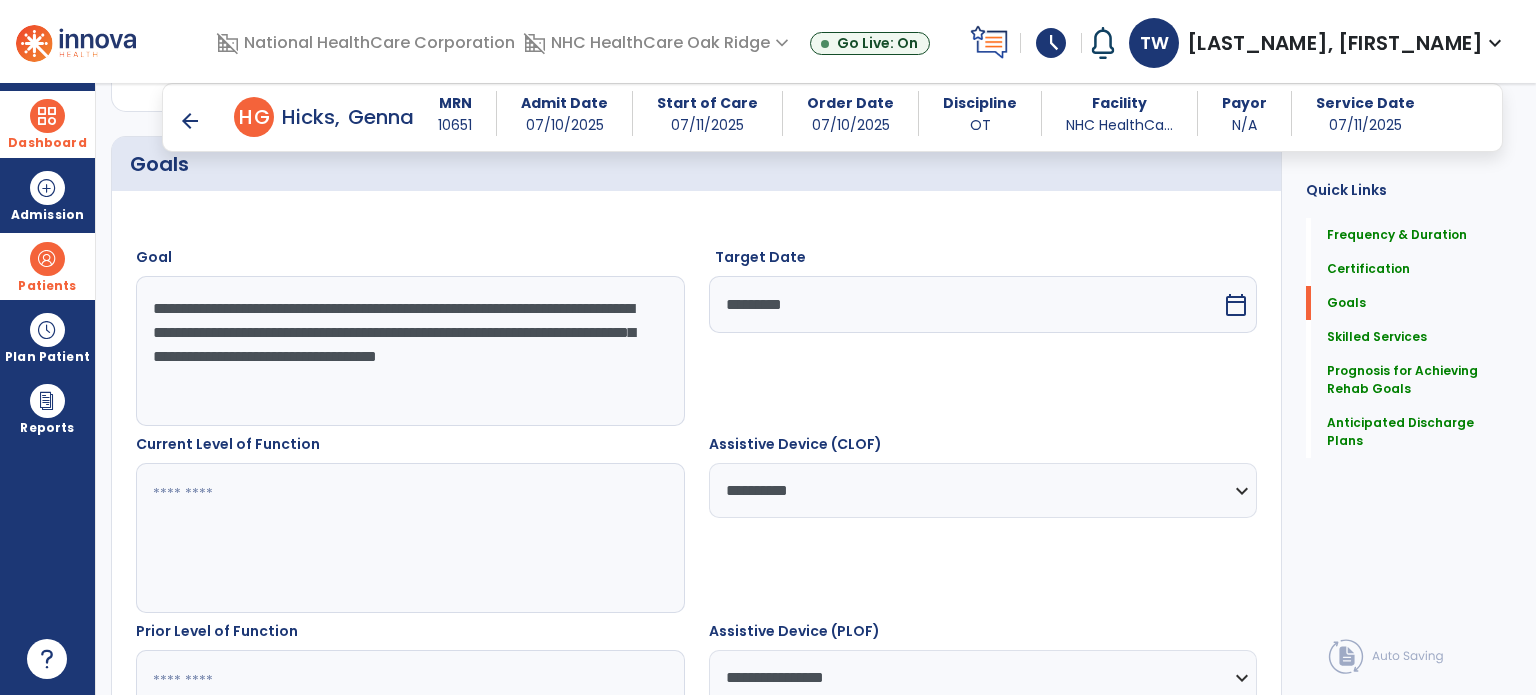 scroll, scrollTop: 476, scrollLeft: 0, axis: vertical 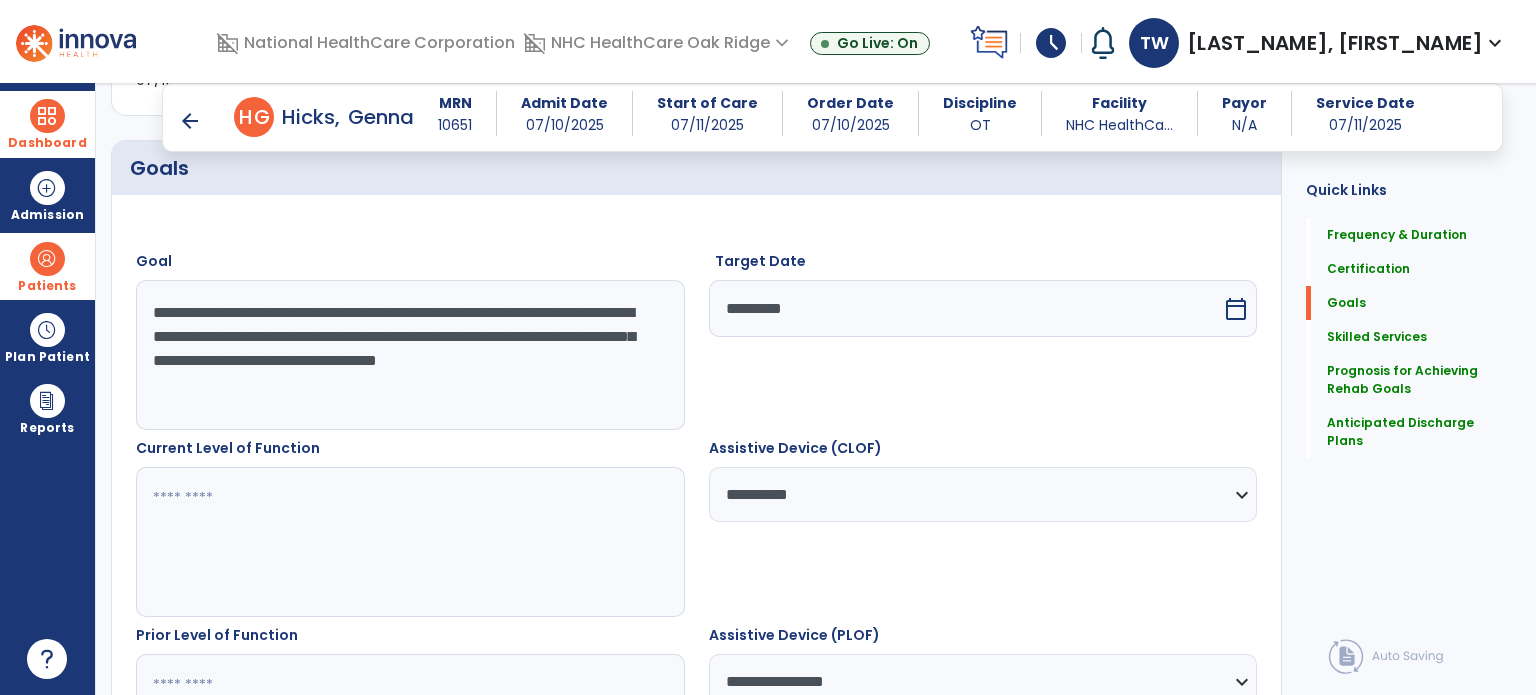 click at bounding box center [409, 542] 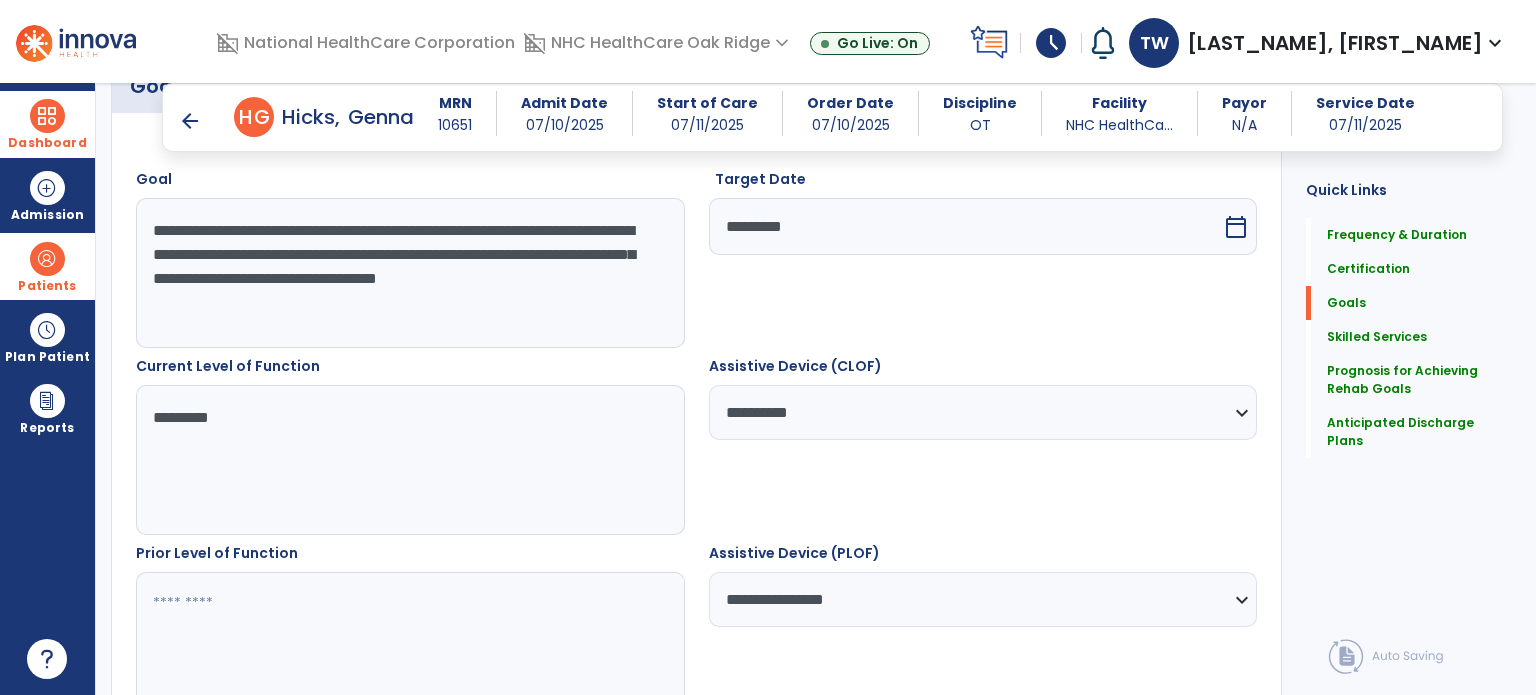 scroll, scrollTop: 676, scrollLeft: 0, axis: vertical 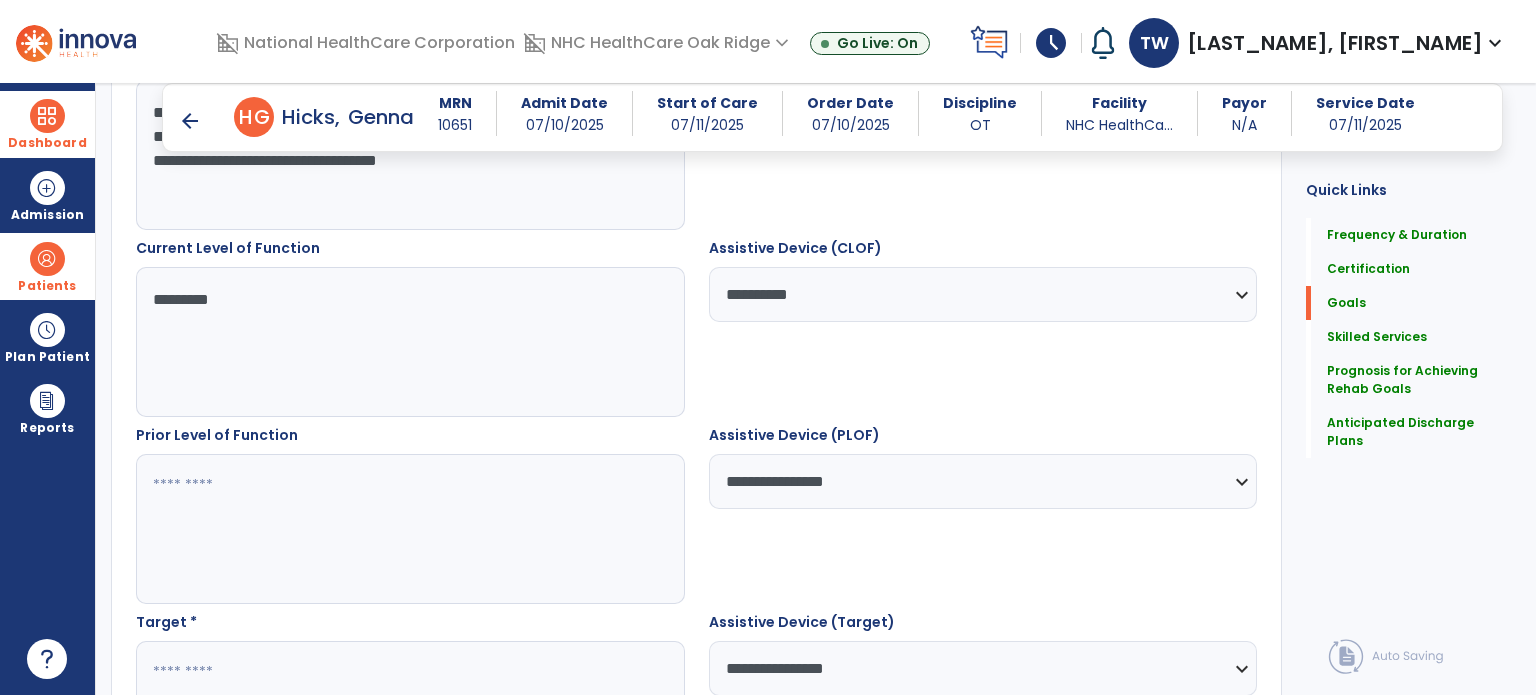 type on "*********" 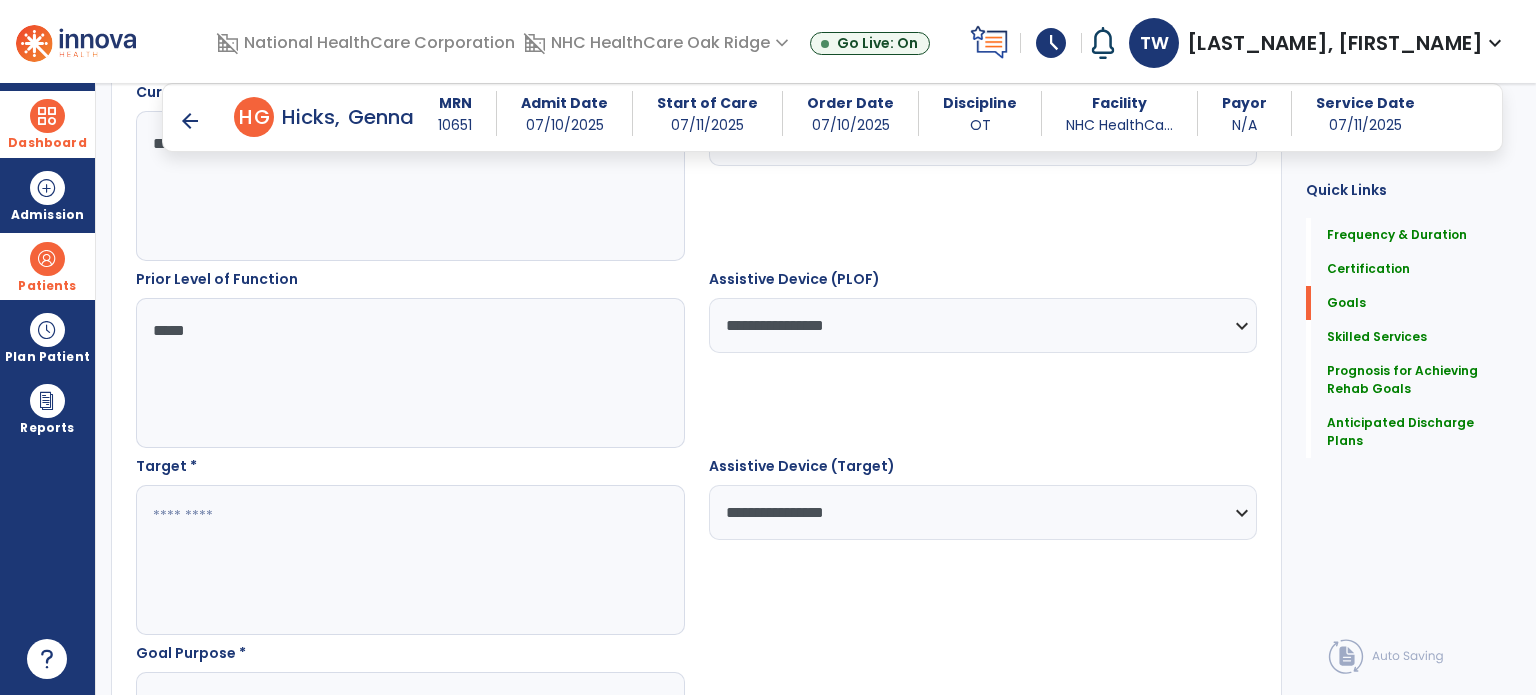 scroll, scrollTop: 1076, scrollLeft: 0, axis: vertical 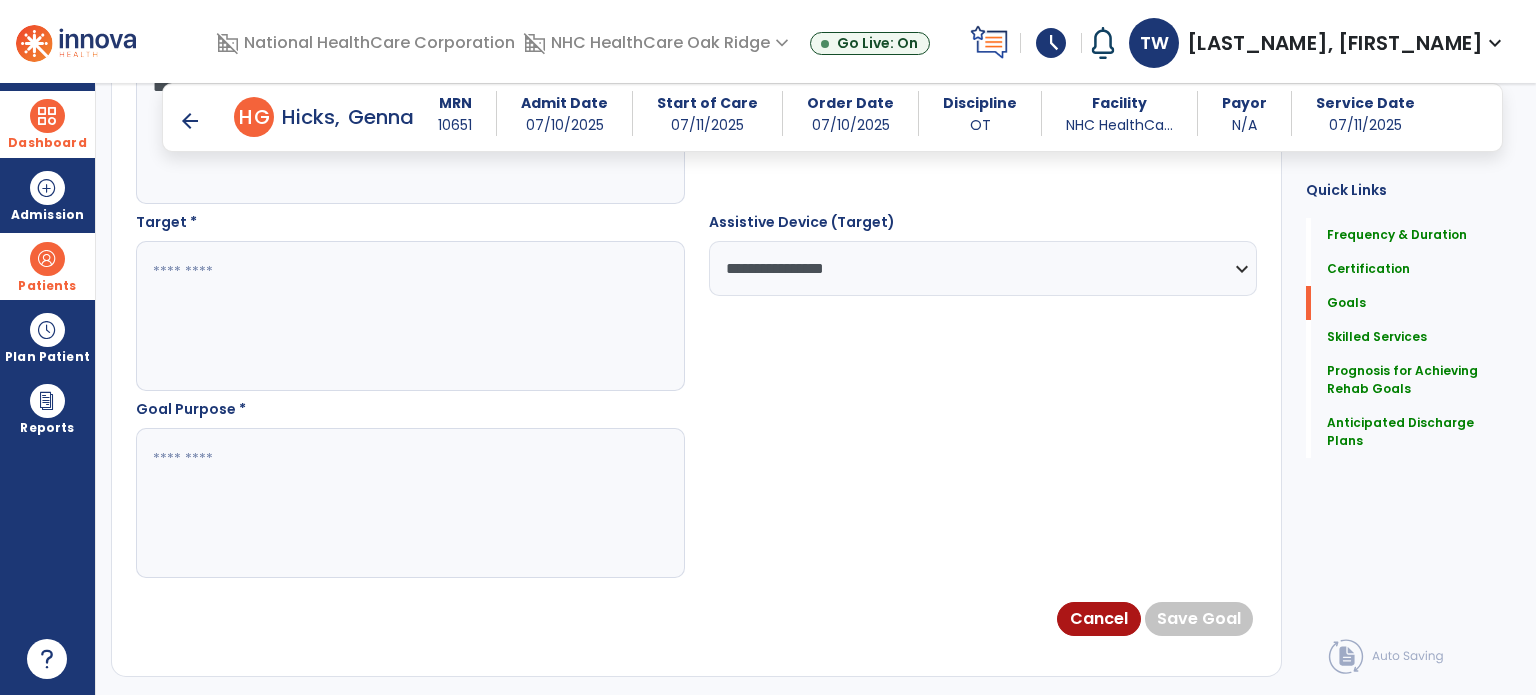 type on "*****" 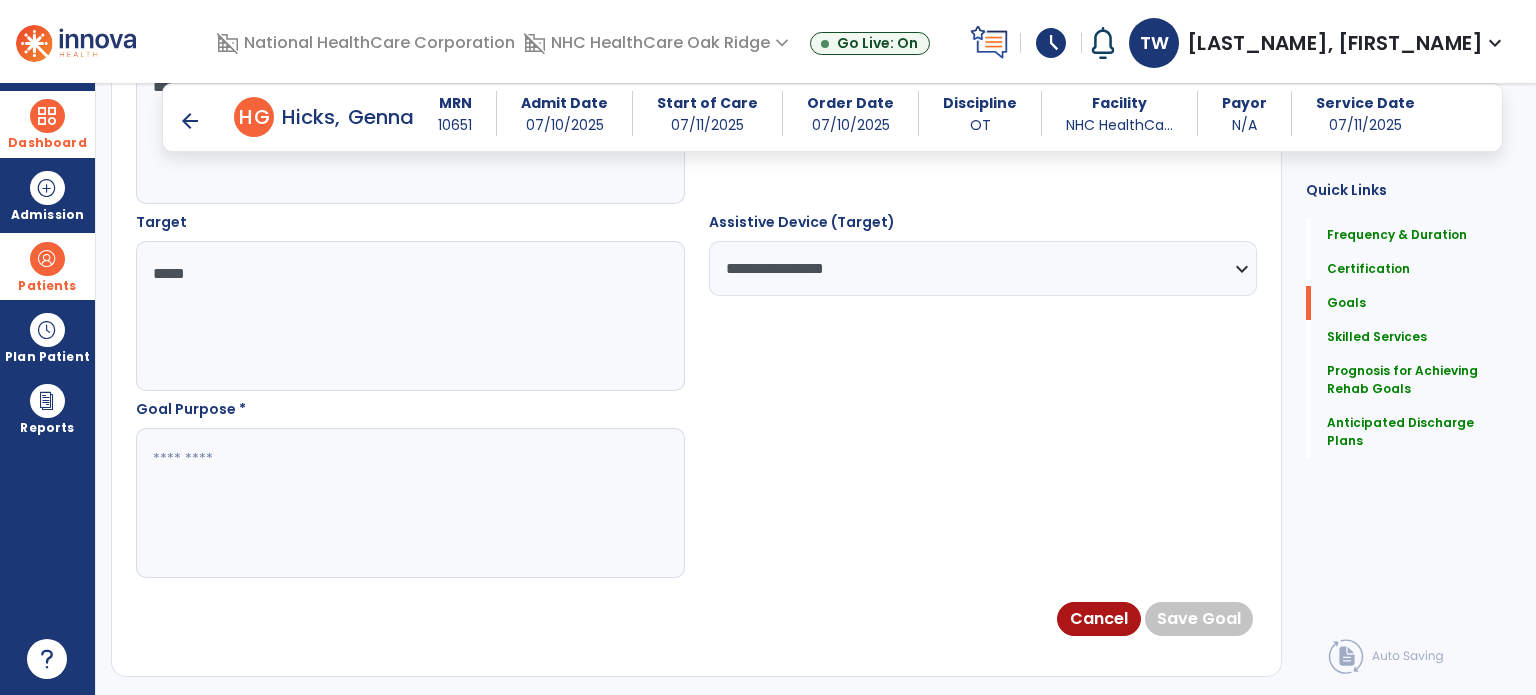 type on "*****" 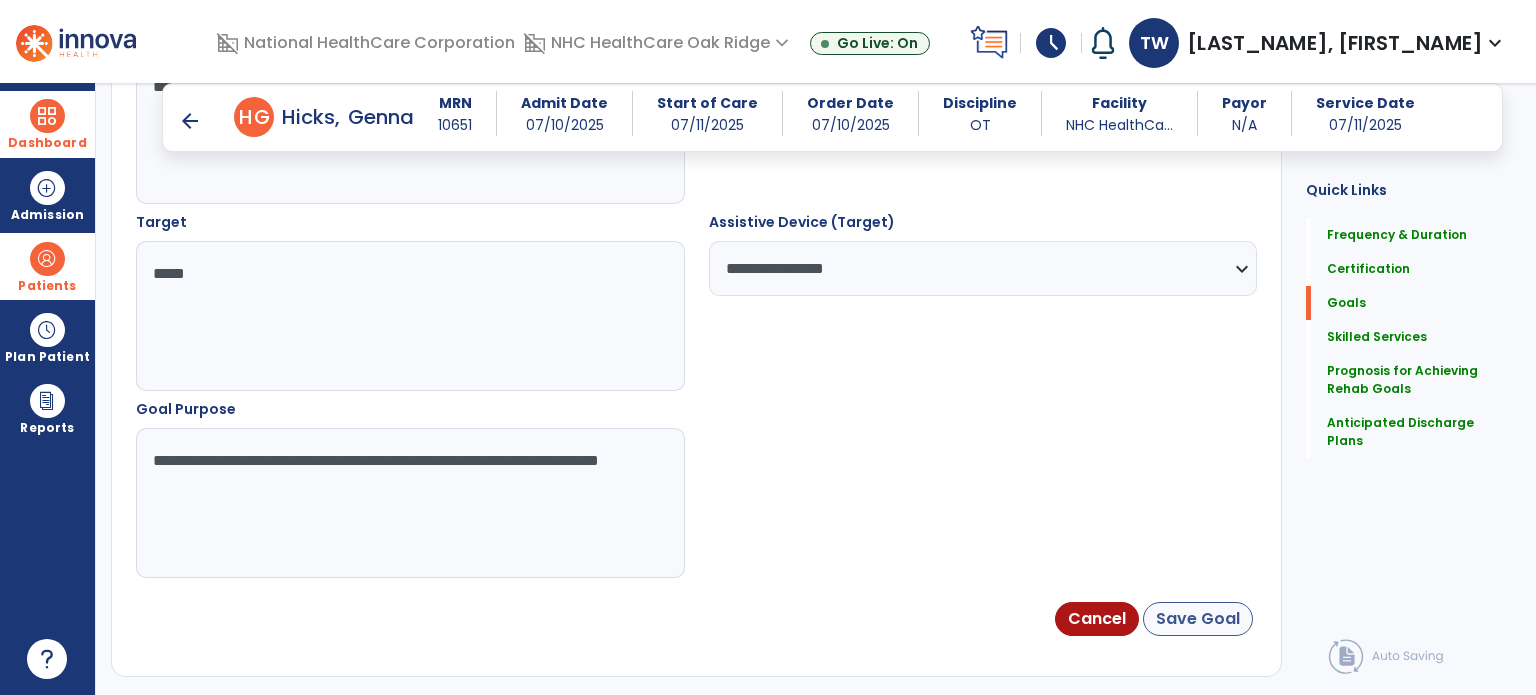 type on "**********" 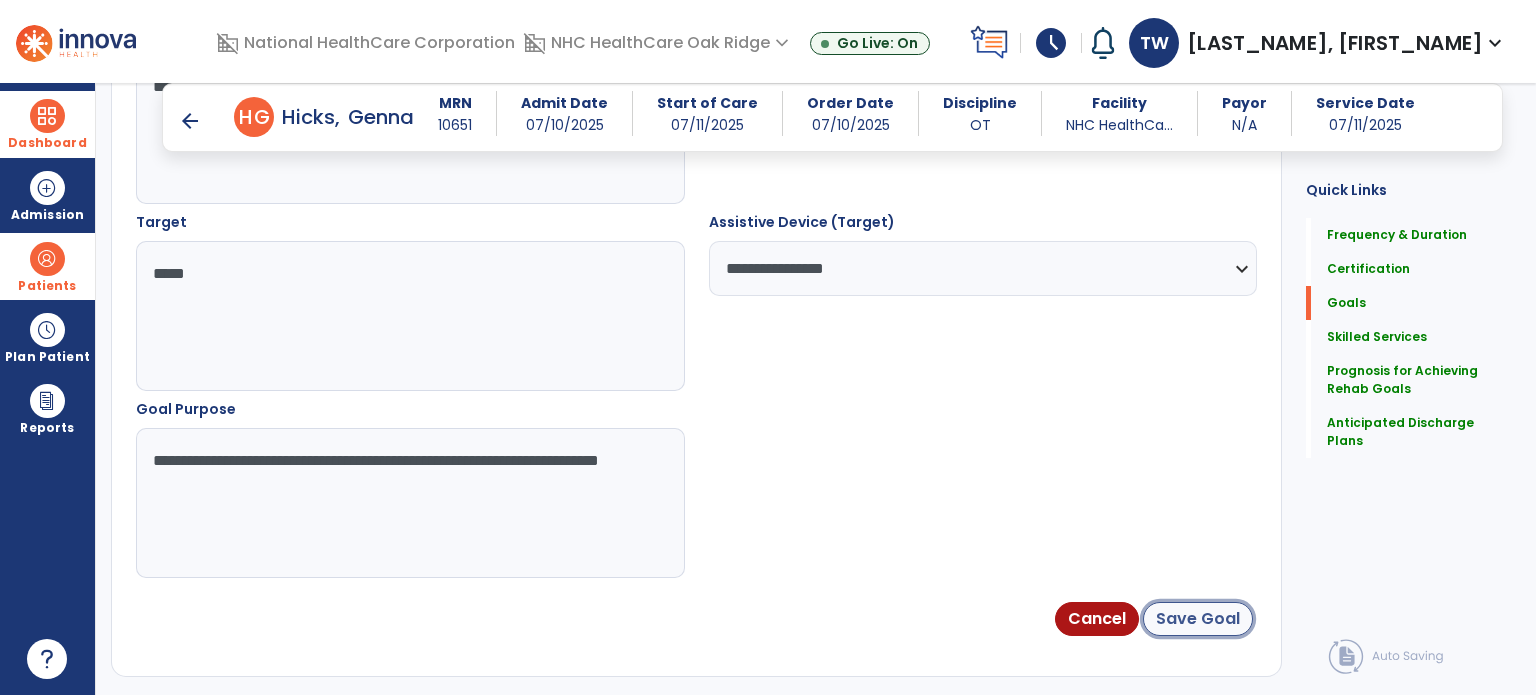 click on "Save Goal" at bounding box center [1198, 619] 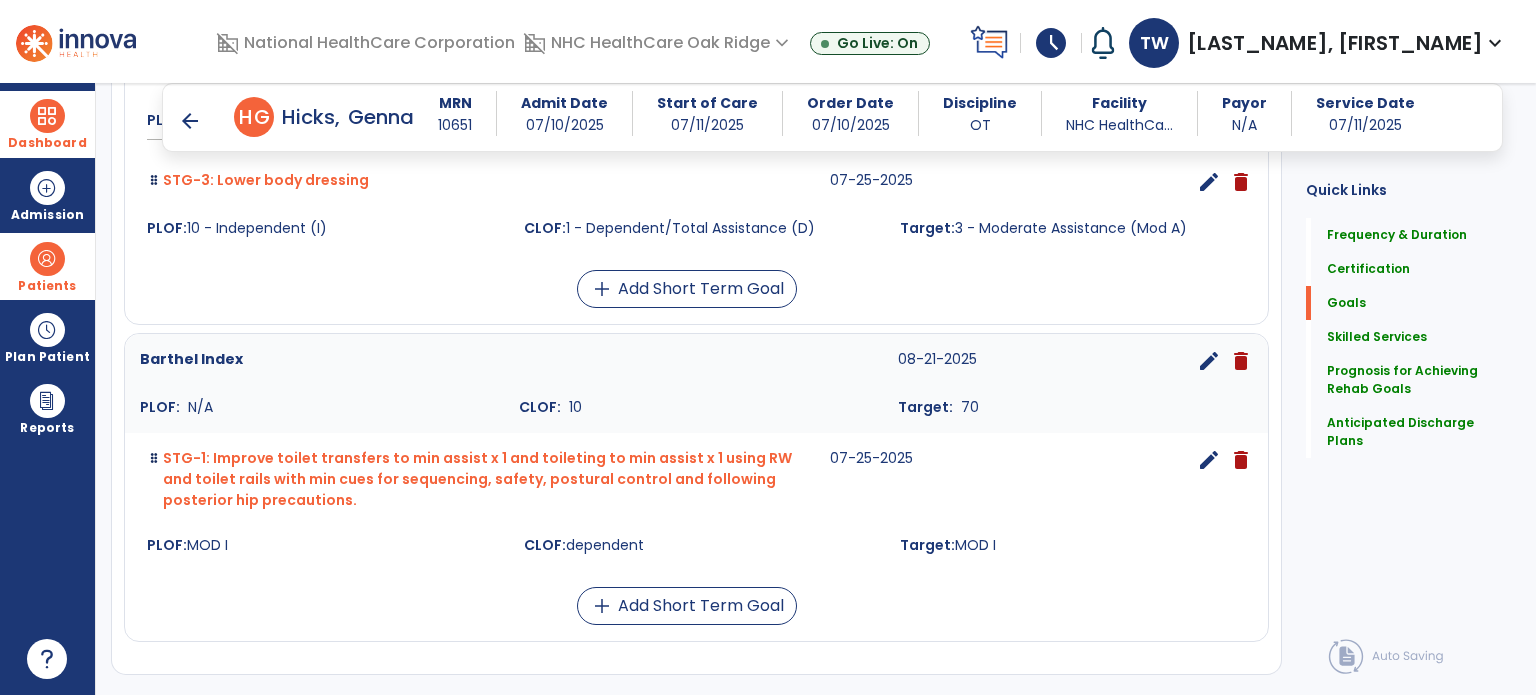 scroll, scrollTop: 1100, scrollLeft: 0, axis: vertical 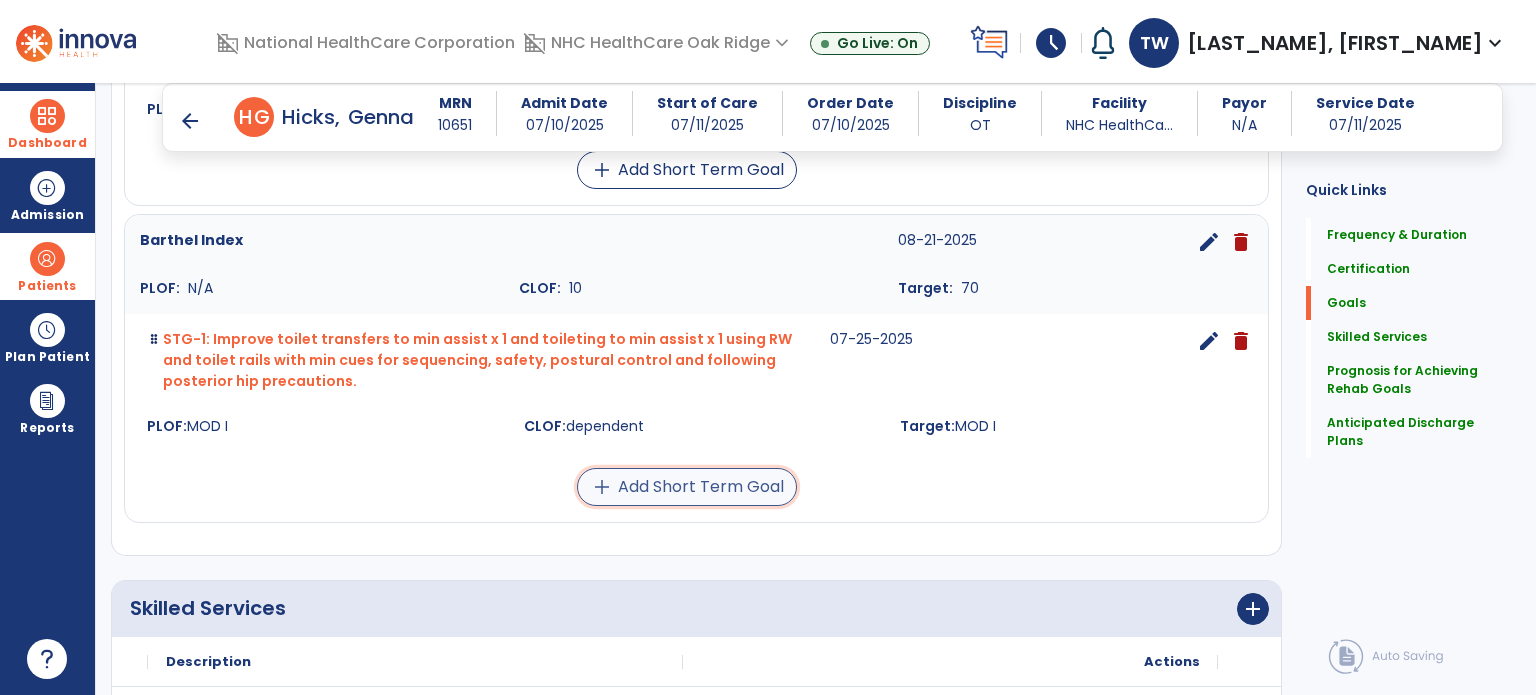 click on "add  Add Short Term Goal" at bounding box center [687, 487] 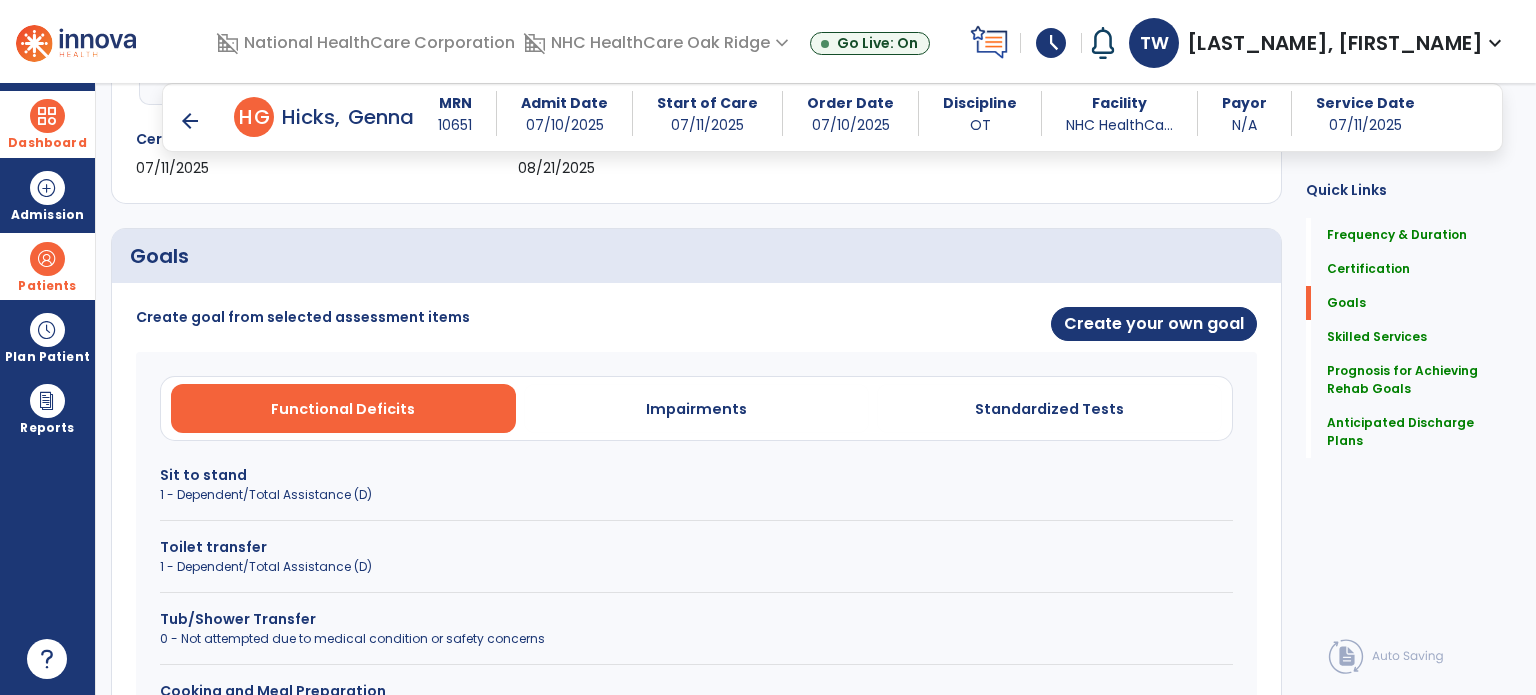 scroll, scrollTop: 288, scrollLeft: 0, axis: vertical 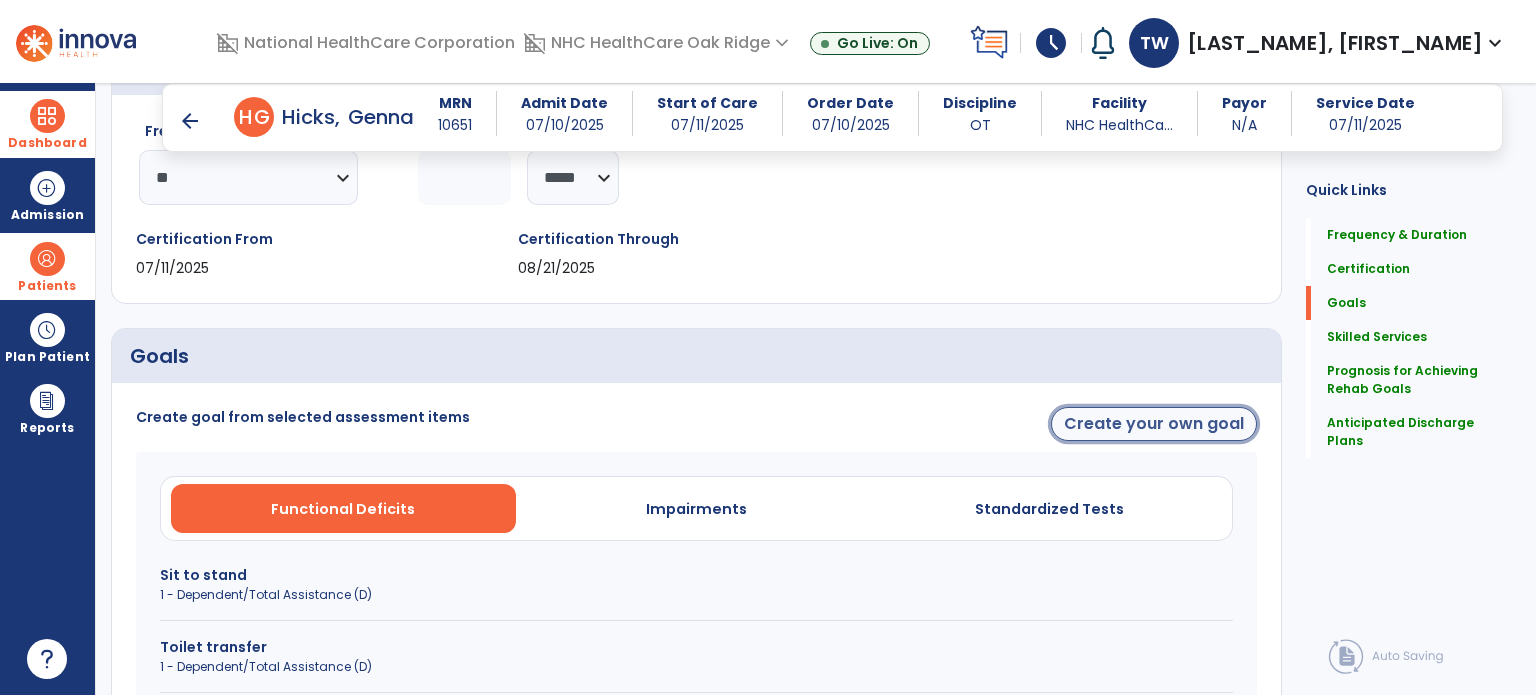 click on "Create your own goal" at bounding box center (1154, 424) 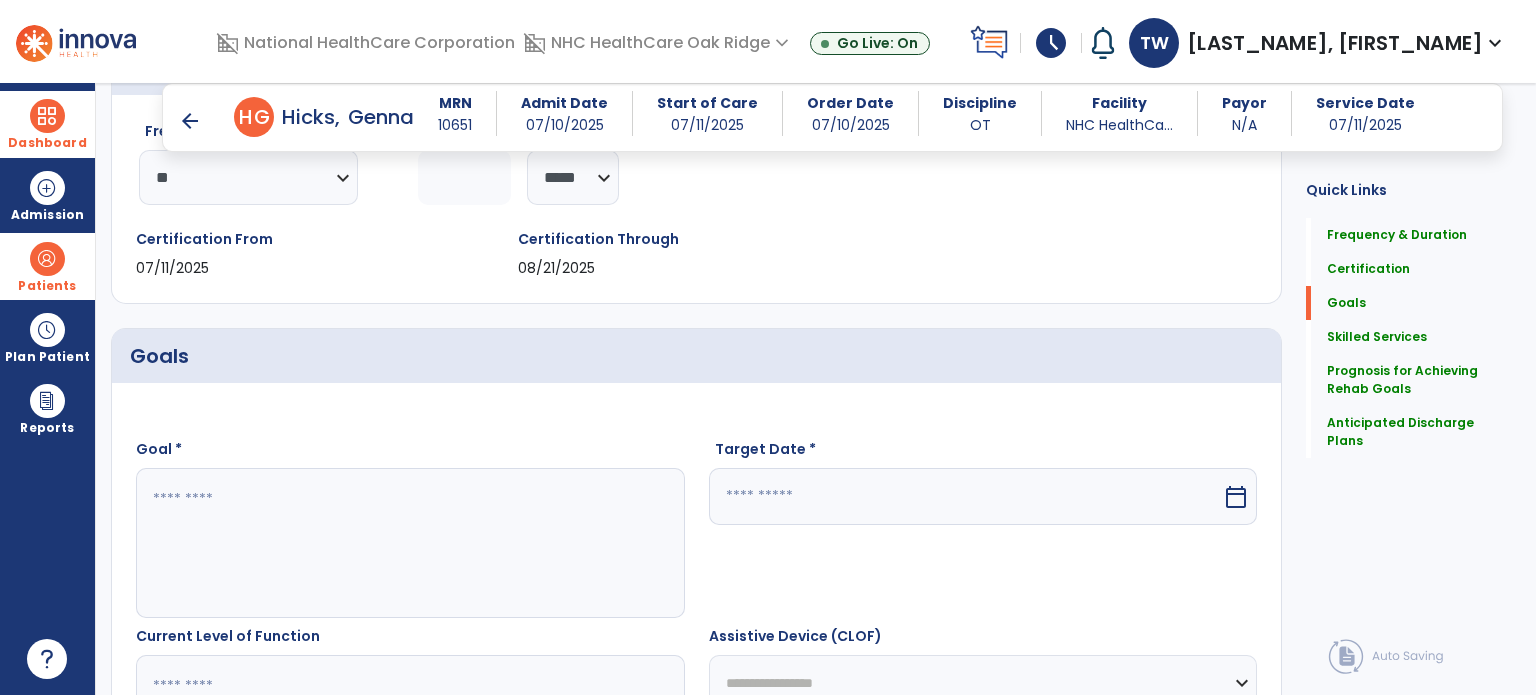 click at bounding box center [409, 543] 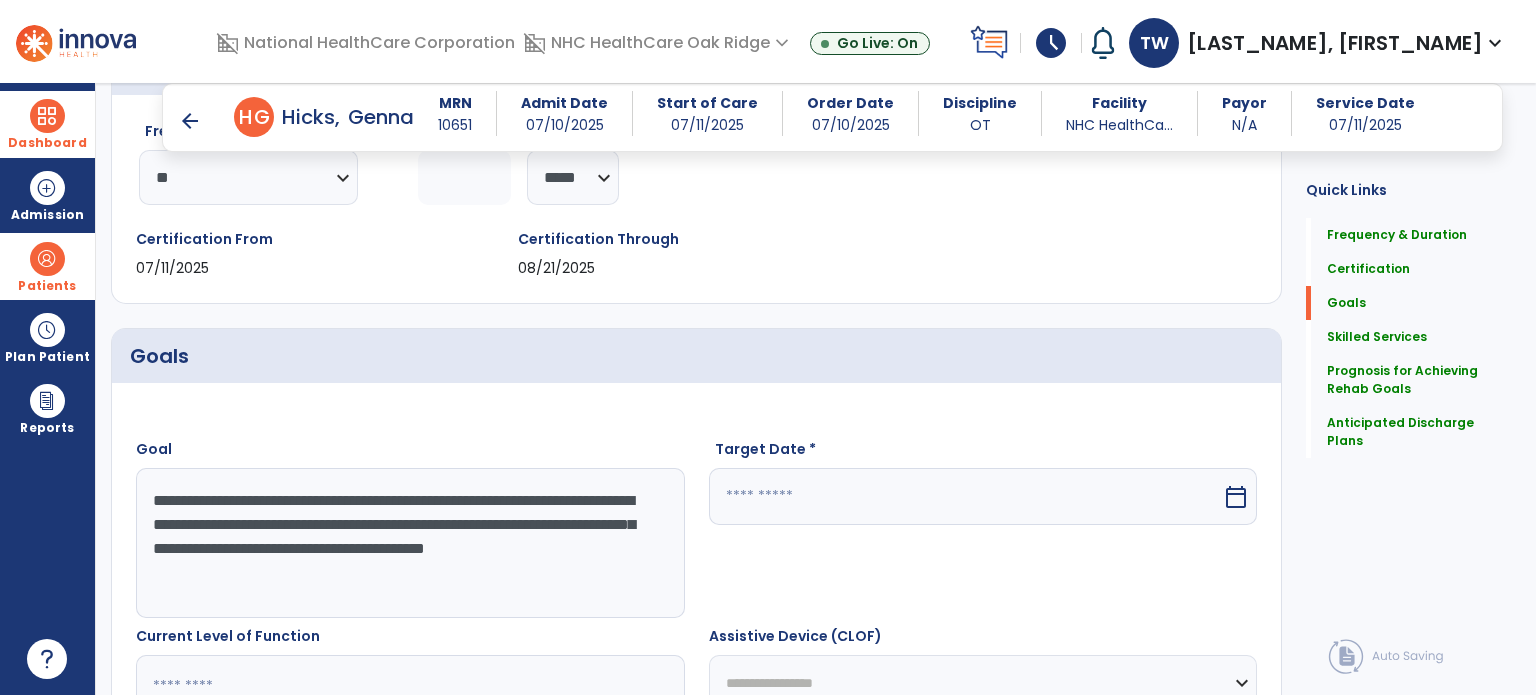 type on "**********" 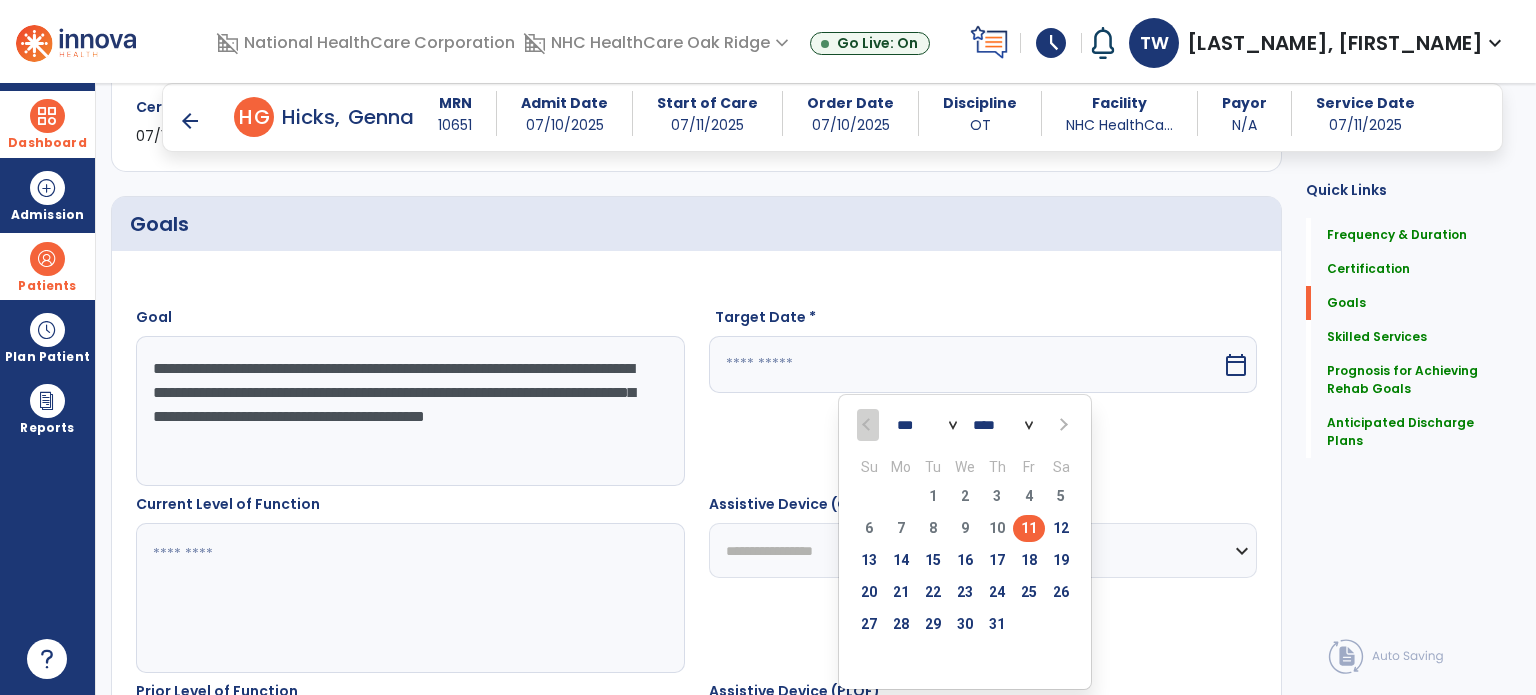 scroll, scrollTop: 488, scrollLeft: 0, axis: vertical 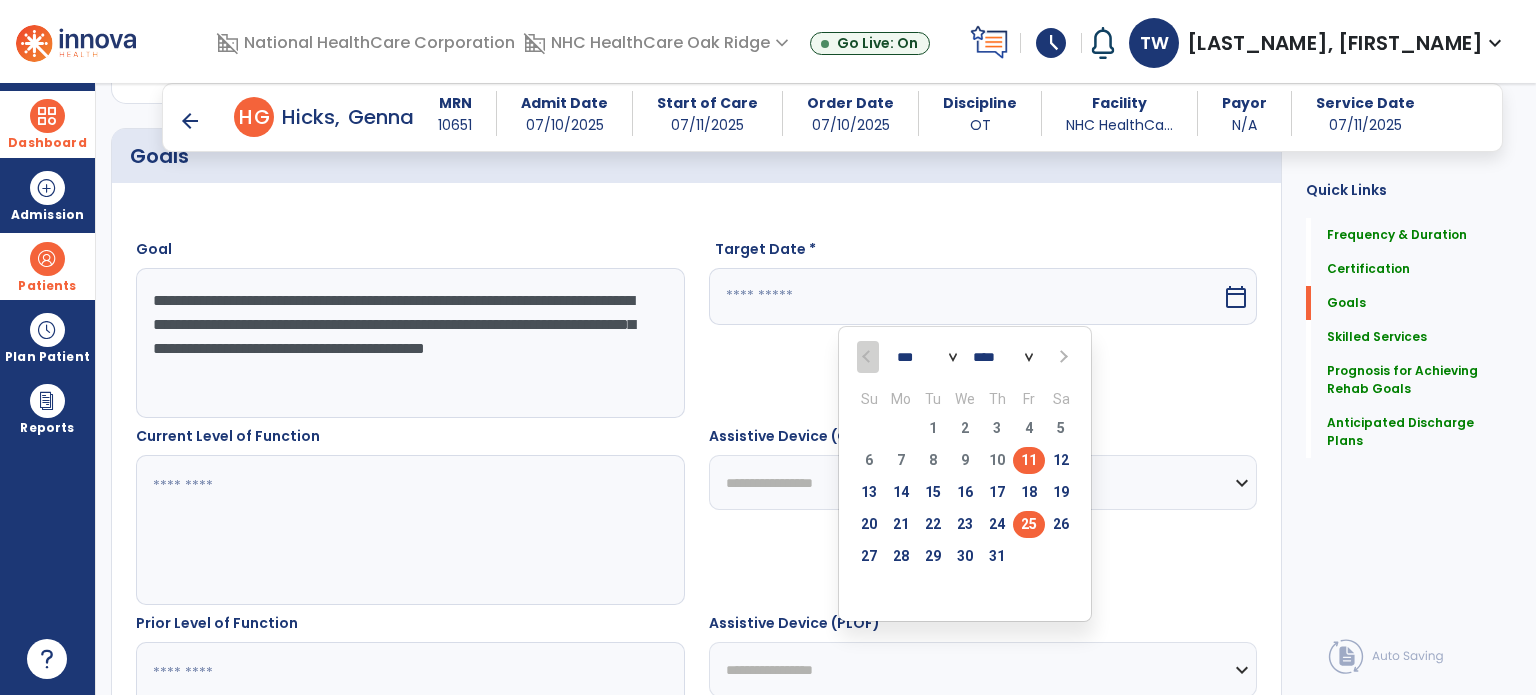 click on "25" at bounding box center (1029, 524) 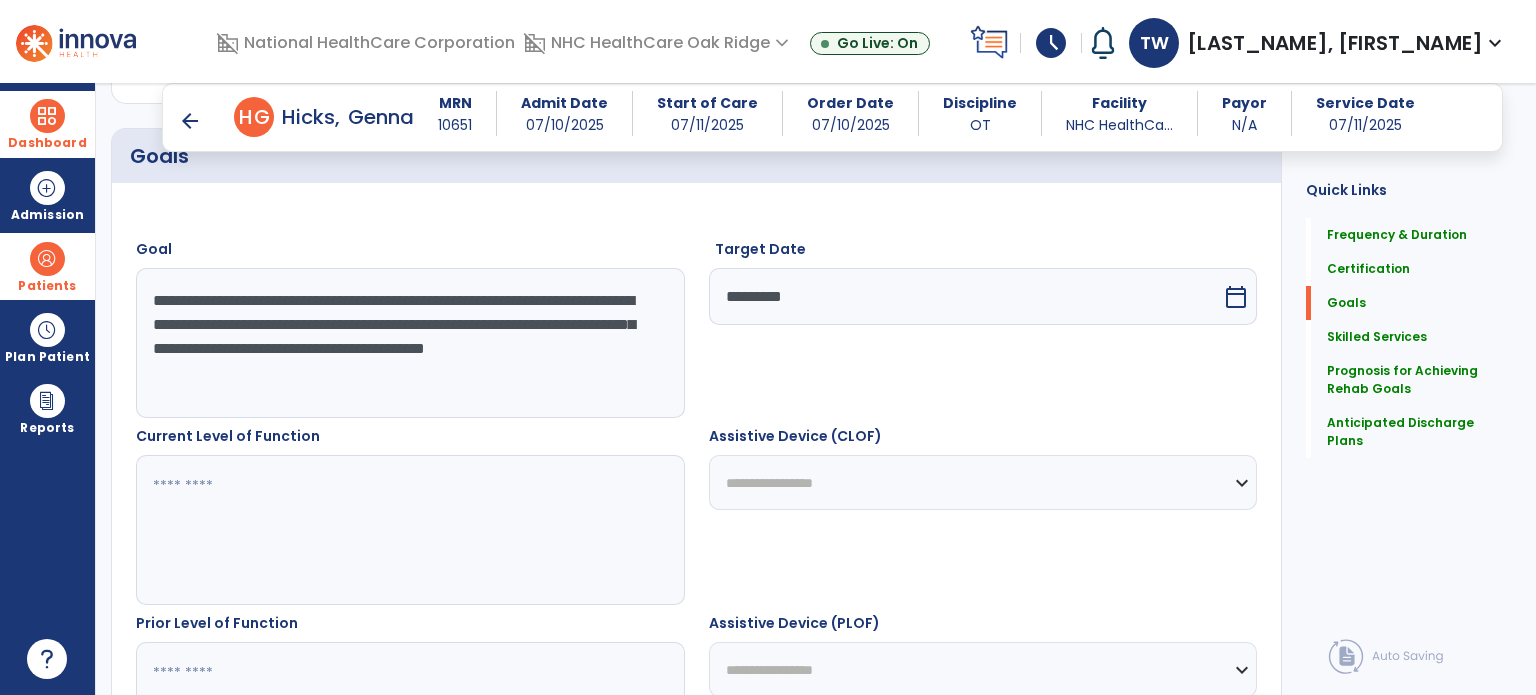 click on "**********" at bounding box center [983, 482] 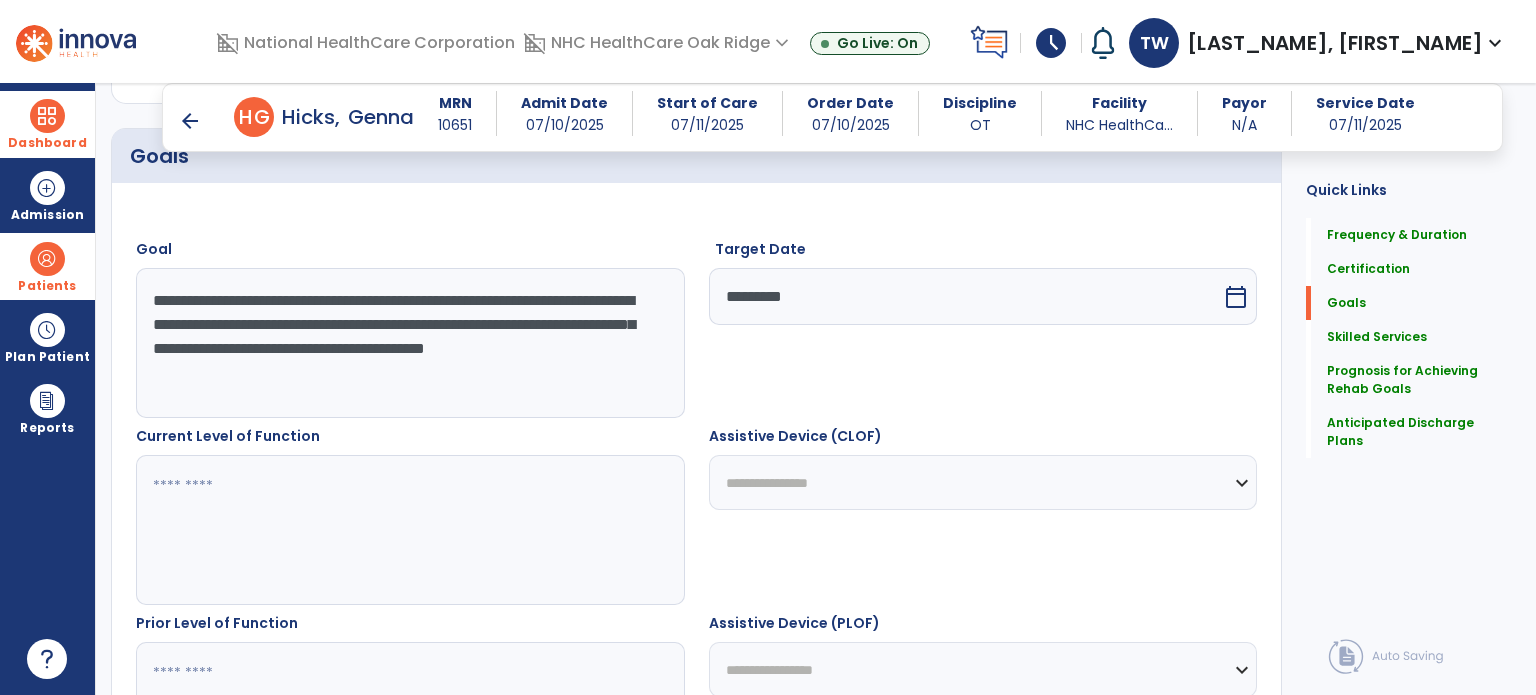 click on "**********" at bounding box center [983, 482] 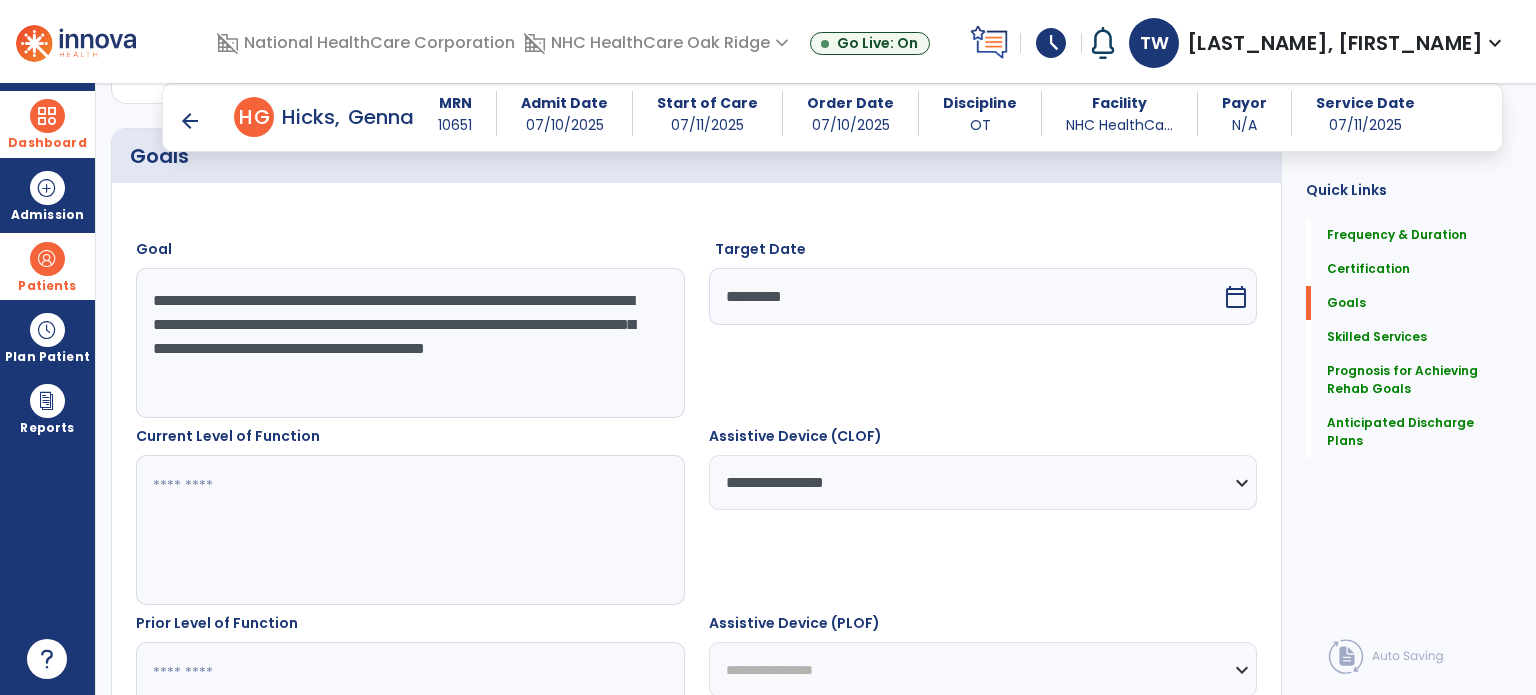 drag, startPoint x: 874, startPoint y: 663, endPoint x: 873, endPoint y: 644, distance: 19.026299 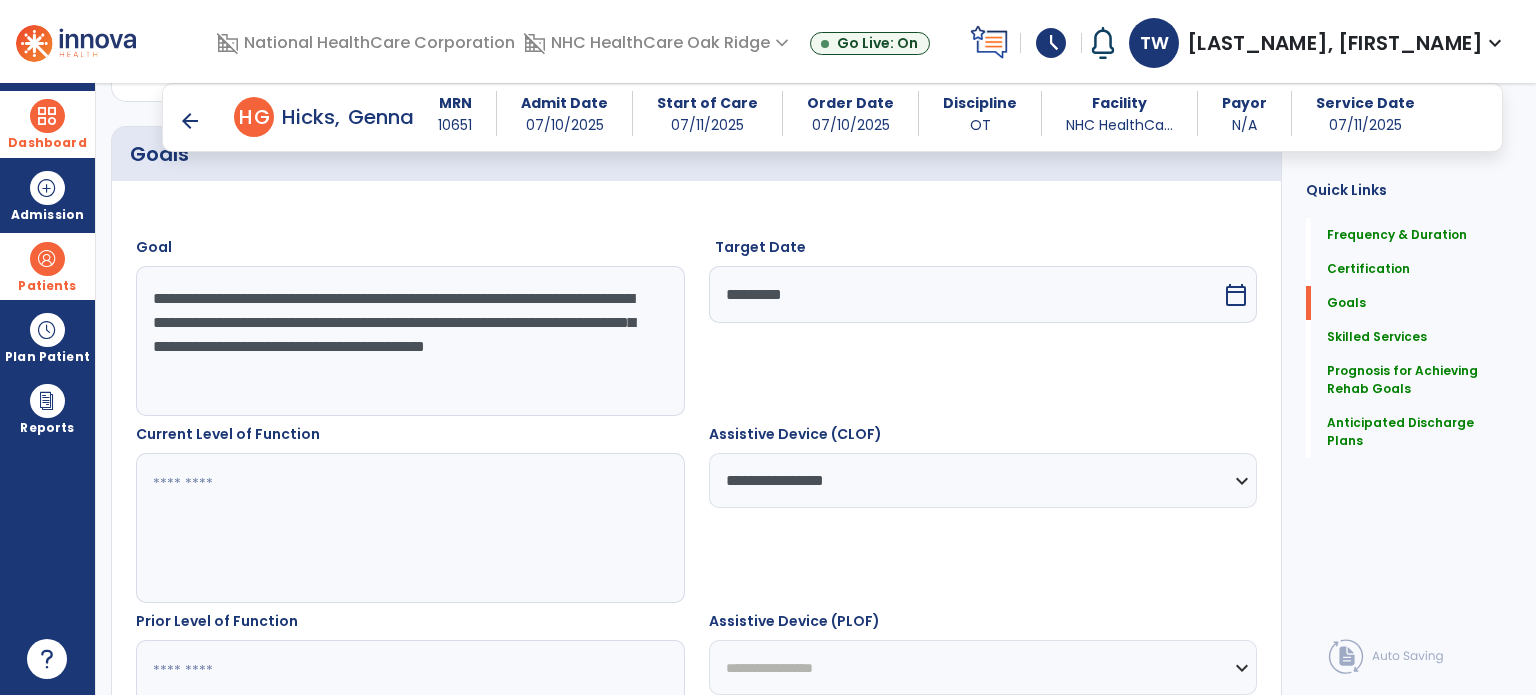 select on "**********" 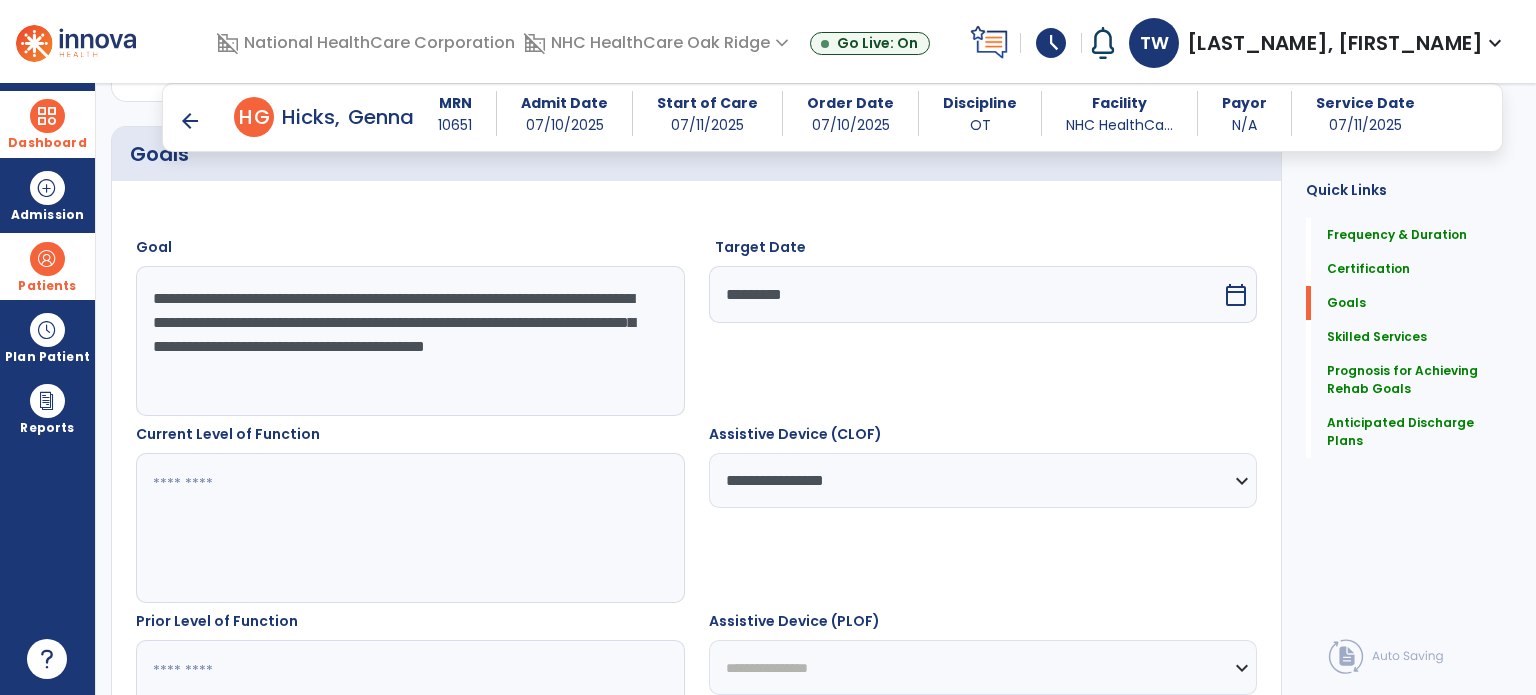 click on "**********" at bounding box center [983, 667] 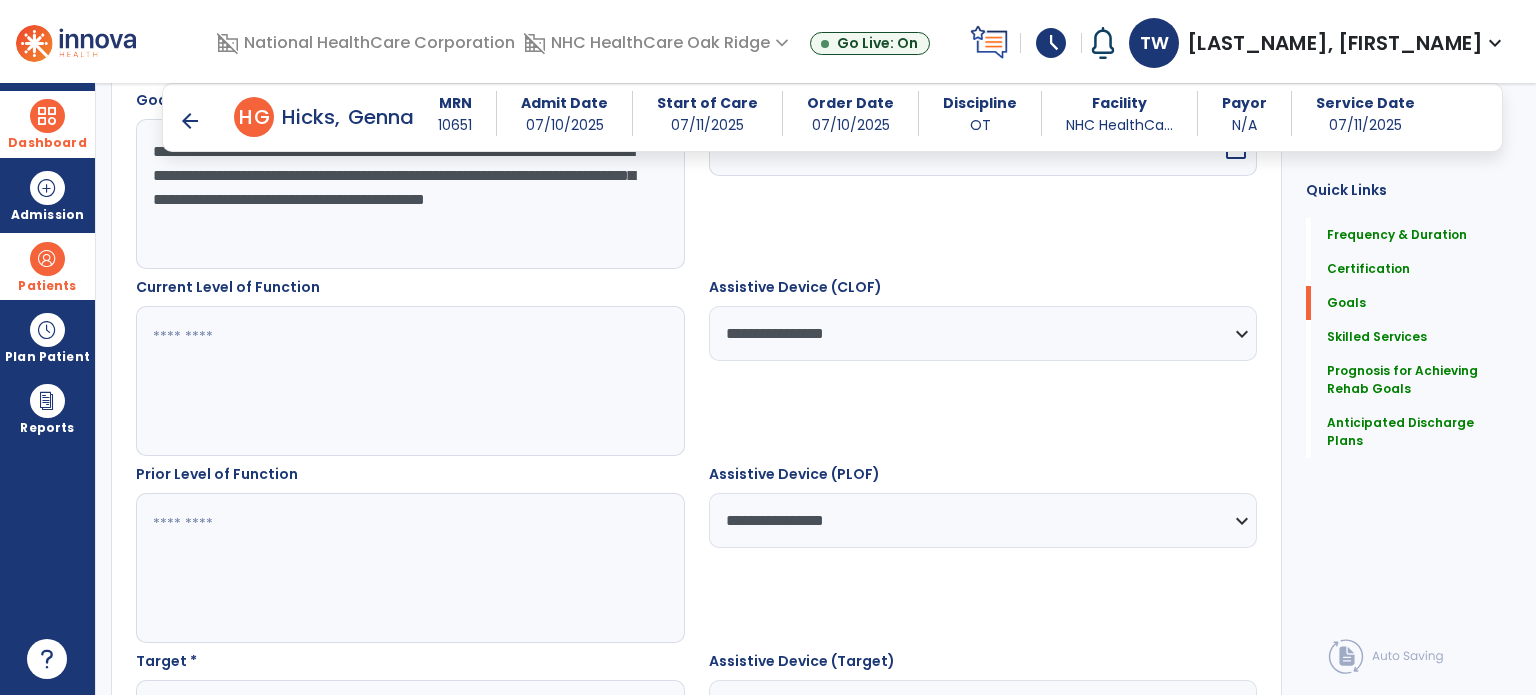 scroll, scrollTop: 790, scrollLeft: 0, axis: vertical 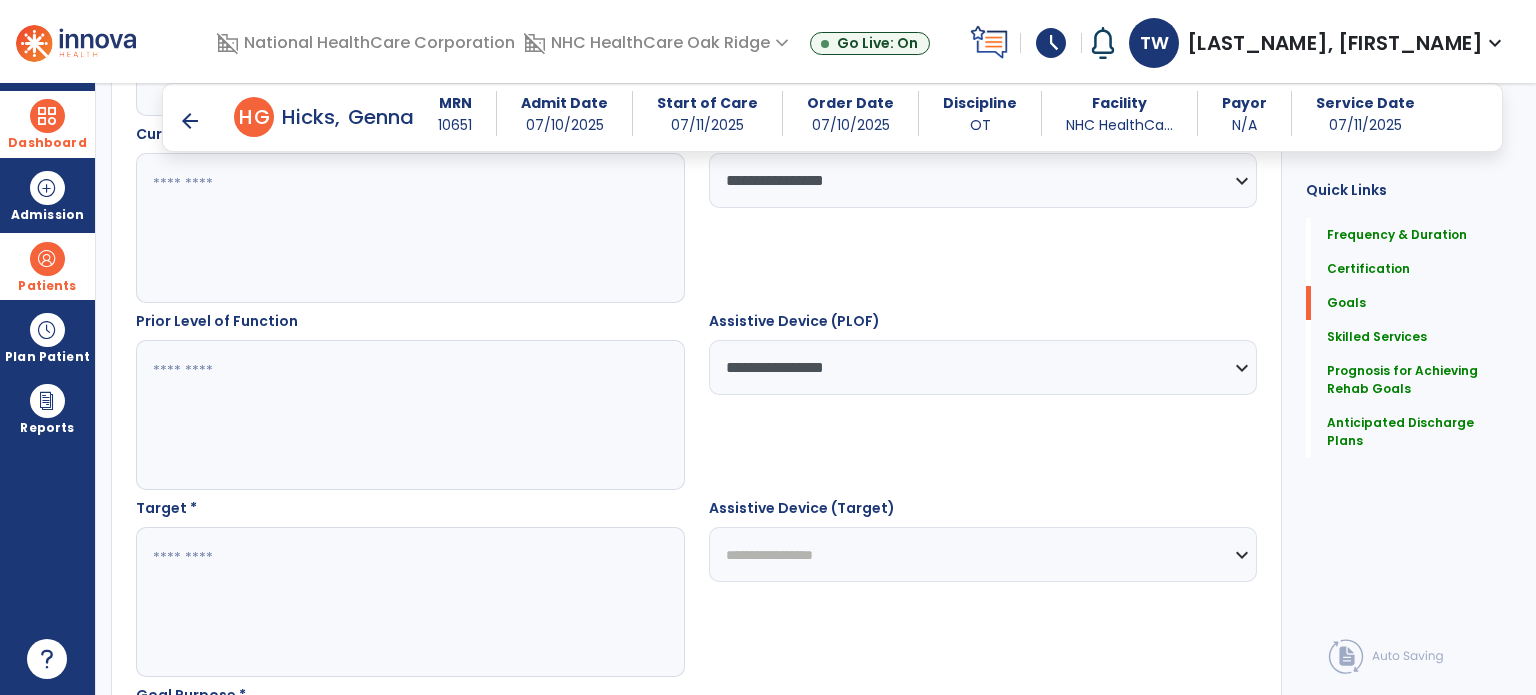 drag, startPoint x: 812, startPoint y: 543, endPoint x: 809, endPoint y: 529, distance: 14.3178215 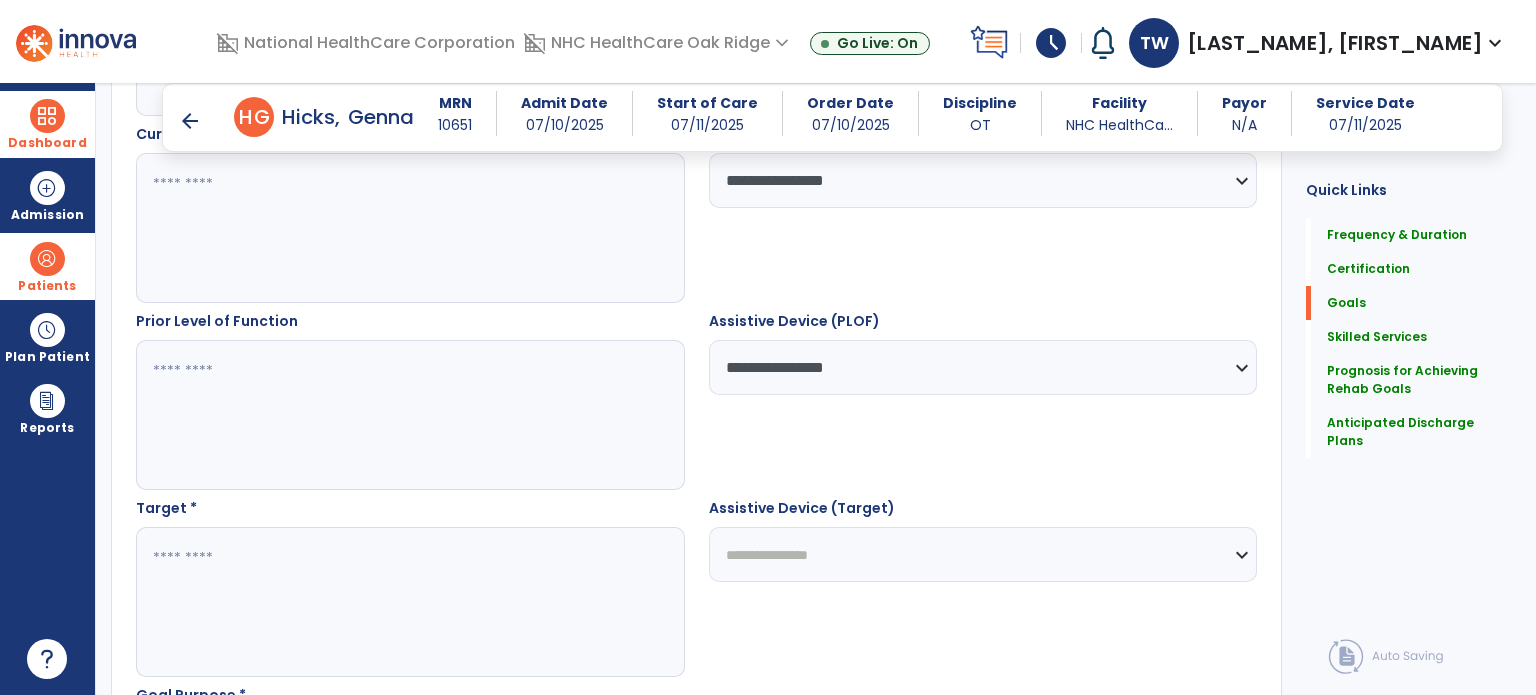 click on "**********" at bounding box center (983, 554) 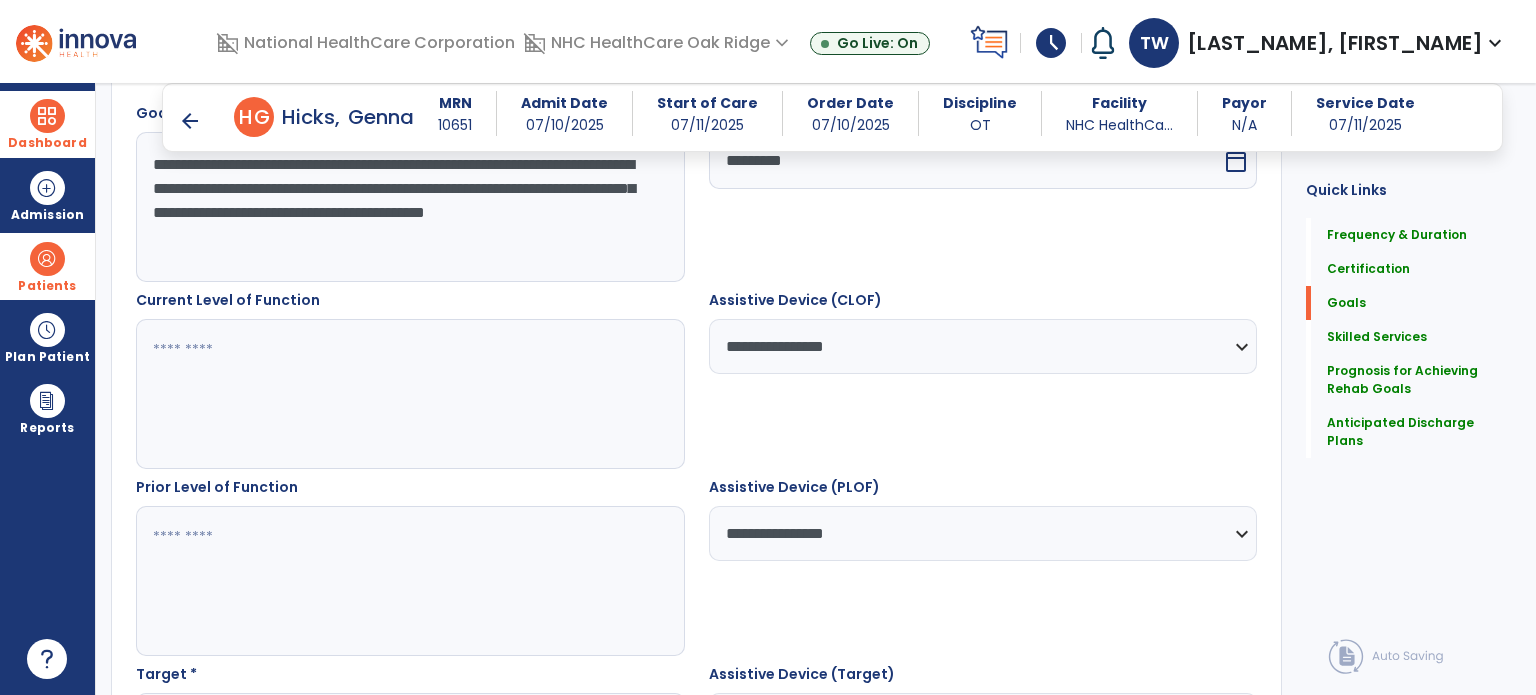 scroll, scrollTop: 490, scrollLeft: 0, axis: vertical 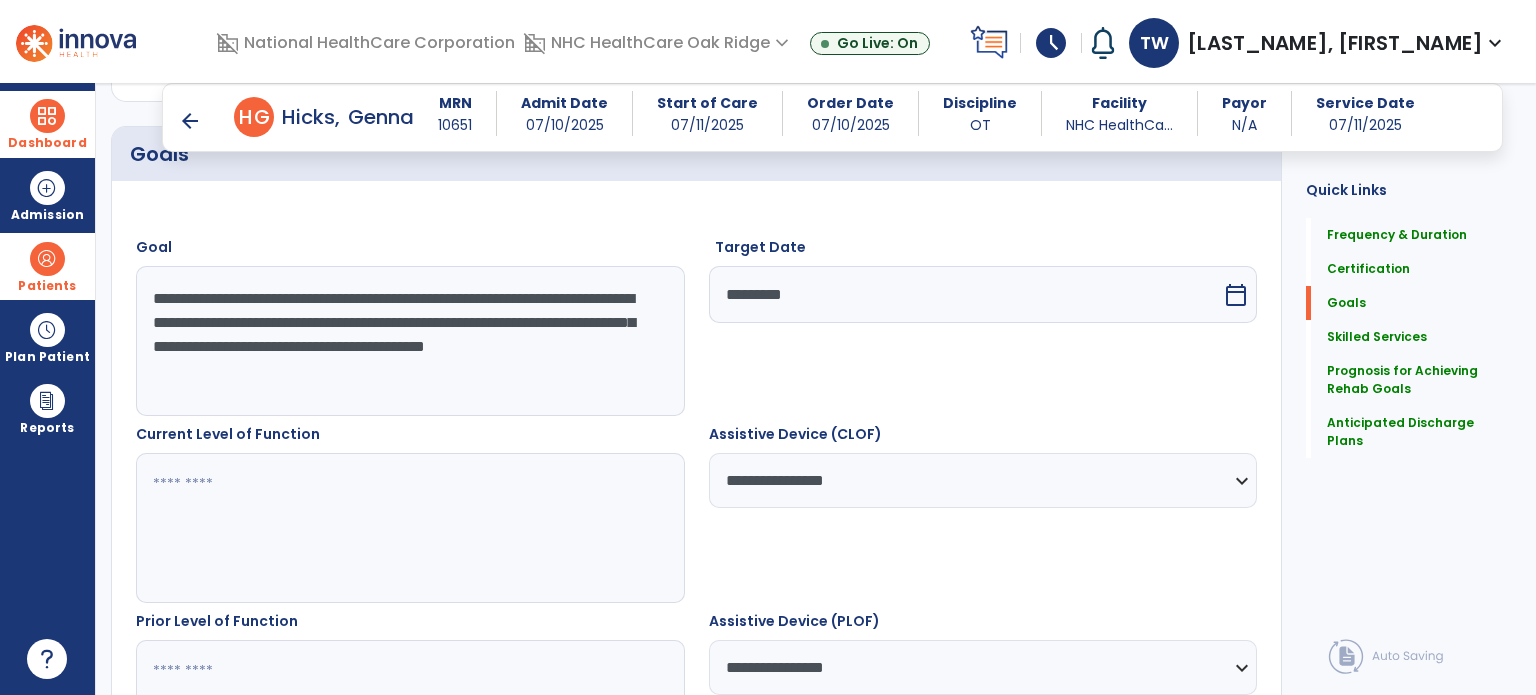 click at bounding box center (409, 528) 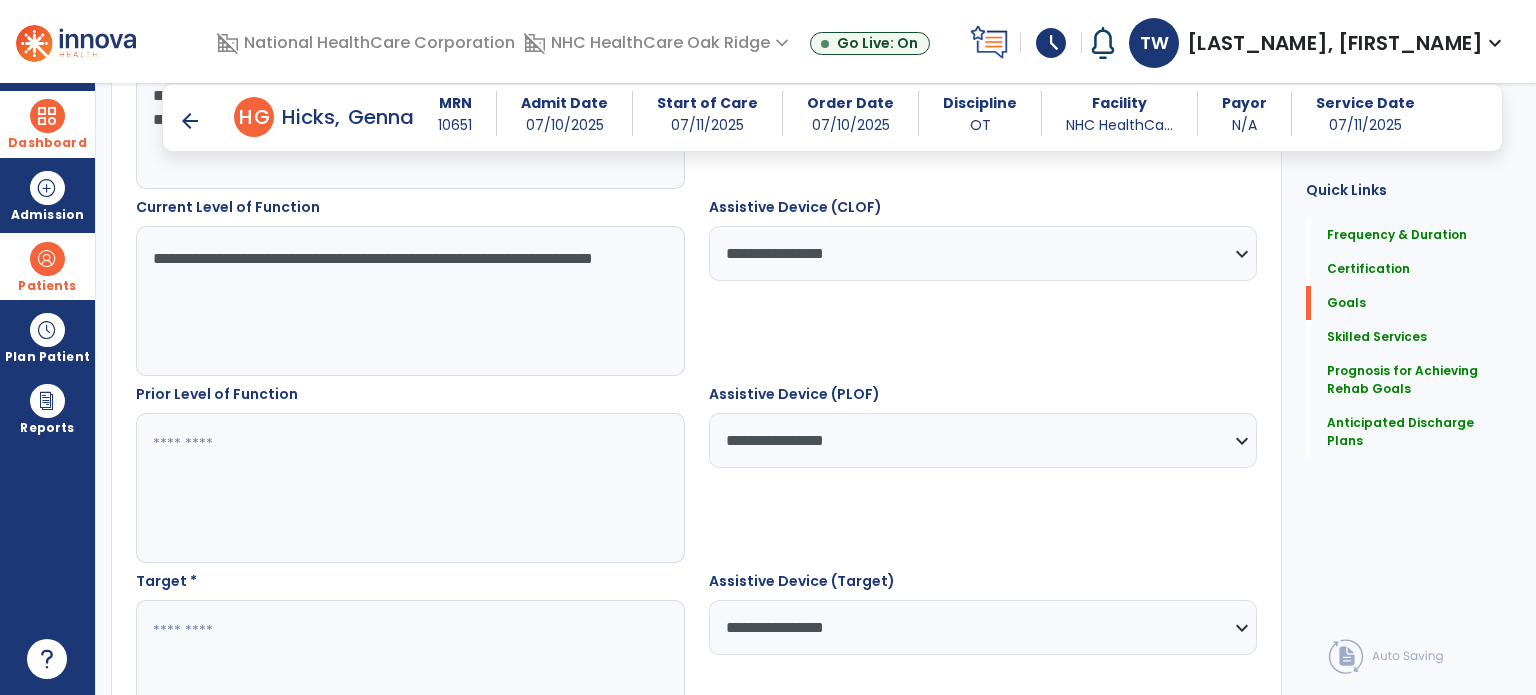 scroll, scrollTop: 890, scrollLeft: 0, axis: vertical 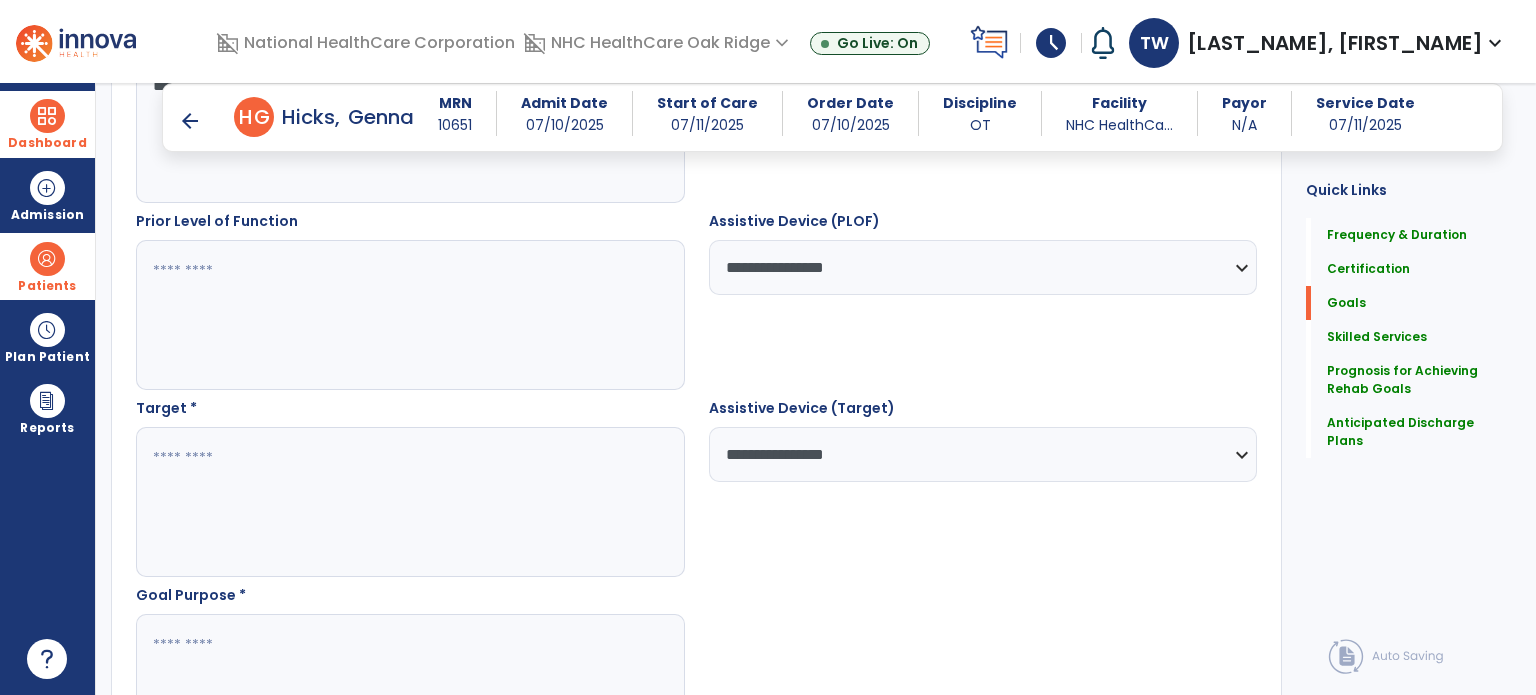 type on "**********" 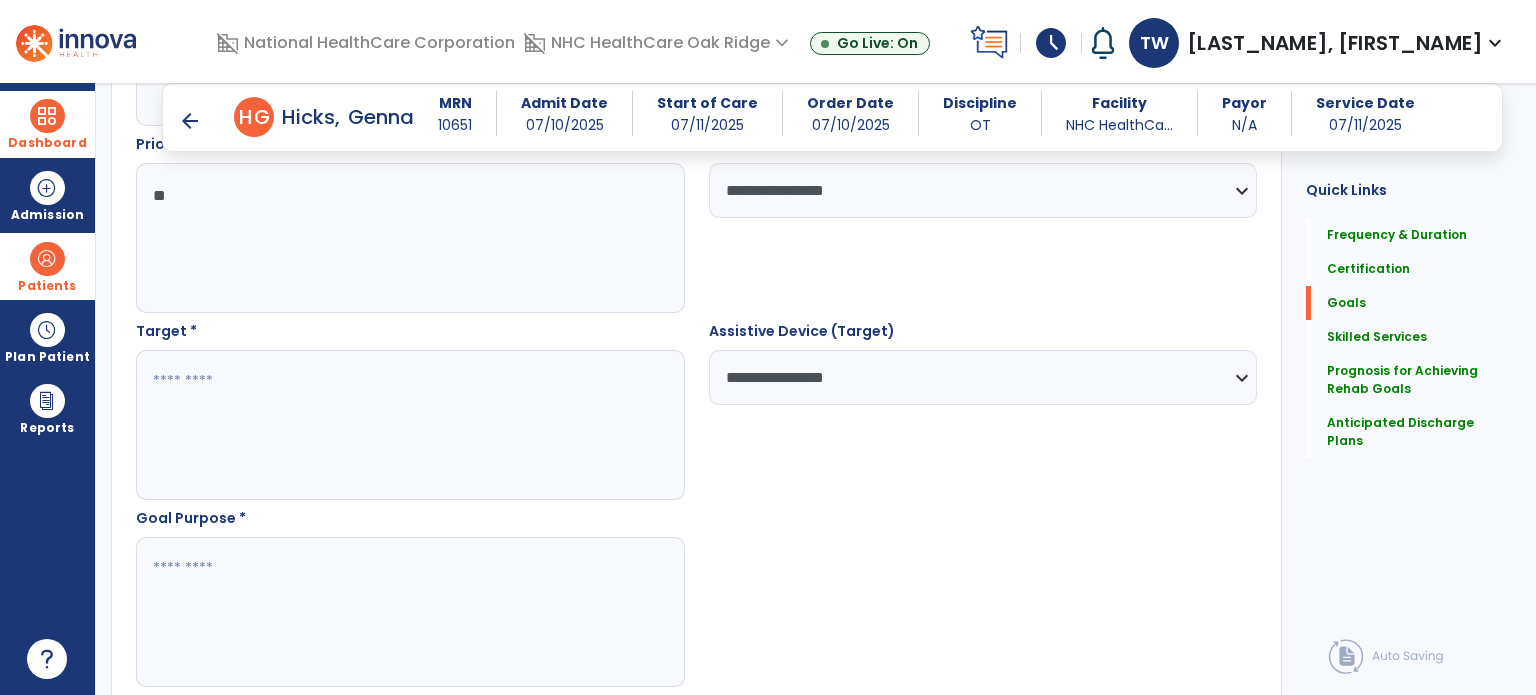 scroll, scrollTop: 1090, scrollLeft: 0, axis: vertical 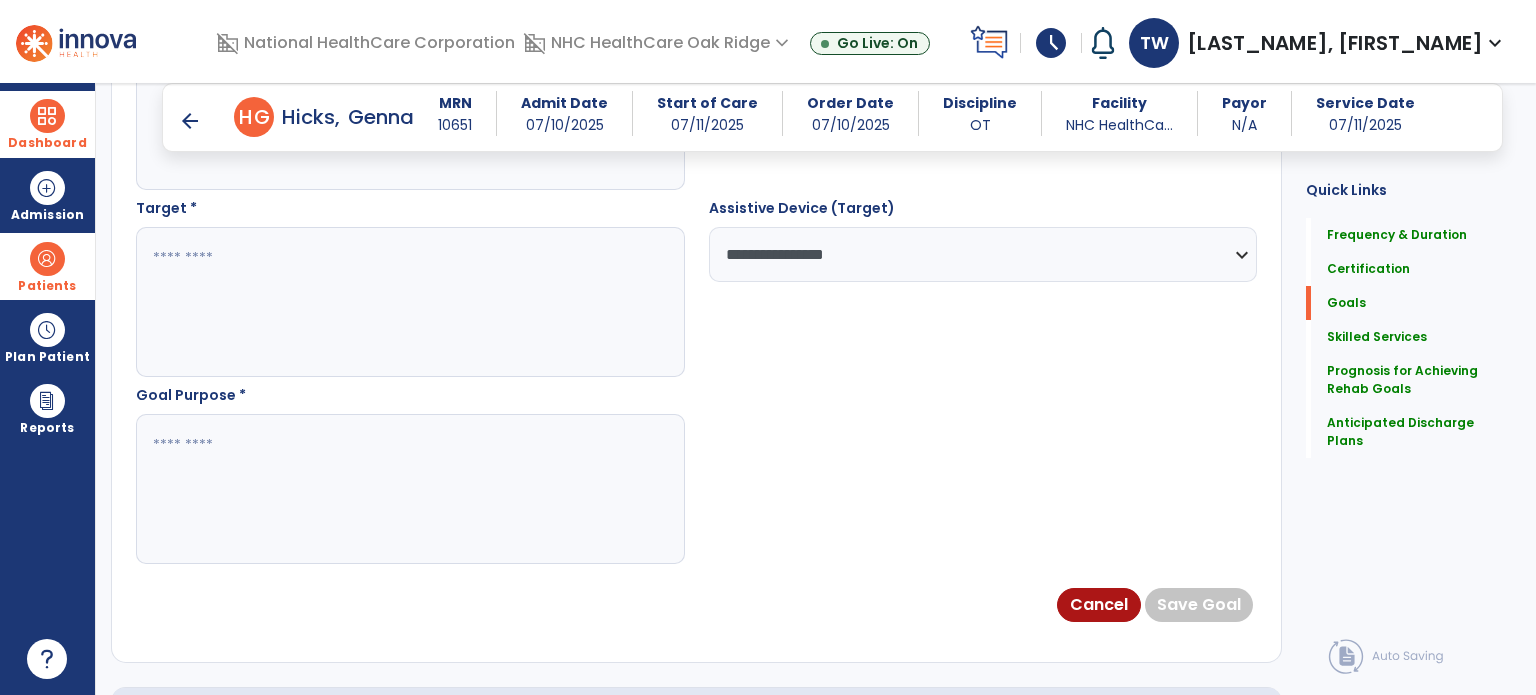 type on "**" 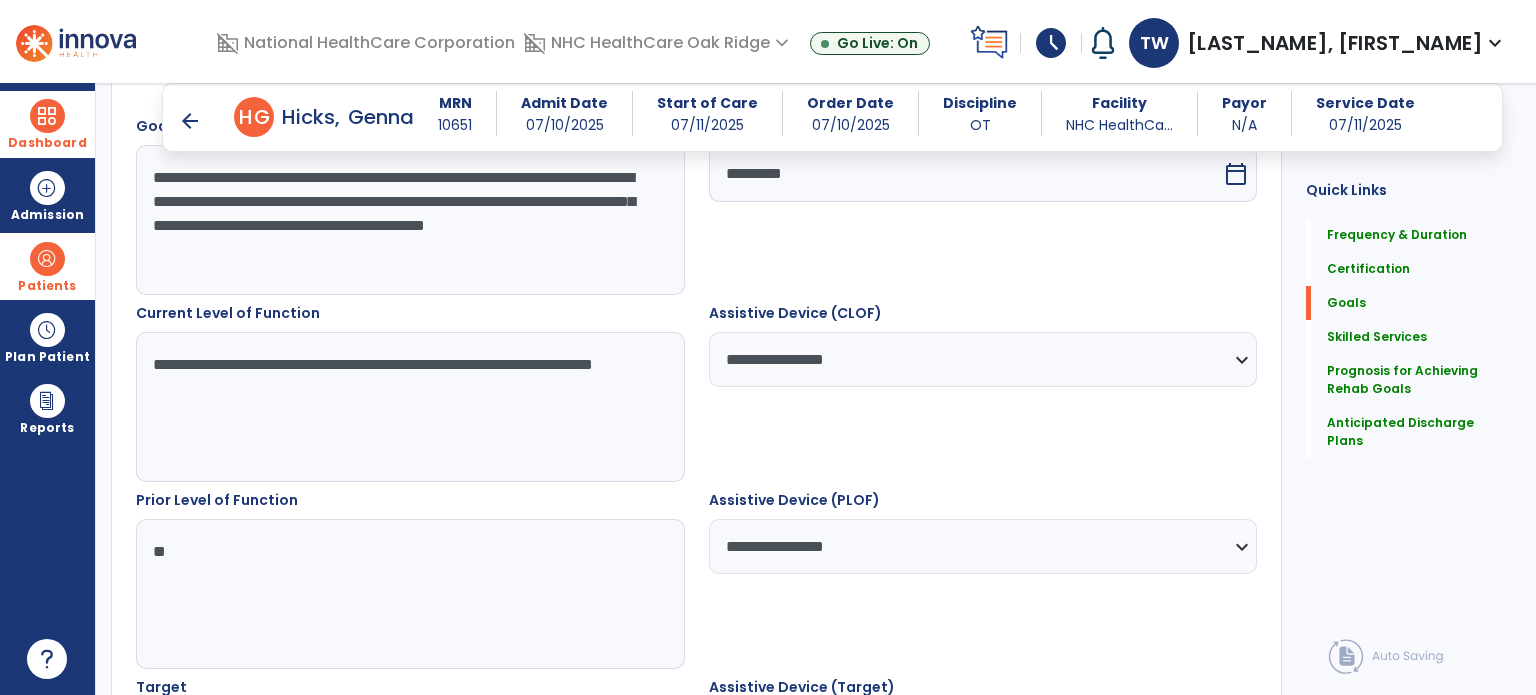 scroll, scrollTop: 590, scrollLeft: 0, axis: vertical 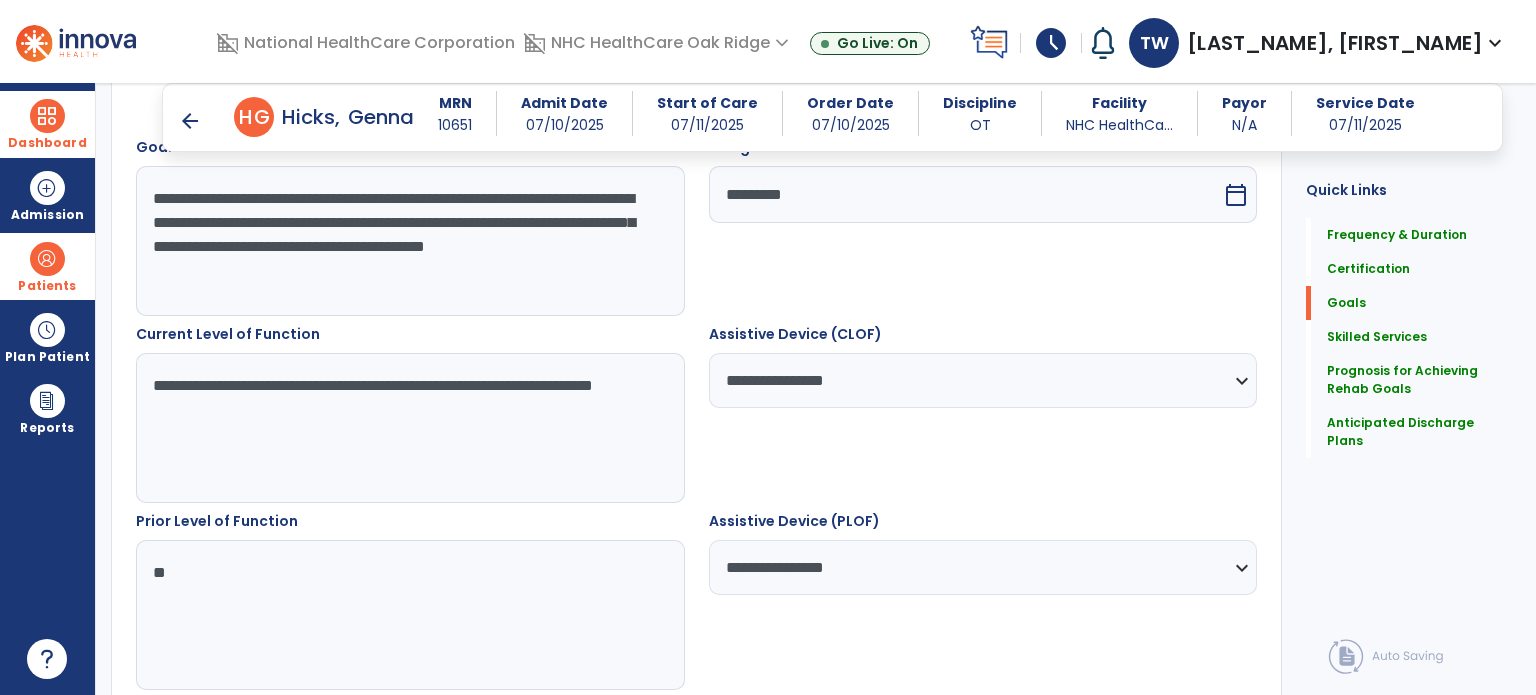 type on "**********" 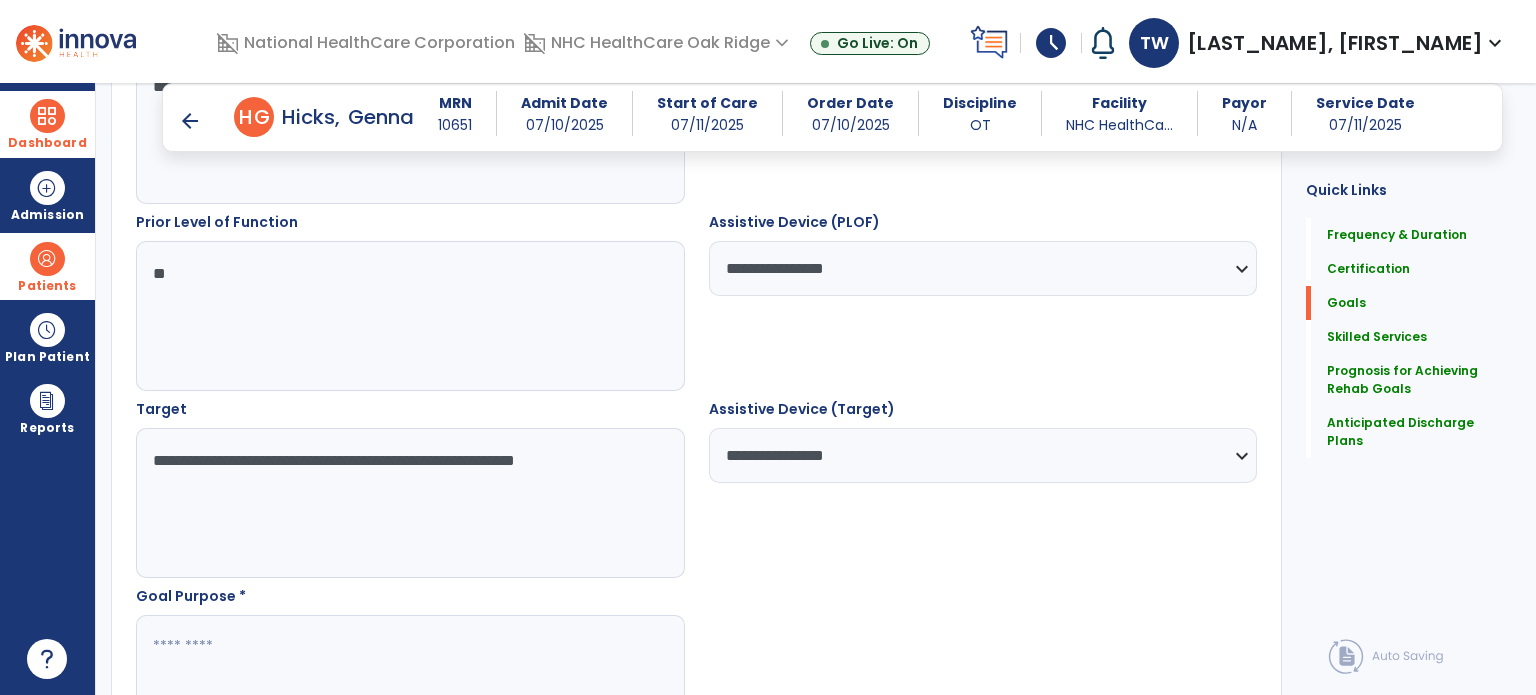 scroll, scrollTop: 890, scrollLeft: 0, axis: vertical 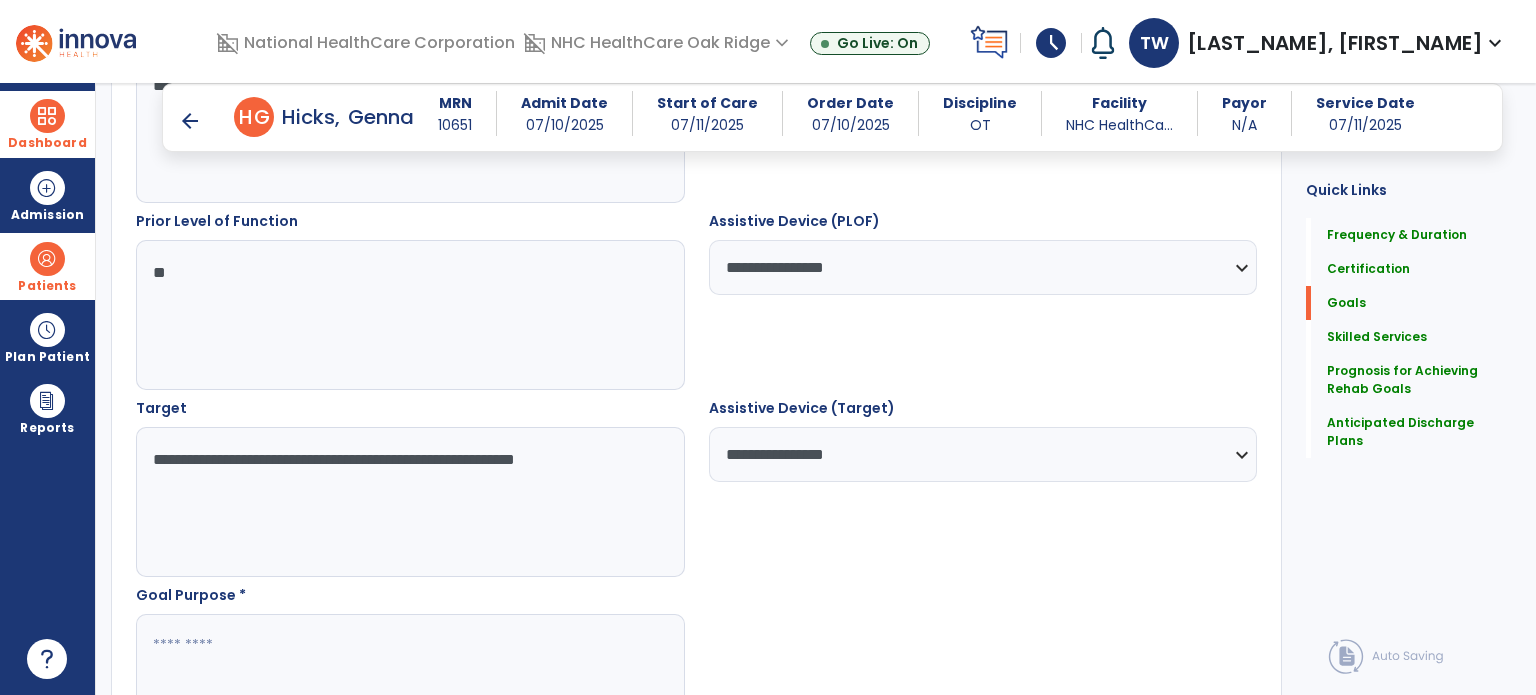 drag, startPoint x: 205, startPoint y: 636, endPoint x: 215, endPoint y: 639, distance: 10.440307 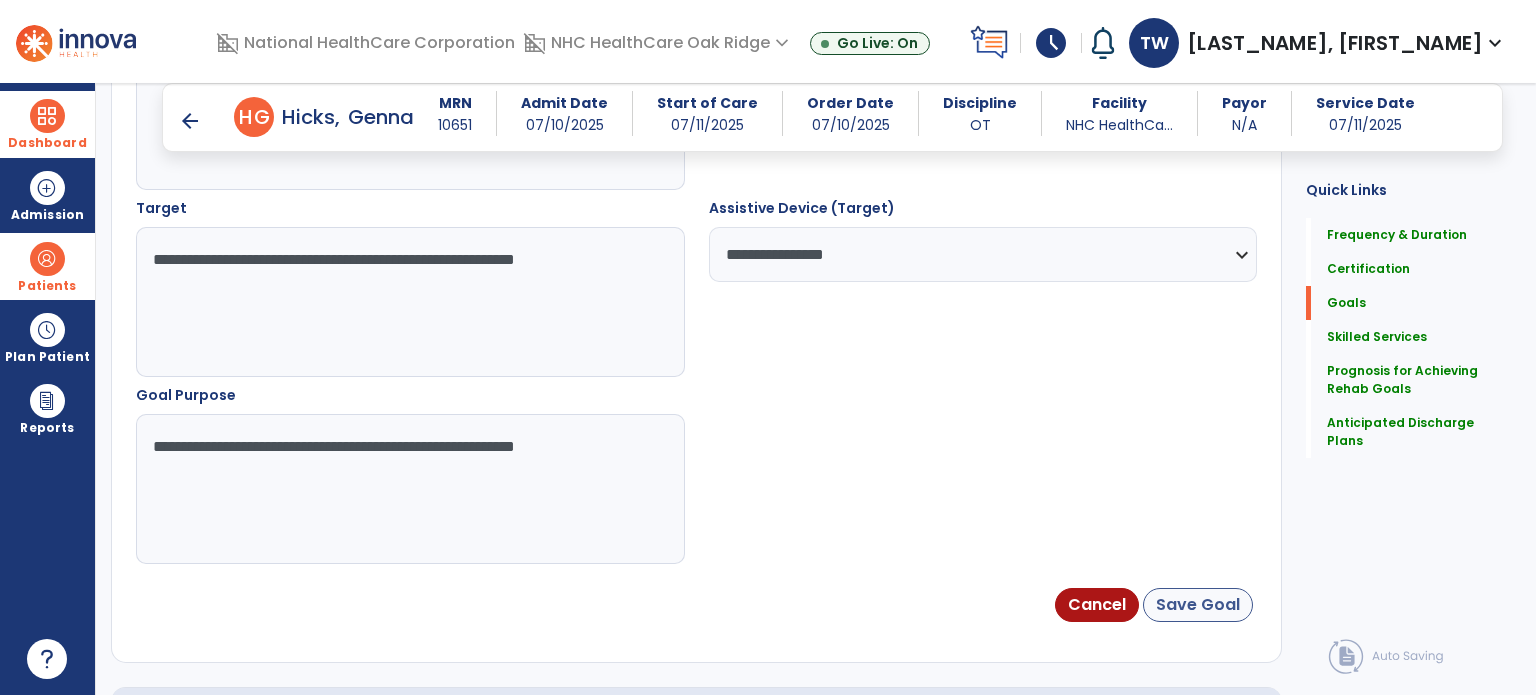 type on "**********" 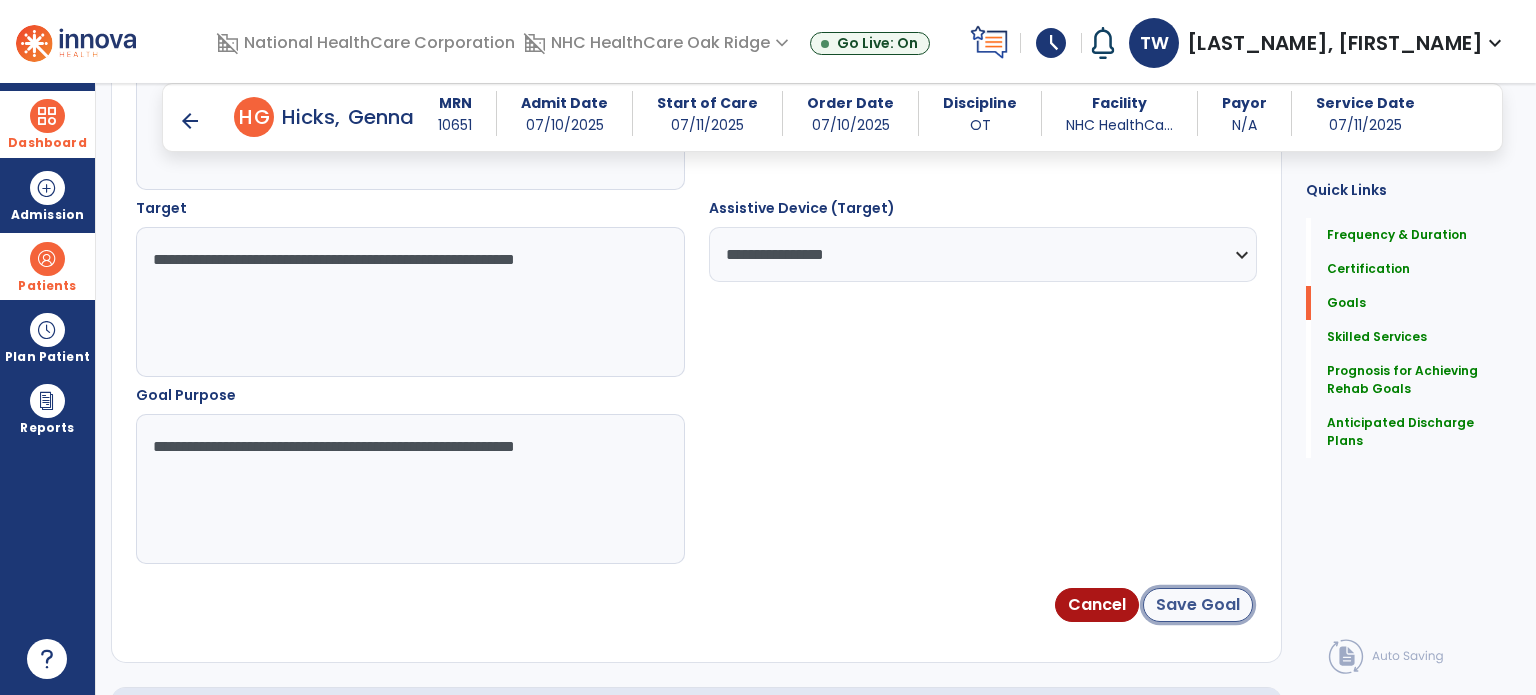 click on "Save Goal" at bounding box center (1198, 605) 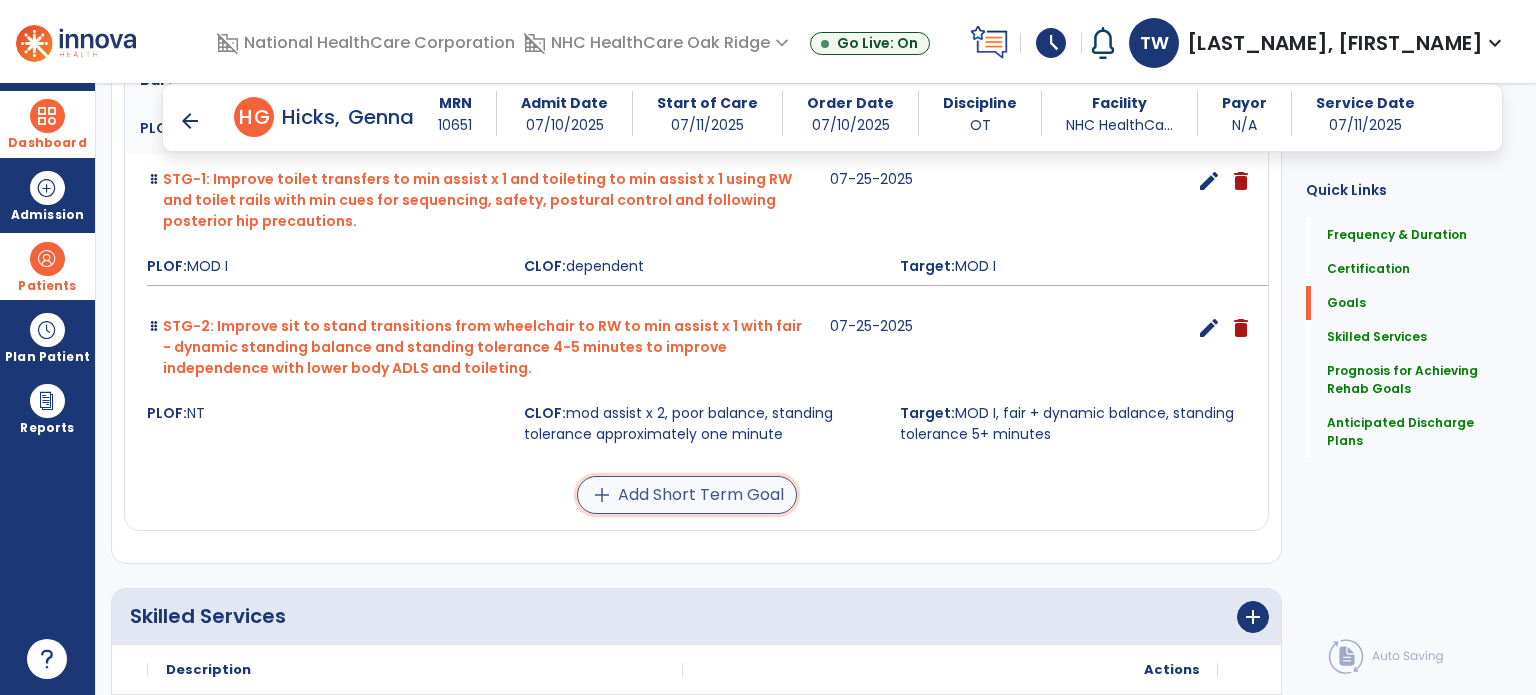 click on "add  Add Short Term Goal" at bounding box center (687, 495) 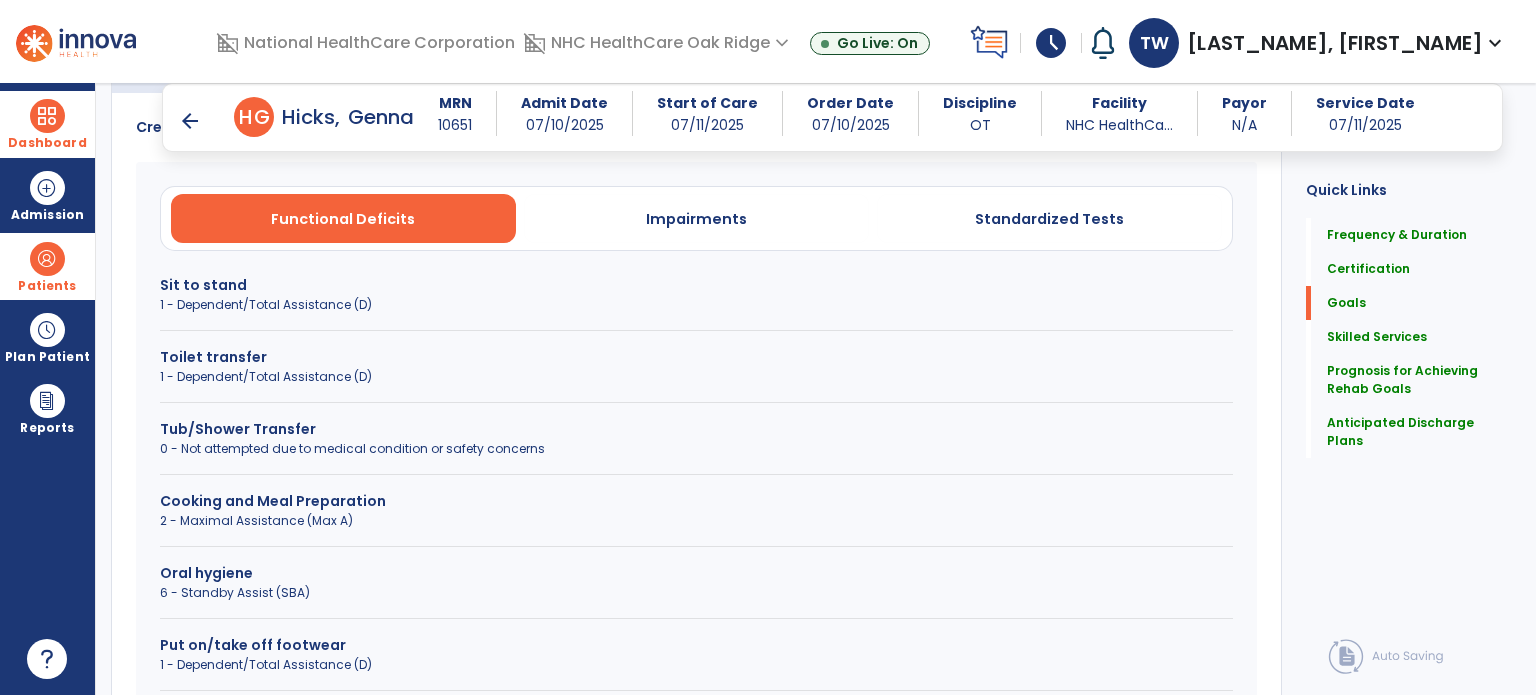 scroll, scrollTop: 488, scrollLeft: 0, axis: vertical 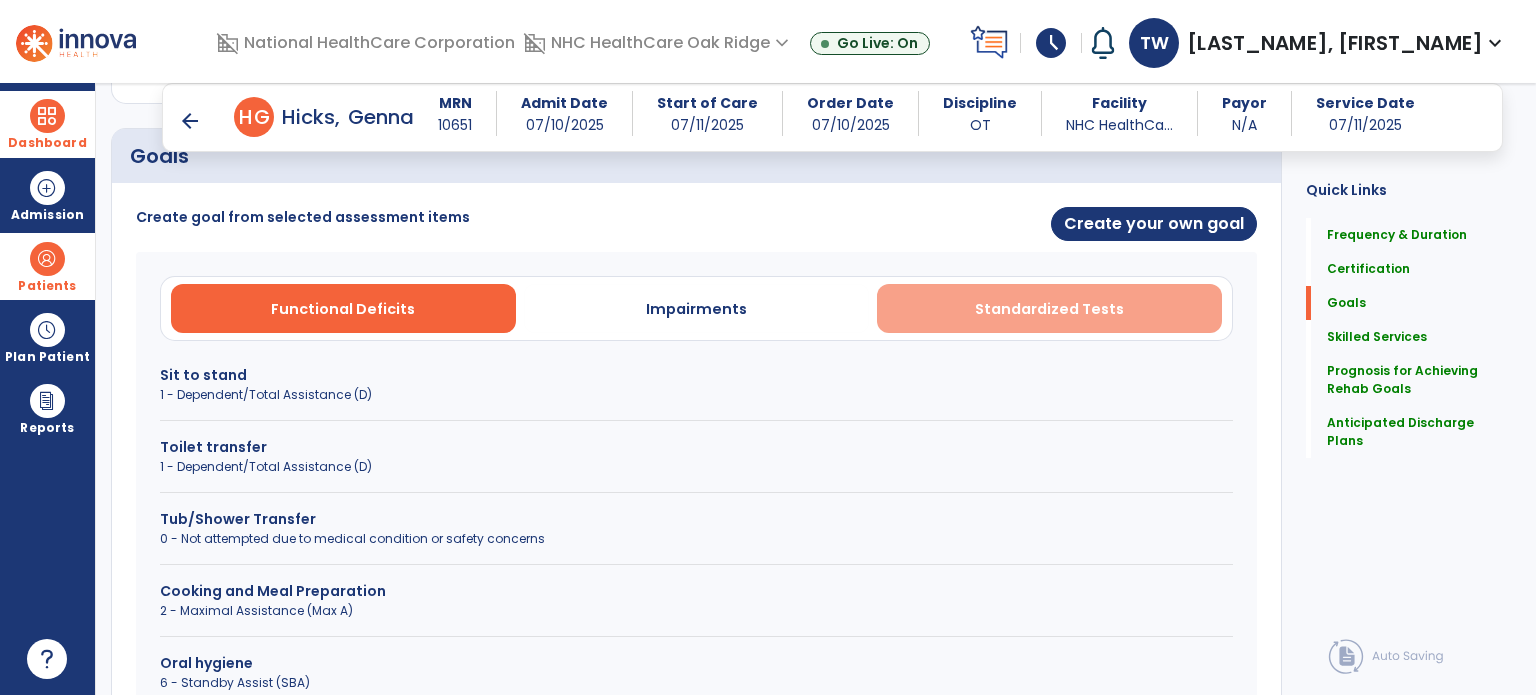 click on "Standardized Tests" at bounding box center [1049, 308] 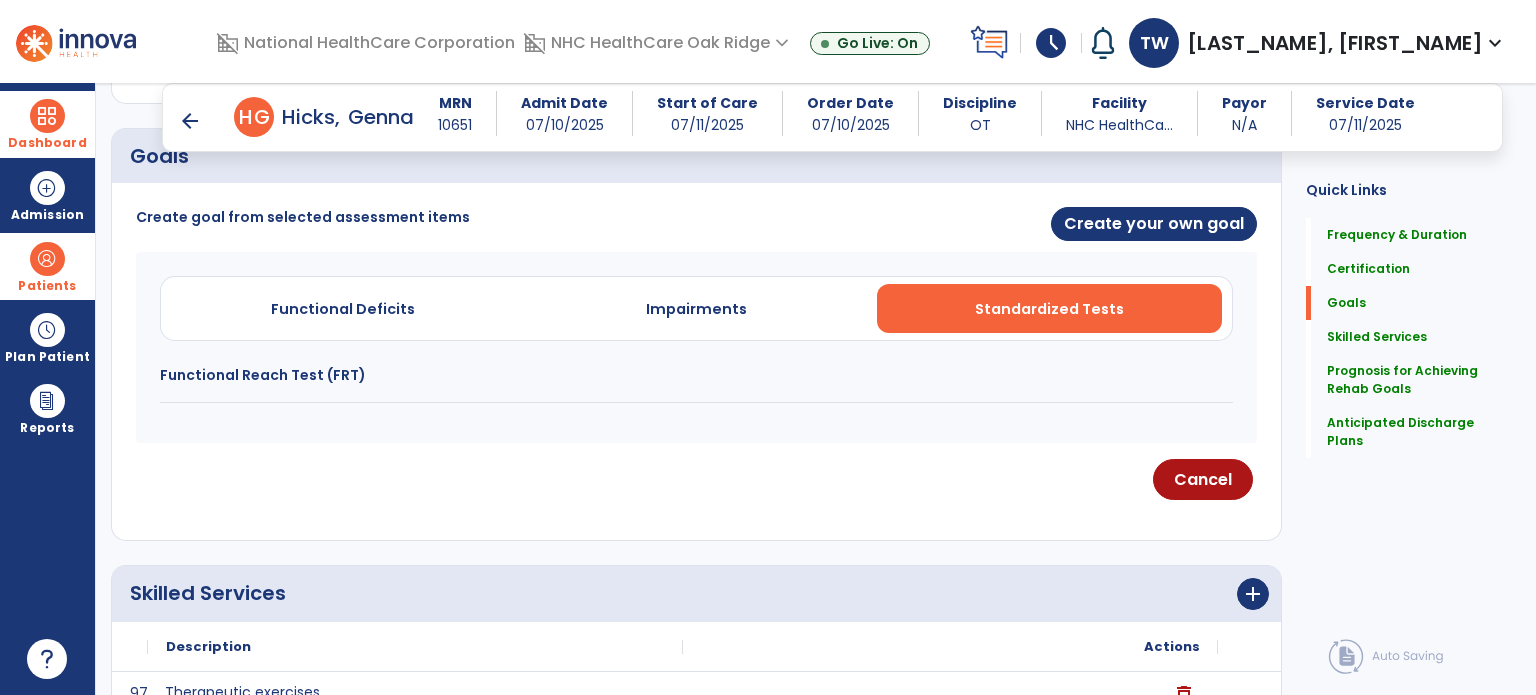 click on "Functional Reach Test (FRT)" at bounding box center (696, 375) 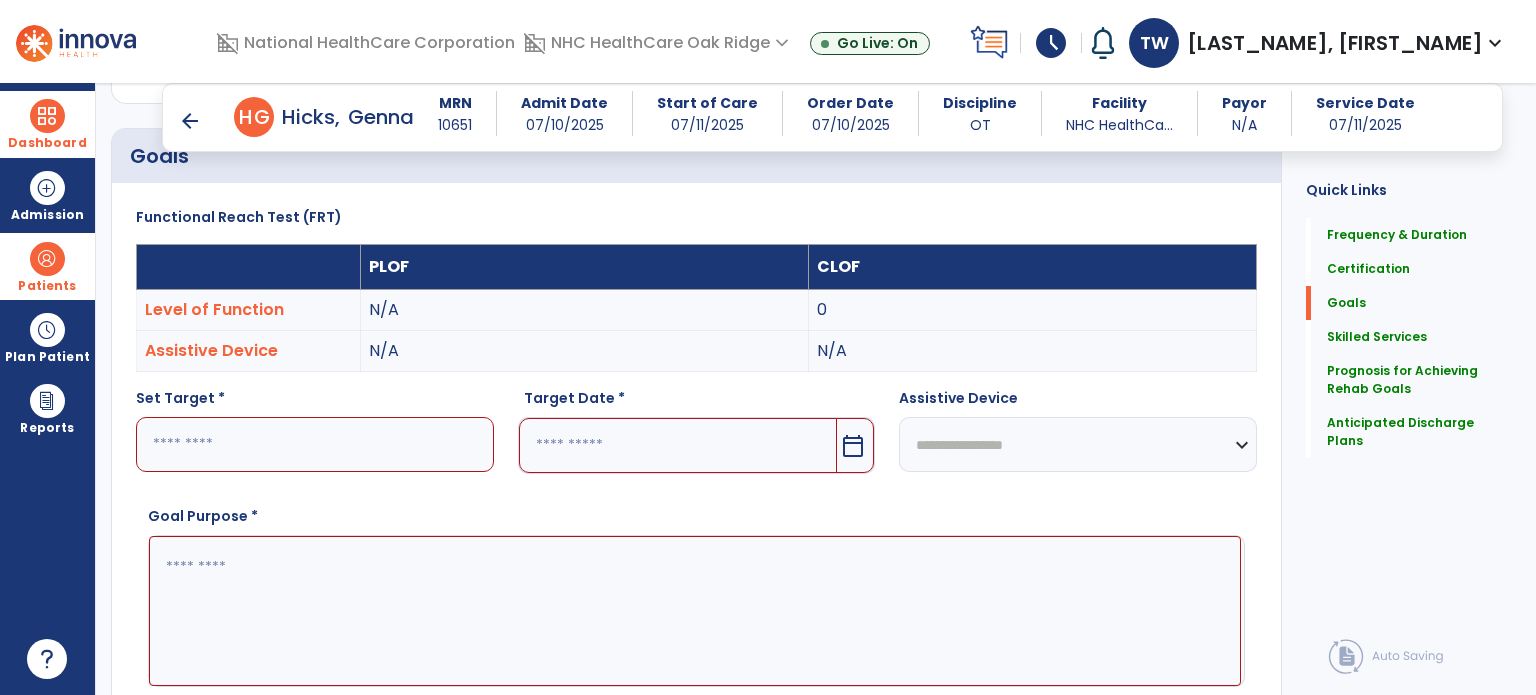 click at bounding box center [315, 444] 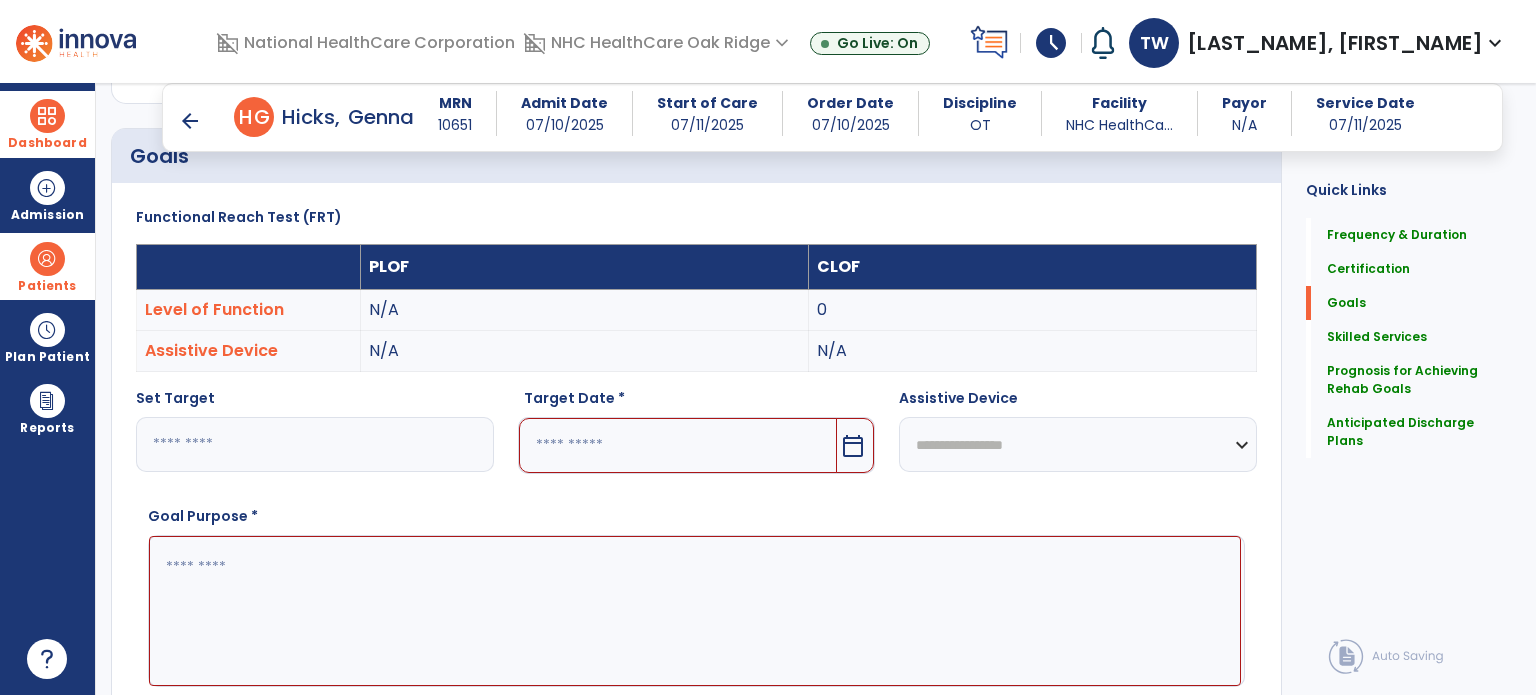 type on "*" 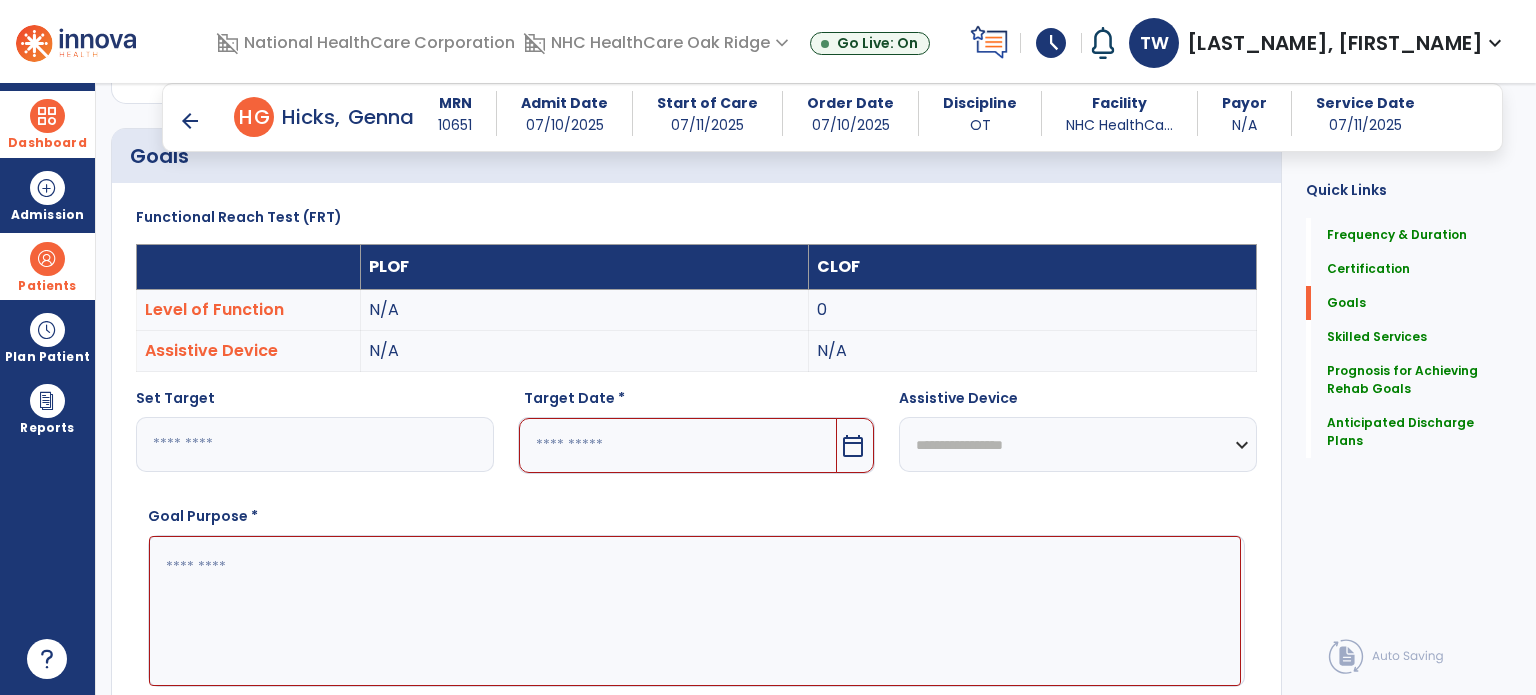 click on "calendar_today" at bounding box center (855, 445) 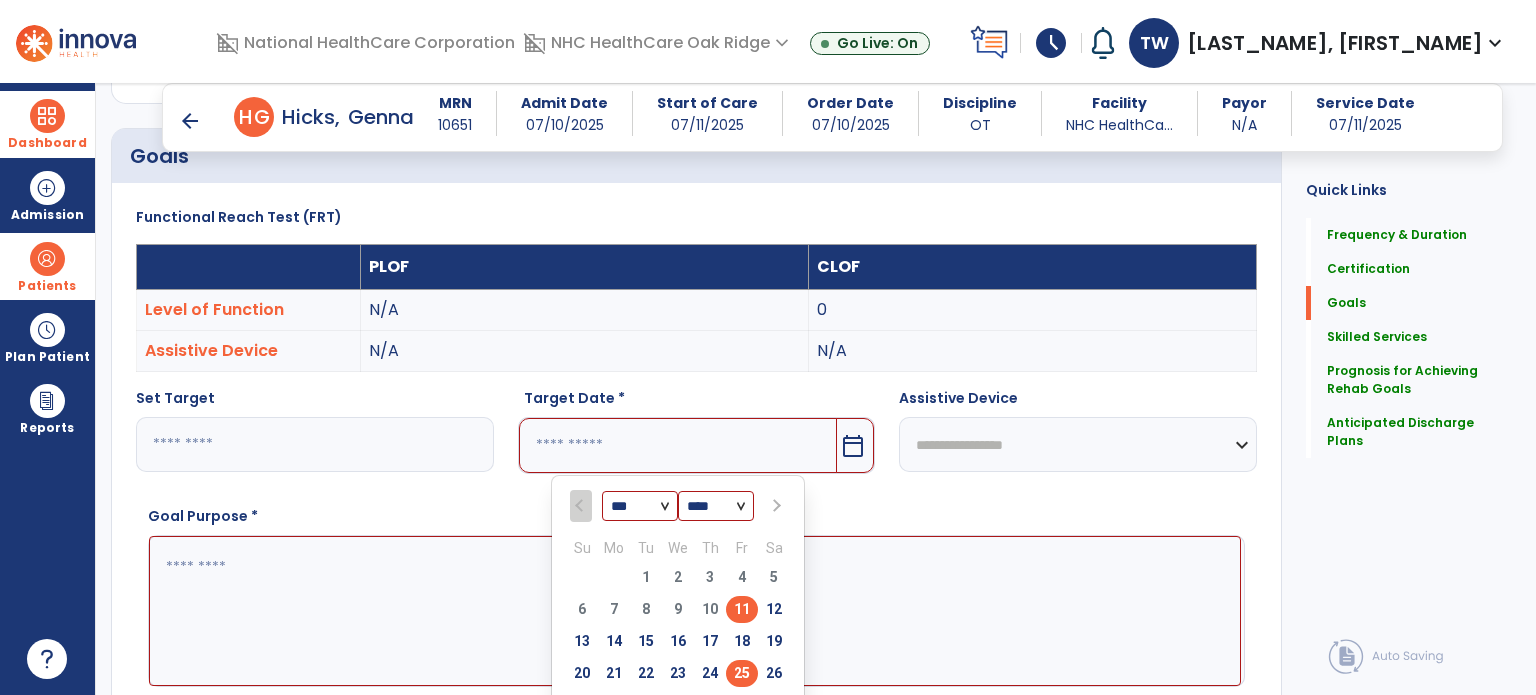 click on "25" at bounding box center [742, 673] 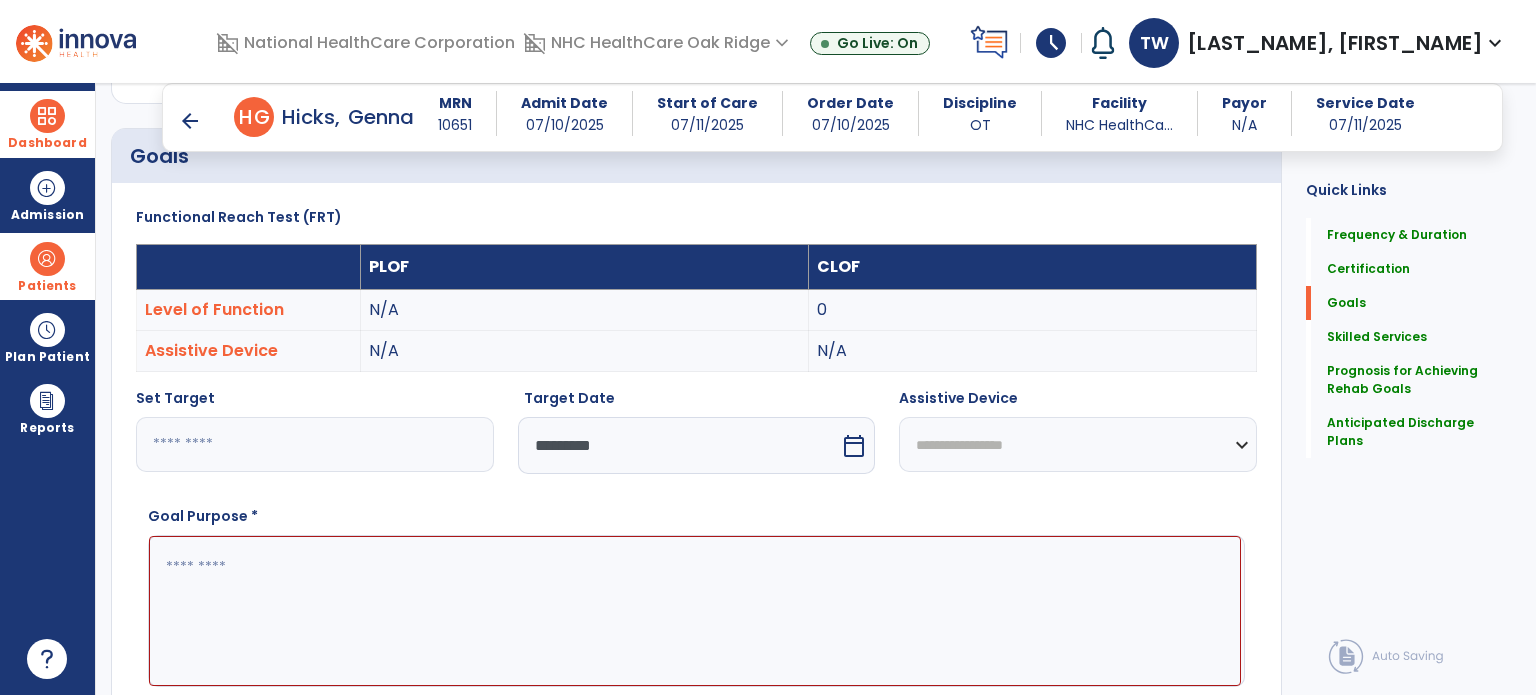 click on "**********" at bounding box center (1078, 444) 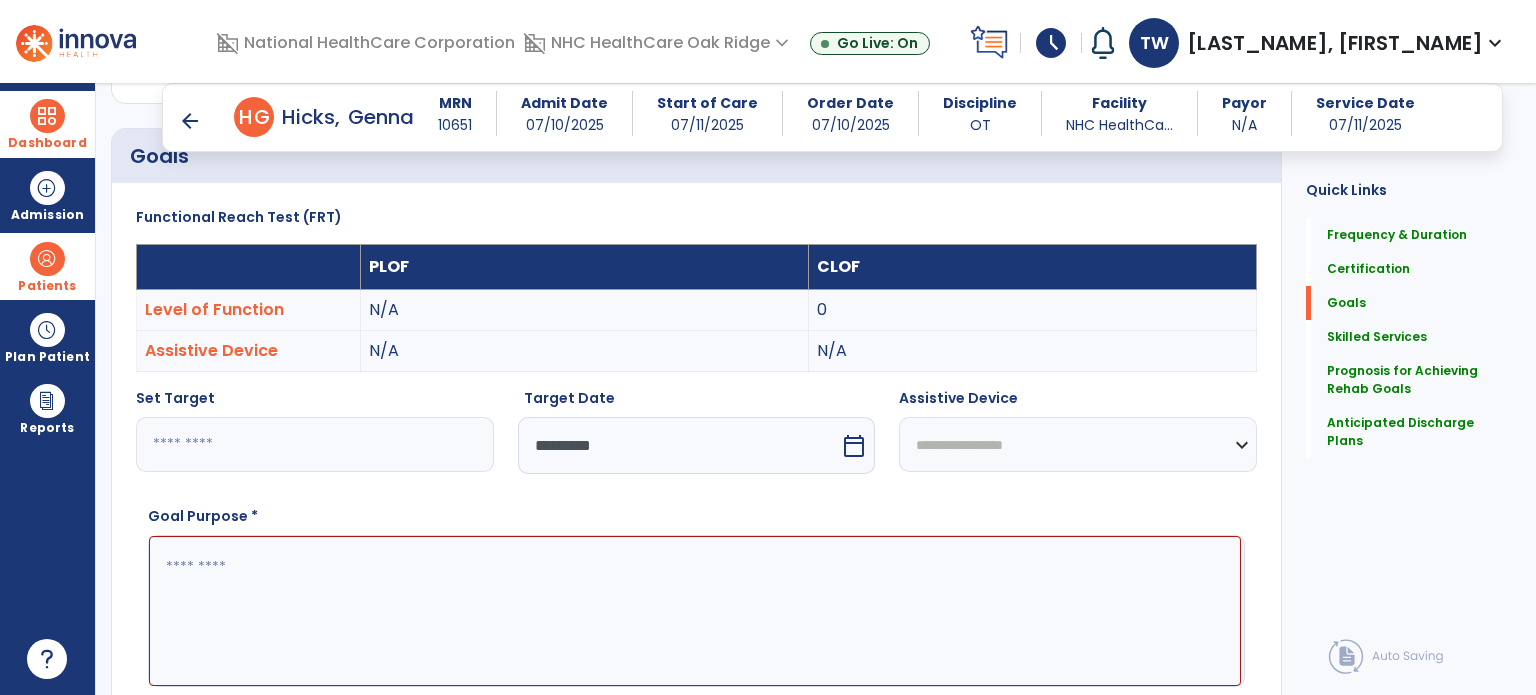 select on "****" 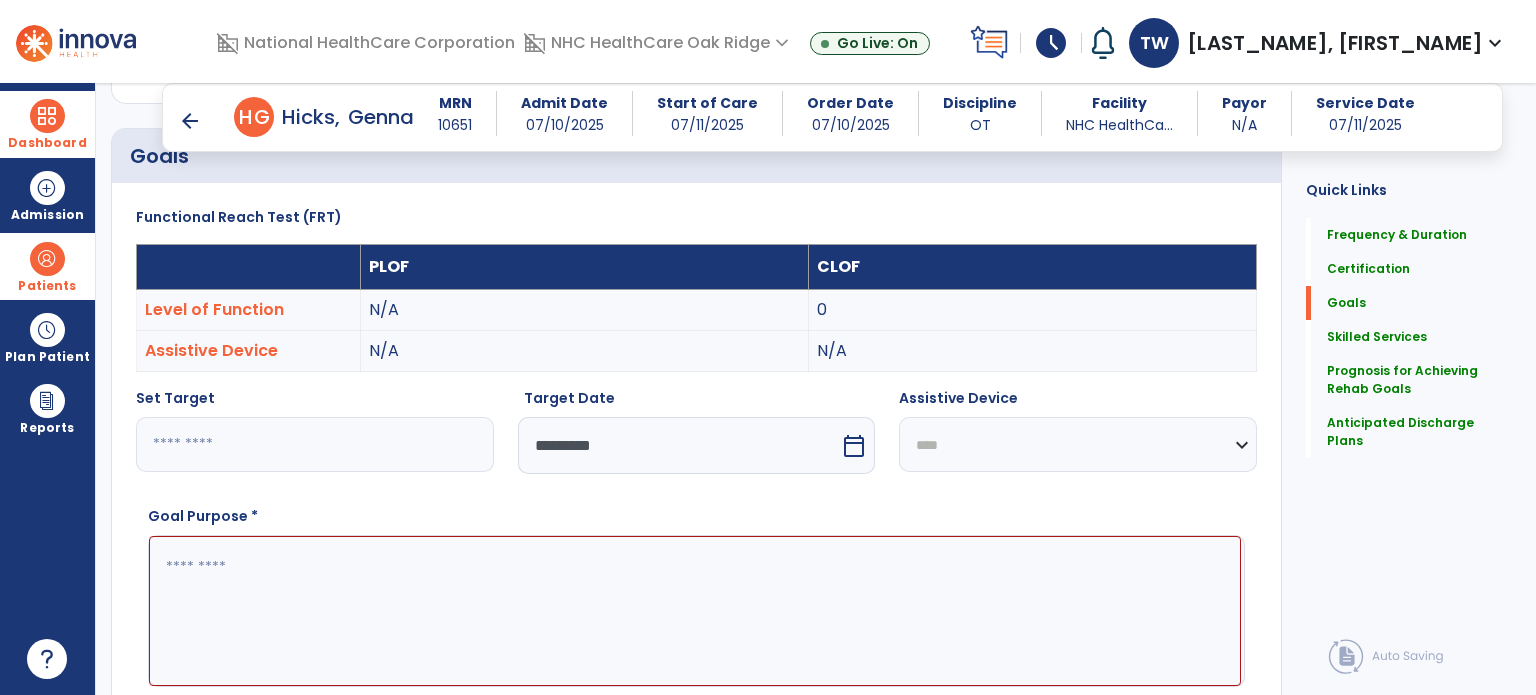 click on "**********" at bounding box center (1078, 444) 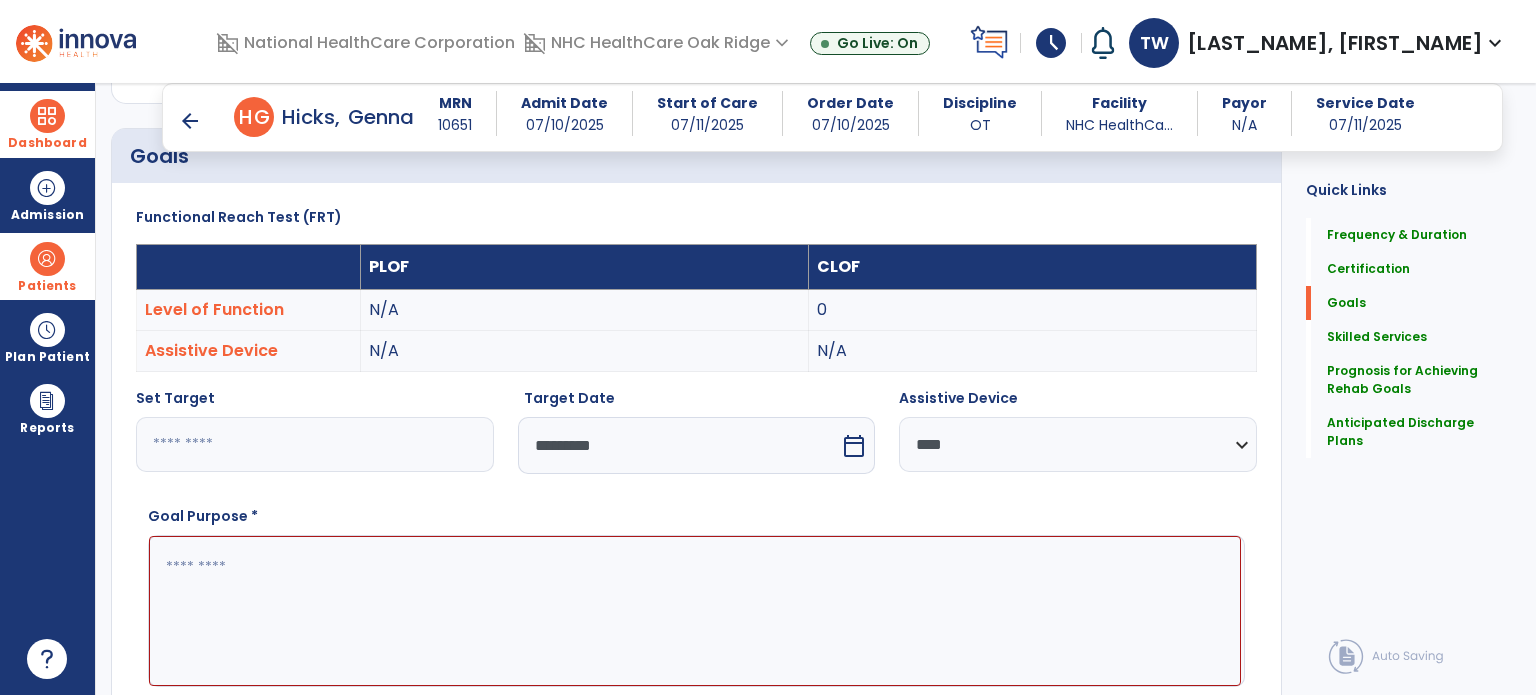 click at bounding box center [695, 611] 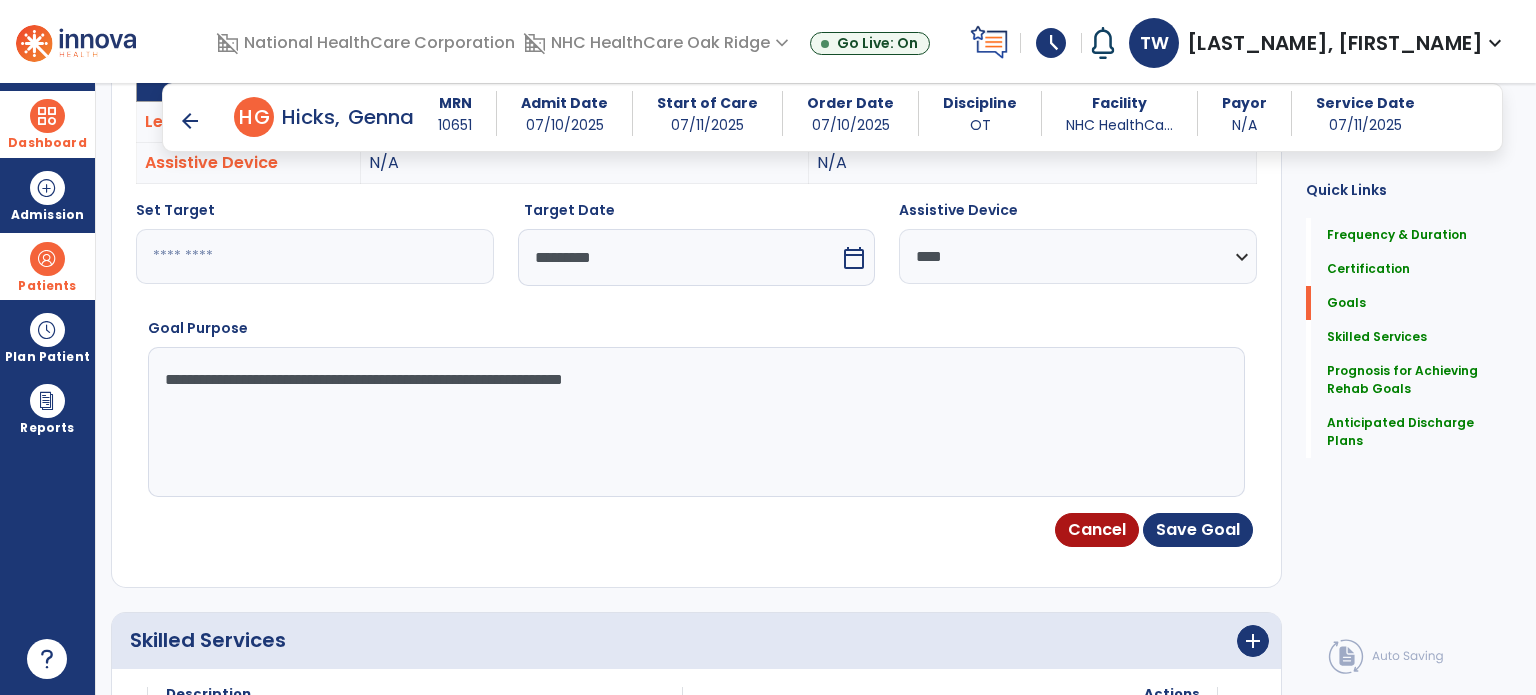 scroll, scrollTop: 888, scrollLeft: 0, axis: vertical 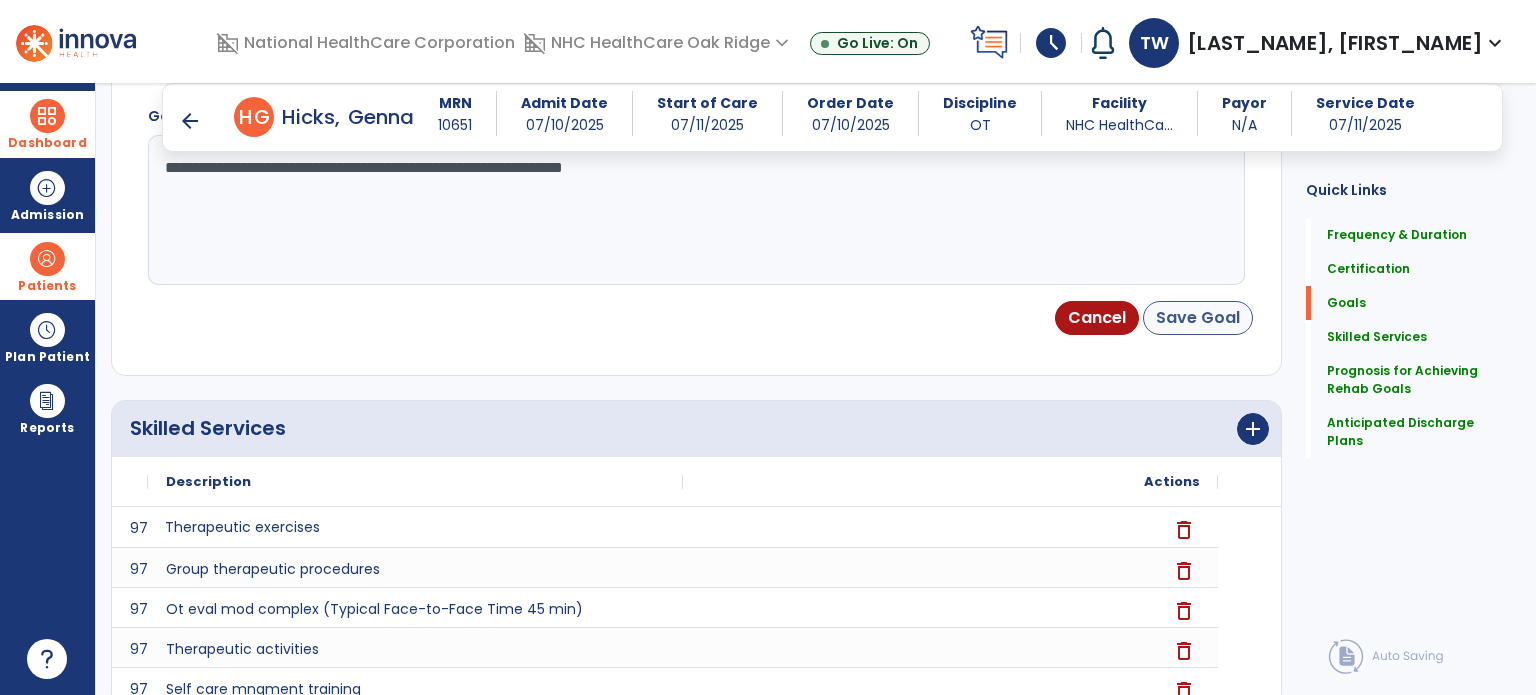 type on "**********" 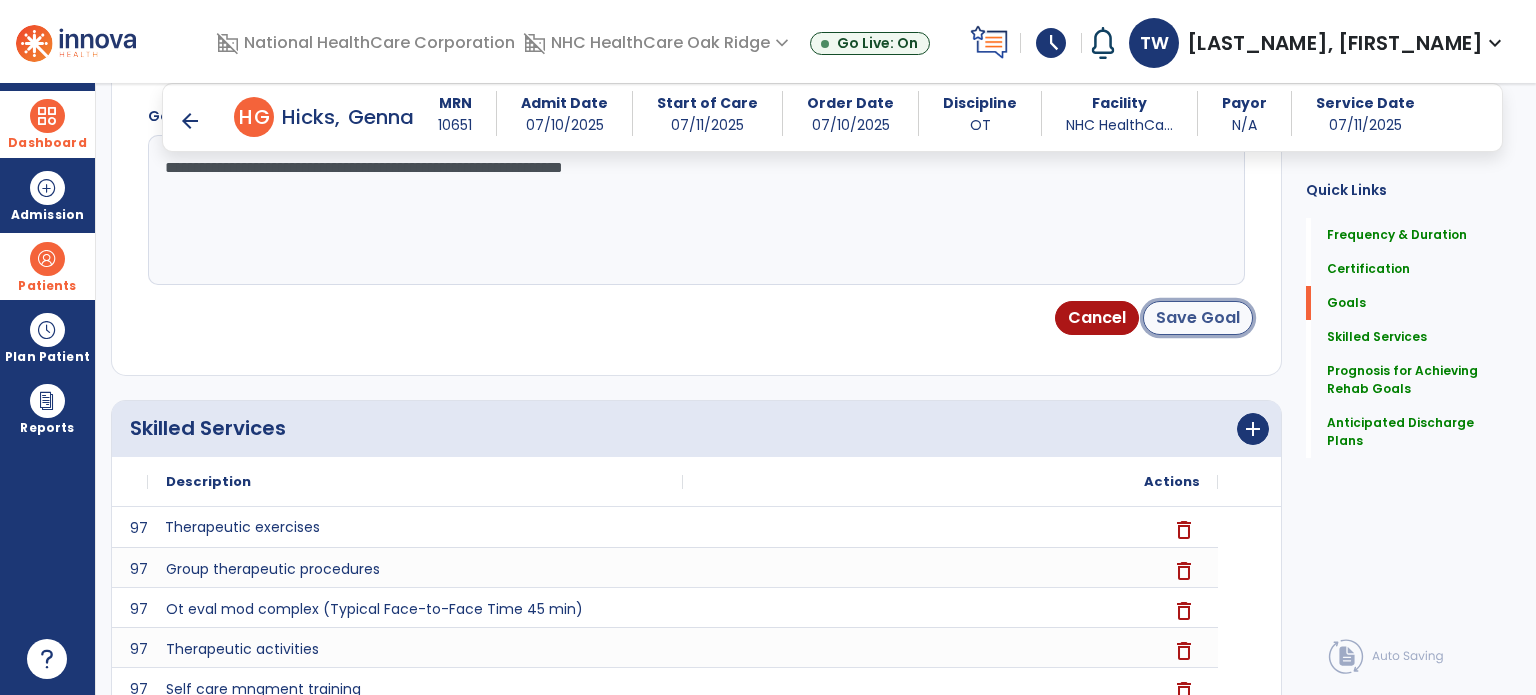 click on "Save Goal" at bounding box center (1198, 318) 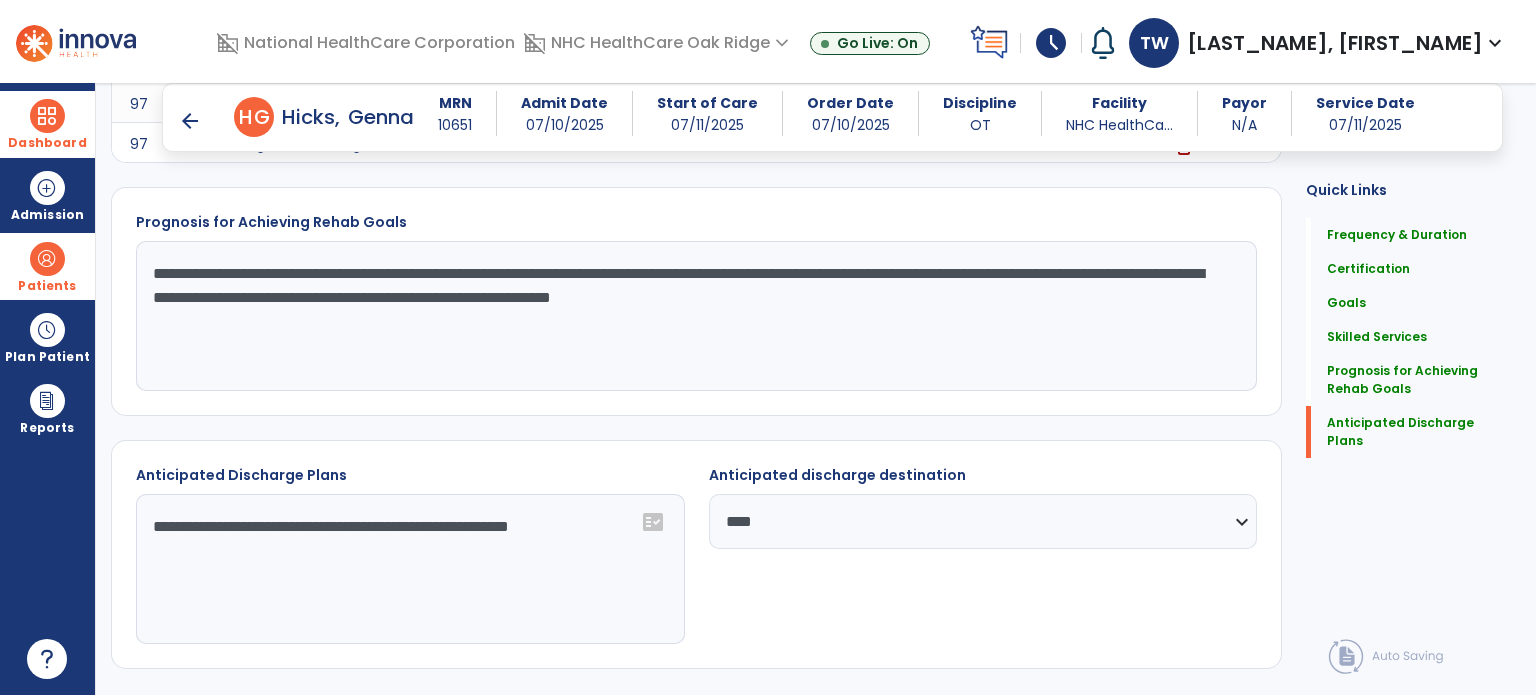 scroll, scrollTop: 2168, scrollLeft: 0, axis: vertical 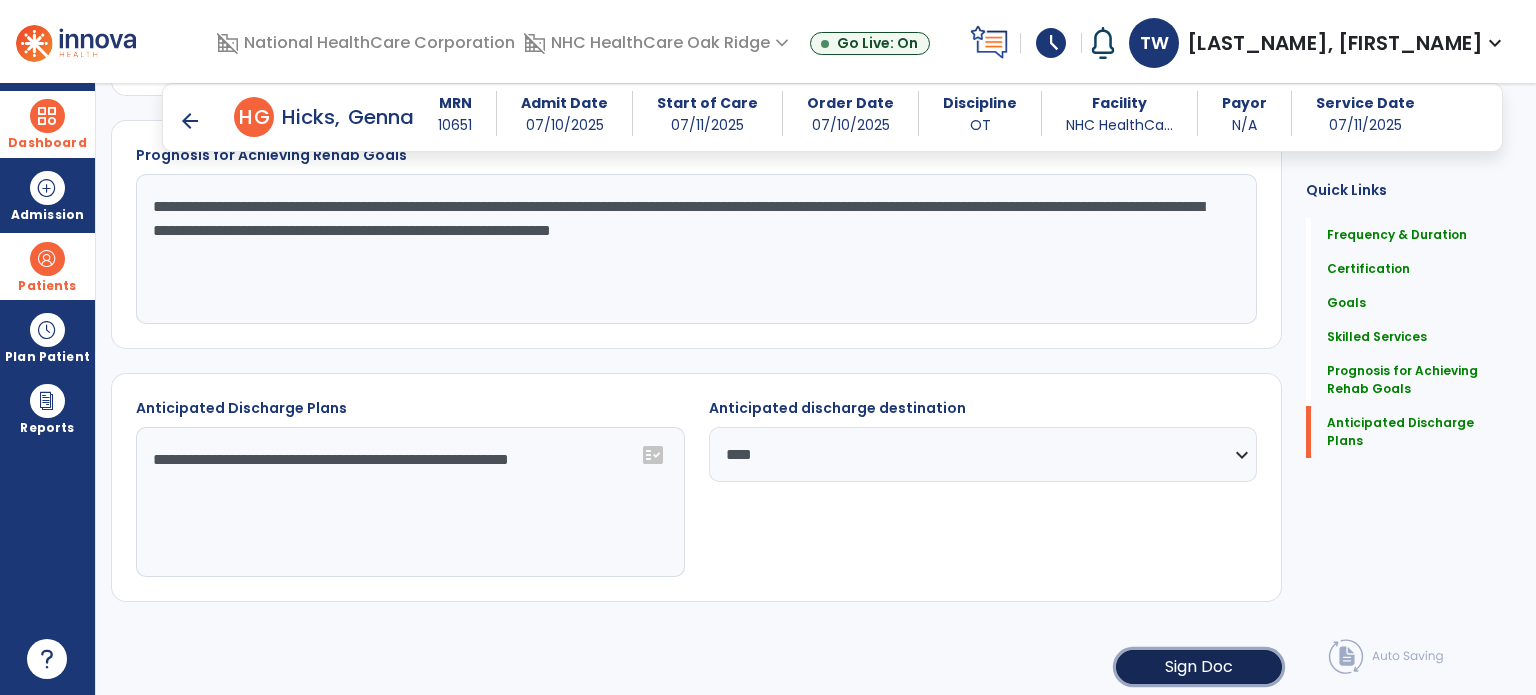 click on "Sign Doc" 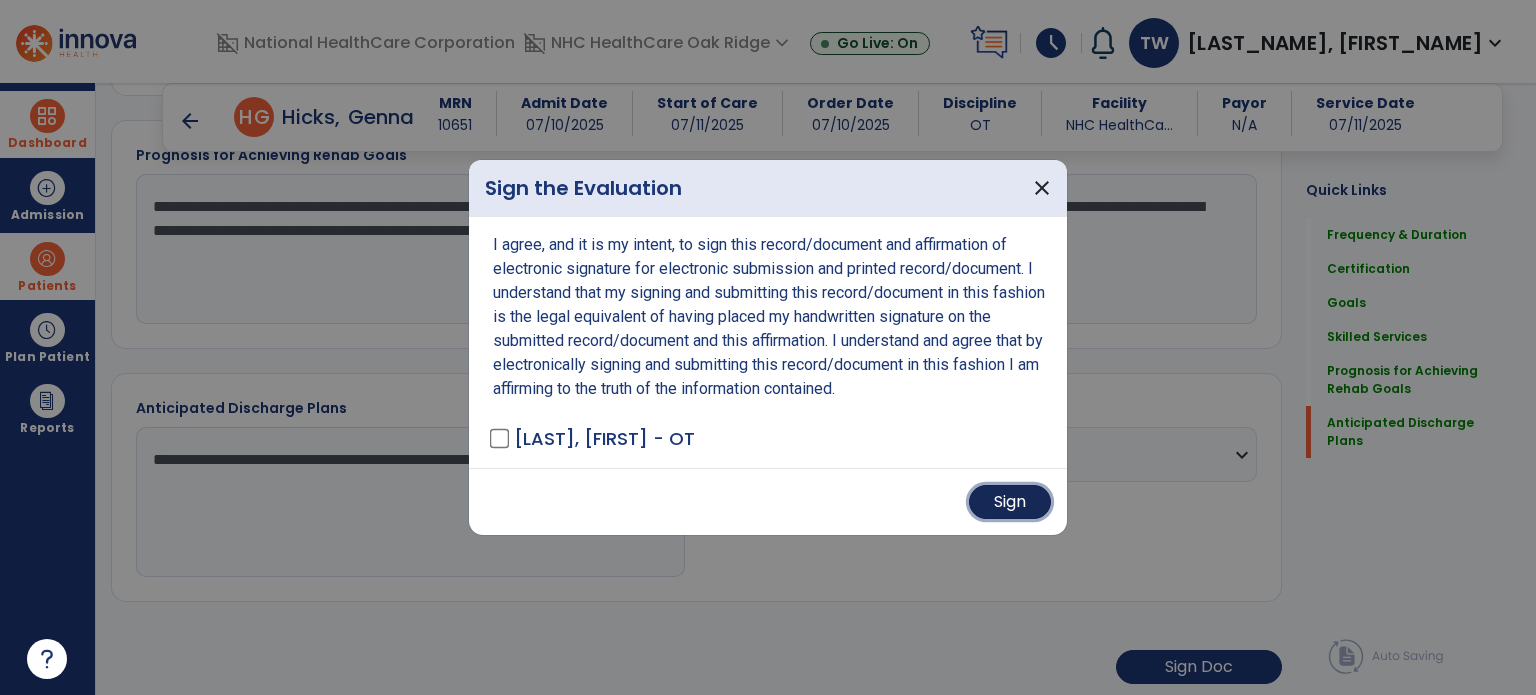 click on "Sign" at bounding box center [1010, 502] 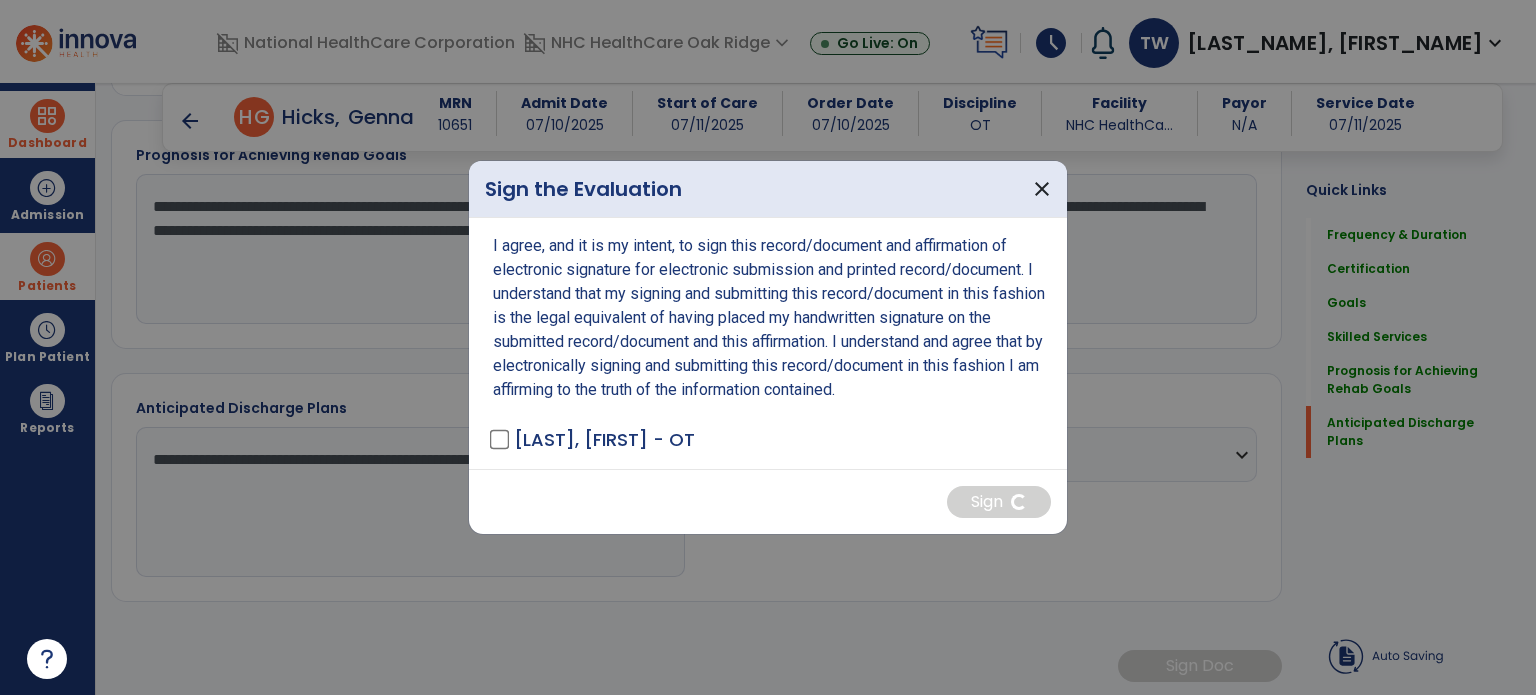 scroll, scrollTop: 2167, scrollLeft: 0, axis: vertical 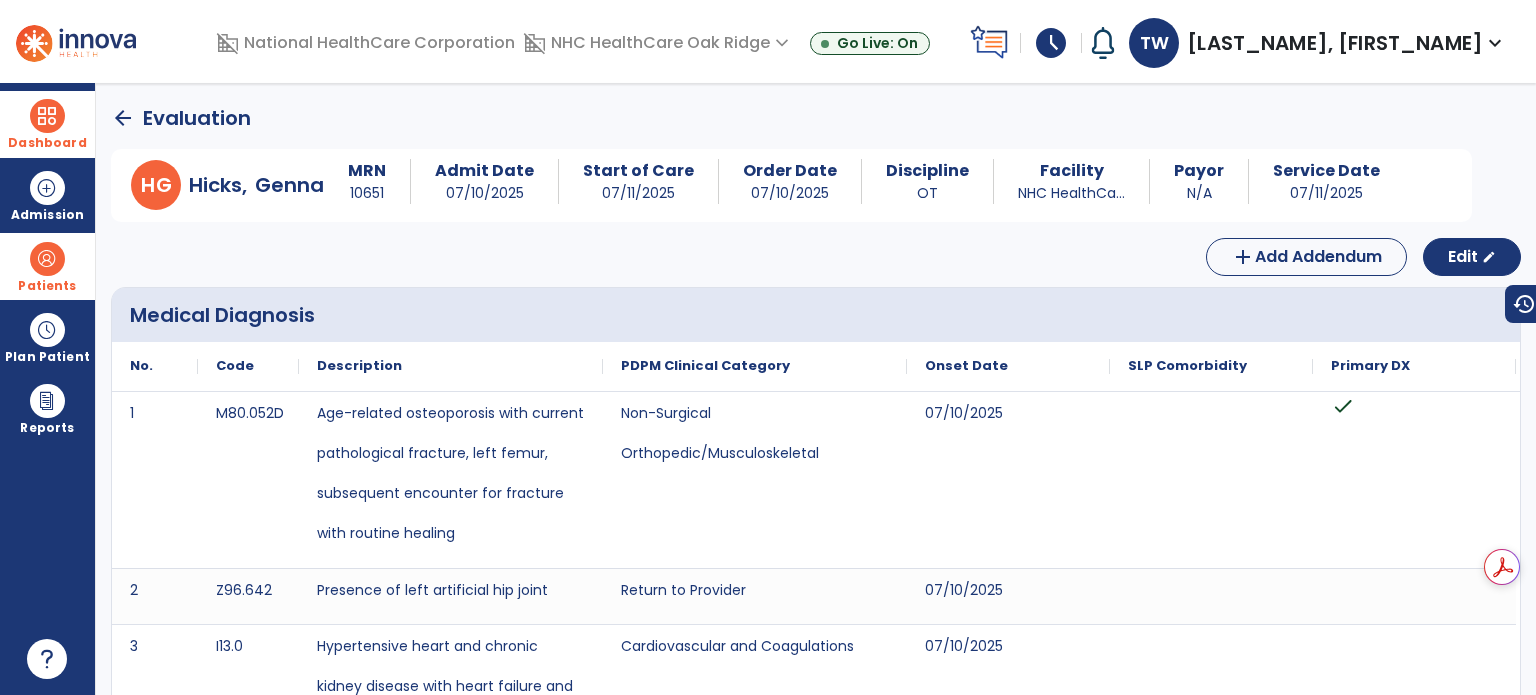 click on "Dashboard" at bounding box center (47, 143) 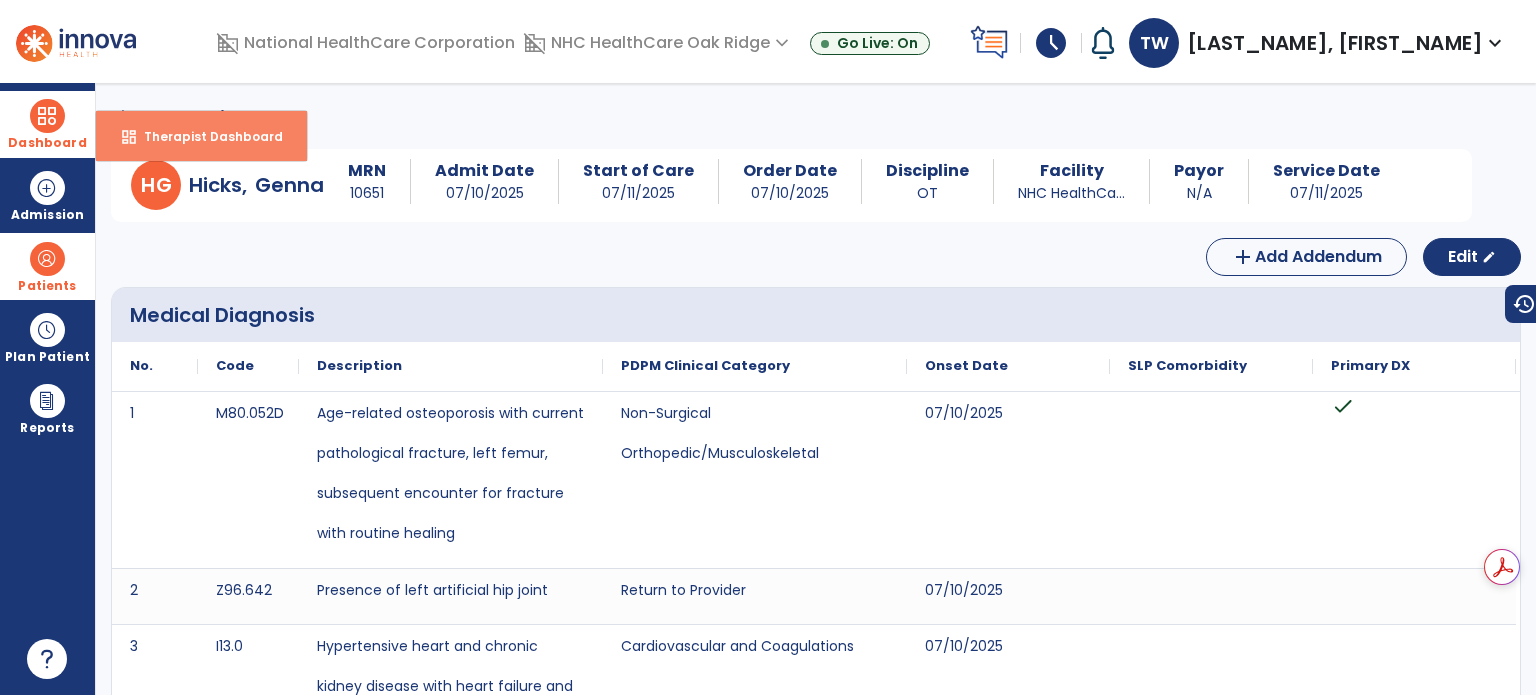 click on "dashboard" at bounding box center [129, 137] 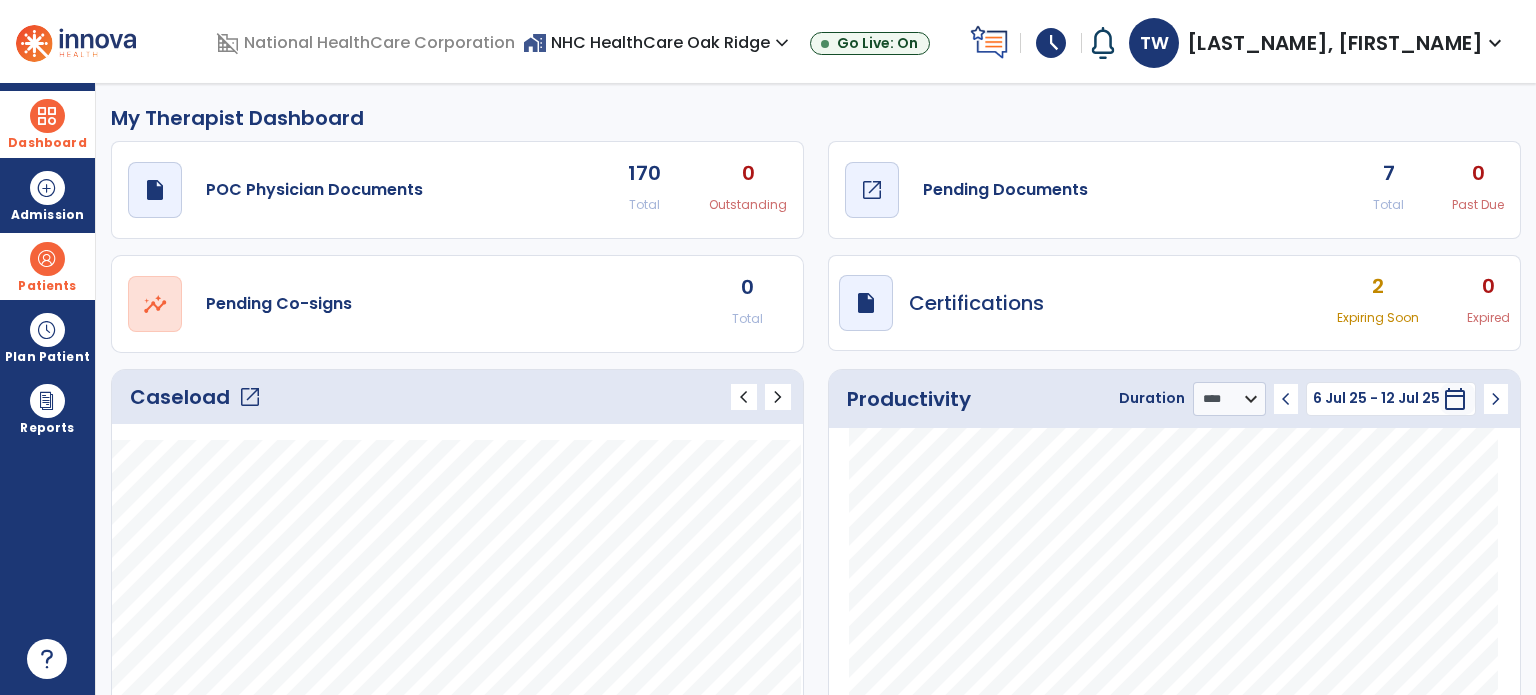 click on "Pending Documents" 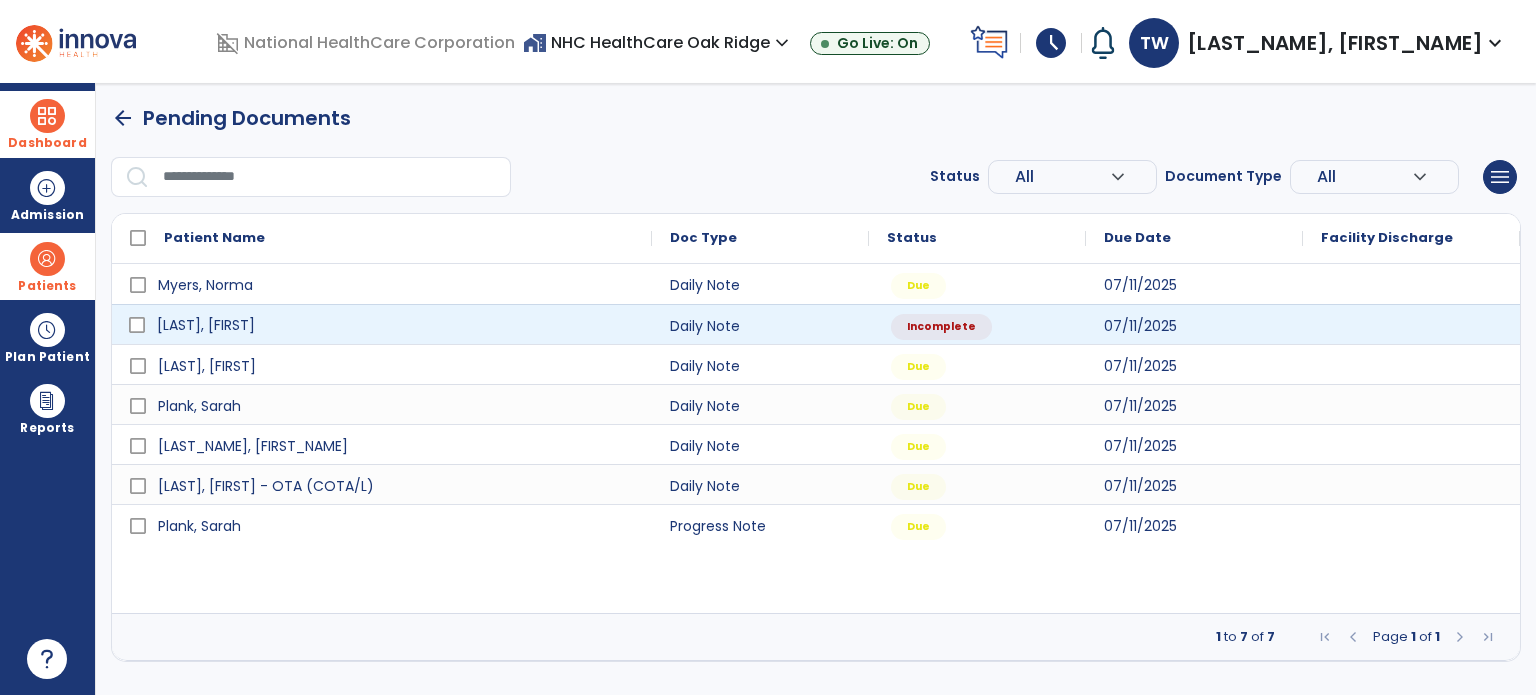click on "[LAST], [FIRST]" at bounding box center (206, 325) 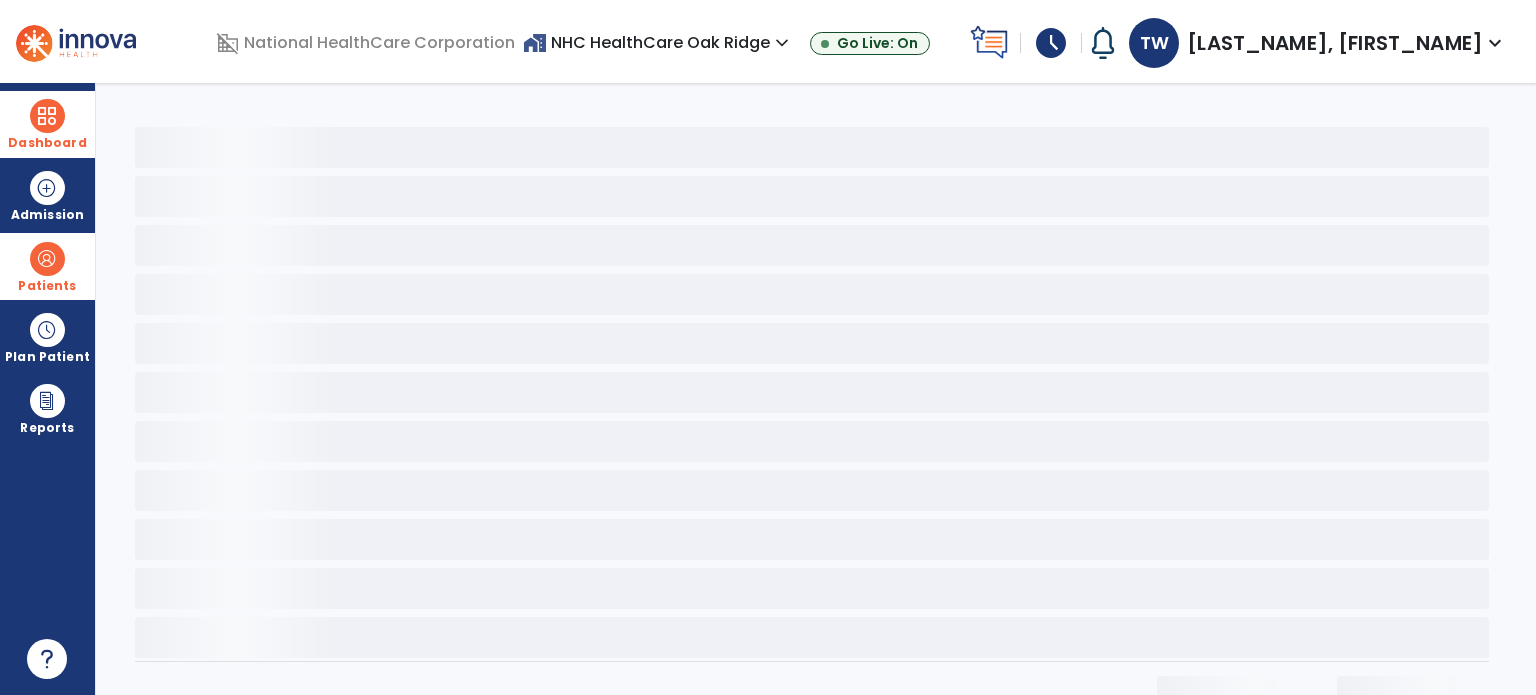 click 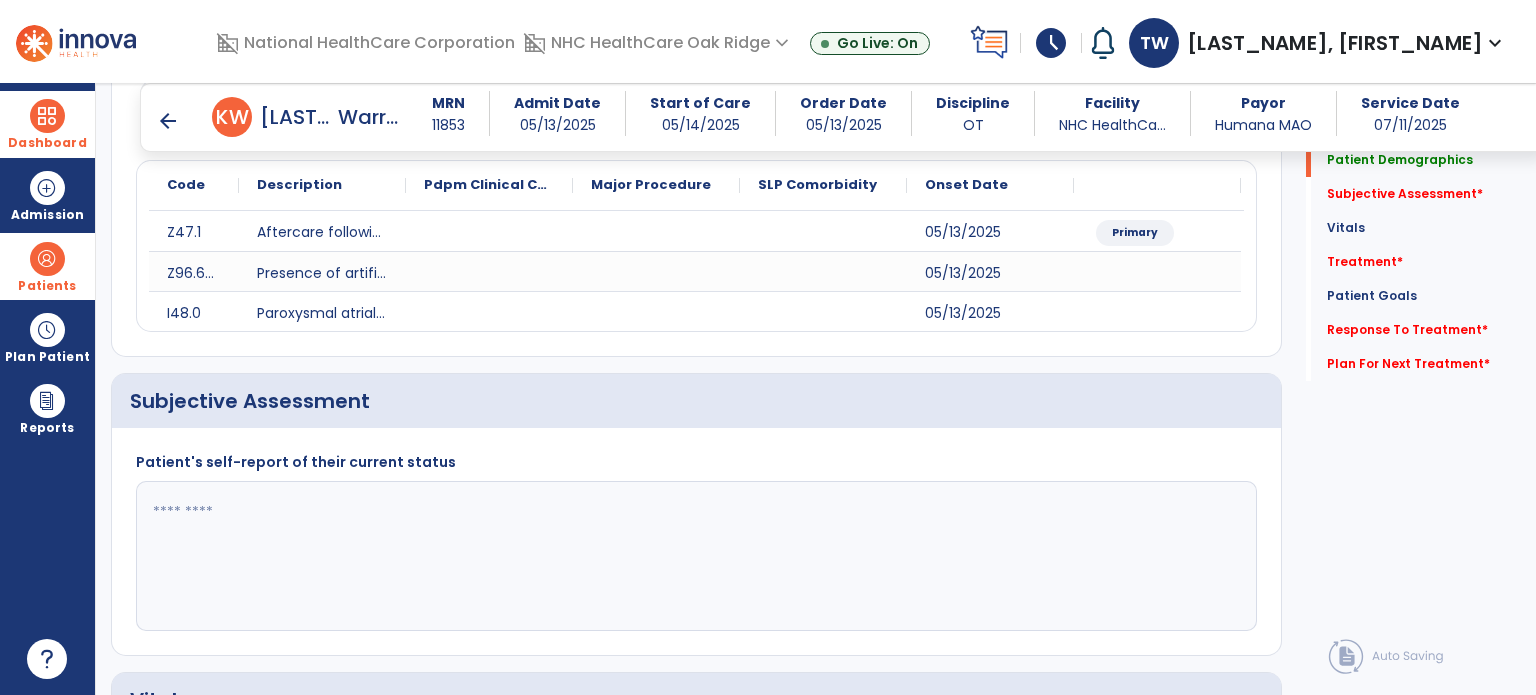 scroll, scrollTop: 300, scrollLeft: 0, axis: vertical 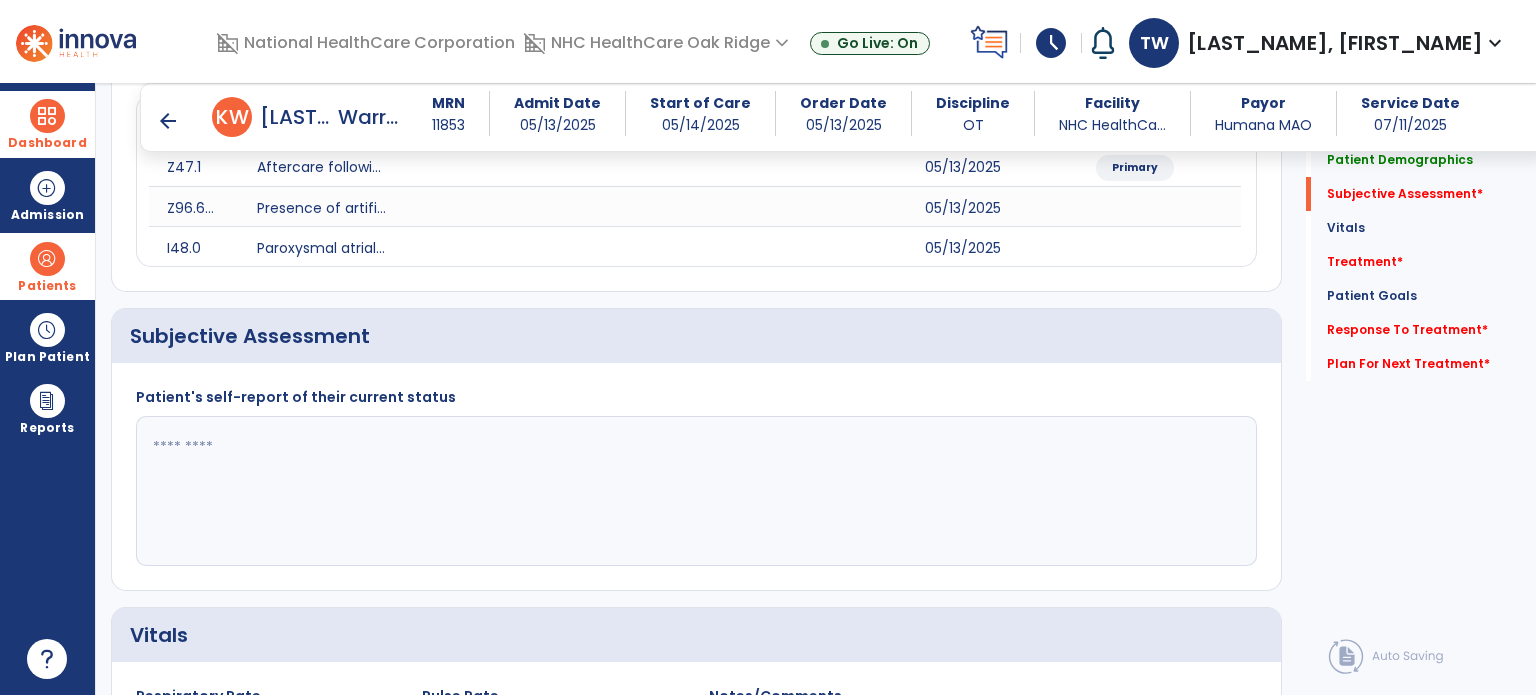 click 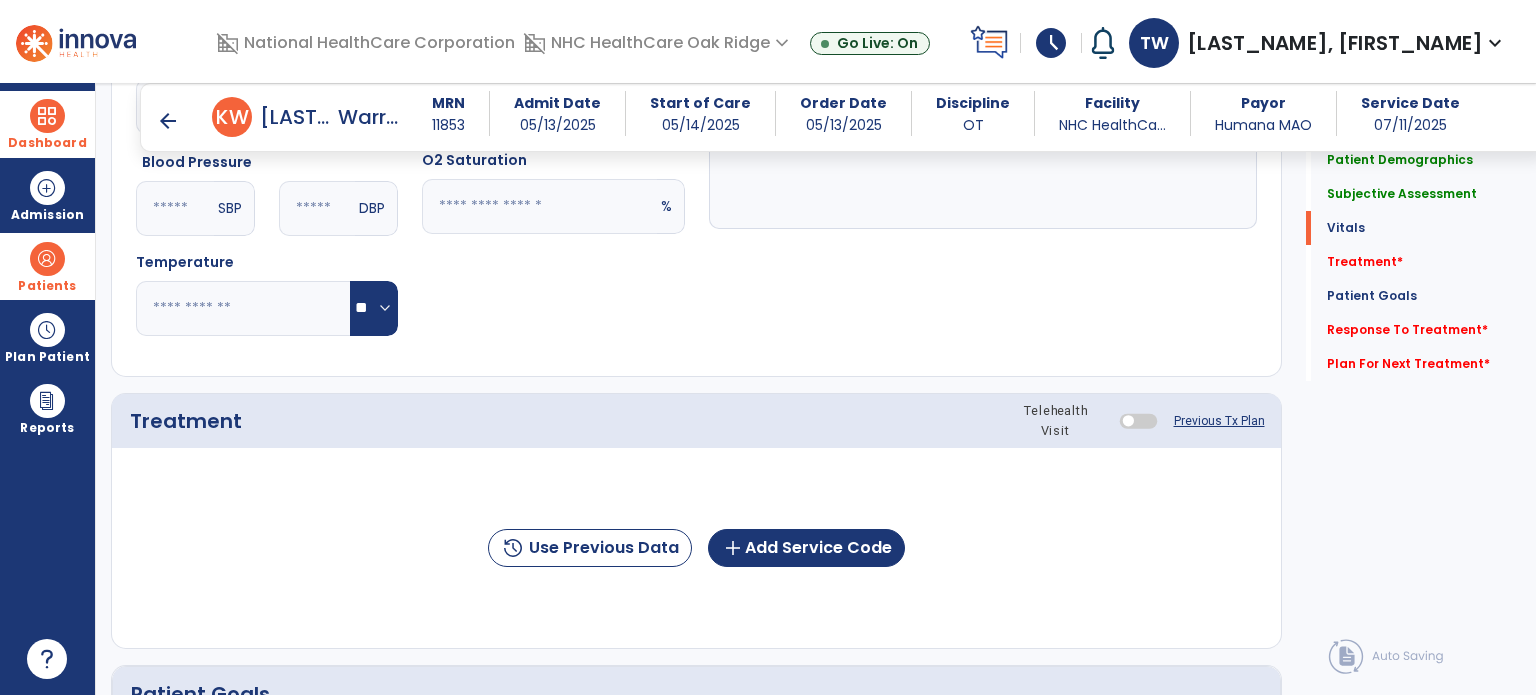 scroll, scrollTop: 1000, scrollLeft: 0, axis: vertical 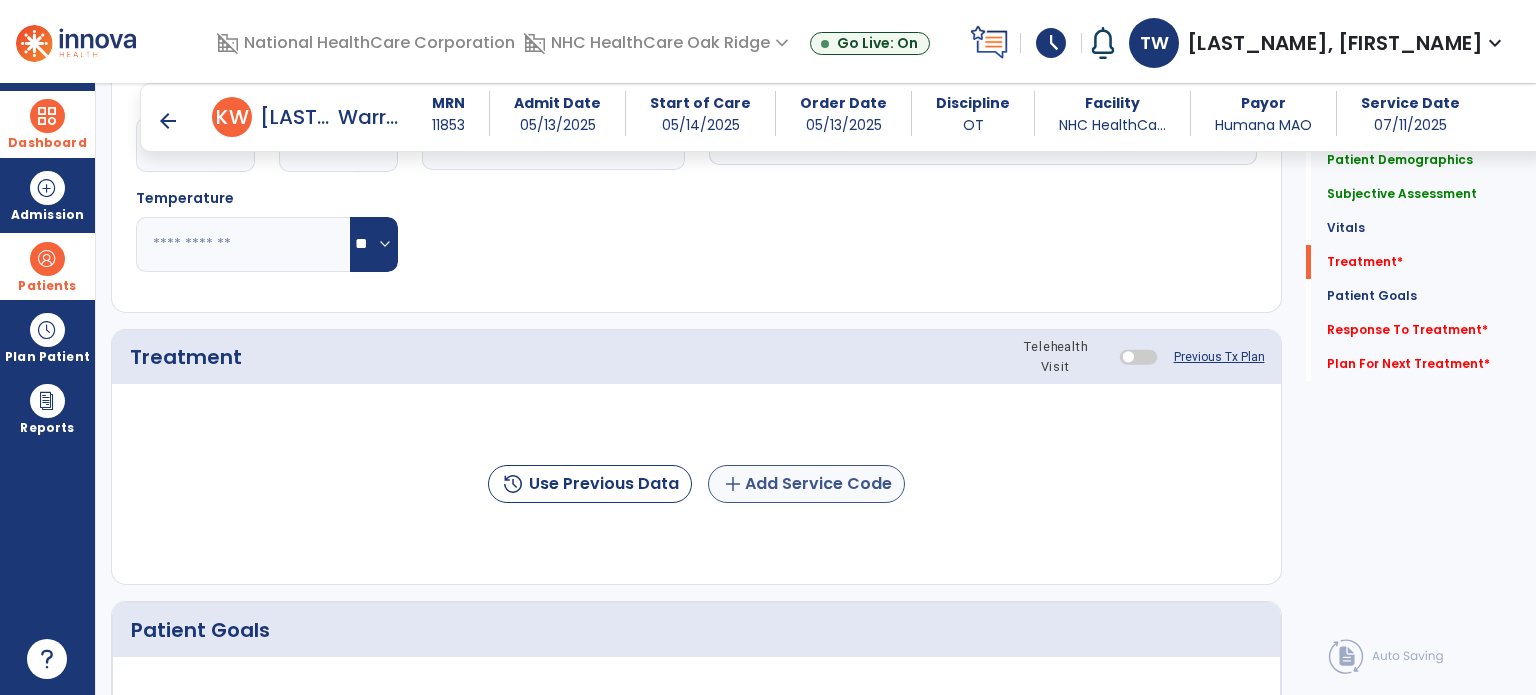 type on "**********" 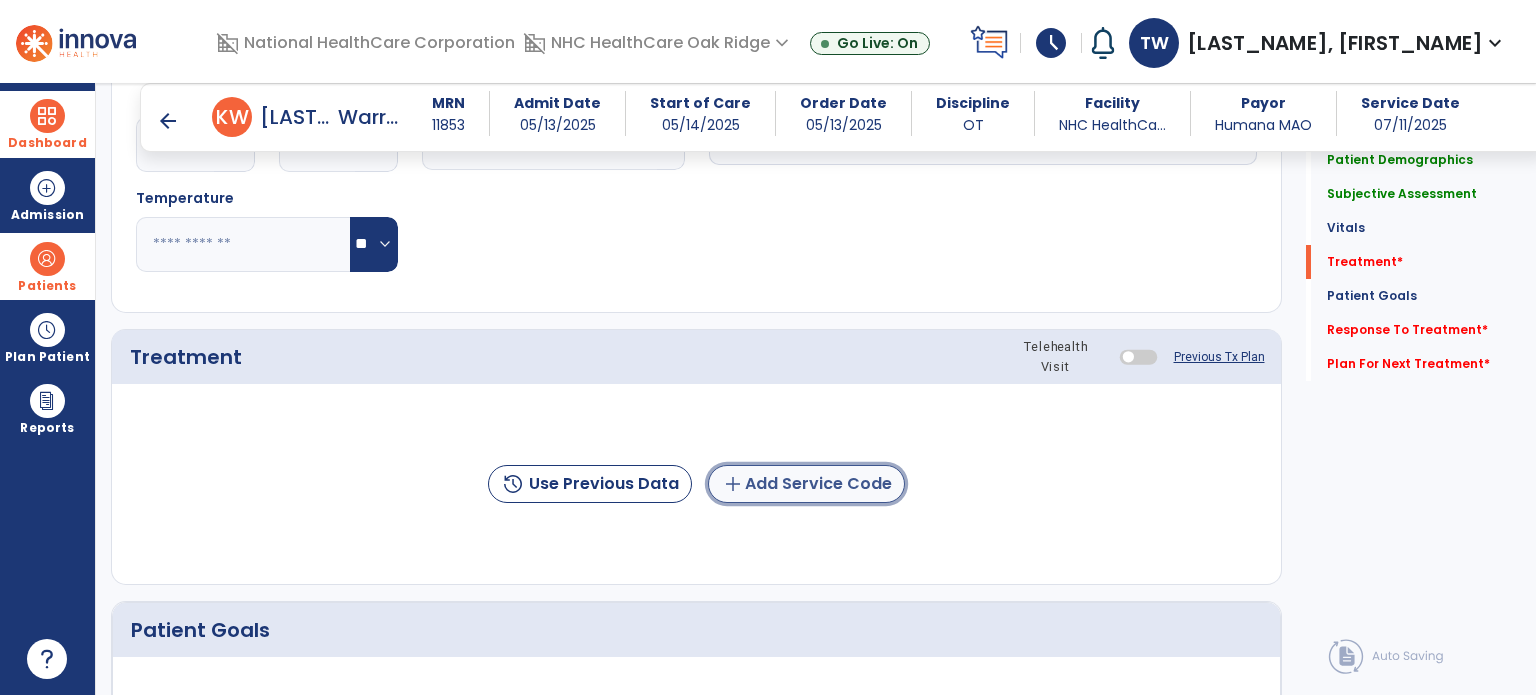 click on "add  Add Service Code" 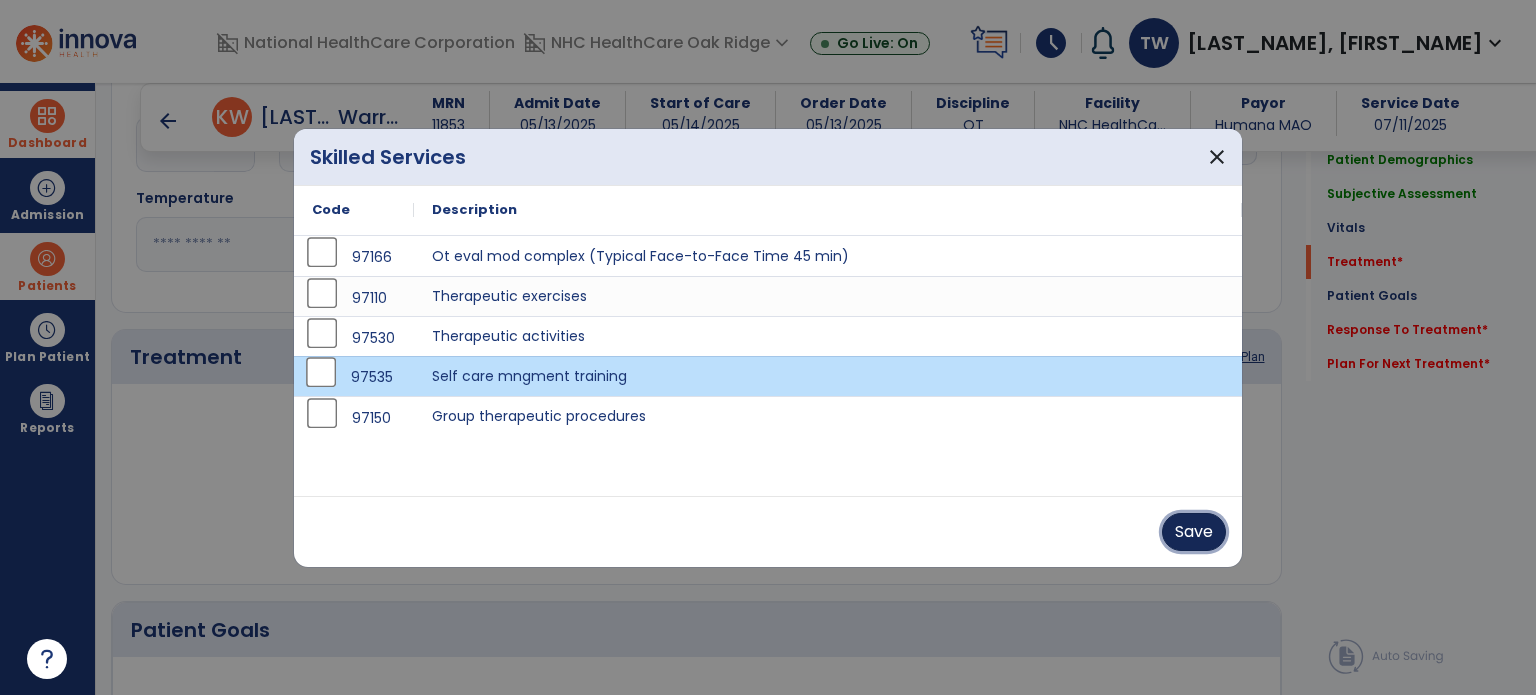 click on "Save" at bounding box center [1194, 532] 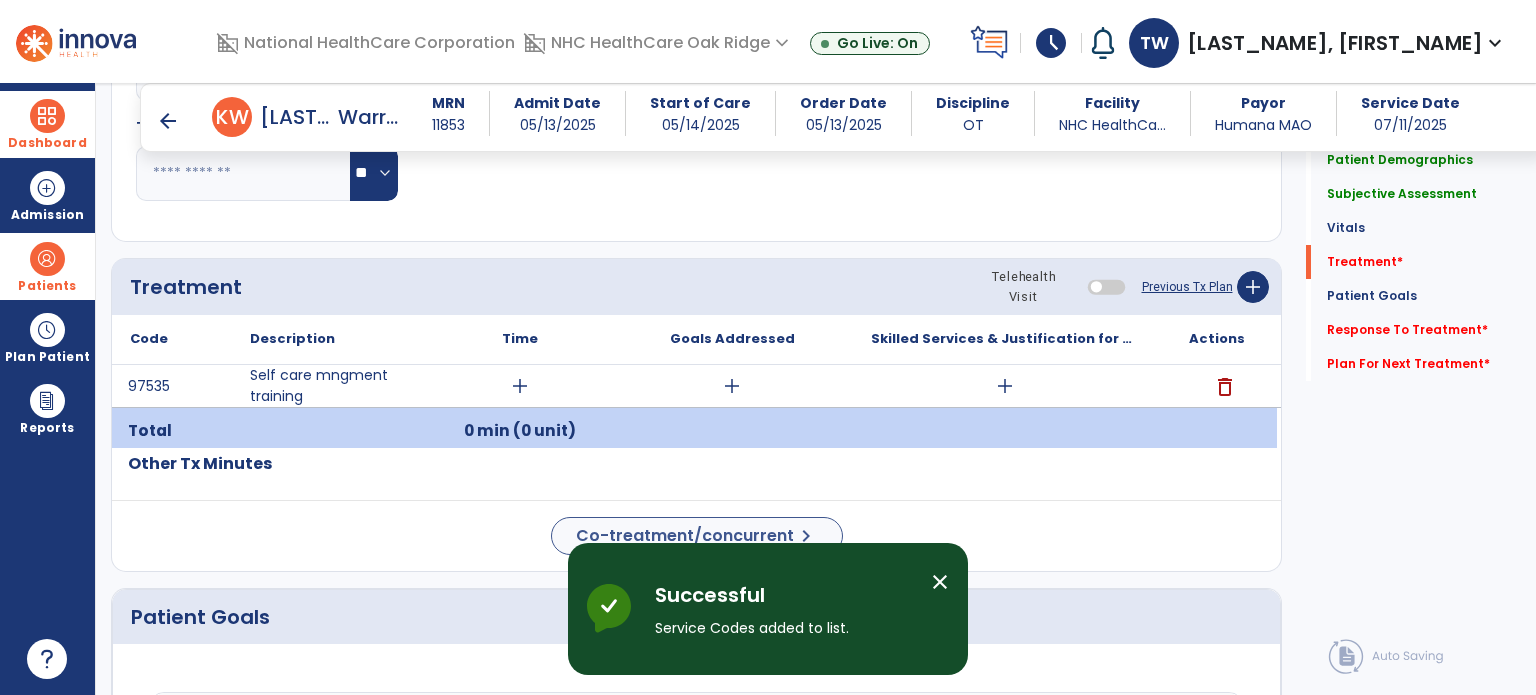 scroll, scrollTop: 1100, scrollLeft: 0, axis: vertical 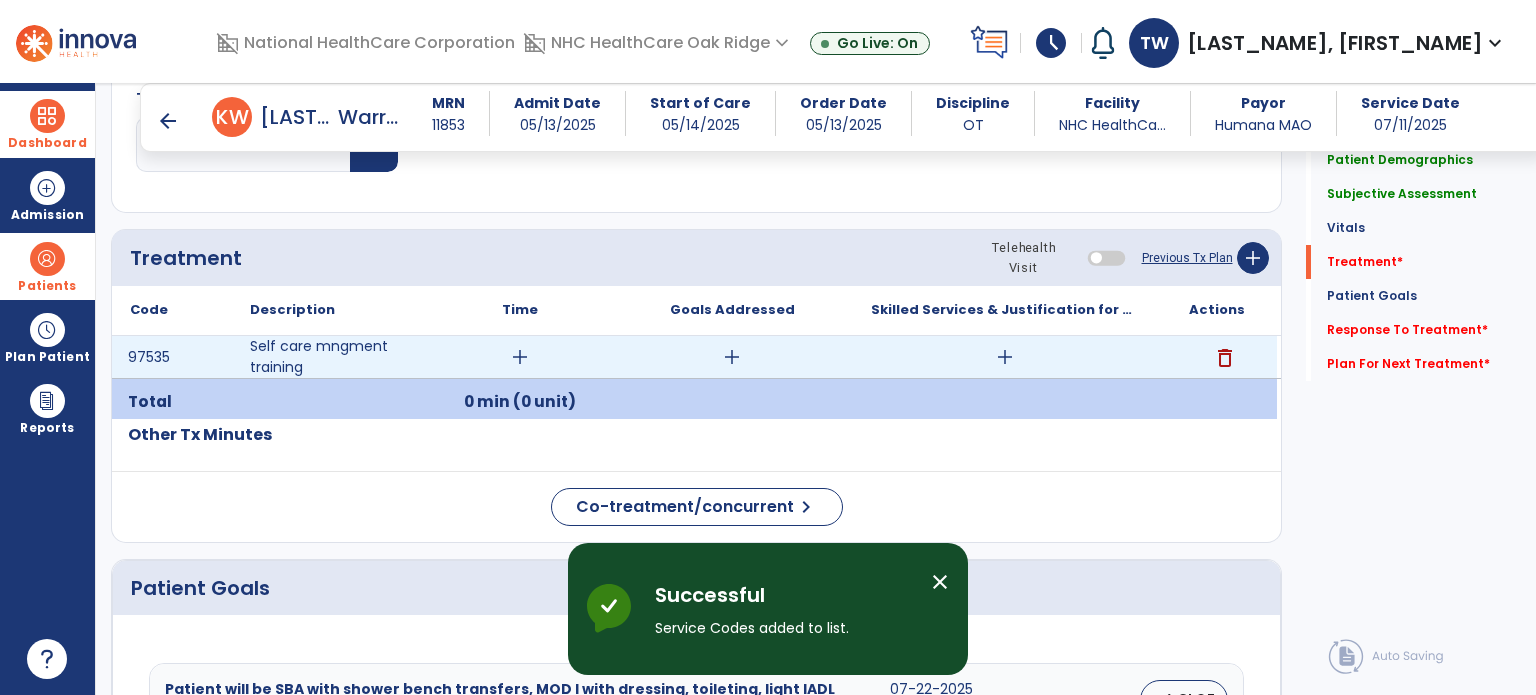 click on "add" at bounding box center [520, 357] 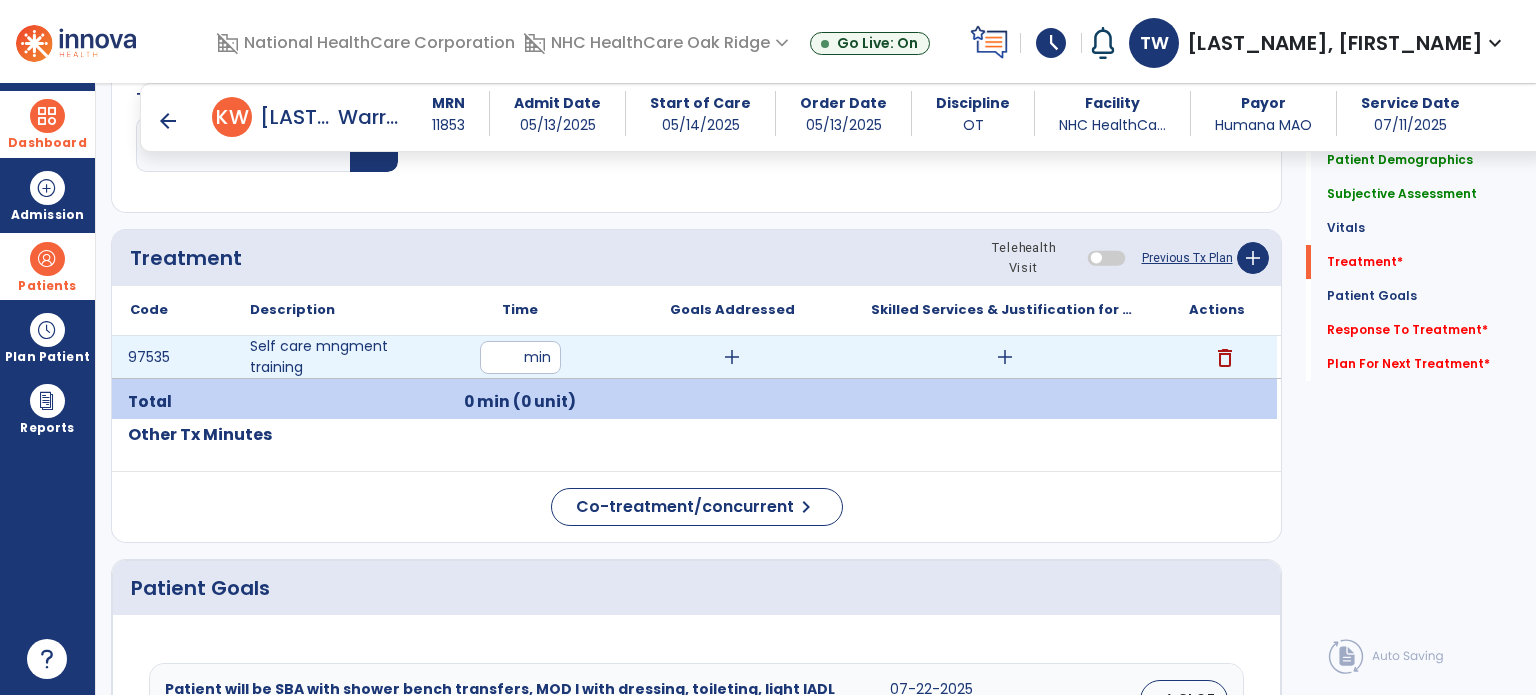 type on "**" 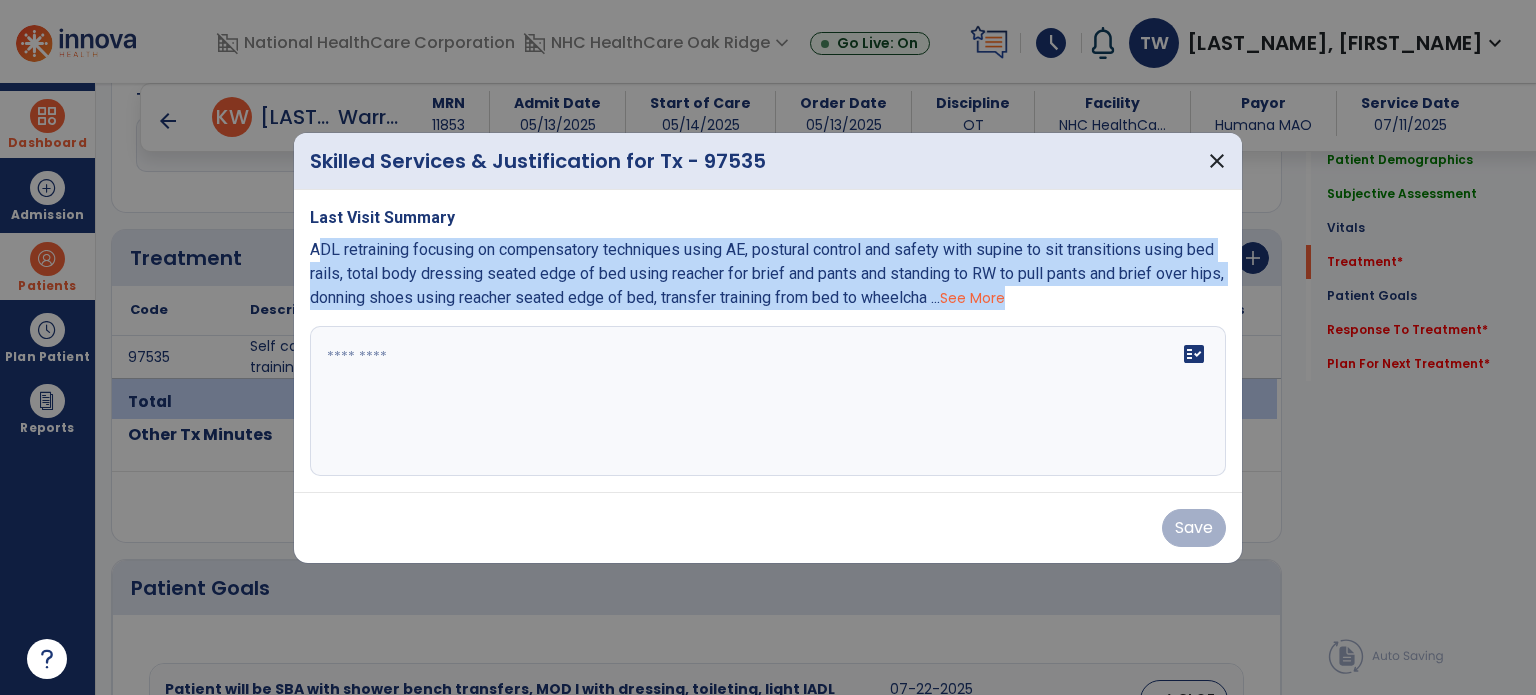 drag, startPoint x: 315, startPoint y: 247, endPoint x: 549, endPoint y: 317, distance: 244.24577 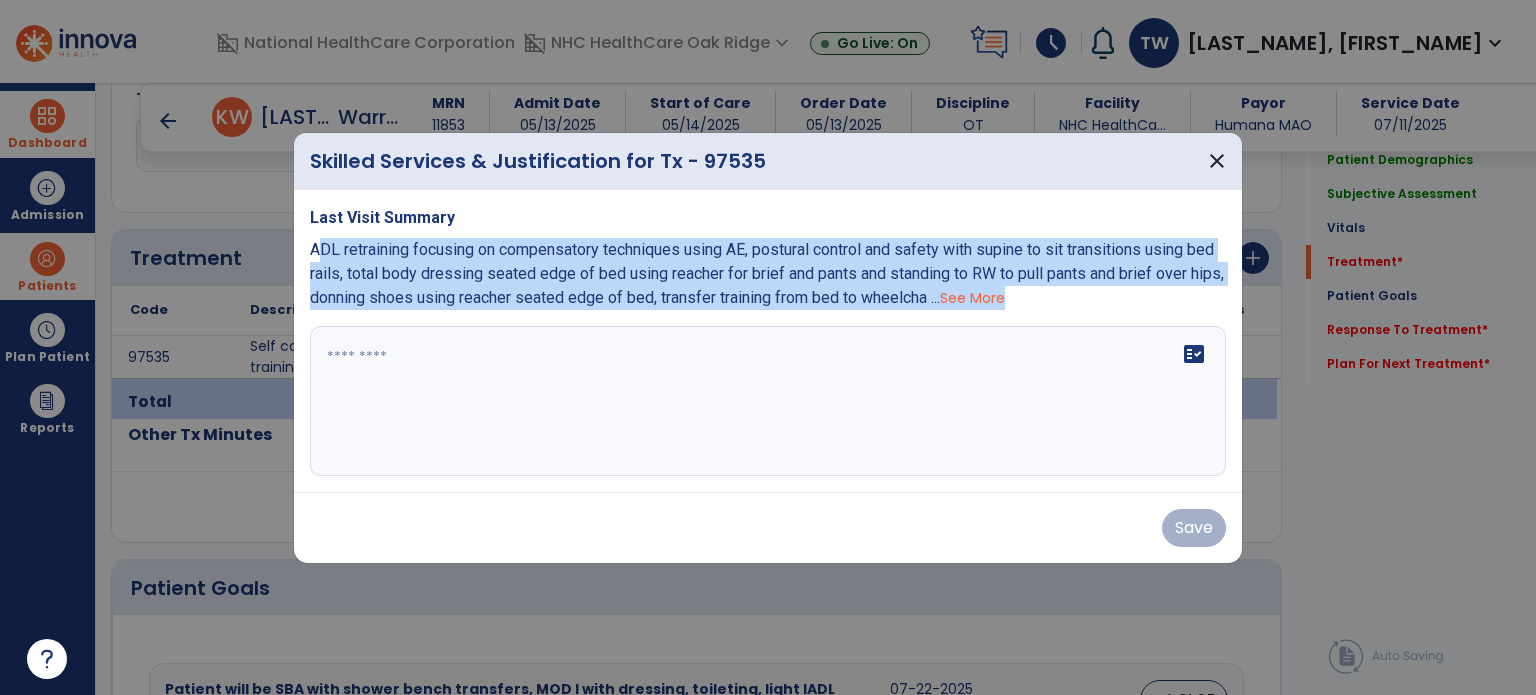 click on "Last Visit Summary ADL retraining focusing on compensatory techniques using AE, postural control and safety with supine to sit transitions using bed rails, total body dressing seated edge of bed using reacher for brief and pants and standing to RW to pull pants and brief over hips, donning shoes using reacher seated edge of bed, transfer training from bed to wheelcha ...  See More   fact_check" at bounding box center (768, 341) 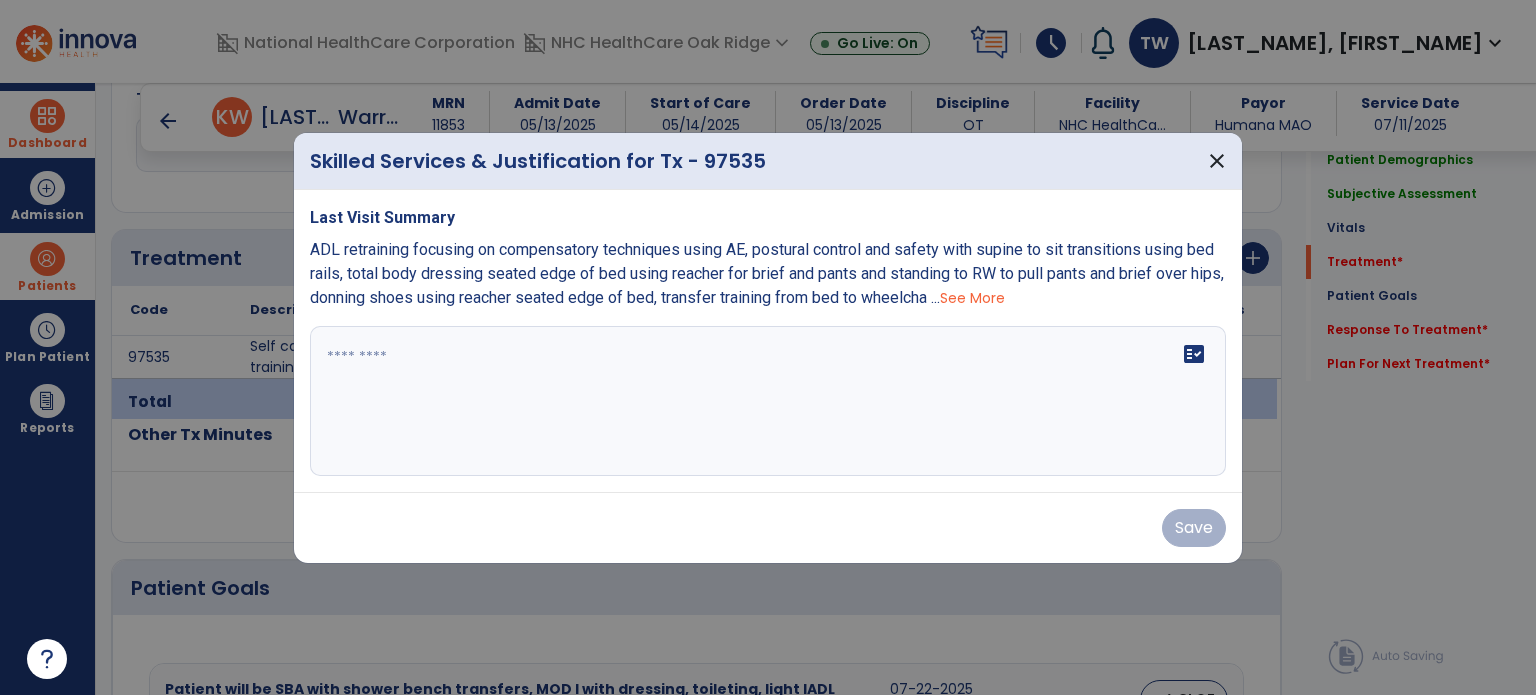 click at bounding box center (768, 401) 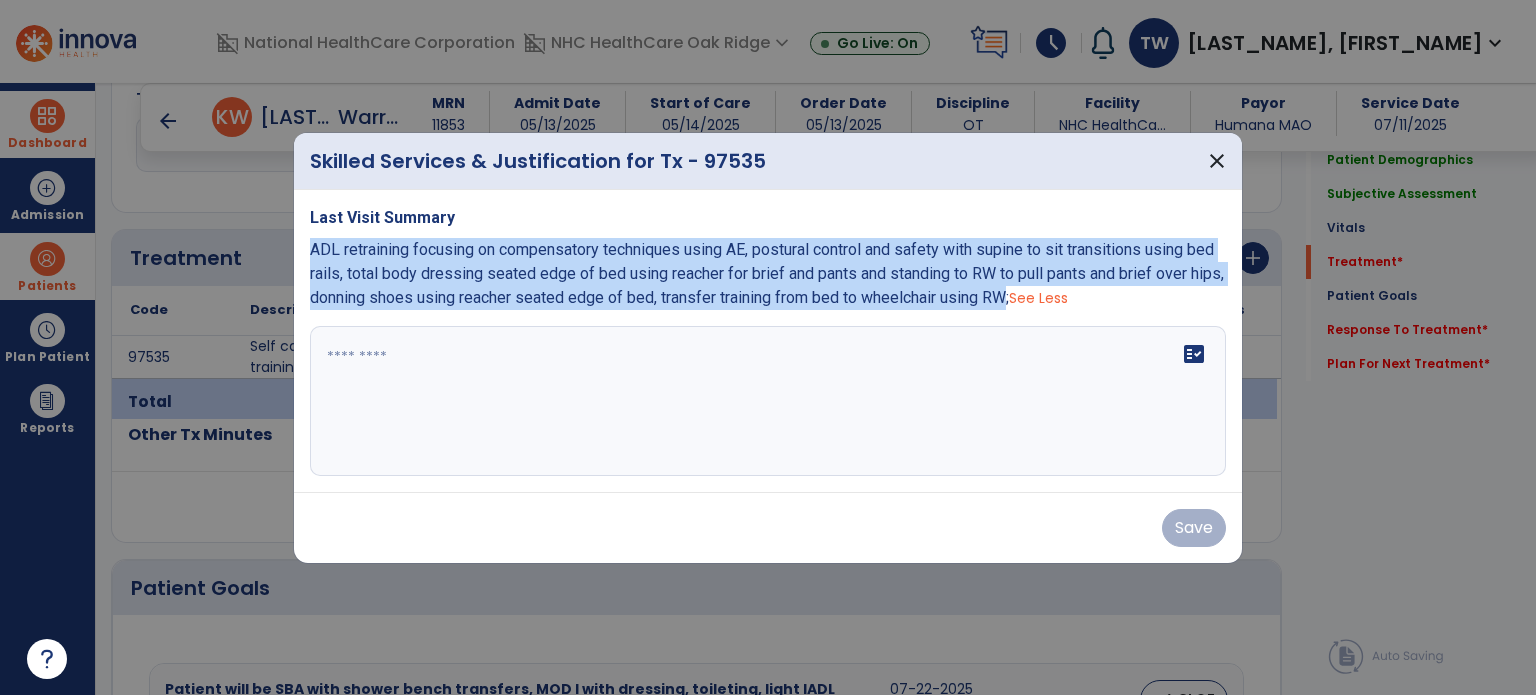 drag, startPoint x: 311, startPoint y: 245, endPoint x: 1047, endPoint y: 295, distance: 737.6964 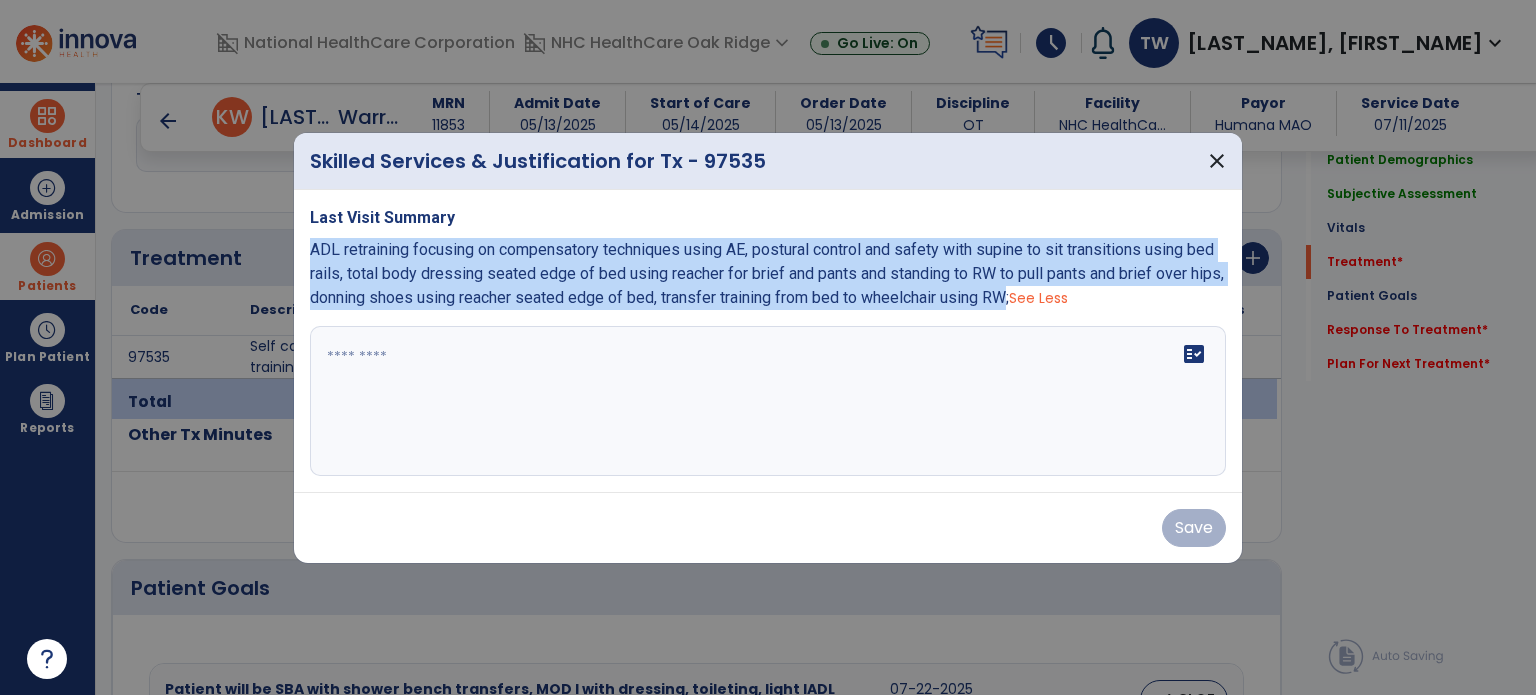 click on "ADL retraining focusing on compensatory techniques using AE, postural control and safety with supine to sit transitions using bed rails, total body dressing seated edge of bed using reacher for brief and pants and standing to RW to pull pants and brief over hips, donning shoes using reacher seated edge of bed, transfer training from bed to wheelchair using RW;" at bounding box center [767, 273] 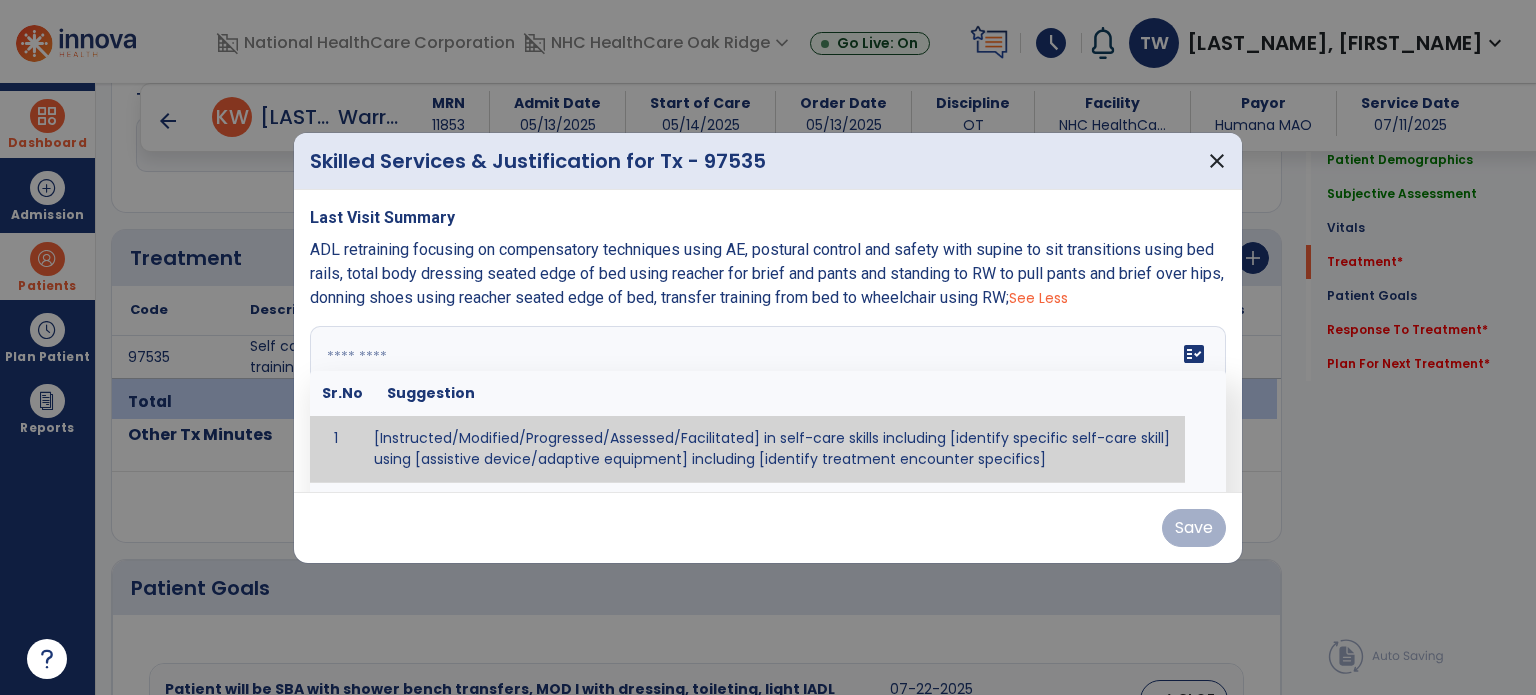 paste on "**********" 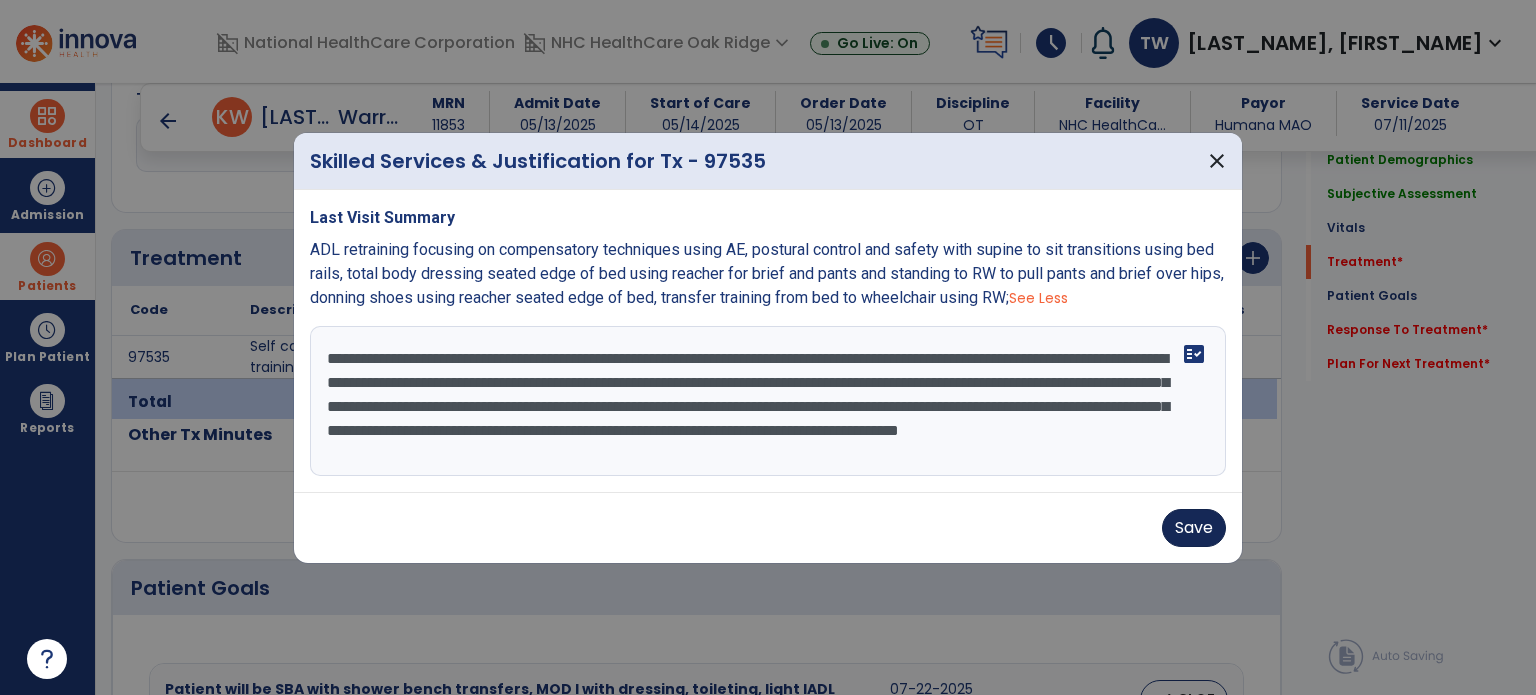type on "**********" 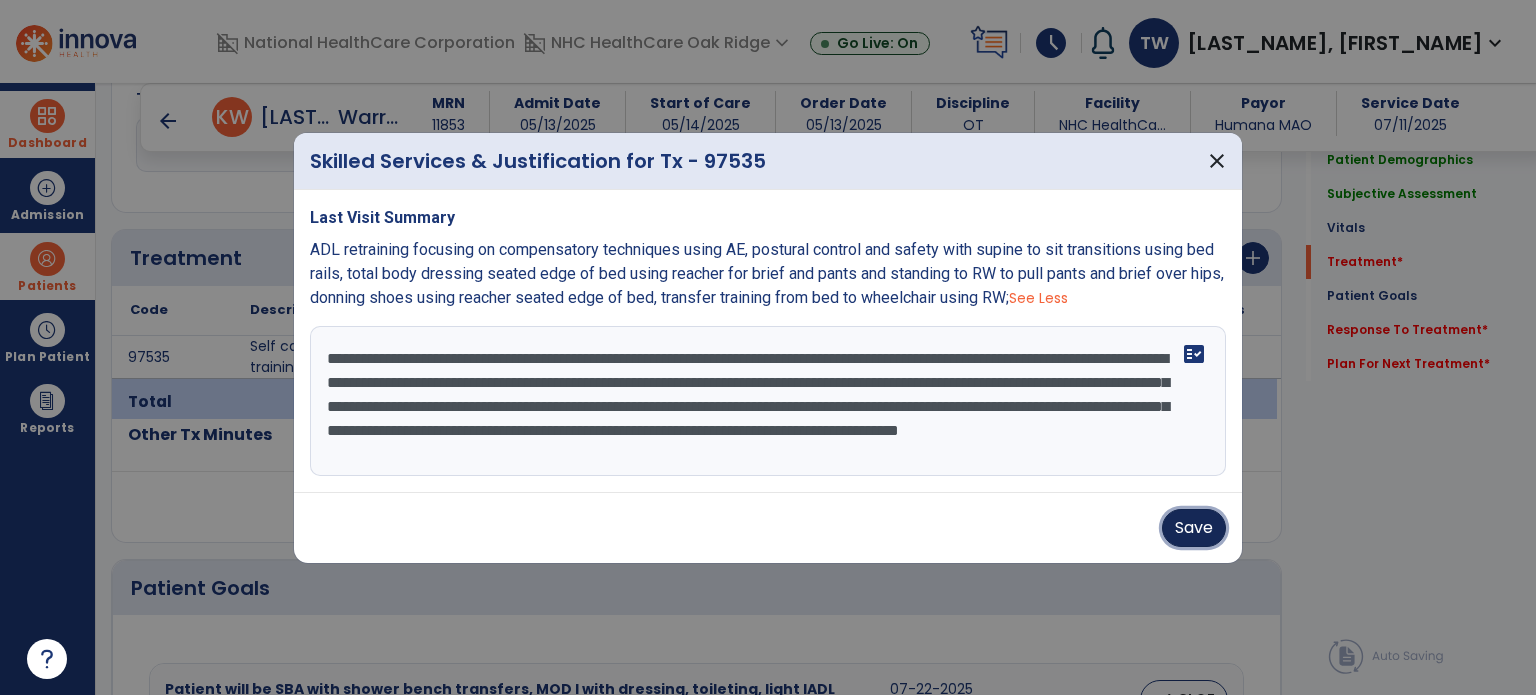 click on "Save" at bounding box center (1194, 528) 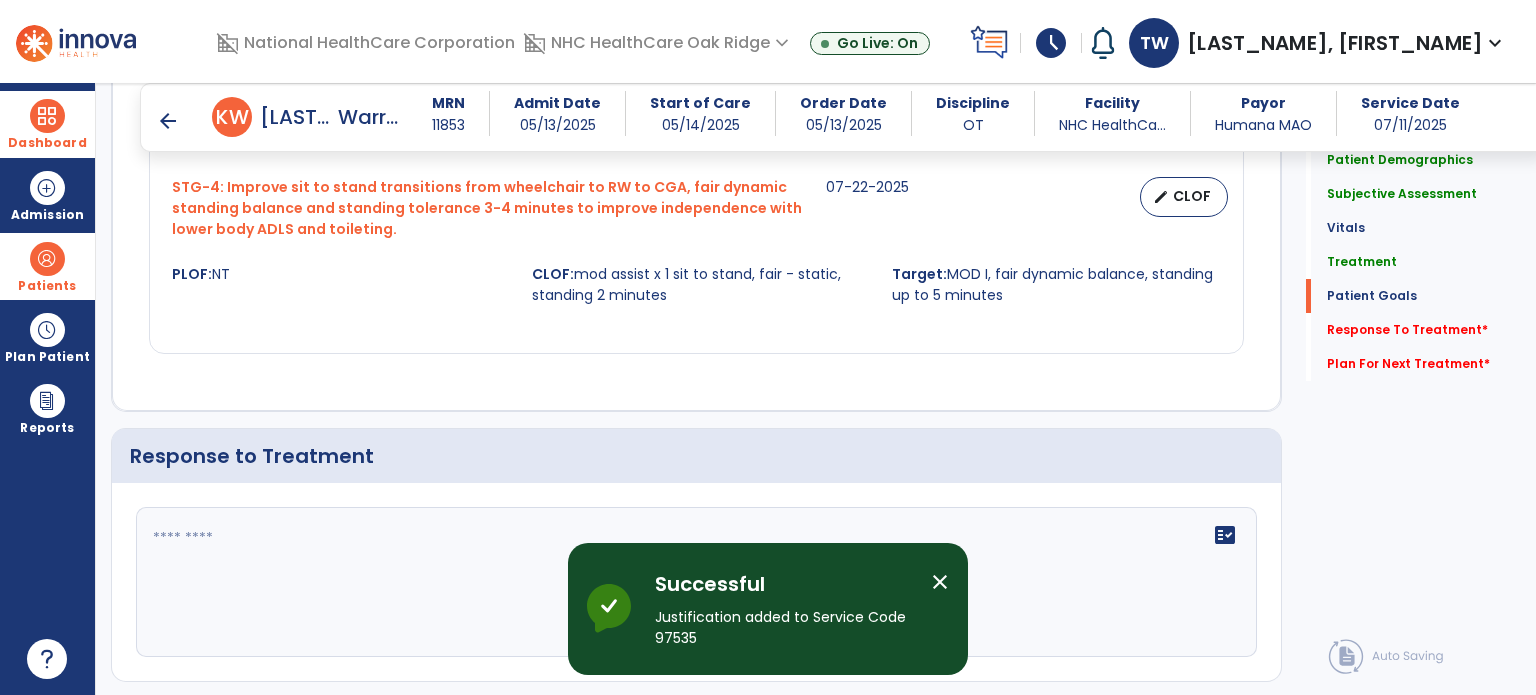 scroll, scrollTop: 3000, scrollLeft: 0, axis: vertical 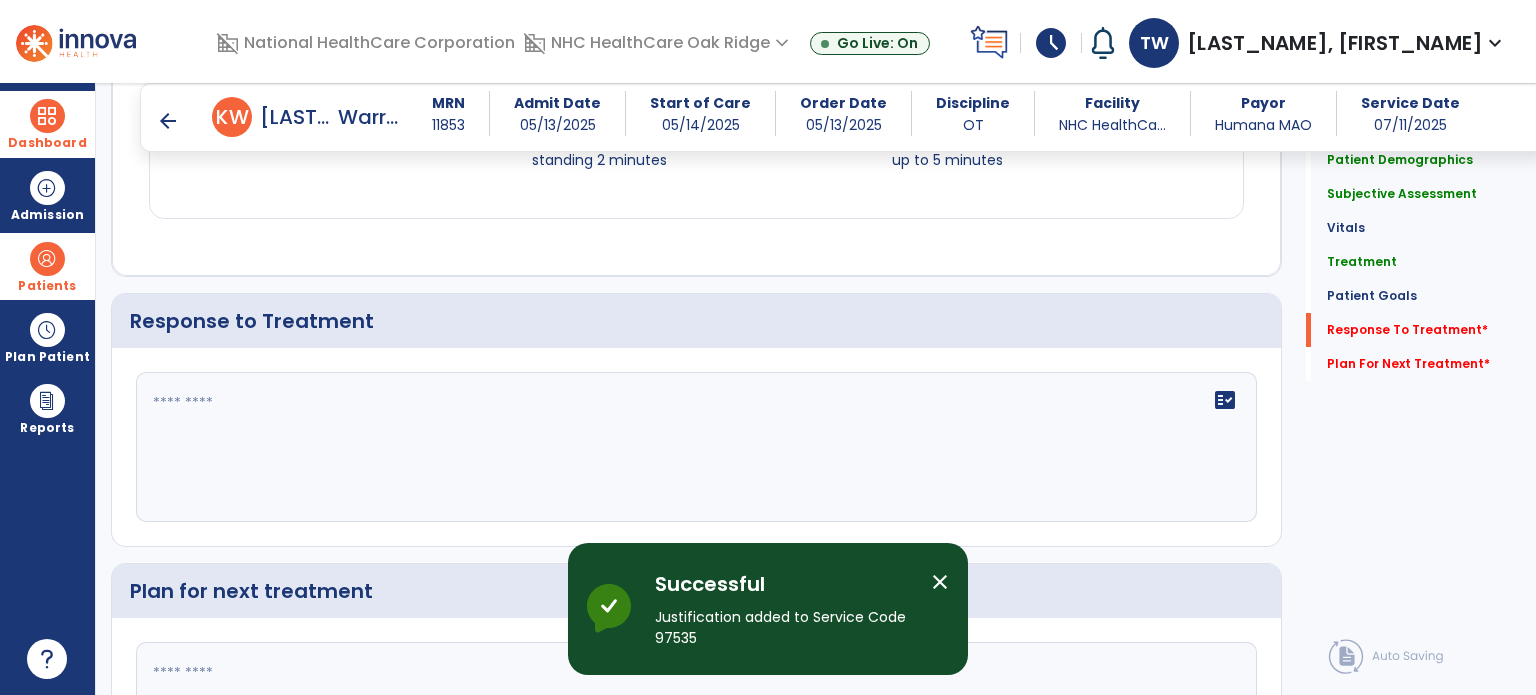 click 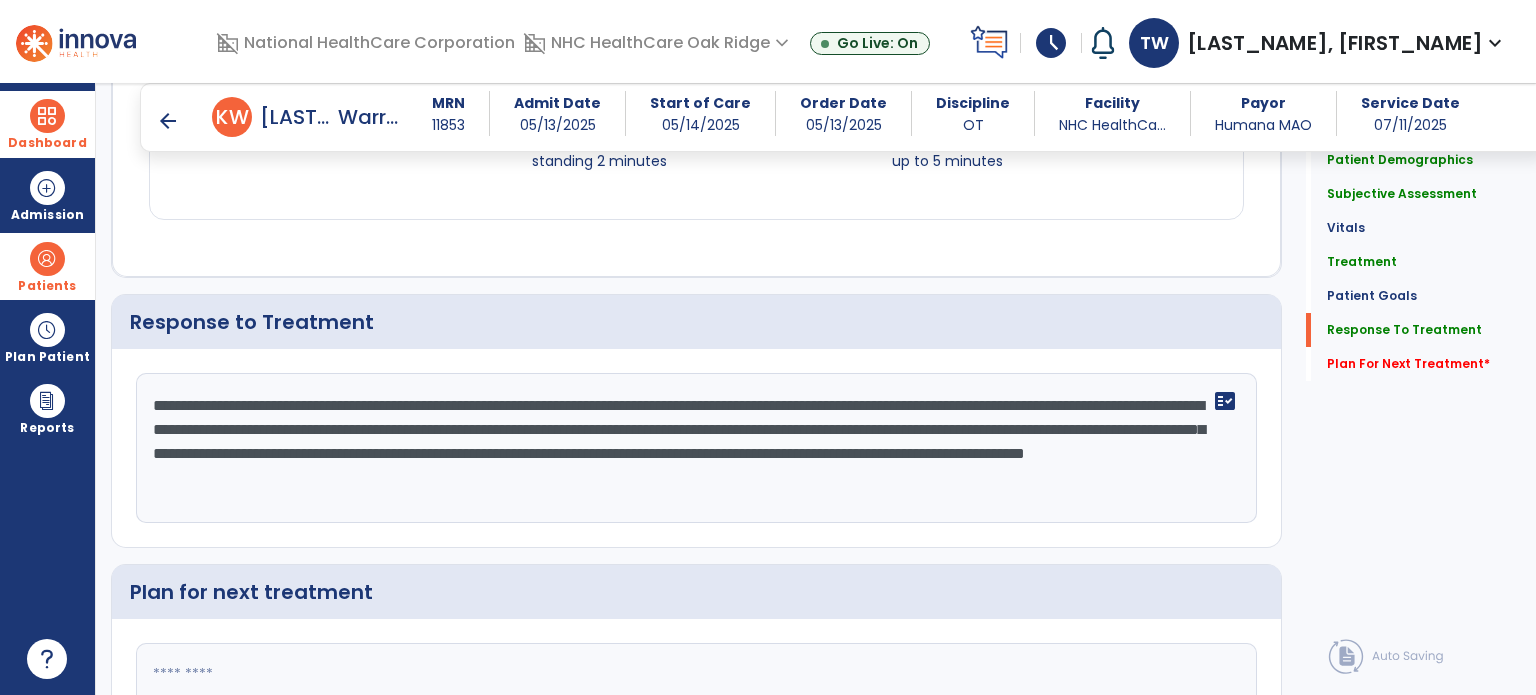 scroll, scrollTop: 3000, scrollLeft: 0, axis: vertical 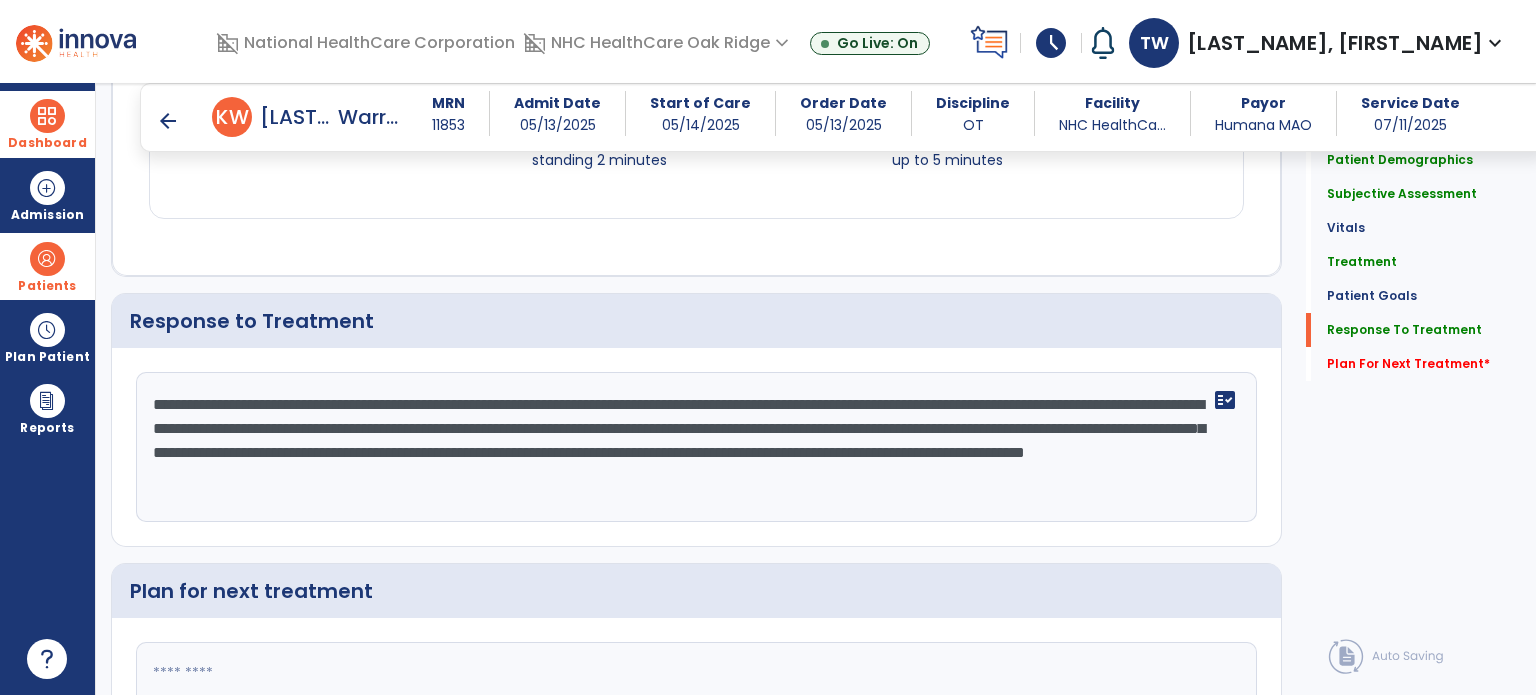 click on "**********" 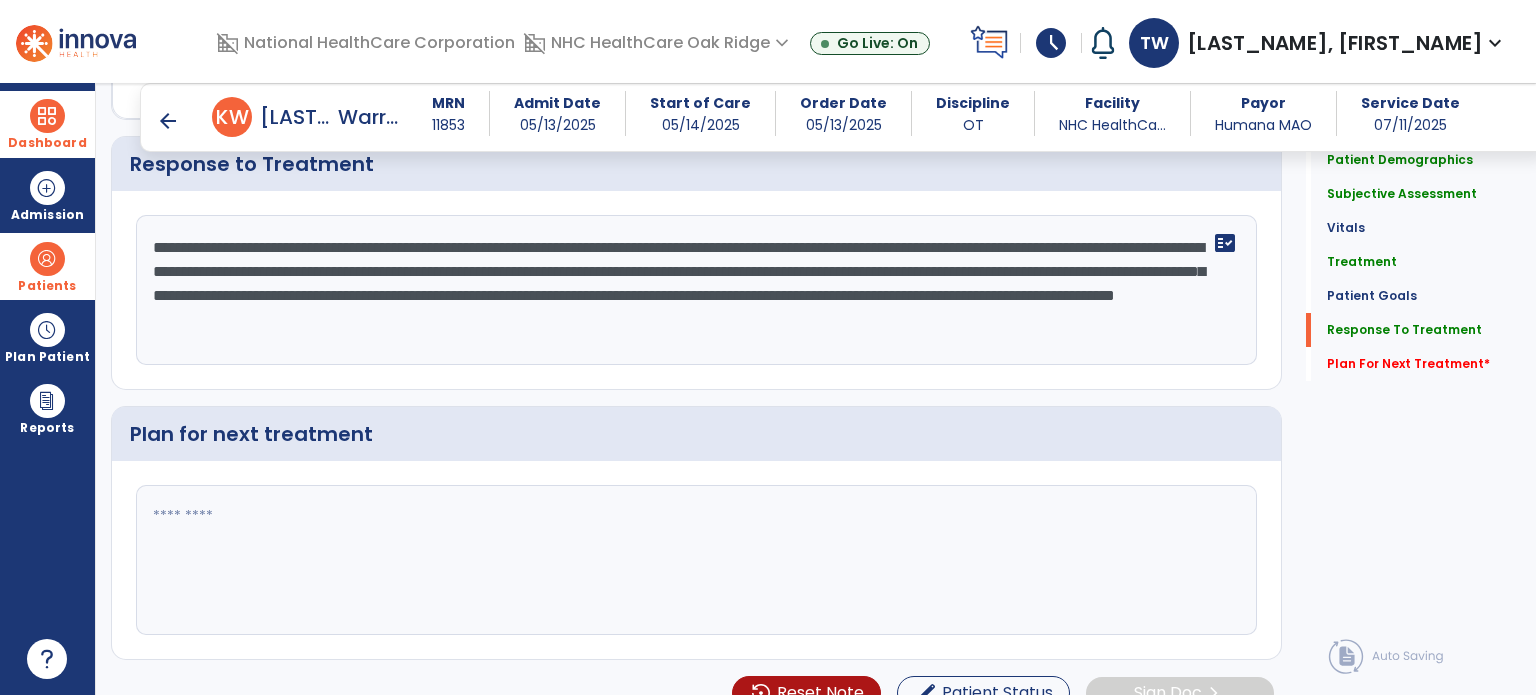 scroll, scrollTop: 3180, scrollLeft: 0, axis: vertical 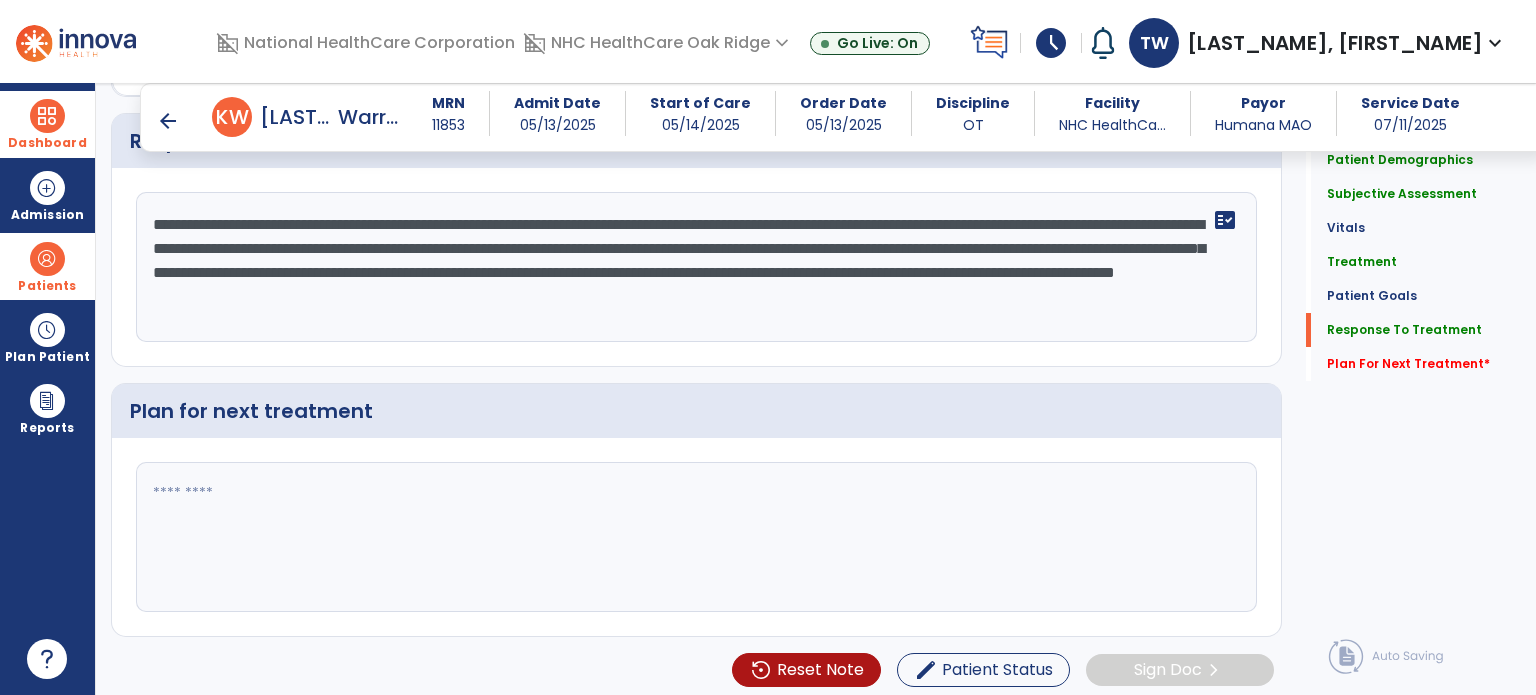 type on "**********" 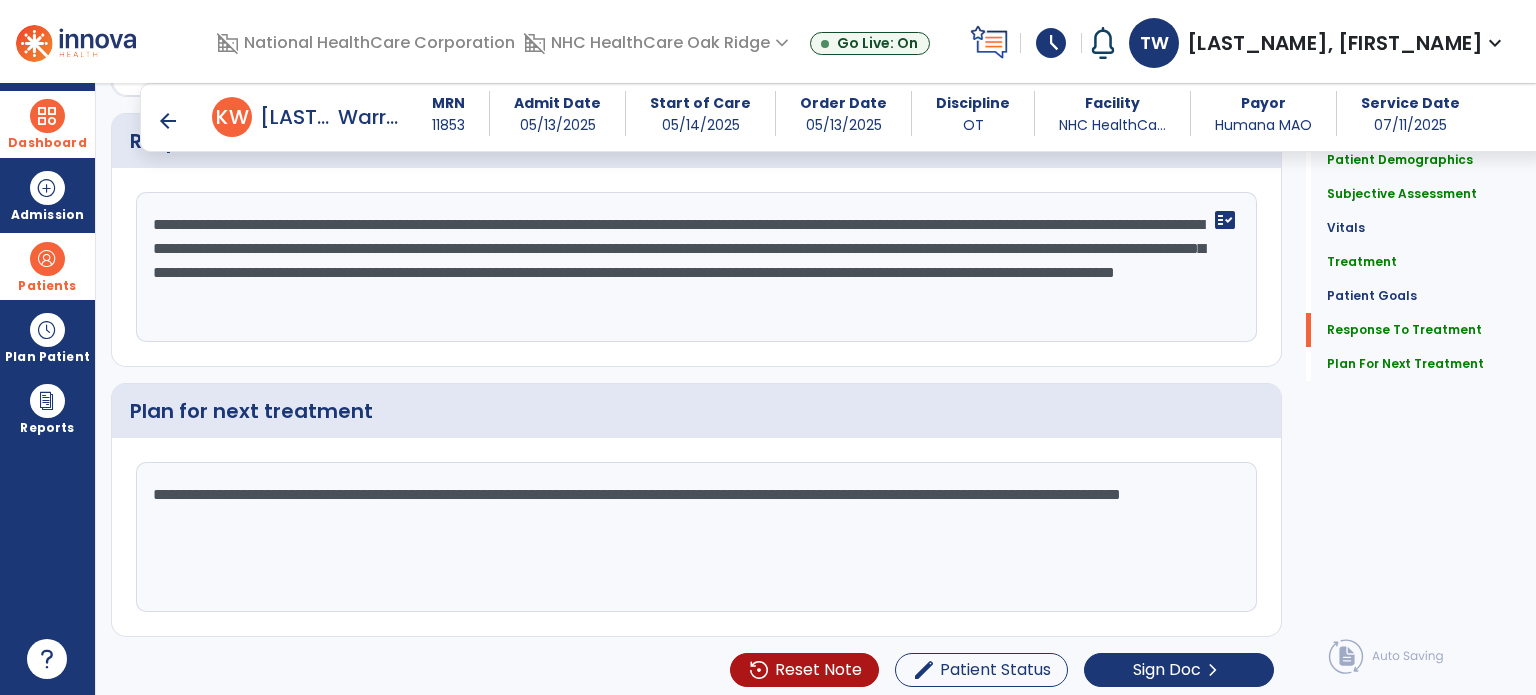scroll, scrollTop: 3180, scrollLeft: 0, axis: vertical 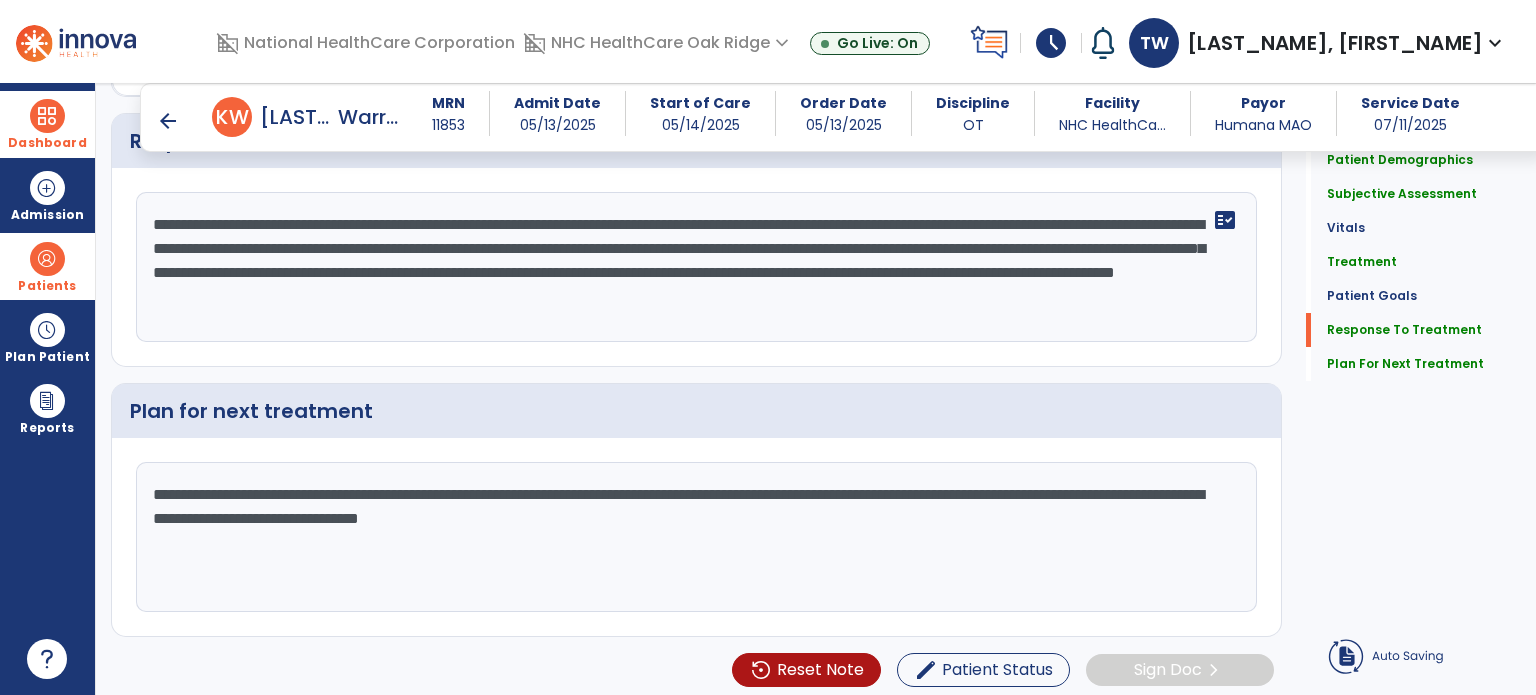type on "**********" 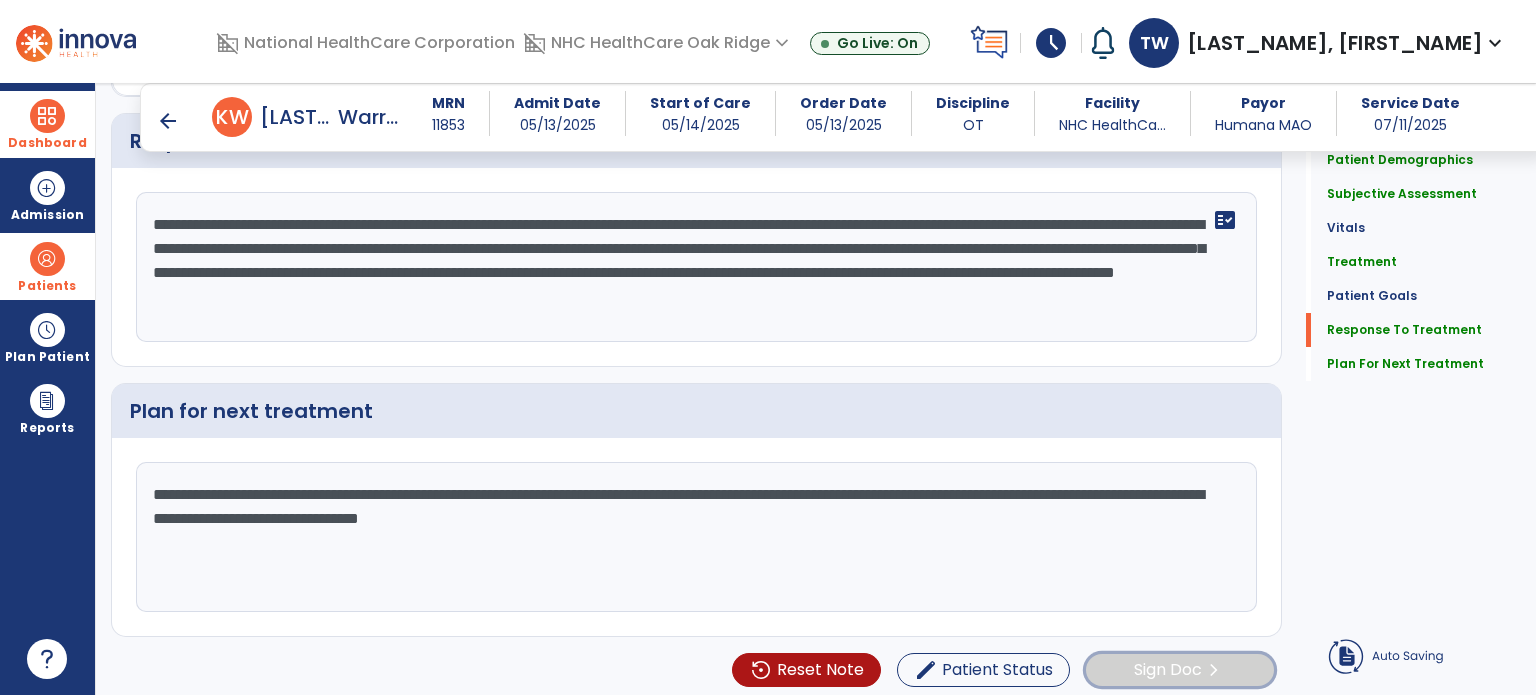 click on "Sign Doc" 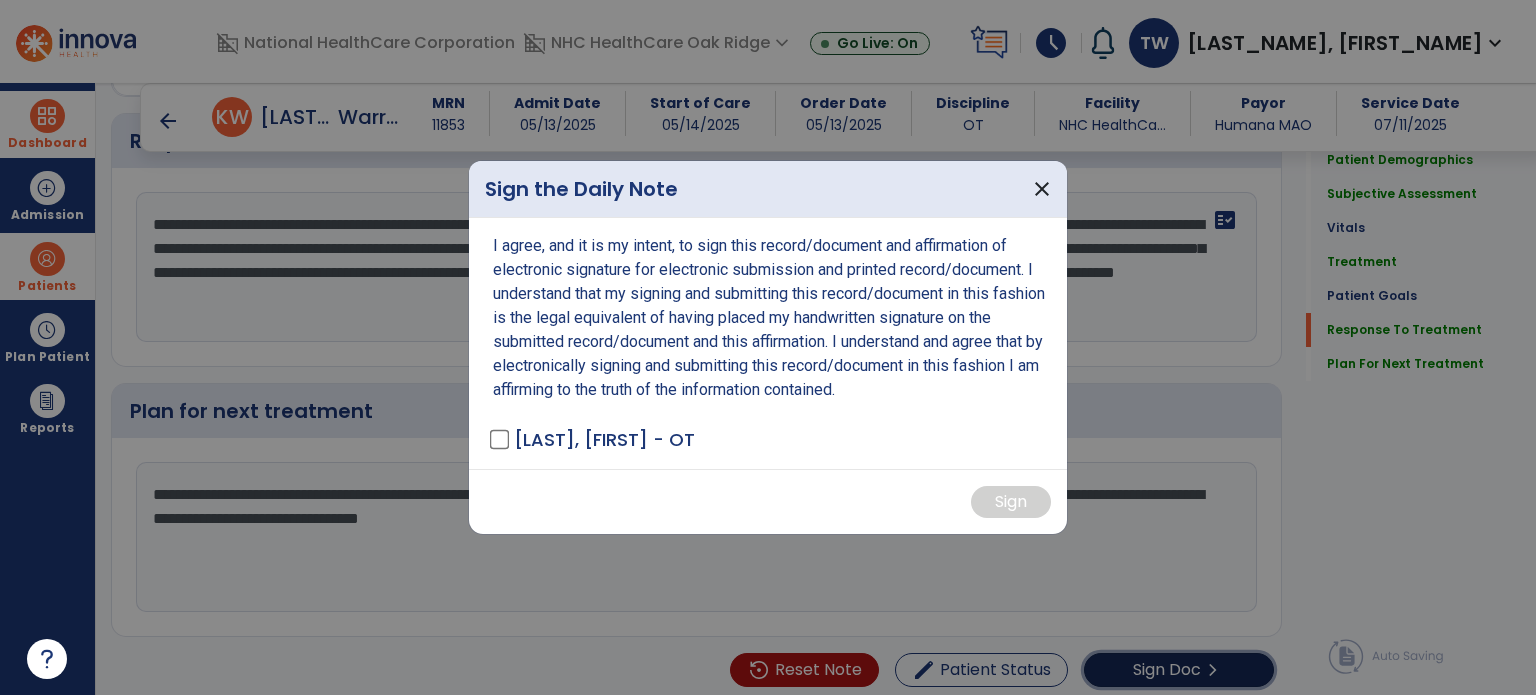 scroll, scrollTop: 3180, scrollLeft: 0, axis: vertical 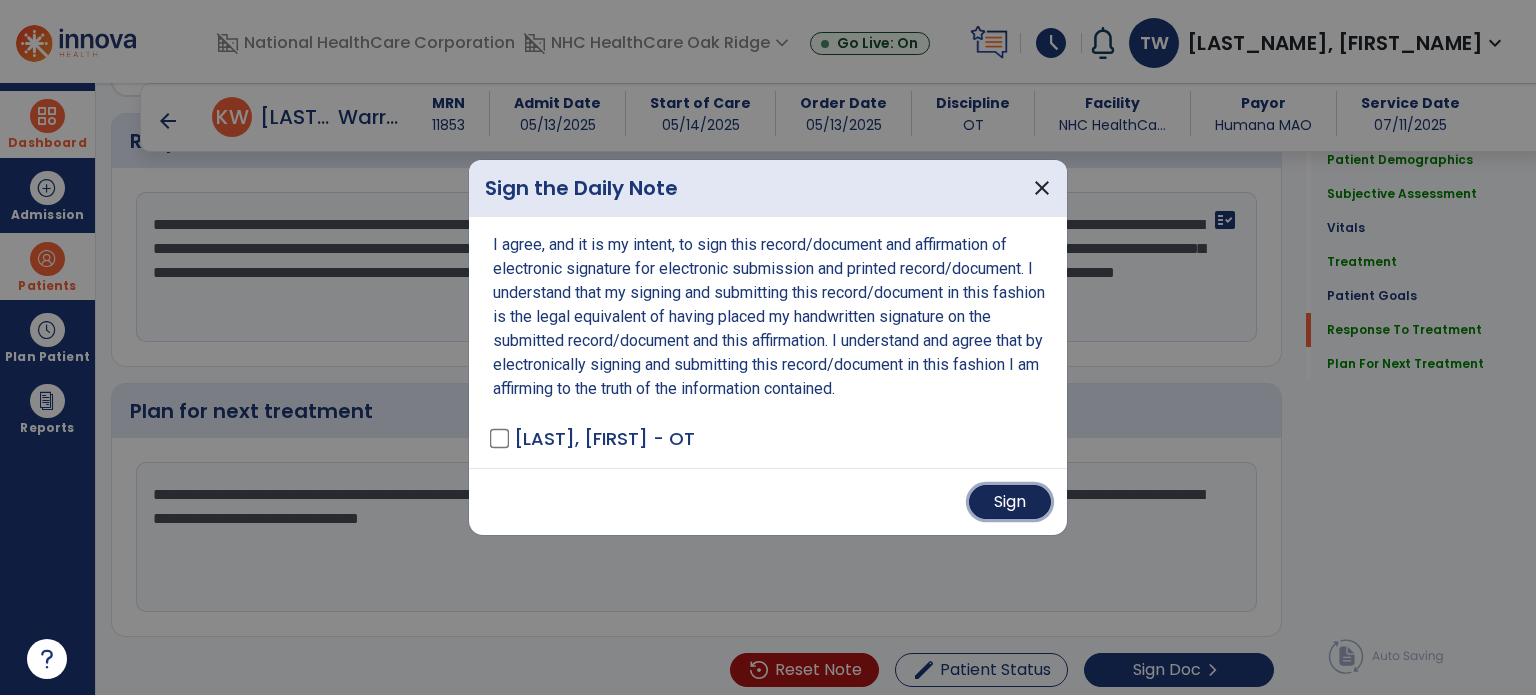 click on "Sign" at bounding box center [1010, 502] 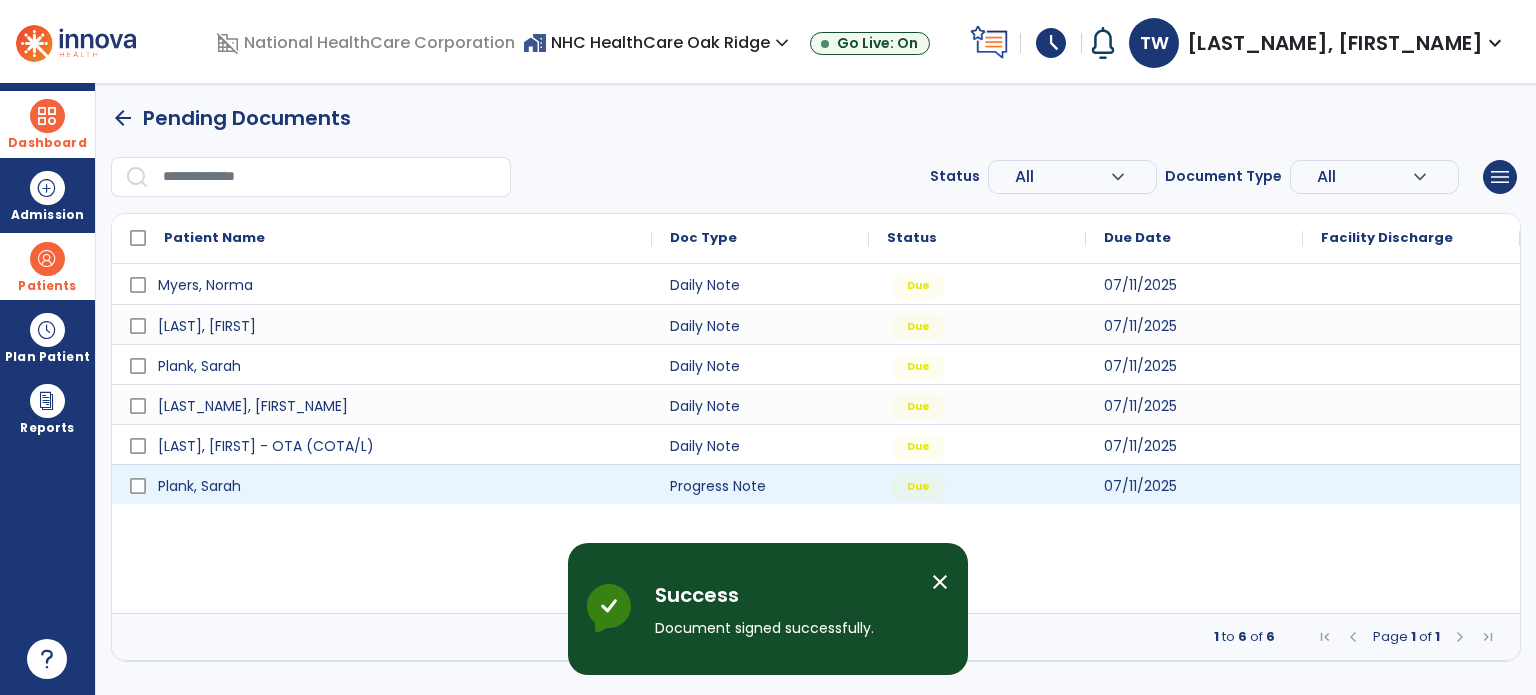 scroll, scrollTop: 0, scrollLeft: 0, axis: both 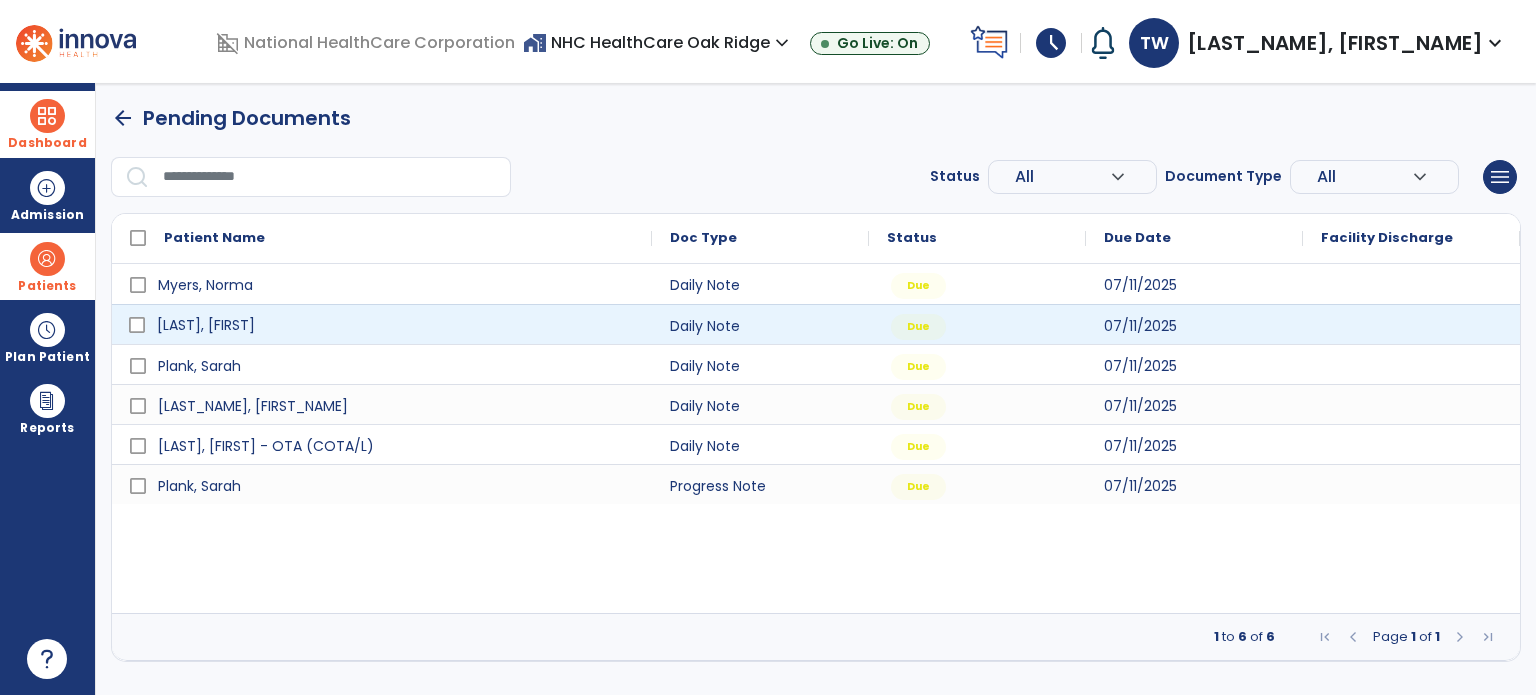 click on "[LAST], [FIRST]" at bounding box center (206, 325) 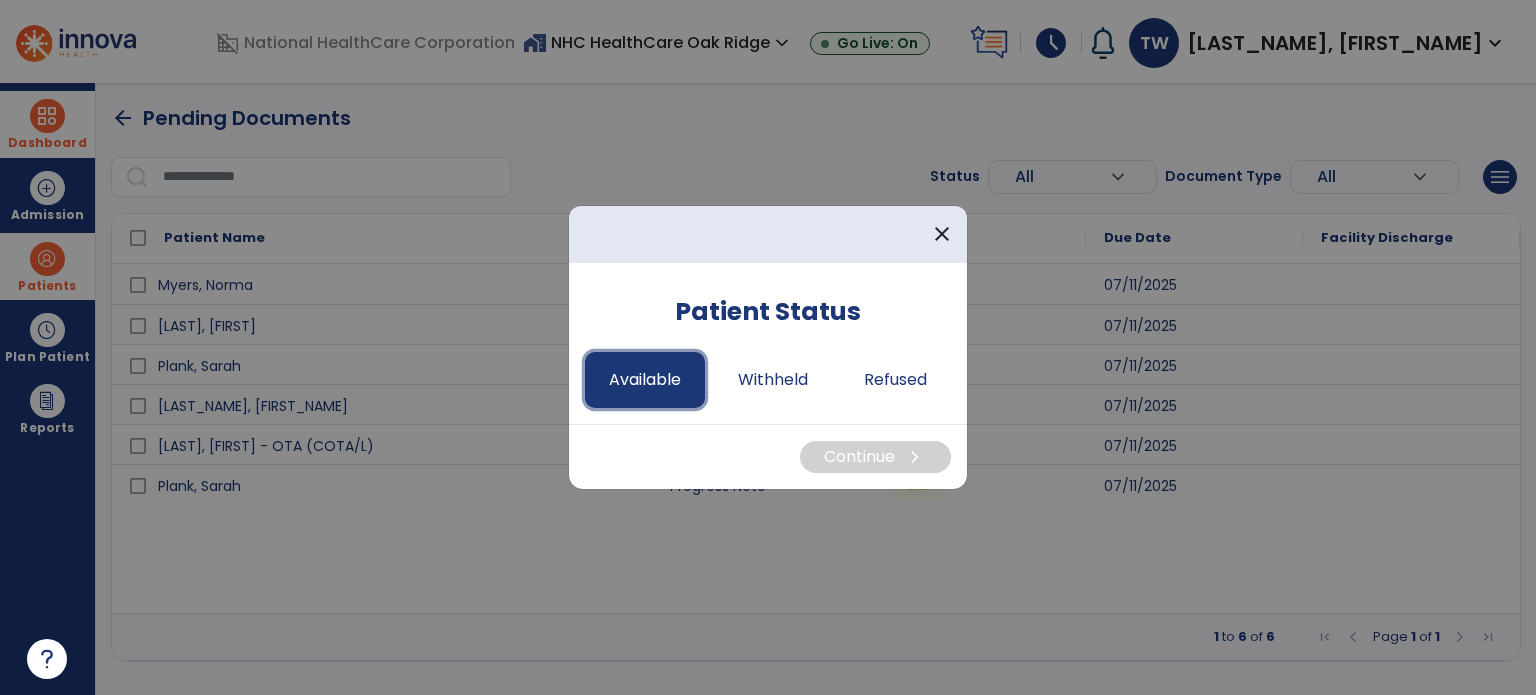 click on "Available" at bounding box center [645, 380] 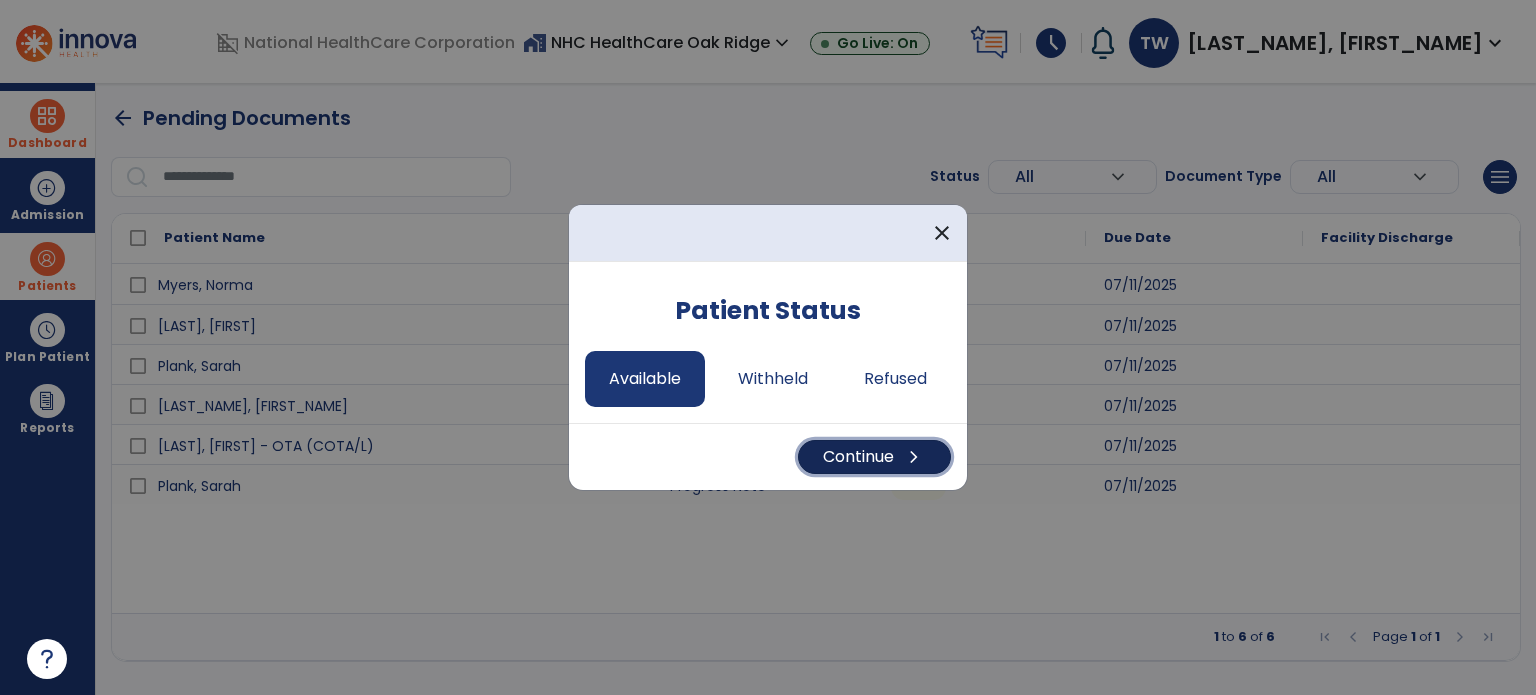 click on "Continue   chevron_right" at bounding box center [874, 457] 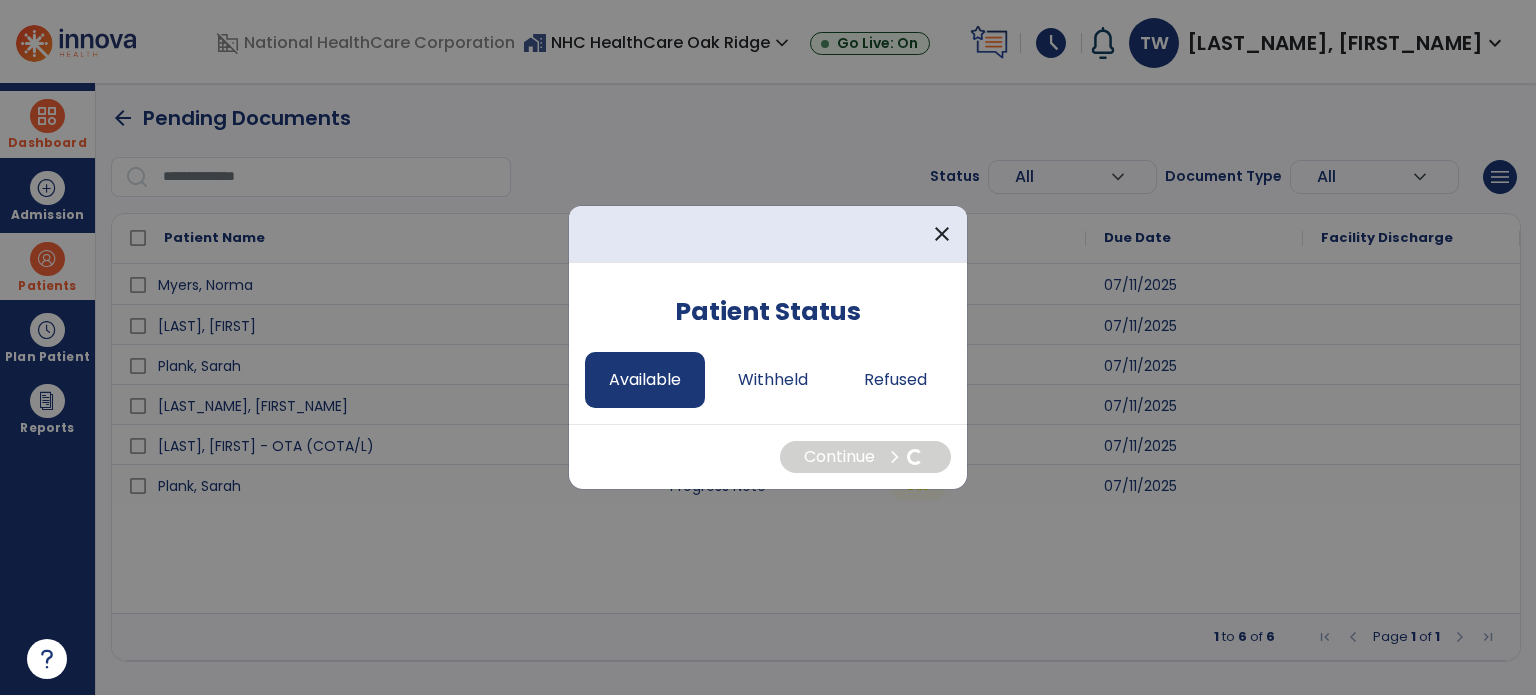 select on "*" 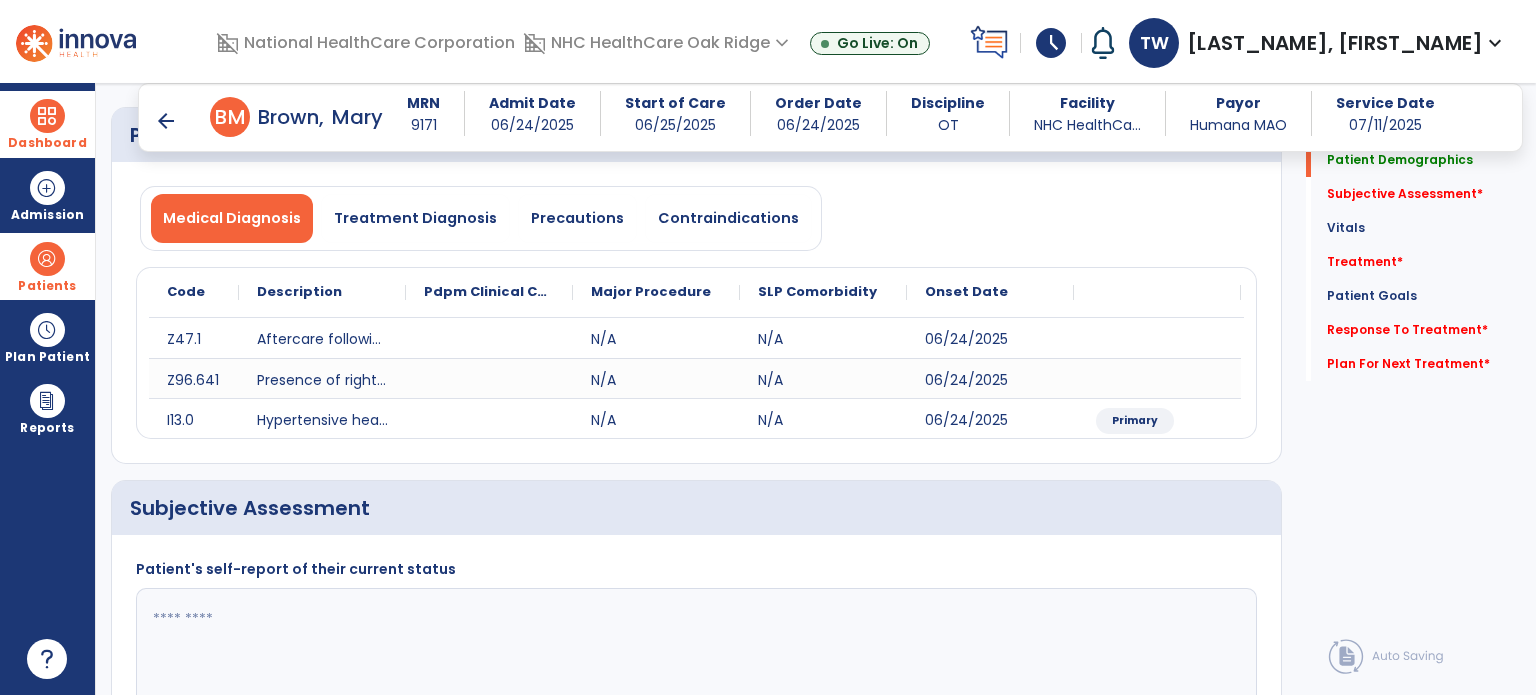 scroll, scrollTop: 300, scrollLeft: 0, axis: vertical 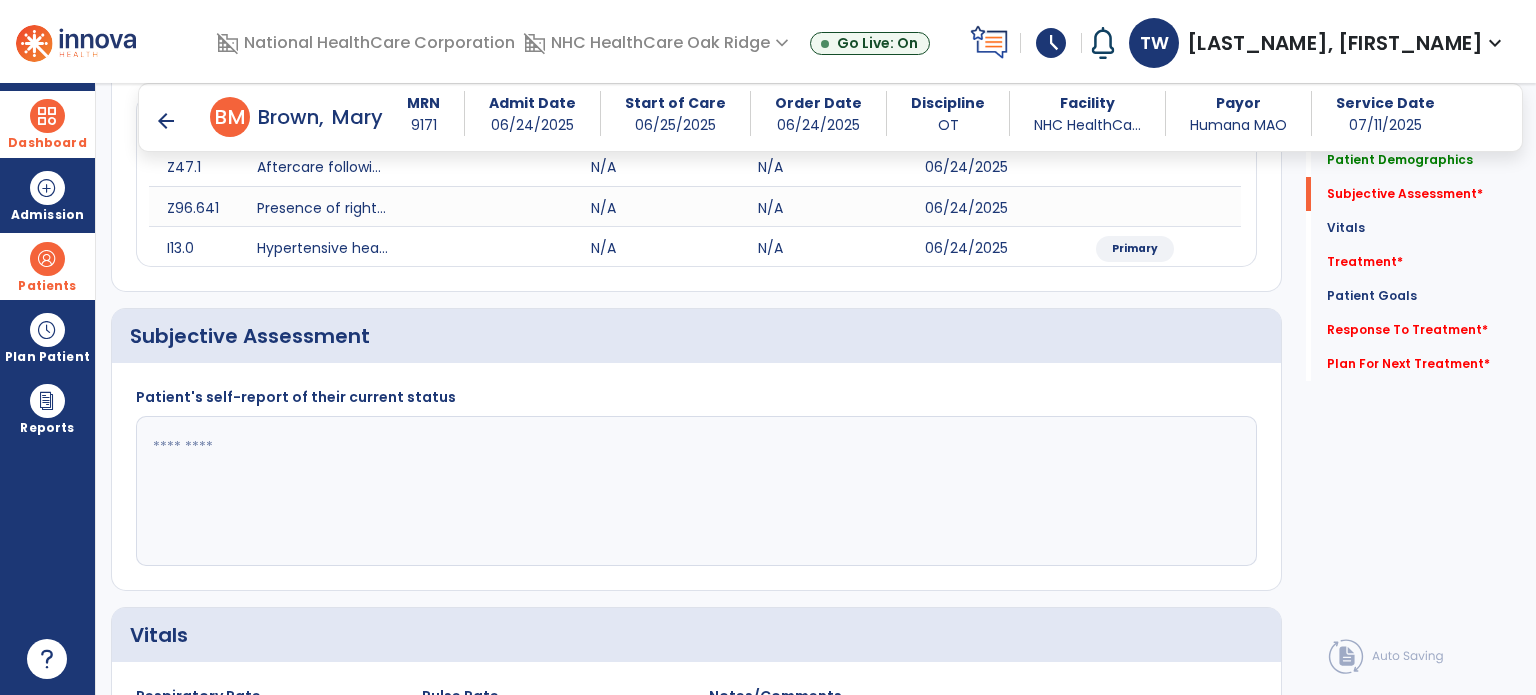 click 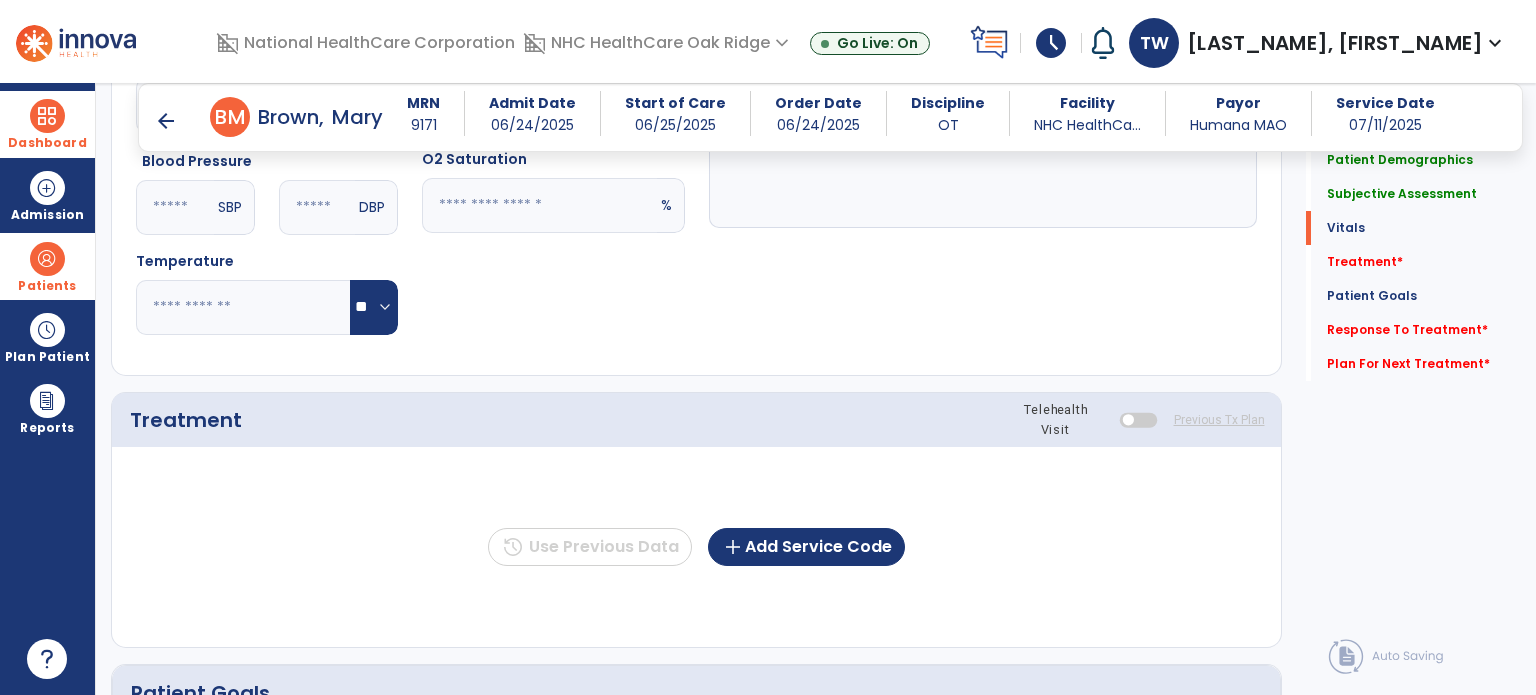 scroll, scrollTop: 1000, scrollLeft: 0, axis: vertical 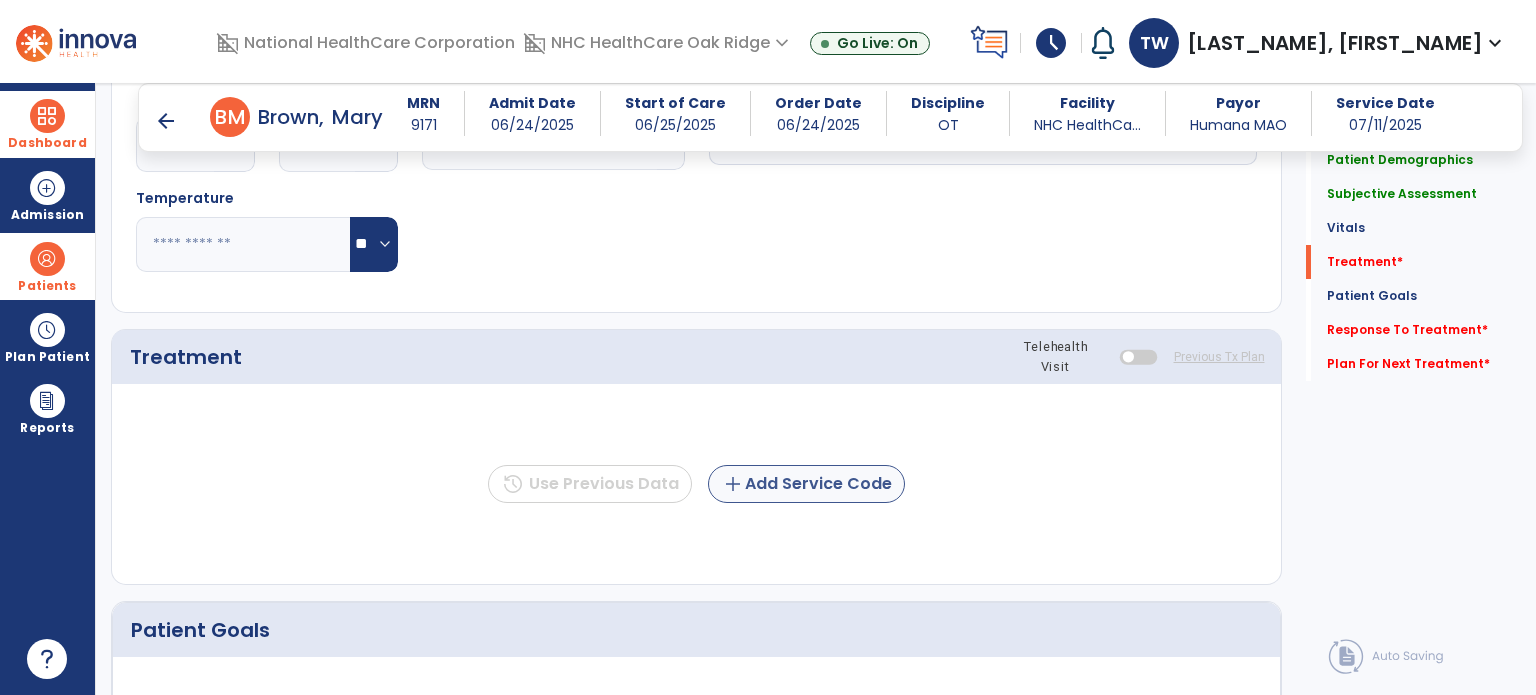 type on "**********" 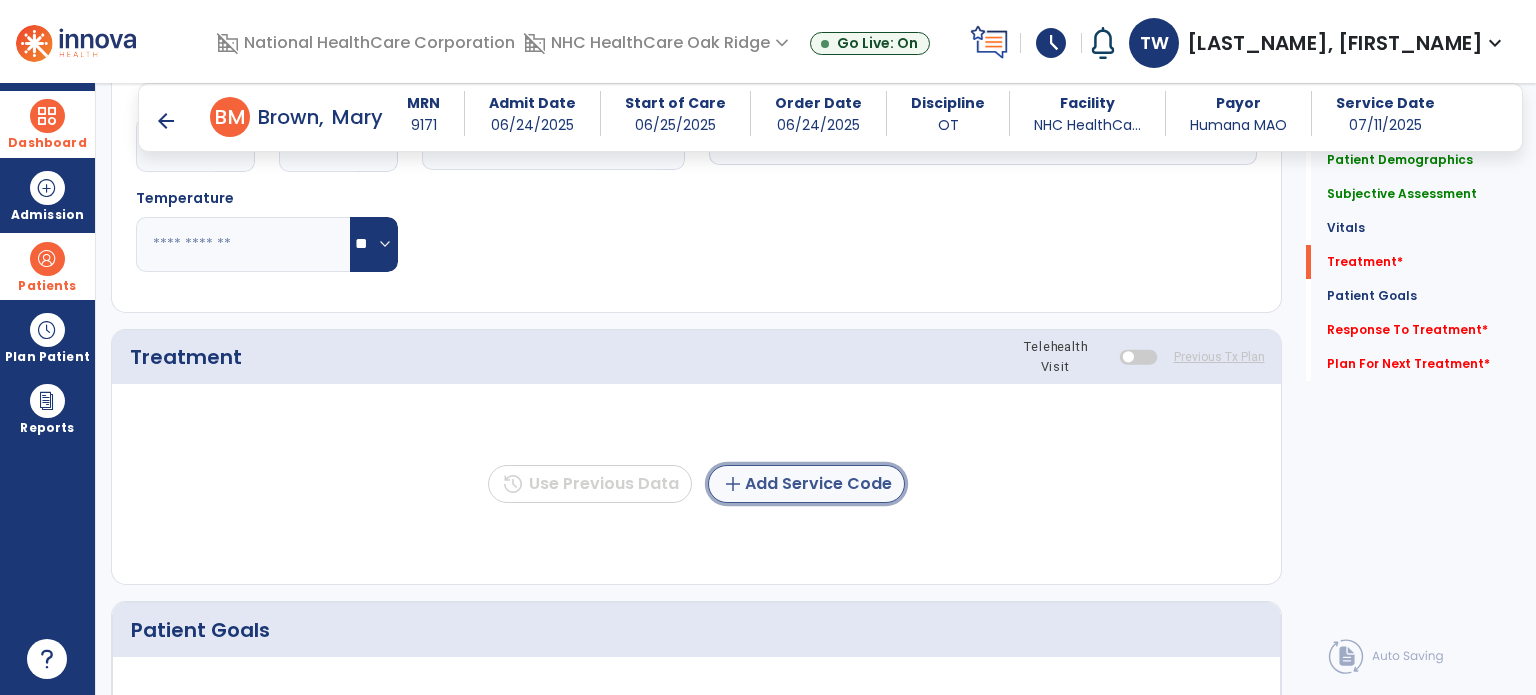 click on "add  Add Service Code" 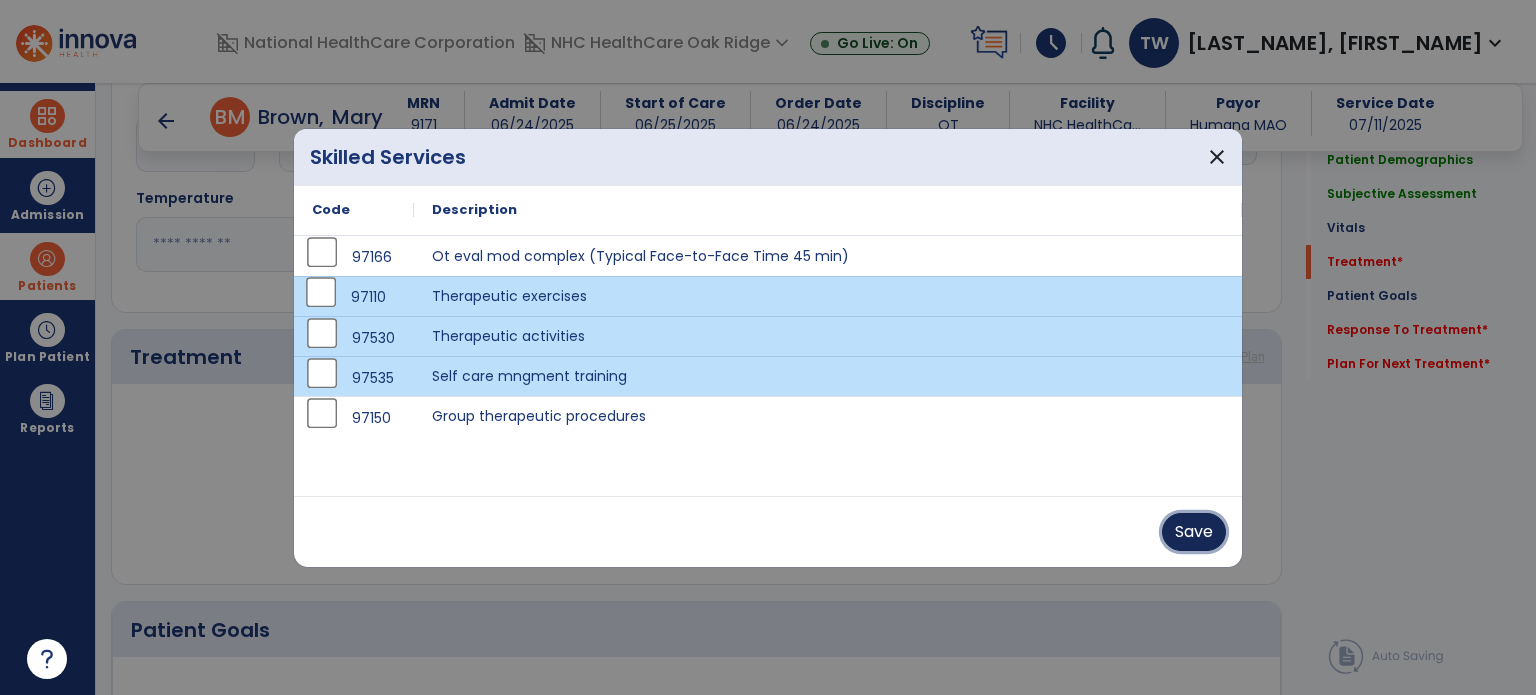 click on "Save" at bounding box center (1194, 532) 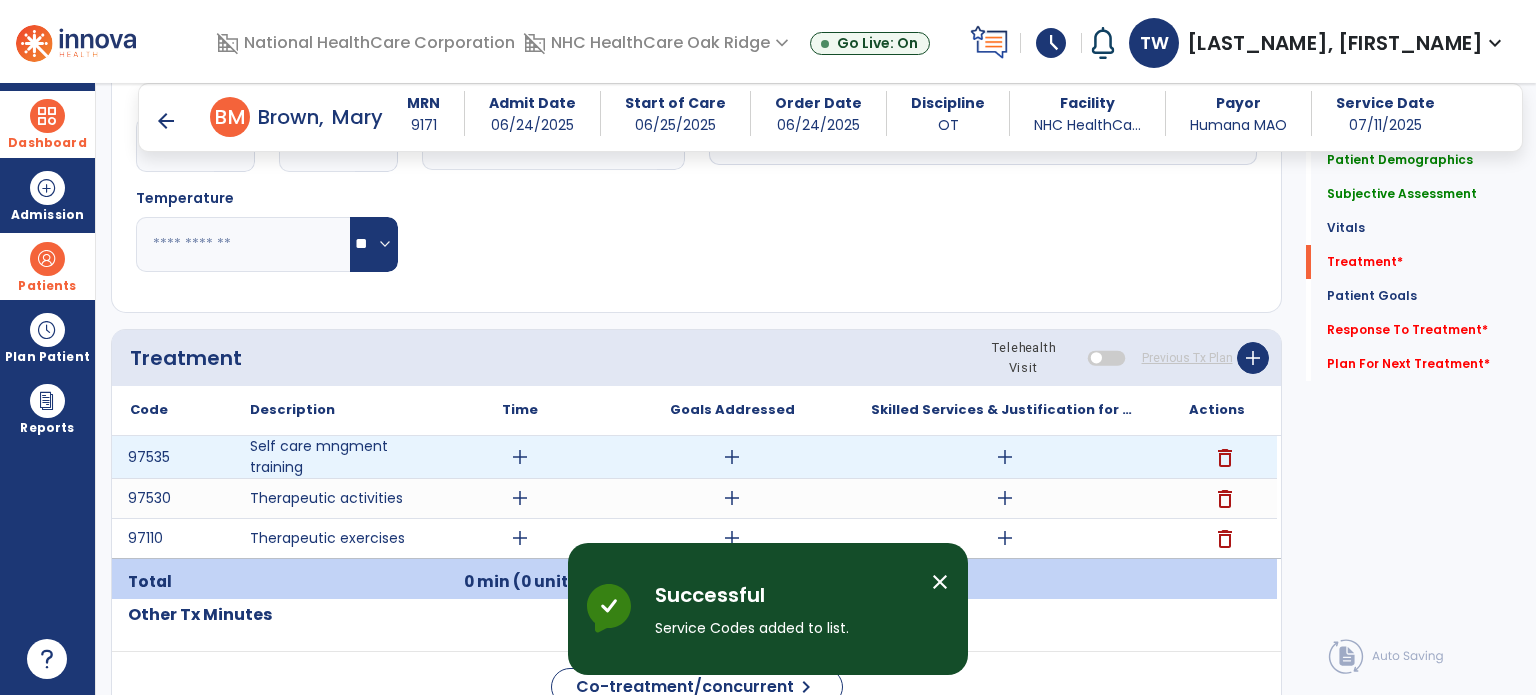 click on "add" at bounding box center [520, 457] 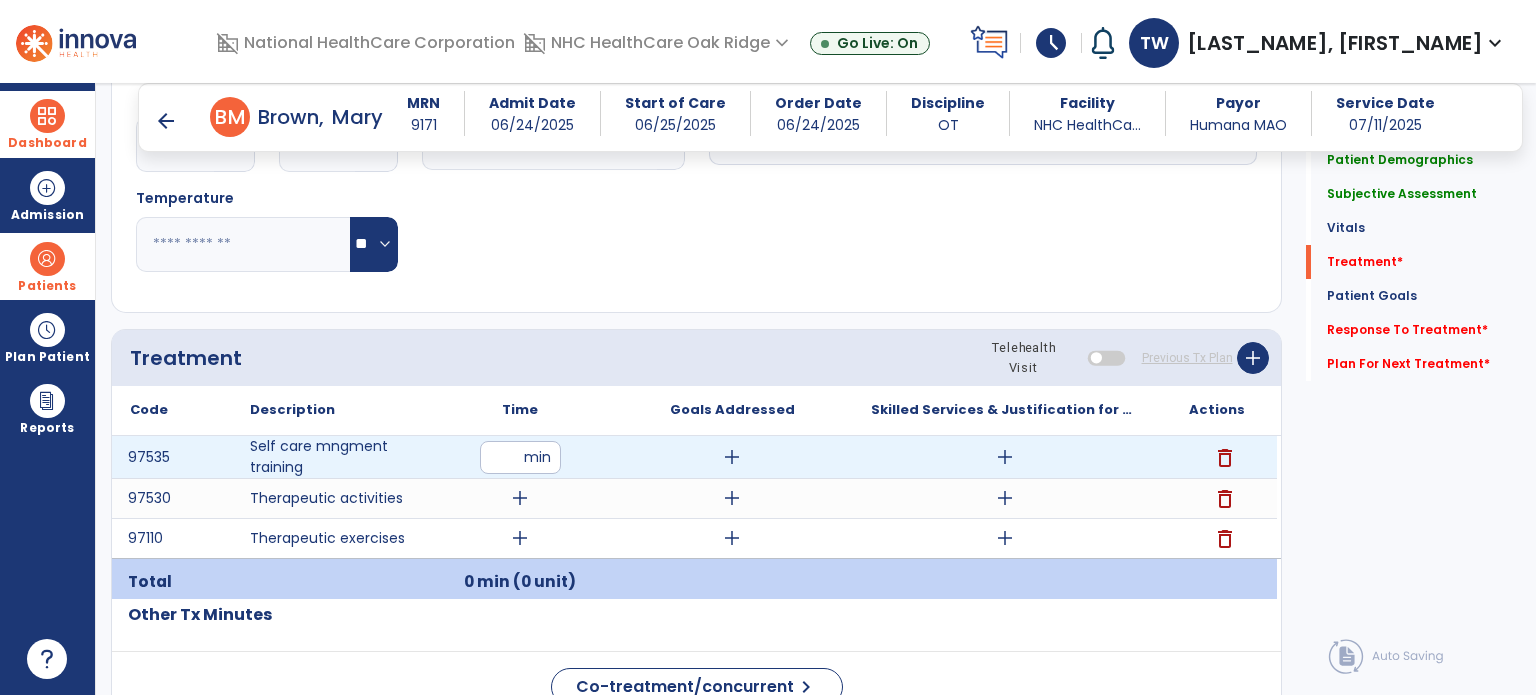 type on "**" 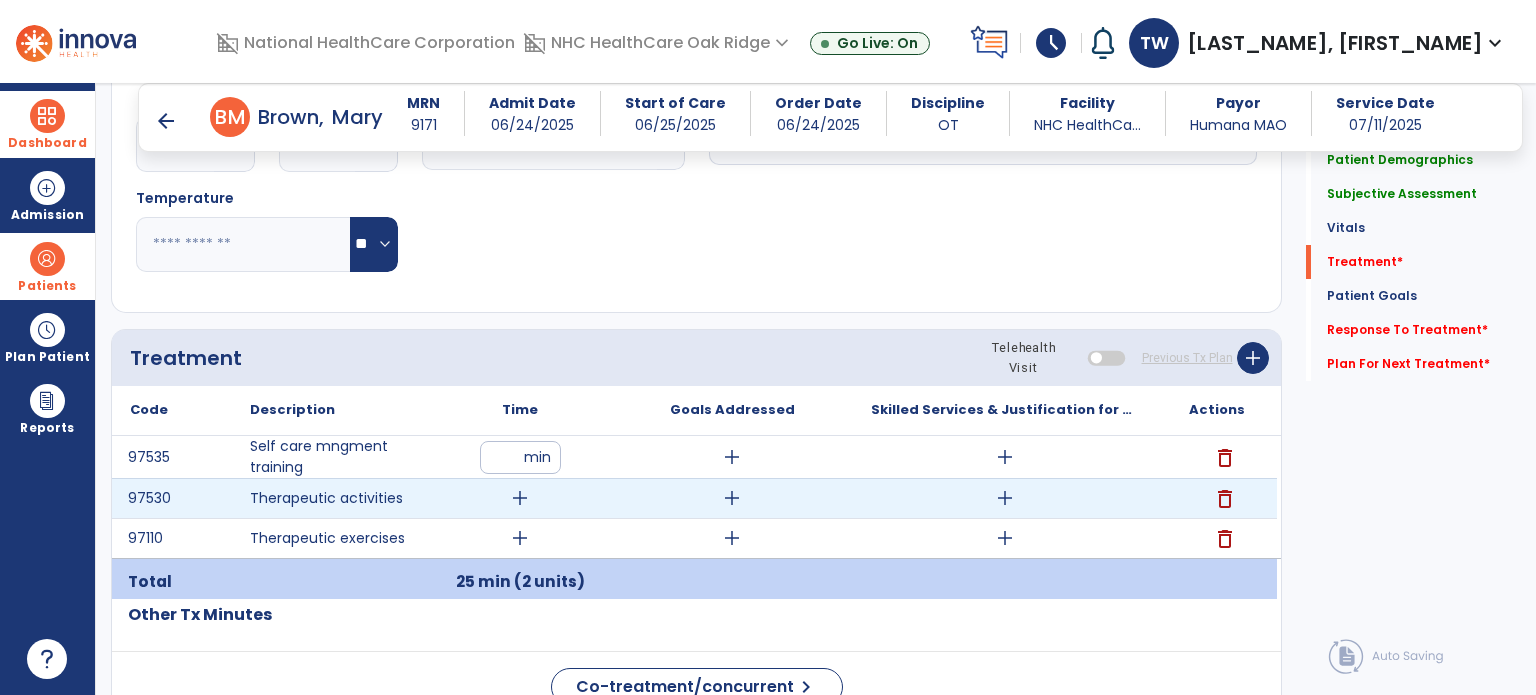 click on "add" at bounding box center (520, 498) 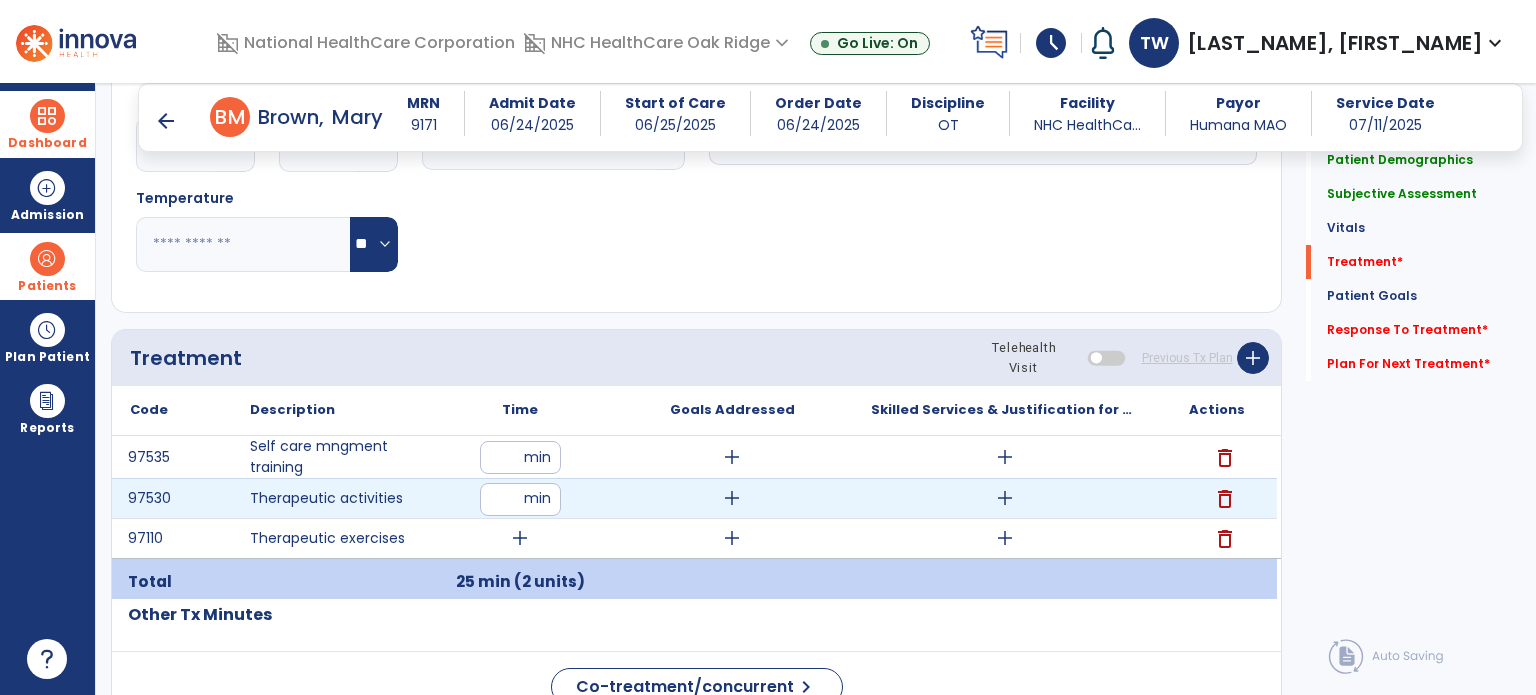 type on "**" 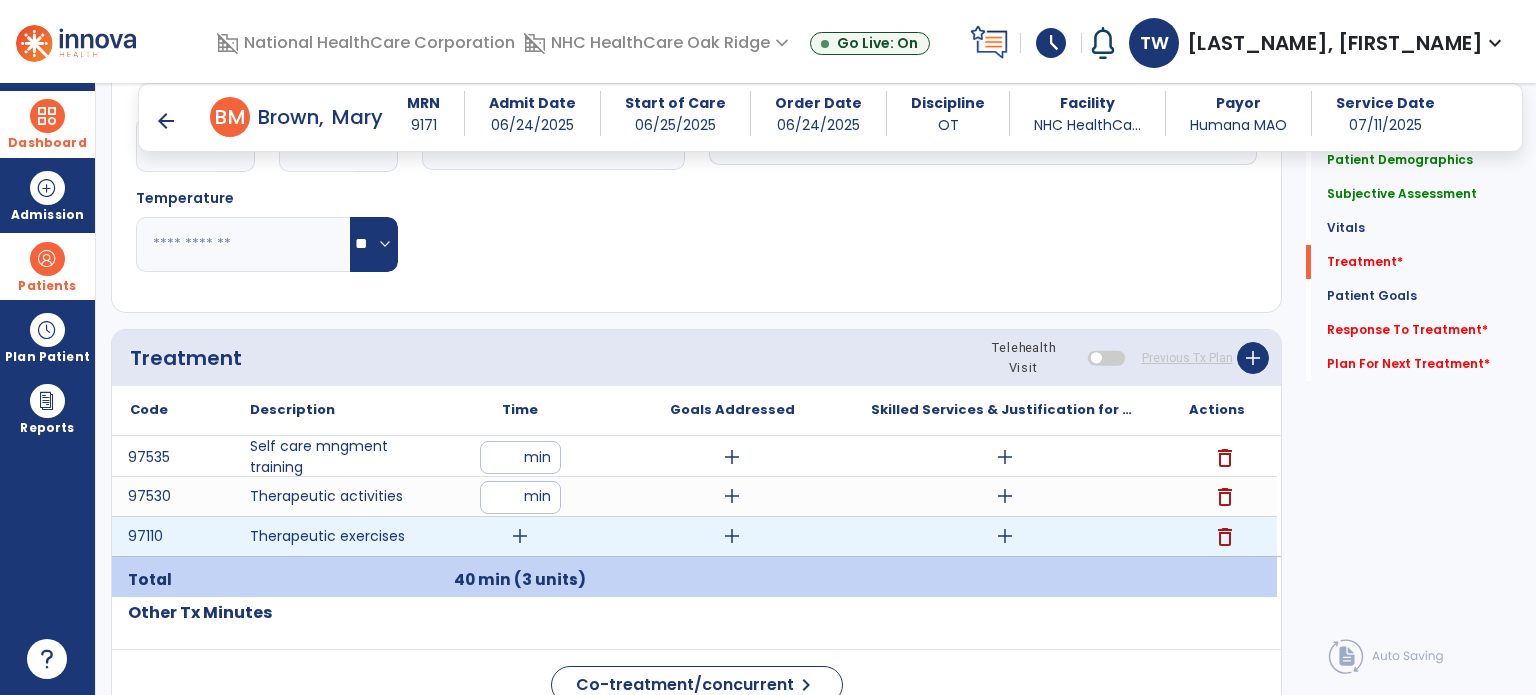 click on "add" at bounding box center [520, 536] 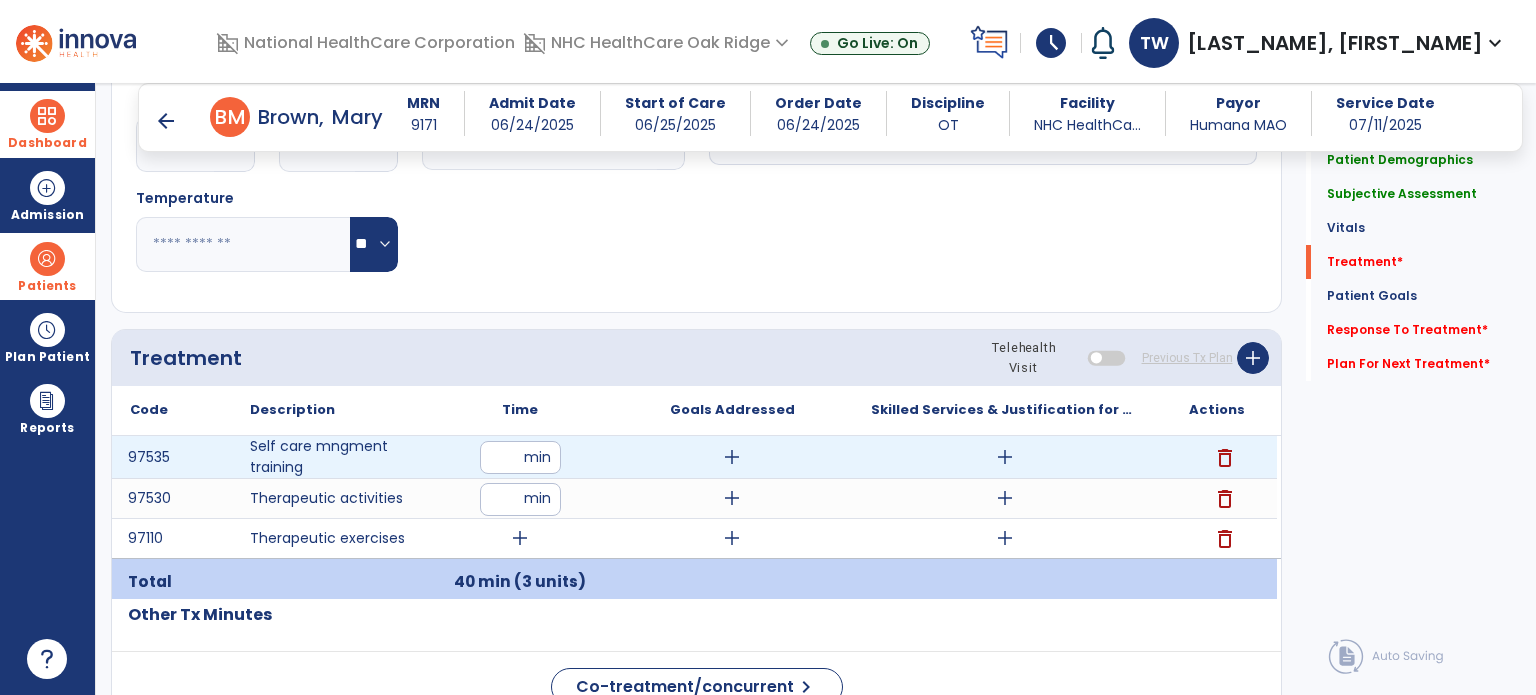 click on "**" at bounding box center (520, 457) 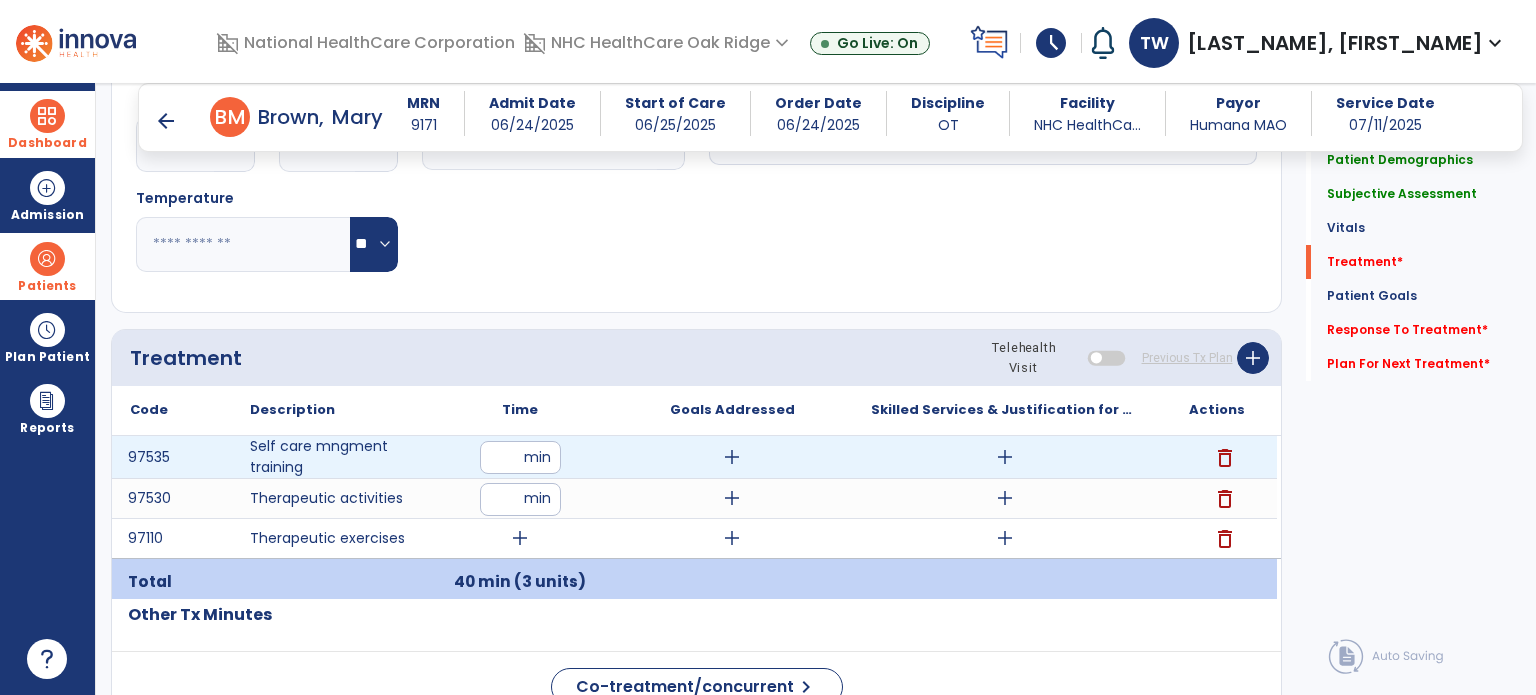 type on "**" 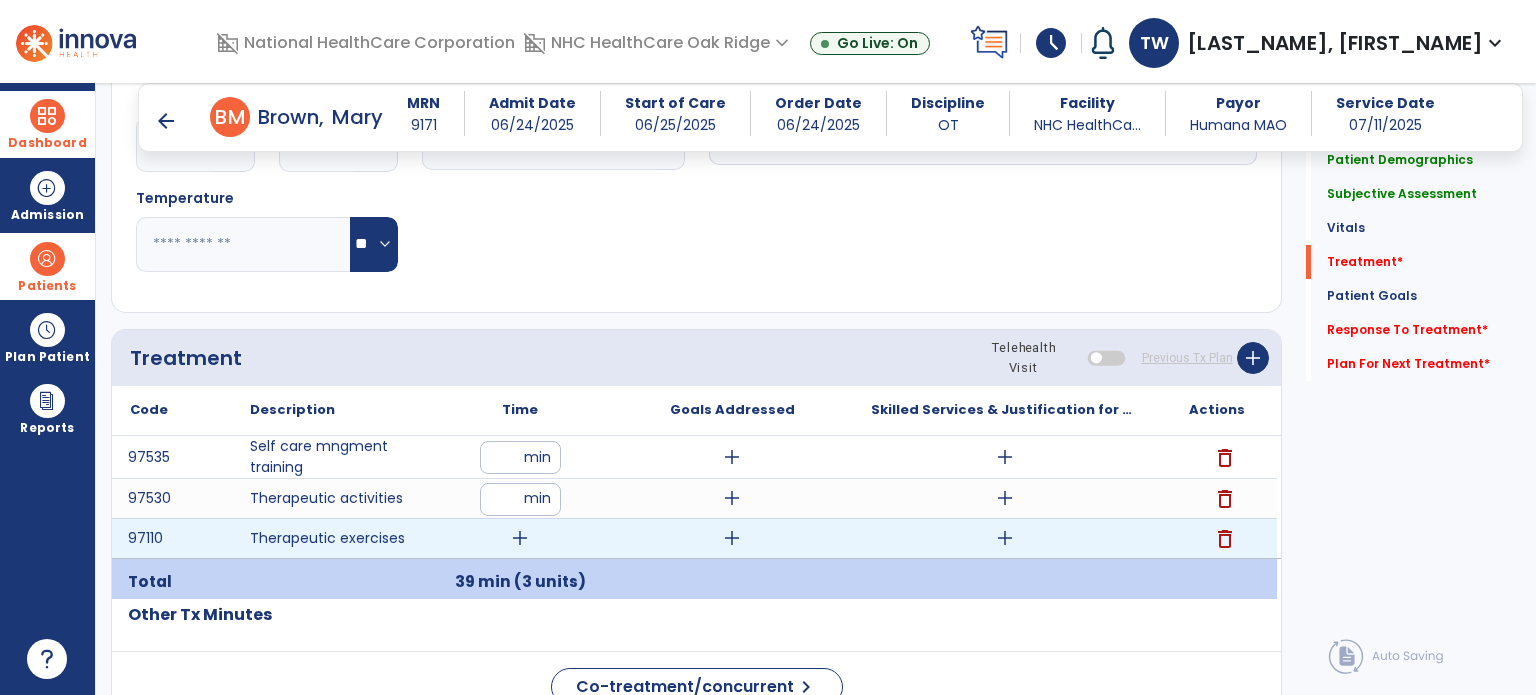 click on "add" at bounding box center [520, 538] 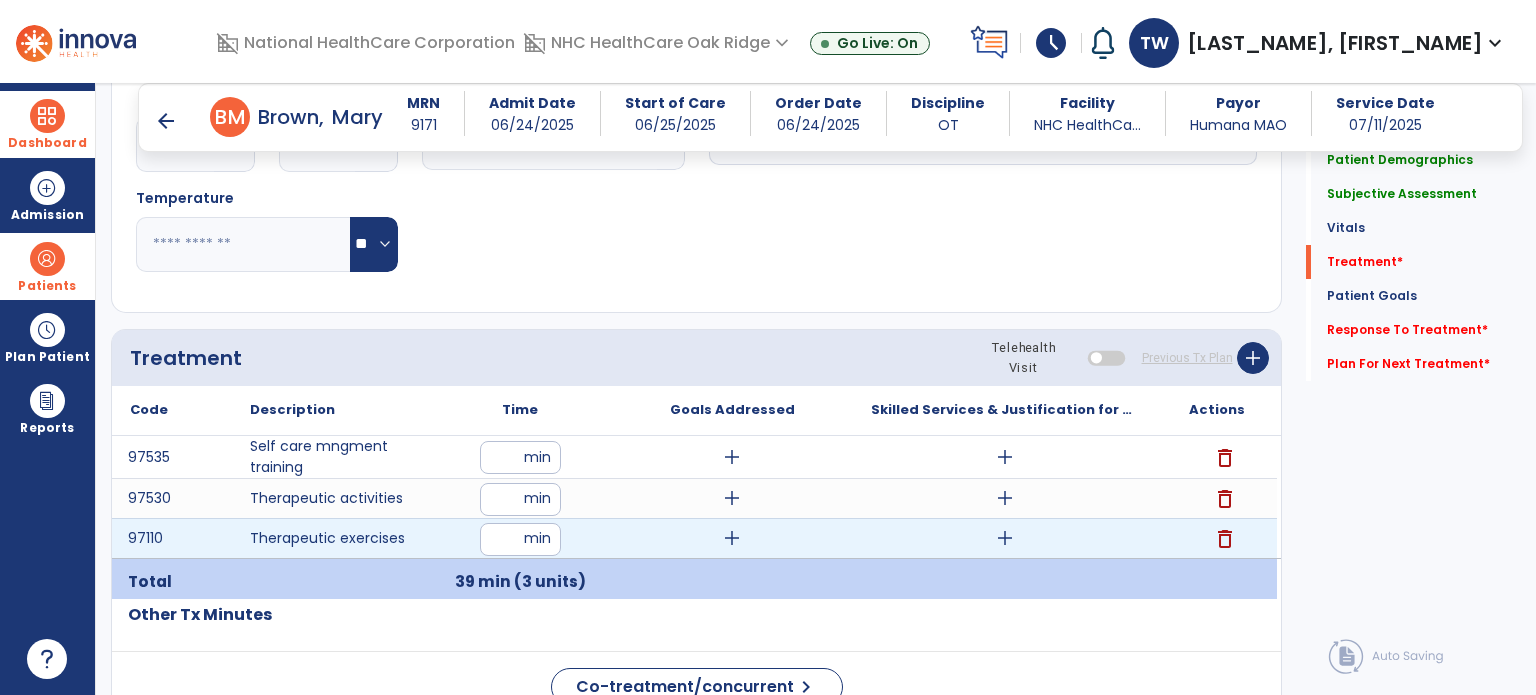 type on "**" 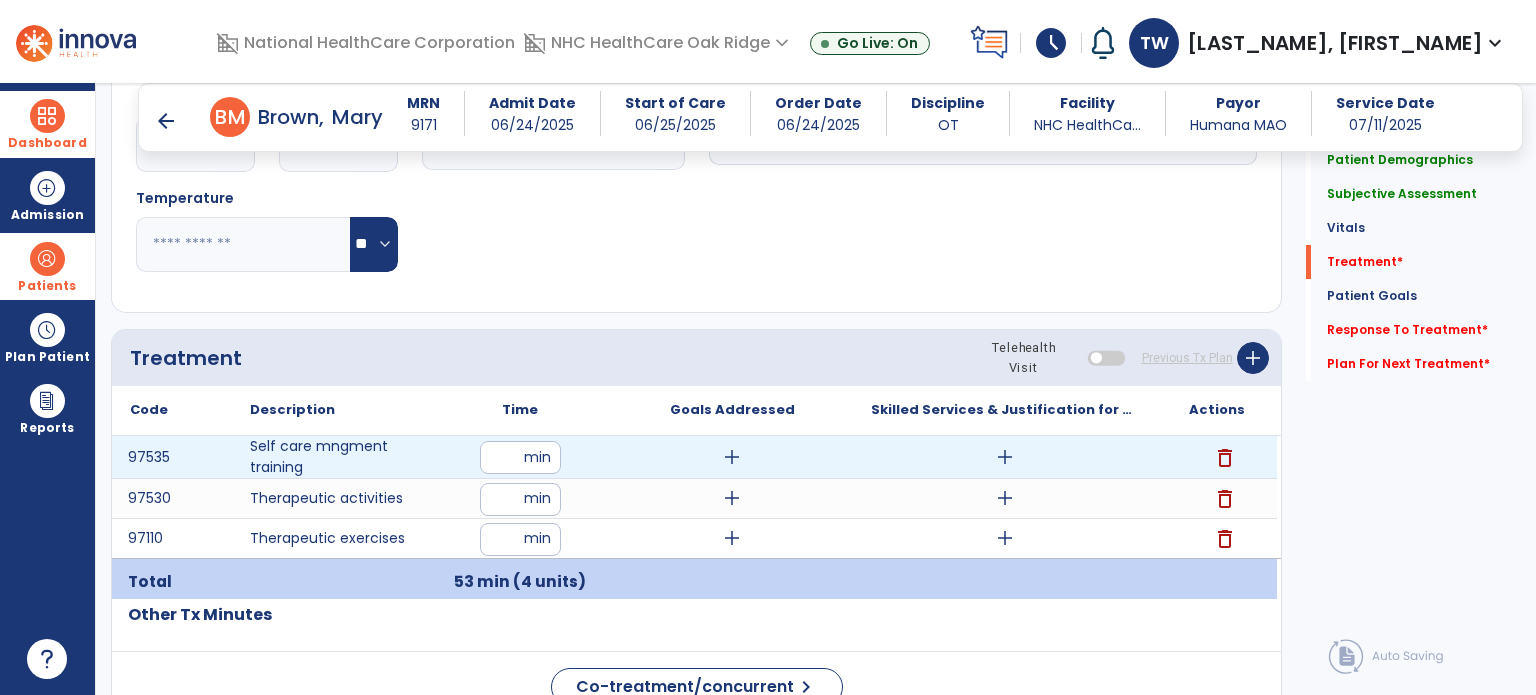 click on "add" at bounding box center (1005, 457) 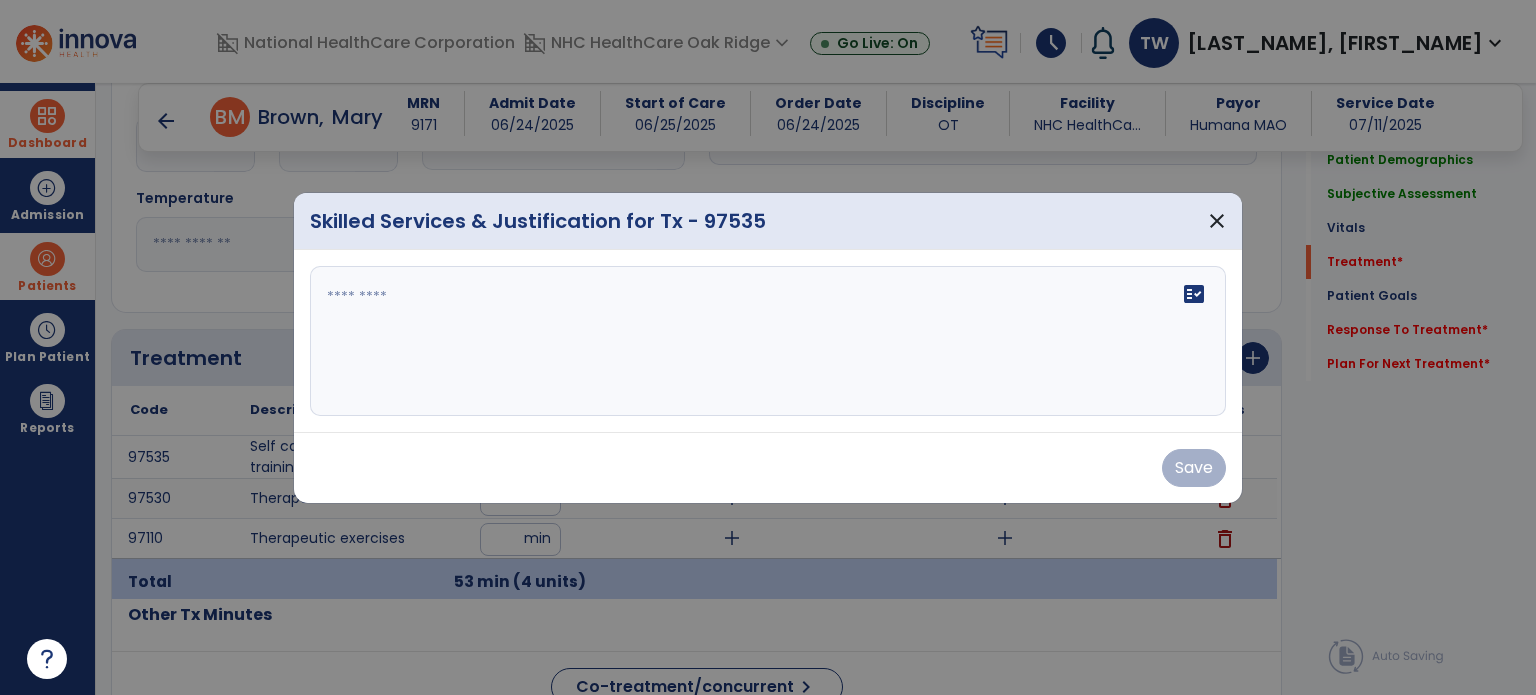 click on "fact_check" at bounding box center [768, 341] 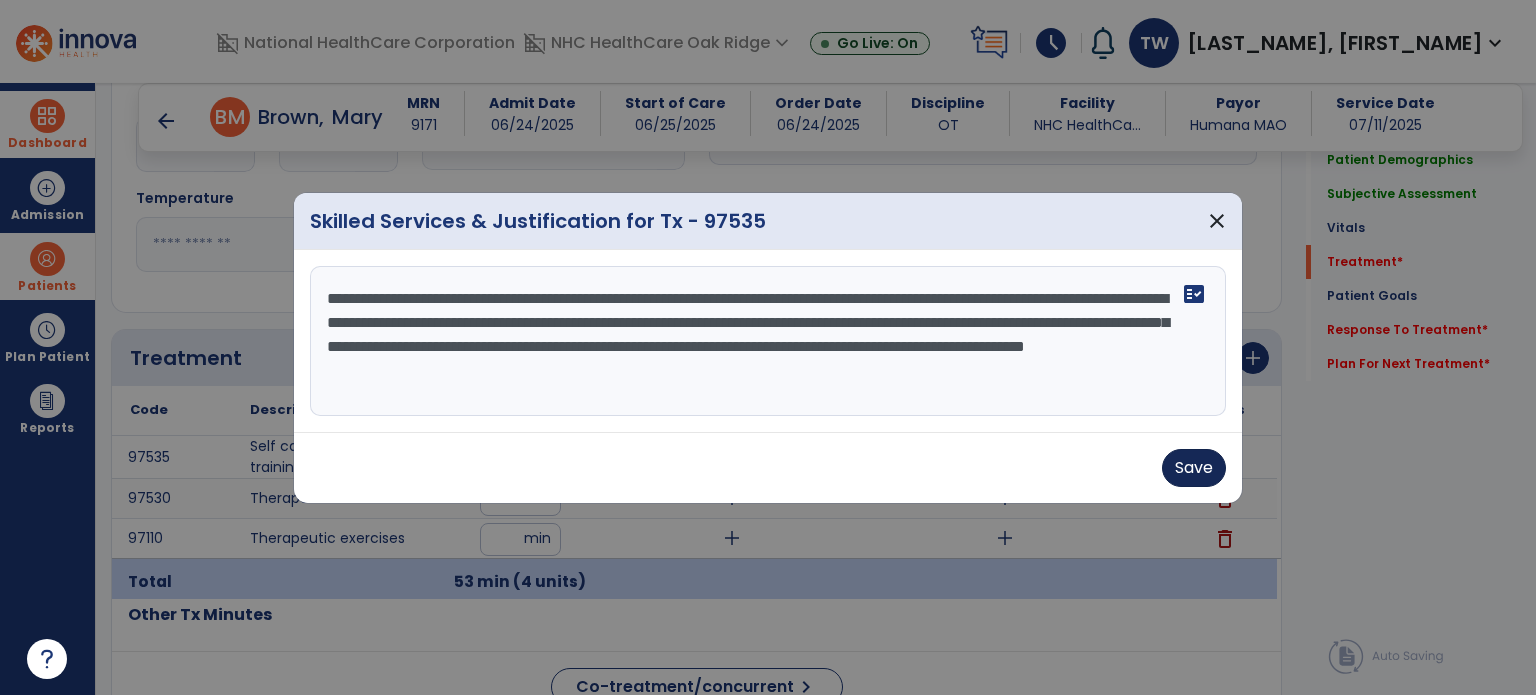 type on "**********" 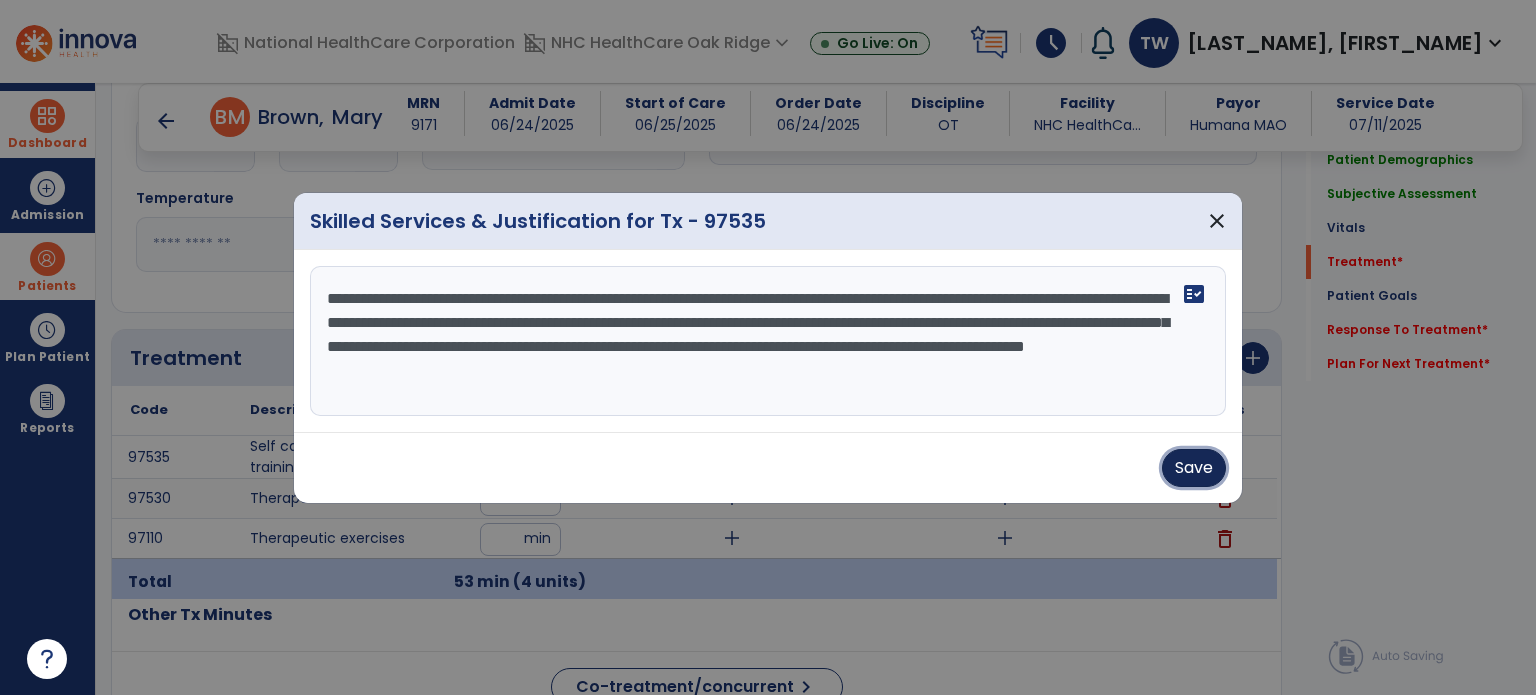 click on "Save" at bounding box center [1194, 468] 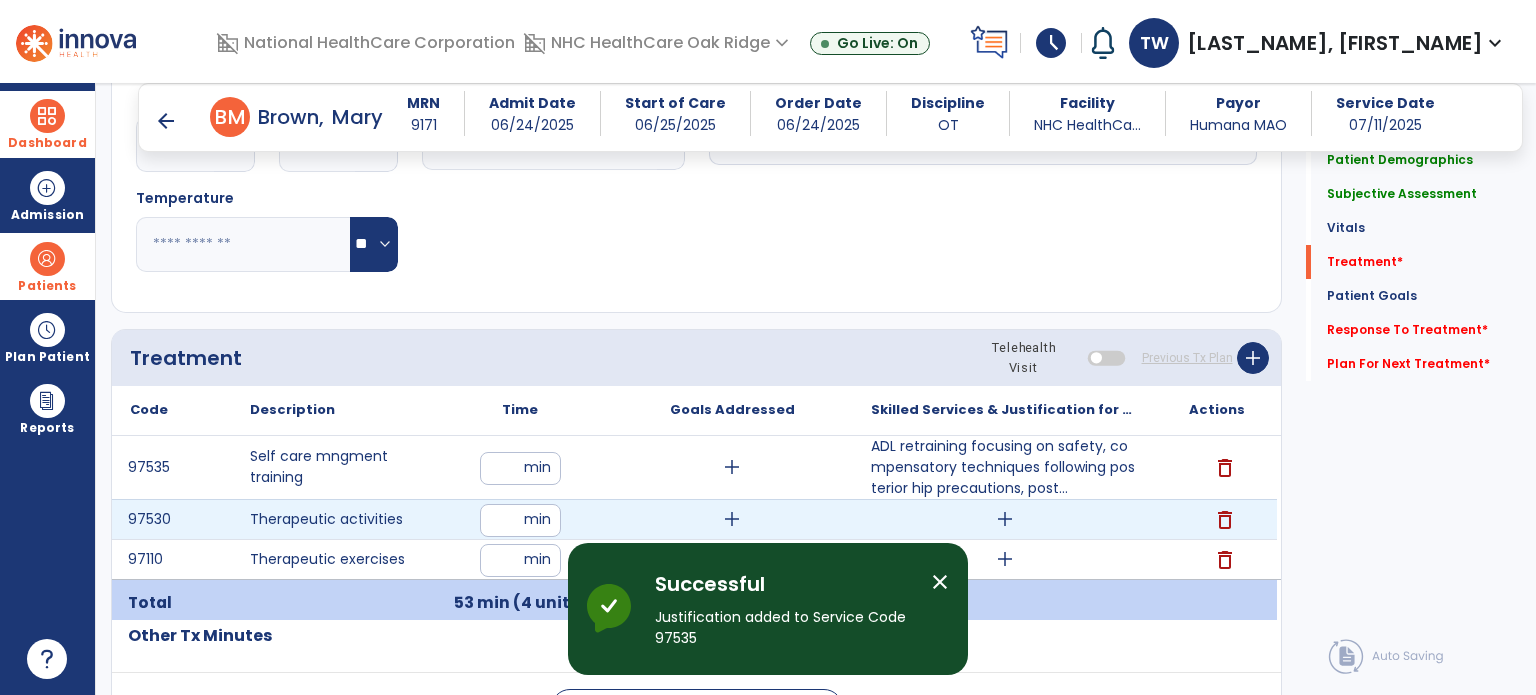 click on "add" at bounding box center (1005, 519) 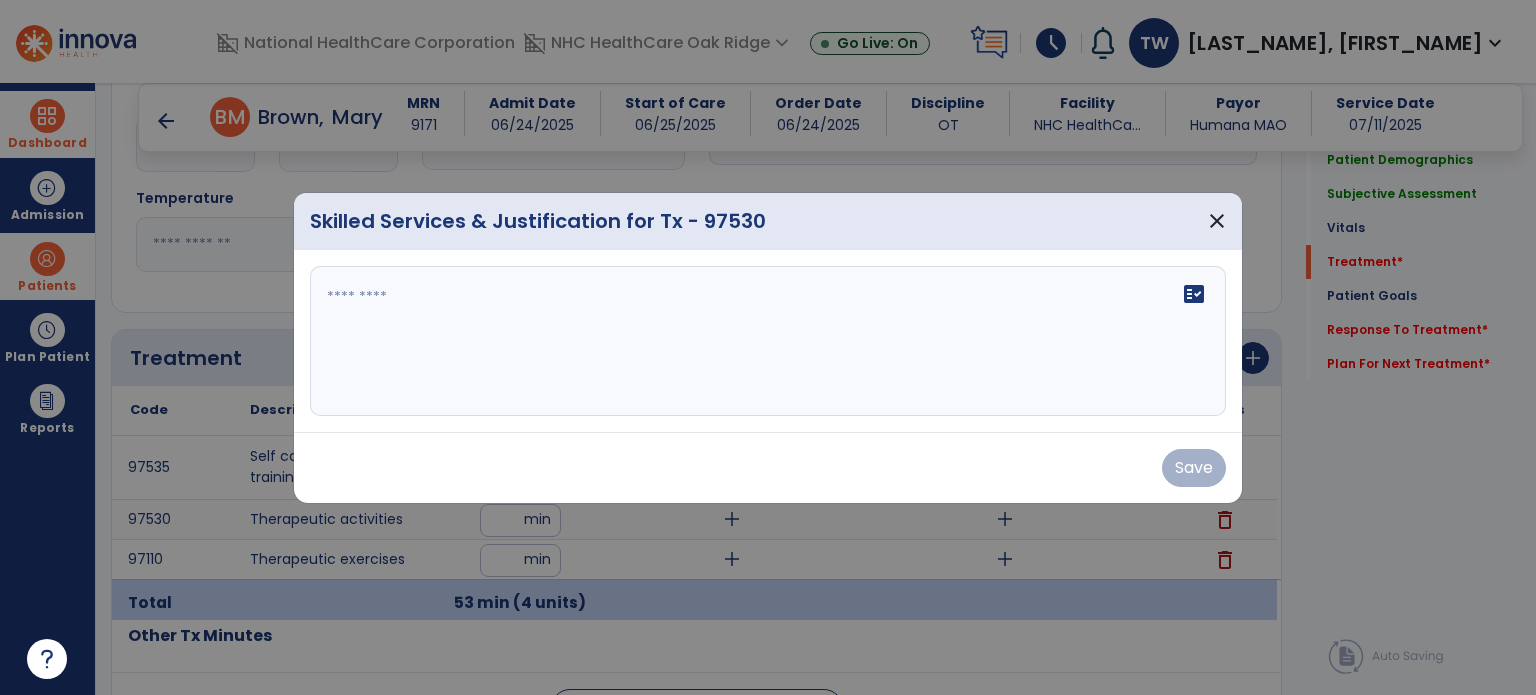 drag, startPoint x: 373, startPoint y: 308, endPoint x: 383, endPoint y: 307, distance: 10.049875 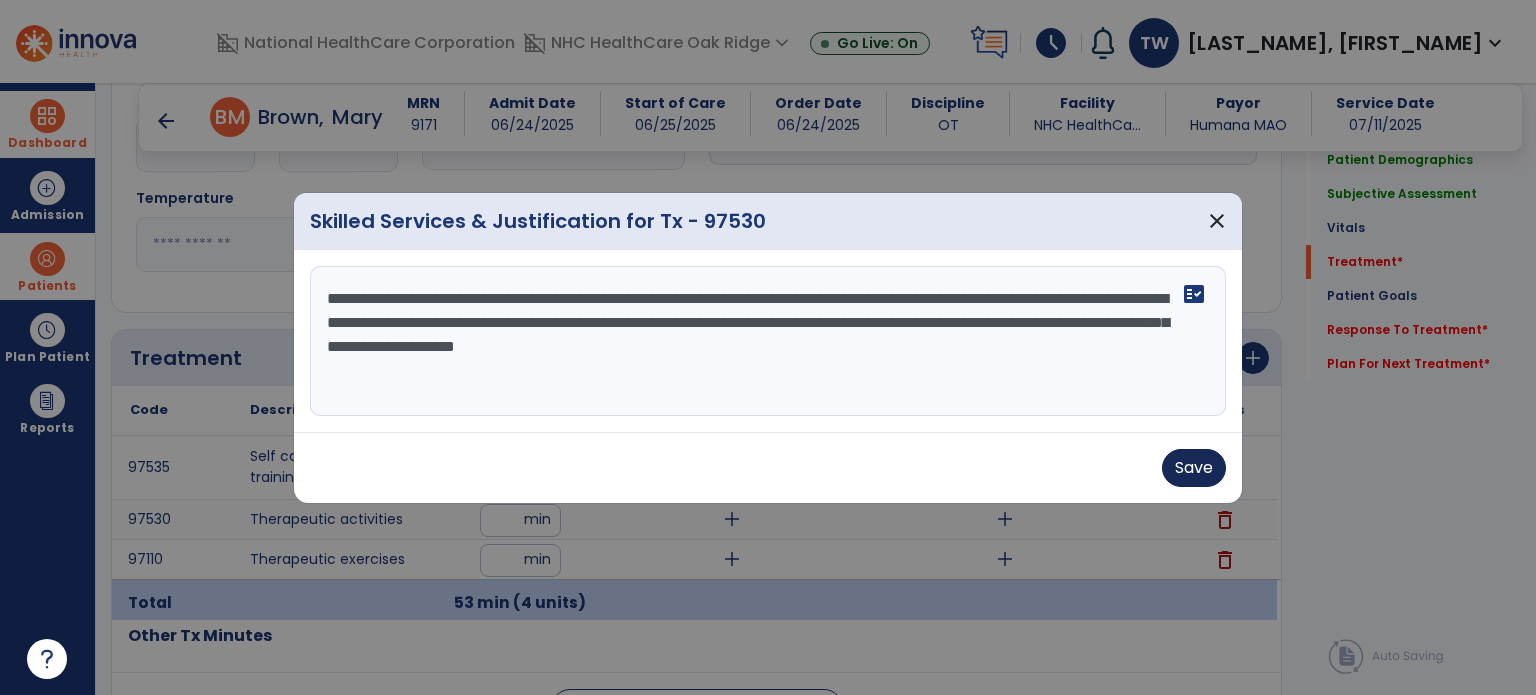 type on "**********" 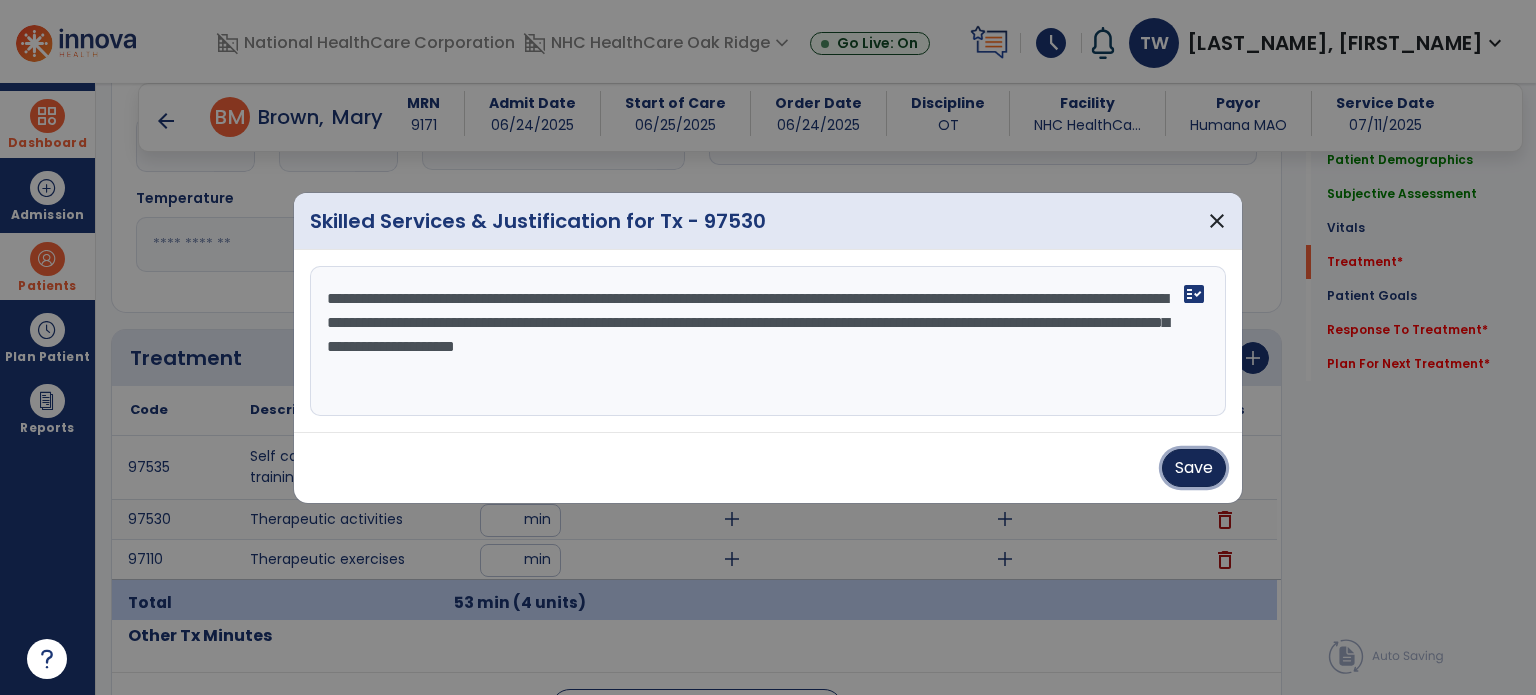 click on "Save" at bounding box center (1194, 468) 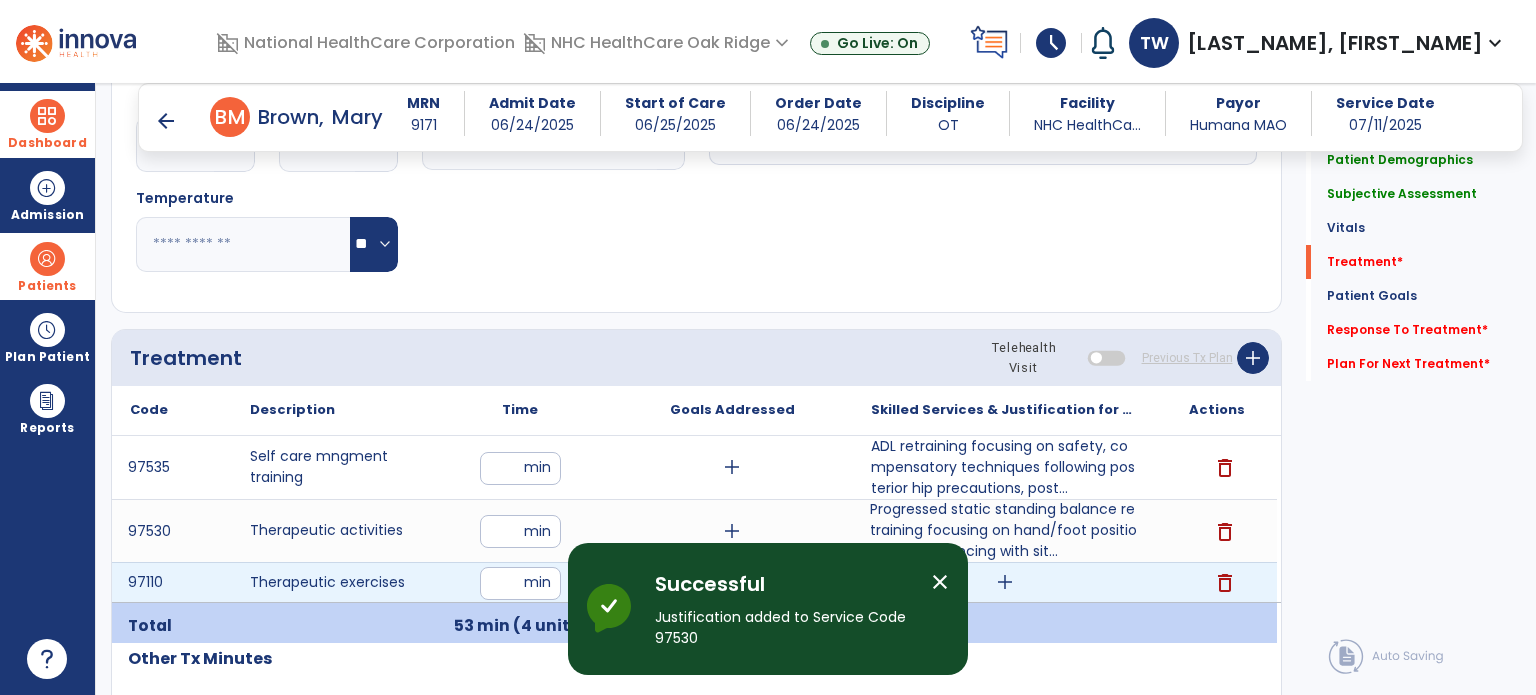 click on "add" at bounding box center [1005, 582] 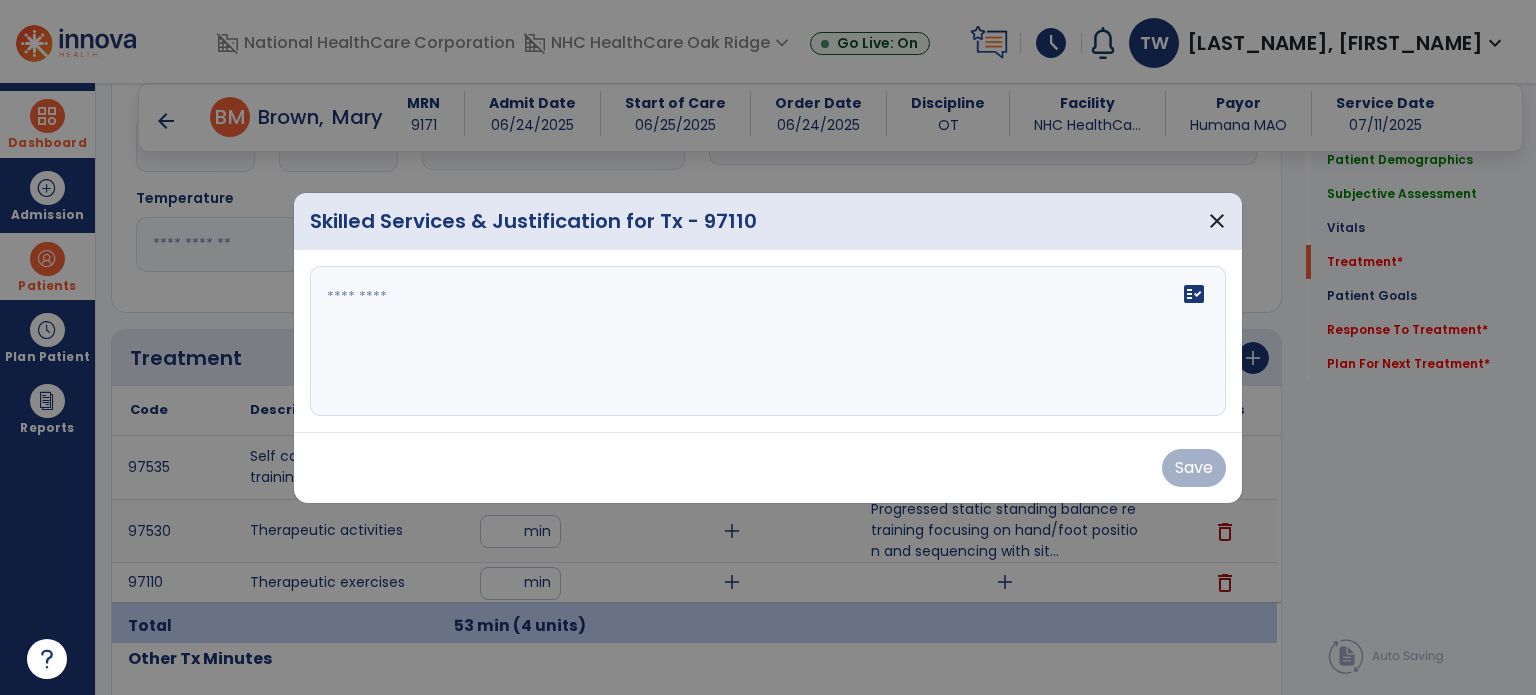 click on "fact_check" at bounding box center (768, 341) 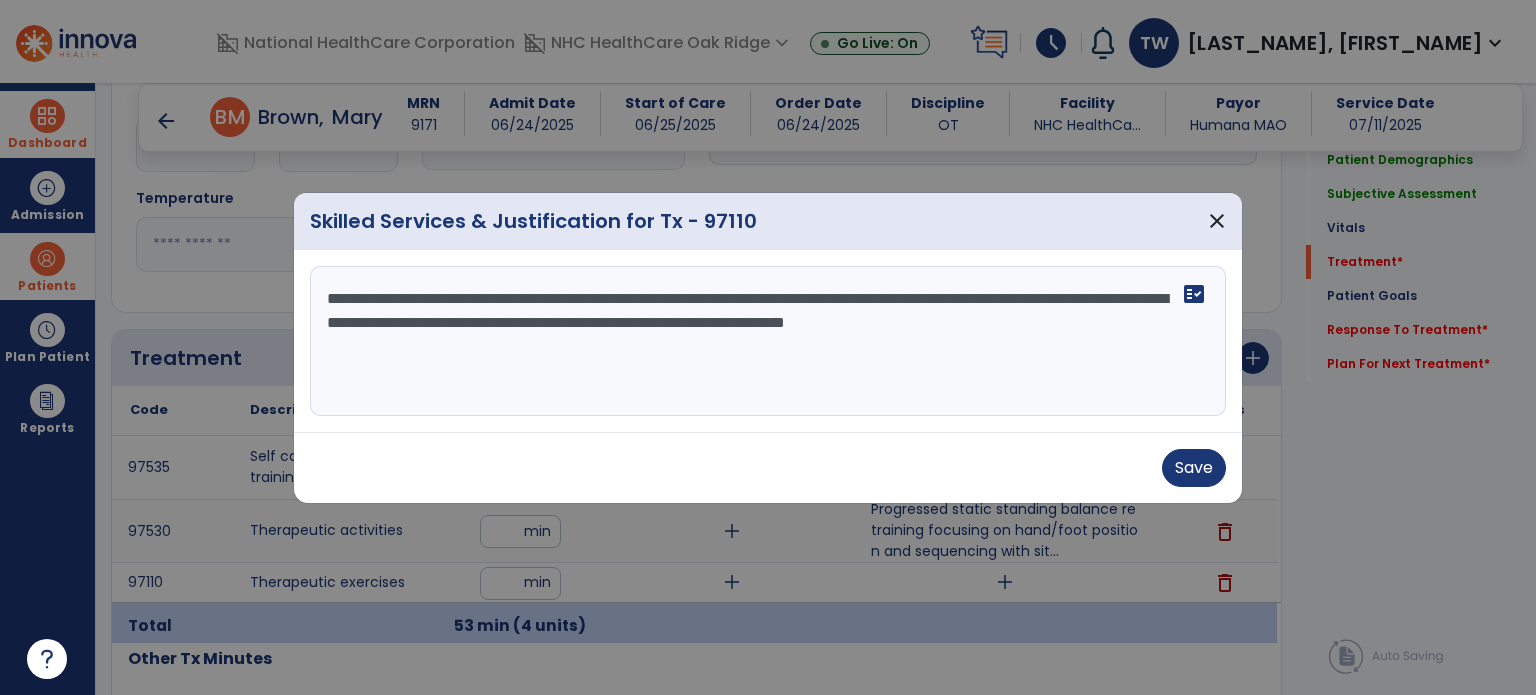 type on "**********" 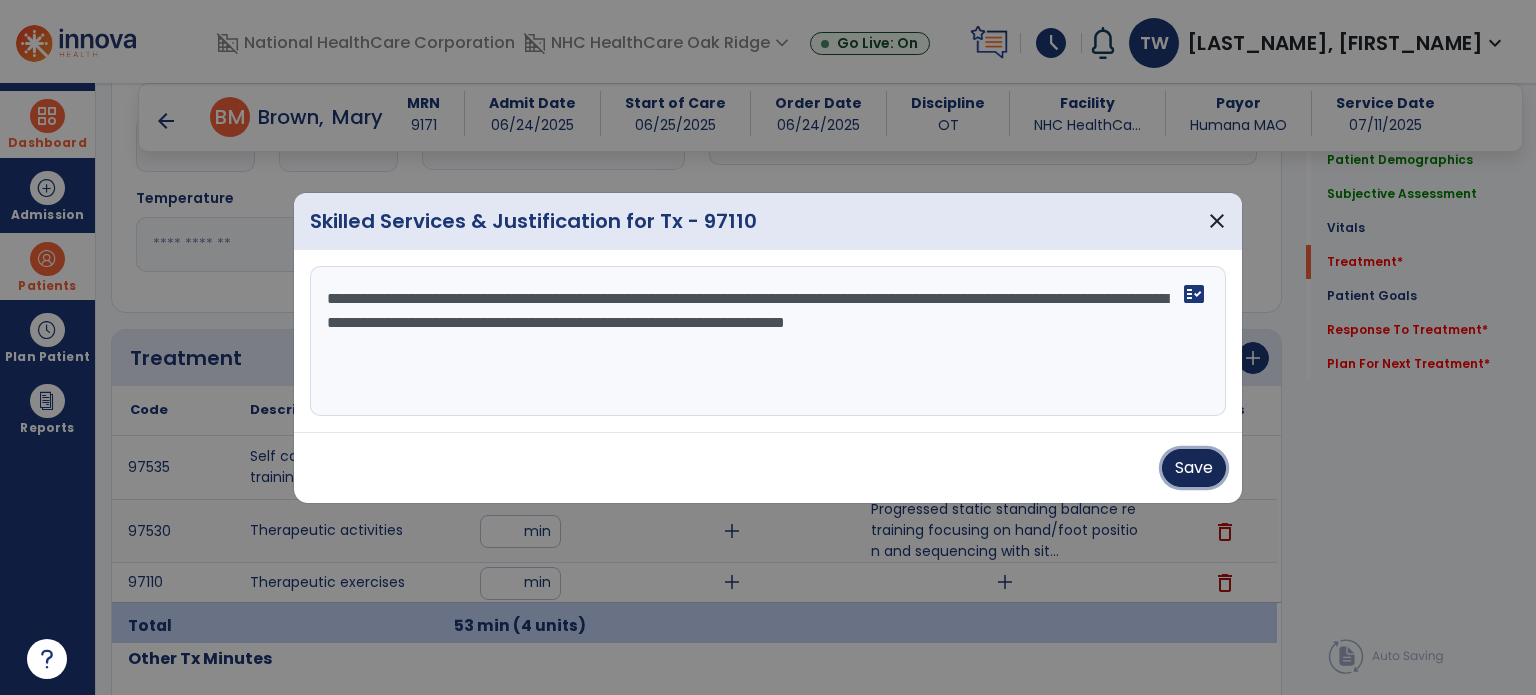click on "Save" at bounding box center [1194, 468] 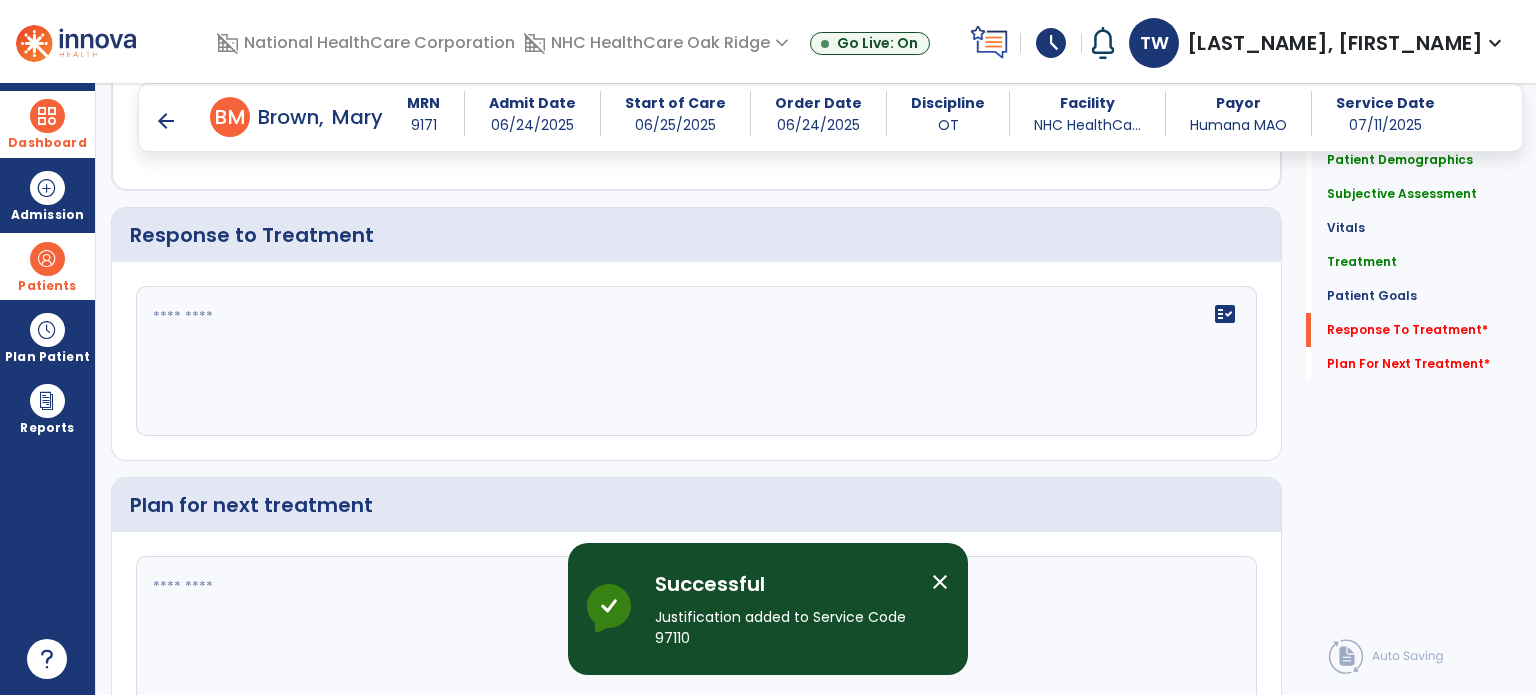 scroll, scrollTop: 2833, scrollLeft: 0, axis: vertical 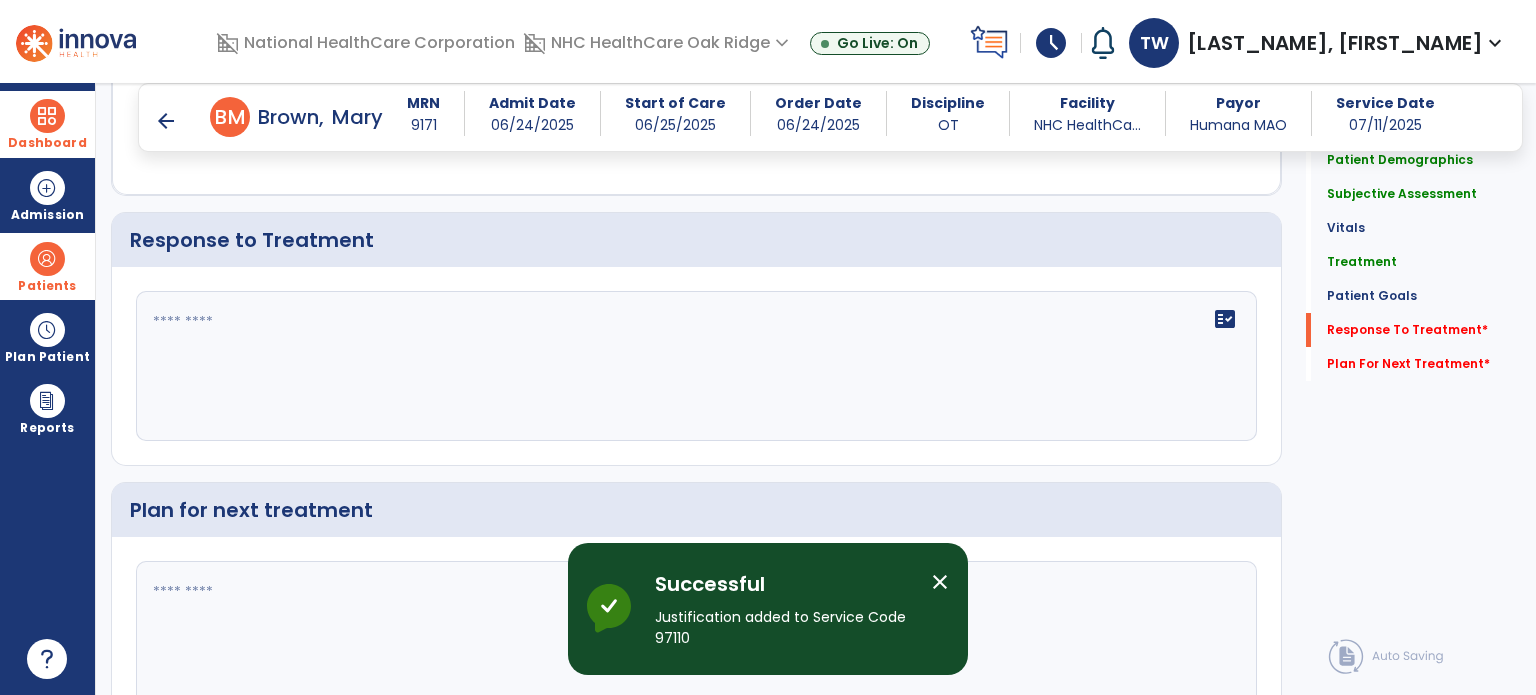 click 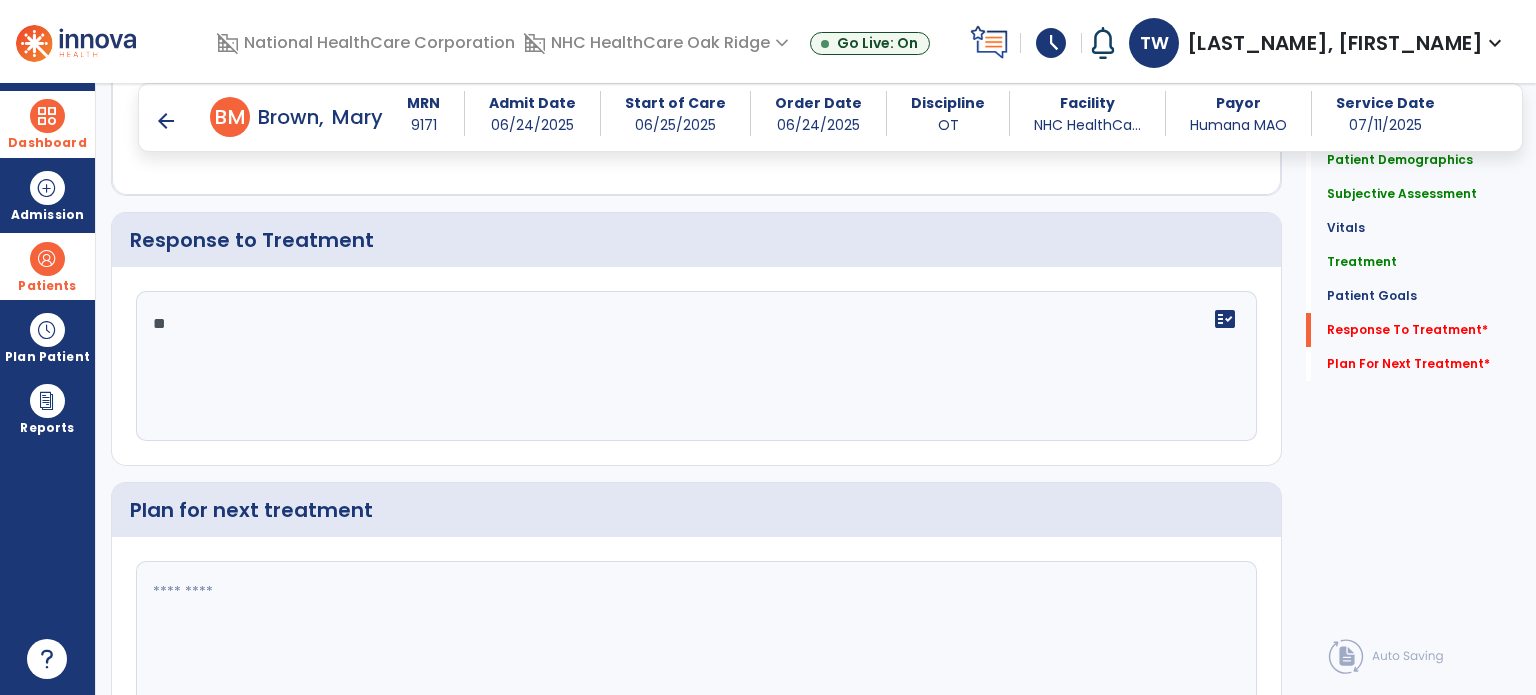 type on "*" 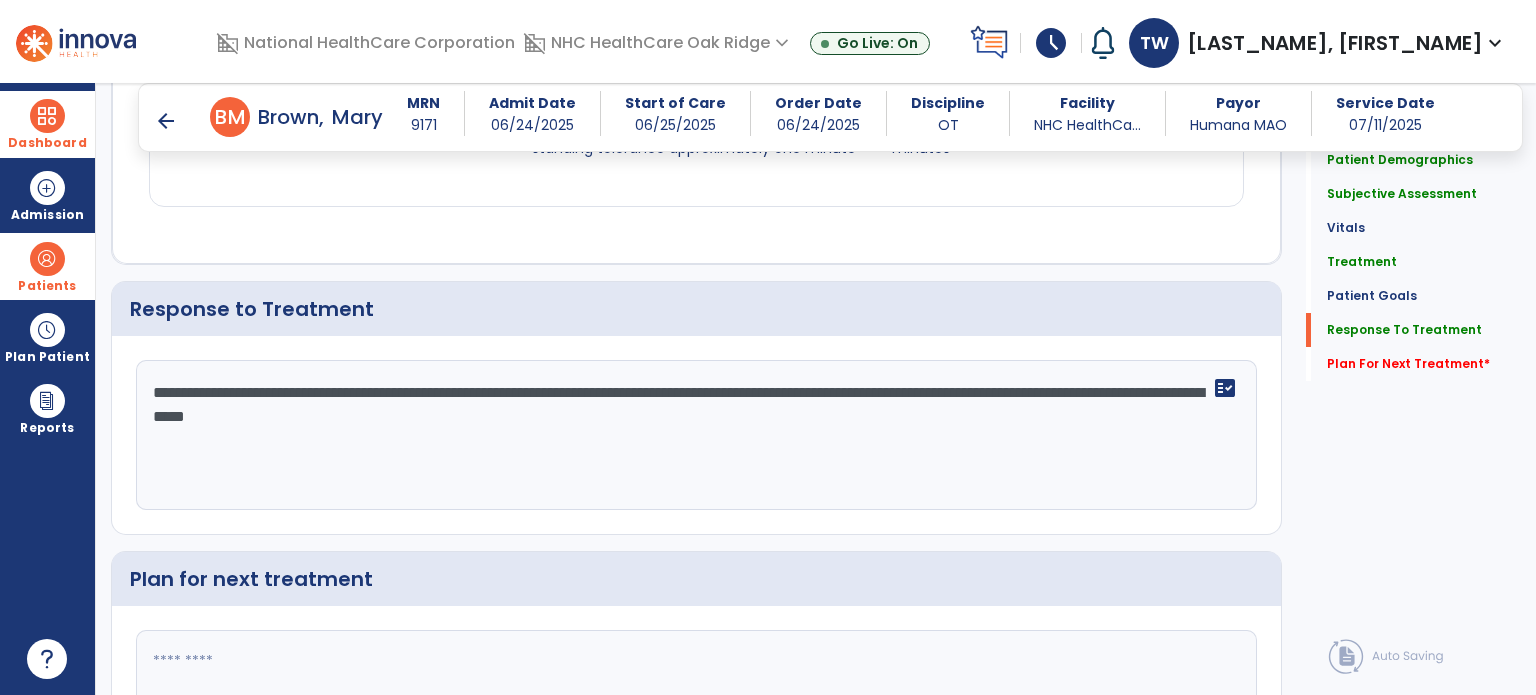 scroll, scrollTop: 2833, scrollLeft: 0, axis: vertical 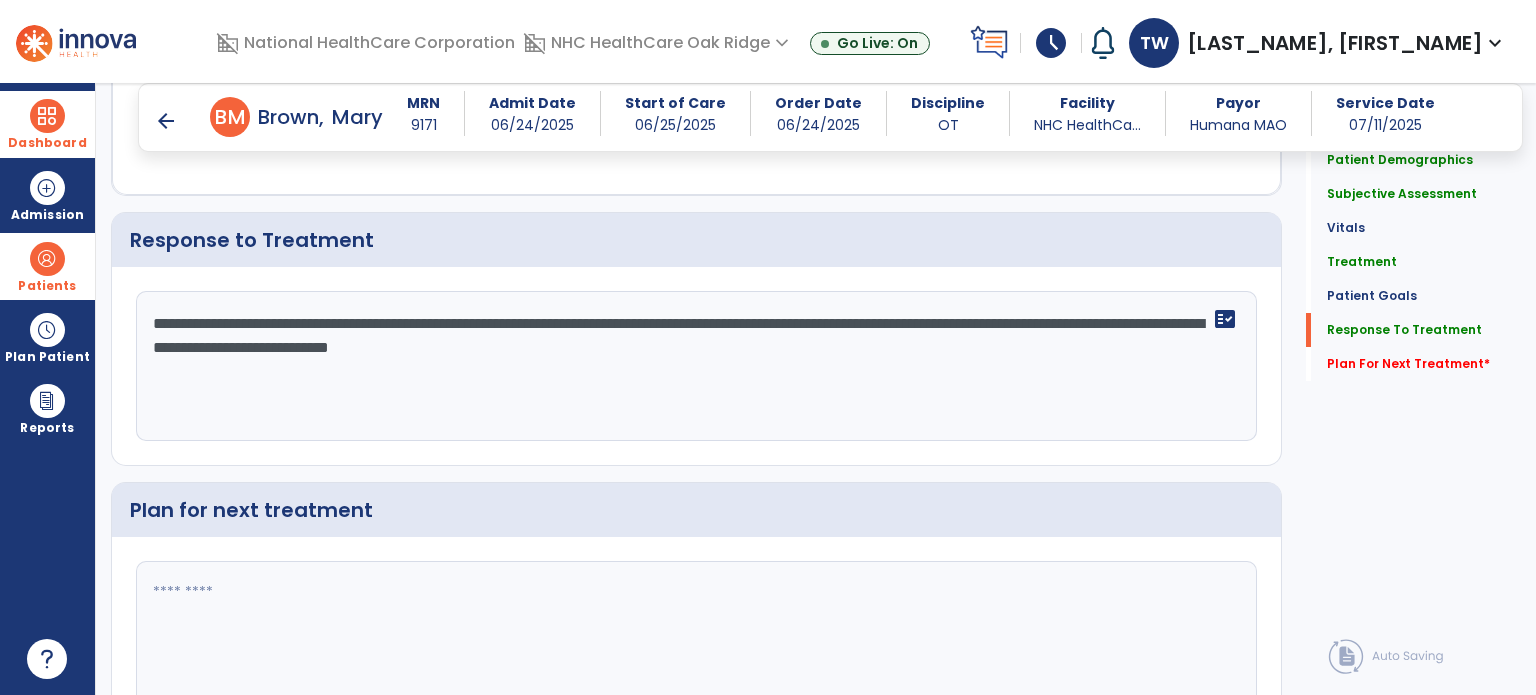 type on "**********" 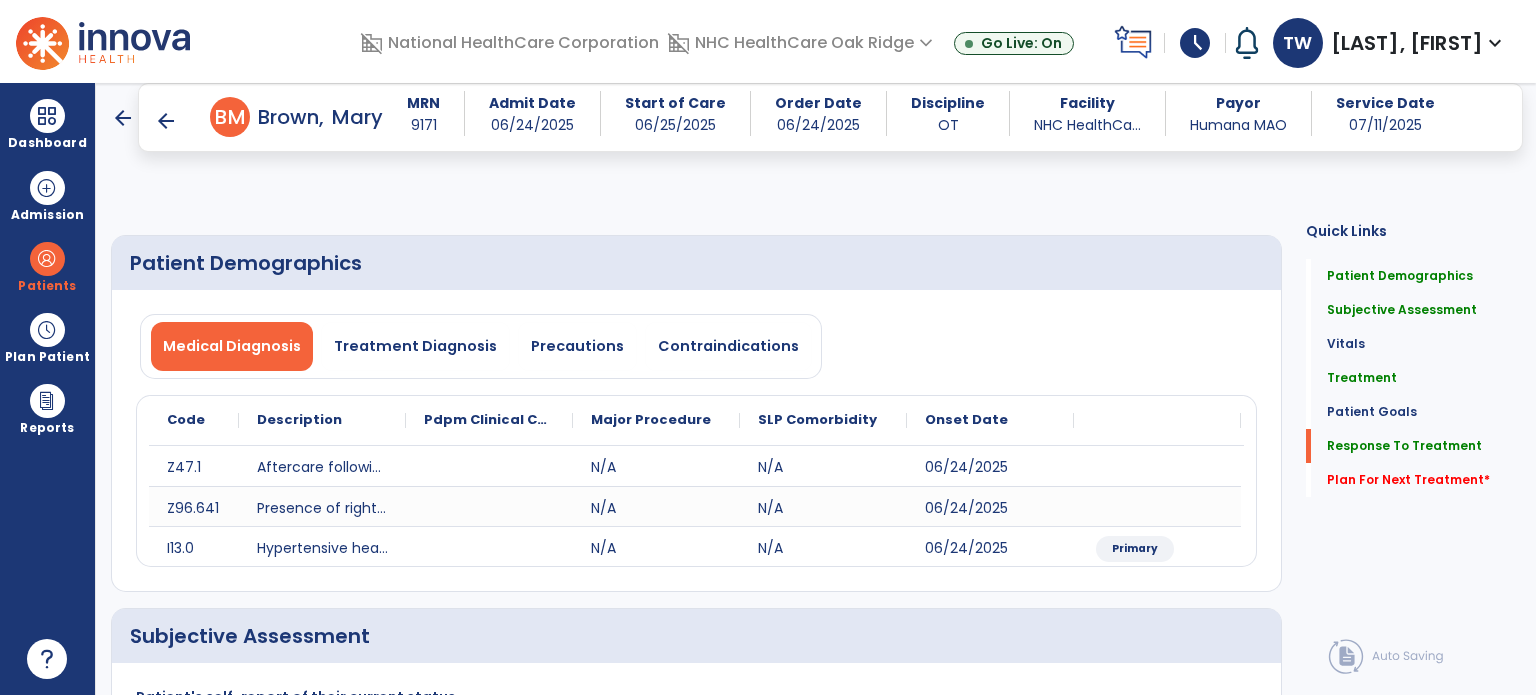 select on "*" 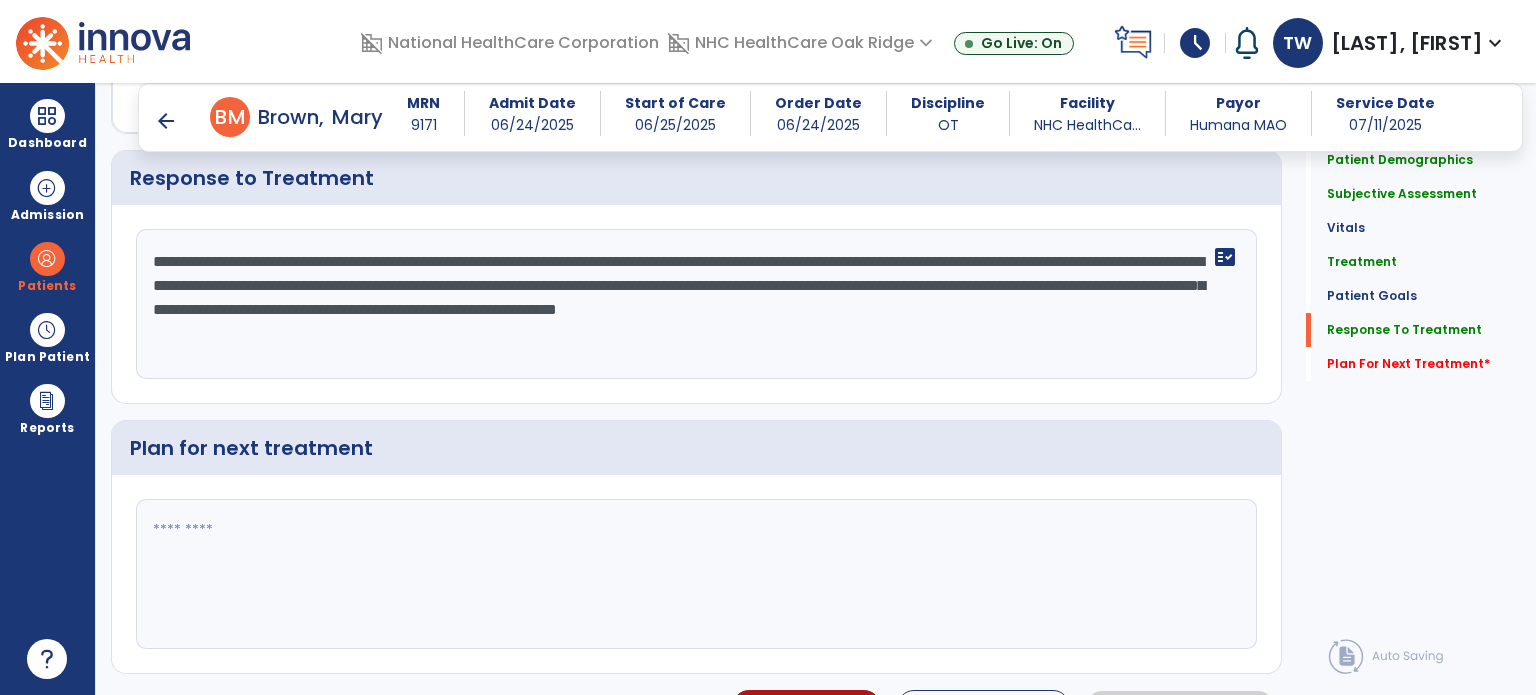 scroll, scrollTop: 2933, scrollLeft: 0, axis: vertical 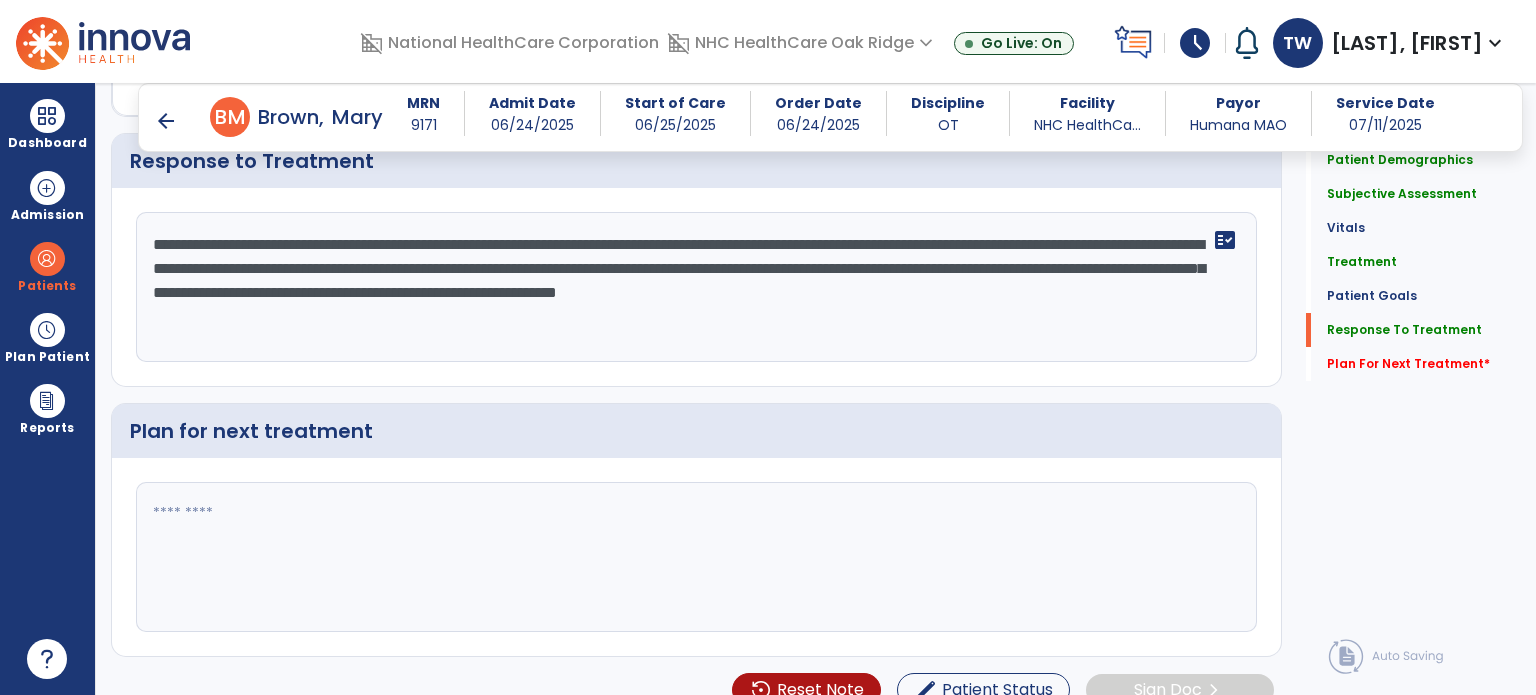 type on "**********" 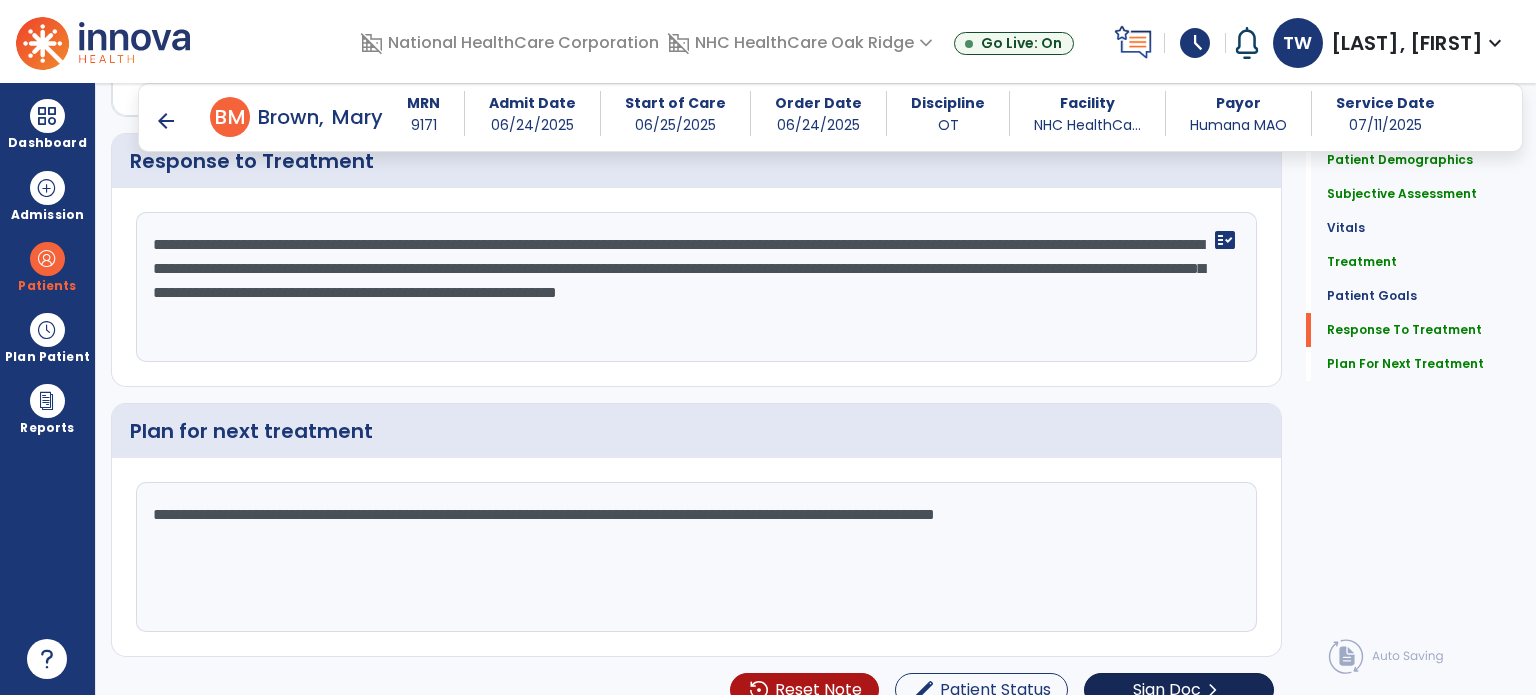 scroll, scrollTop: 2933, scrollLeft: 0, axis: vertical 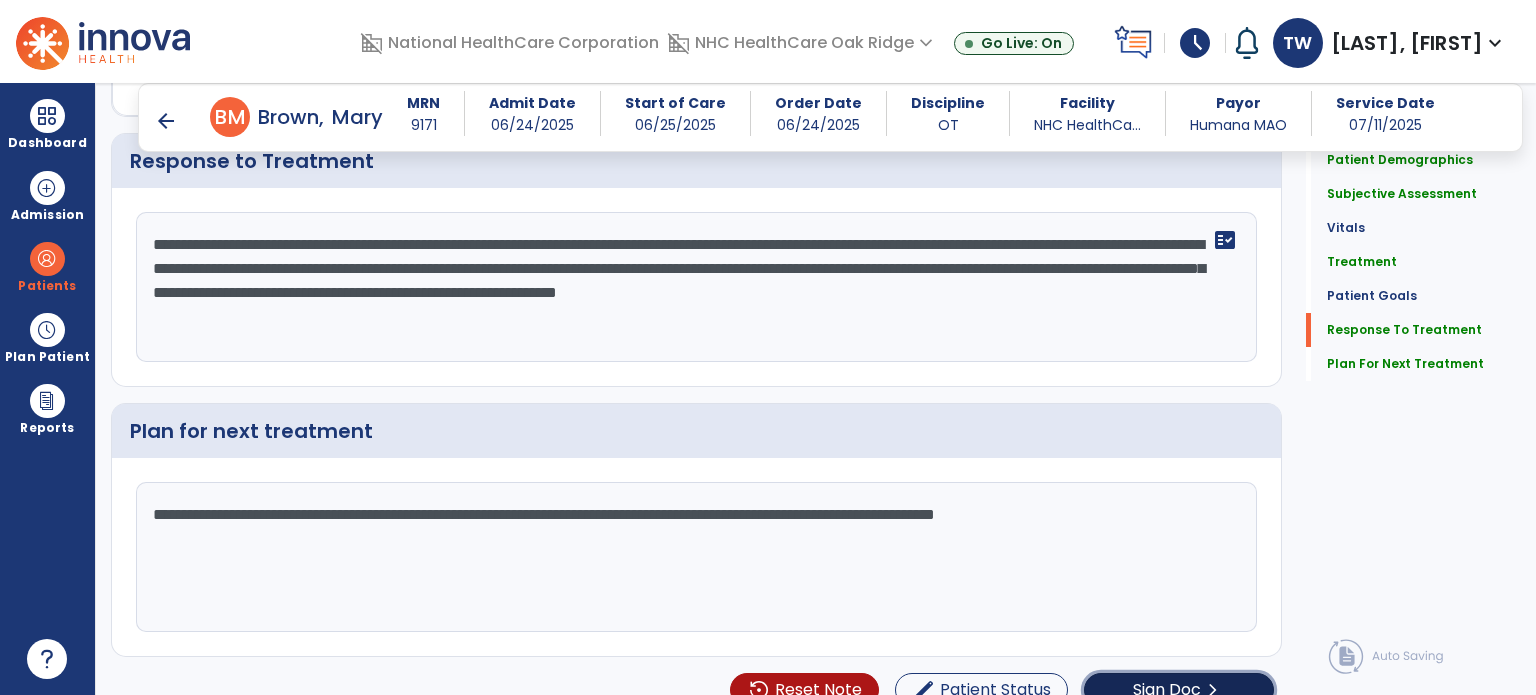 click on "Sign Doc" 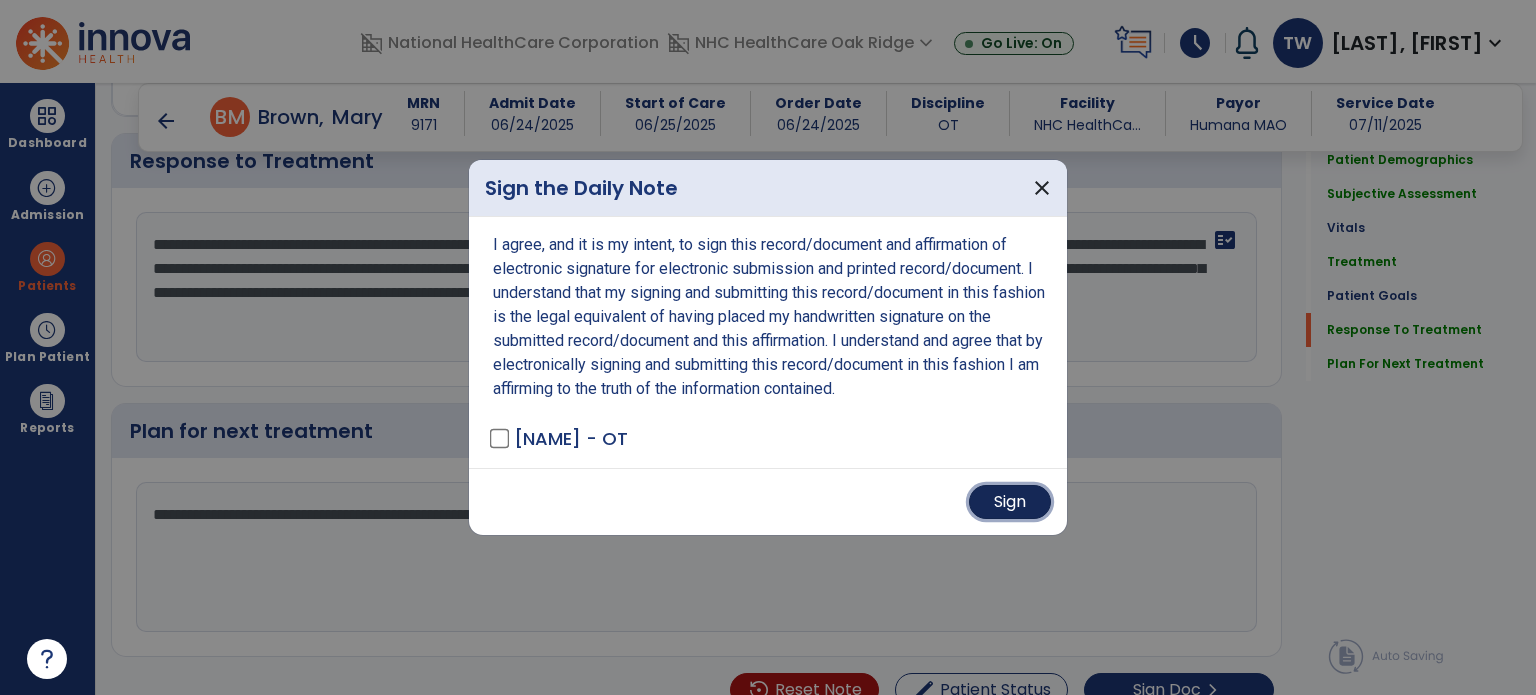 click on "Sign" at bounding box center [1010, 502] 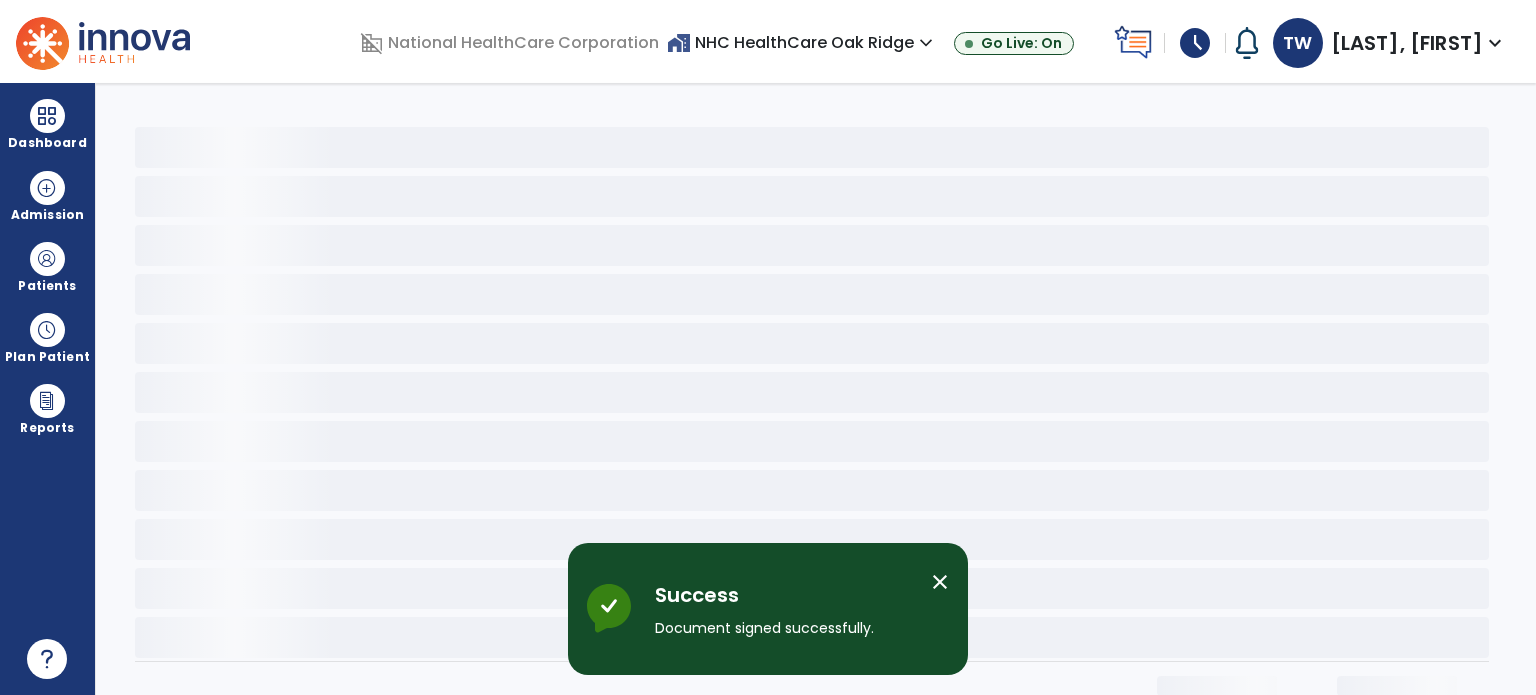 scroll, scrollTop: 0, scrollLeft: 0, axis: both 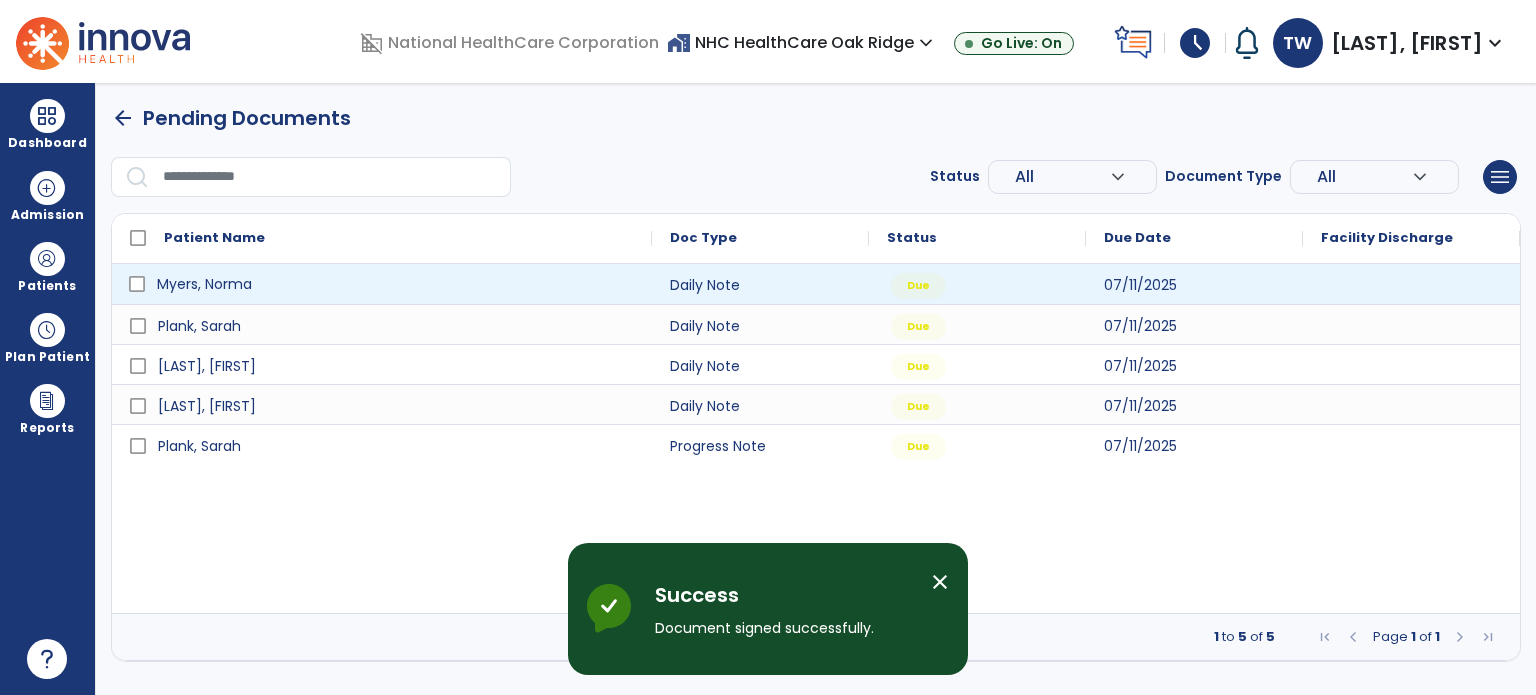 click on "Myers, Norma" at bounding box center (396, 284) 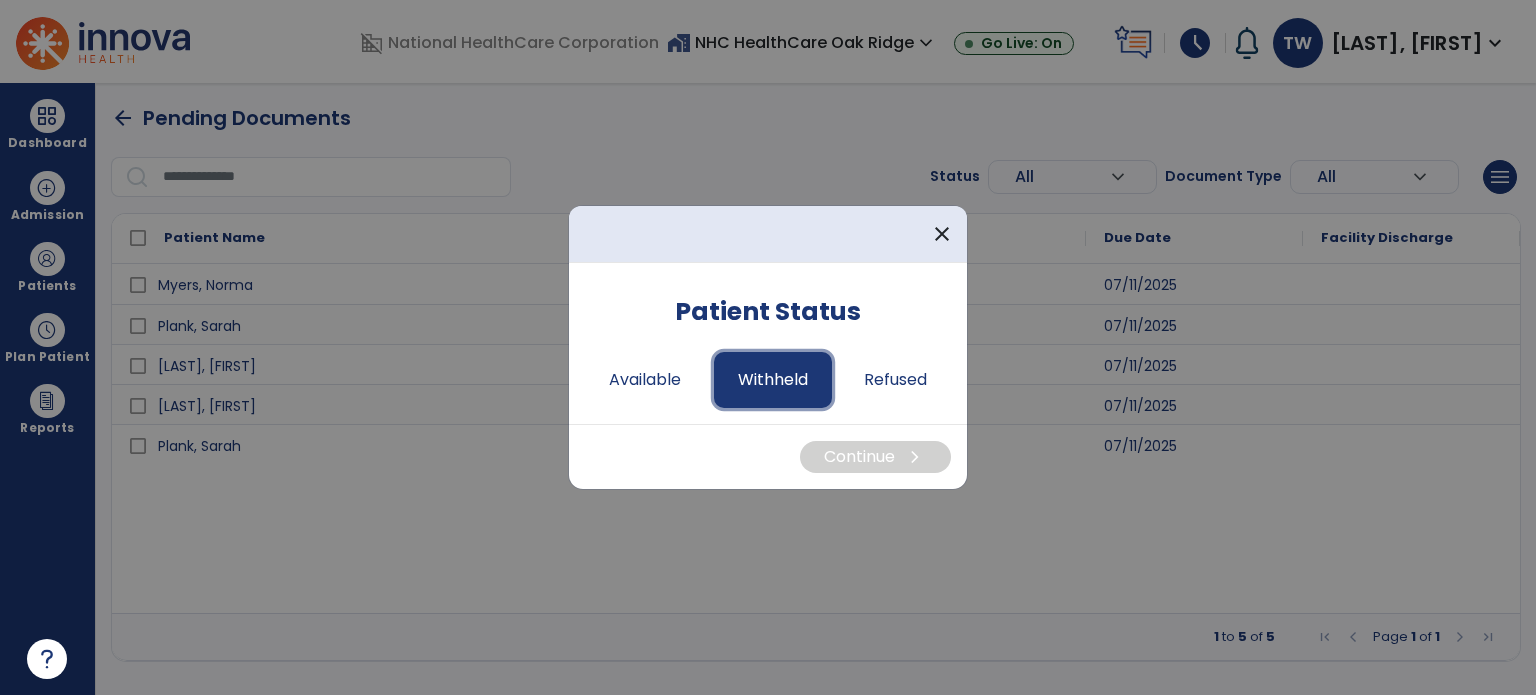 click on "Withheld" at bounding box center (773, 380) 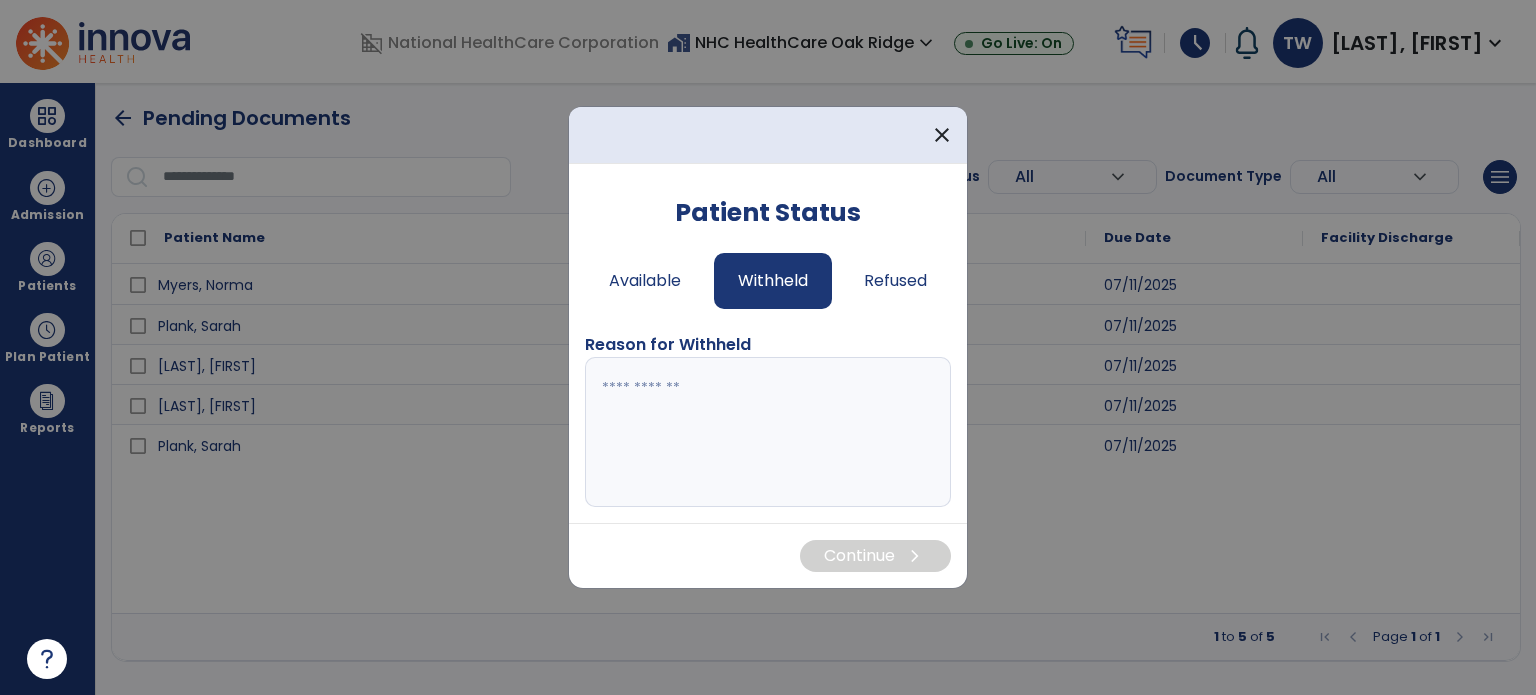 click at bounding box center (768, 432) 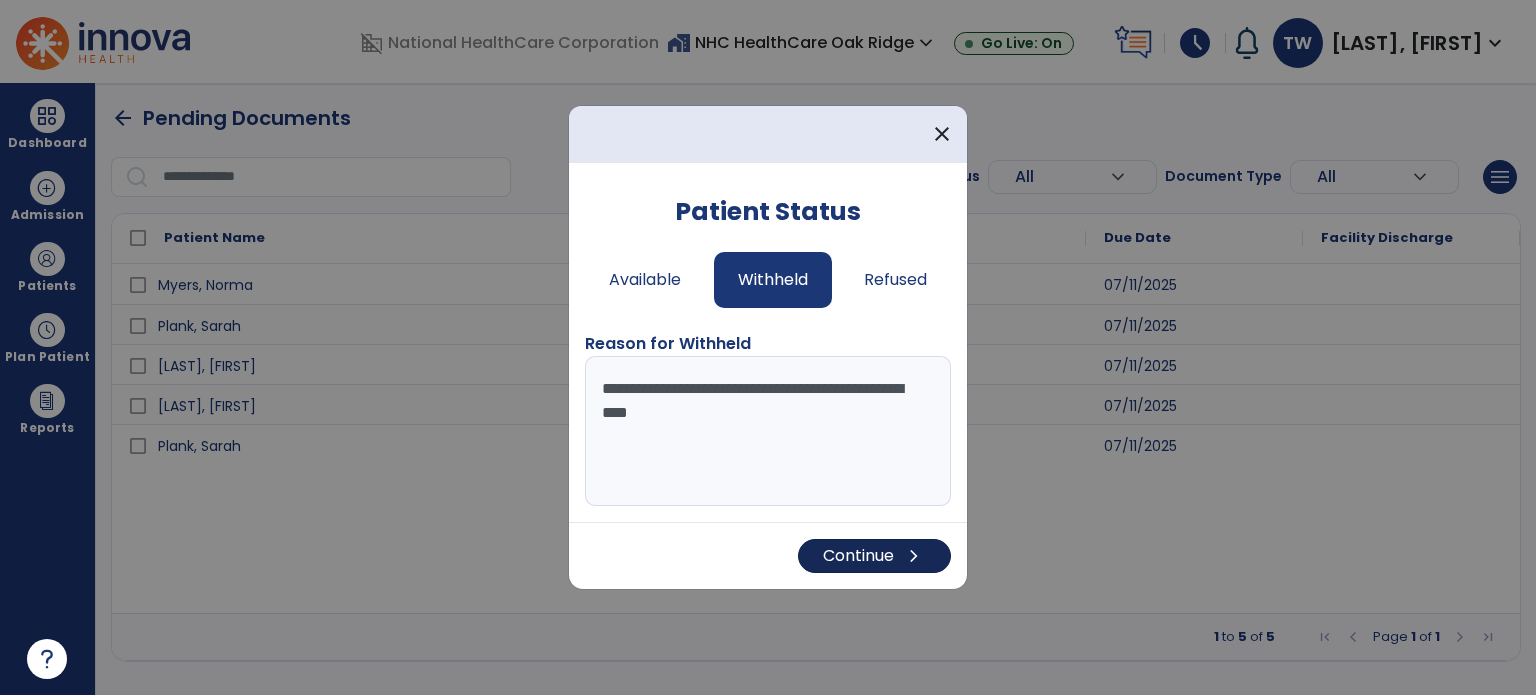 type on "**********" 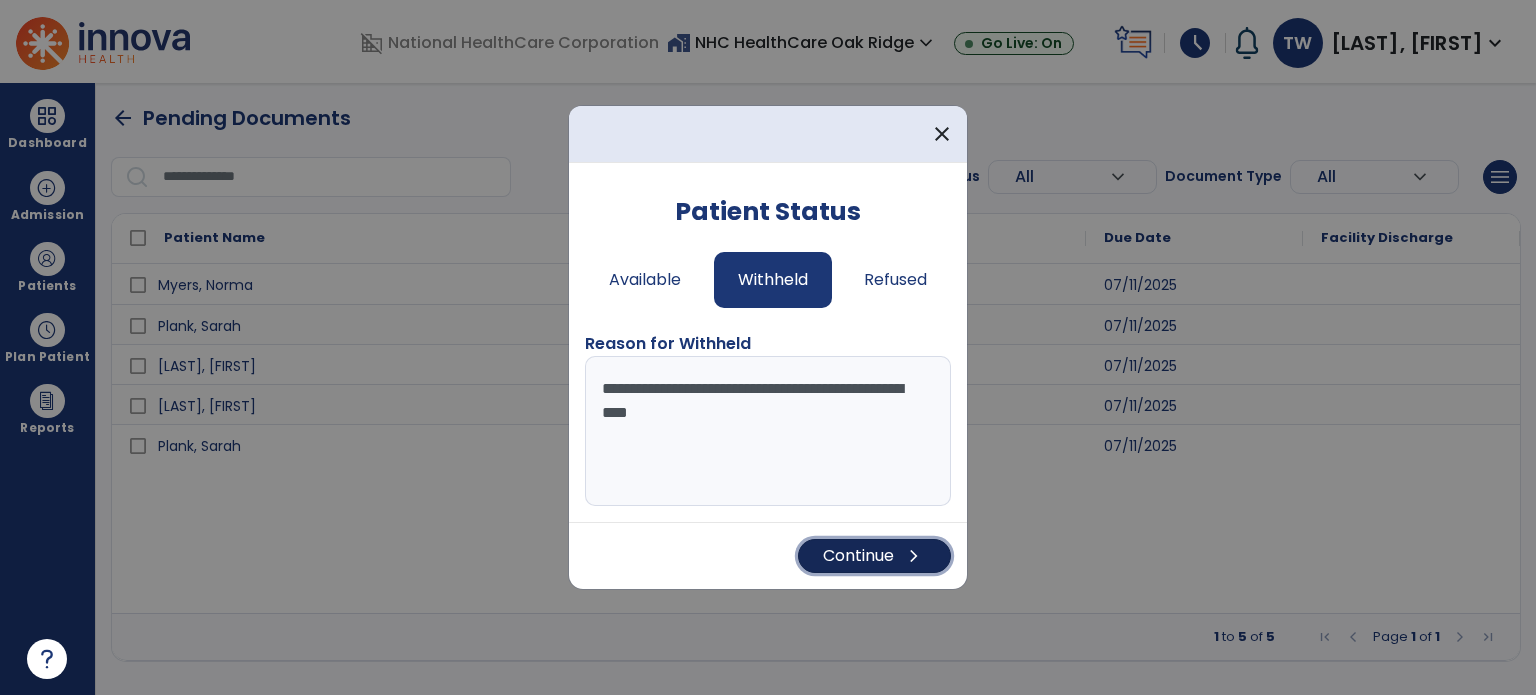 click on "Continue   chevron_right" at bounding box center [874, 556] 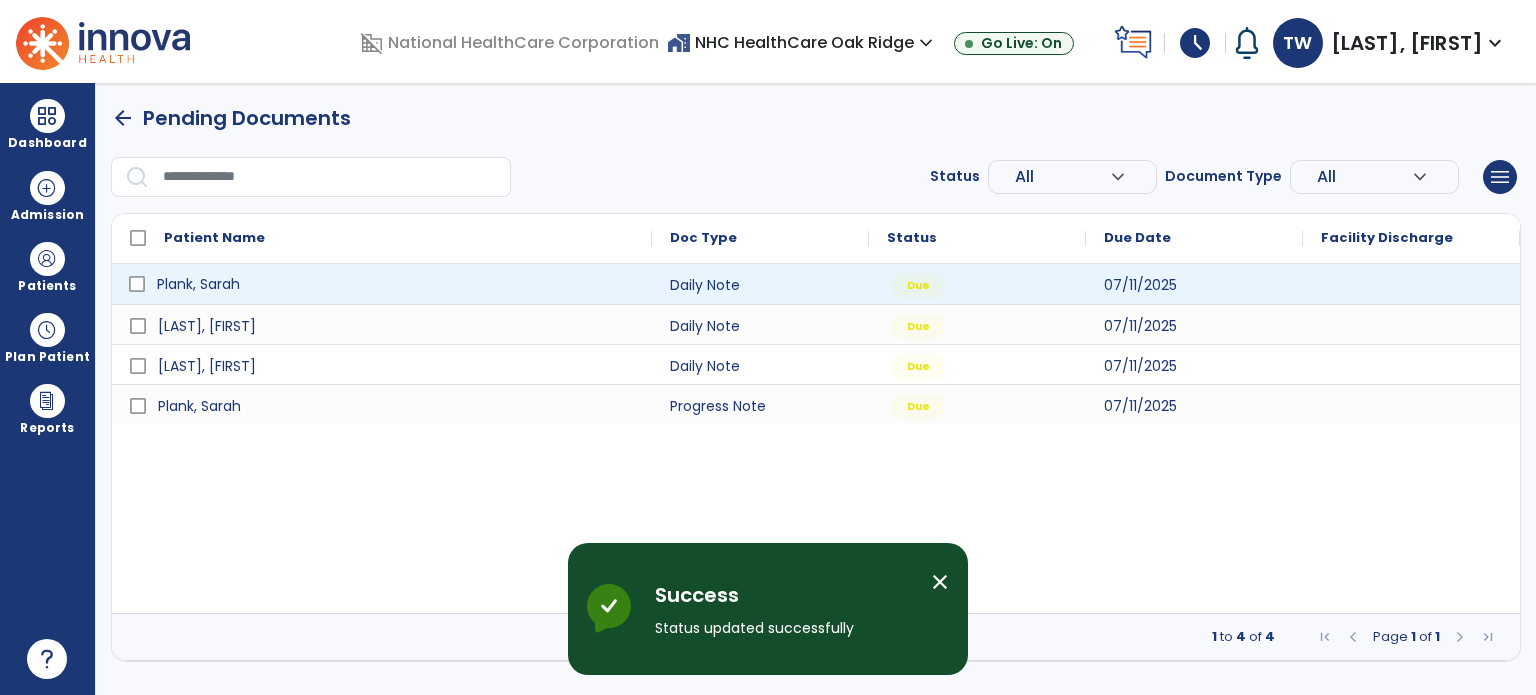 click on "Plank, Sarah" at bounding box center (396, 284) 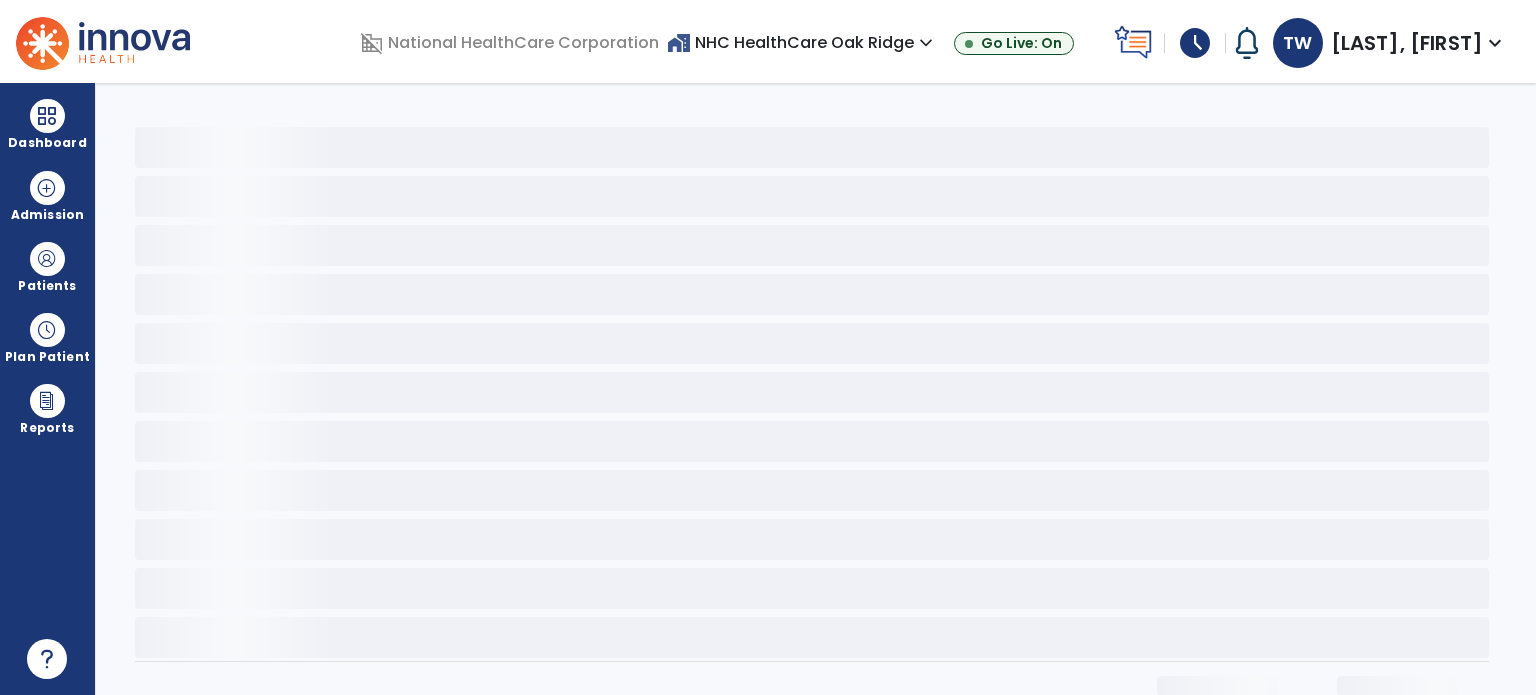 click 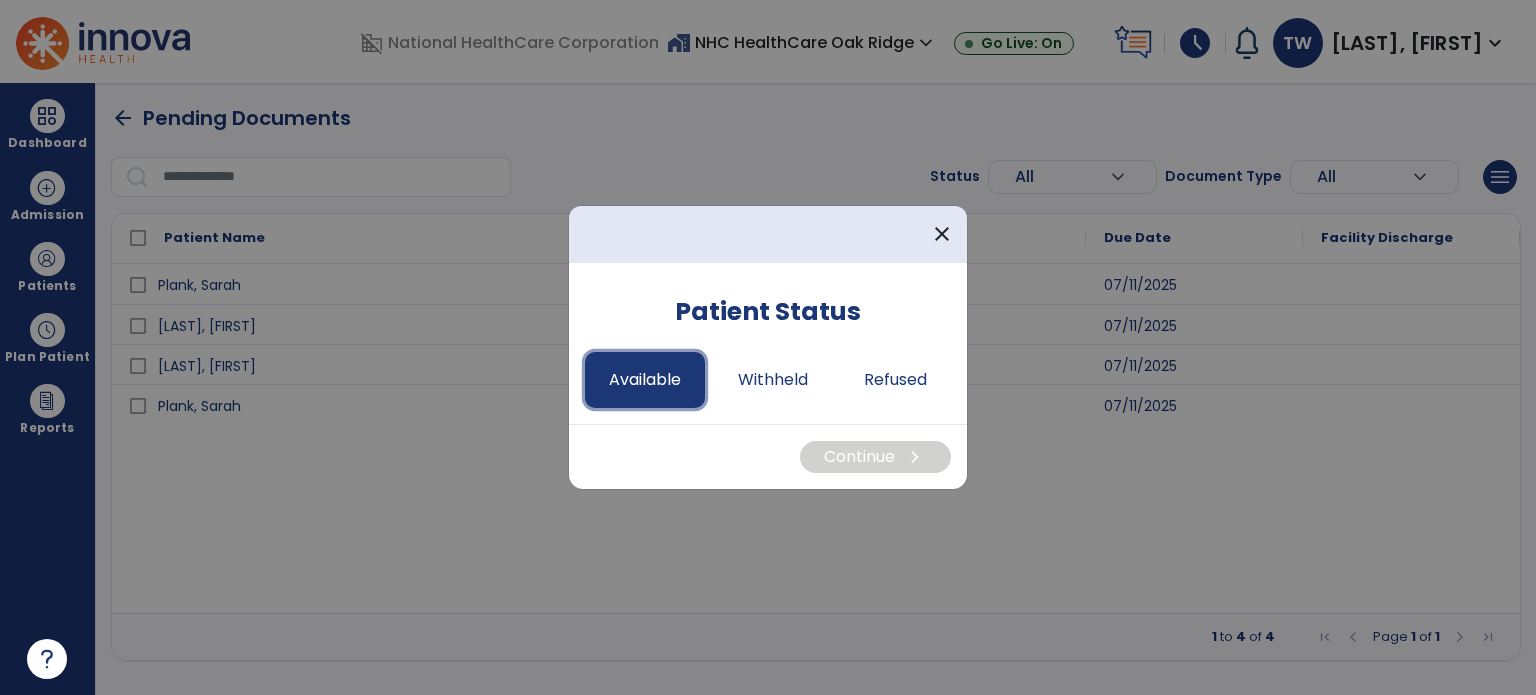 click on "Available" at bounding box center [645, 380] 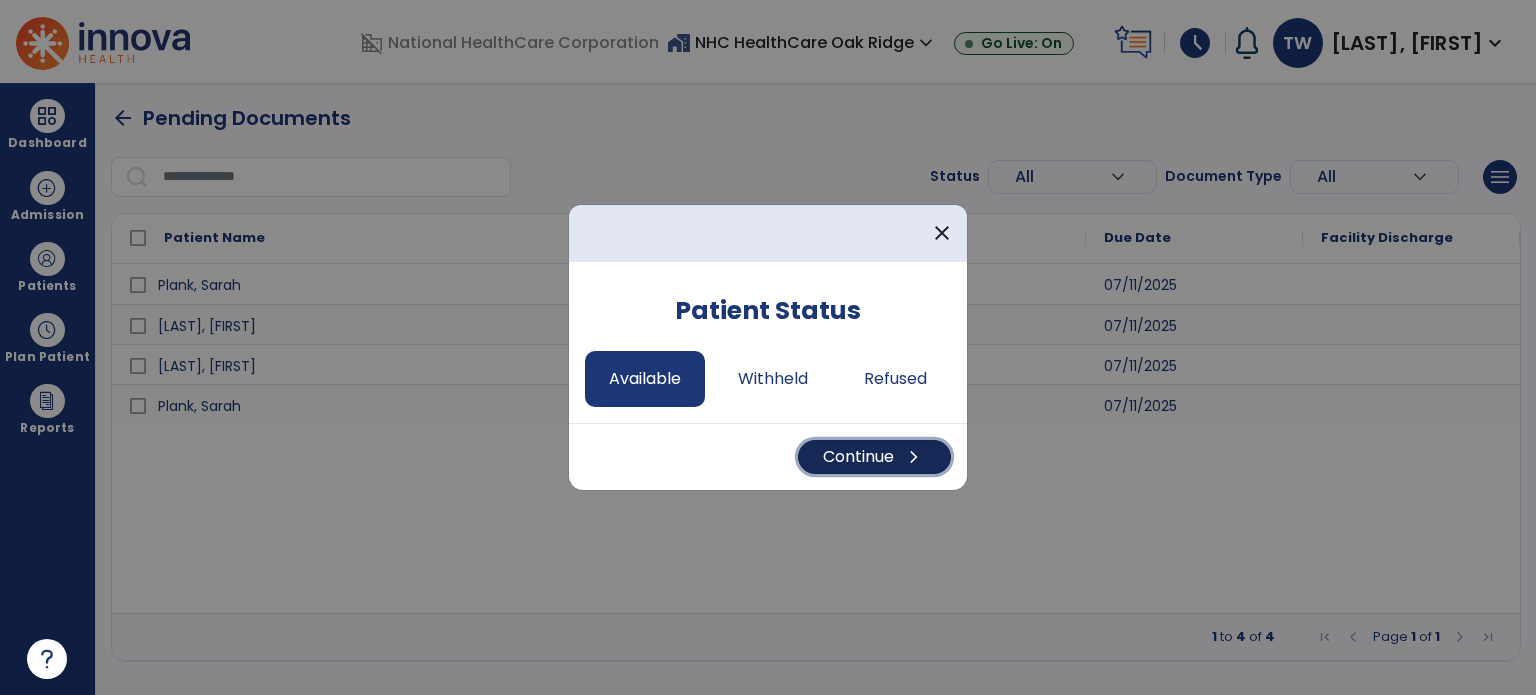 click on "Continue   chevron_right" at bounding box center (874, 457) 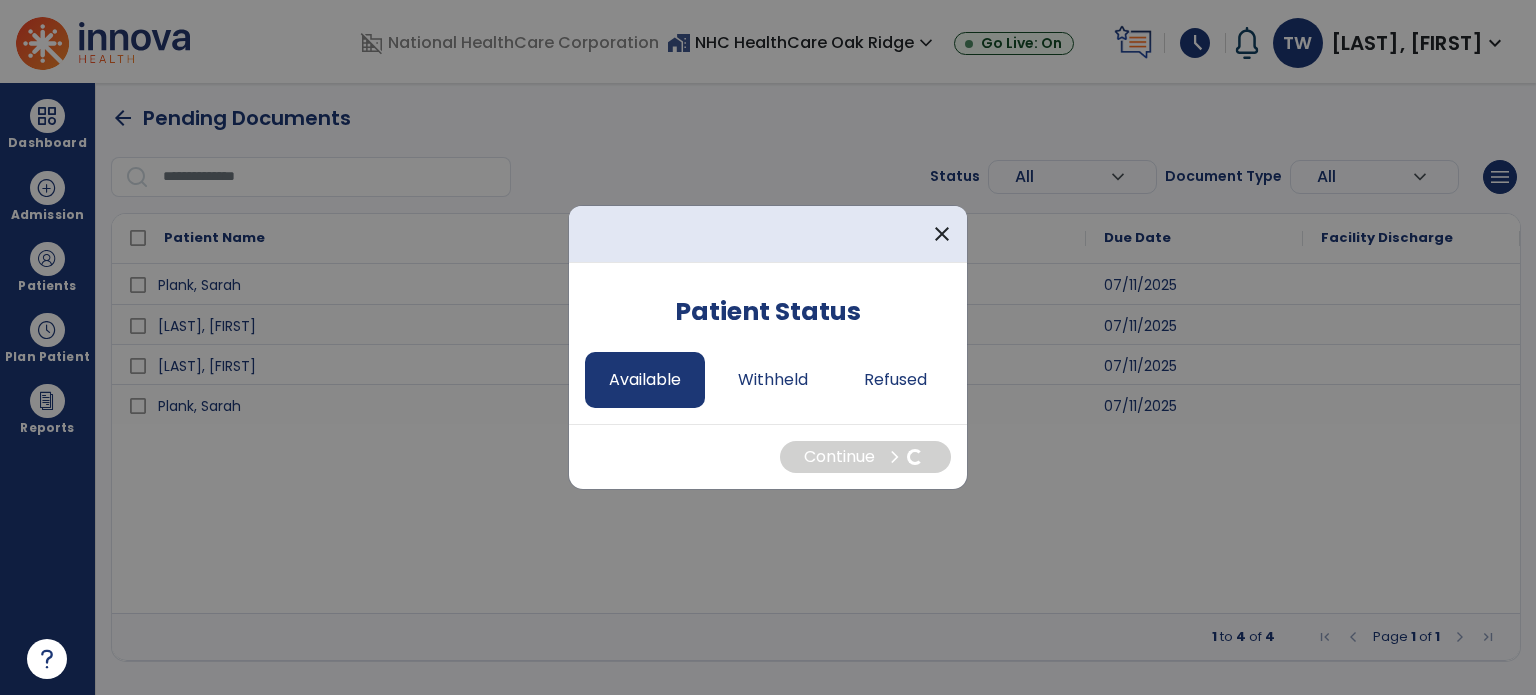 select on "*" 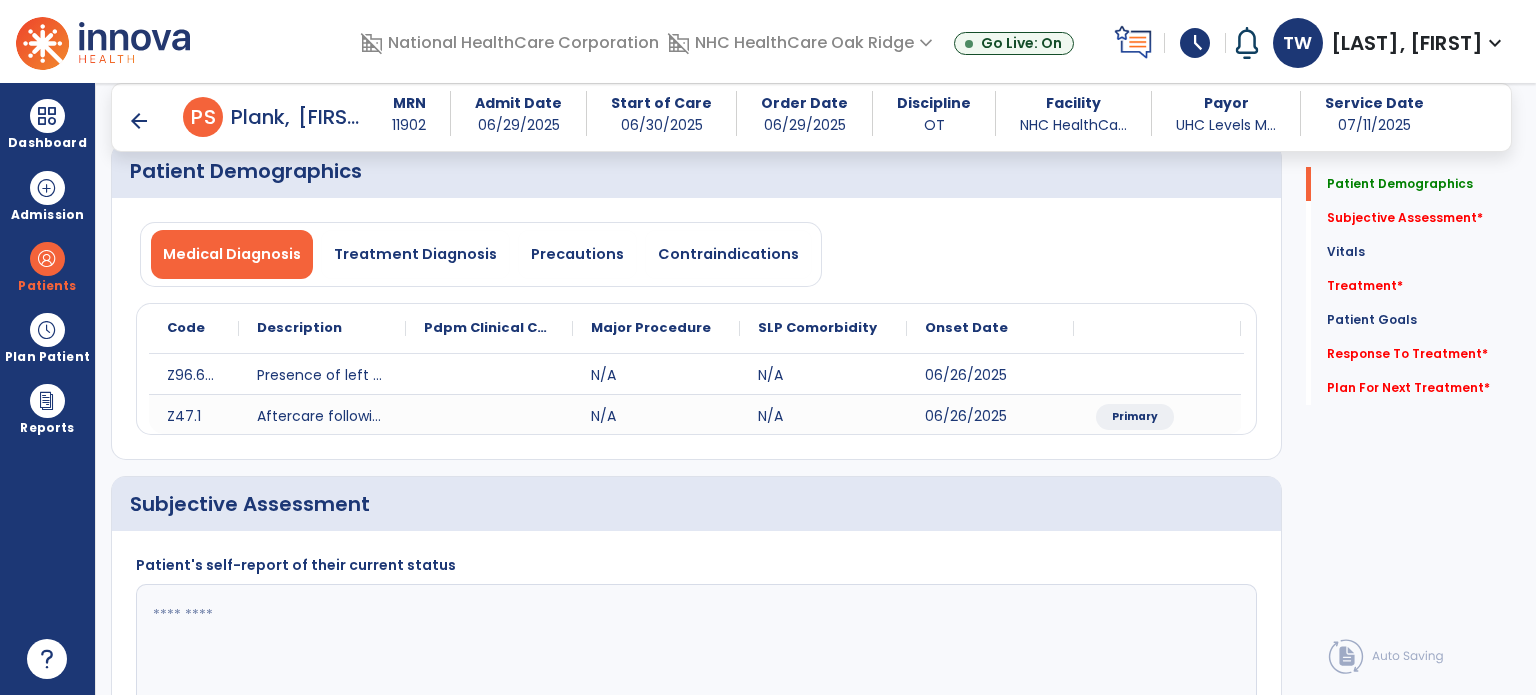 scroll, scrollTop: 200, scrollLeft: 0, axis: vertical 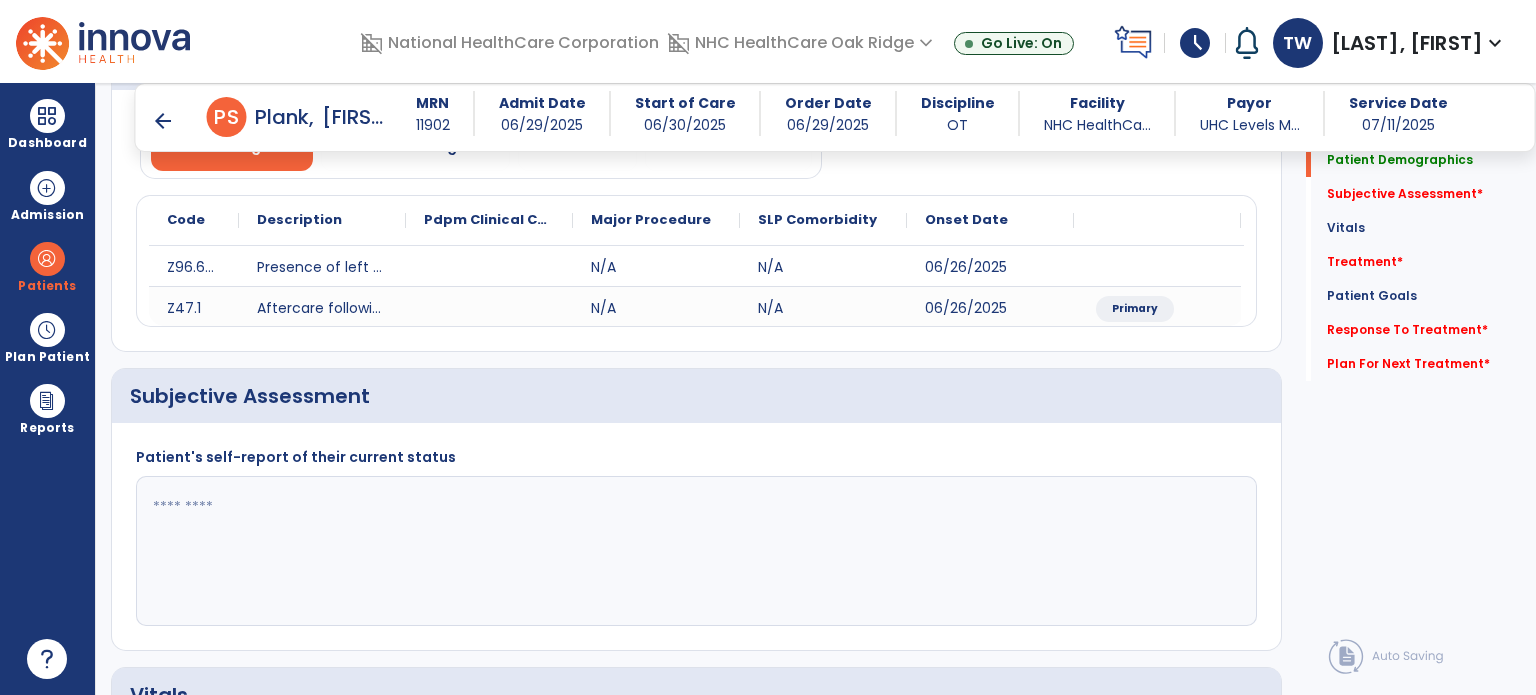 click 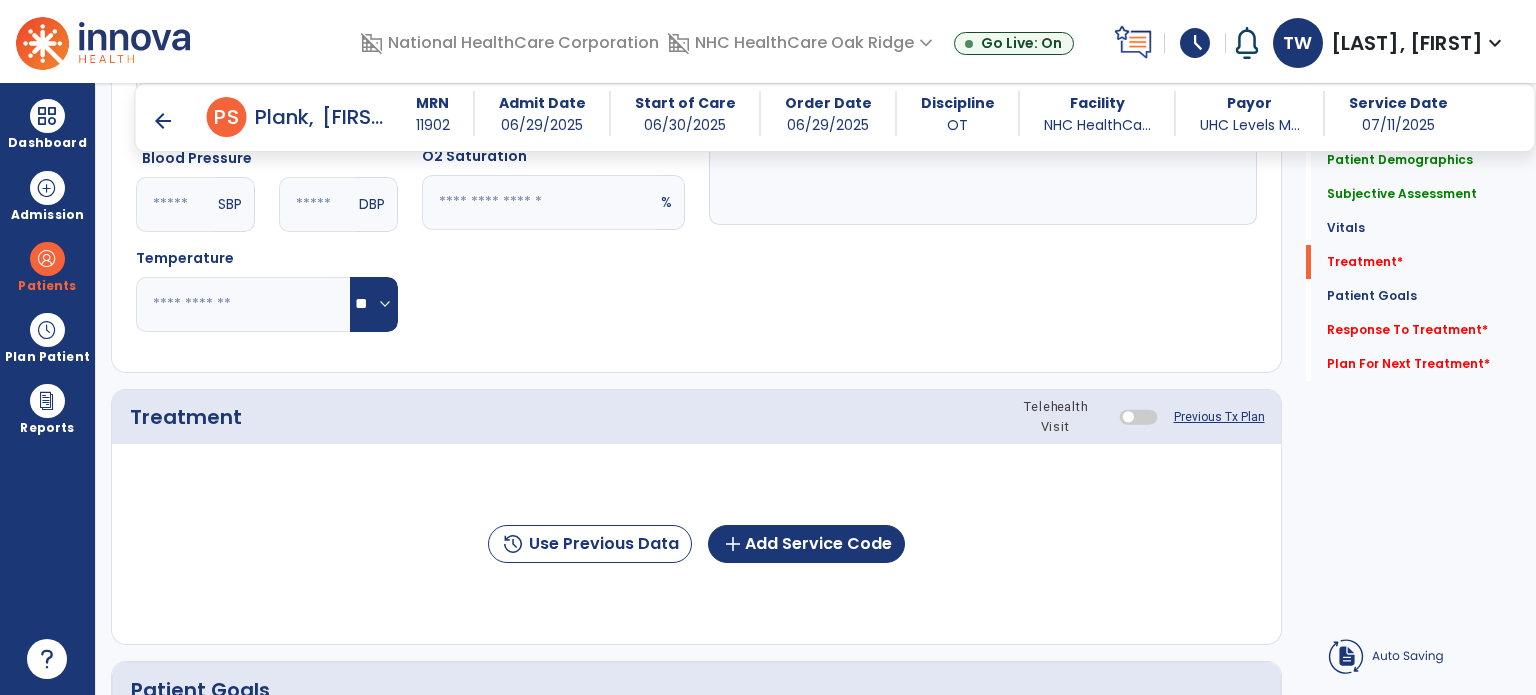 scroll, scrollTop: 1000, scrollLeft: 0, axis: vertical 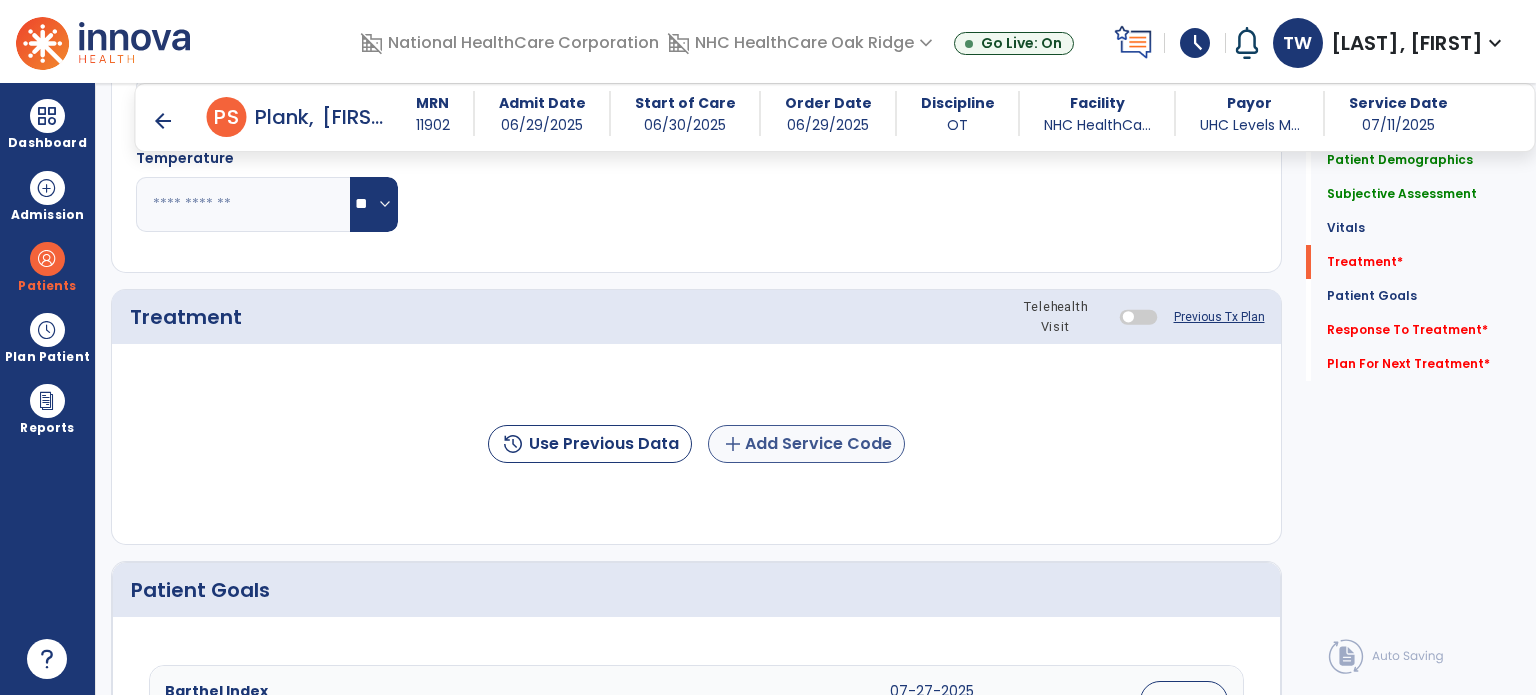 type on "**********" 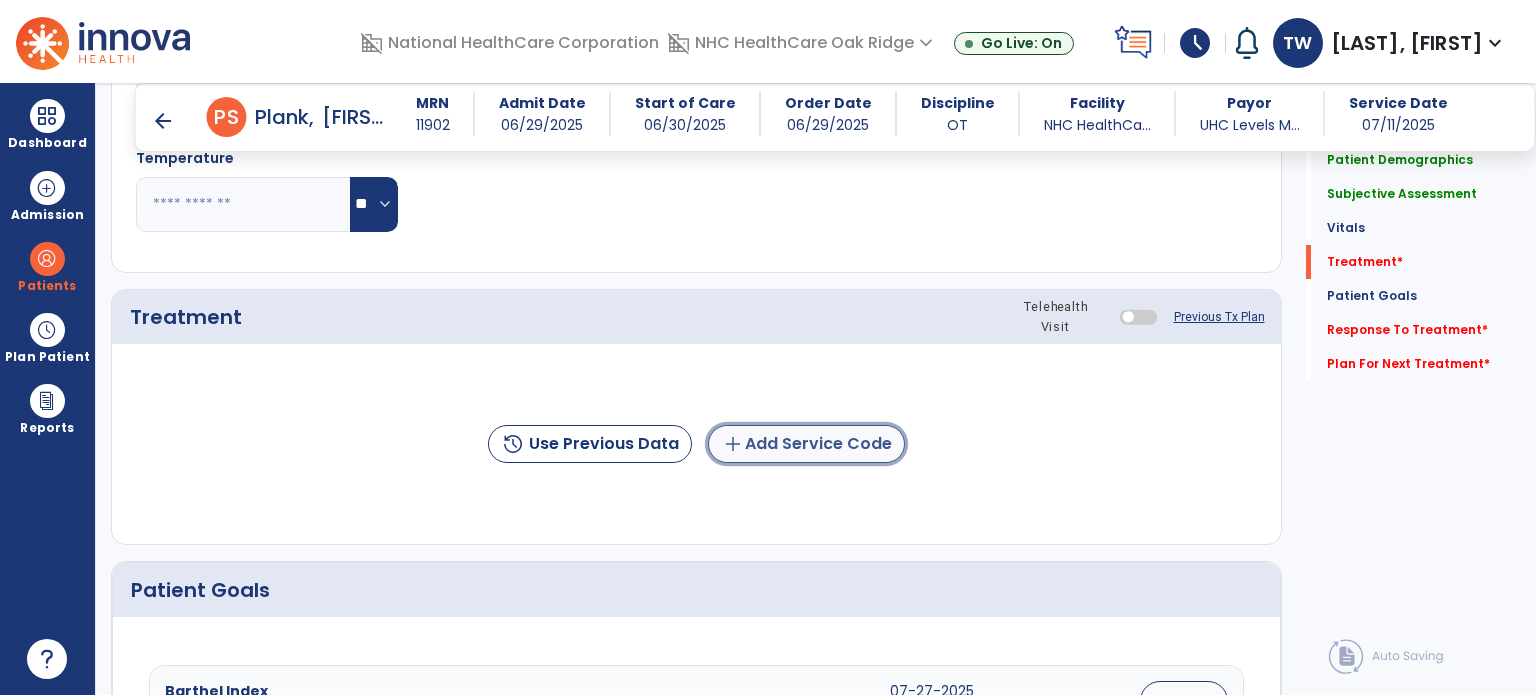 click on "add  Add Service Code" 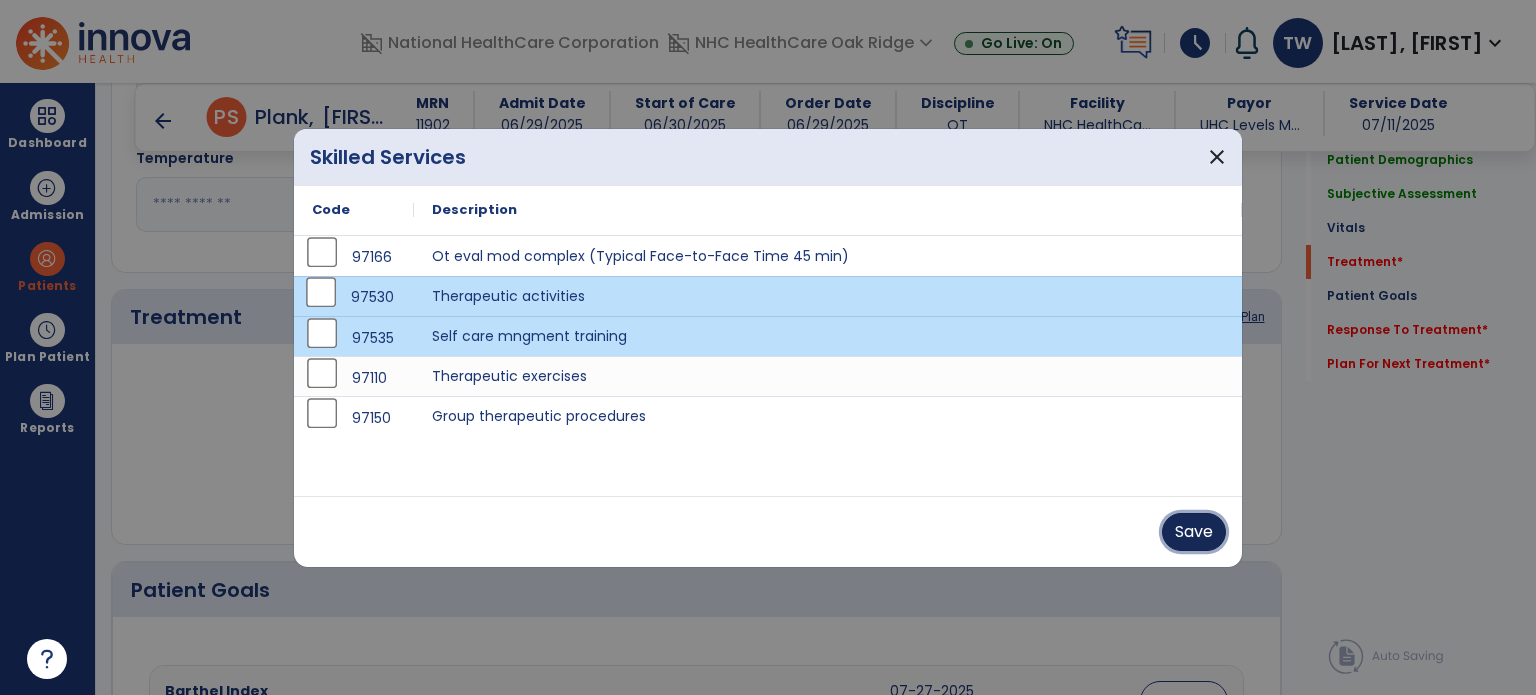 click on "Save" at bounding box center (1194, 532) 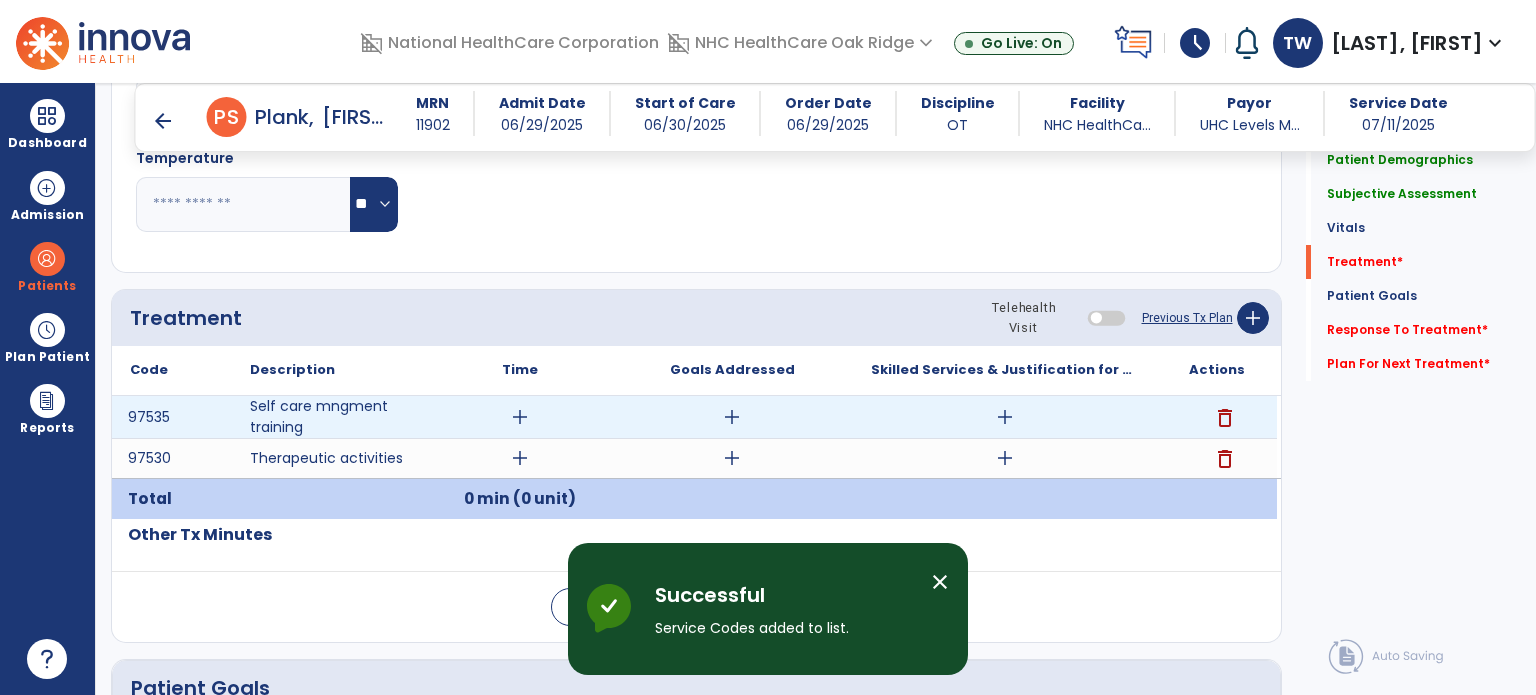click on "add" at bounding box center [520, 417] 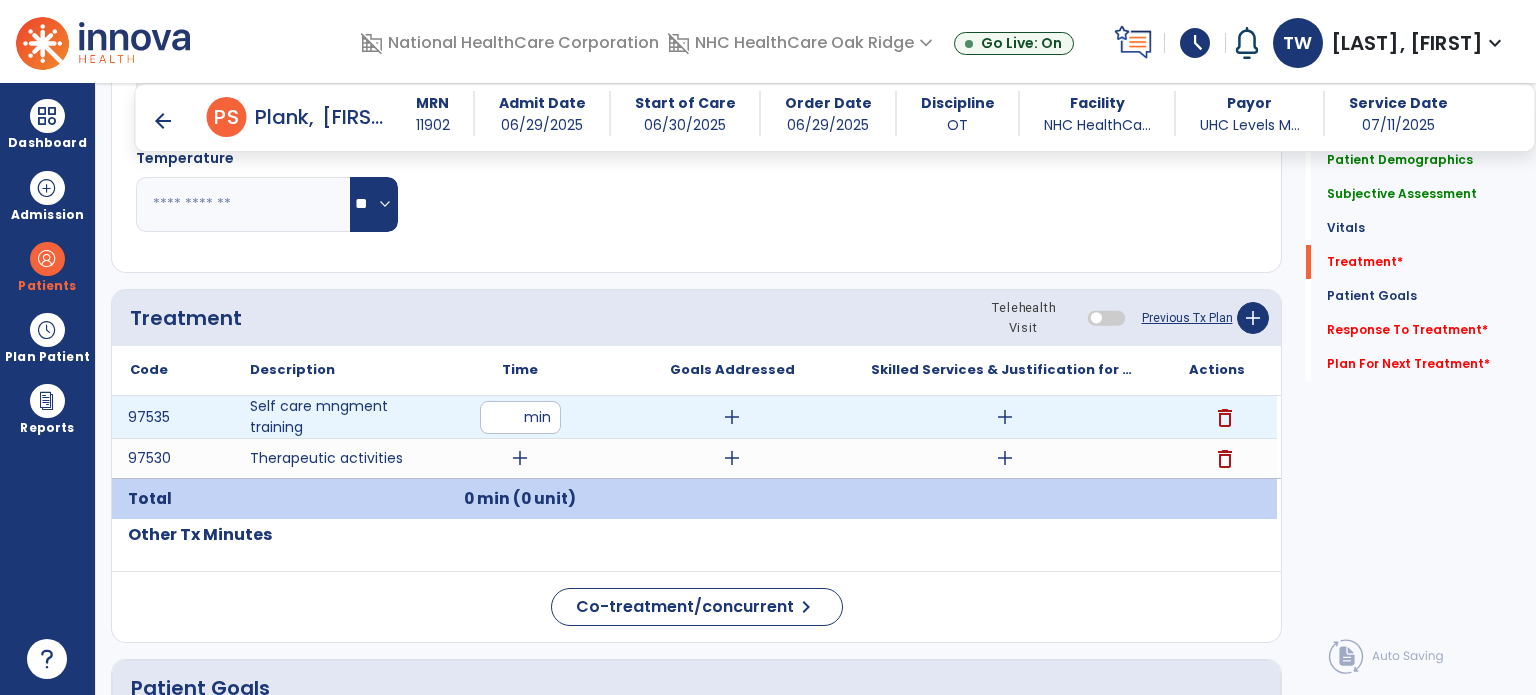 type on "**" 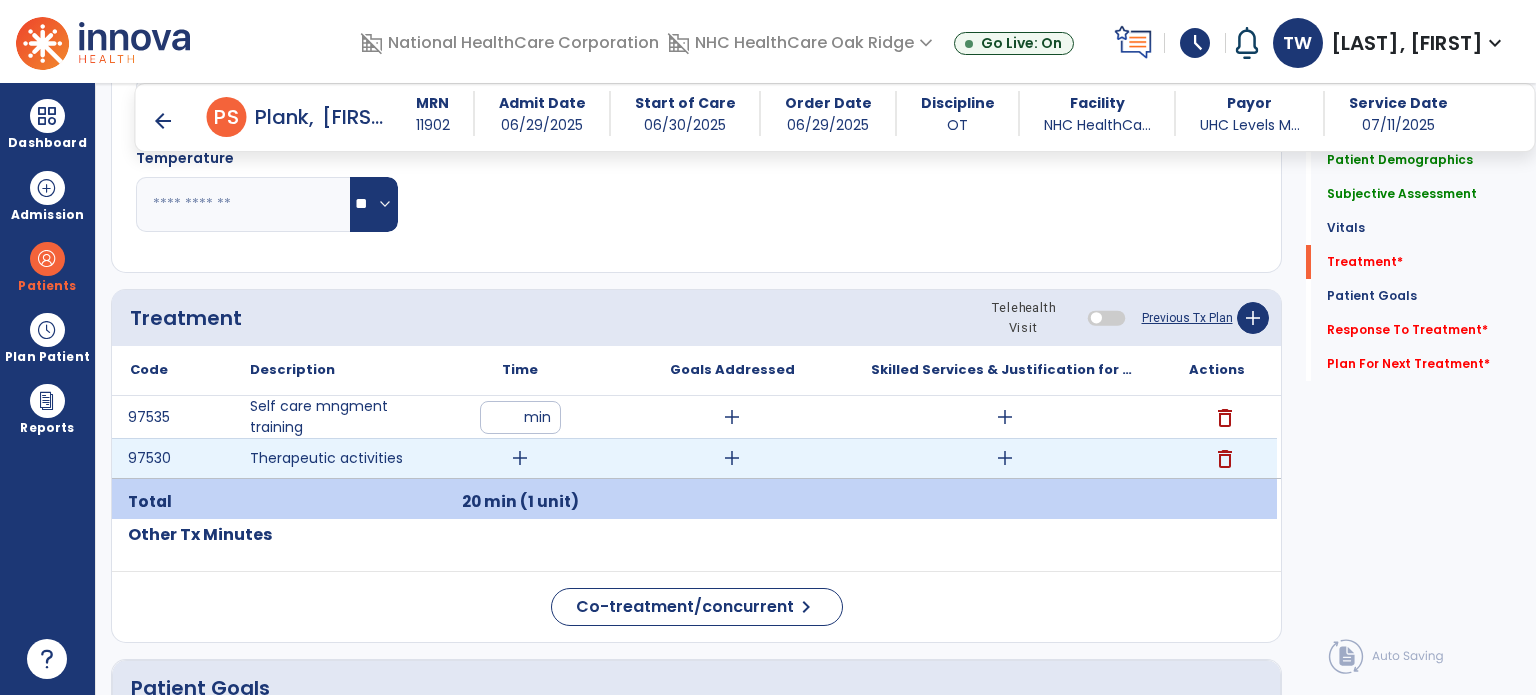 click on "add" at bounding box center [520, 458] 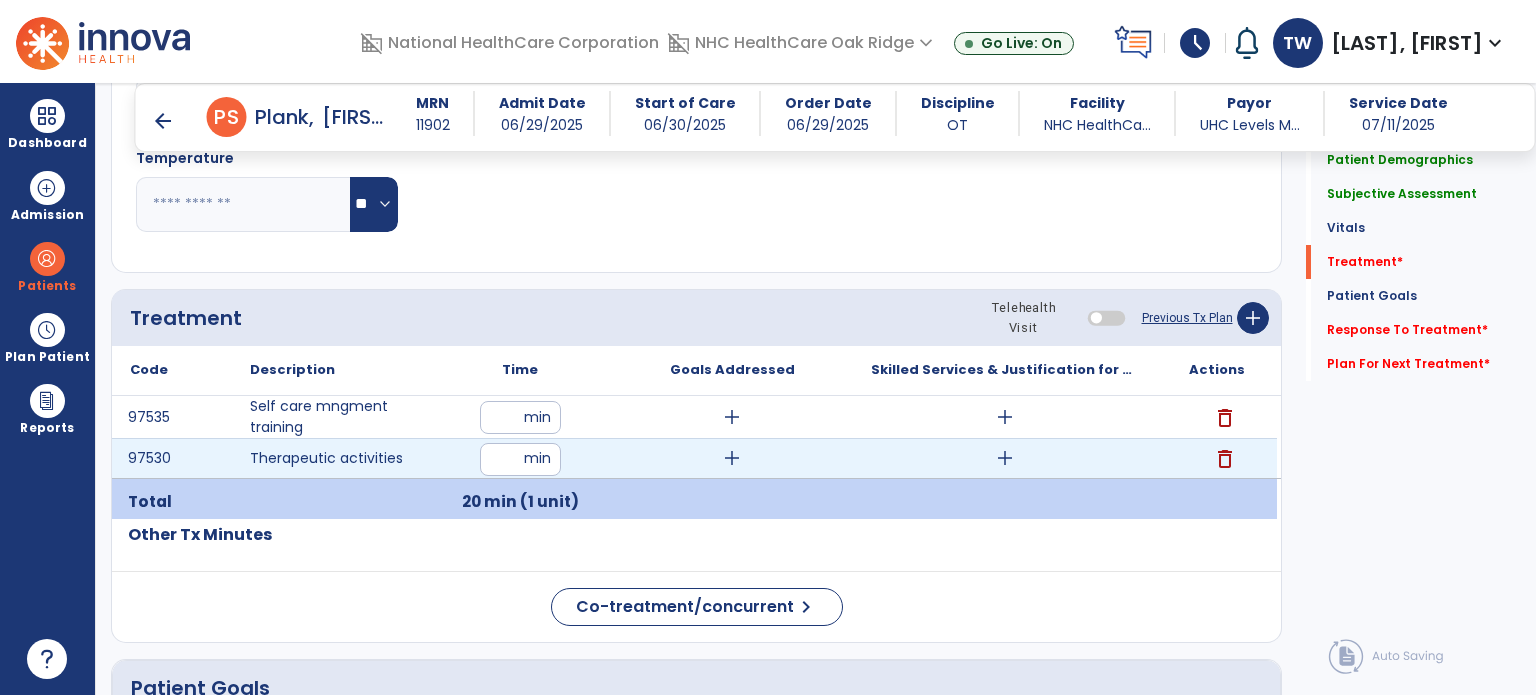 type on "**" 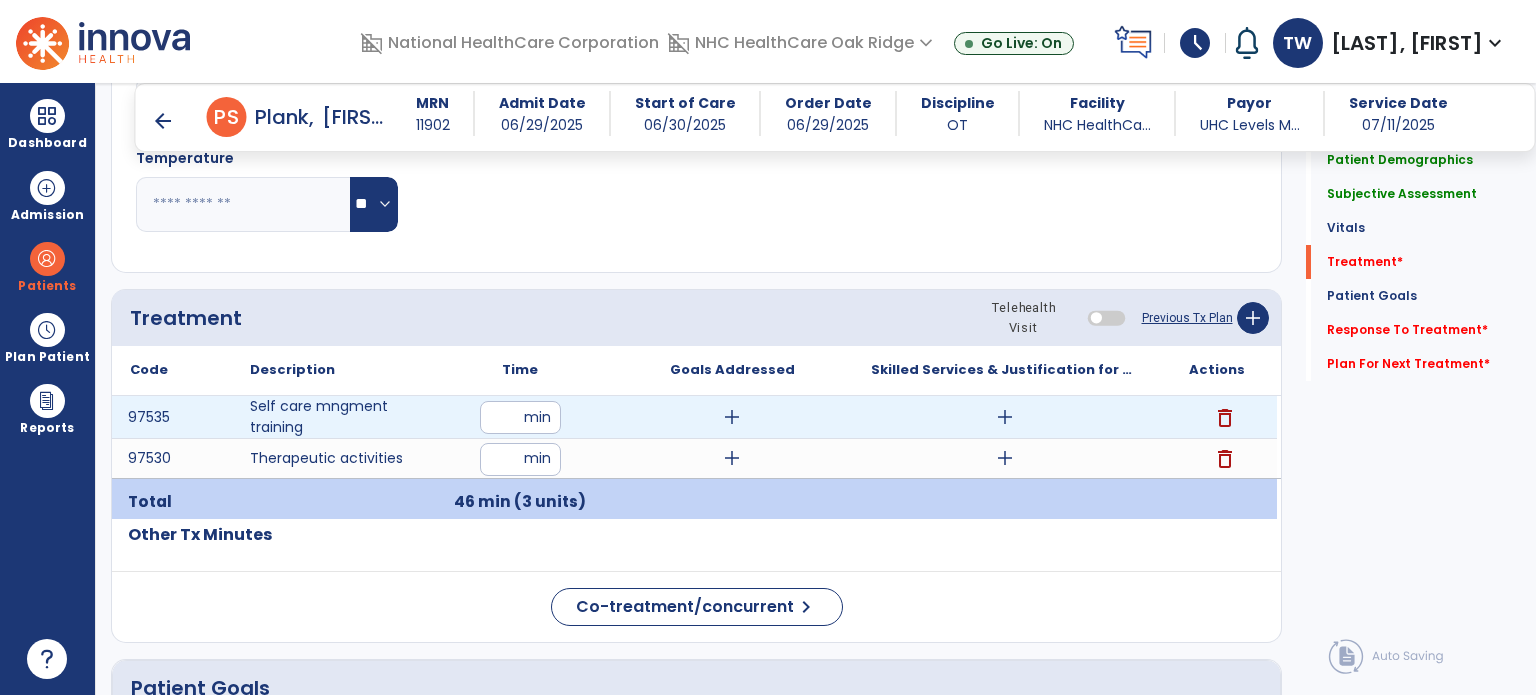 click on "add" at bounding box center (1005, 417) 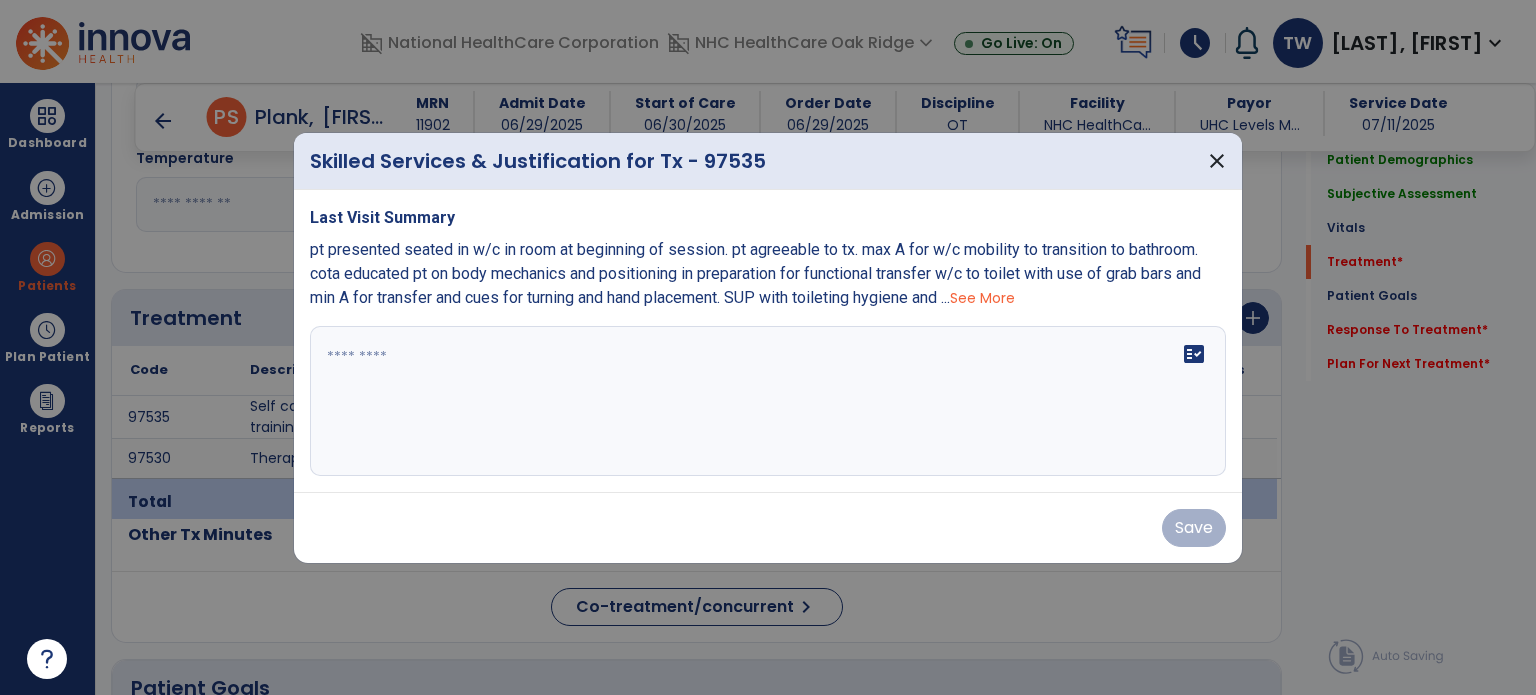 click at bounding box center [768, 401] 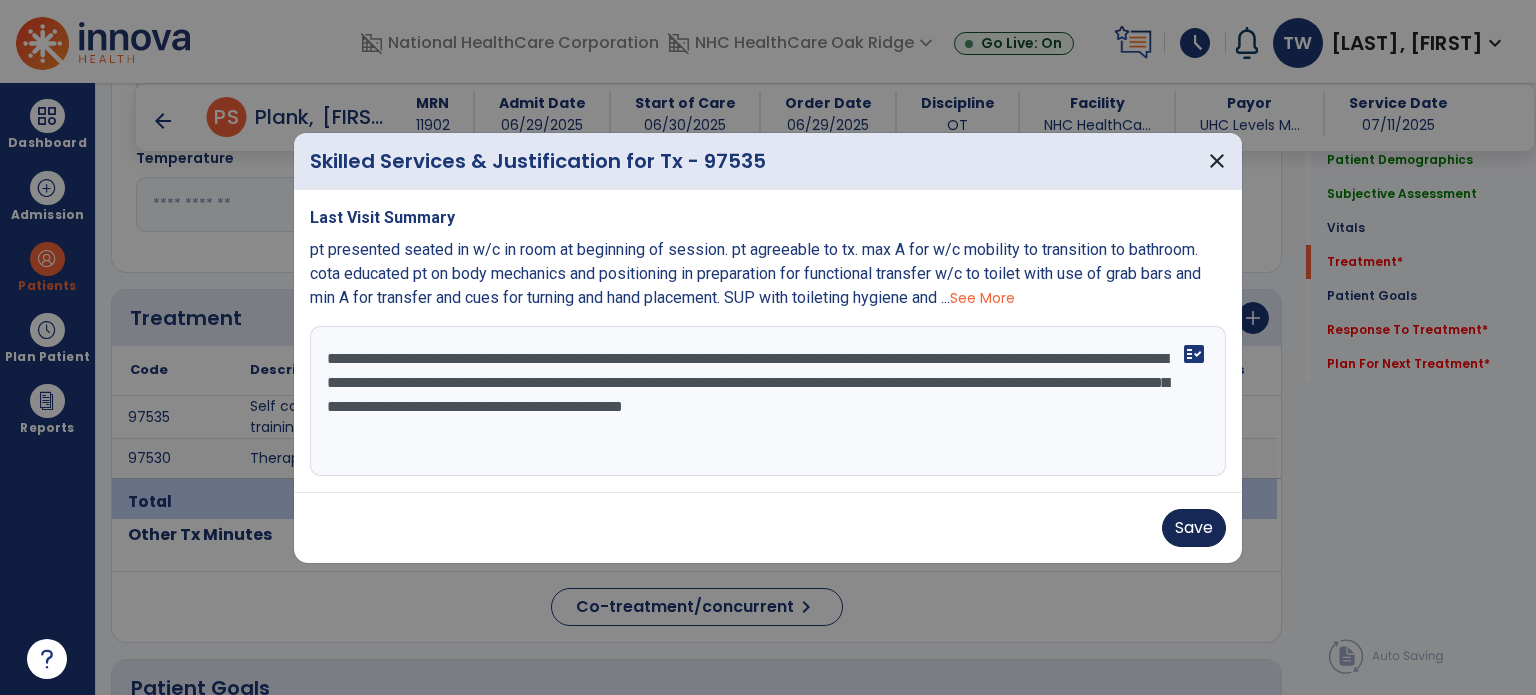 type on "**********" 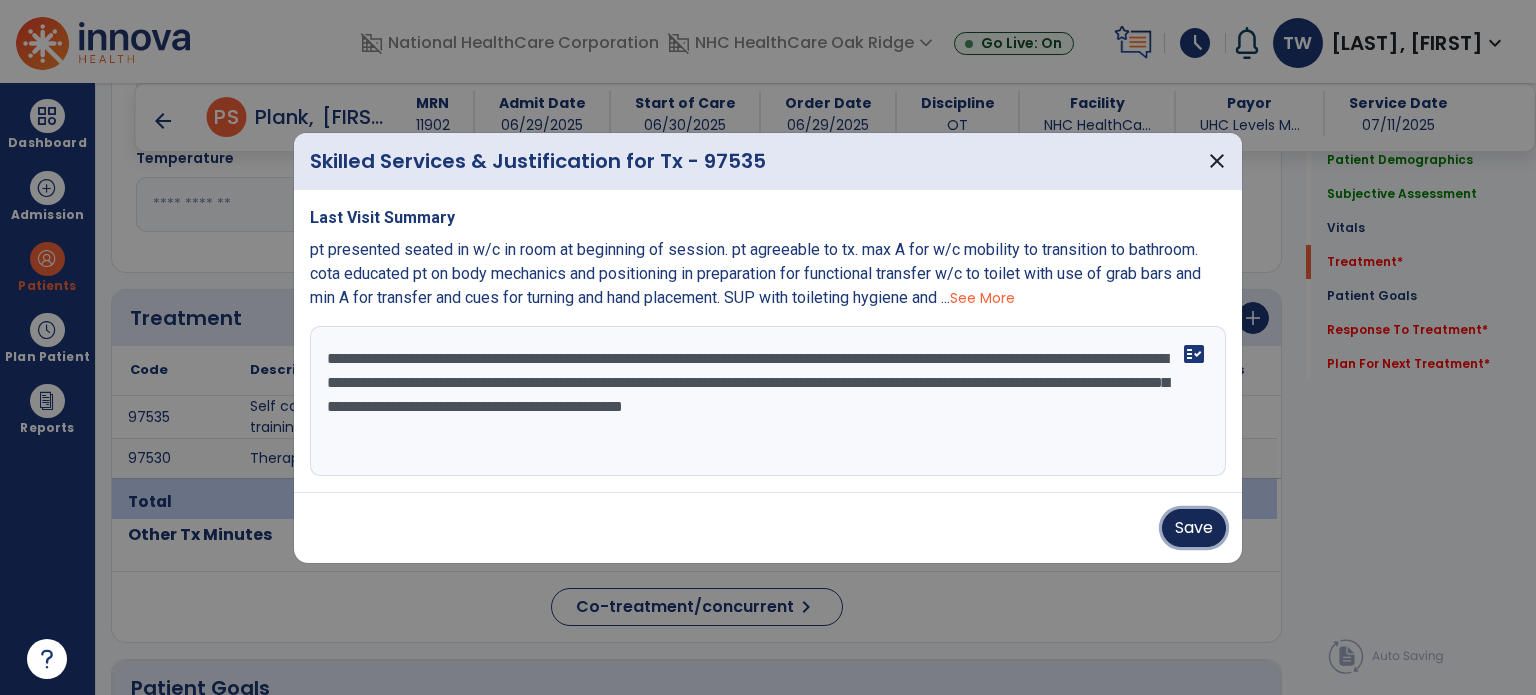 click on "Save" at bounding box center [1194, 528] 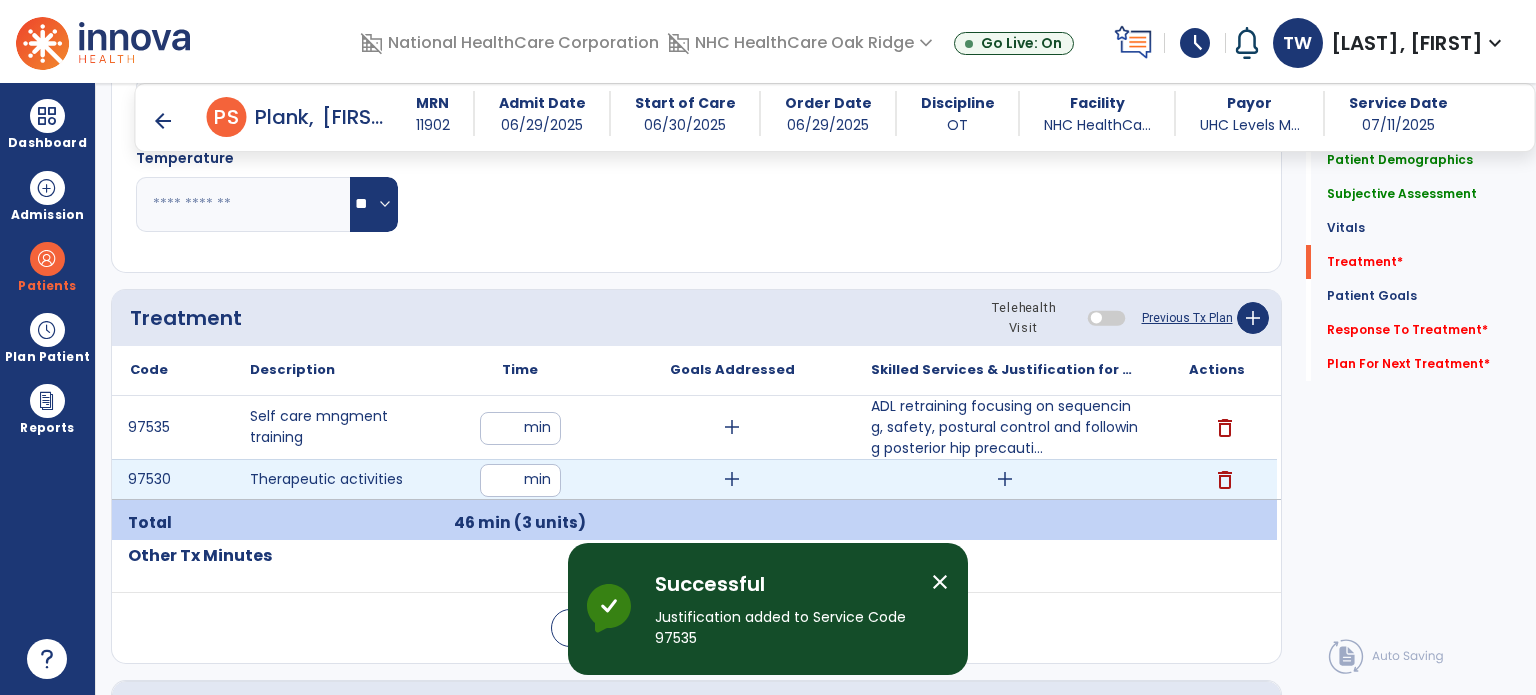 click on "add" at bounding box center (1005, 479) 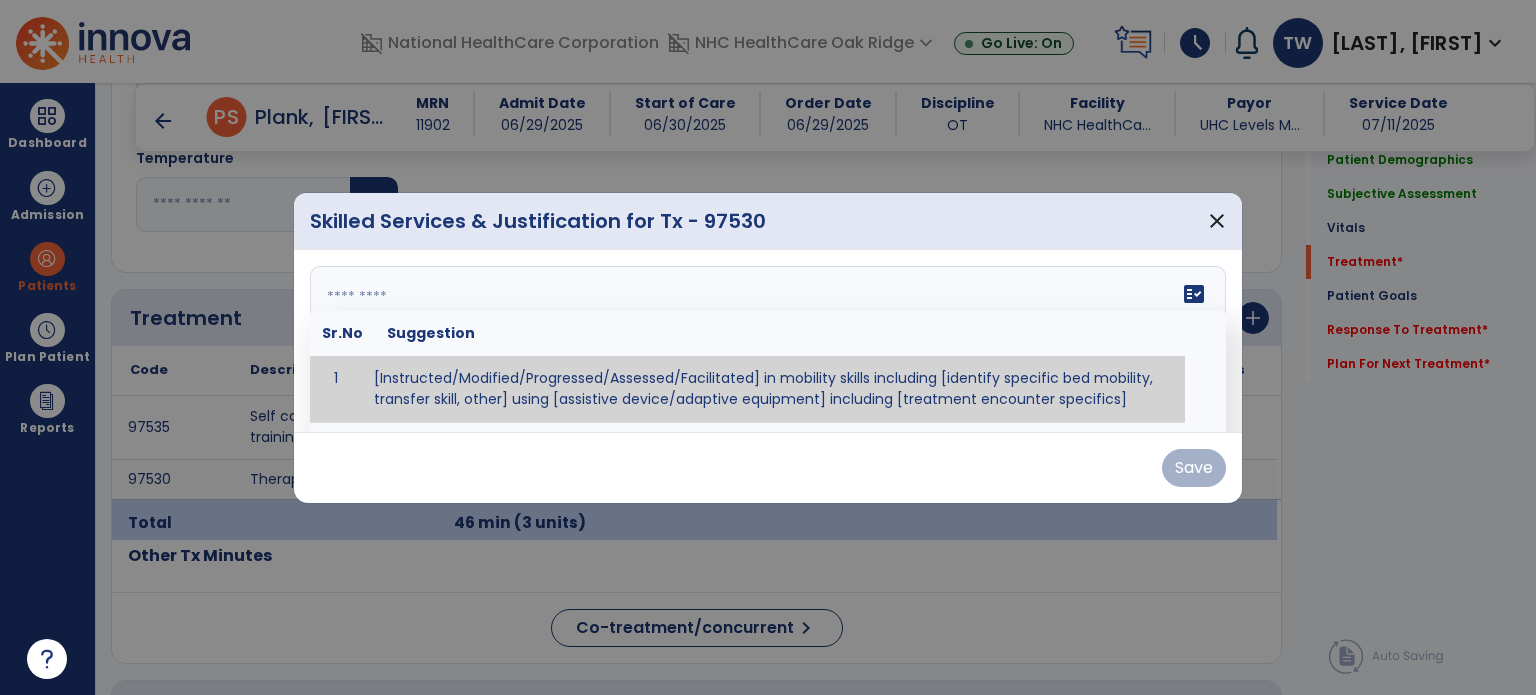 click at bounding box center (766, 341) 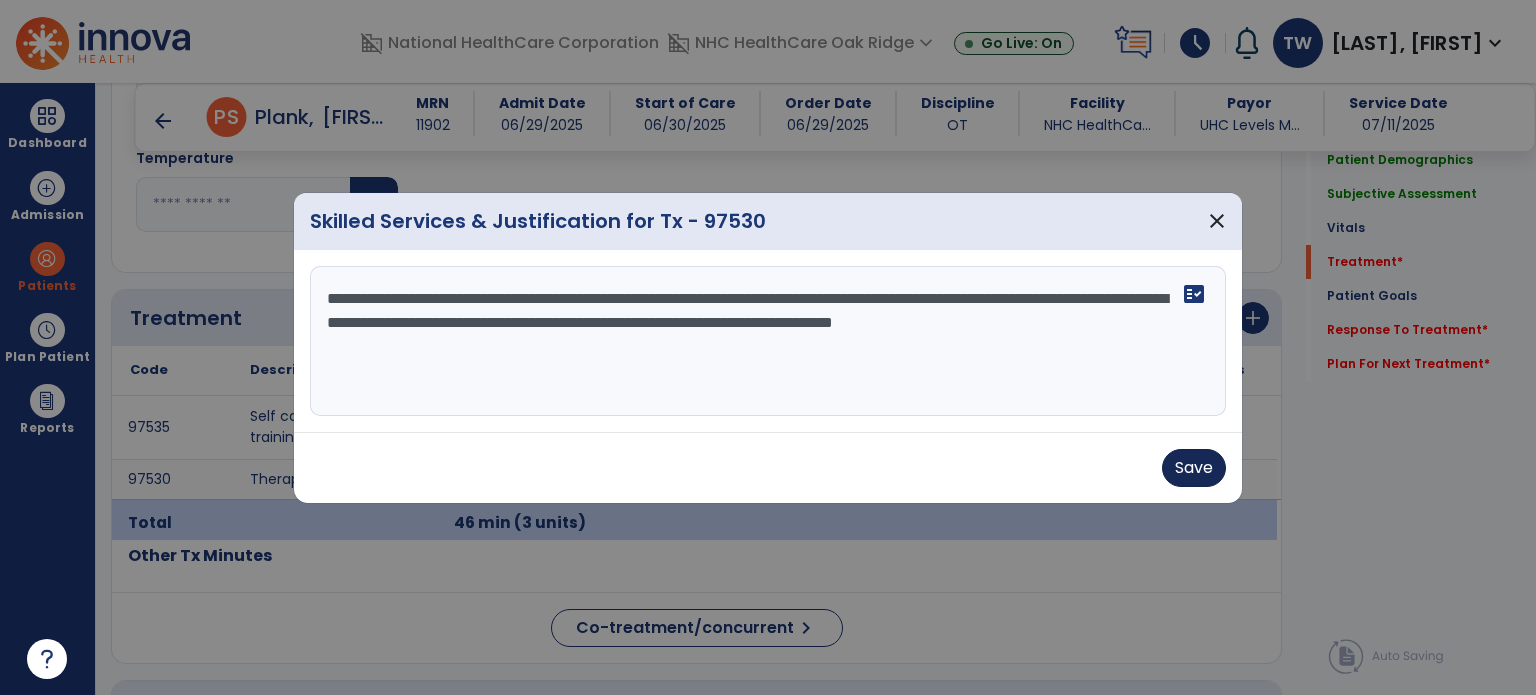 type on "**********" 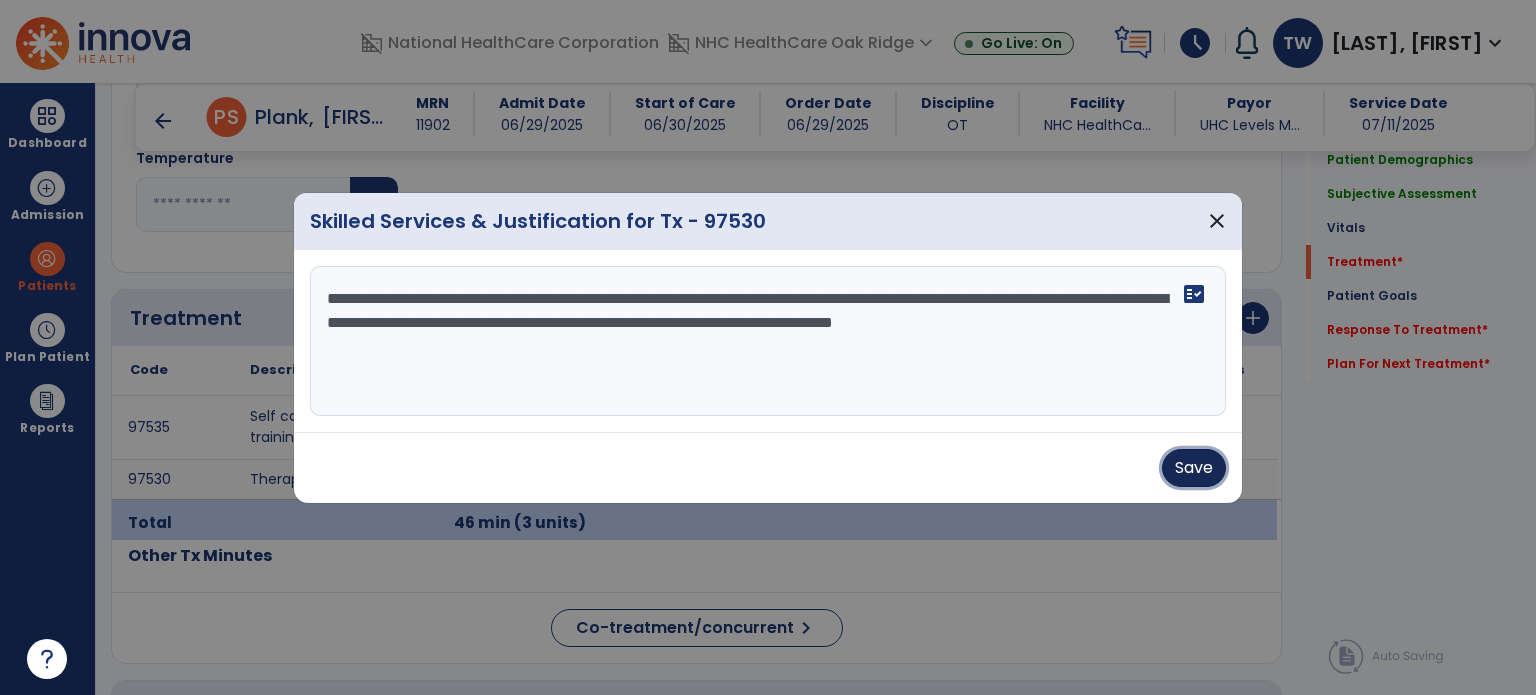 click on "Save" at bounding box center (1194, 468) 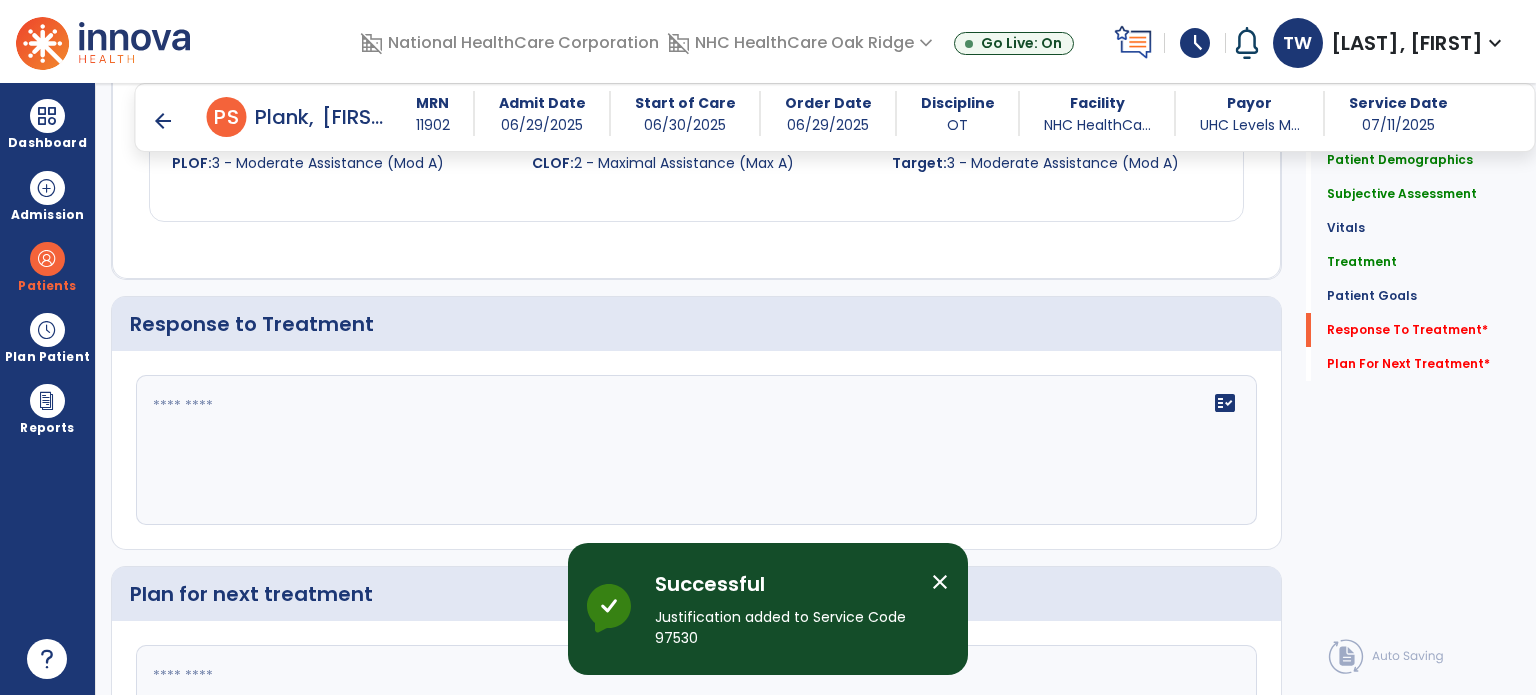 scroll, scrollTop: 2800, scrollLeft: 0, axis: vertical 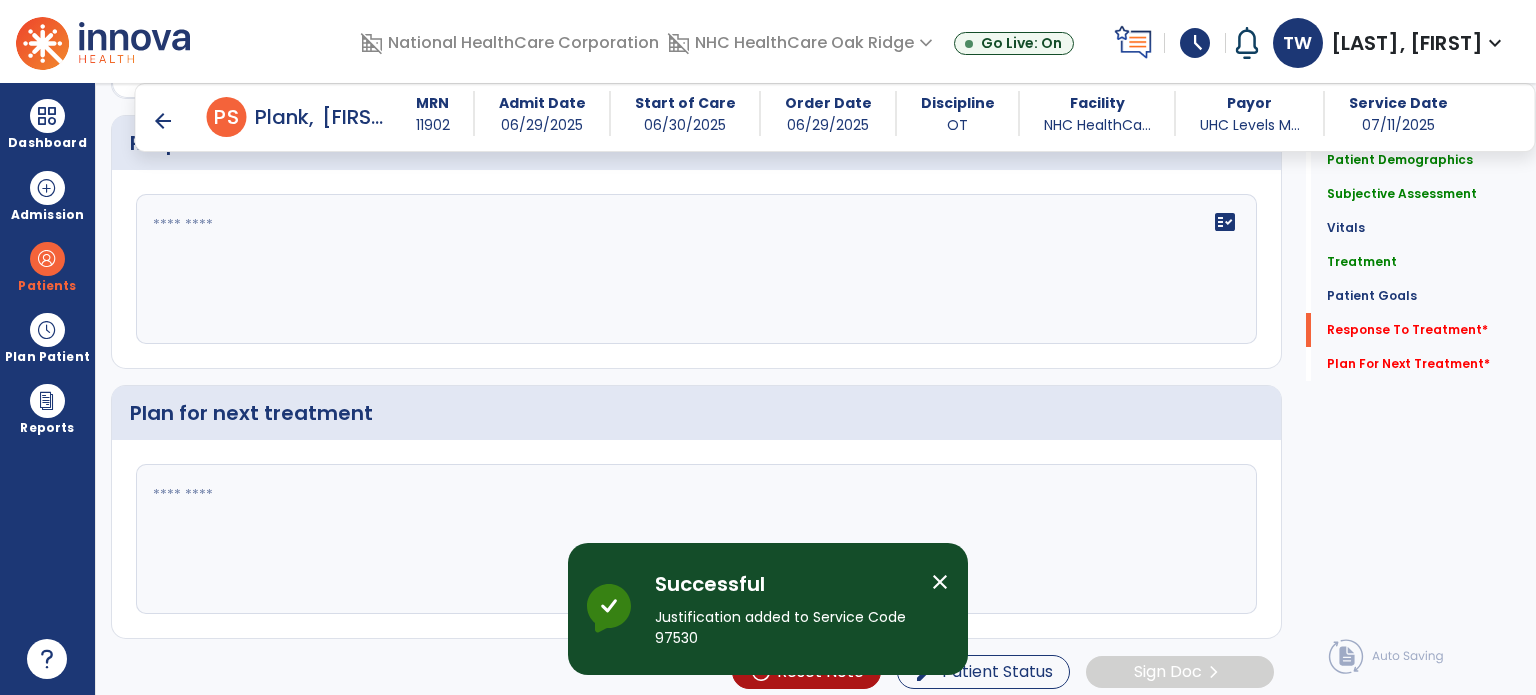 click 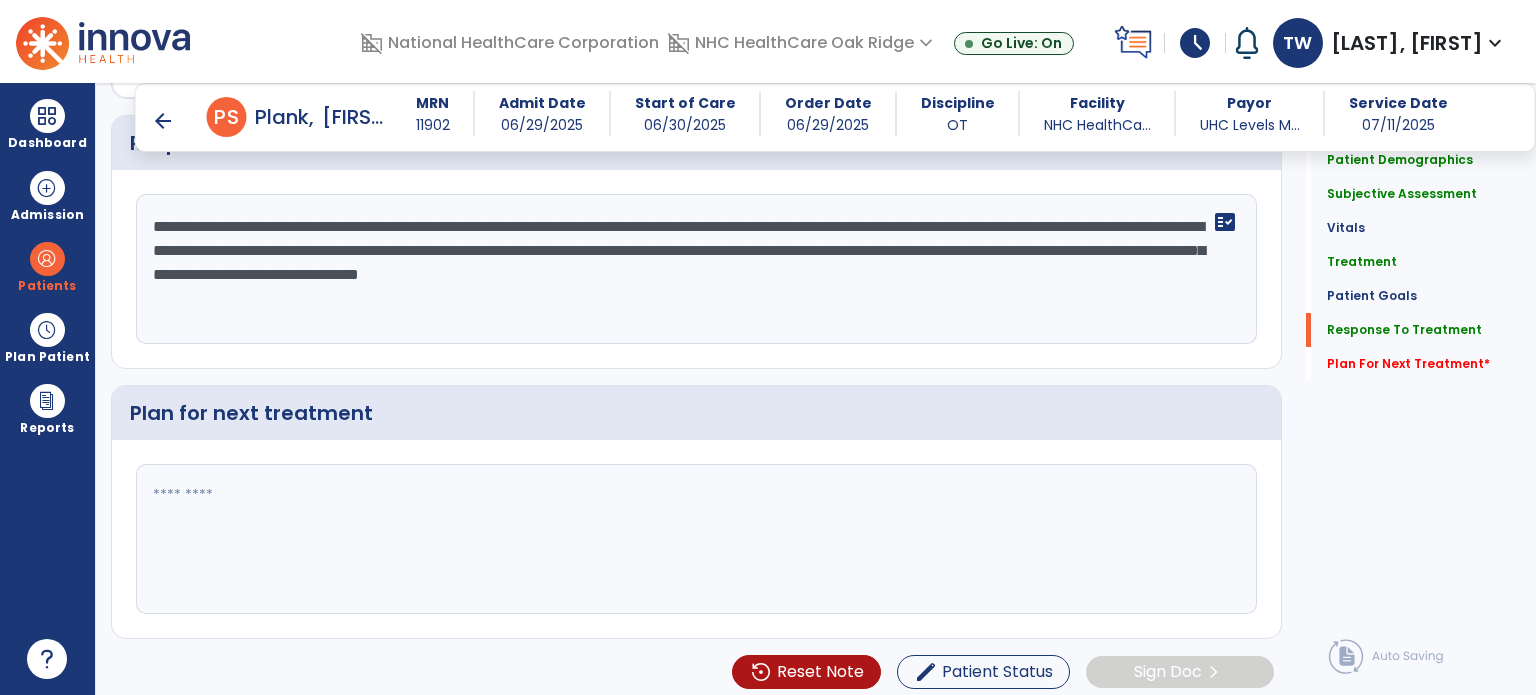 scroll, scrollTop: 2800, scrollLeft: 0, axis: vertical 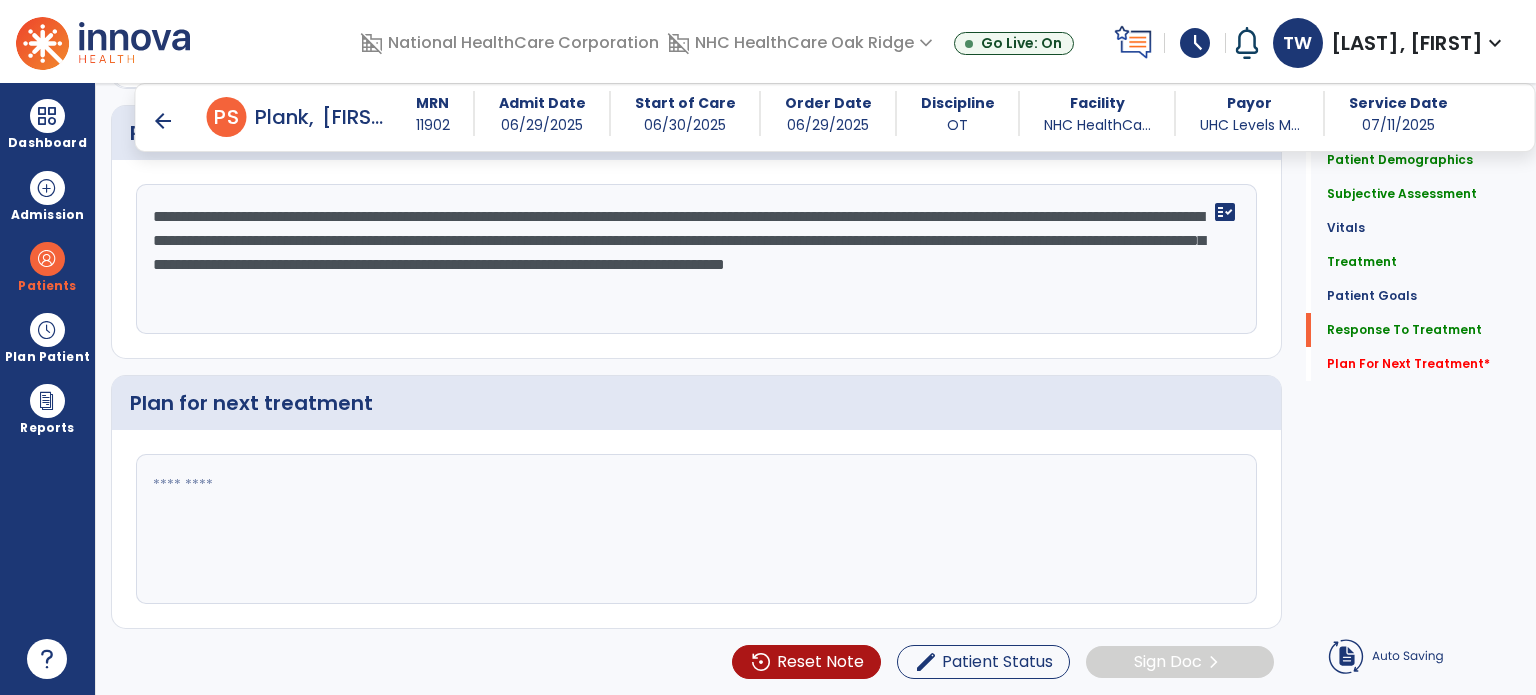 click on "**********" 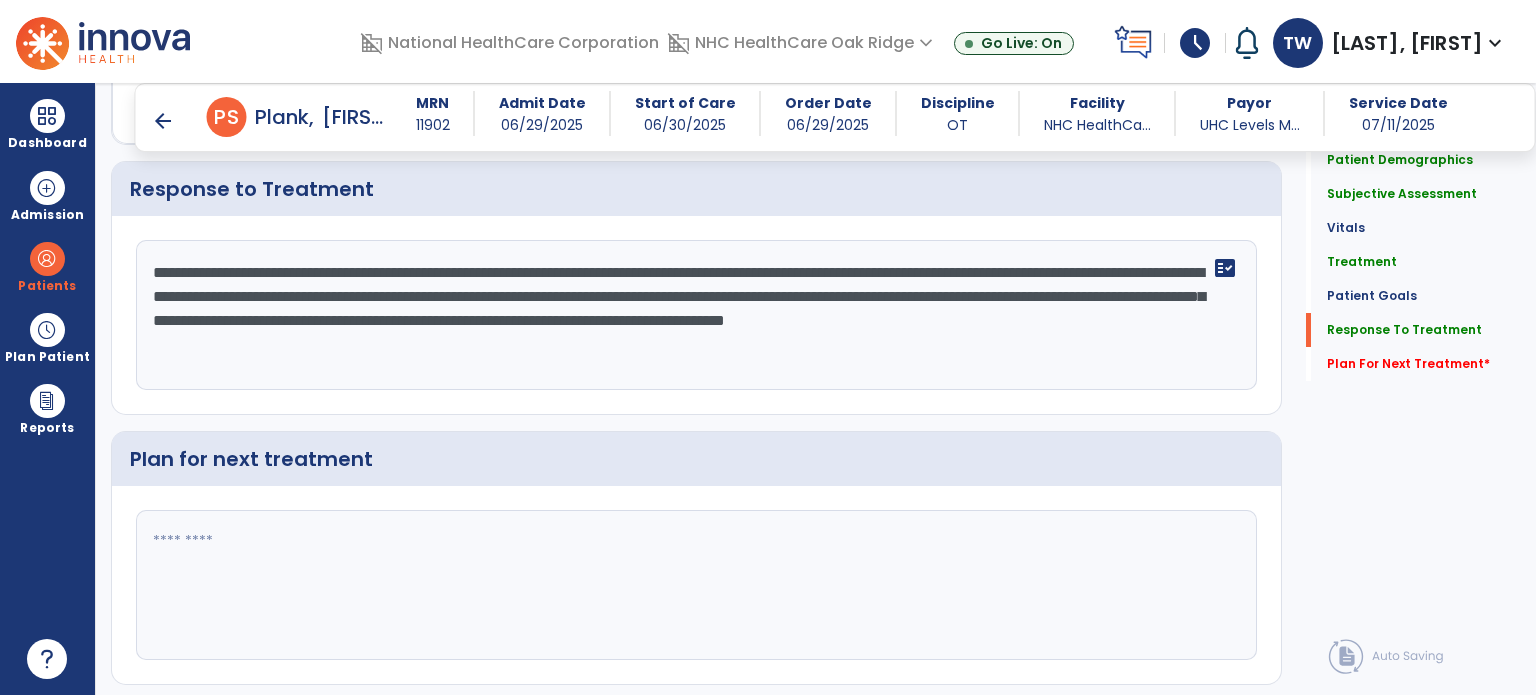 scroll, scrollTop: 2800, scrollLeft: 0, axis: vertical 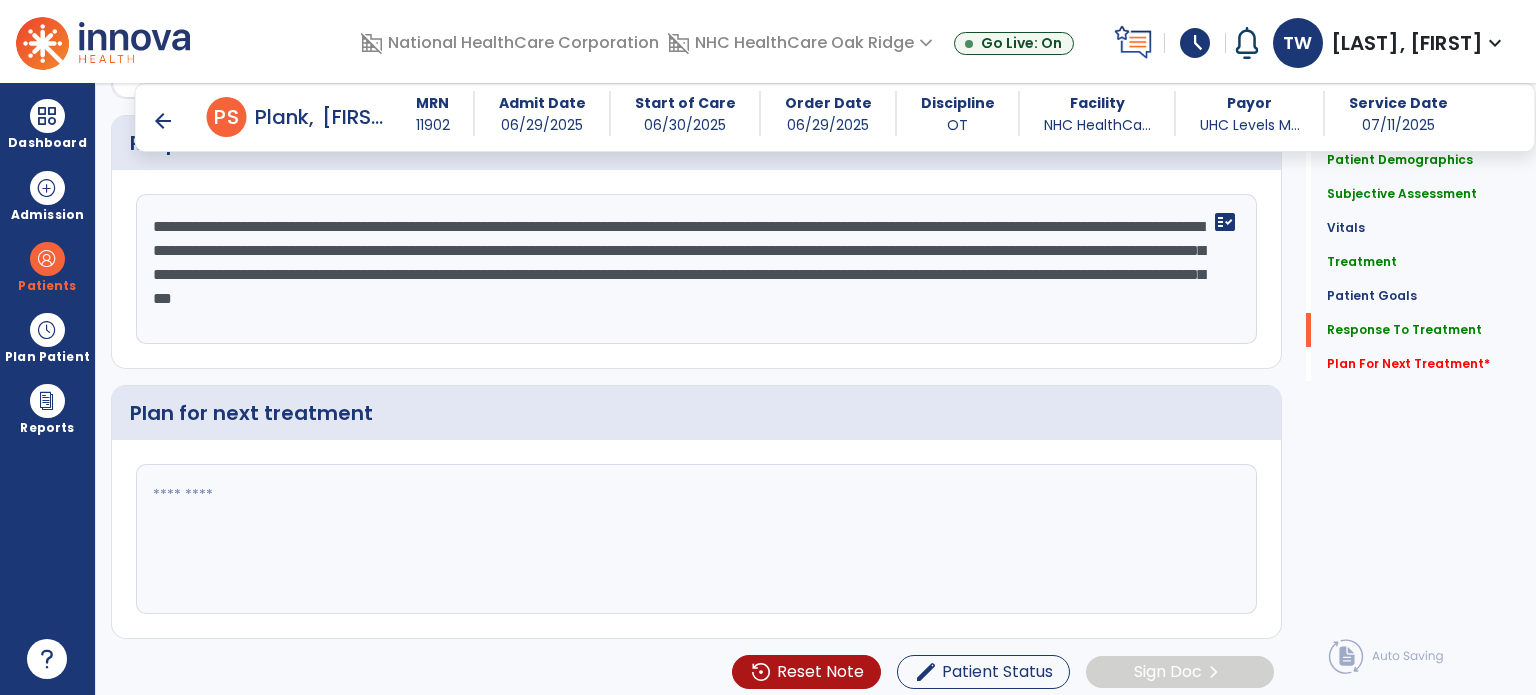 type on "**********" 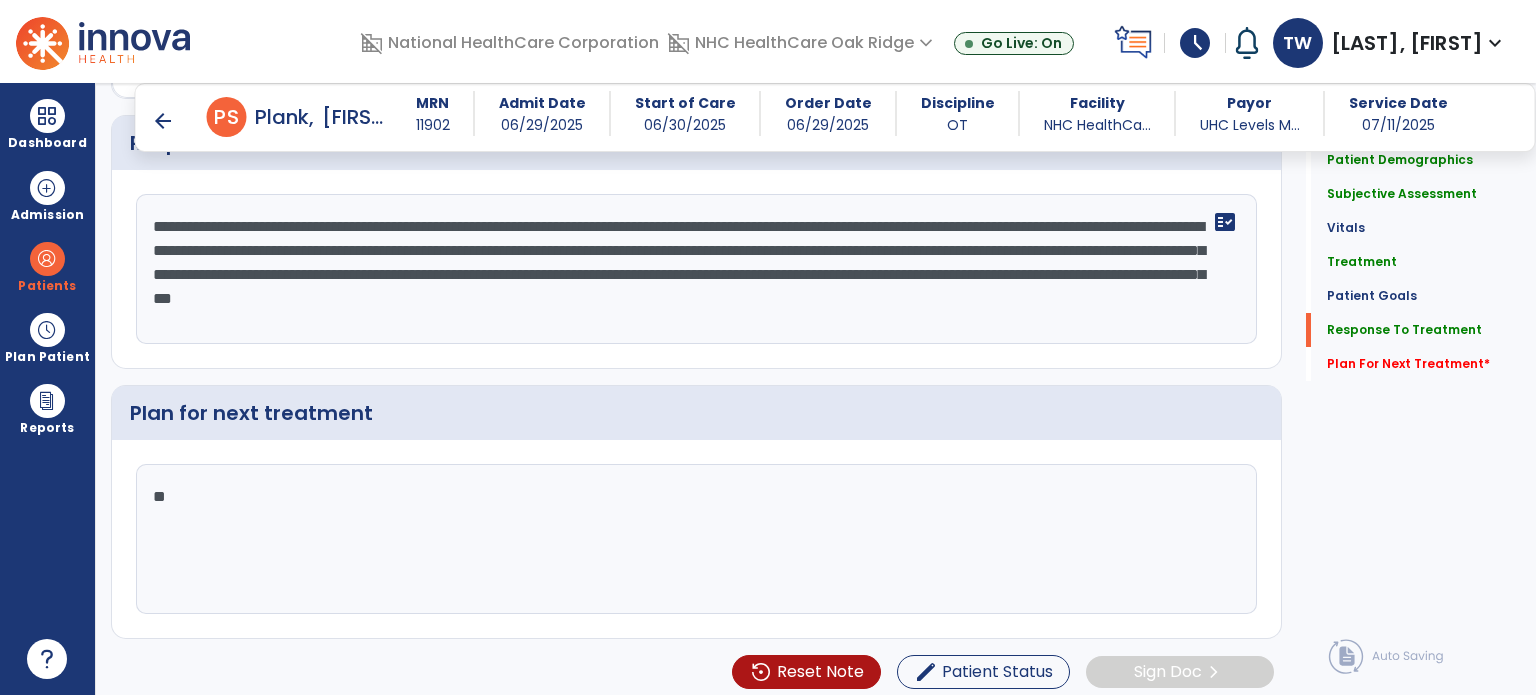 type on "*" 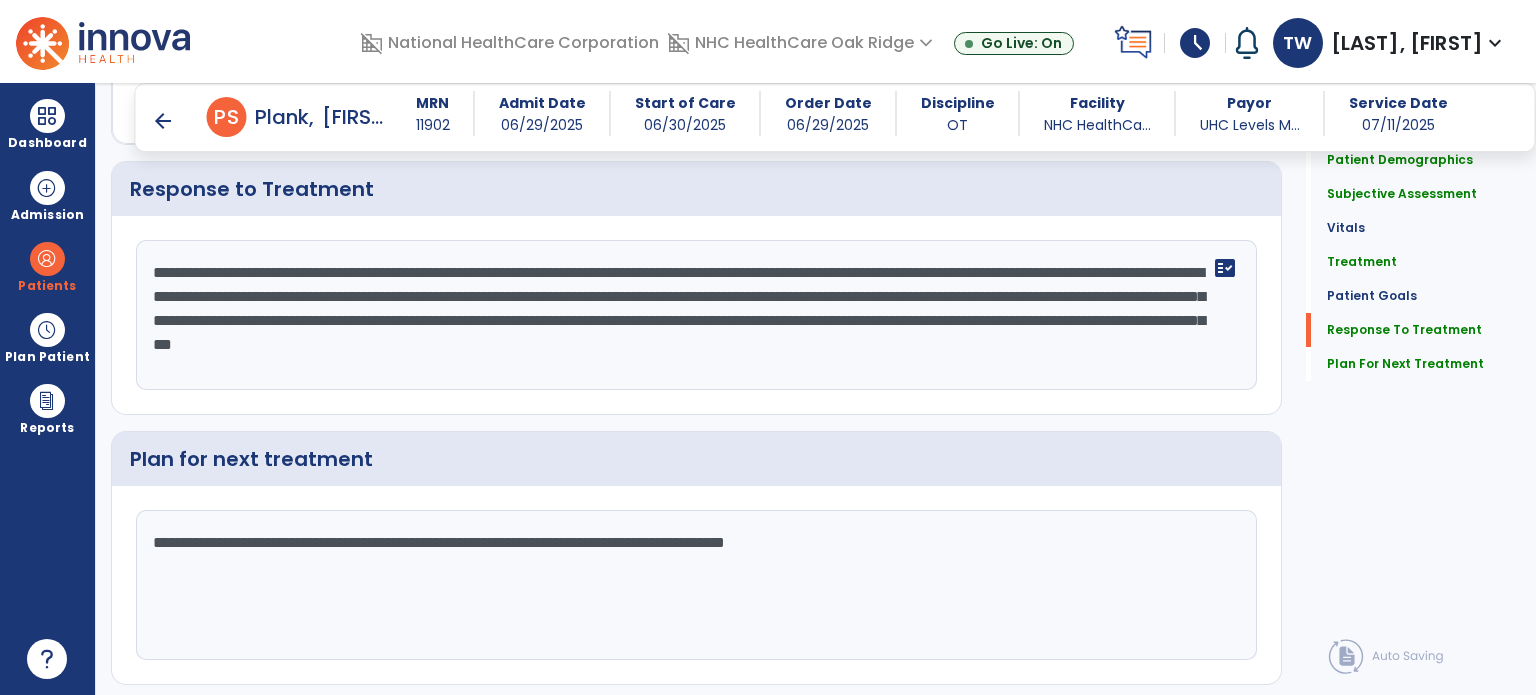 scroll, scrollTop: 2800, scrollLeft: 0, axis: vertical 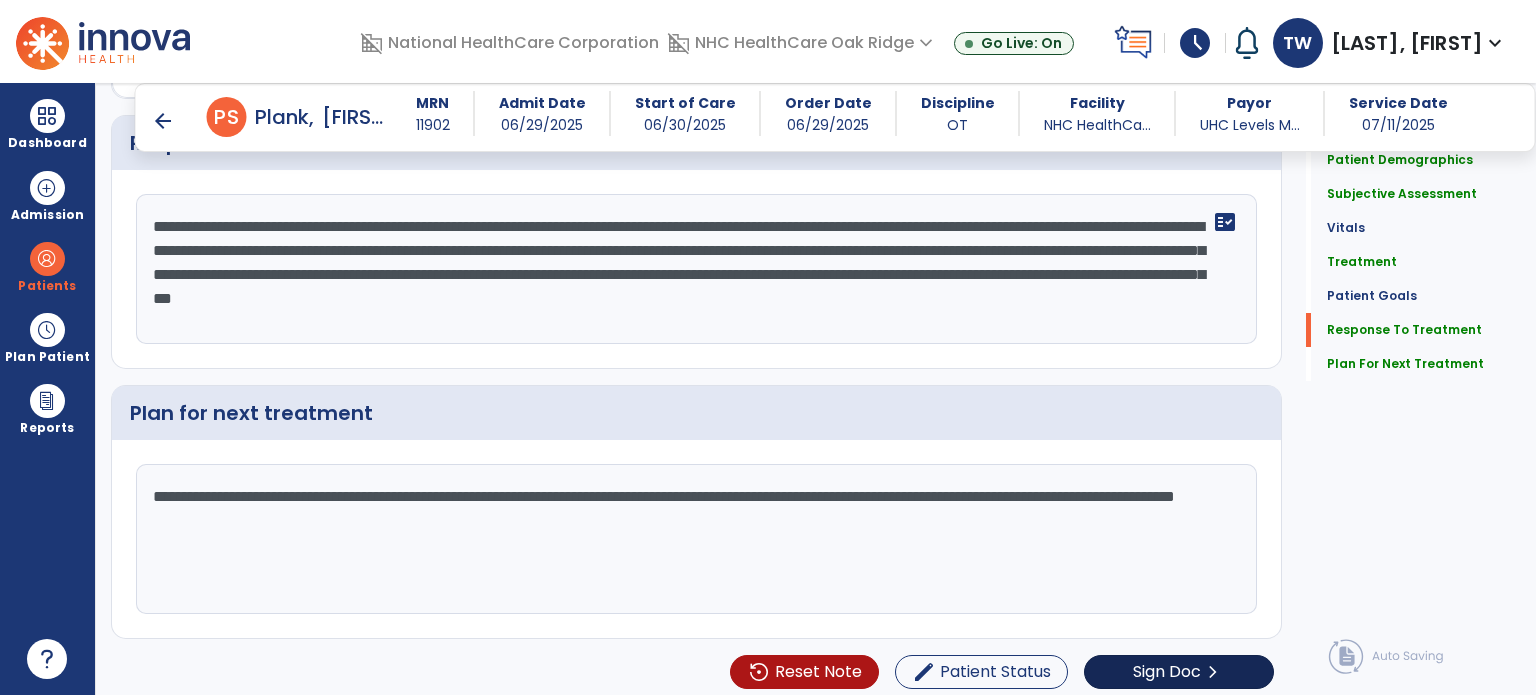 type on "**********" 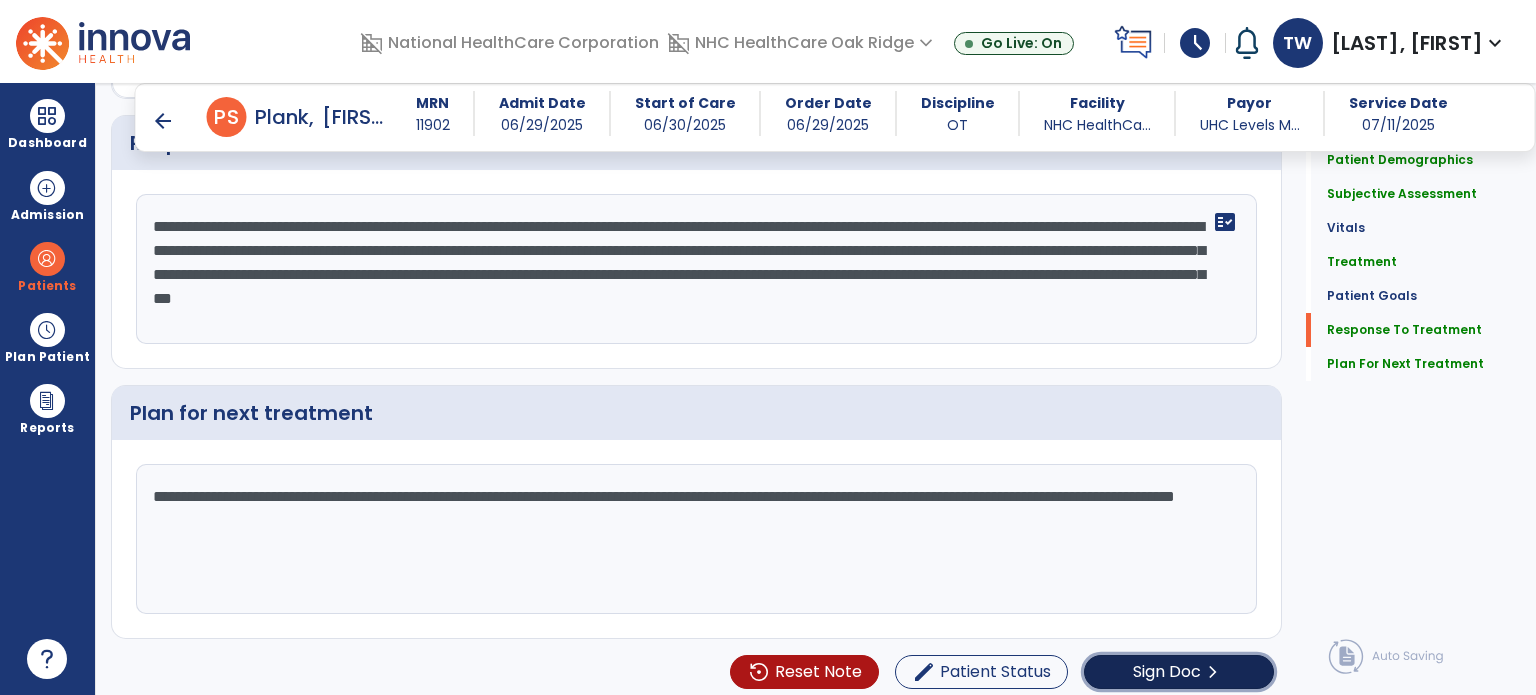 click on "chevron_right" 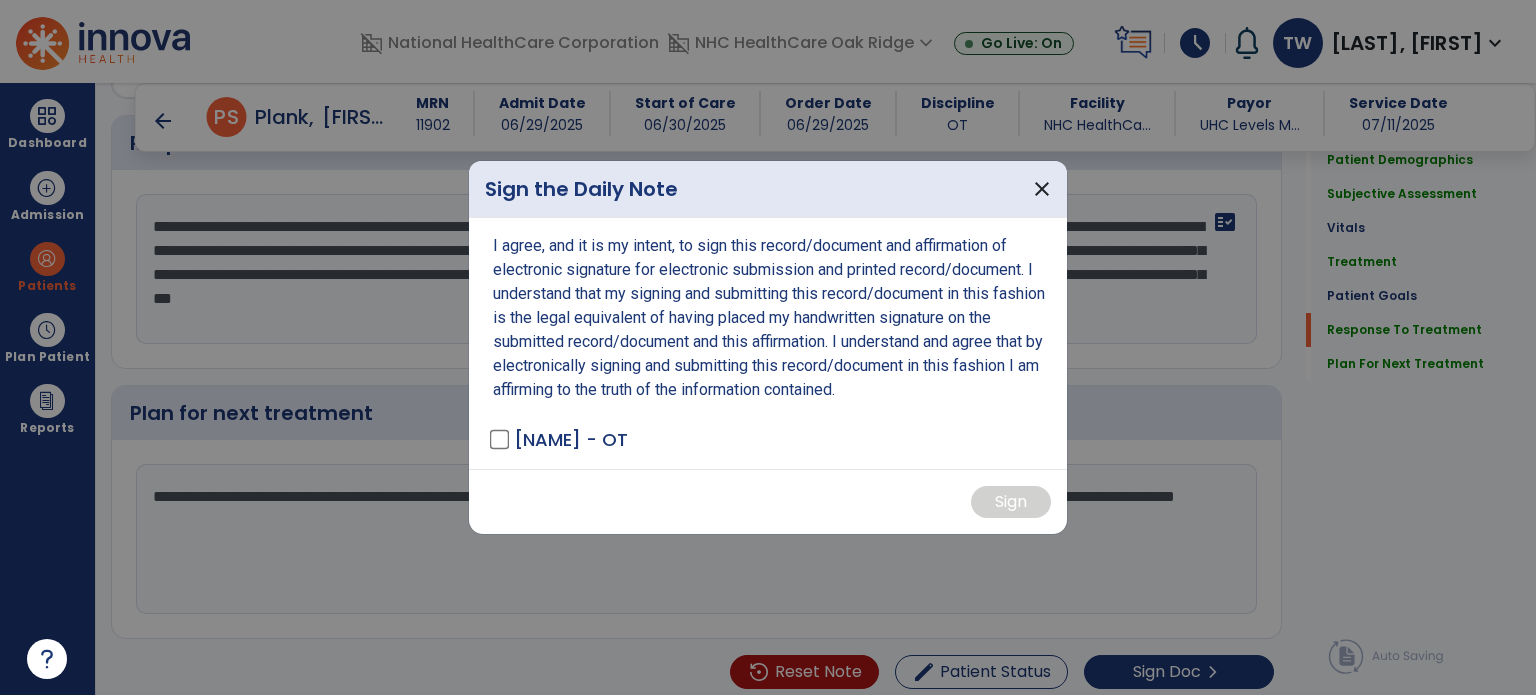 scroll, scrollTop: 2800, scrollLeft: 0, axis: vertical 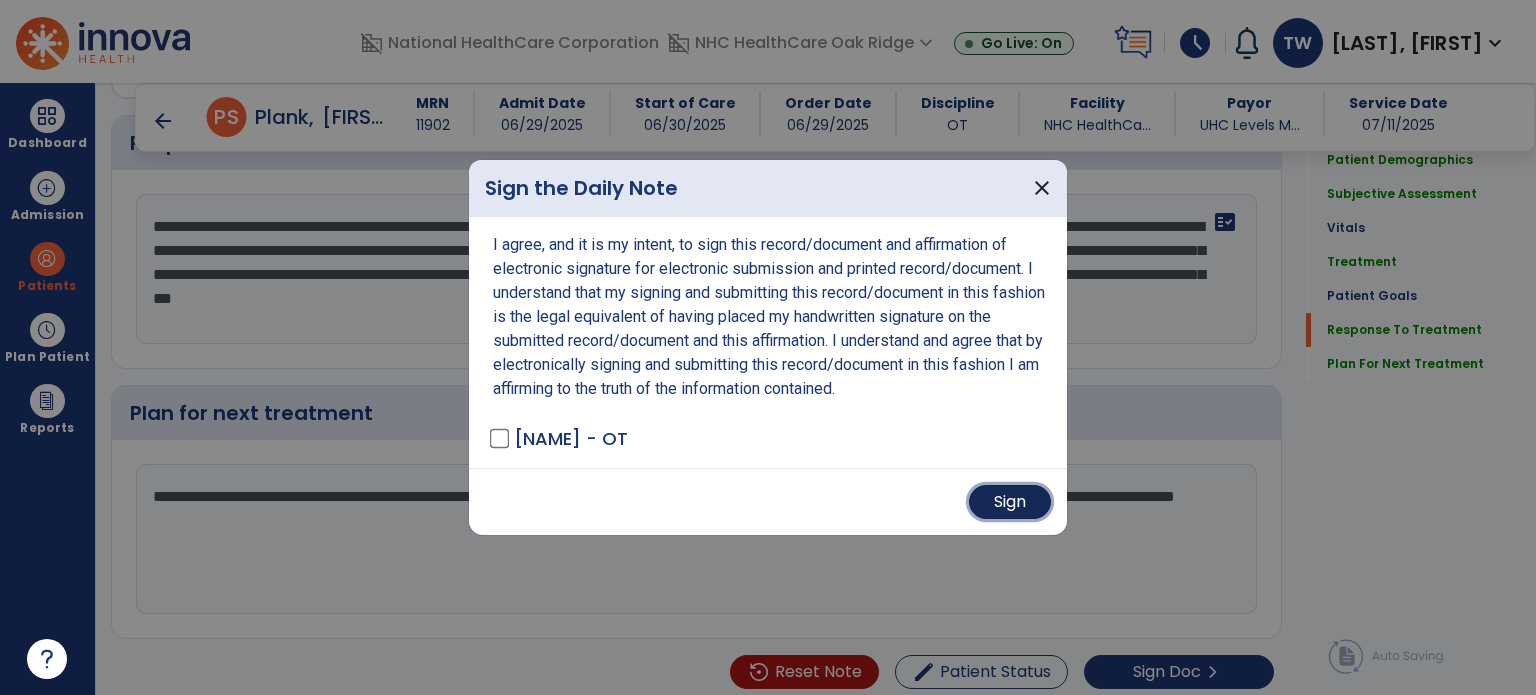 click on "Sign" at bounding box center (1010, 502) 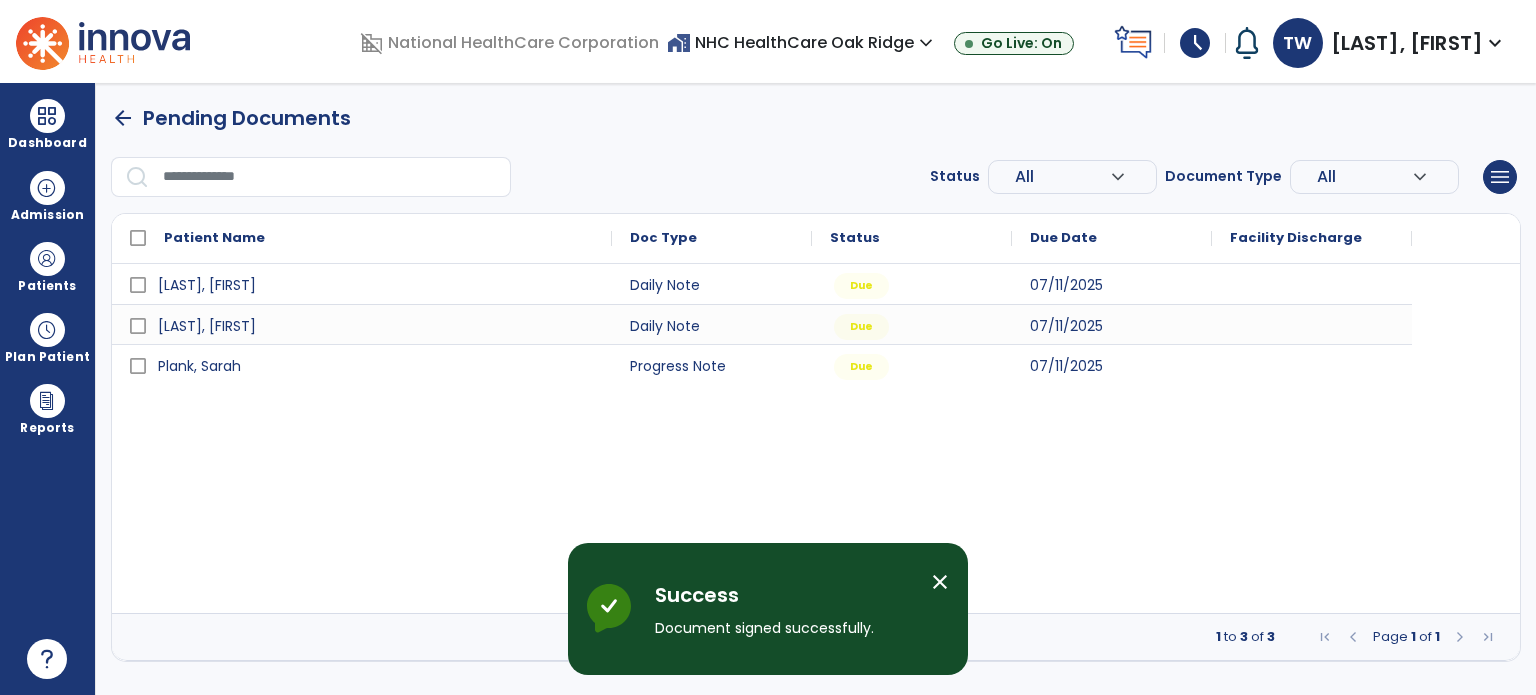 scroll, scrollTop: 0, scrollLeft: 0, axis: both 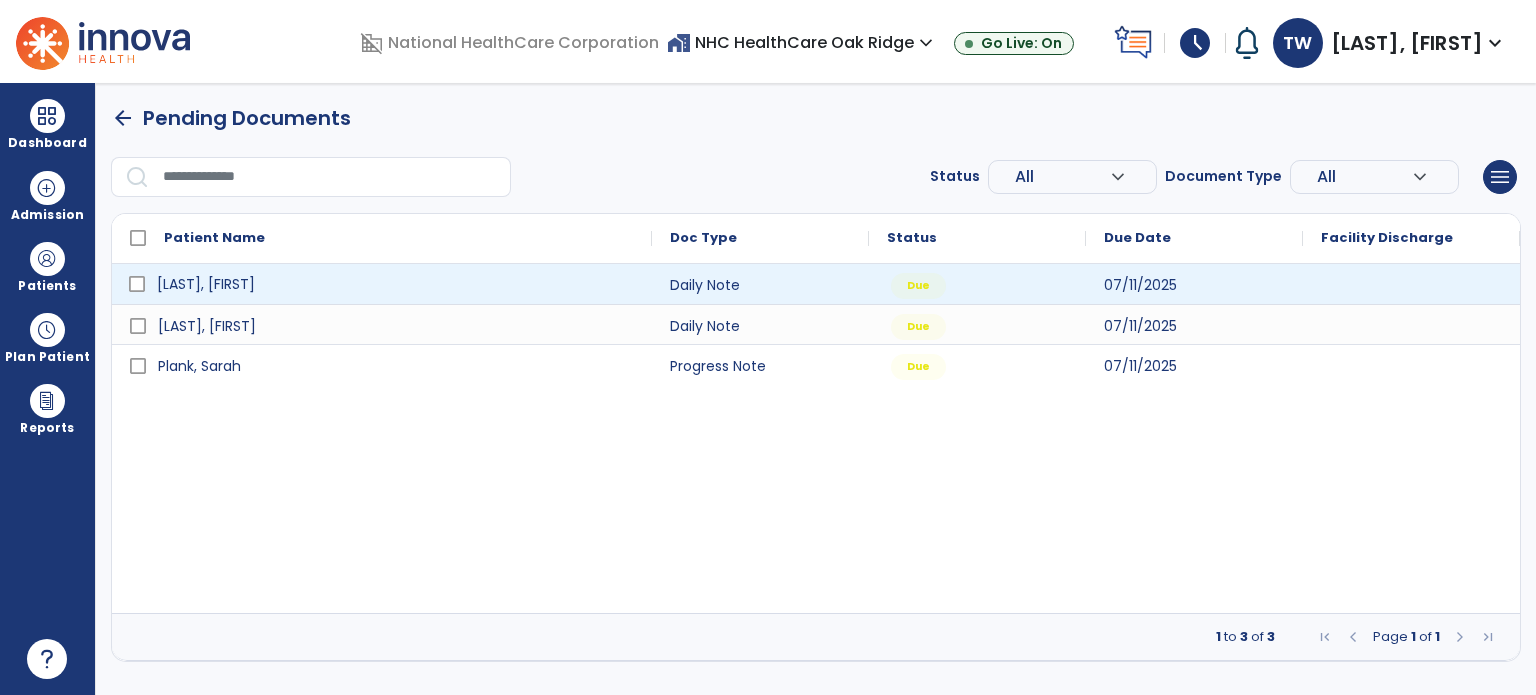 click on "[LAST_NAME], [FIRST_NAME]" at bounding box center [396, 284] 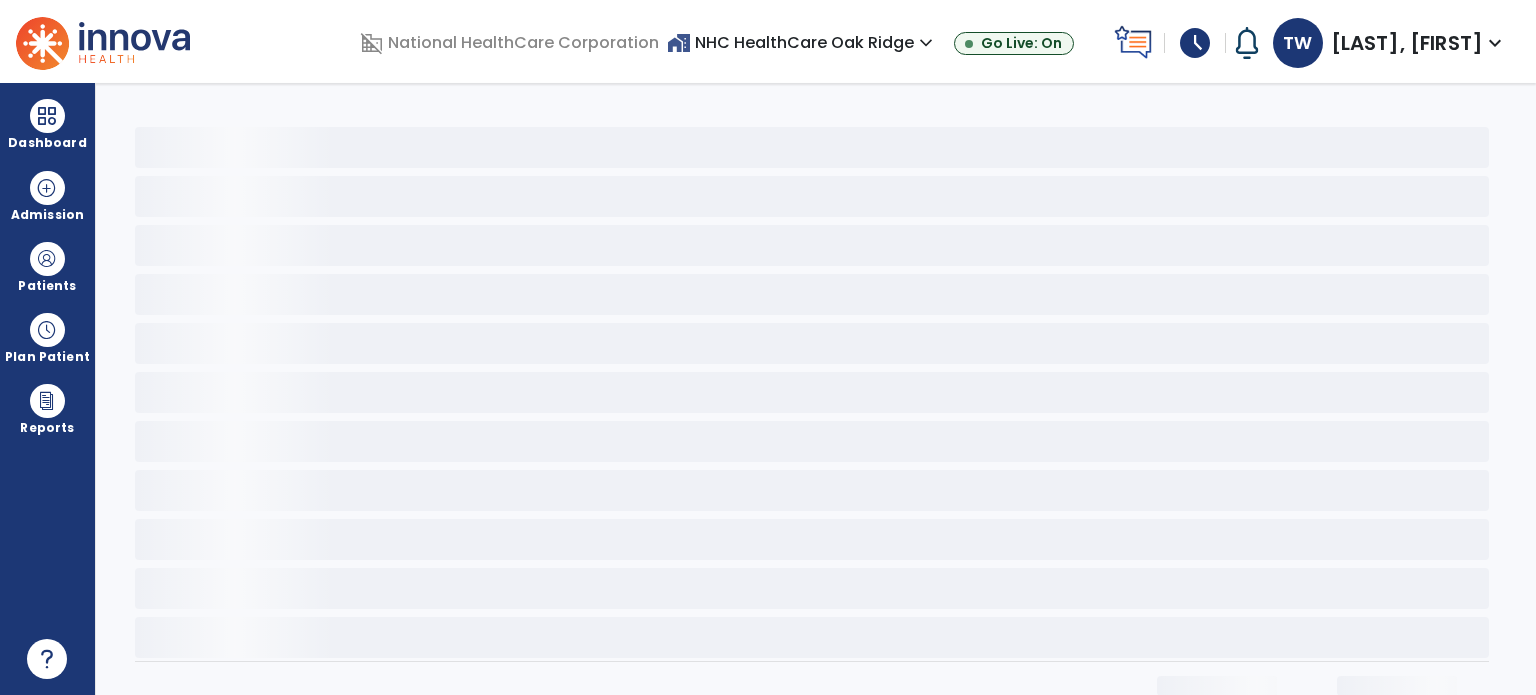click 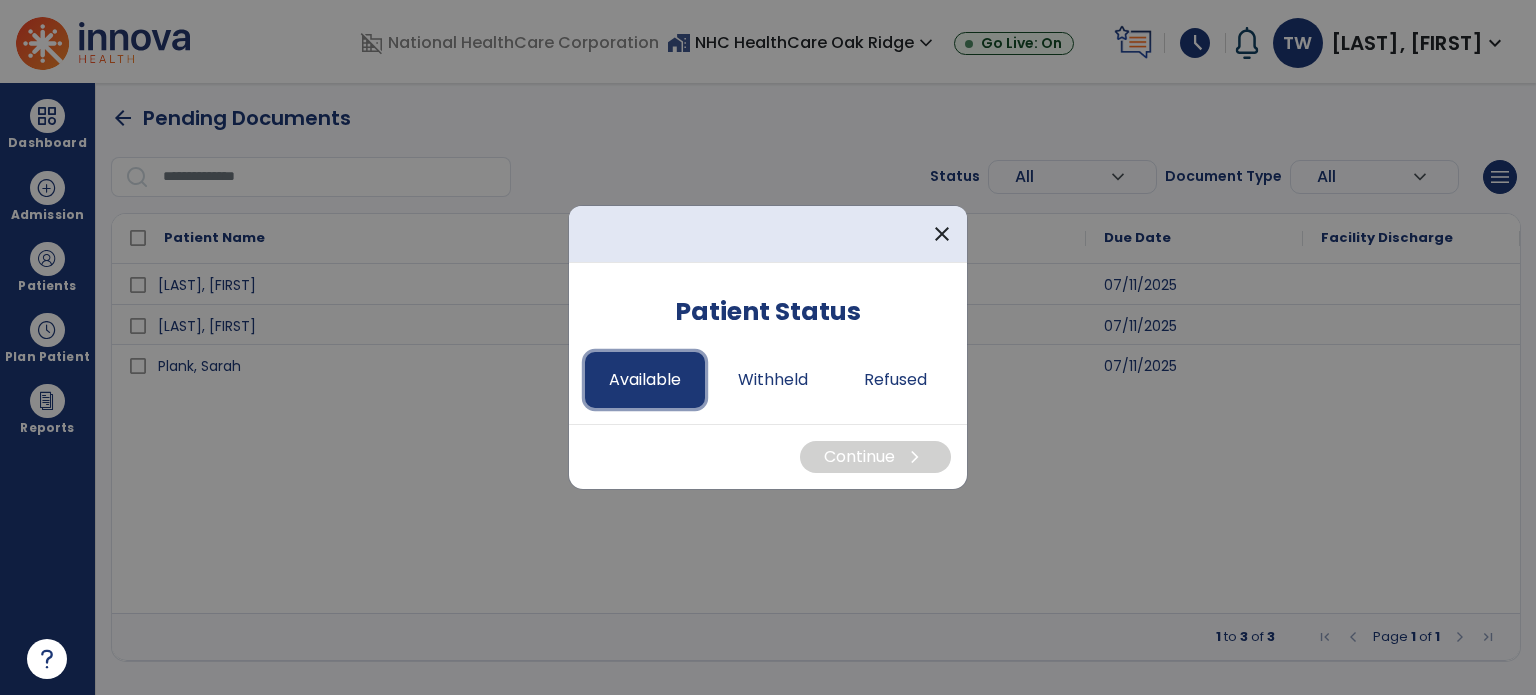 click on "Available" at bounding box center (645, 380) 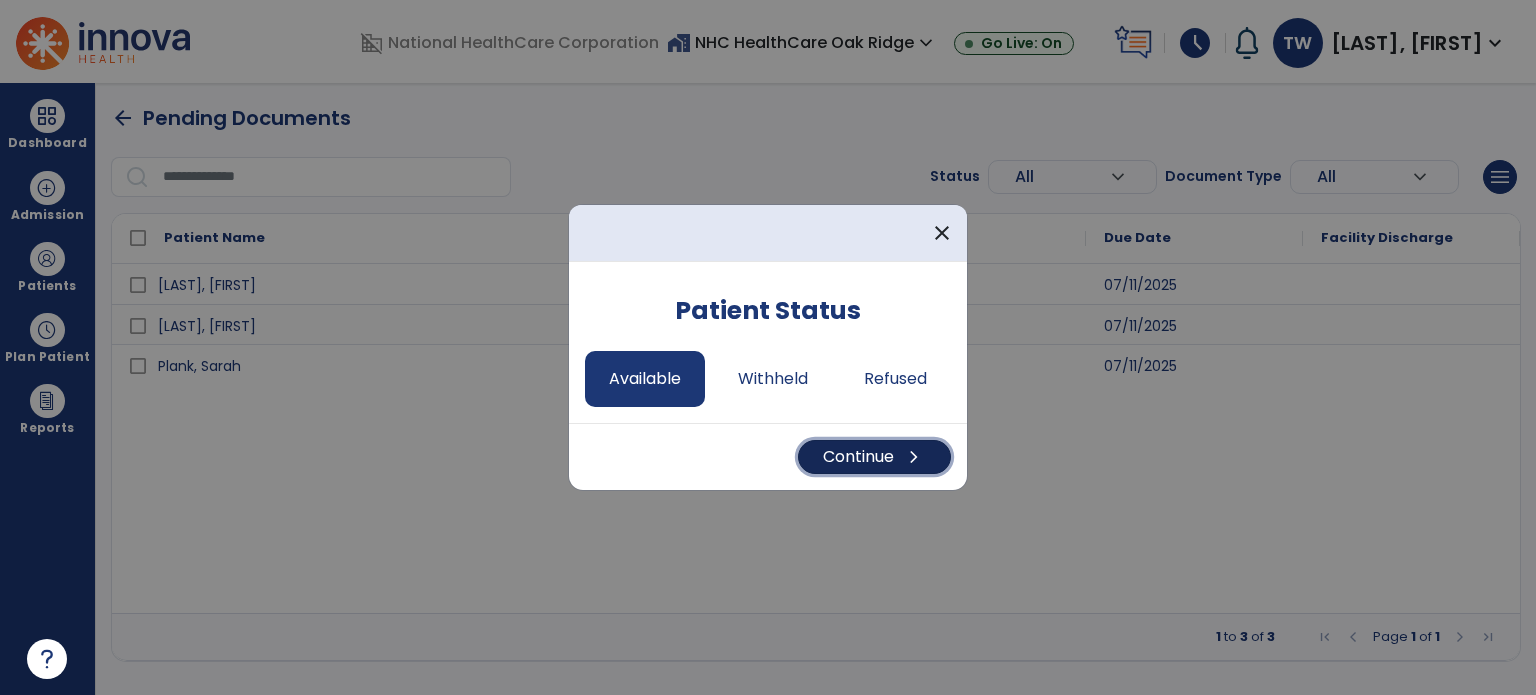 click on "Continue   chevron_right" at bounding box center (874, 457) 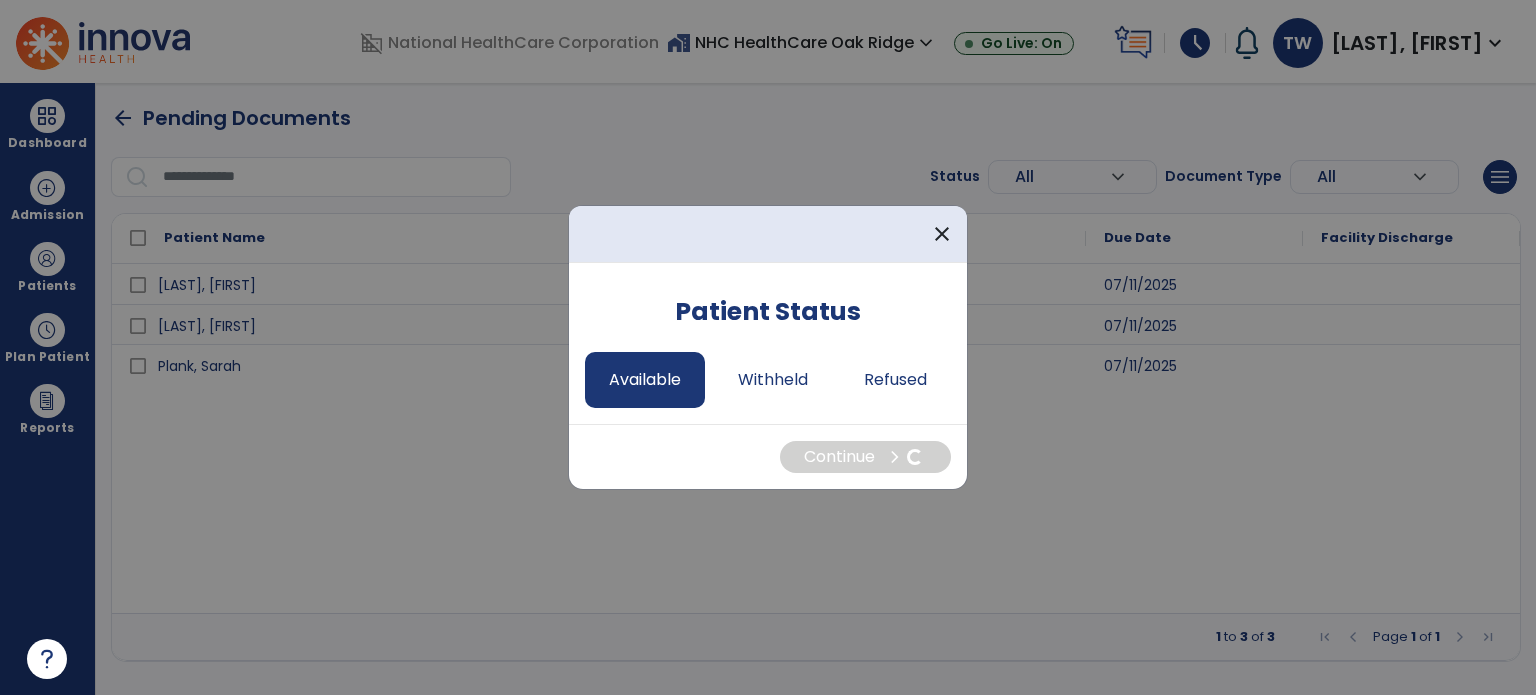 select on "*" 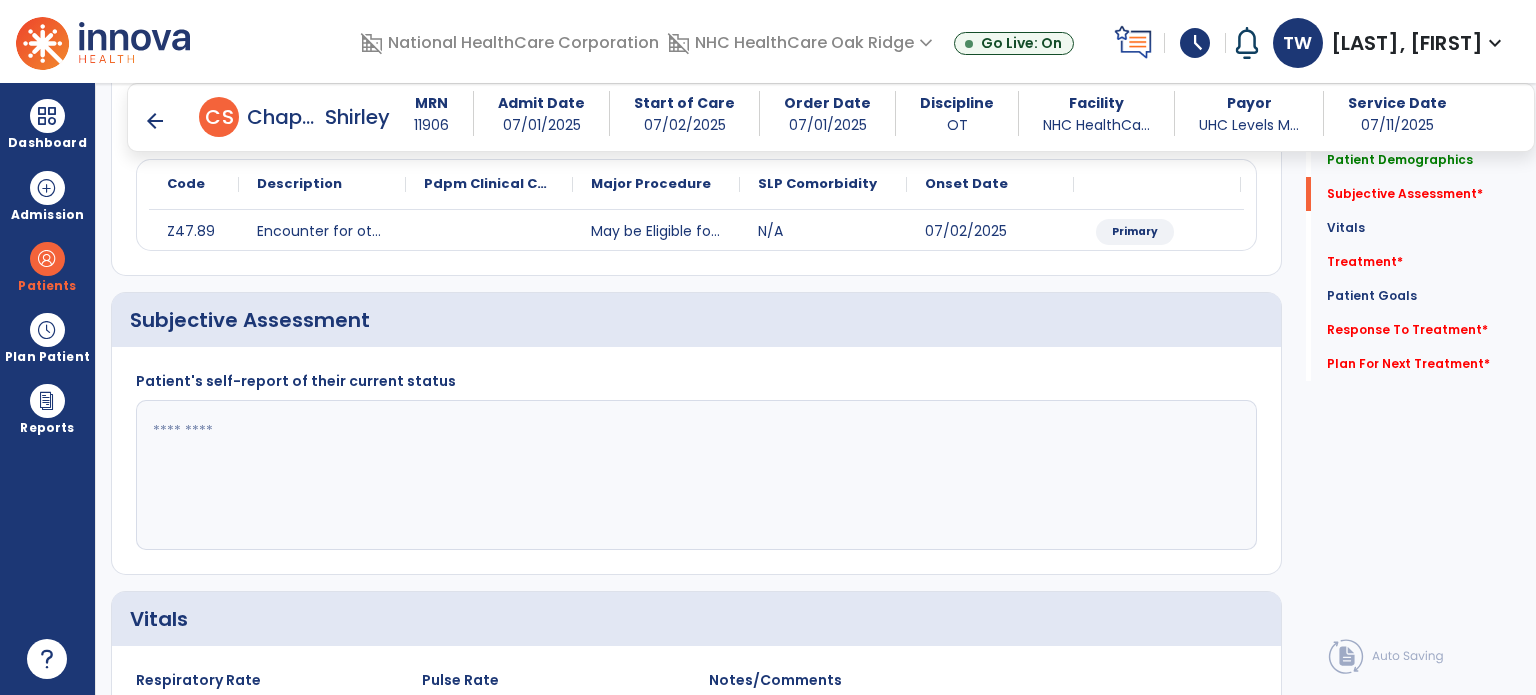 scroll, scrollTop: 300, scrollLeft: 0, axis: vertical 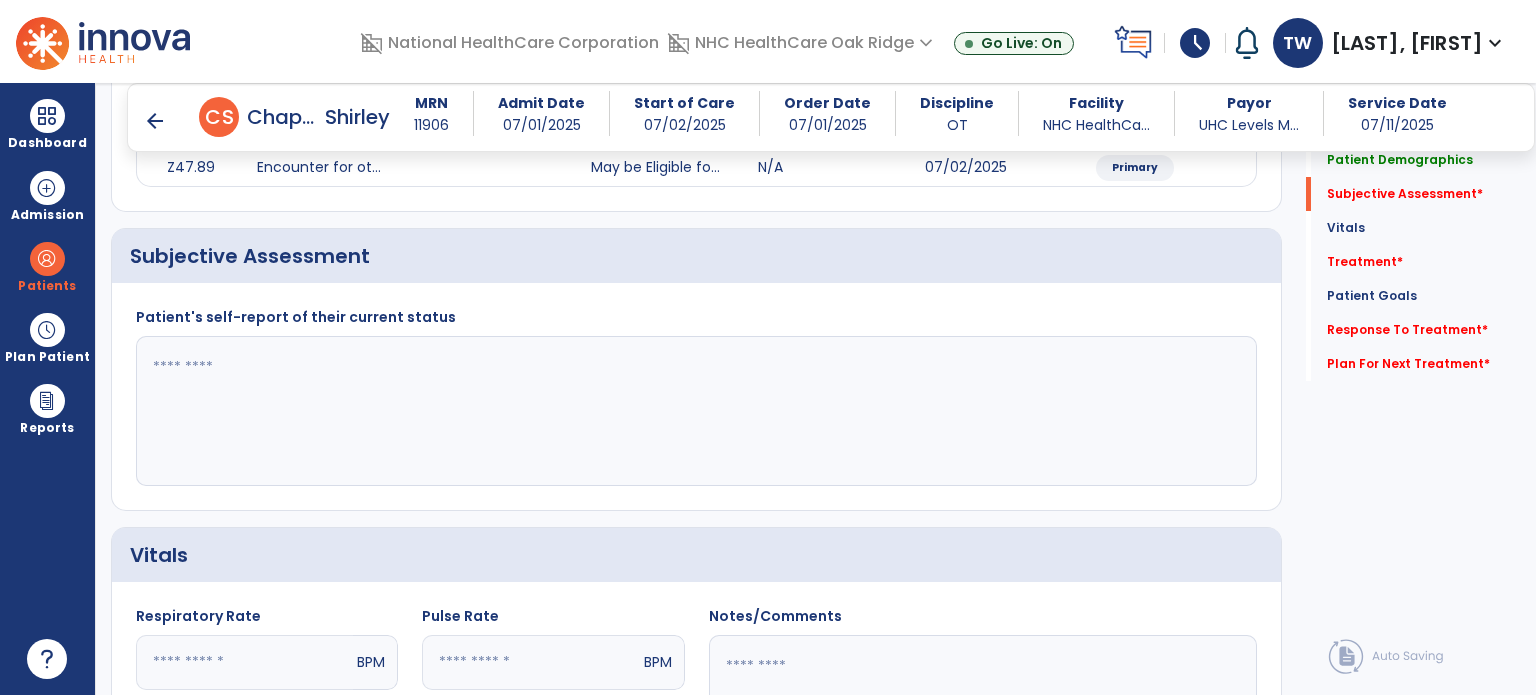 click 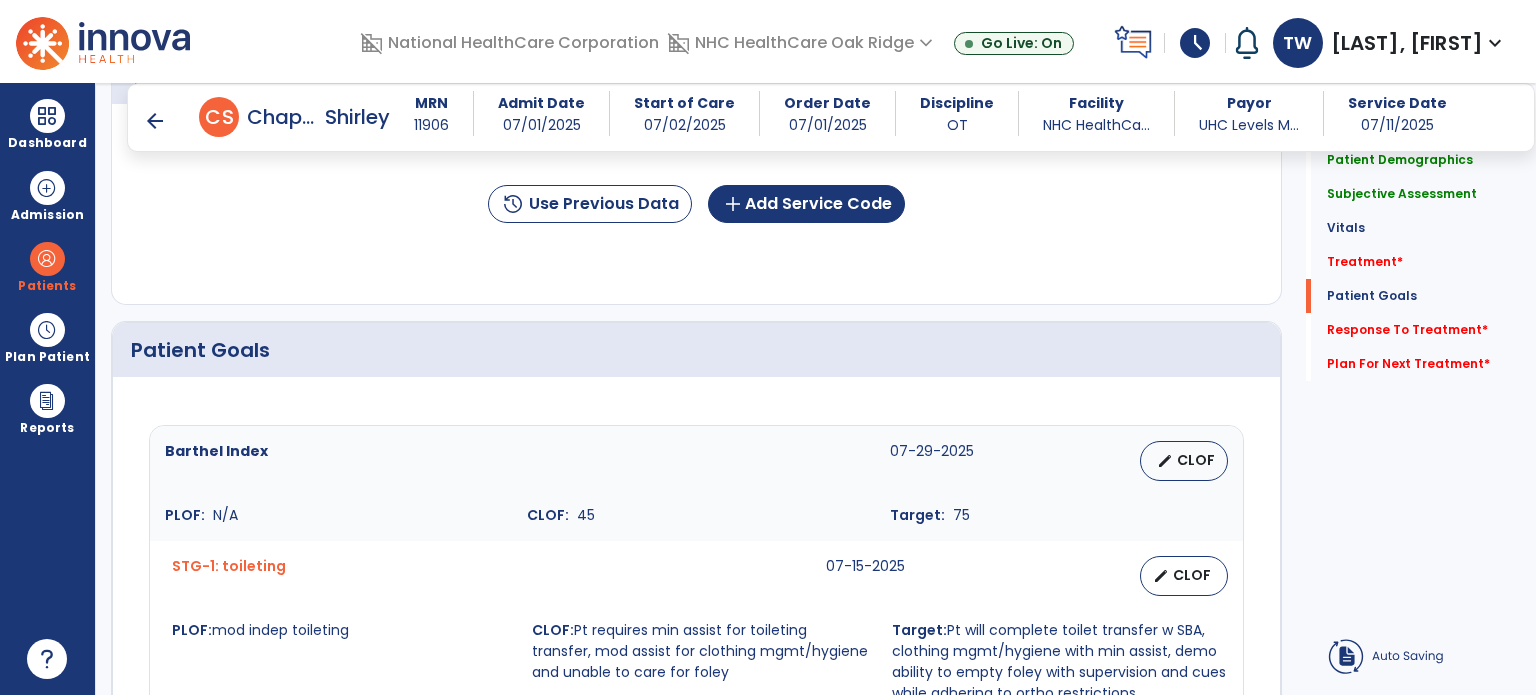 scroll, scrollTop: 1000, scrollLeft: 0, axis: vertical 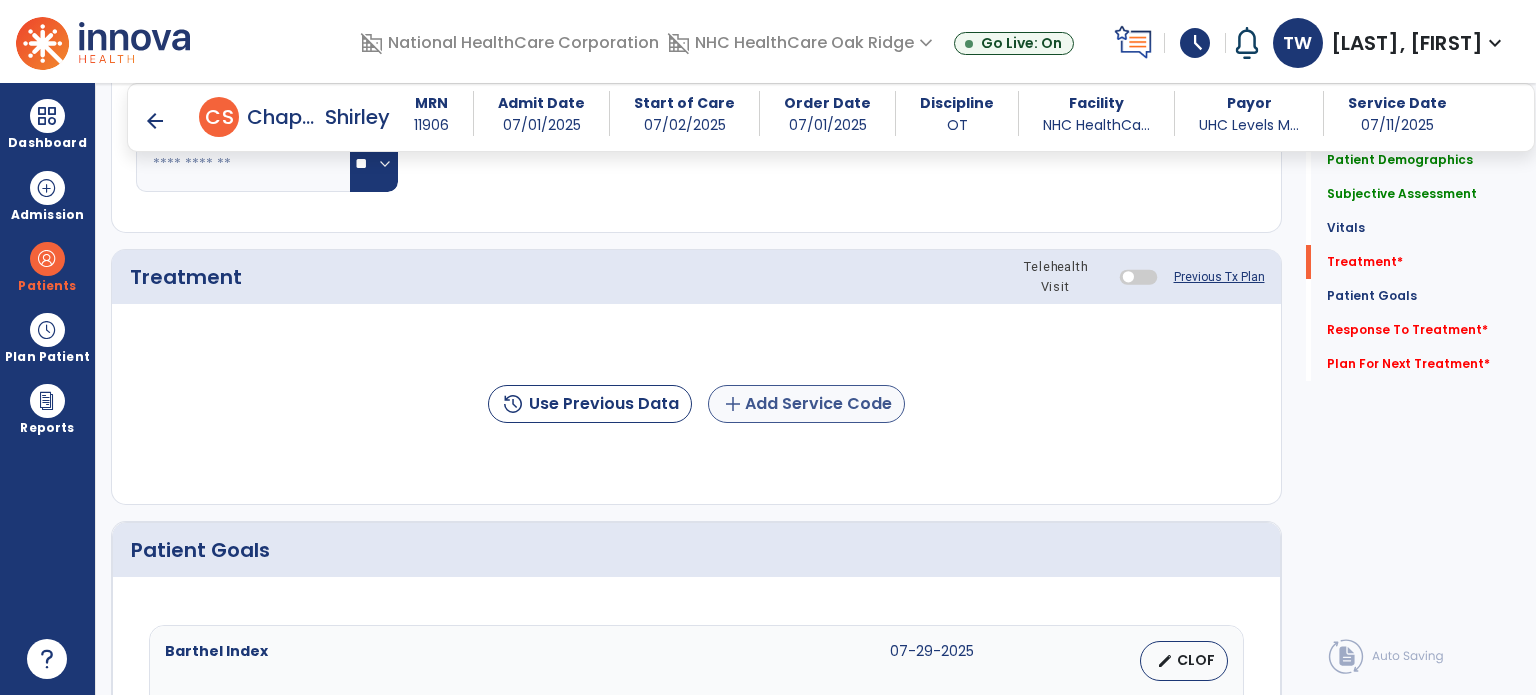 type on "**********" 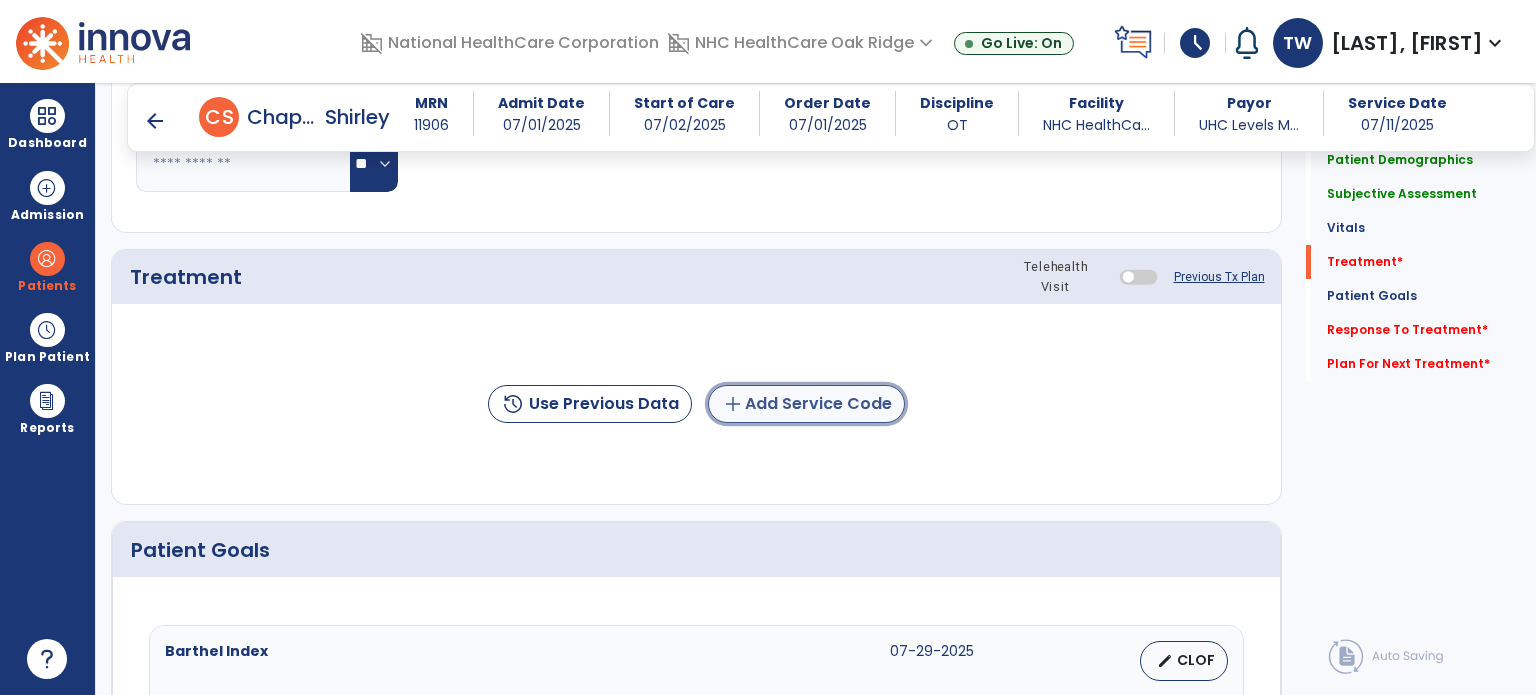 click on "add  Add Service Code" 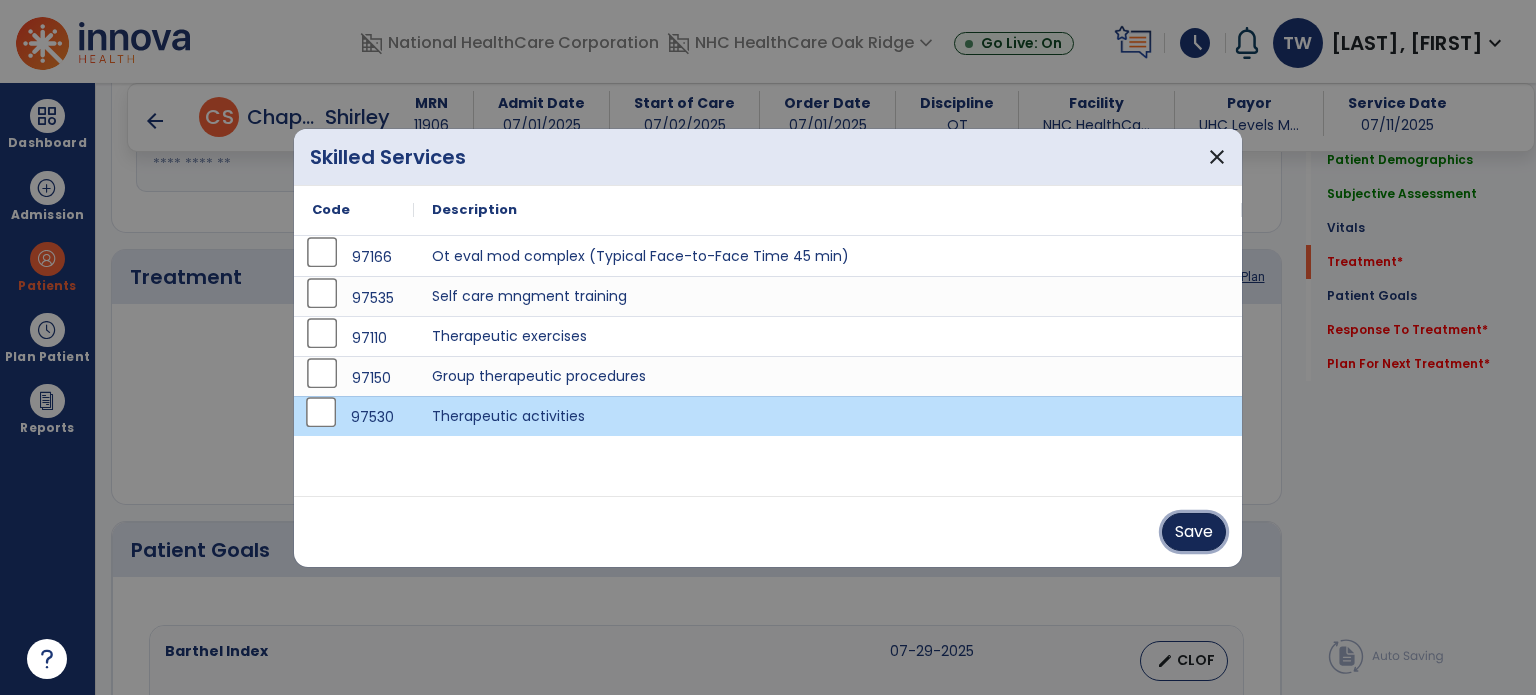 click on "Save" at bounding box center [1194, 532] 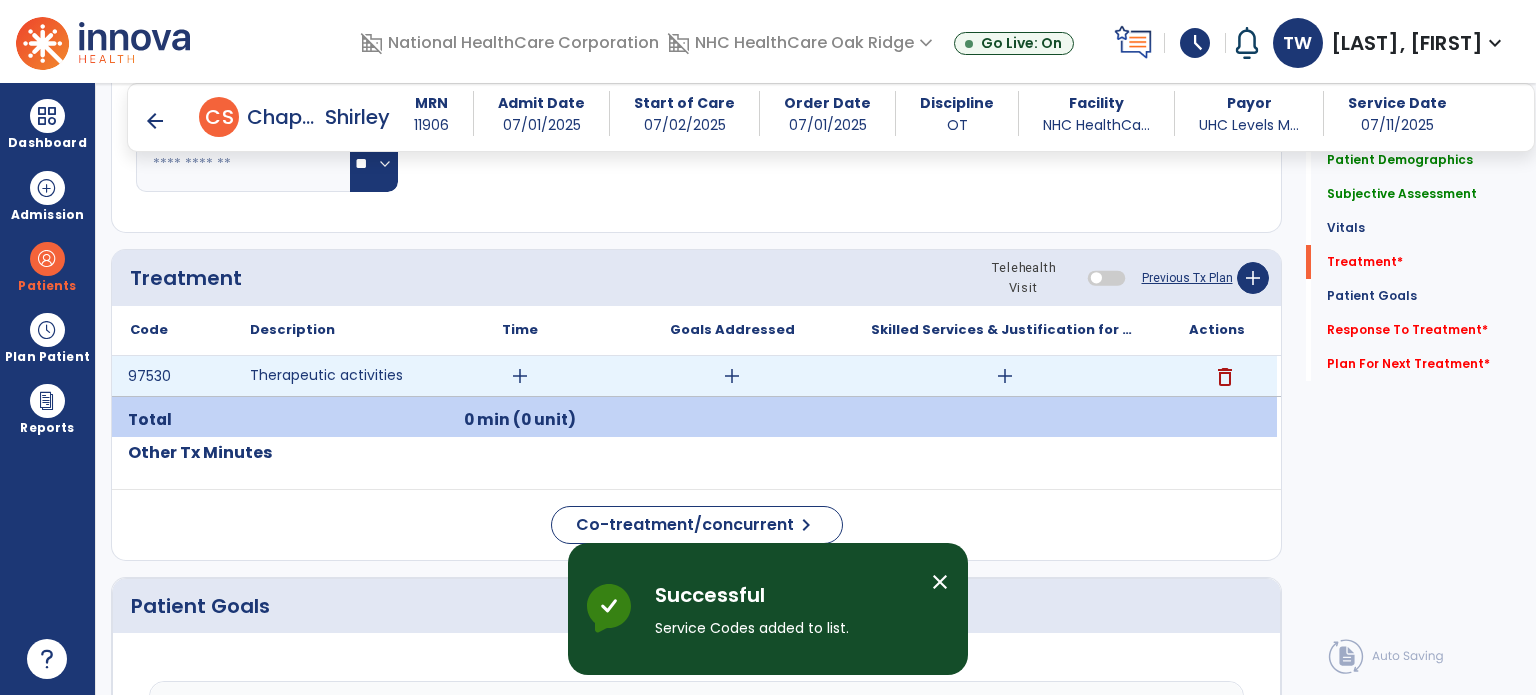 click on "add" at bounding box center [520, 376] 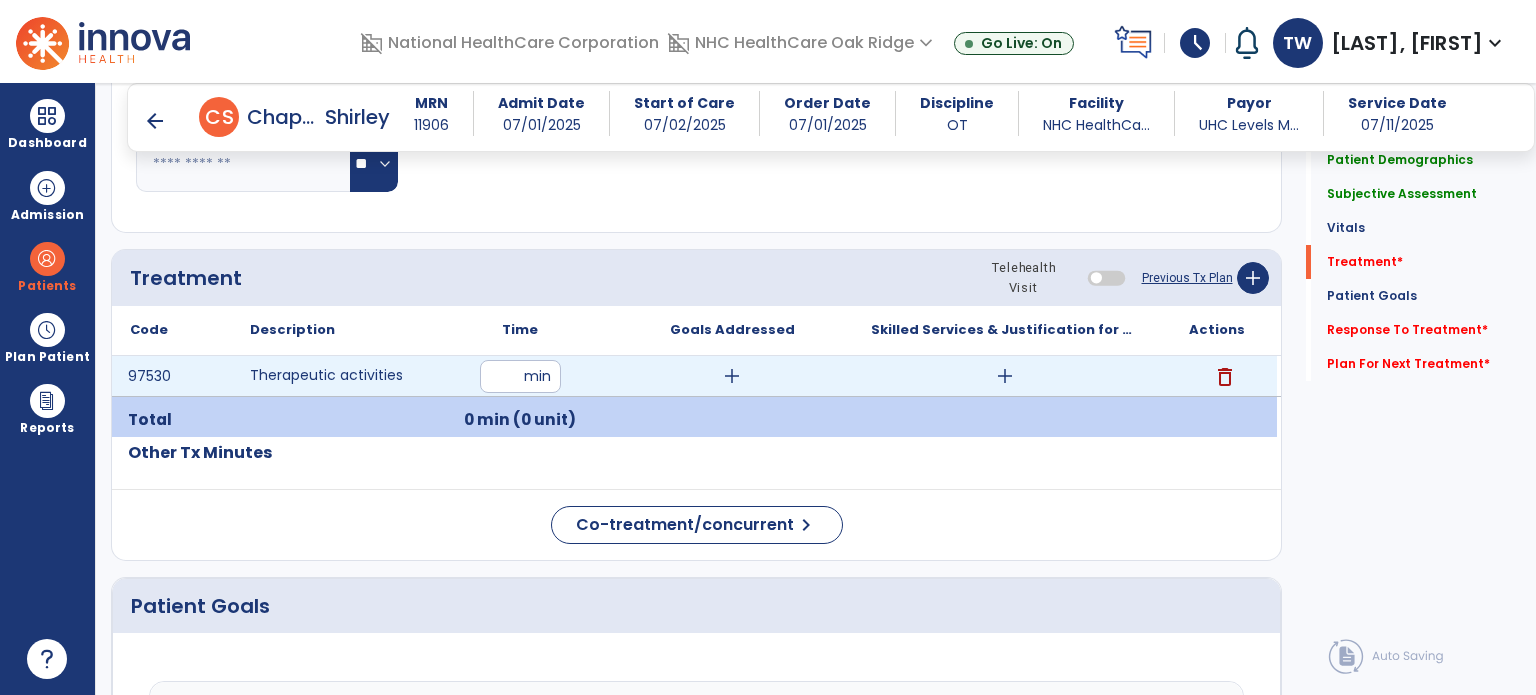 type on "**" 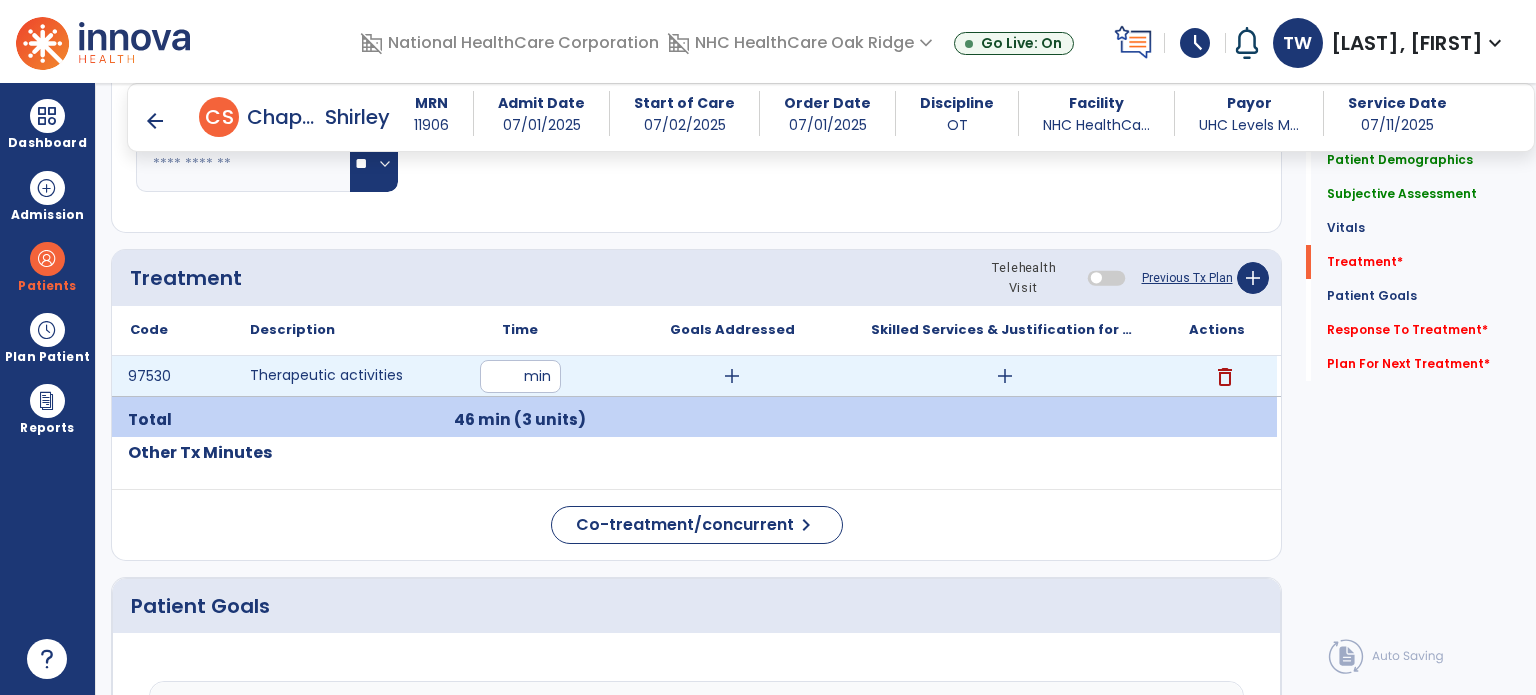 click on "add" at bounding box center (1005, 376) 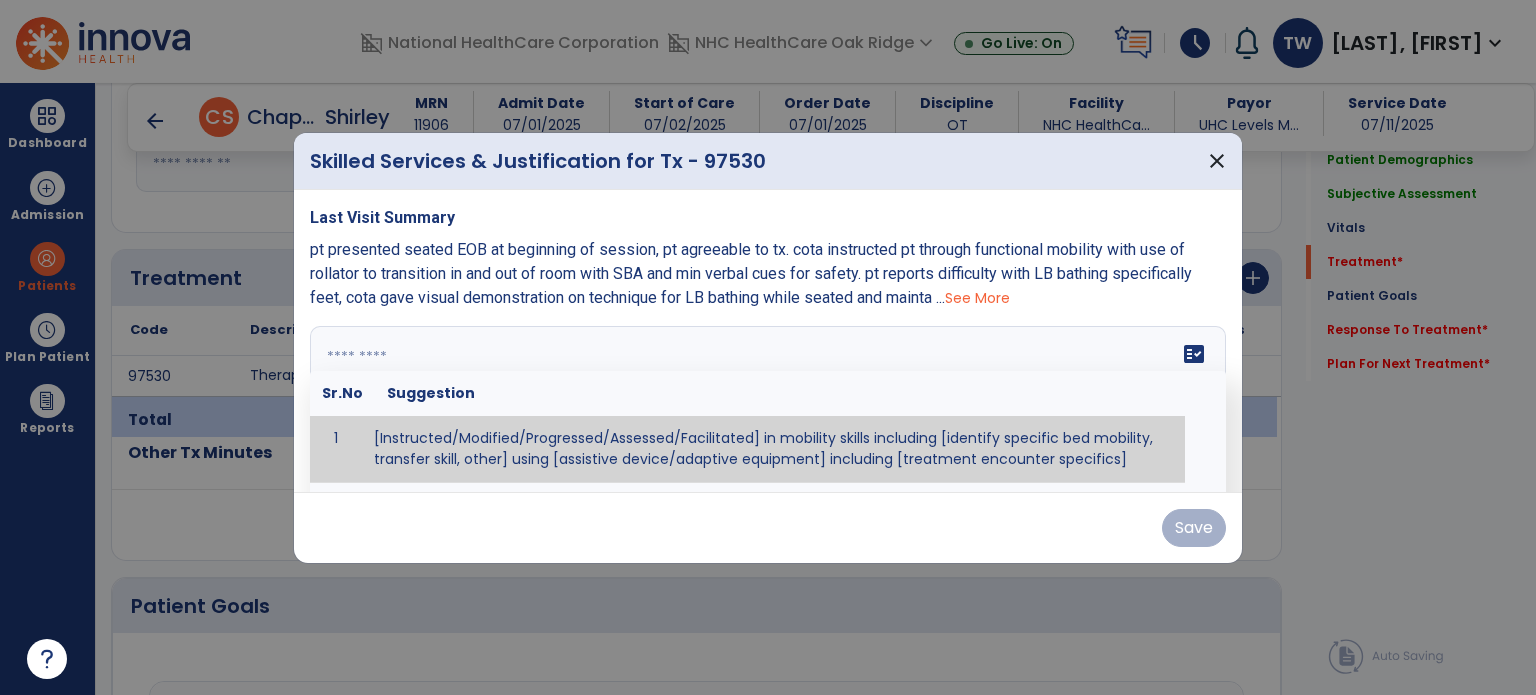 click on "fact_check  Sr.No Suggestion 1 [Instructed/Modified/Progressed/Assessed/Facilitated] in mobility skills including [identify specific bed mobility, transfer skill, other] using [assistive device/adaptive equipment] including [treatment encounter specifics]" at bounding box center (768, 401) 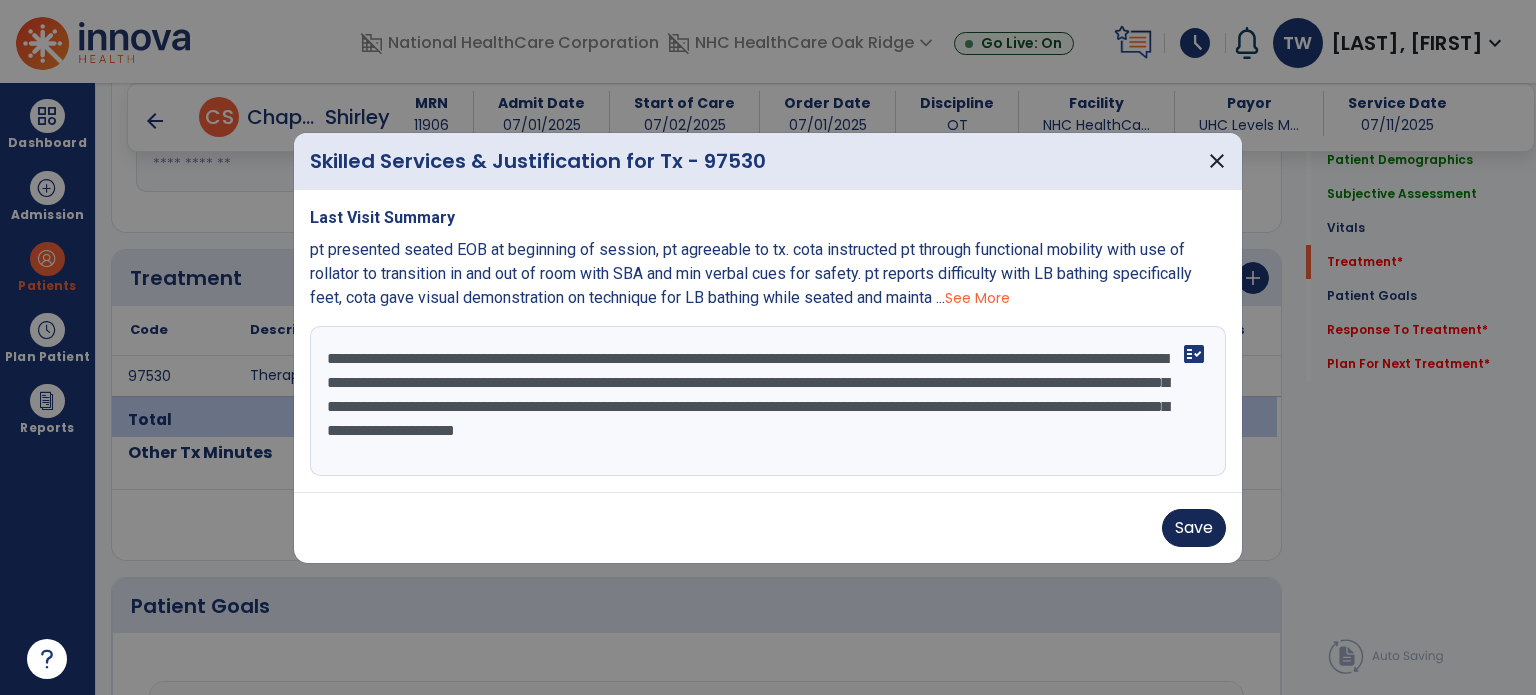 type on "**********" 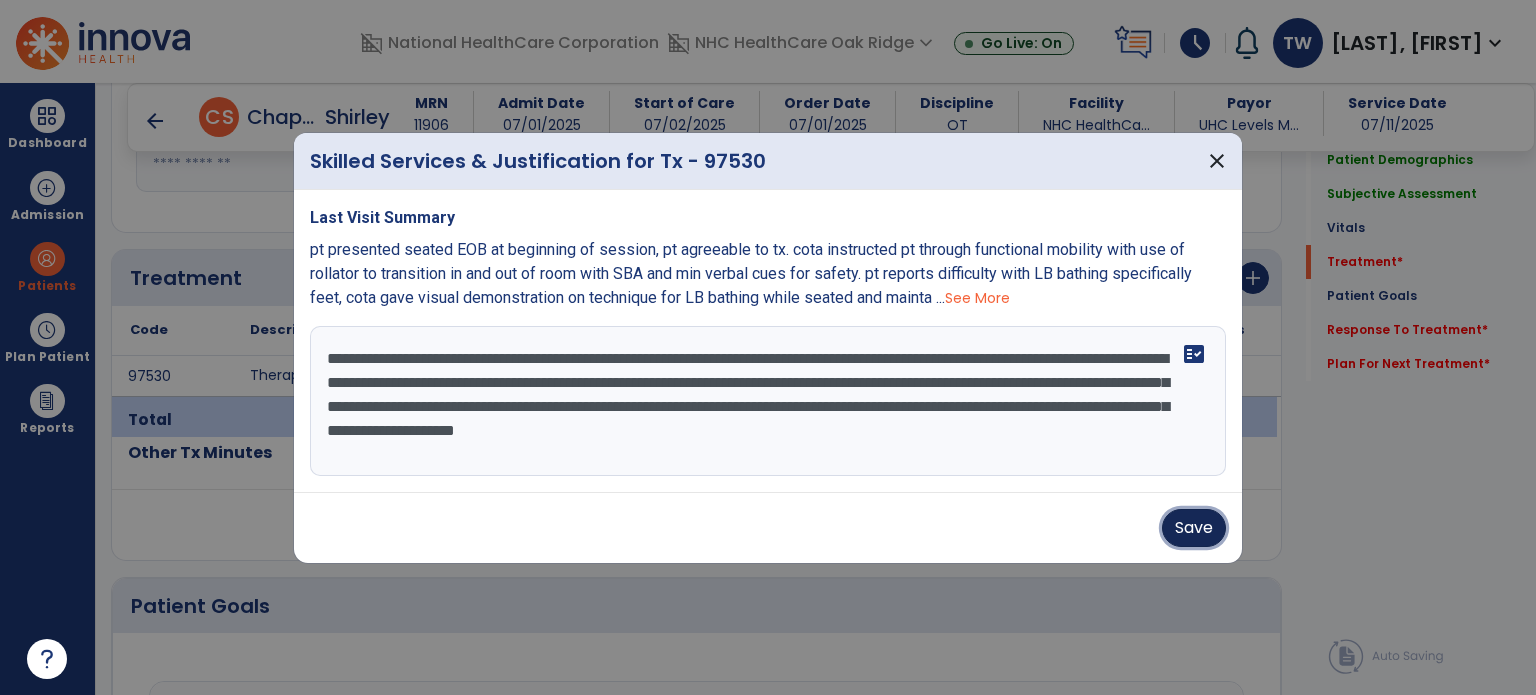 click on "Save" at bounding box center (1194, 528) 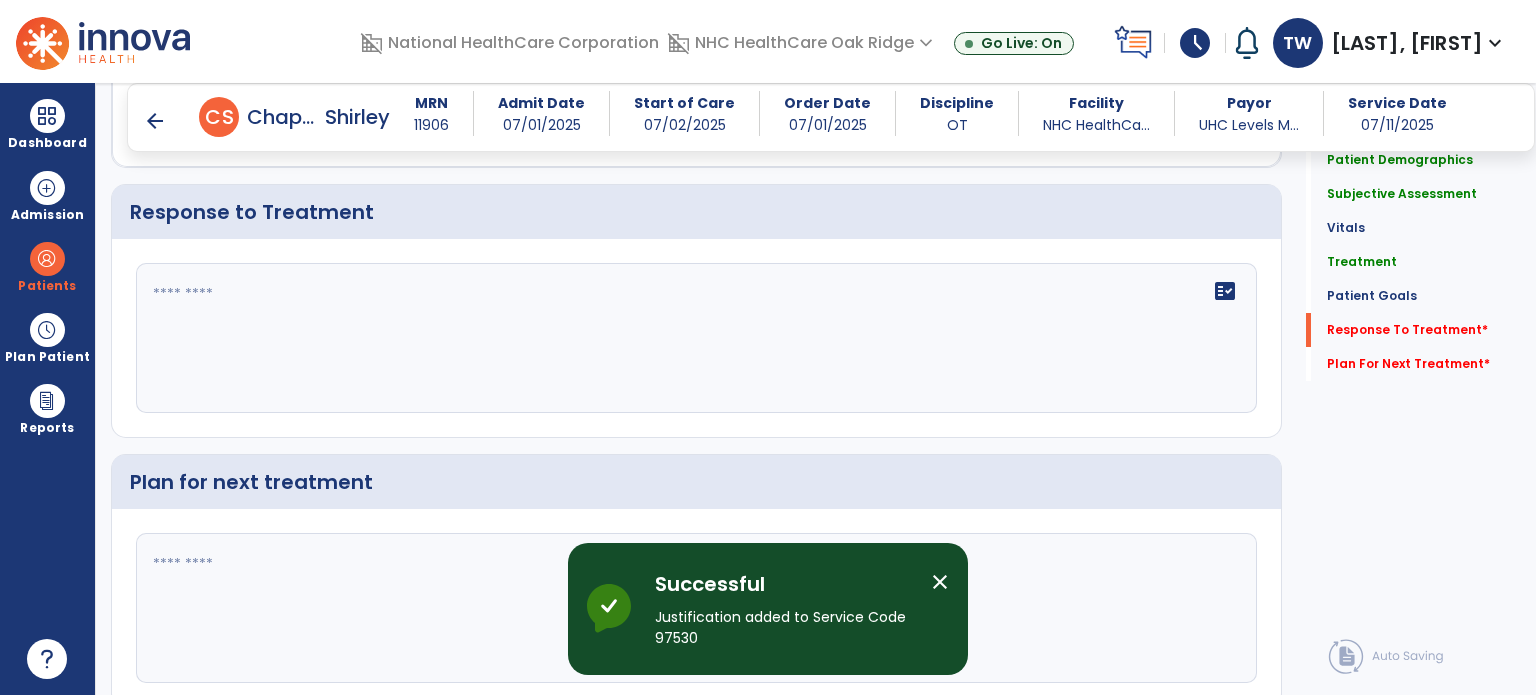 scroll, scrollTop: 2539, scrollLeft: 0, axis: vertical 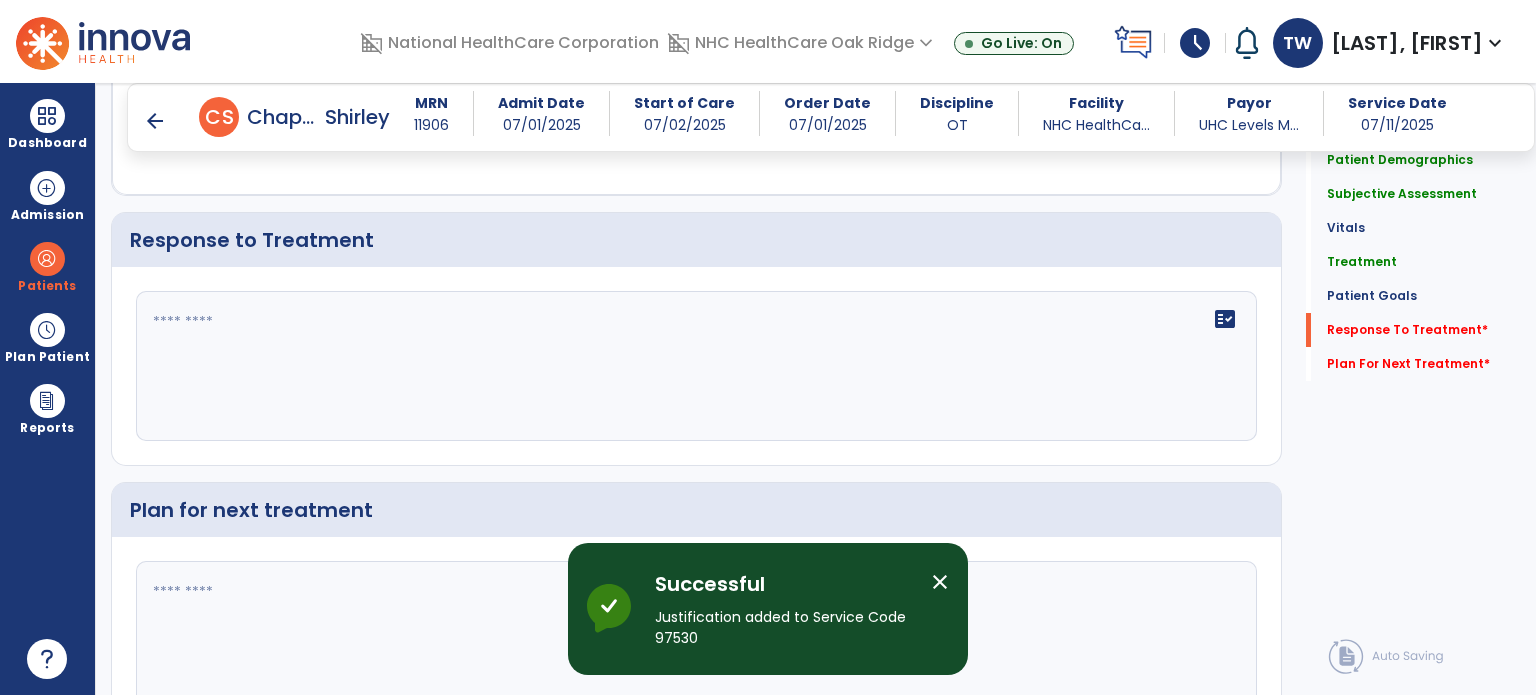 click 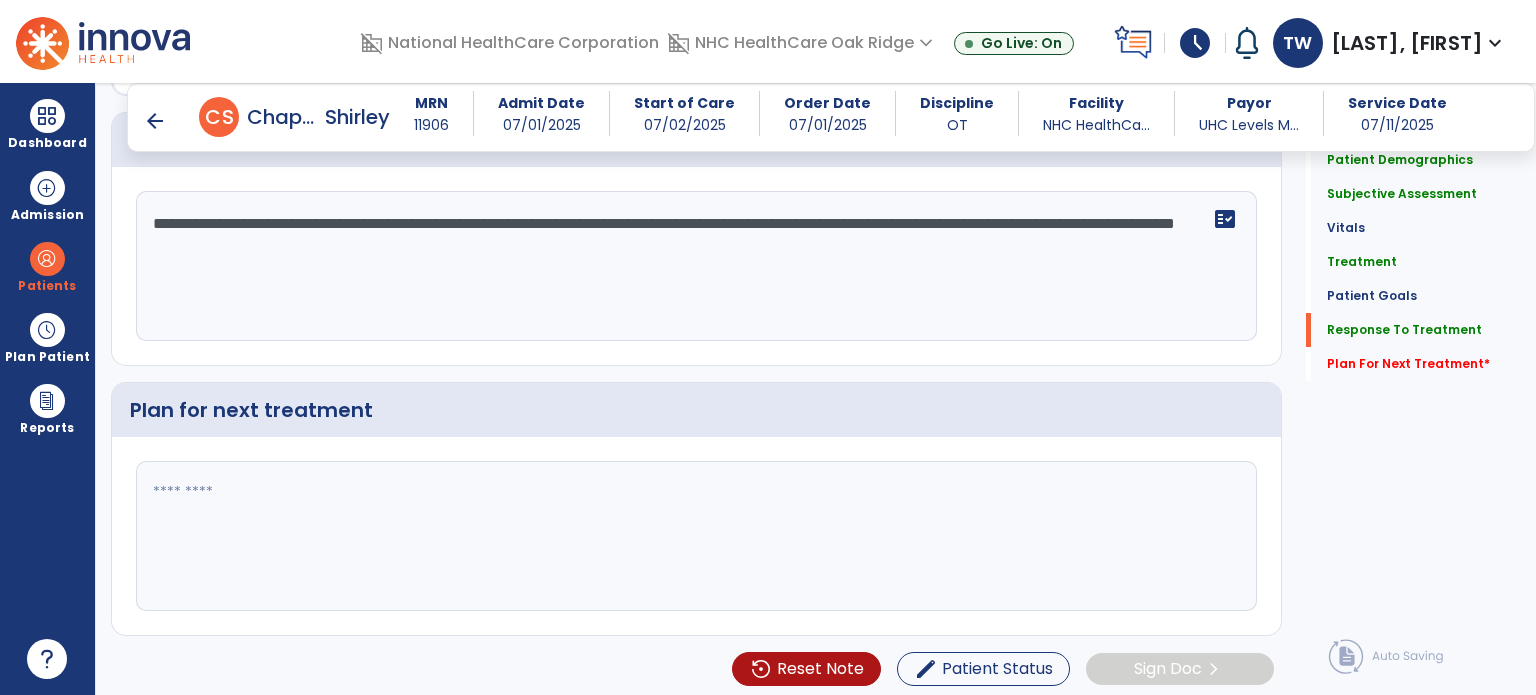 scroll, scrollTop: 2639, scrollLeft: 0, axis: vertical 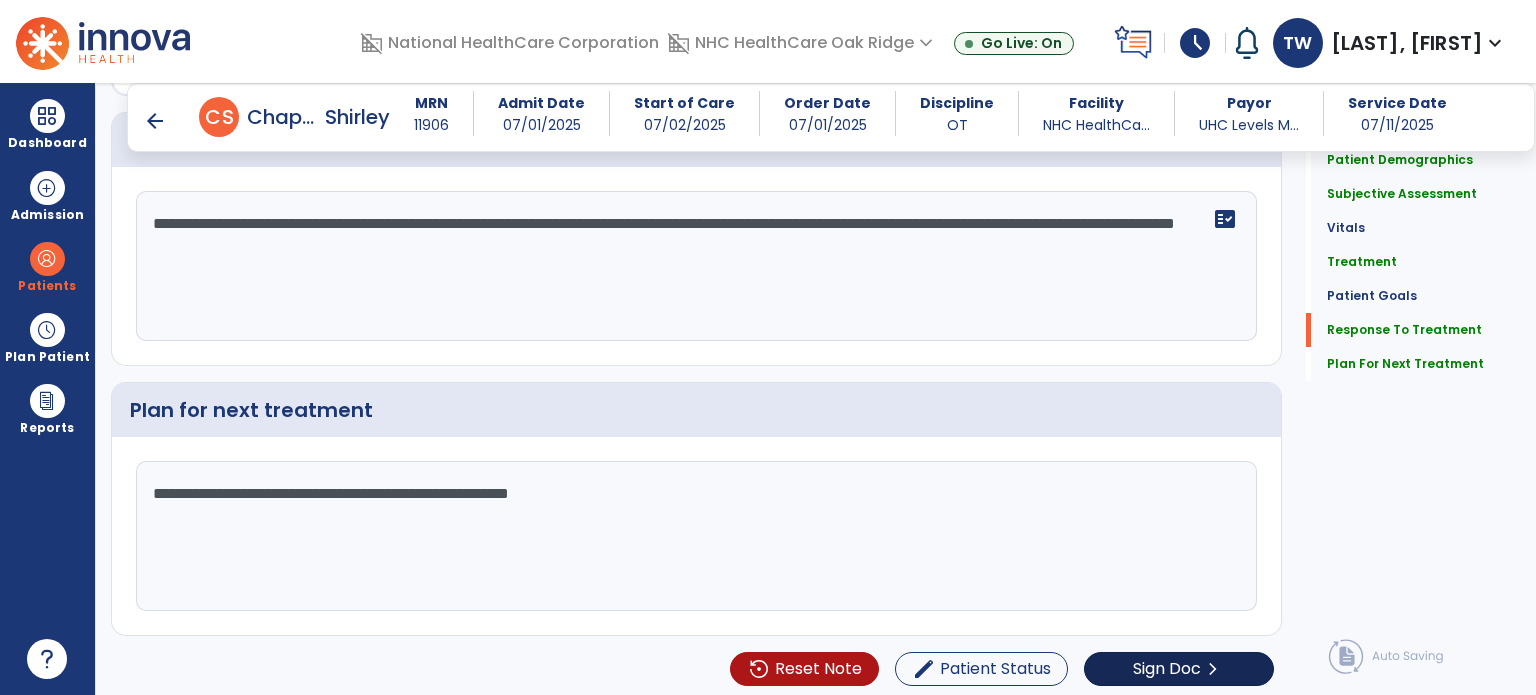 type on "**********" 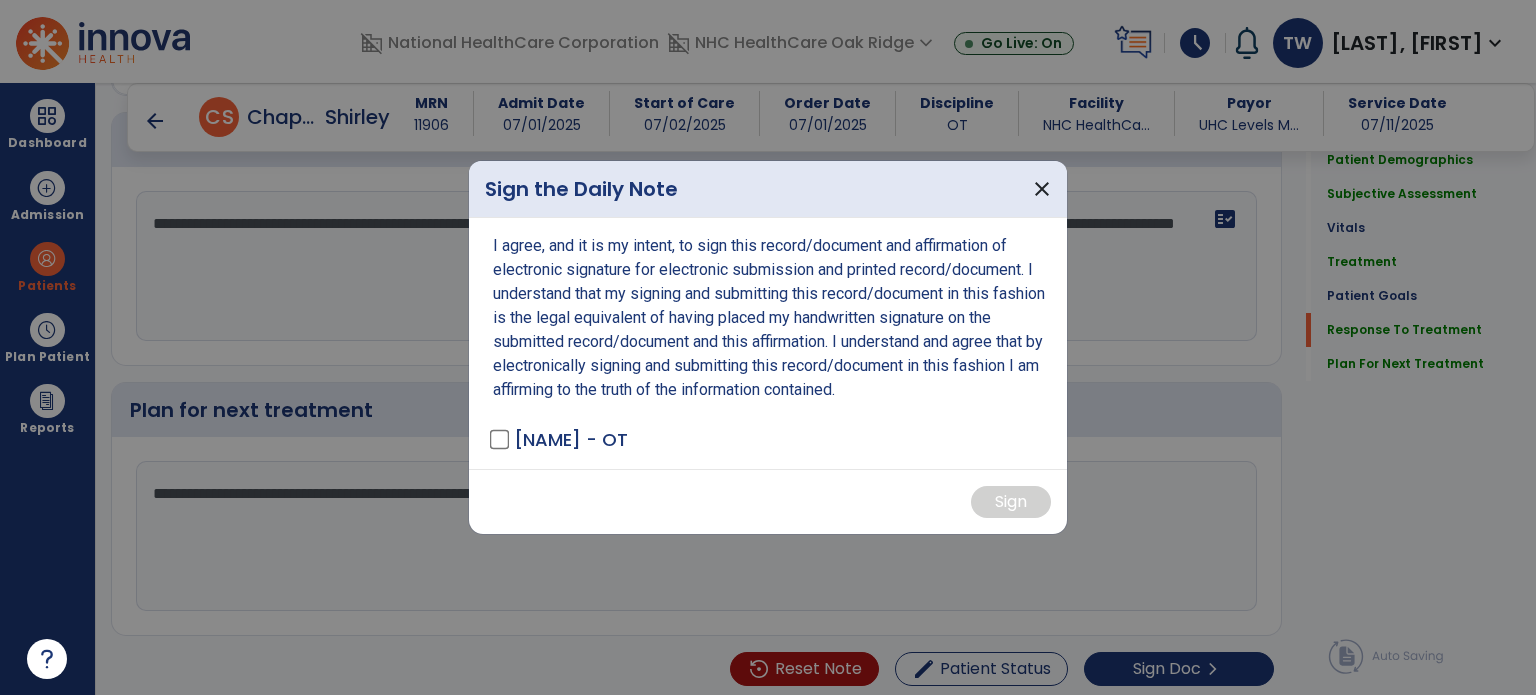 click on "I agree, and it is my intent, to sign this record/document and affirmation of electronic signature for electronic submission and printed record/document. I understand that my signing and submitting this record/document in this fashion is the legal equivalent of having placed my handwritten signature on the submitted record/document and this affirmation. I understand and agree that by electronically signing and submitting this record/document in this fashion I am affirming to the truth of the information contained.  Welton, Tamara  - OT" at bounding box center (768, 343) 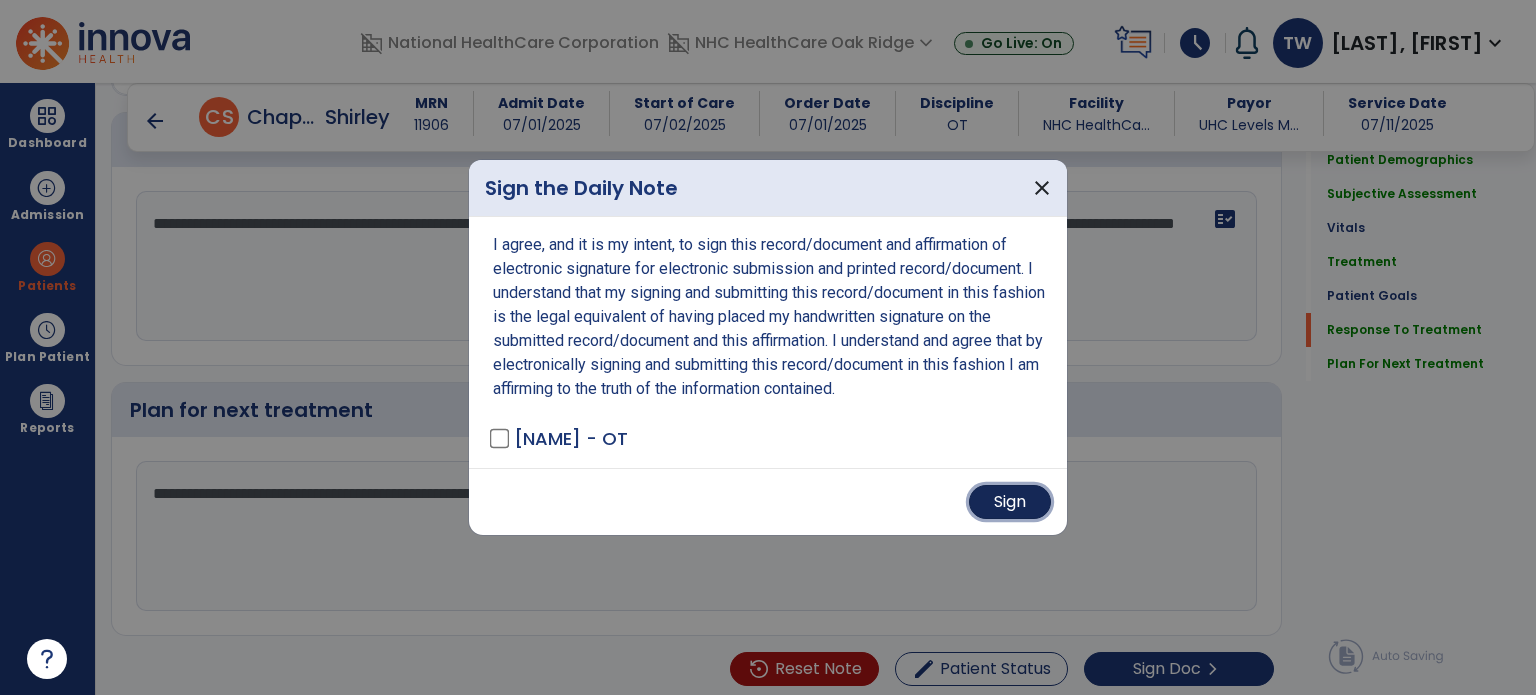 click on "Sign" at bounding box center (1010, 502) 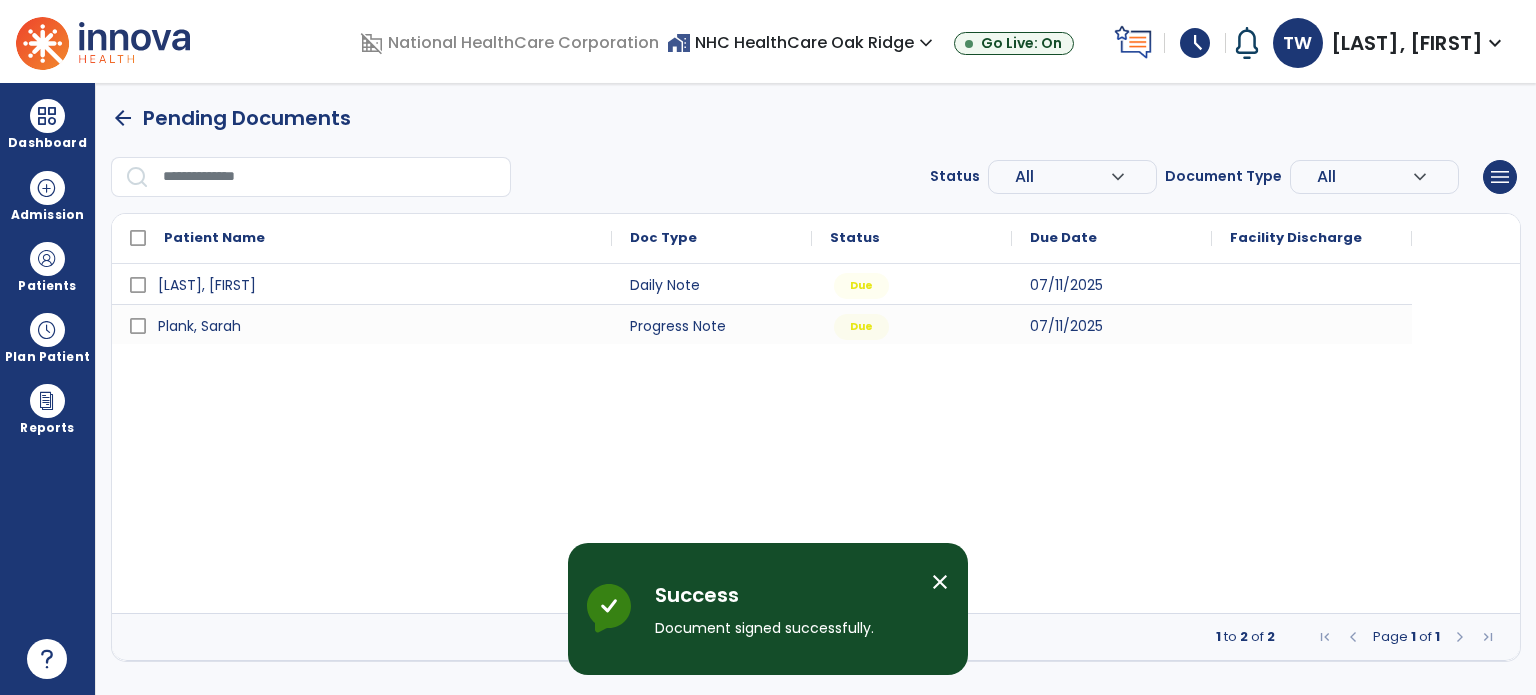 scroll, scrollTop: 0, scrollLeft: 0, axis: both 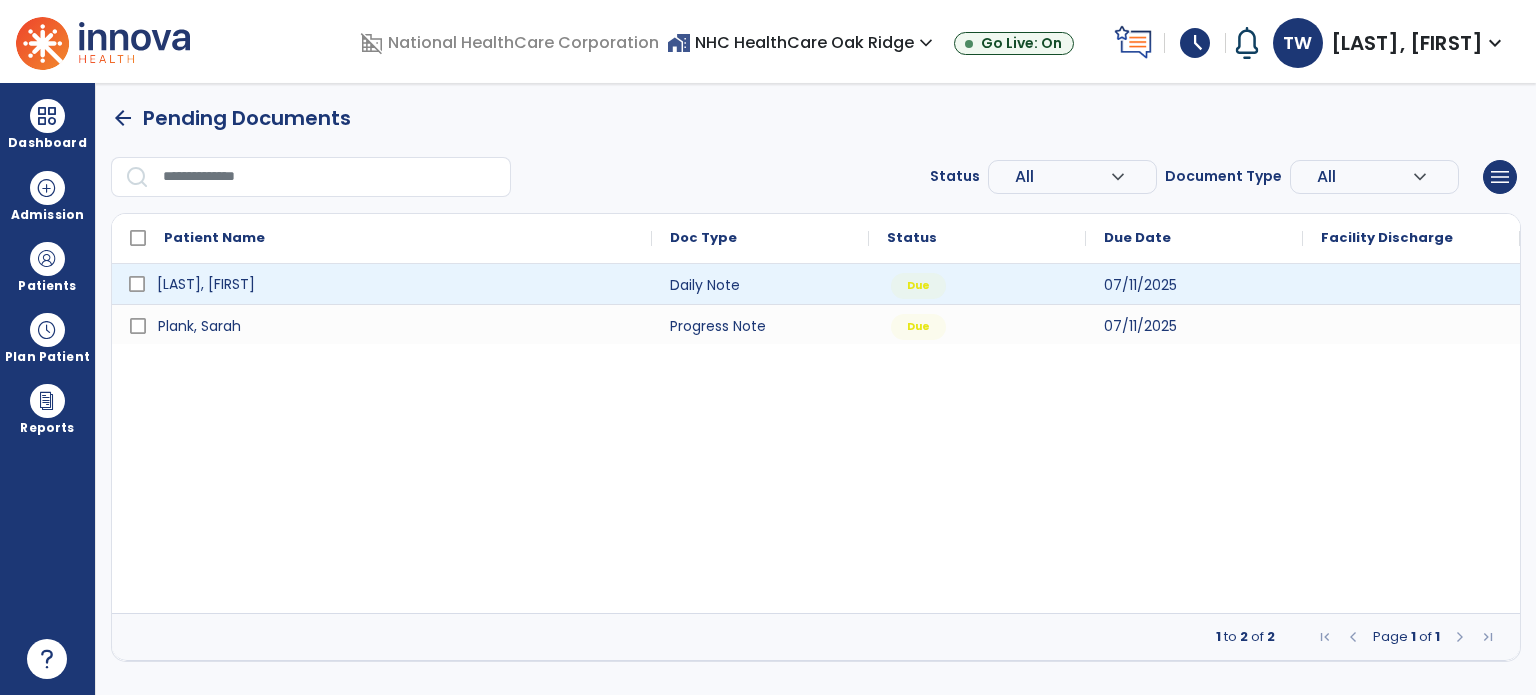 click on "[LAST], [FIRST] - OTA (COTA/L)" at bounding box center [206, 284] 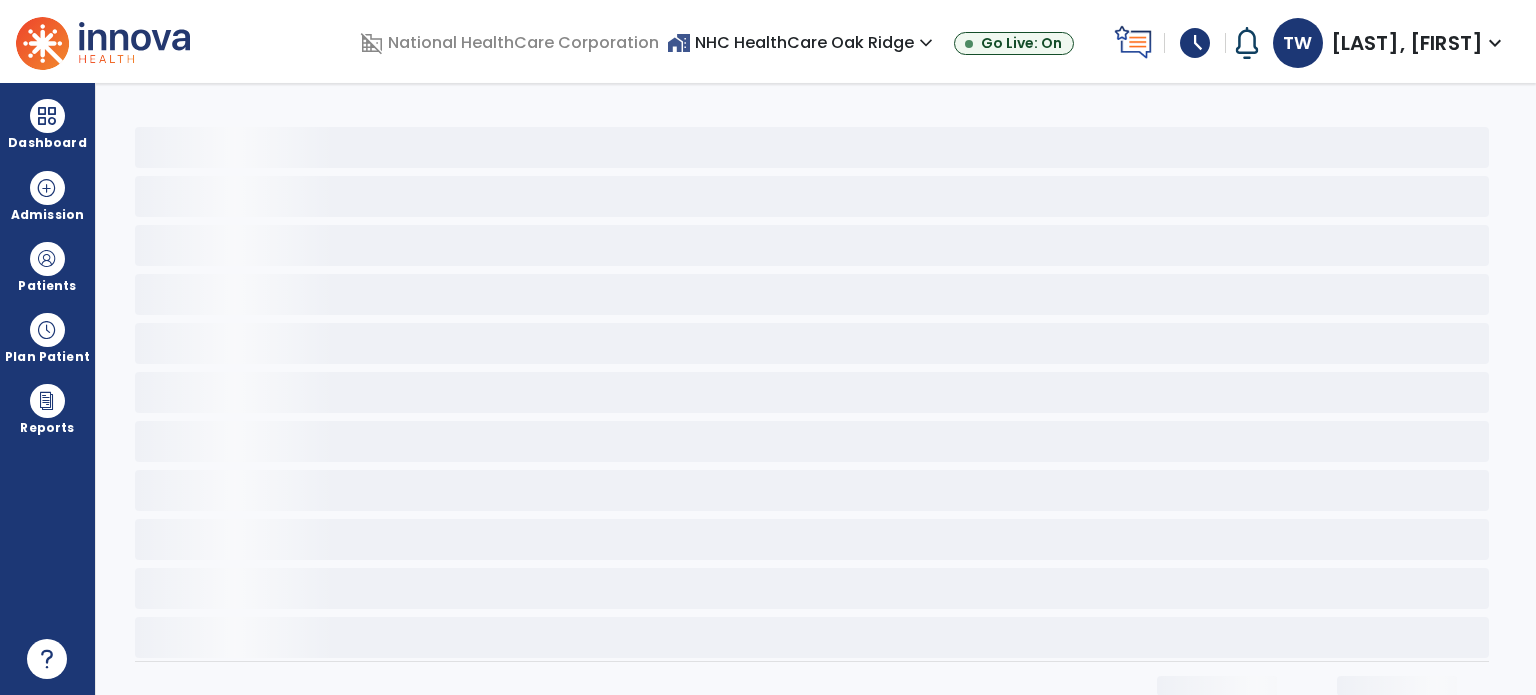 click 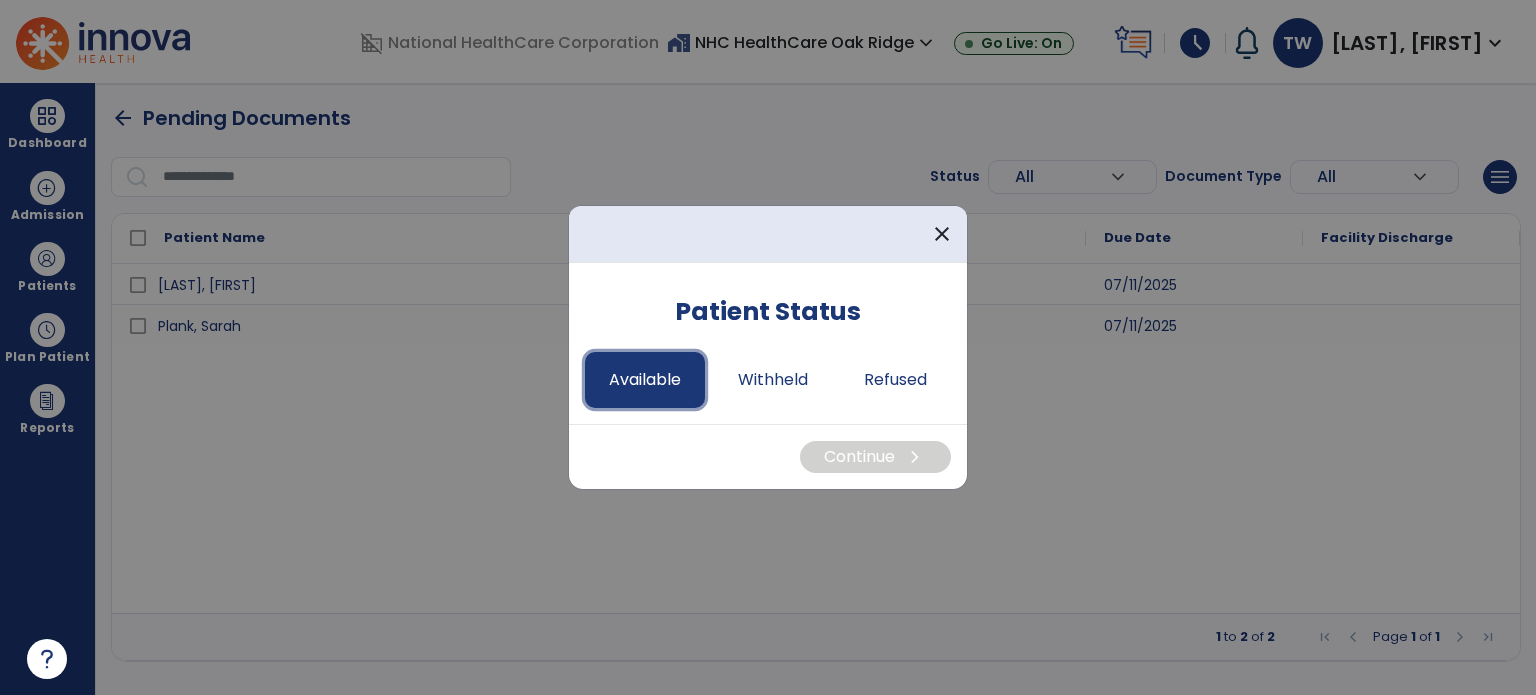 click on "Available" at bounding box center (645, 380) 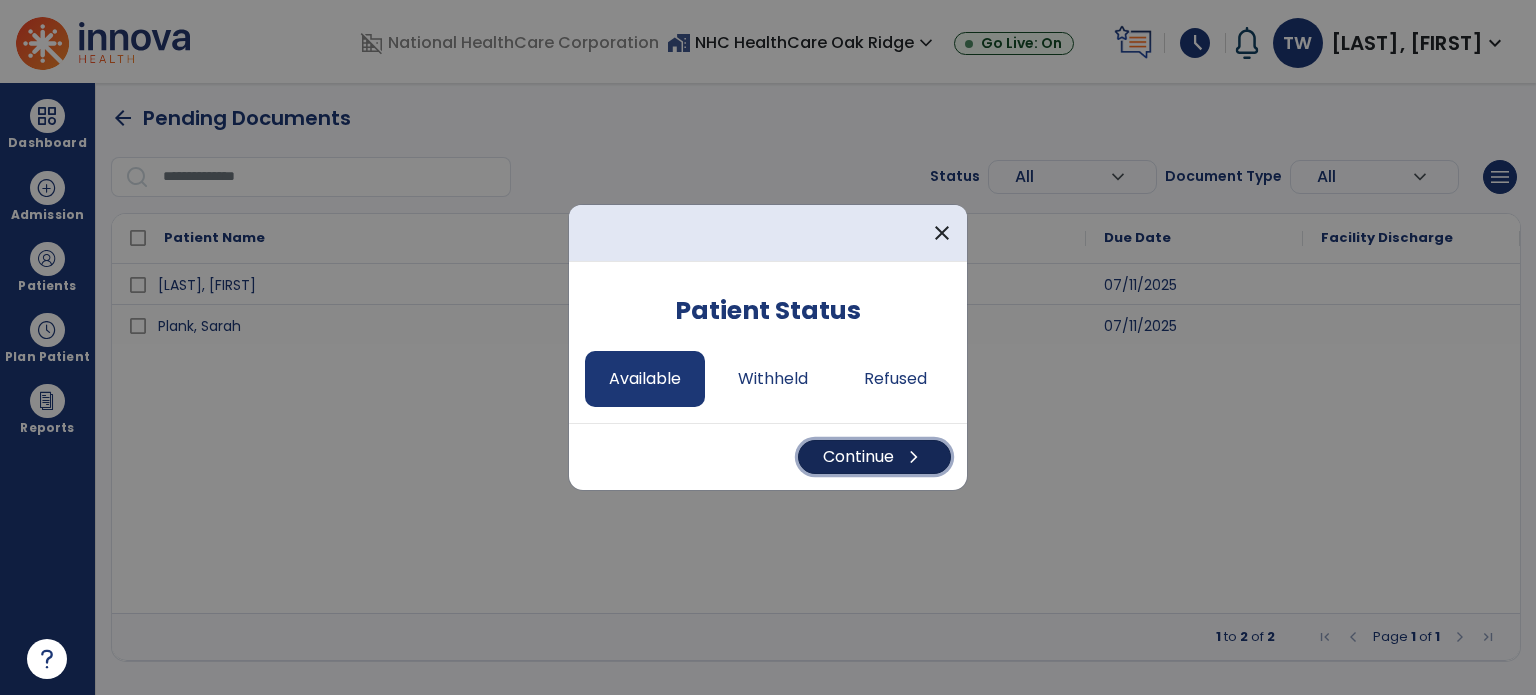 click on "Continue   chevron_right" at bounding box center (874, 457) 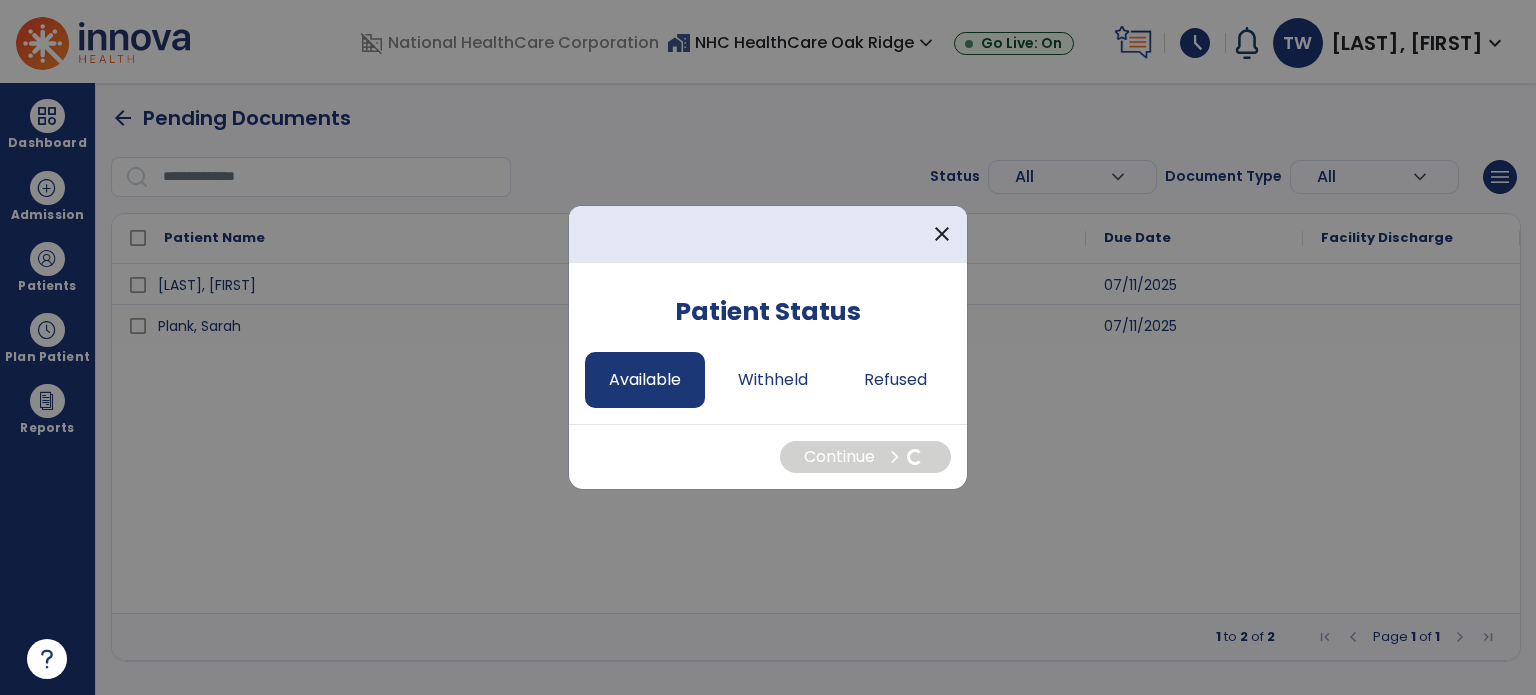 select on "*" 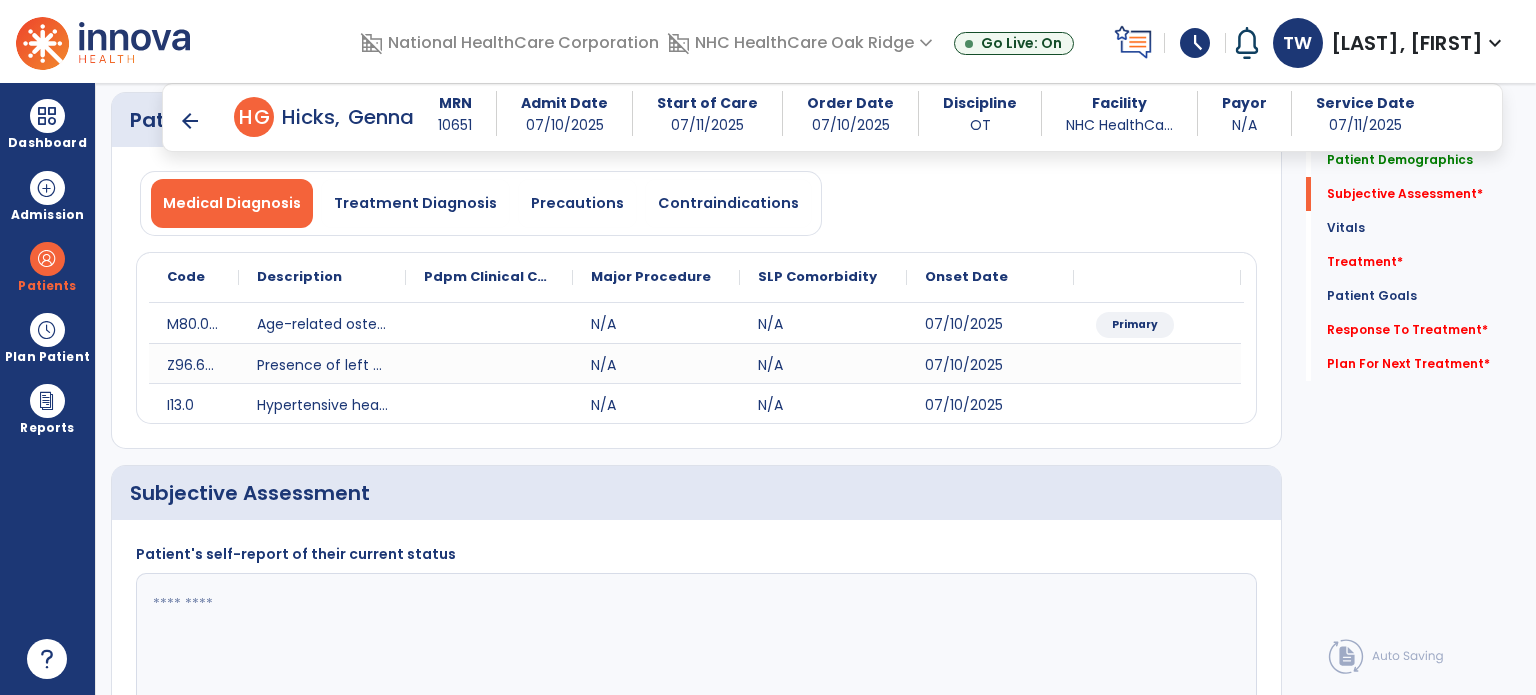 scroll, scrollTop: 400, scrollLeft: 0, axis: vertical 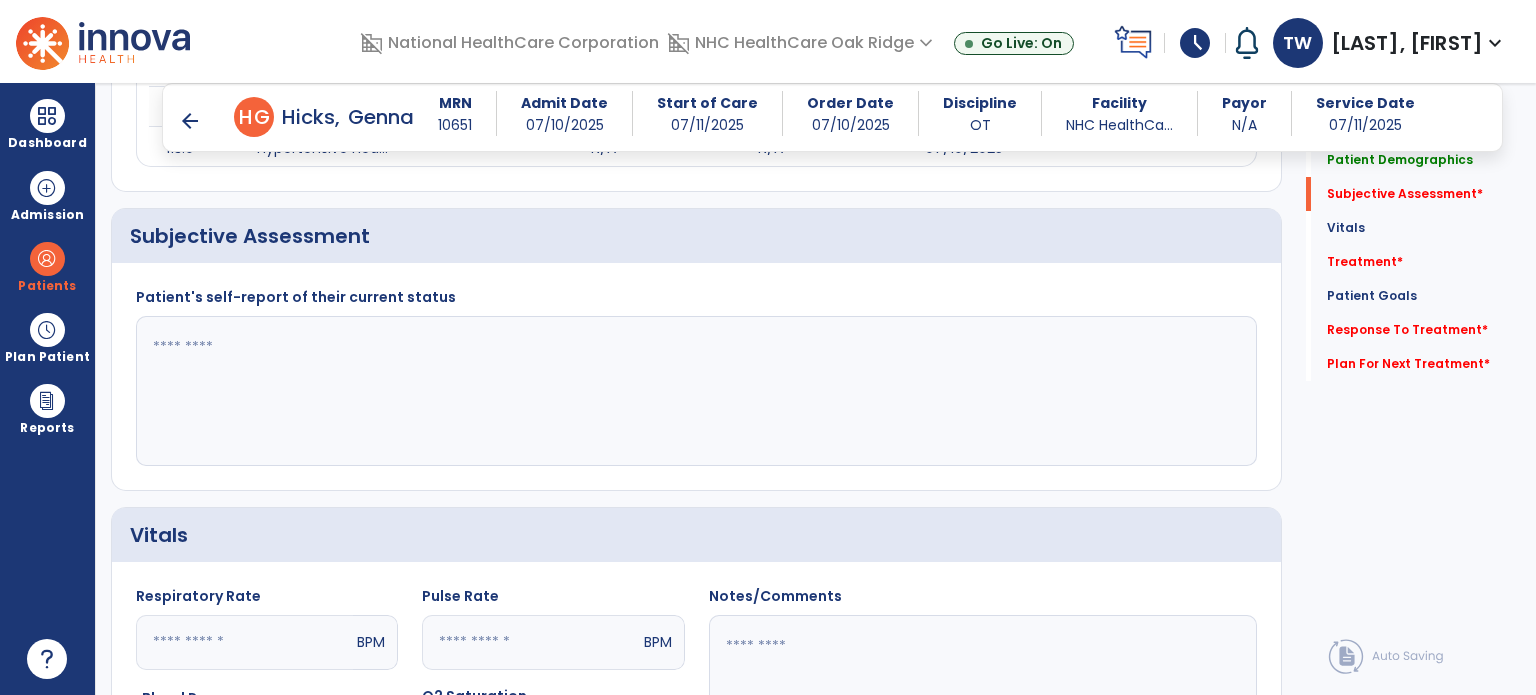 click 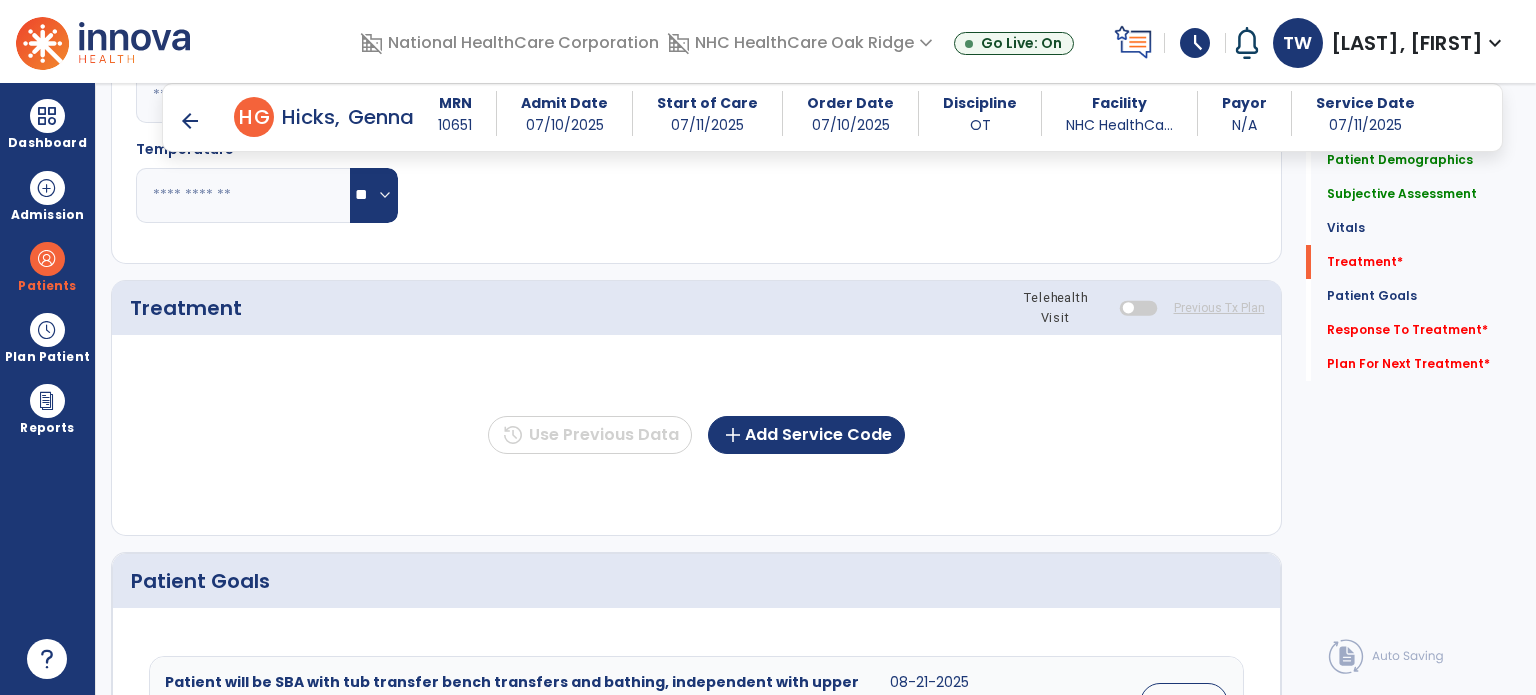 scroll, scrollTop: 1100, scrollLeft: 0, axis: vertical 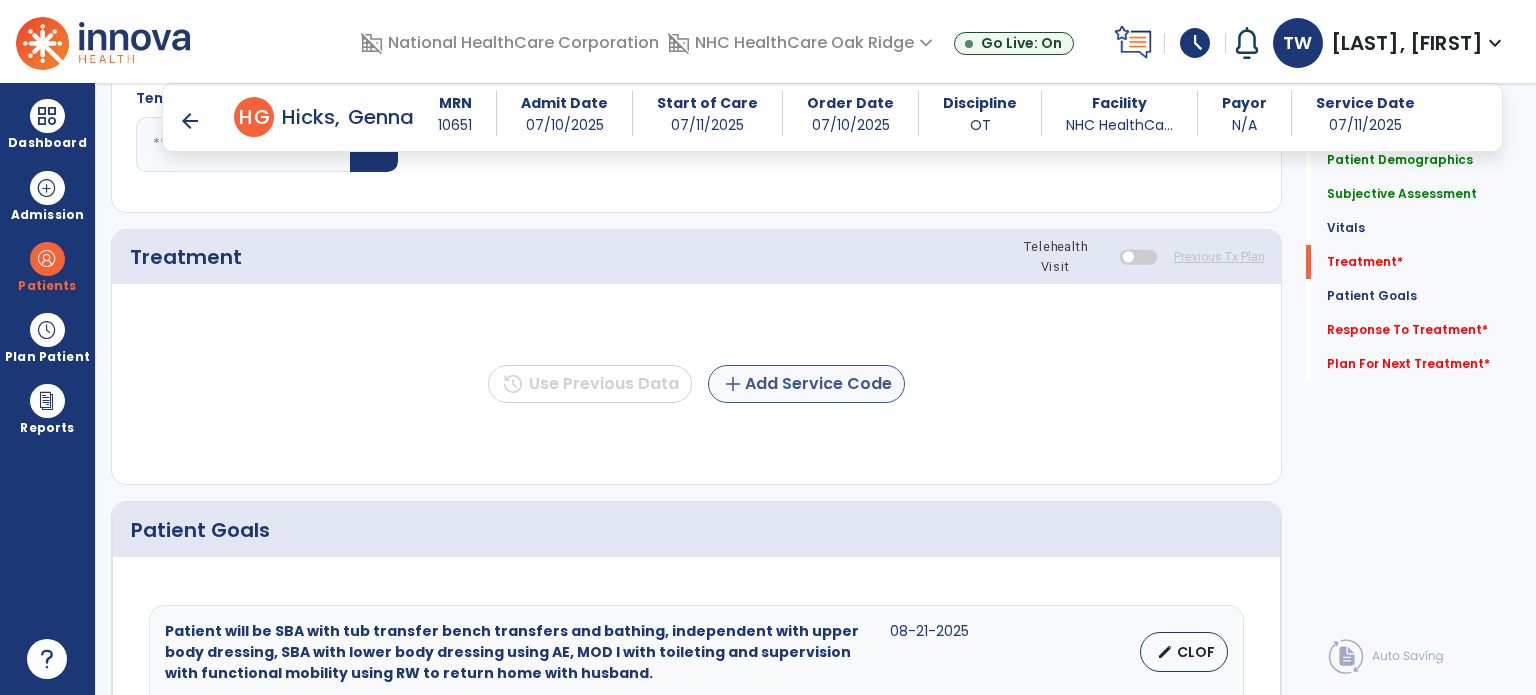 type on "**********" 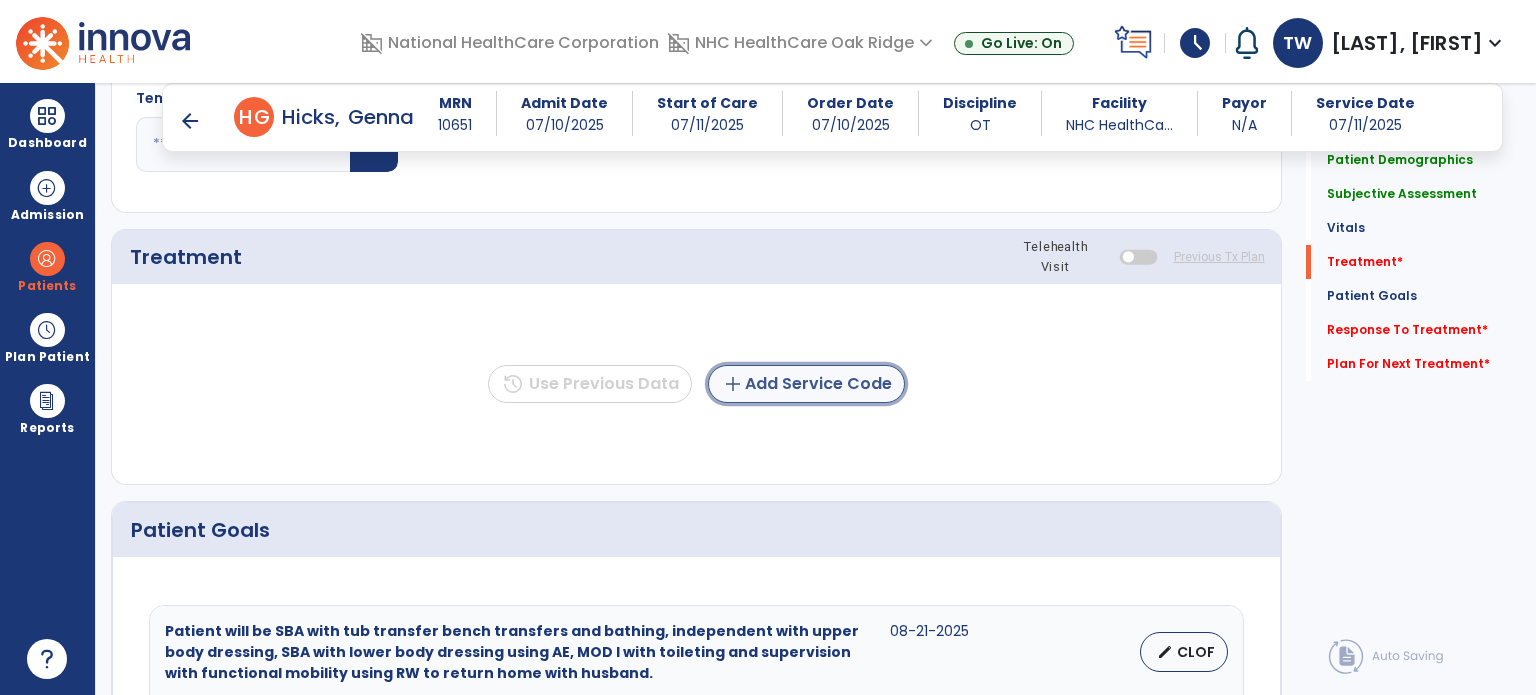 click on "add  Add Service Code" 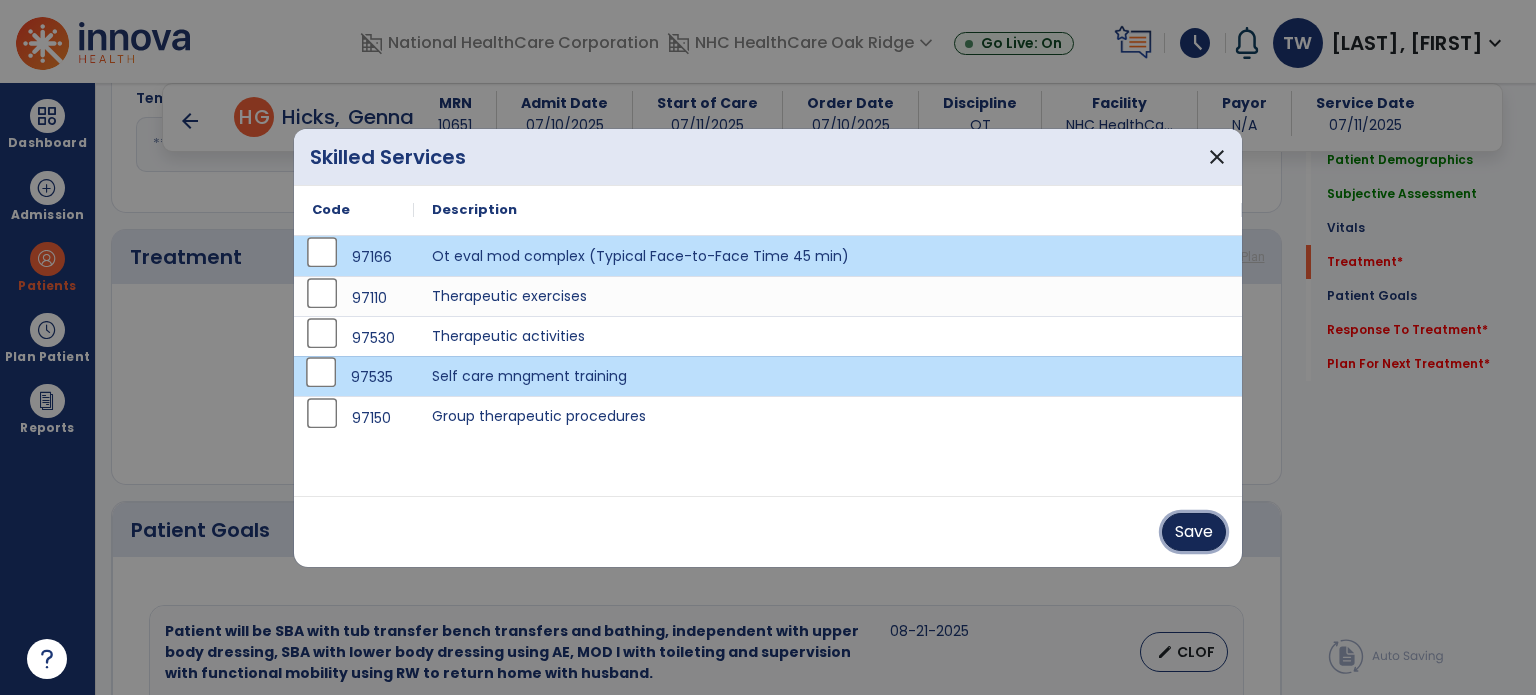 click on "Save" at bounding box center (1194, 532) 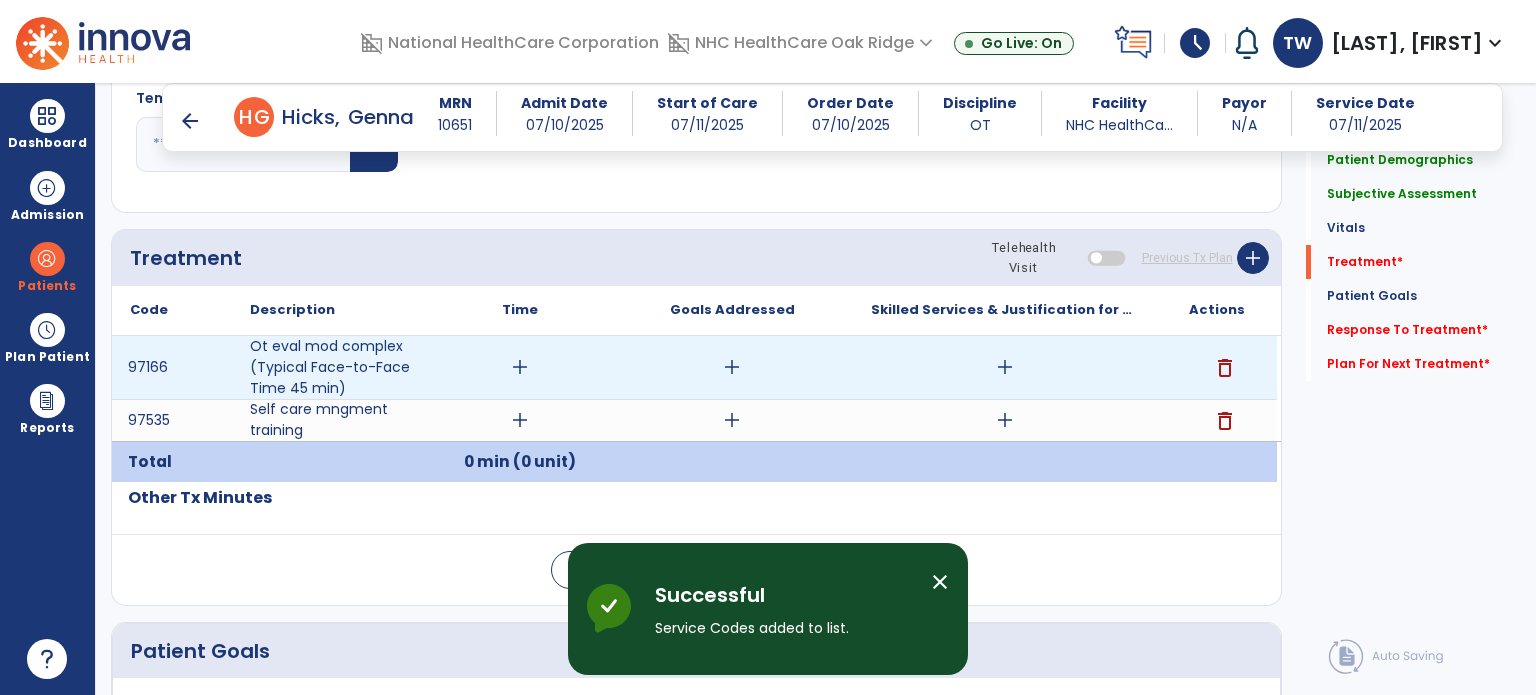 click on "add" at bounding box center [520, 367] 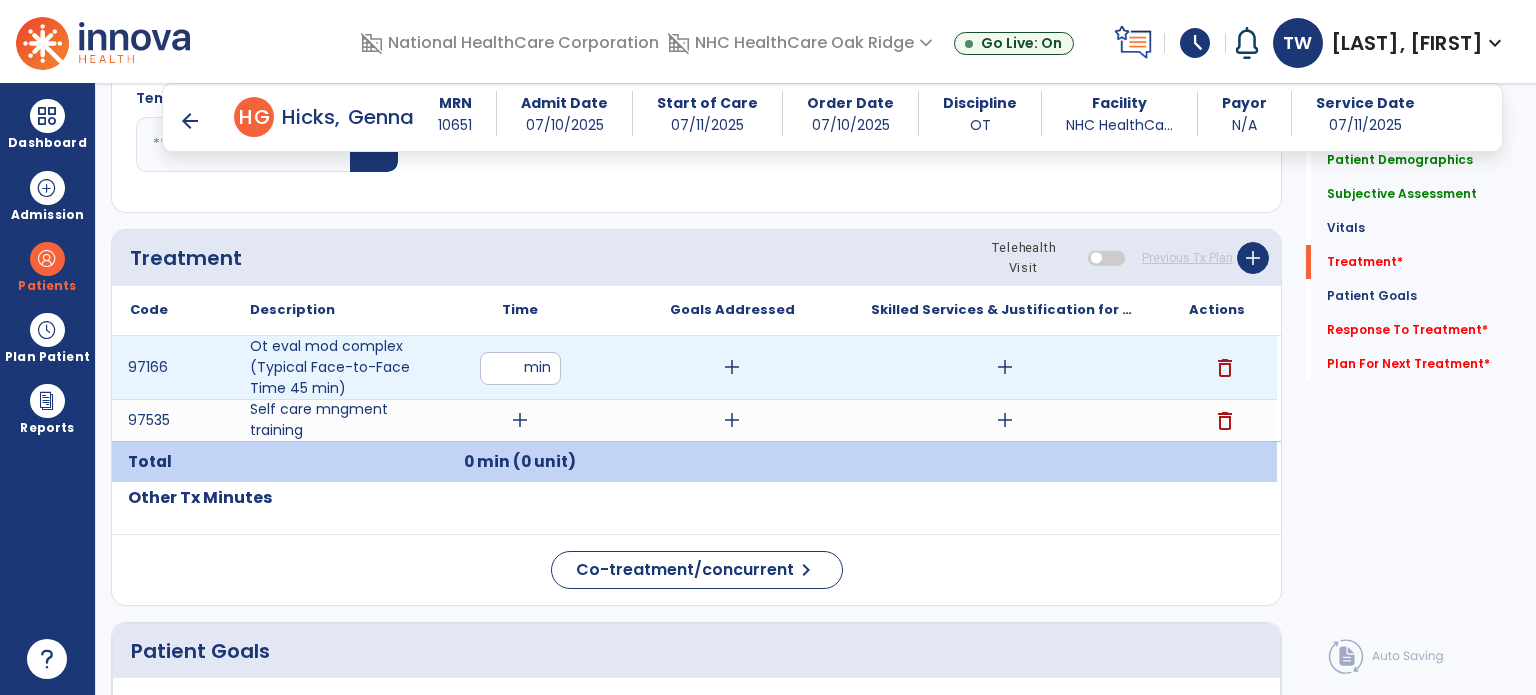 type on "**" 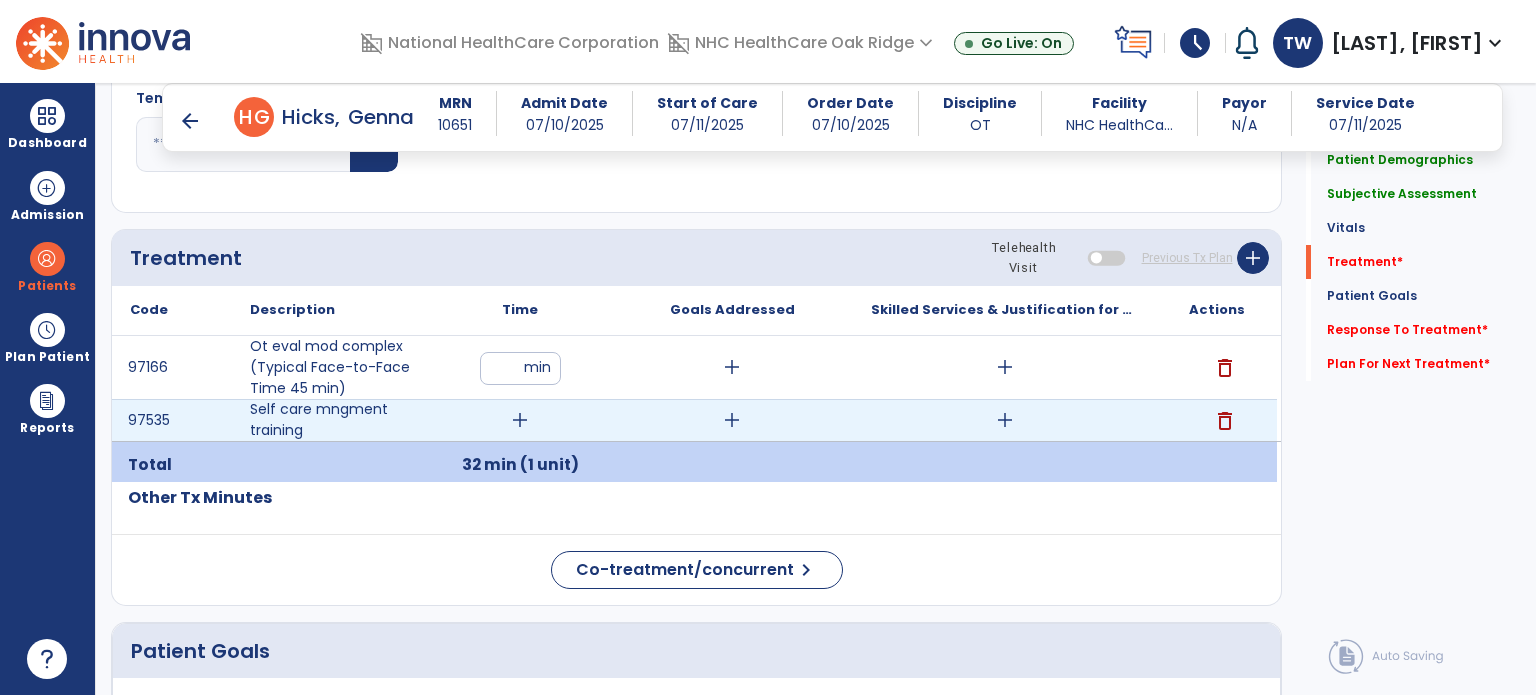 click on "add" at bounding box center [520, 420] 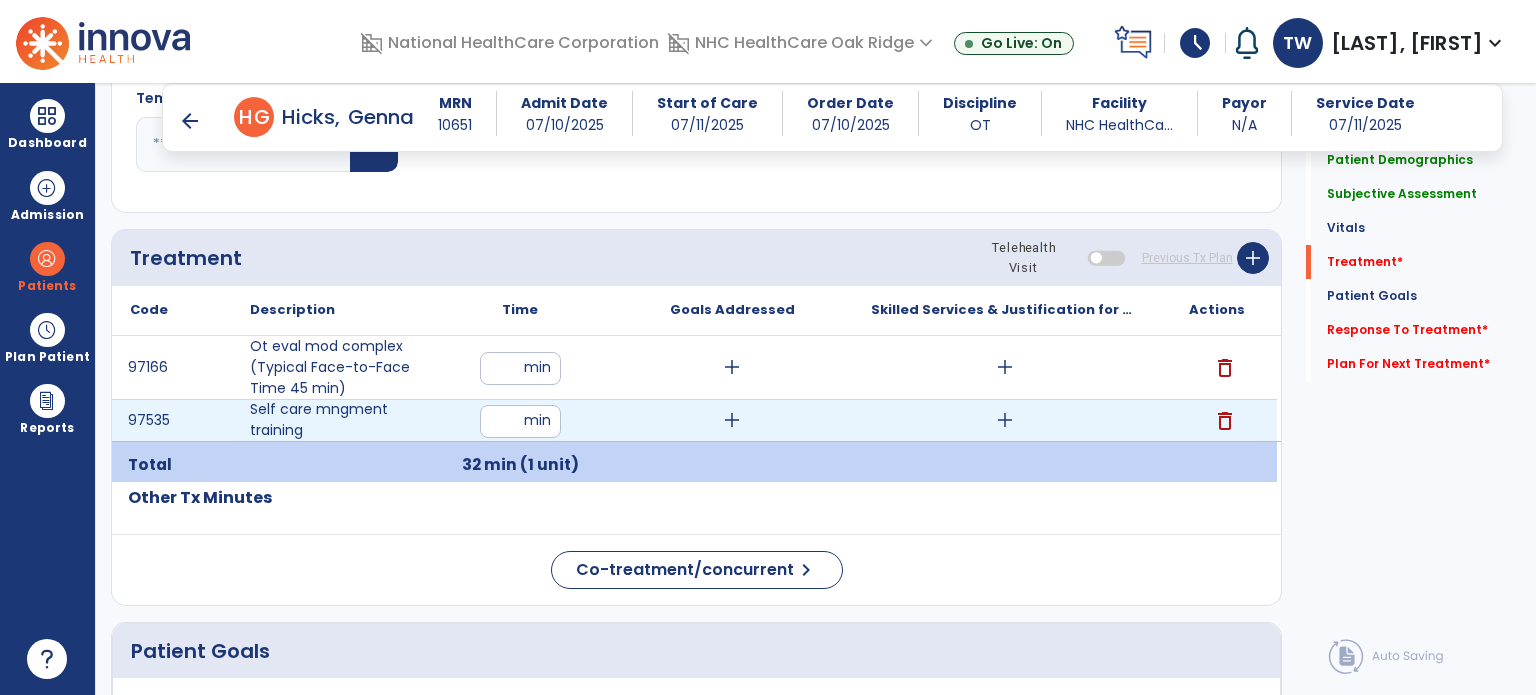 type on "**" 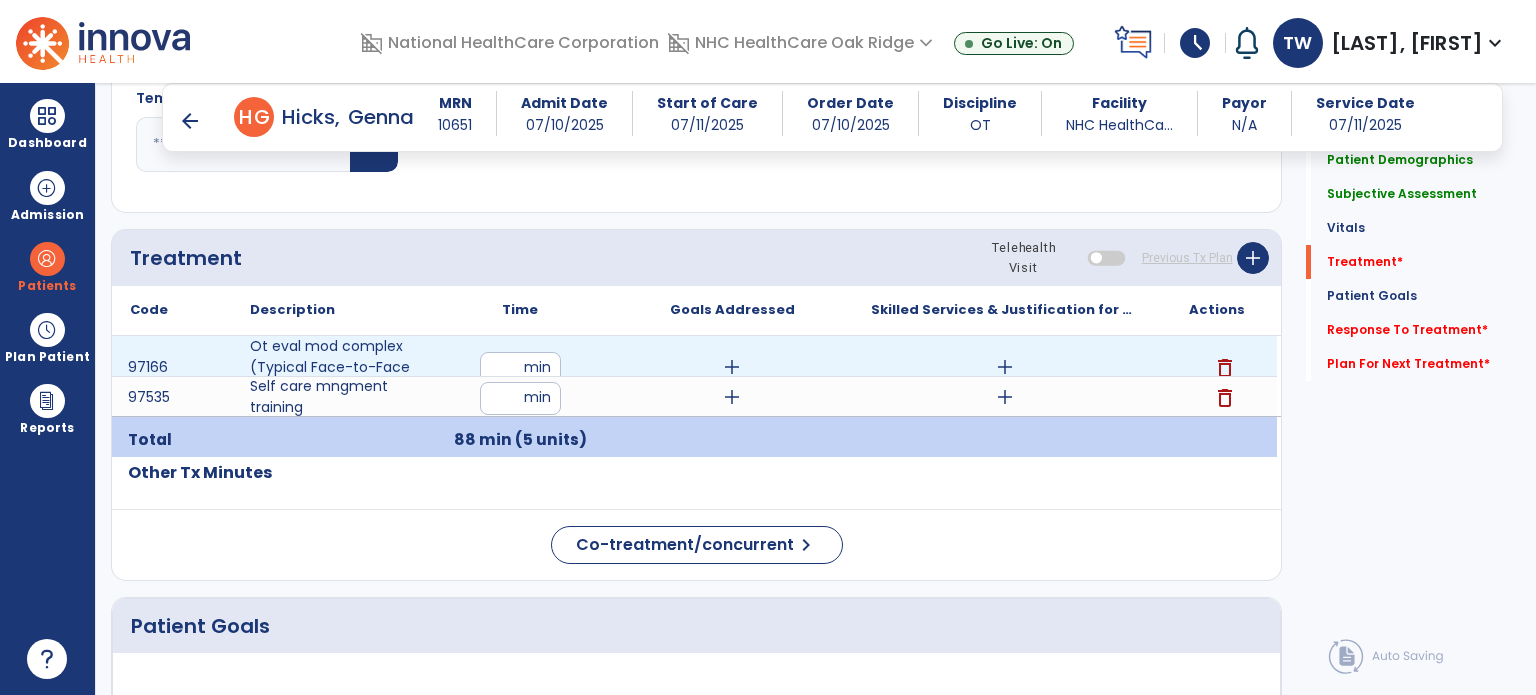 click on "add" at bounding box center [1005, 367] 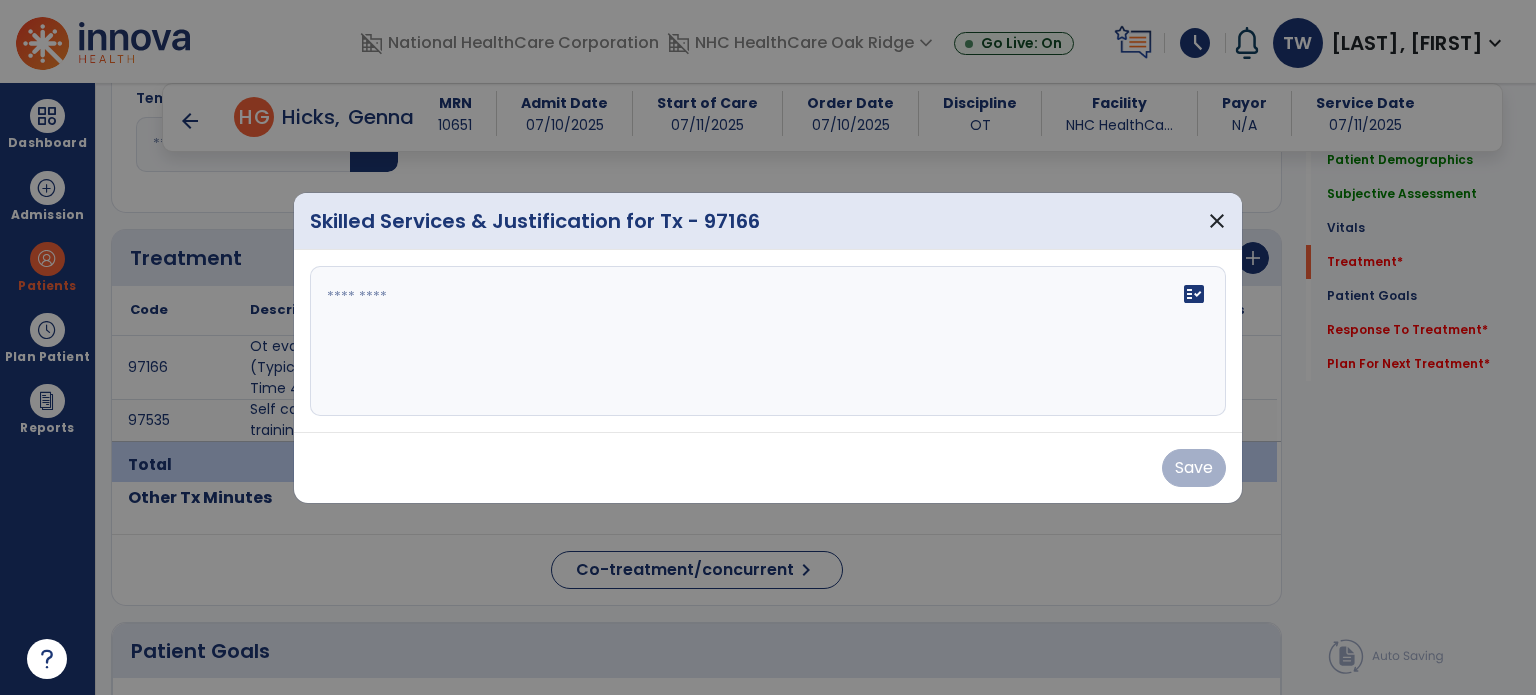 click on "fact_check" at bounding box center (768, 341) 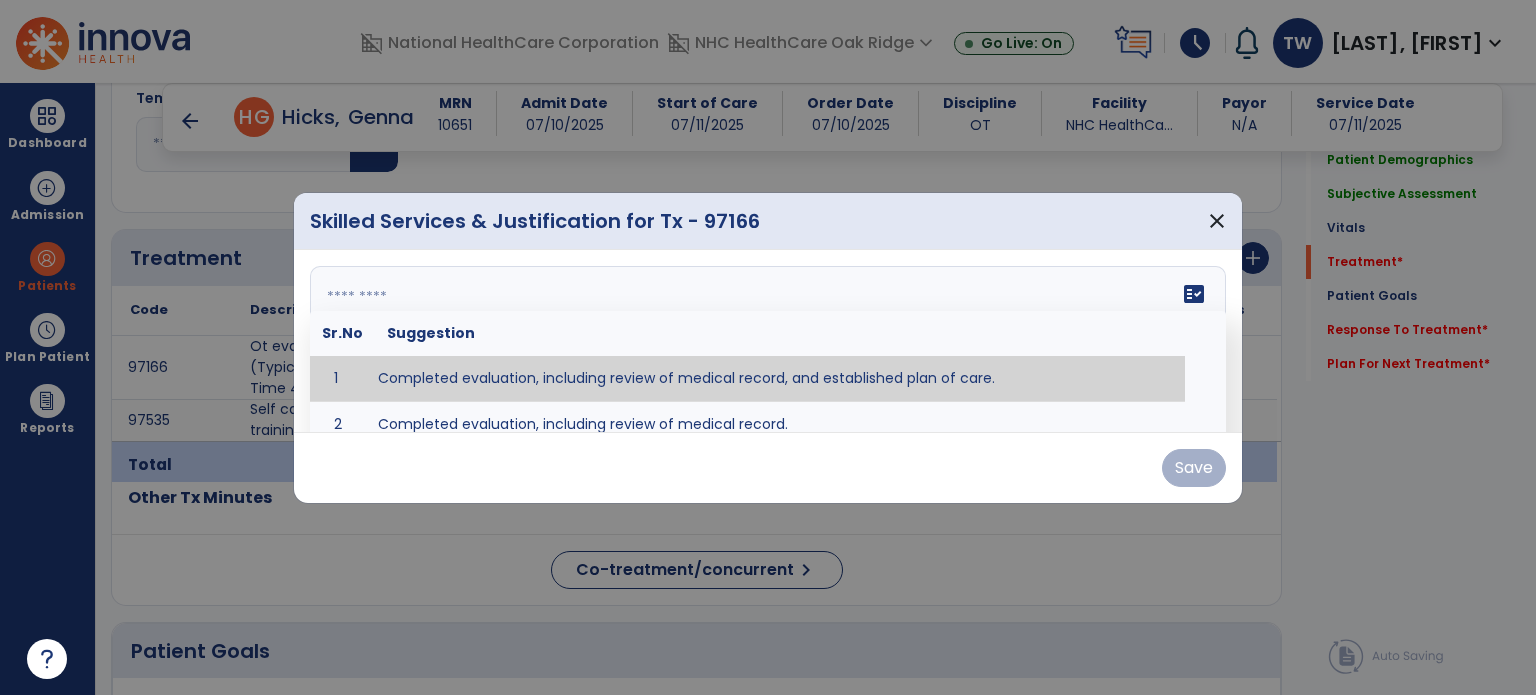 type on "**********" 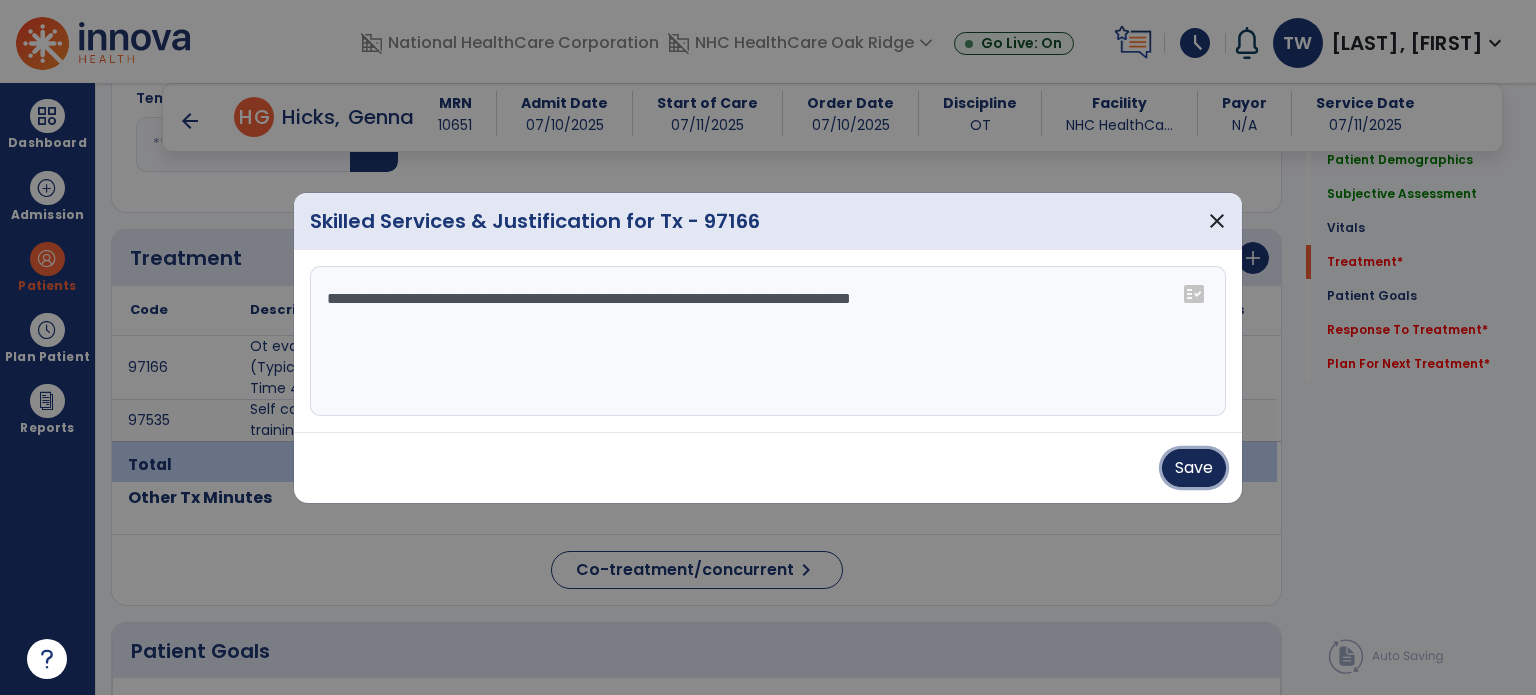 click on "Save" at bounding box center [1194, 468] 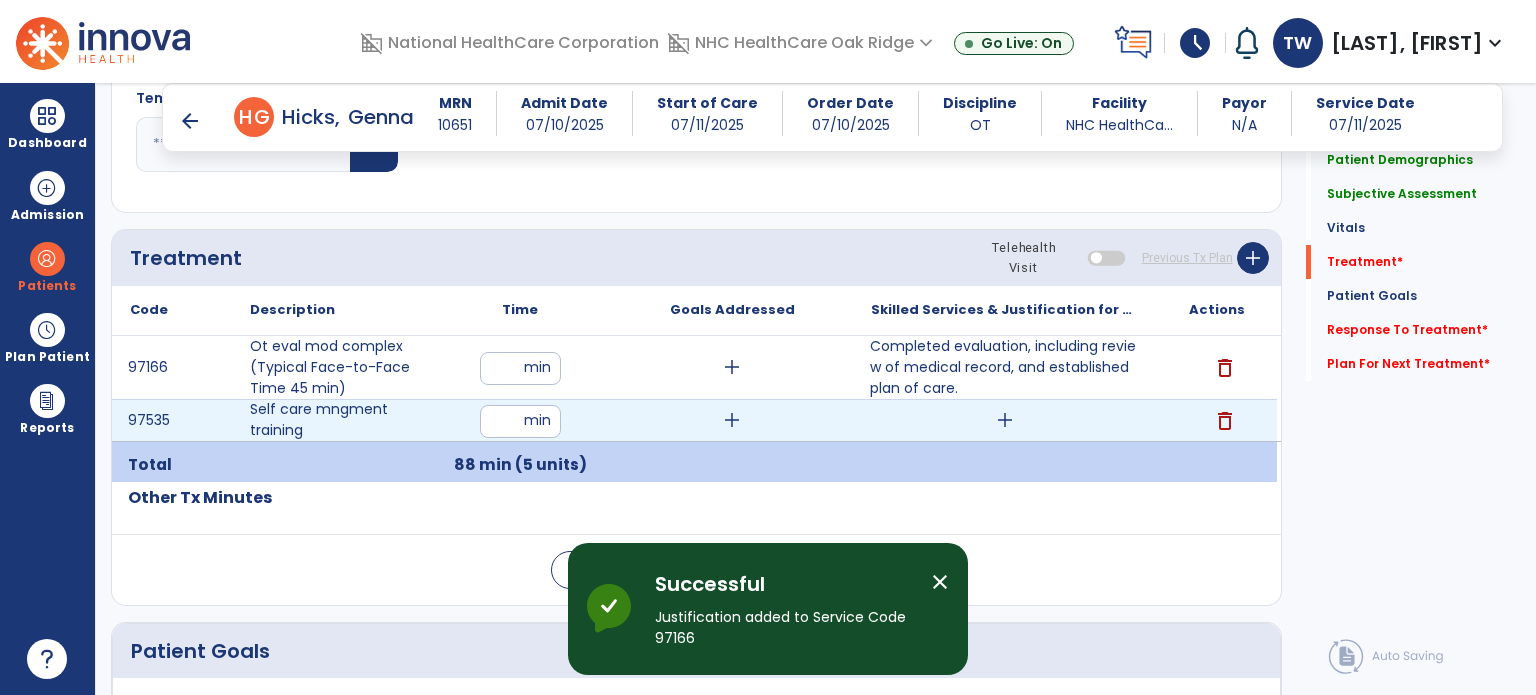 click on "add" at bounding box center [1005, 420] 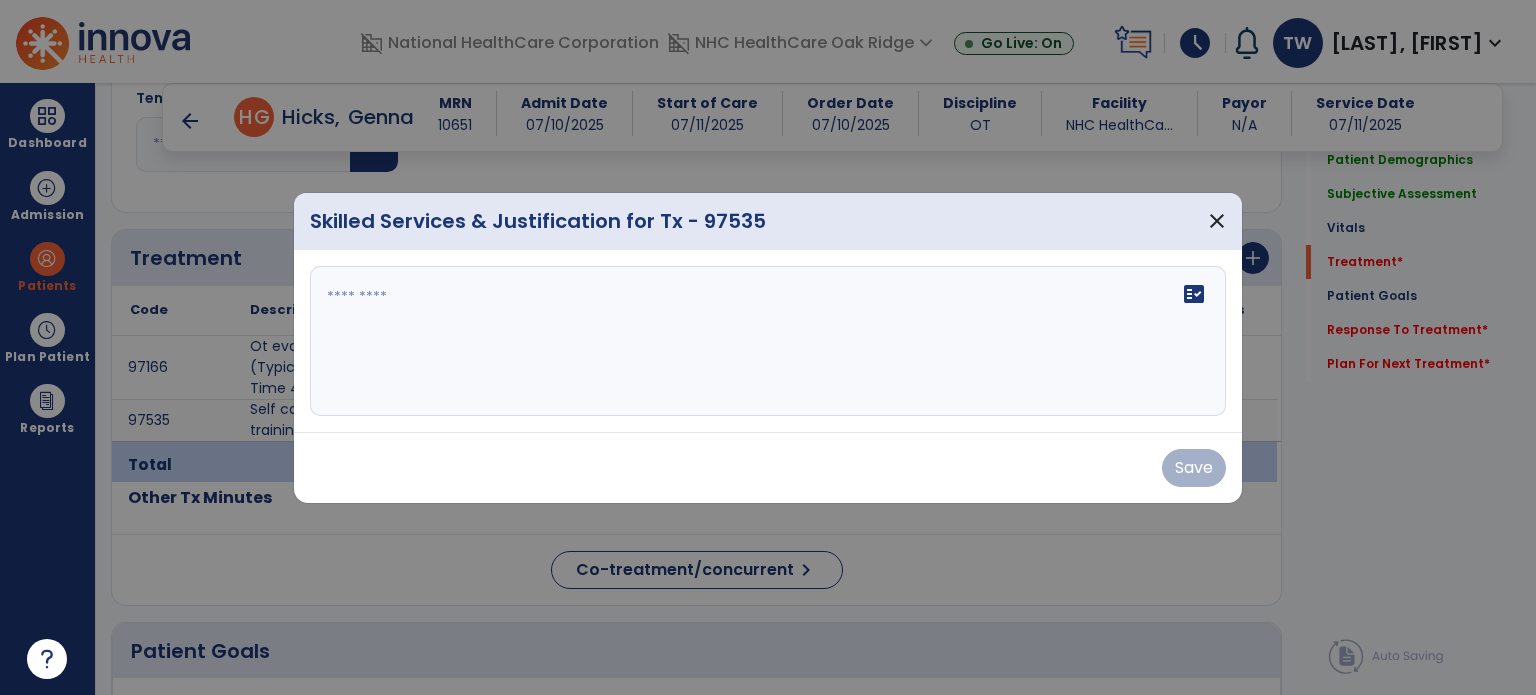 click at bounding box center (768, 341) 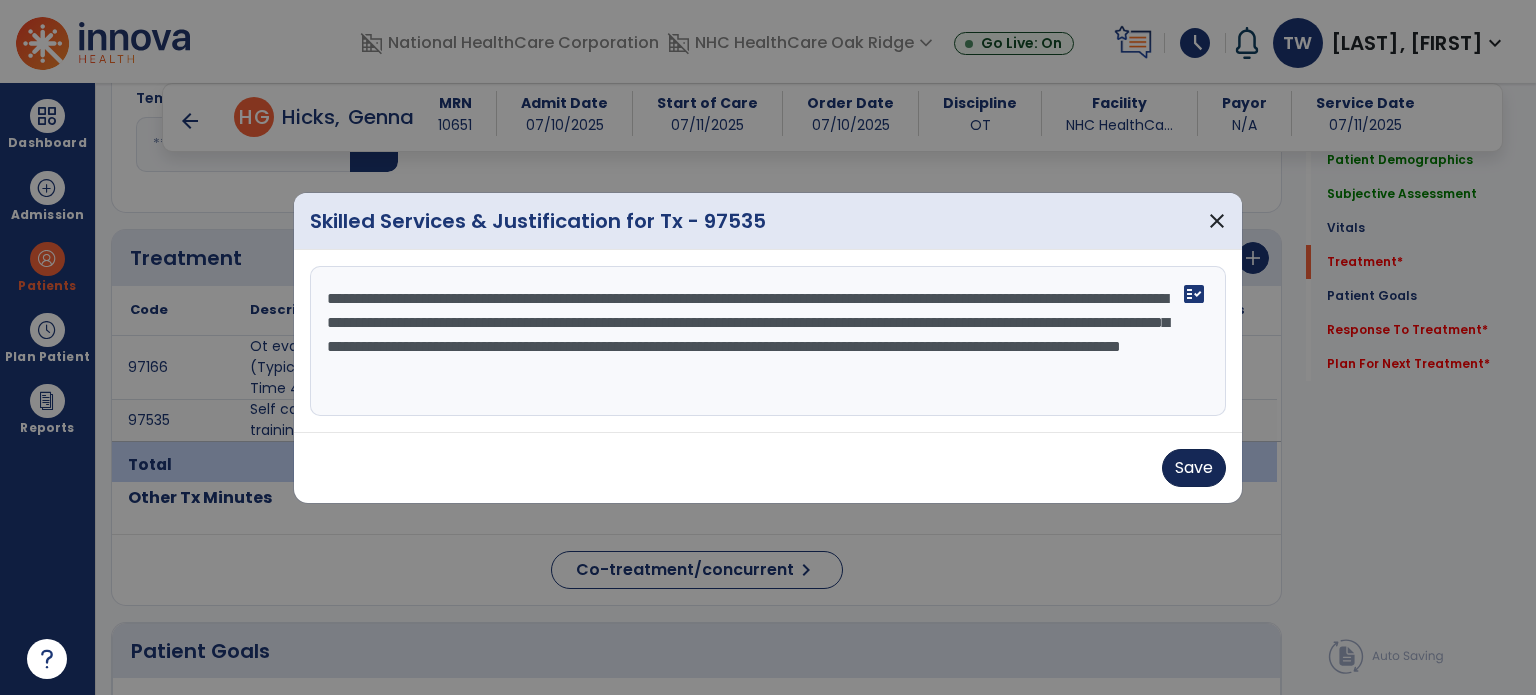 type on "**********" 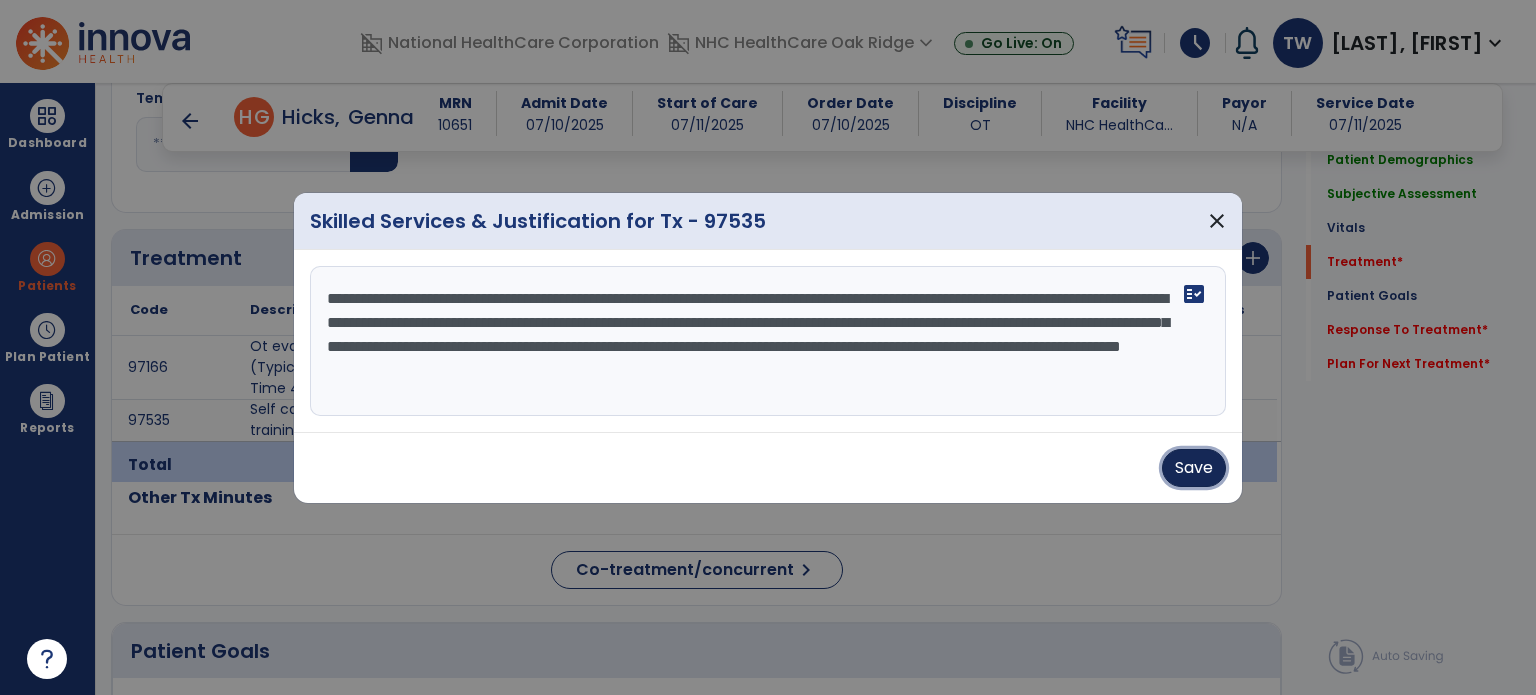 click on "Save" at bounding box center (1194, 468) 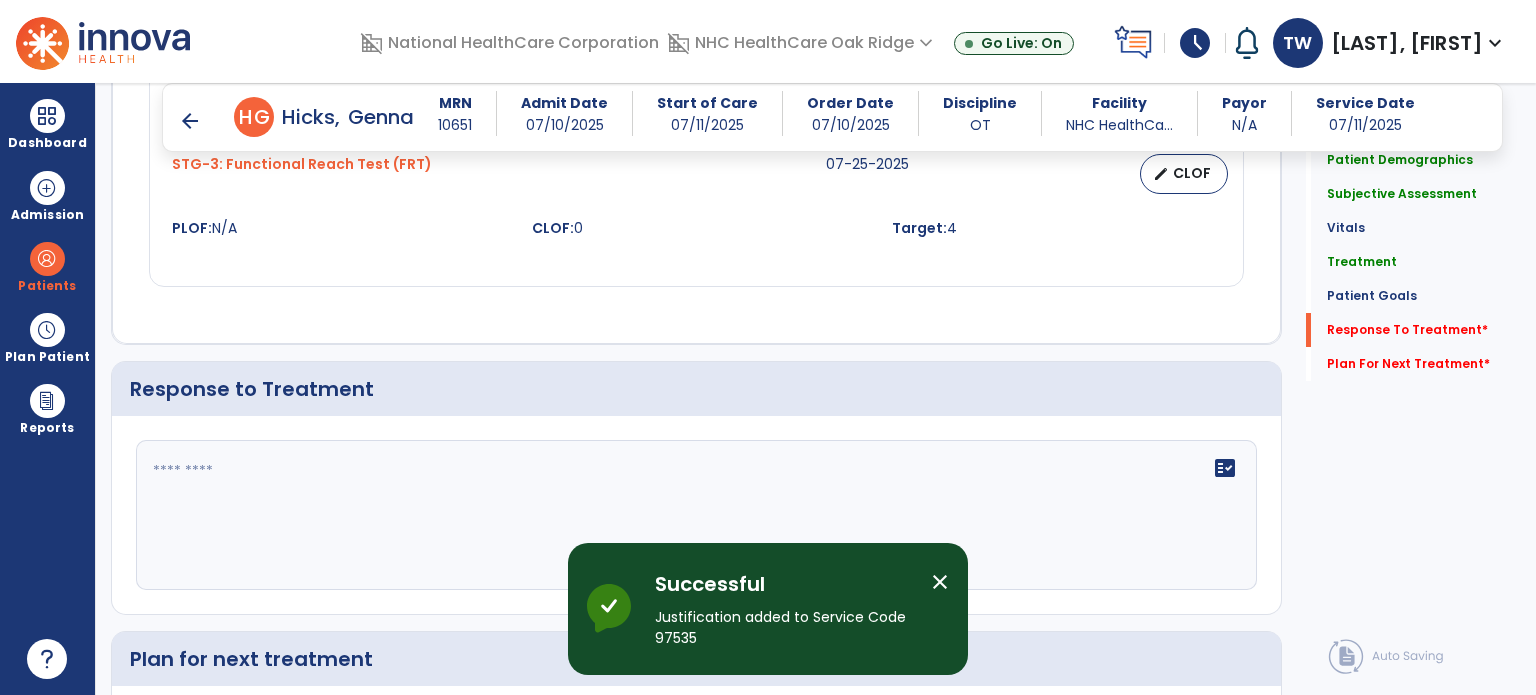 scroll, scrollTop: 2900, scrollLeft: 0, axis: vertical 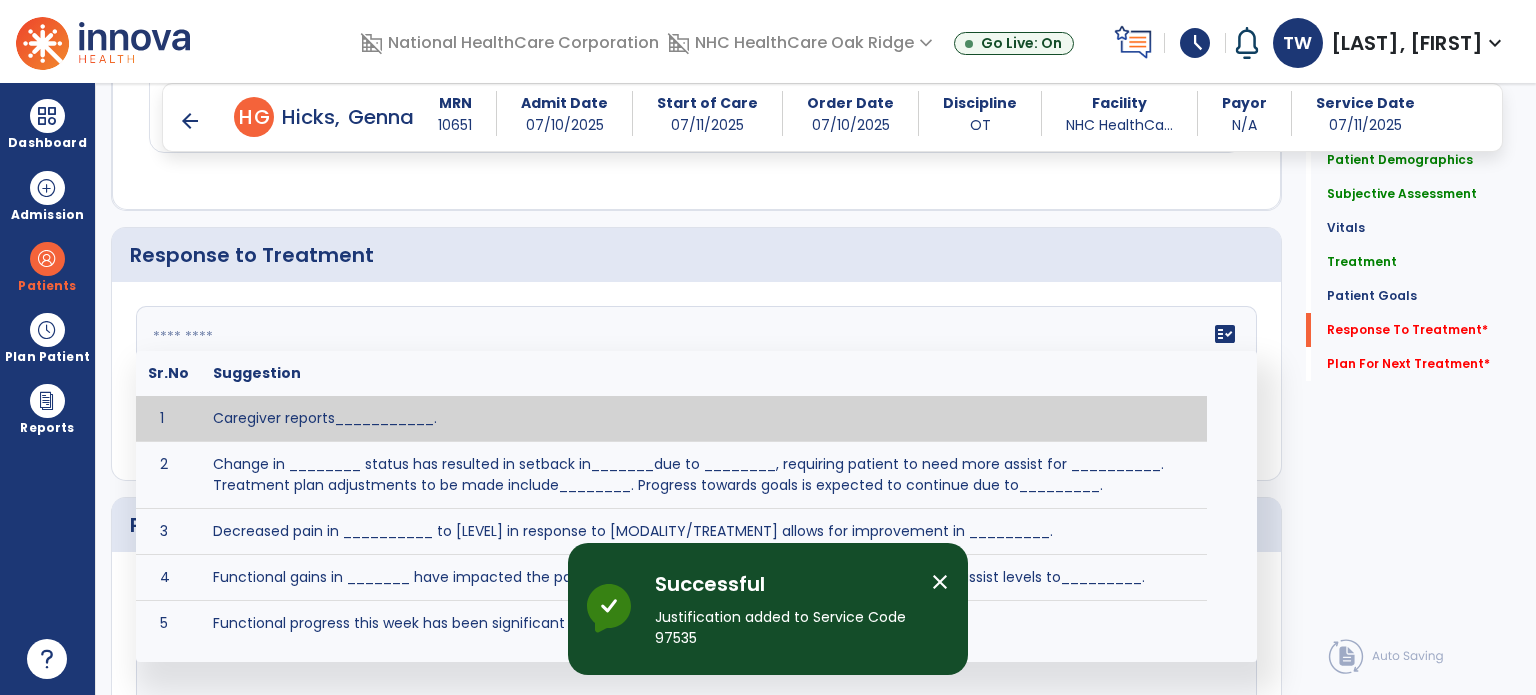 click 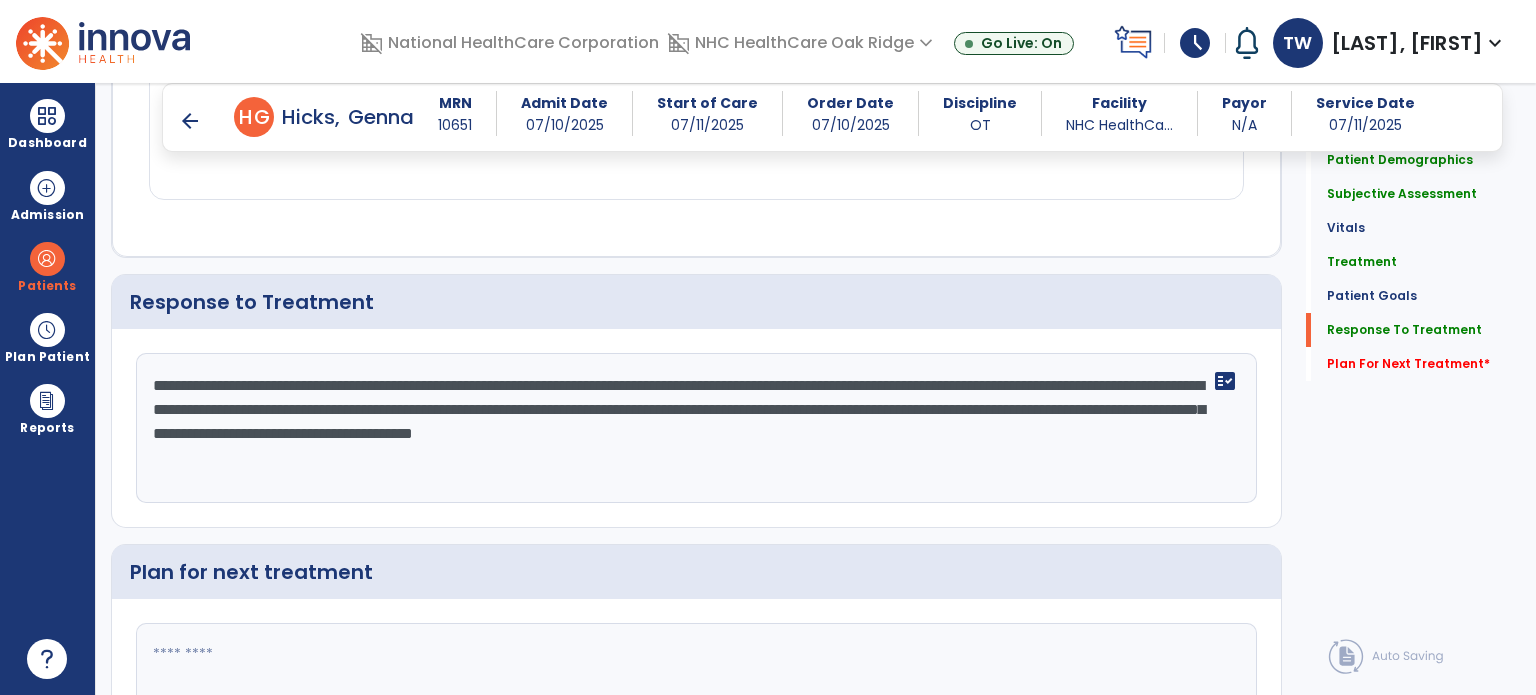 scroll, scrollTop: 2899, scrollLeft: 0, axis: vertical 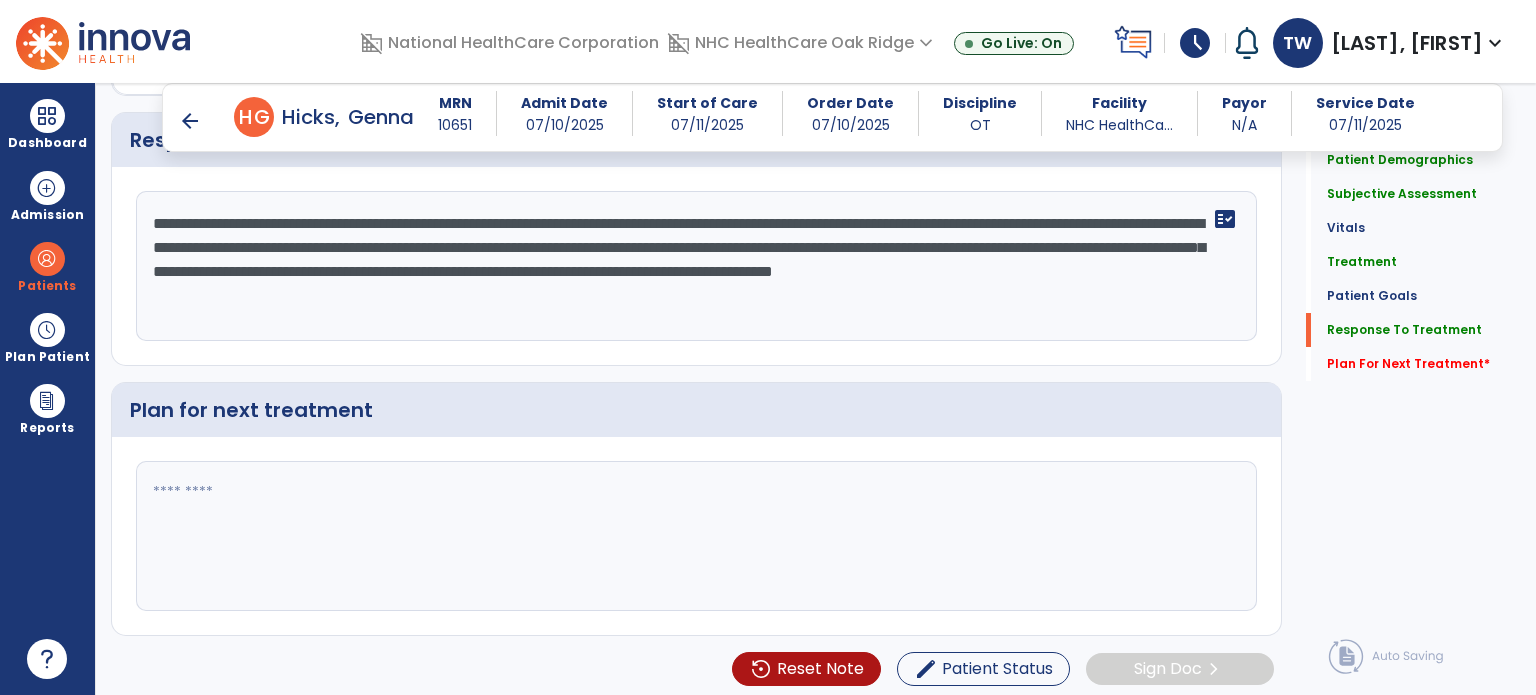 type on "**********" 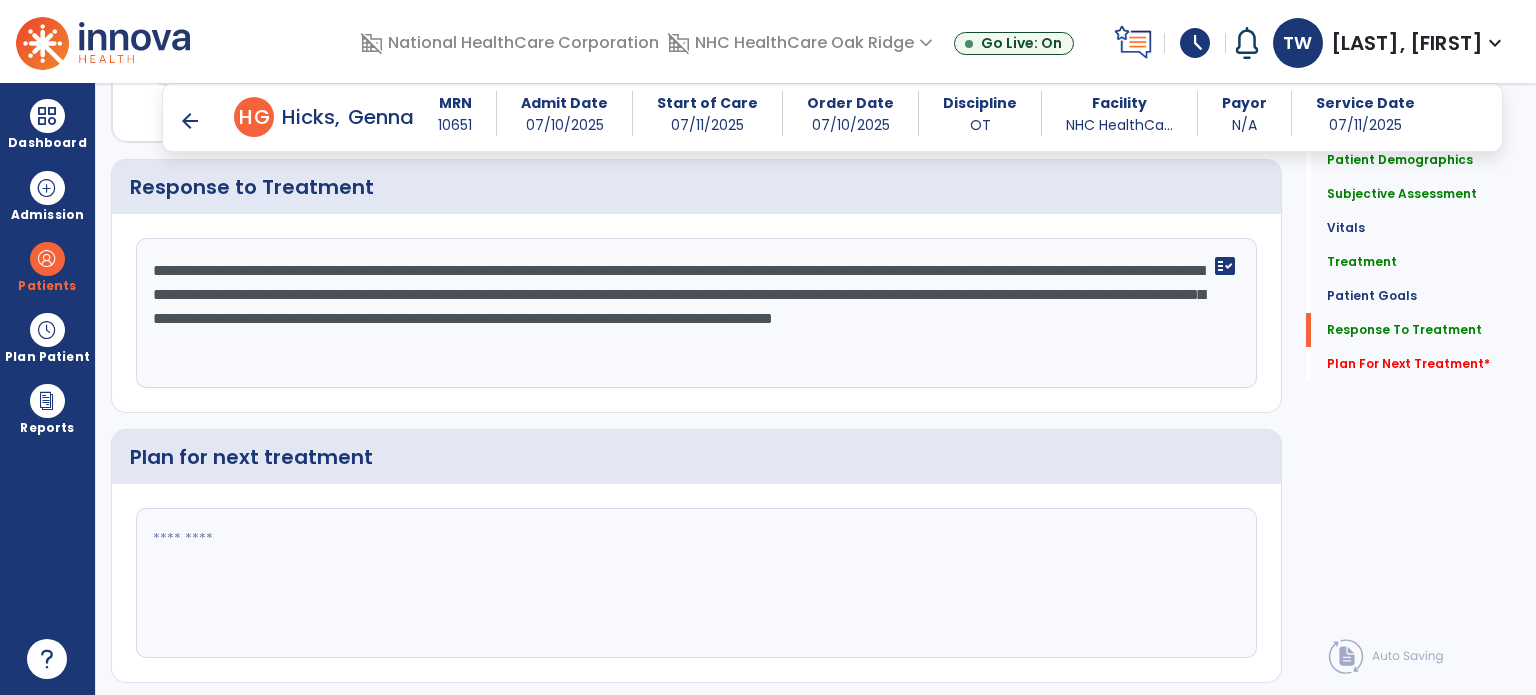 click 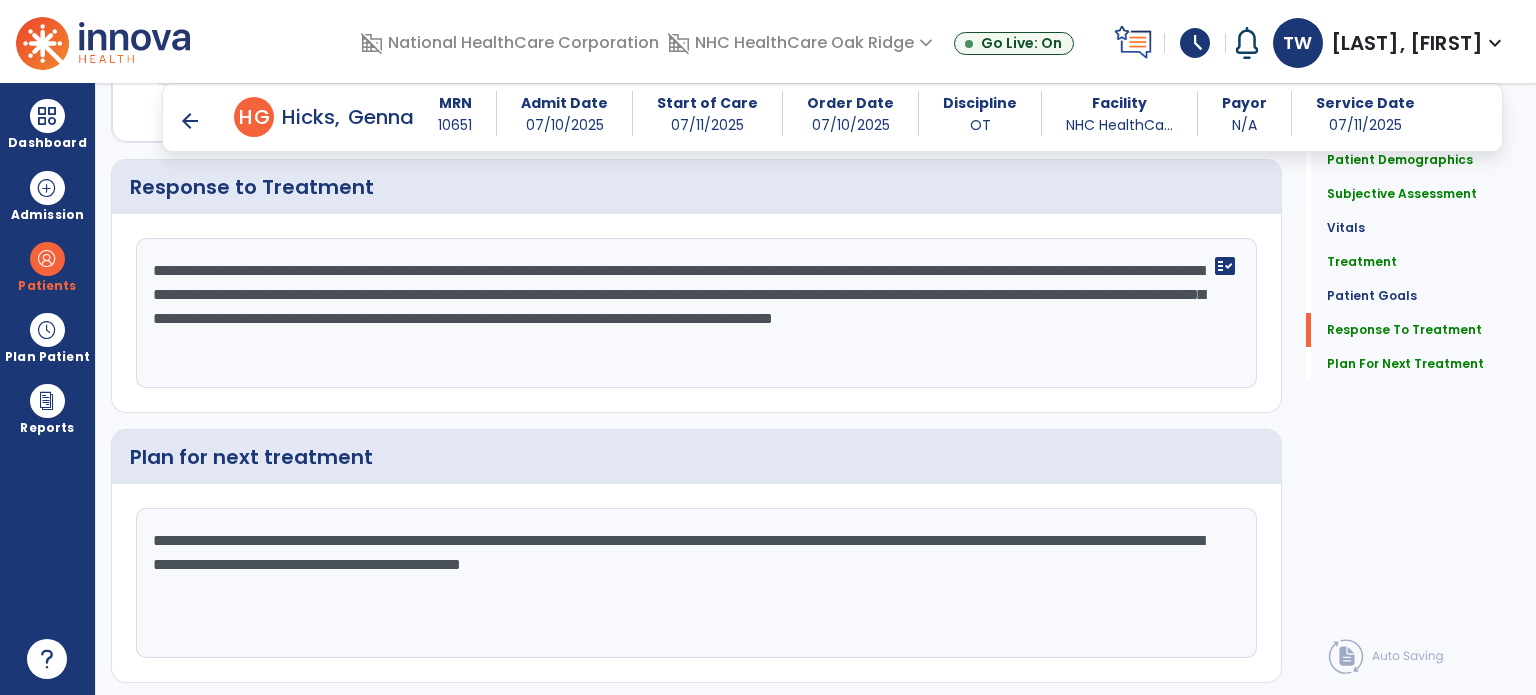 scroll, scrollTop: 3014, scrollLeft: 0, axis: vertical 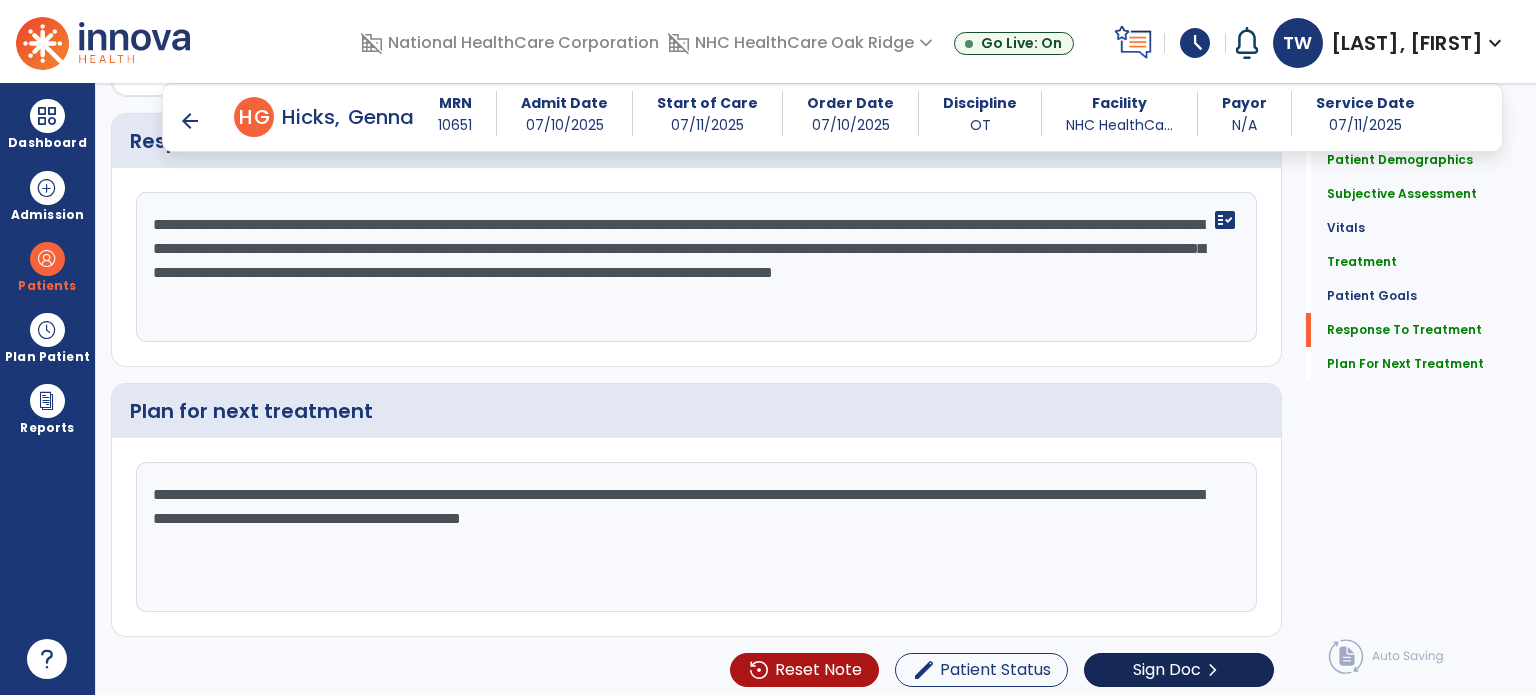type on "**********" 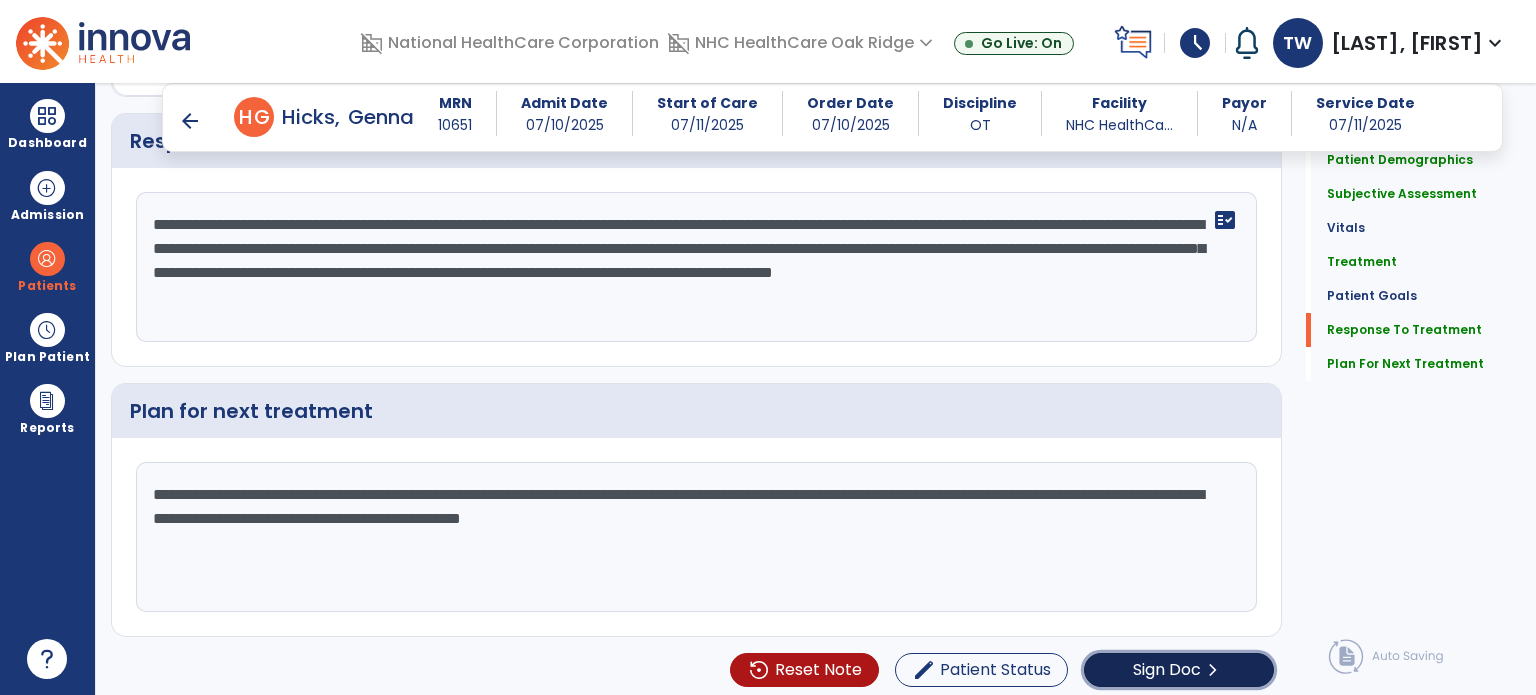 click on "Sign Doc" 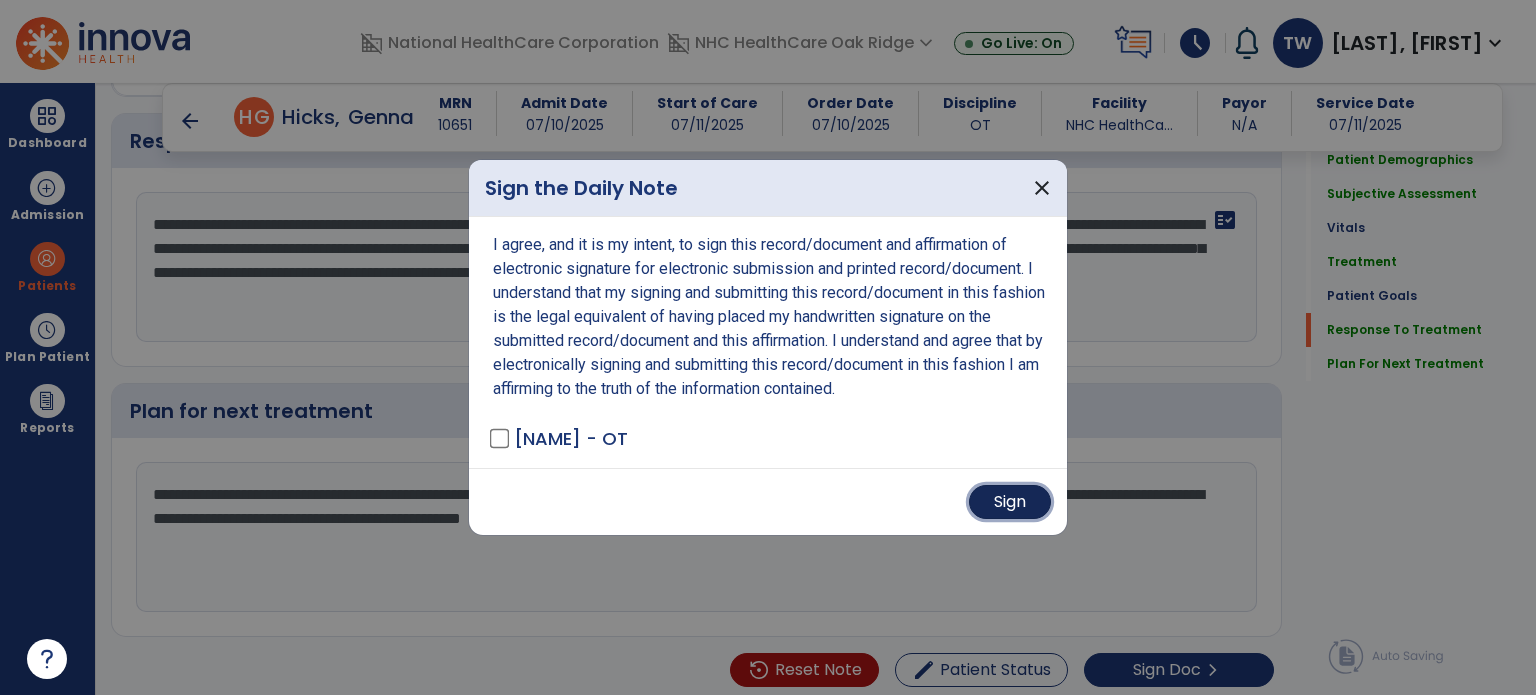 click on "Sign" at bounding box center (1010, 502) 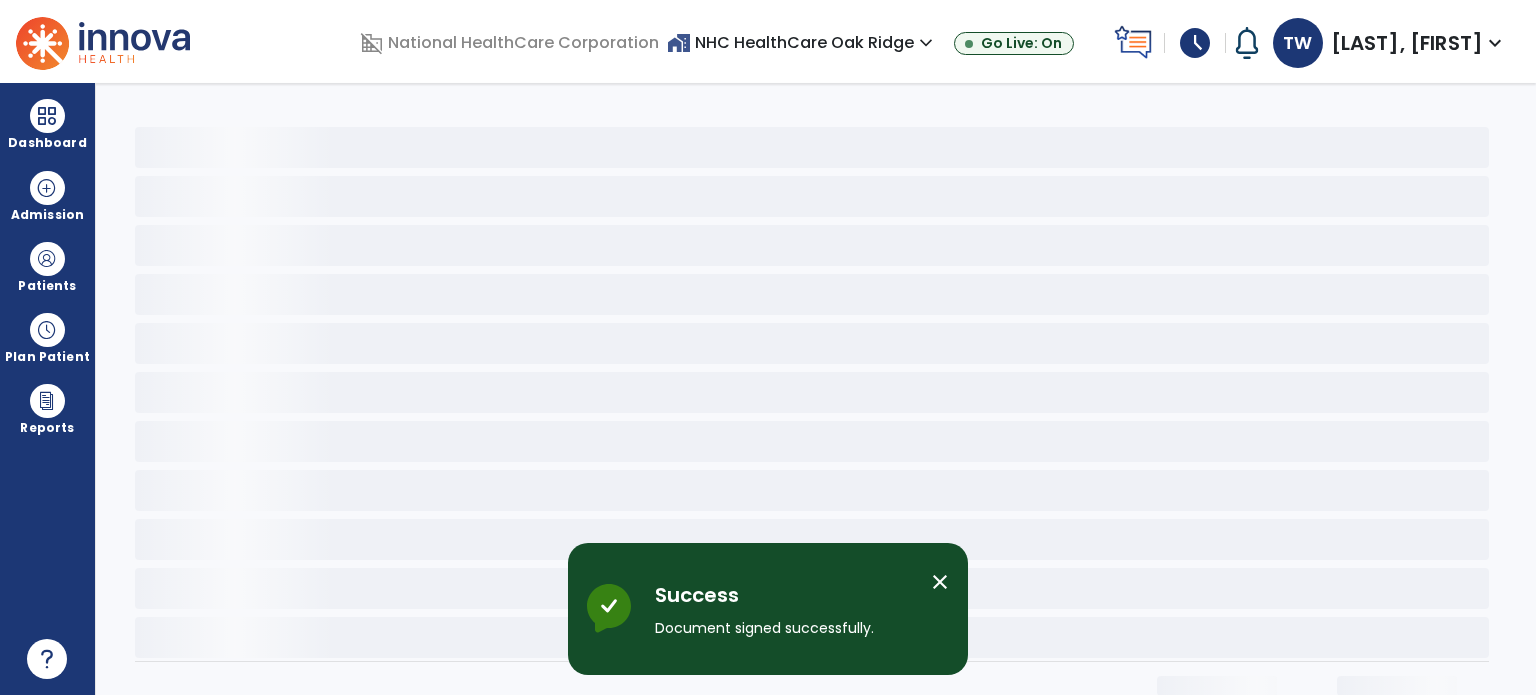 scroll, scrollTop: 0, scrollLeft: 0, axis: both 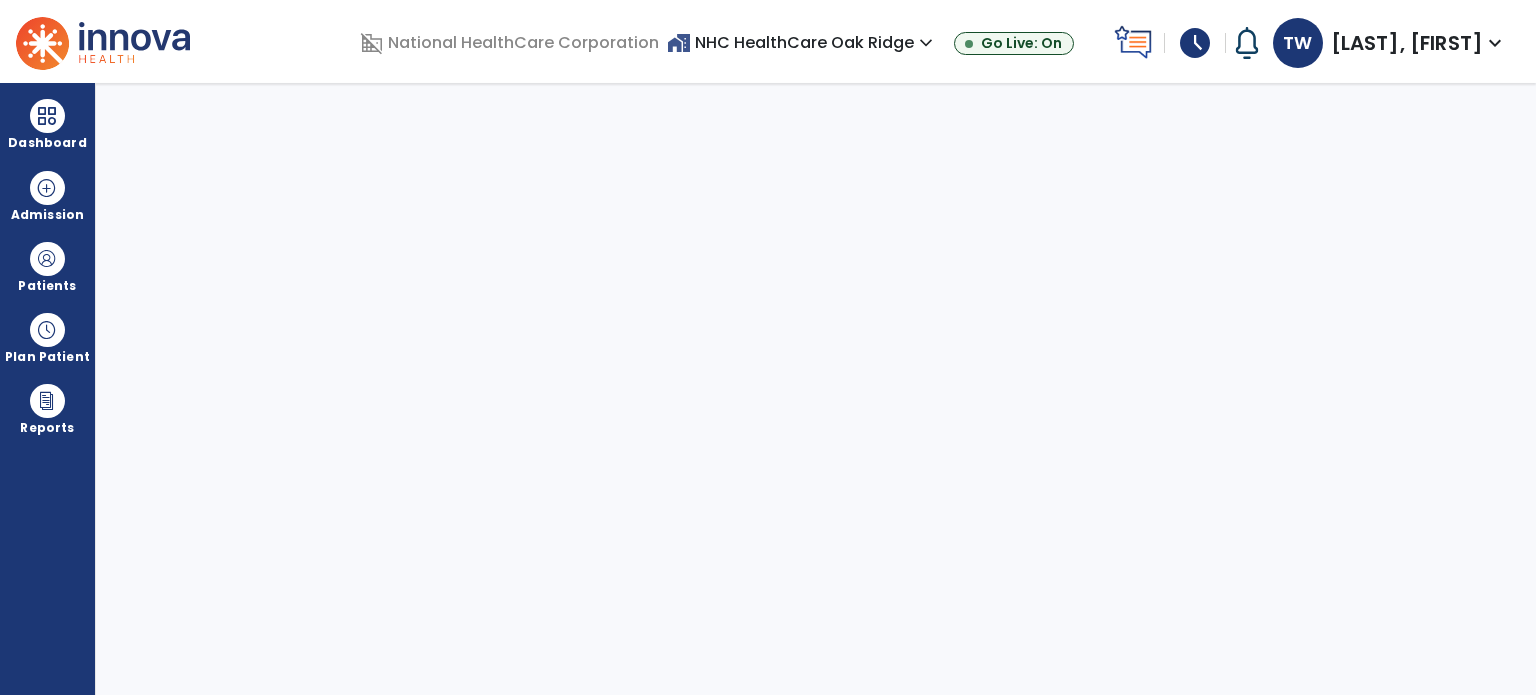 select on "****" 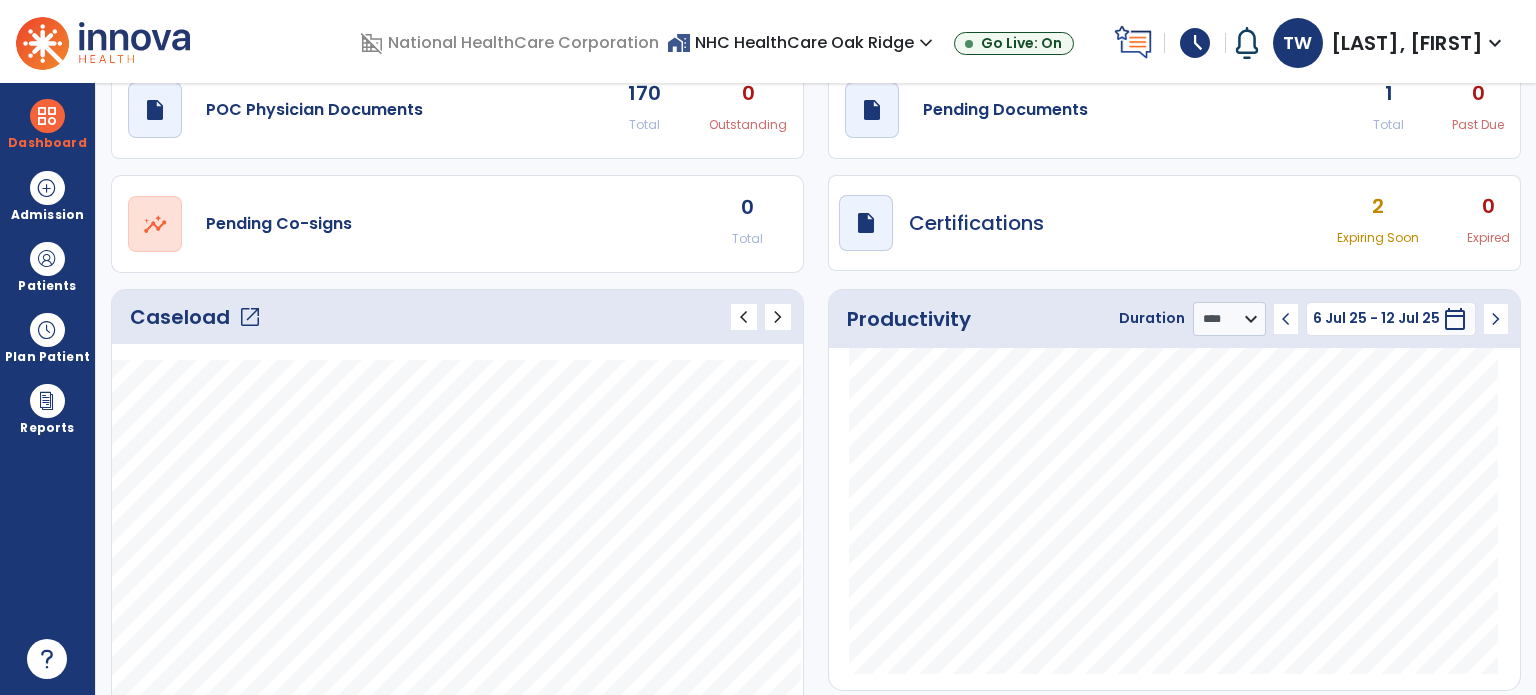 scroll, scrollTop: 0, scrollLeft: 0, axis: both 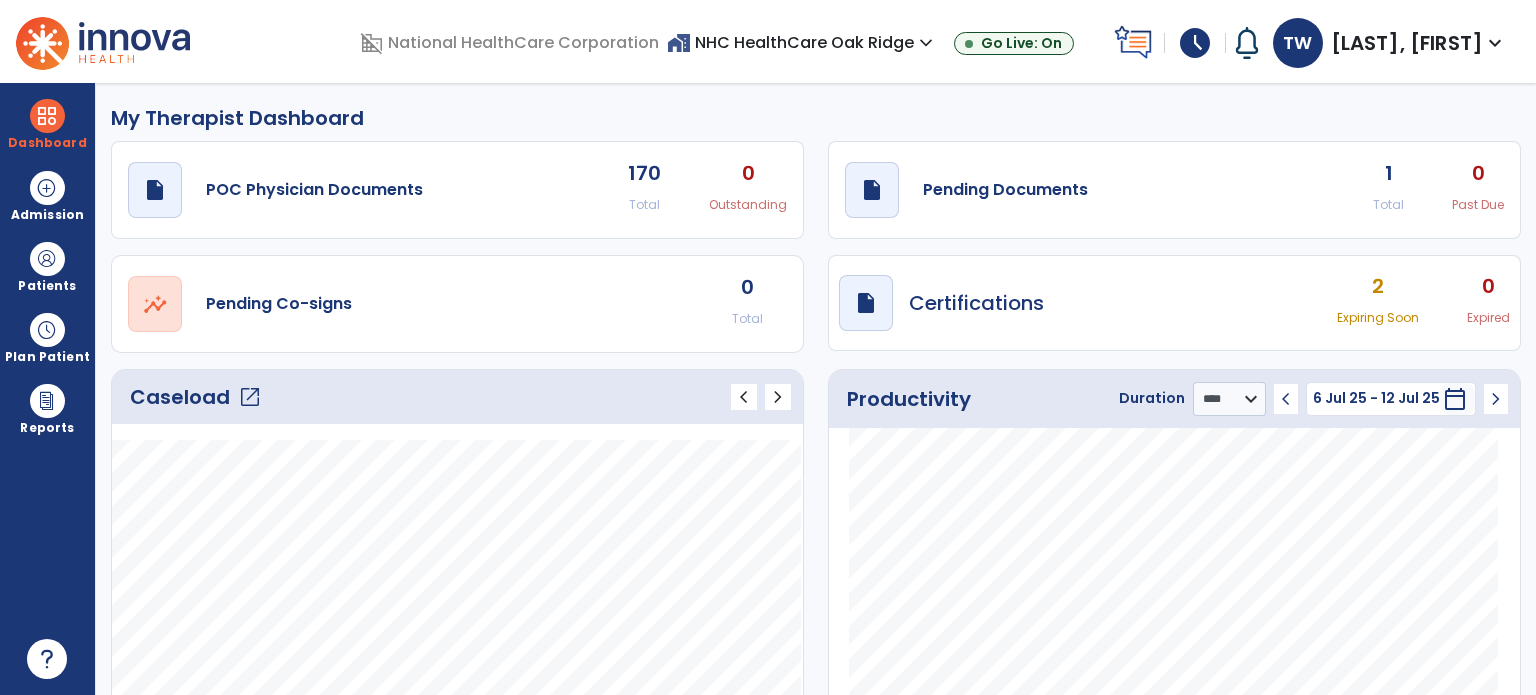 click on "schedule" at bounding box center (1195, 43) 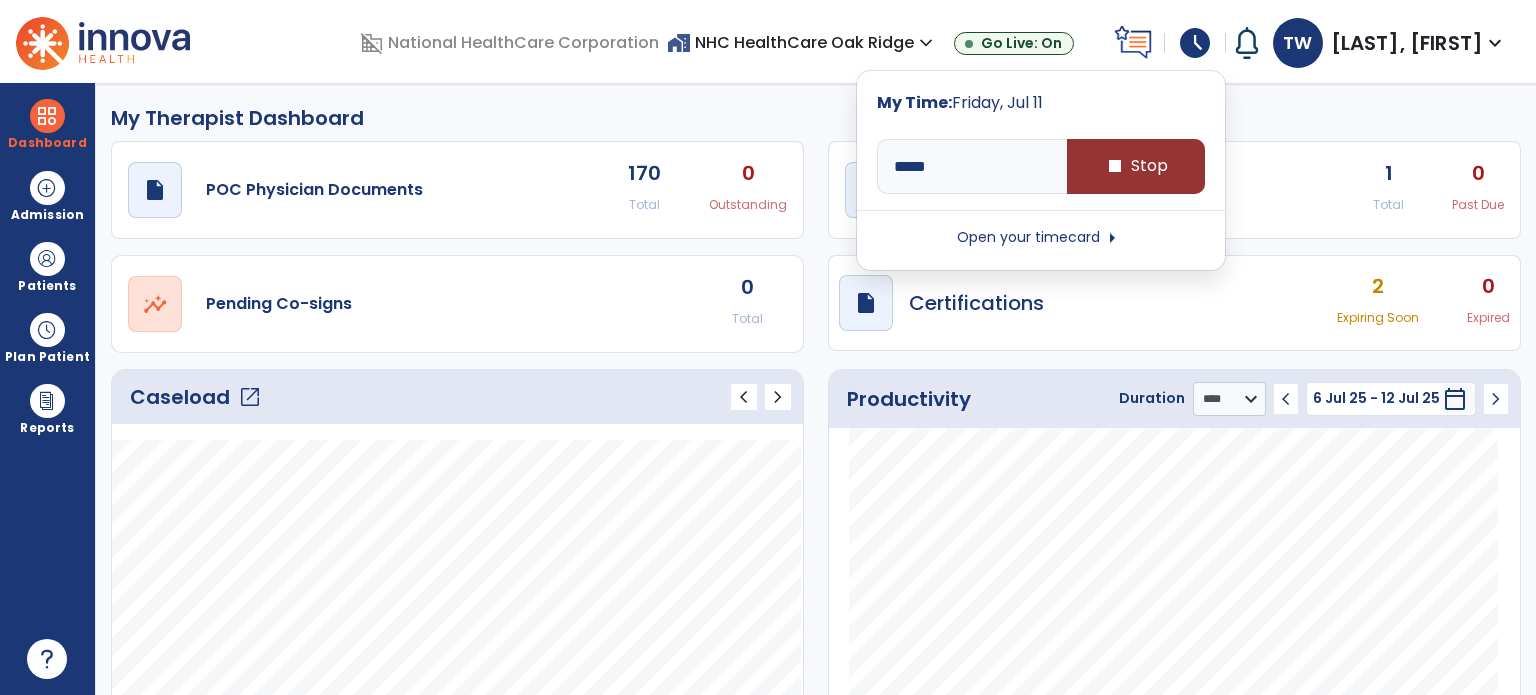 click on "stop  Stop" at bounding box center [1136, 166] 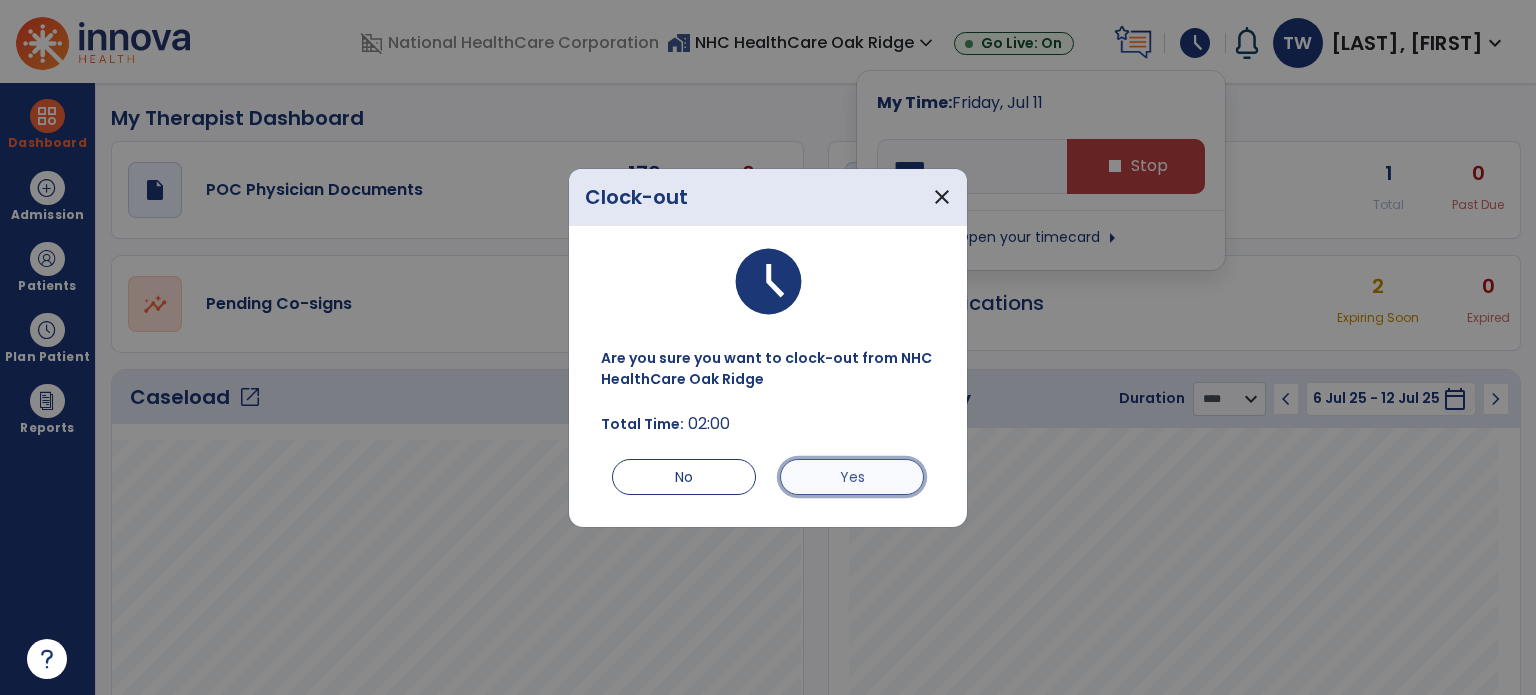 click on "Yes" at bounding box center [852, 477] 